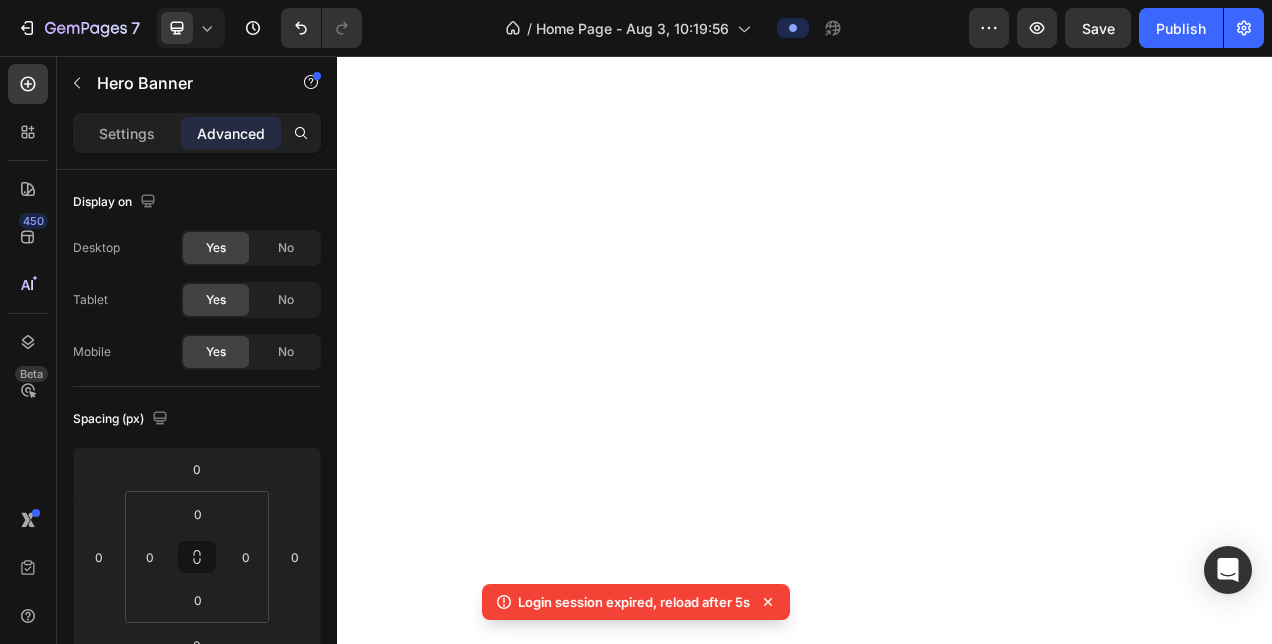 scroll, scrollTop: 0, scrollLeft: 0, axis: both 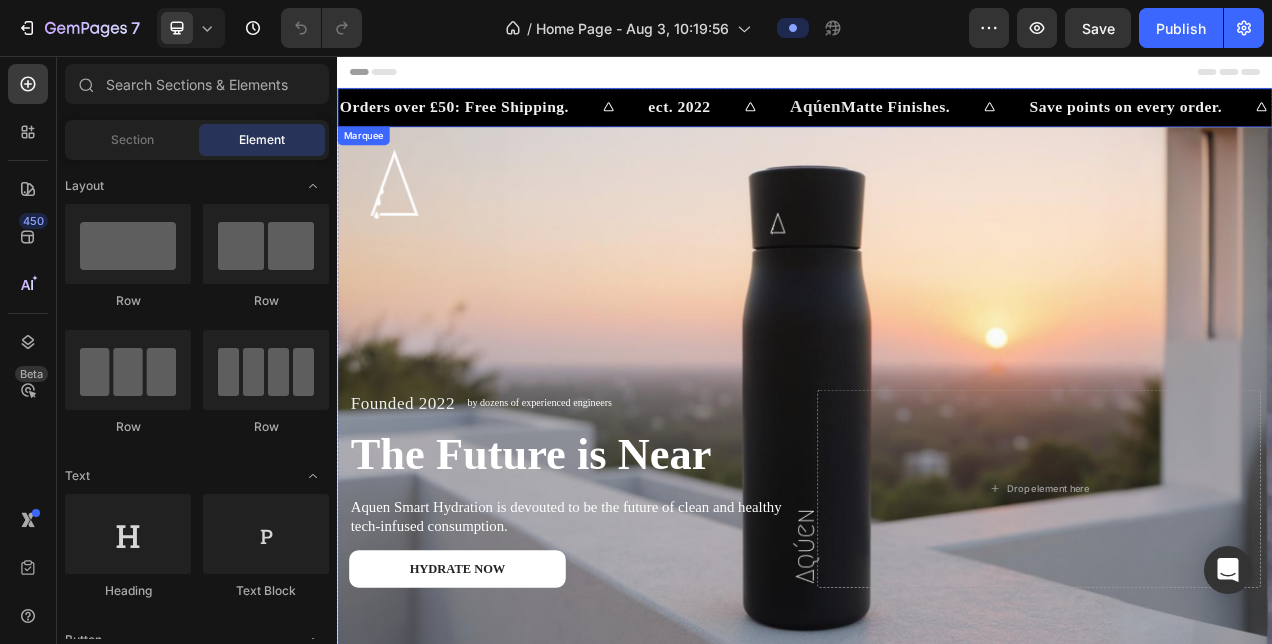 click 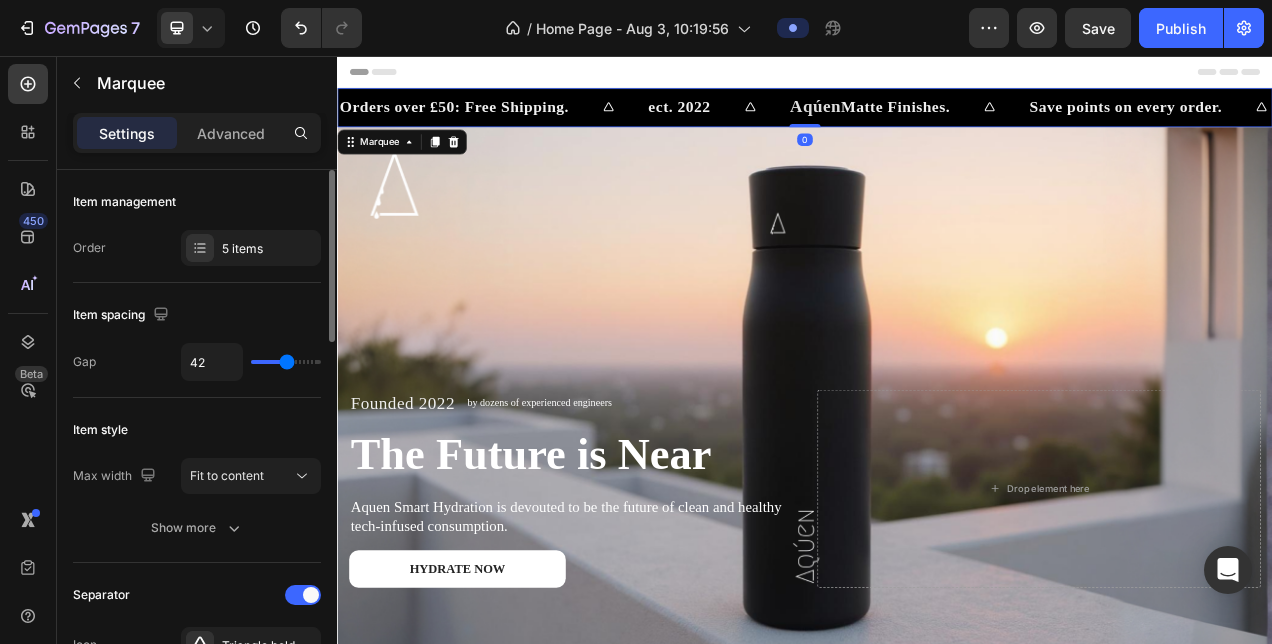 type on "31" 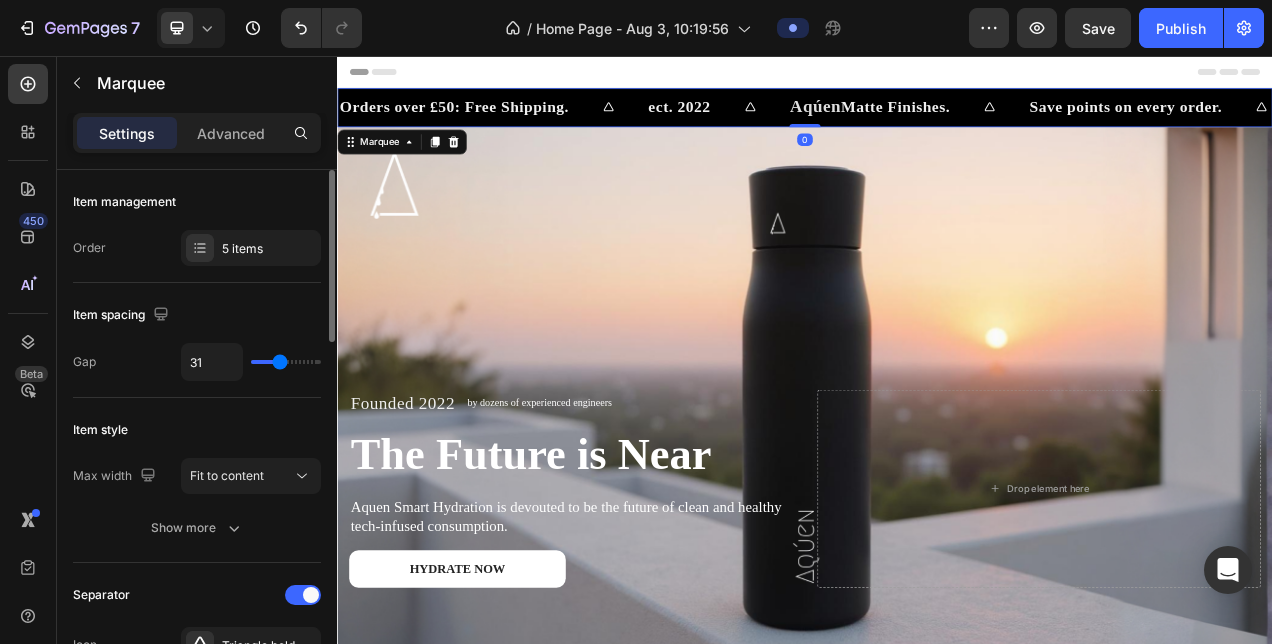 type on "30" 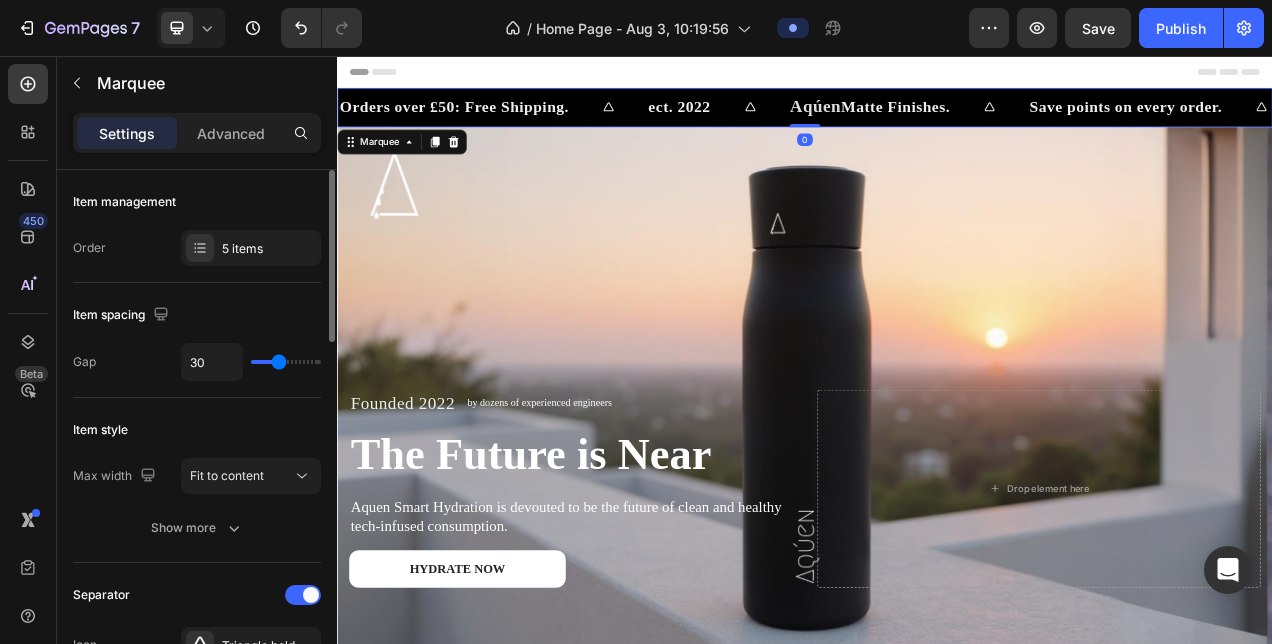 type on "19" 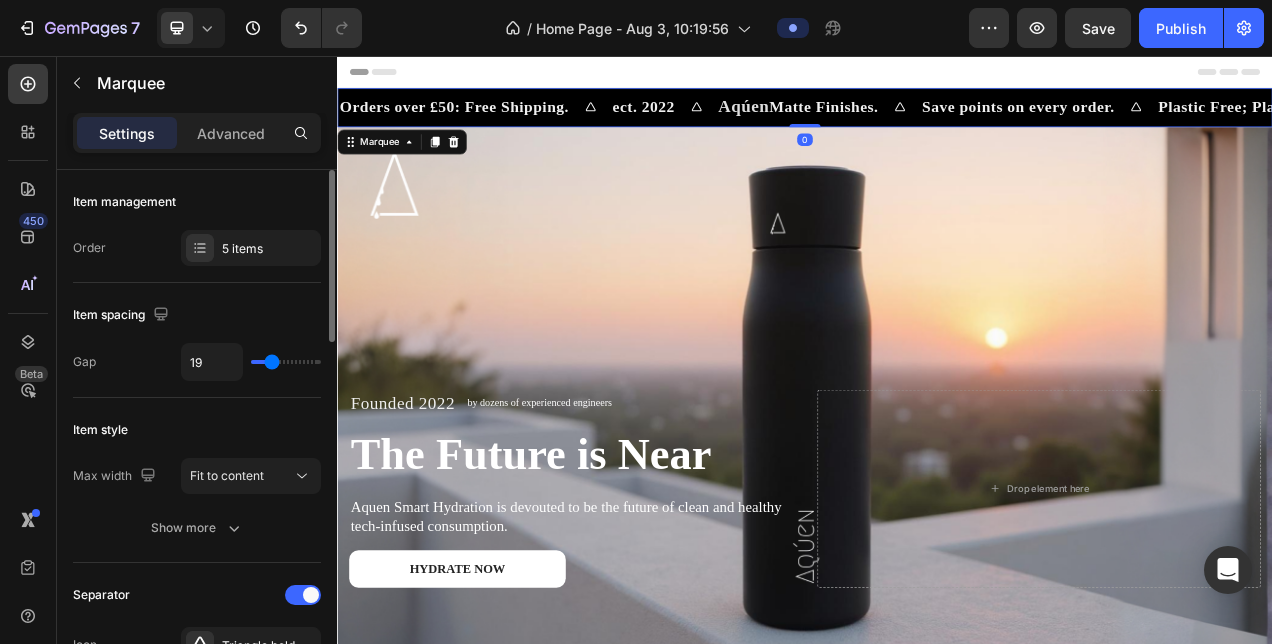 type on "16" 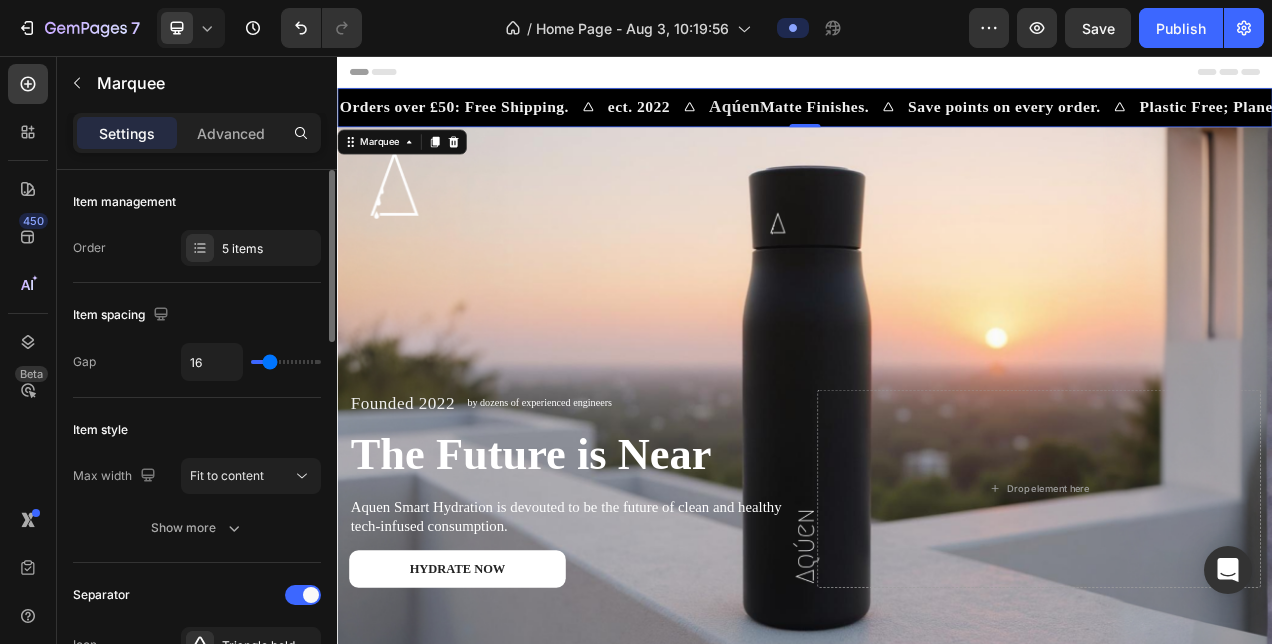 type on "17" 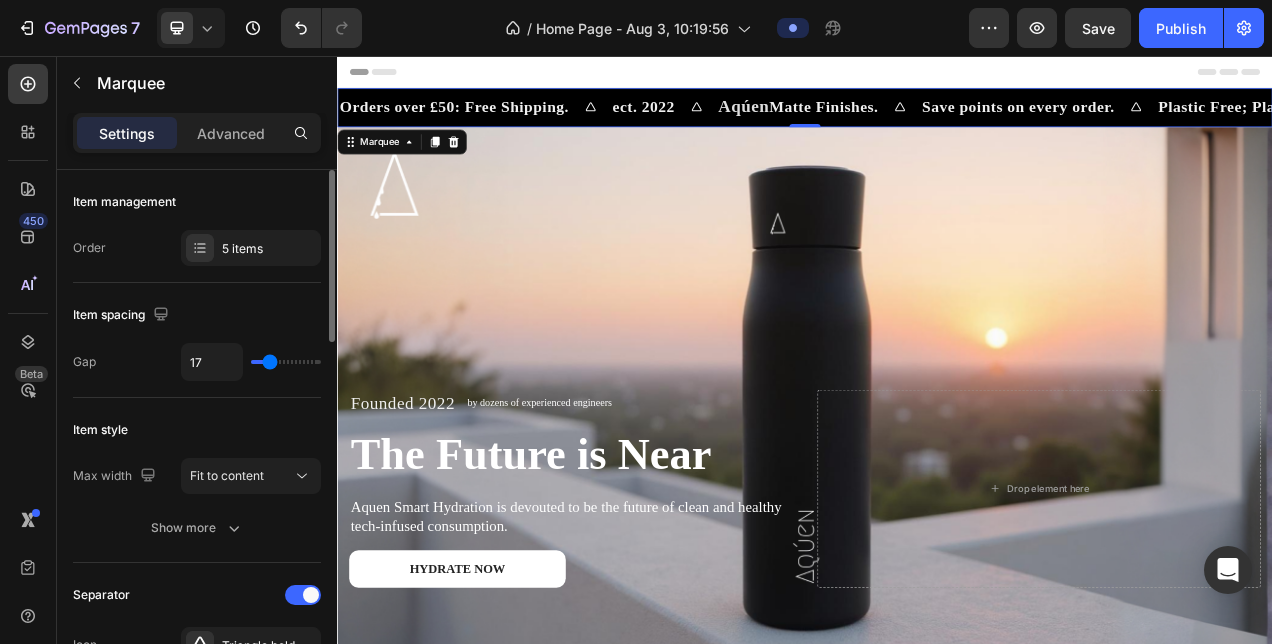 type on "19" 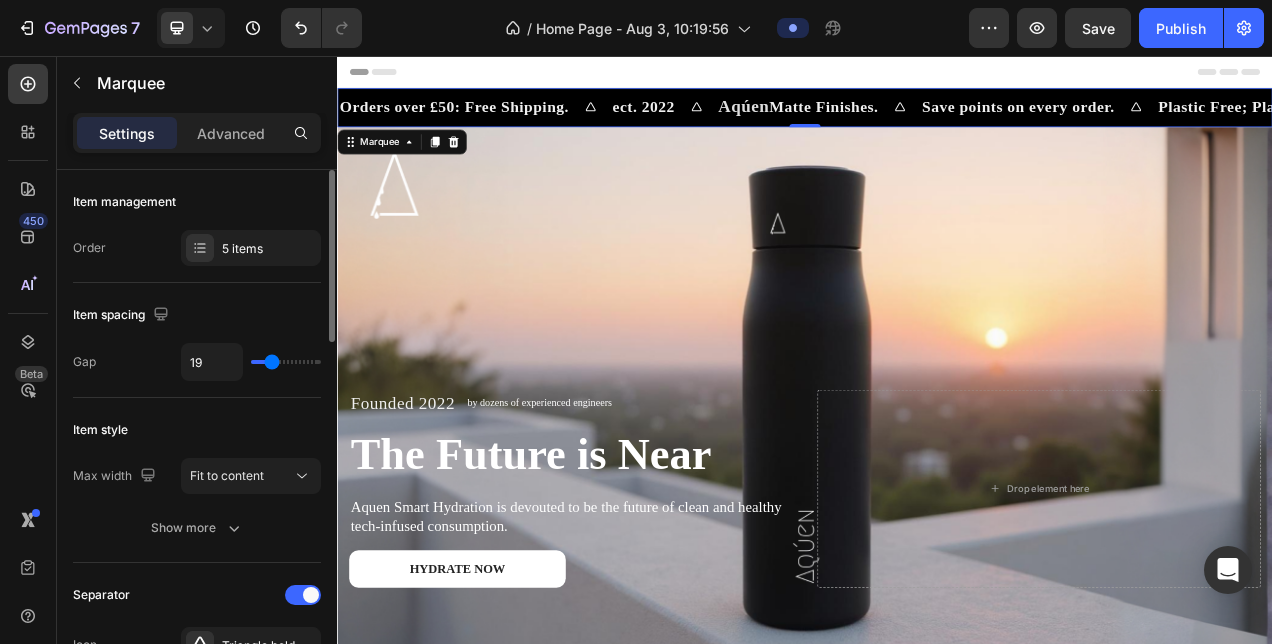 type on "20" 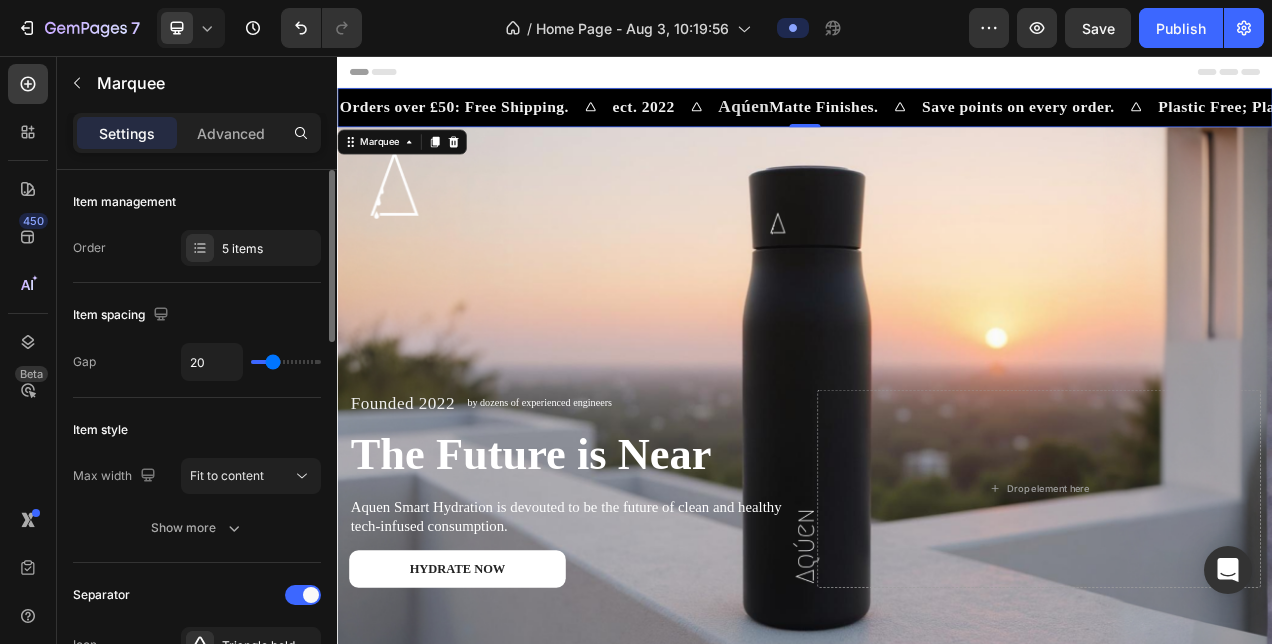 type on "21" 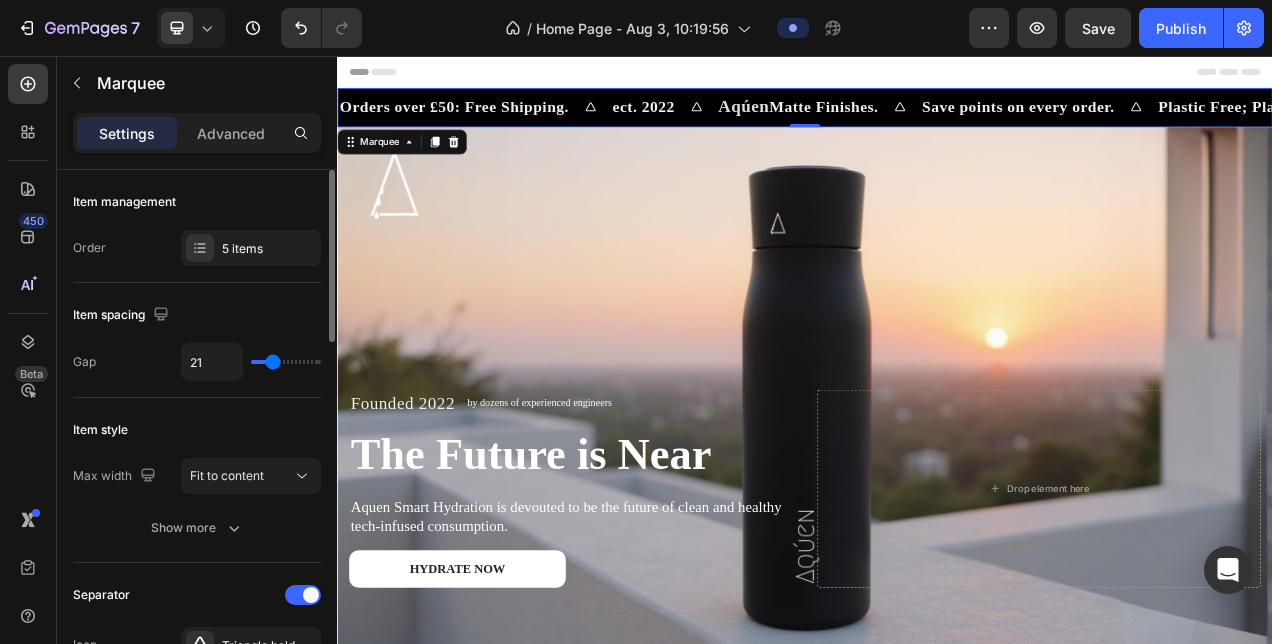 type on "24" 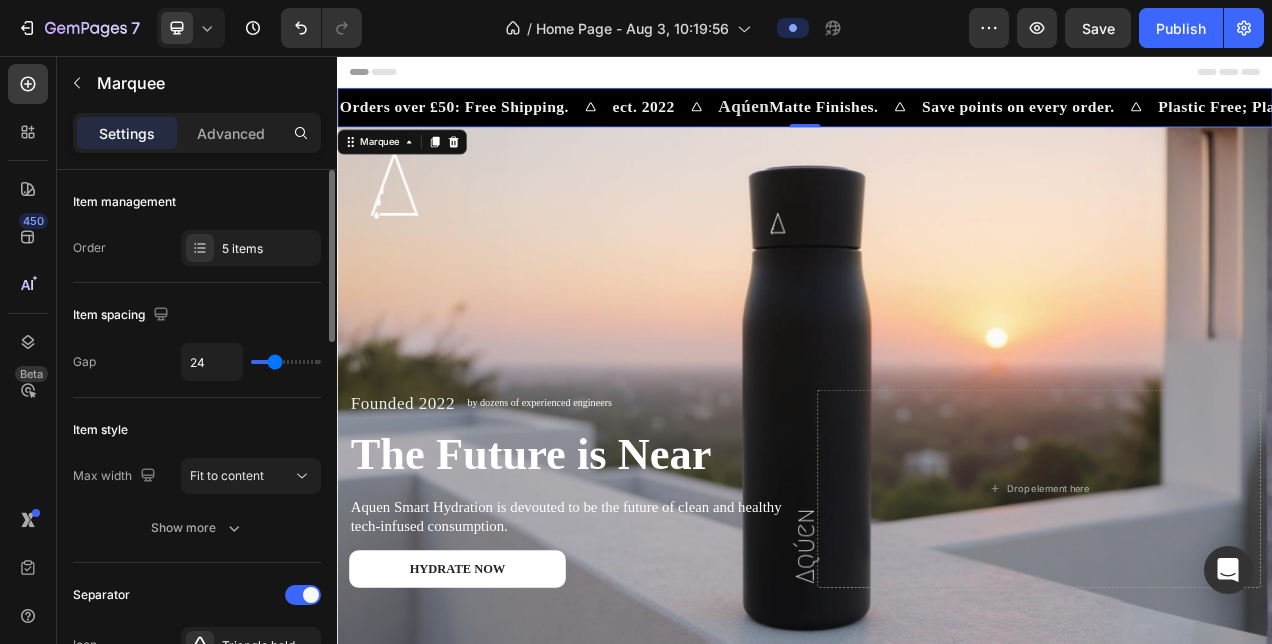 type on "25" 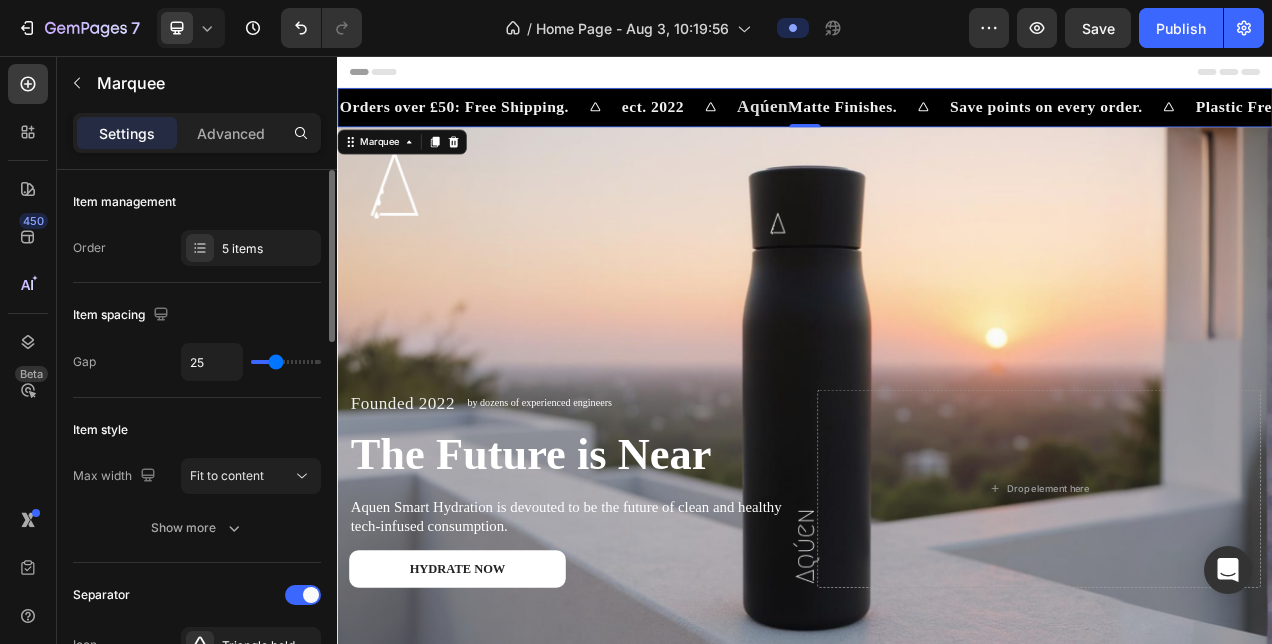 type on "26" 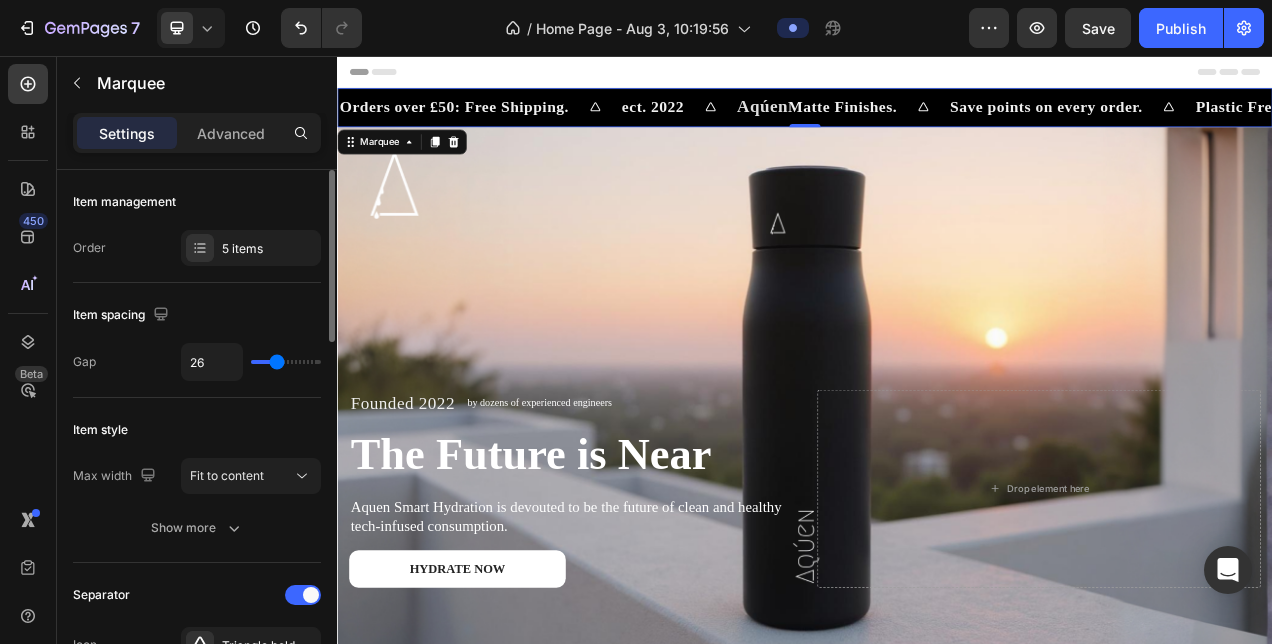 type on "27" 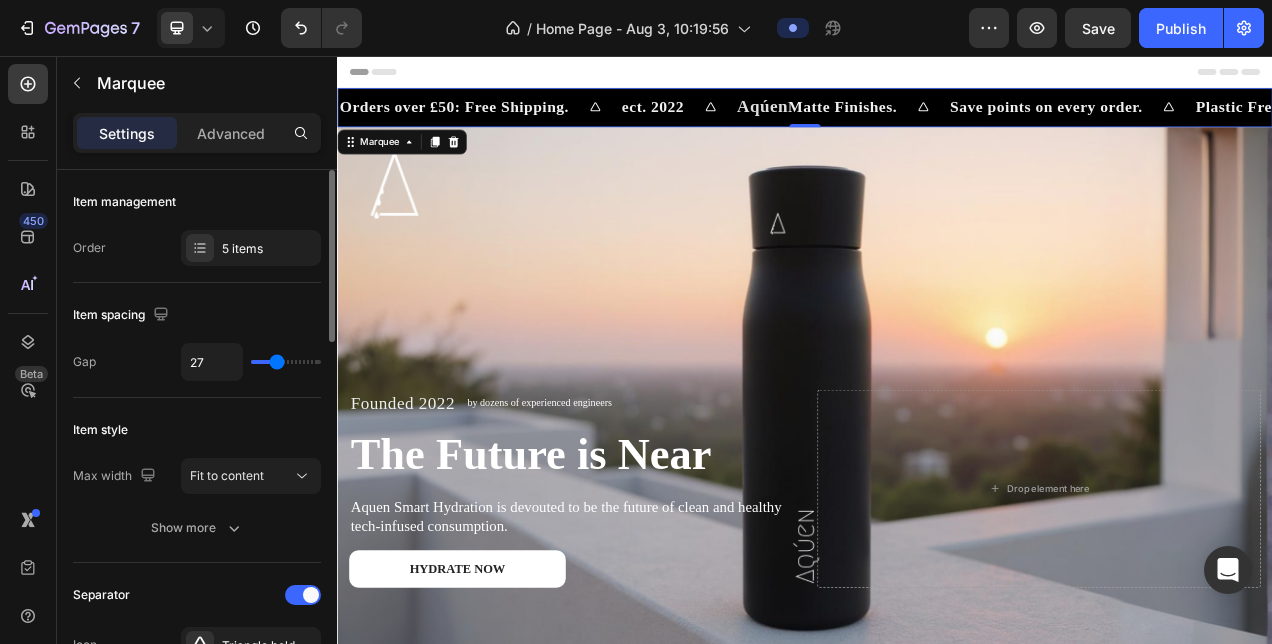type on "28" 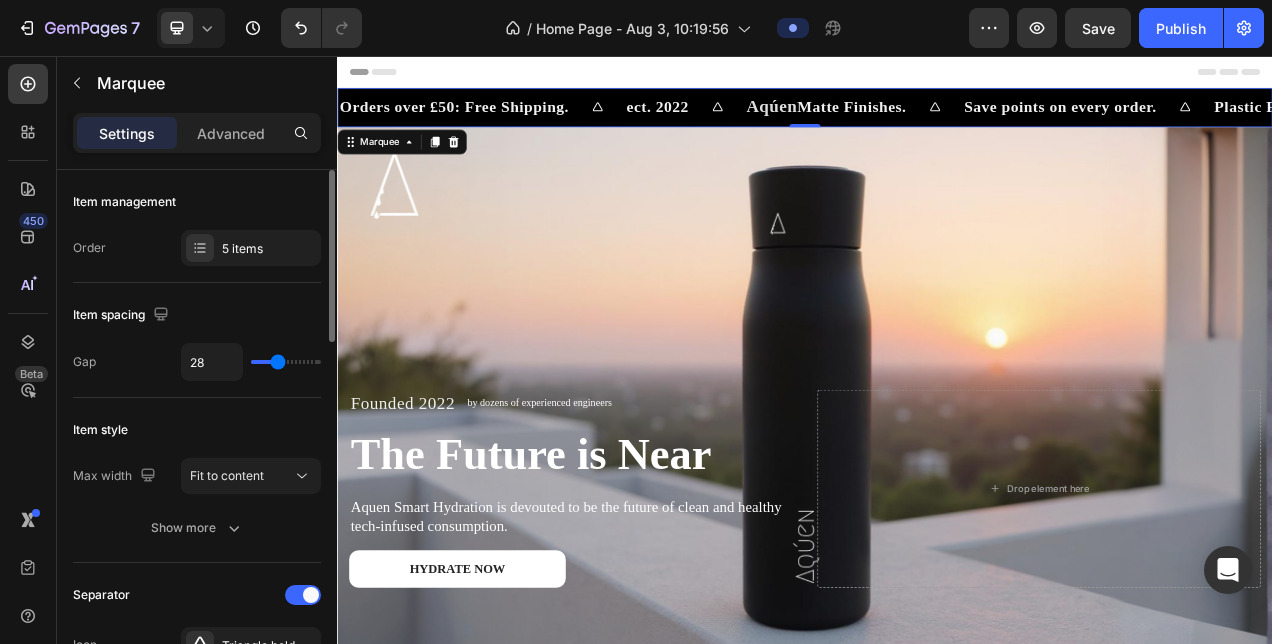type on "25" 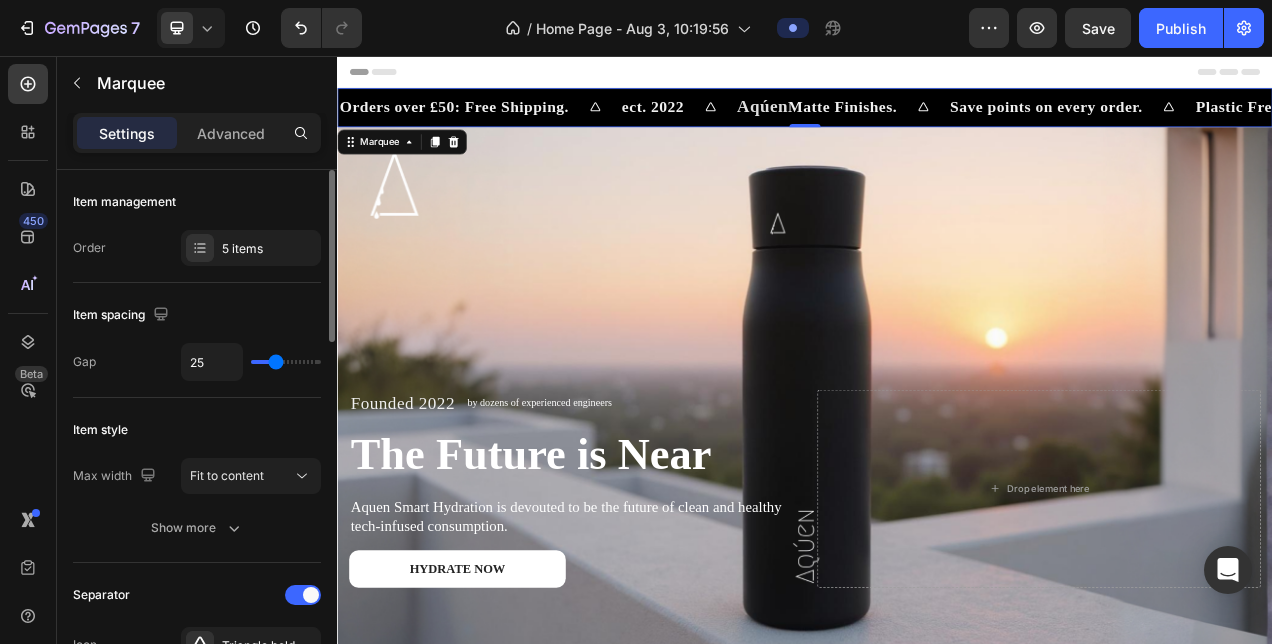 type on "24" 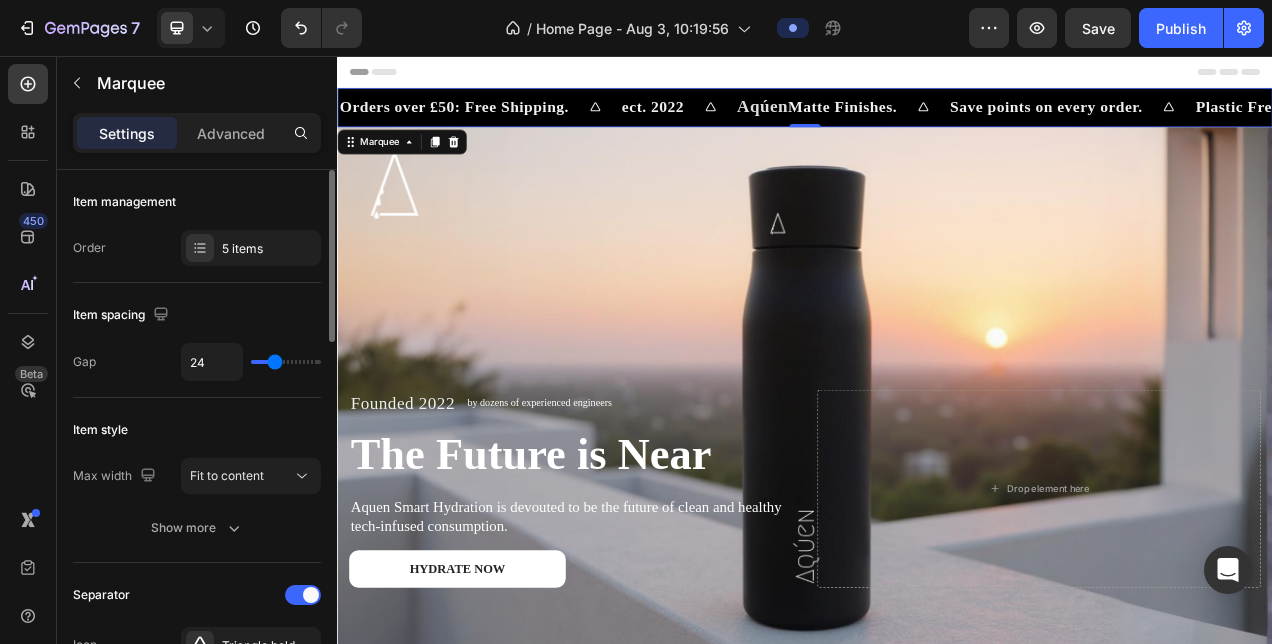 type on "23" 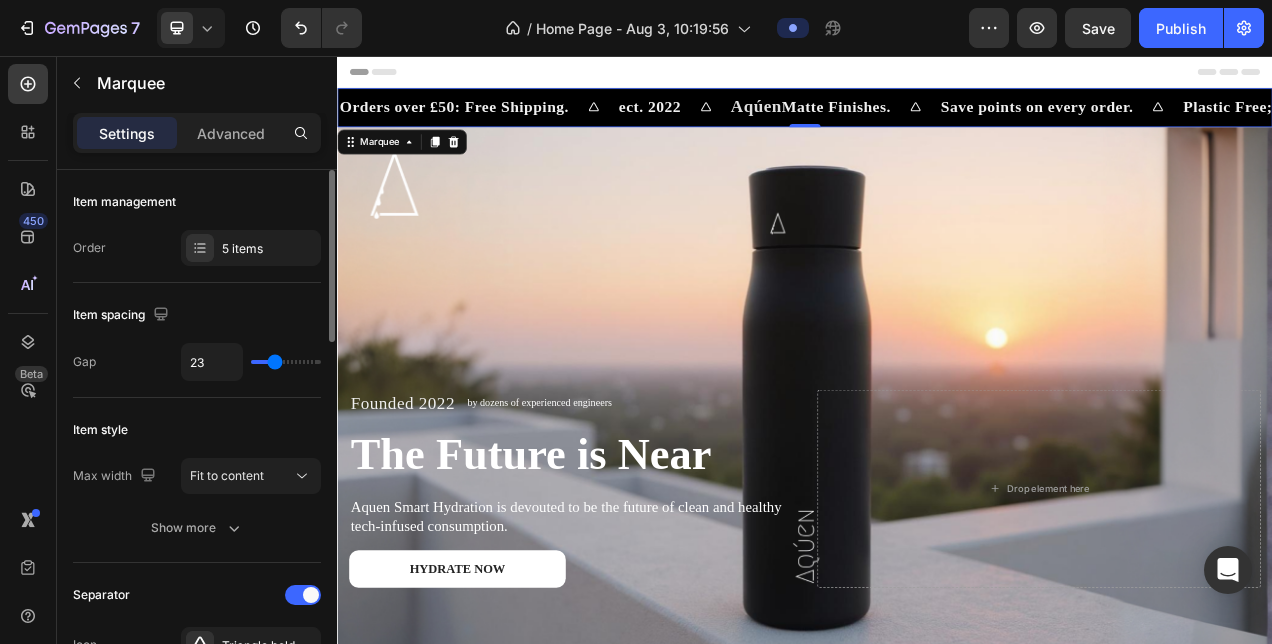type on "23" 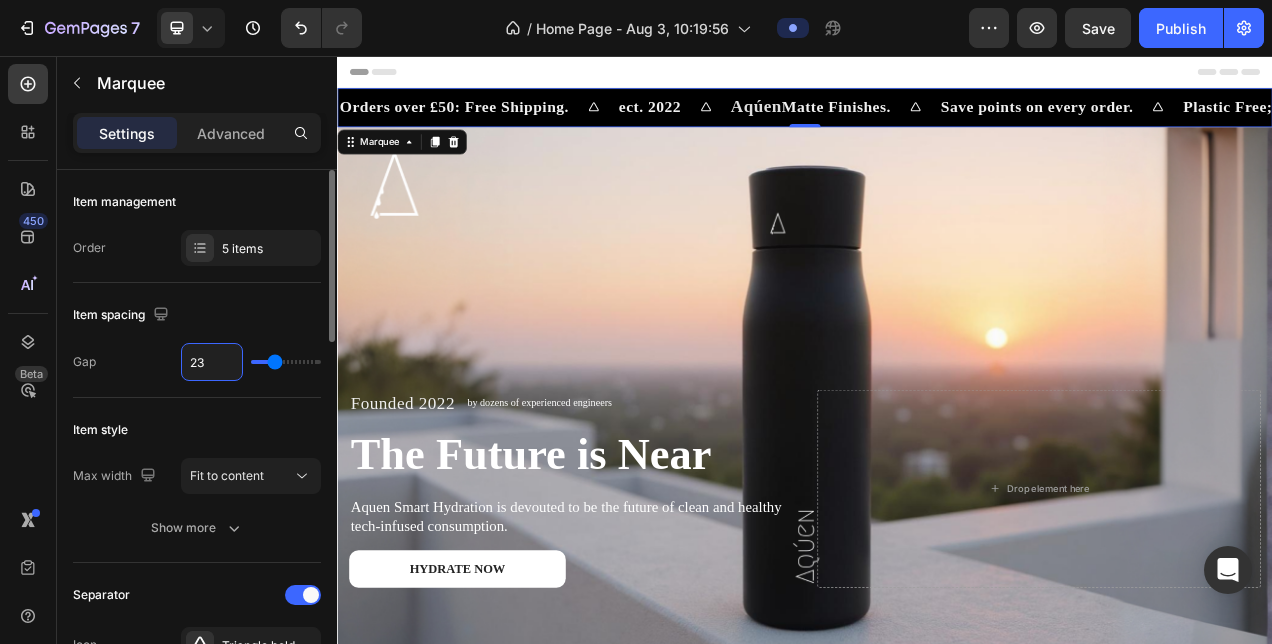 click on "23" at bounding box center (212, 362) 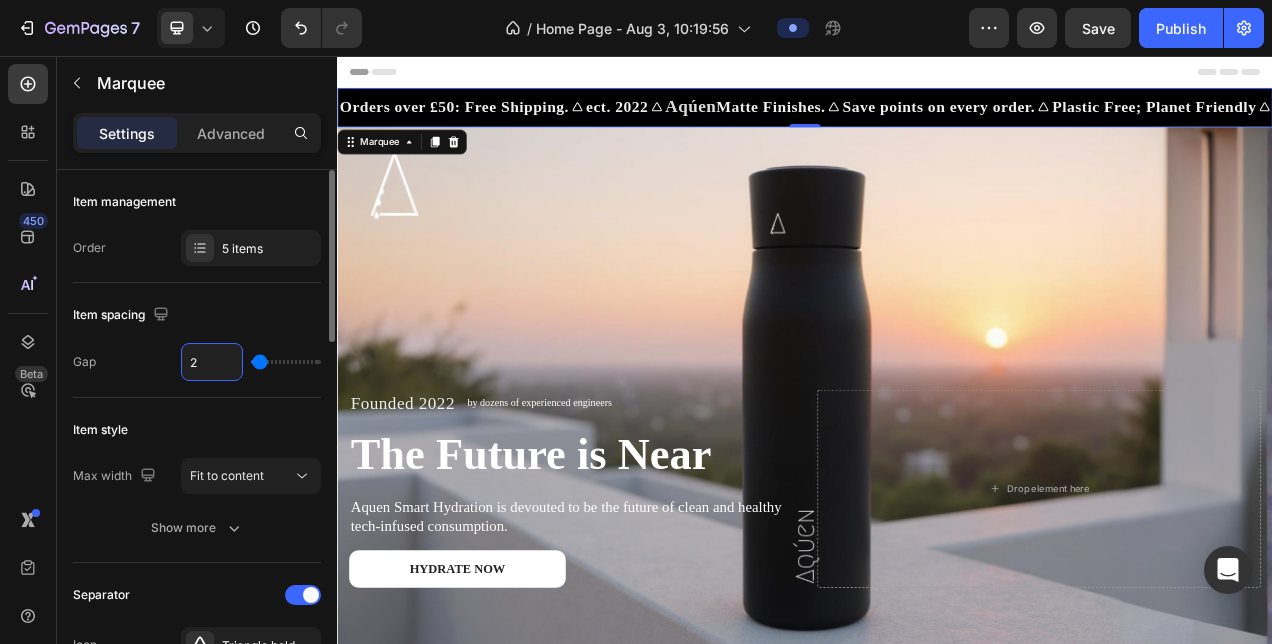 type on "25" 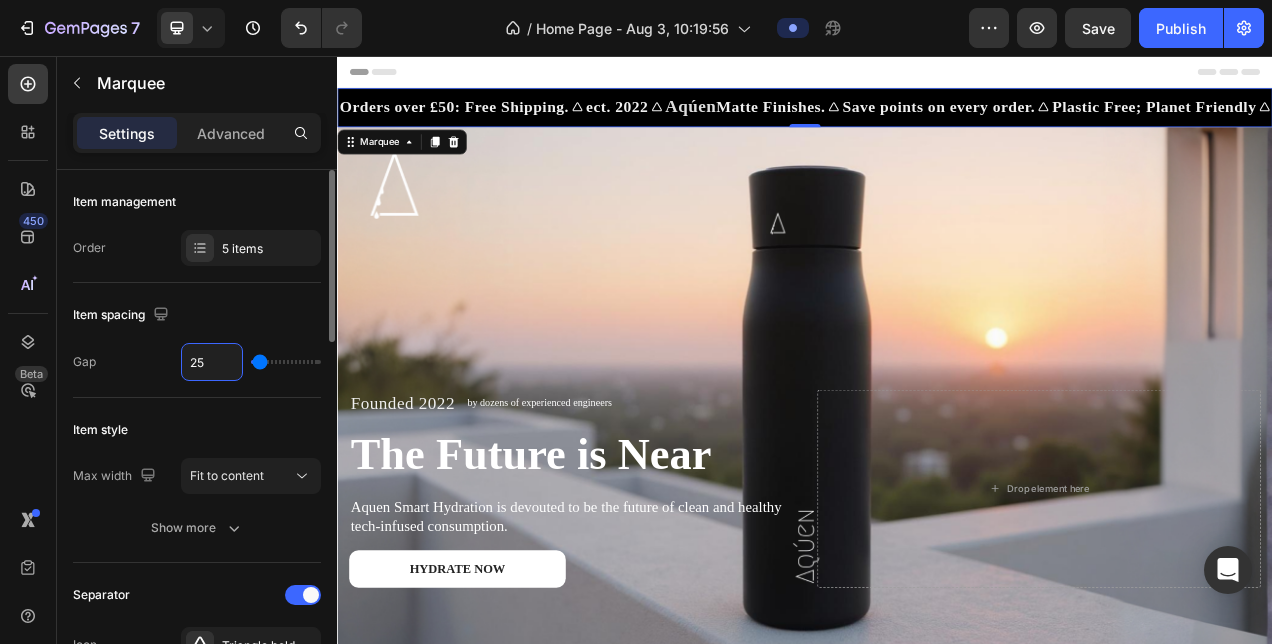 type on "25" 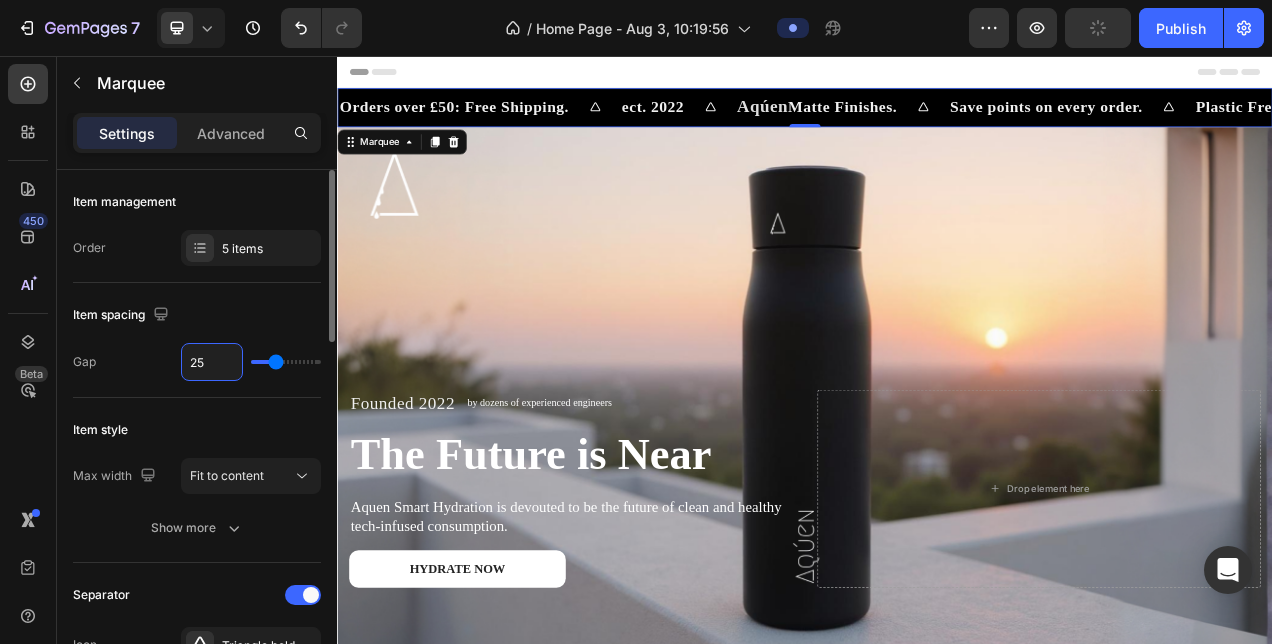 type on "2" 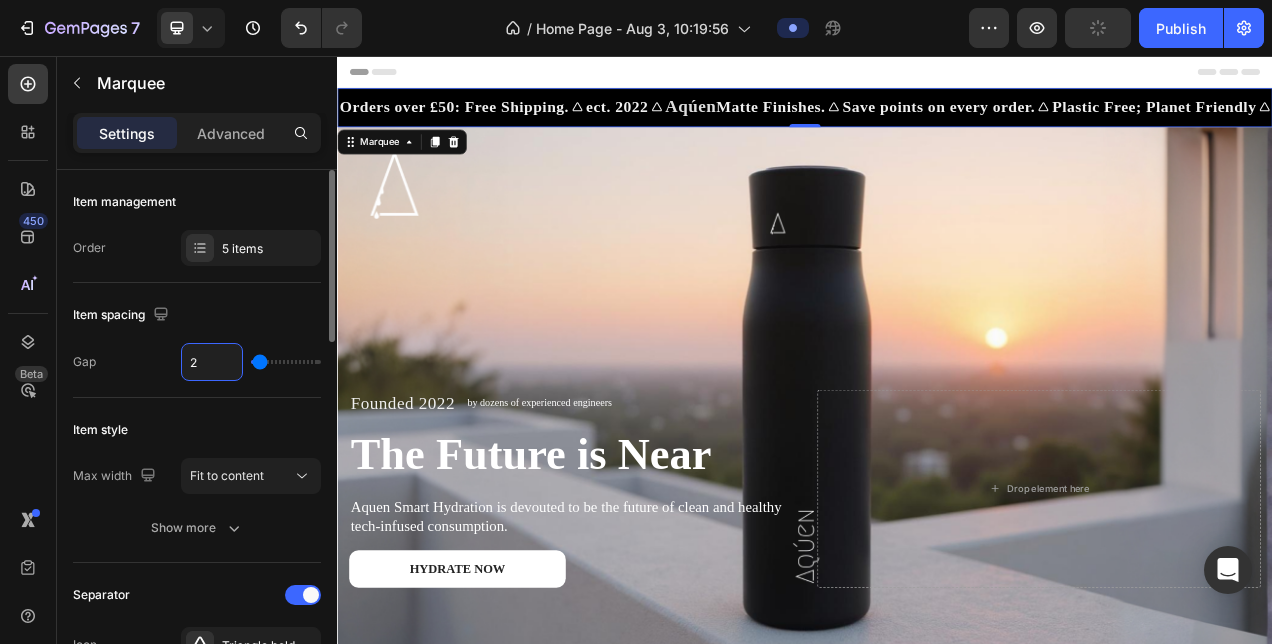 type 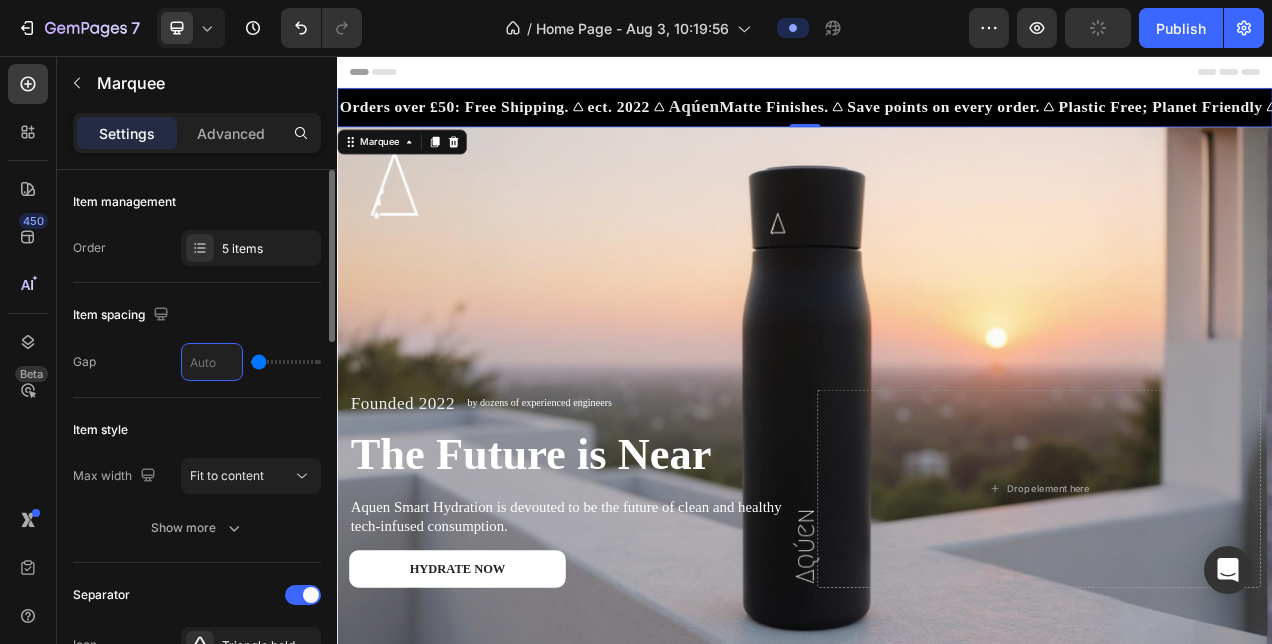 type on "3" 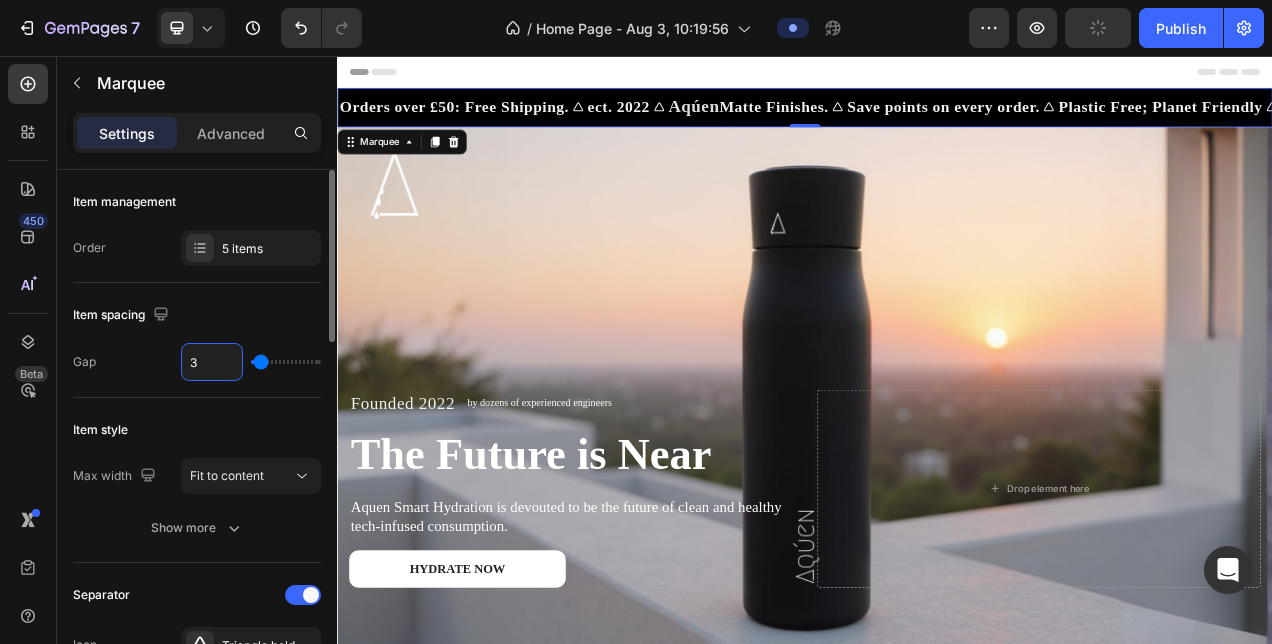 type on "30" 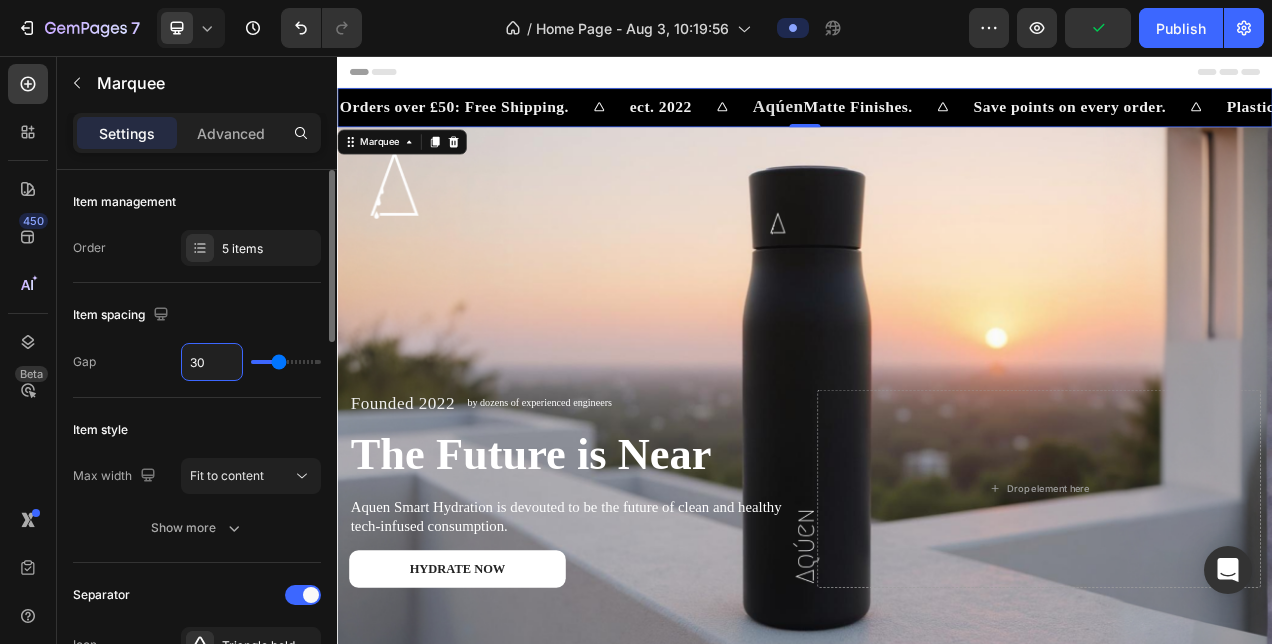 type on "30" 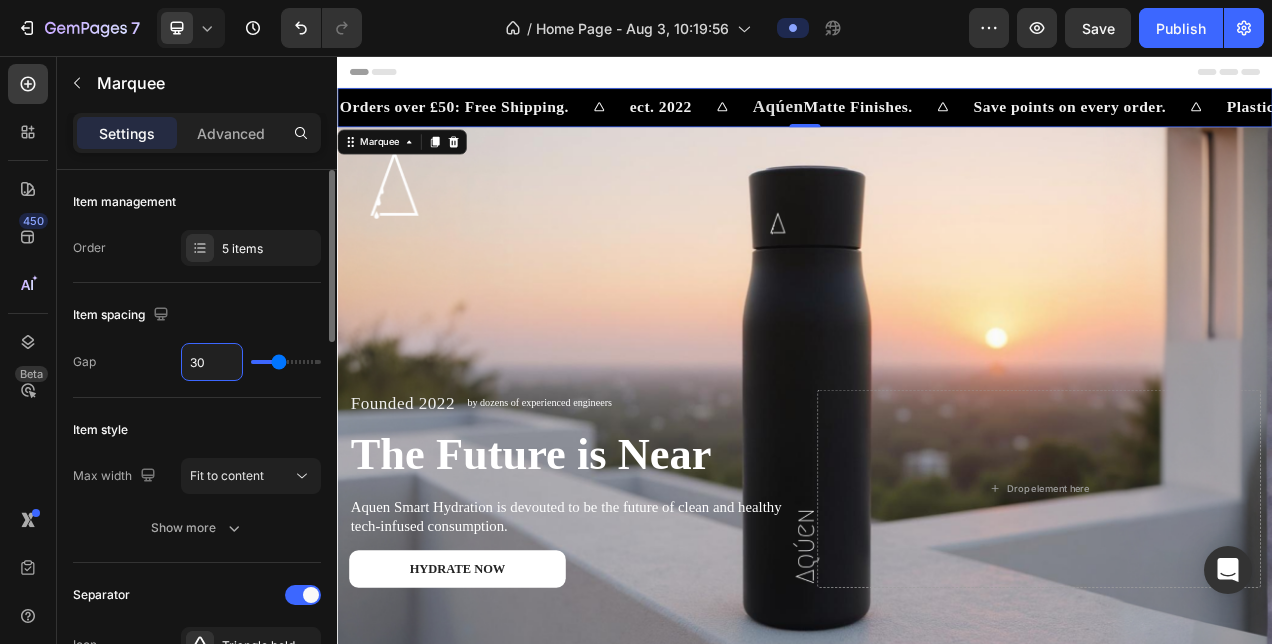 click on "Item spacing" at bounding box center (197, 315) 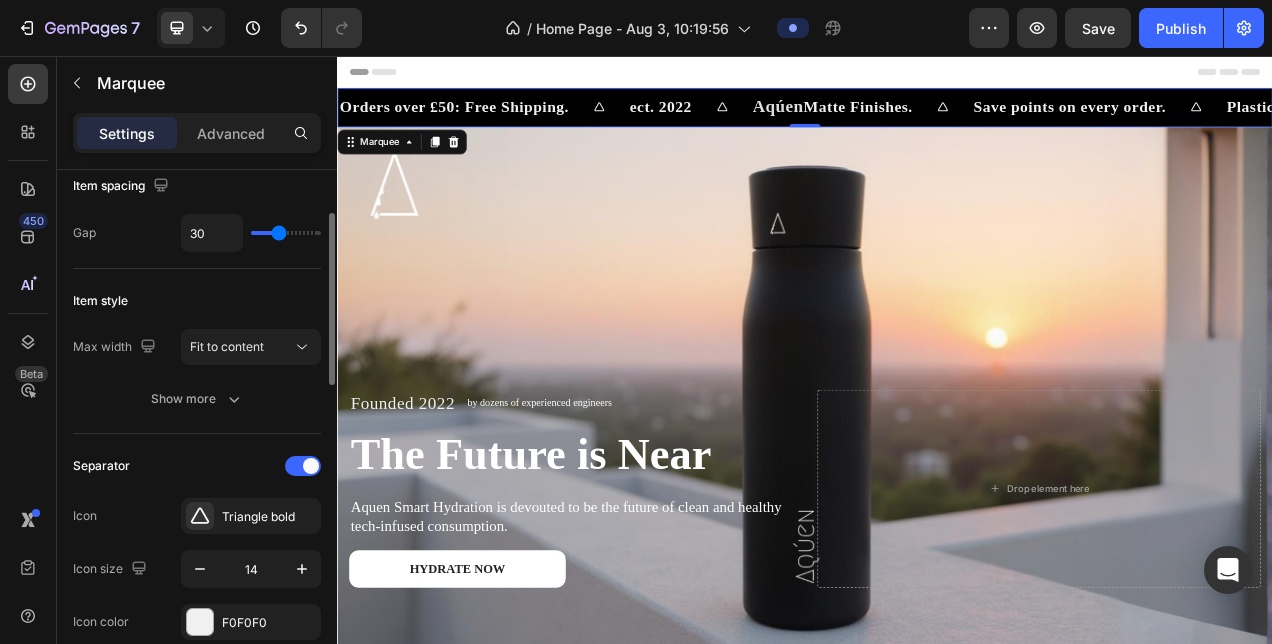 scroll, scrollTop: 130, scrollLeft: 0, axis: vertical 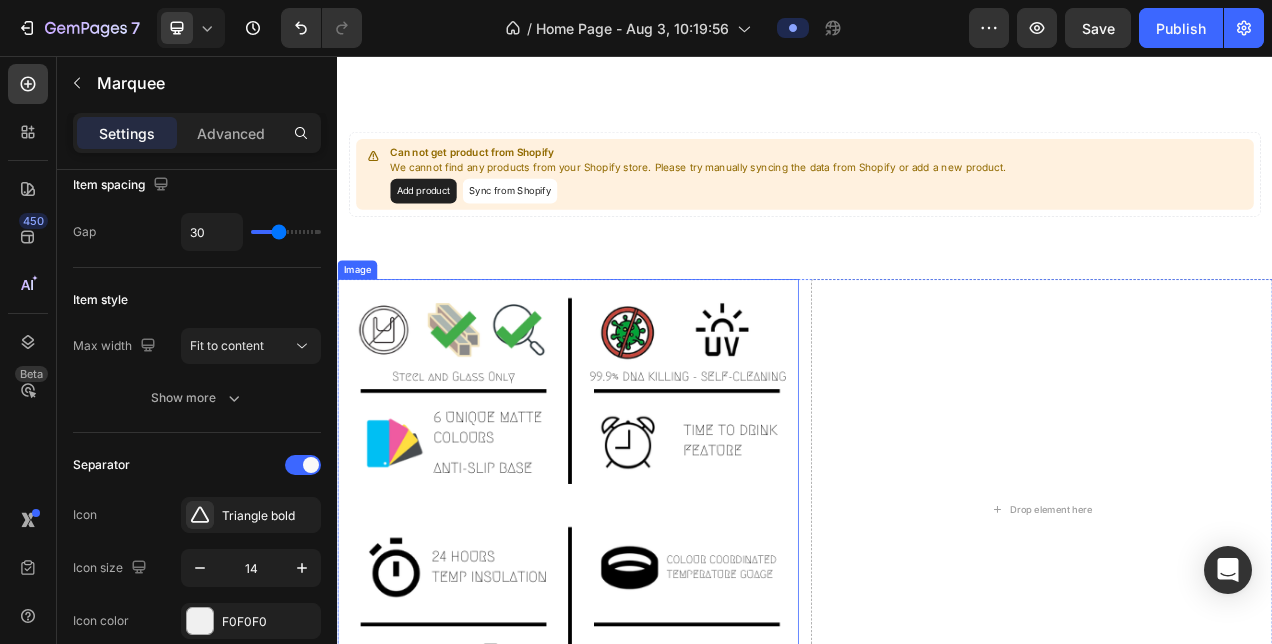 click at bounding box center (633, 638) 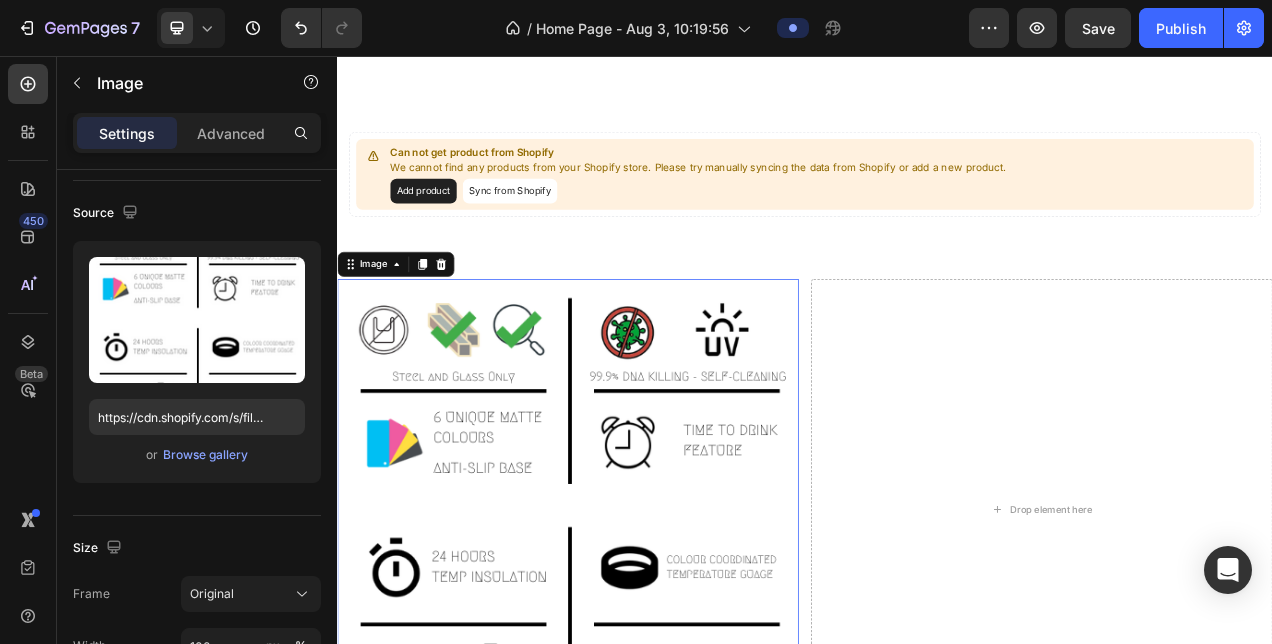 scroll, scrollTop: 0, scrollLeft: 0, axis: both 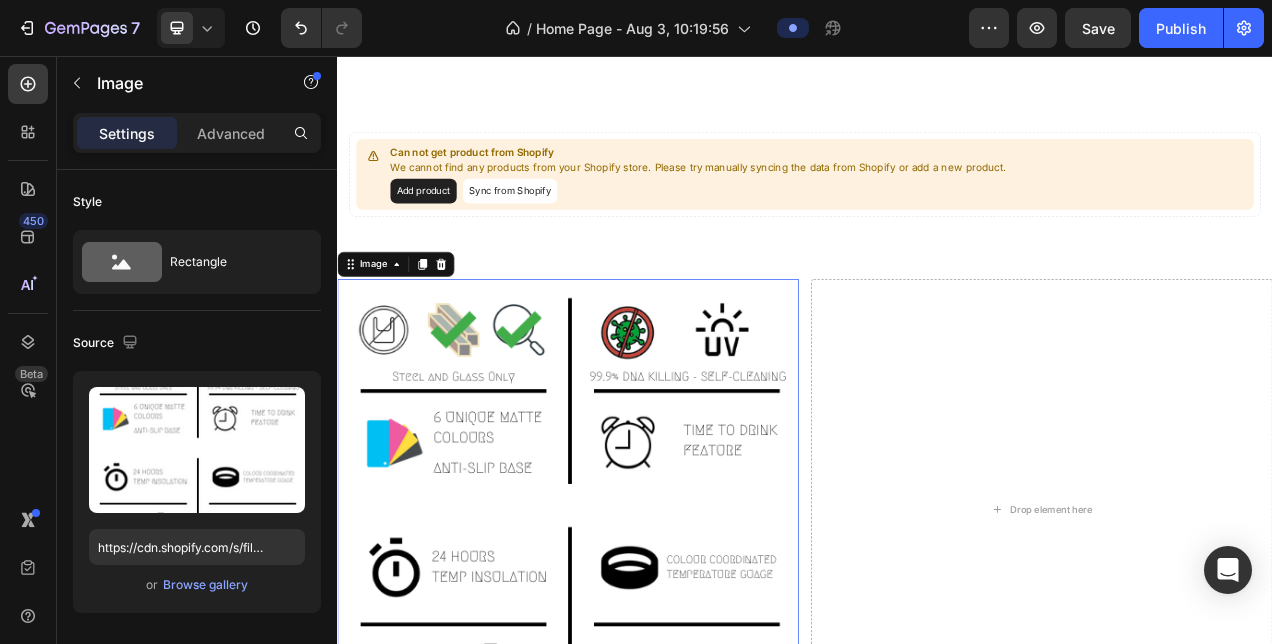 click 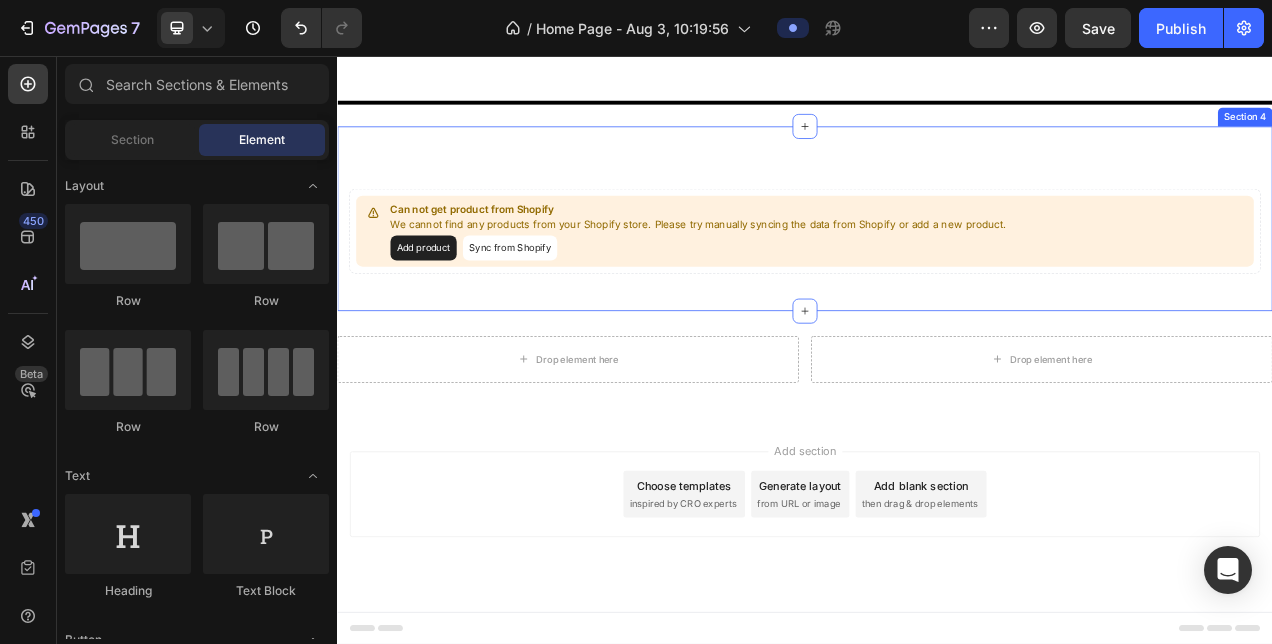 scroll, scrollTop: 963, scrollLeft: 0, axis: vertical 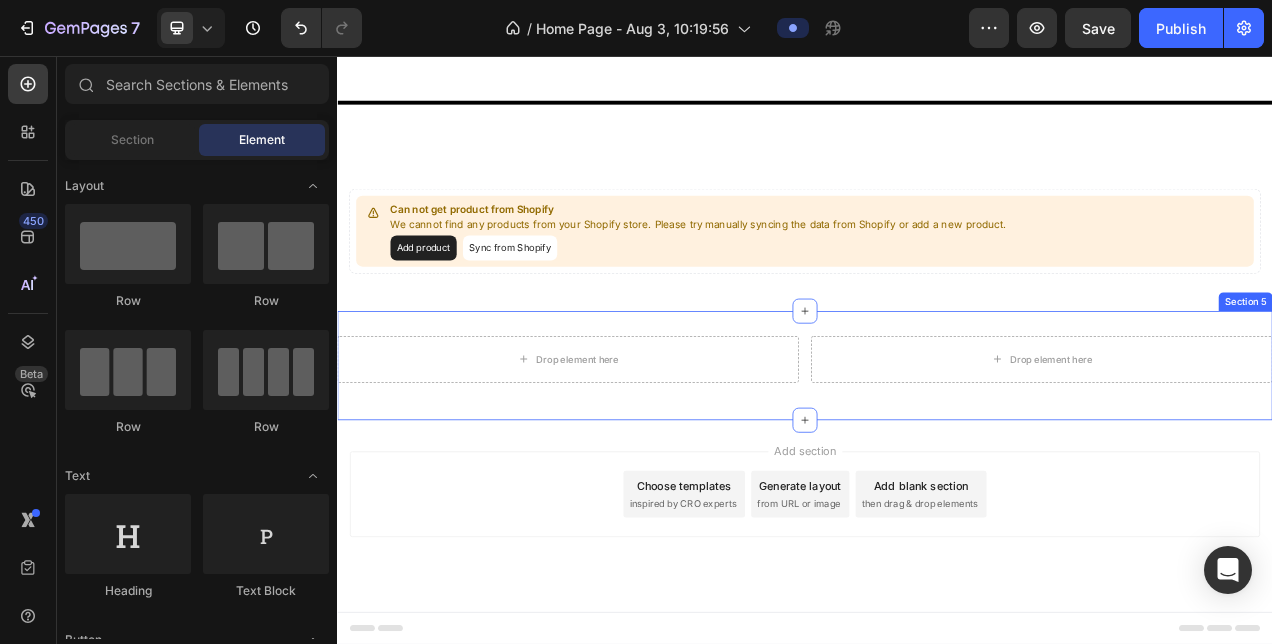 click on "Drop element here
Drop element here Row Section 5" at bounding box center [937, 453] 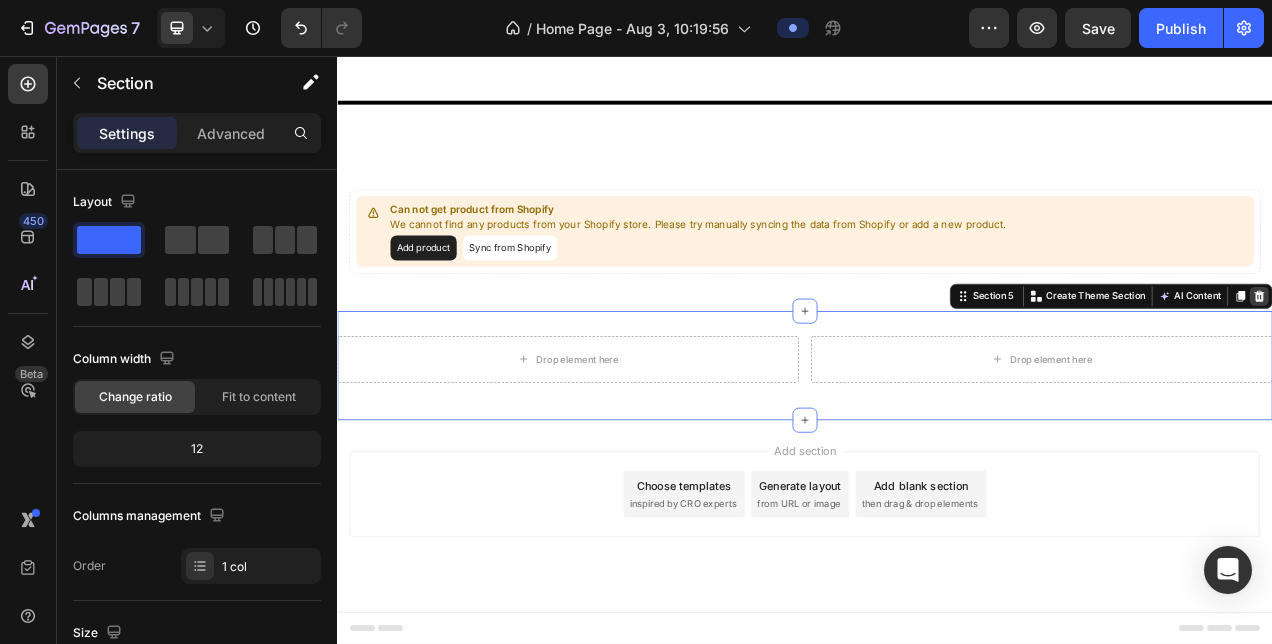 click 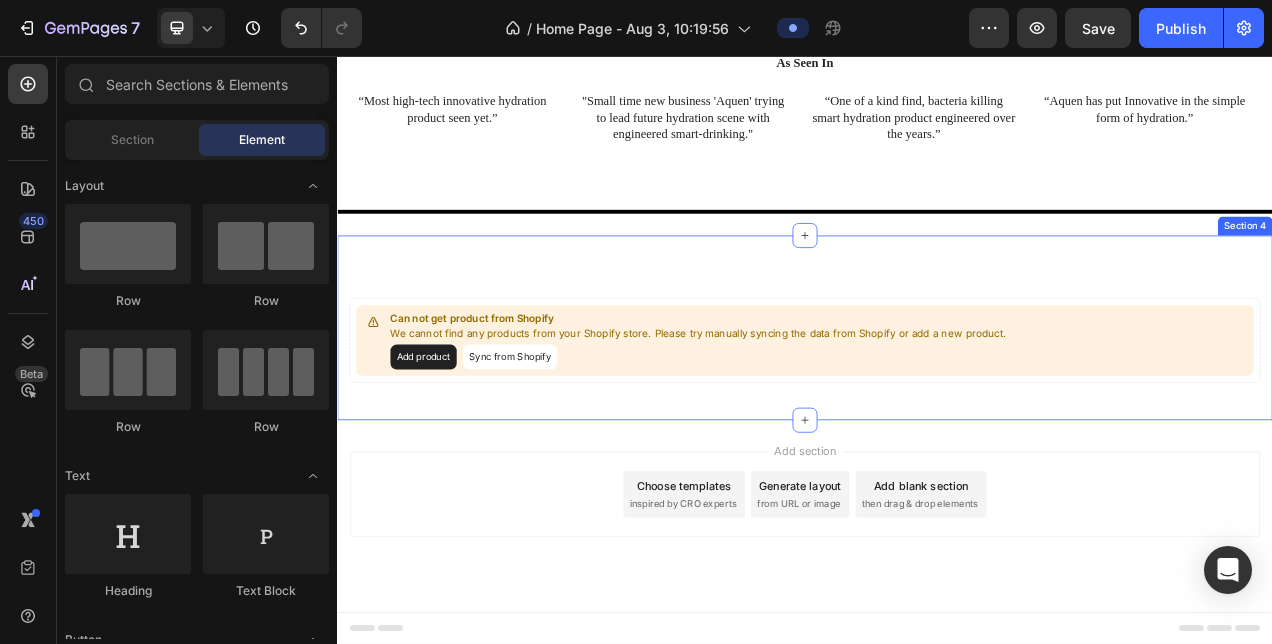 scroll, scrollTop: 823, scrollLeft: 0, axis: vertical 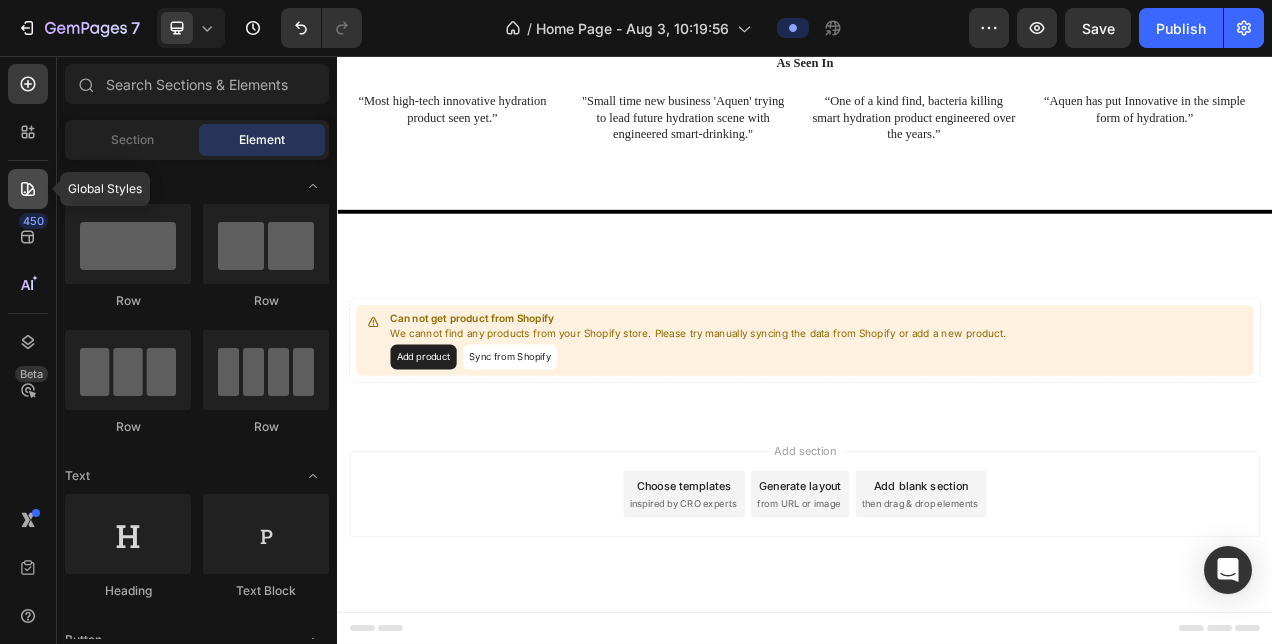 click 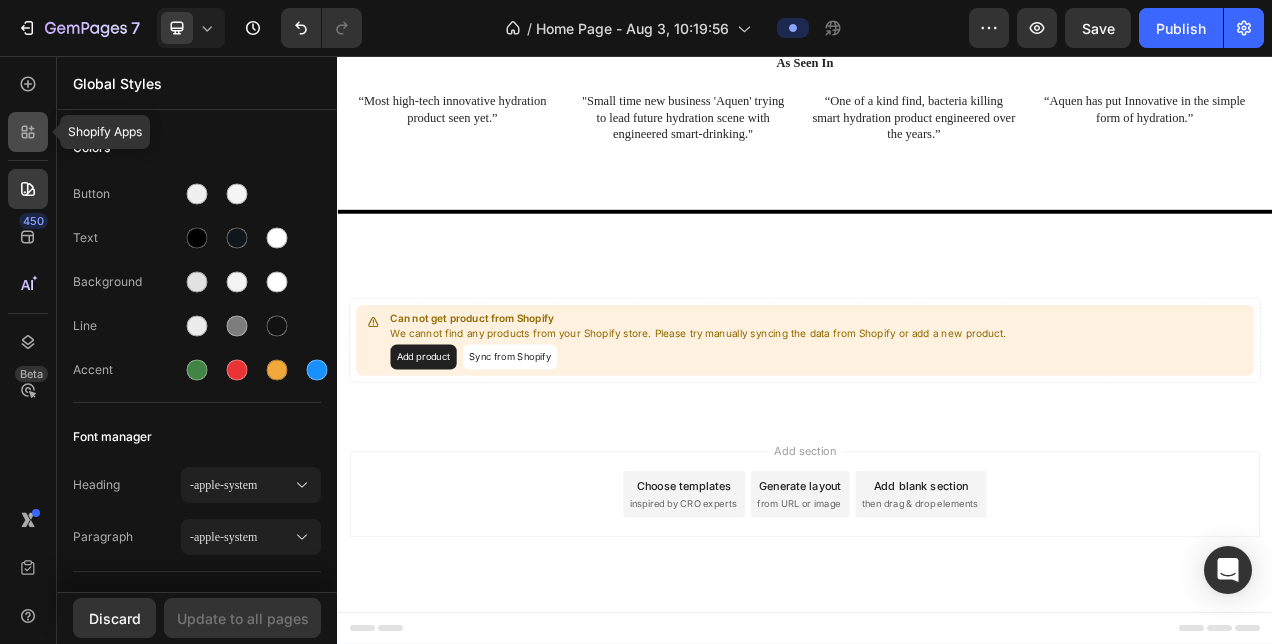 click 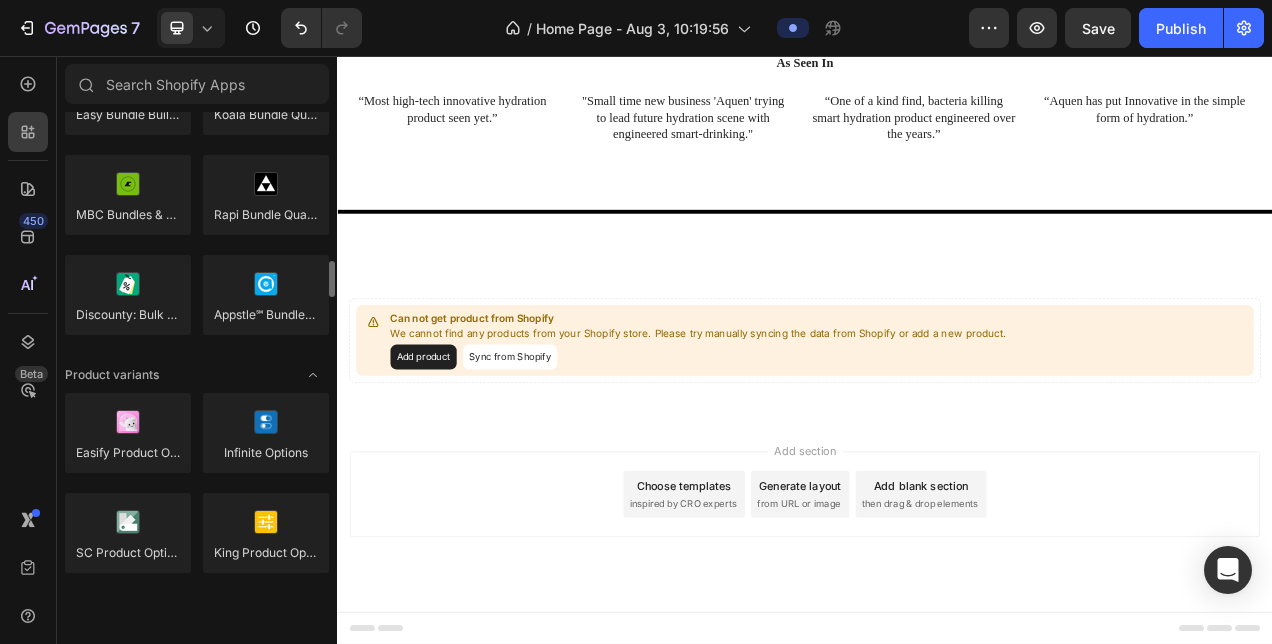 scroll, scrollTop: 1978, scrollLeft: 0, axis: vertical 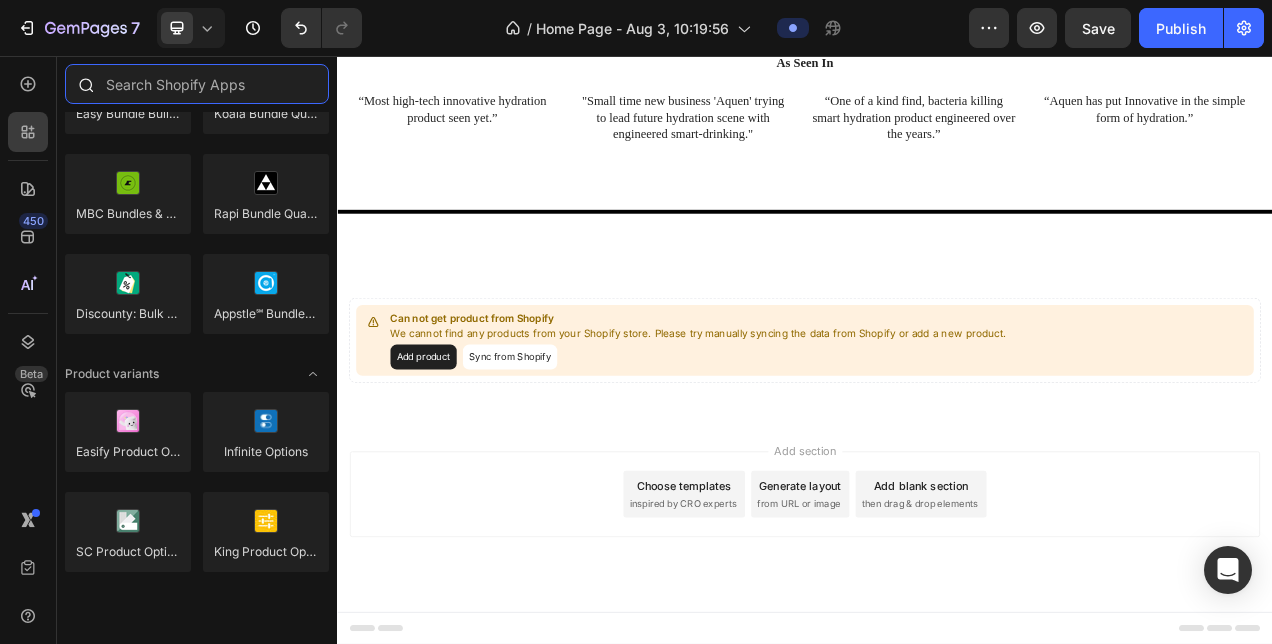 click at bounding box center (197, 84) 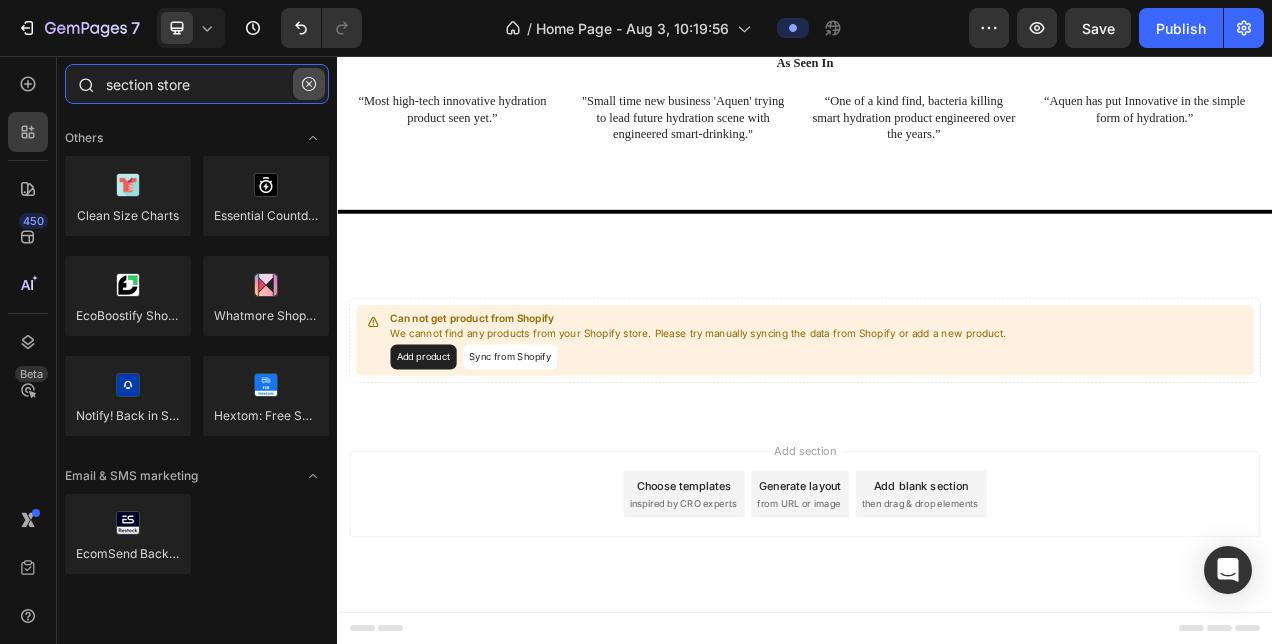 type on "section store" 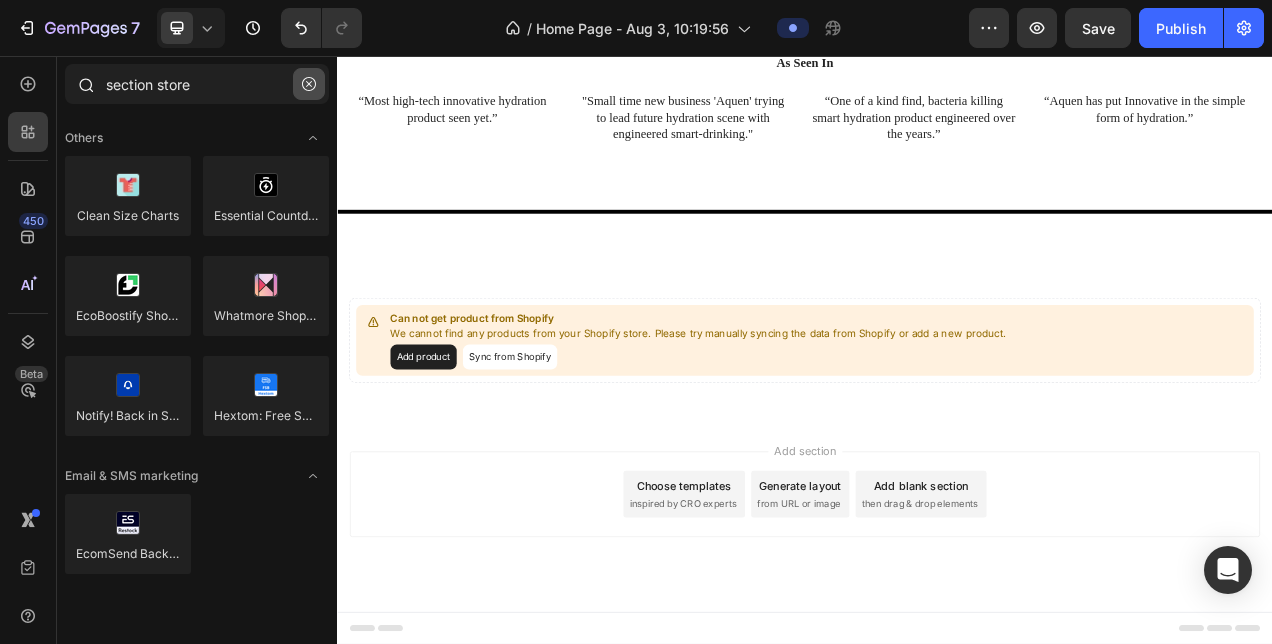 click at bounding box center [309, 84] 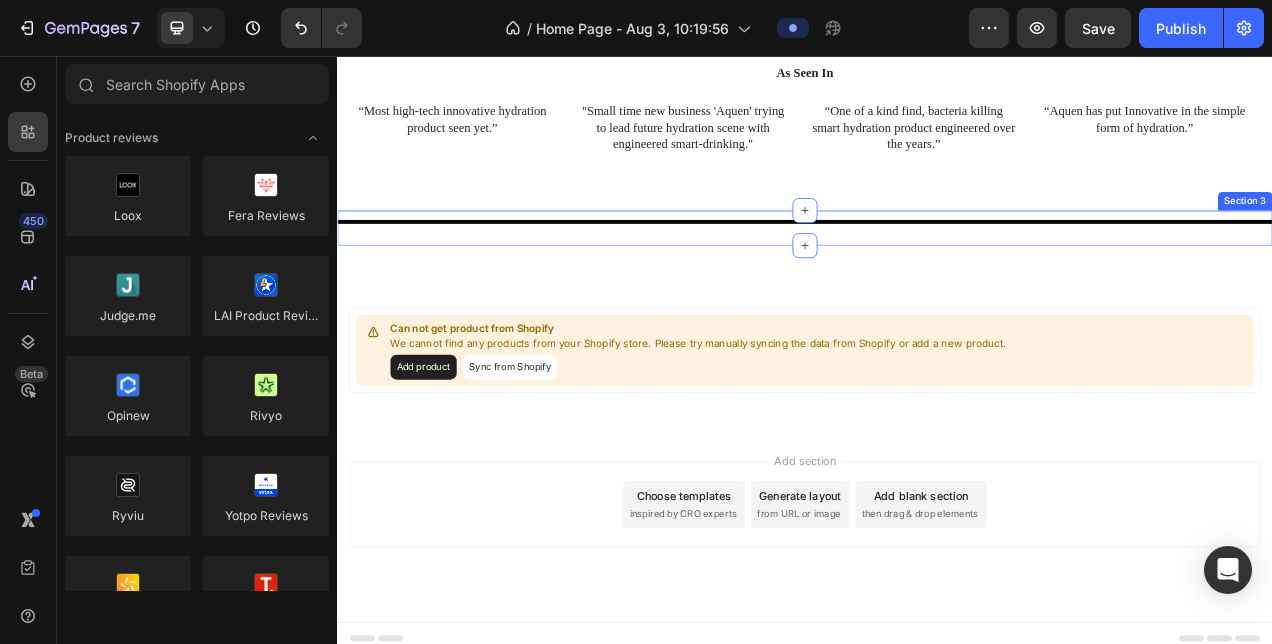 scroll, scrollTop: 823, scrollLeft: 0, axis: vertical 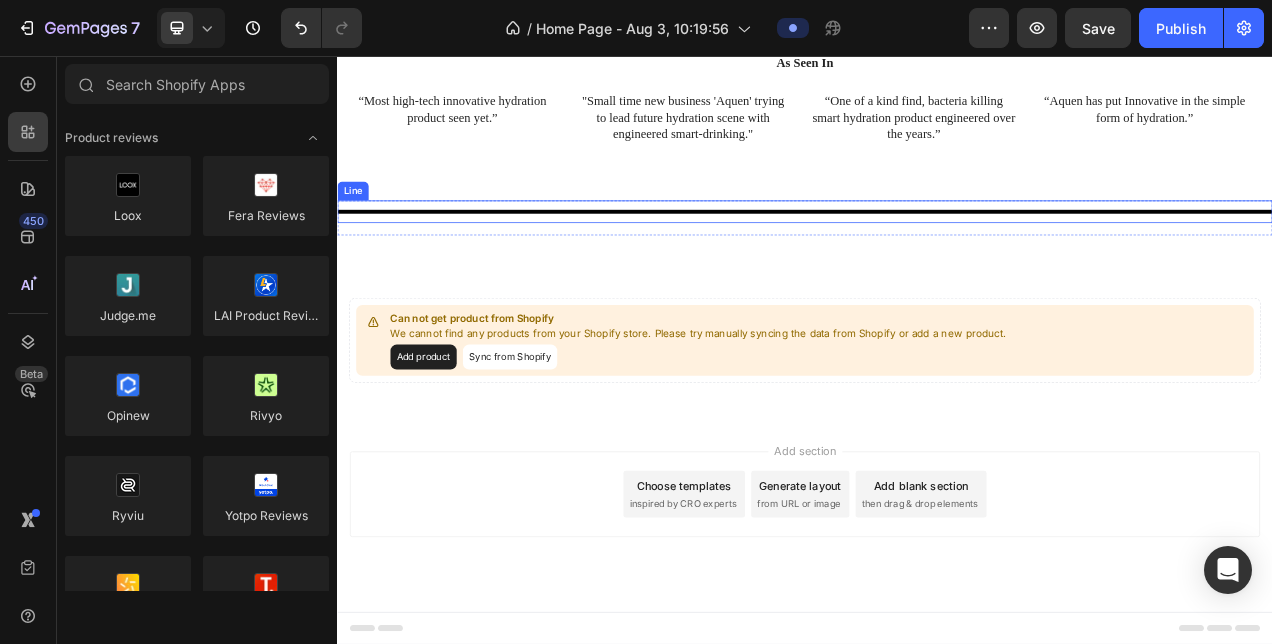 click on "Title Line" at bounding box center [937, 255] 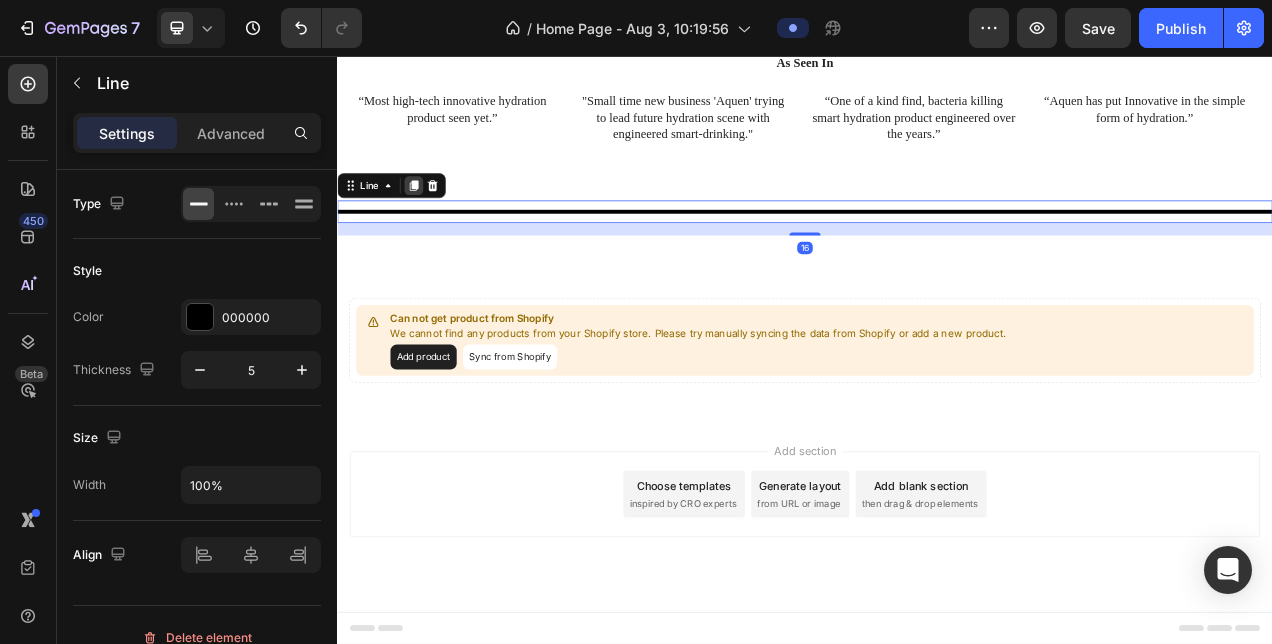click 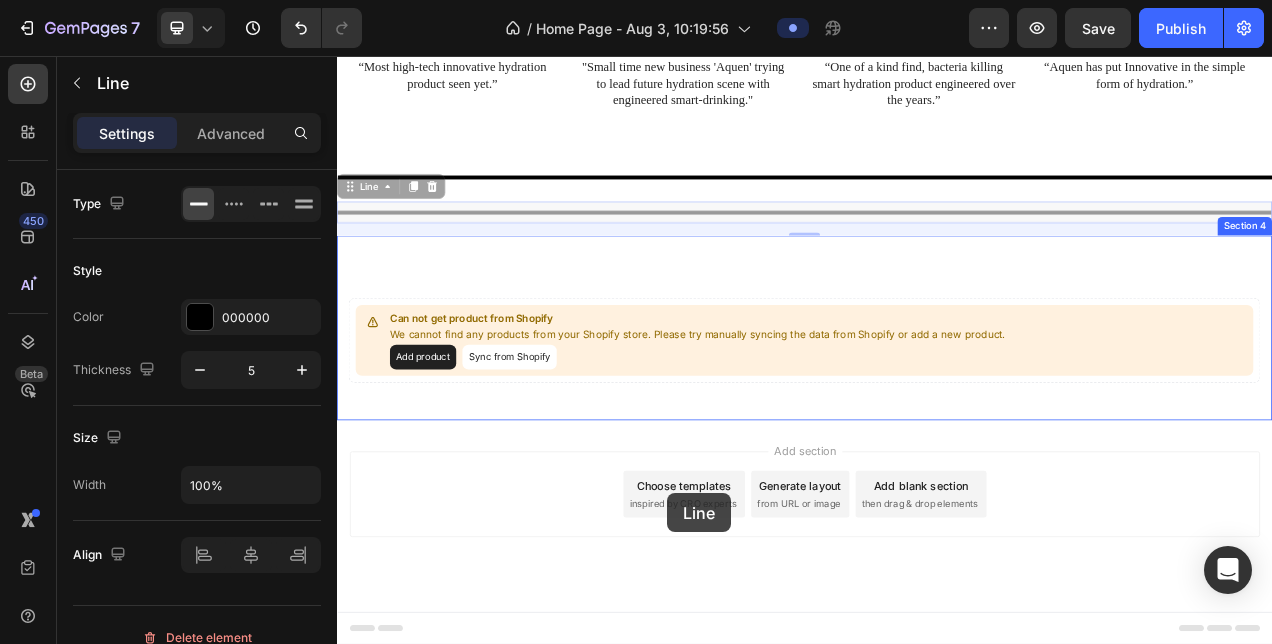 scroll, scrollTop: 868, scrollLeft: 0, axis: vertical 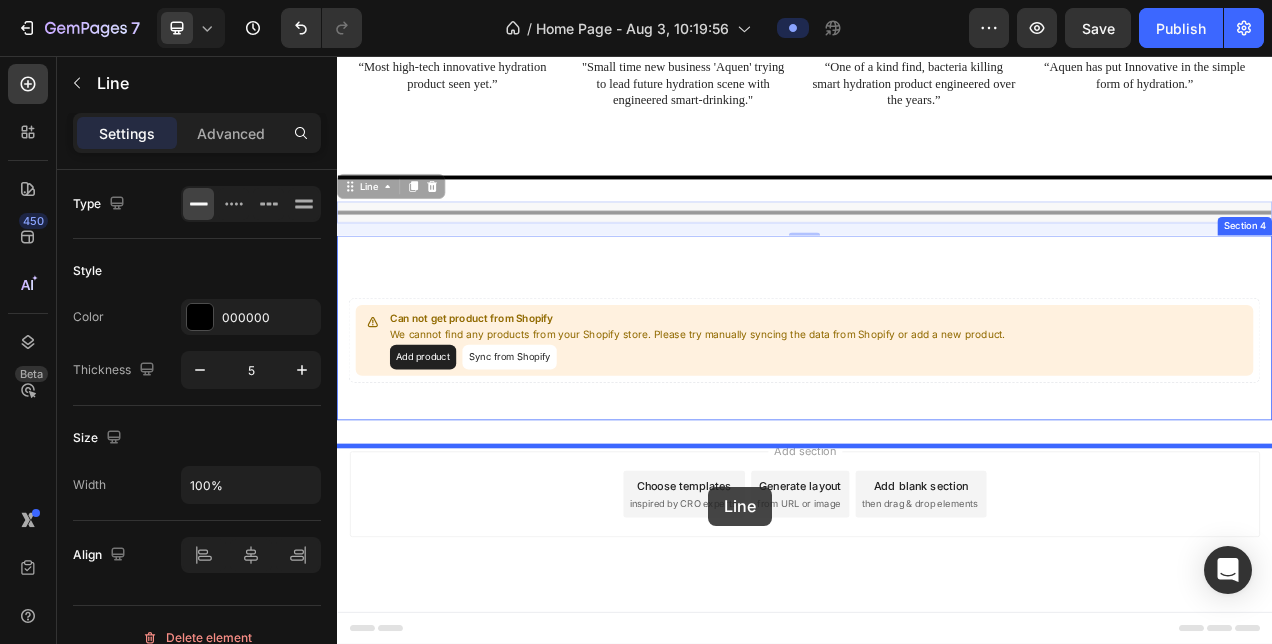 drag, startPoint x: 772, startPoint y: 303, endPoint x: 812, endPoint y: 609, distance: 308.6033 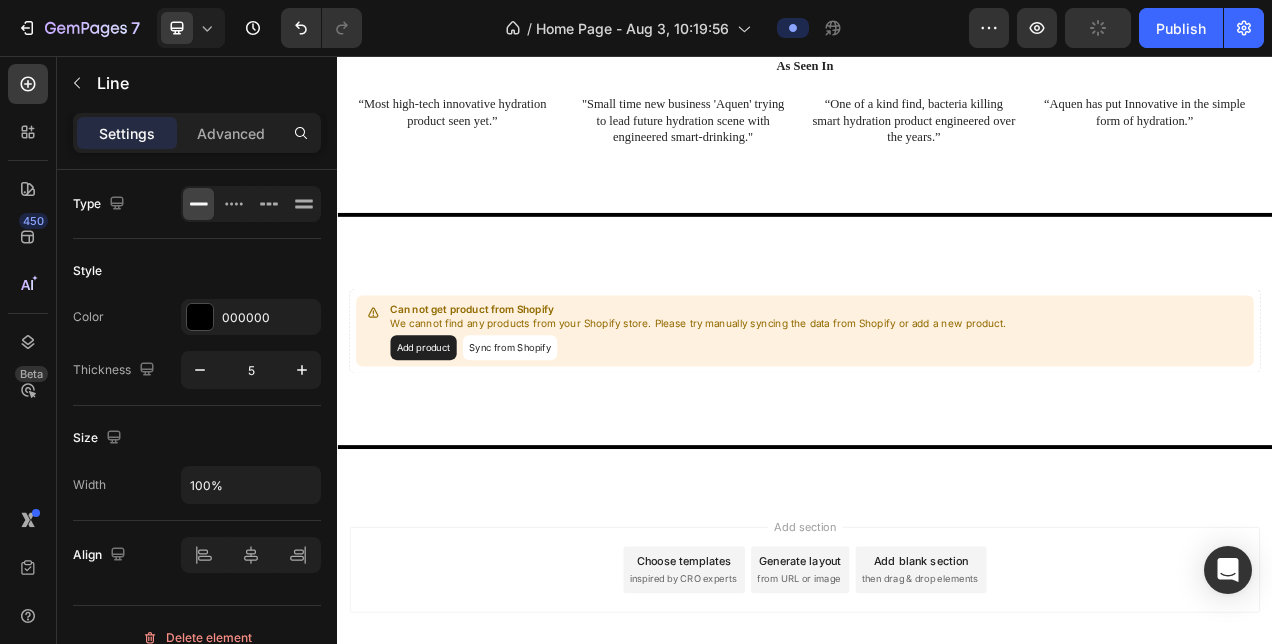 scroll, scrollTop: 916, scrollLeft: 0, axis: vertical 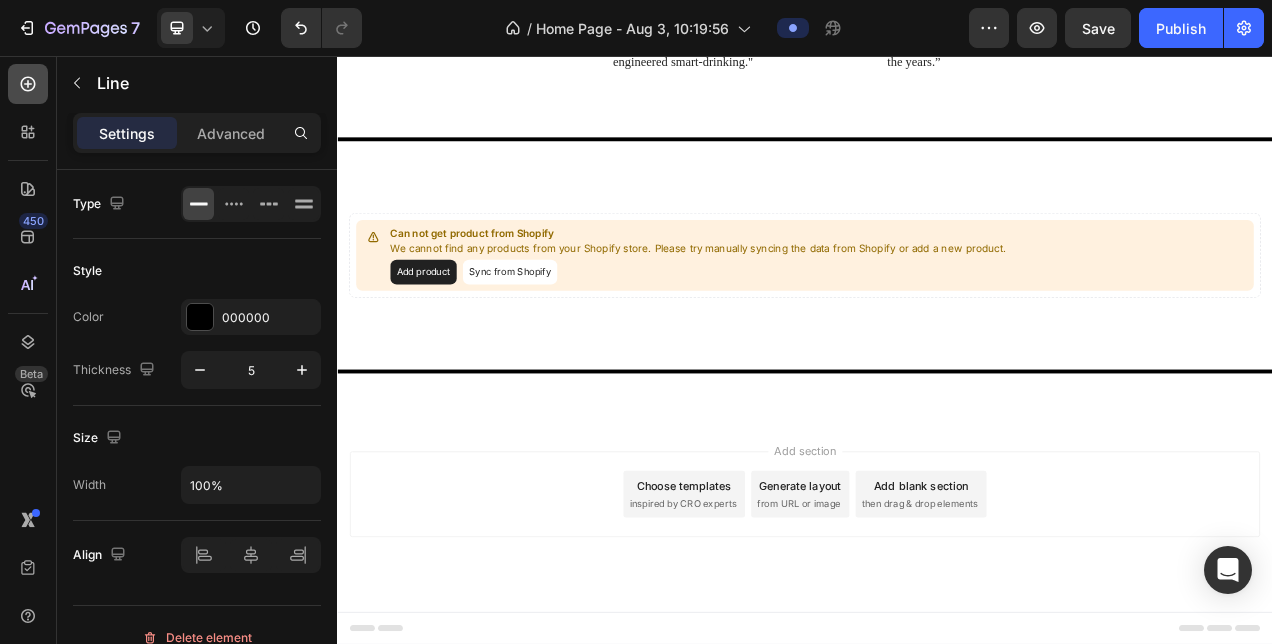 click 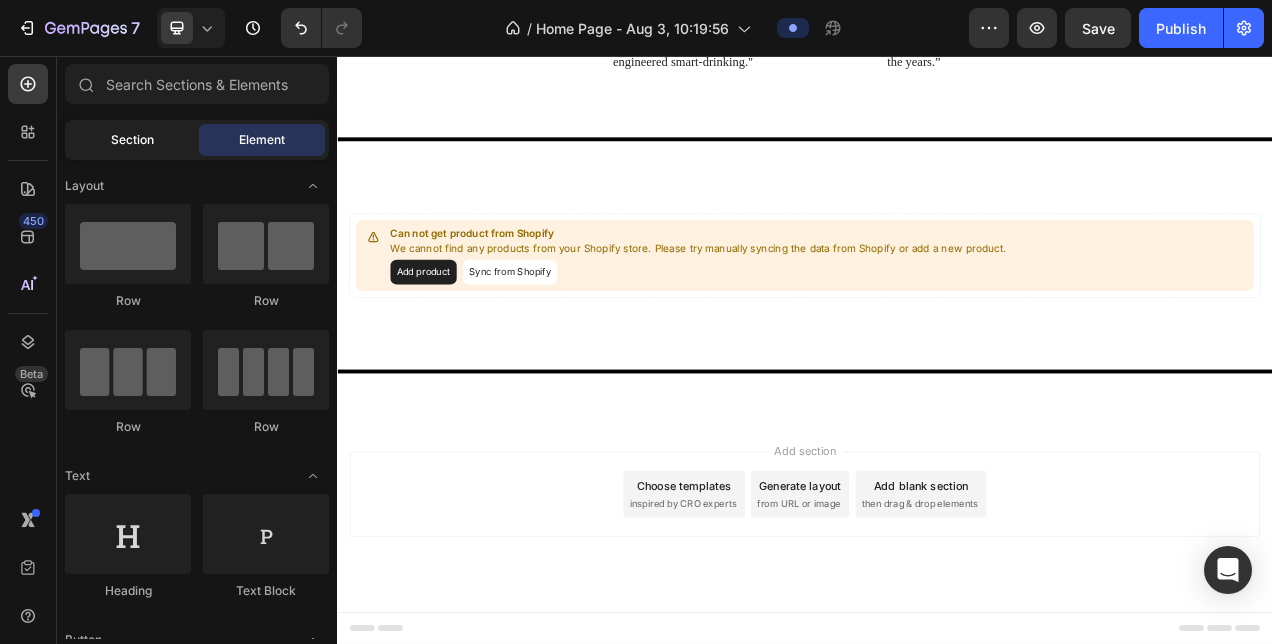 click on "Section" at bounding box center [132, 140] 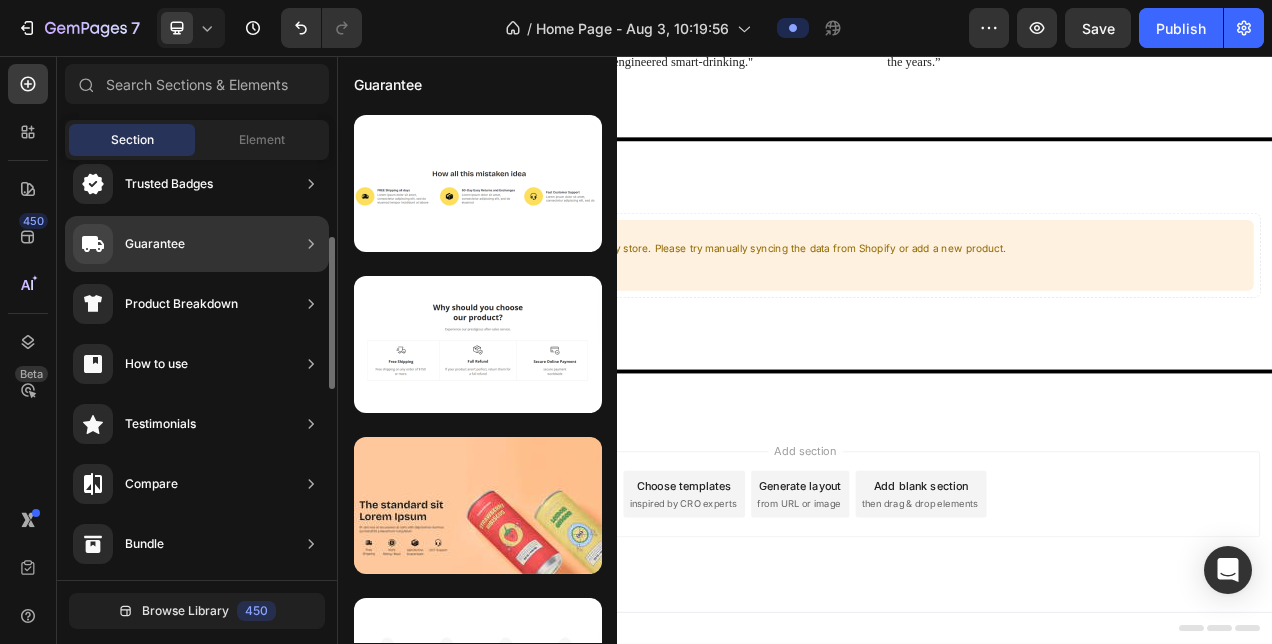 scroll, scrollTop: 204, scrollLeft: 0, axis: vertical 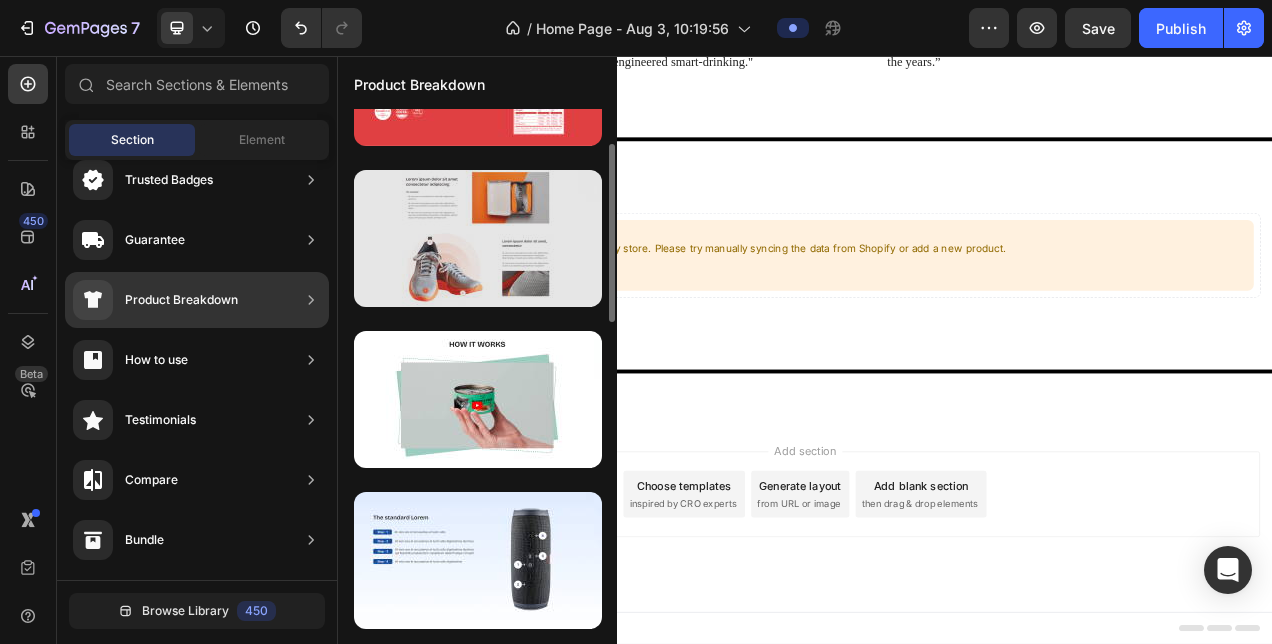 click at bounding box center [478, 238] 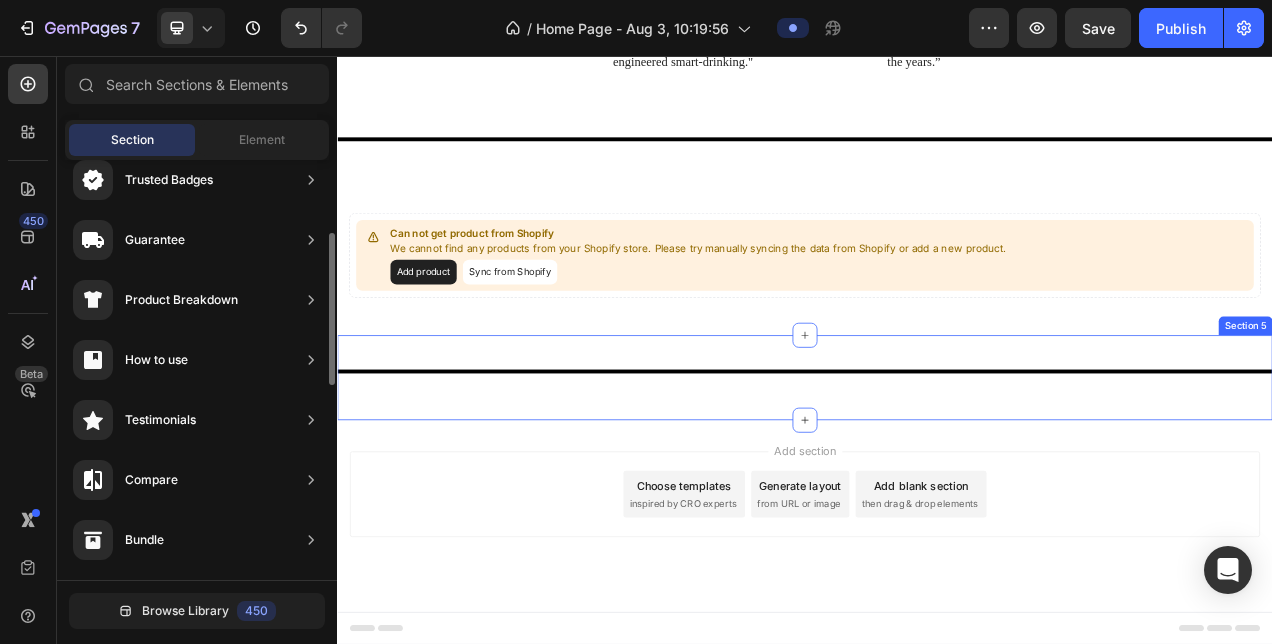 scroll, scrollTop: 98, scrollLeft: 0, axis: vertical 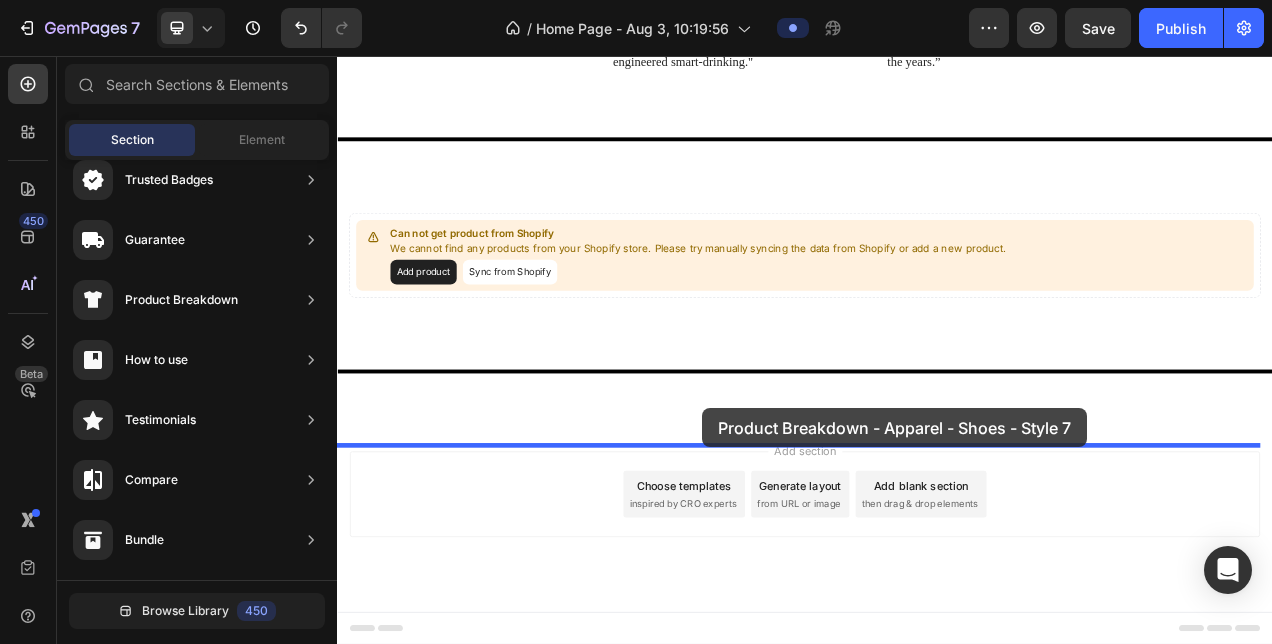 drag, startPoint x: 803, startPoint y: 294, endPoint x: 805, endPoint y: 508, distance: 214.00934 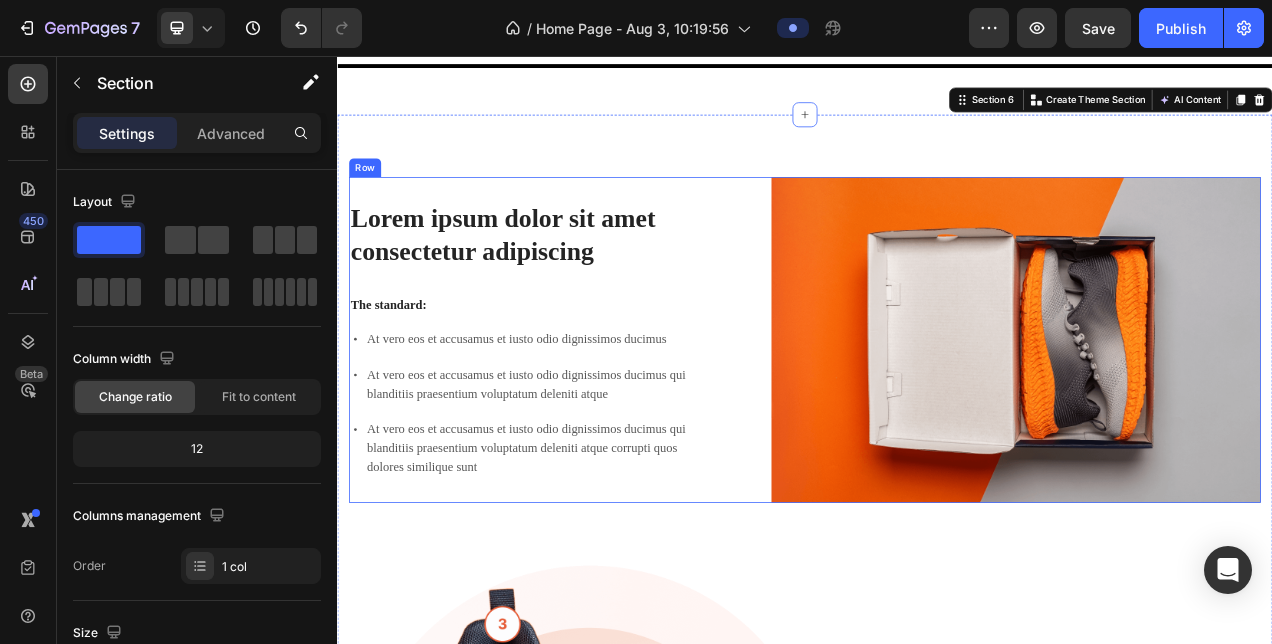 scroll, scrollTop: 1311, scrollLeft: 0, axis: vertical 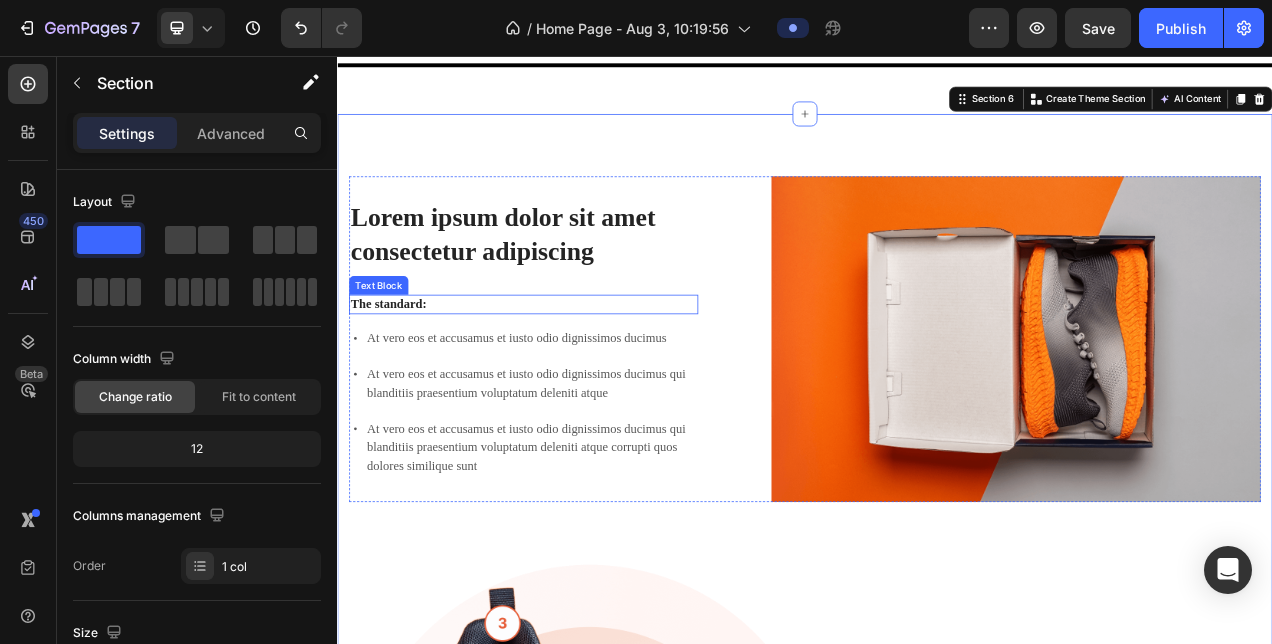 click on "The standard:" at bounding box center [576, 374] 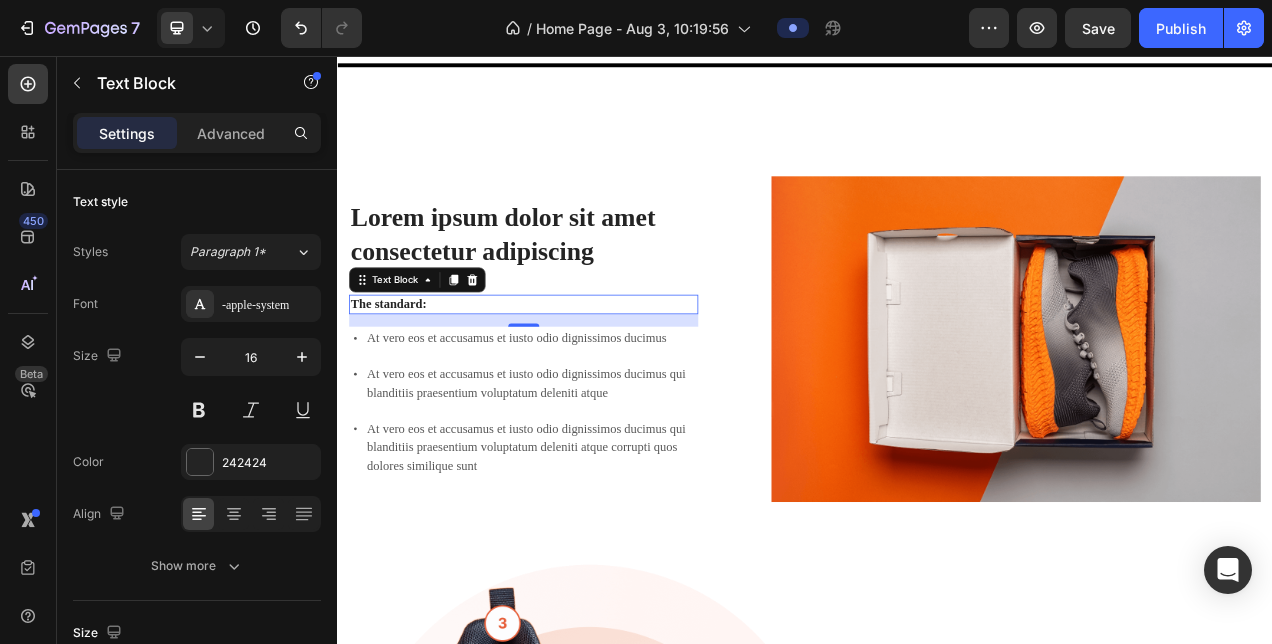 click on "The standard:" at bounding box center [576, 374] 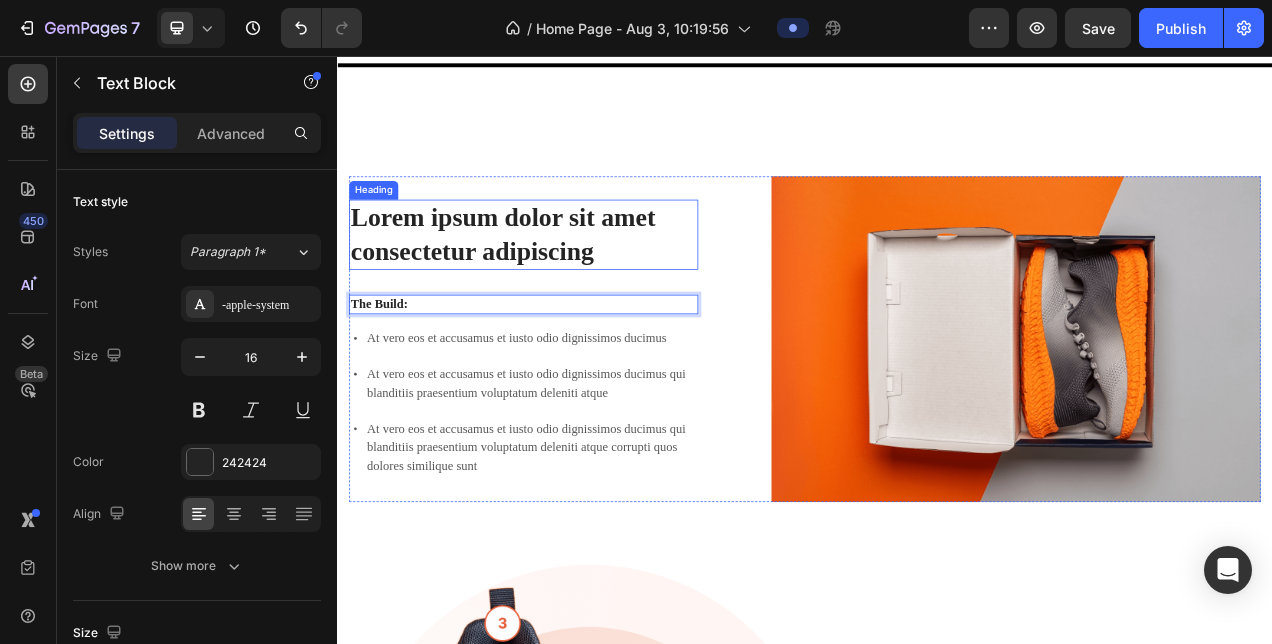 click on "Lorem ipsum dolor sit amet consectetur adipiscing" at bounding box center [576, 285] 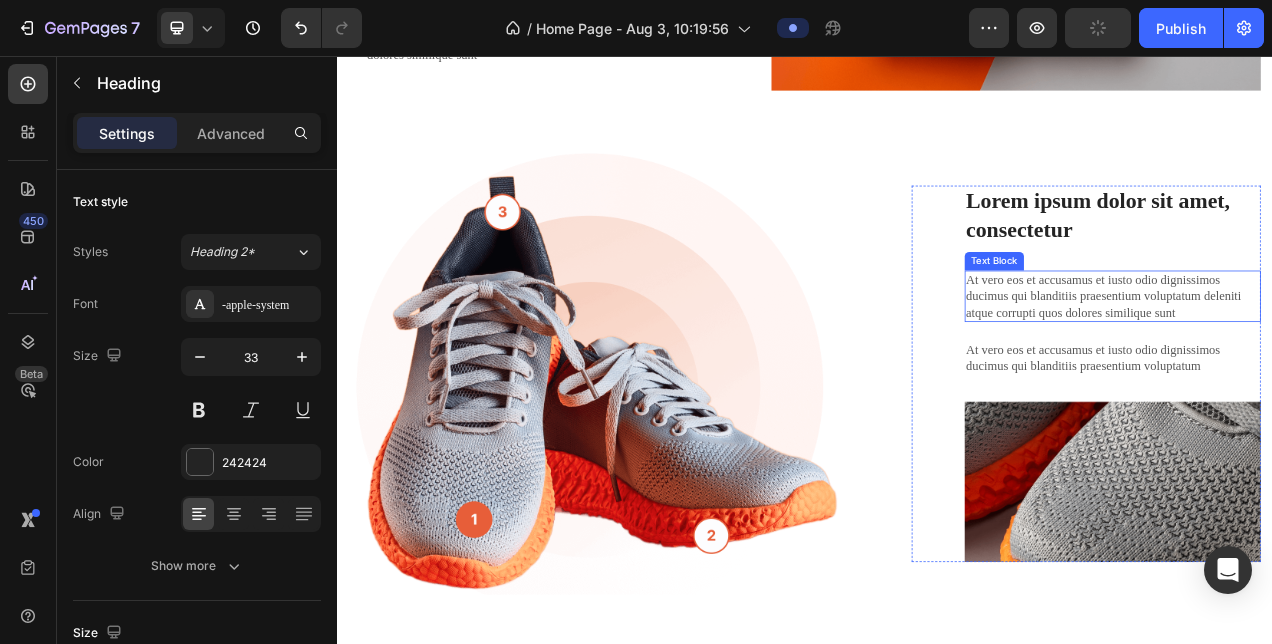 scroll, scrollTop: 1826, scrollLeft: 0, axis: vertical 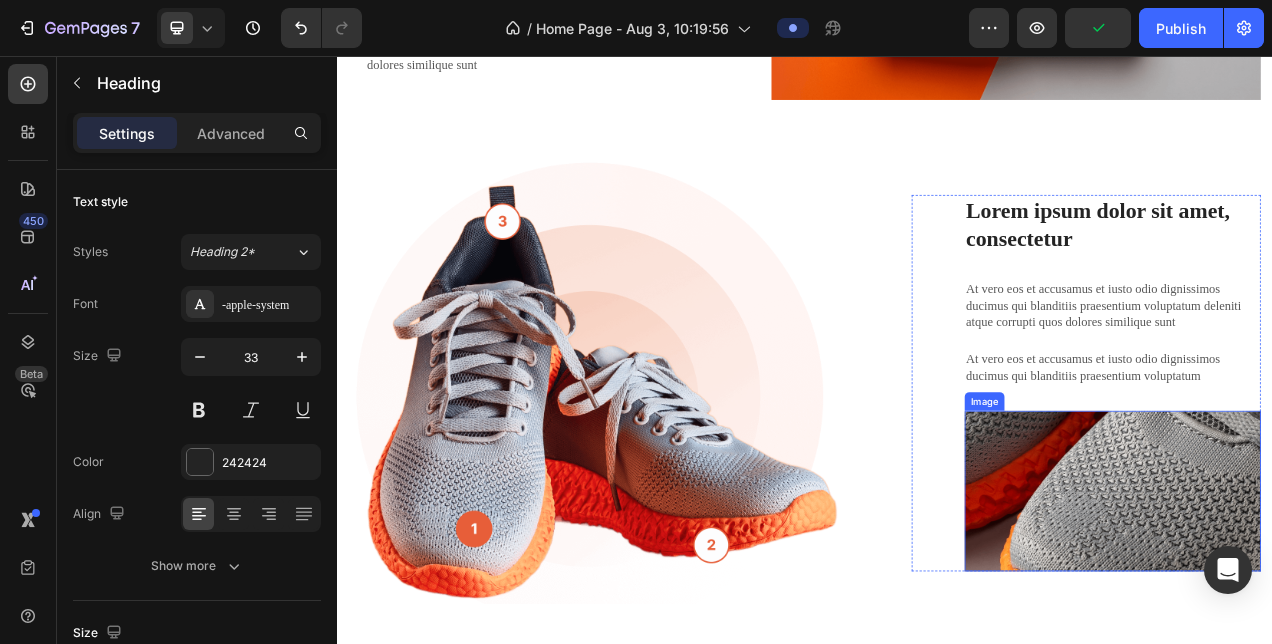 click at bounding box center (1332, 614) 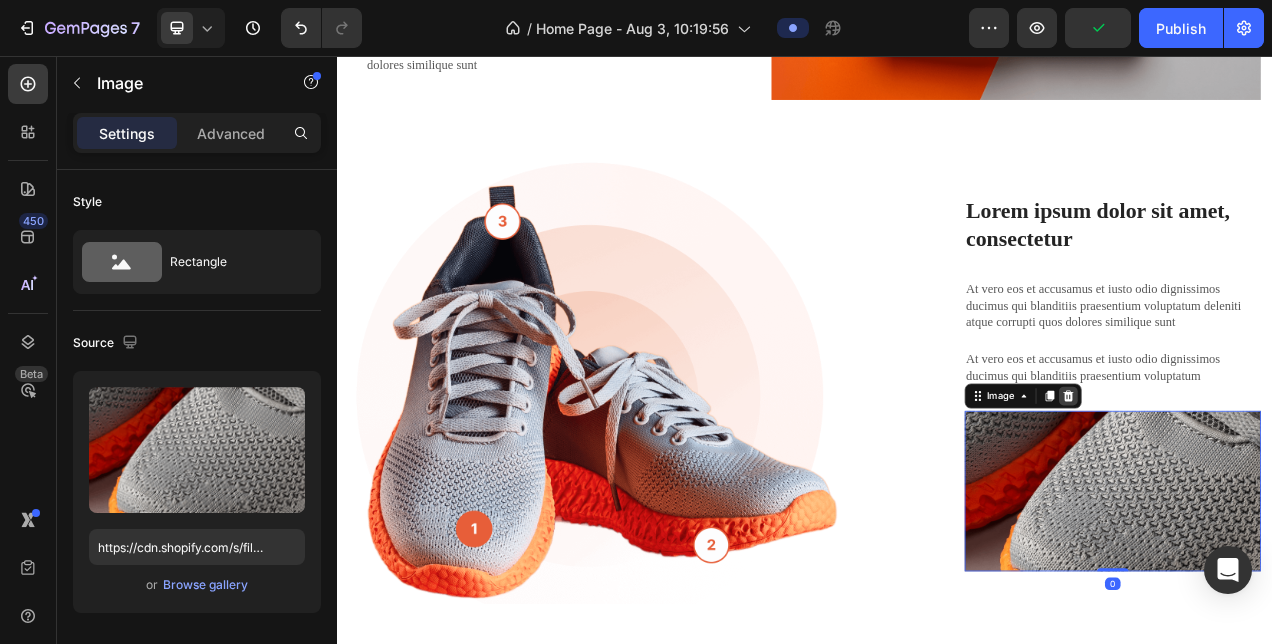 click 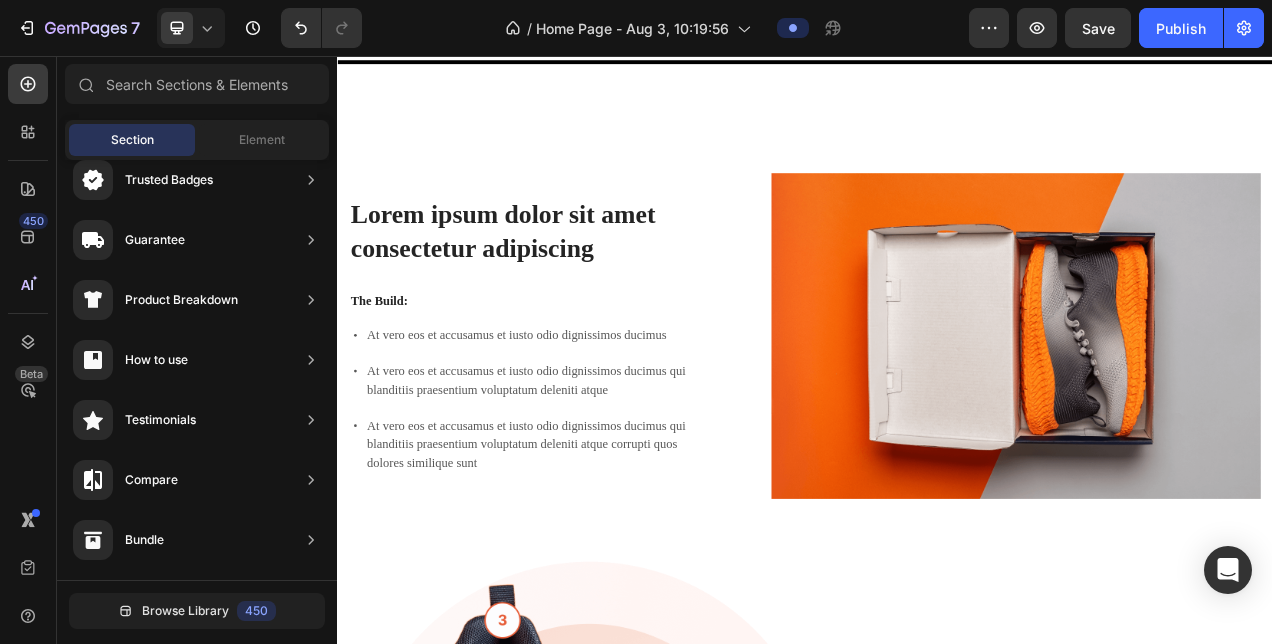 scroll, scrollTop: 1304, scrollLeft: 0, axis: vertical 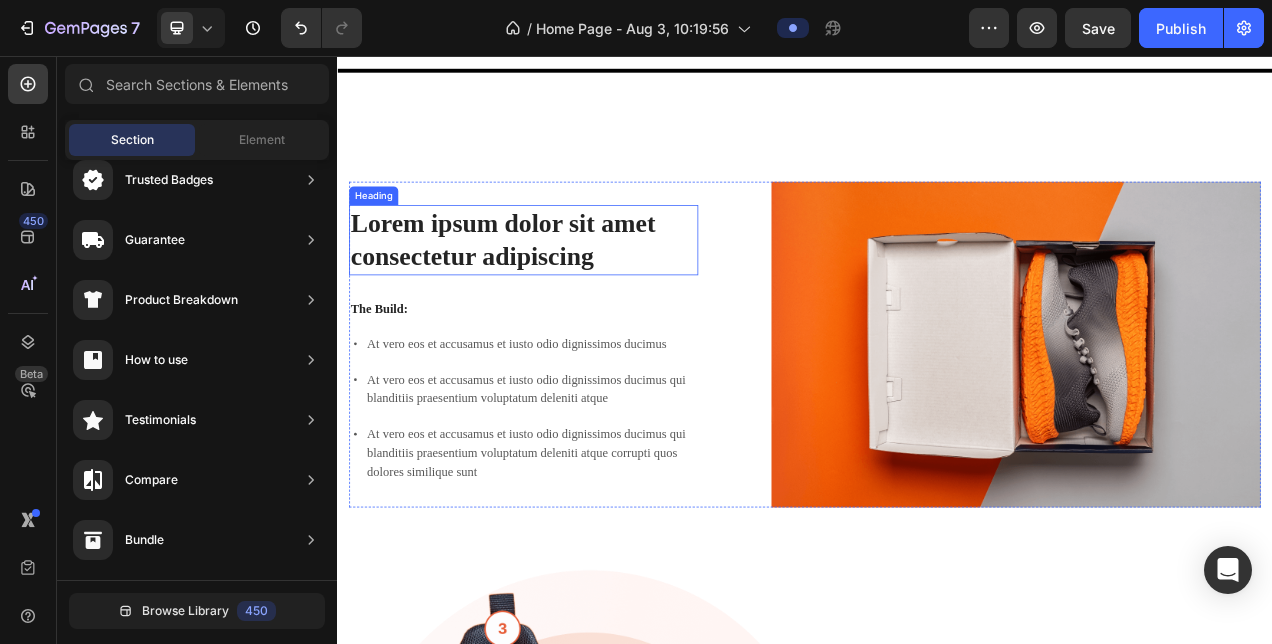 click on "Lorem ipsum dolor sit amet consectetur adipiscing" at bounding box center [576, 292] 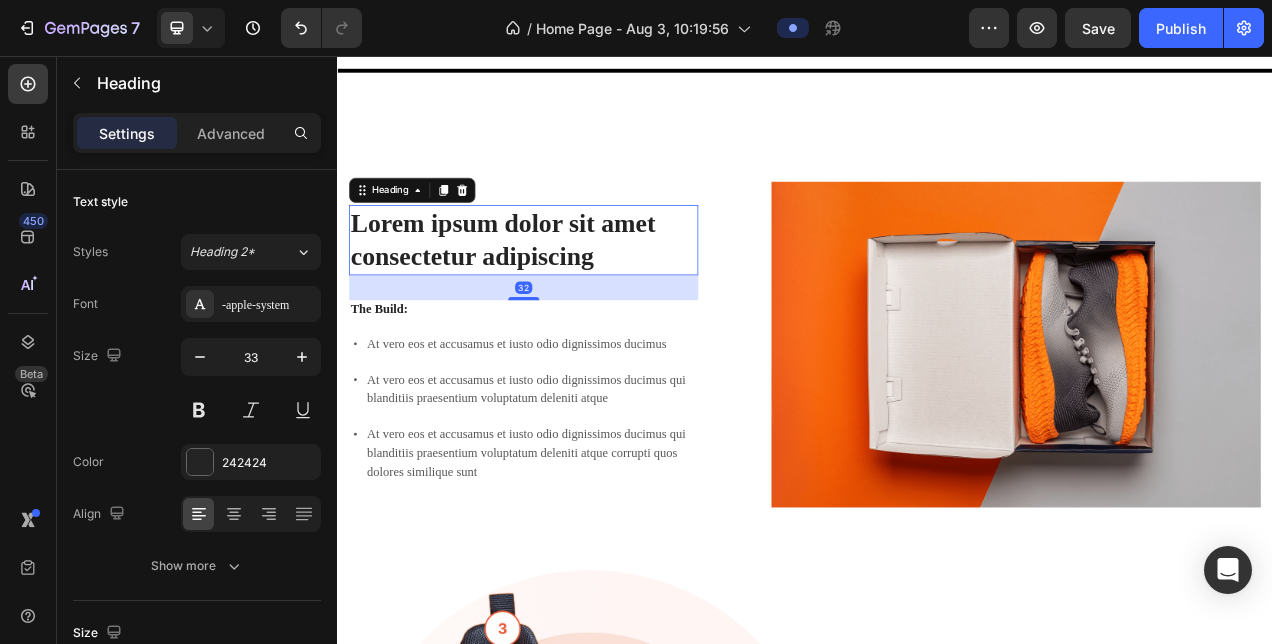 click on "Lorem ipsum dolor sit amet consectetur adipiscing" at bounding box center [576, 292] 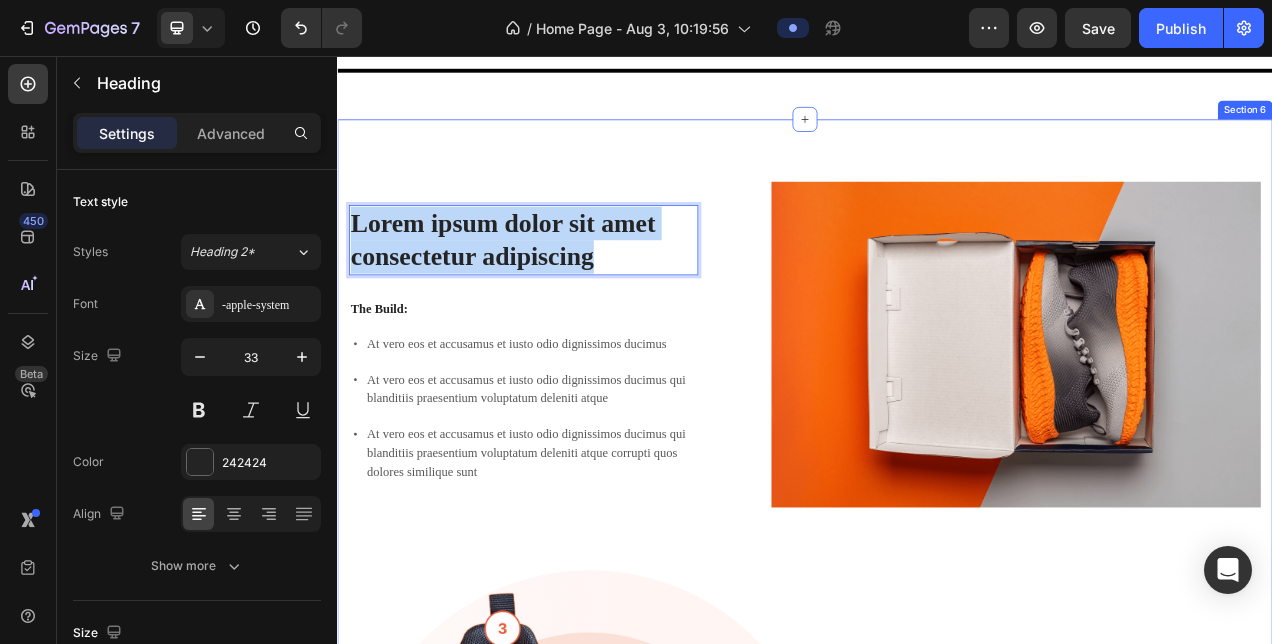 drag, startPoint x: 678, startPoint y: 310, endPoint x: 346, endPoint y: 256, distance: 336.36288 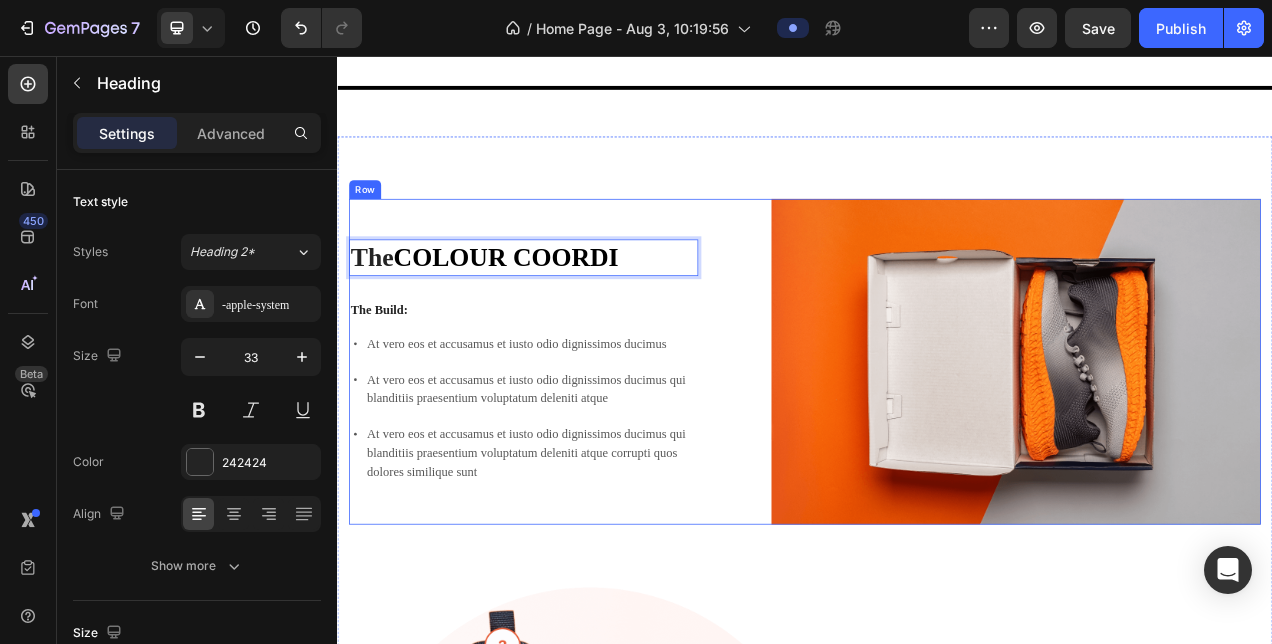 scroll, scrollTop: 1304, scrollLeft: 0, axis: vertical 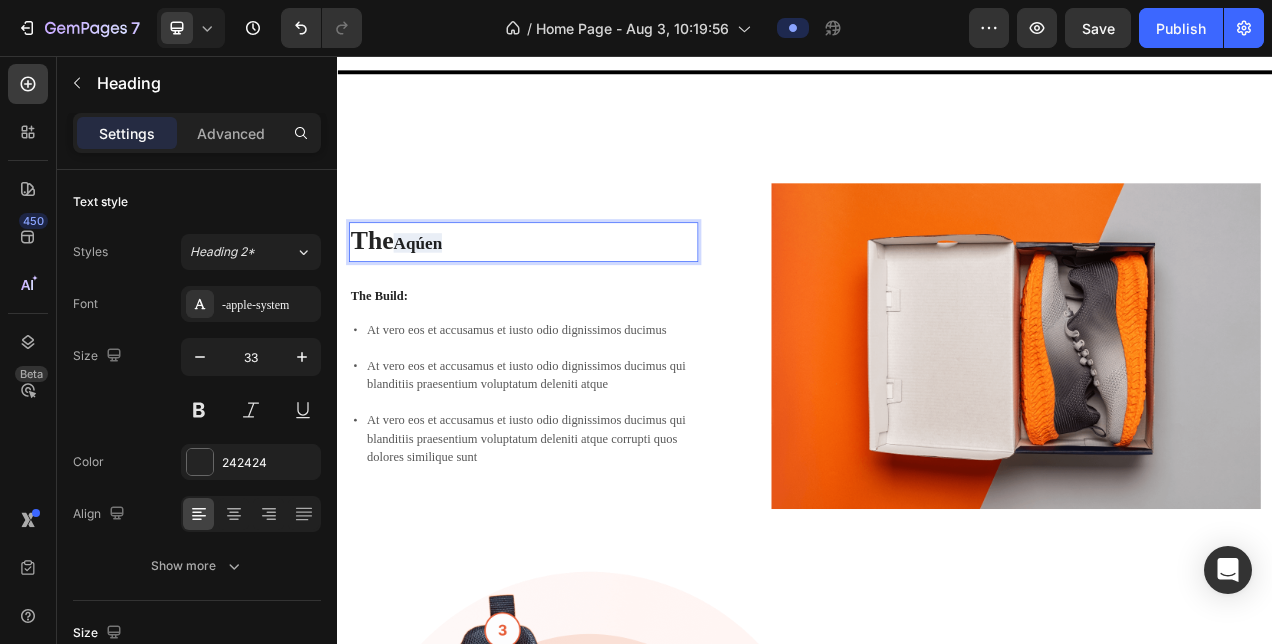 drag, startPoint x: 518, startPoint y: 294, endPoint x: 383, endPoint y: 282, distance: 135.53229 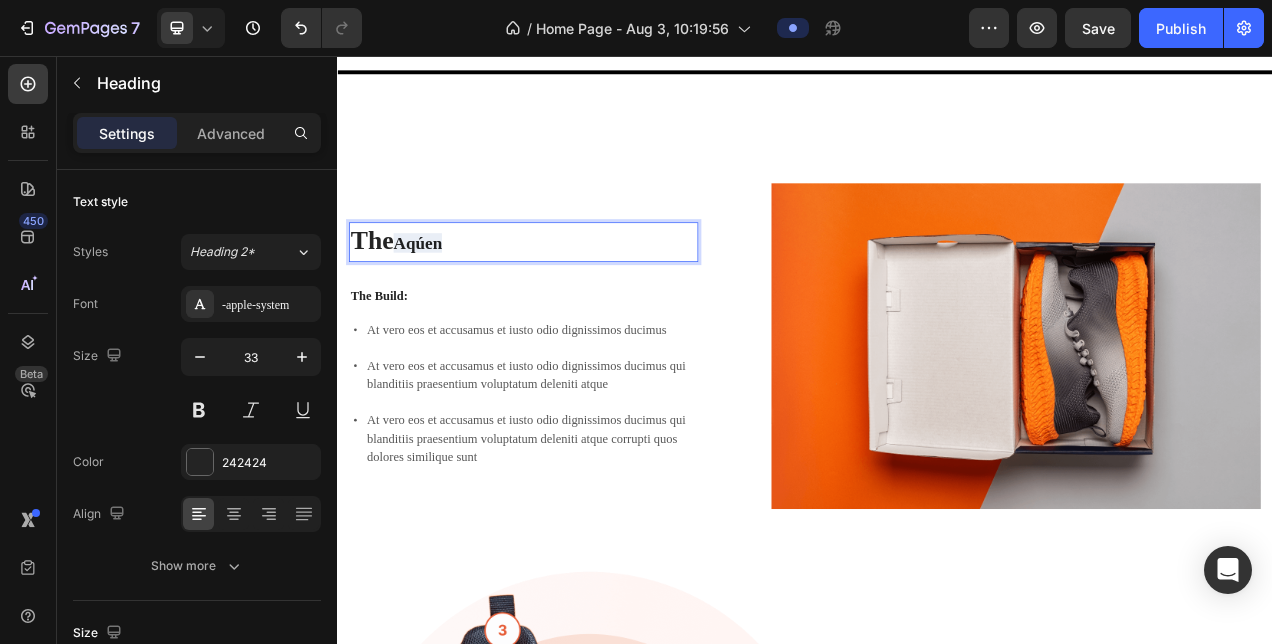 click on "The  Aqúen" at bounding box center [576, 294] 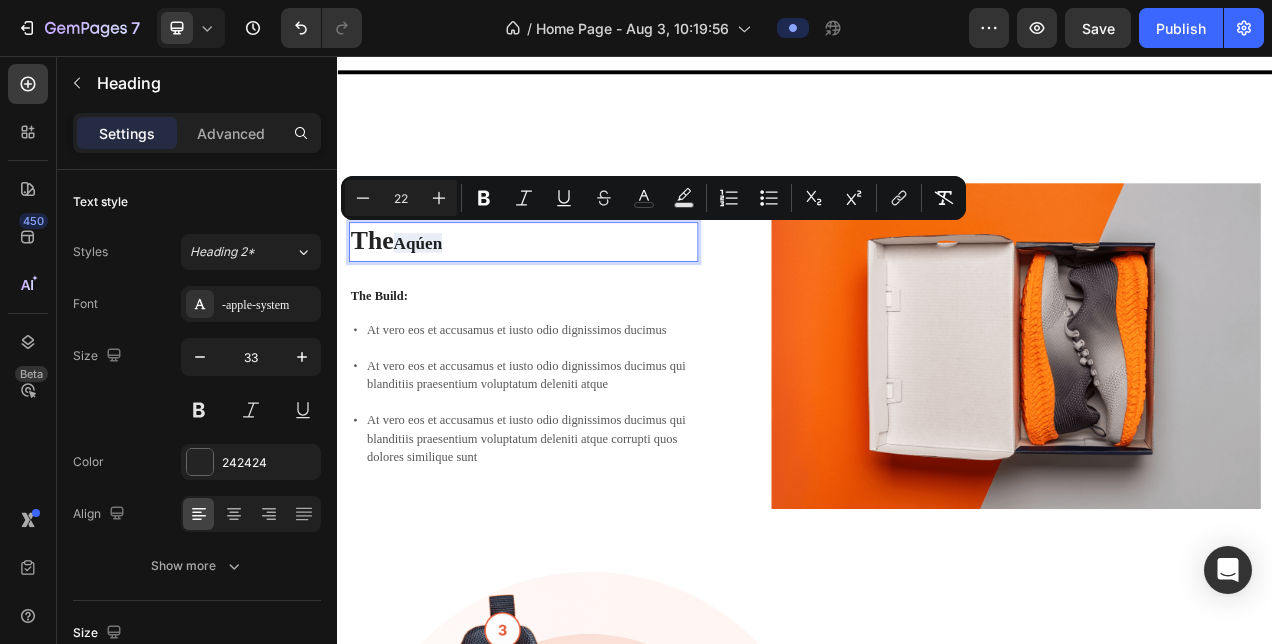 click on "22" at bounding box center [401, 198] 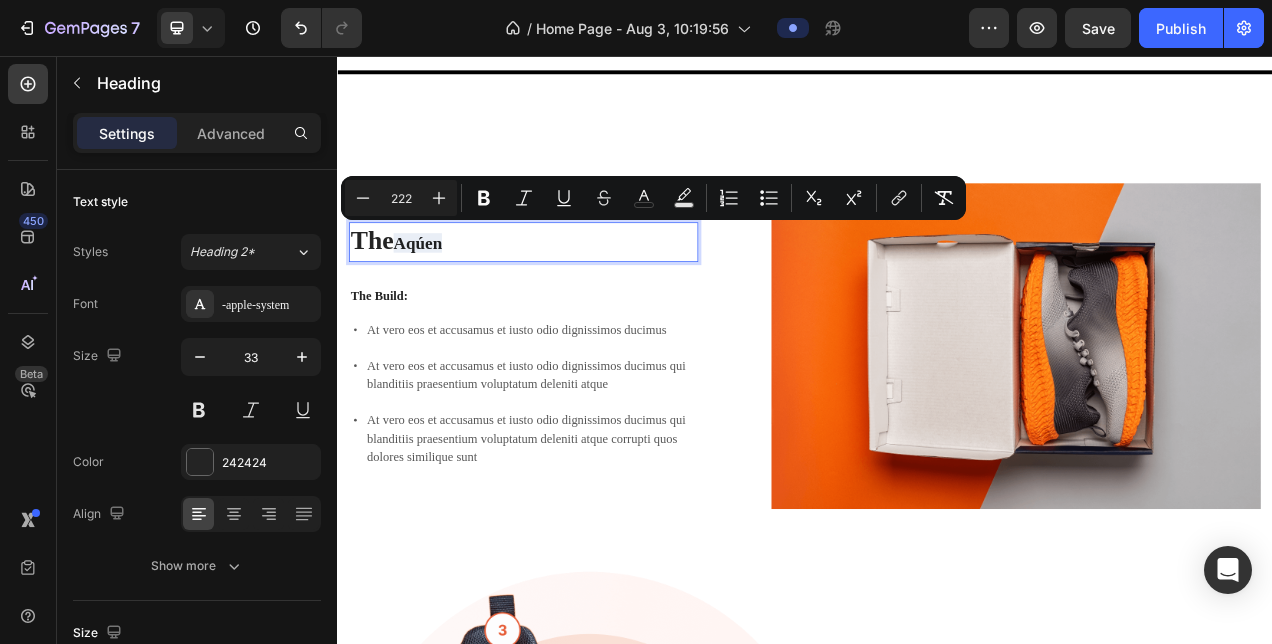 type on "2220" 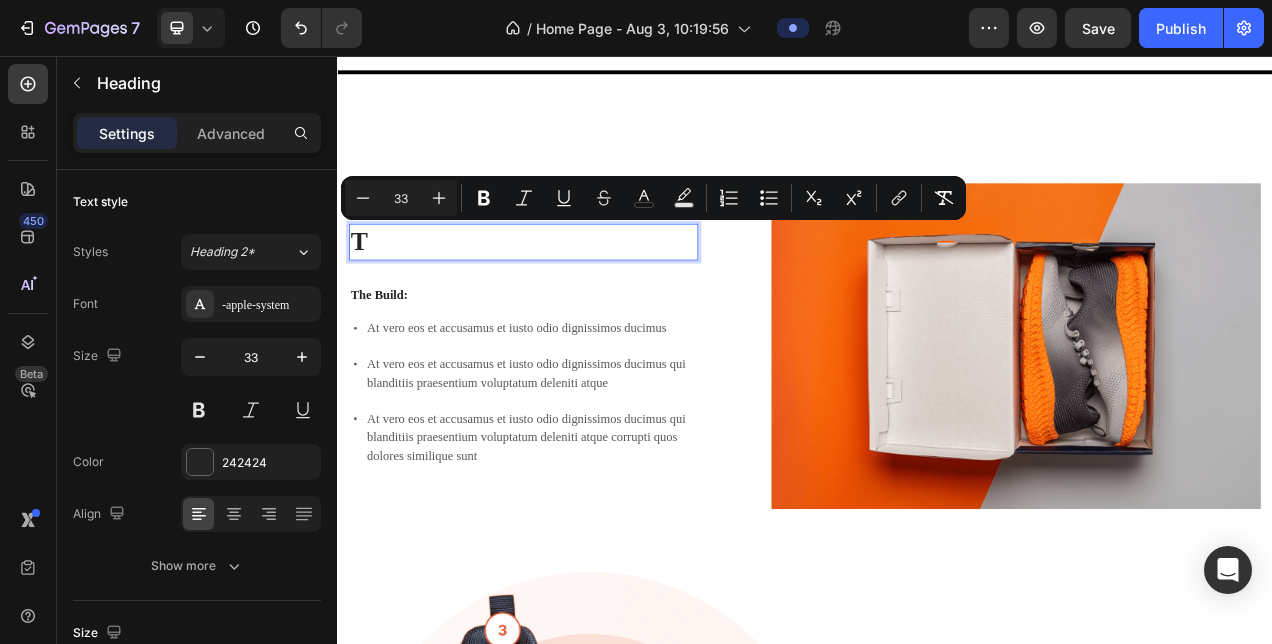scroll, scrollTop: 1352, scrollLeft: 0, axis: vertical 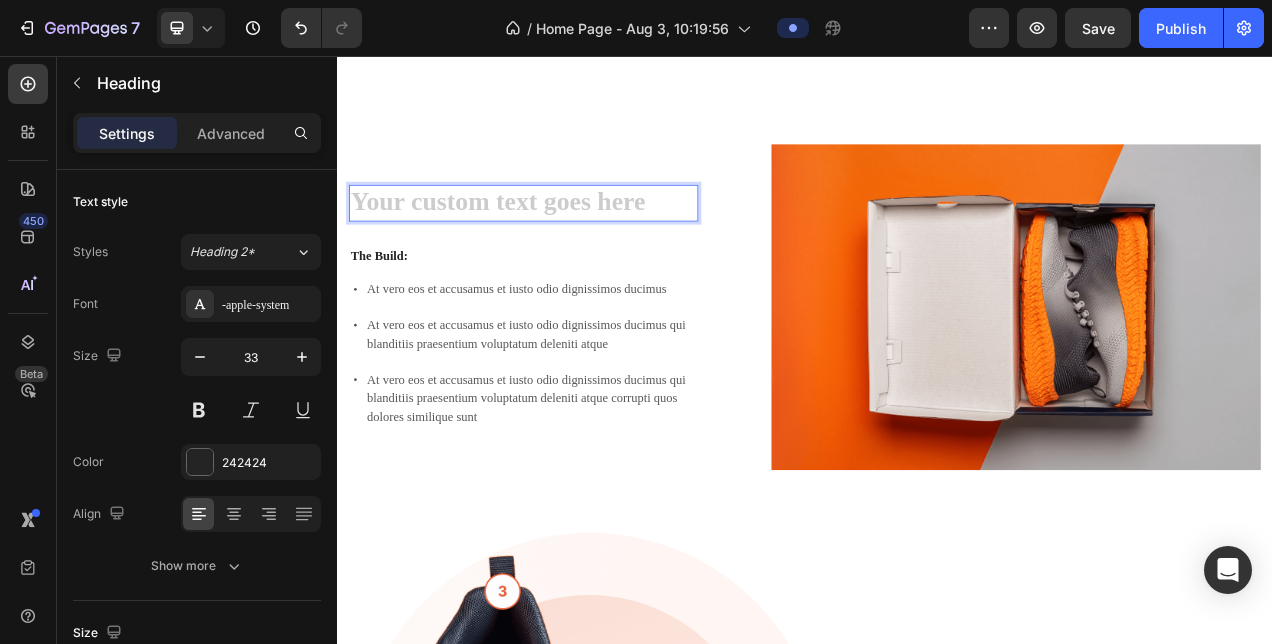 click at bounding box center [576, 244] 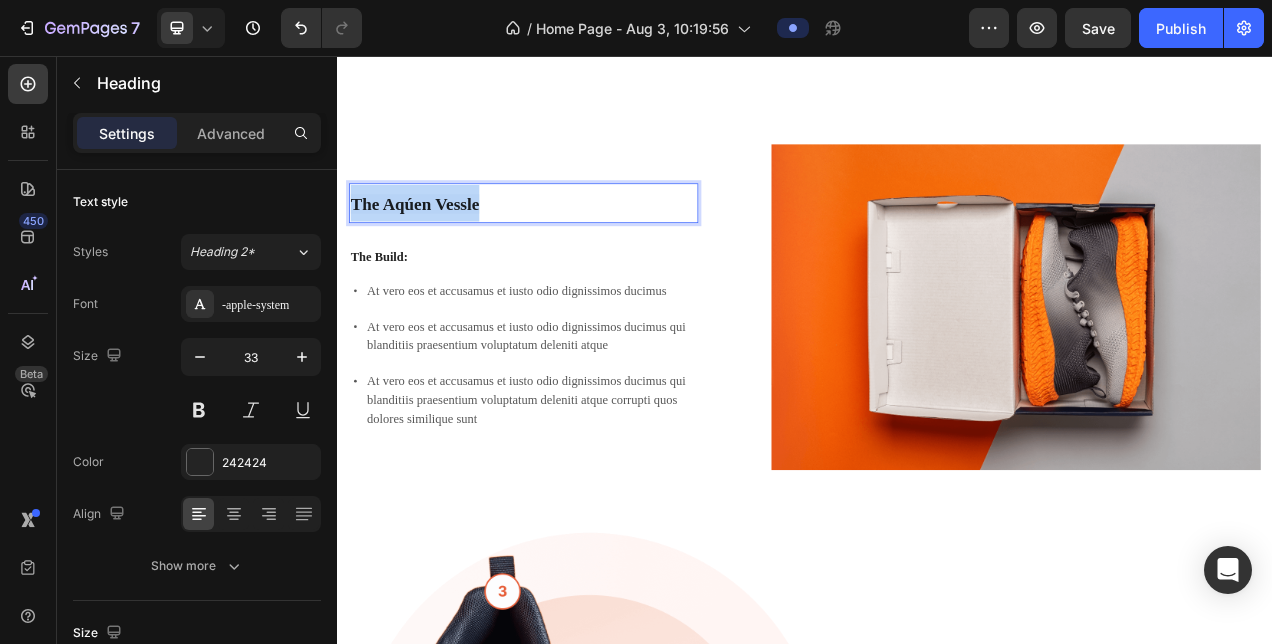drag, startPoint x: 583, startPoint y: 249, endPoint x: 305, endPoint y: 245, distance: 278.02878 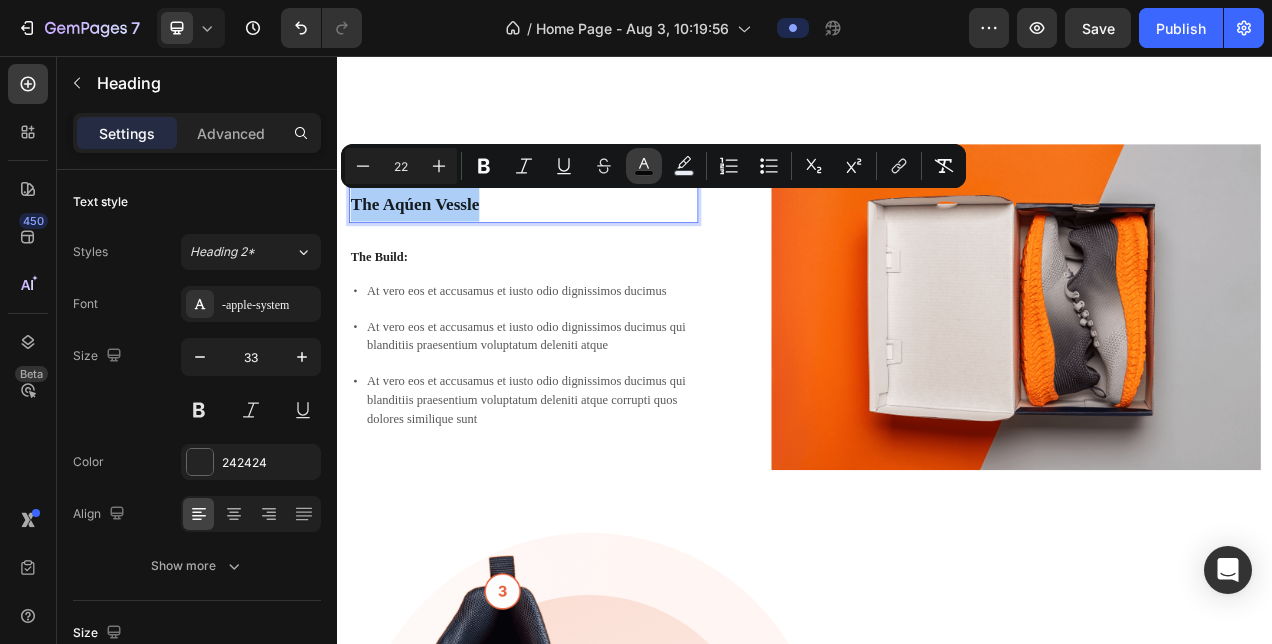 click 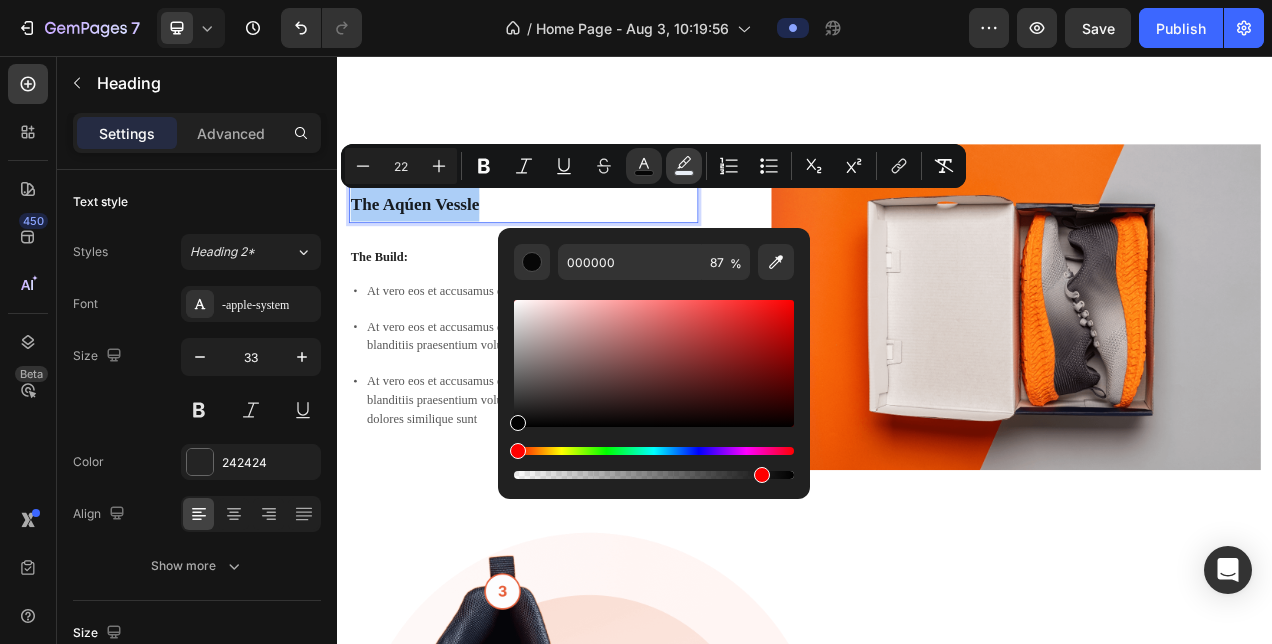 click 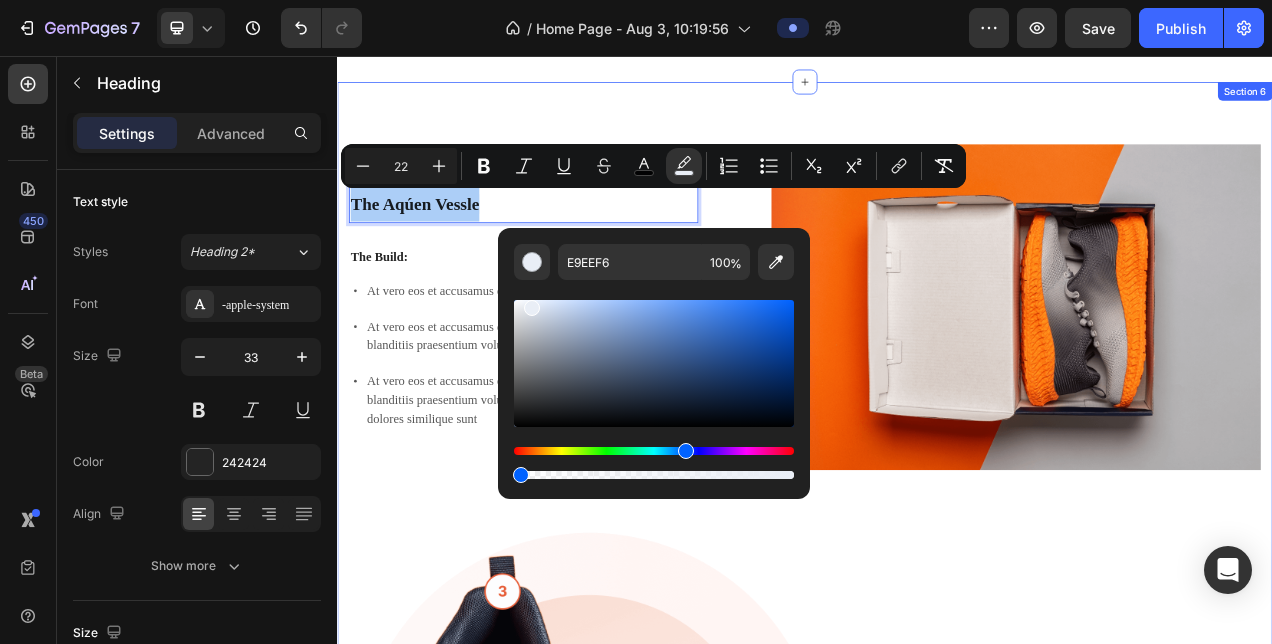 drag, startPoint x: 1126, startPoint y: 536, endPoint x: 457, endPoint y: 607, distance: 672.757 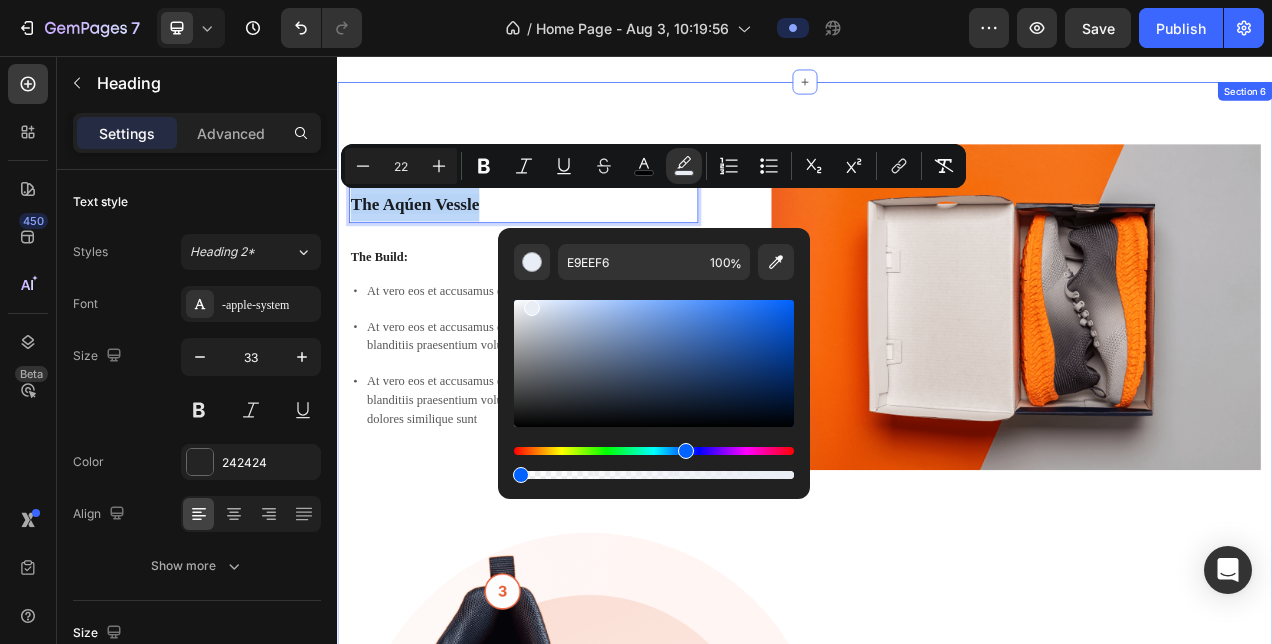 type on "1" 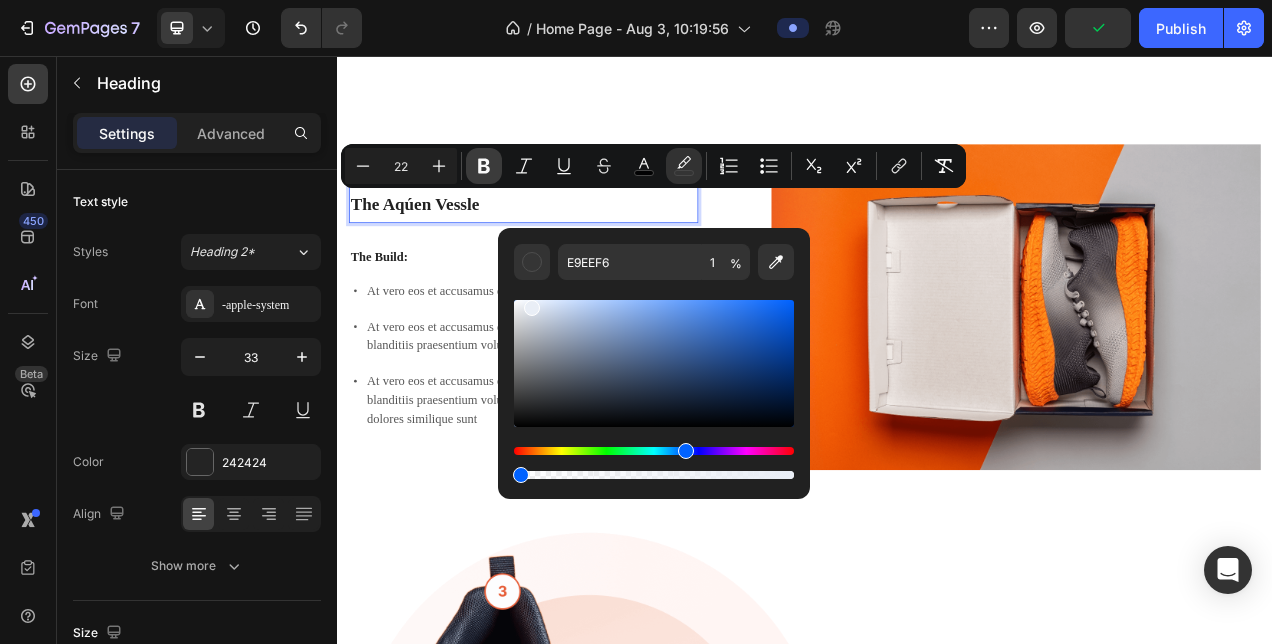 click 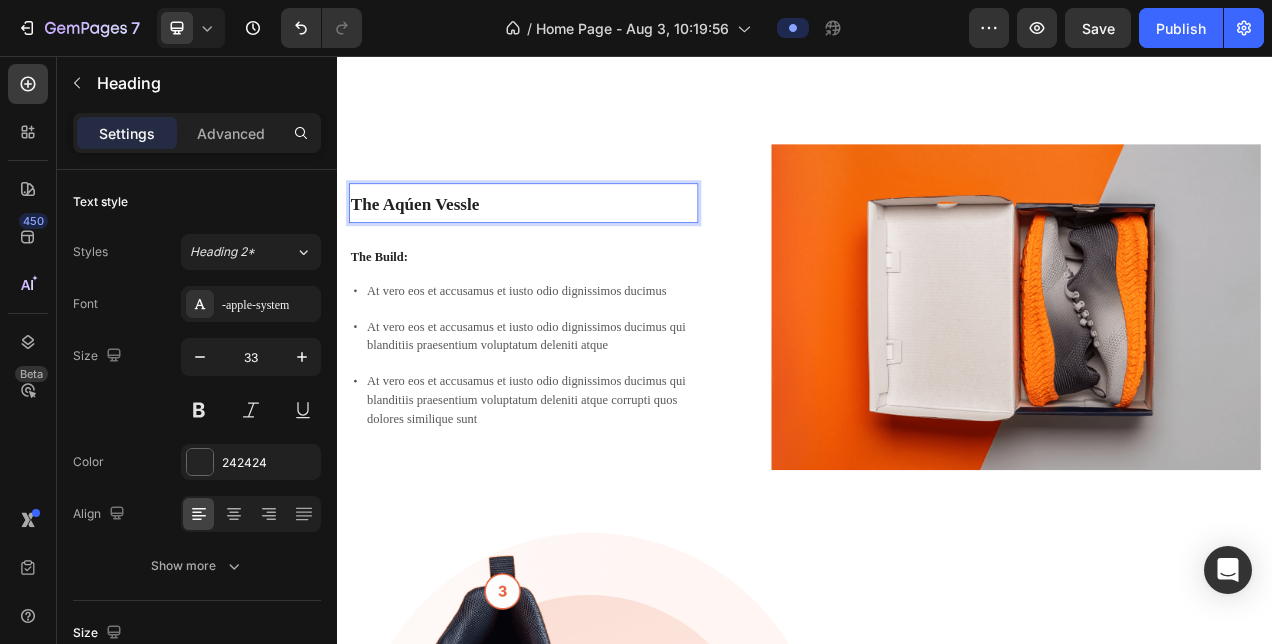 click on "The Aqúen Vessle" at bounding box center (436, 245) 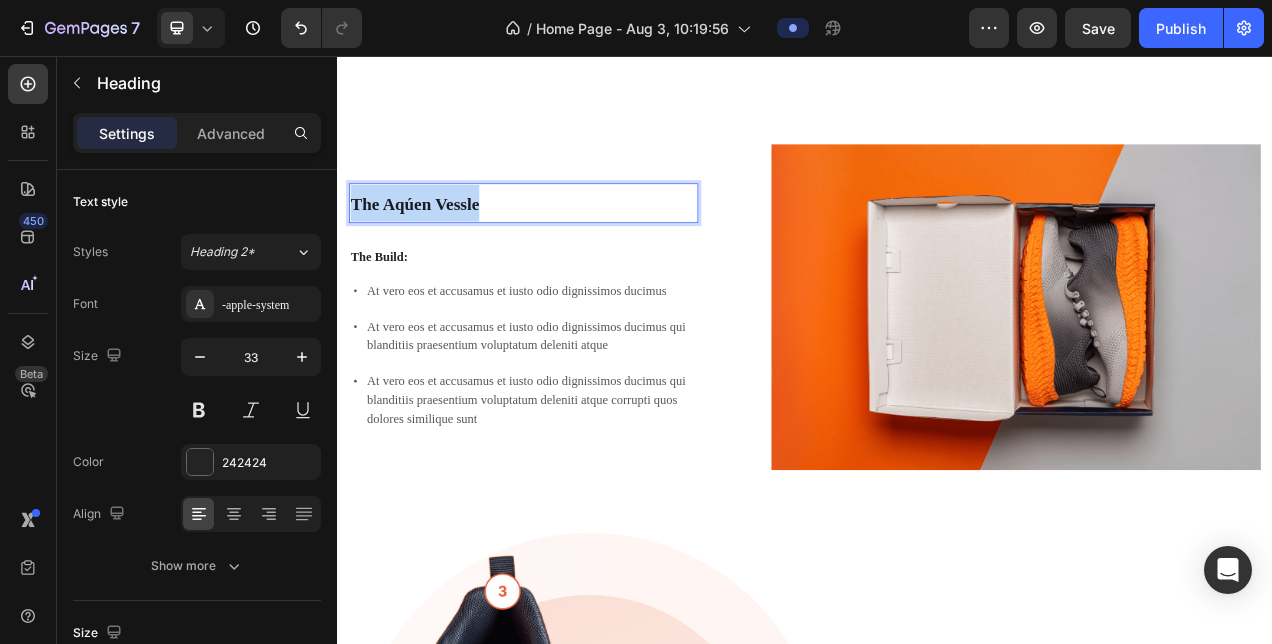 drag, startPoint x: 545, startPoint y: 254, endPoint x: 341, endPoint y: 246, distance: 204.1568 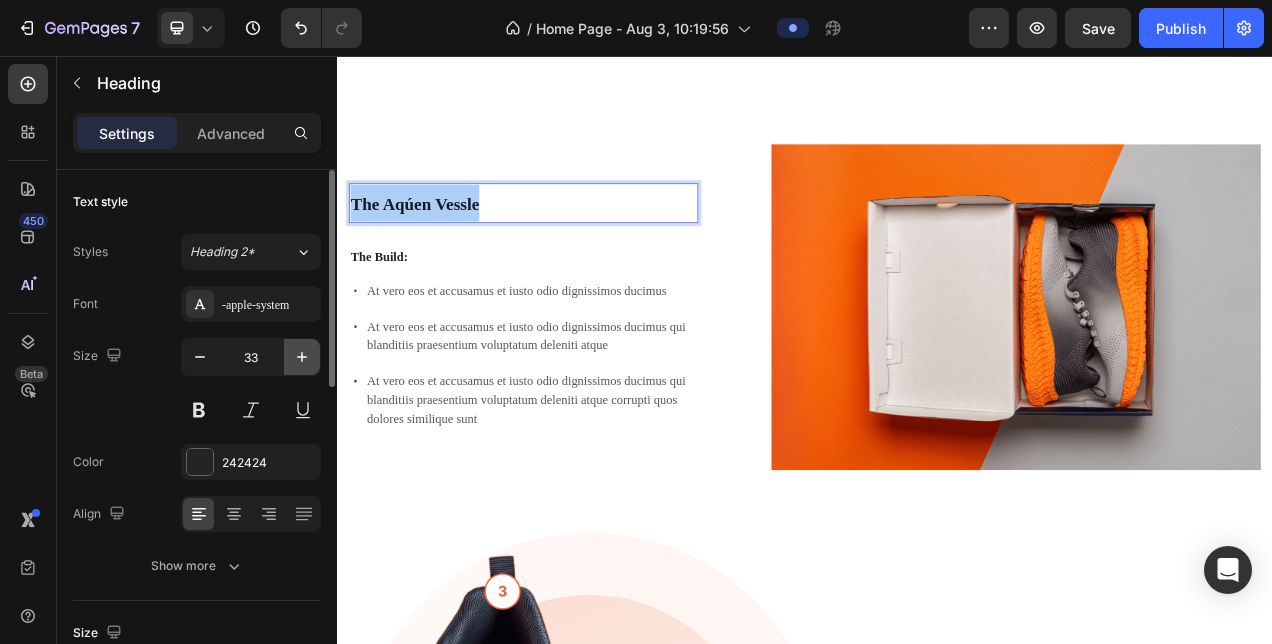click 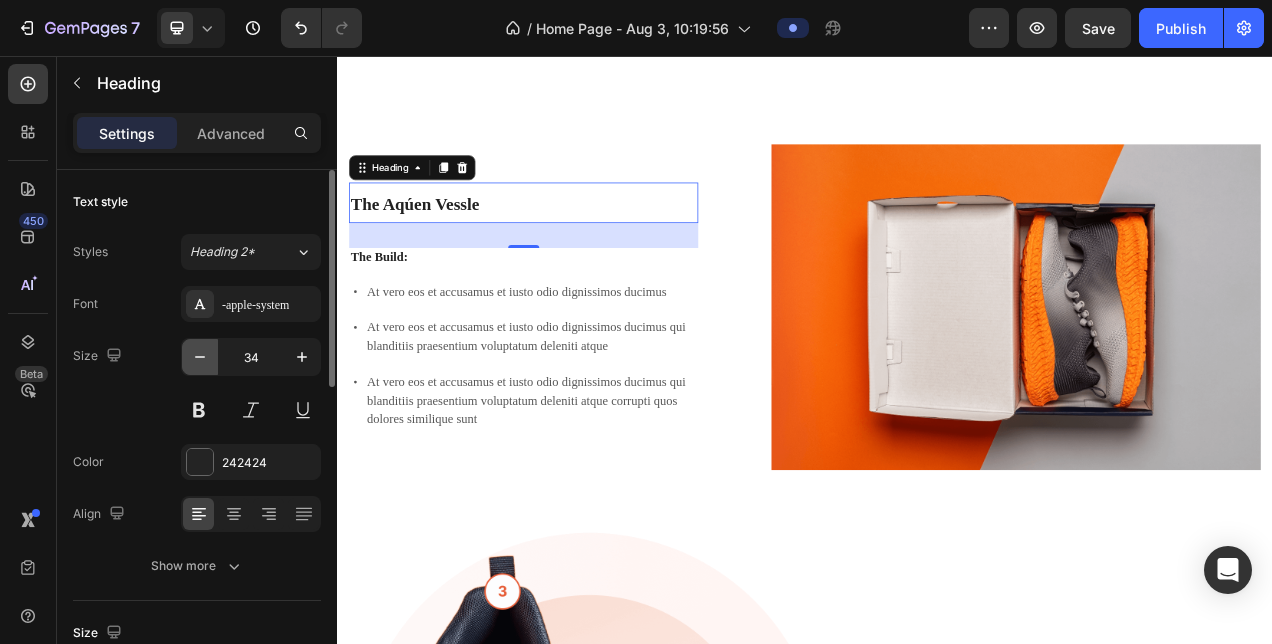 click at bounding box center (200, 357) 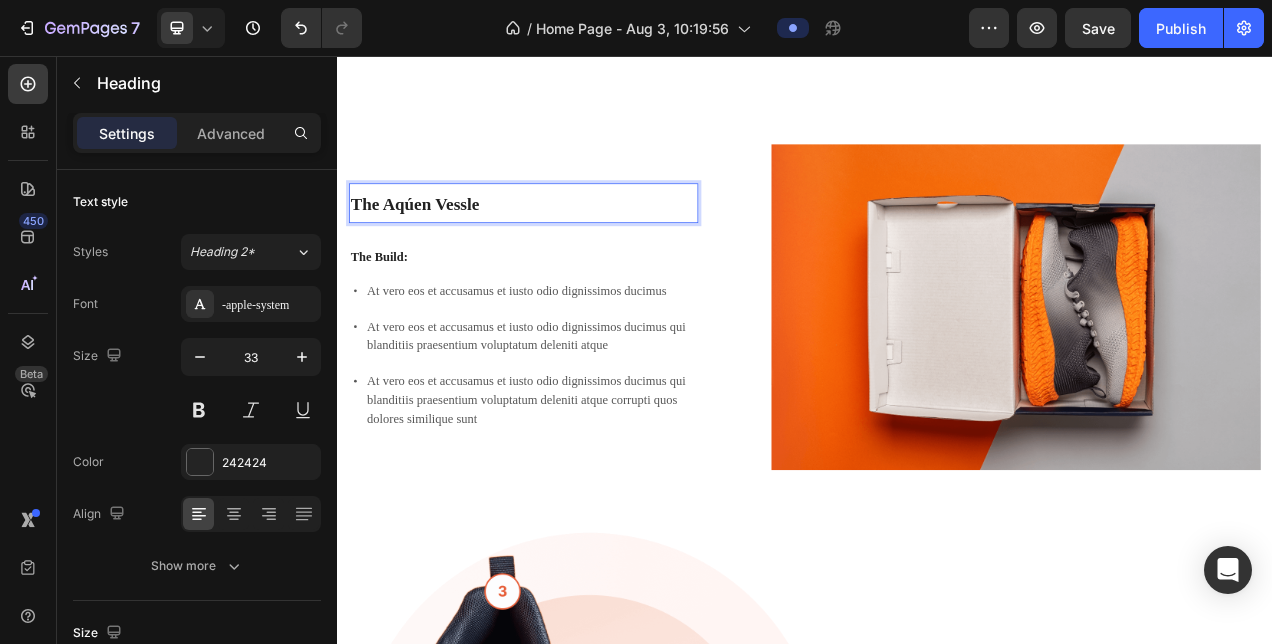 click on "The Aqúen Vessle" at bounding box center (576, 244) 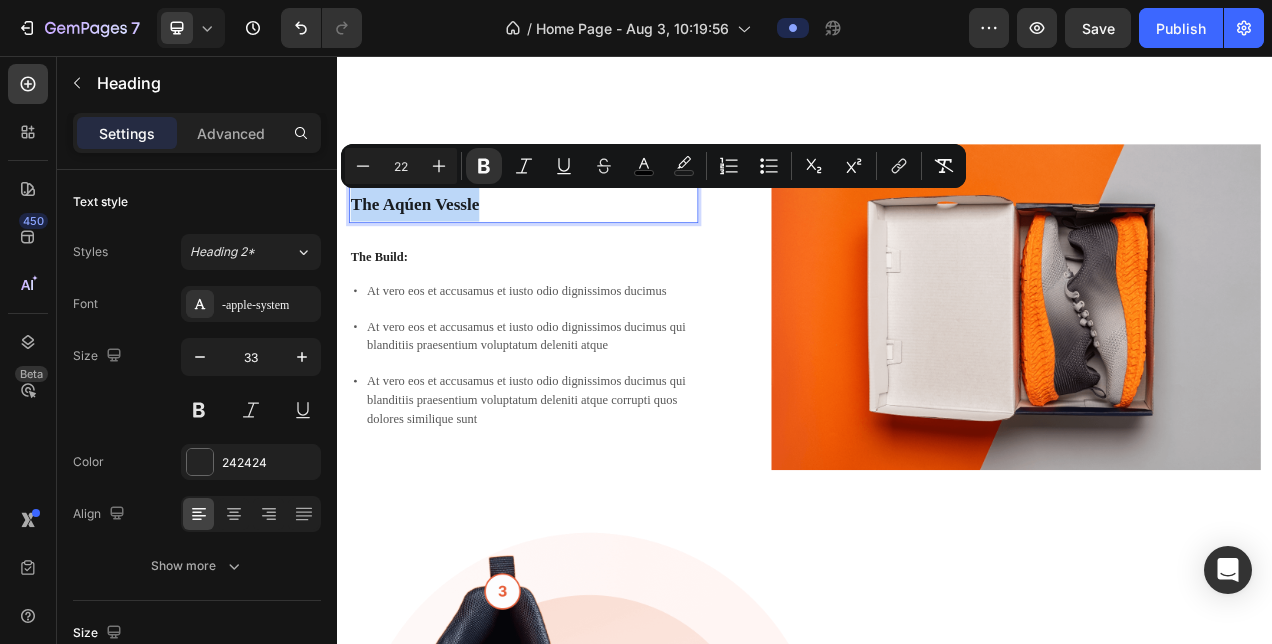 drag, startPoint x: 520, startPoint y: 244, endPoint x: 355, endPoint y: 249, distance: 165.07574 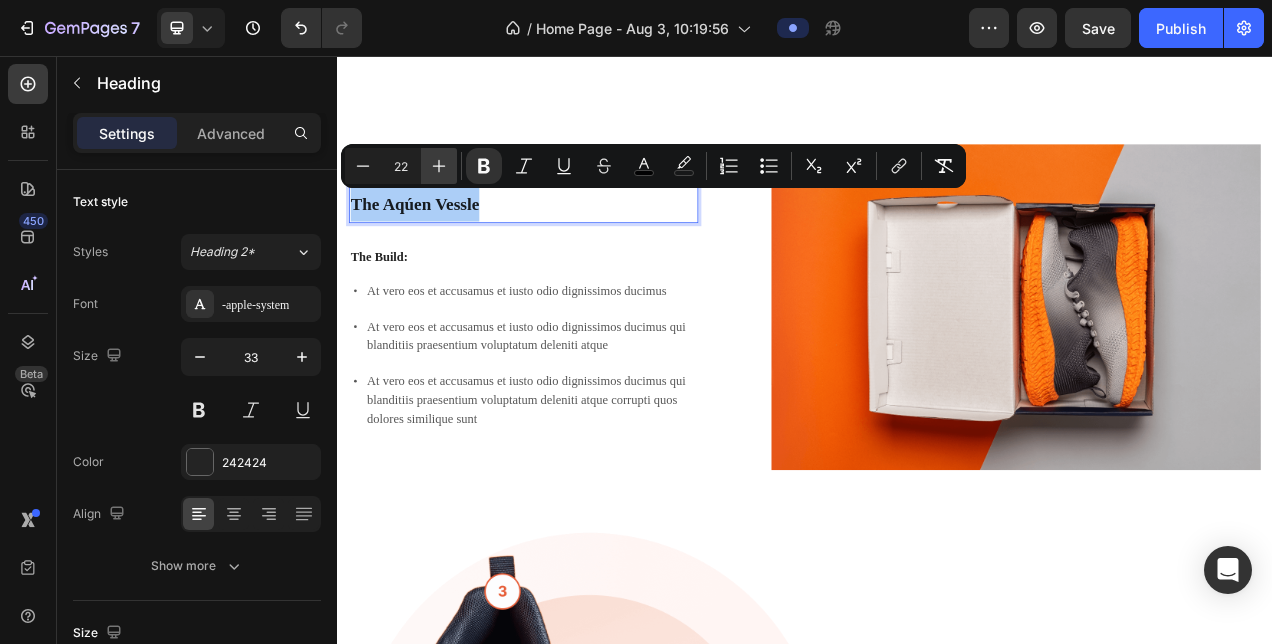 click 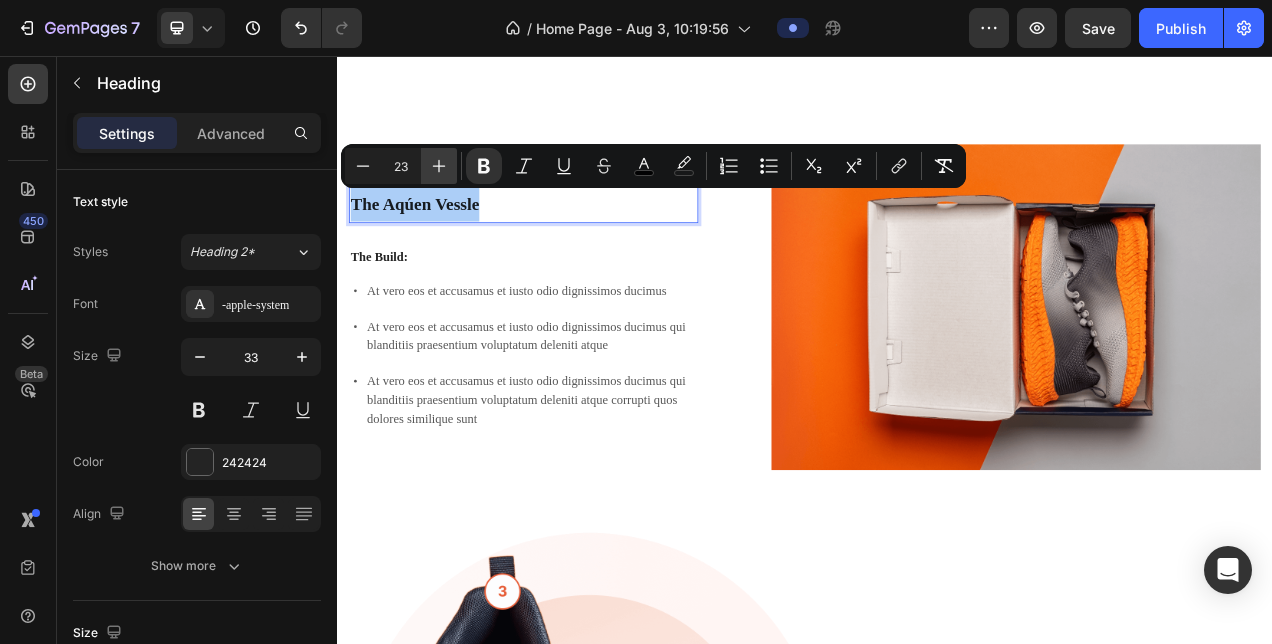 click 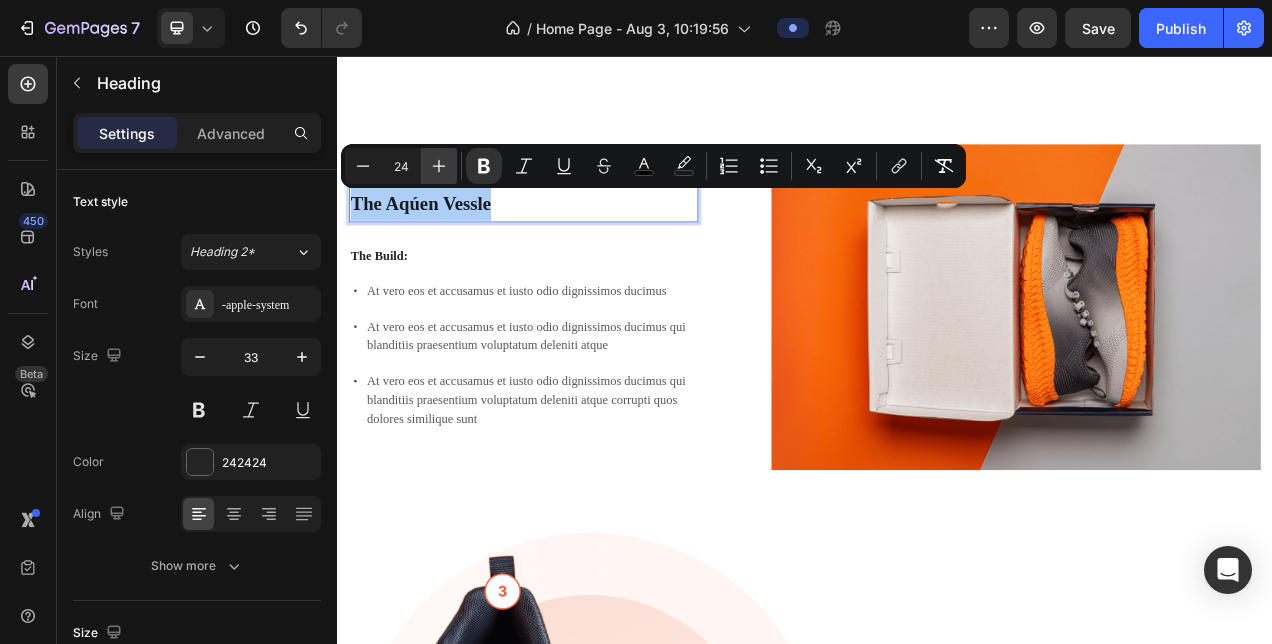 click 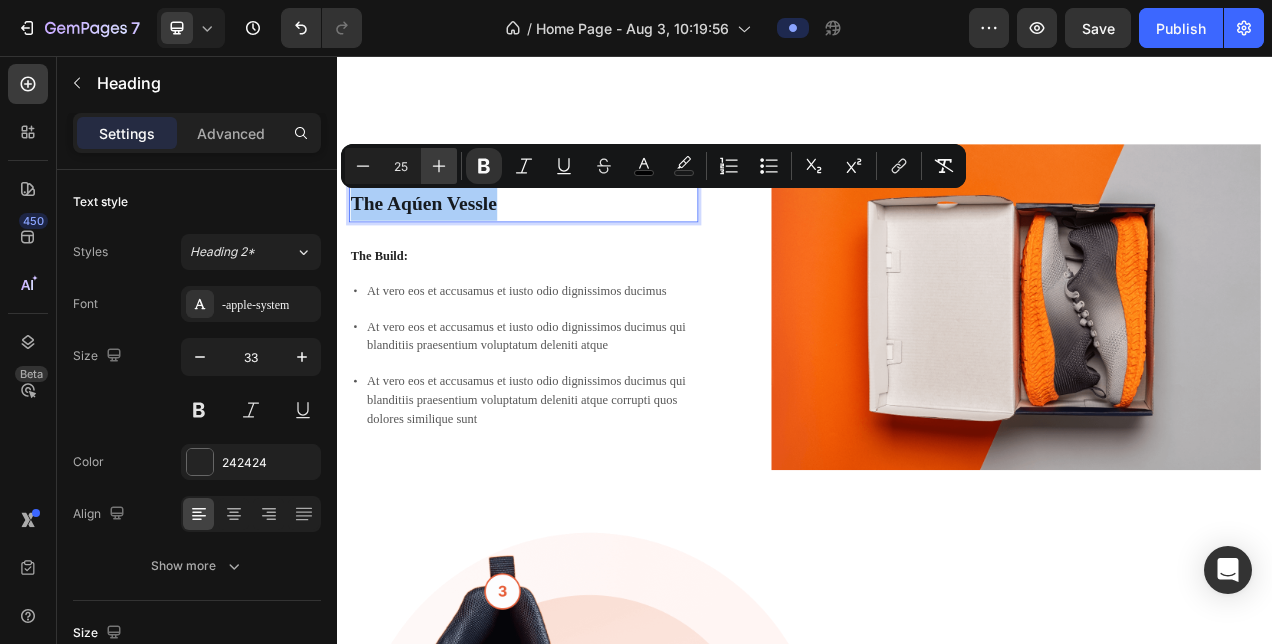 click 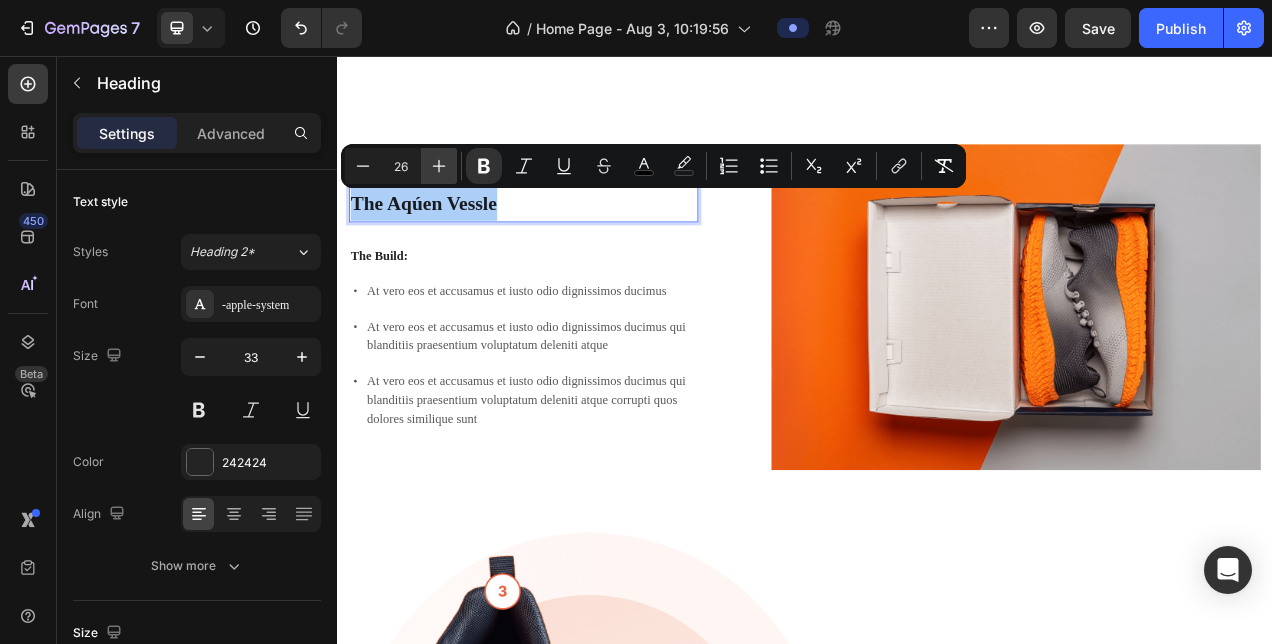 click 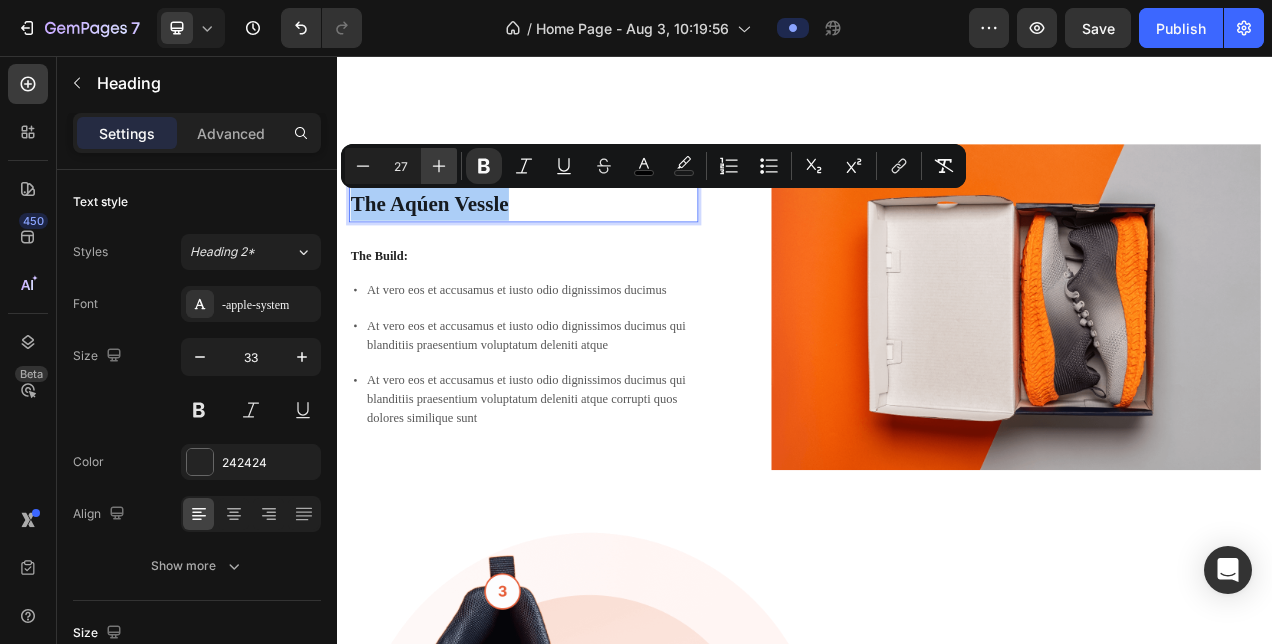 click 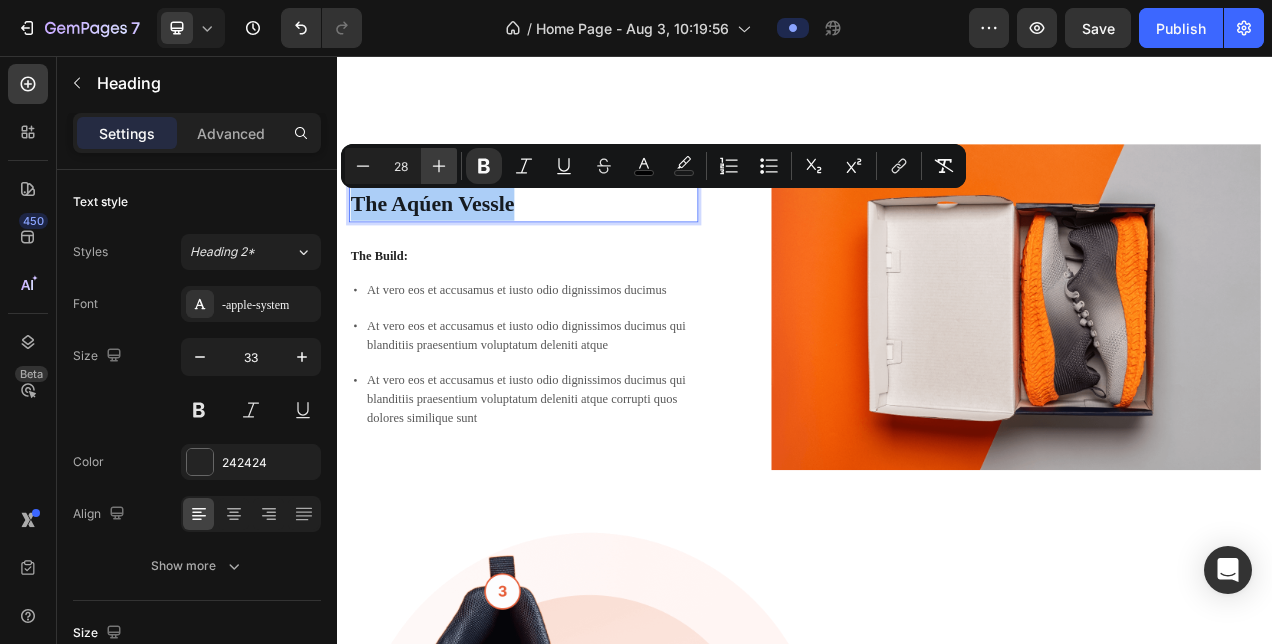 click 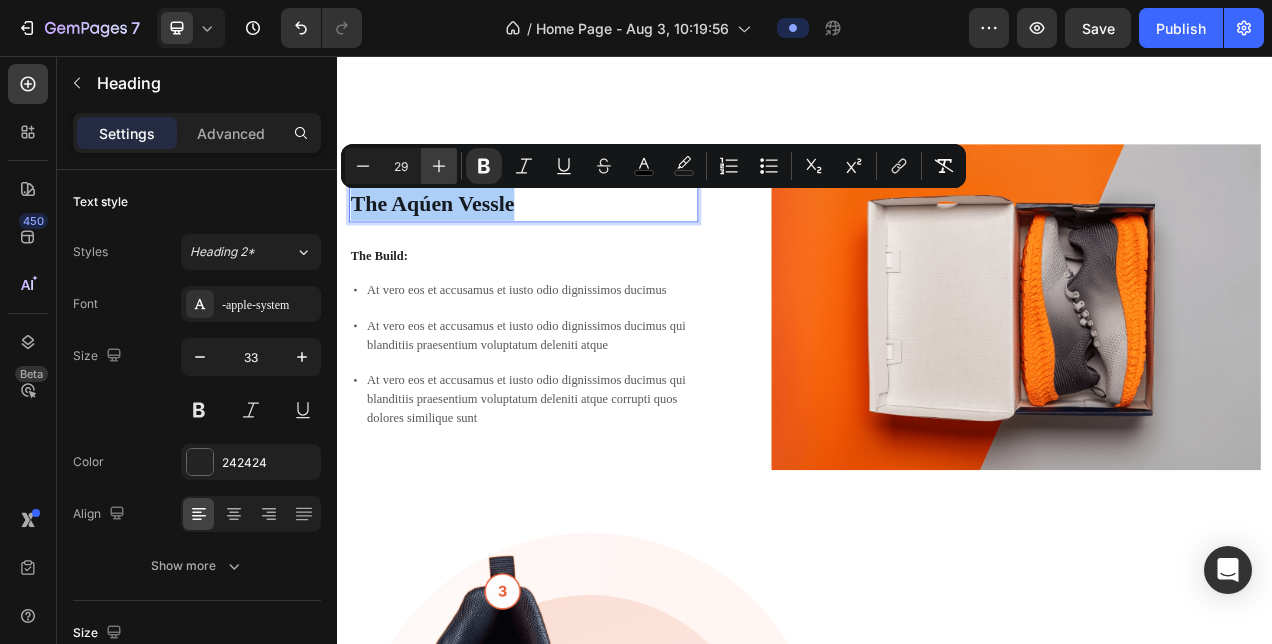 click 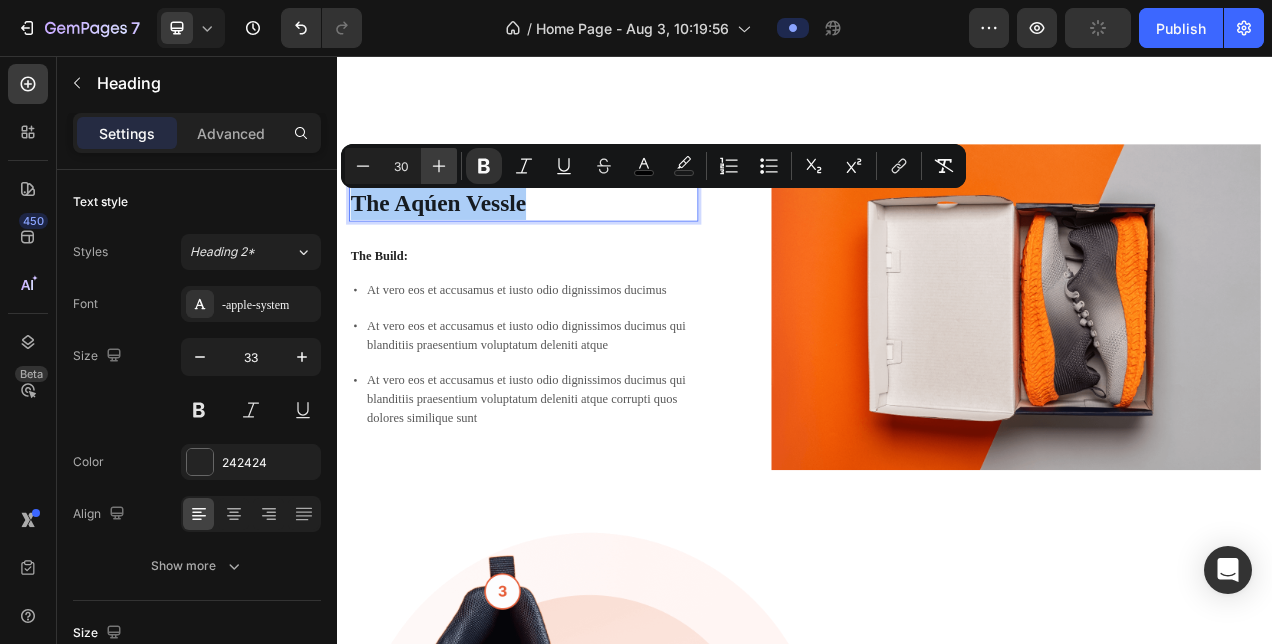 click 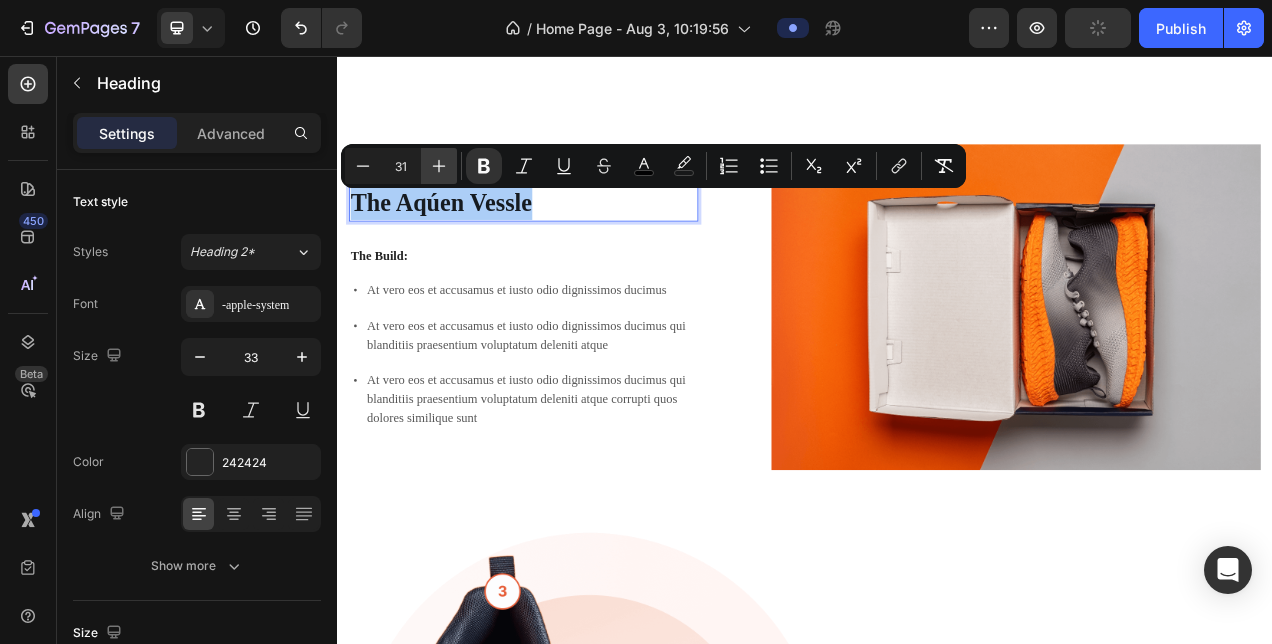 click 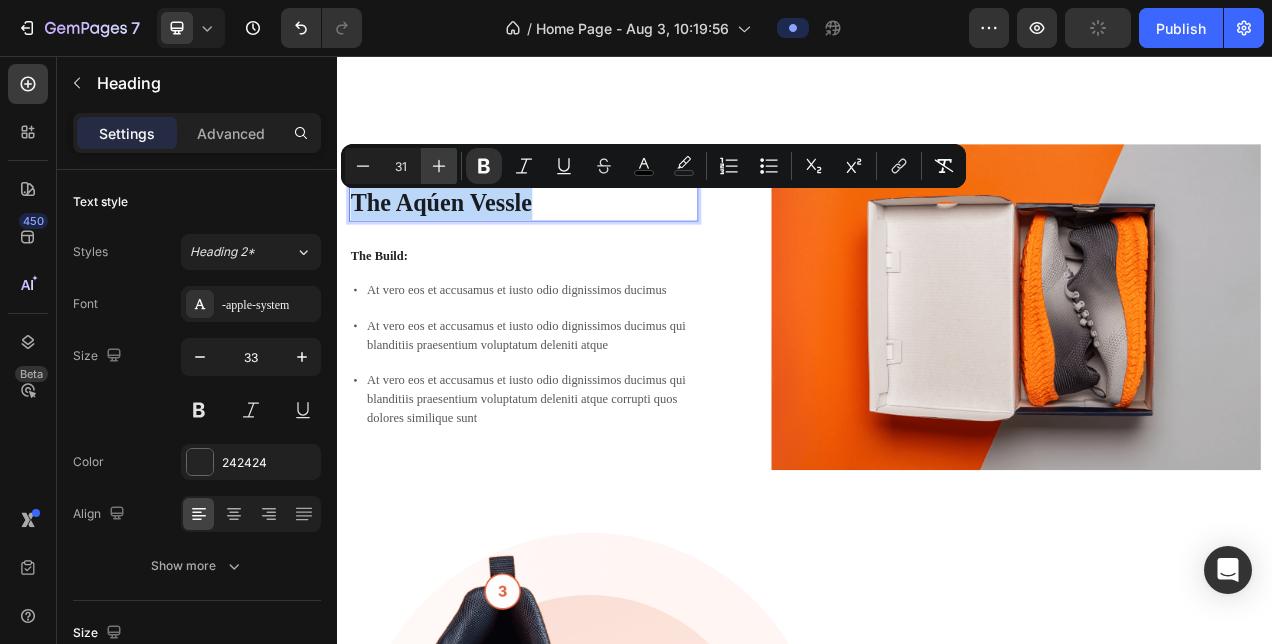 type on "32" 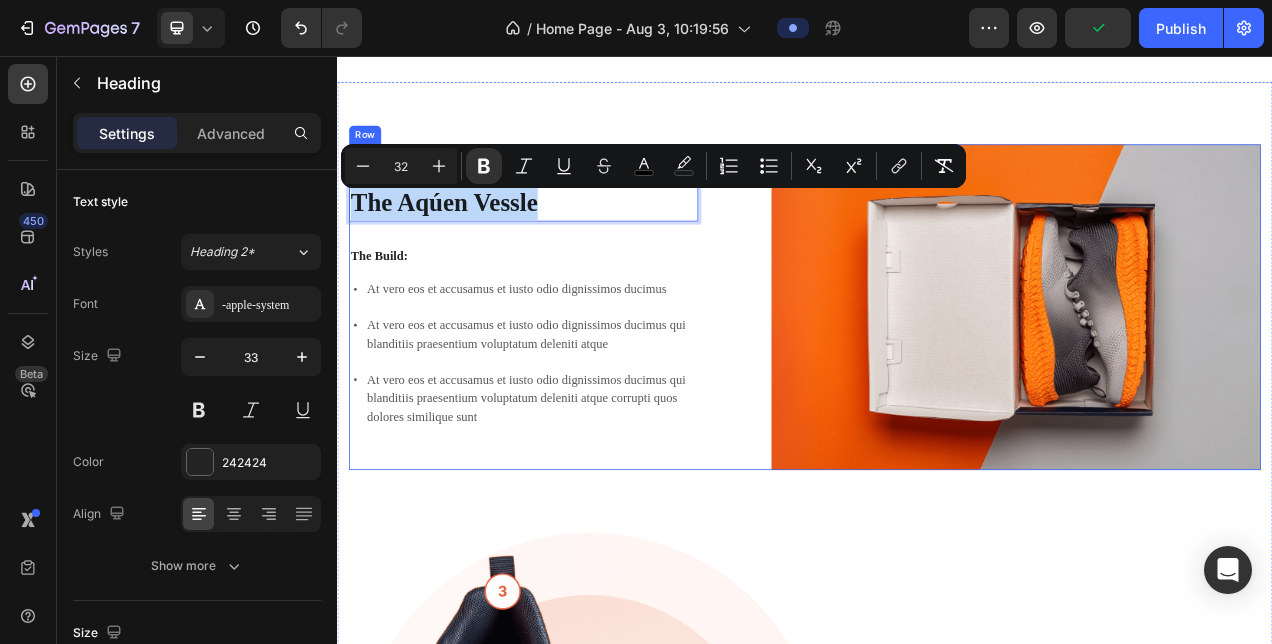 click on "The Aqúen Vessle Heading   32 The Build: Text Block
At vero eos et accusamus et iusto odio dignissimos ducimus
At vero eos et accusamus et iusto odio dignissimos ducimus qui blanditiis praesentium voluptatum deleniti atque
At vero eos et accusamus et iusto odio dignissimos ducimus qui blanditiis praesentium voluptatum deleniti atque corrupti quos dolores similique sunt Item List" at bounding box center [576, 378] 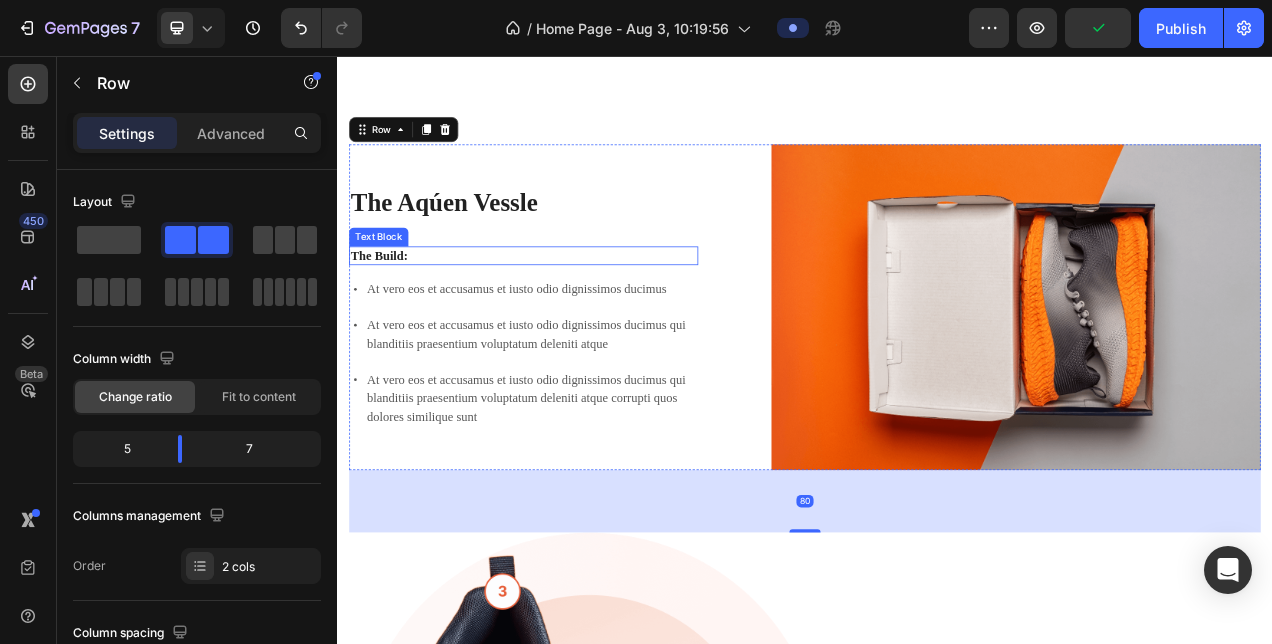 click on "The Build:" at bounding box center (576, 312) 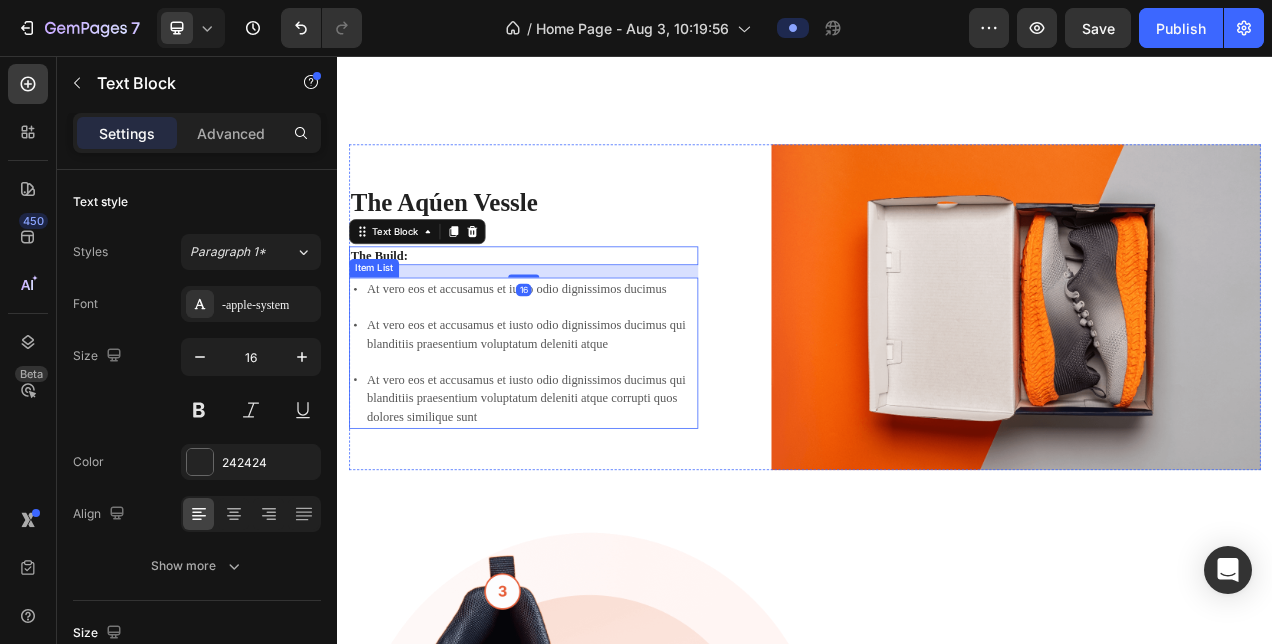 click on "At vero eos et accusamus et iusto odio dignissimos ducimus" at bounding box center (586, 355) 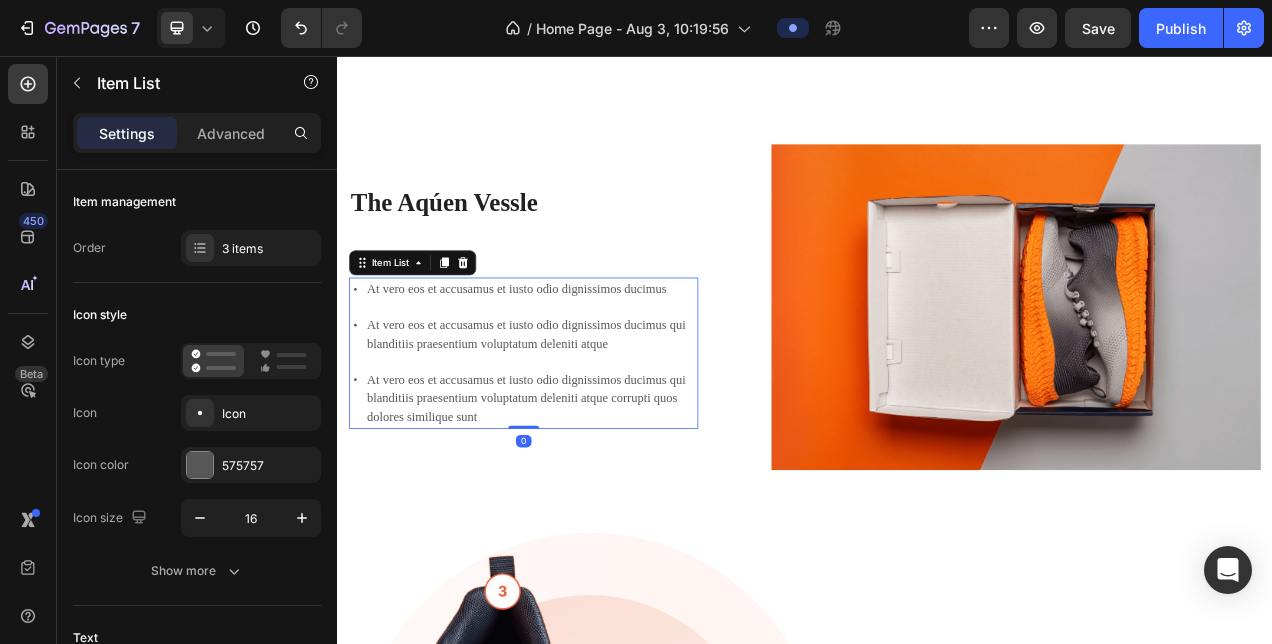 click on "At vero eos et accusamus et iusto odio dignissimos ducimus" at bounding box center [586, 355] 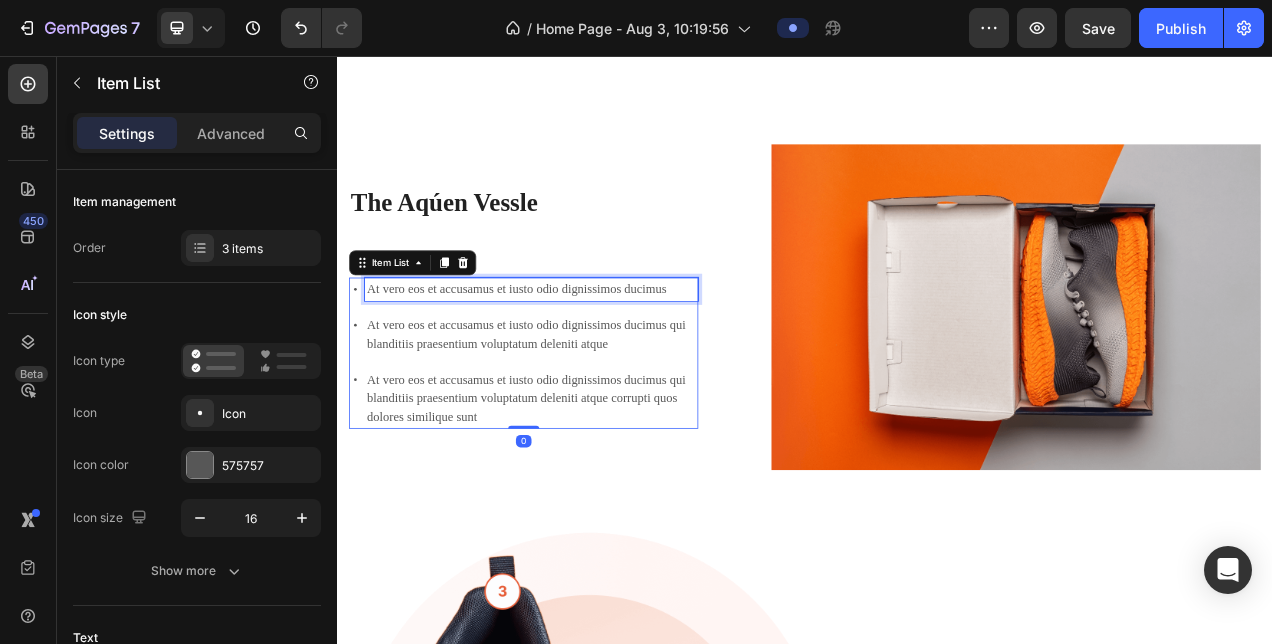 click on "At vero eos et accusamus et iusto odio dignissimos ducimus" at bounding box center (586, 355) 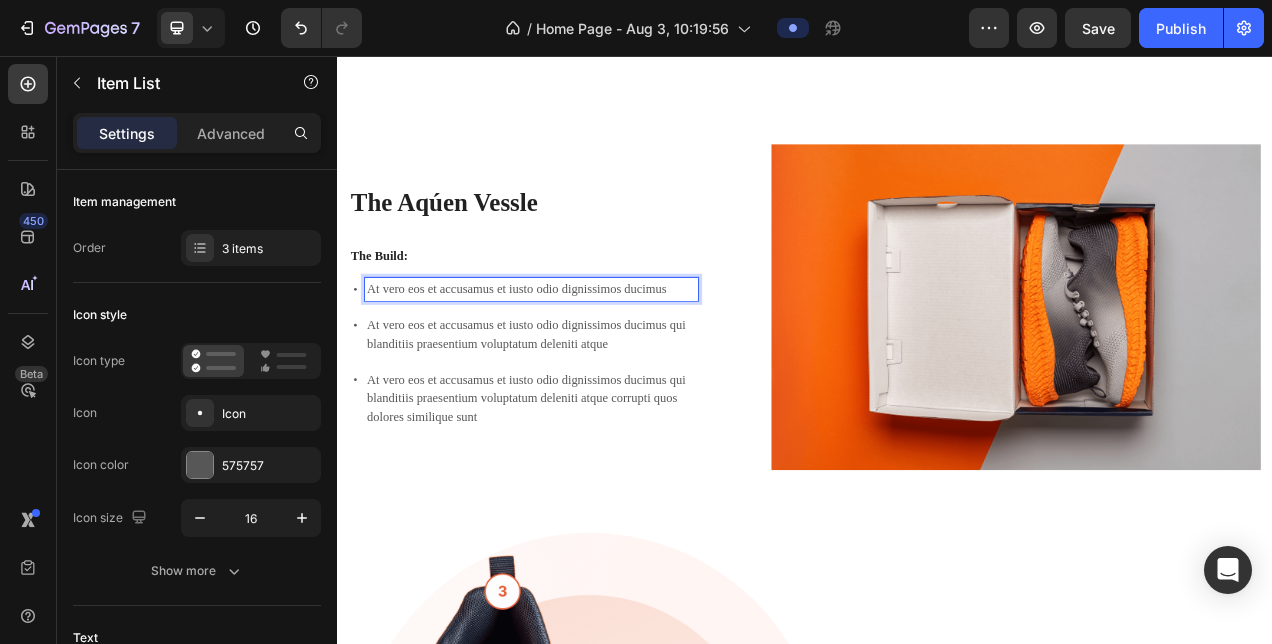 drag, startPoint x: 776, startPoint y: 349, endPoint x: 369, endPoint y: 353, distance: 407.01965 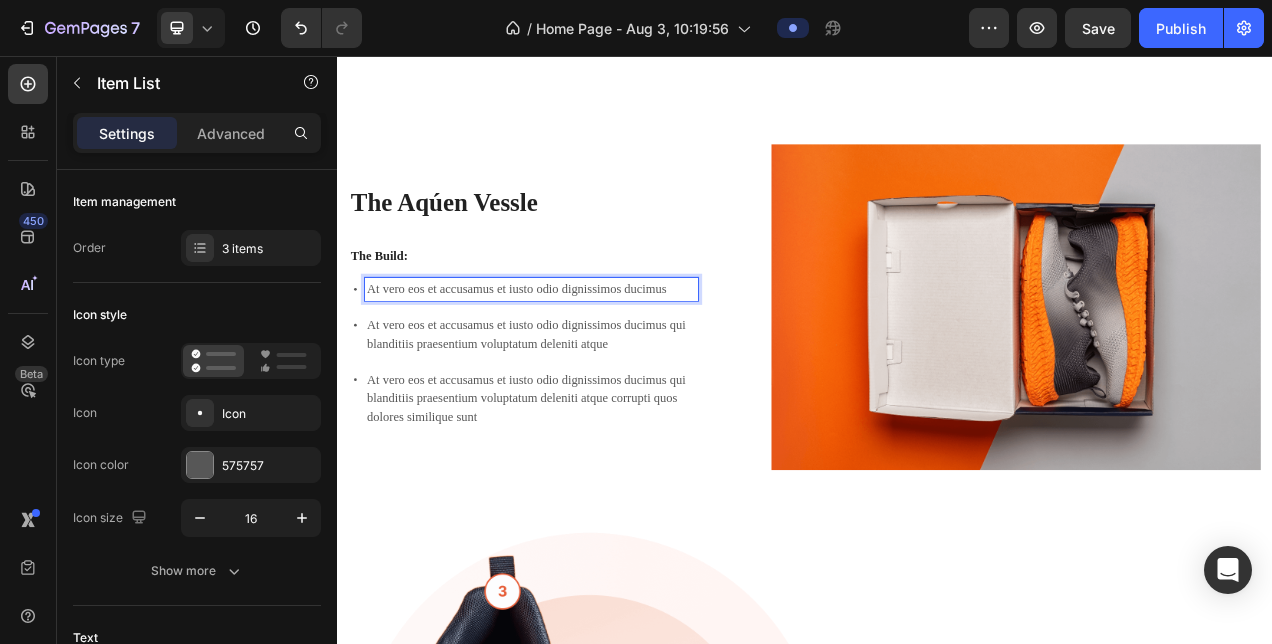 click on "At vero eos et accusamus et iusto odio dignissimos ducimus" at bounding box center (576, 355) 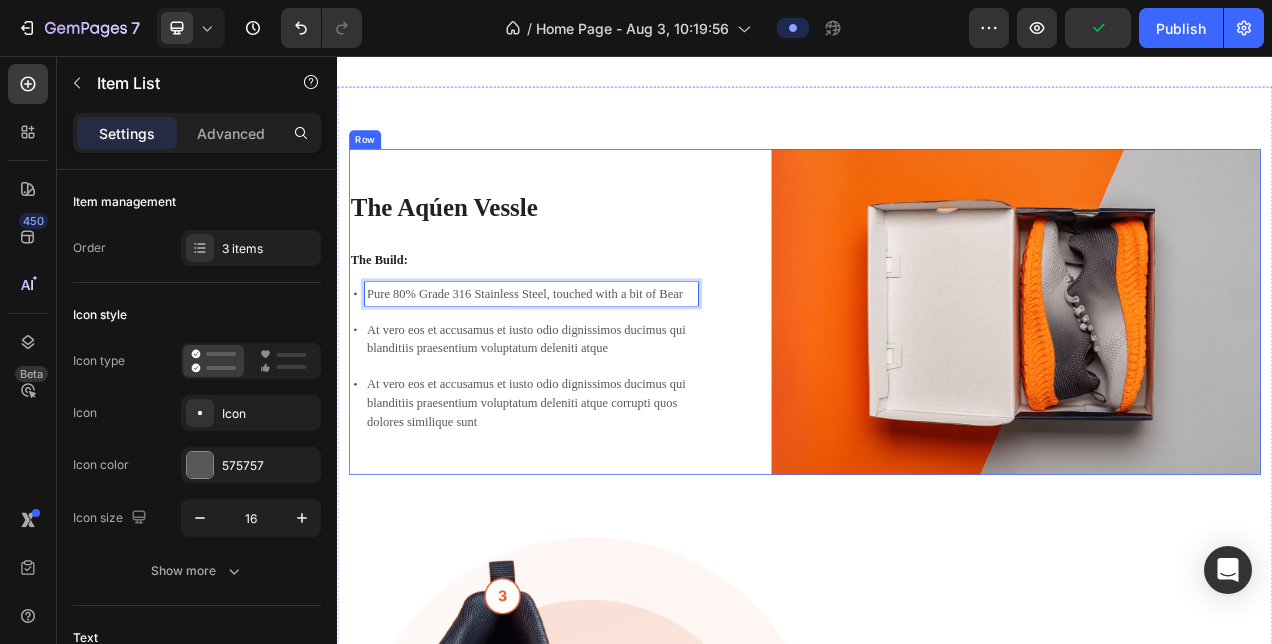scroll, scrollTop: 1334, scrollLeft: 0, axis: vertical 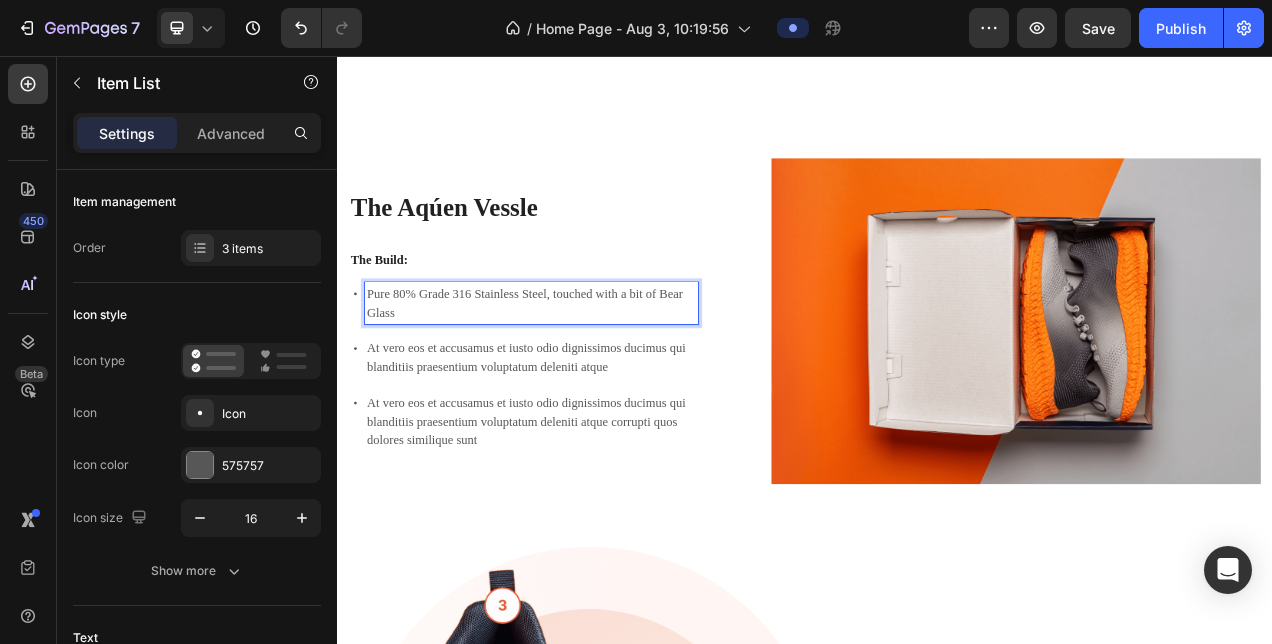 click on "Pure 80% Grade 316 Stainless Steel, touched with a bit of Bear Glass" at bounding box center (586, 373) 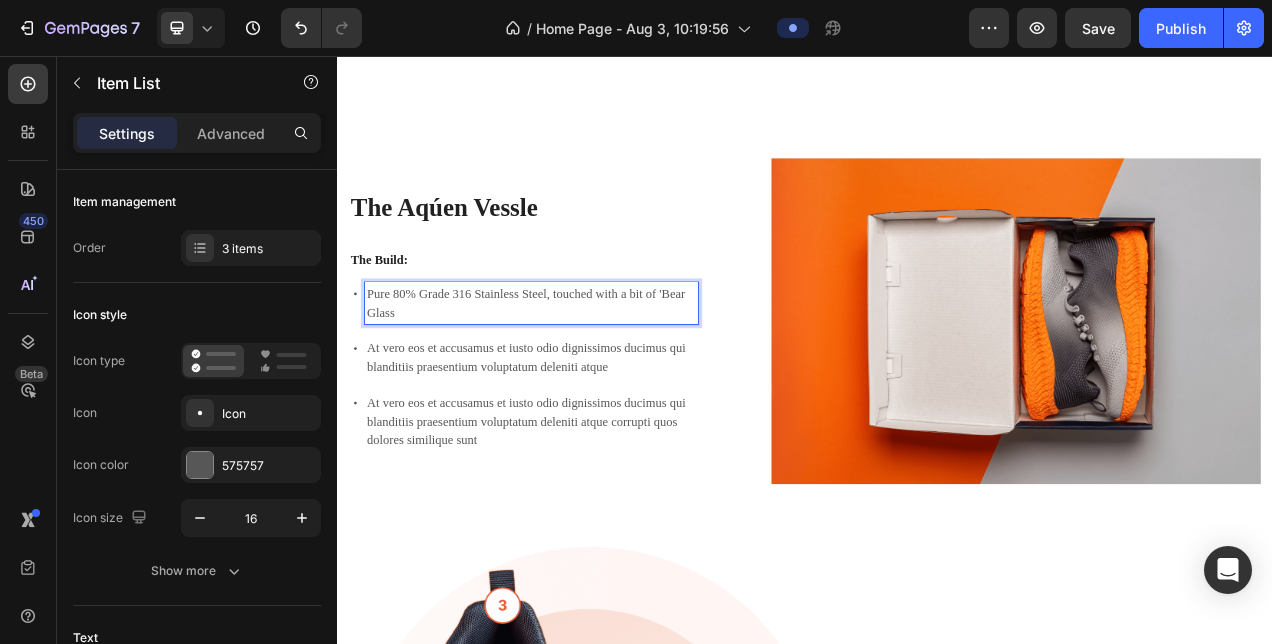 click on "Pure 80% Grade 316 Stainless Steel, touched with a bit of 'Bear Glass" at bounding box center (586, 373) 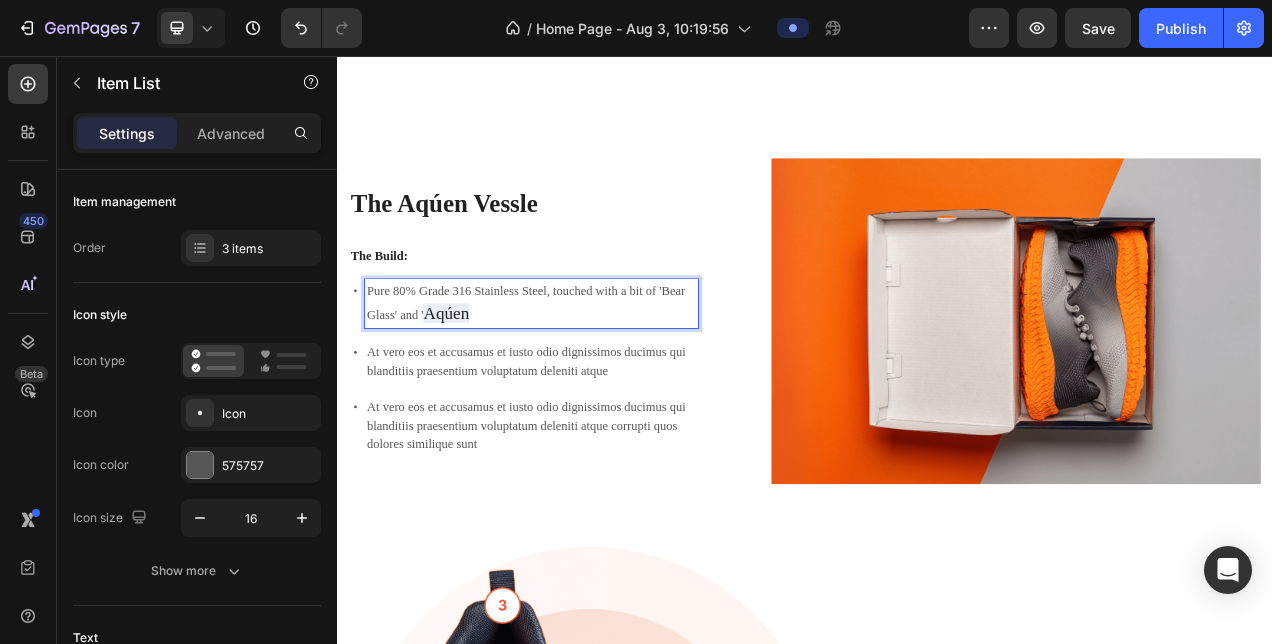 scroll, scrollTop: 1329, scrollLeft: 0, axis: vertical 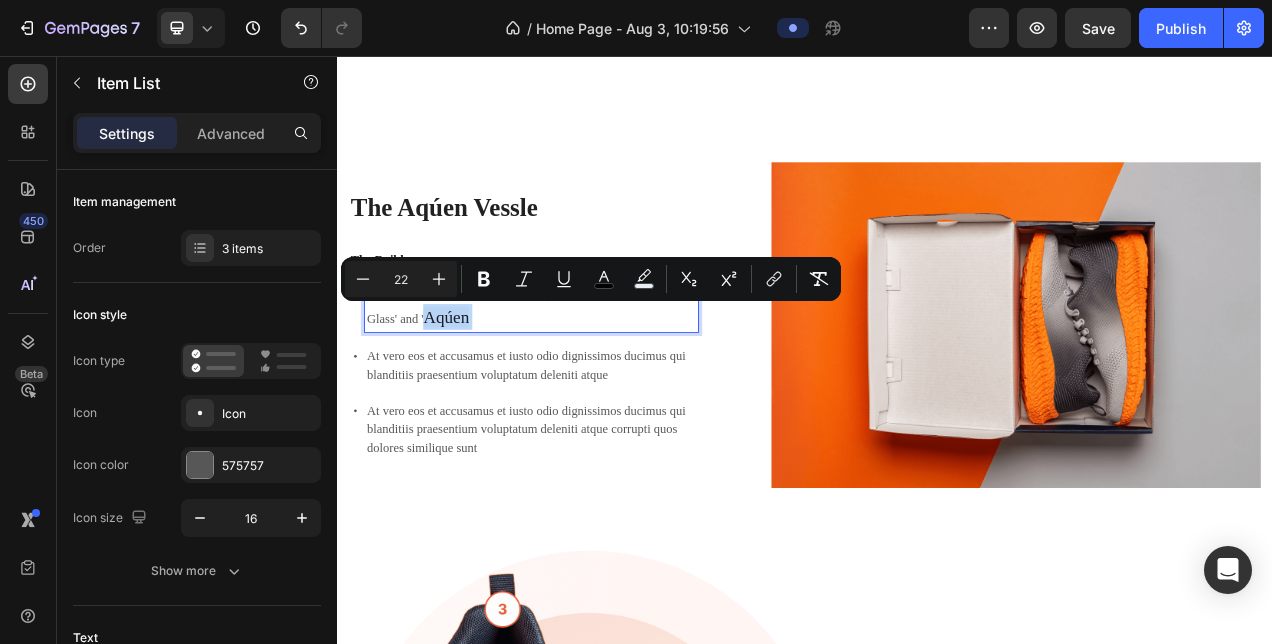 type on "16" 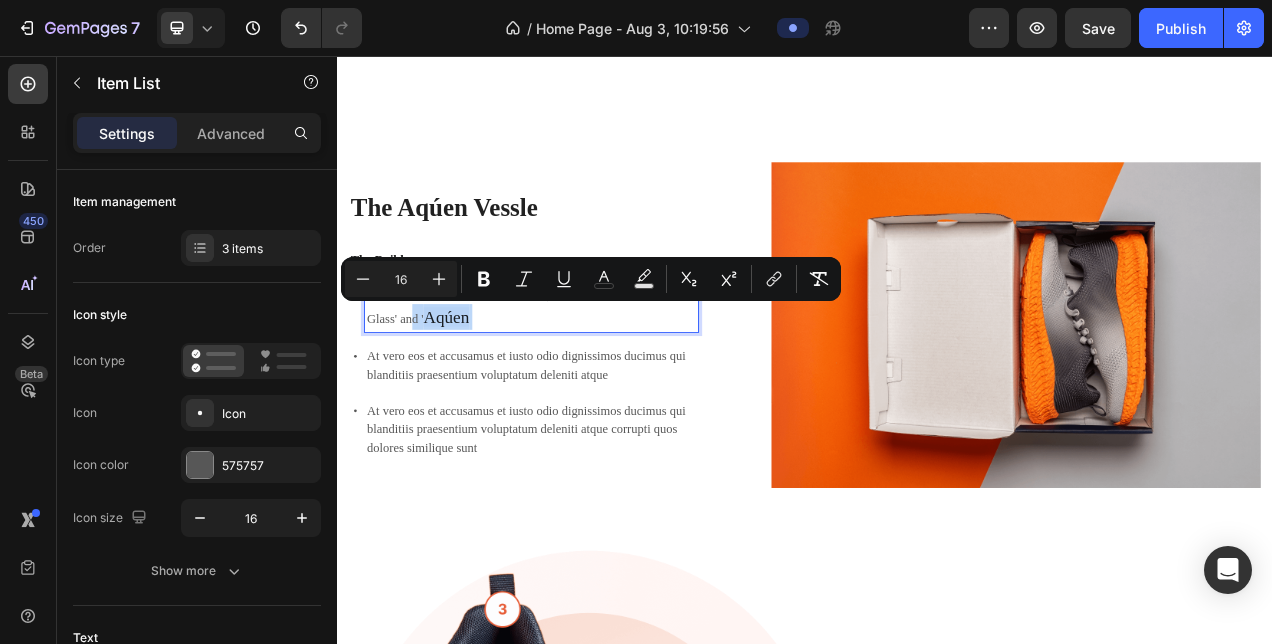 type on "22" 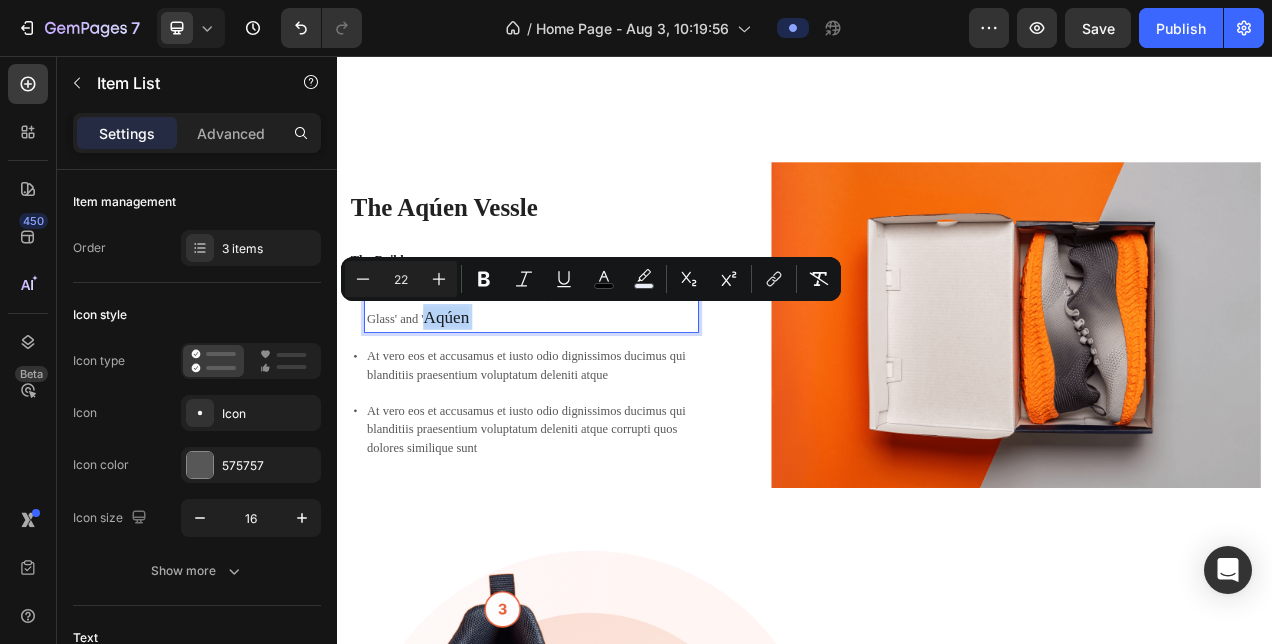 drag, startPoint x: 514, startPoint y: 386, endPoint x: 446, endPoint y: 389, distance: 68.06615 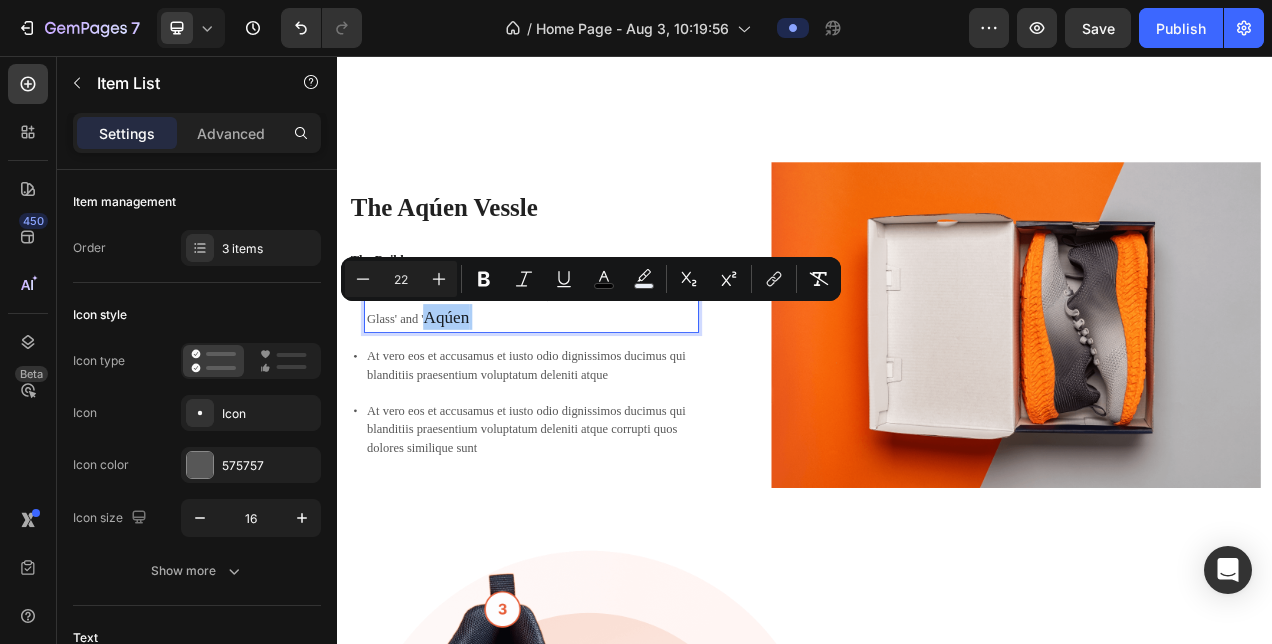 click on "22" at bounding box center (401, 279) 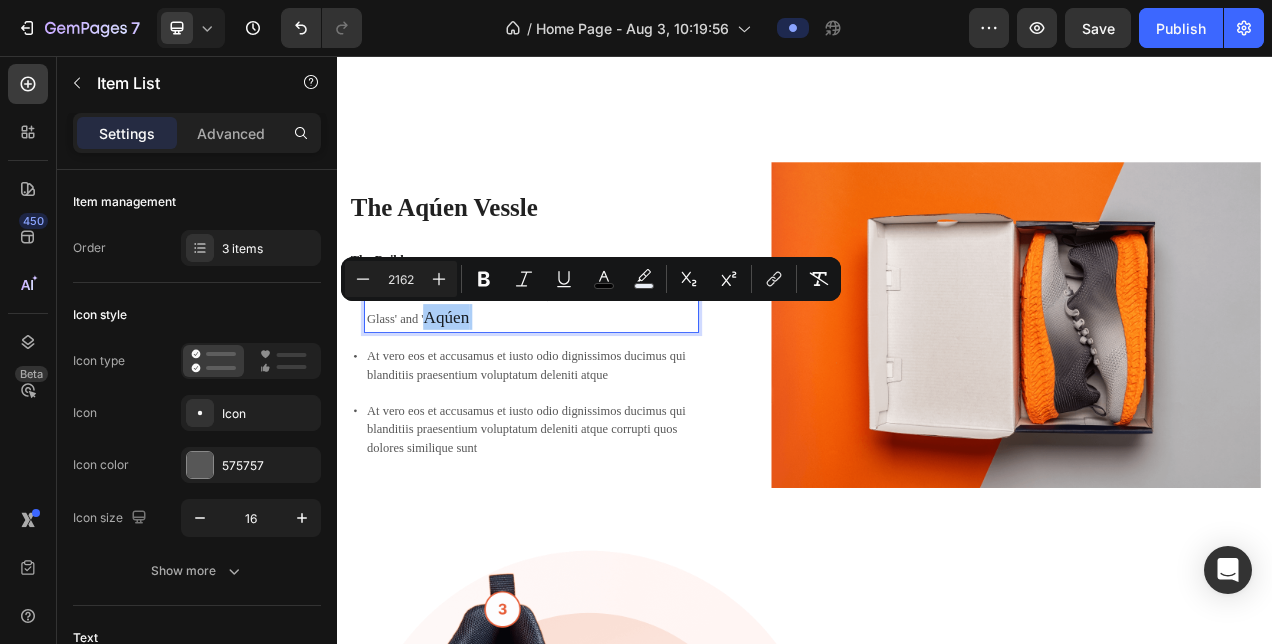 type on "2162" 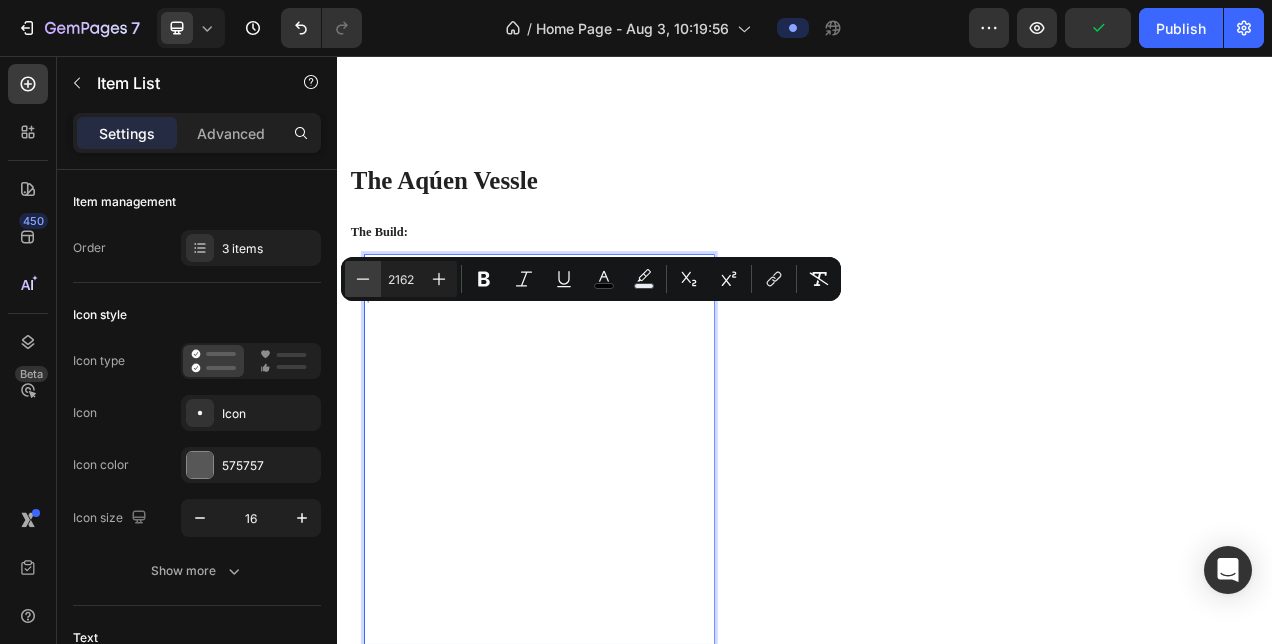 drag, startPoint x: 416, startPoint y: 280, endPoint x: 380, endPoint y: 280, distance: 36 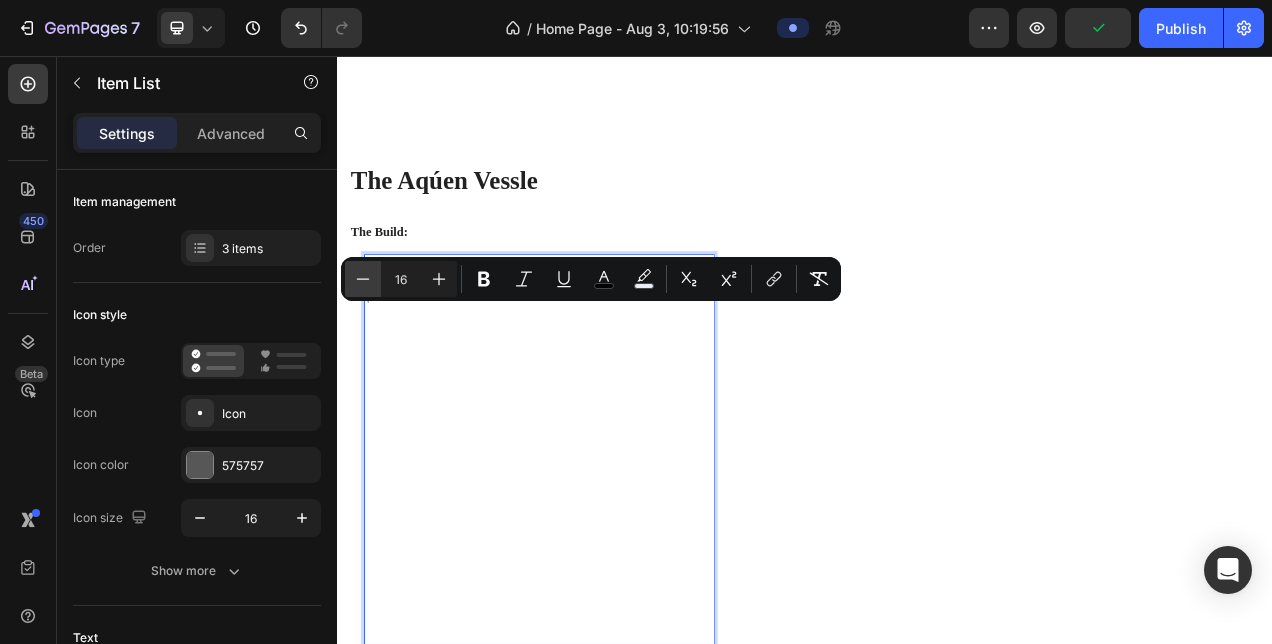 type on "16" 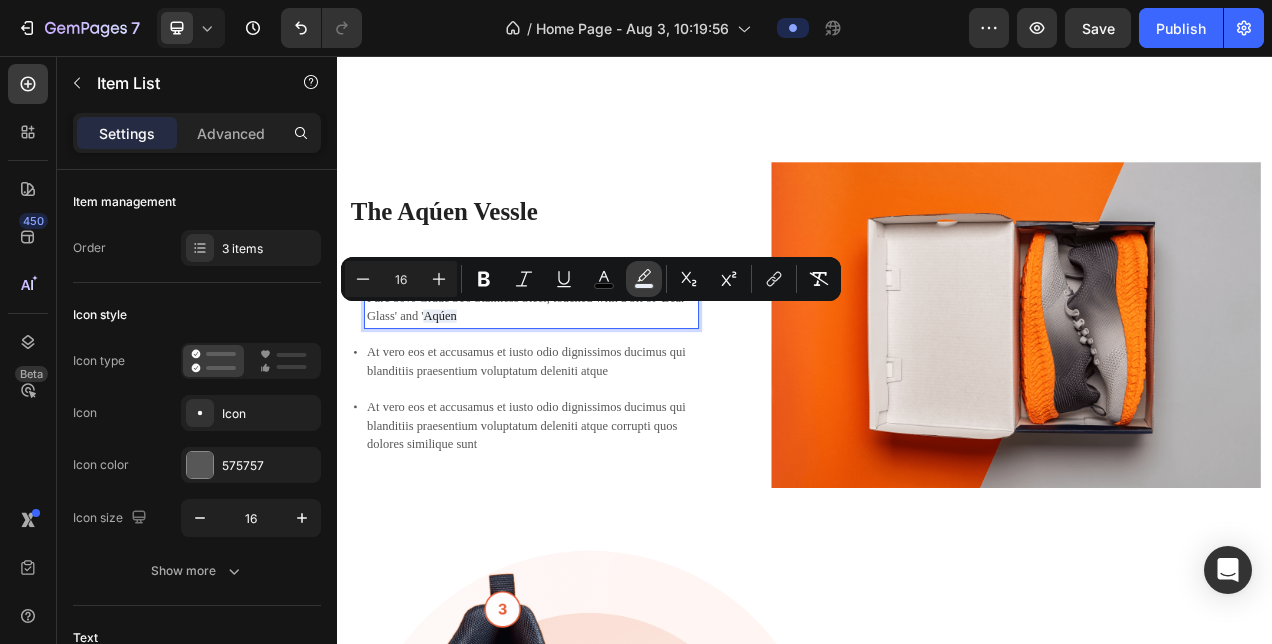 click 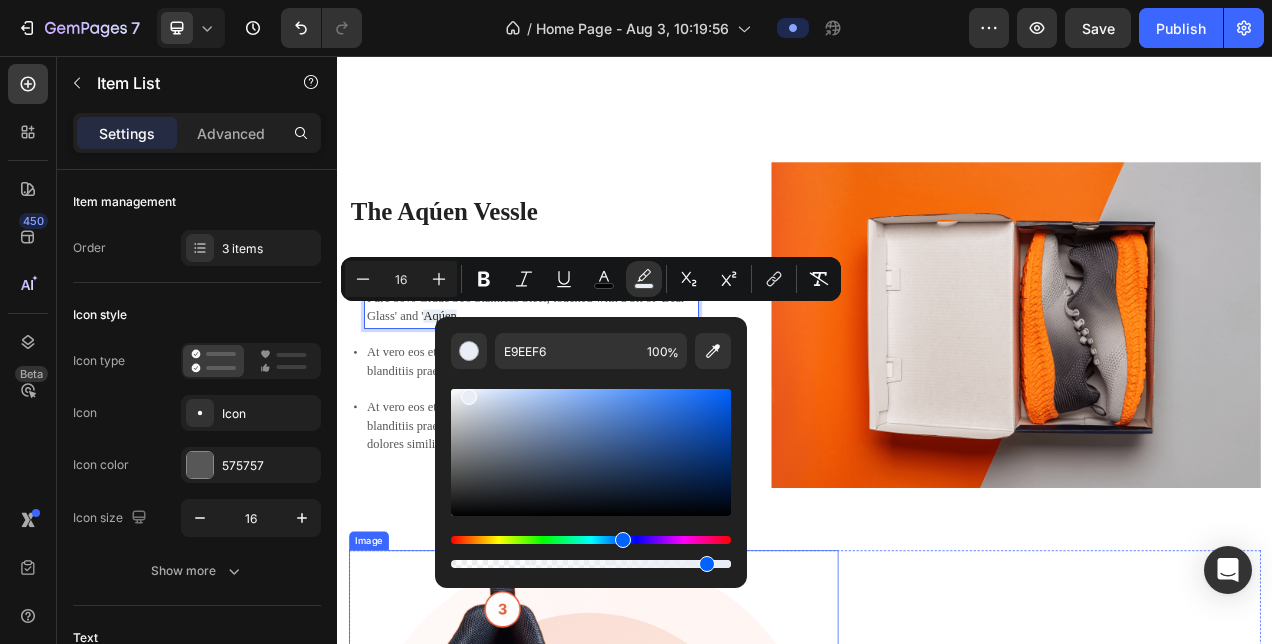 drag, startPoint x: 1065, startPoint y: 617, endPoint x: 773, endPoint y: 617, distance: 292 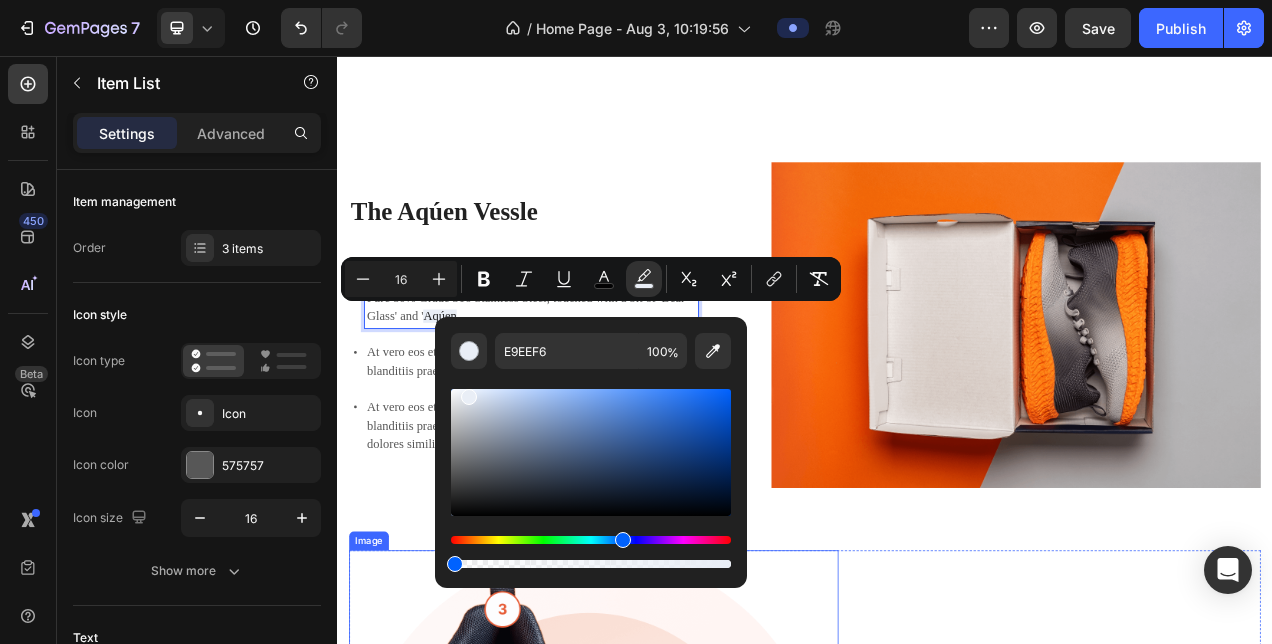 type on "0" 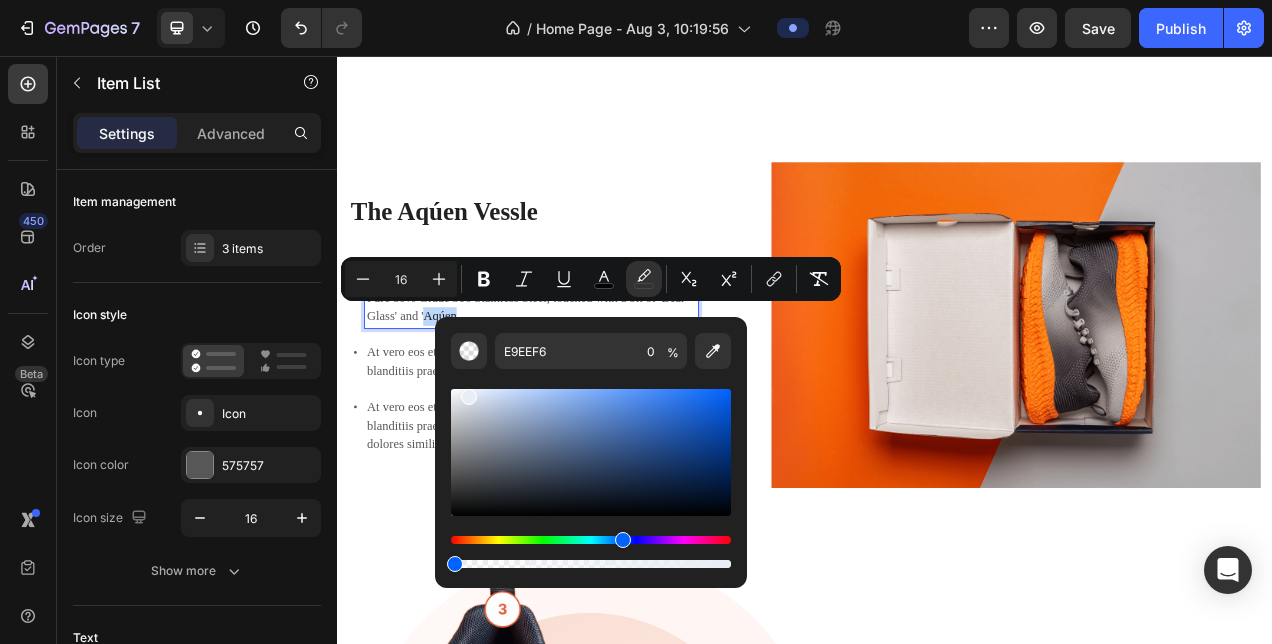 click on "At vero eos et accusamus et iusto odio dignissimos ducimus qui blanditiis praesentium voluptatum deleniti atque corrupti quos dolores similique sunt" at bounding box center [586, 530] 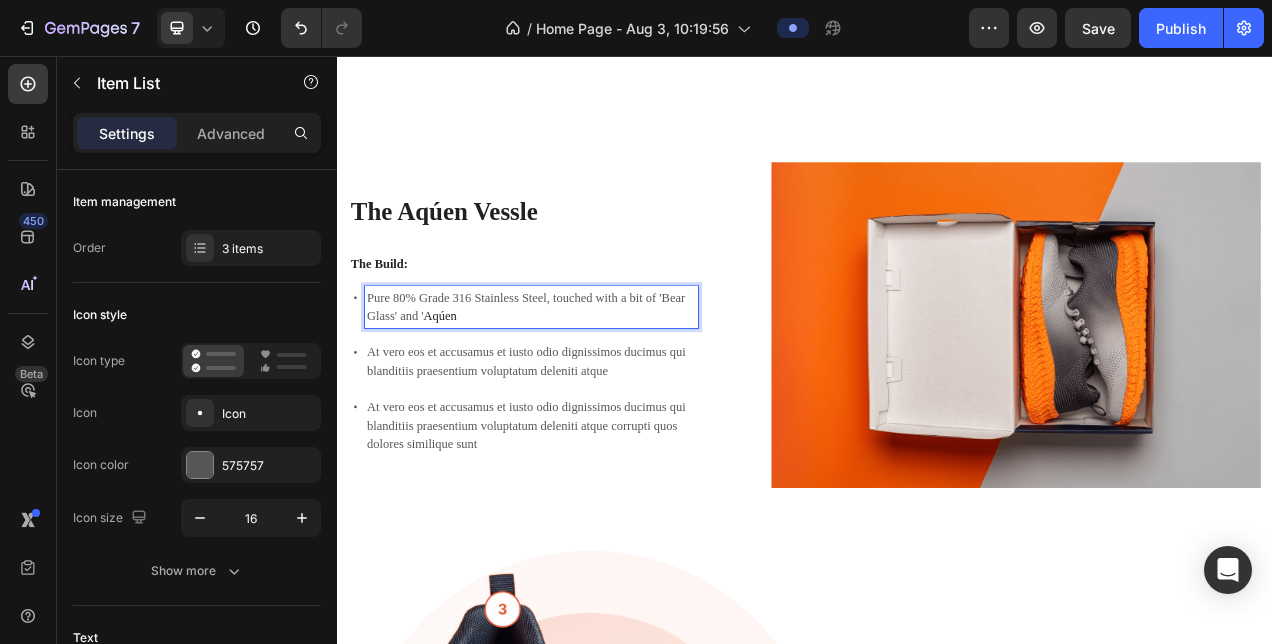 click on "Pure 80% Grade 316 Stainless Steel, touched with a bit of 'Bear Glass' and ' Aqúen" at bounding box center (586, 378) 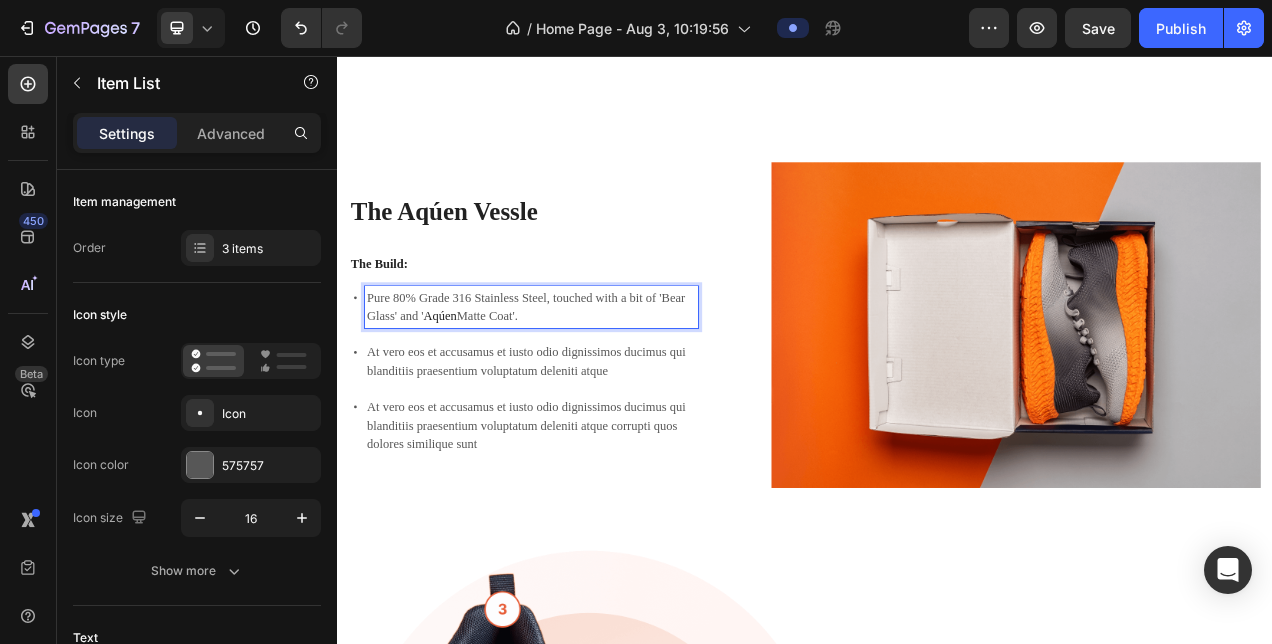 click on "At vero eos et accusamus et iusto odio dignissimos ducimus qui blanditiis praesentium voluptatum deleniti atque" at bounding box center (586, 448) 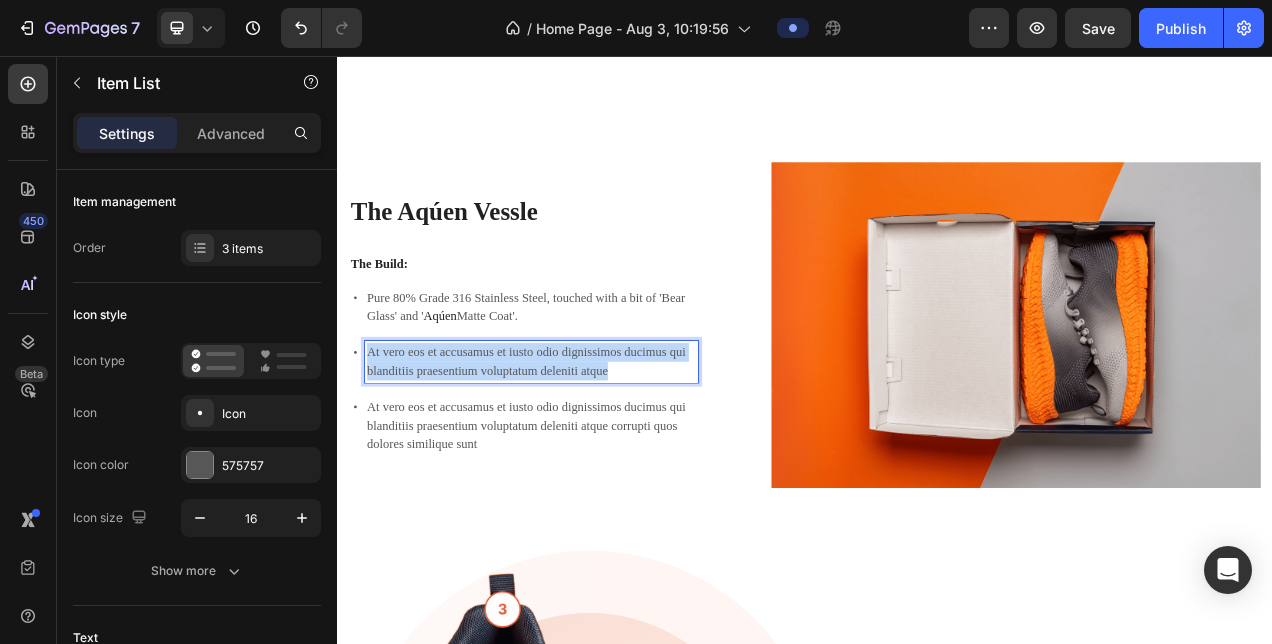 drag, startPoint x: 725, startPoint y: 462, endPoint x: 374, endPoint y: 430, distance: 352.45566 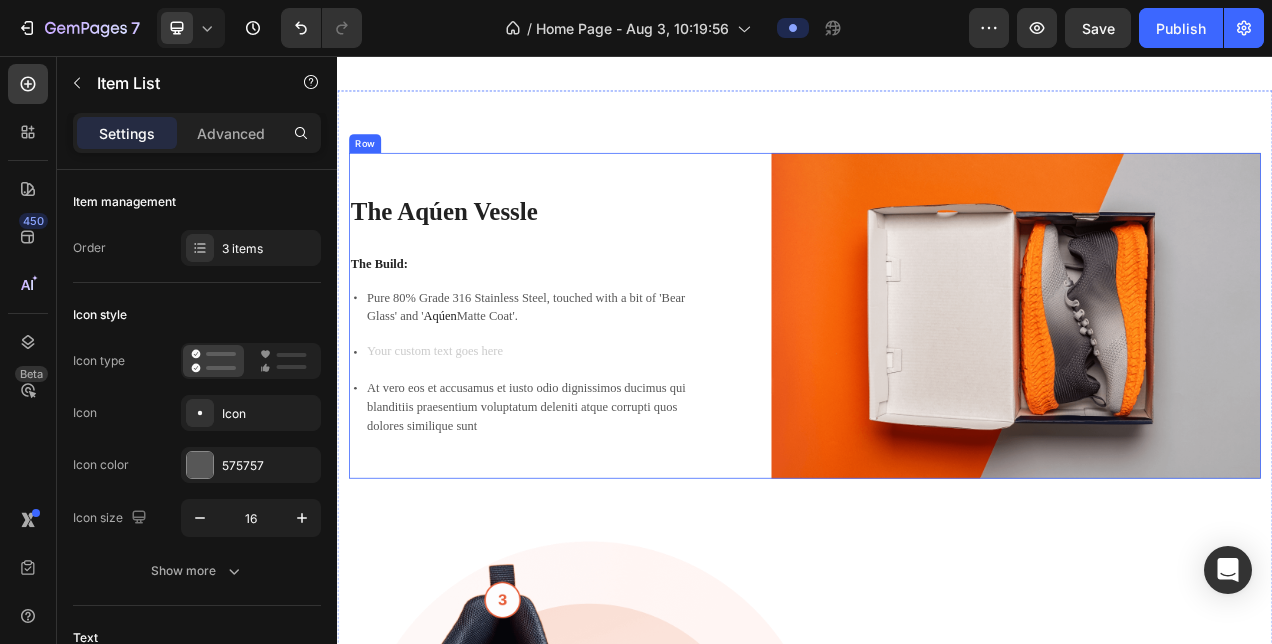 scroll, scrollTop: 1334, scrollLeft: 0, axis: vertical 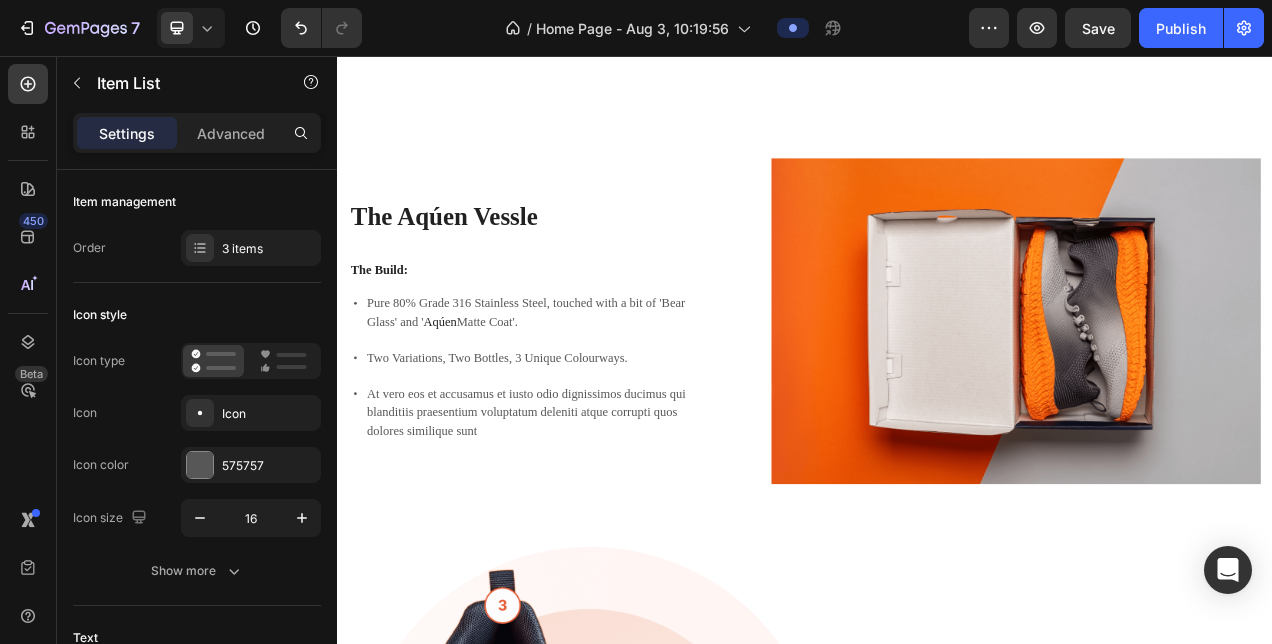 click on "At vero eos et accusamus et iusto odio dignissimos ducimus qui blanditiis praesentium voluptatum deleniti atque corrupti quos dolores similique sunt" at bounding box center [586, 513] 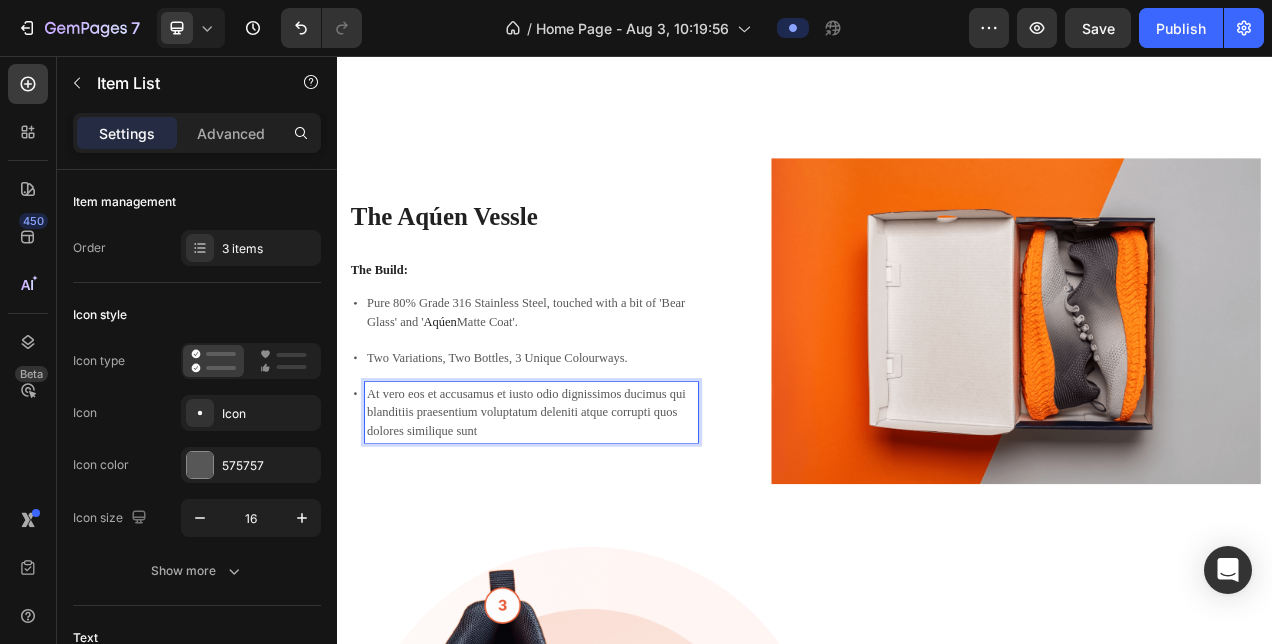 click on "At vero eos et accusamus et iusto odio dignissimos ducimus qui blanditiis praesentium voluptatum deleniti atque corrupti quos dolores similique sunt" at bounding box center (586, 513) 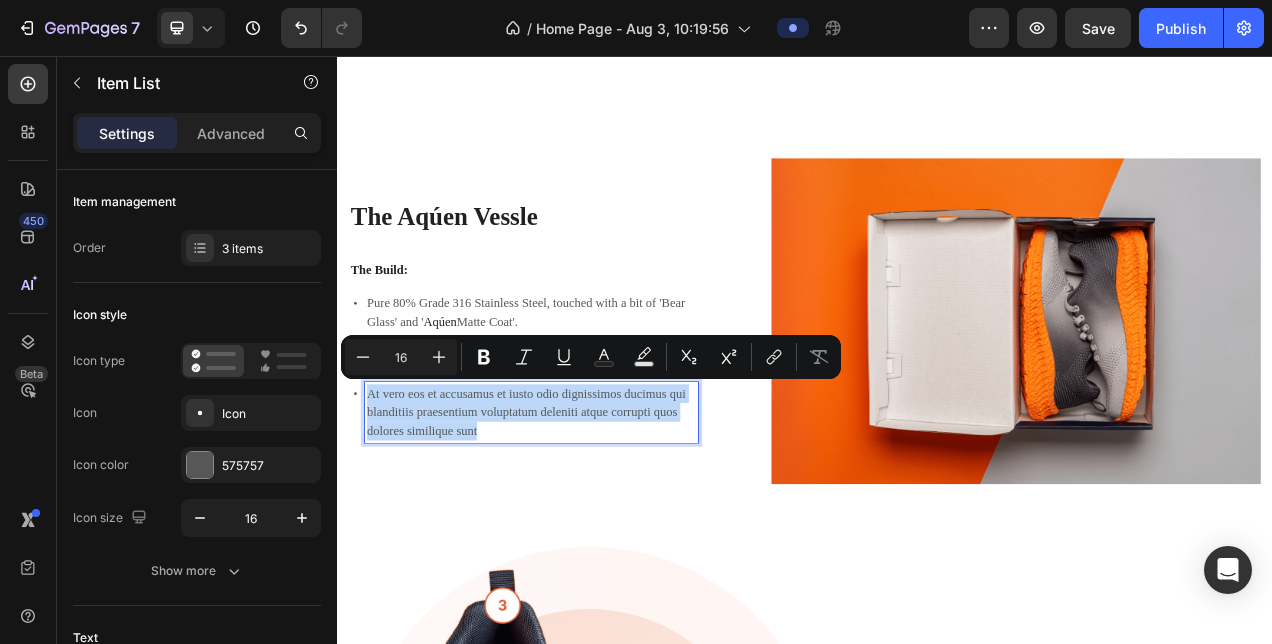 drag, startPoint x: 558, startPoint y: 531, endPoint x: 372, endPoint y: 486, distance: 191.36613 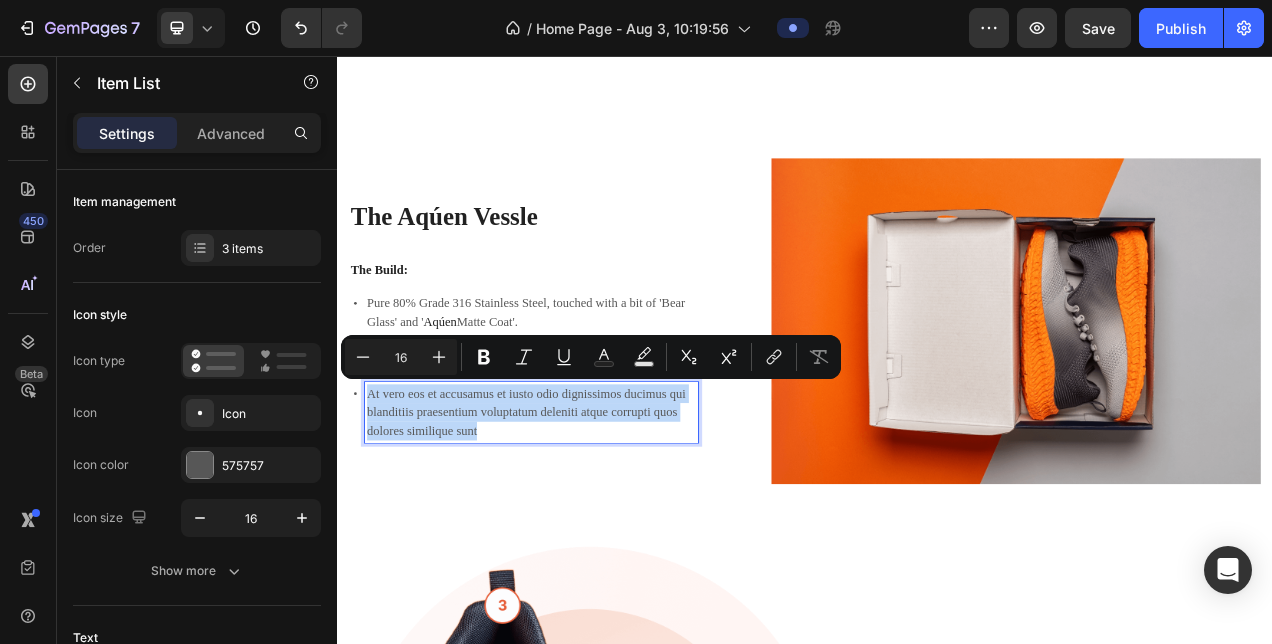 click on "At vero eos et accusamus et iusto odio dignissimos ducimus qui blanditiis praesentium voluptatum deleniti atque corrupti quos dolores similique sunt" at bounding box center [586, 513] 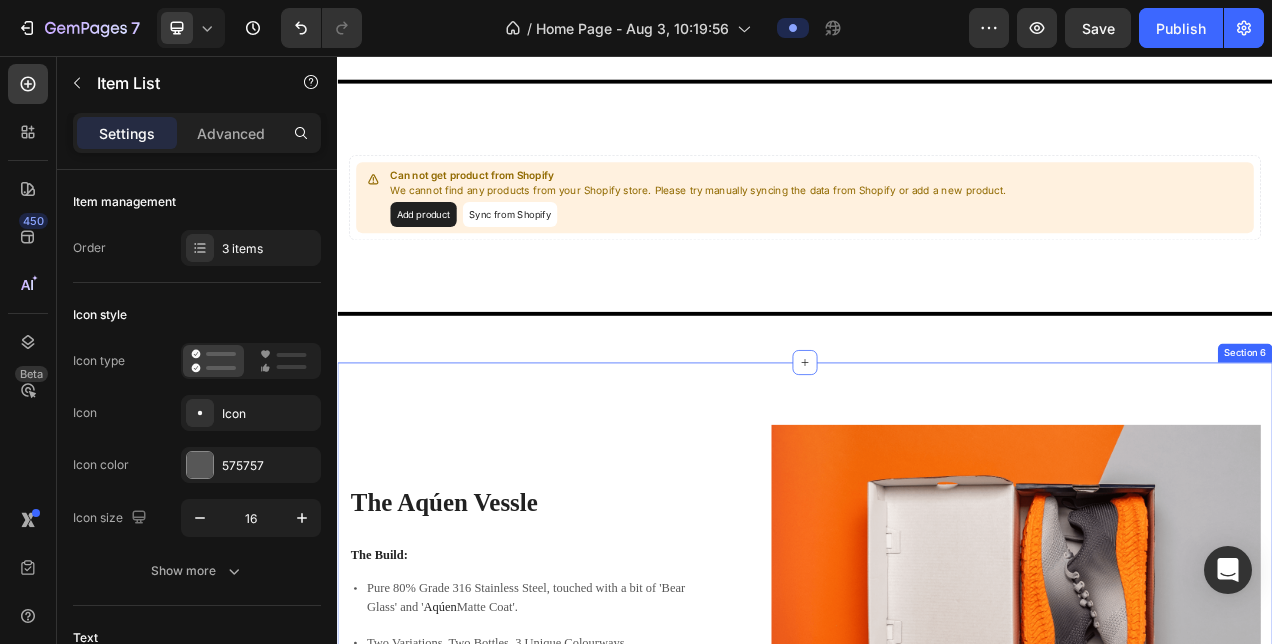 scroll, scrollTop: 958, scrollLeft: 0, axis: vertical 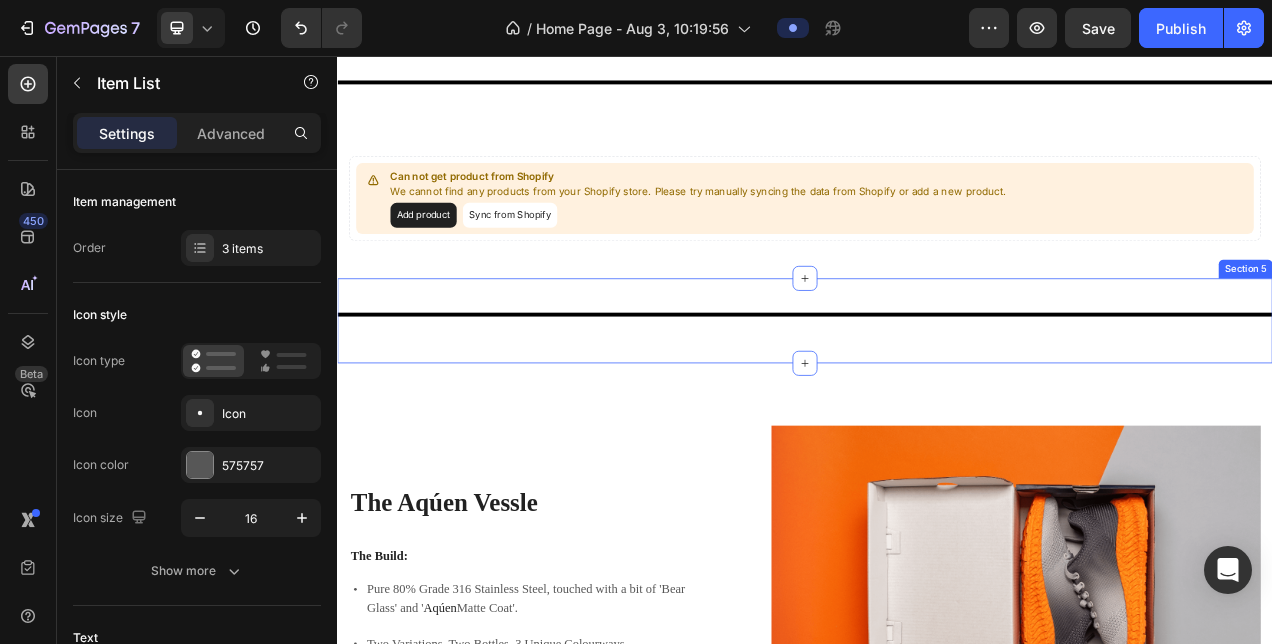 click on "Title Line" at bounding box center [937, 395] 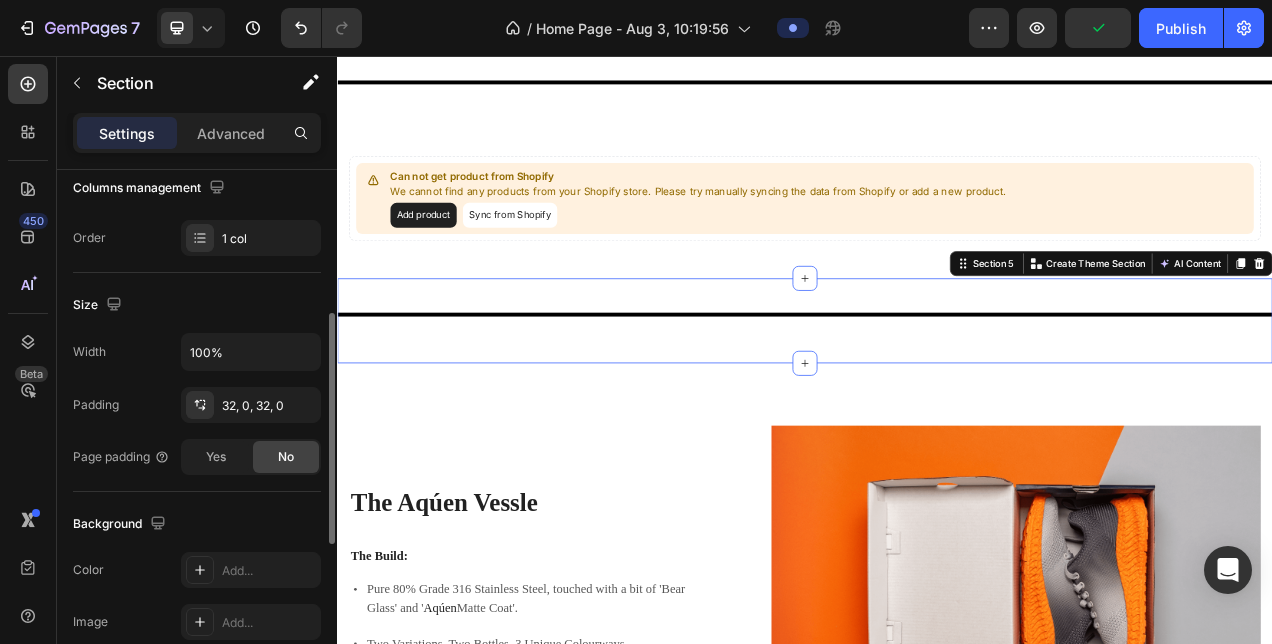 scroll, scrollTop: 331, scrollLeft: 0, axis: vertical 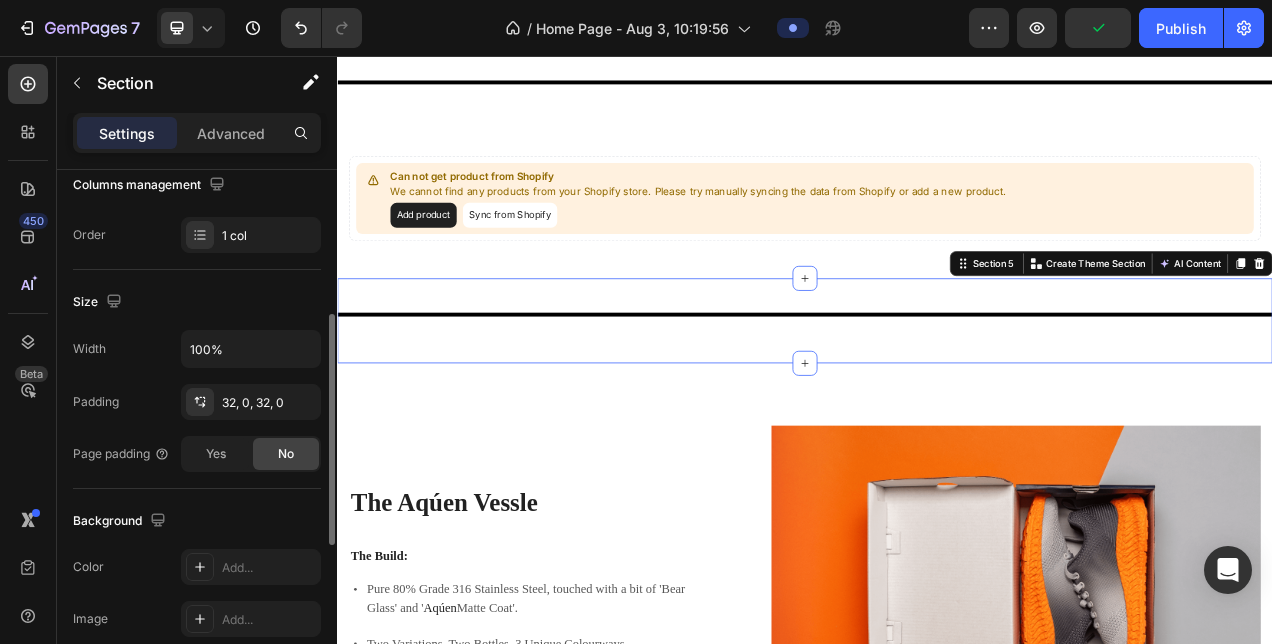click on "Width 100% Padding 32, 0, 32, 0 Page padding Yes No" at bounding box center (197, 401) 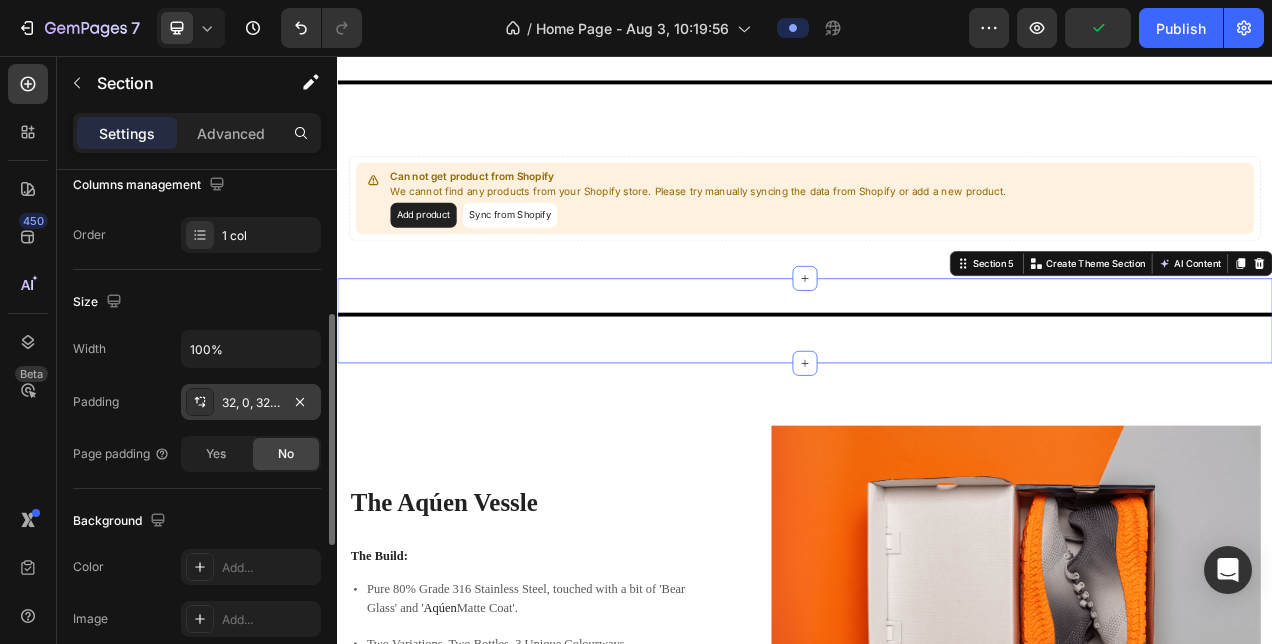 click on "32, 0, 32, 0" at bounding box center (251, 403) 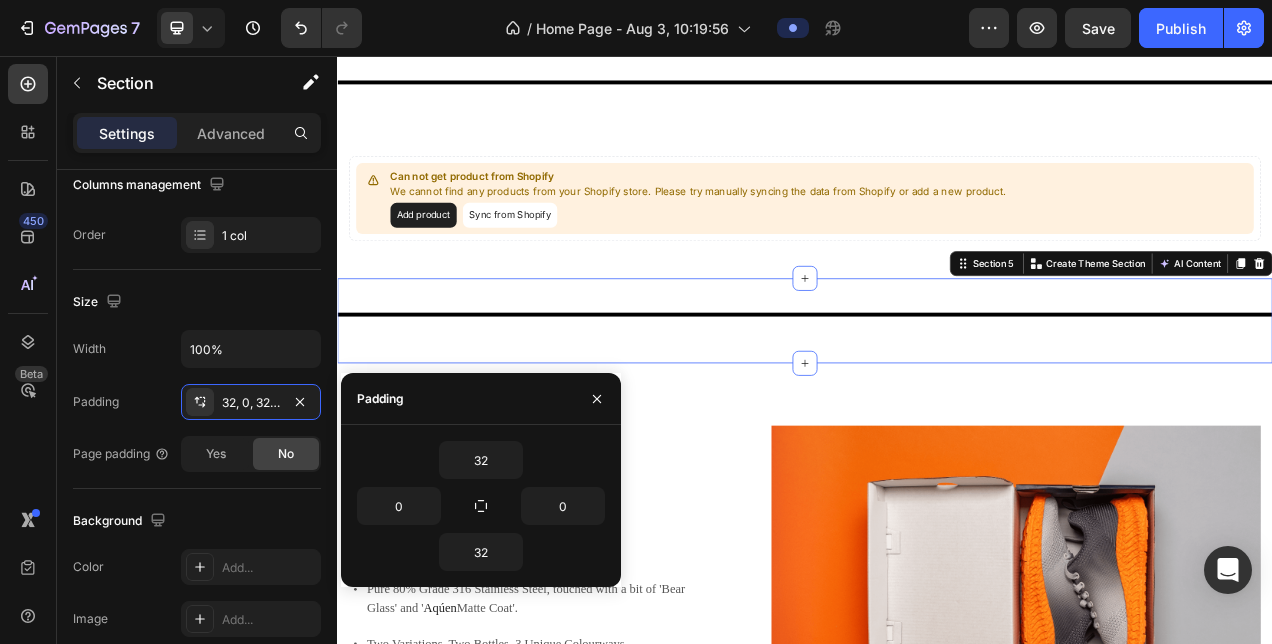 click on "32 0 0 32" at bounding box center [481, 506] 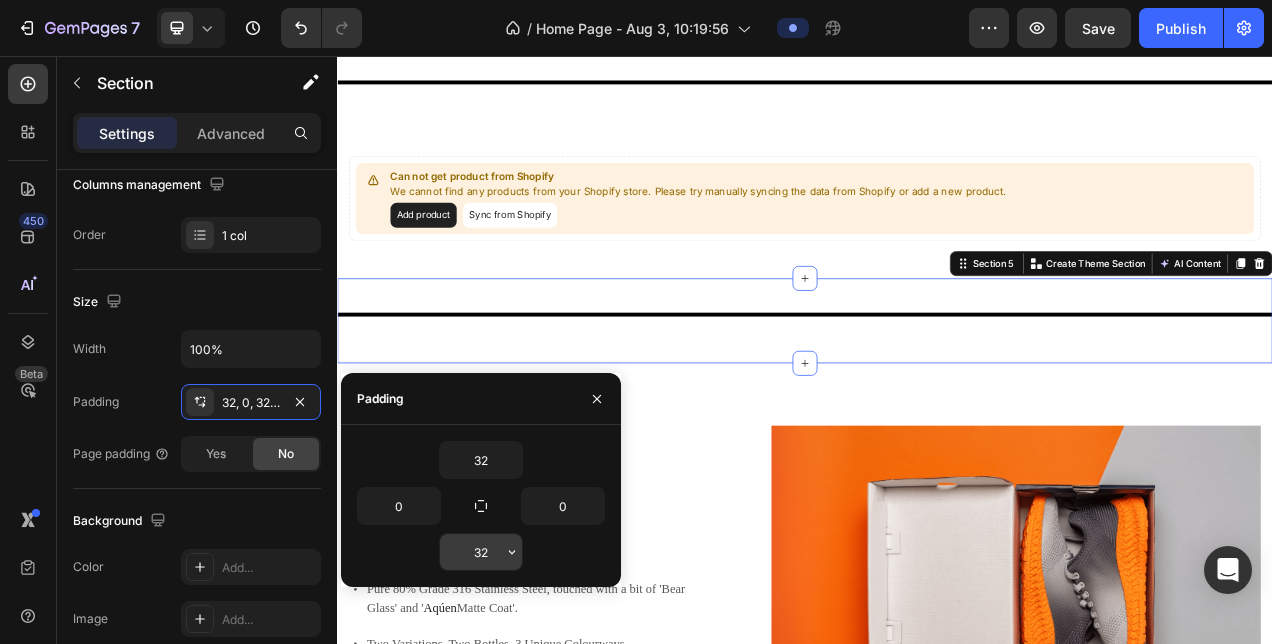 click on "32" at bounding box center (481, 552) 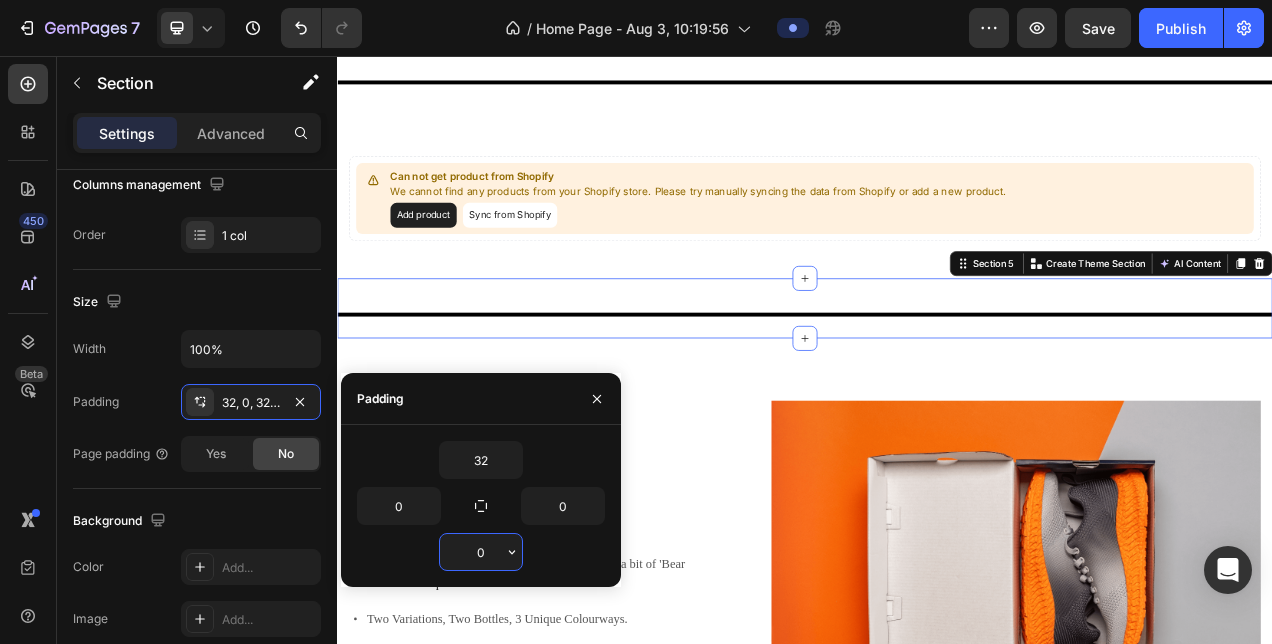 type on "0" 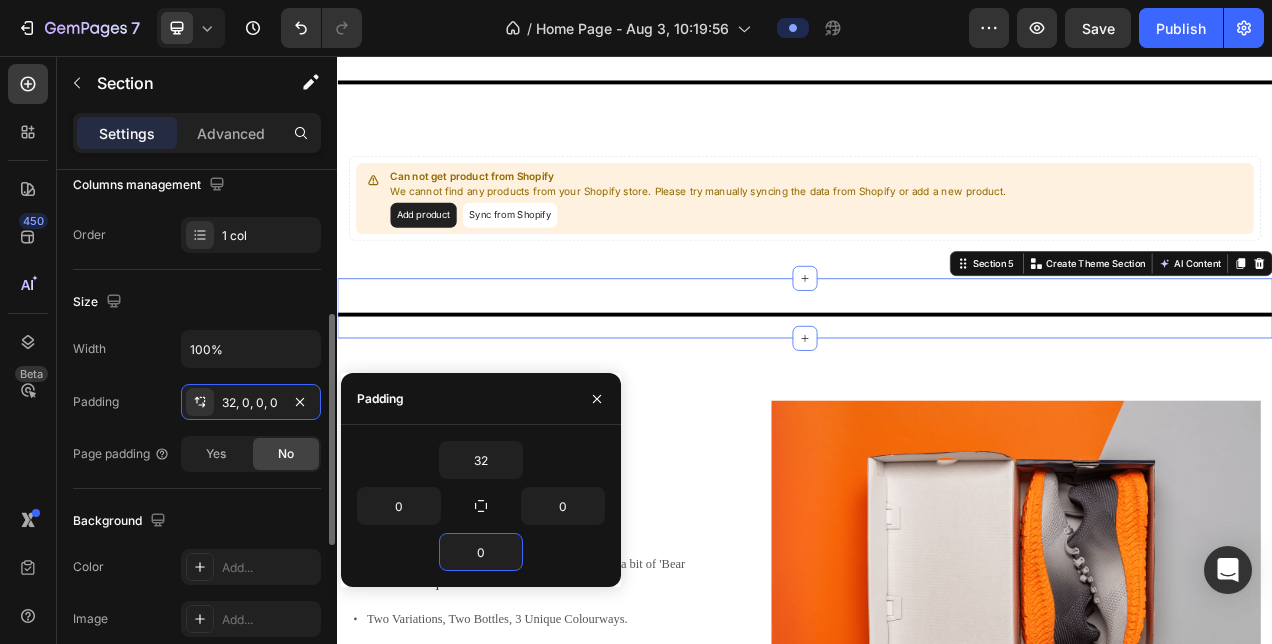 click on "Background" at bounding box center (197, 521) 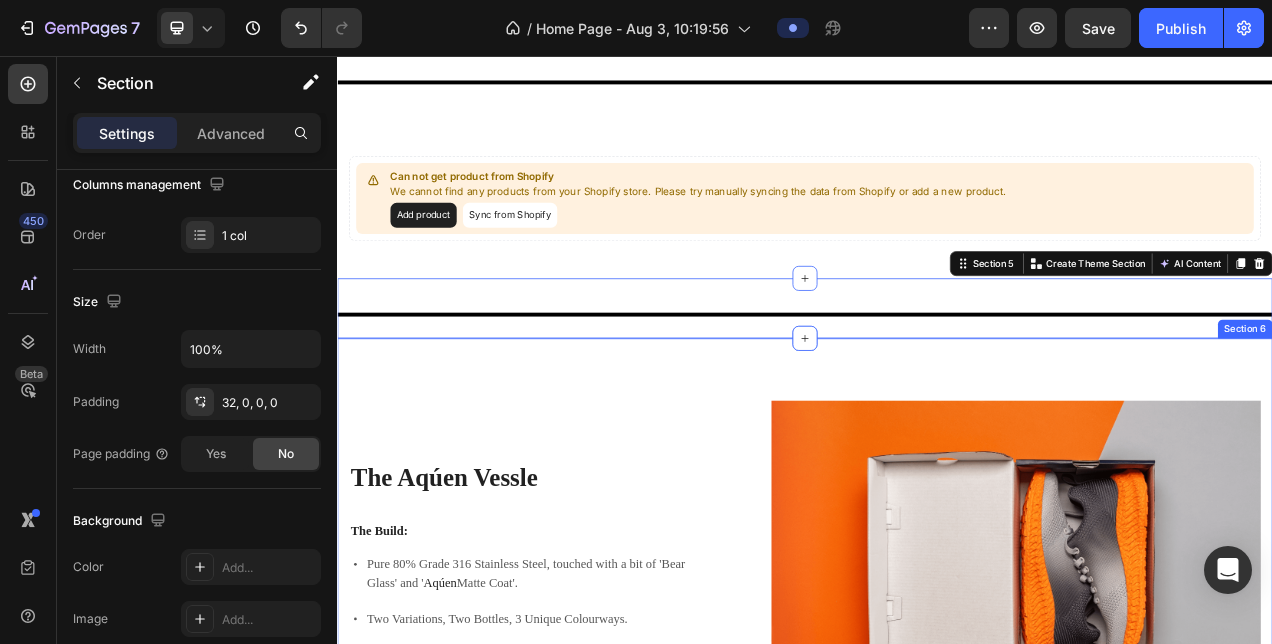 click on "⁠⁠⁠⁠⁠⁠⁠ The Aqúen Vessle Heading The Build: Text Block
Pure 80% Grade 316 Stainless Steel, touched with a bit of 'Bear Glass' and ' Aqúen  Matte Coat'.
Two Variations, Two Bottles, 3 Unique Colourways.
Item List Image Row Lorem ipsum dolor sit amet consectetur adipiscing Heading Image Lorem ipsum dolor sit amet, consectetur Heading At vero eos et accusamus et iusto odio dignissimos ducimus qui blanditiis praesentium voluptatum deleniti atque corrupti quos dolores similique sunt Text Block At vero eos et accusamus et iusto odio dignissimos ducimus qui blanditiis praesentium voluptatum Text Block Row Row Section 6" at bounding box center (937, 1030) 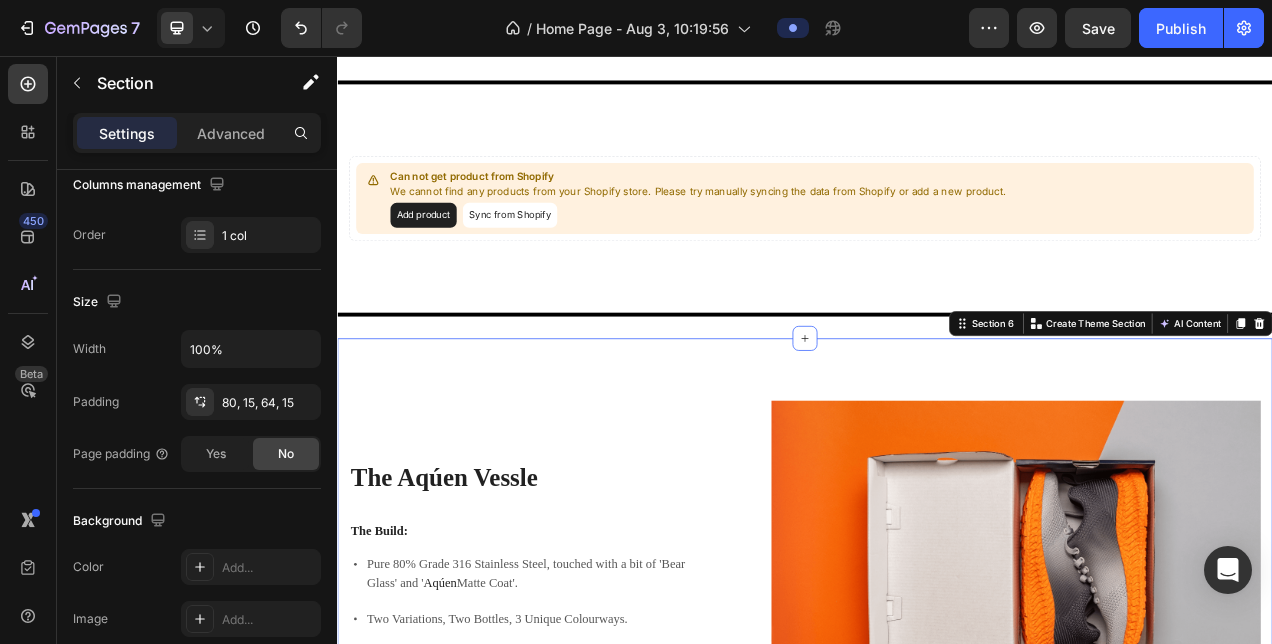 click on "⁠⁠⁠⁠⁠⁠⁠ The Aqúen Vessle Heading The Build: Text Block
Pure 80% Grade 316 Stainless Steel, touched with a bit of 'Bear Glass' and ' Aqúen  Matte Coat'.
Two Variations, Two Bottles, 3 Unique Colourways.
Item List Image Row Lorem ipsum dolor sit amet consectetur adipiscing Heading Image Lorem ipsum dolor sit amet, consectetur Heading At vero eos et accusamus et iusto odio dignissimos ducimus qui blanditiis praesentium voluptatum deleniti atque corrupti quos dolores similique sunt Text Block At vero eos et accusamus et iusto odio dignissimos ducimus qui blanditiis praesentium voluptatum Text Block Row Row Section 6   You can create reusable sections Create Theme Section AI Content Write with GemAI What would you like to describe here? Tone and Voice Persuasive Product Show more Generate" at bounding box center [937, 1030] 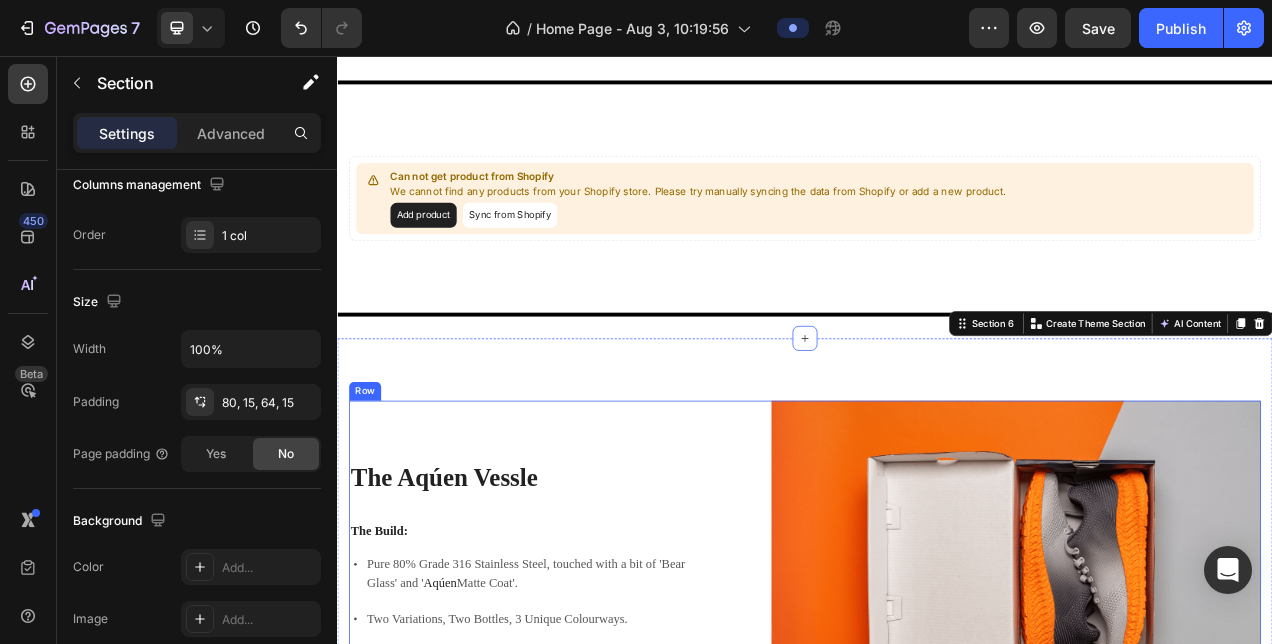 click on "⁠⁠⁠⁠⁠⁠⁠ The Aqúen Vessle Heading The Build: Text Block
Pure 80% Grade 316 Stainless Steel, touched with a bit of 'Bear Glass' and ' Aqúen  Matte Coat'.
Two Variations, Two Bottles, 3 Unique Colourways.
Item List" at bounding box center (576, 707) 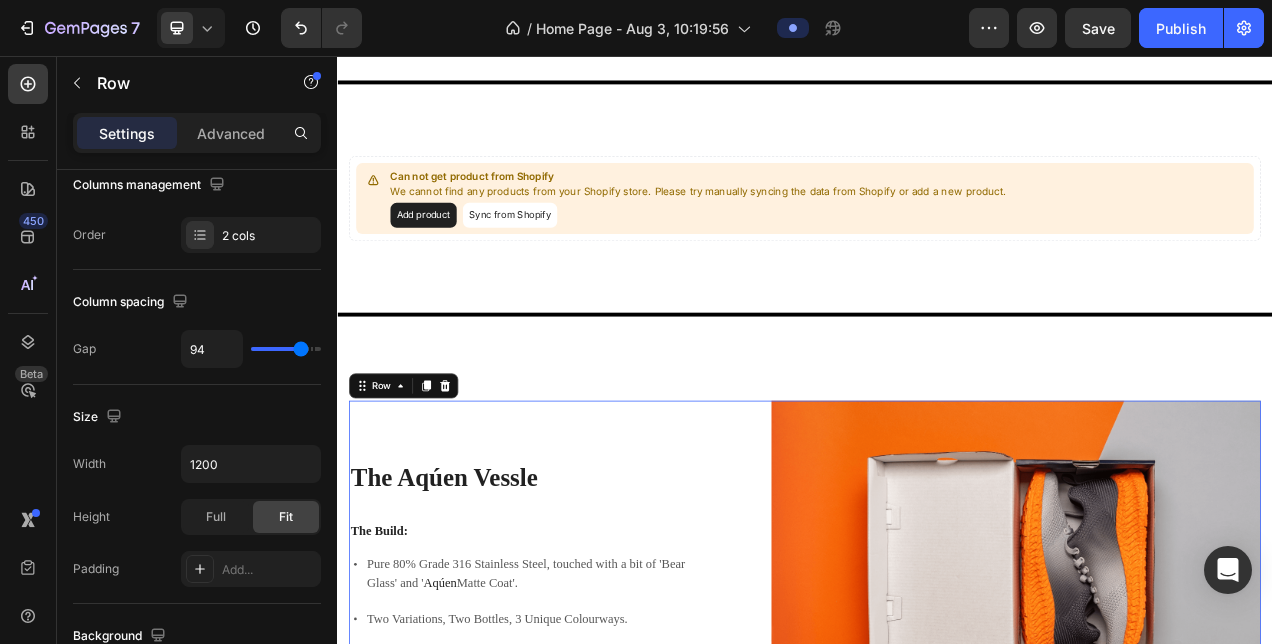 scroll, scrollTop: 0, scrollLeft: 0, axis: both 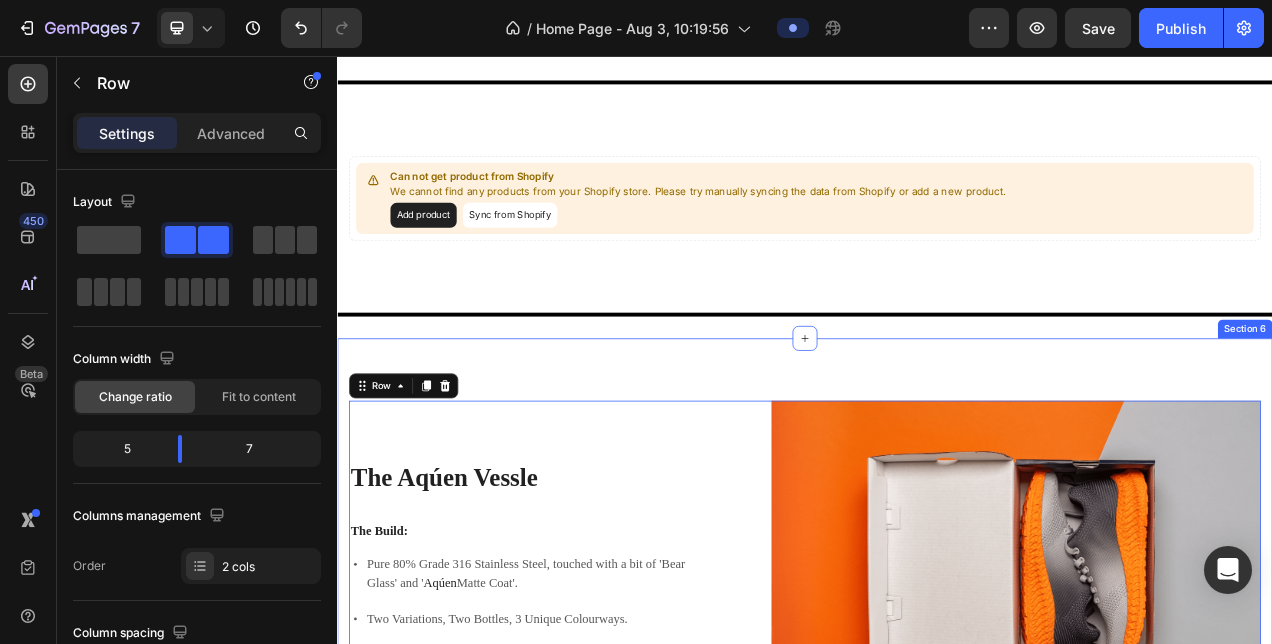 click on "⁠⁠⁠⁠⁠⁠⁠ The Aqúen Vessle Heading The Build: Text Block
Pure 80% Grade 316 Stainless Steel, touched with a bit of 'Bear Glass' and ' Aqúen  Matte Coat'.
Two Variations, Two Bottles, 3 Unique Colourways.
Item List Image Row   80 Lorem ipsum dolor sit amet consectetur adipiscing Heading Image Lorem ipsum dolor sit amet, consectetur Heading At vero eos et accusamus et iusto odio dignissimos ducimus qui blanditiis praesentium voluptatum deleniti atque corrupti quos dolores similique sunt Text Block At vero eos et accusamus et iusto odio dignissimos ducimus qui blanditiis praesentium voluptatum Text Block Row Row Section 6" at bounding box center [937, 1030] 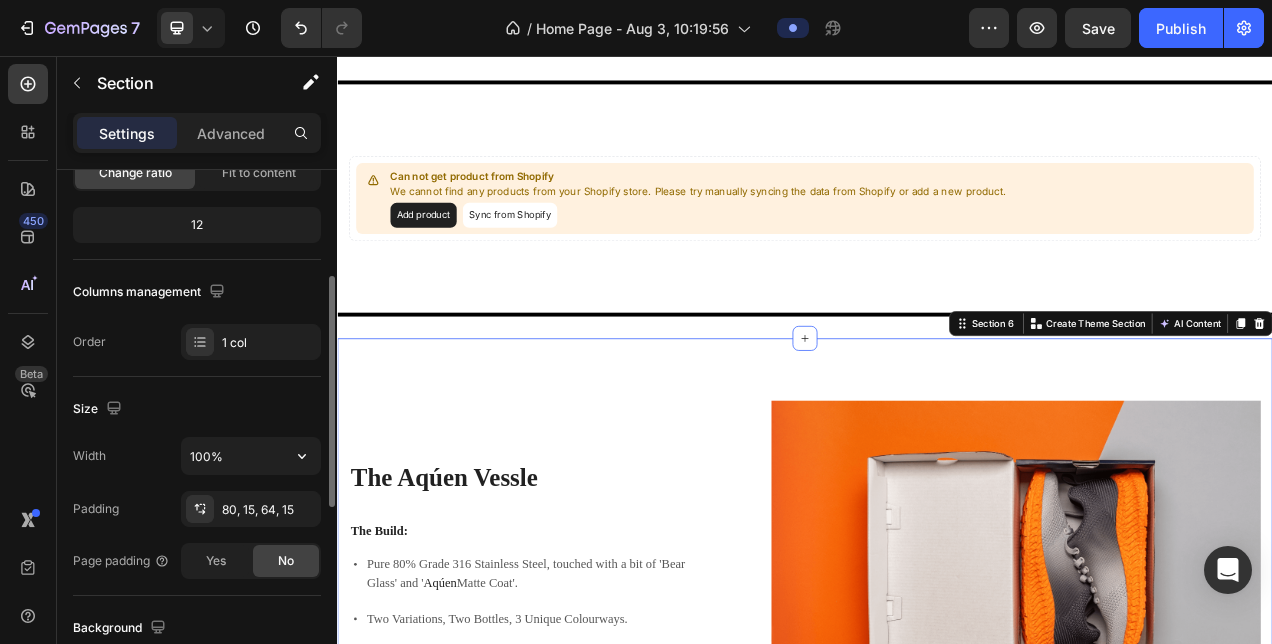 scroll, scrollTop: 234, scrollLeft: 0, axis: vertical 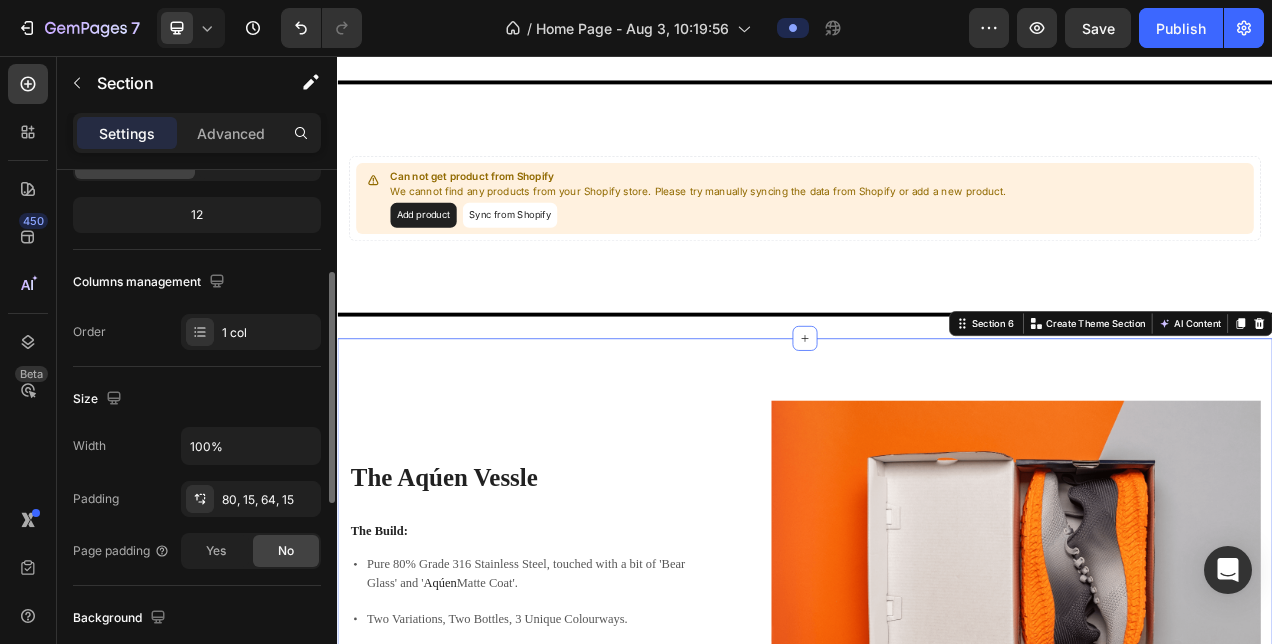 click on "Width 100% Padding 80, 15, 64, 15 Page padding Yes No" at bounding box center (197, 498) 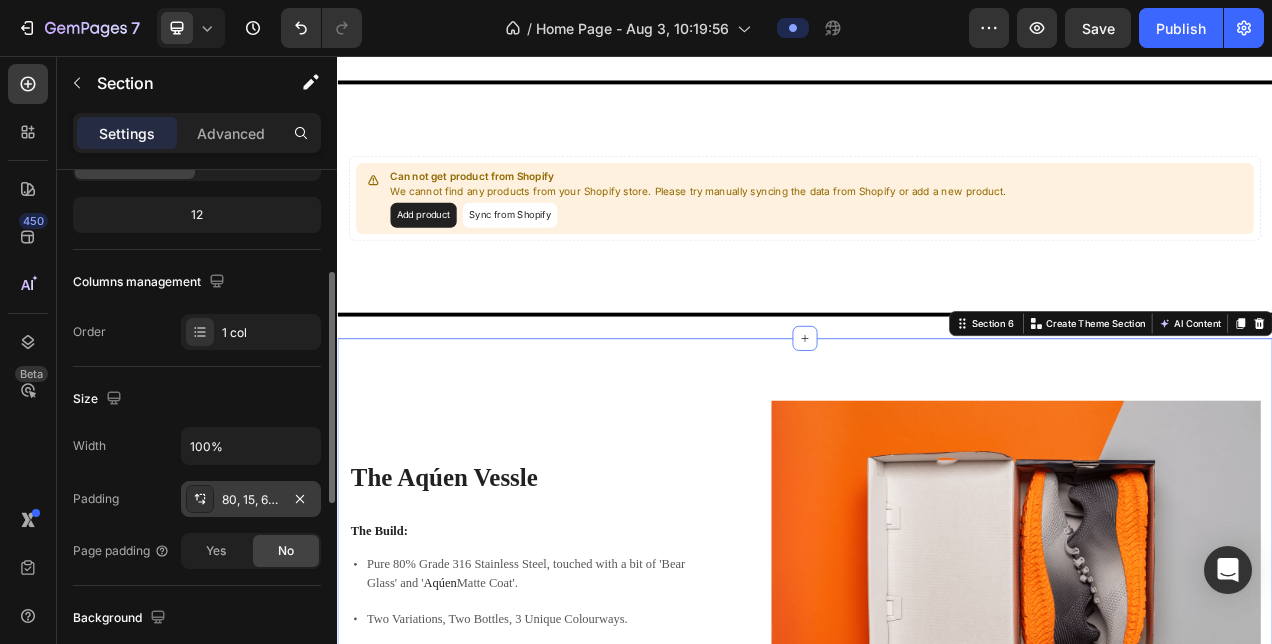 click on "80, 15, 64, 15" at bounding box center [251, 499] 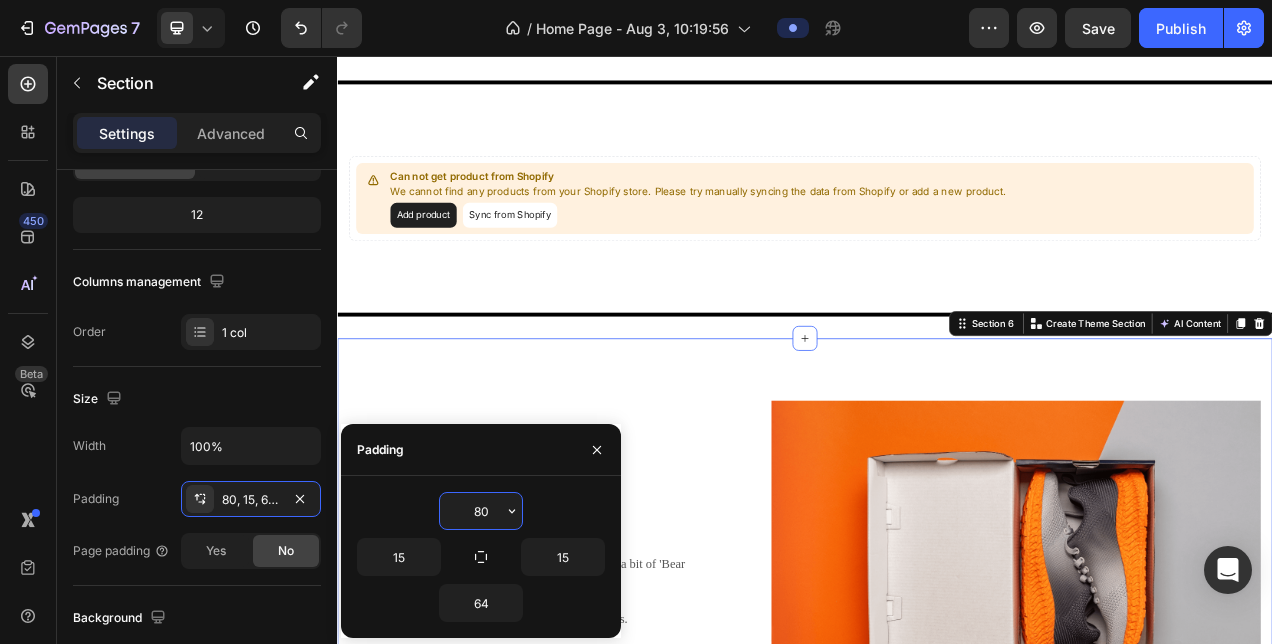 click on "80" at bounding box center (481, 511) 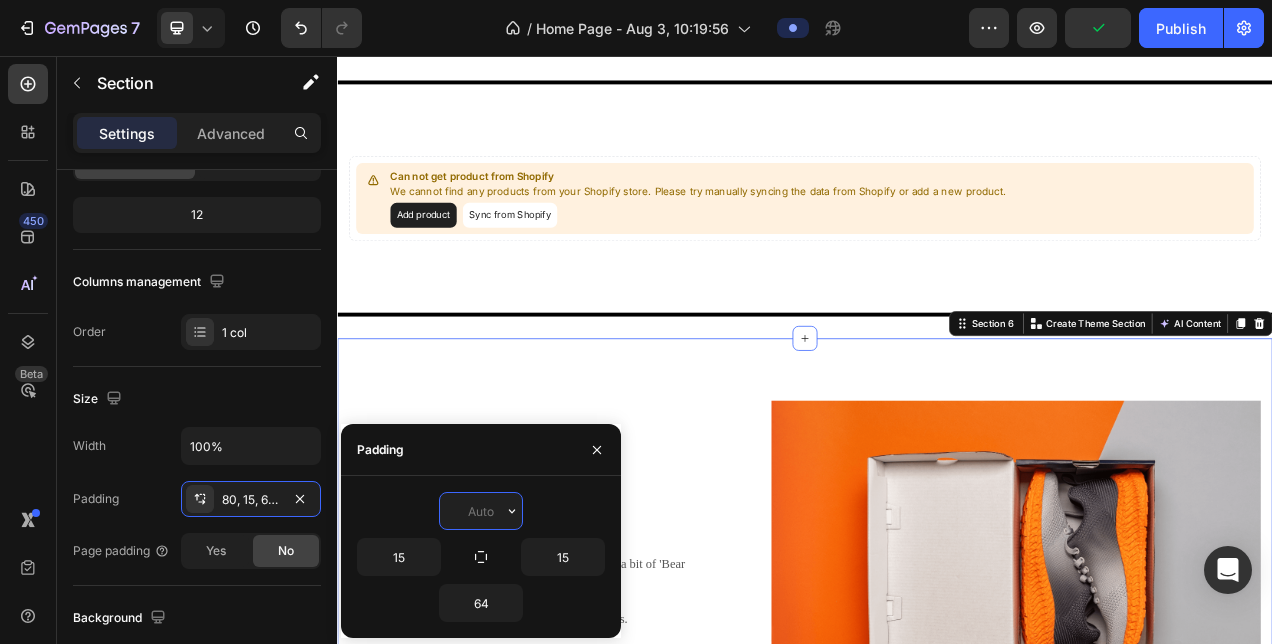 type on "0" 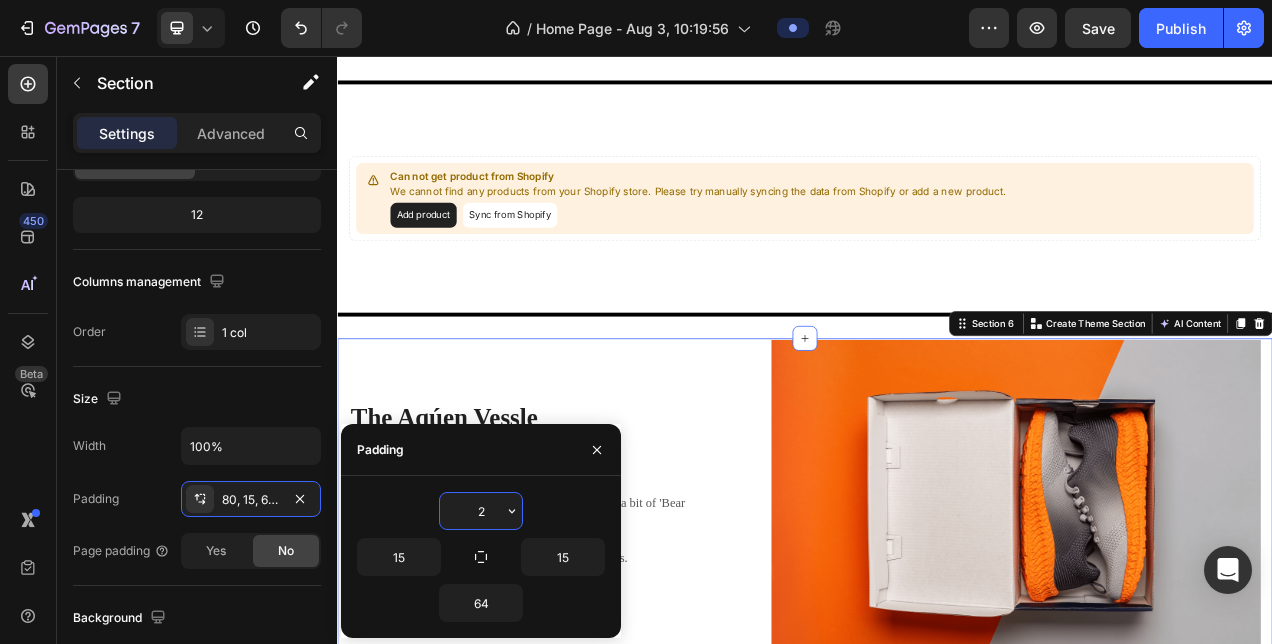 type on "20" 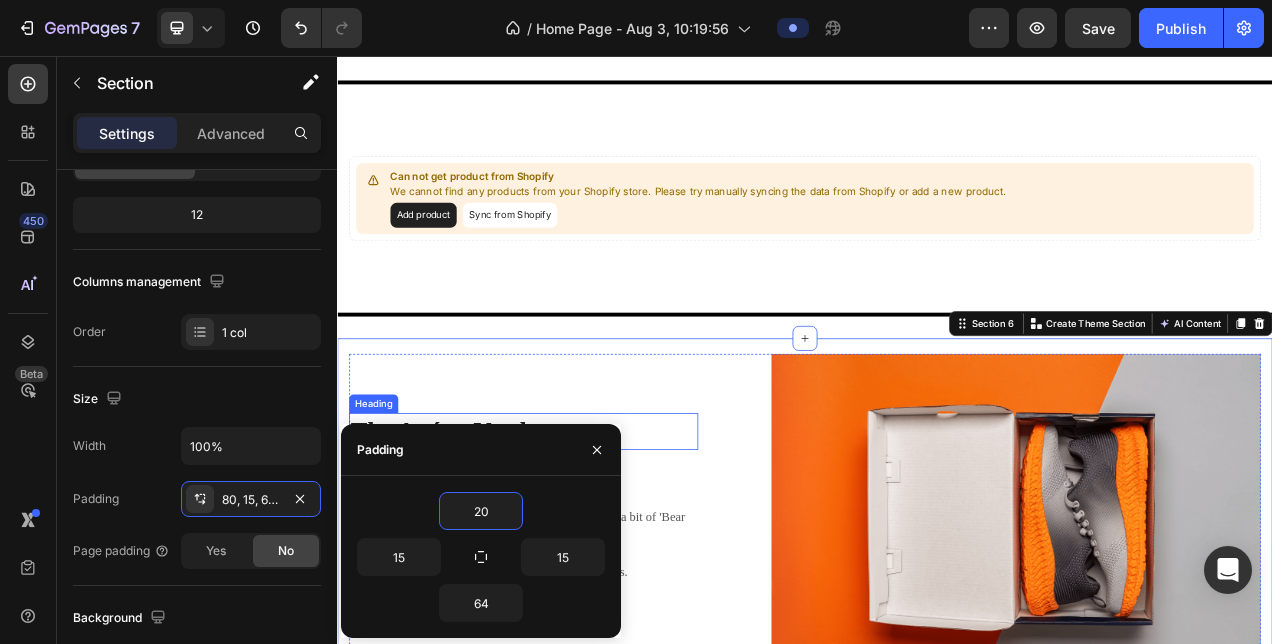 click on "⁠⁠⁠⁠⁠⁠⁠ The Aqúen Vessle Heading The Build: Text Block
Pure 80% Grade 316 Stainless Steel, touched with a bit of 'Bear Glass' and ' Aqúen  Matte Coat'.
Two Variations, Two Bottles, 3 Unique Colourways.
Item List" at bounding box center [576, 647] 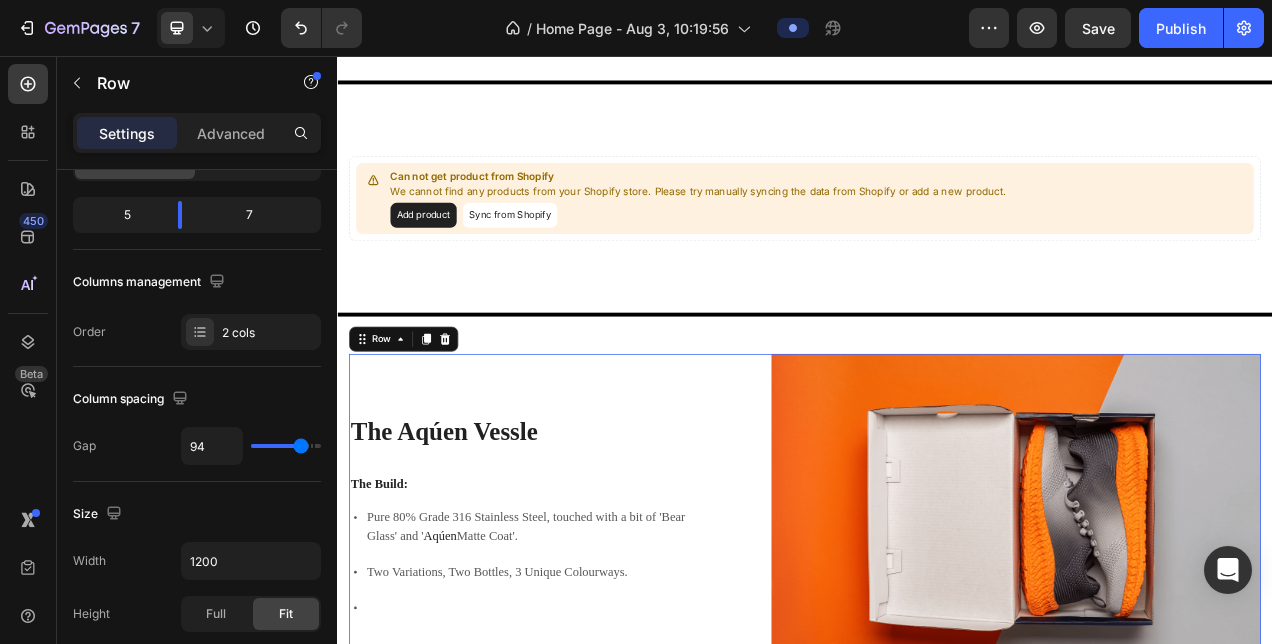 scroll, scrollTop: 0, scrollLeft: 0, axis: both 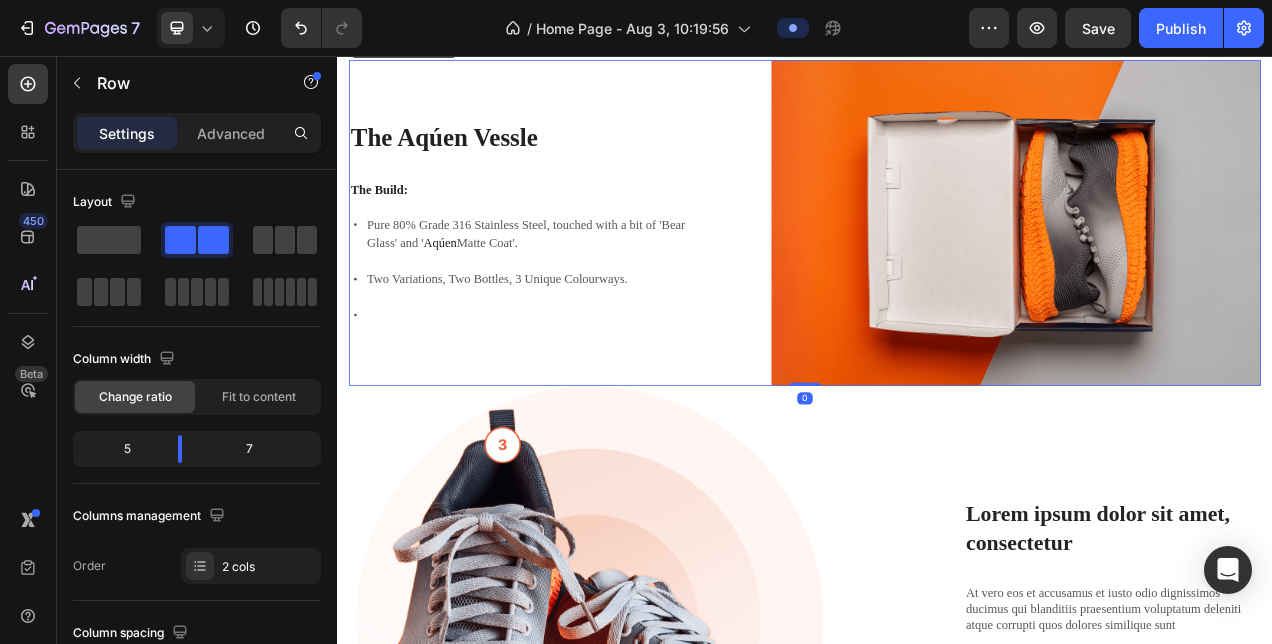 drag, startPoint x: 939, startPoint y: 547, endPoint x: 970, endPoint y: 446, distance: 105.65037 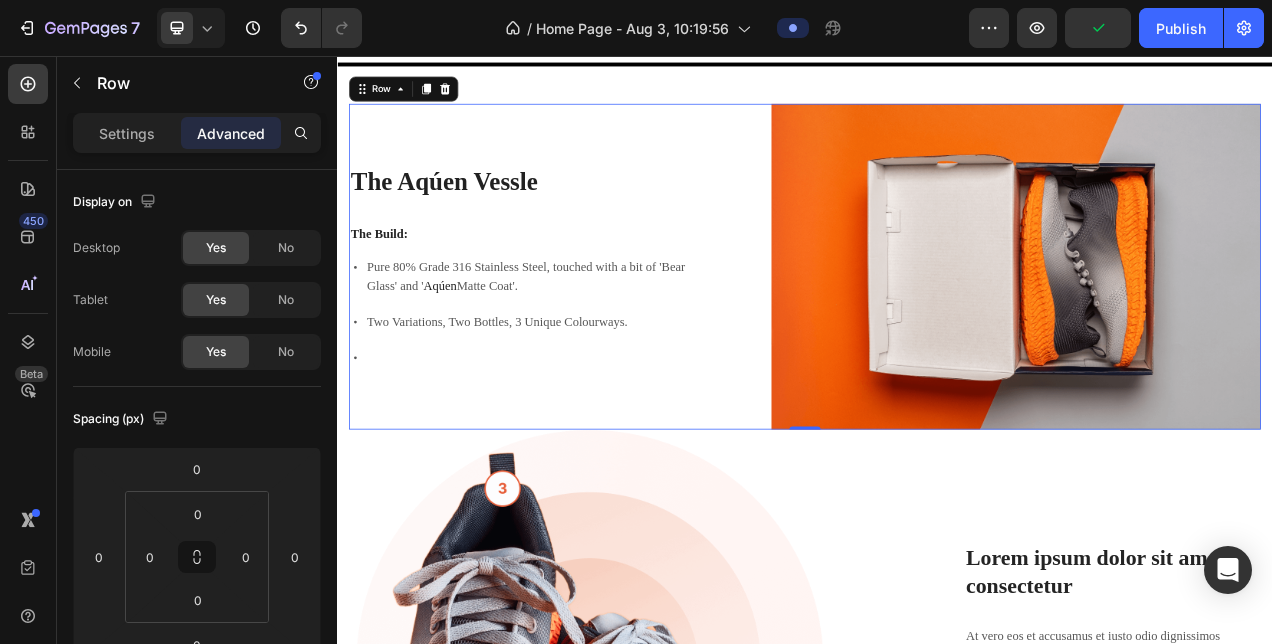 scroll, scrollTop: 1313, scrollLeft: 0, axis: vertical 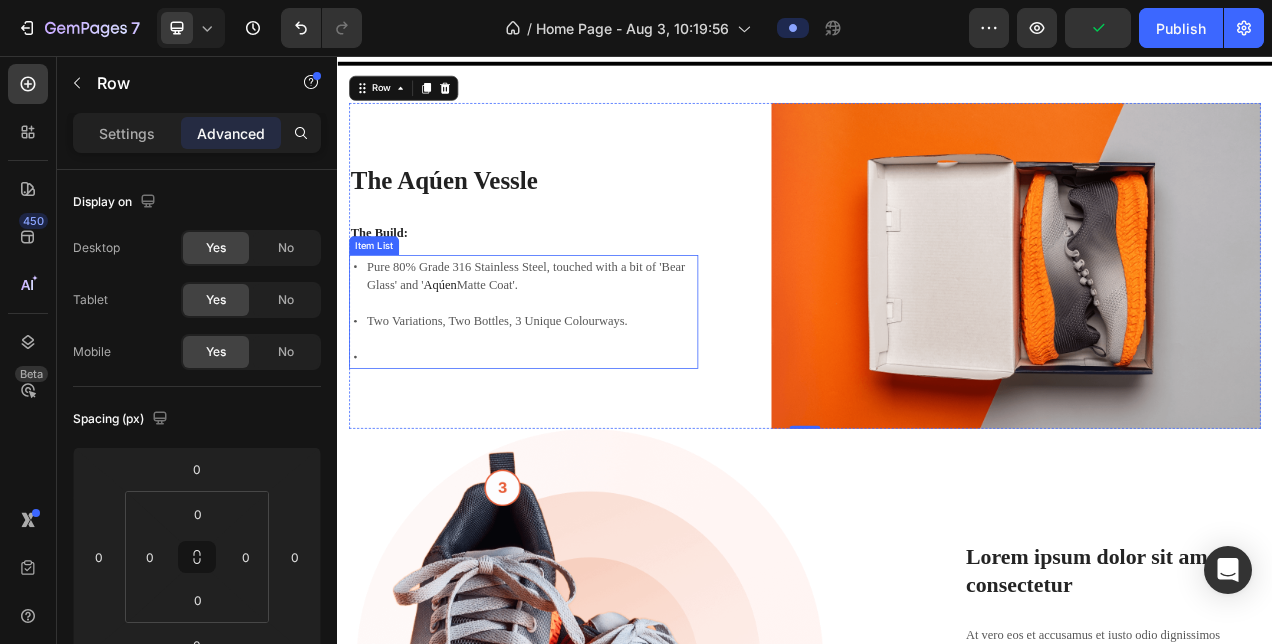click on "Pure 80% Grade 316 Stainless Steel, touched with a bit of 'Bear Glass' and ' Aqúen  Matte Coat'.
Two Variations, Two Bottles, 3 Unique Colourways." at bounding box center (576, 384) 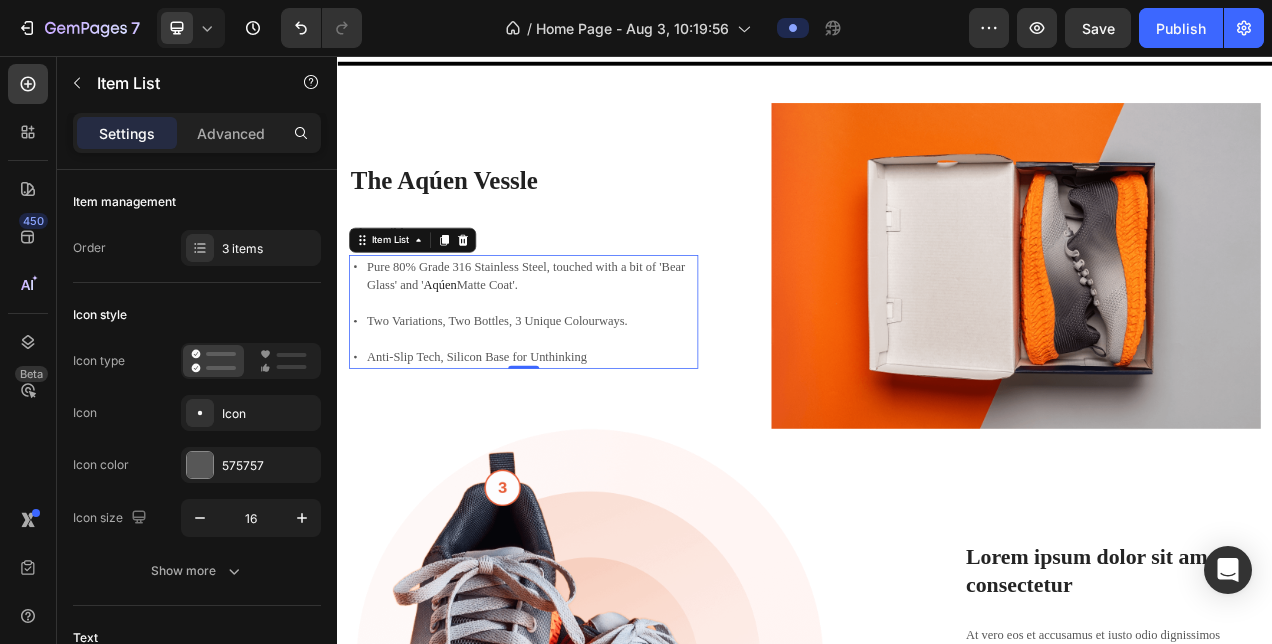 drag, startPoint x: 663, startPoint y: 576, endPoint x: 704, endPoint y: 441, distance: 141.08862 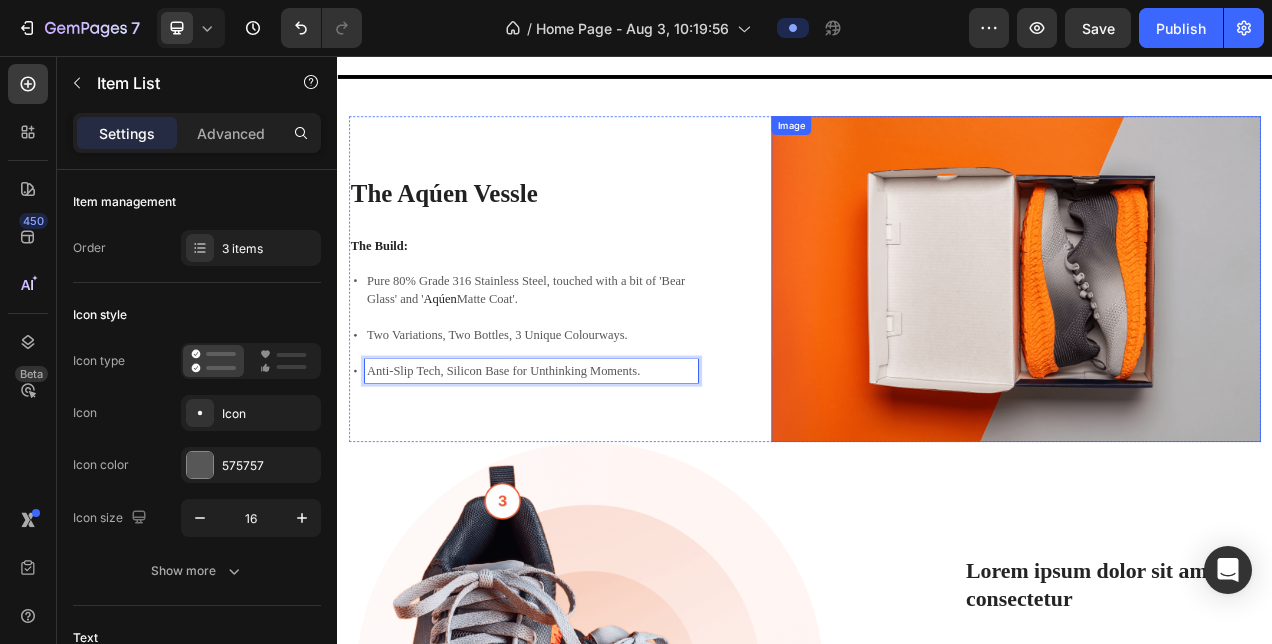 scroll, scrollTop: 1268, scrollLeft: 0, axis: vertical 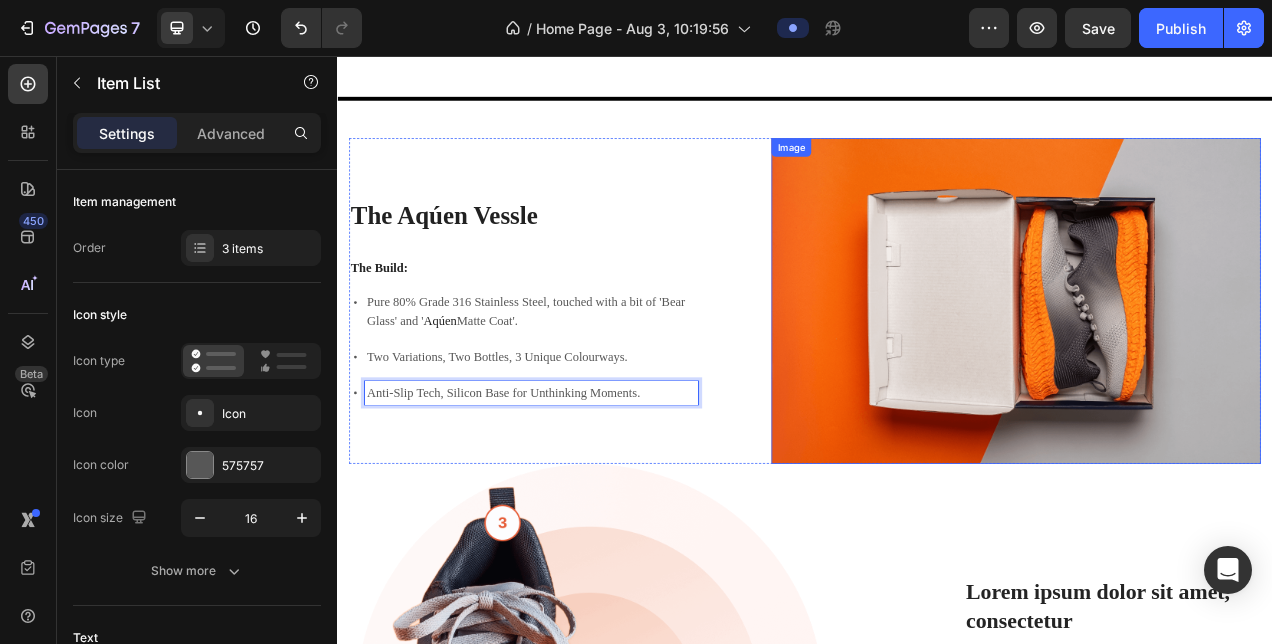 click at bounding box center [1208, 370] 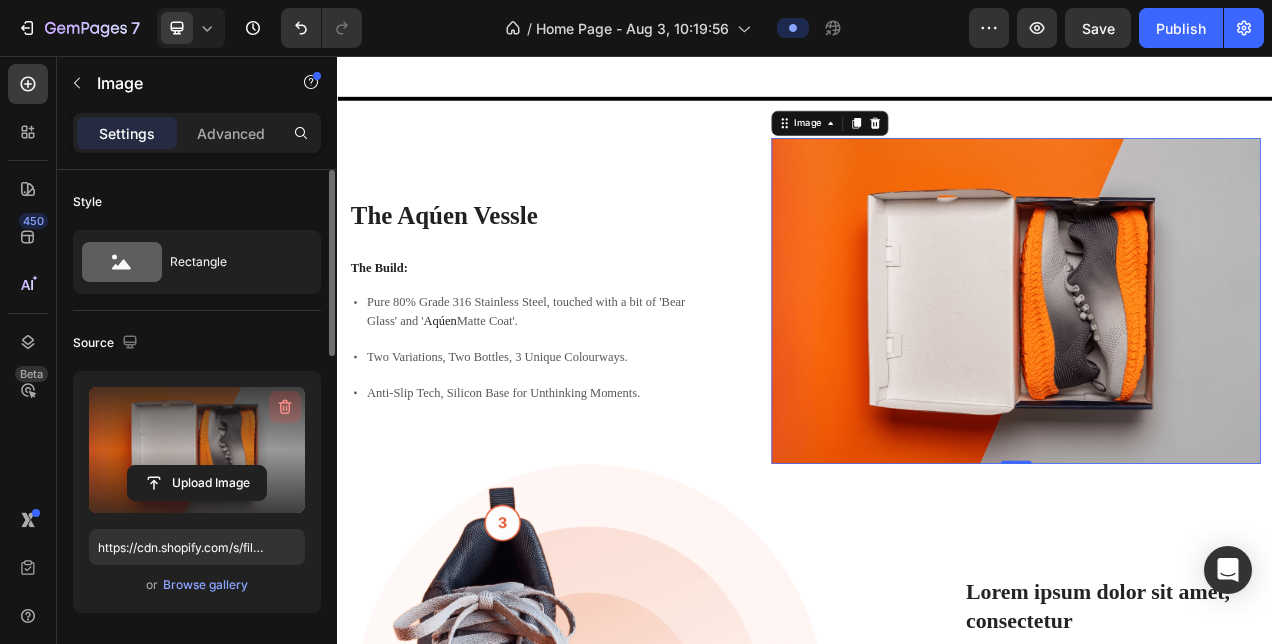 click 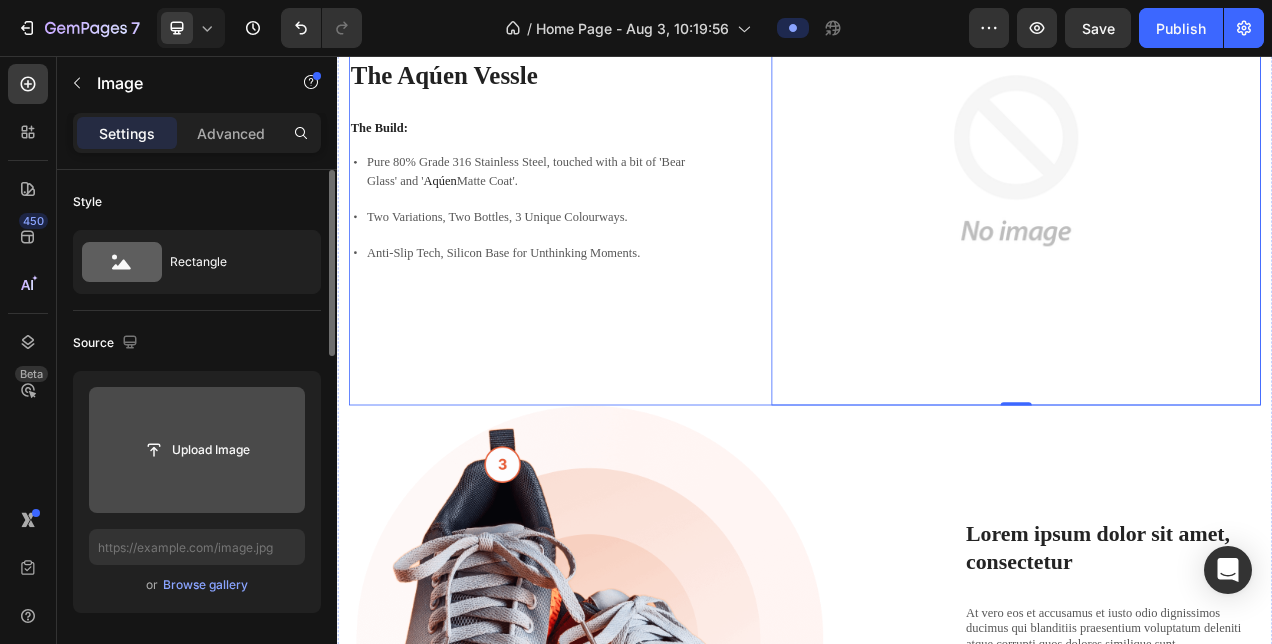 scroll, scrollTop: 1561, scrollLeft: 0, axis: vertical 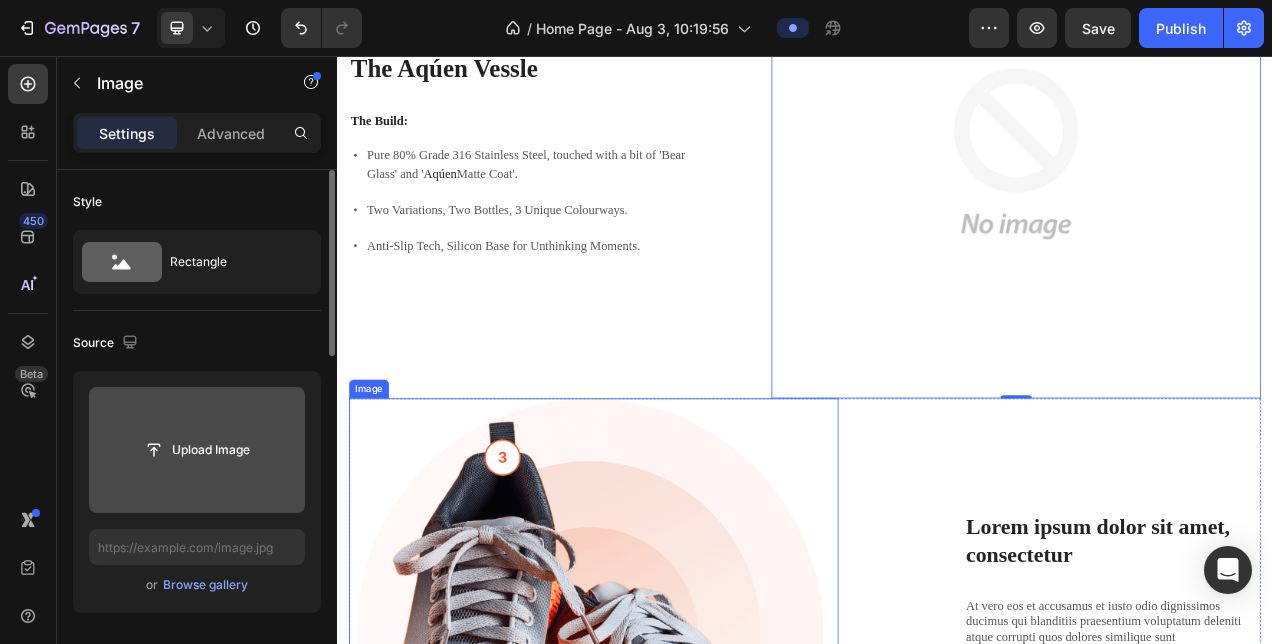 click at bounding box center (666, 778) 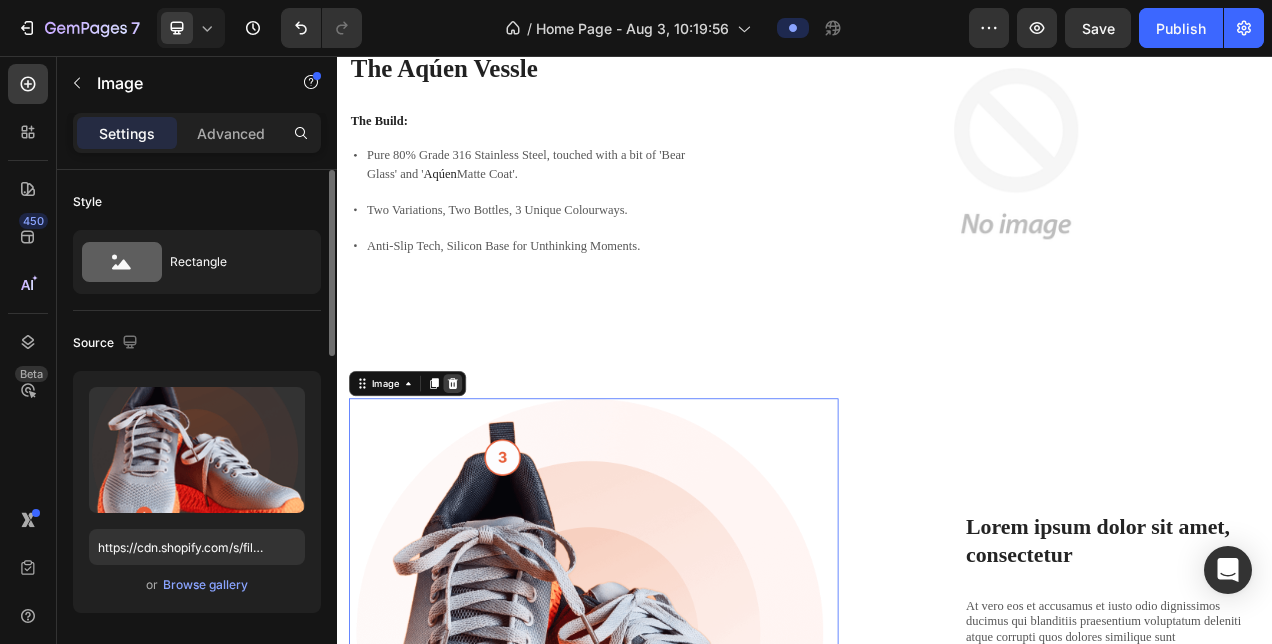 click 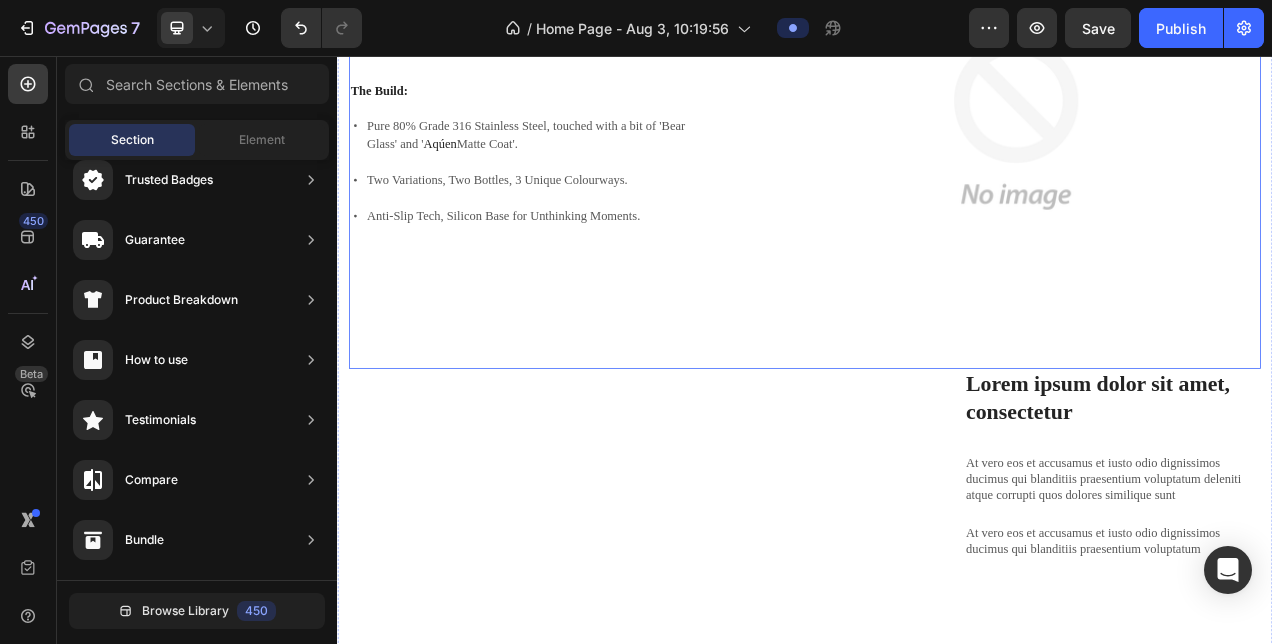 scroll, scrollTop: 1603, scrollLeft: 0, axis: vertical 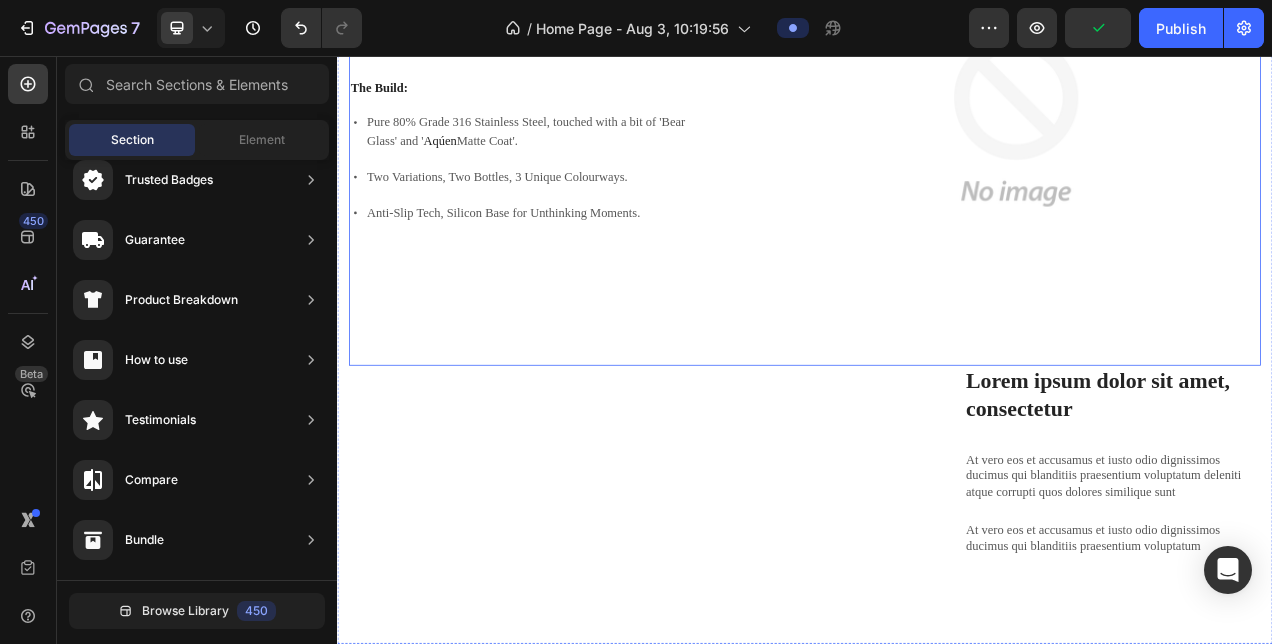 click on "⁠⁠⁠⁠⁠⁠⁠ The Aqúen Vessle Heading The Build: Text Block
Pure 80% Grade 316 Stainless Steel, touched with a bit of 'Bear Glass' and ' Aqúen  Matte Coat'.
Two Variations, Two Bottles, 3 Unique Colourways.
Anti-Slip Tech, Silicon Base for Unthinking Moments. Item List" at bounding box center (576, 139) 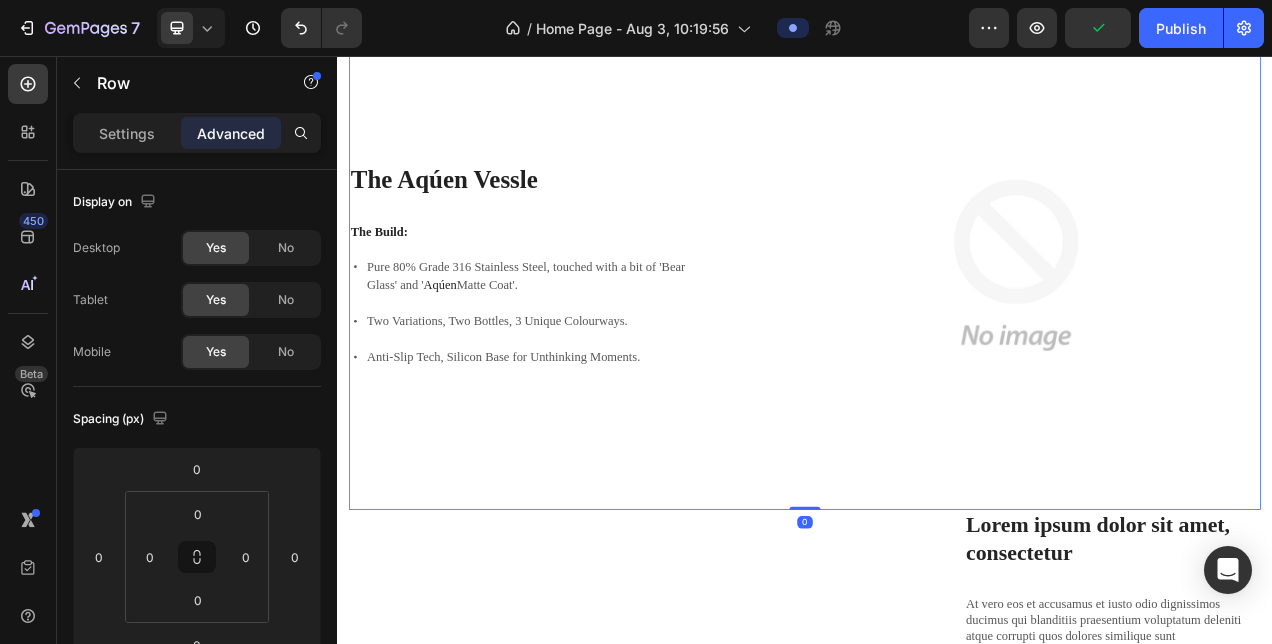 scroll, scrollTop: 1417, scrollLeft: 0, axis: vertical 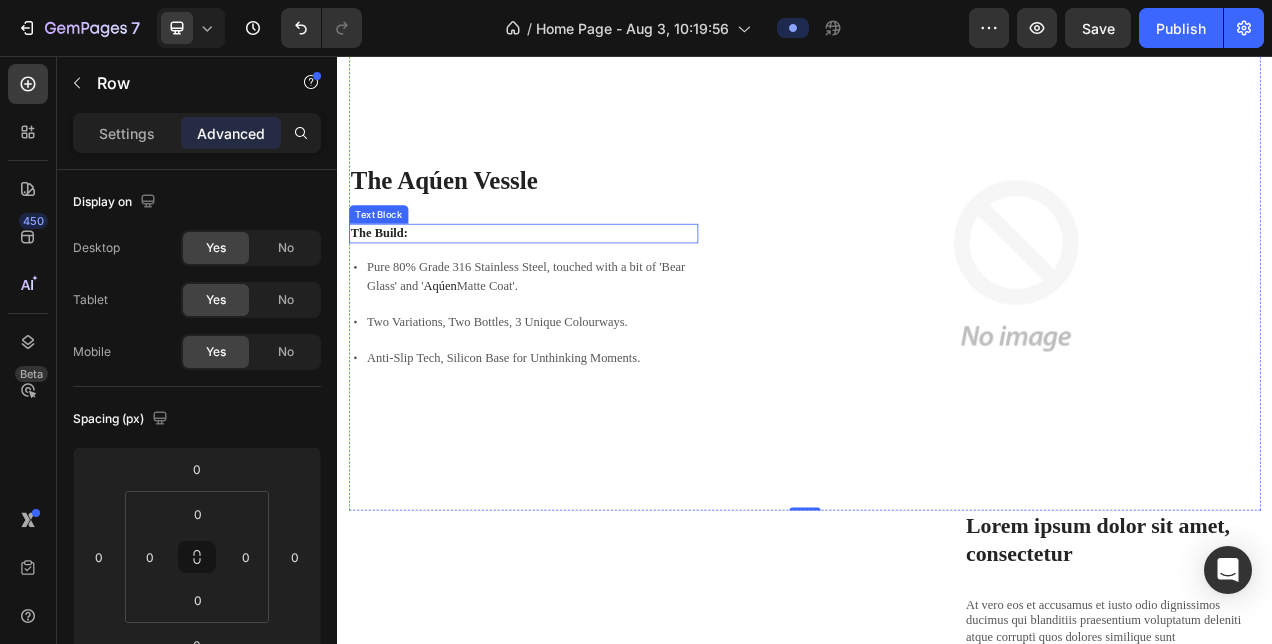 click on "The Build:" at bounding box center (576, 283) 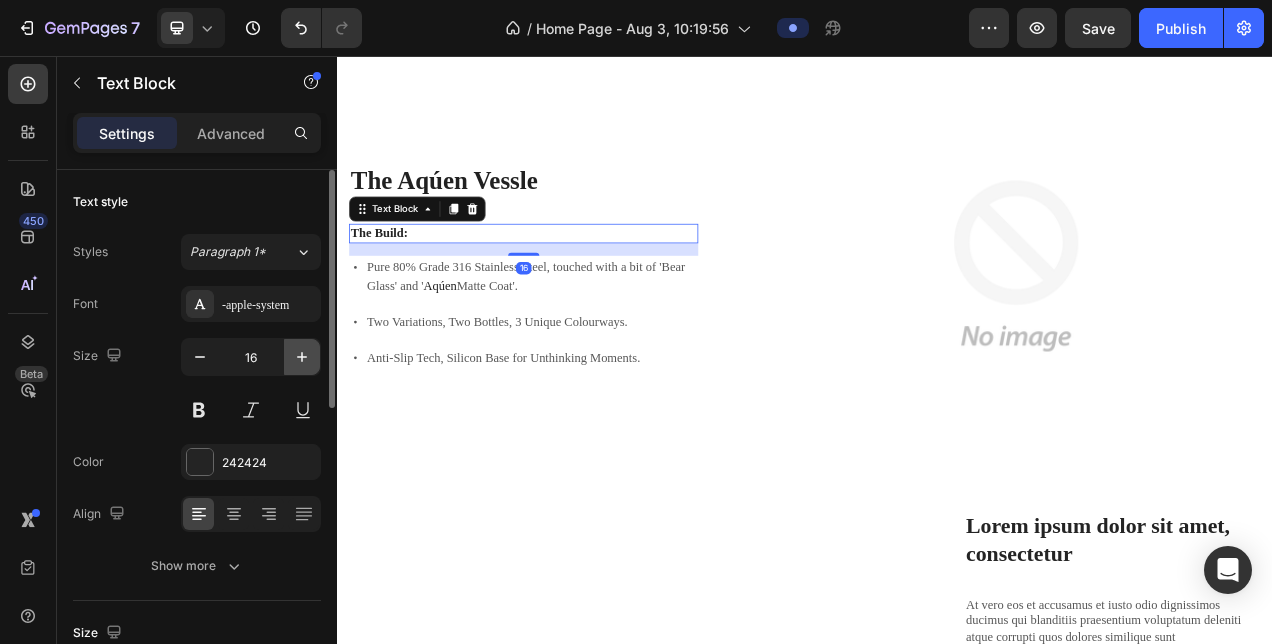 click 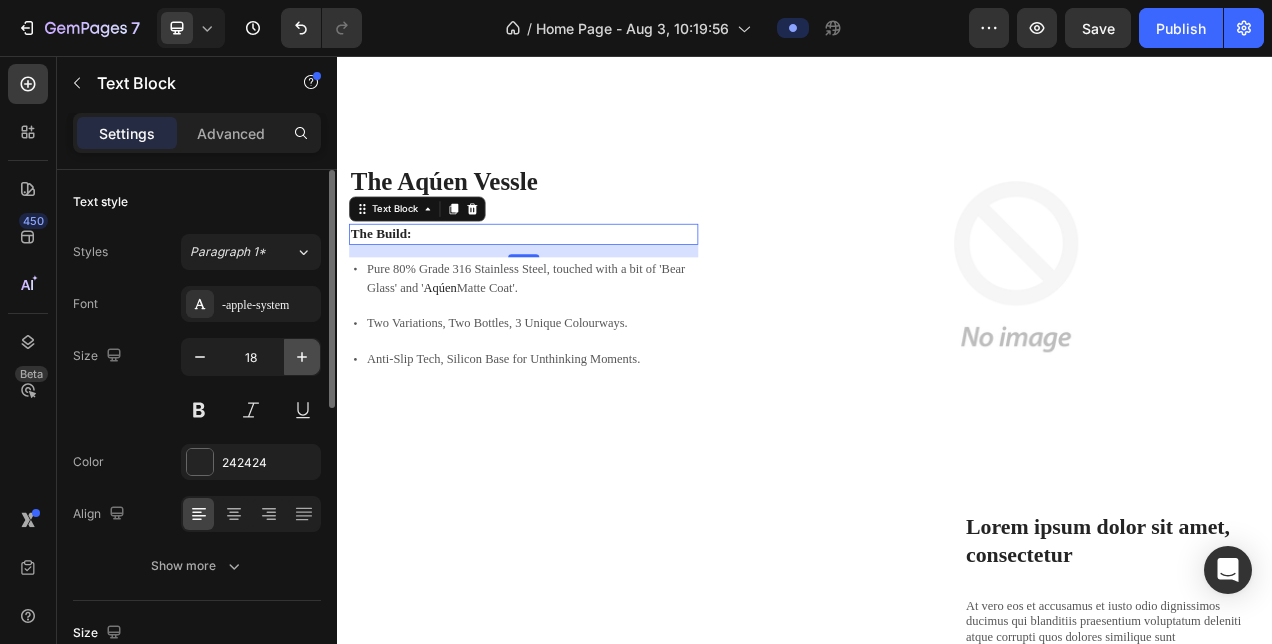 click 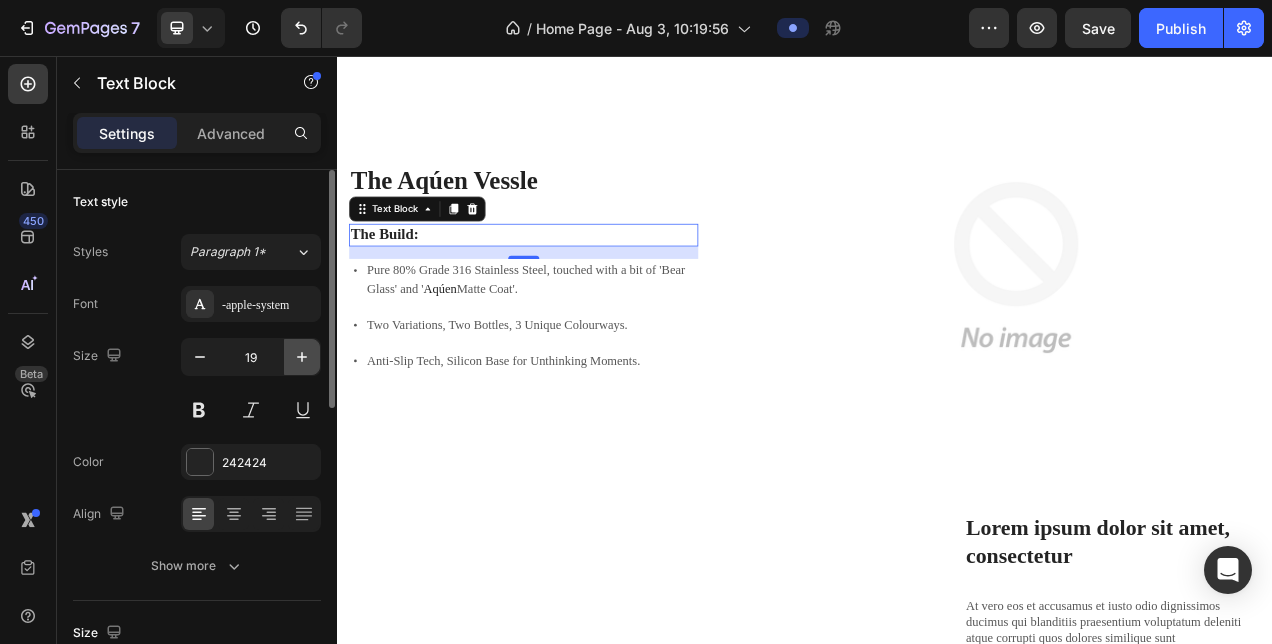click 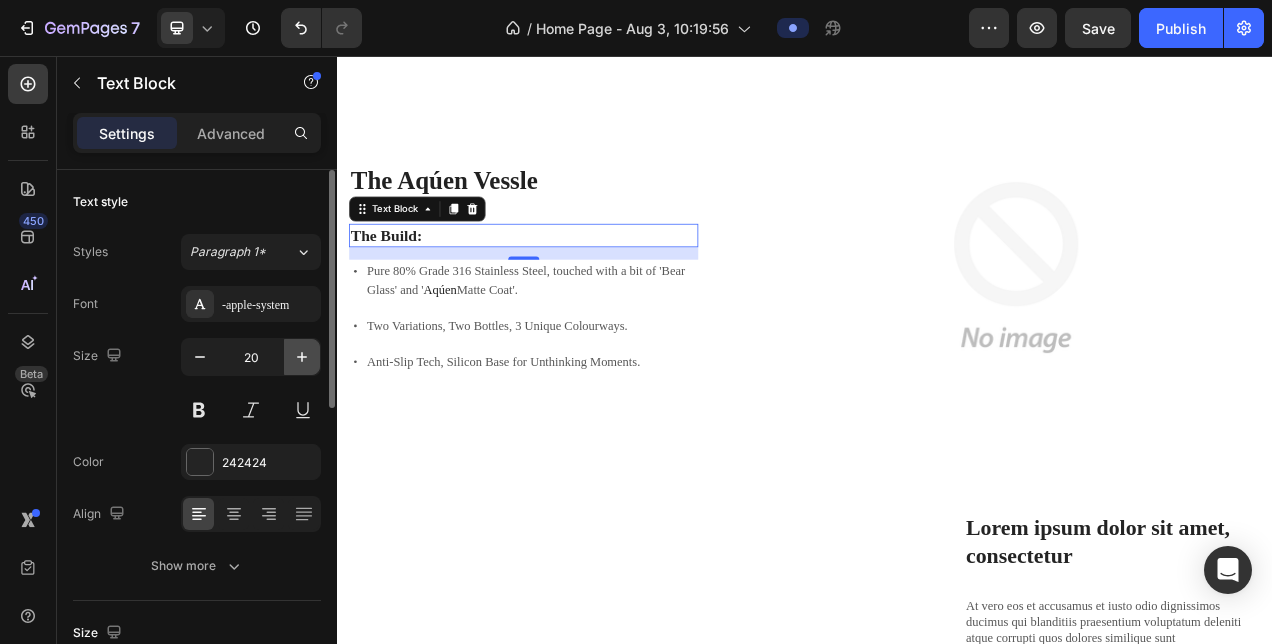 scroll, scrollTop: 1414, scrollLeft: 0, axis: vertical 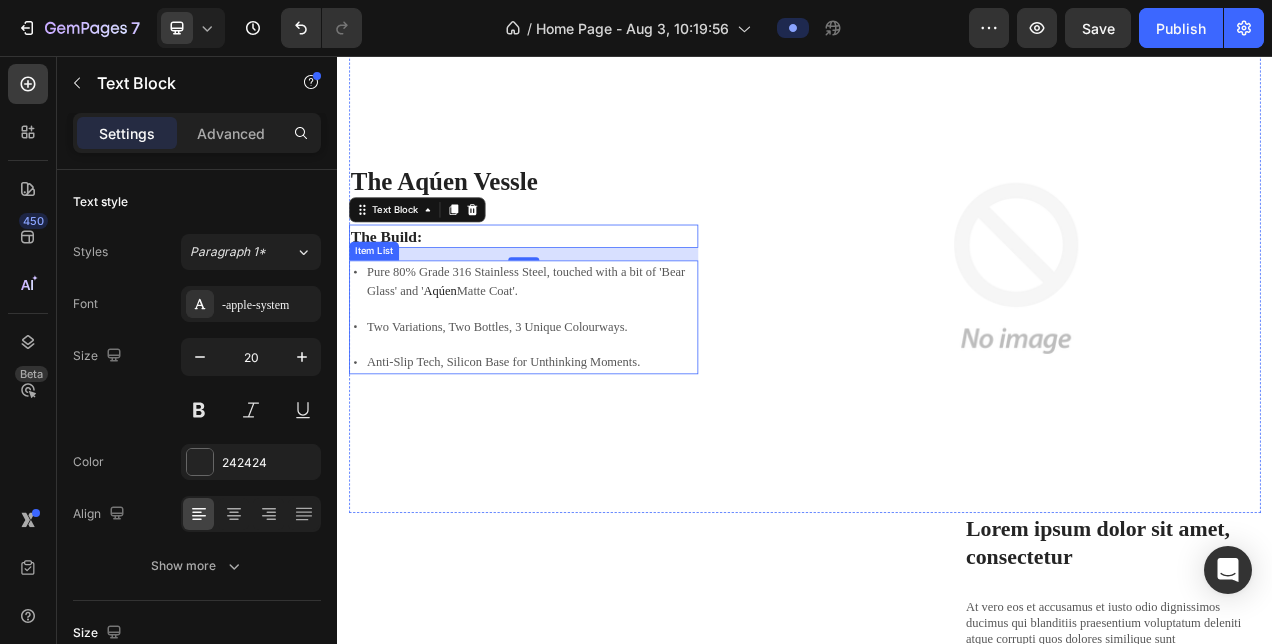 click on "Pure 80% Grade 316 Stainless Steel, touched with a bit of 'Bear Glass' and ' Aqúen  Matte Coat'." at bounding box center [586, 345] 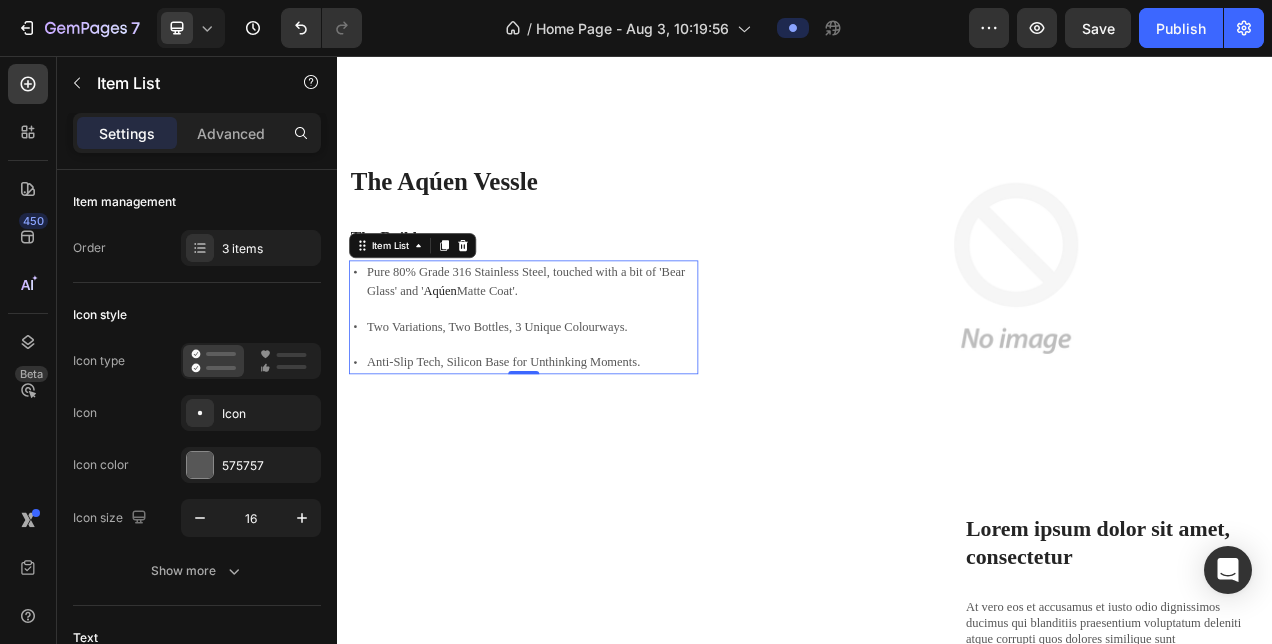 click on "Pure 80% Grade 316 Stainless Steel, touched with a bit of 'Bear Glass' and ' Aqúen  Matte Coat'.
Two Variations, Two Bottles, 3 Unique Colourways.
Anti-Slip Tech, Silicon Base for Unthinking Moments." at bounding box center (576, 391) 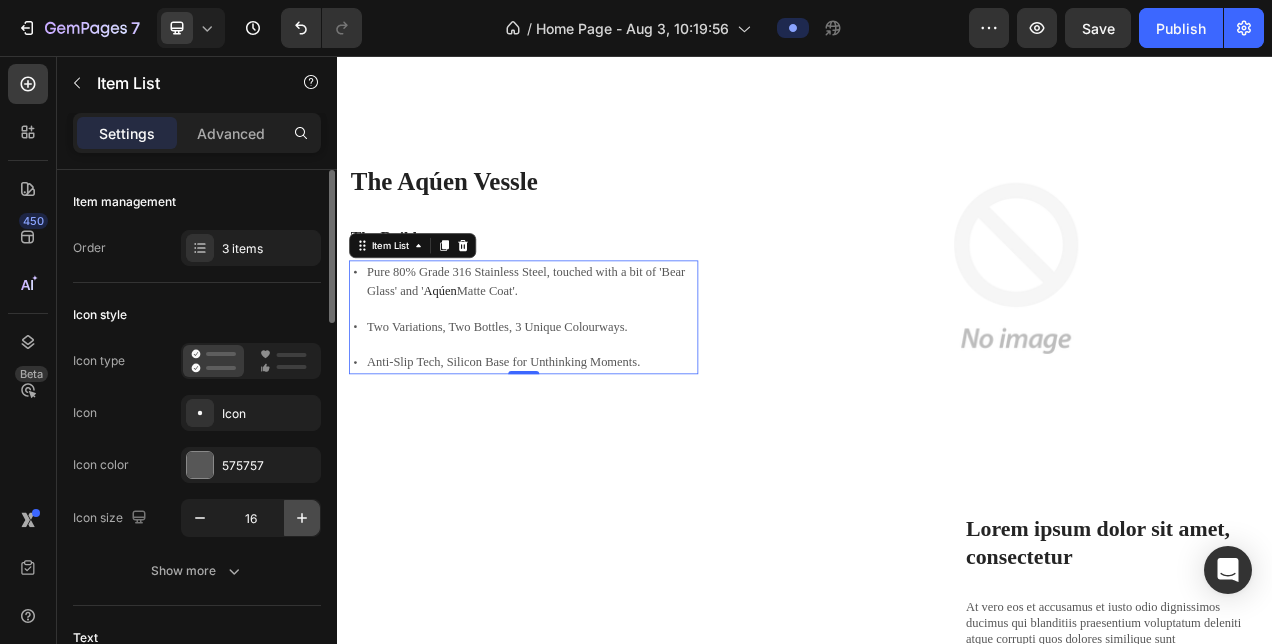 click 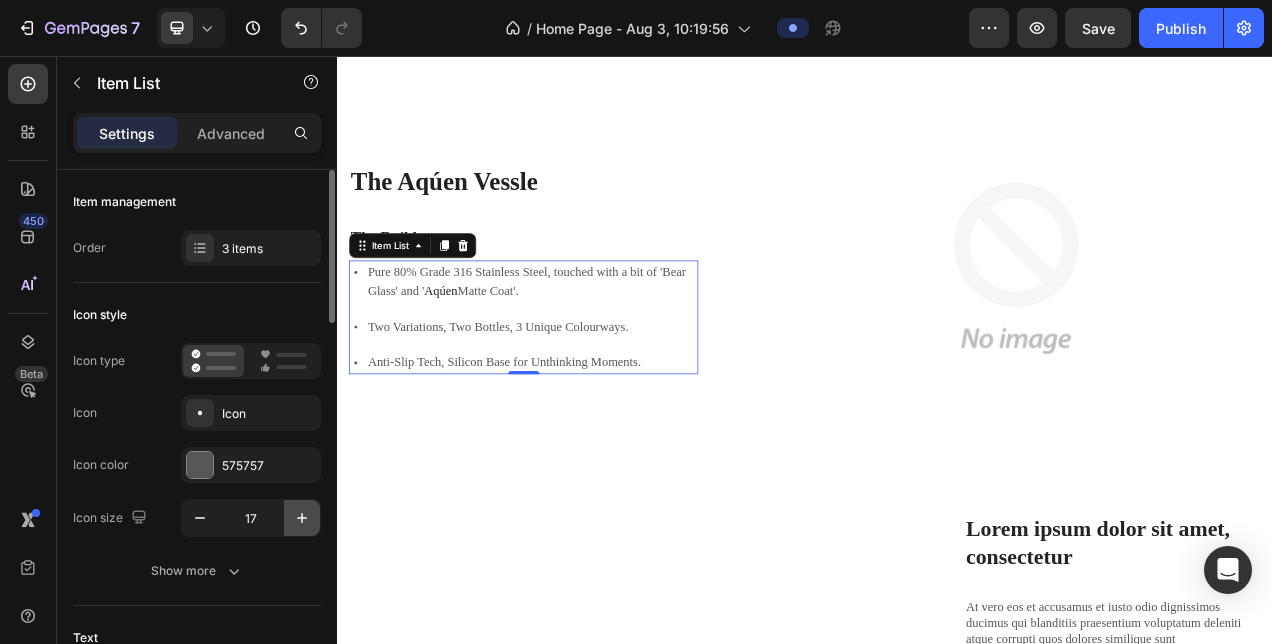 click 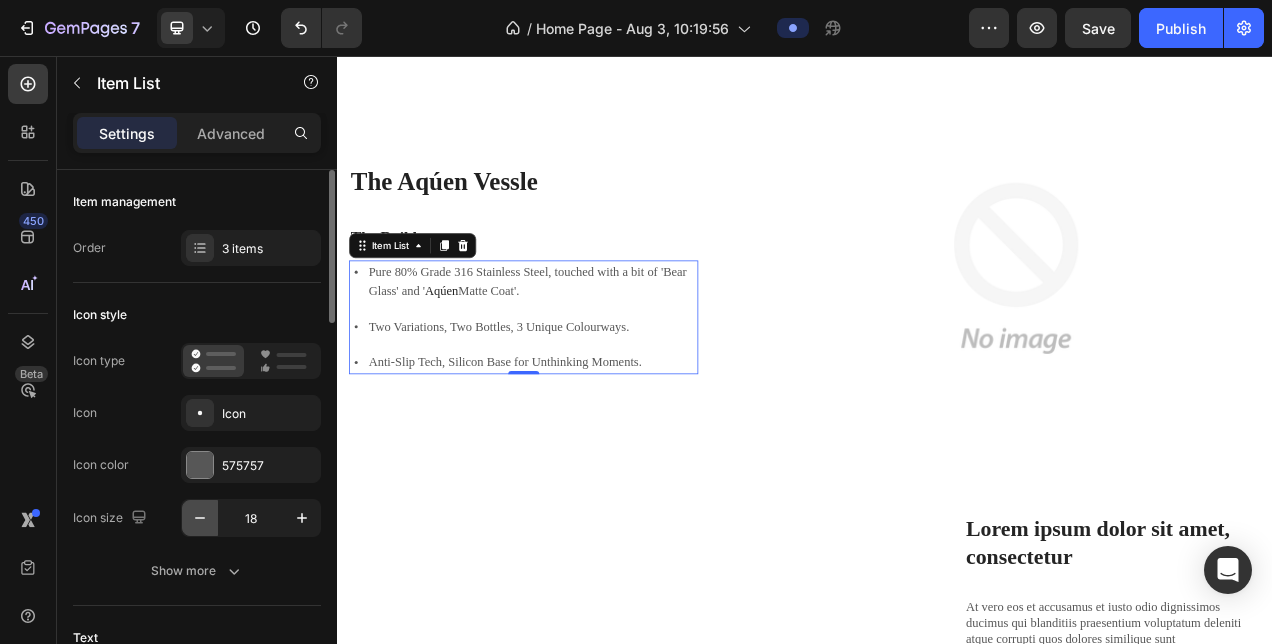 click 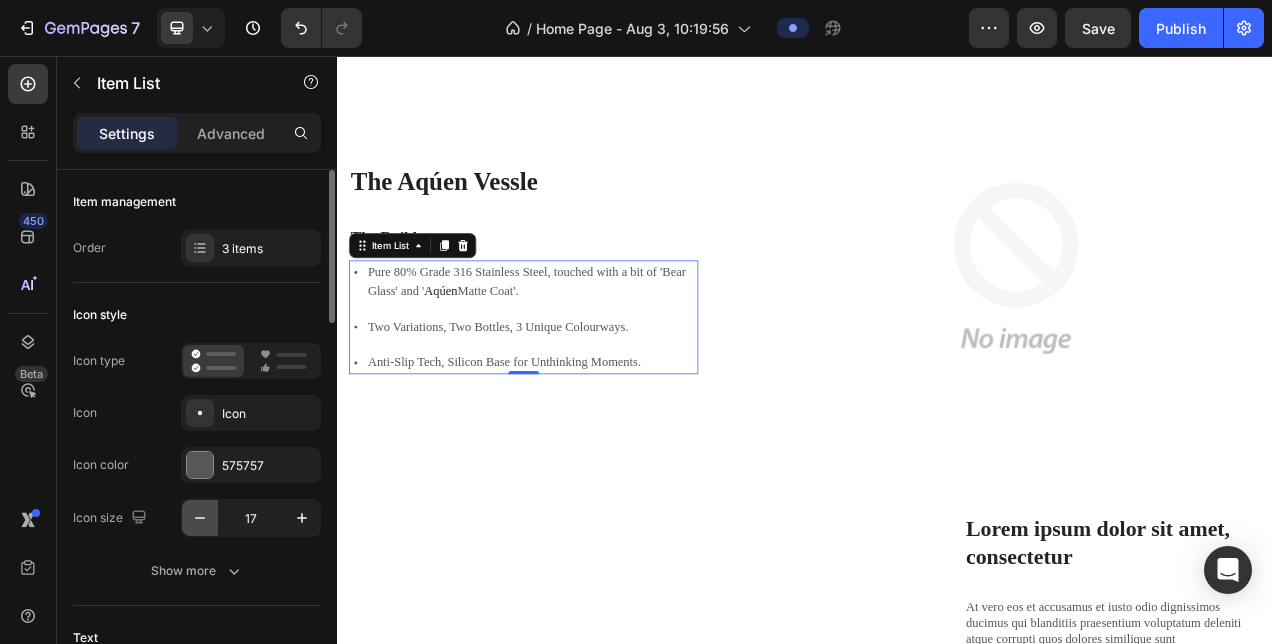 click 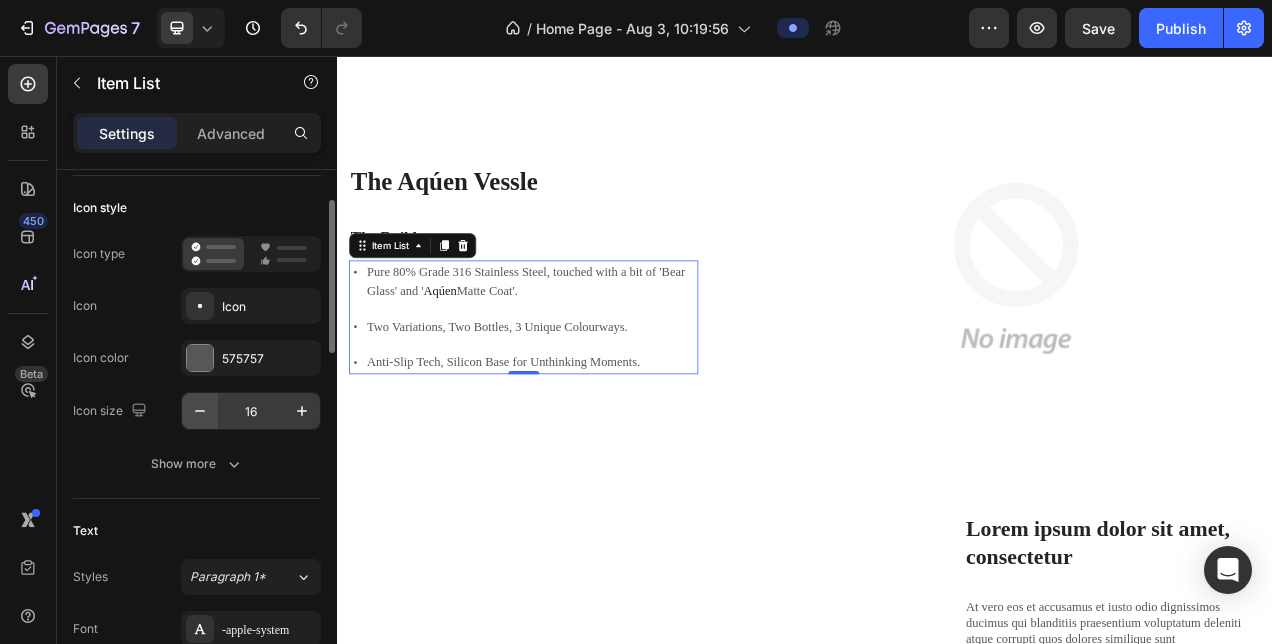 scroll, scrollTop: 108, scrollLeft: 0, axis: vertical 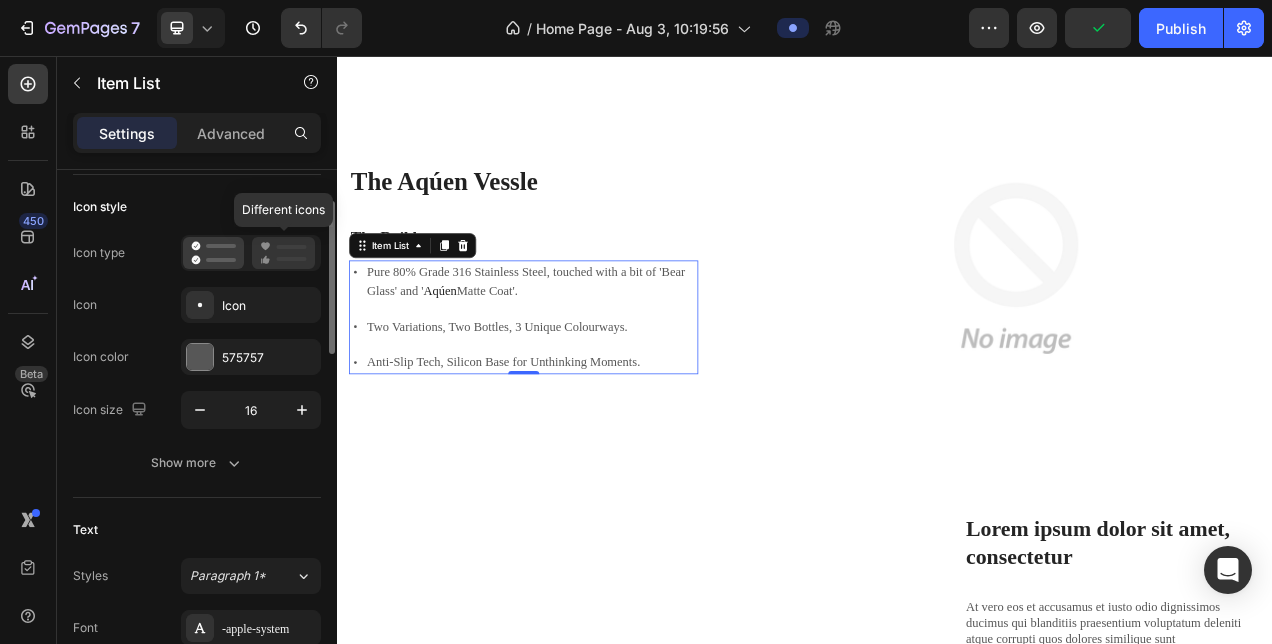 click 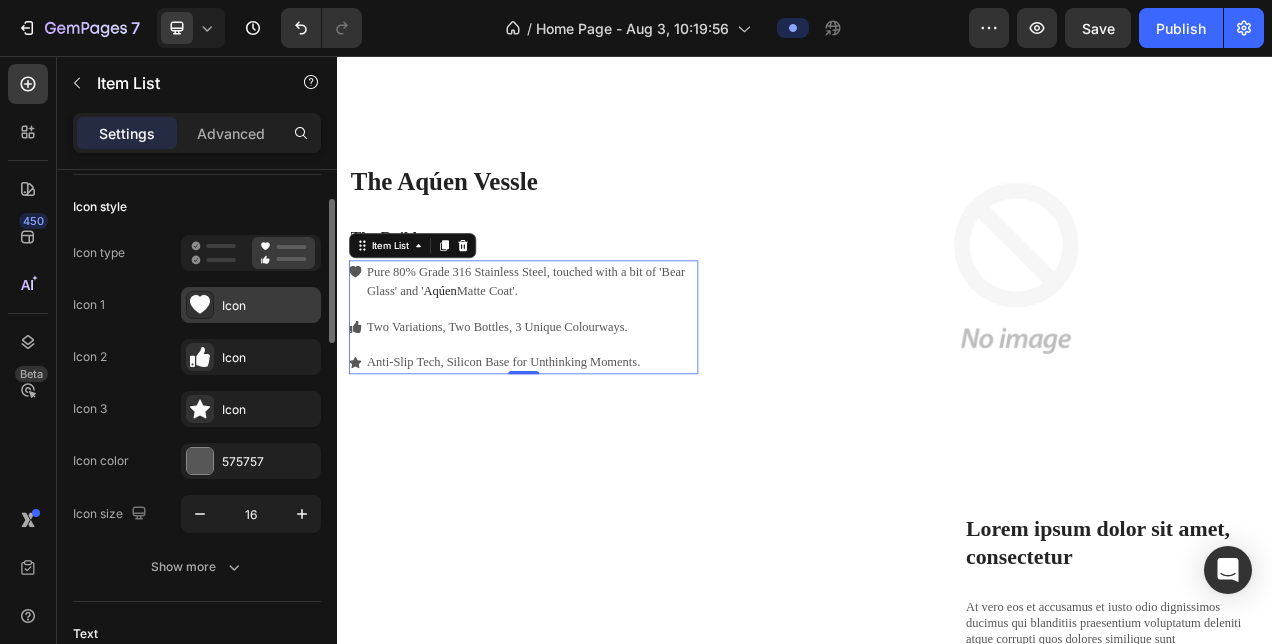 click on "Icon" at bounding box center (269, 306) 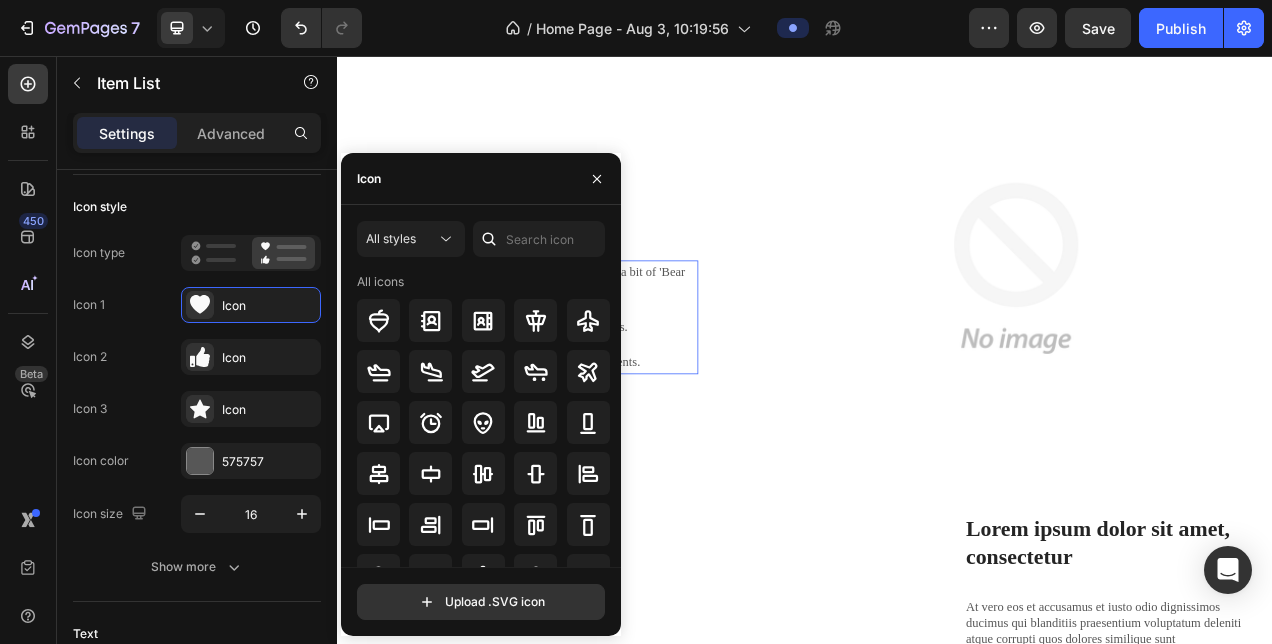 click at bounding box center [597, 178] 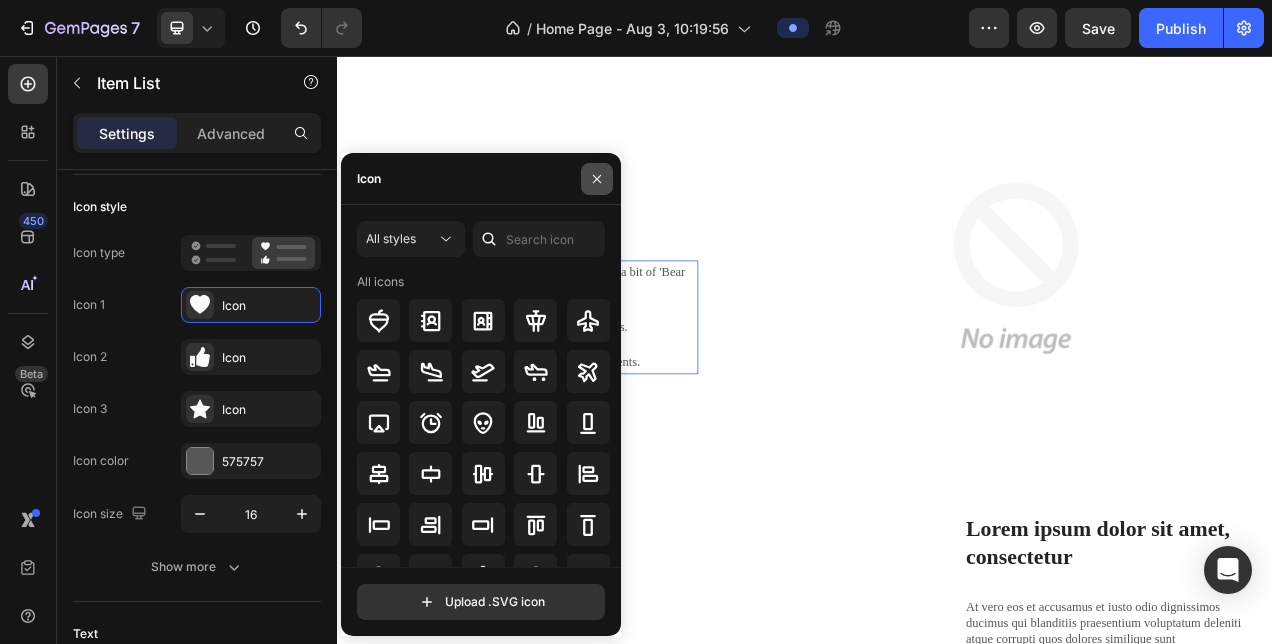 click 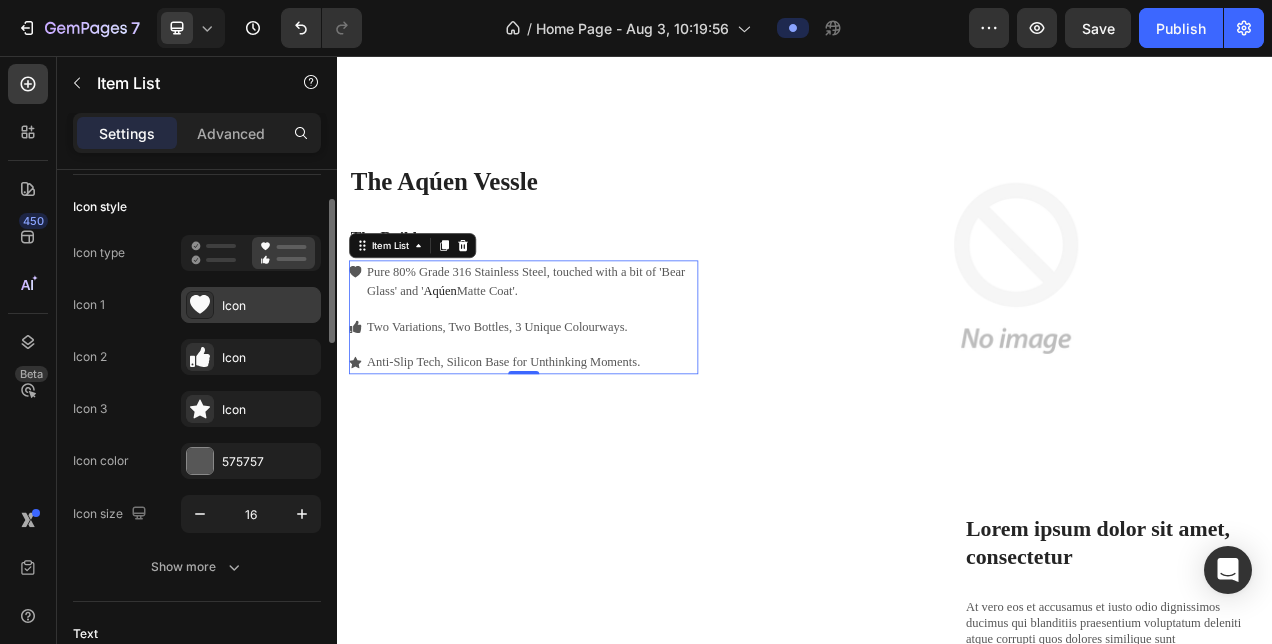 click on "Icon" at bounding box center (269, 306) 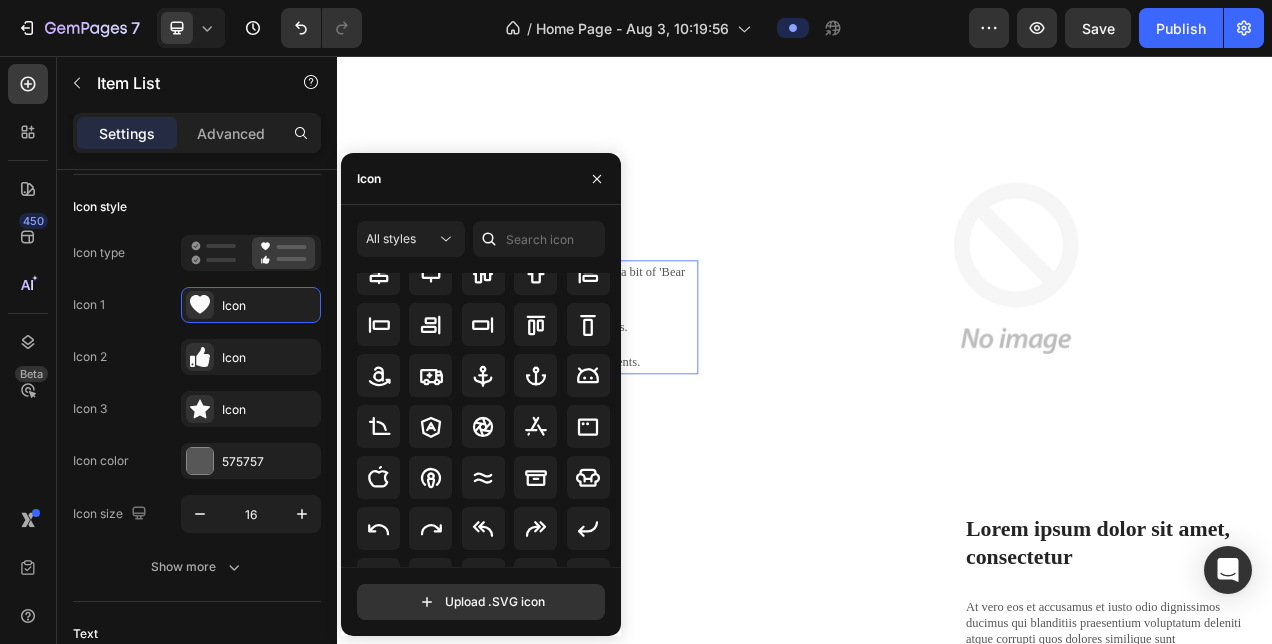 scroll, scrollTop: 204, scrollLeft: 0, axis: vertical 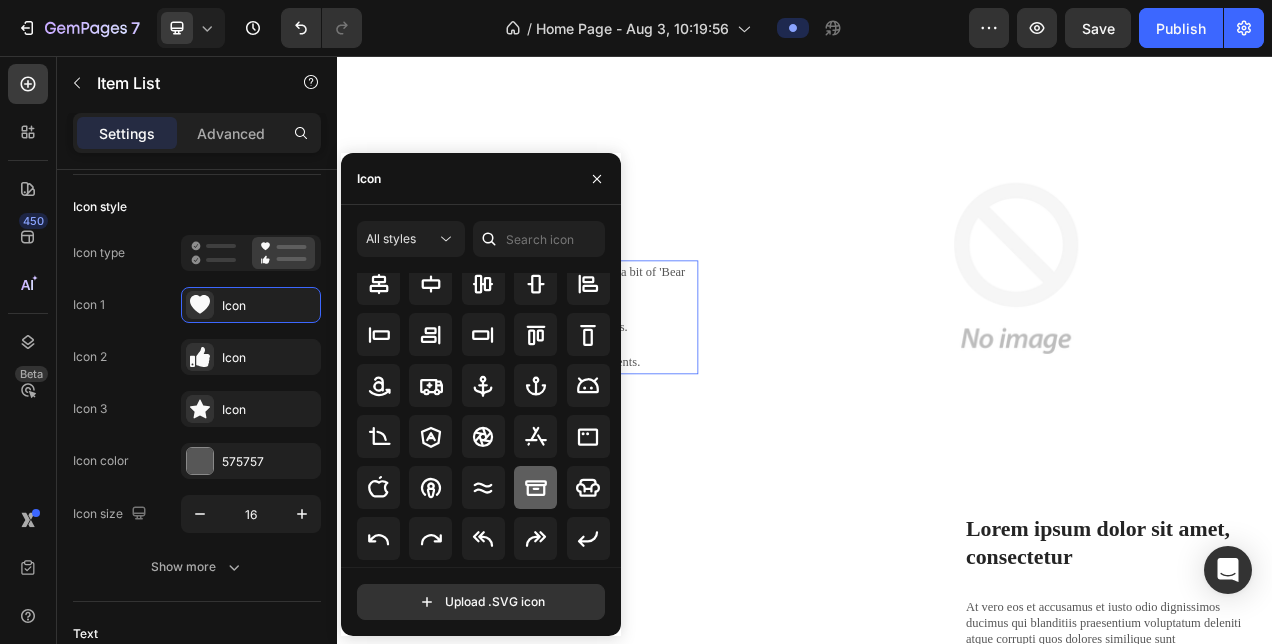 click 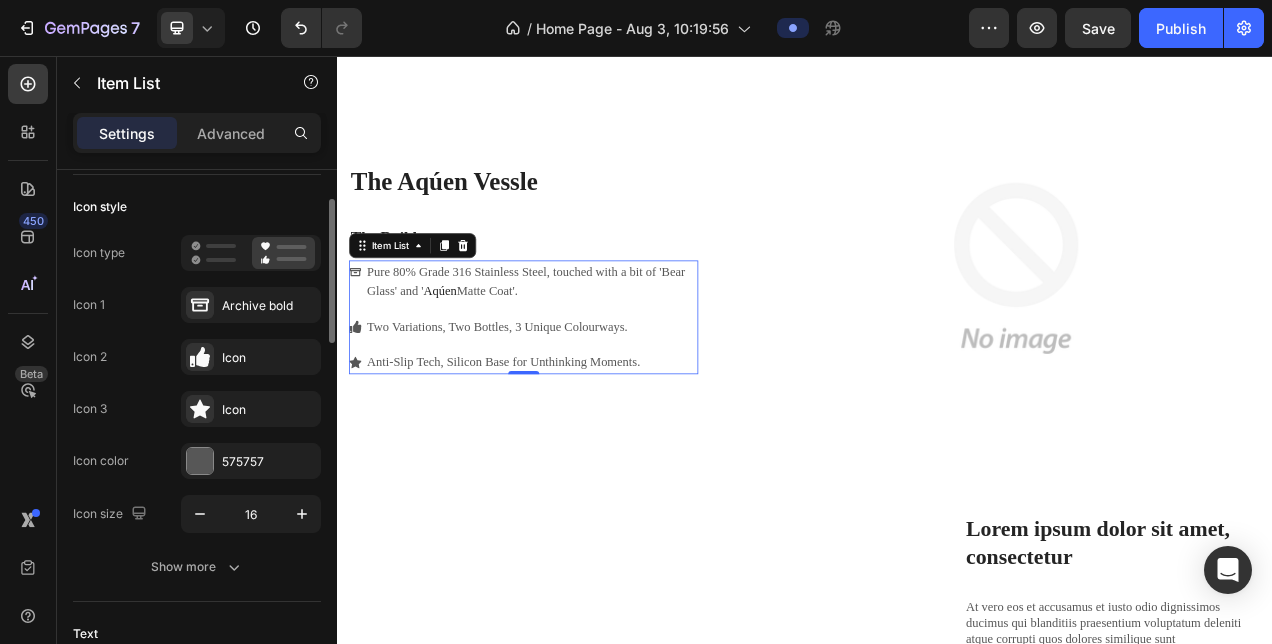 click on "Icon 1
Archive bold Icon 2 Icon Icon 3 Icon" 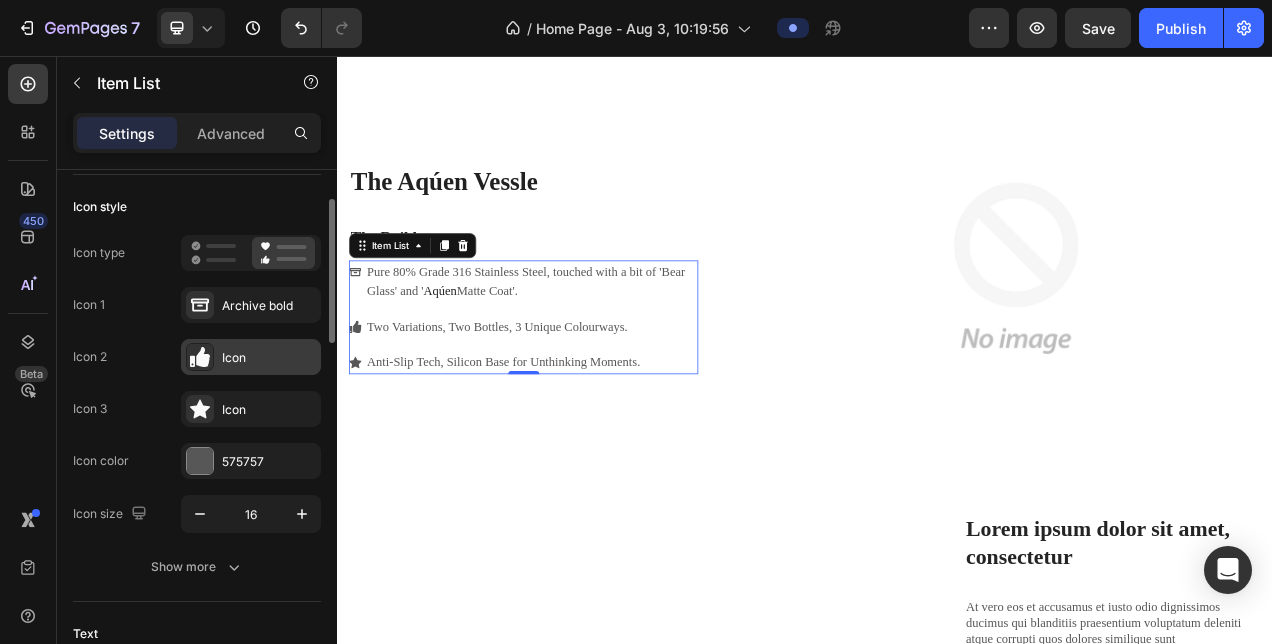 click on "Icon" at bounding box center (269, 358) 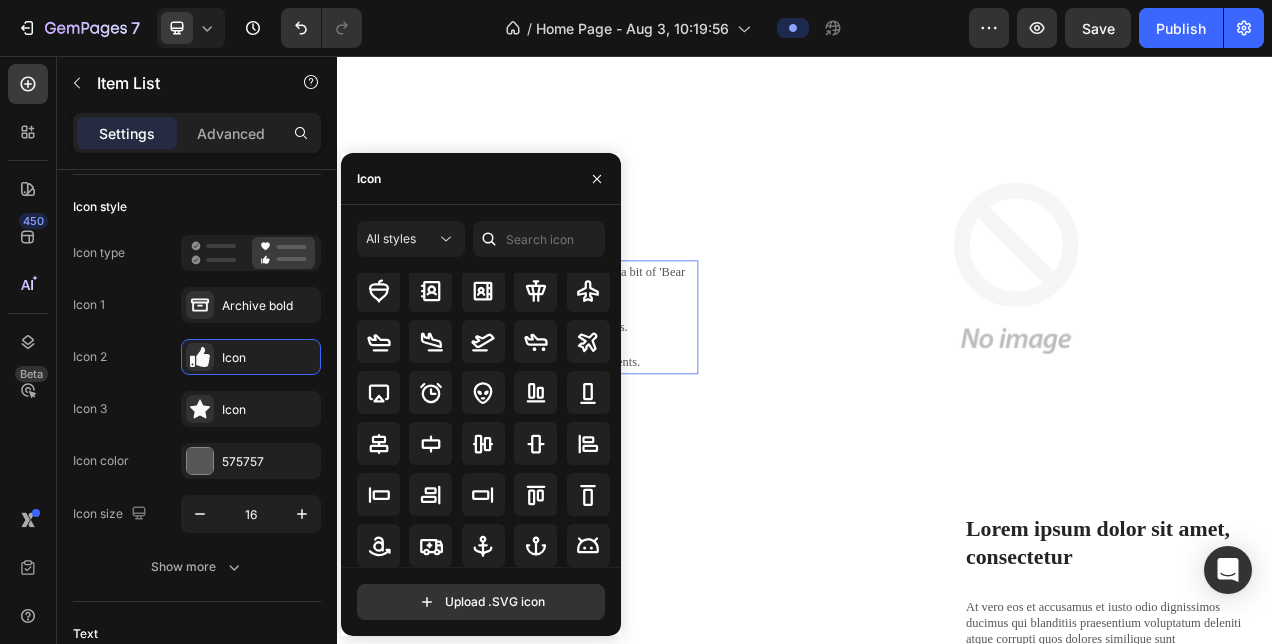scroll, scrollTop: 70, scrollLeft: 0, axis: vertical 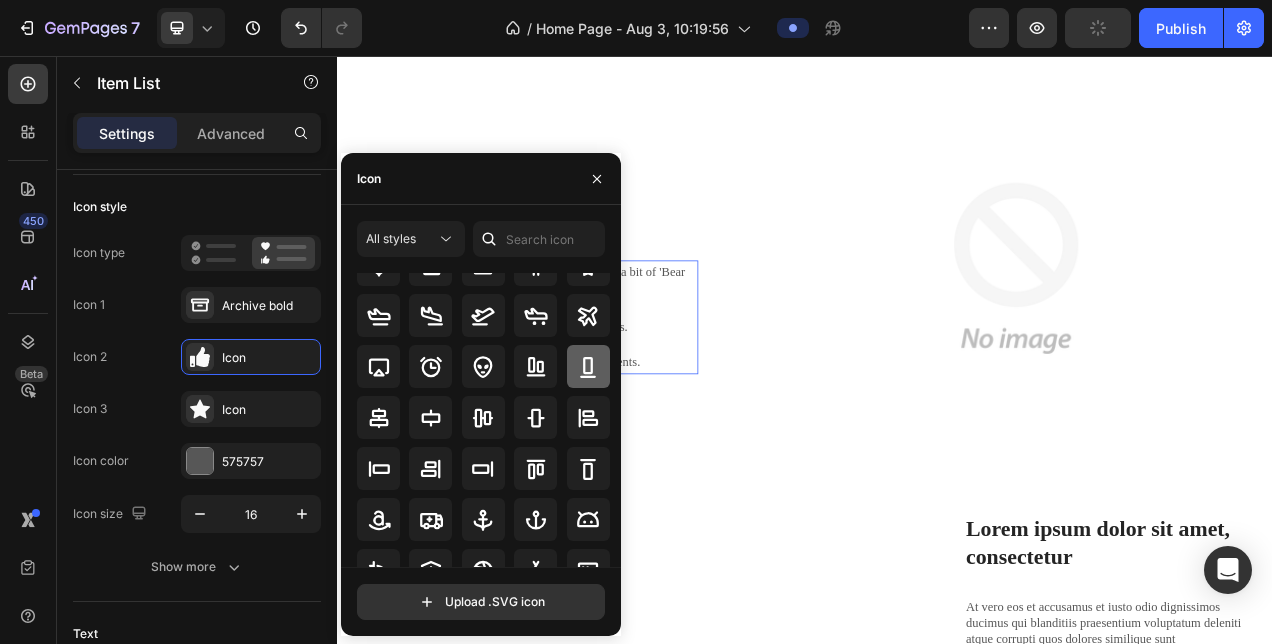 click 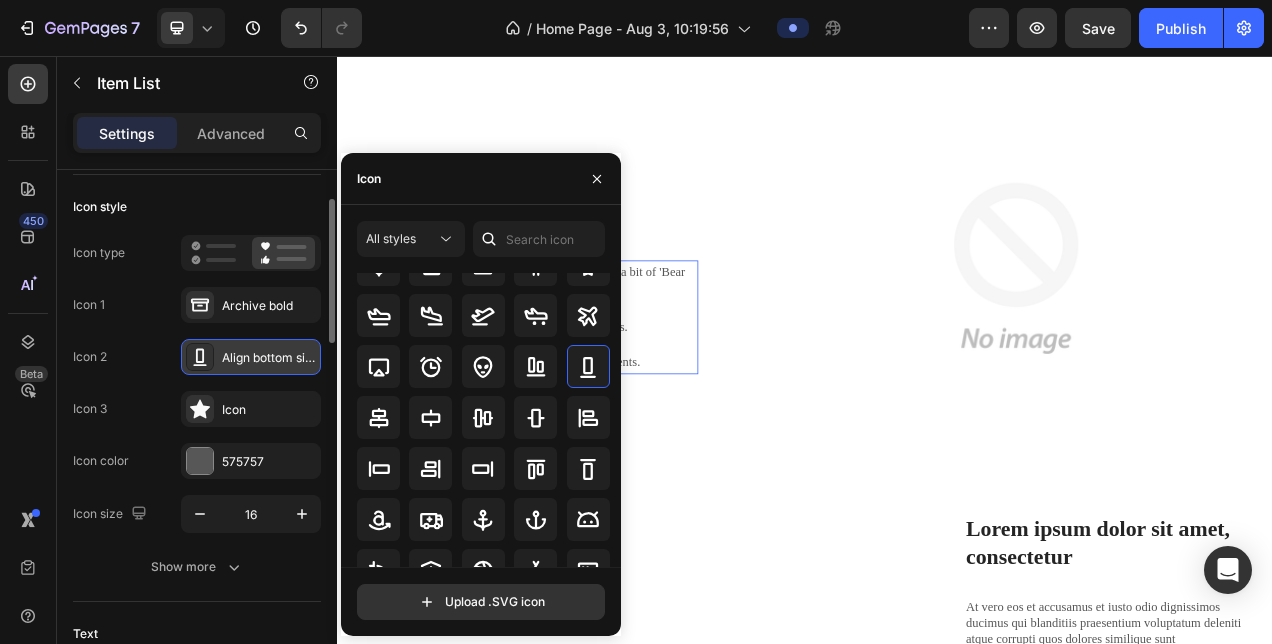 click on "Align bottom simple bold" at bounding box center [251, 357] 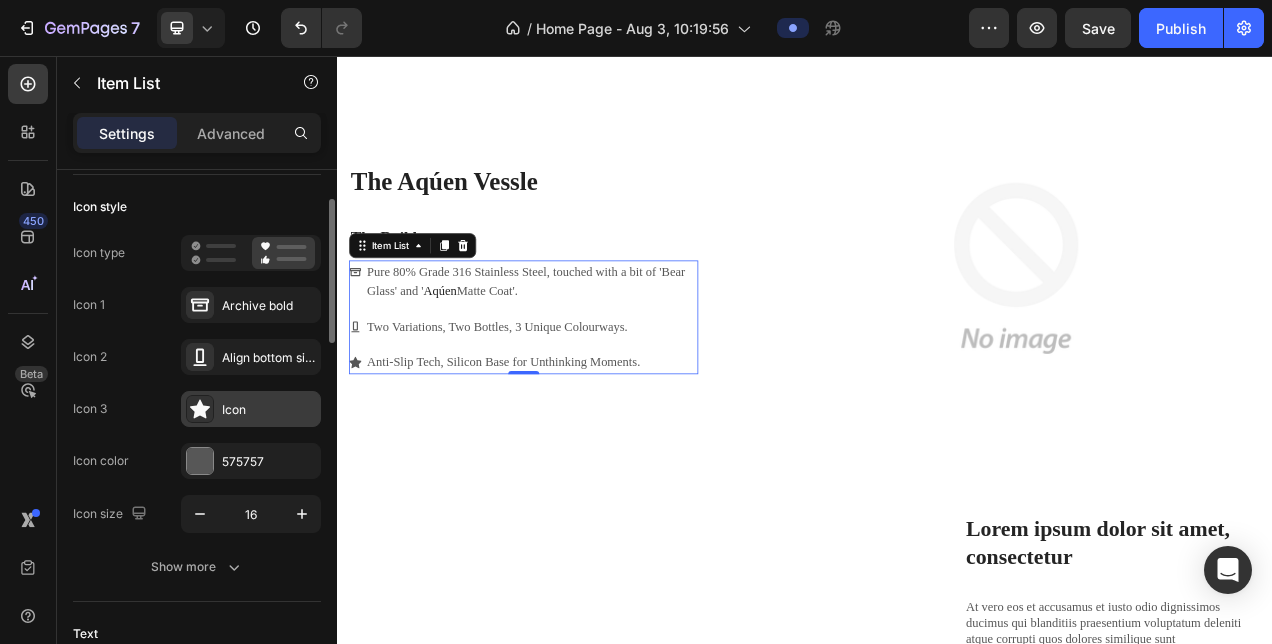 click on "Icon" at bounding box center [251, 409] 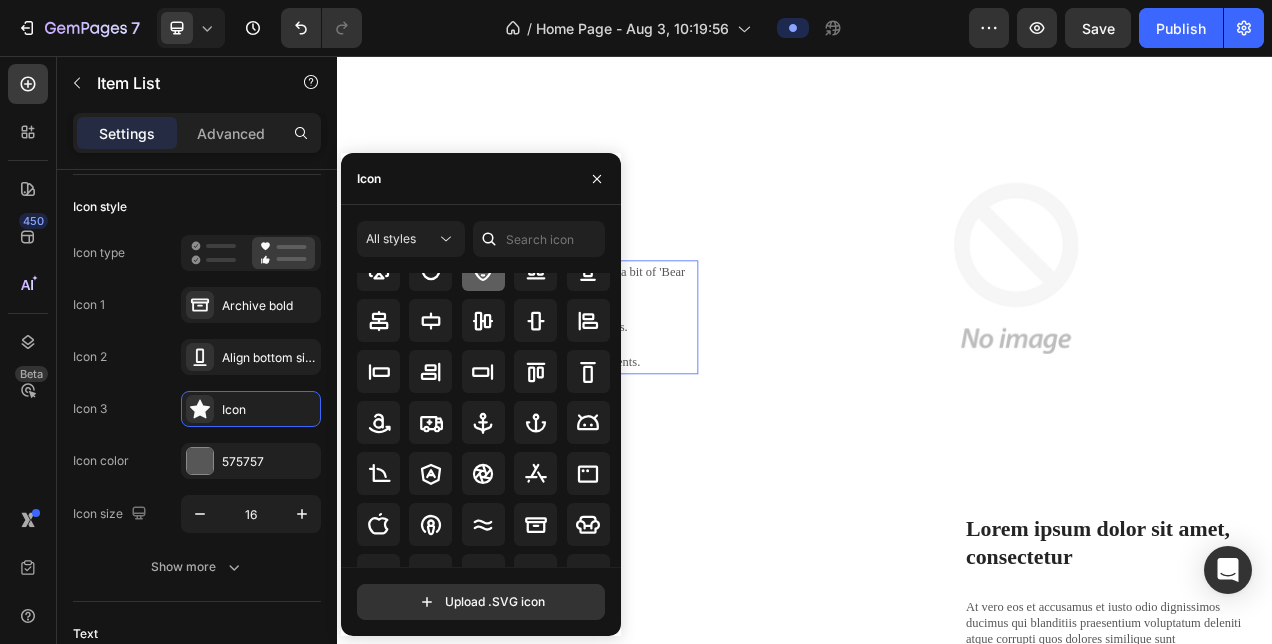 scroll, scrollTop: 175, scrollLeft: 0, axis: vertical 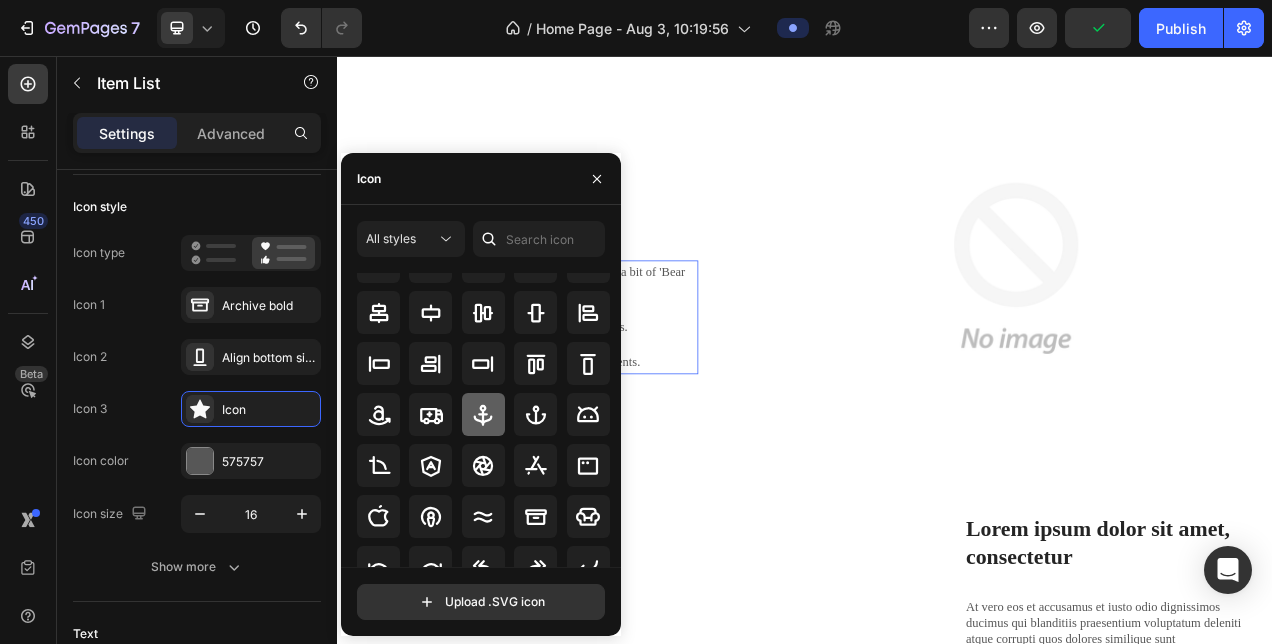 click 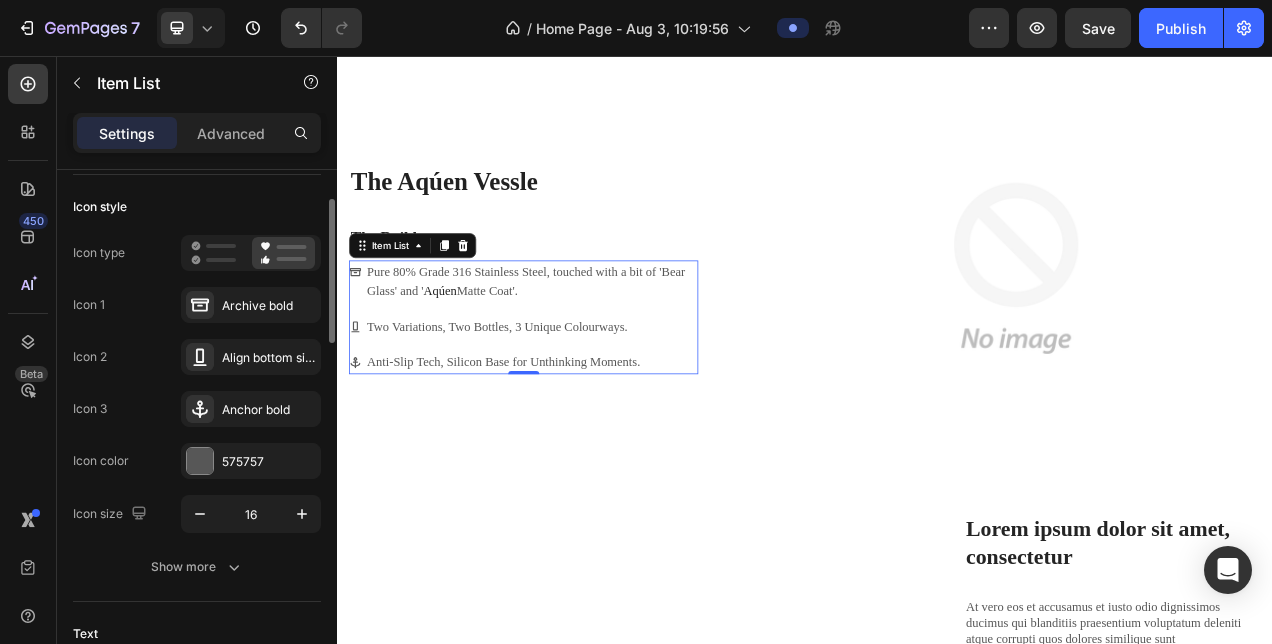 click on "Icon type  Icon 1
Archive bold Icon 2
Align bottom simple bold Icon 3
Anchor bold Icon color 575757 Icon size 16" at bounding box center [197, 384] 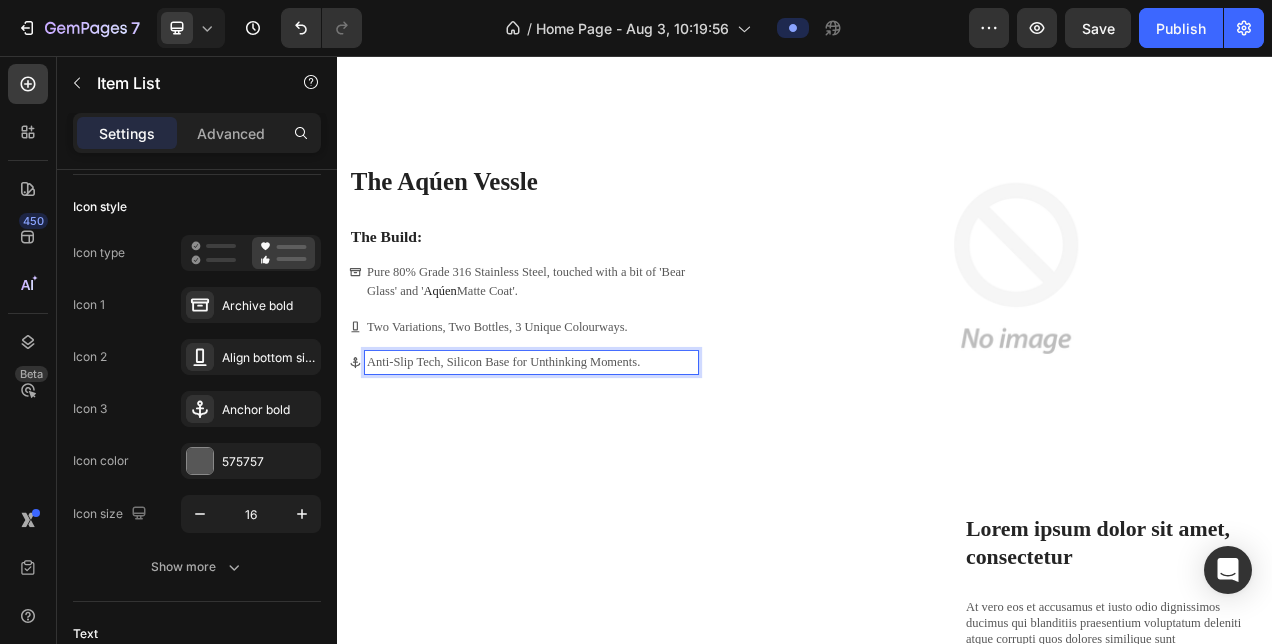 click on "Anti-Slip Tech, Silicon Base for Unthinking Moments." at bounding box center (586, 449) 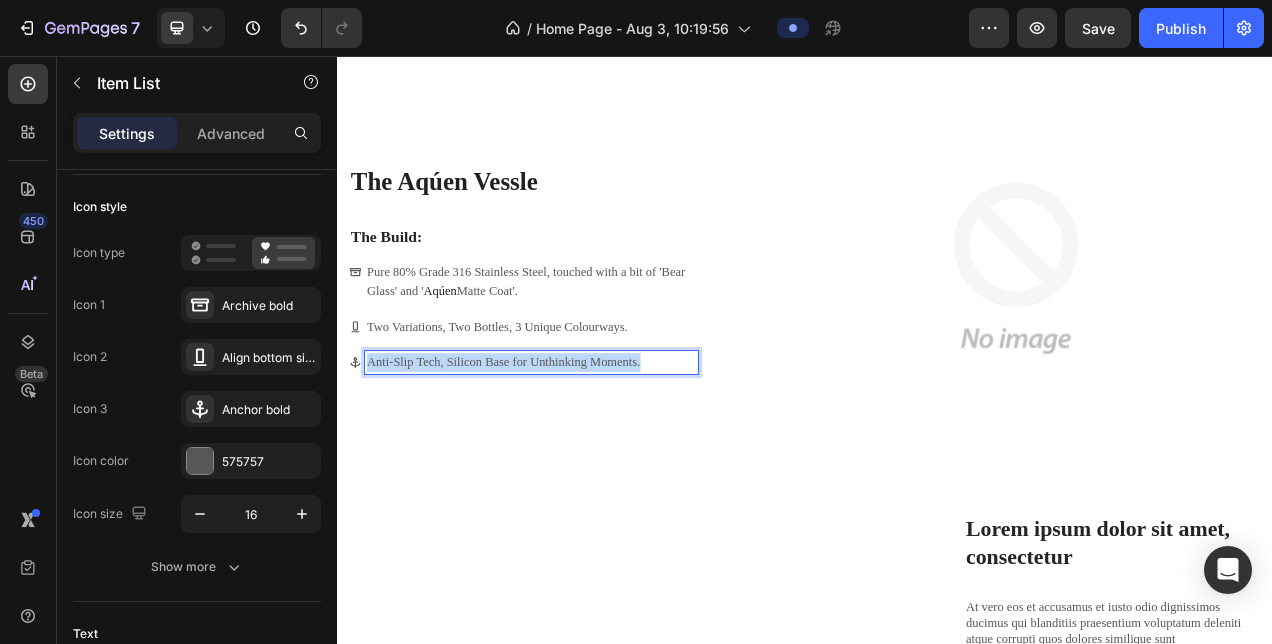 drag, startPoint x: 757, startPoint y: 440, endPoint x: 314, endPoint y: 420, distance: 443.45123 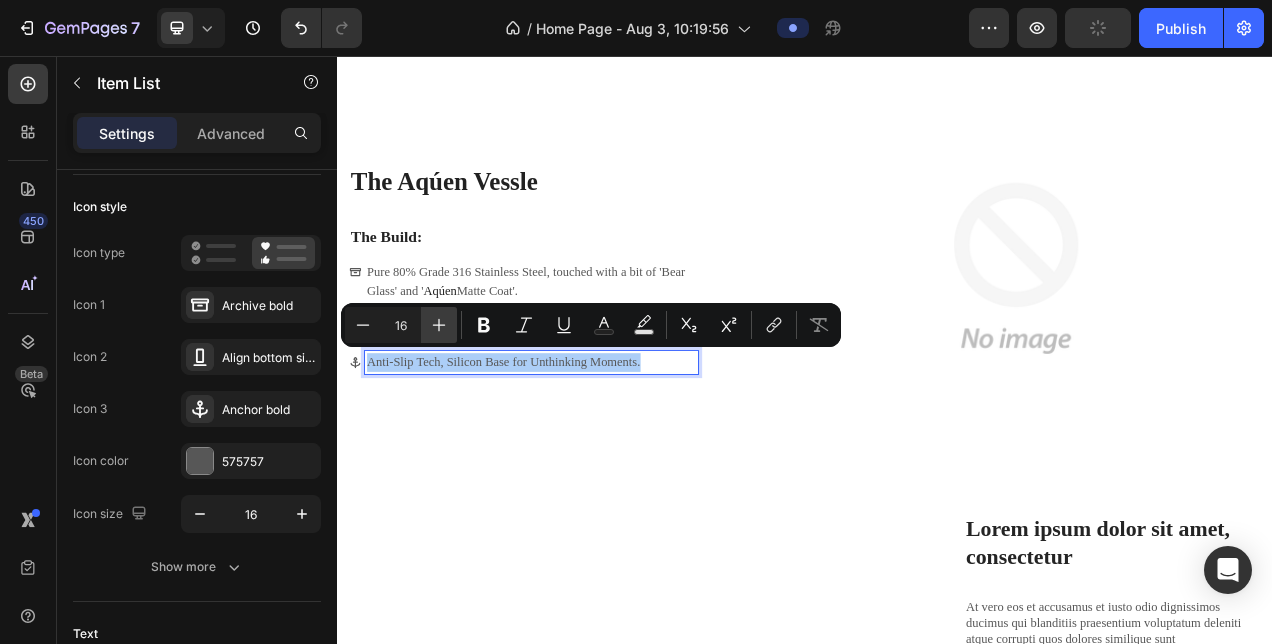 click on "Plus" at bounding box center [439, 325] 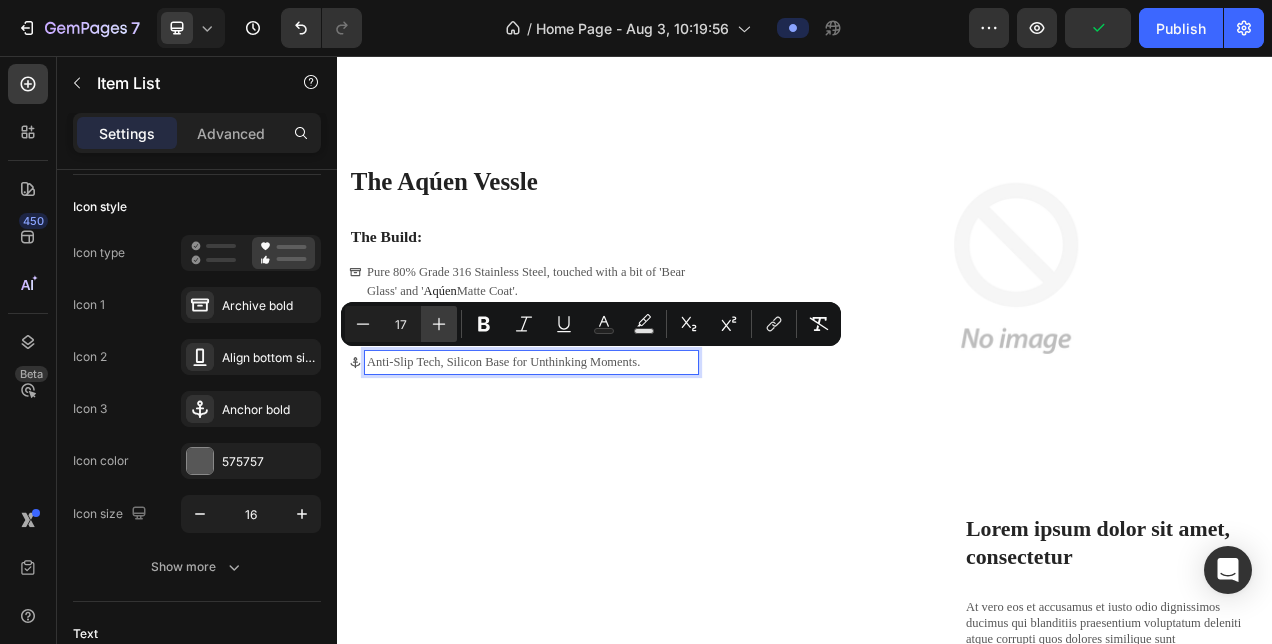 click on "Plus" at bounding box center (439, 324) 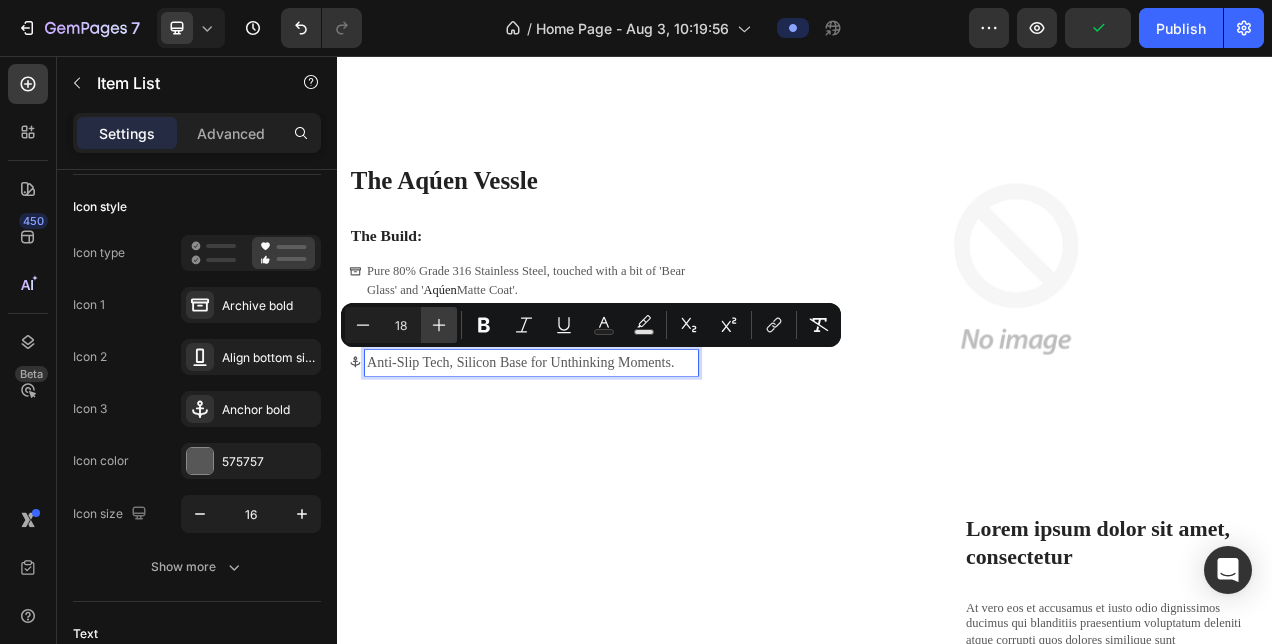 click on "Plus" at bounding box center (439, 325) 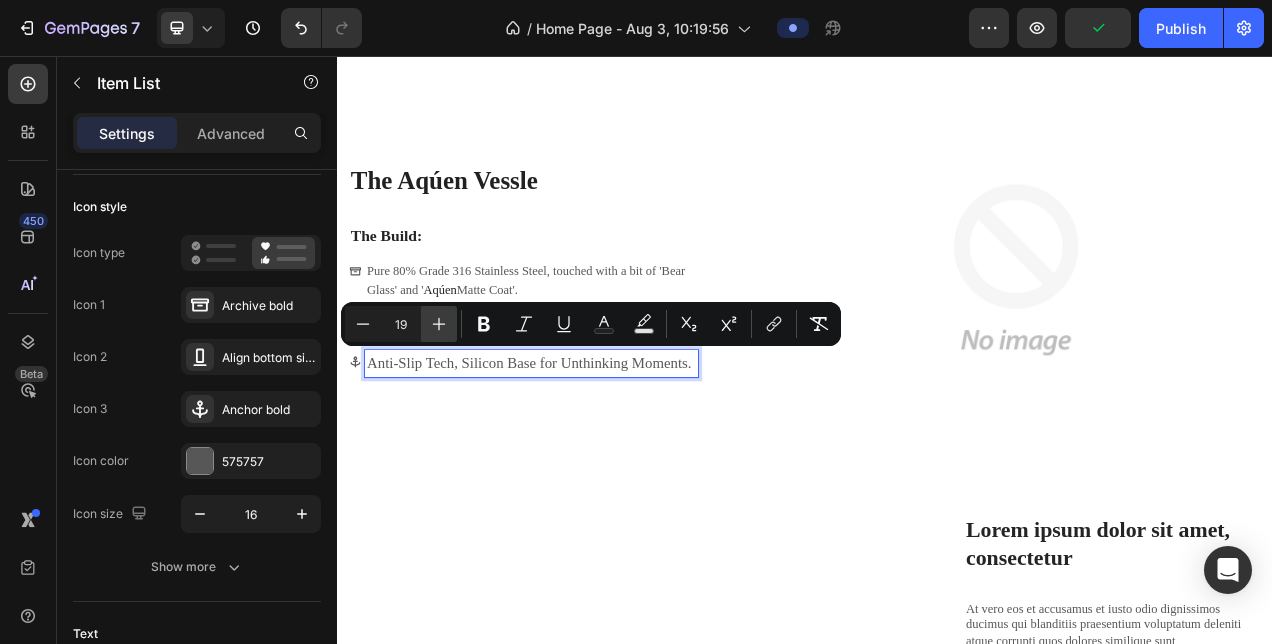 click on "Plus" at bounding box center (439, 324) 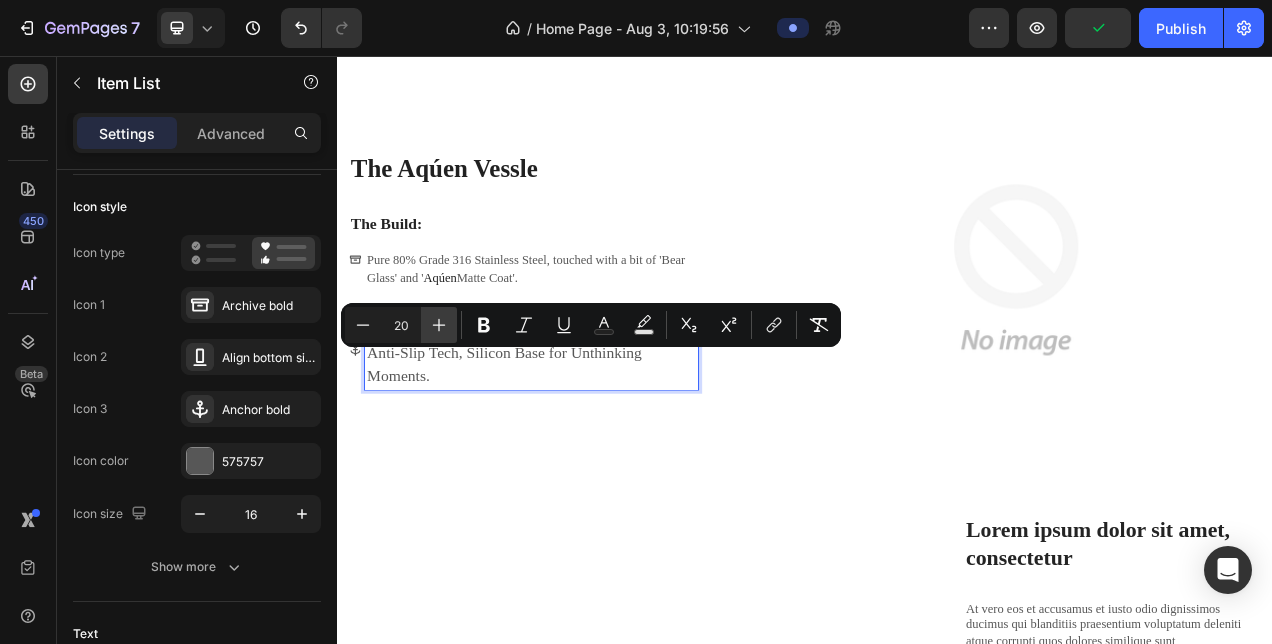 scroll, scrollTop: 1396, scrollLeft: 0, axis: vertical 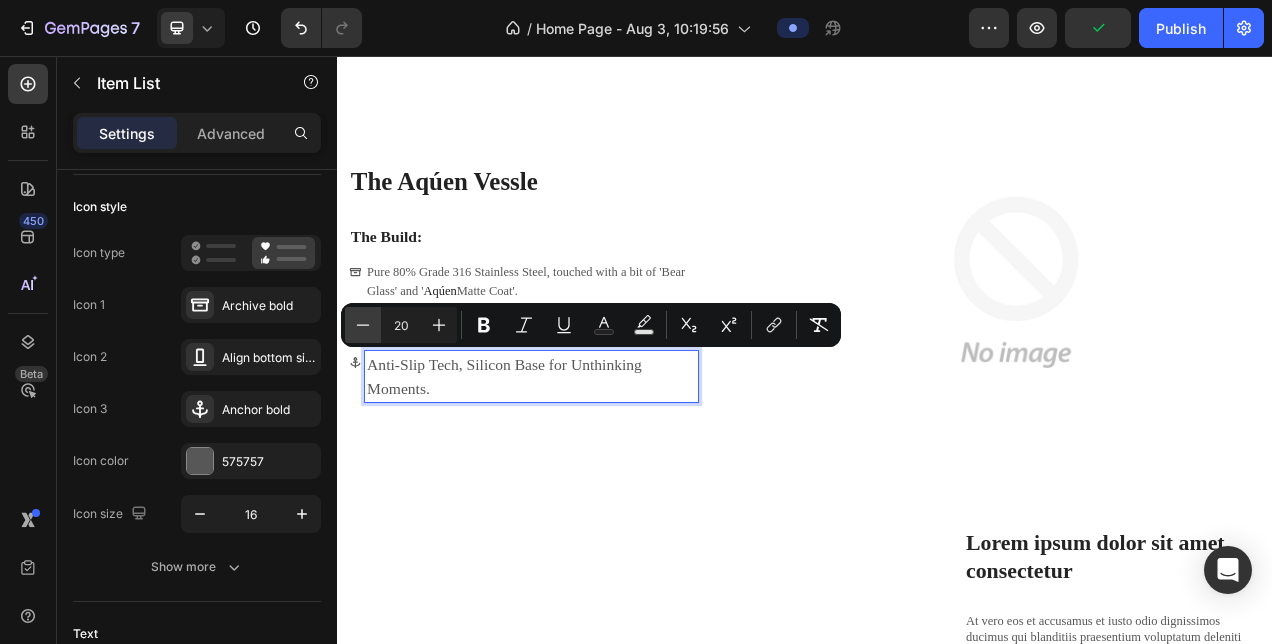 click 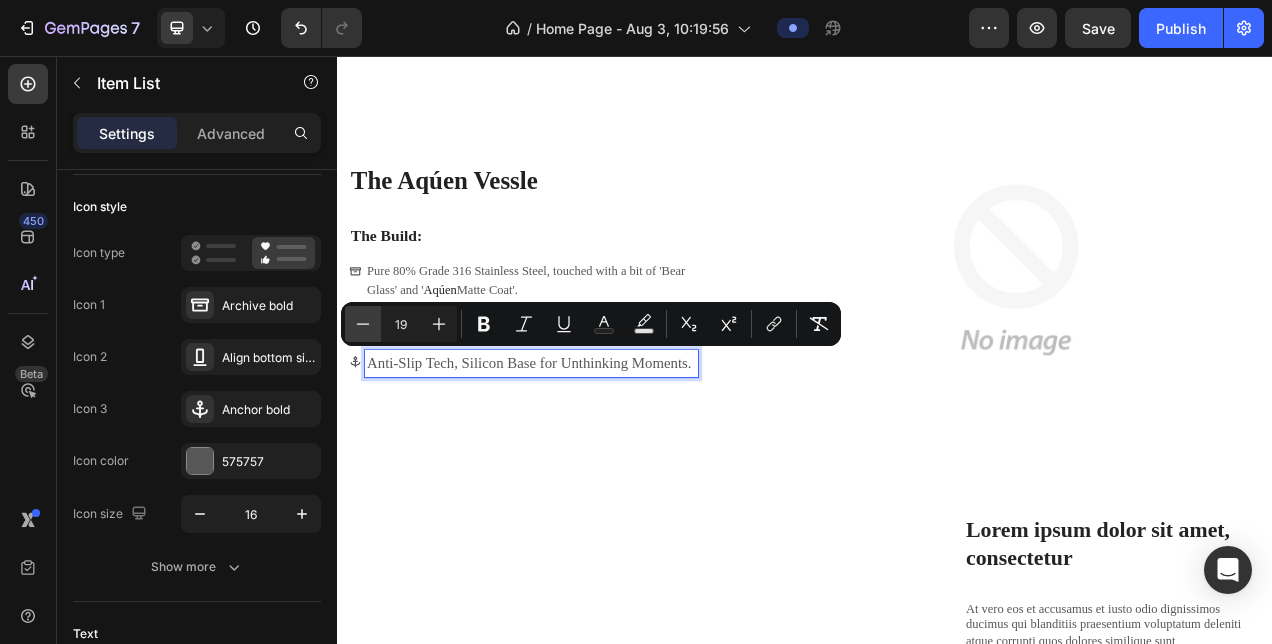 click 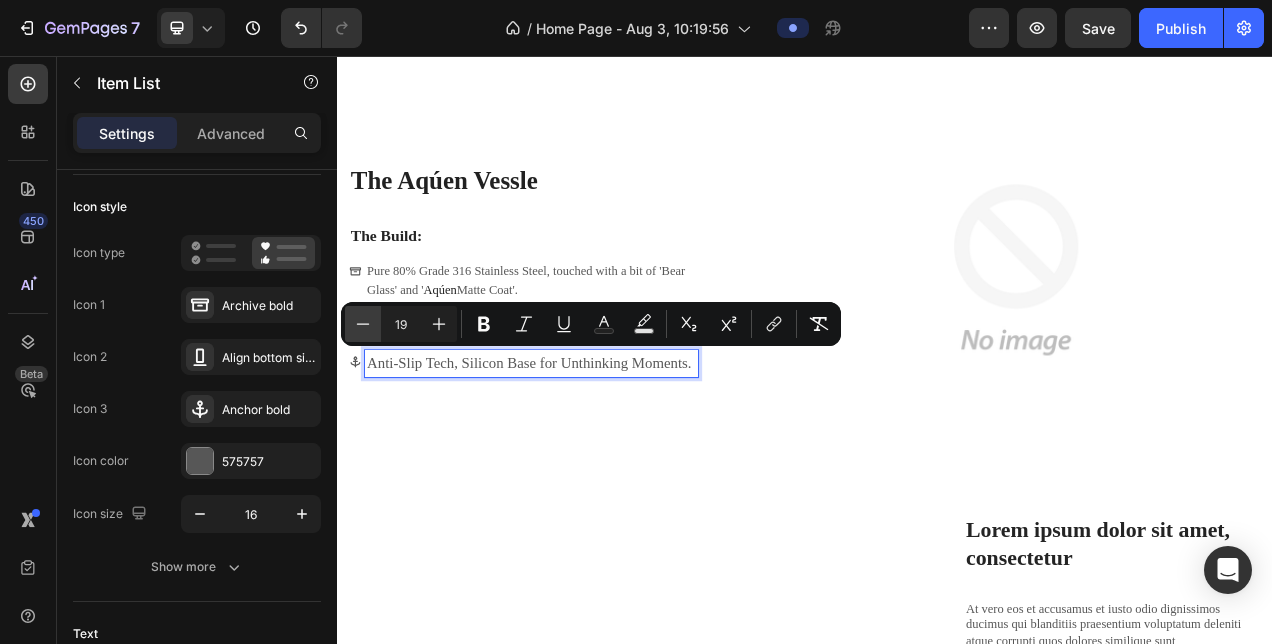 type on "18" 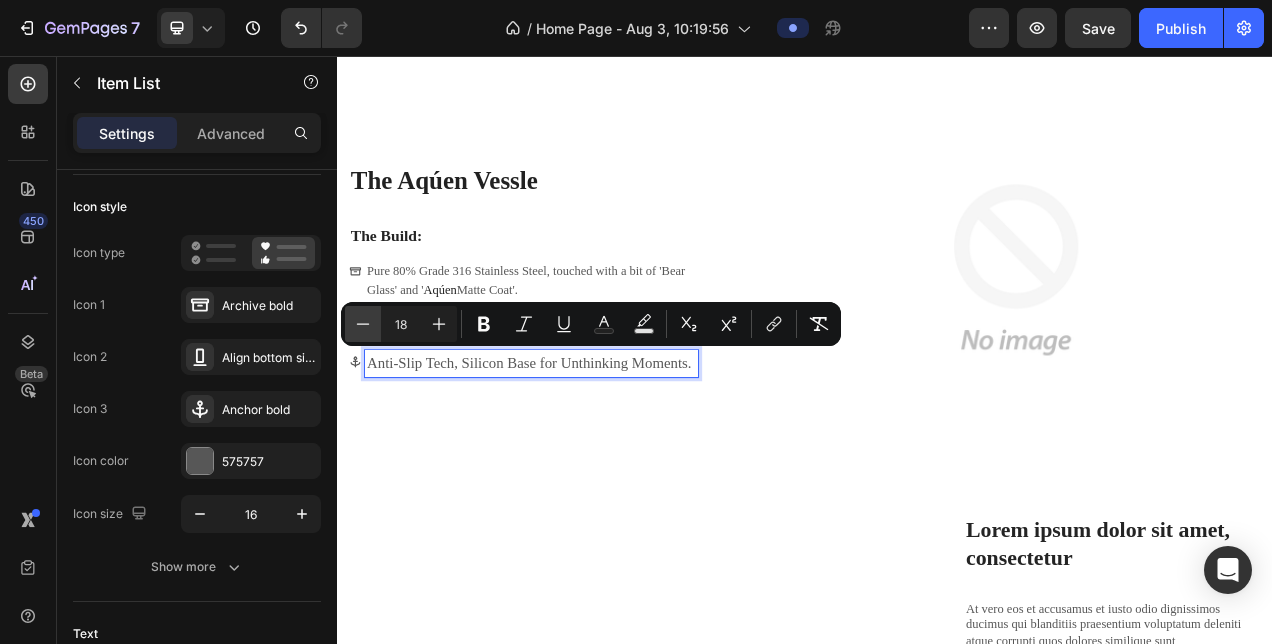 scroll, scrollTop: 1413, scrollLeft: 0, axis: vertical 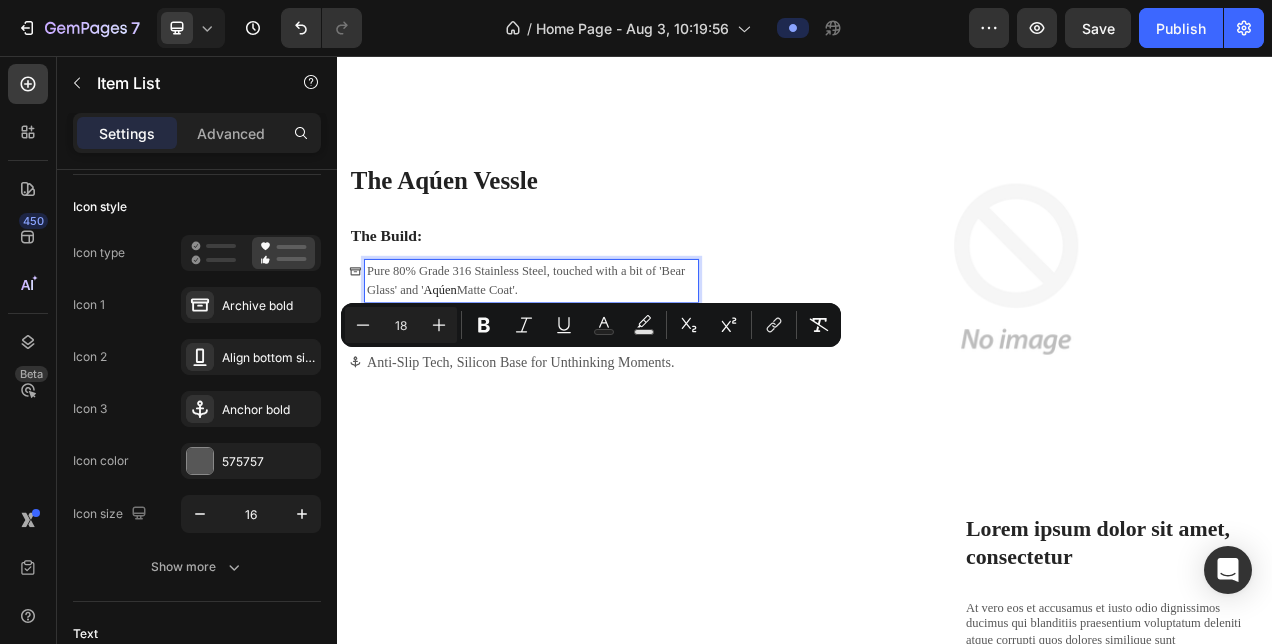 click on "Pure 80% Grade 316 Stainless Steel, touched with a bit of 'Bear Glass' and ' Aqúen  Matte Coat'." at bounding box center (586, 344) 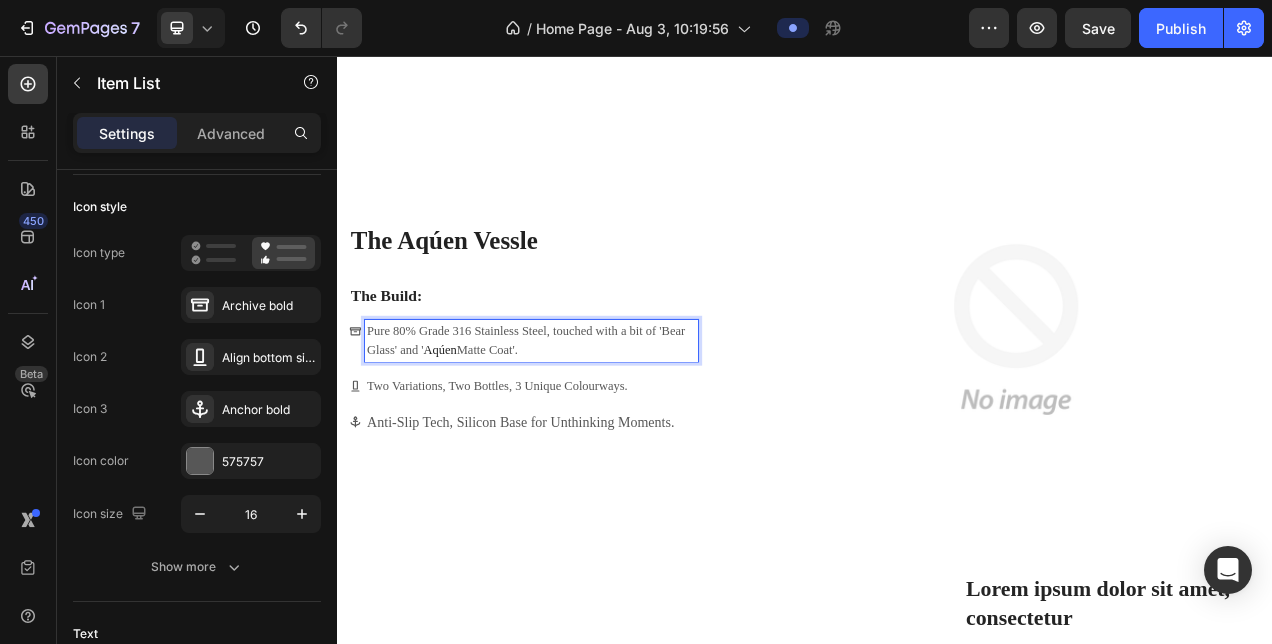 scroll, scrollTop: 1341, scrollLeft: 0, axis: vertical 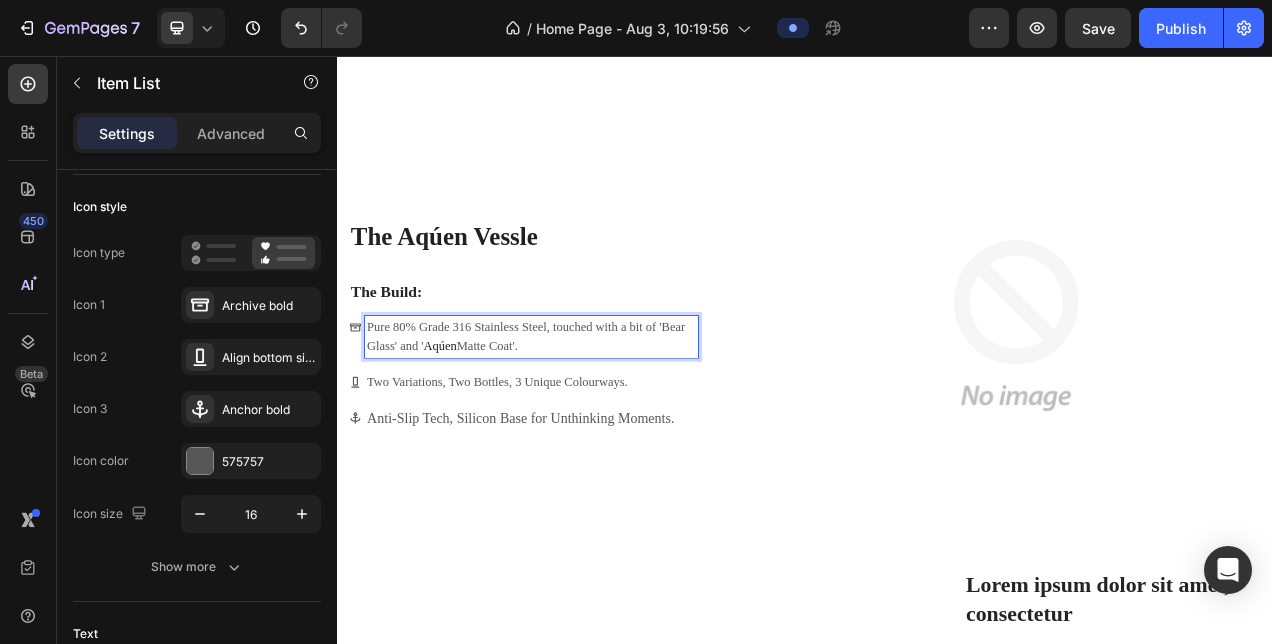 drag, startPoint x: 568, startPoint y: 419, endPoint x: 345, endPoint y: 370, distance: 228.31995 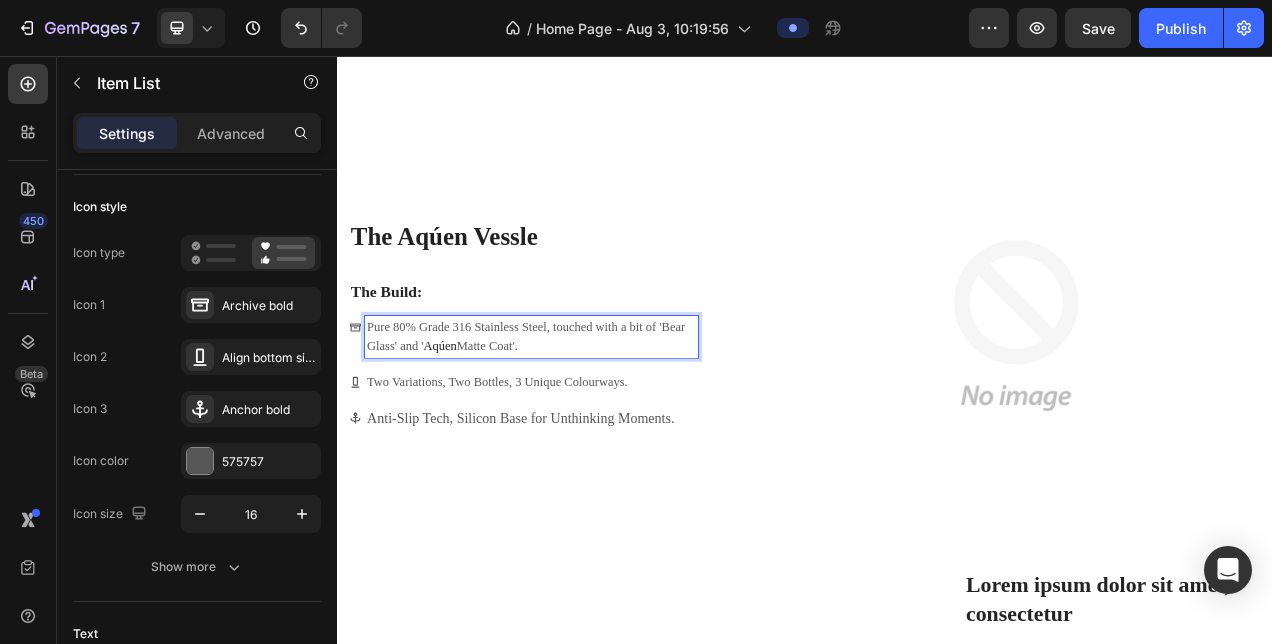 click on "⁠⁠⁠⁠⁠⁠⁠ The Aqúen Vessle Heading The Build: Text Block
Pure 80% Grade 316 Stainless Steel, touched with a bit of 'Bear Glass' and ' Aqúen  Matte Coat'.
Two Variations, Two Bottles, 3 Unique Colourways.
Anti-Slip Tech, Silicon Base for Unthinking Moments. Item List   0 Image Row Lorem ipsum dolor sit amet consectetur adipiscing Heading Lorem ipsum dolor sit amet, consectetur Heading At vero eos et accusamus et iusto odio dignissimos ducimus qui blanditiis praesentium voluptatum deleniti atque corrupti quos dolores similique sunt Text Block At vero eos et accusamus et iusto odio dignissimos ducimus qui blanditiis praesentium voluptatum Text Block Row Row Section 6" at bounding box center [937, 570] 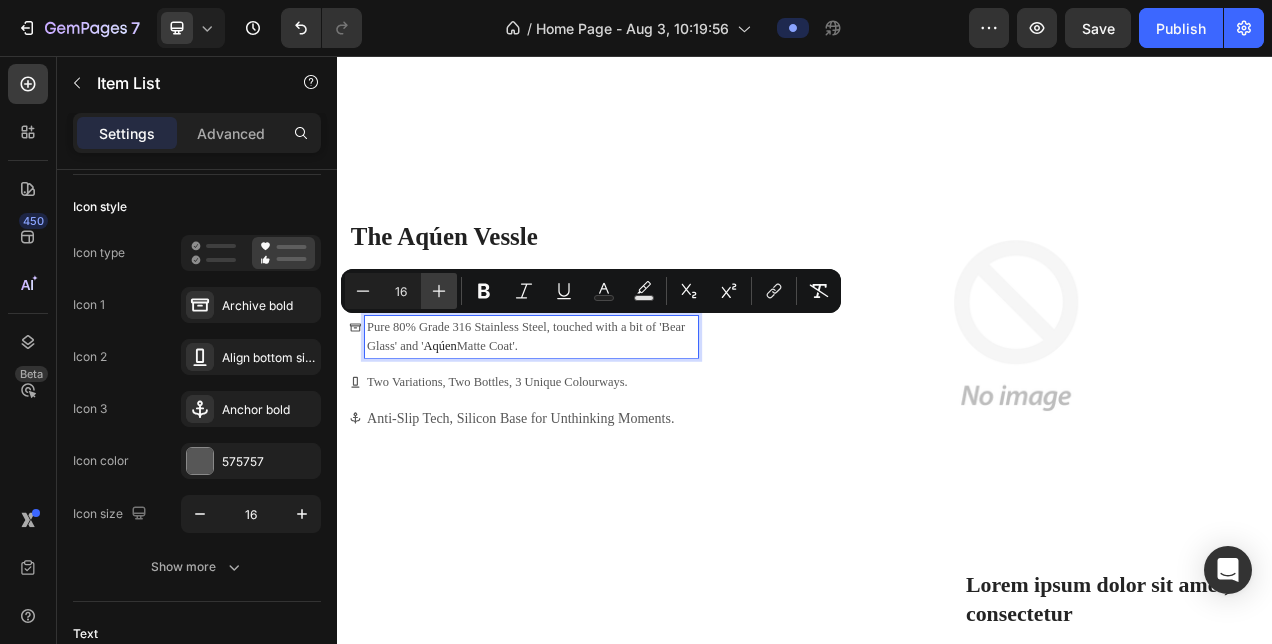 click 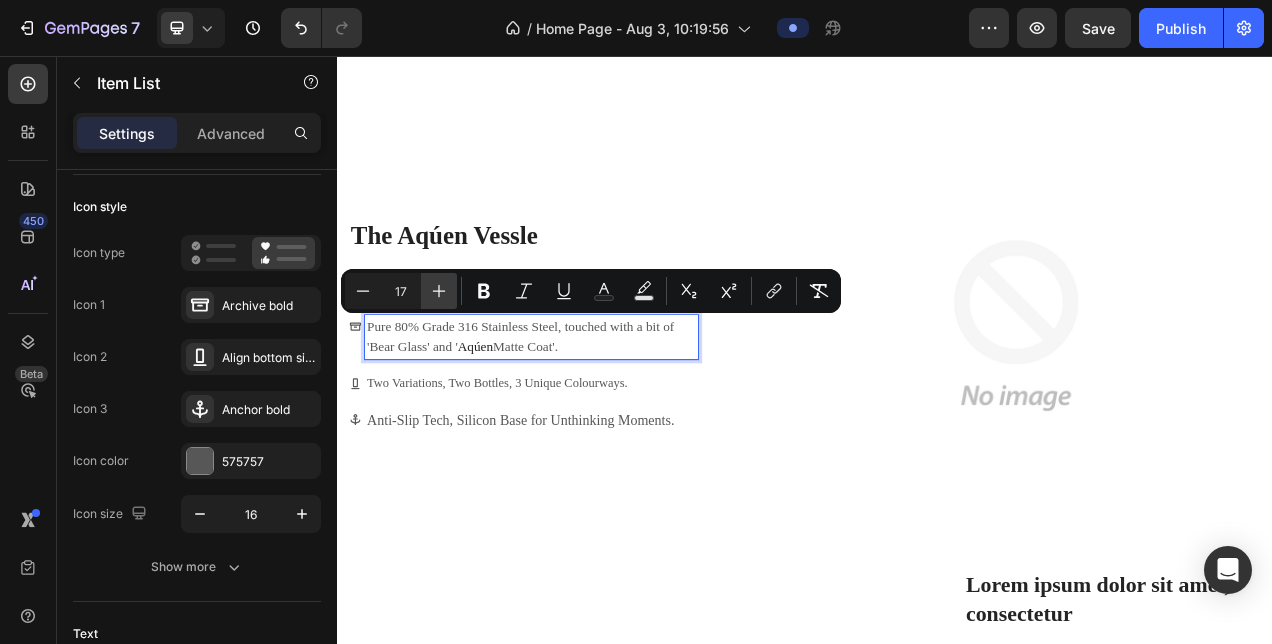 click 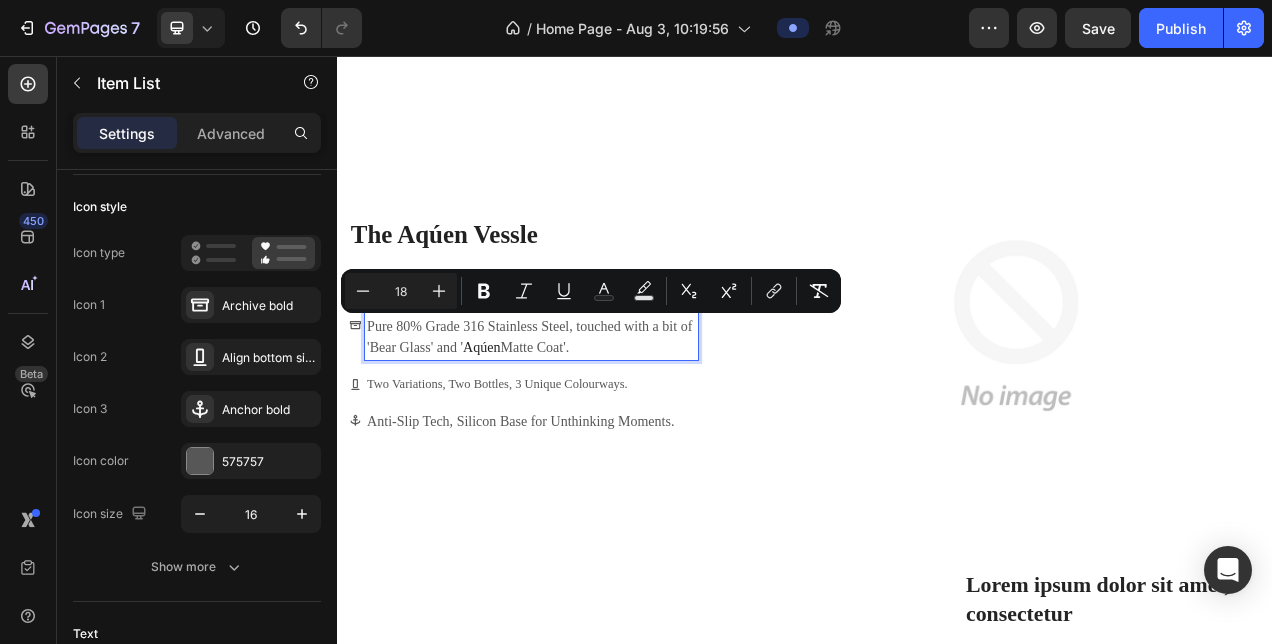 click on "Two Variations, Two Bottles, 3 Unique Colourways." at bounding box center (586, 477) 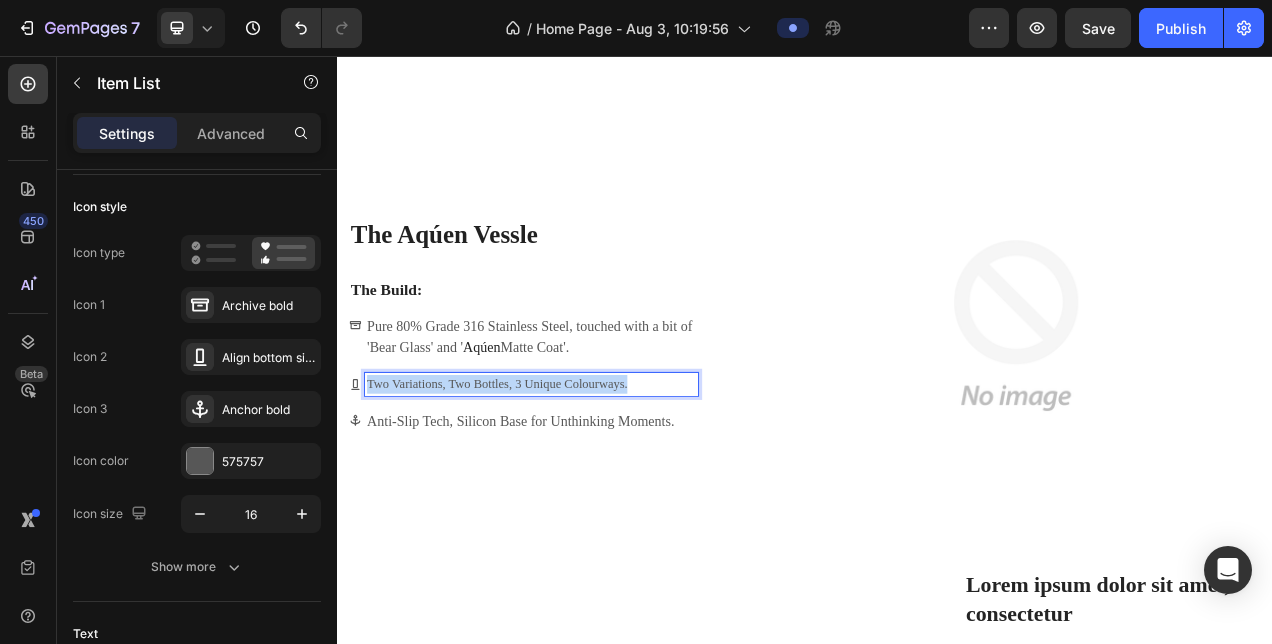drag, startPoint x: 720, startPoint y: 467, endPoint x: 346, endPoint y: 470, distance: 374.01202 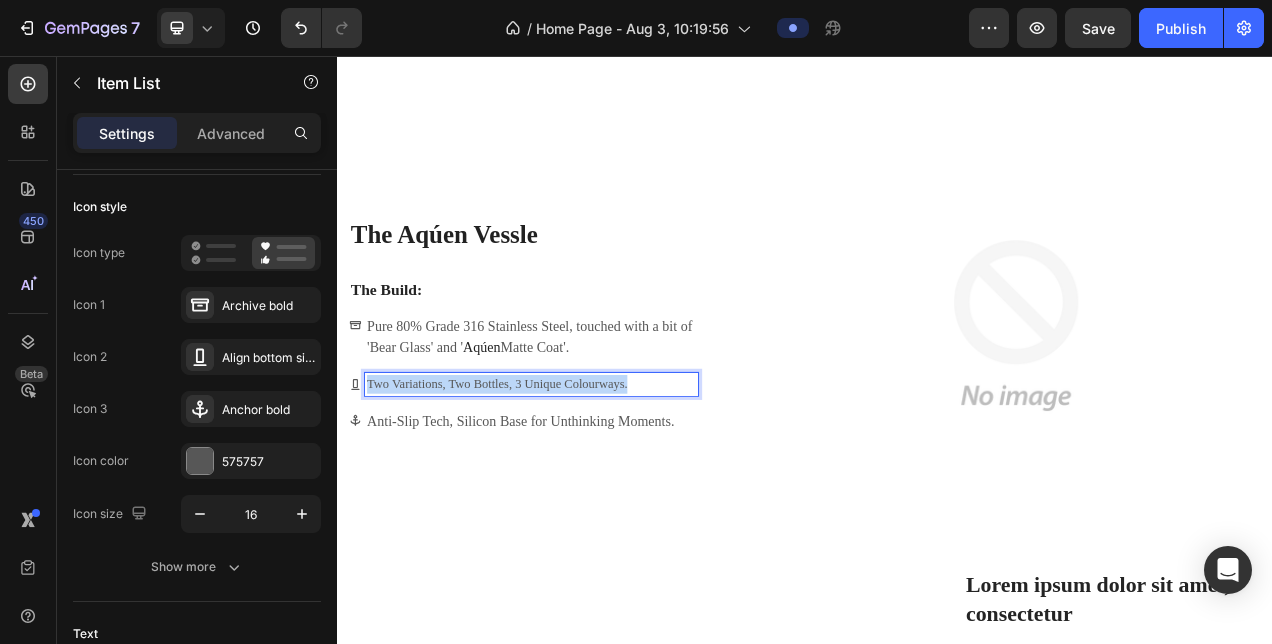 click on "⁠⁠⁠⁠⁠⁠⁠ The Aqúen Vessle Heading The Build: Text Block
Pure 80% Grade 316 Stainless Steel, touched with a bit of 'Bear Glass' and ' Aqúen  Matte Coat'.
Two Variations, Two Bottles, 3 Unique Colourways.
Anti-Slip Tech, Silicon Base for Unthinking Moments. Item List   0 Image Row Lorem ipsum dolor sit amet consectetur adipiscing Heading Lorem ipsum dolor sit amet, consectetur Heading At vero eos et accusamus et iusto odio dignissimos ducimus qui blanditiis praesentium voluptatum deleniti atque corrupti quos dolores similique sunt Text Block At vero eos et accusamus et iusto odio dignissimos ducimus qui blanditiis praesentium voluptatum Text Block Row Row Section 6" at bounding box center [937, 570] 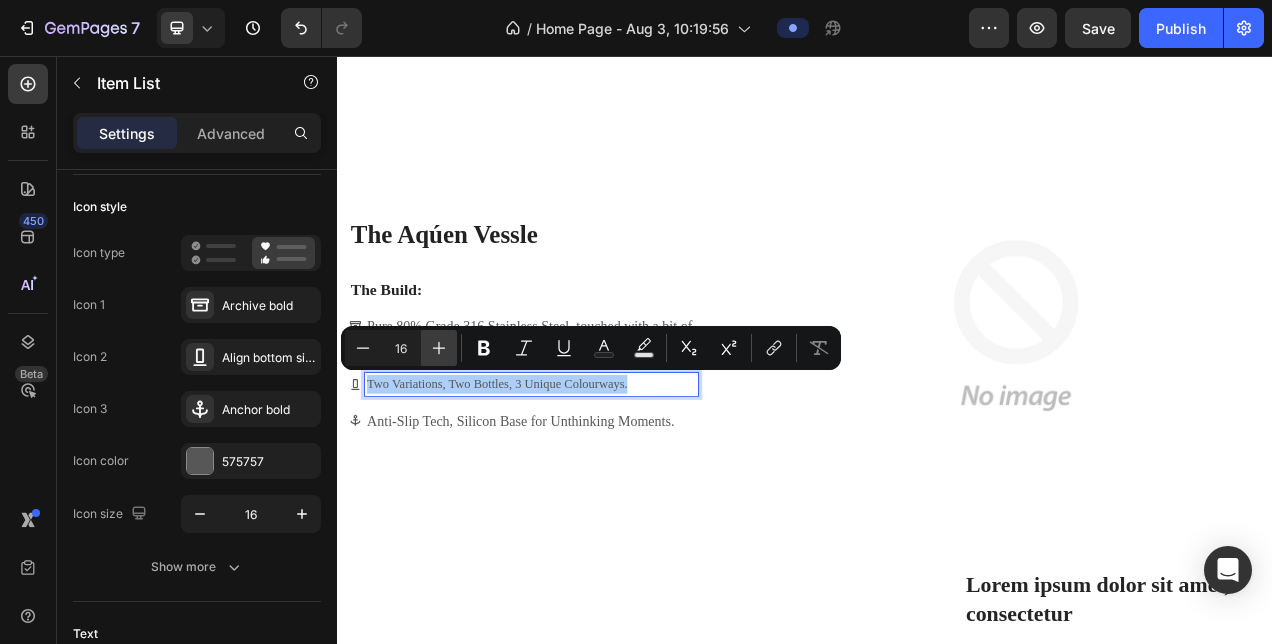 click 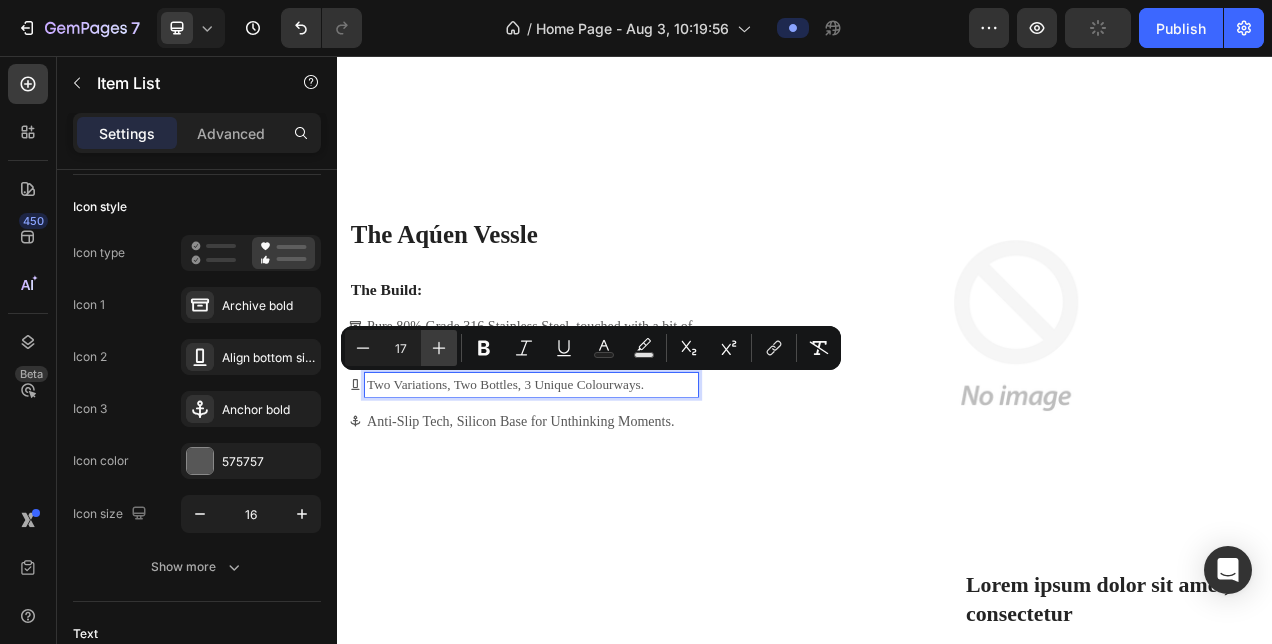 click 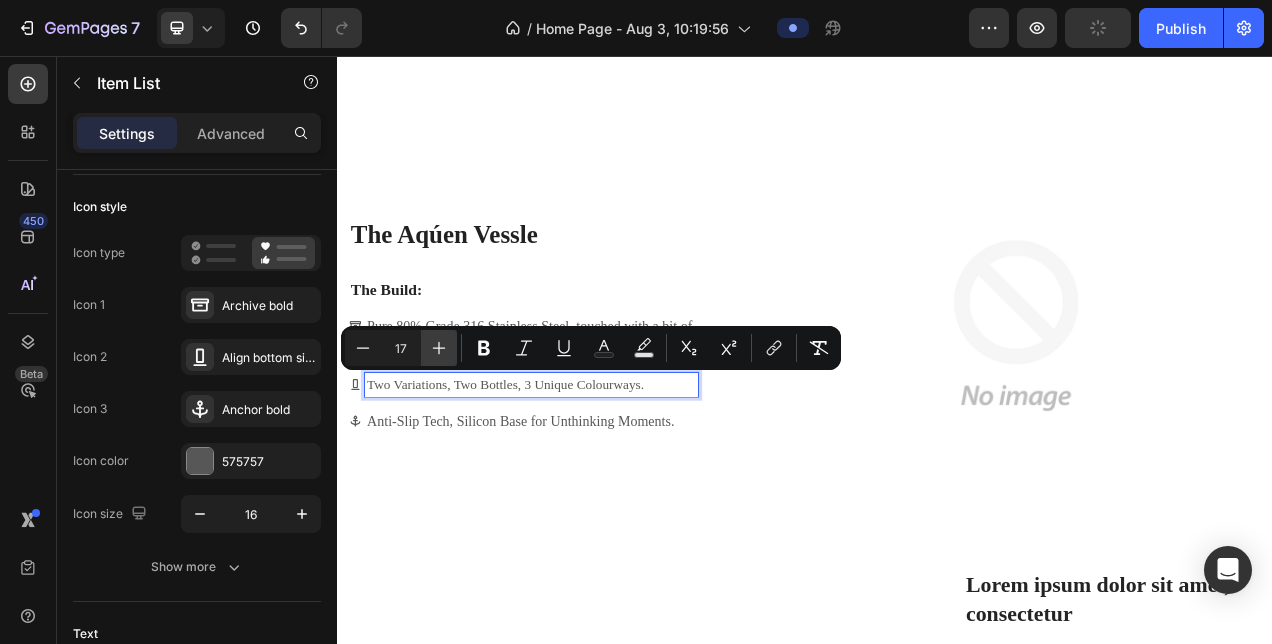 type on "18" 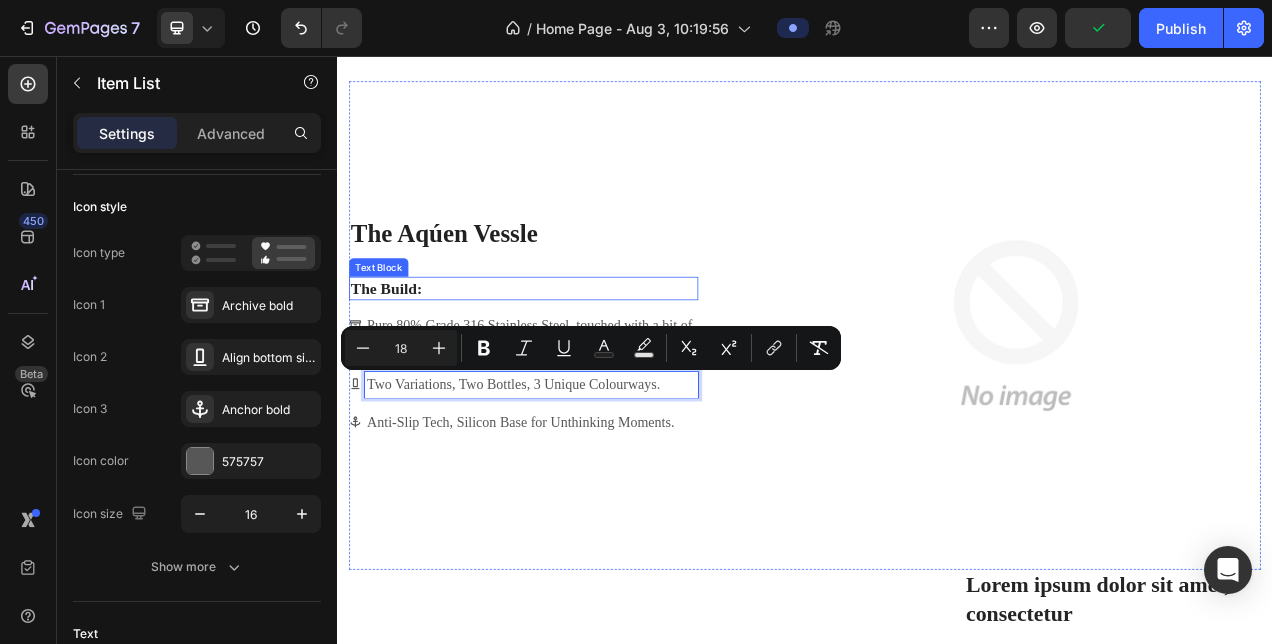 click on "⁠⁠⁠⁠⁠⁠⁠ The Aqúen Vessle Heading The Build: Text Block
Pure 80% Grade 316 Stainless Steel, touched with a bit of 'Bear Glass' and ' Aqúen  Matte Coat'.
Two Variations, Two Bottles, 3 Unique Colourways.
Anti-Slip Tech, Silicon Base for Unthinking Moments. Item List   0" at bounding box center [576, 402] 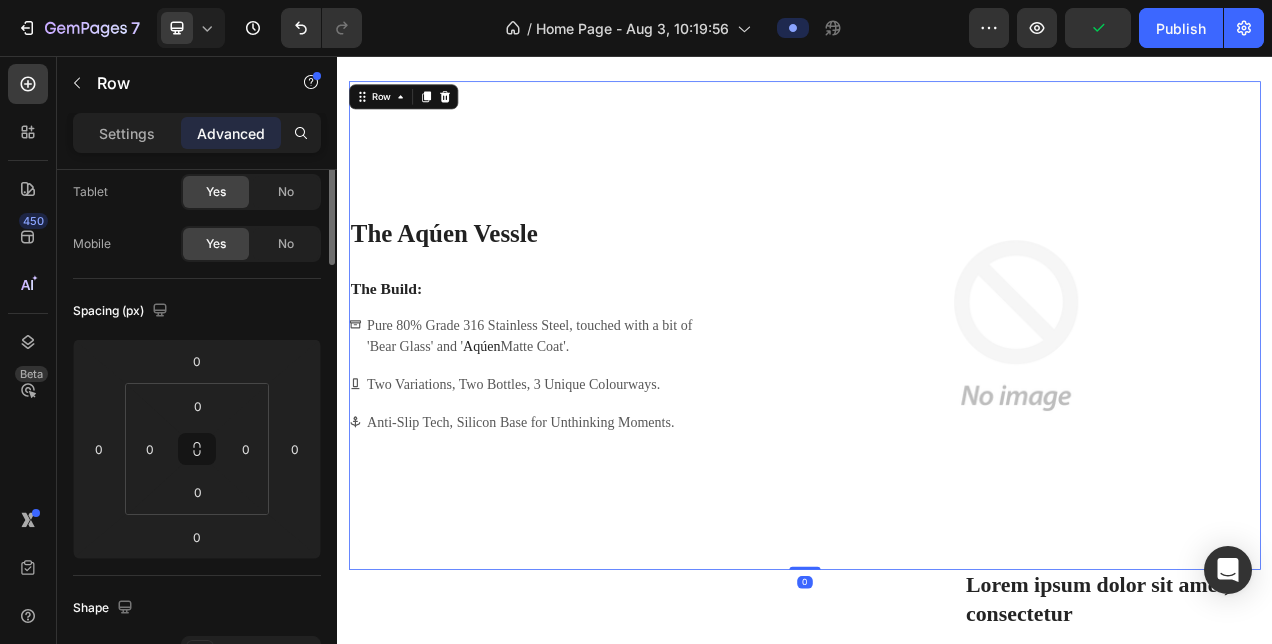 scroll, scrollTop: 1289, scrollLeft: 0, axis: vertical 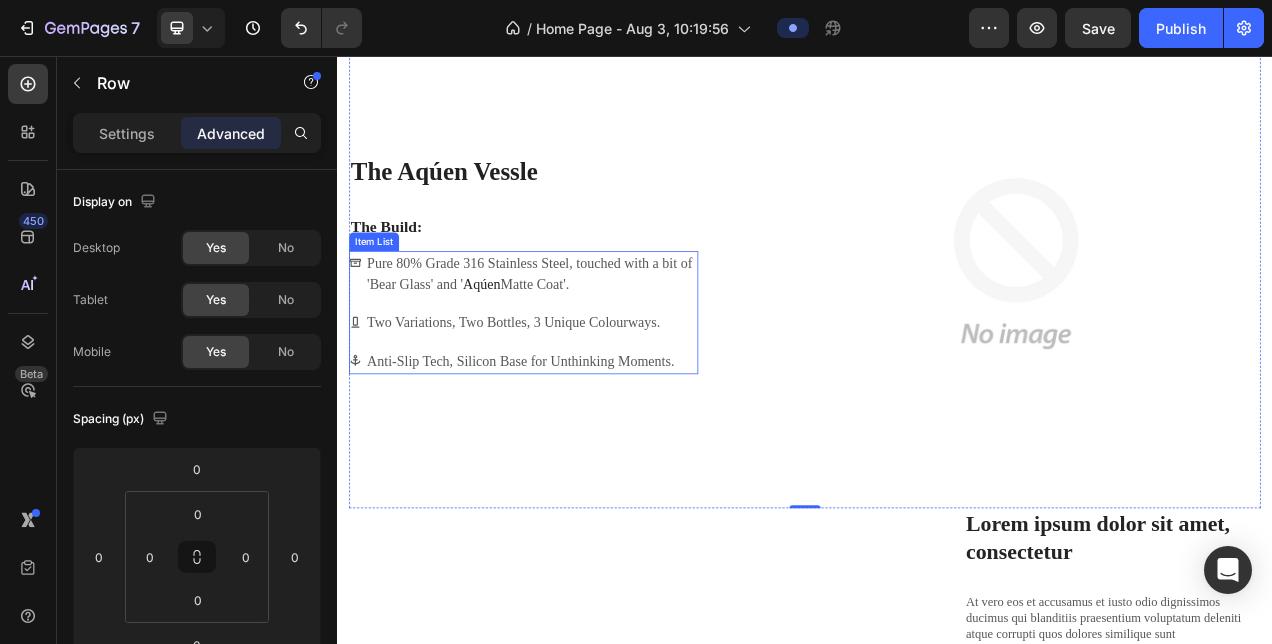 click 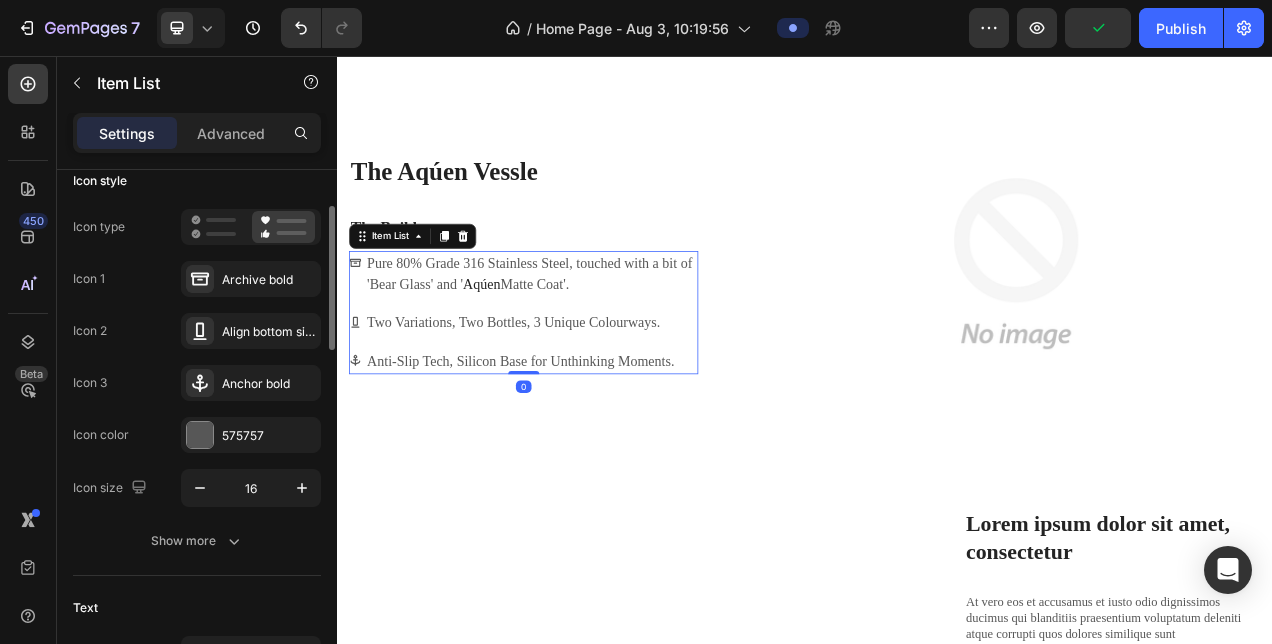 scroll, scrollTop: 136, scrollLeft: 0, axis: vertical 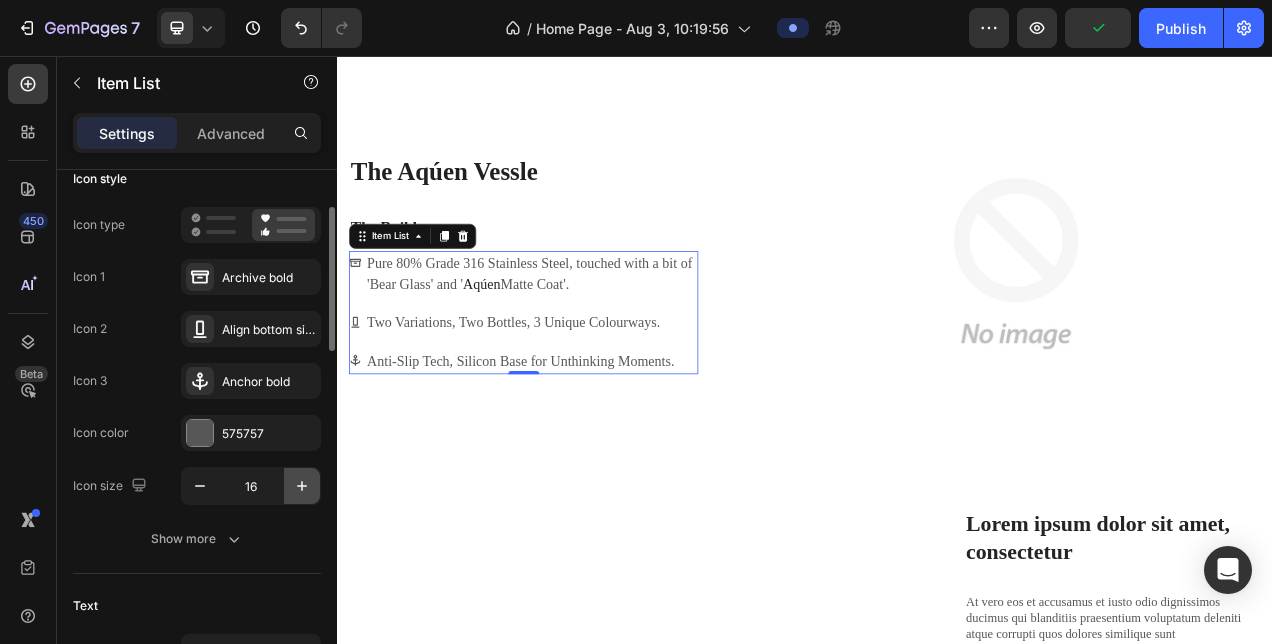 click 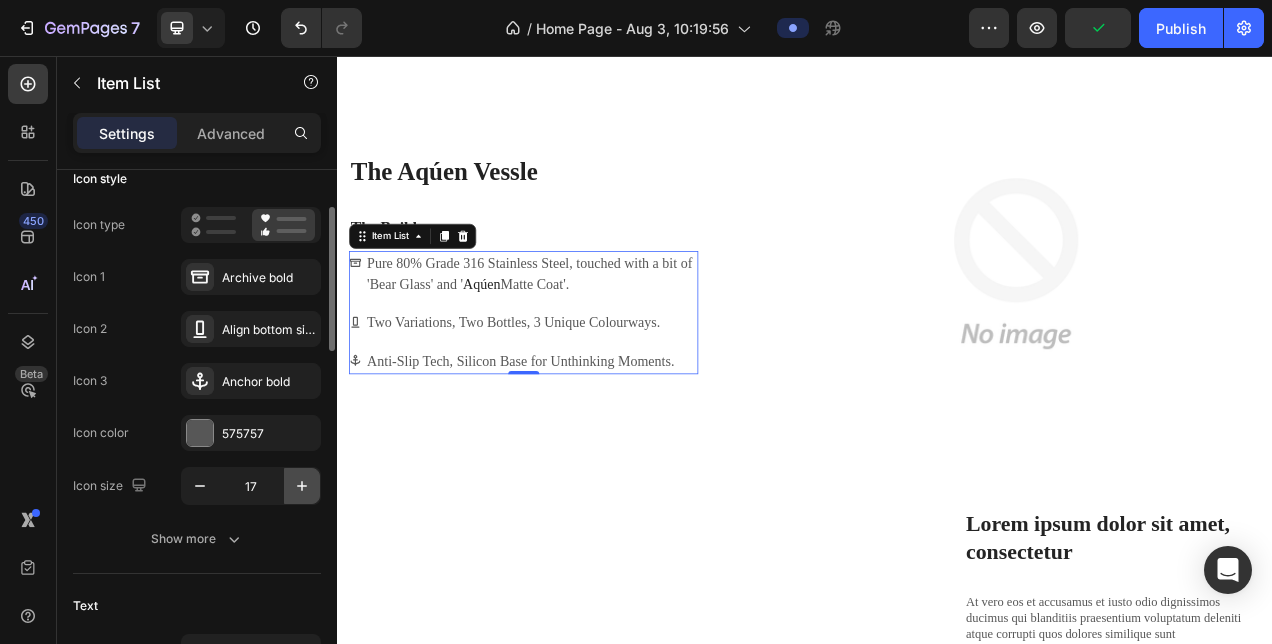 click 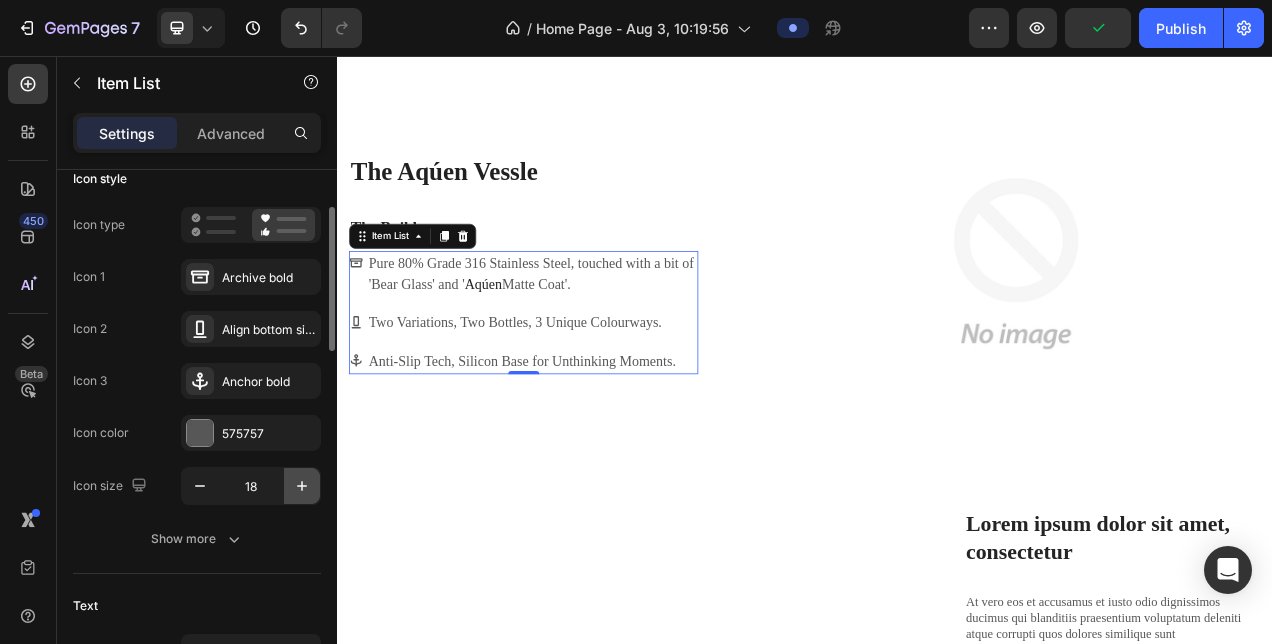 click 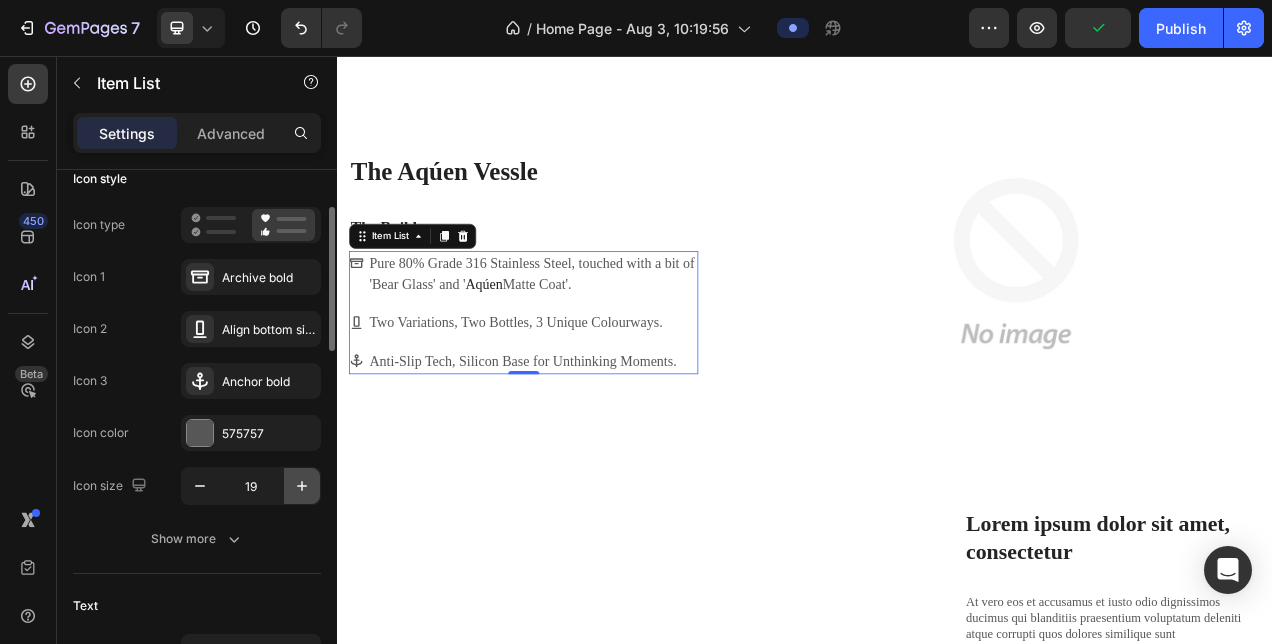 click 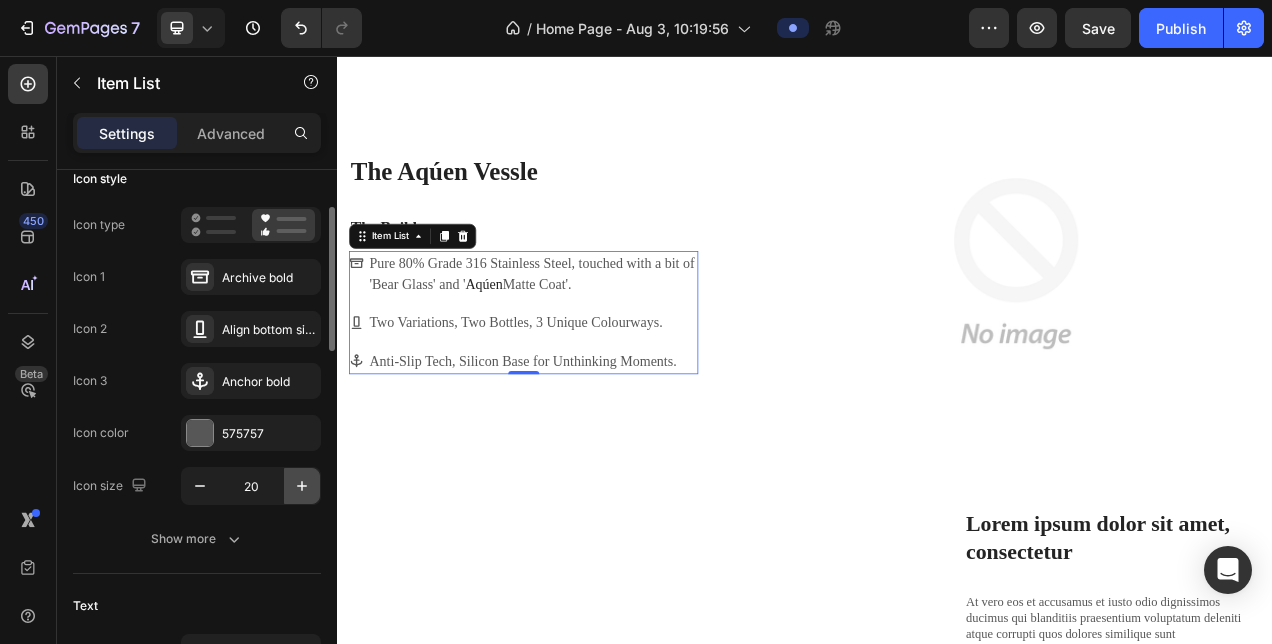 click 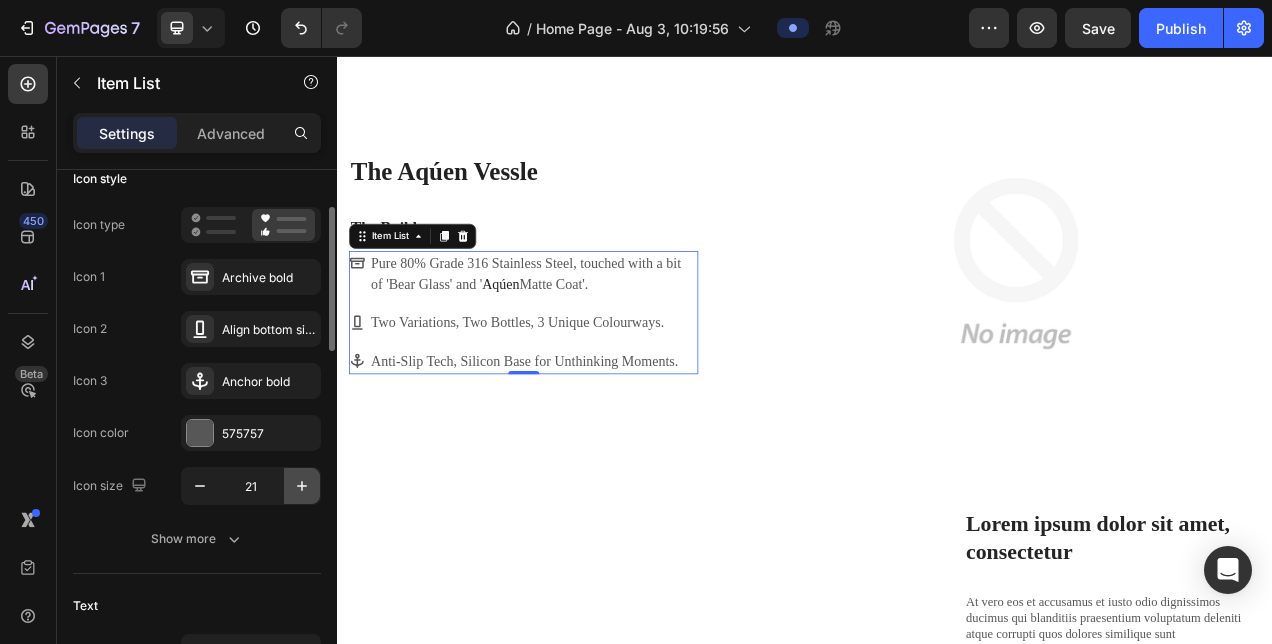 click 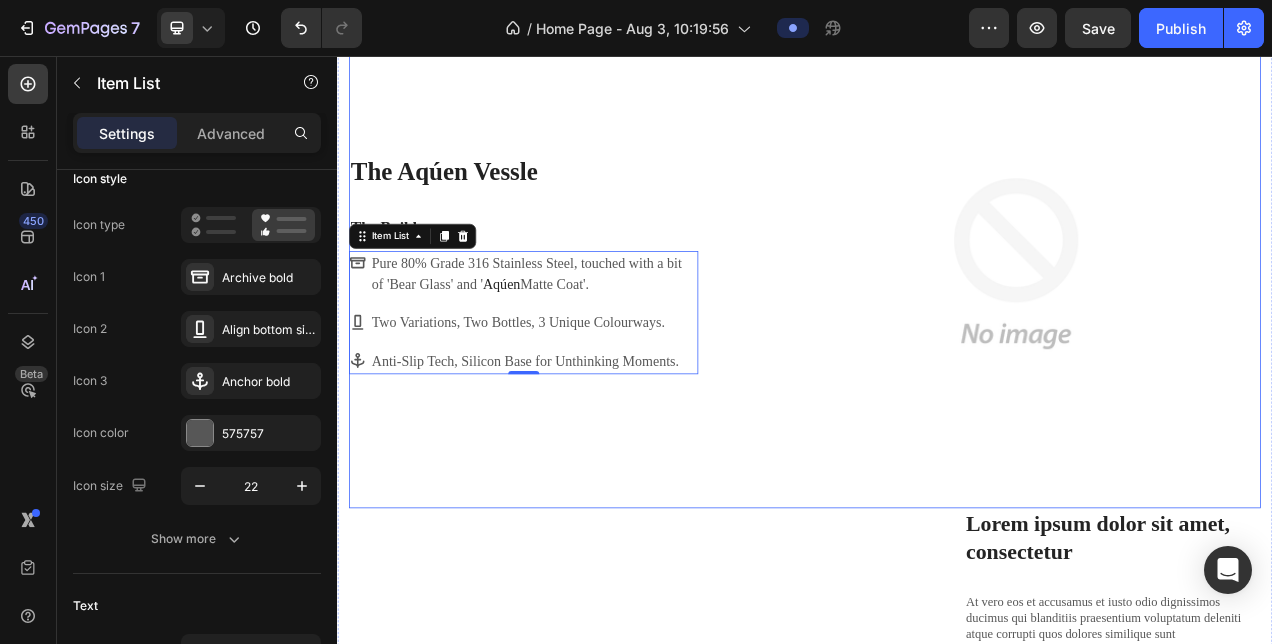 click on "⁠⁠⁠⁠⁠⁠⁠ The Aqúen Vessle Heading The Build: Text Block
Pure 80% Grade 316 Stainless Steel, touched with a bit of 'Bear Glass' and ' Aqúen  Matte Coat'.
Two Variations, Two Bottles, 3 Unique Colourways.
Anti-Slip Tech, Silicon Base for Unthinking Moments. Item List   0" at bounding box center (576, 322) 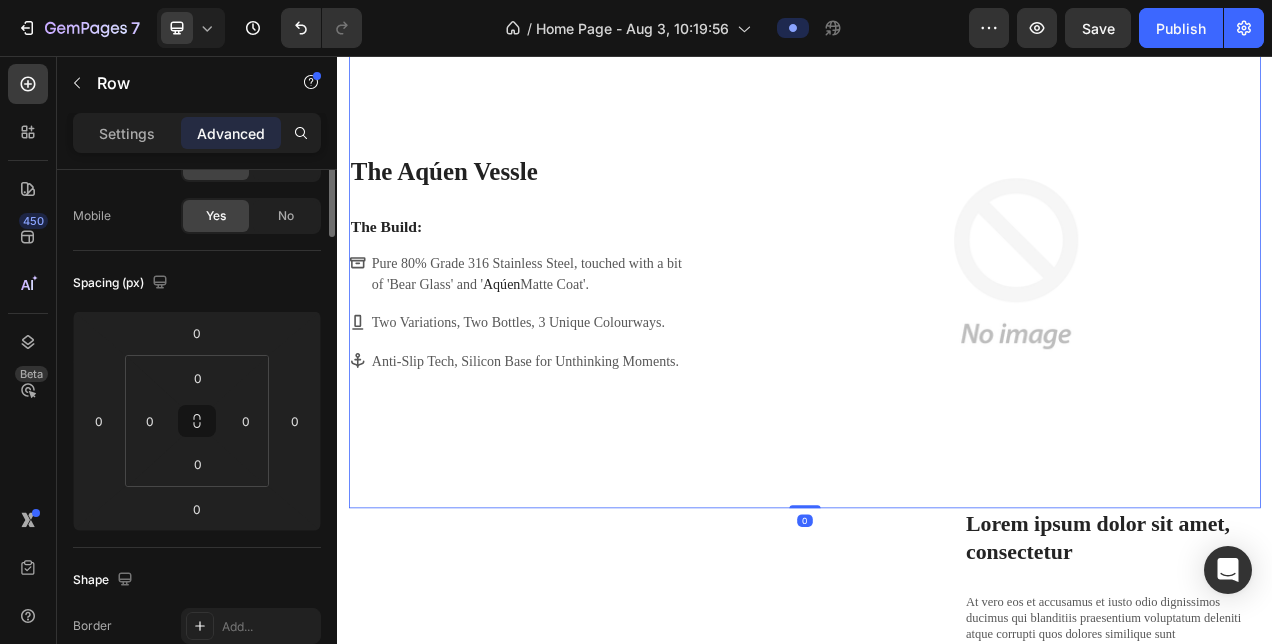 scroll, scrollTop: 0, scrollLeft: 0, axis: both 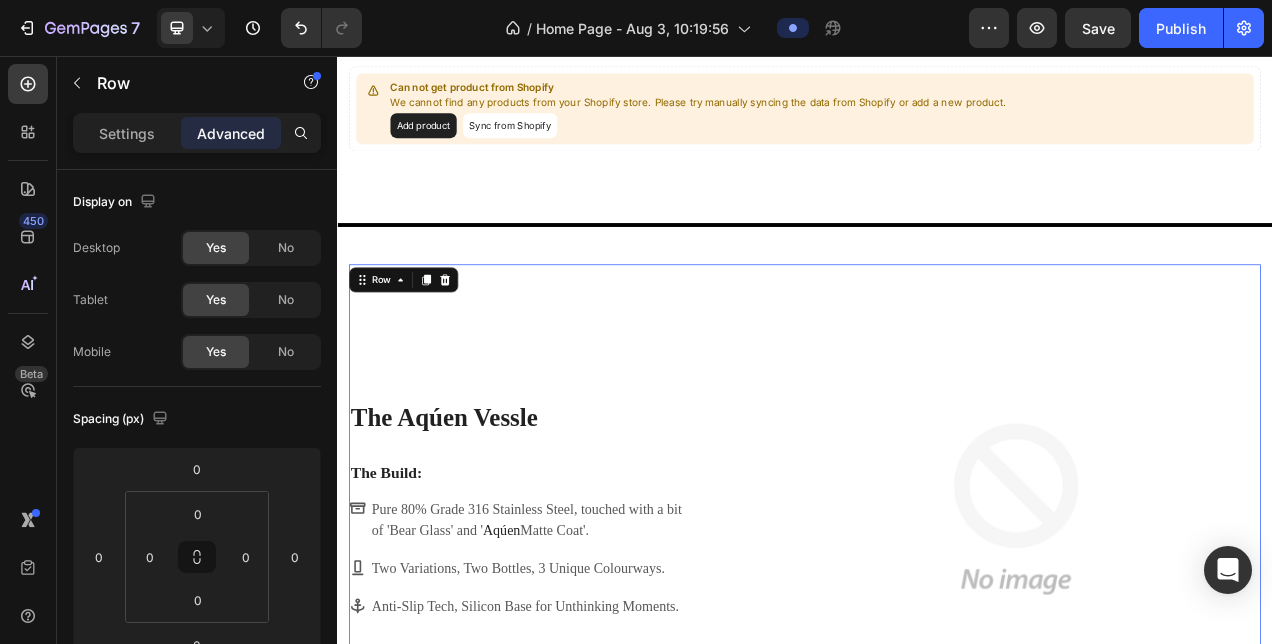 click on "⁠⁠⁠⁠⁠⁠⁠ The Aqúen Vessle Heading The Build: Text Block
Pure 80% Grade 316 Stainless Steel, touched with a bit of 'Bear Glass' and ' Aqúen  Matte Coat'.
Two Variations, Two Bottles, 3 Unique Colourways.
Anti-Slip Tech, Silicon Base for Unthinking Moments. Item List" at bounding box center [576, 637] 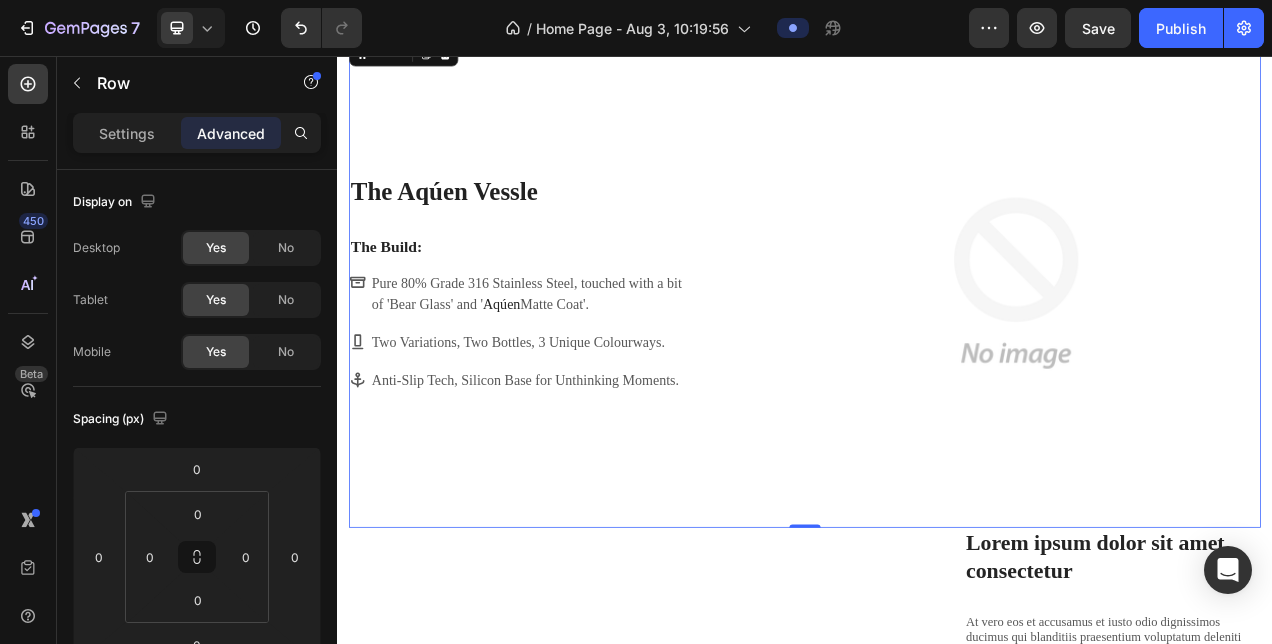 scroll, scrollTop: 1397, scrollLeft: 0, axis: vertical 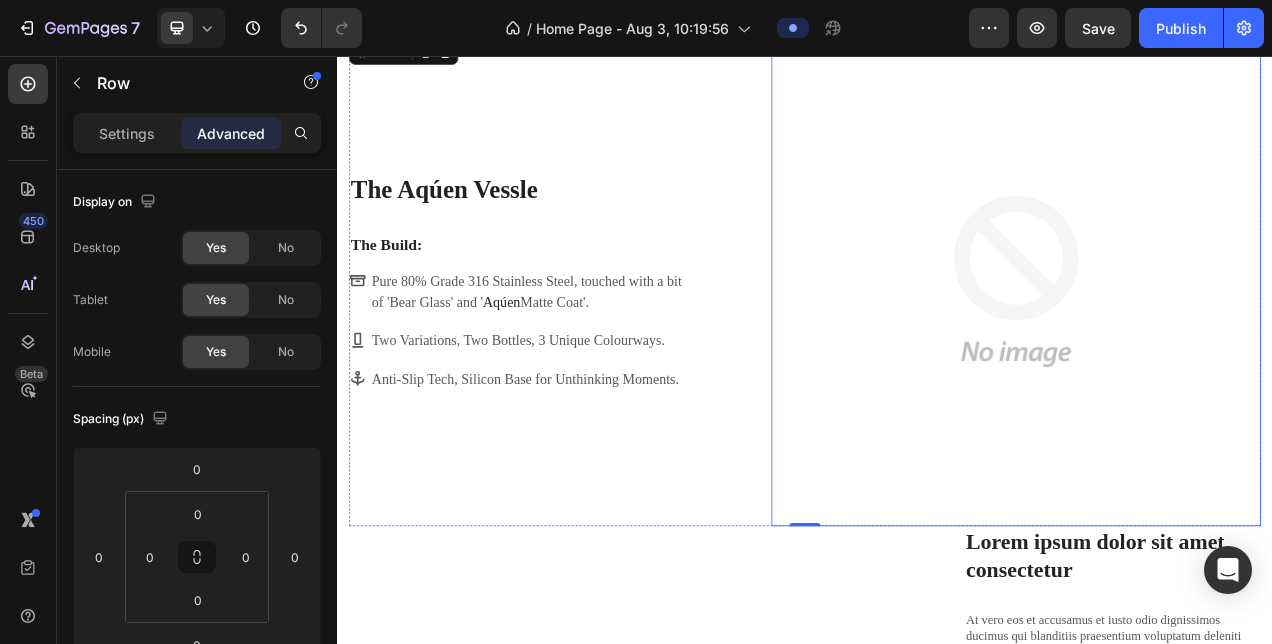 click at bounding box center (1208, 345) 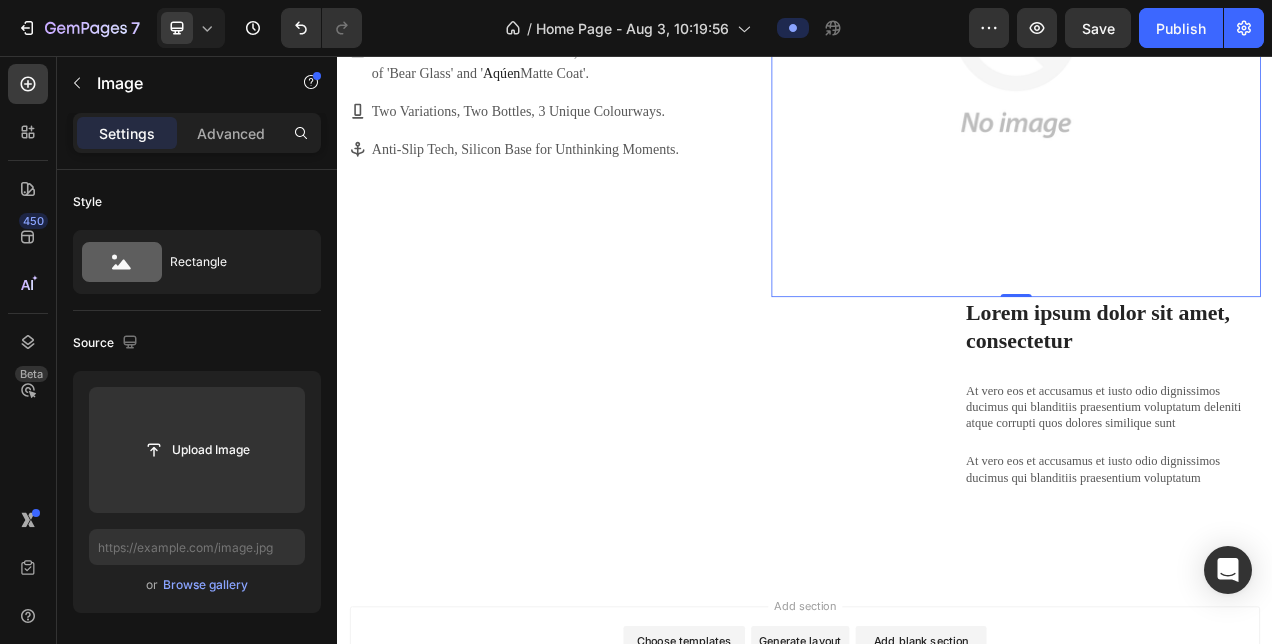 scroll, scrollTop: 1705, scrollLeft: 0, axis: vertical 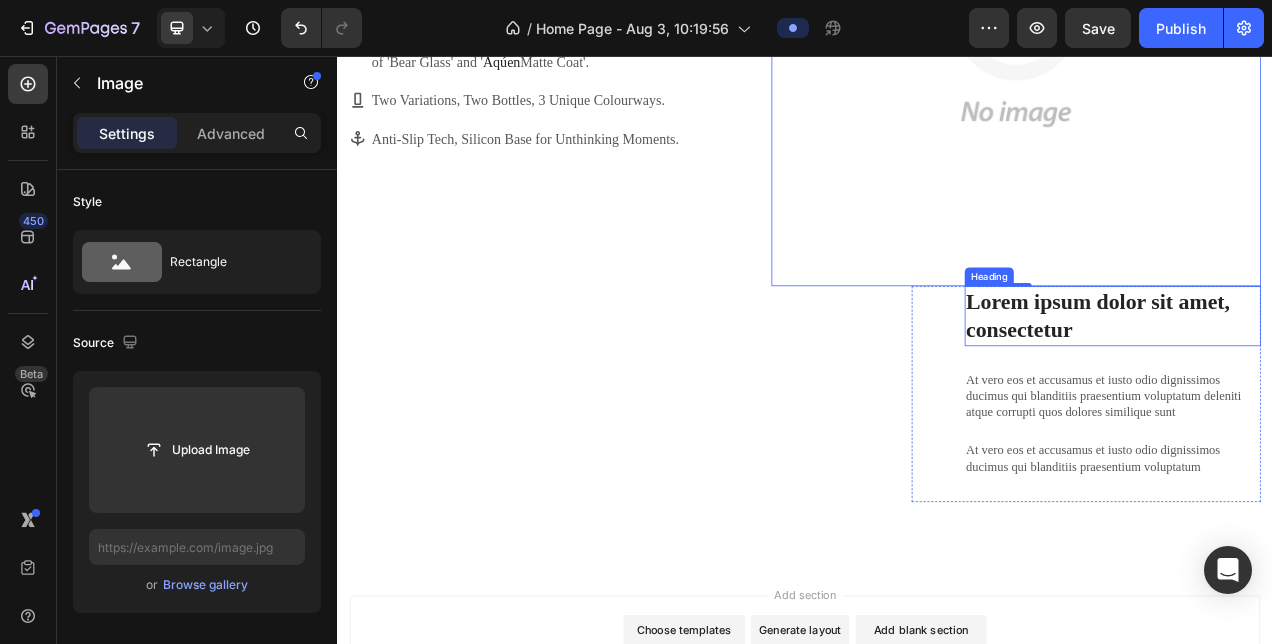click on "Lorem ipsum dolor sit amet, consectetur" at bounding box center (1332, 389) 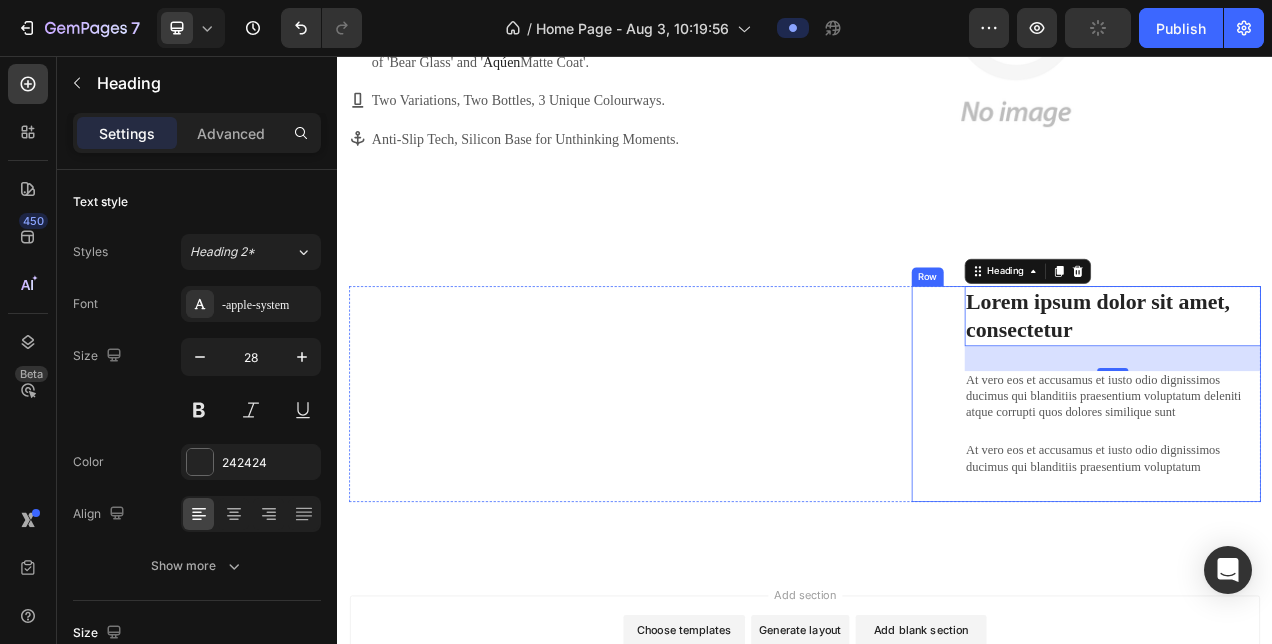 drag, startPoint x: 1308, startPoint y: 400, endPoint x: 1119, endPoint y: 346, distance: 196.56297 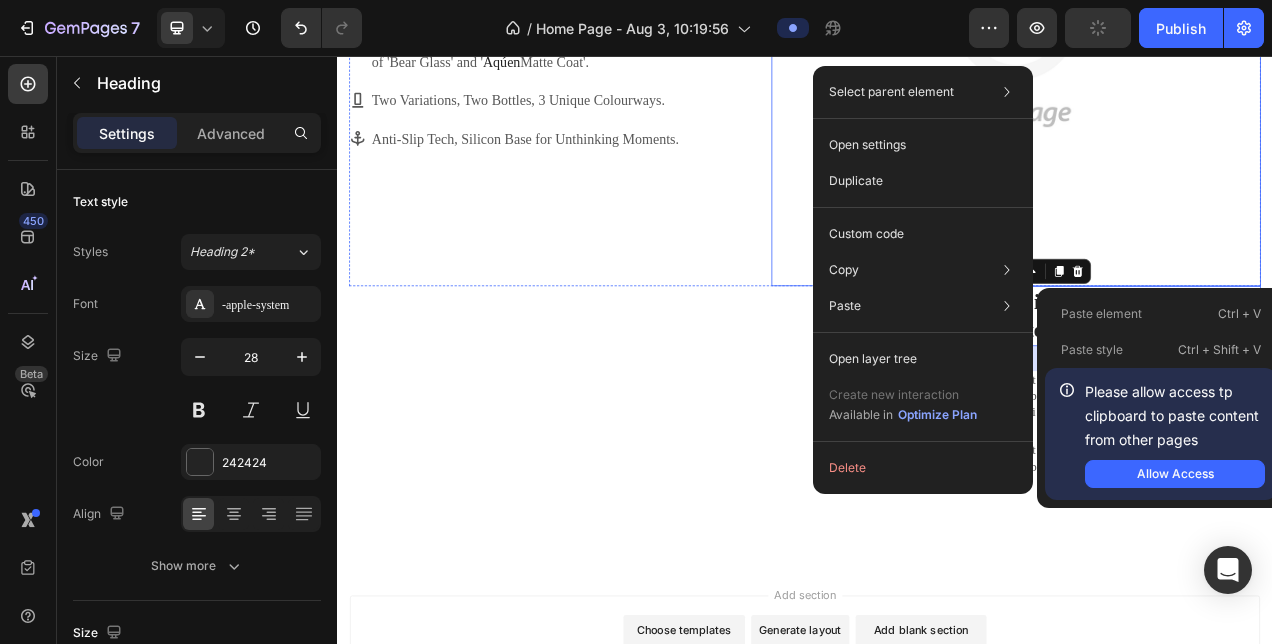click at bounding box center [1208, 37] 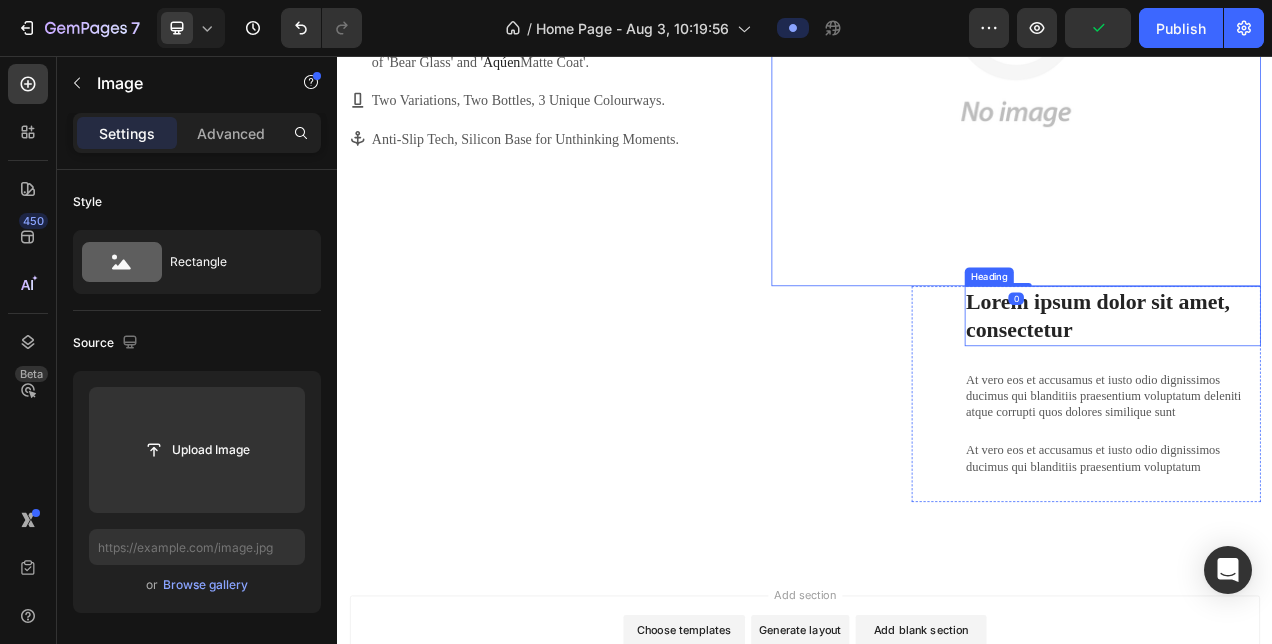 click on "Lorem ipsum dolor sit amet, consectetur" at bounding box center (1332, 389) 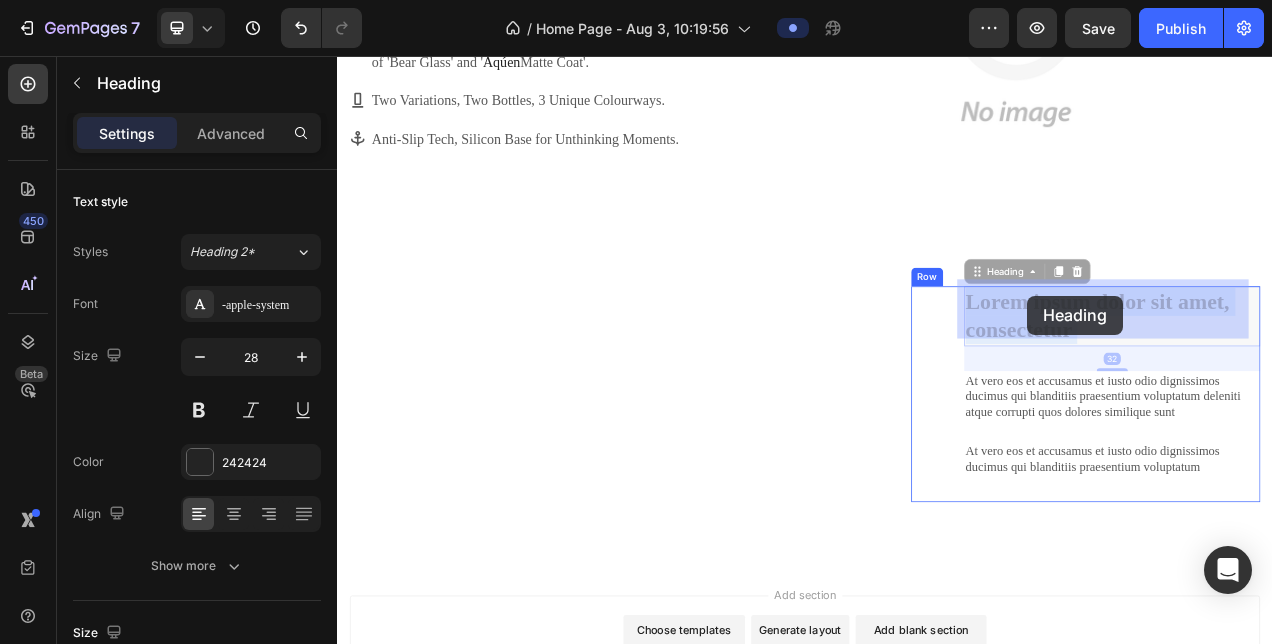 drag, startPoint x: 1291, startPoint y: 398, endPoint x: 1291, endPoint y: 371, distance: 27 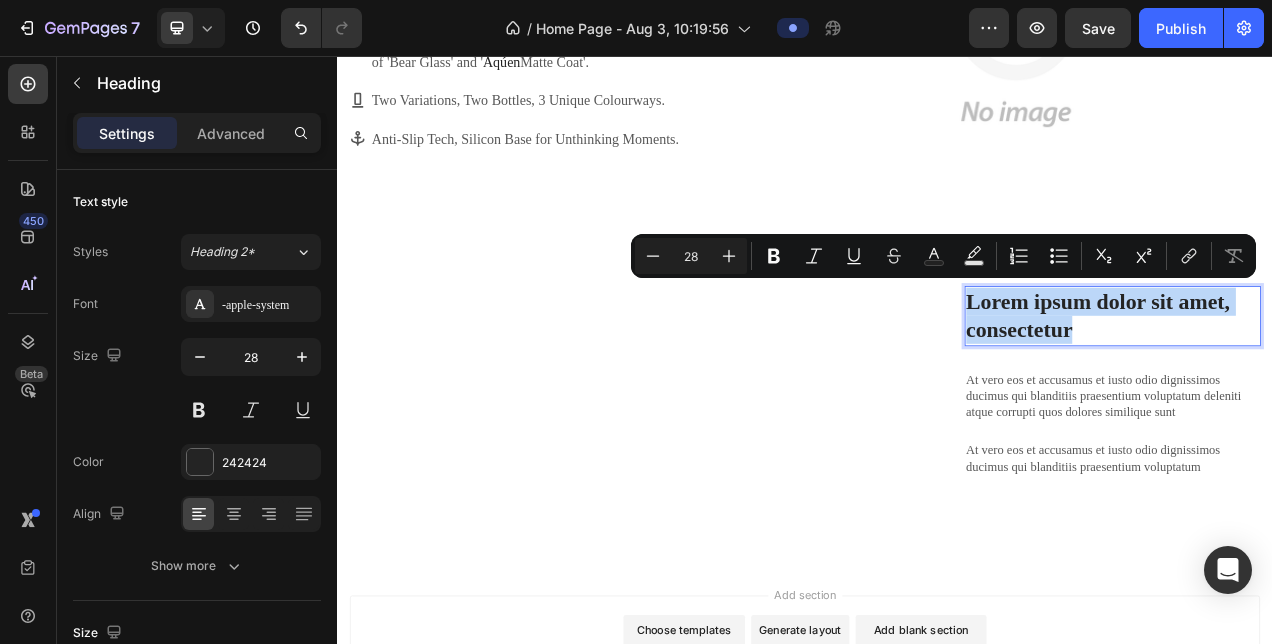 drag, startPoint x: 1302, startPoint y: 388, endPoint x: 1136, endPoint y: 347, distance: 170.9883 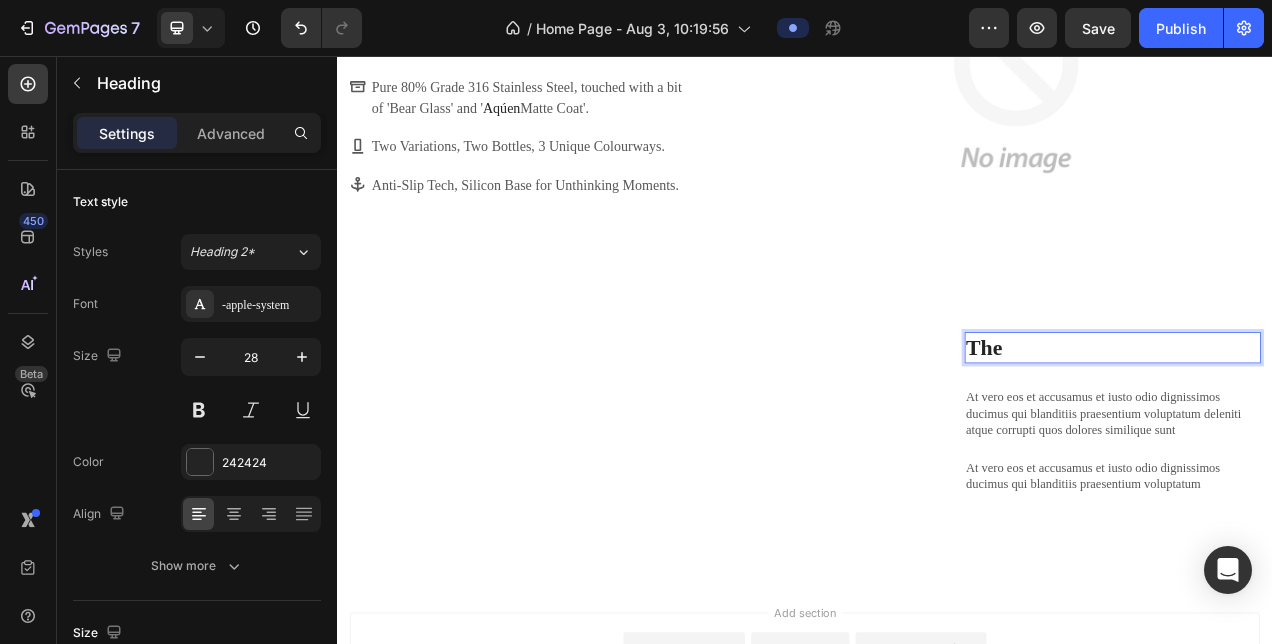 scroll, scrollTop: 1635, scrollLeft: 0, axis: vertical 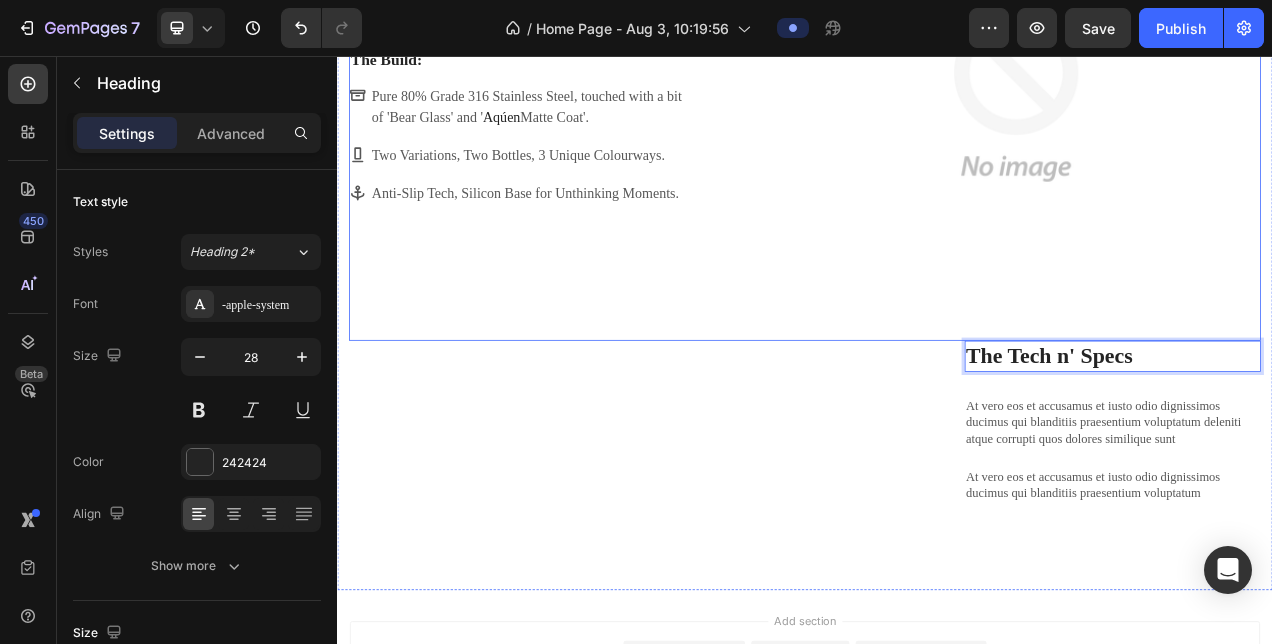 click at bounding box center (1208, 107) 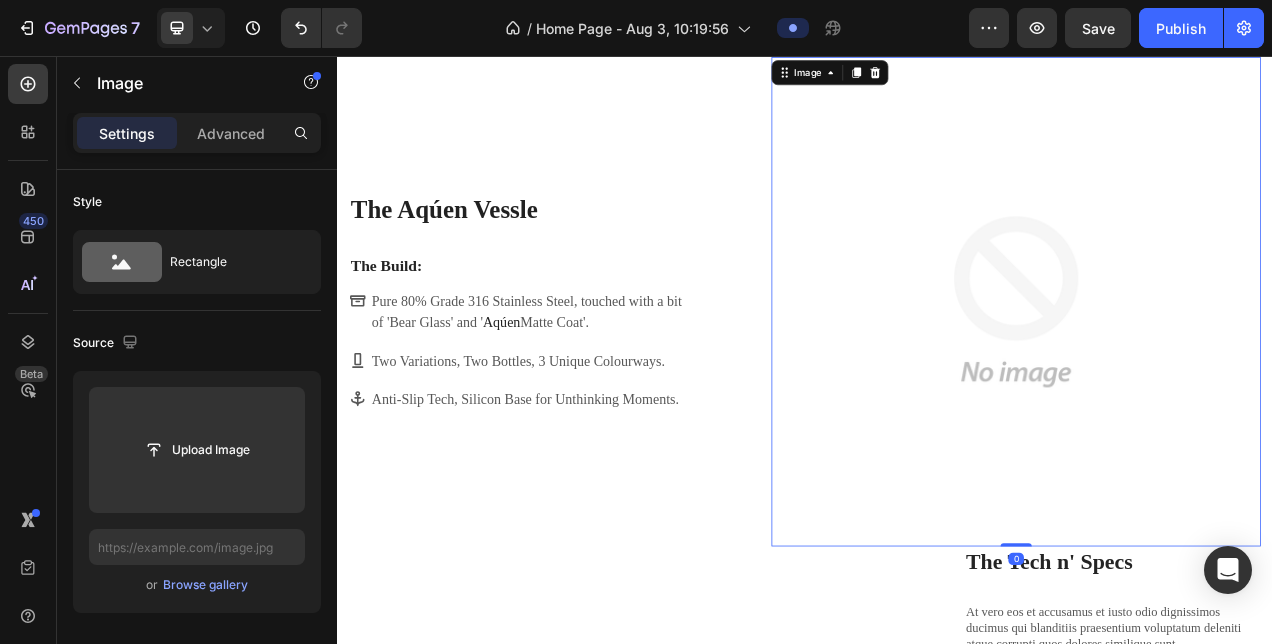 scroll, scrollTop: 1370, scrollLeft: 0, axis: vertical 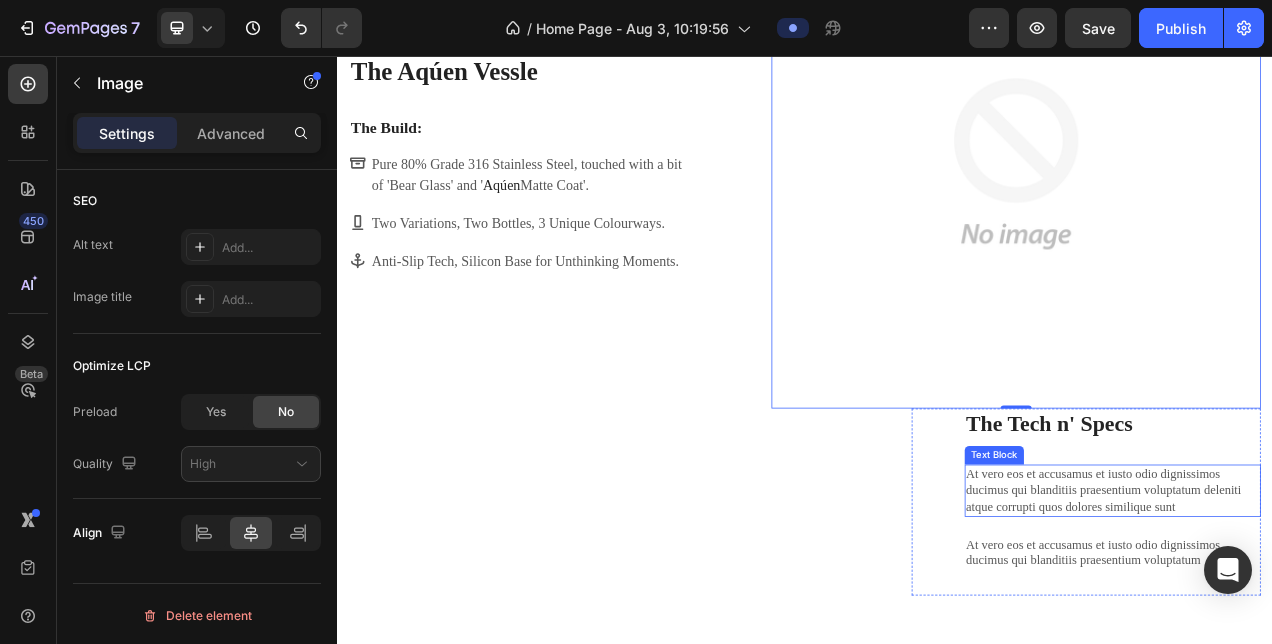 click on "At vero eos et accusamus et iusto odio dignissimos ducimus qui blanditiis praesentium voluptatum deleniti atque corrupti quos dolores similique sunt" at bounding box center [1332, 613] 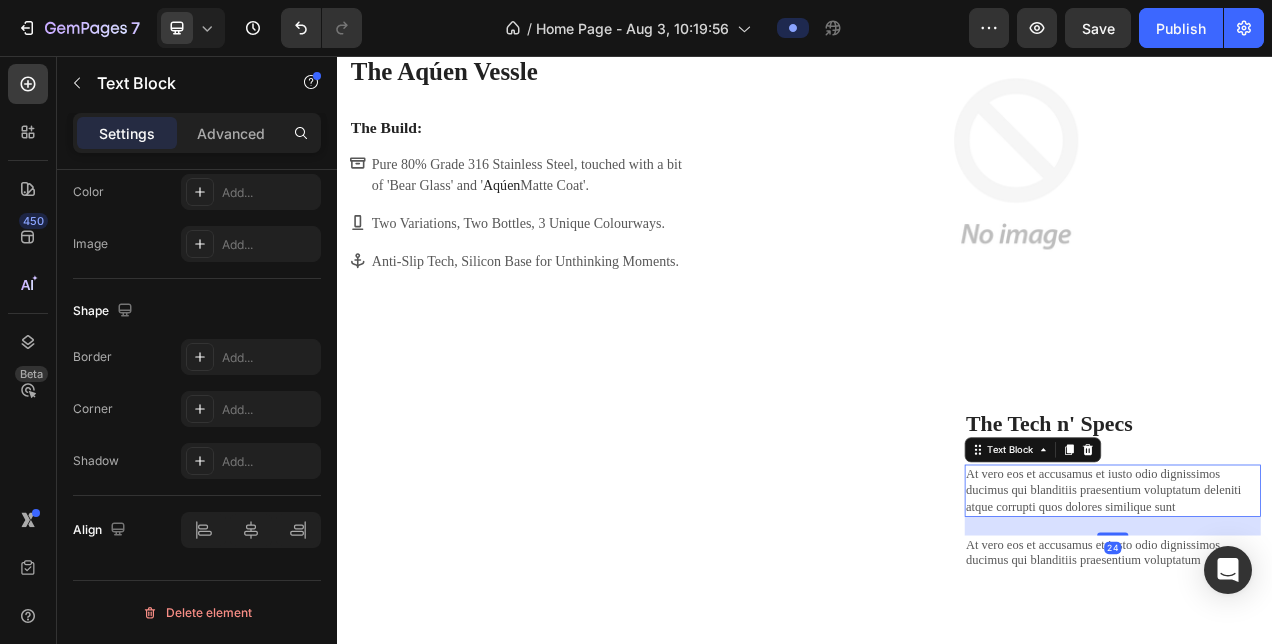 scroll, scrollTop: 0, scrollLeft: 0, axis: both 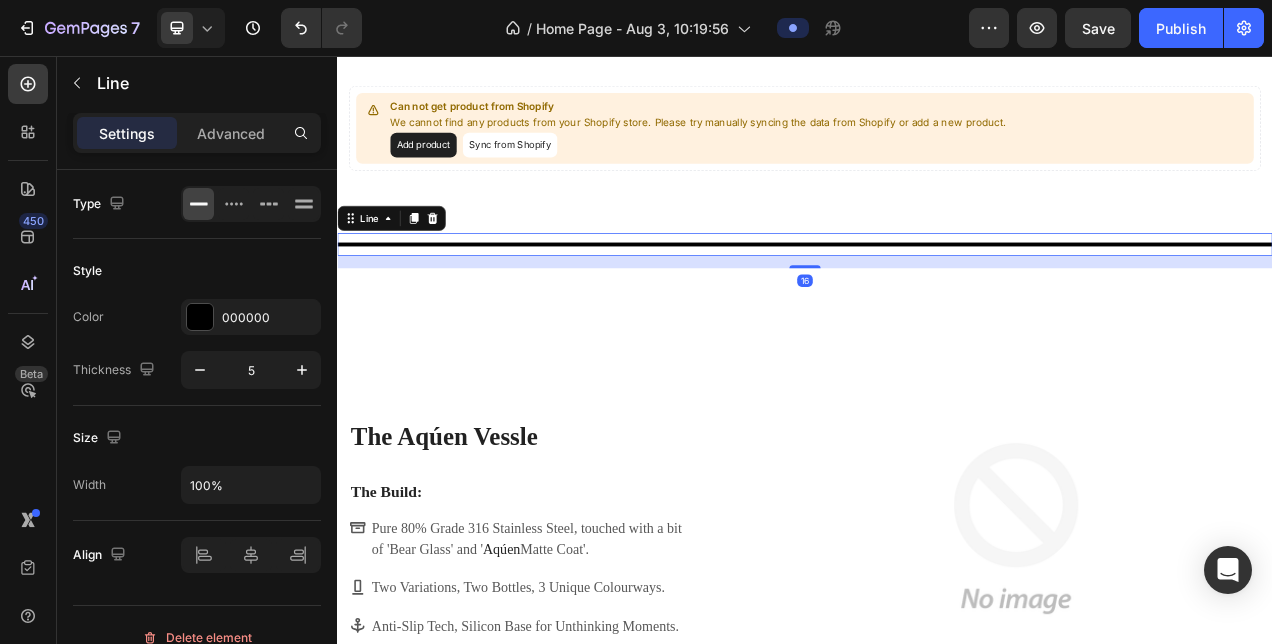 click on "Title Line   16" at bounding box center (937, 297) 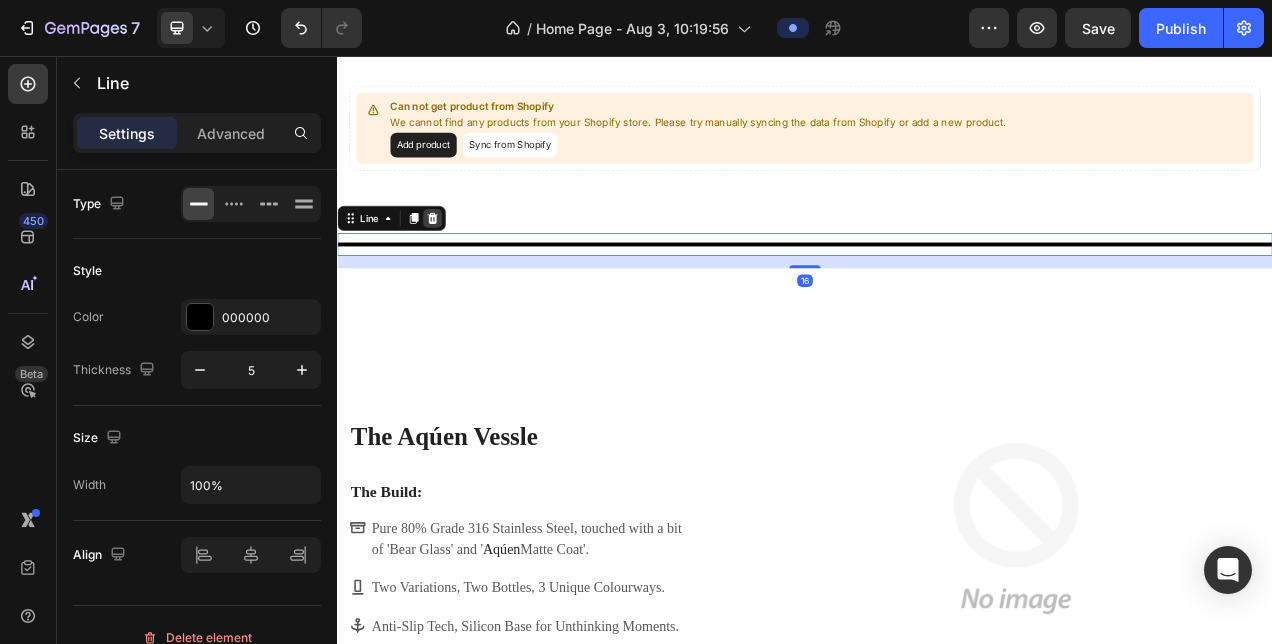 click 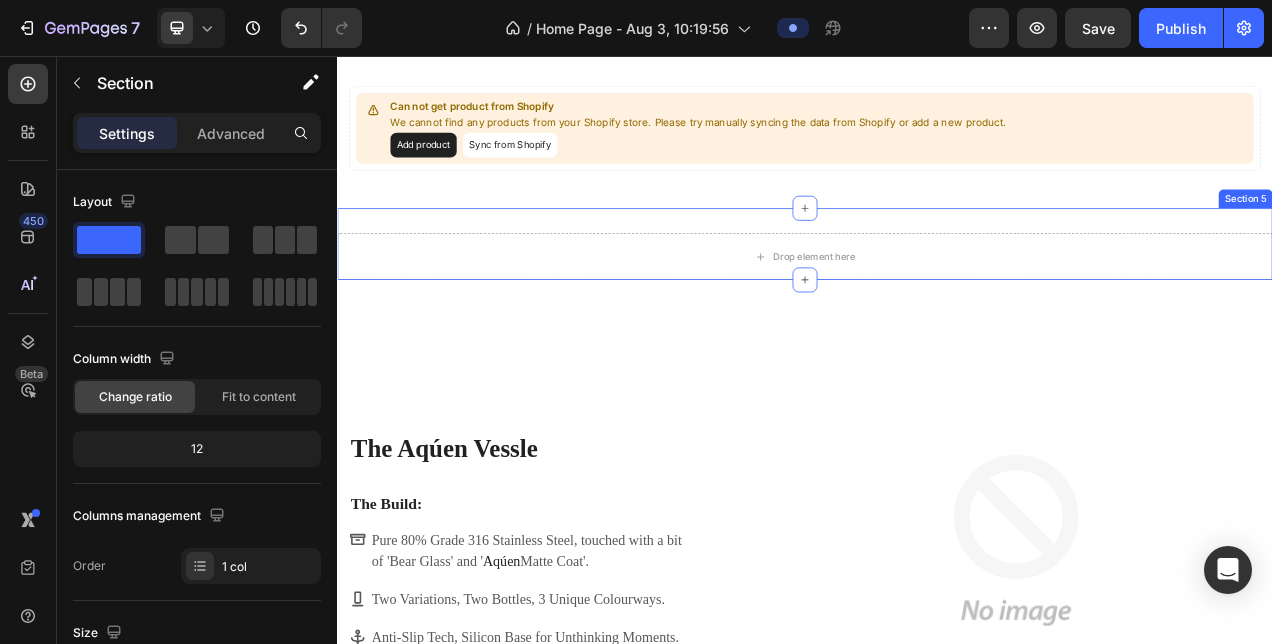 click on "Drop element here Section 5" at bounding box center [937, 297] 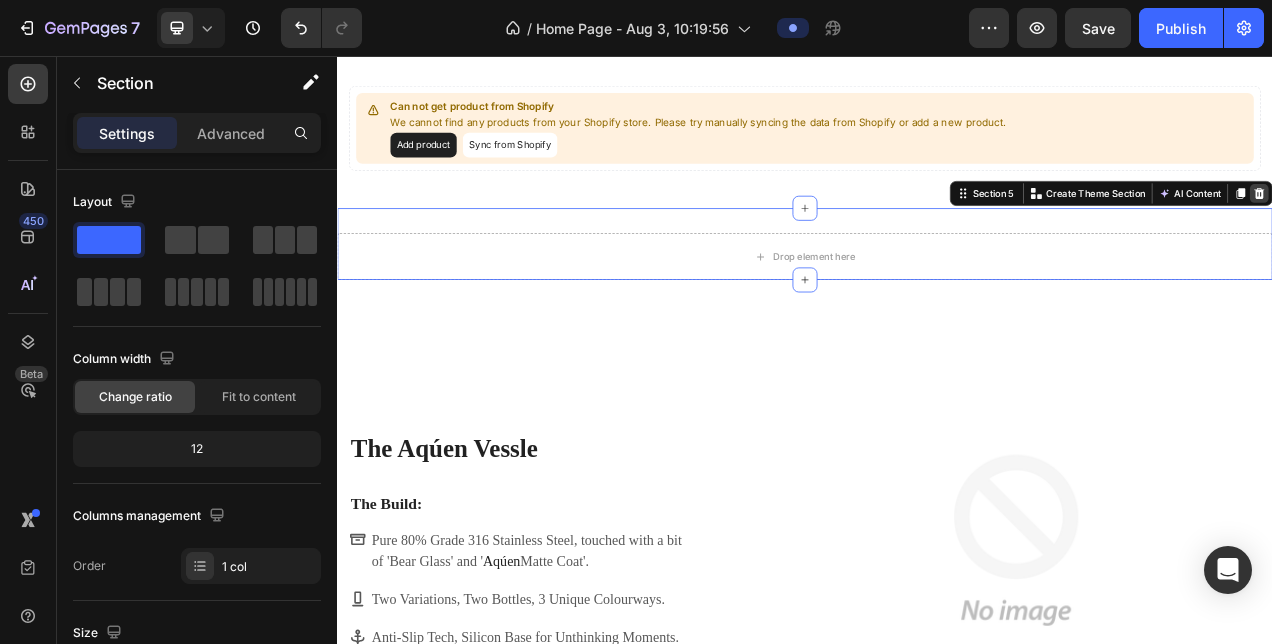 click 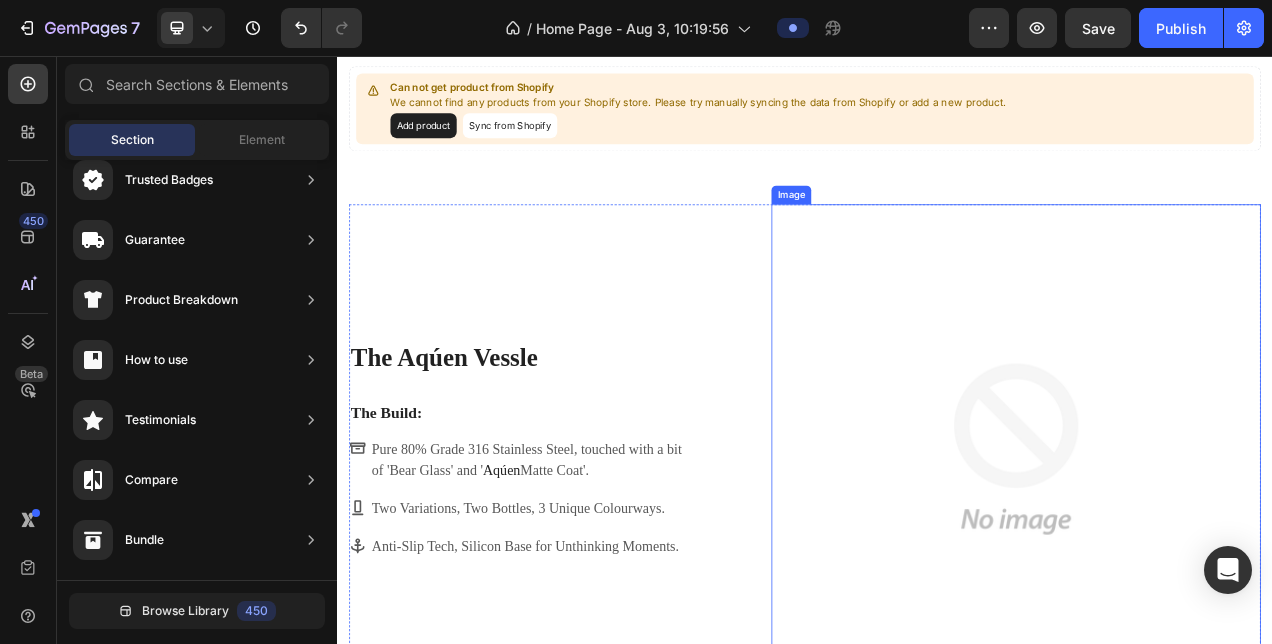 scroll, scrollTop: 1077, scrollLeft: 0, axis: vertical 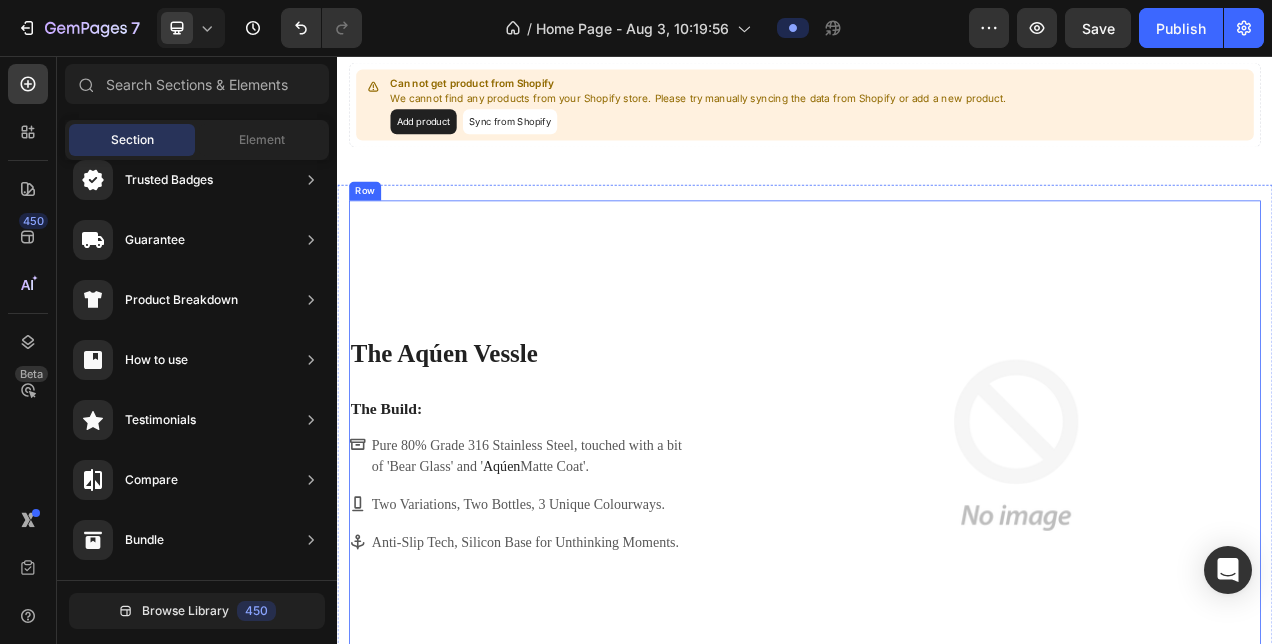 click on "⁠⁠⁠⁠⁠⁠⁠ The Aqúen Vessle Heading The Build: Text Block
Pure 80% Grade 316 Stainless Steel, touched with a bit of 'Bear Glass' and ' Aqúen  Matte Coat'.
Two Variations, Two Bottles, 3 Unique Colourways.
Anti-Slip Tech, Silicon Base for Unthinking Moments. Item List" at bounding box center (576, 555) 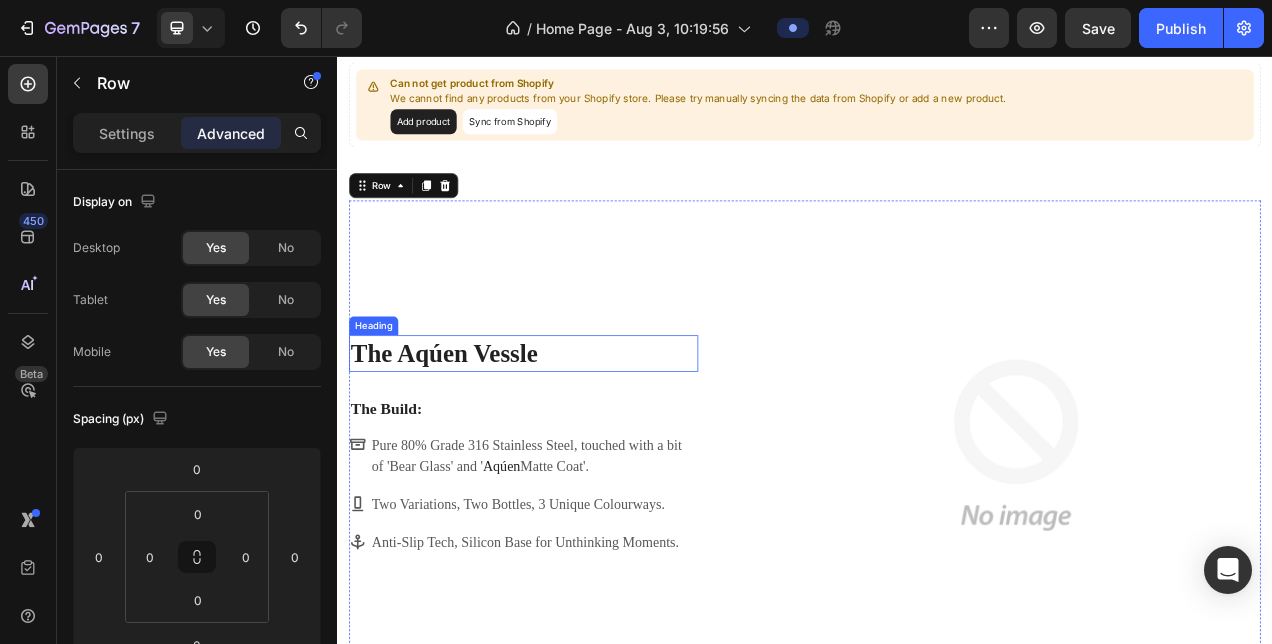 click on "⁠⁠⁠⁠⁠⁠⁠ The Aqúen Vessle" at bounding box center (576, 437) 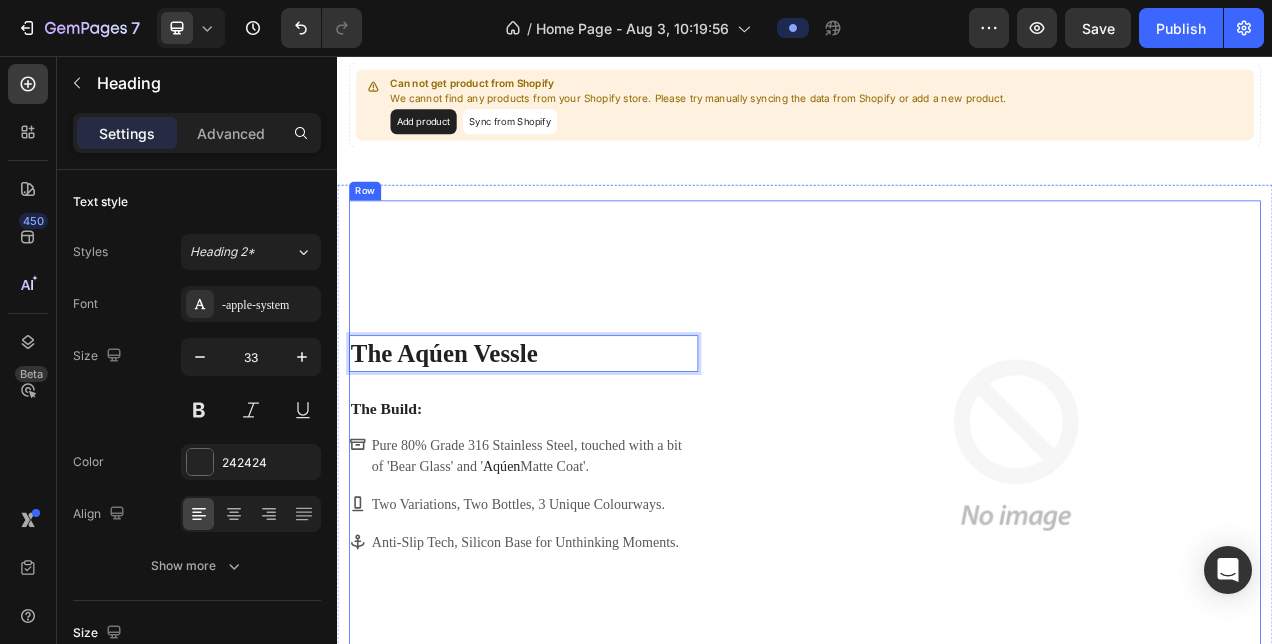 drag, startPoint x: 607, startPoint y: 422, endPoint x: 601, endPoint y: 341, distance: 81.22192 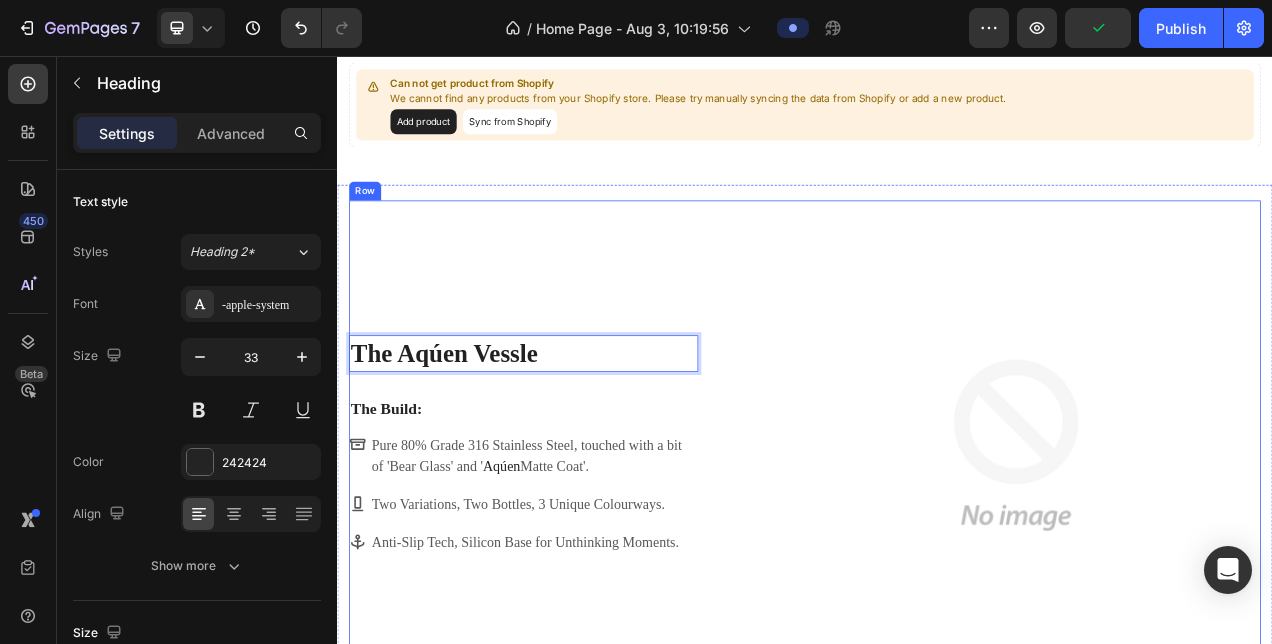 drag, startPoint x: 642, startPoint y: 411, endPoint x: 643, endPoint y: 268, distance: 143.0035 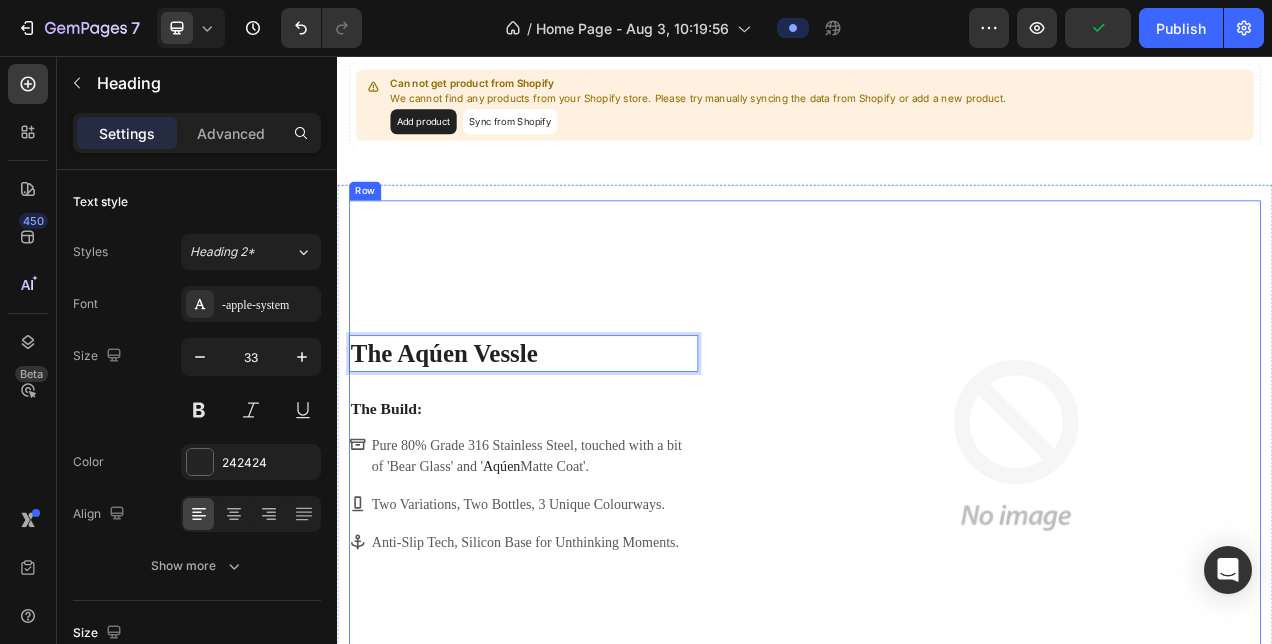click on "The Aqúen Vessle Heading   32 The Build: Text Block
Pure 80% Grade 316 Stainless Steel, touched with a bit of 'Bear Glass' and ' Aqúen  Matte Coat'.
Two Variations, Two Bottles, 3 Unique Colourways.
Anti-Slip Tech, Silicon Base for Unthinking Moments. Item List" at bounding box center (576, 555) 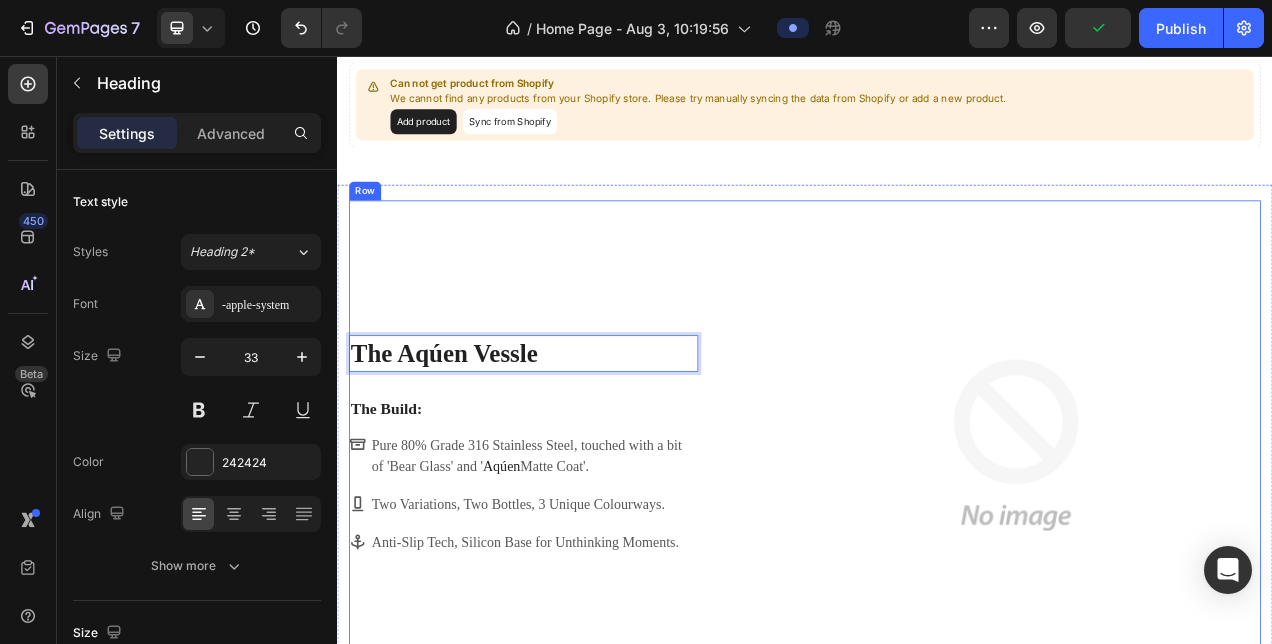 click on "The Aqúen Vessle Heading   32 The Build: Text Block
Pure 80% Grade 316 Stainless Steel, touched with a bit of 'Bear Glass' and ' Aqúen  Matte Coat'.
Two Variations, Two Bottles, 3 Unique Colourways.
Anti-Slip Tech, Silicon Base for Unthinking Moments. Item List" at bounding box center (576, 555) 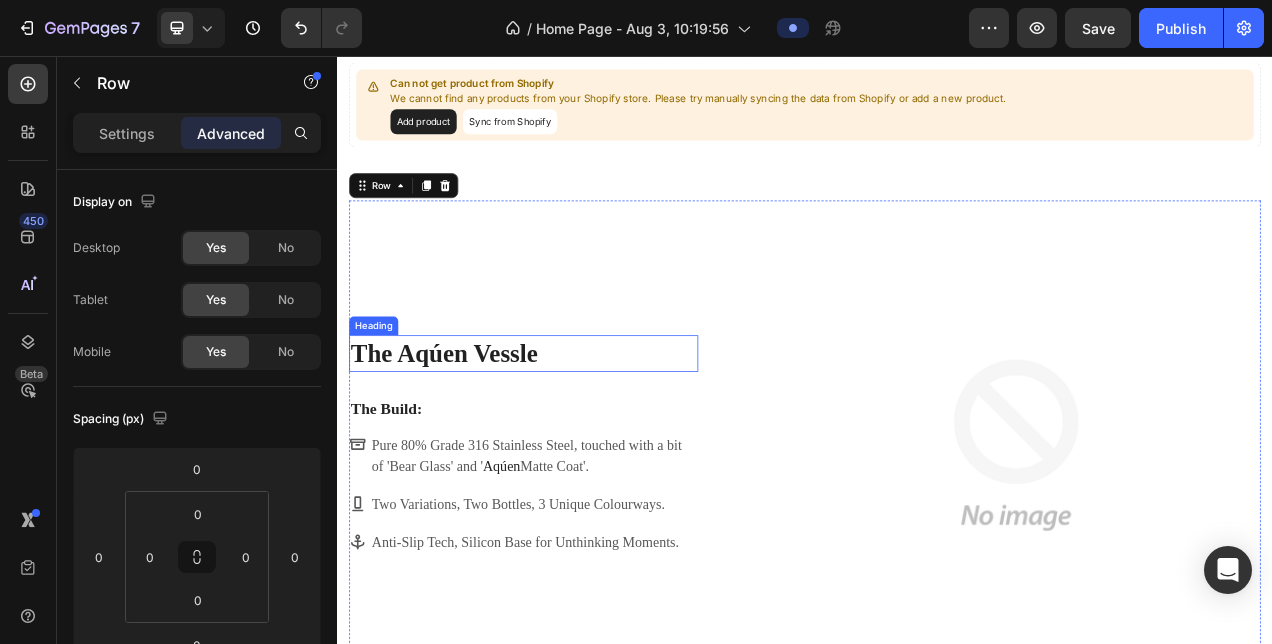 click on "⁠⁠⁠⁠⁠⁠⁠ The Aqúen Vessle" at bounding box center [576, 437] 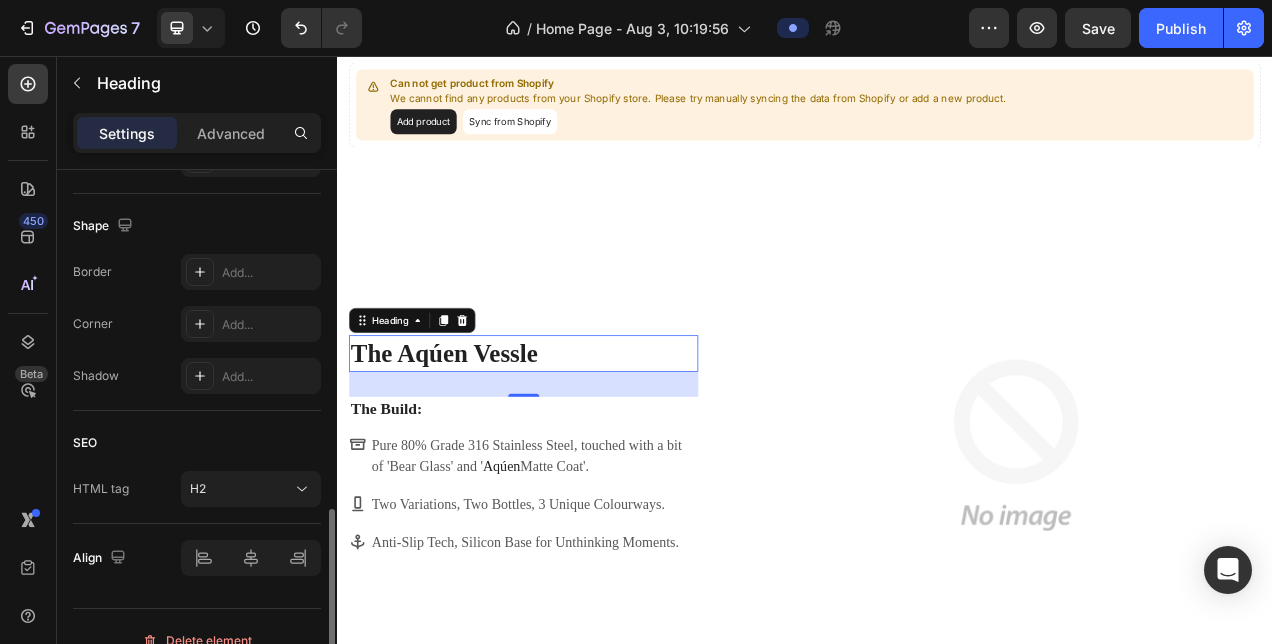 scroll, scrollTop: 764, scrollLeft: 0, axis: vertical 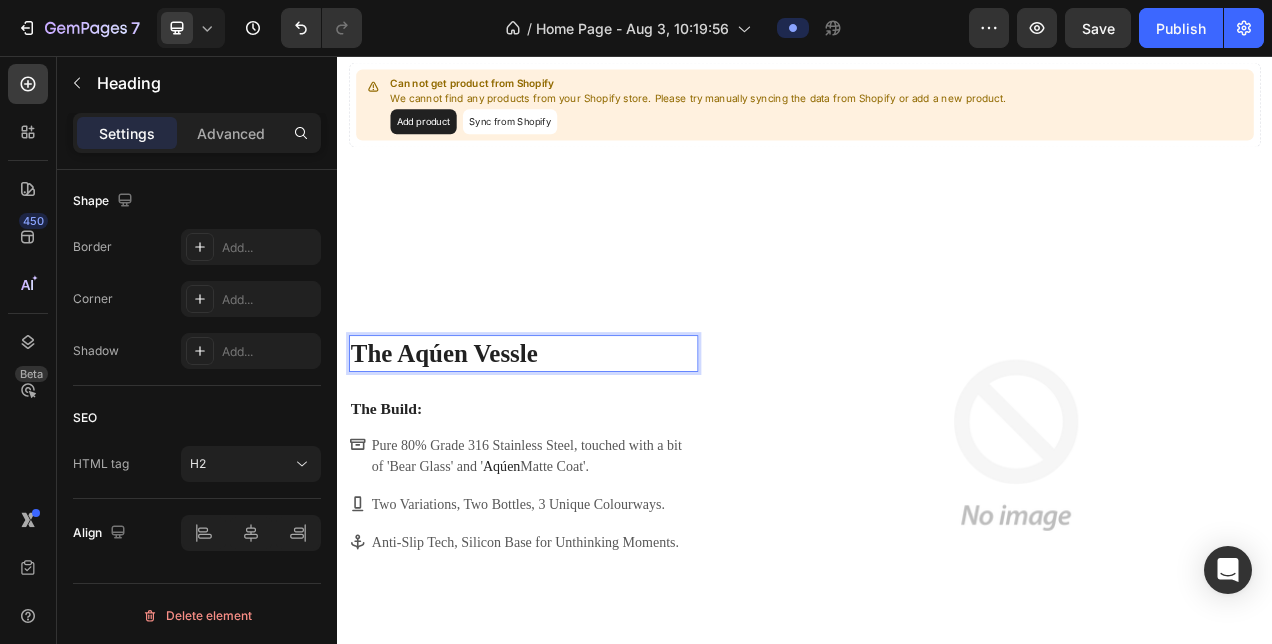 drag, startPoint x: 610, startPoint y: 435, endPoint x: 632, endPoint y: 435, distance: 22 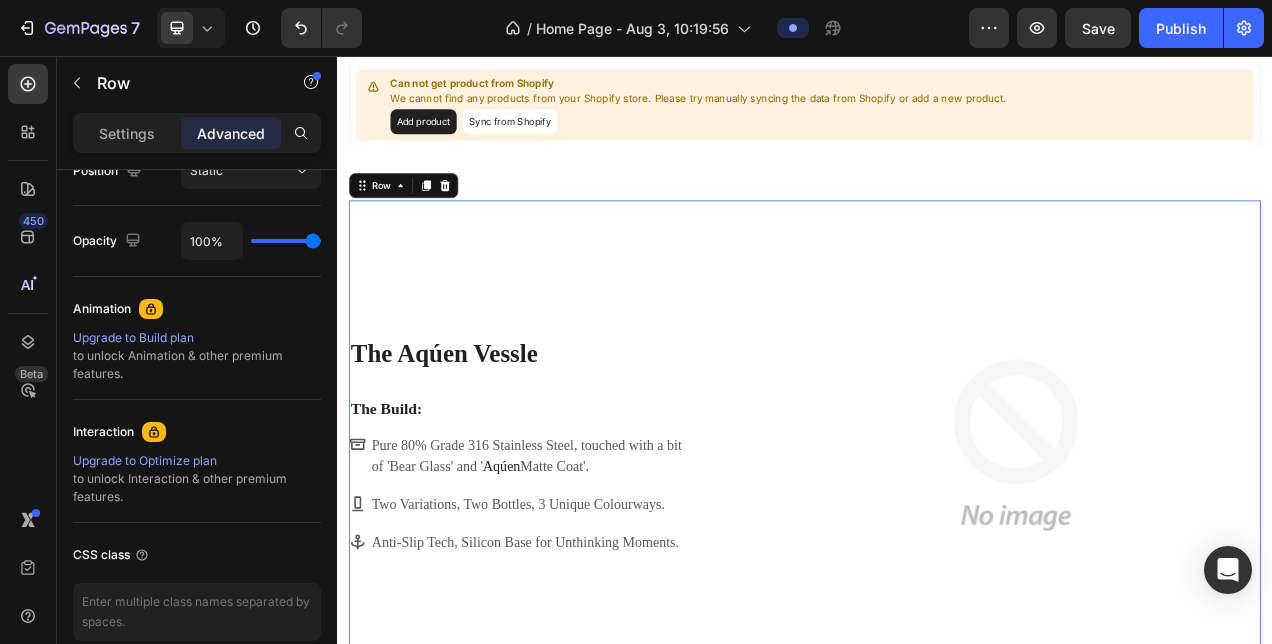 scroll, scrollTop: 0, scrollLeft: 0, axis: both 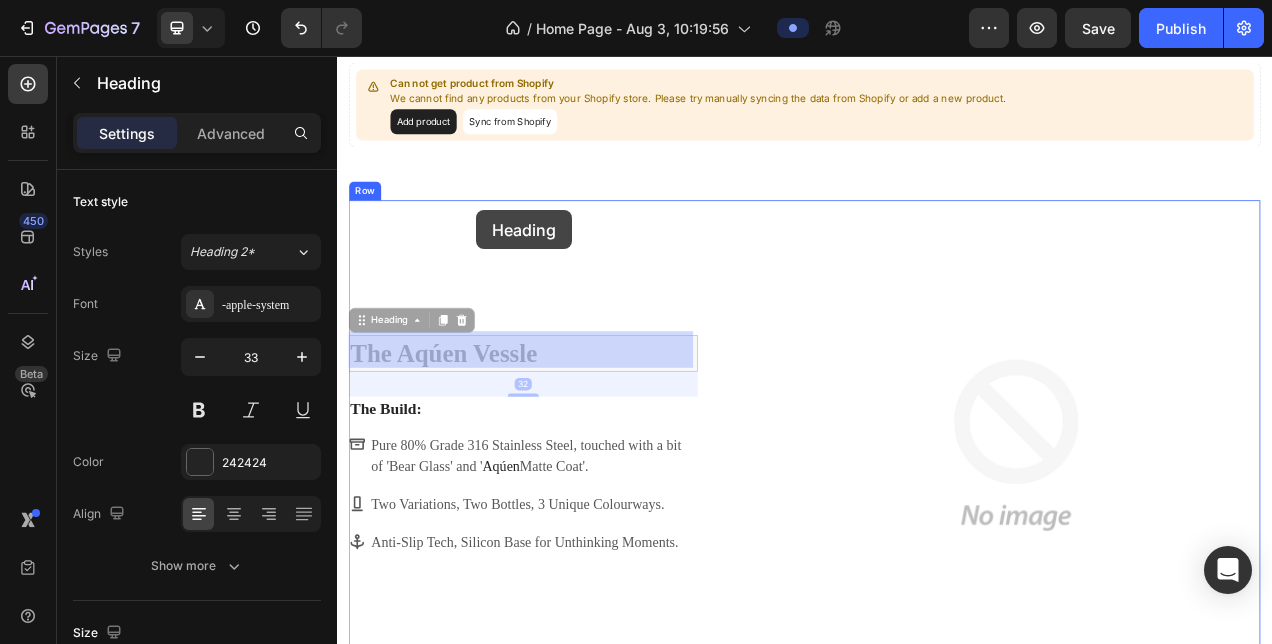 drag, startPoint x: 624, startPoint y: 422, endPoint x: 516, endPoint y: 254, distance: 199.7198 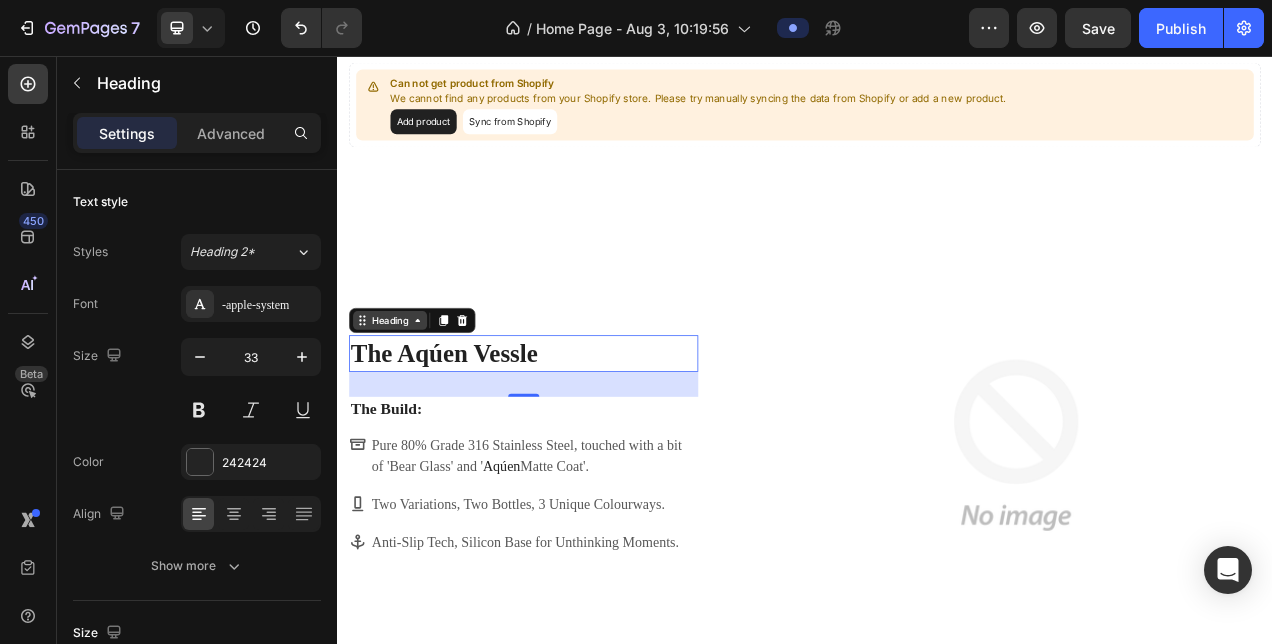 click on "Heading" at bounding box center [404, 395] 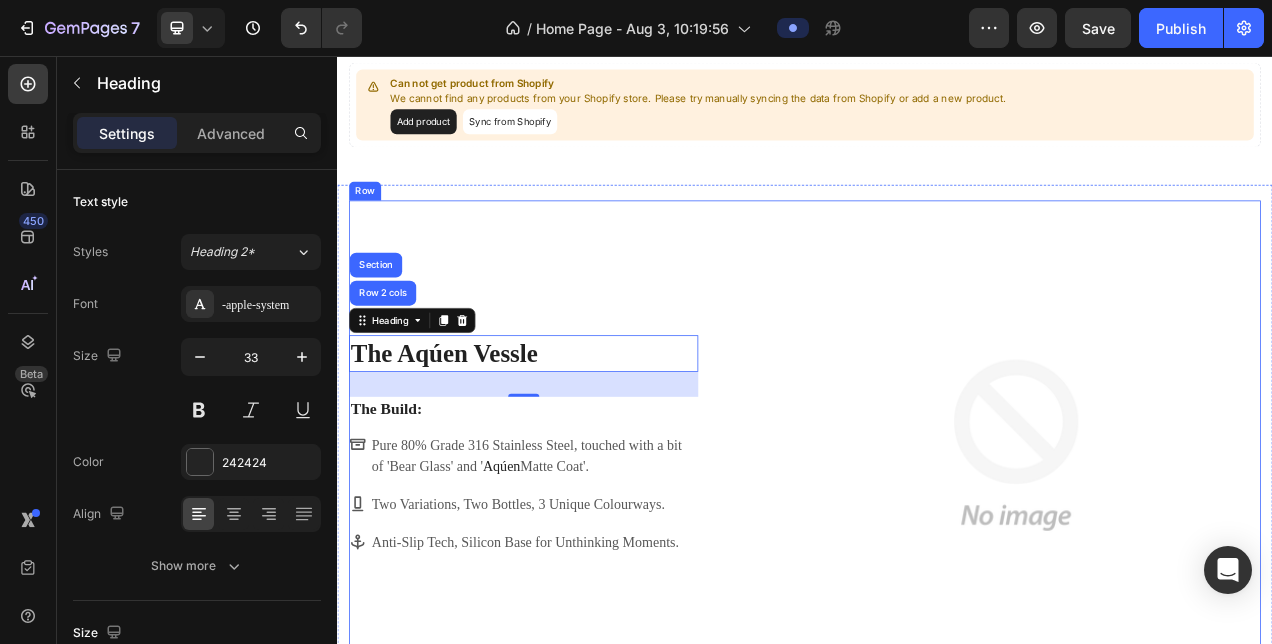 click on "⁠⁠⁠⁠⁠⁠⁠ The Aqúen Vessle Heading Row 2 cols Section   32 The Build: Text Block
Pure 80% Grade 316 Stainless Steel, touched with a bit of 'Bear Glass' and ' Aqúen  Matte Coat'.
Two Variations, Two Bottles, 3 Unique Colourways.
Anti-Slip Tech, Silicon Base for Unthinking Moments. Item List" at bounding box center (576, 555) 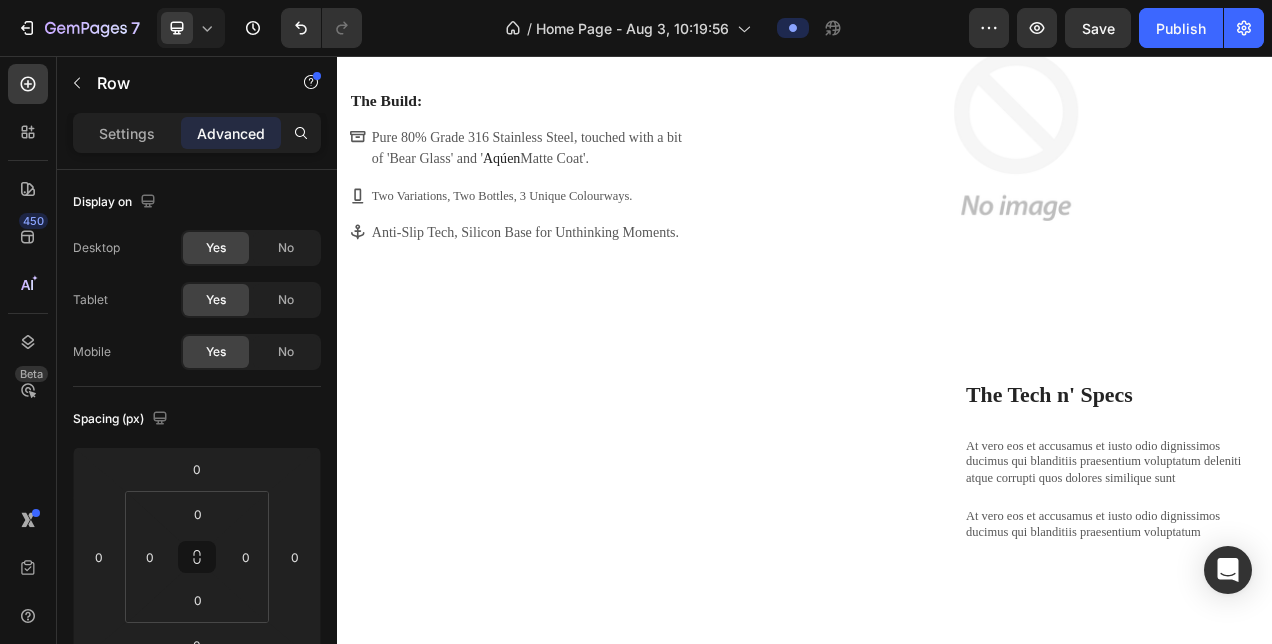 scroll, scrollTop: 1513, scrollLeft: 0, axis: vertical 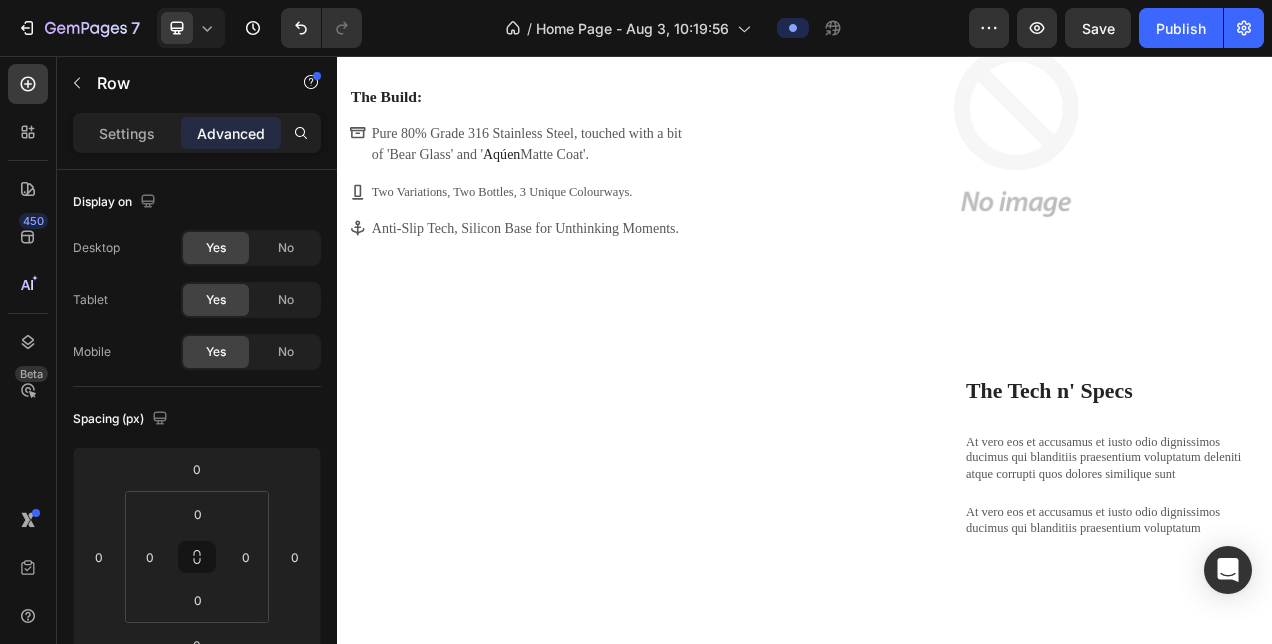 click on "The Aqúen Vessle Heading The Build: Text Block
Pure 80% Grade 316 Stainless Steel, touched with a bit of 'Bear Glass' and ' Aqúen  Matte Coat'.
Two Variations, Two Bottles, 3 Unique Colourways.
Anti-Slip Tech, Silicon Base for Unthinking Moments. Item List" at bounding box center [576, 153] 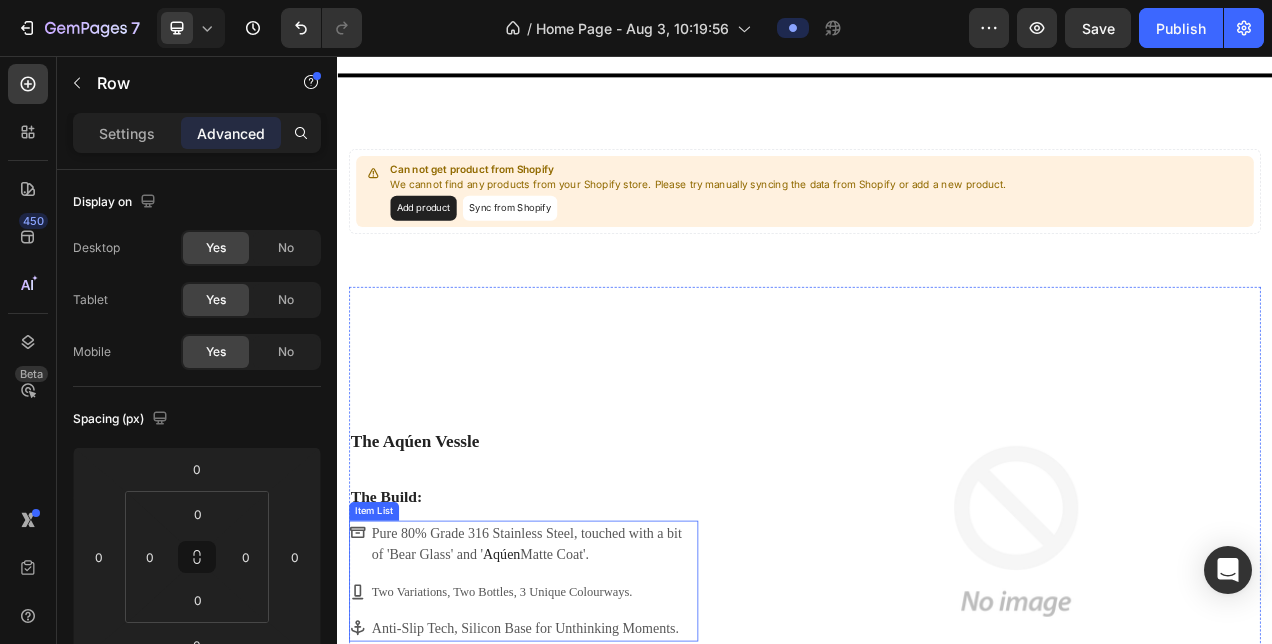 scroll, scrollTop: 1016, scrollLeft: 0, axis: vertical 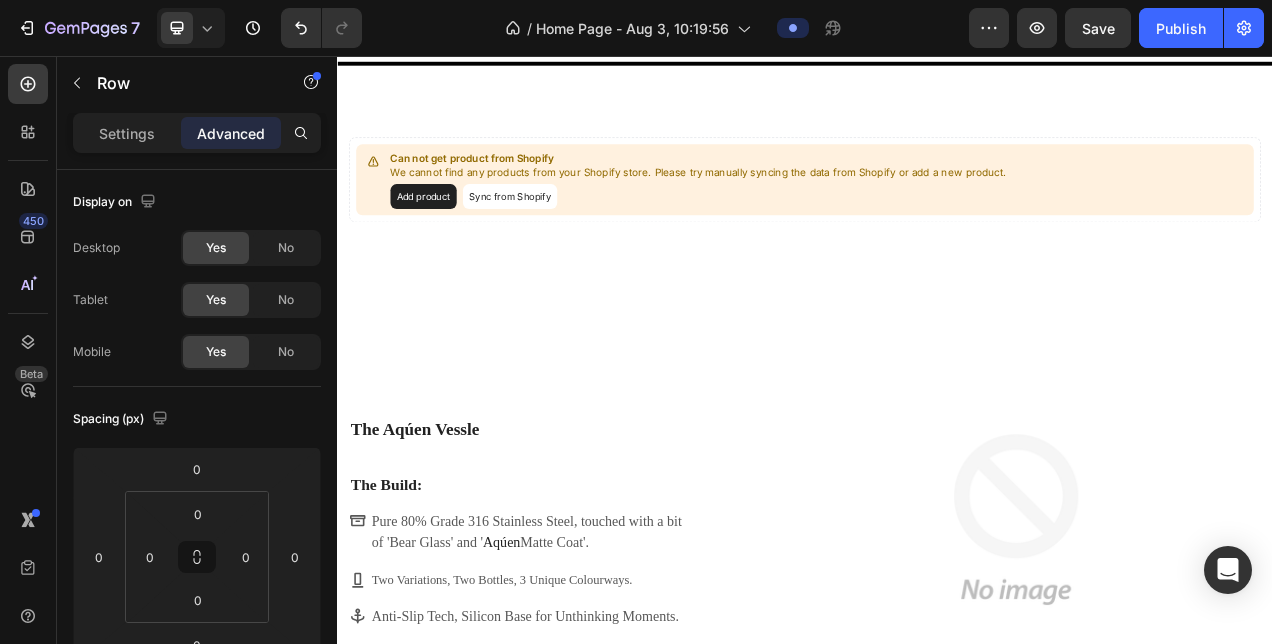 click on "The Aqúen Vessle Heading The Build: Text Block
Pure 80% Grade 316 Stainless Steel, touched with a bit of 'Bear Glass' and ' Aqúen  Matte Coat'.
Two Variations, Two Bottles, 3 Unique Colourways.
Anti-Slip Tech, Silicon Base for Unthinking Moments. Item List" at bounding box center [576, 651] 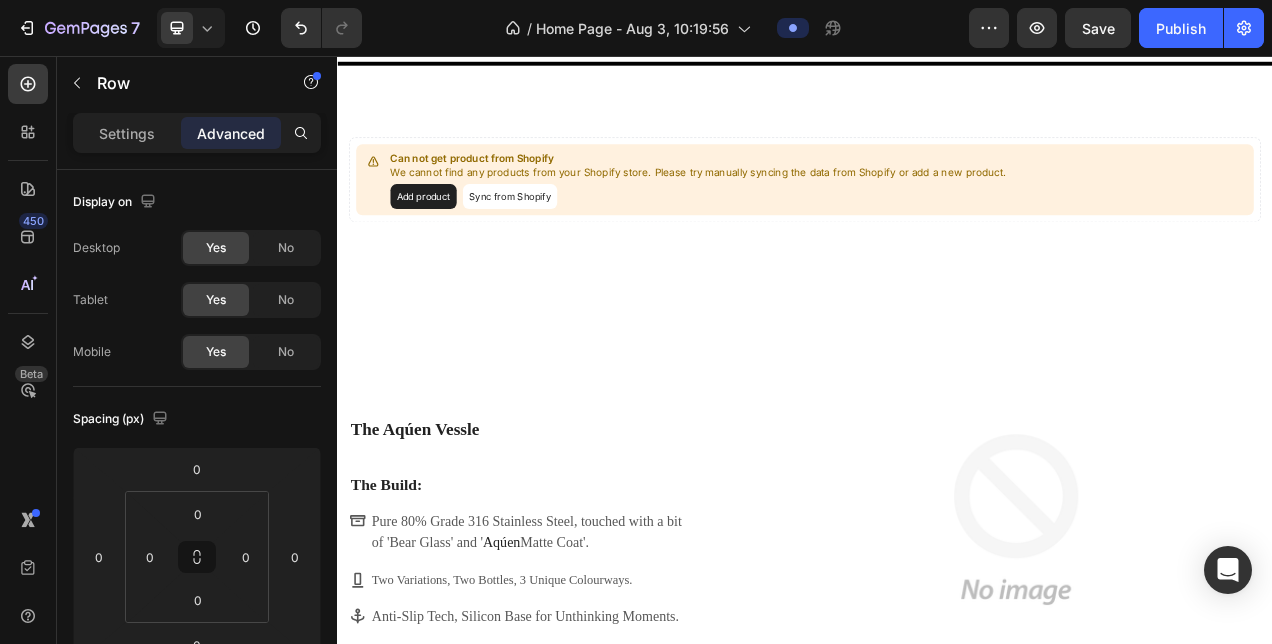 click at bounding box center [1208, 651] 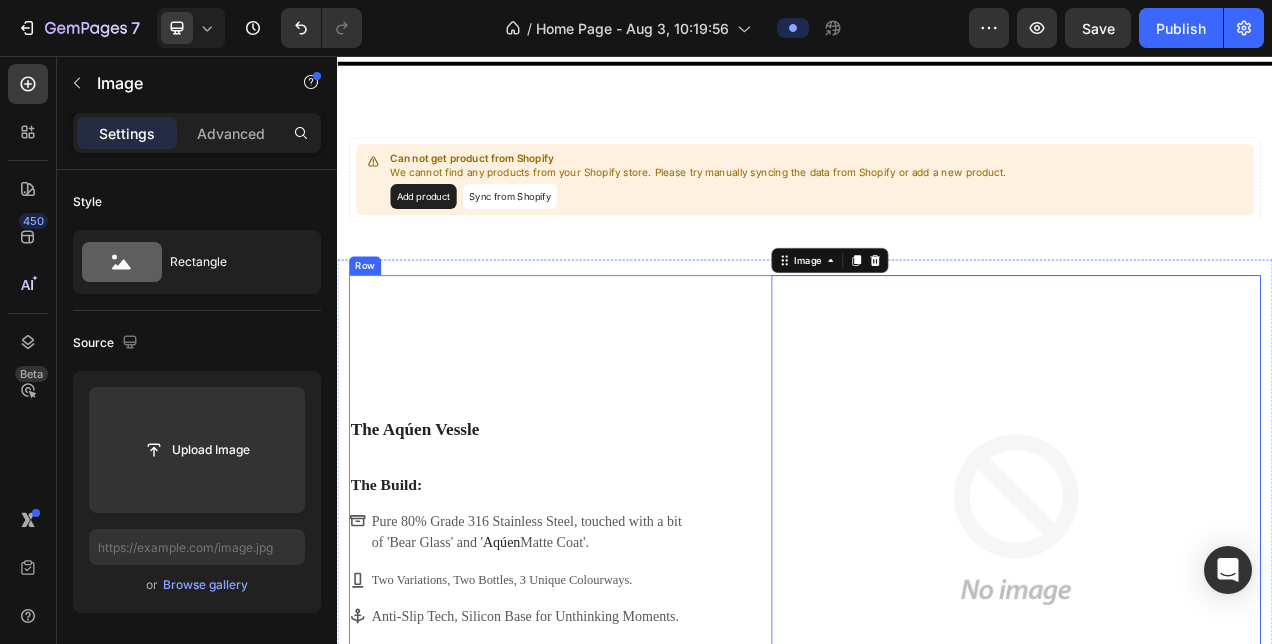 click on "The Aqúen Vessle Heading The Build: Text Block
Pure 80% Grade 316 Stainless Steel, touched with a bit of 'Bear Glass' and ' Aqúen  Matte Coat'.
Two Variations, Two Bottles, 3 Unique Colourways.
Anti-Slip Tech, Silicon Base for Unthinking Moments. Item List" at bounding box center (576, 651) 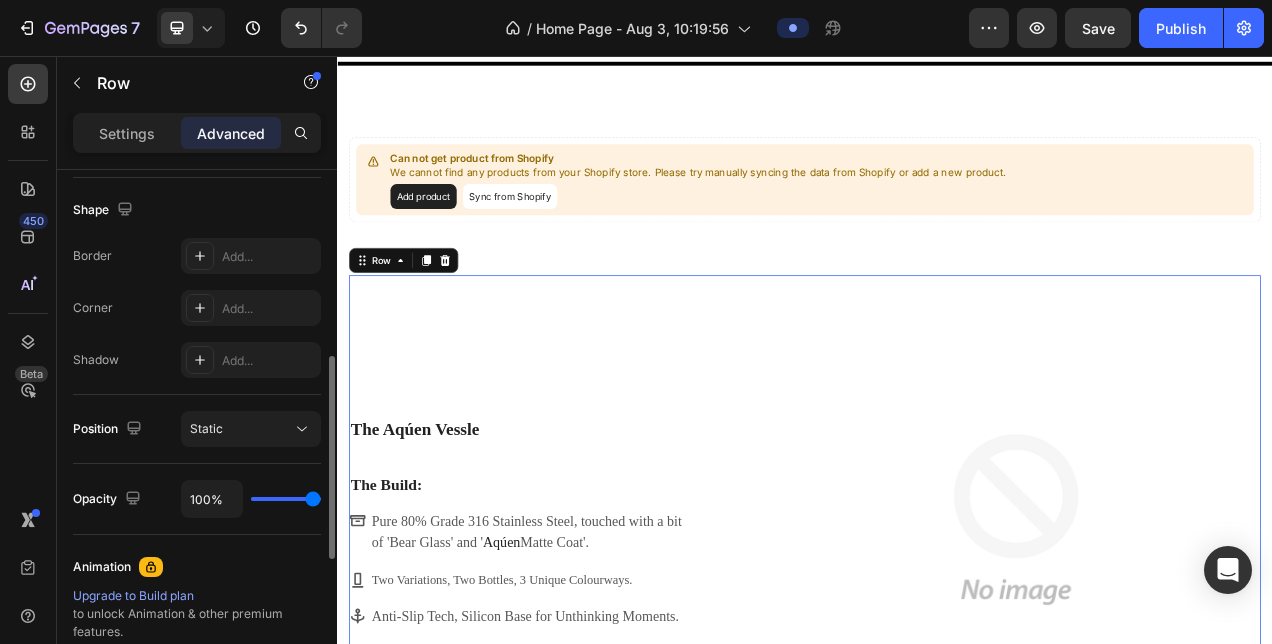 scroll, scrollTop: 498, scrollLeft: 0, axis: vertical 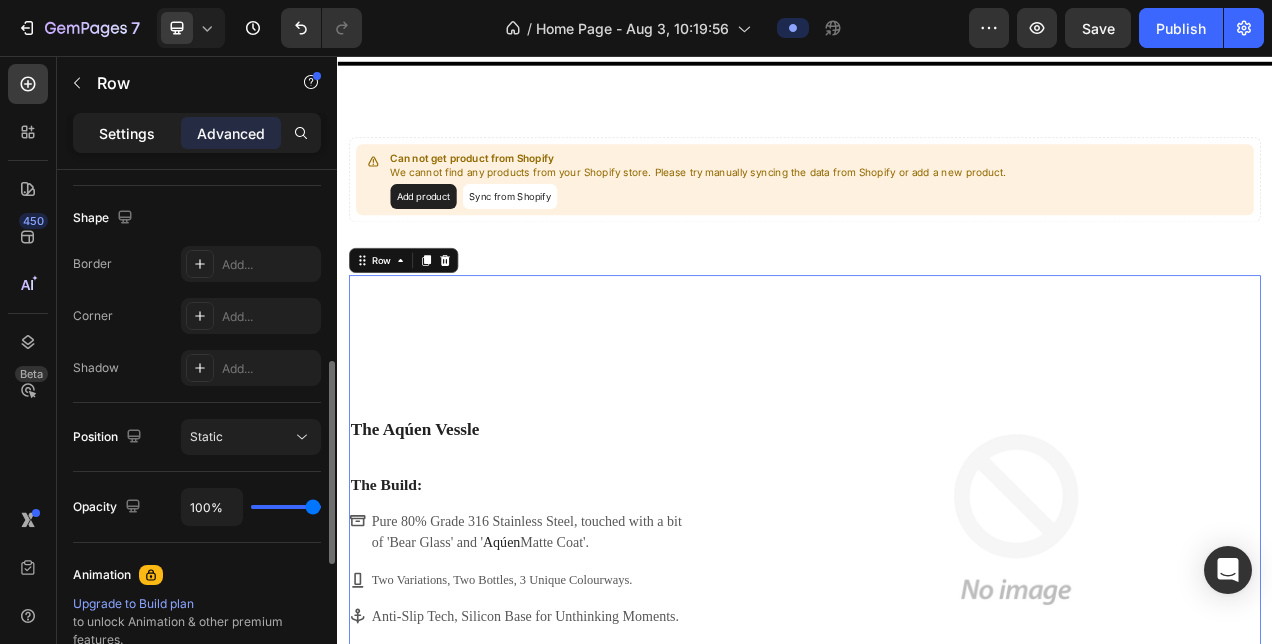 click on "Settings" 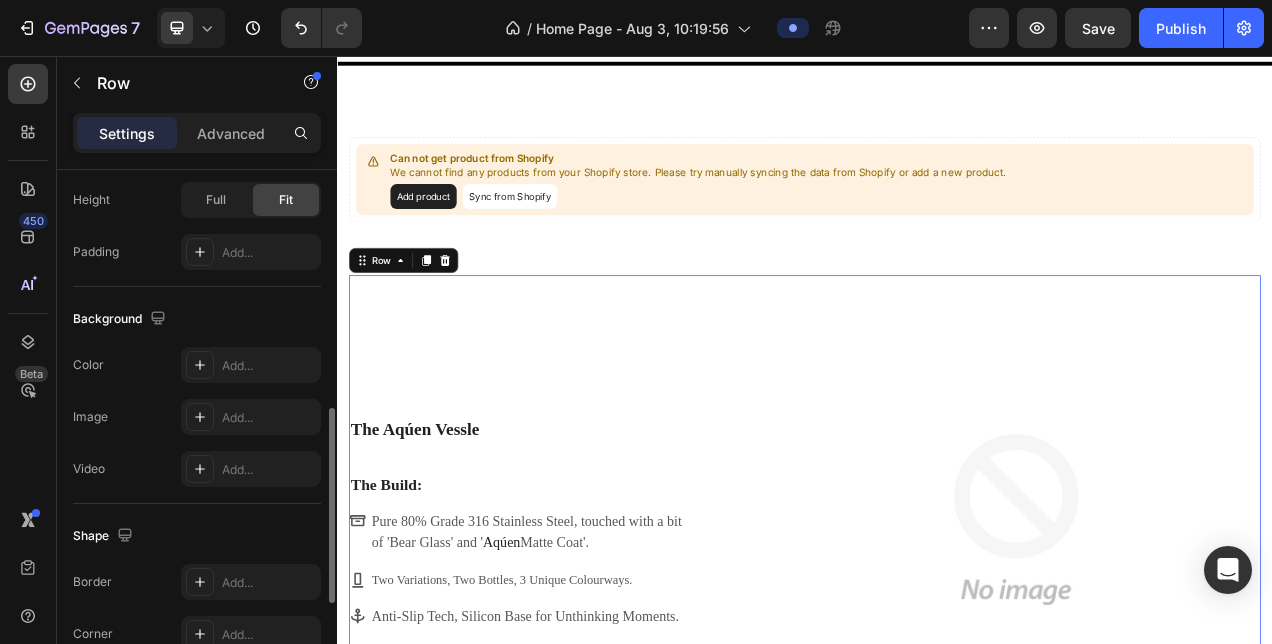 scroll, scrollTop: 648, scrollLeft: 0, axis: vertical 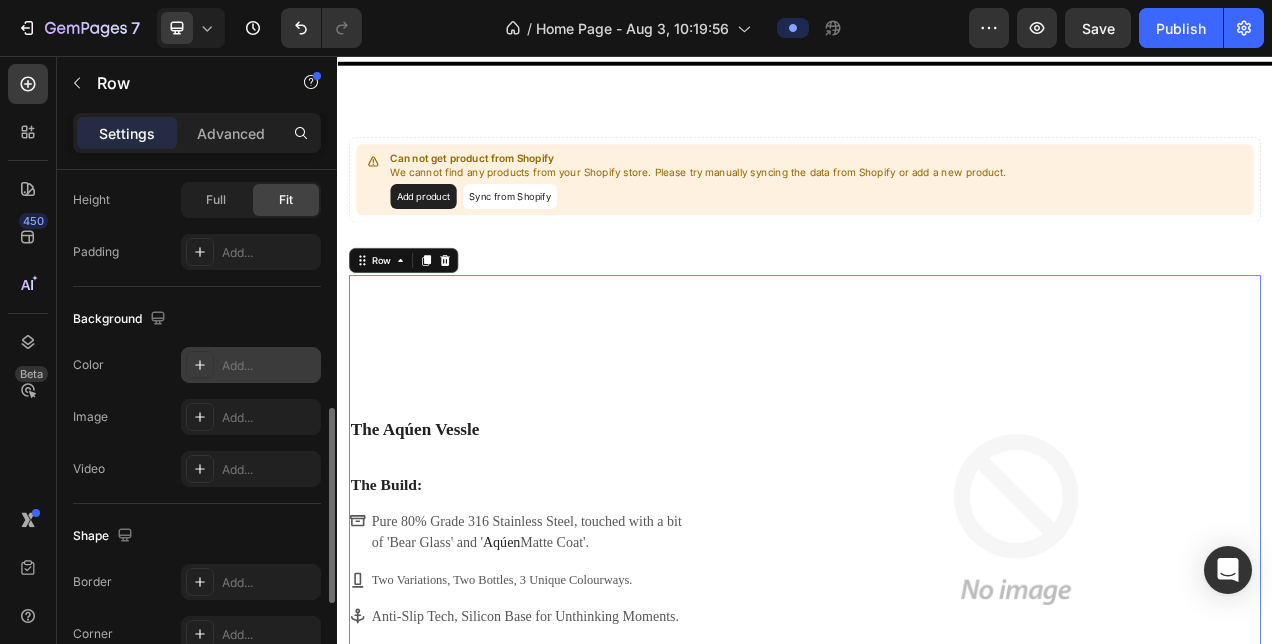 click on "Add..." at bounding box center [251, 365] 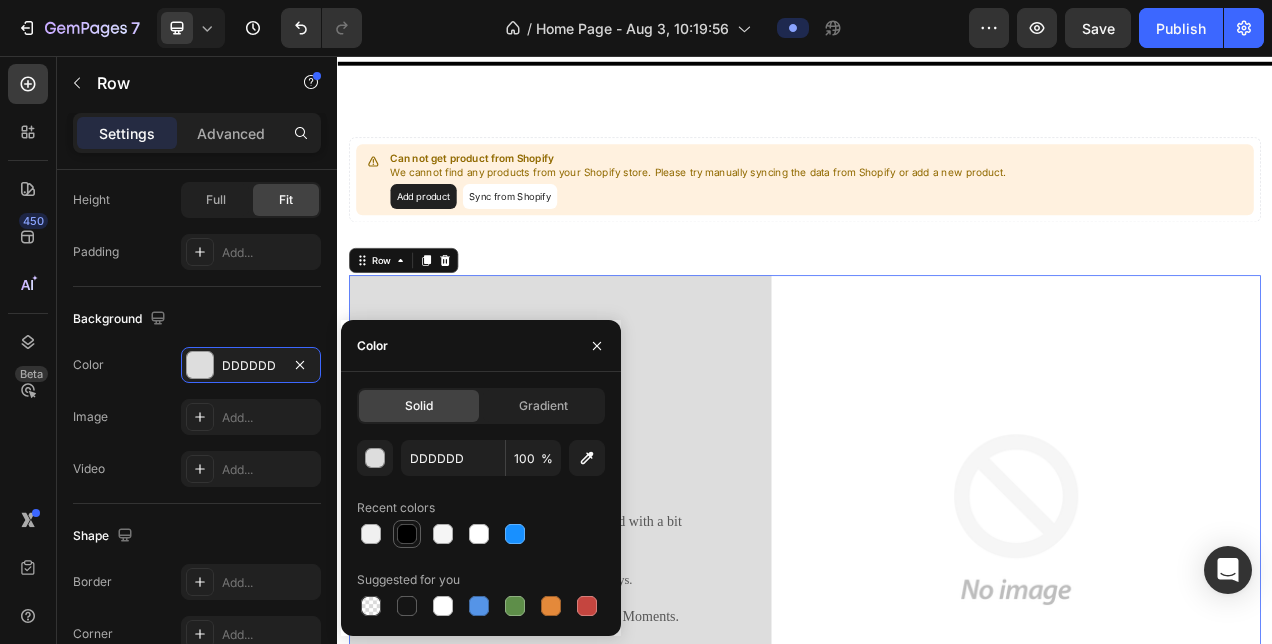 click at bounding box center [407, 534] 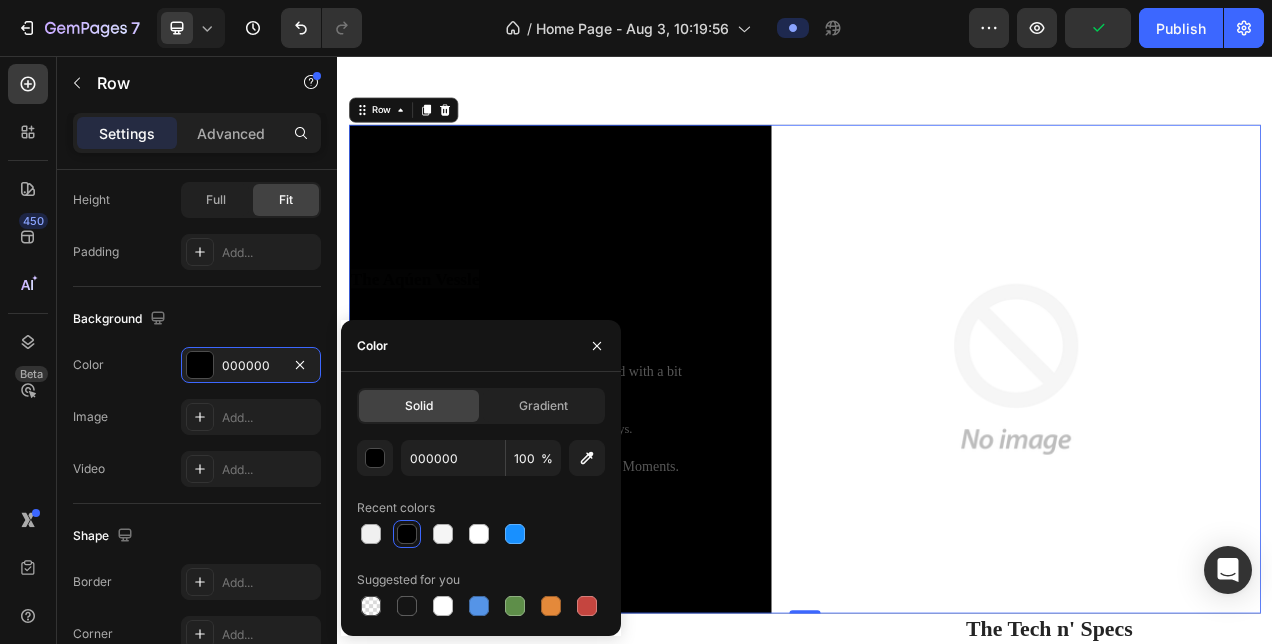 scroll, scrollTop: 1352, scrollLeft: 0, axis: vertical 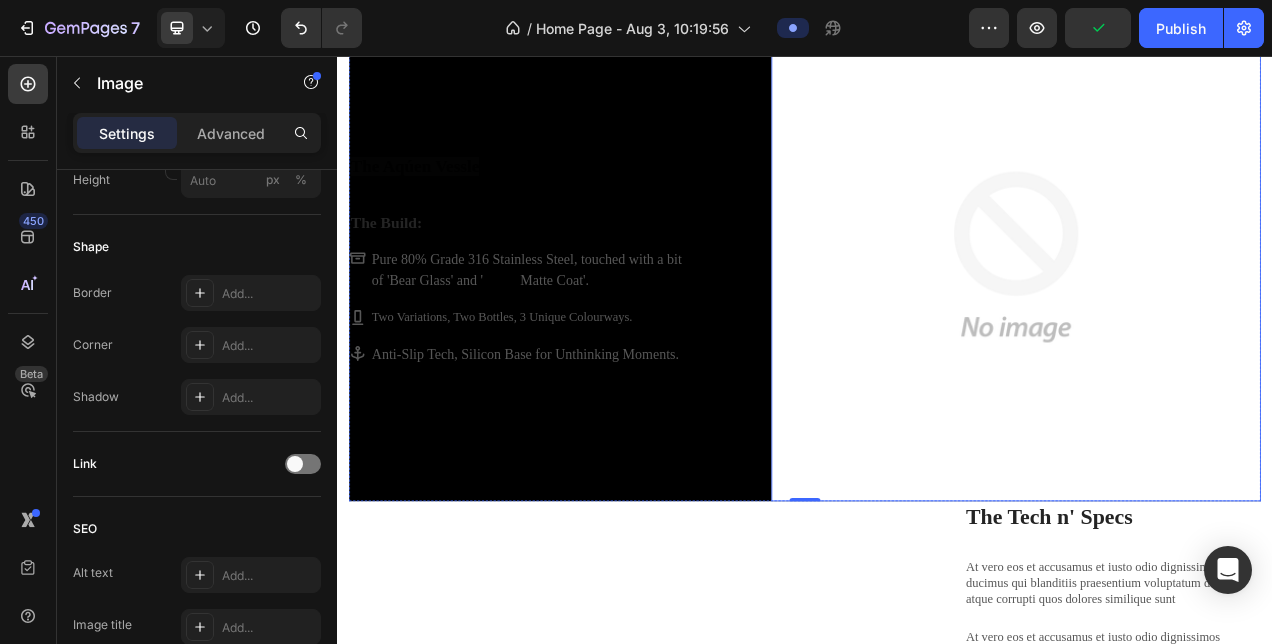 click at bounding box center (1208, 314) 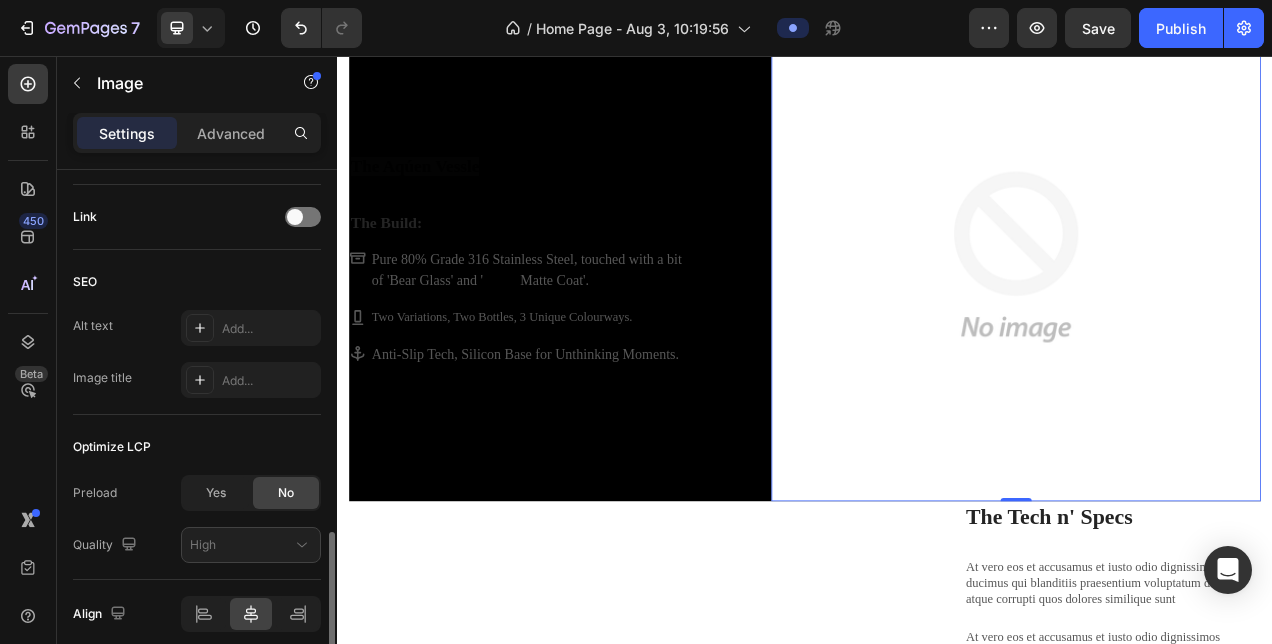 scroll, scrollTop: 976, scrollLeft: 0, axis: vertical 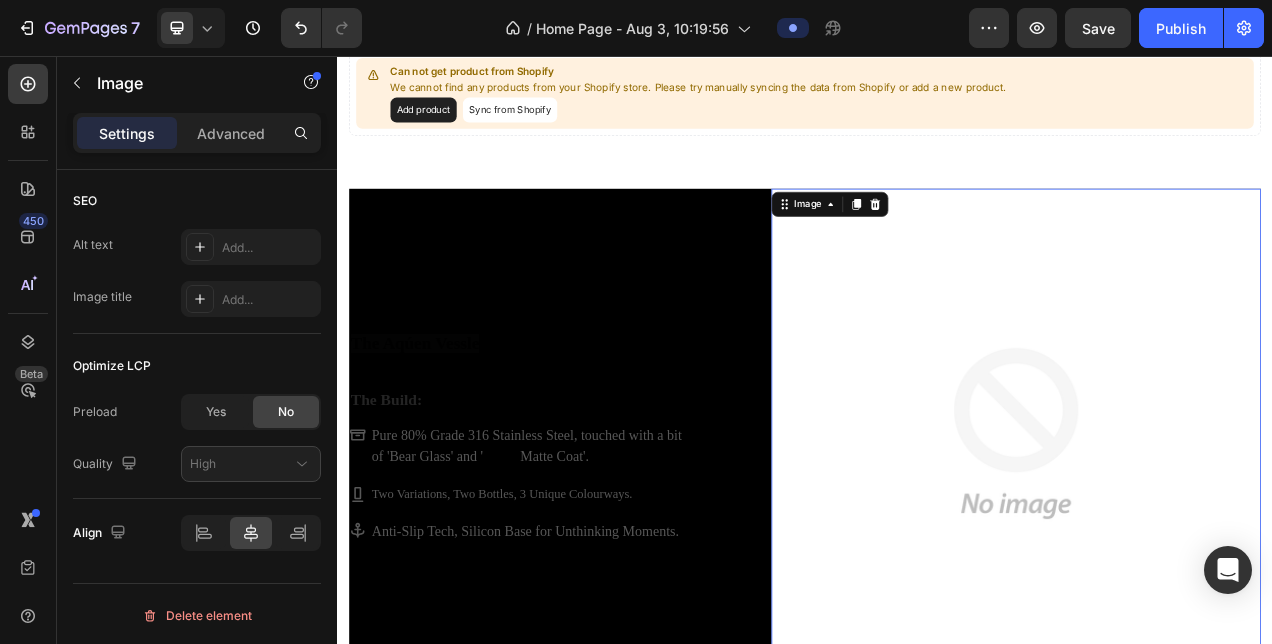 click at bounding box center (1208, 540) 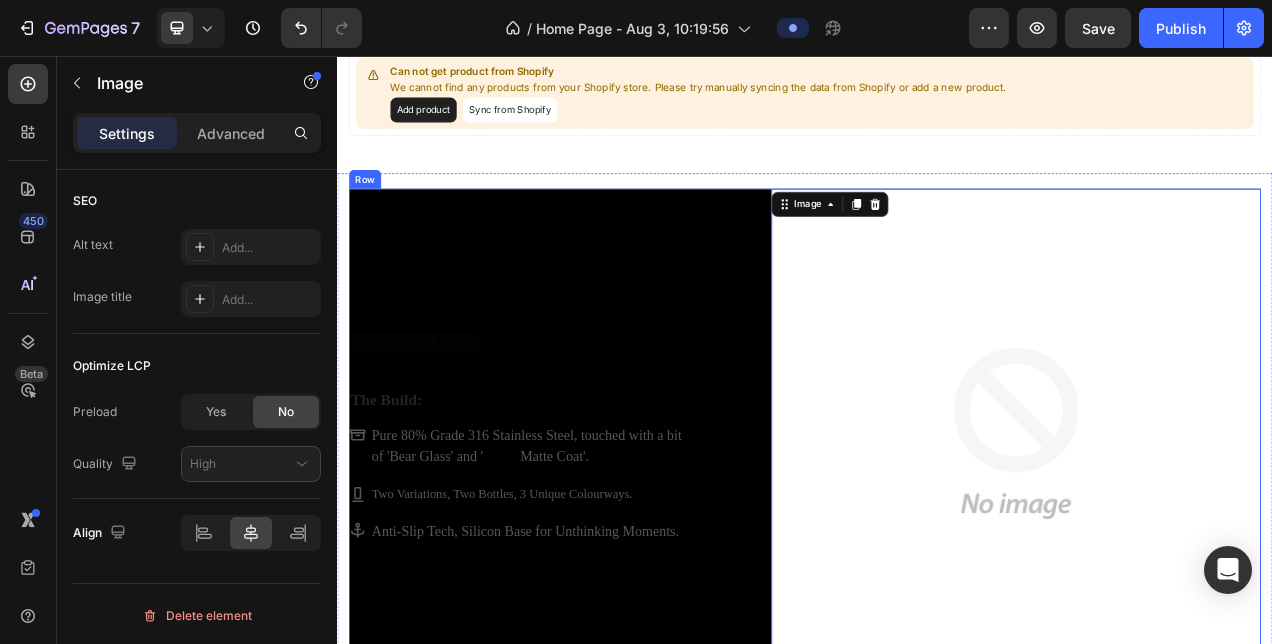 click on "The Aqúen Vessle Heading The Build: Text Block
Pure 80% Grade 316 Stainless Steel, touched with a bit of 'Bear Glass' and ' Aqúen  Matte Coat'.
Two Variations, Two Bottles, 3 Unique Colourways.
Anti-Slip Tech, Silicon Base for Unthinking Moments. Item List" at bounding box center (576, 540) 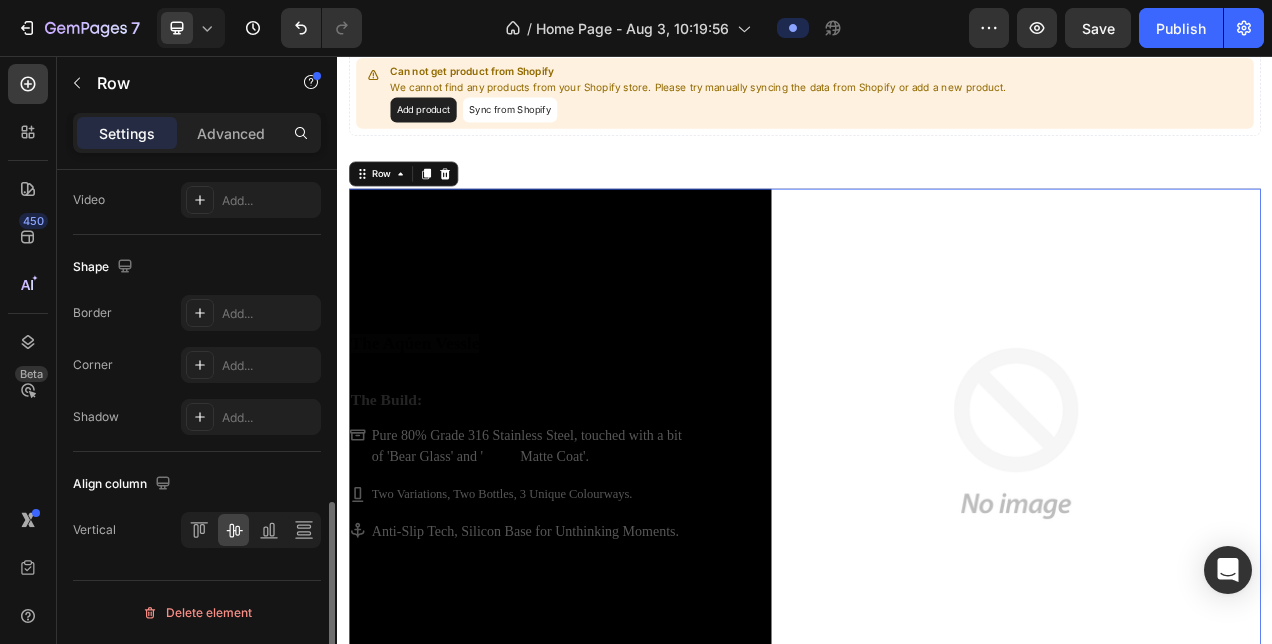 scroll, scrollTop: 0, scrollLeft: 0, axis: both 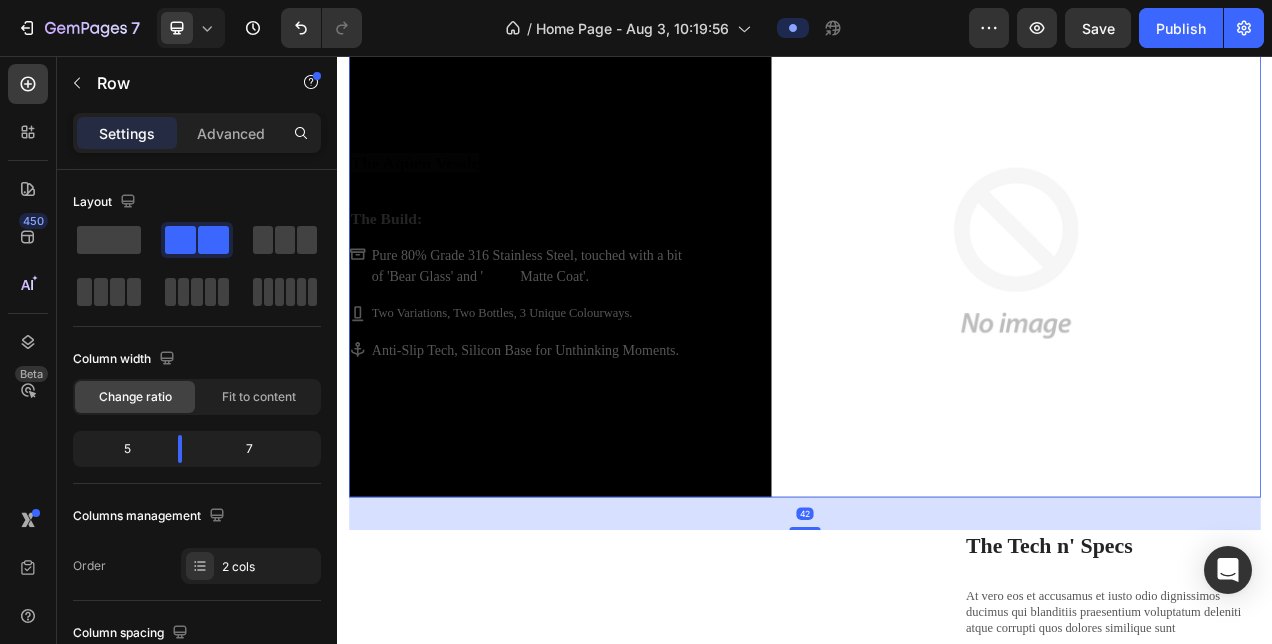drag, startPoint x: 941, startPoint y: 609, endPoint x: 940, endPoint y: 556, distance: 53.009434 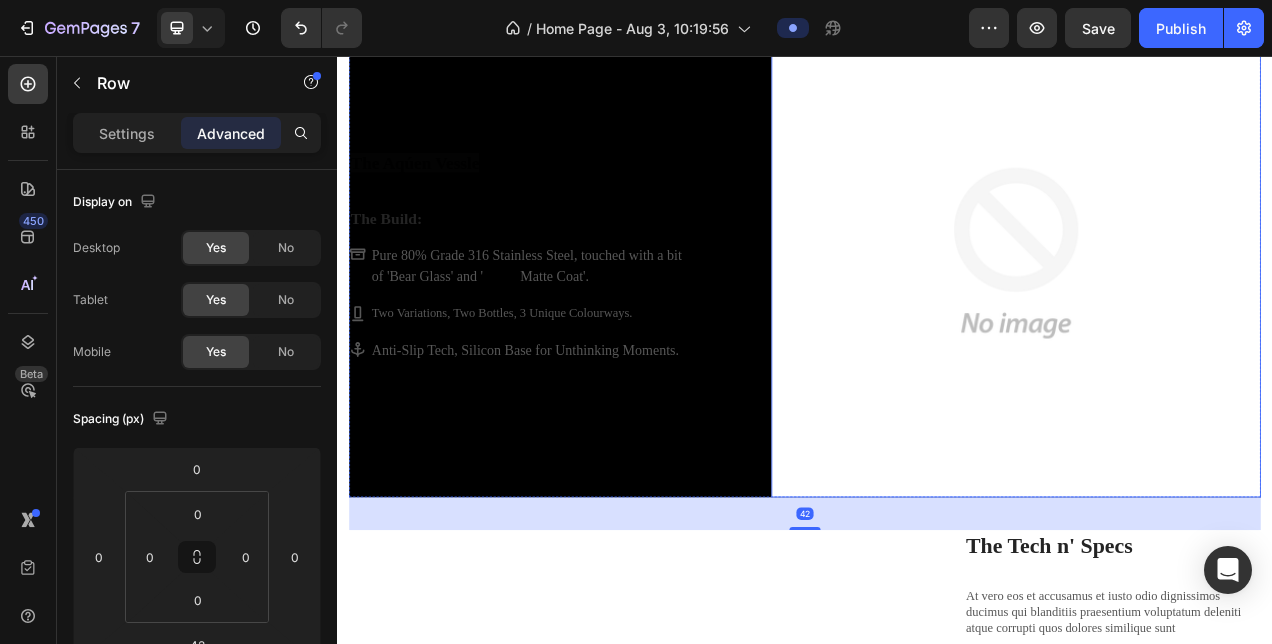 click on "Pure 80% Grade 316 Stainless Steel, touched with a bit of 'Bear Glass' and ' Aqúen  Matte Coat'.
Two Variations, Two Bottles, 3 Unique Colourways.
Anti-Slip Tech, Silicon Base for Unthinking Moments." at bounding box center (576, 372) 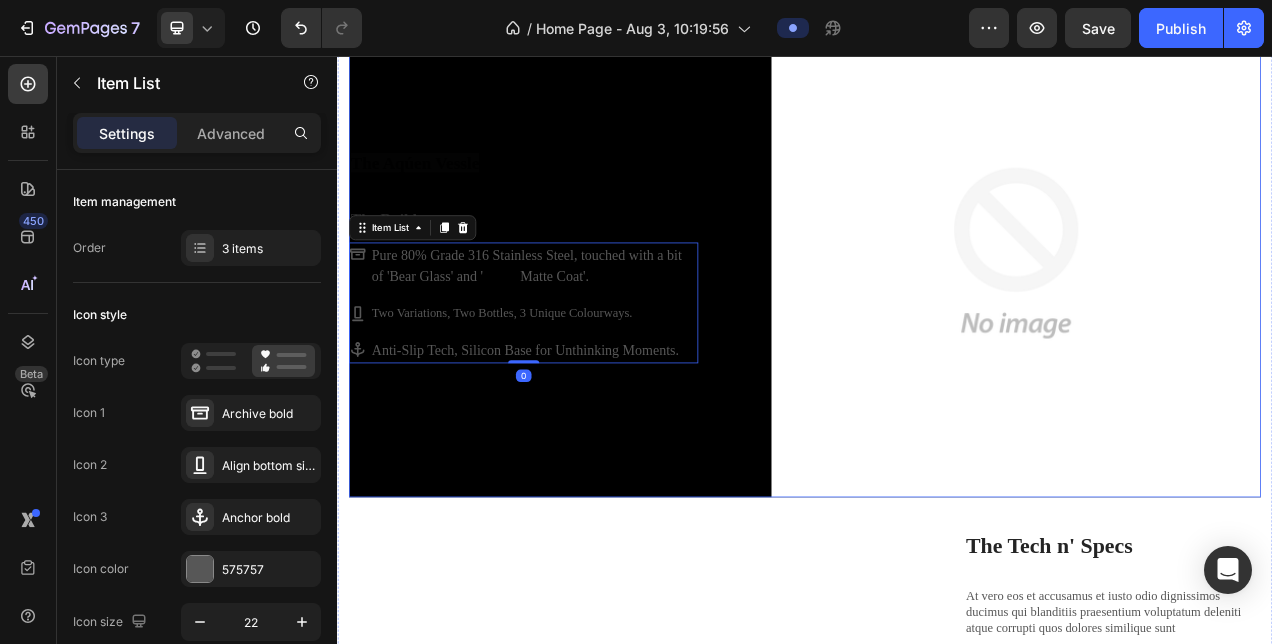 click on "The Aqúen Vessle Heading The Build: Text Block
Pure 80% Grade 316 Stainless Steel, touched with a bit of 'Bear Glass' and ' Aqúen  Matte Coat'.
Two Variations, Two Bottles, 3 Unique Colourways.
Anti-Slip Tech, Silicon Base for Unthinking Moments. Item List   0 Image Row" at bounding box center [937, 309] 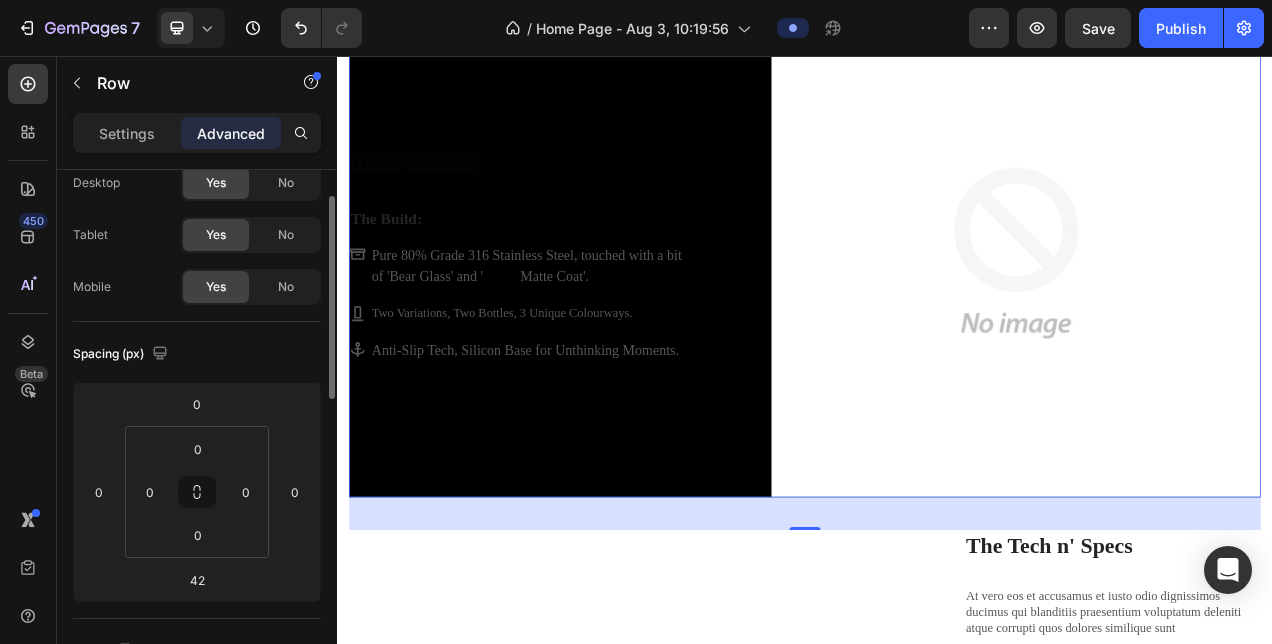 scroll, scrollTop: 66, scrollLeft: 0, axis: vertical 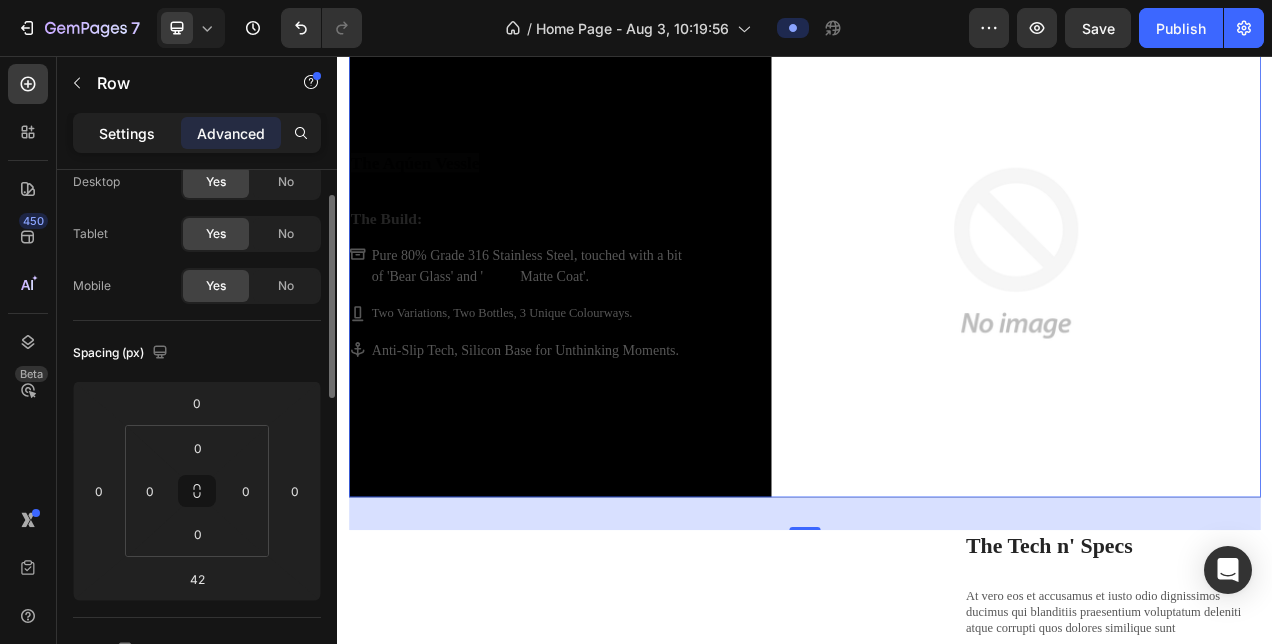 click on "Settings" at bounding box center [127, 133] 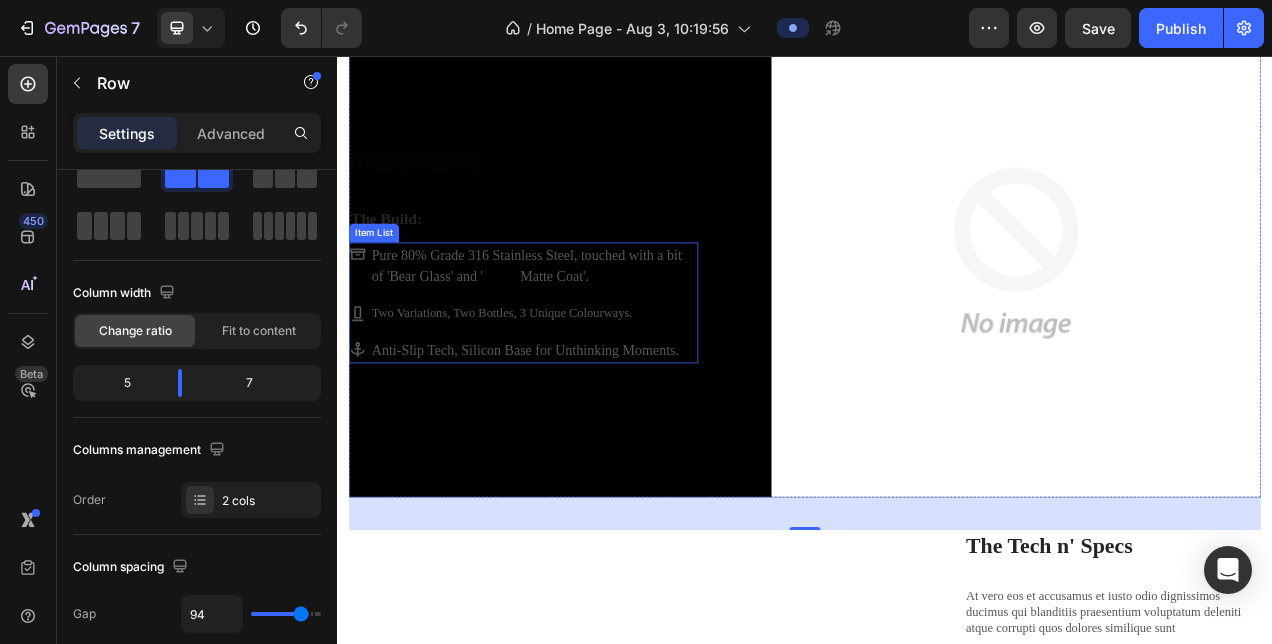 click on "Anti-Slip Tech, Silicon Base for Unthinking Moments." at bounding box center [589, 433] 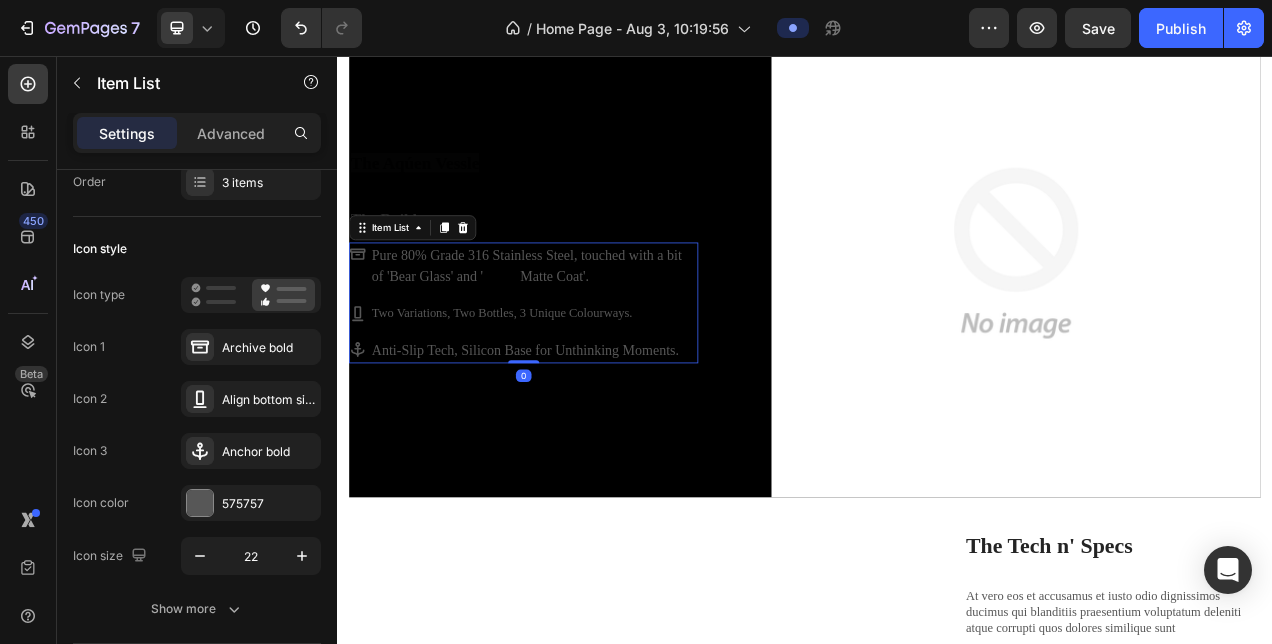 scroll, scrollTop: 0, scrollLeft: 0, axis: both 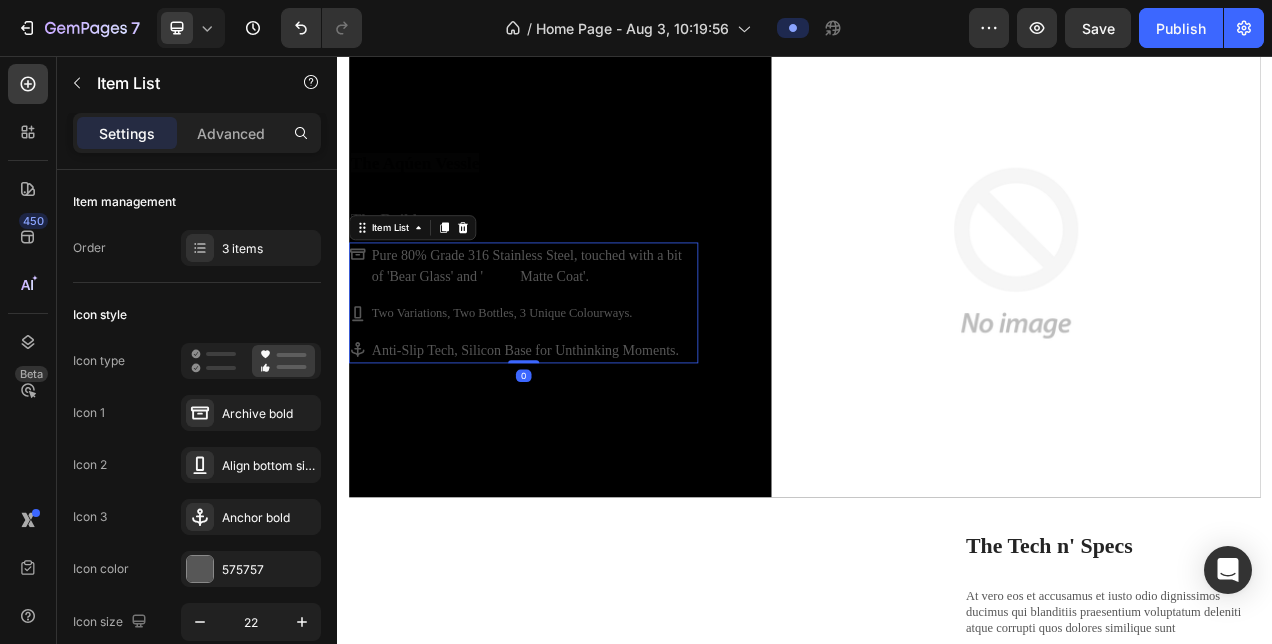 click on "Pure 80% Grade 316 Stainless Steel, touched with a bit of 'Bear Glass' and ' Aqúen  Matte Coat'.
Two Variations, Two Bottles, 3 Unique Colourways.
Anti-Slip Tech, Silicon Base for Unthinking Moments." at bounding box center (576, 372) 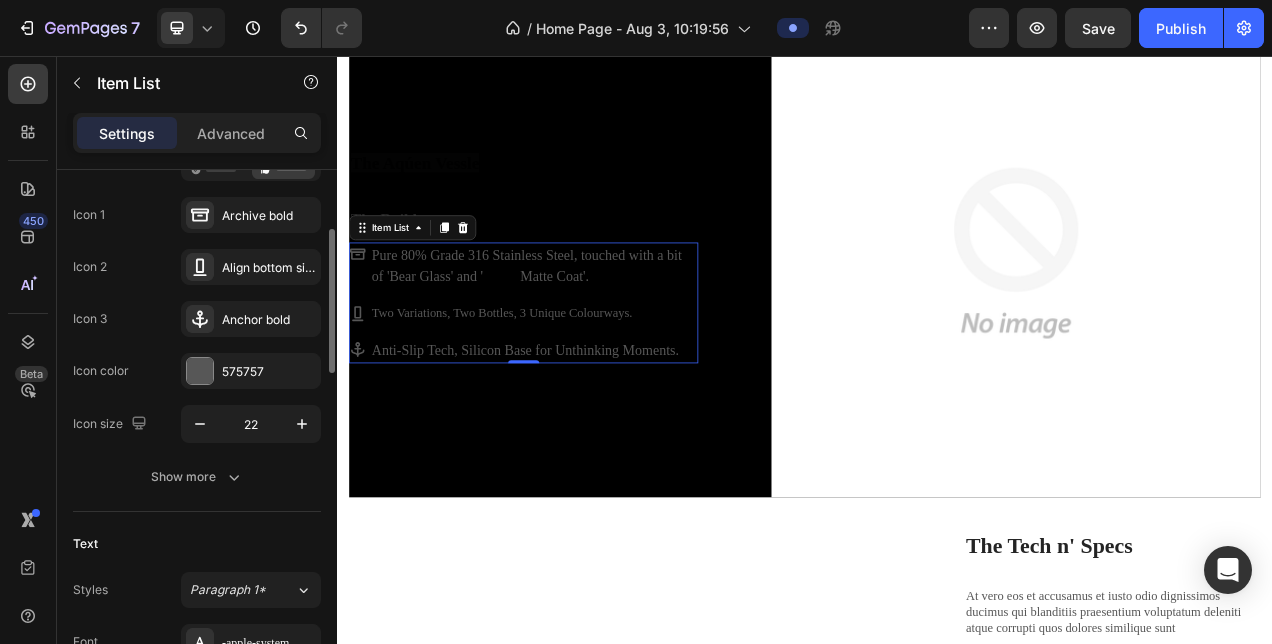 scroll, scrollTop: 202, scrollLeft: 0, axis: vertical 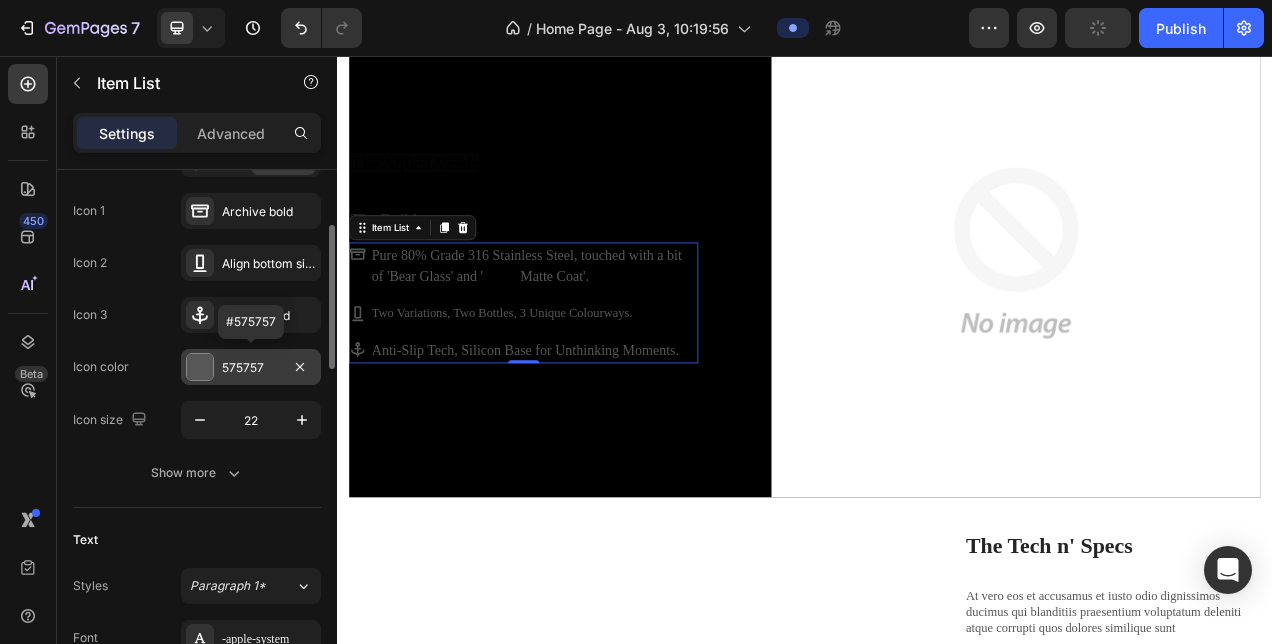 click on "575757" at bounding box center [251, 368] 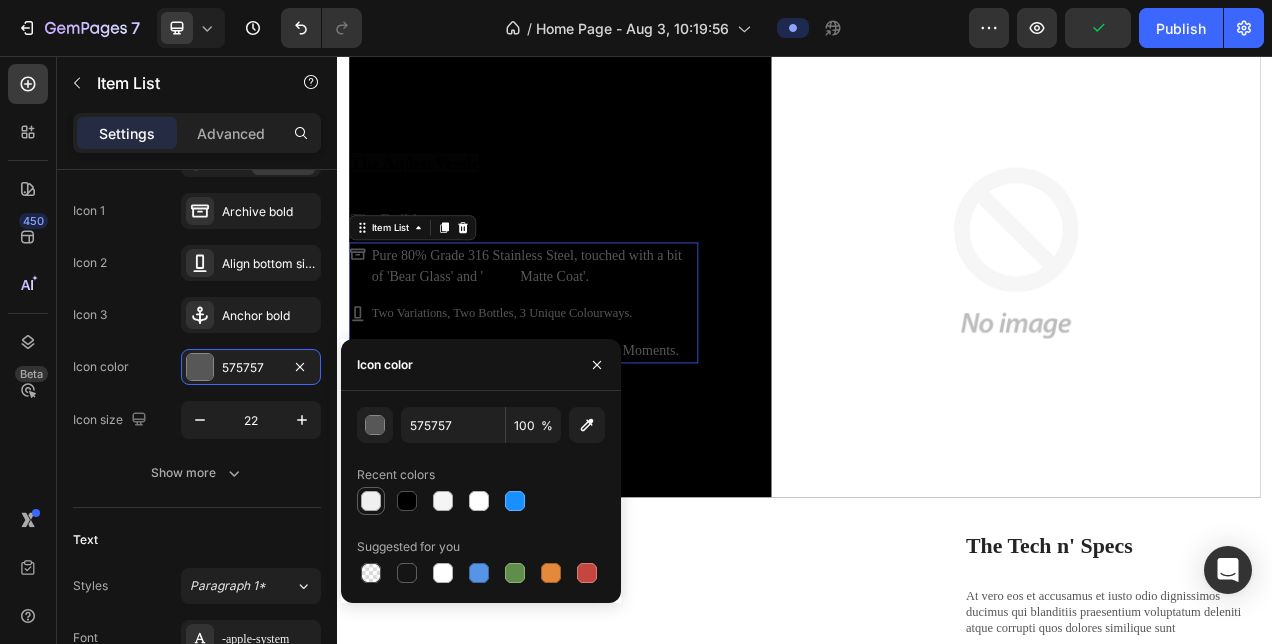 click at bounding box center (371, 501) 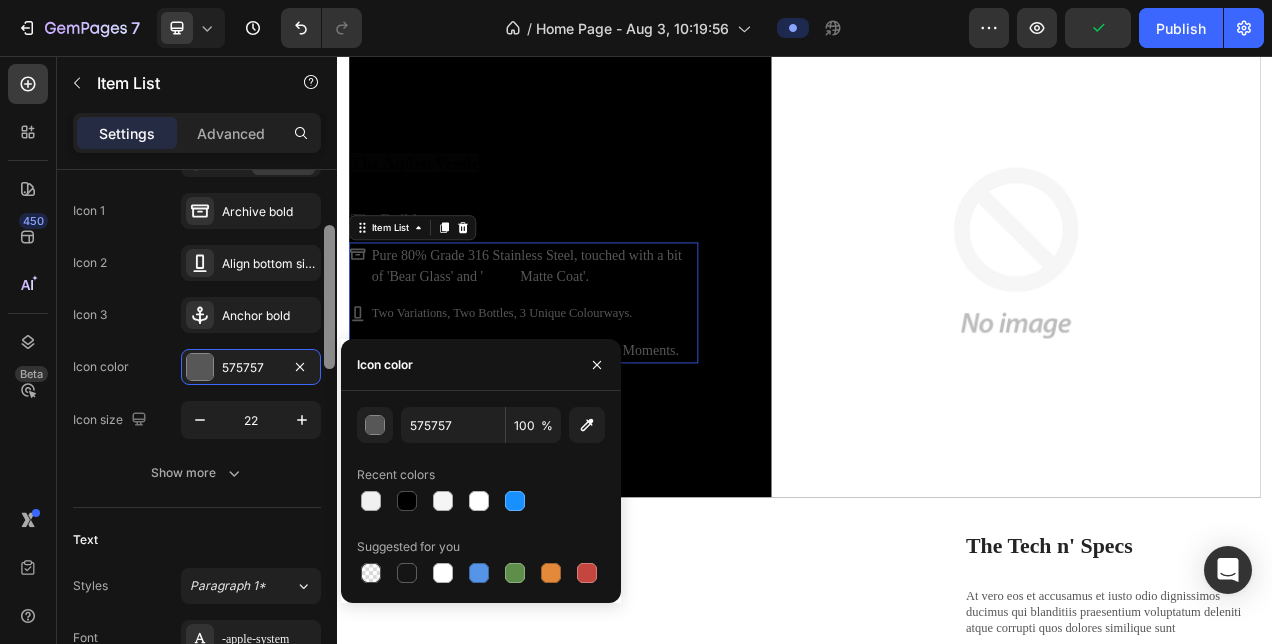 type on "F0F0F0" 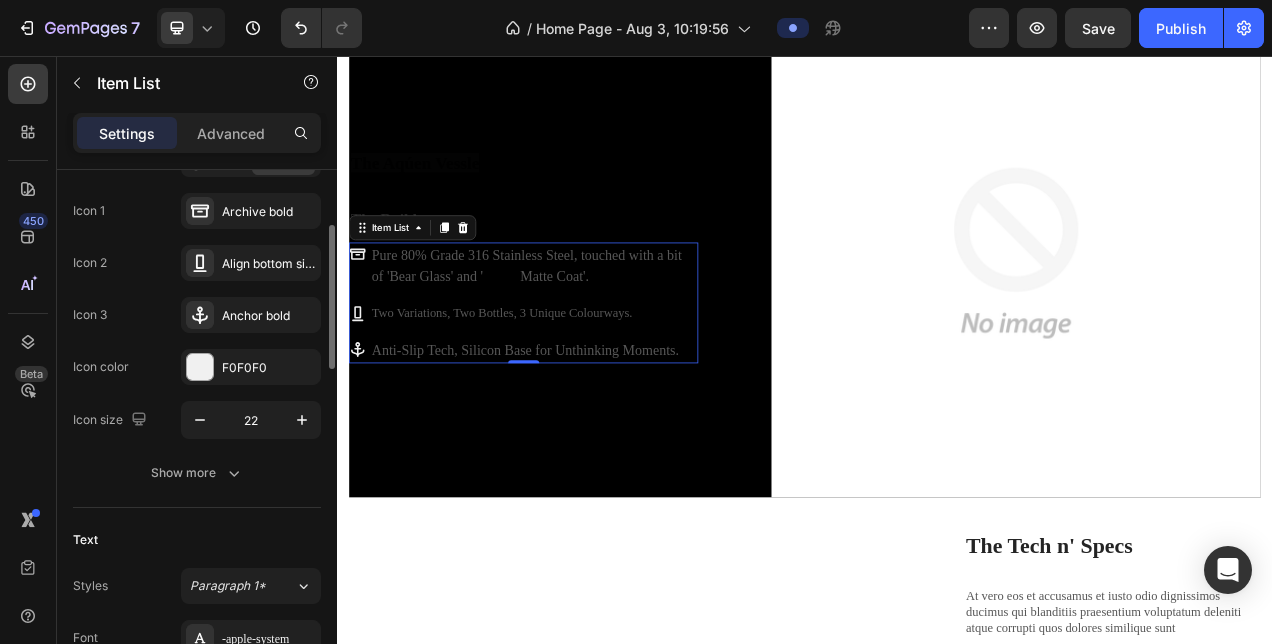 click on "Icon color F0F0F0" at bounding box center (197, 367) 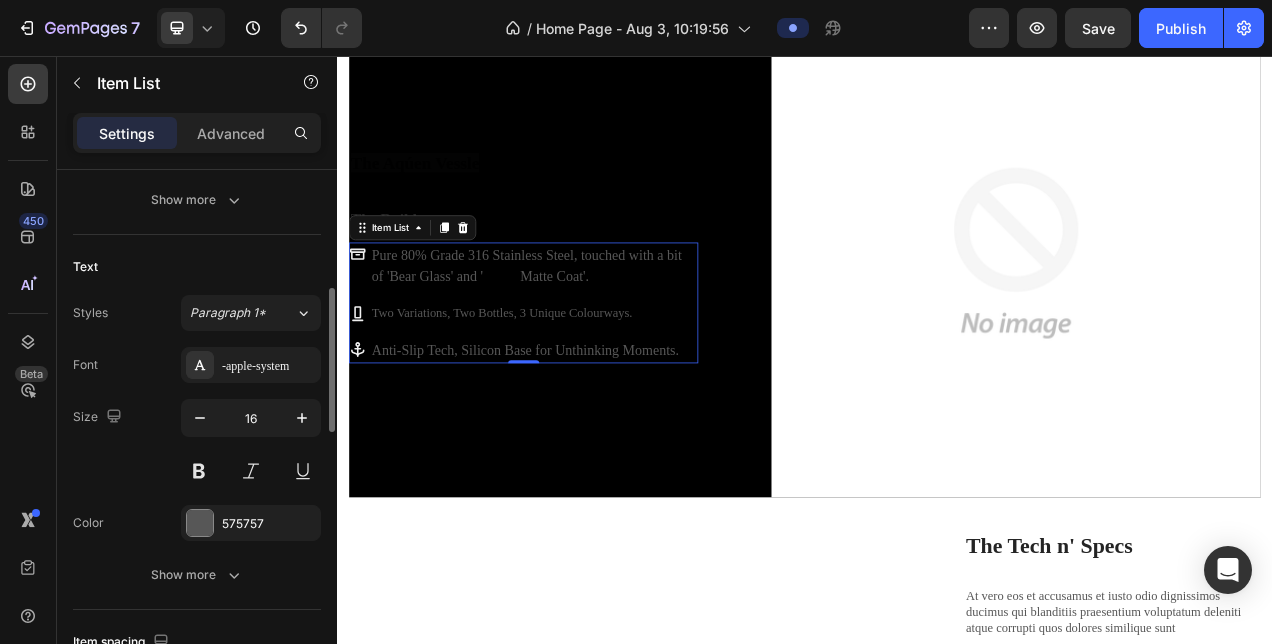 scroll, scrollTop: 478, scrollLeft: 0, axis: vertical 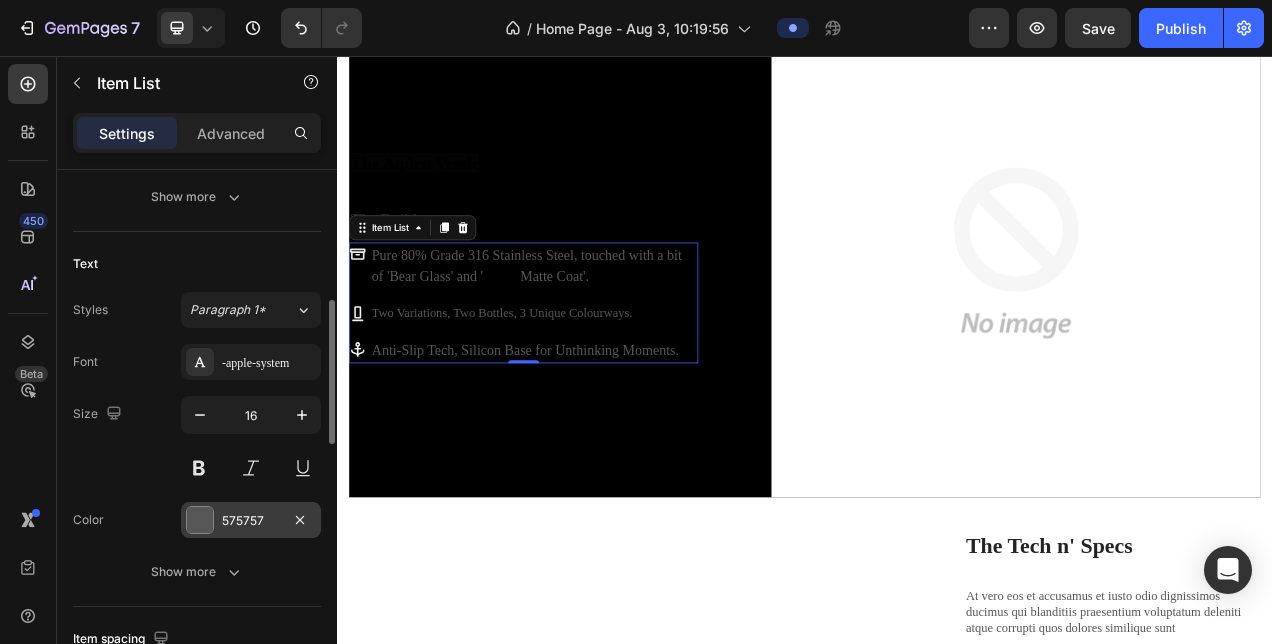 click on "575757" at bounding box center [251, 520] 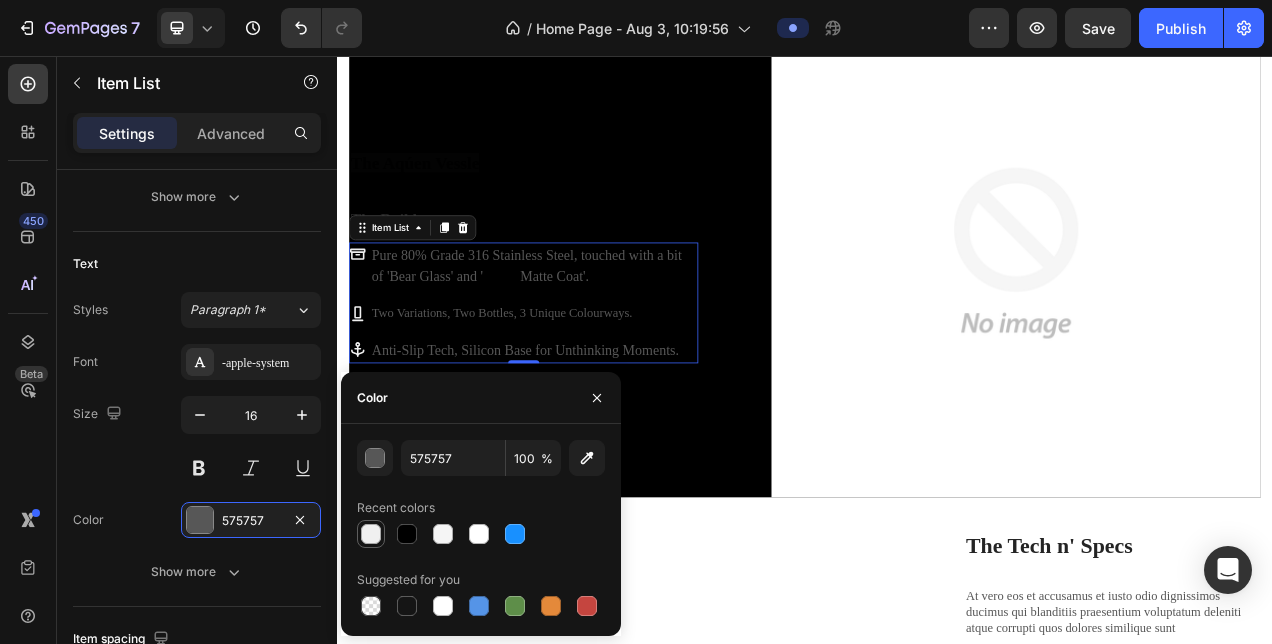 click at bounding box center (371, 534) 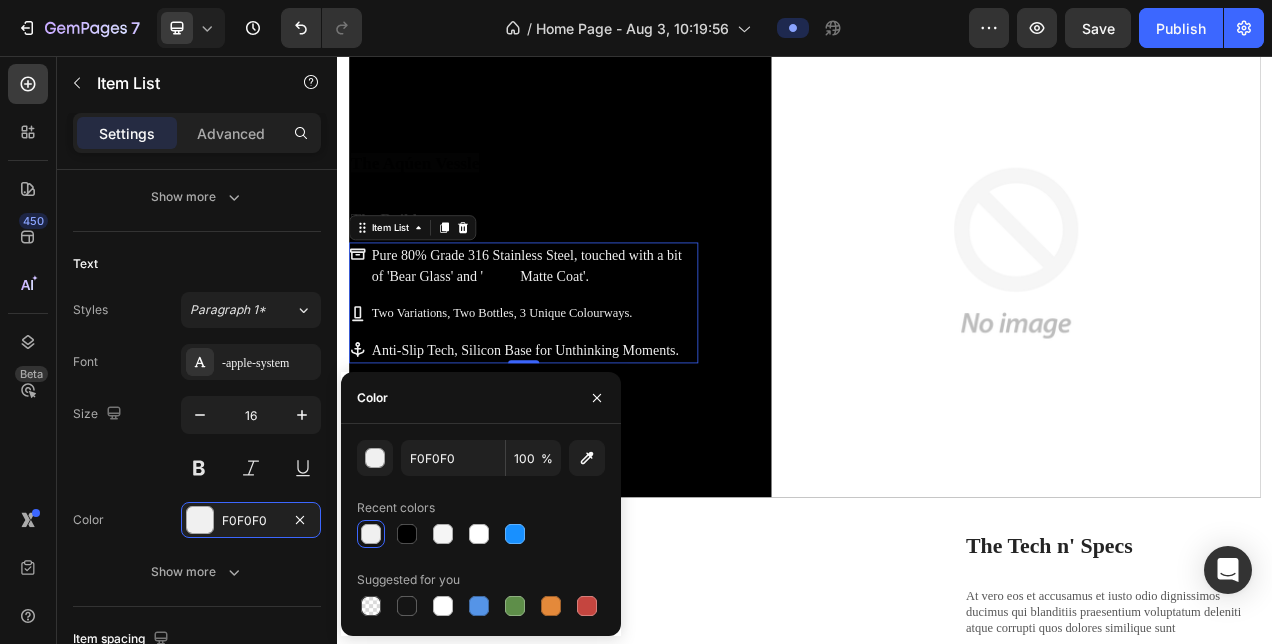 click at bounding box center [371, 534] 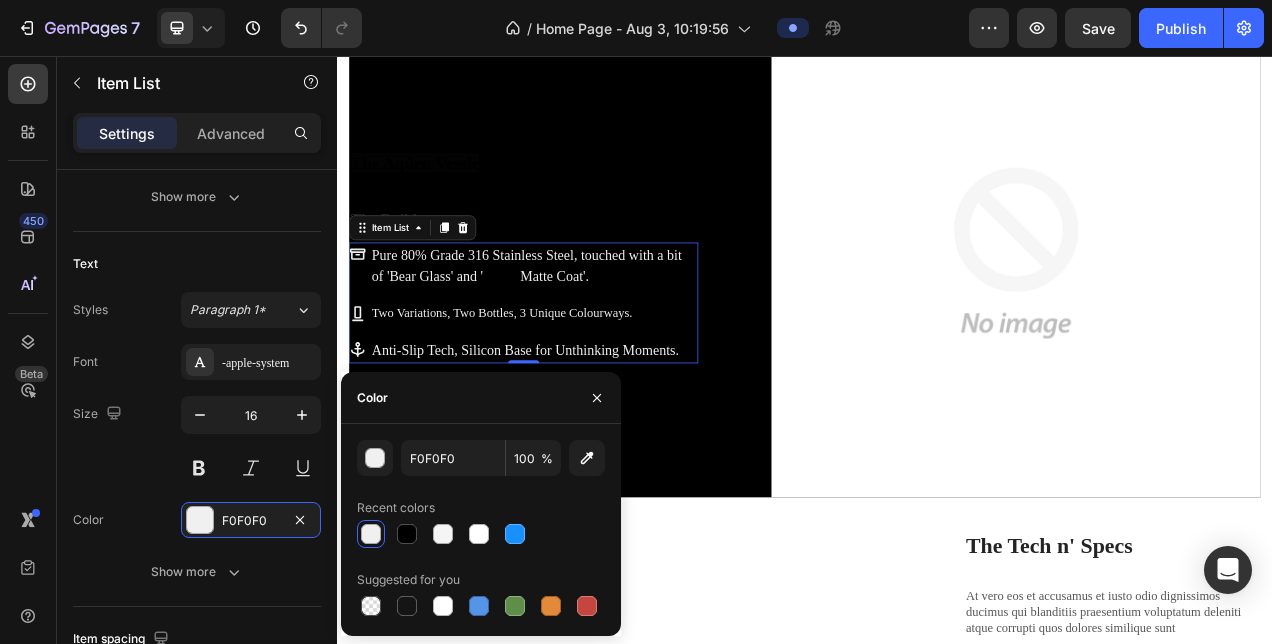 click on "Matte Coat'." at bounding box center (616, 338) 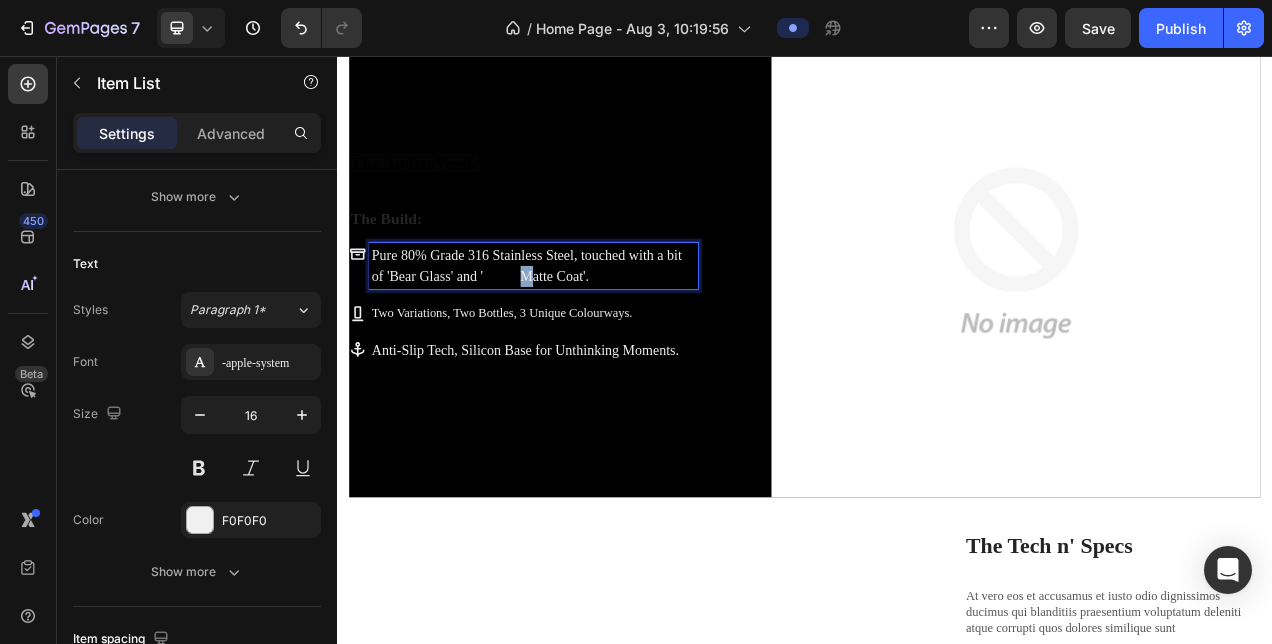 click on "Matte Coat'." at bounding box center (616, 338) 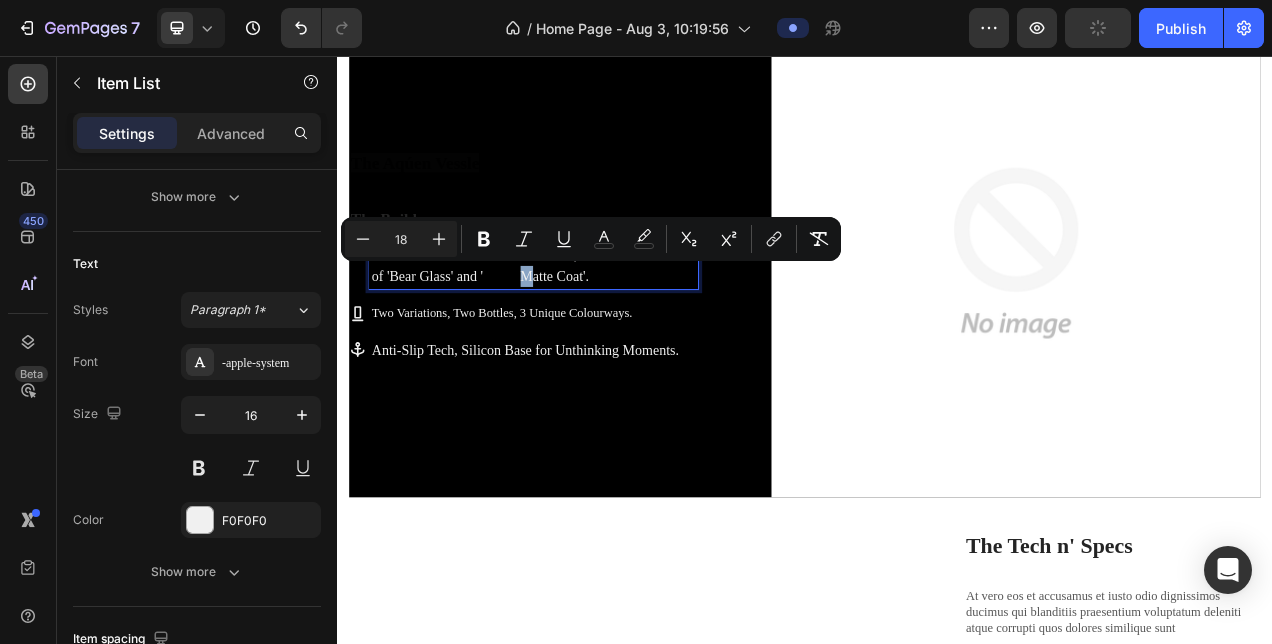 click on "Aqúen" at bounding box center (548, 338) 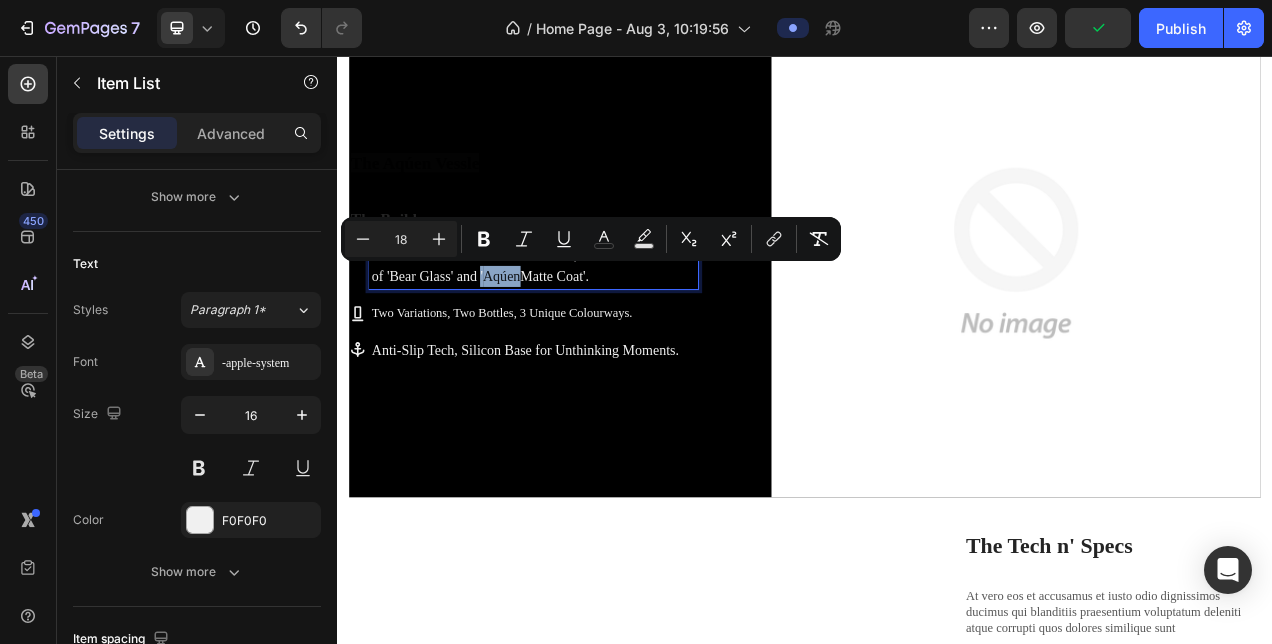 drag, startPoint x: 570, startPoint y: 335, endPoint x: 519, endPoint y: 336, distance: 51.009804 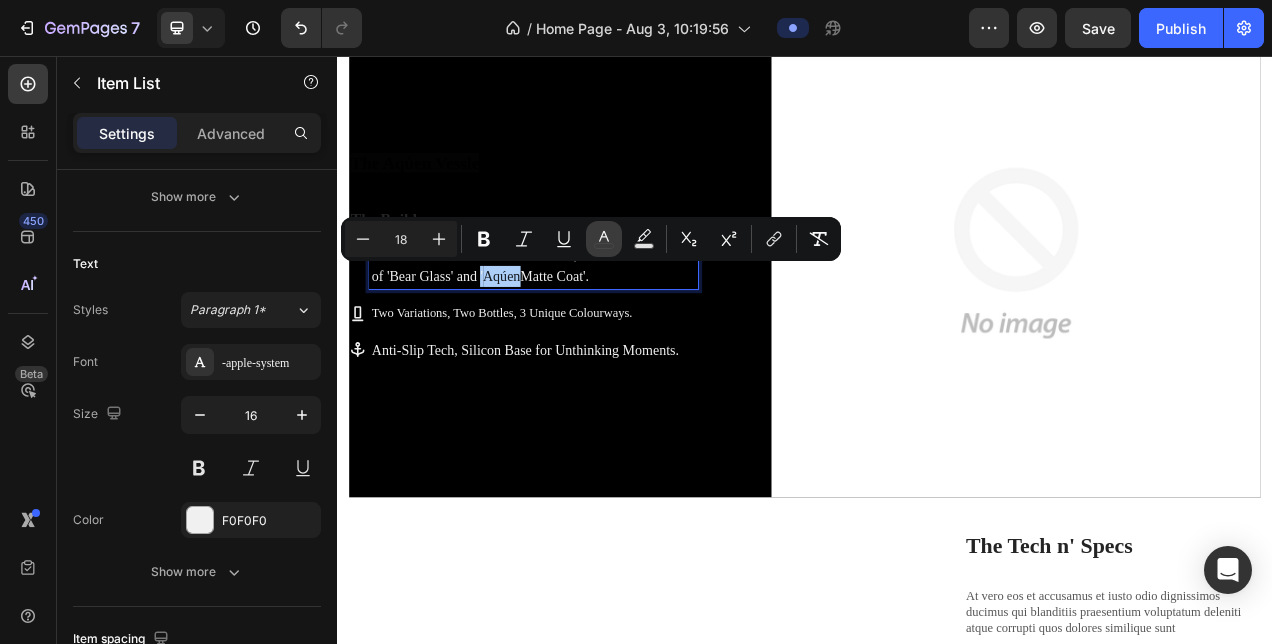 click 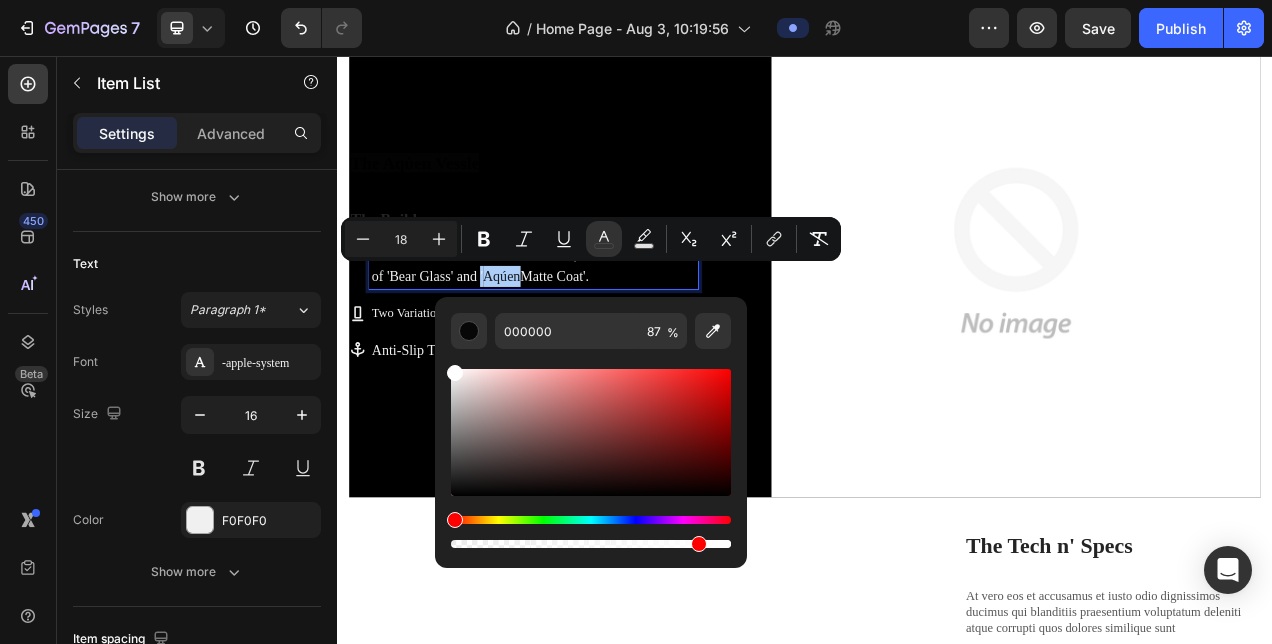 drag, startPoint x: 474, startPoint y: 450, endPoint x: 441, endPoint y: 346, distance: 109.11004 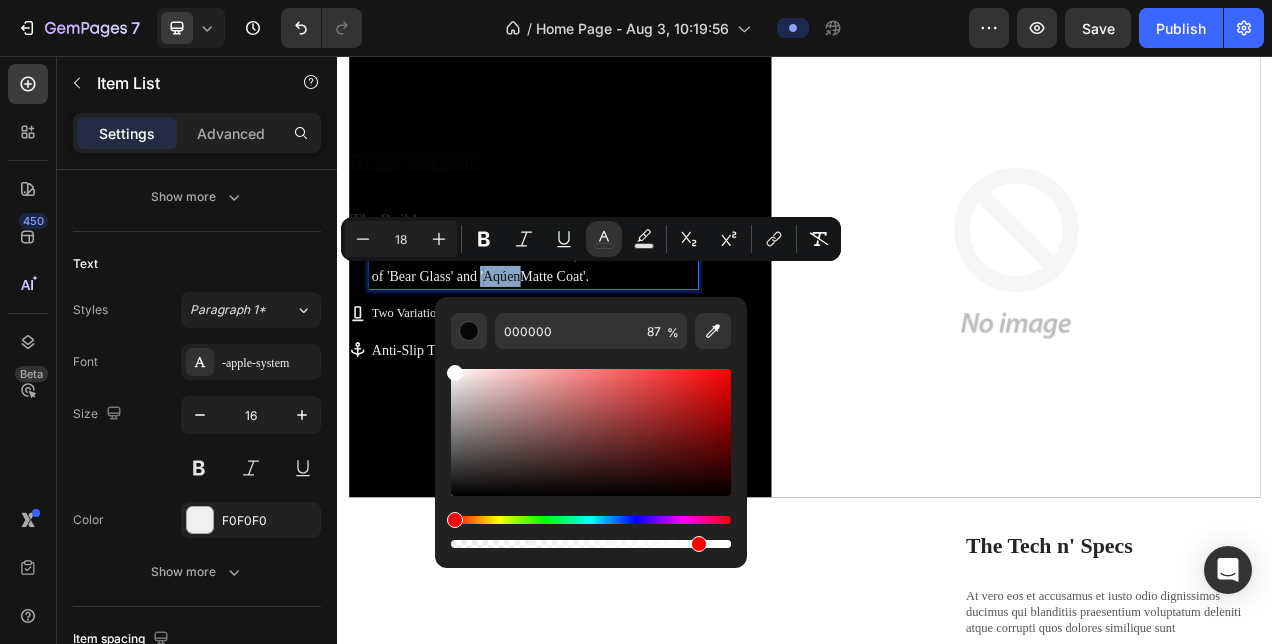 type on "FFFFFF" 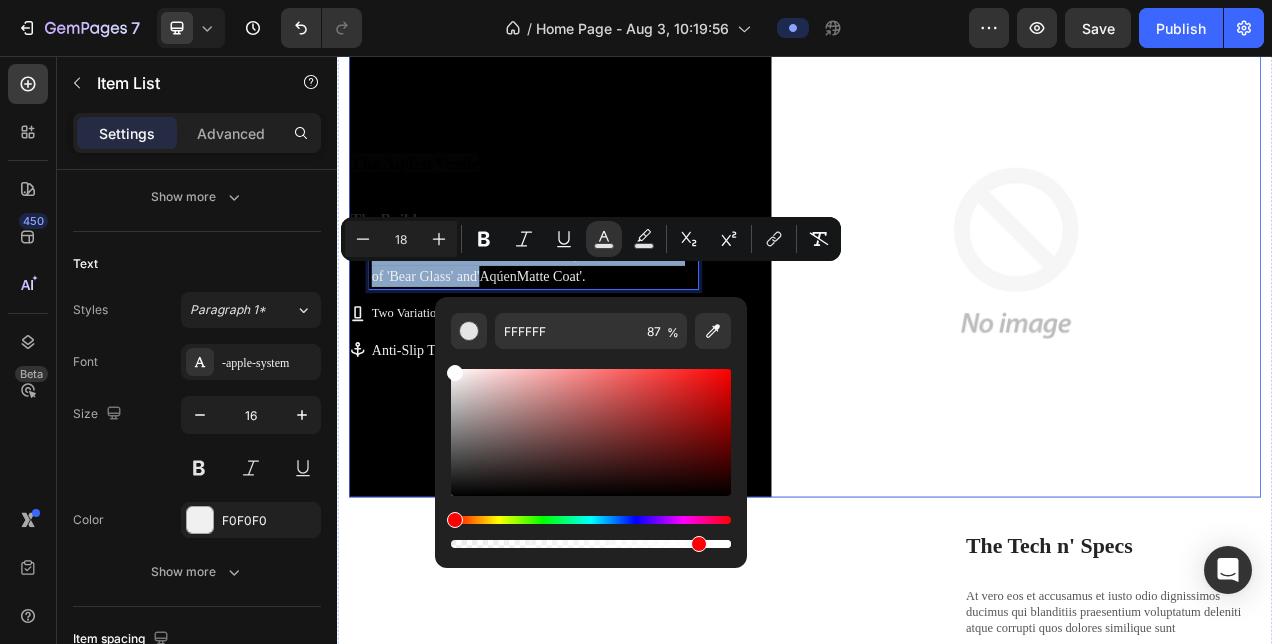 click on "The Aqúen Vessle Heading The Build: Text Block
Pure 80% Grade 316 Stainless Steel, touched with a bit of 'Bear Glass' and  ' Aqúen  Matte Coat'.
Two Variations, Two Bottles, 3 Unique Colourways.
Anti-Slip Tech, Silicon Base for Unthinking Moments. Item List   0" at bounding box center [576, 309] 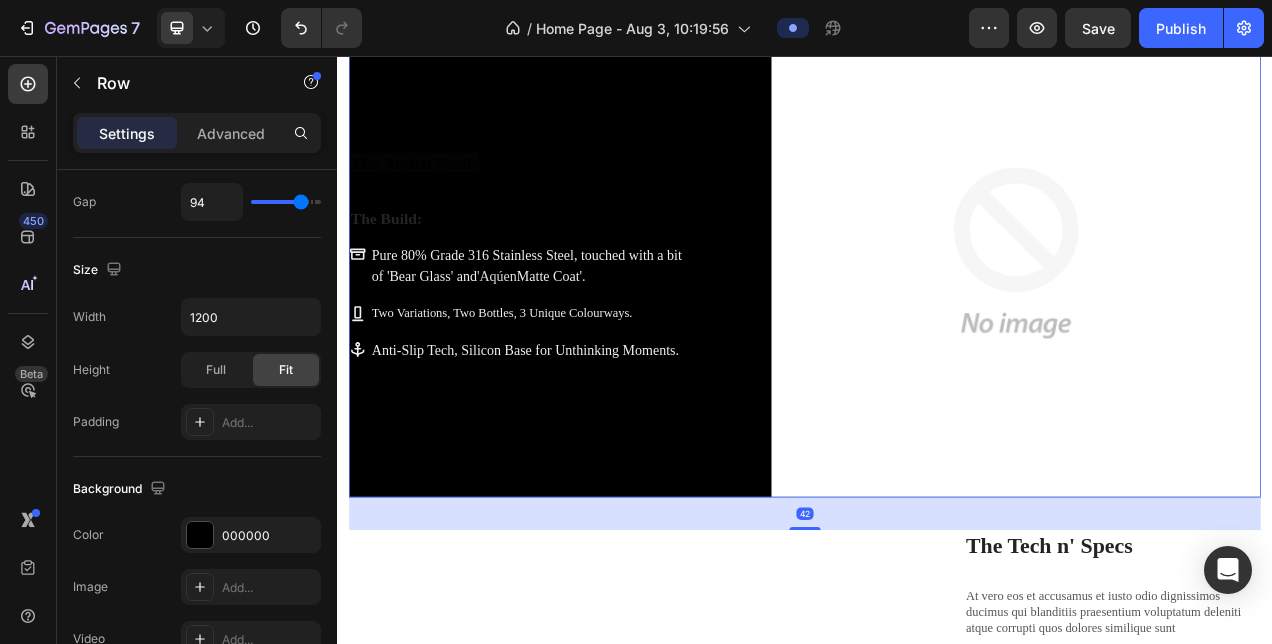 scroll, scrollTop: 0, scrollLeft: 0, axis: both 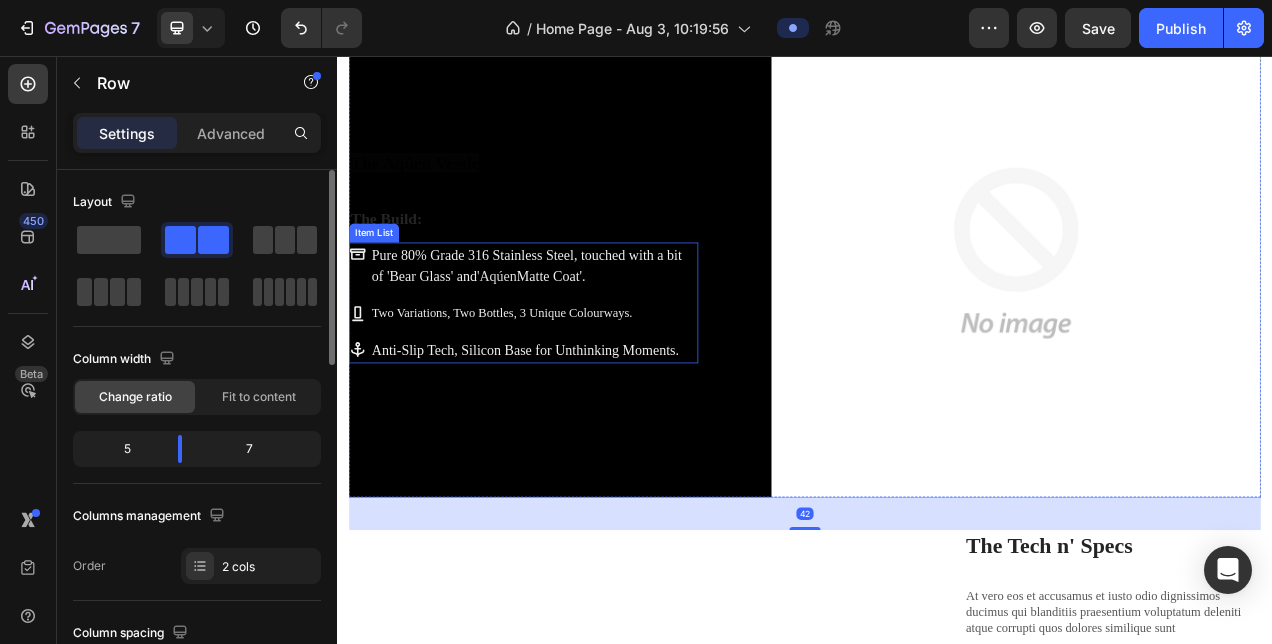 click on "Two Variations, Two Bottles, 3 Unique Colourways." at bounding box center [589, 386] 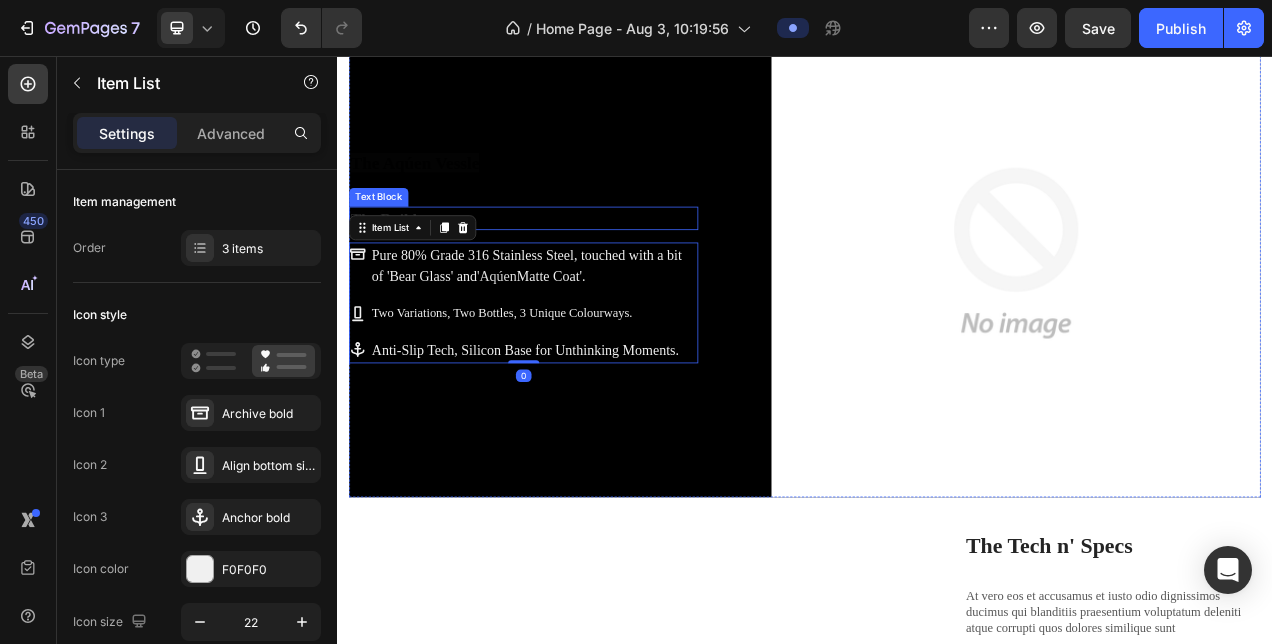 click on "The Build:" at bounding box center (576, 264) 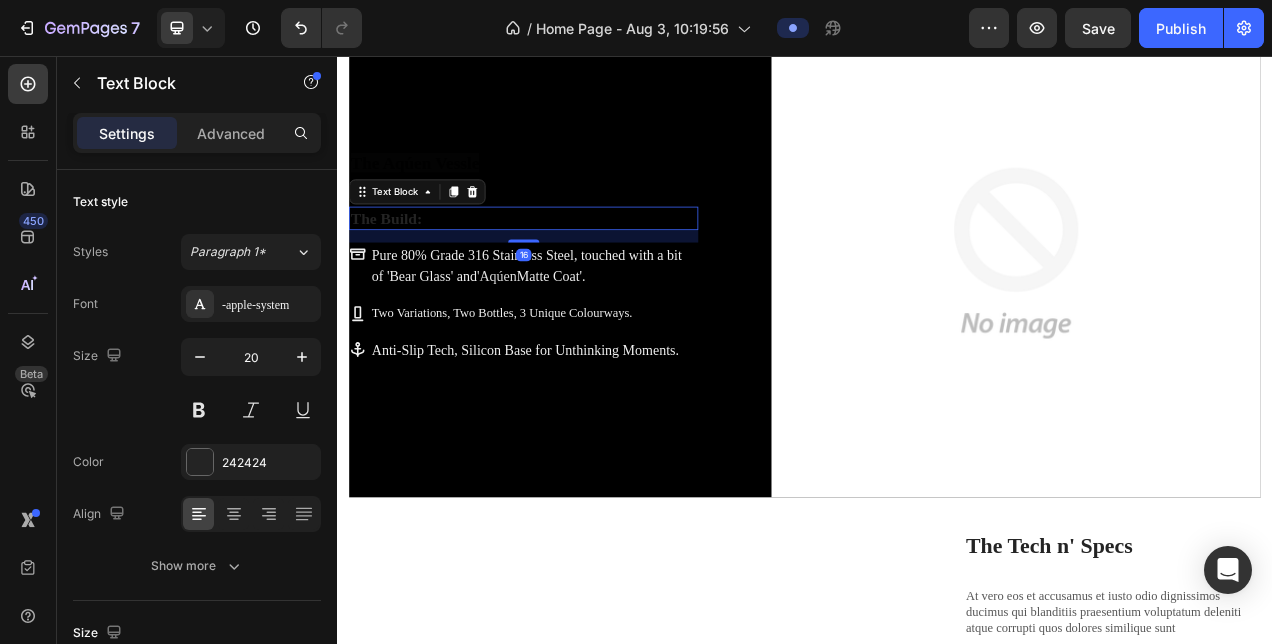 scroll, scrollTop: 1358, scrollLeft: 0, axis: vertical 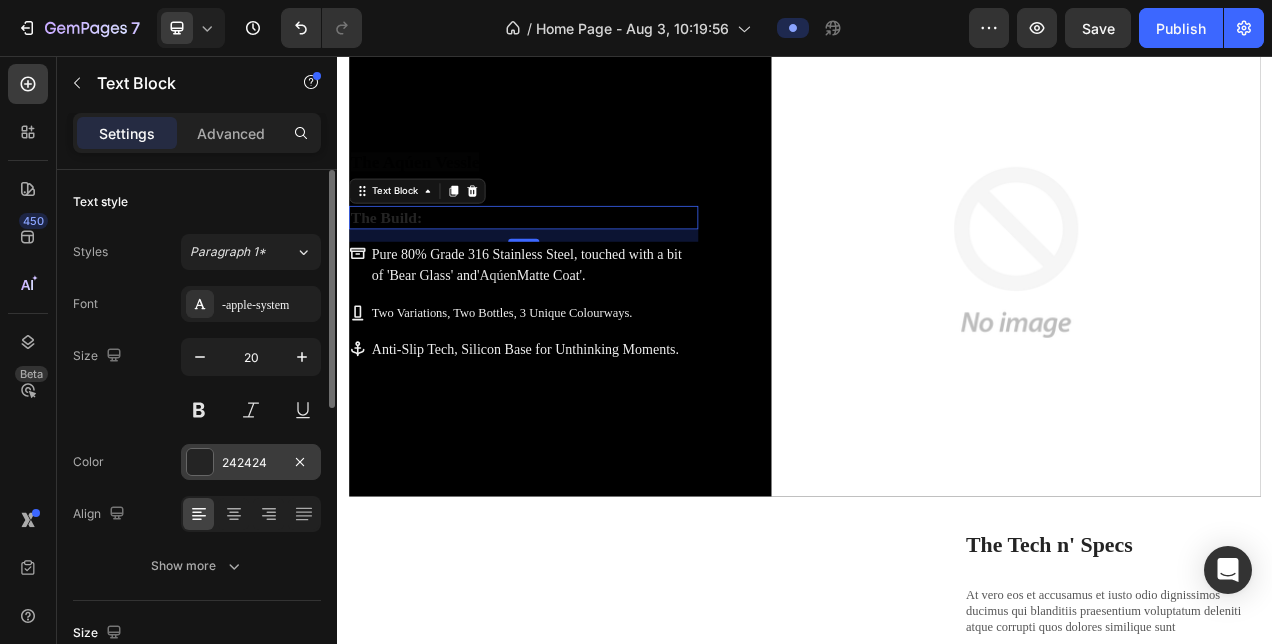 click on "242424" at bounding box center [251, 463] 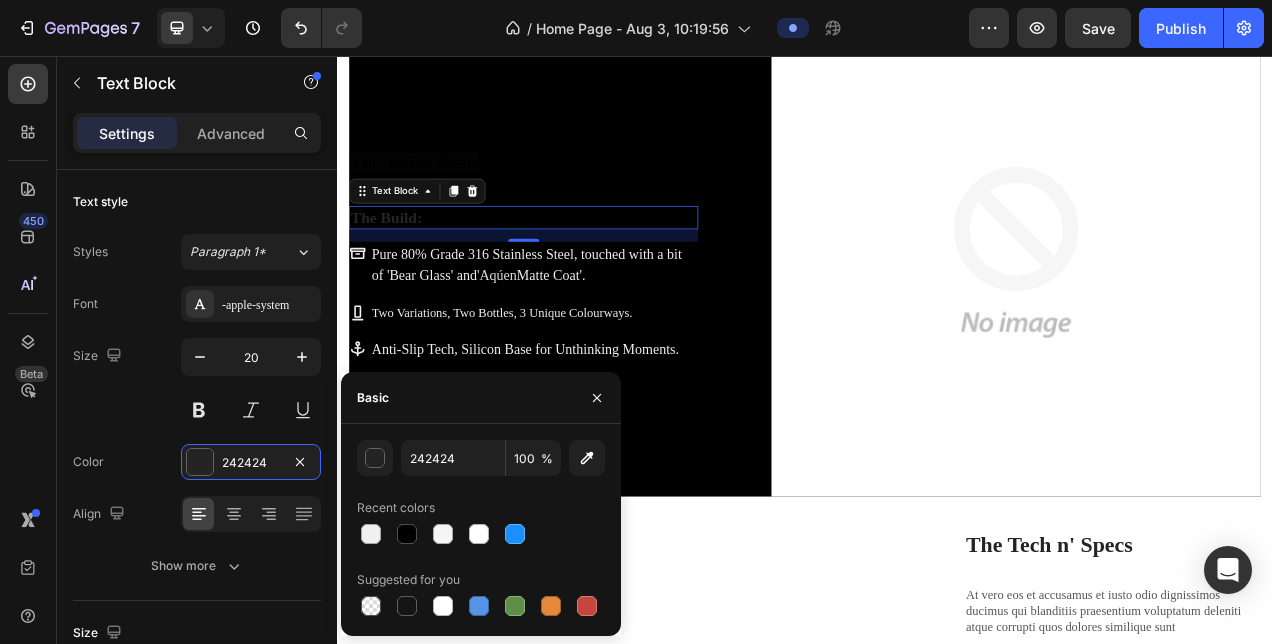 click at bounding box center [371, 534] 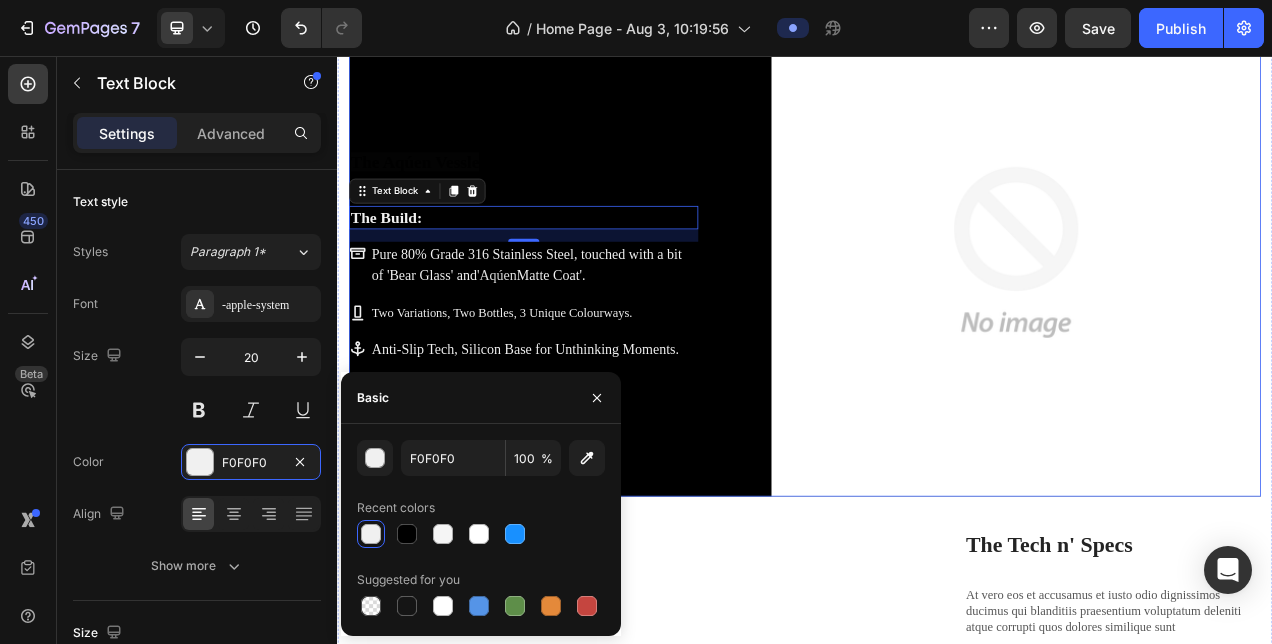 click on "The Aqúen Vessle Heading The Build: Text Block   16
Pure 80% Grade 316 Stainless Steel, touched with a bit of 'Bear Glass' and  ' Aqúen  Matte Coat'.
Two Variations, Two Bottles, 3 Unique Colourways.
Anti-Slip Tech, Silicon Base for Unthinking Moments. Item List" at bounding box center (576, 308) 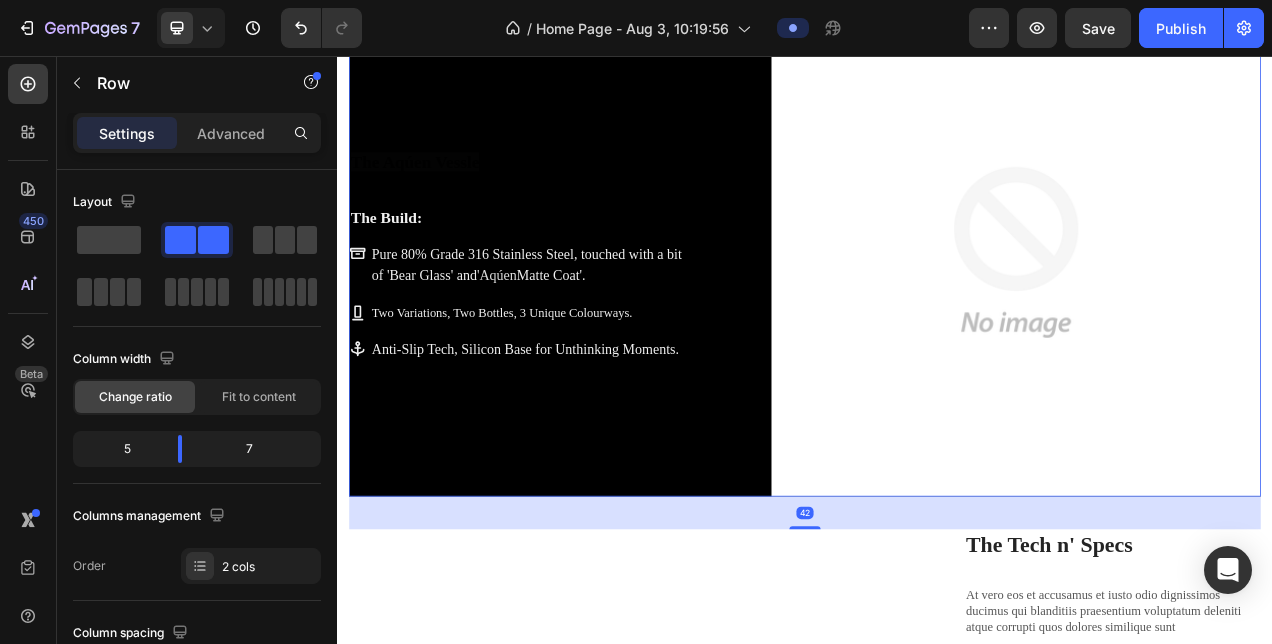 click on "The Aqúen Vessle" at bounding box center (436, 191) 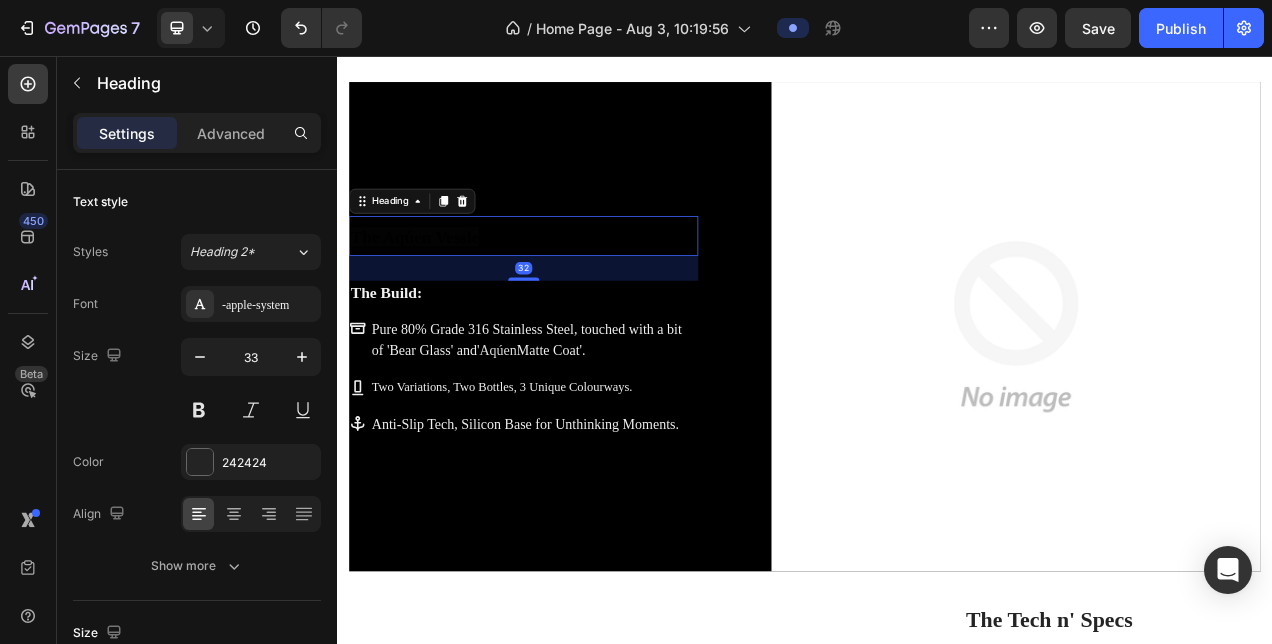 scroll, scrollTop: 1261, scrollLeft: 0, axis: vertical 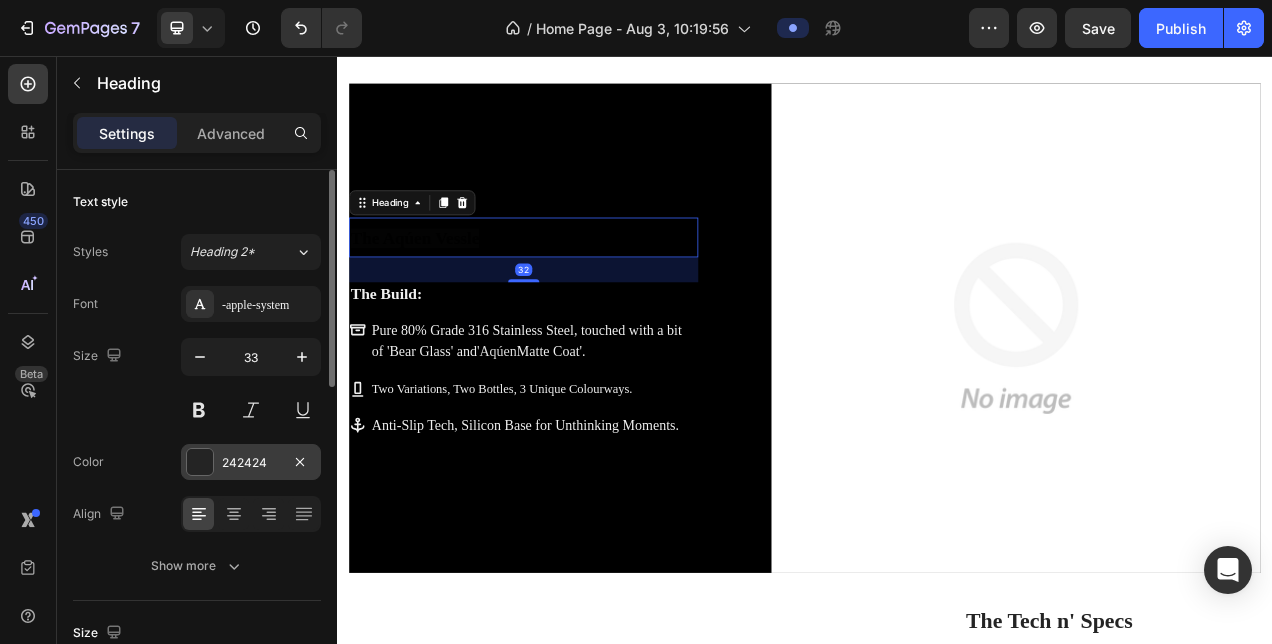 click at bounding box center (200, 462) 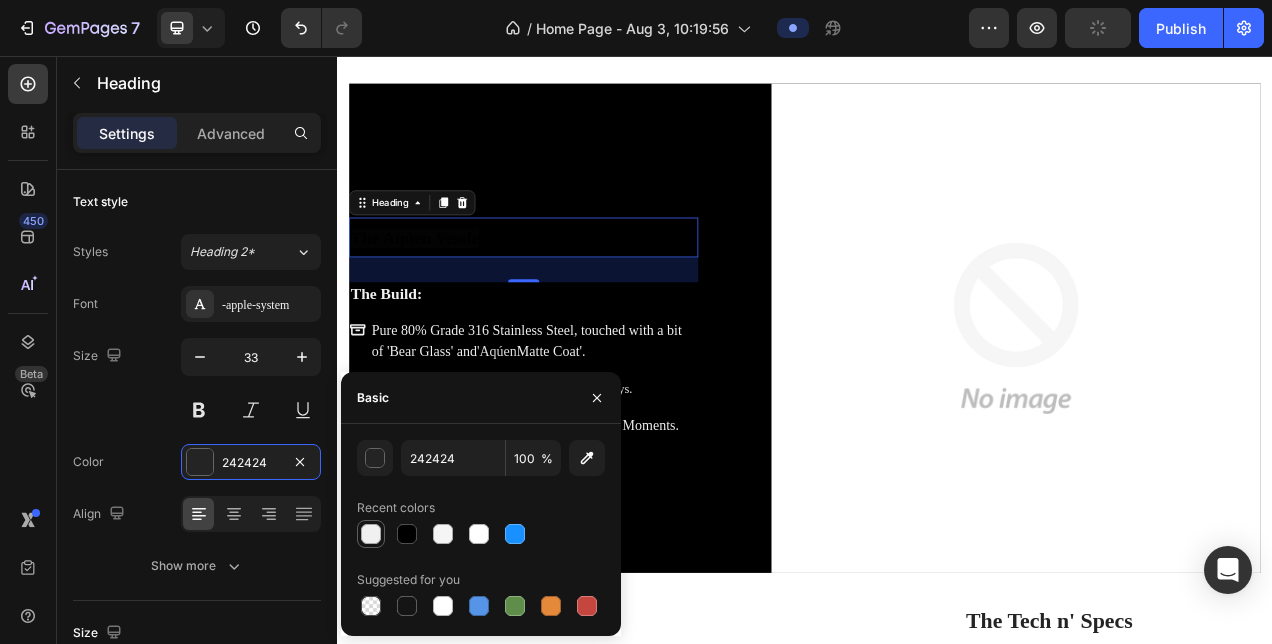 click at bounding box center (371, 534) 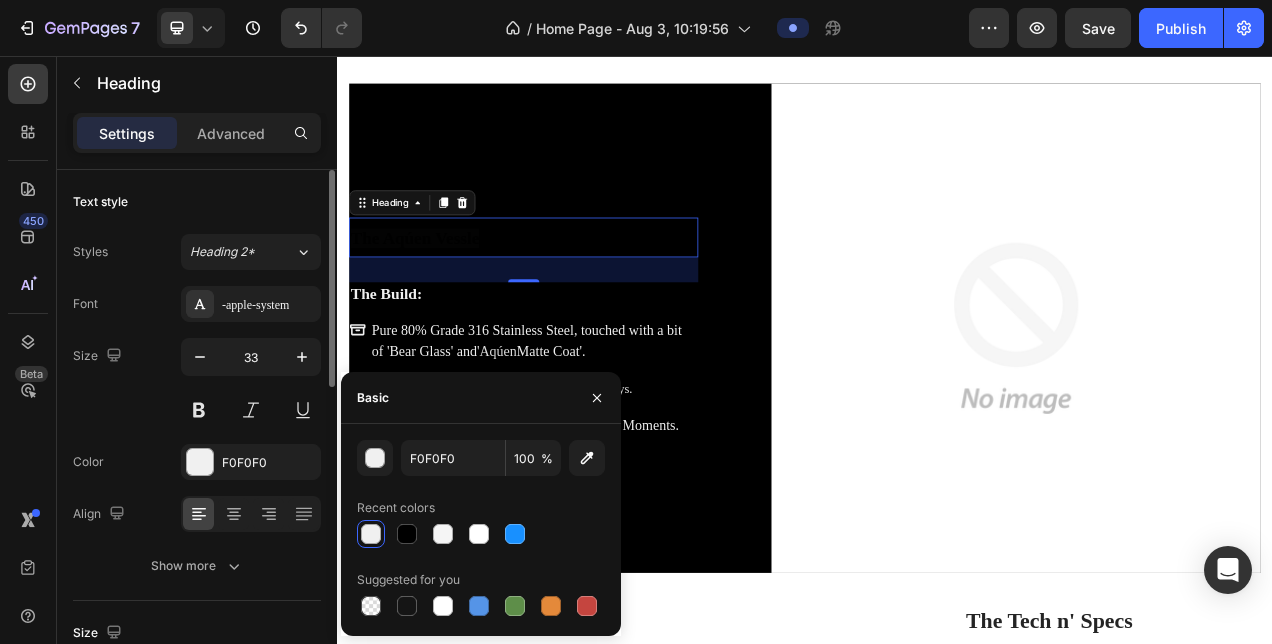 click on "Size 33" at bounding box center [197, 383] 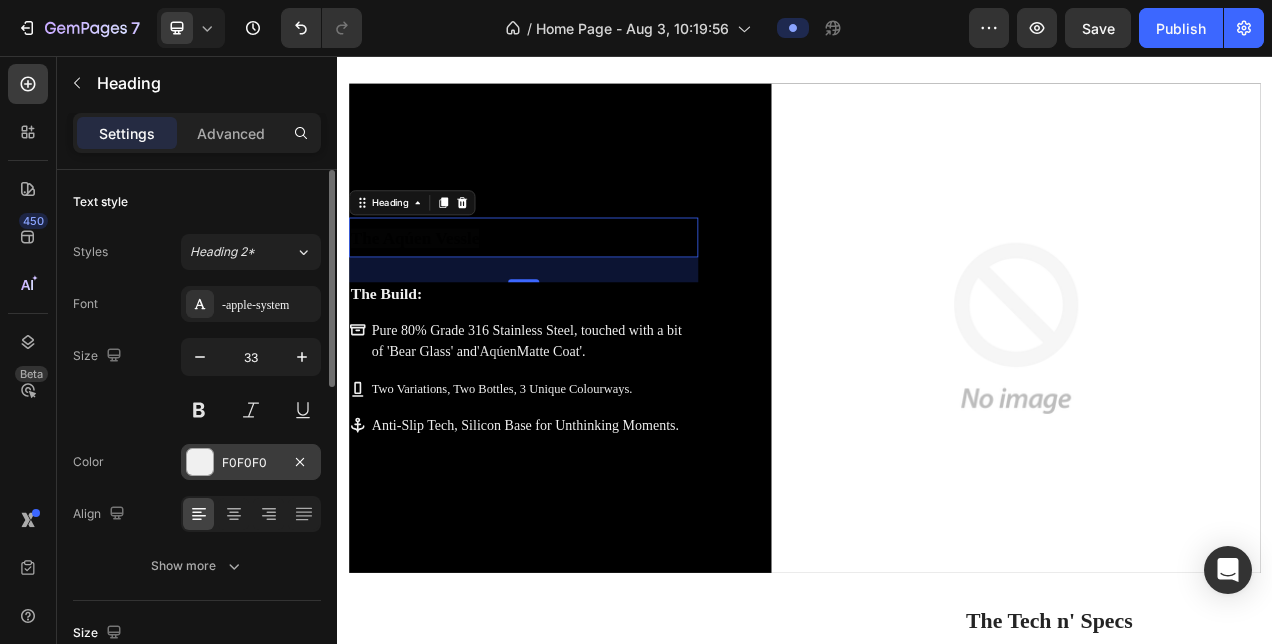 click on "F0F0F0" at bounding box center (251, 463) 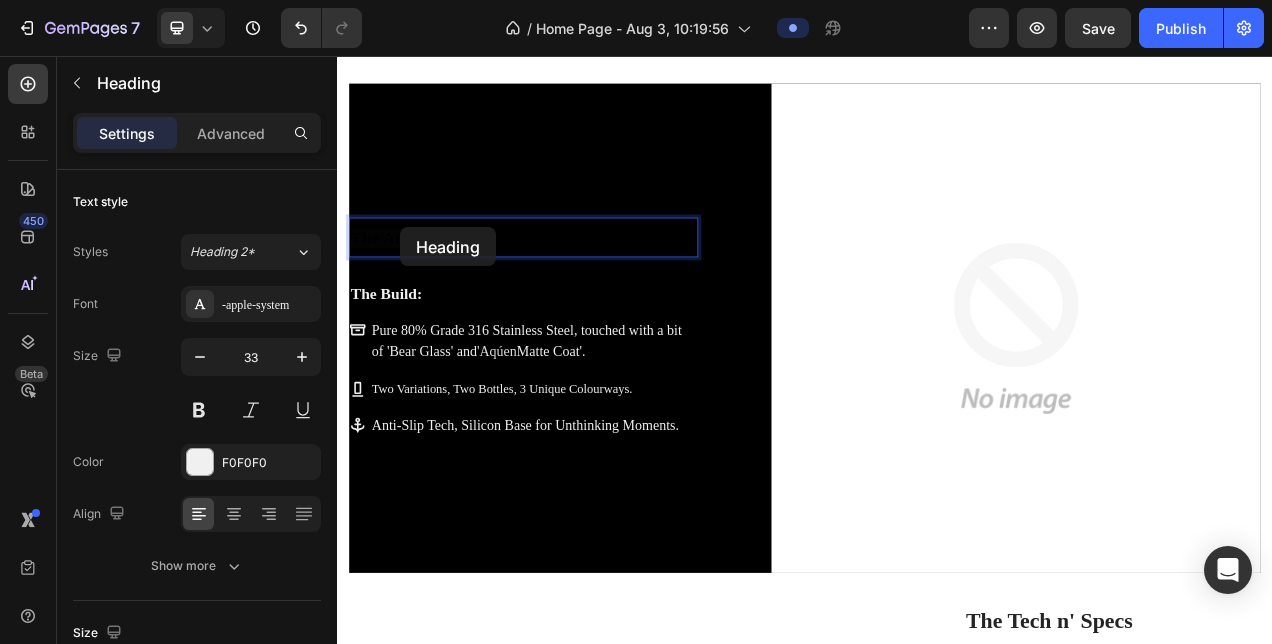 scroll, scrollTop: 1220, scrollLeft: 0, axis: vertical 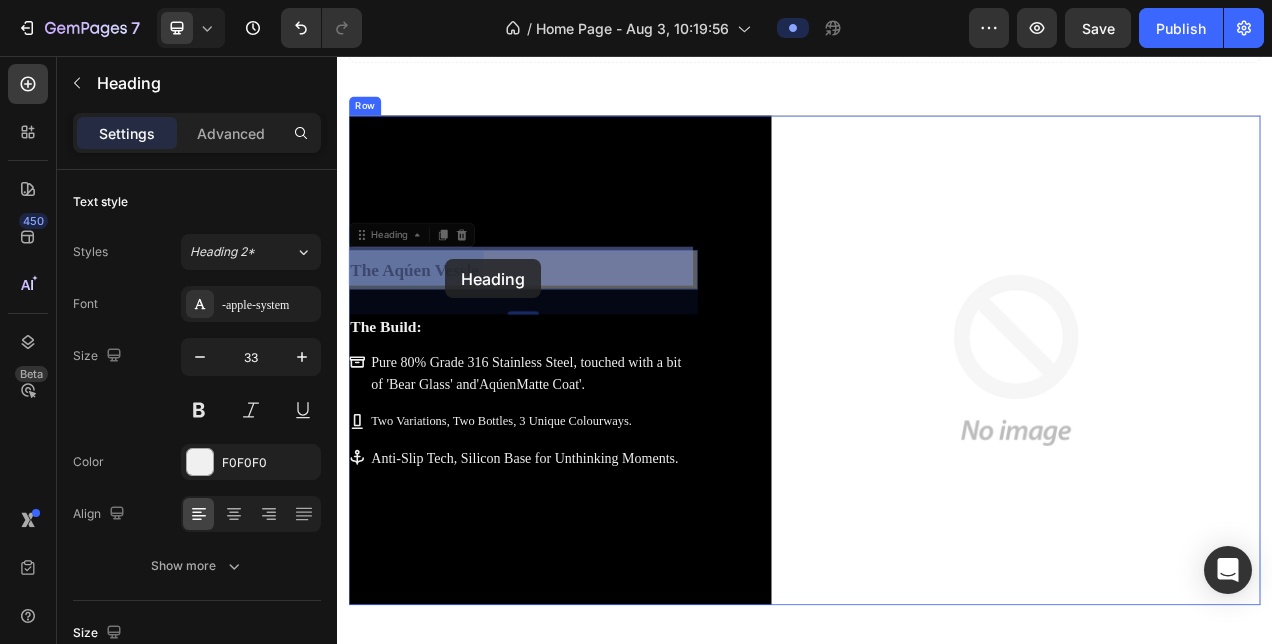 drag, startPoint x: 548, startPoint y: 279, endPoint x: 475, endPoint y: 317, distance: 82.29824 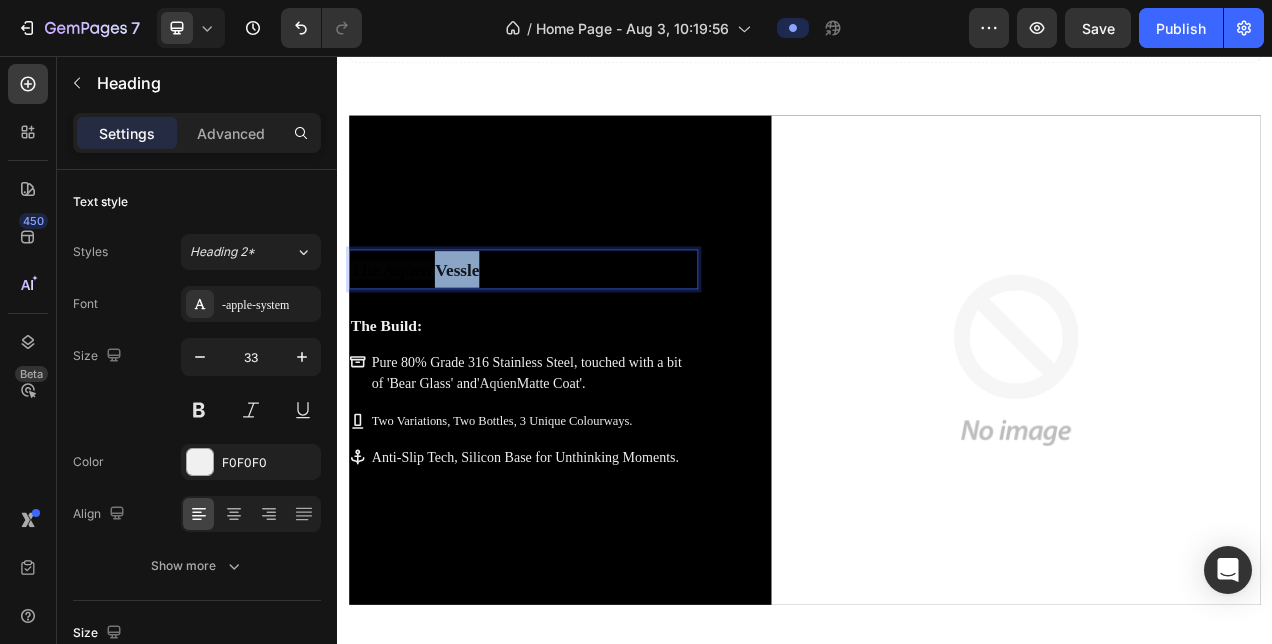 drag, startPoint x: 600, startPoint y: 310, endPoint x: 465, endPoint y: 316, distance: 135.13327 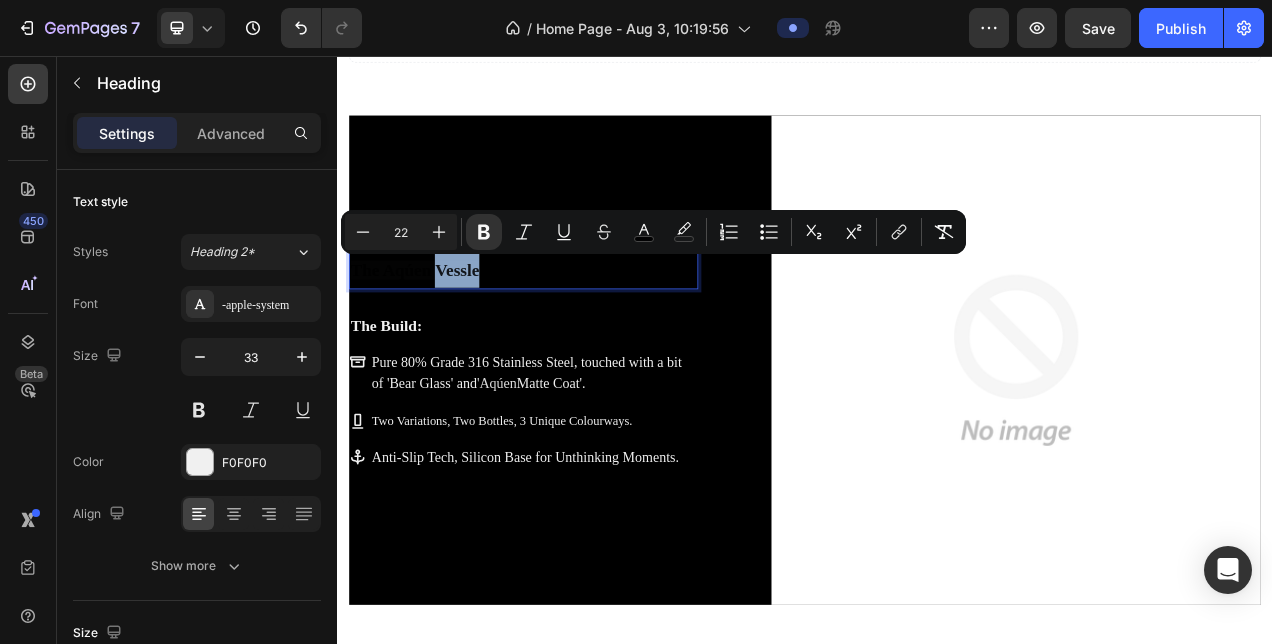 click on "The Aqúen Vessle" at bounding box center [576, 329] 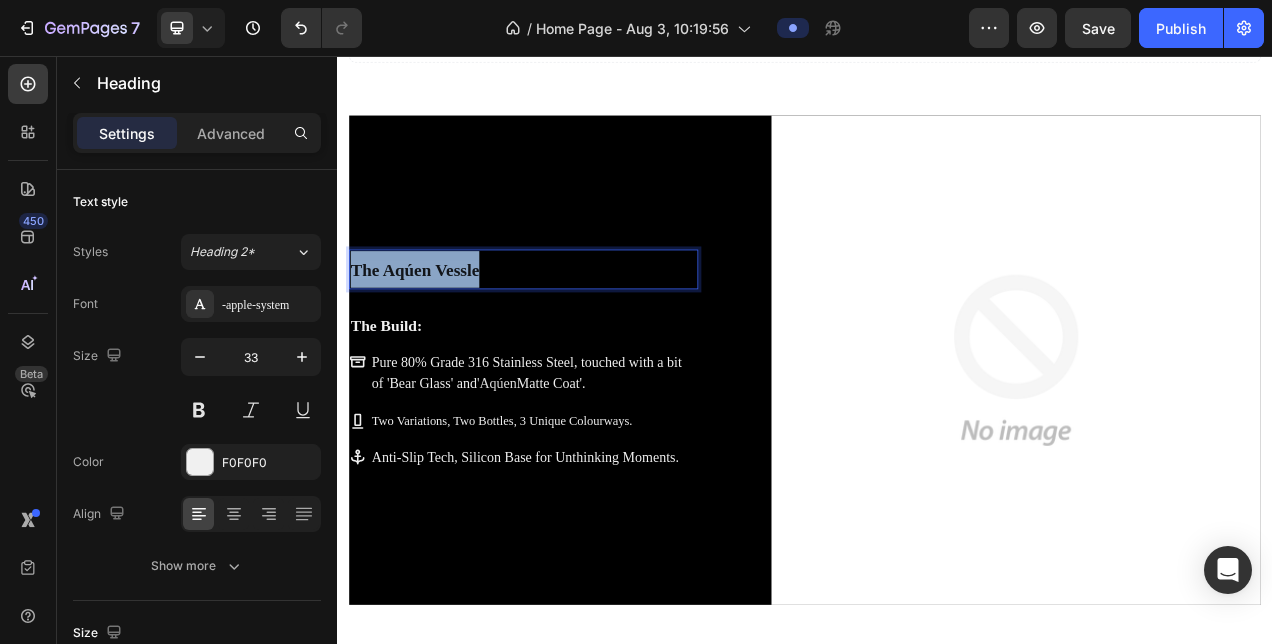drag, startPoint x: 520, startPoint y: 318, endPoint x: 320, endPoint y: 330, distance: 200.35968 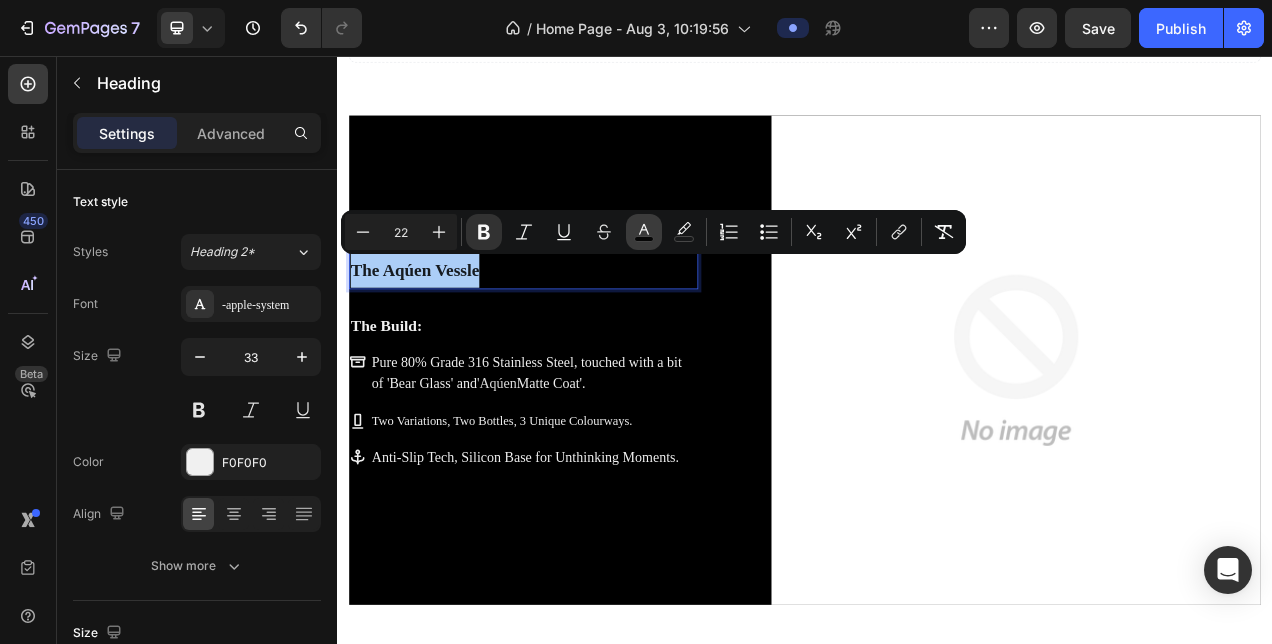 click 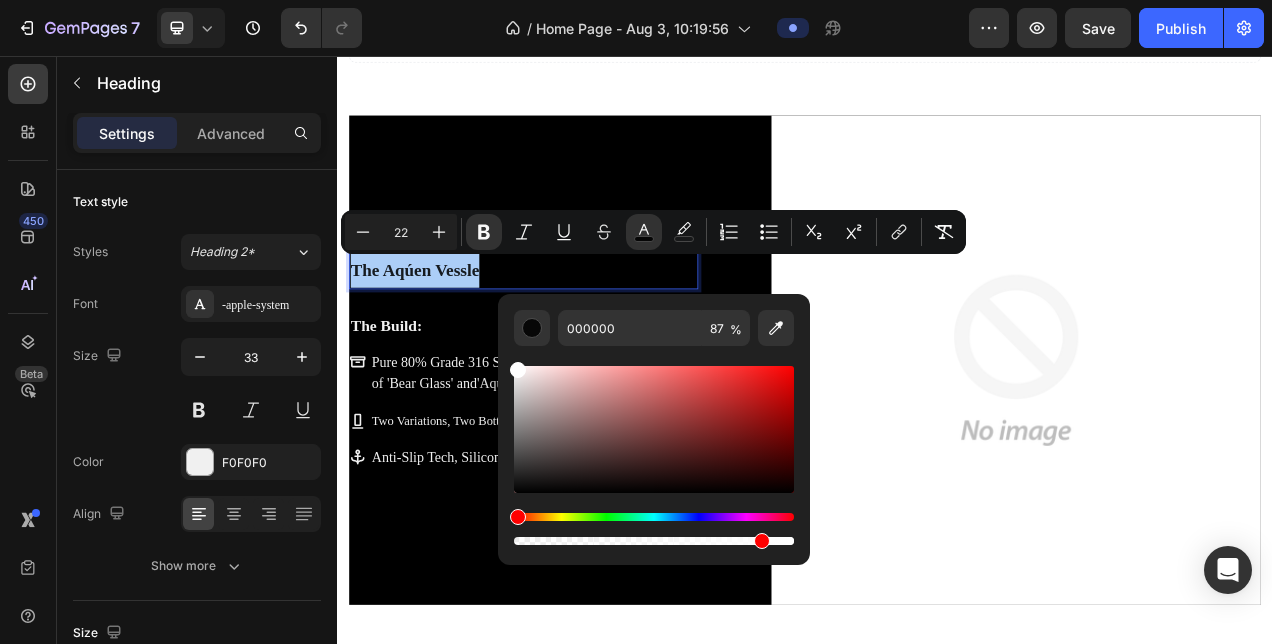 drag, startPoint x: 552, startPoint y: 434, endPoint x: 504, endPoint y: 362, distance: 86.53323 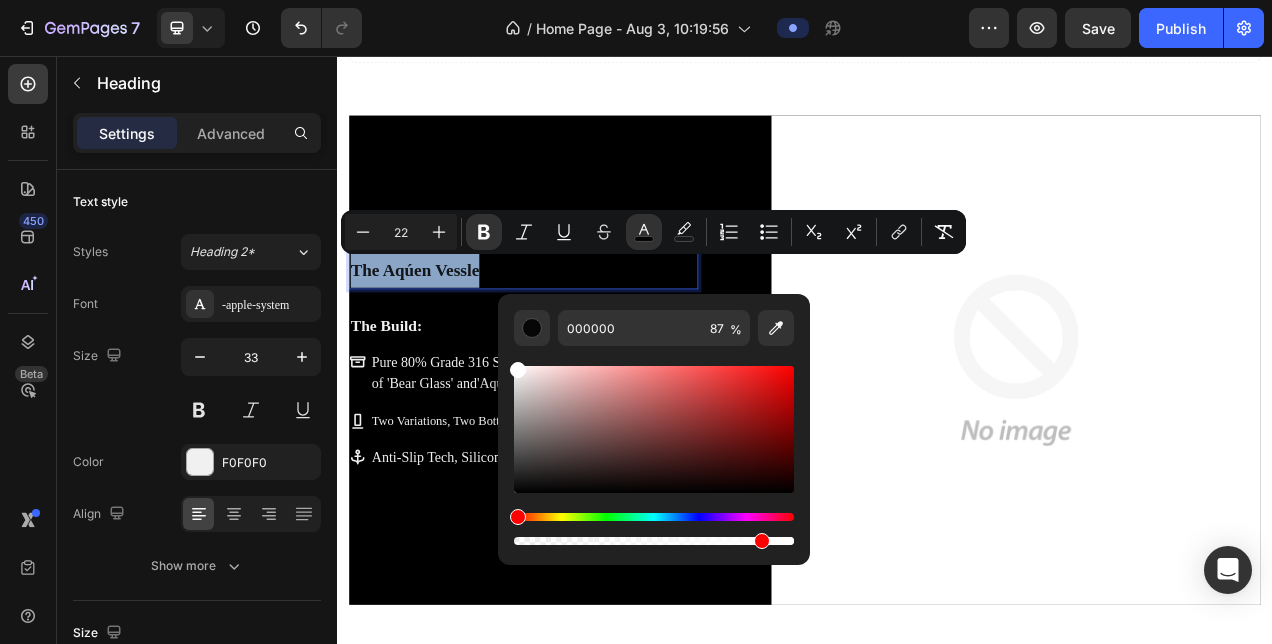 type on "FFFFFF" 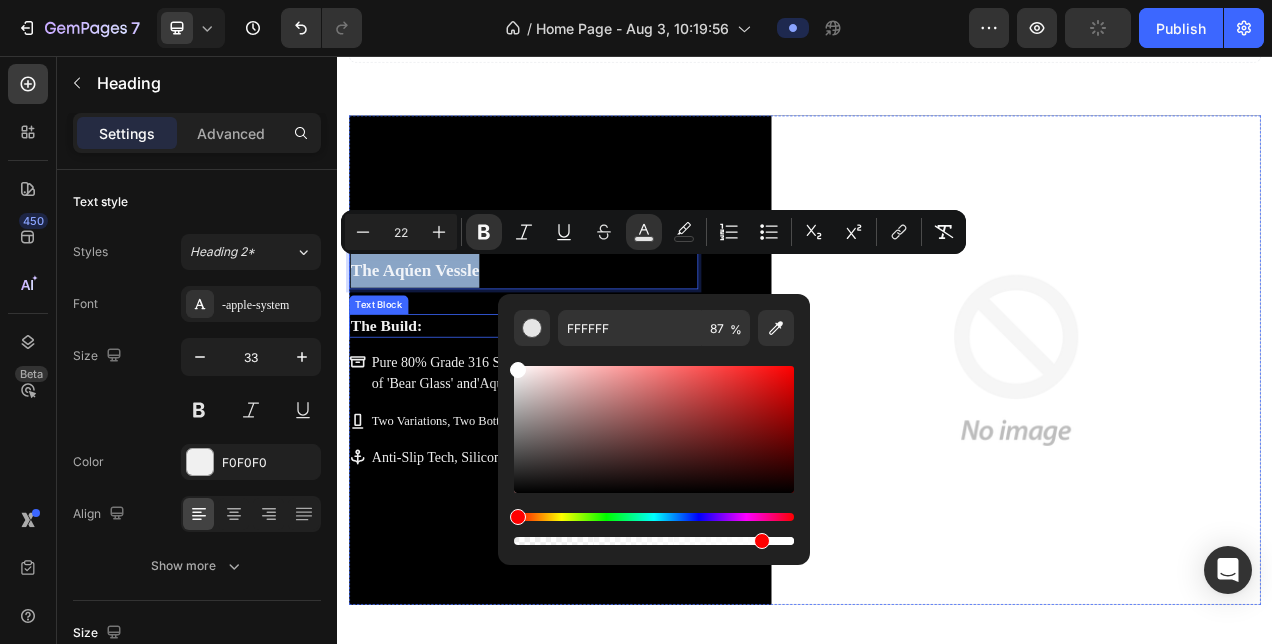 click on "The Build:" at bounding box center [576, 402] 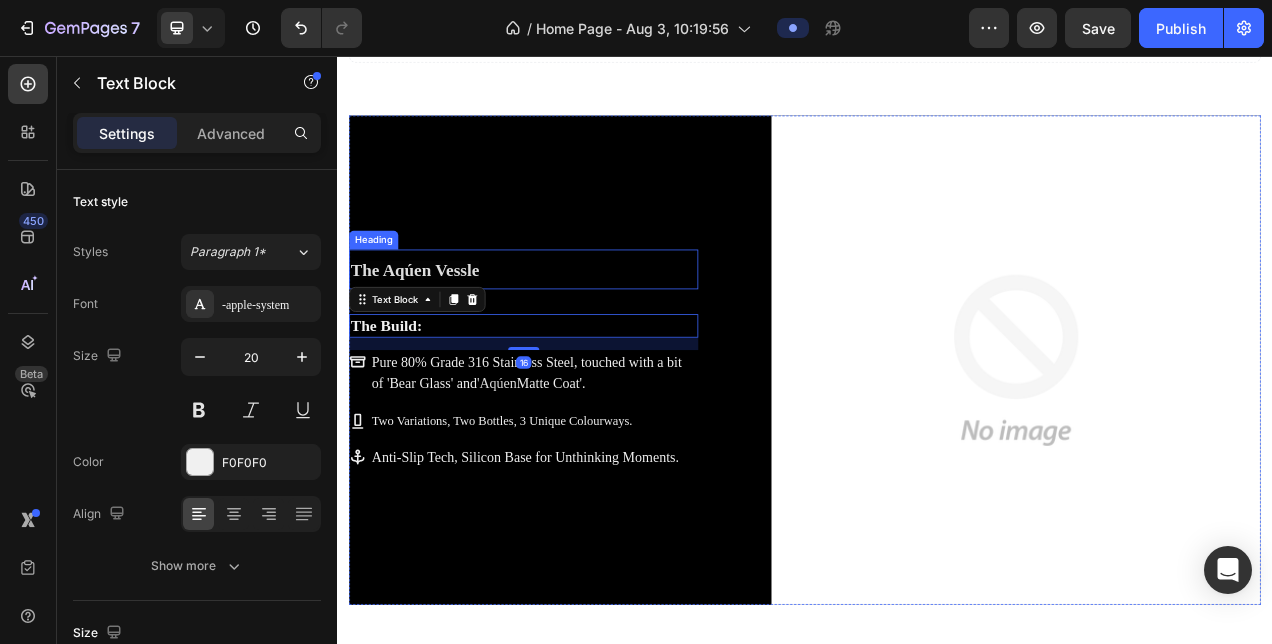 click on "⁠⁠⁠⁠⁠⁠⁠ The Aqúen Vessle" at bounding box center (576, 329) 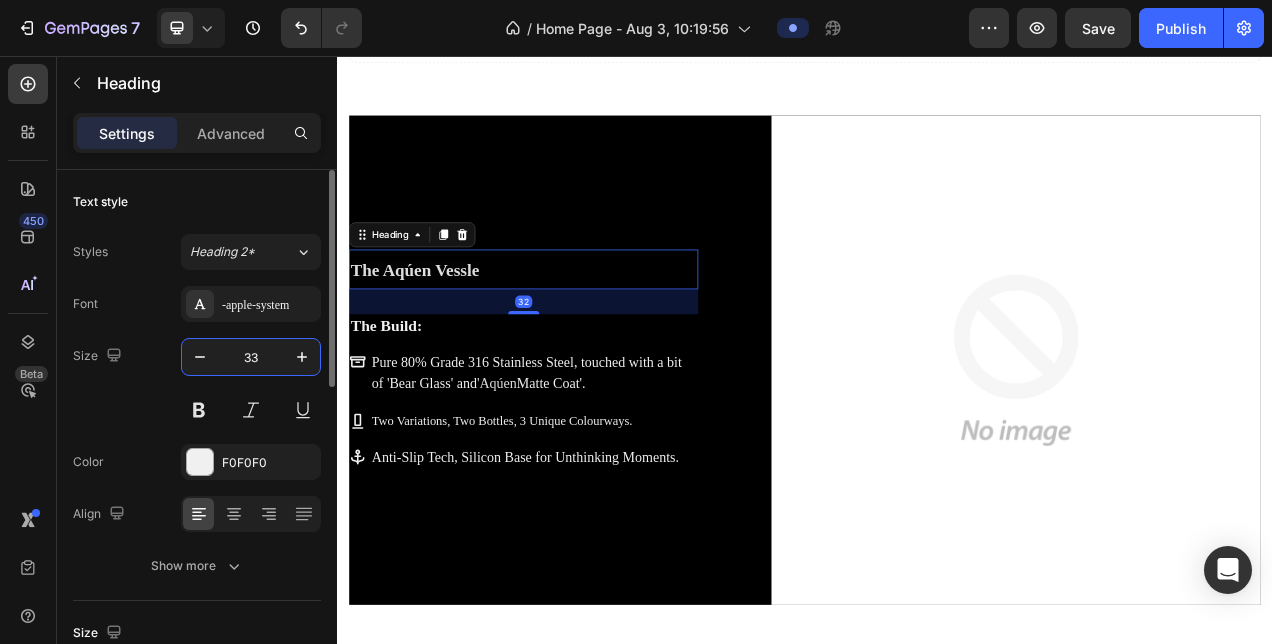 click on "33" at bounding box center [251, 357] 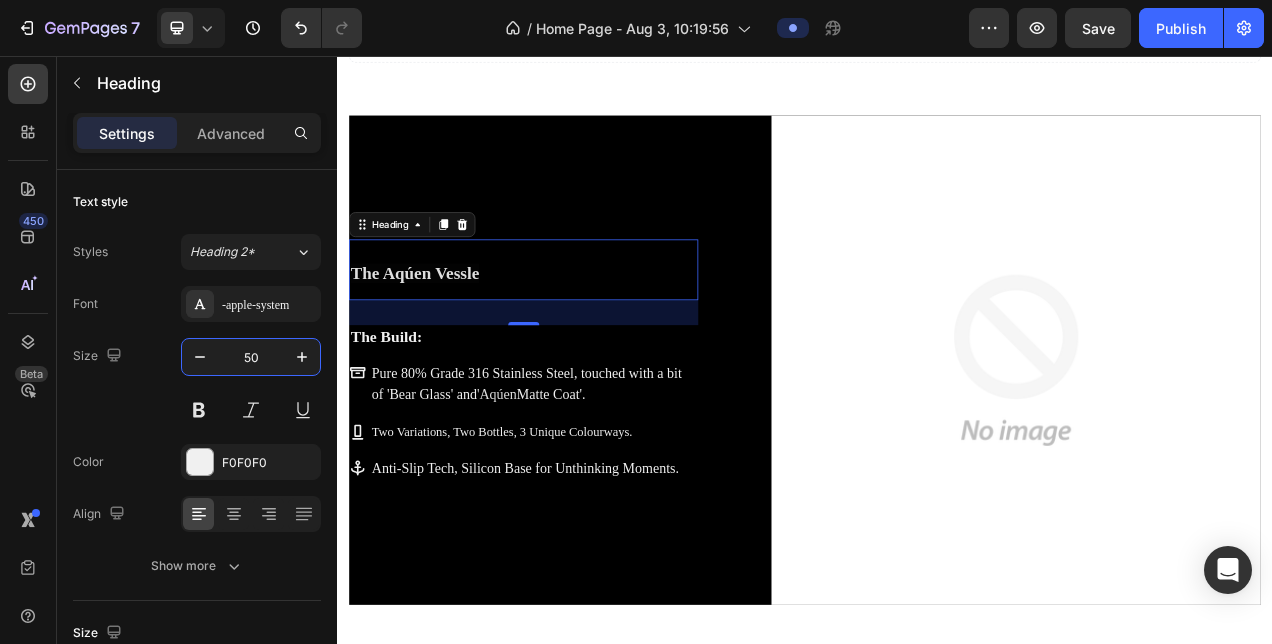 type on "50" 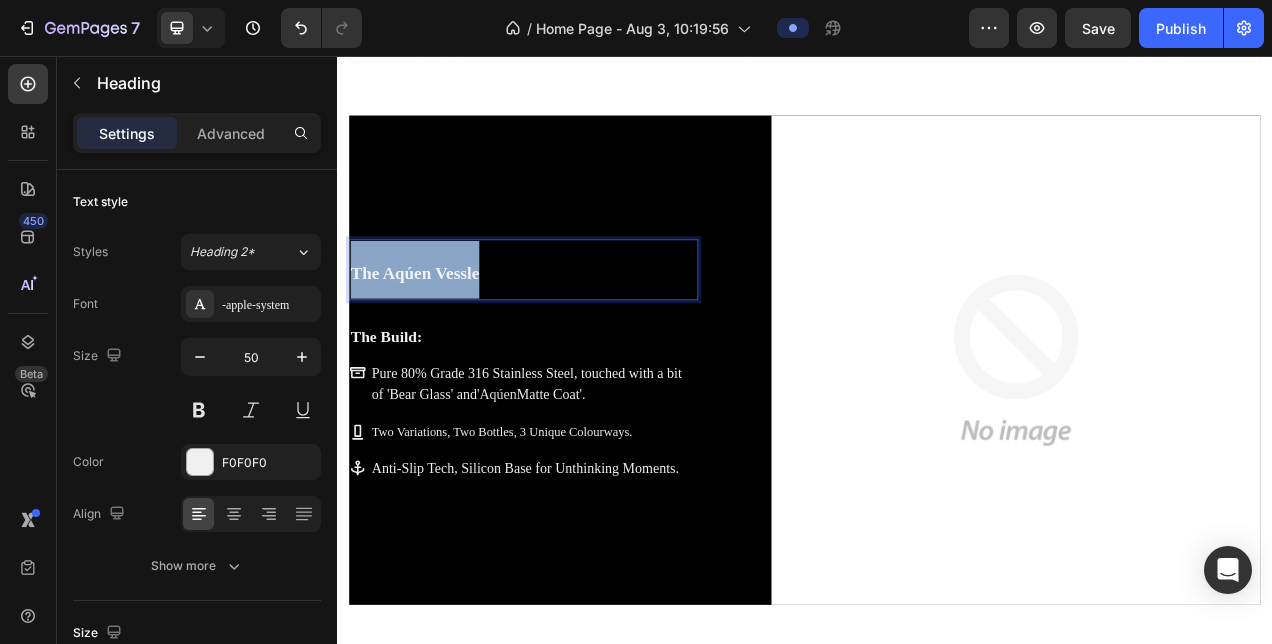 drag, startPoint x: 522, startPoint y: 322, endPoint x: 340, endPoint y: 332, distance: 182.27452 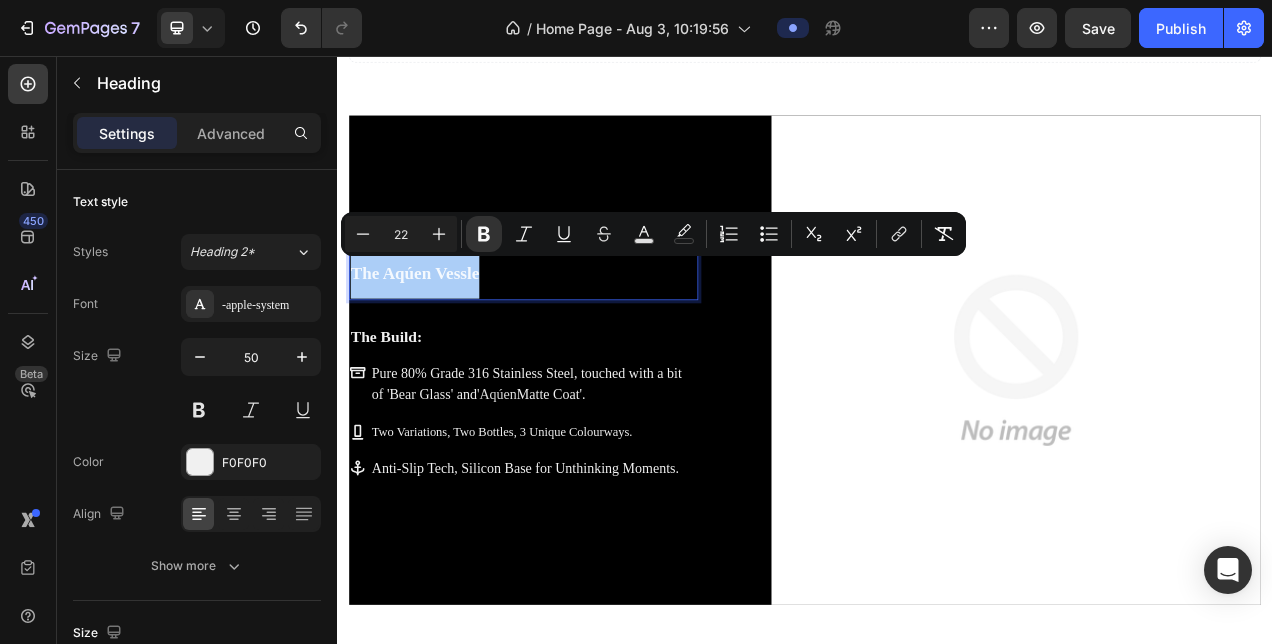 click on "22" at bounding box center [401, 234] 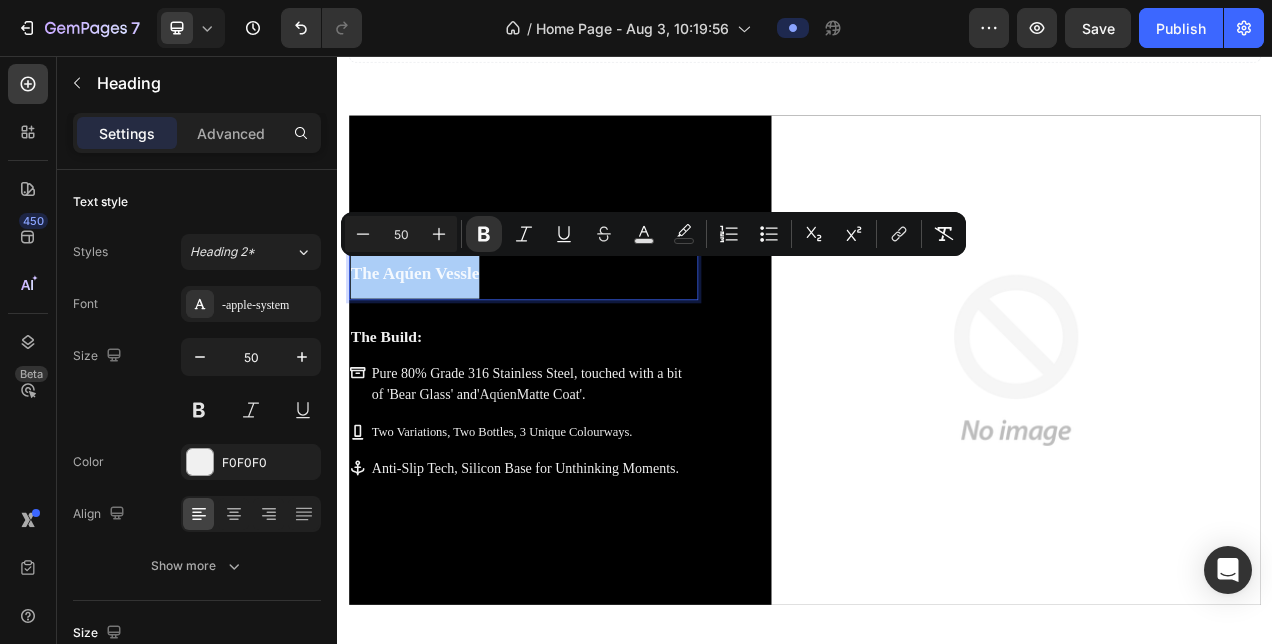 type on "50" 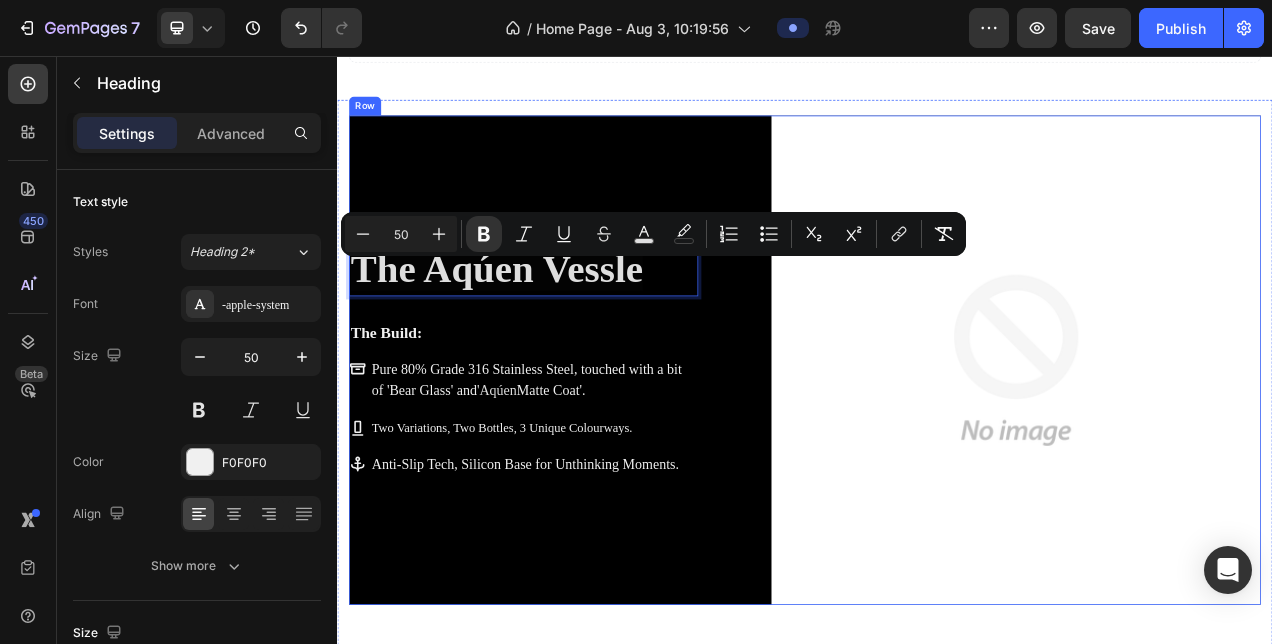 click on "The Aqúen Vessle Heading   32 The Build: Text Block
Pure 80% Grade 316 Stainless Steel, touched with a bit of 'Bear Glass' and  ' Aqúen  Matte Coat'.
Two Variations, Two Bottles, 3 Unique Colourways.
Anti-Slip Tech, Silicon Base for Unthinking Moments. Item List" at bounding box center [576, 446] 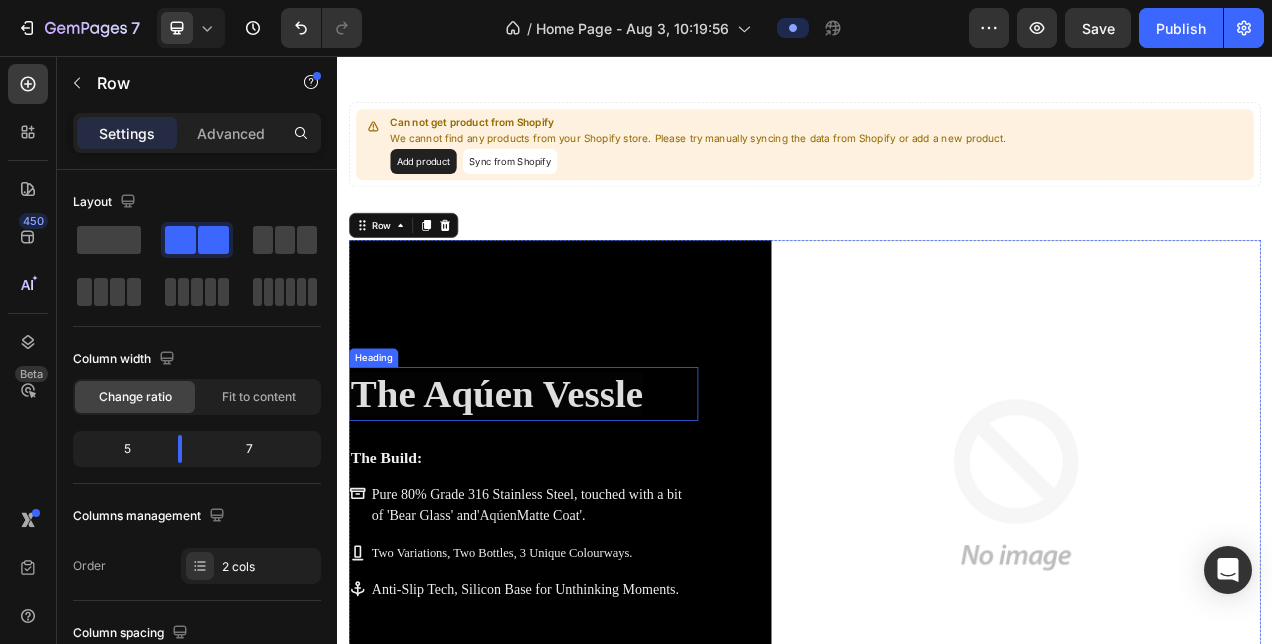 scroll, scrollTop: 1060, scrollLeft: 0, axis: vertical 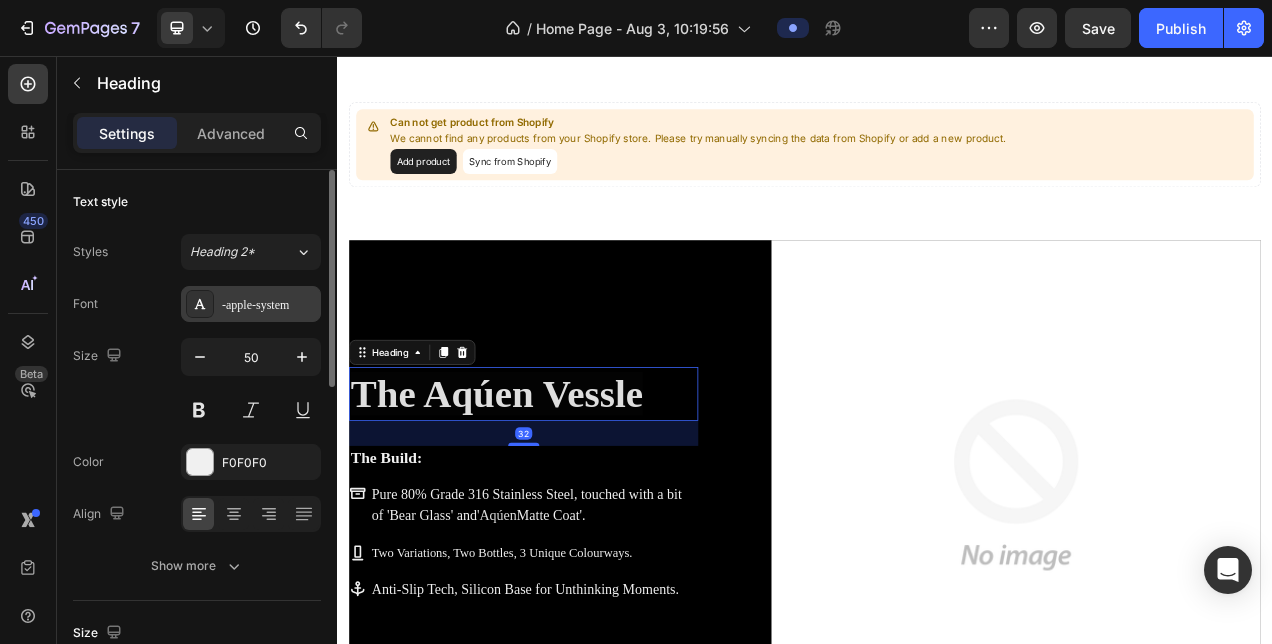 click on "-apple-system" at bounding box center [251, 304] 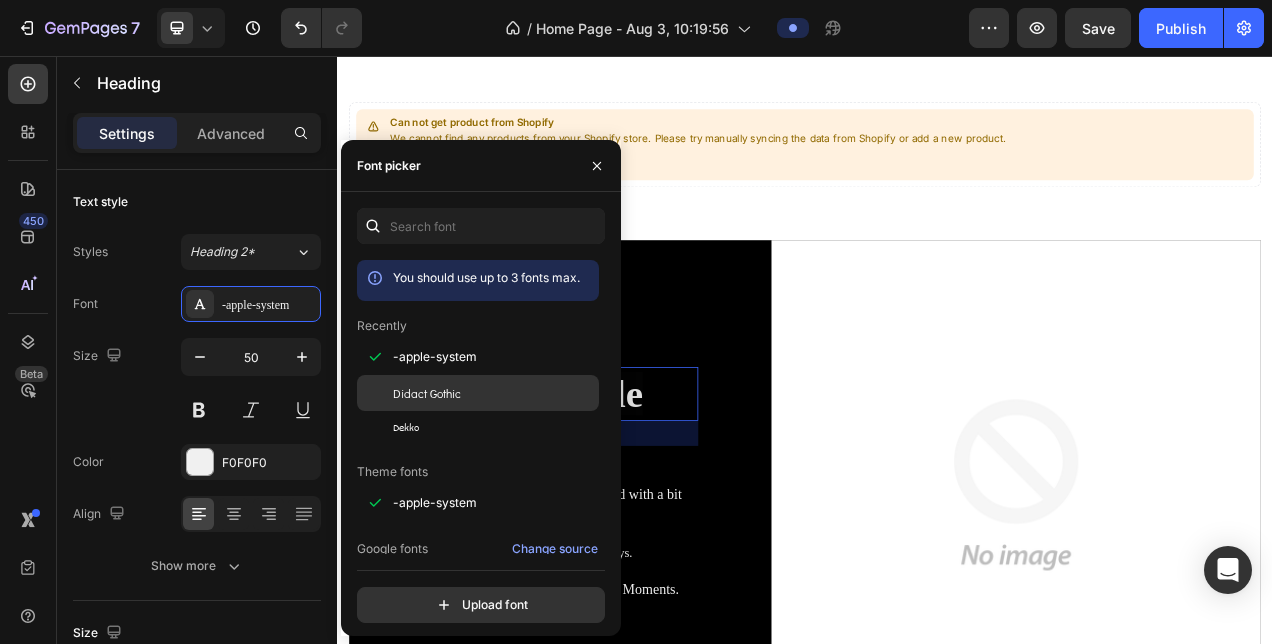 click on "Didact Gothic" at bounding box center [427, 393] 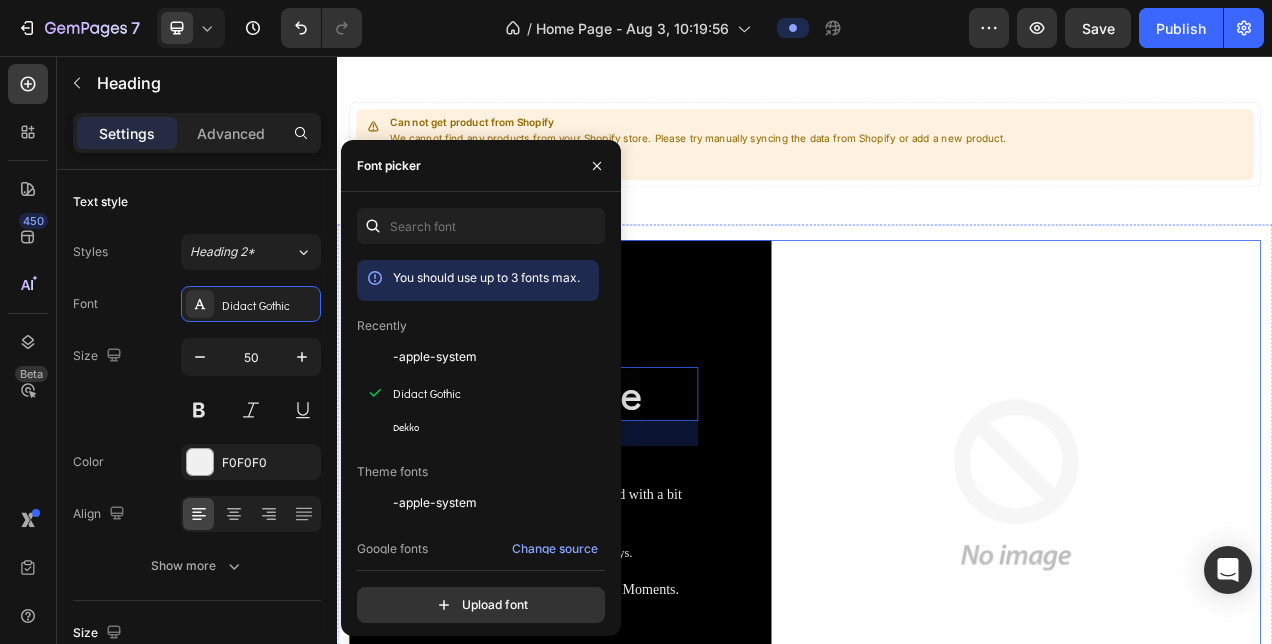 click on "⁠⁠⁠⁠⁠⁠⁠ The Aqúen Vessle Heading   32 The Build: Text Block
Pure 80% Grade 316 Stainless Steel, touched with a bit of 'Bear Glass' and  ' Aqúen  Matte Coat'.
Two Variations, Two Bottles, 3 Unique Colourways.
Anti-Slip Tech, Silicon Base for Unthinking Moments. Item List Image Row" at bounding box center (937, 606) 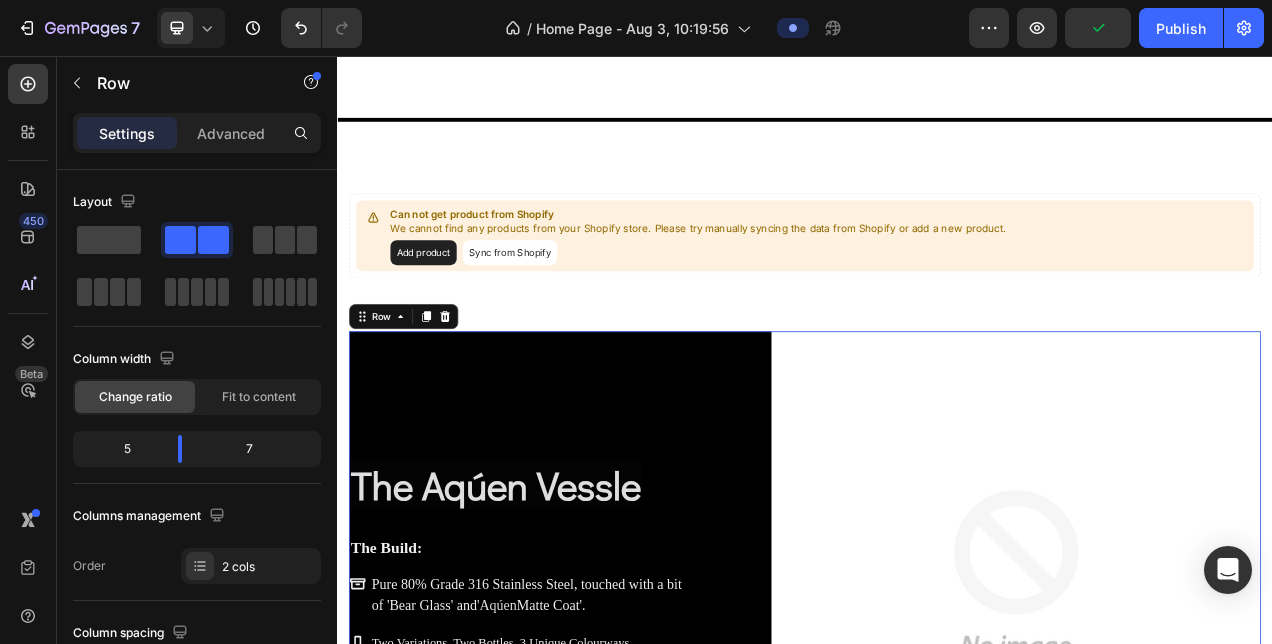 scroll, scrollTop: 914, scrollLeft: 0, axis: vertical 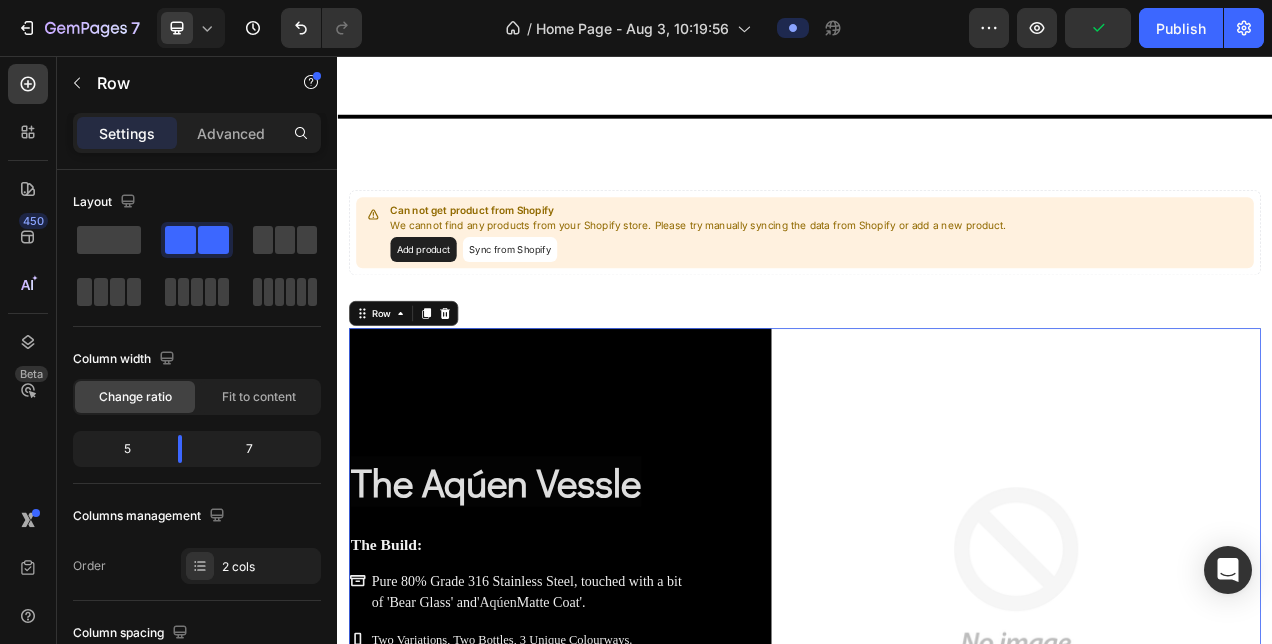 click on "The Aqúen Vessle" at bounding box center (540, 601) 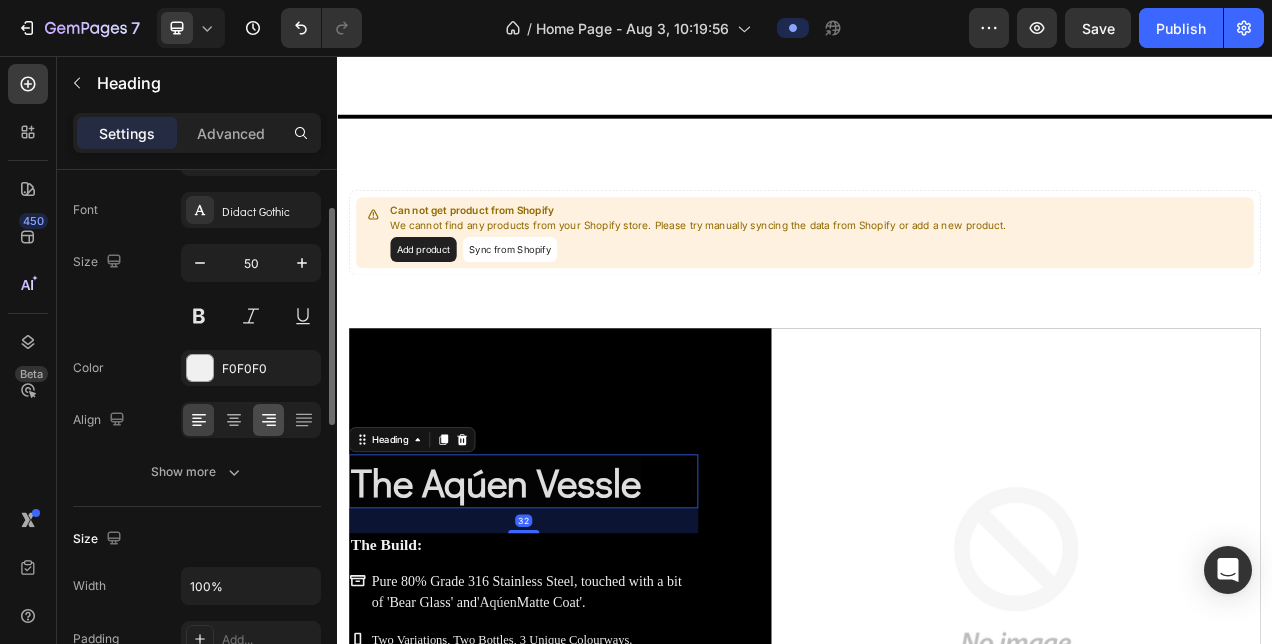scroll, scrollTop: 96, scrollLeft: 0, axis: vertical 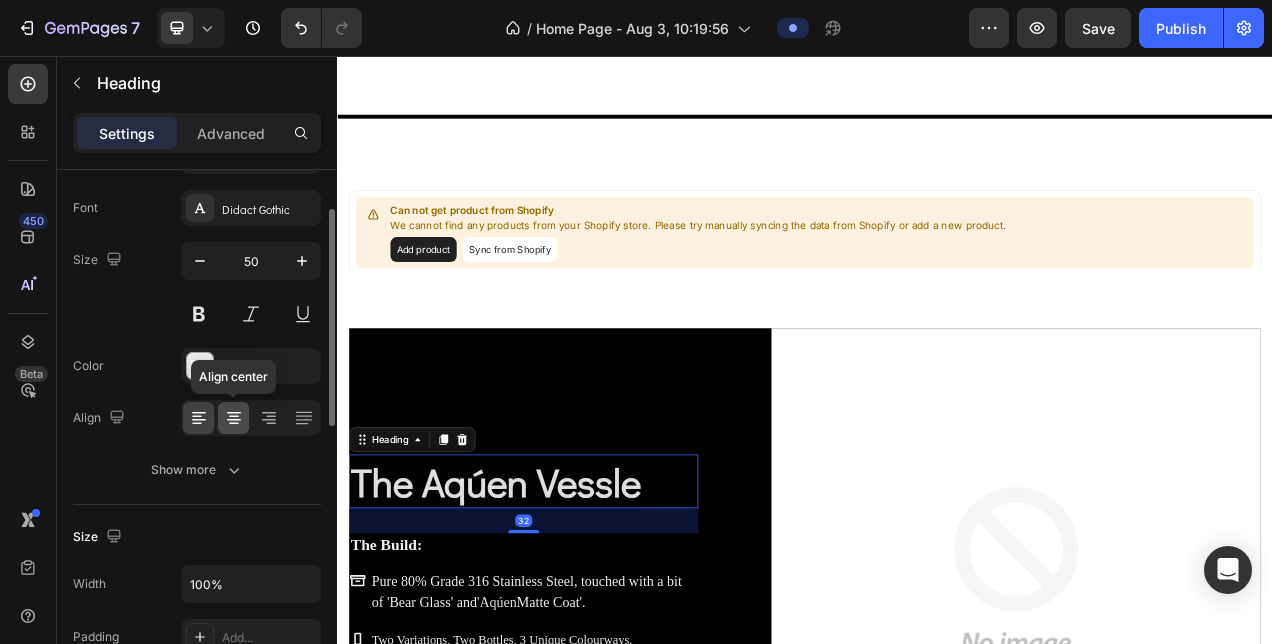 click 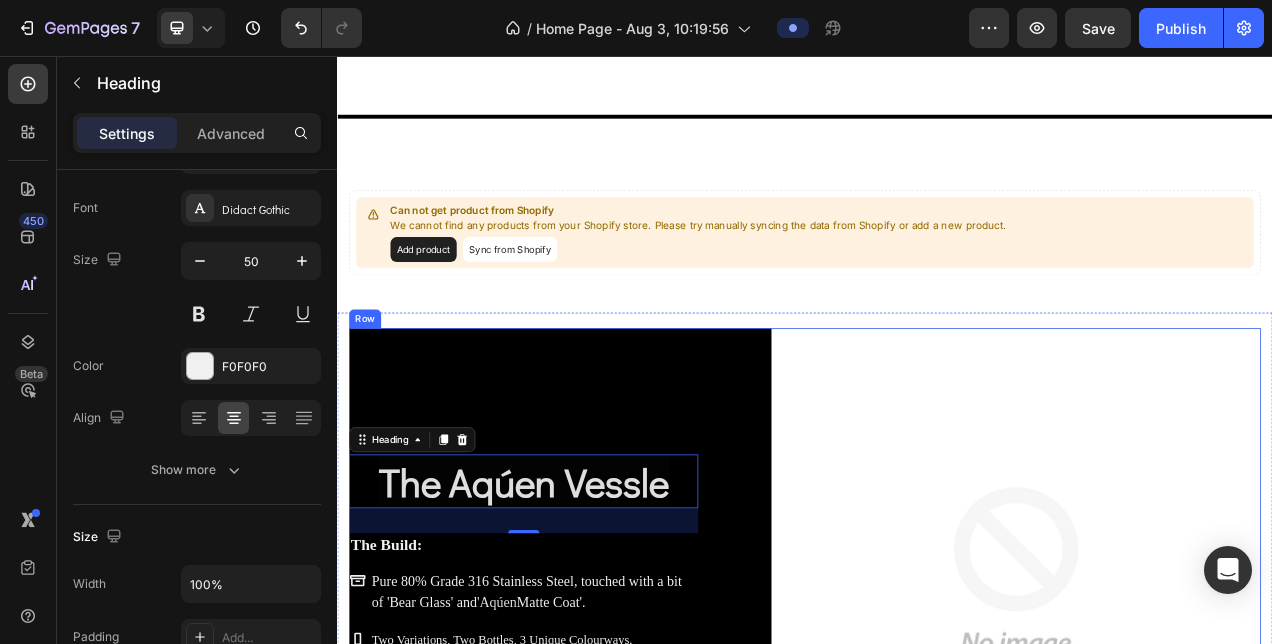 click on "⁠⁠⁠⁠⁠⁠⁠ The Aqúen Vessle Heading   32 The Build: Text Block
Pure 80% Grade 316 Stainless Steel, touched with a bit of 'Bear Glass' and  ' Aqúen  Matte Coat'.
Two Variations, Two Bottles, 3 Unique Colourways.
Anti-Slip Tech, Silicon Base for Unthinking Moments. Item List" at bounding box center [576, 719] 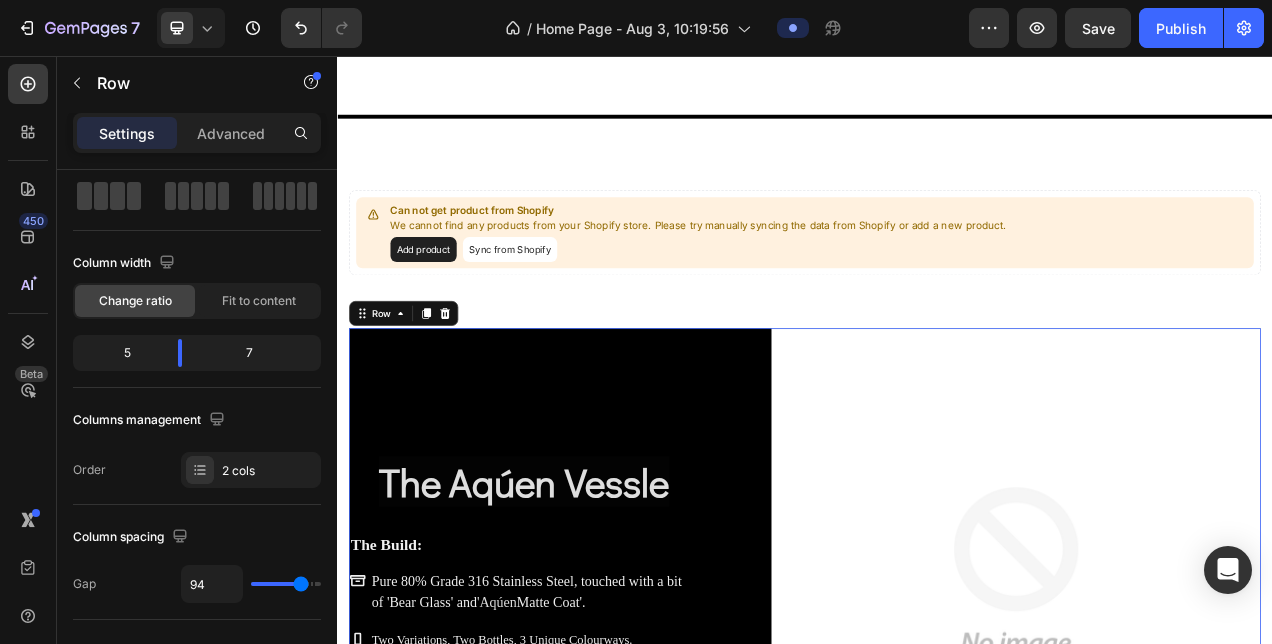 scroll, scrollTop: 0, scrollLeft: 0, axis: both 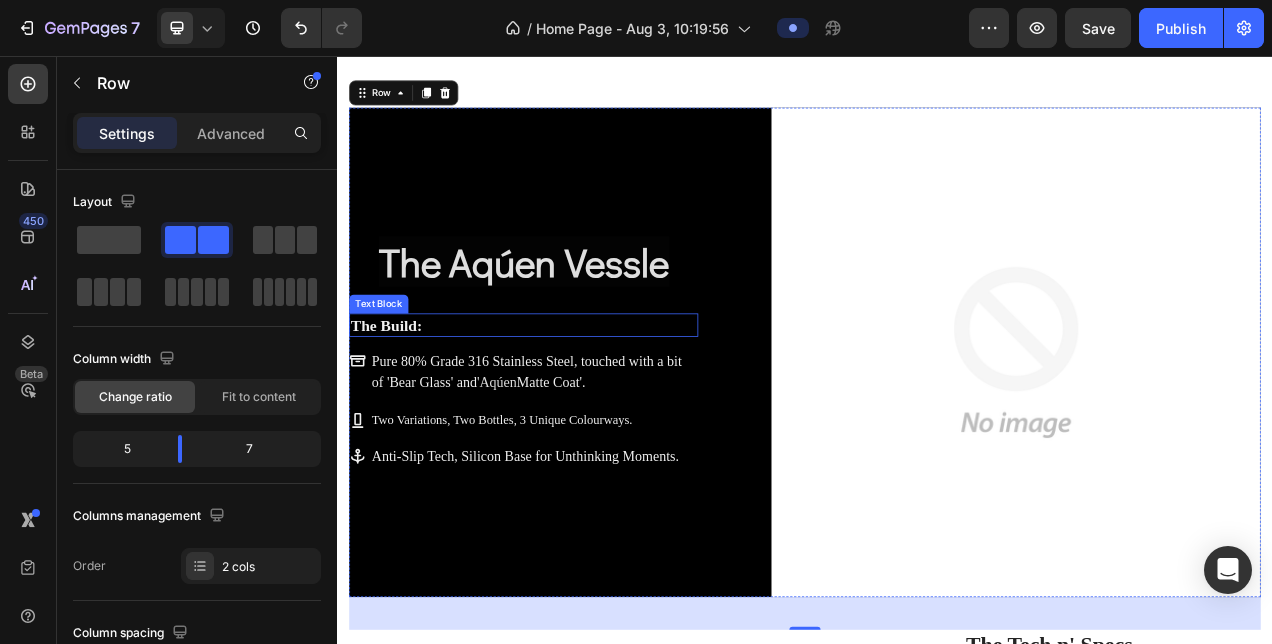 click on "The Build:" at bounding box center [576, 401] 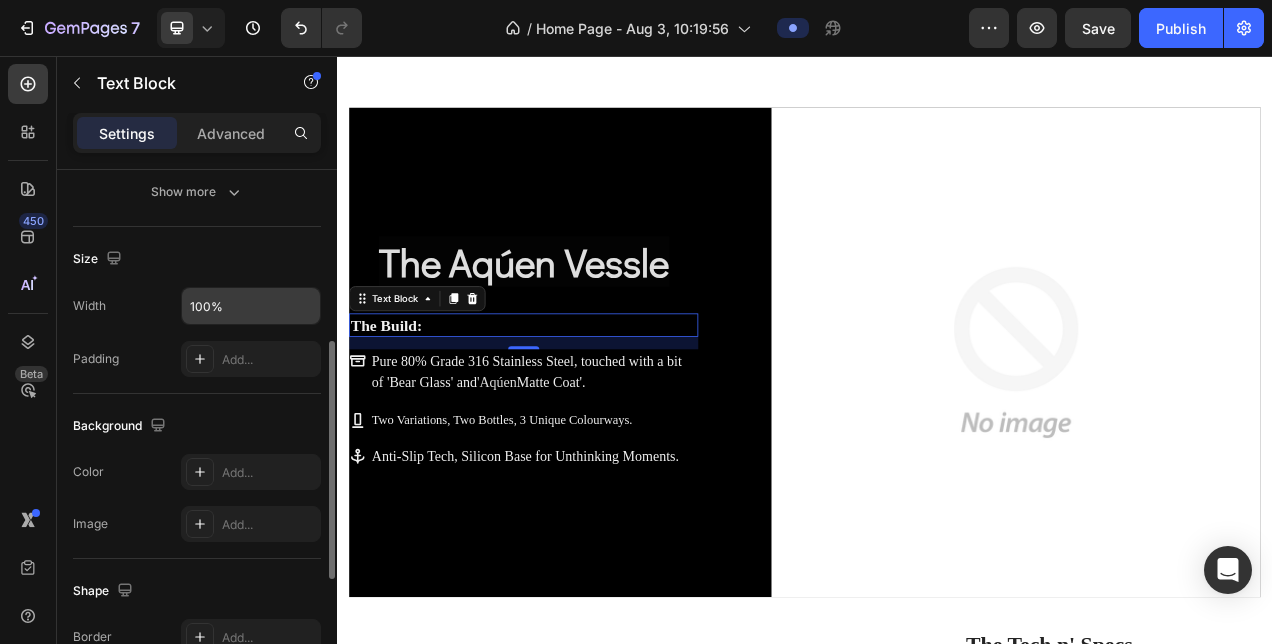 scroll, scrollTop: 376, scrollLeft: 0, axis: vertical 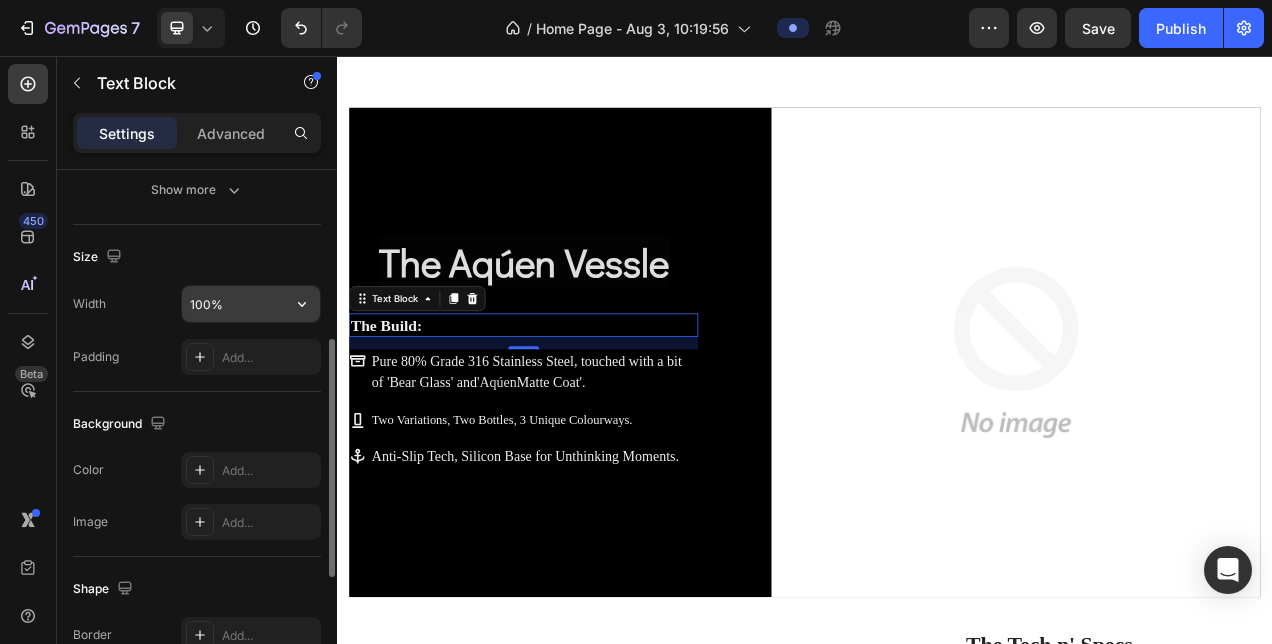 click on "100%" at bounding box center [251, 304] 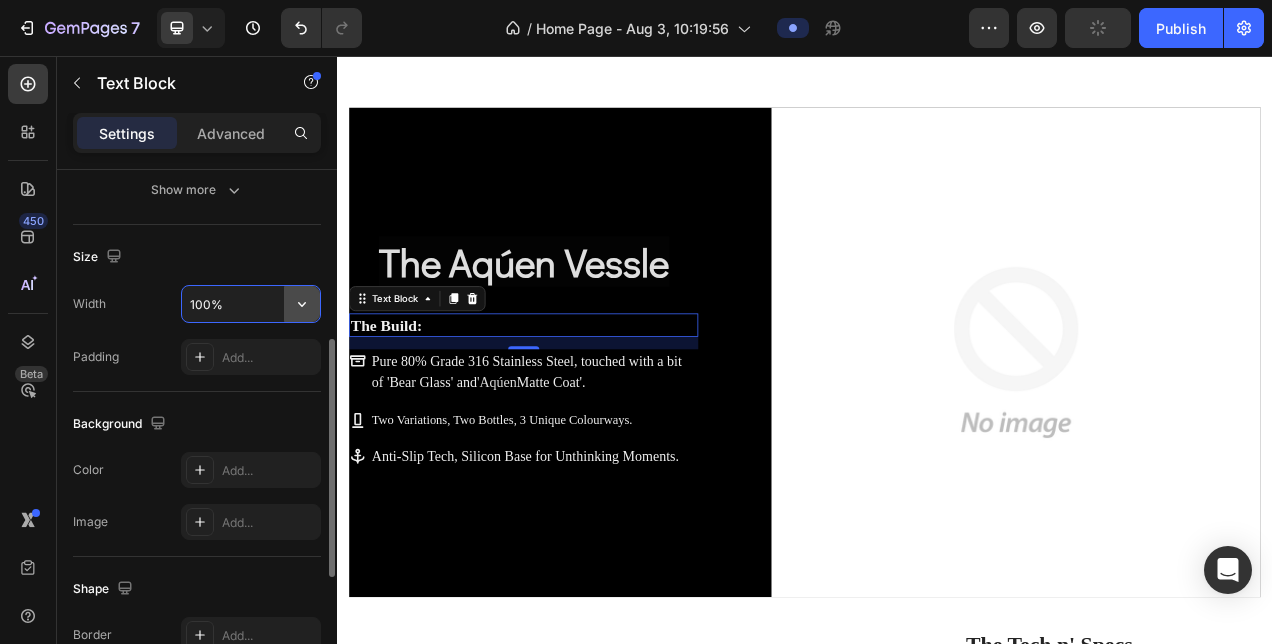 click 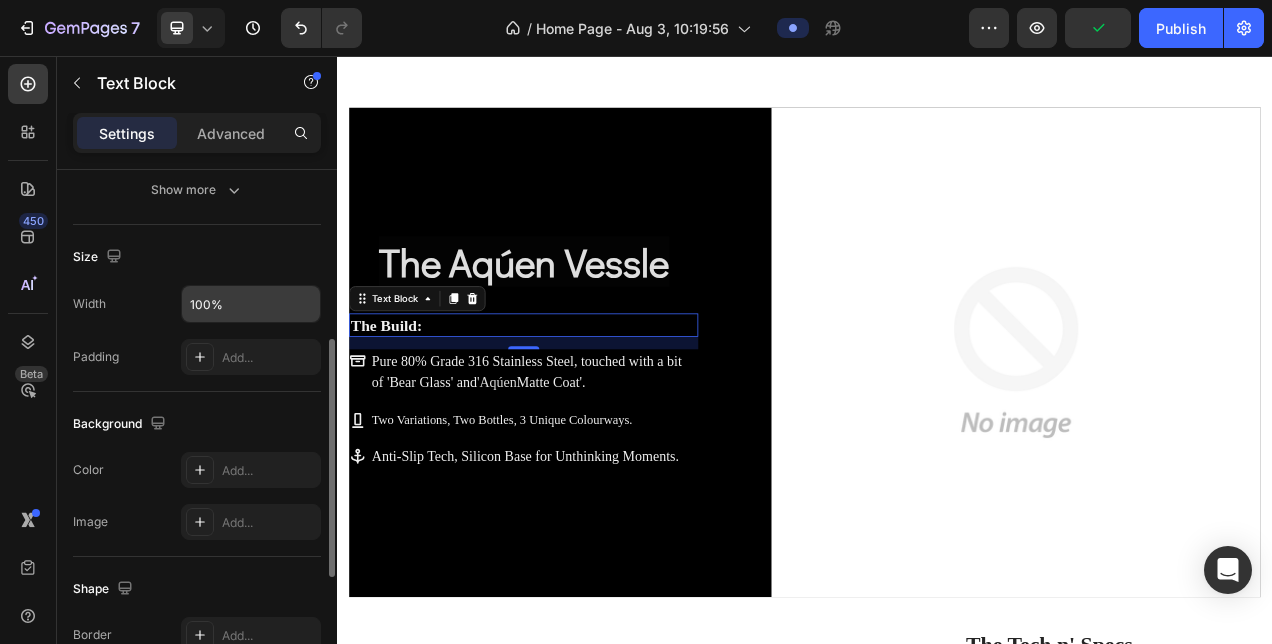 click on "Size" at bounding box center (197, 257) 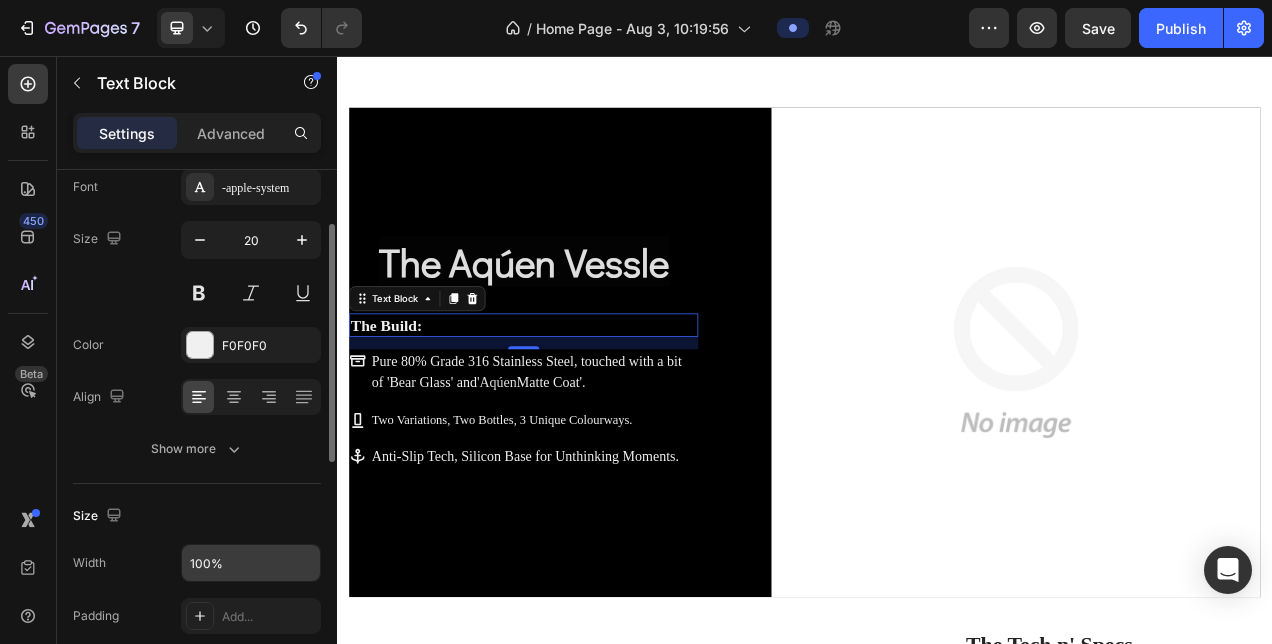 scroll, scrollTop: 120, scrollLeft: 0, axis: vertical 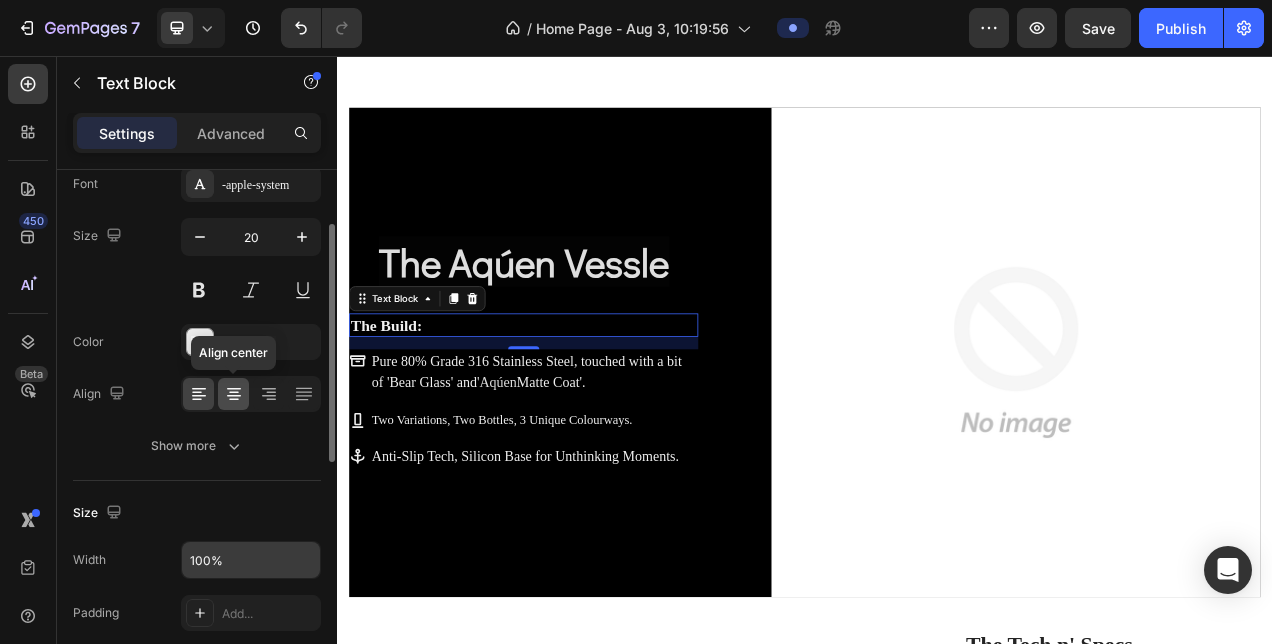 click 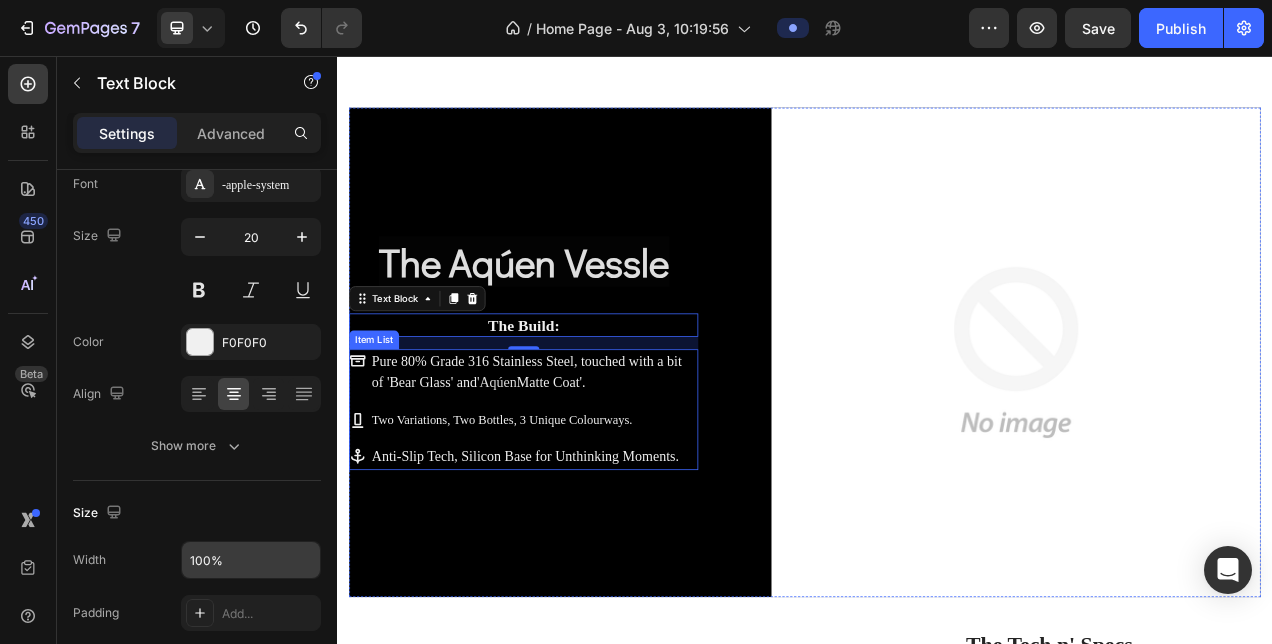 click on "Pure 80% Grade 316 Stainless Steel, touched with a bit of 'Bear Glass' and" at bounding box center [580, 461] 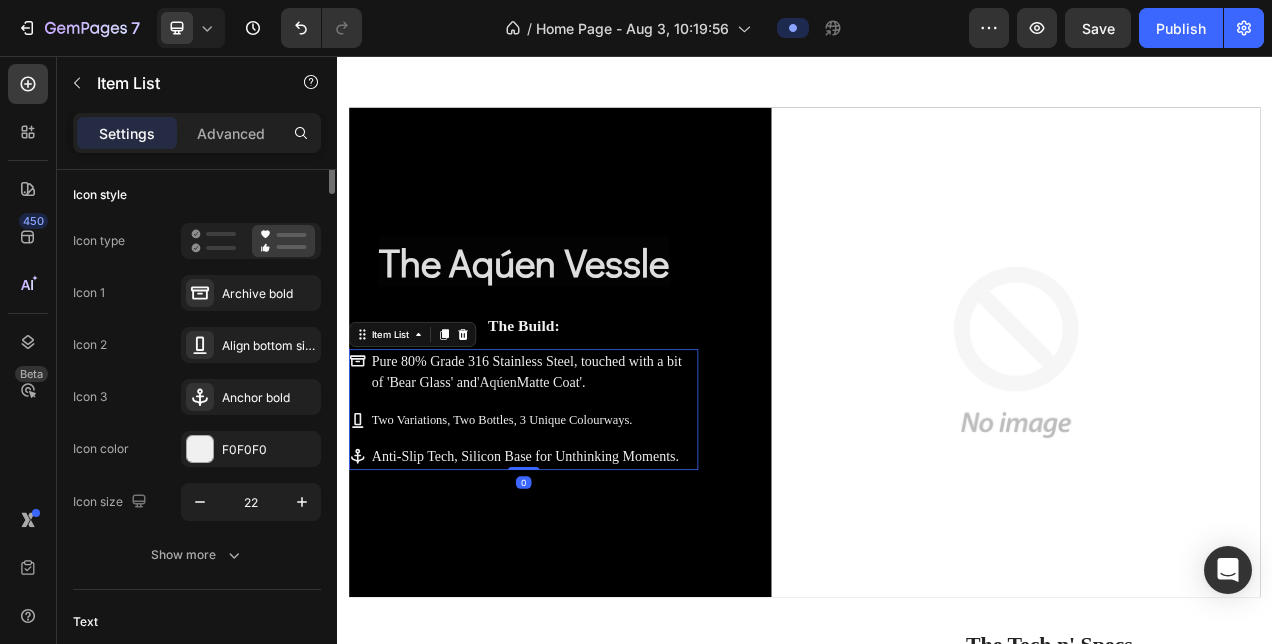 scroll, scrollTop: 0, scrollLeft: 0, axis: both 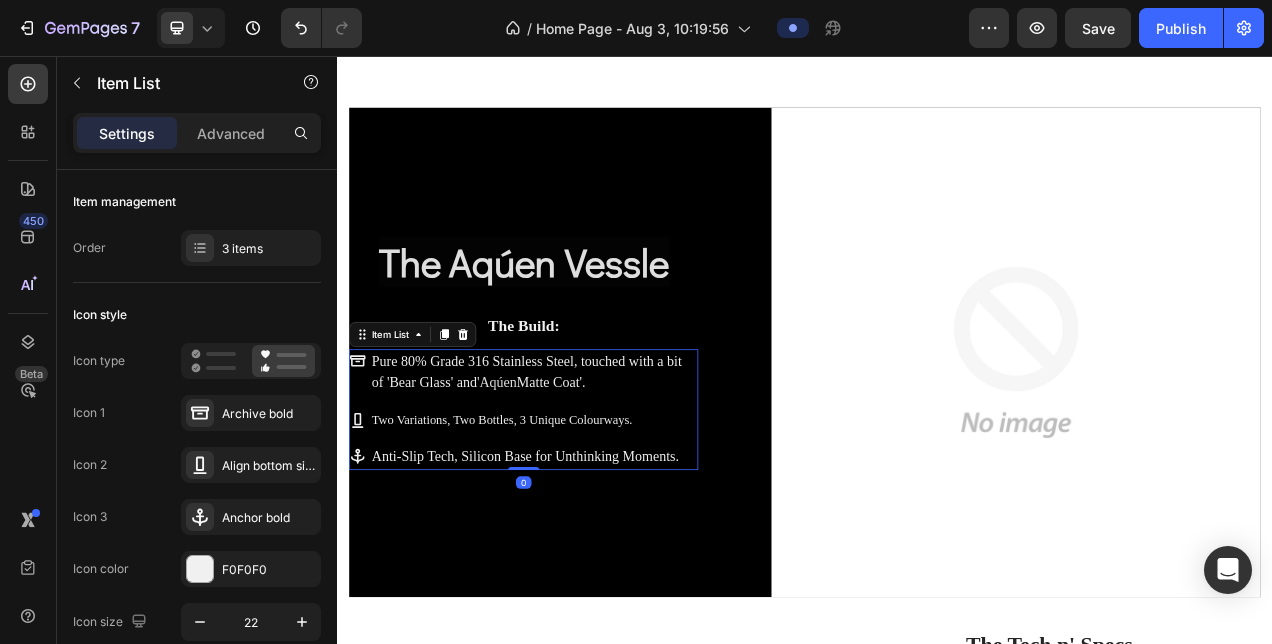 click on "Pure 80% Grade 316 Stainless Steel, touched with a bit of 'Bear Glass' and  ' Aqúen  Matte Coat'.
Two Variations, Two Bottles, 3 Unique Colourways.
Anti-Slip Tech, Silicon Base for Unthinking Moments." at bounding box center [576, 509] 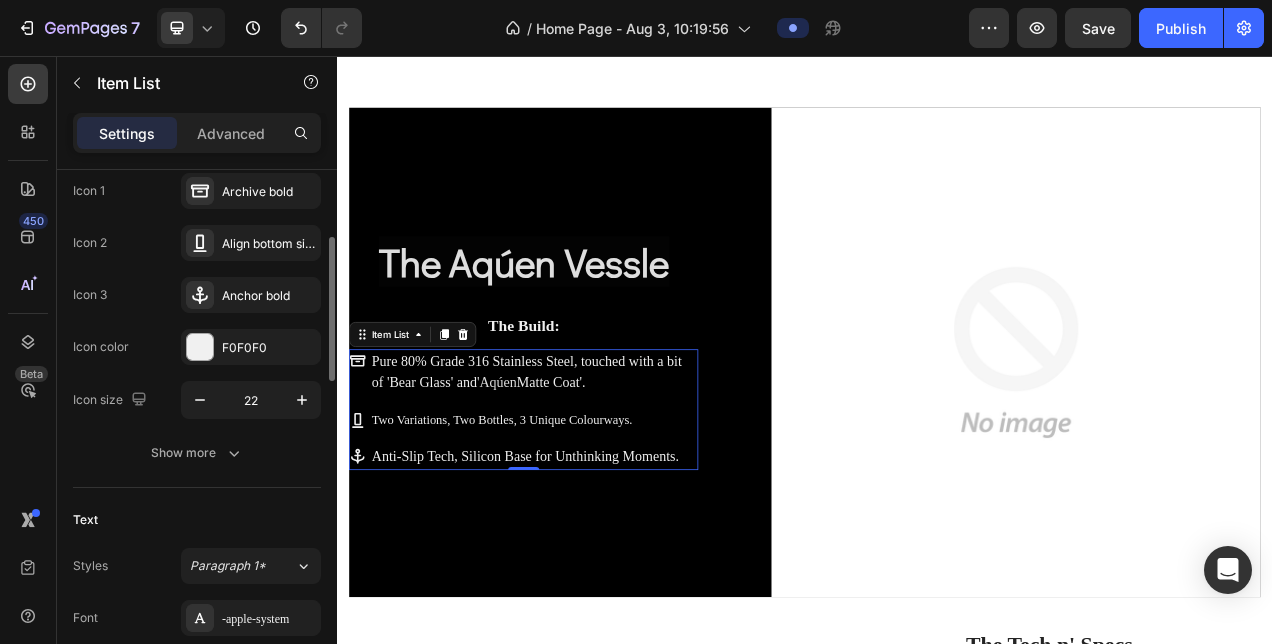 scroll, scrollTop: 234, scrollLeft: 0, axis: vertical 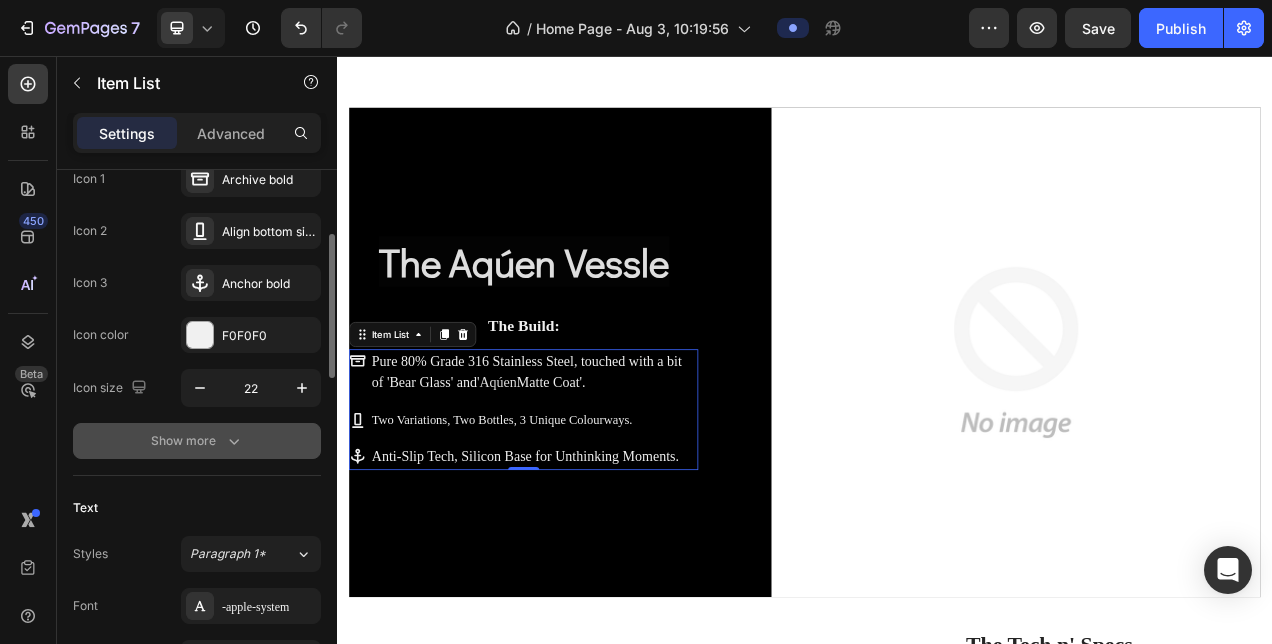 click on "Show more" at bounding box center (197, 441) 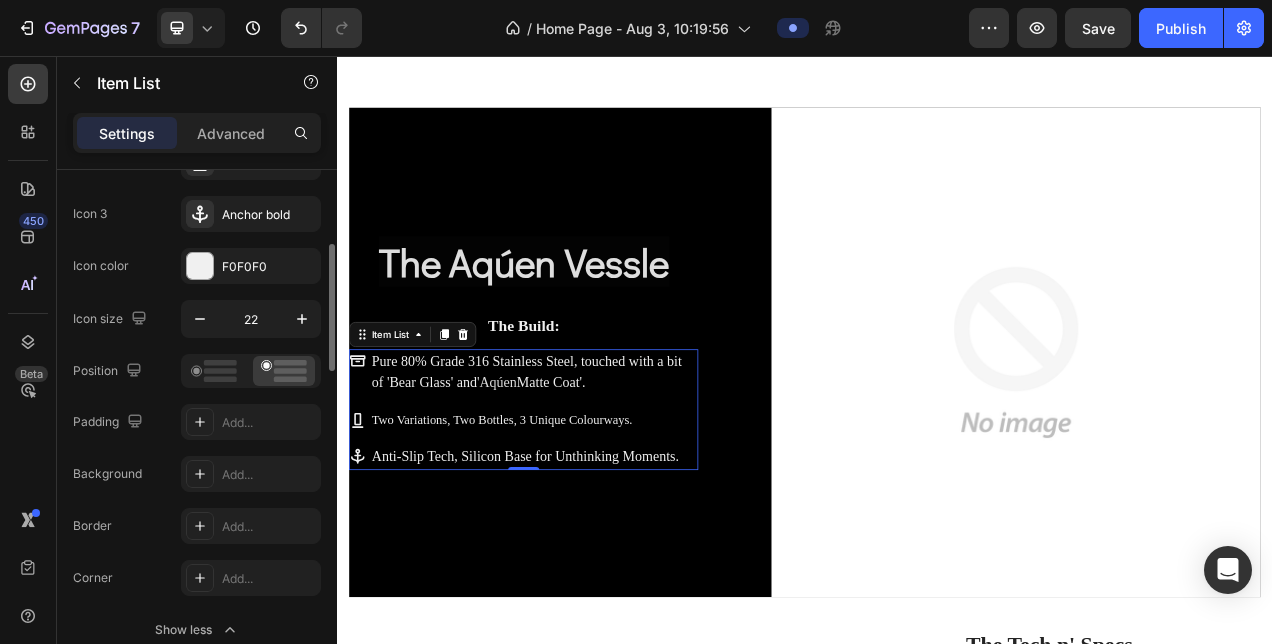 scroll, scrollTop: 304, scrollLeft: 0, axis: vertical 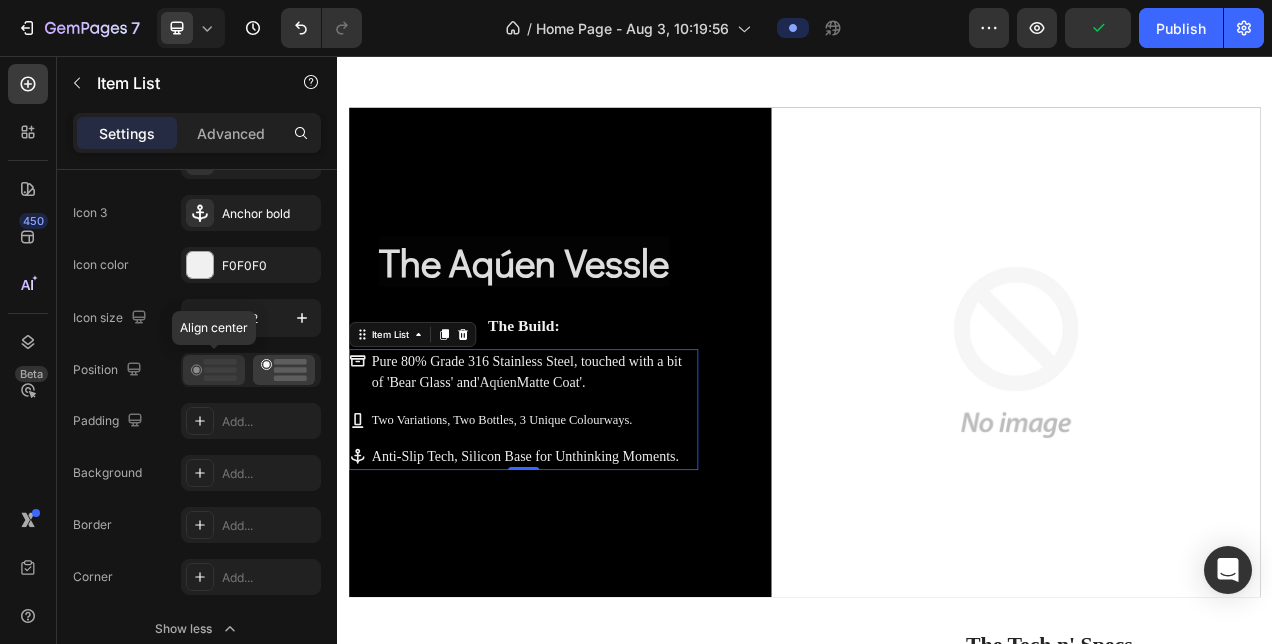 click 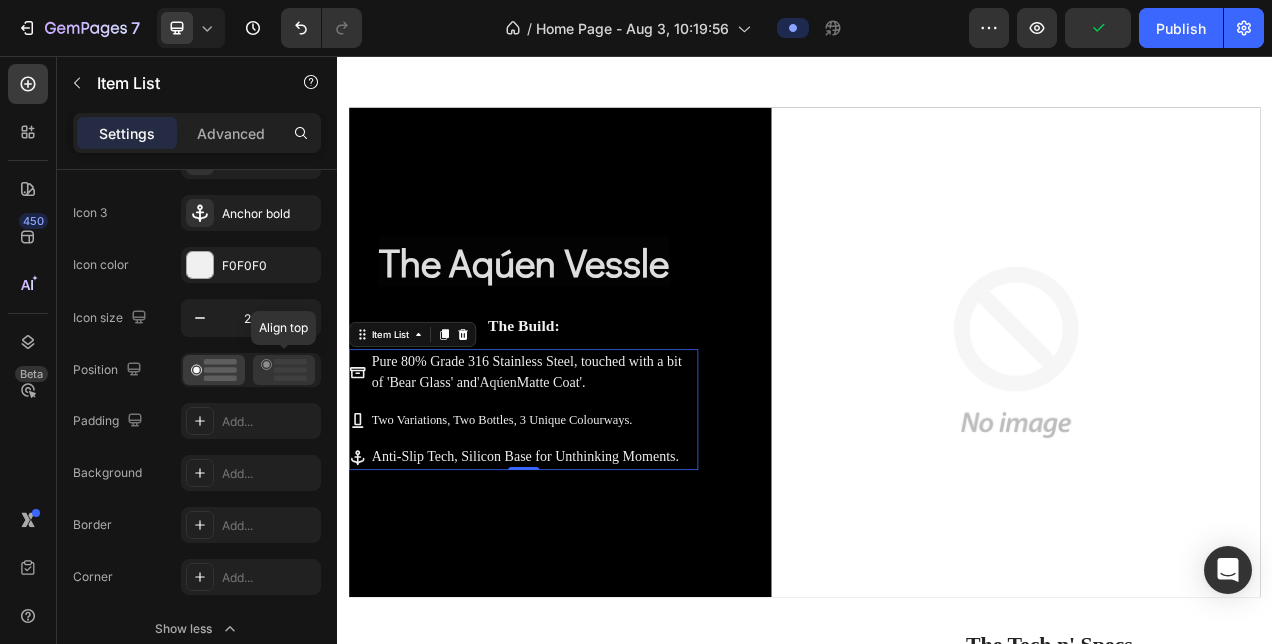 click 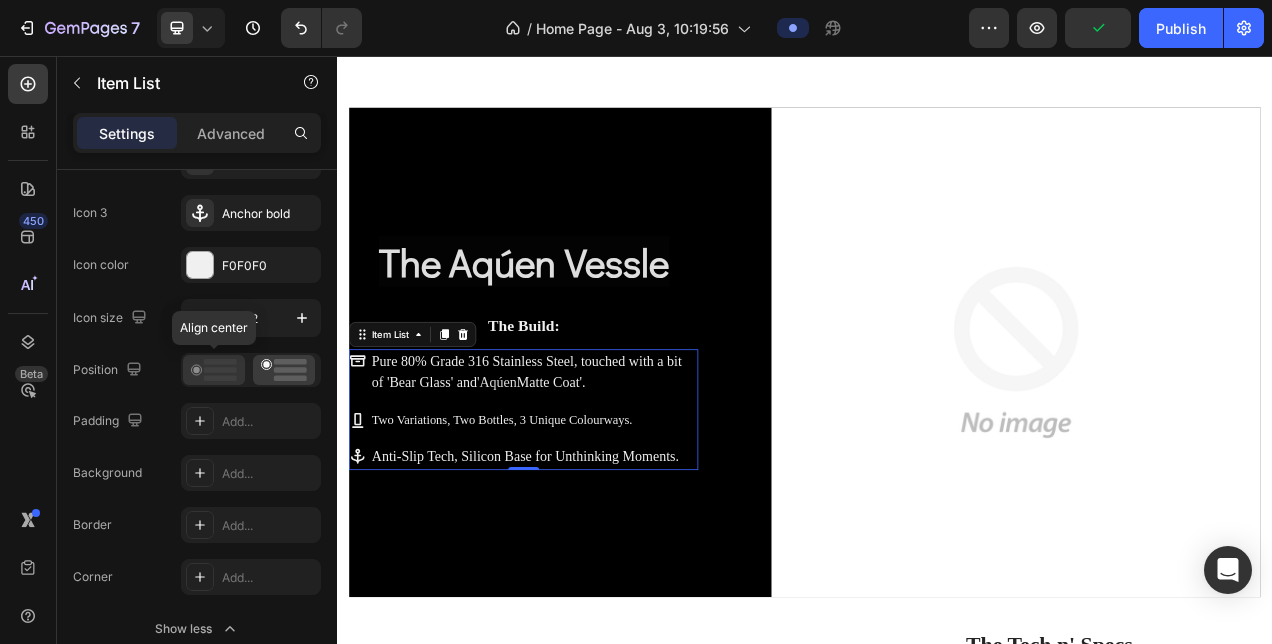 click 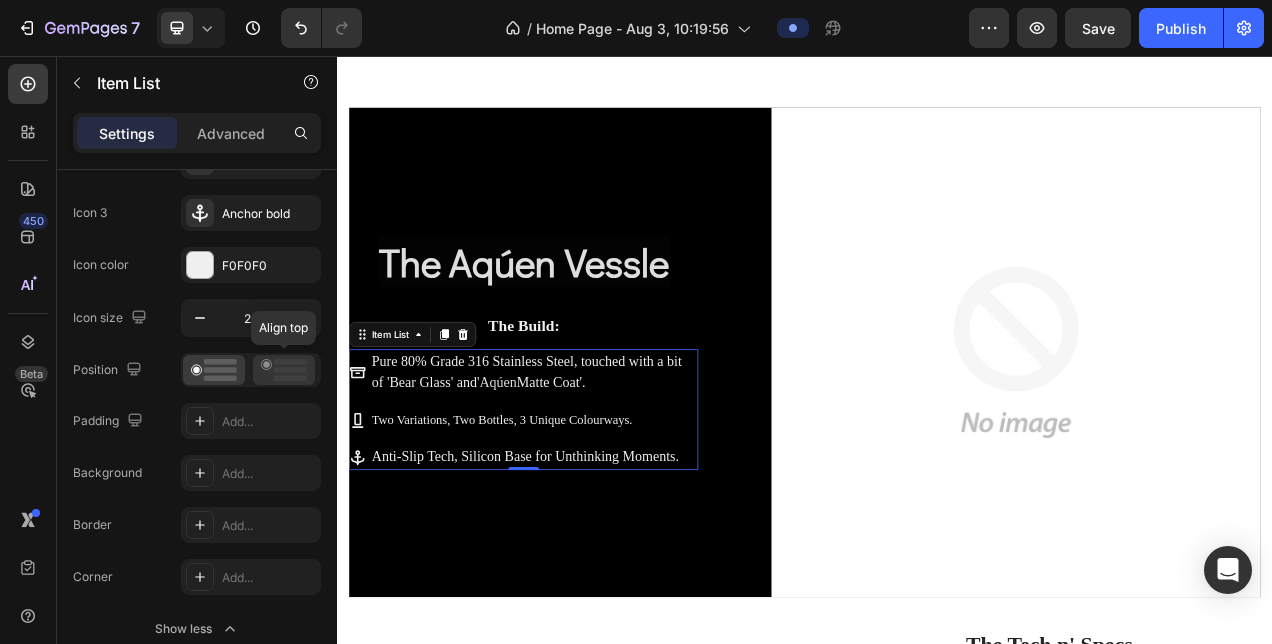 click 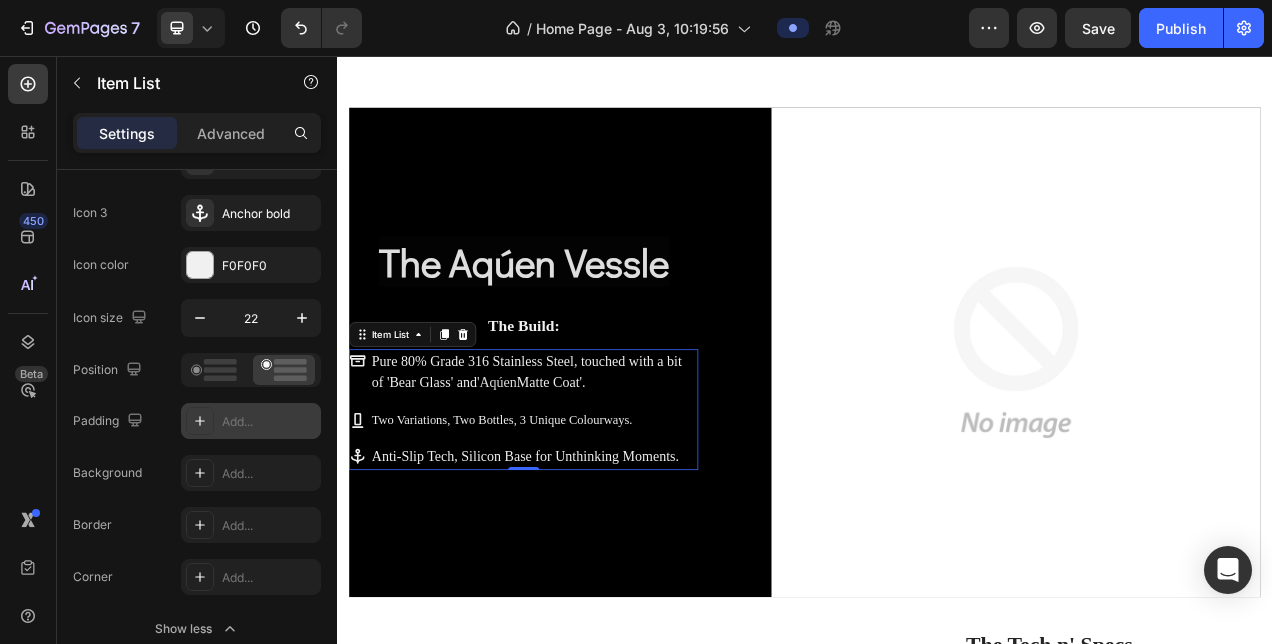 click on "Add..." at bounding box center [269, 422] 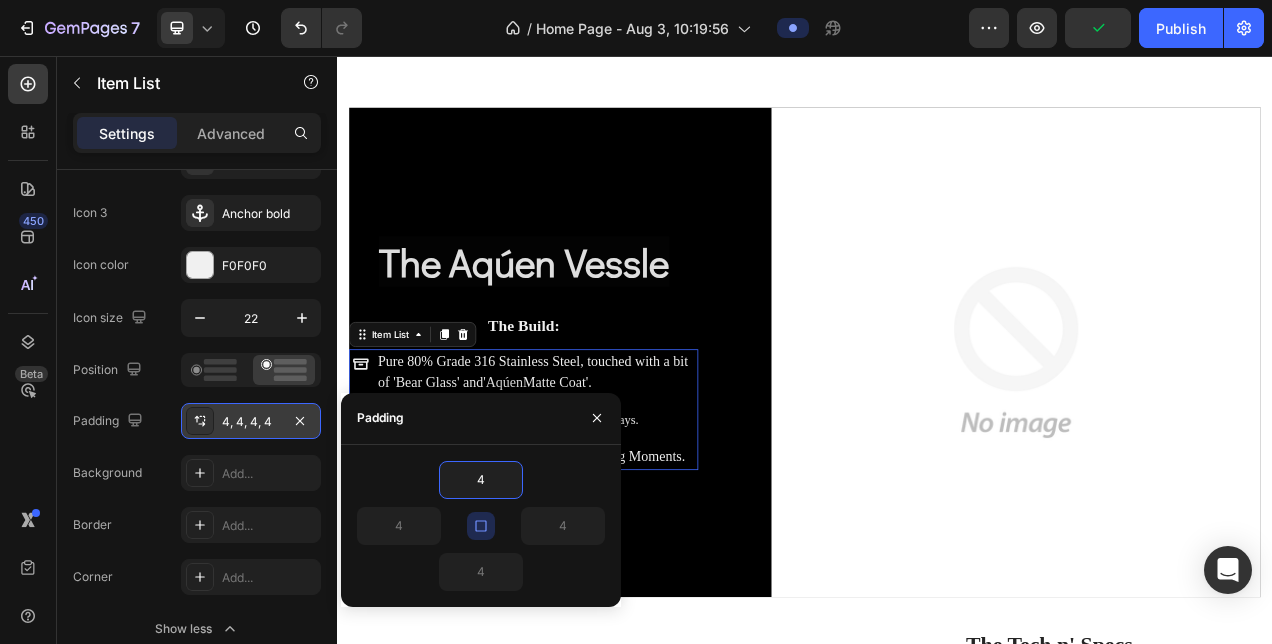click 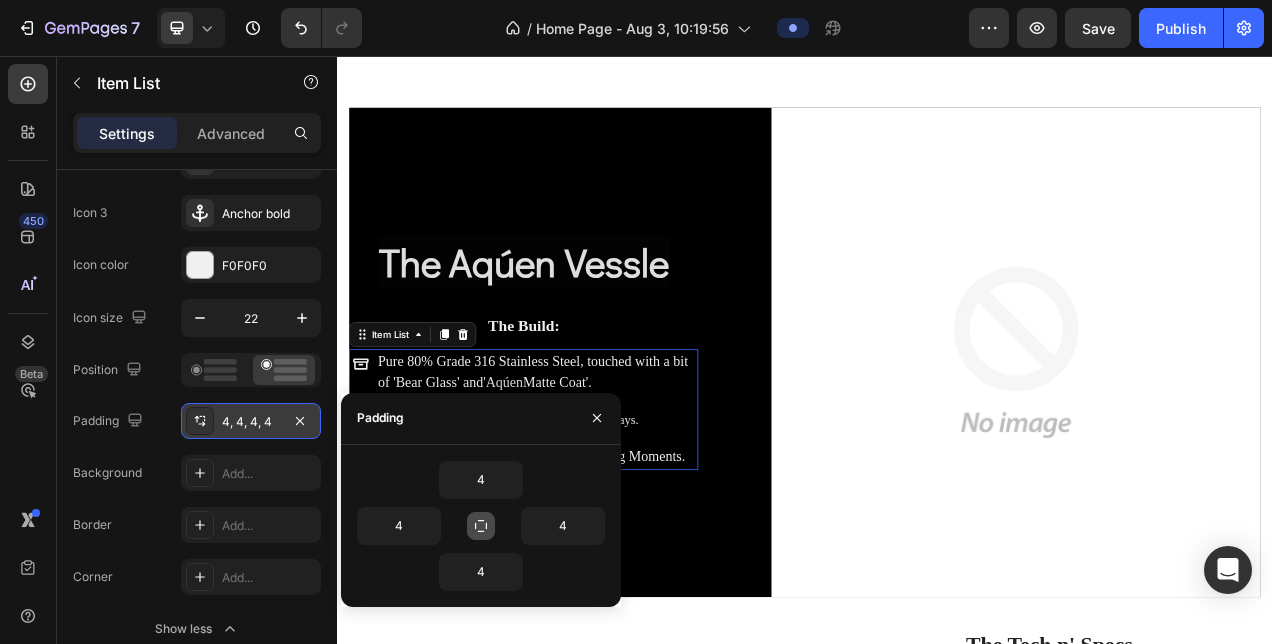 click 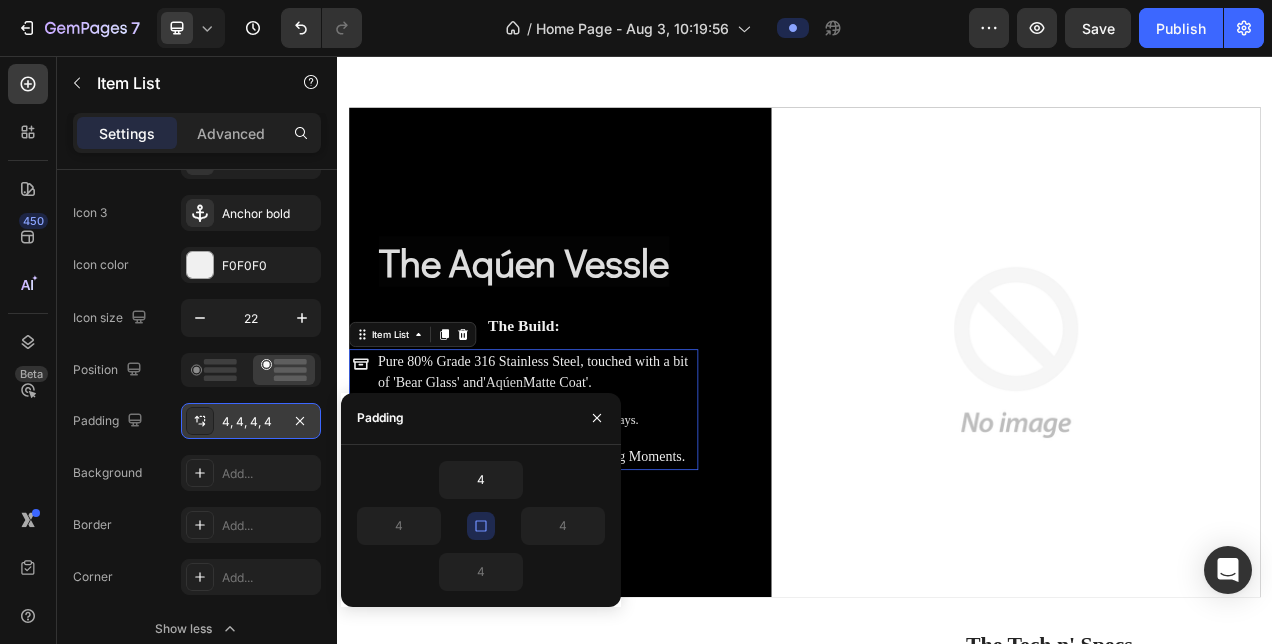 click 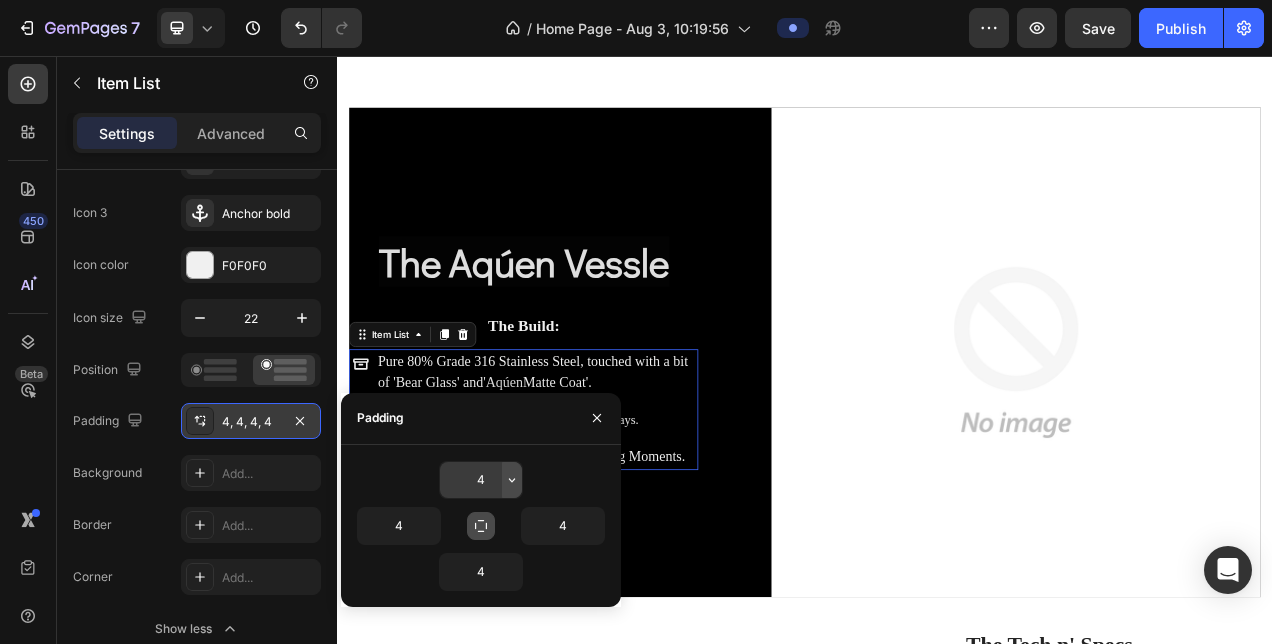 click 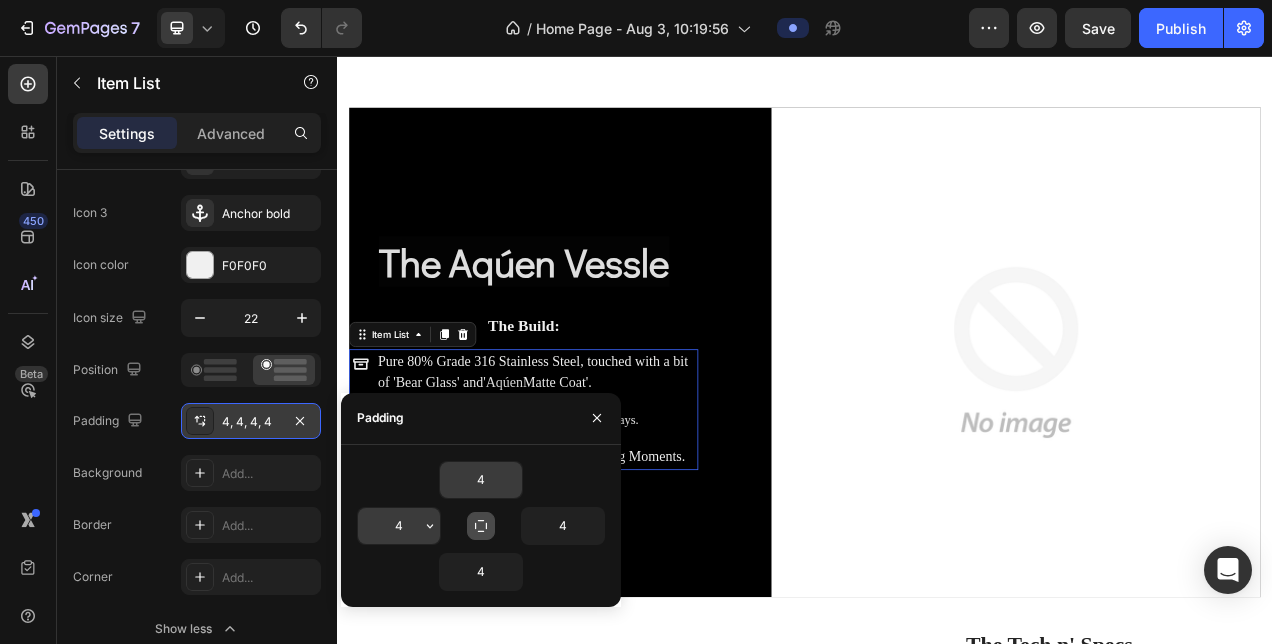 click 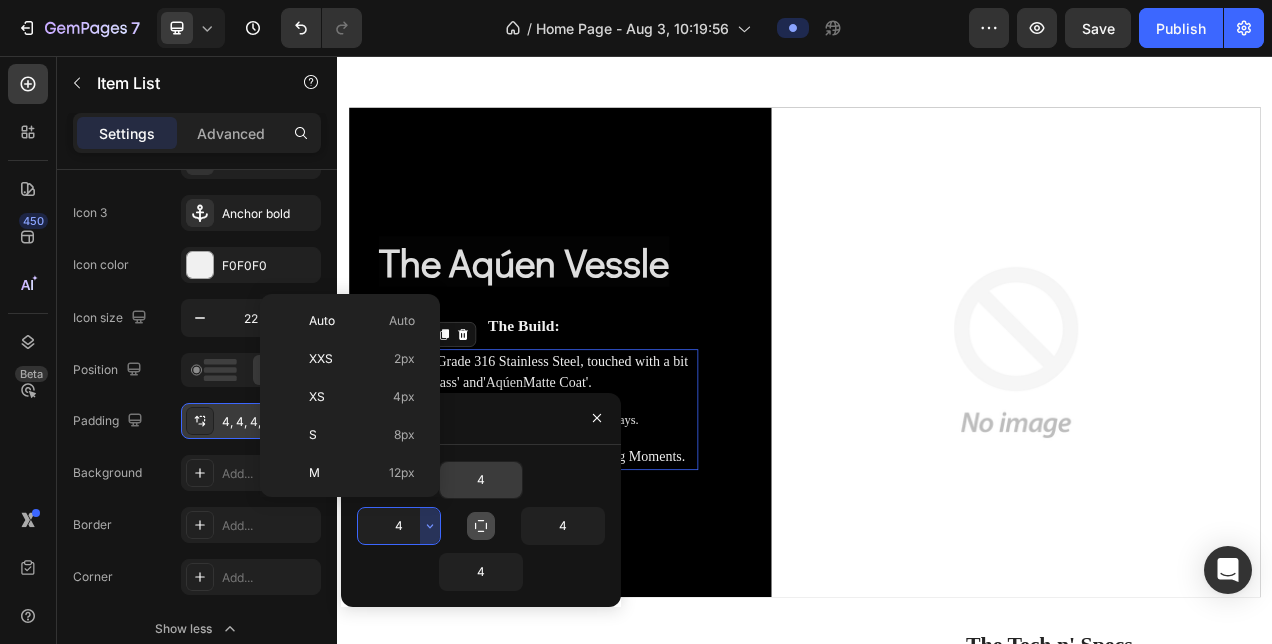 type 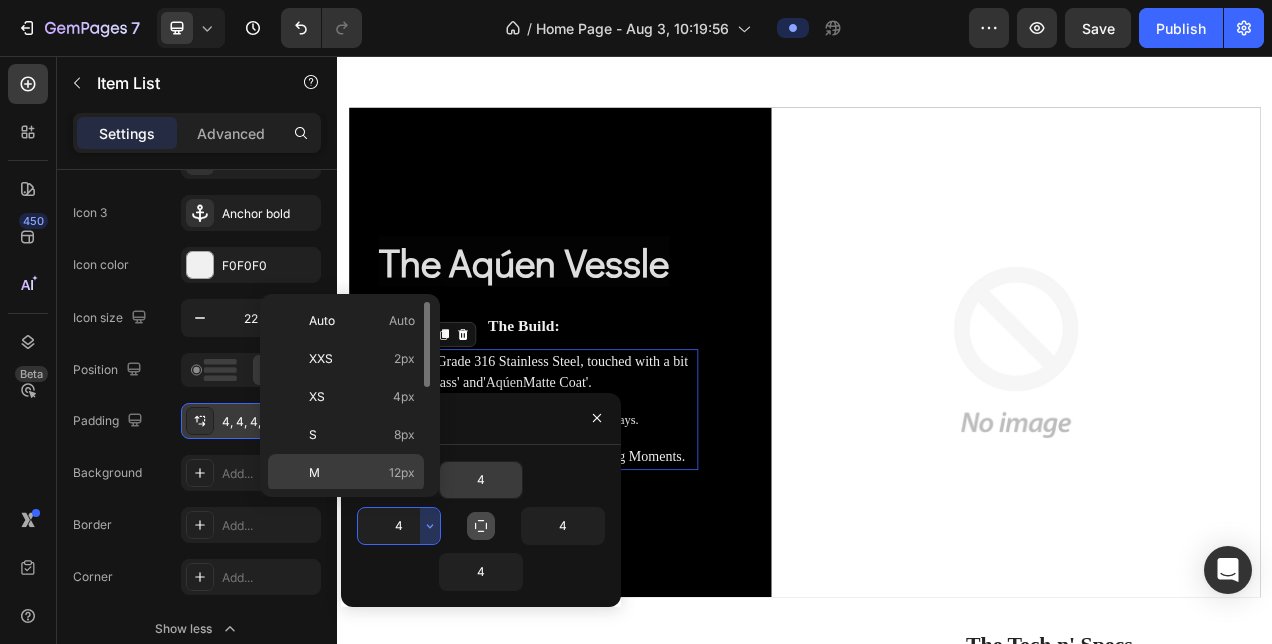 click on "12px" at bounding box center [402, 473] 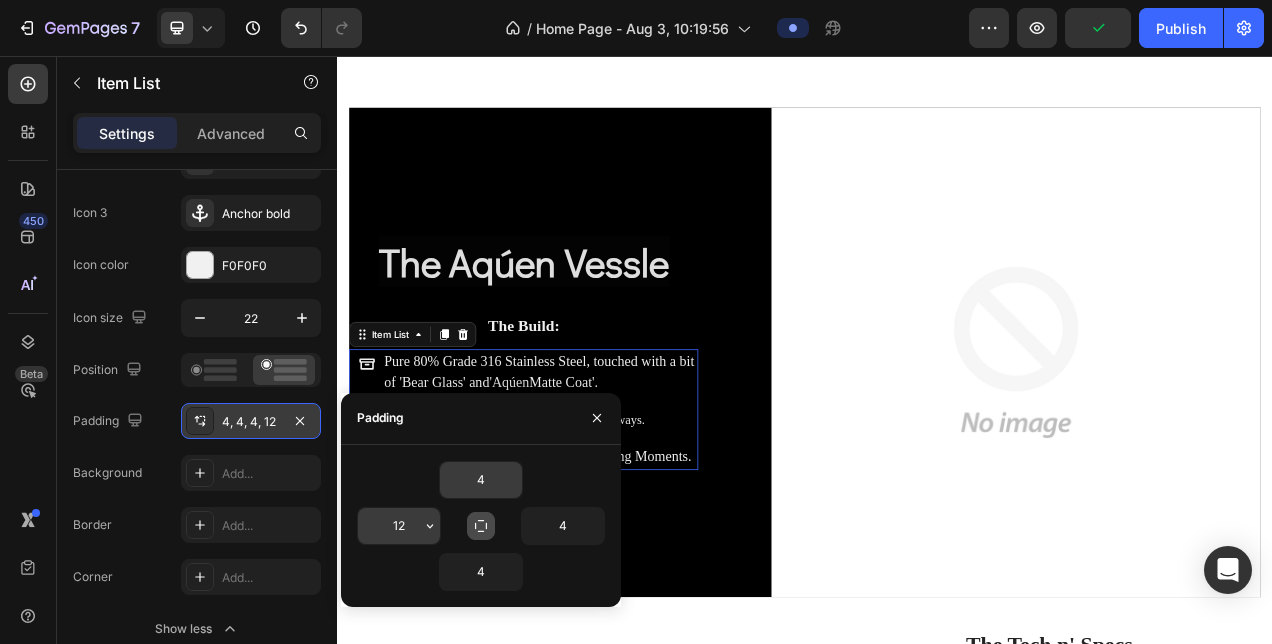 click on "12" at bounding box center (399, 526) 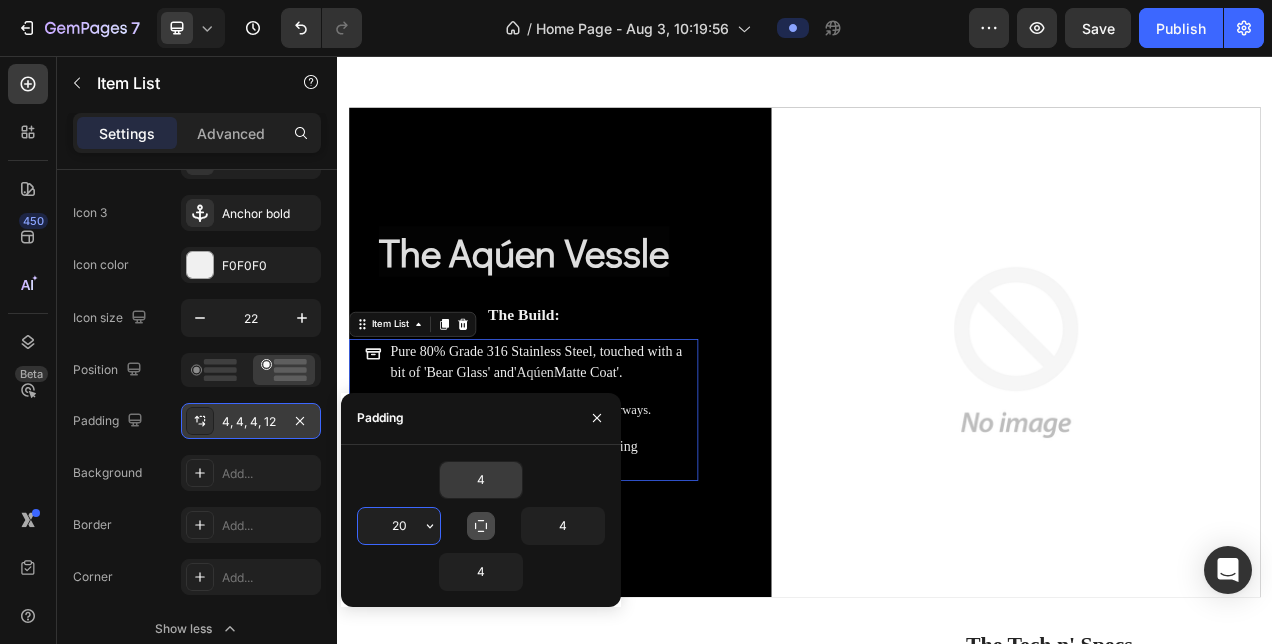 type on "2" 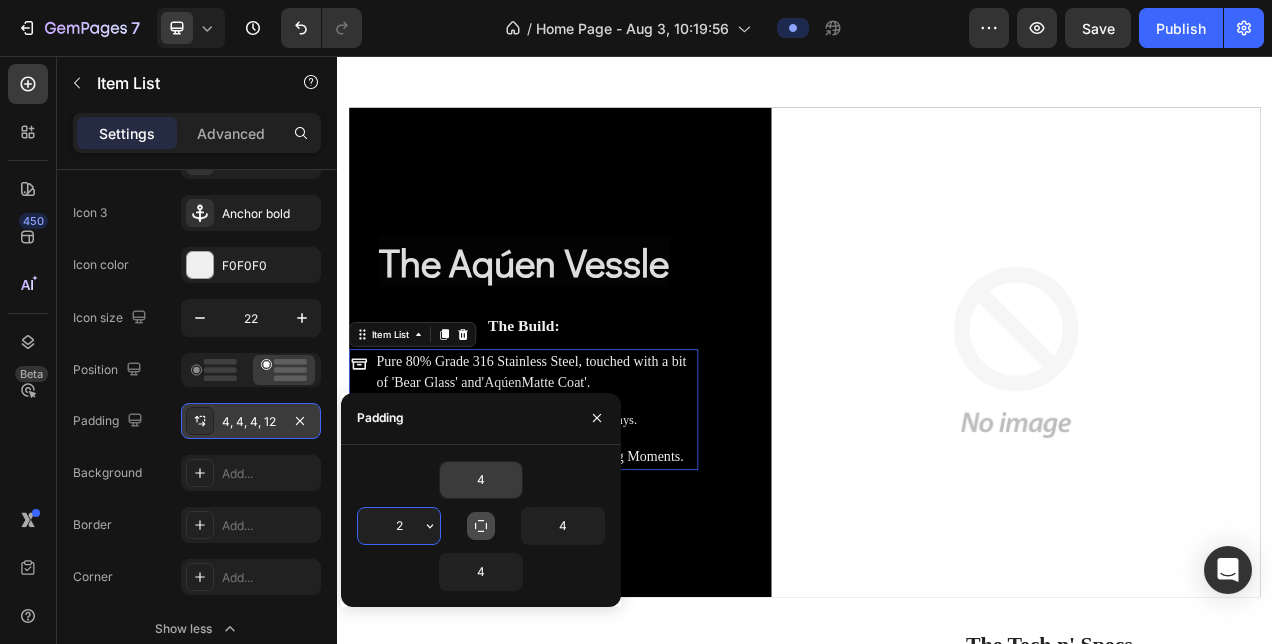 type 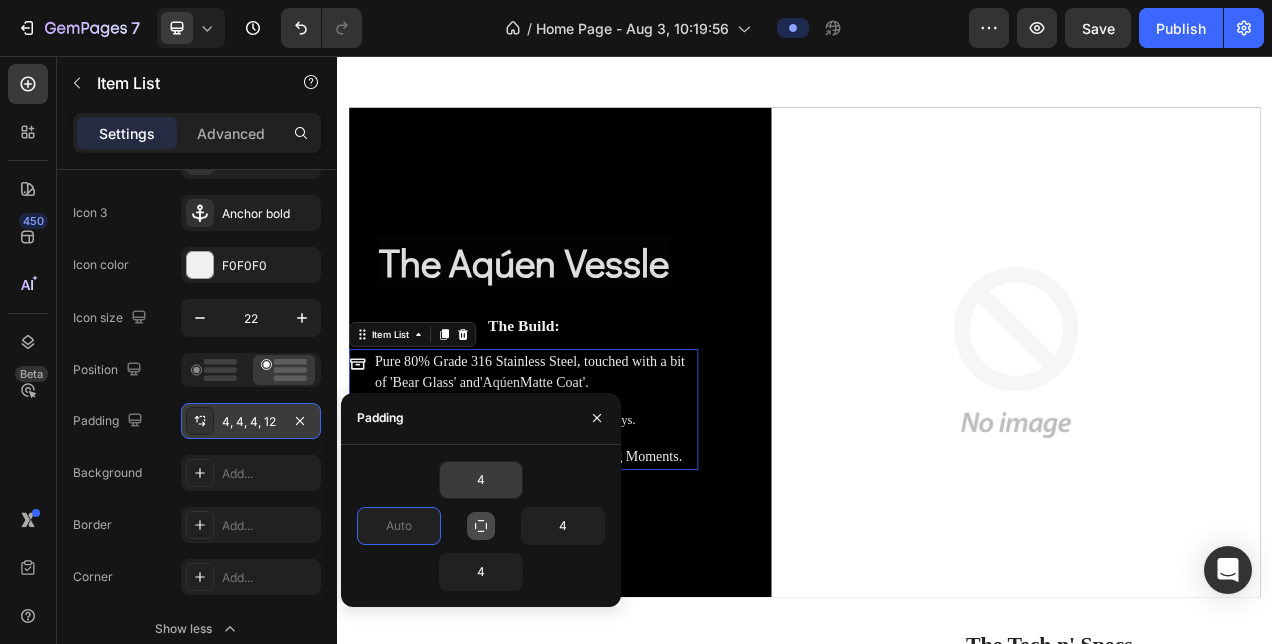 click on "Position Padding 4, 4, 4, 12 Background Add... Border Add... Corner Add..." 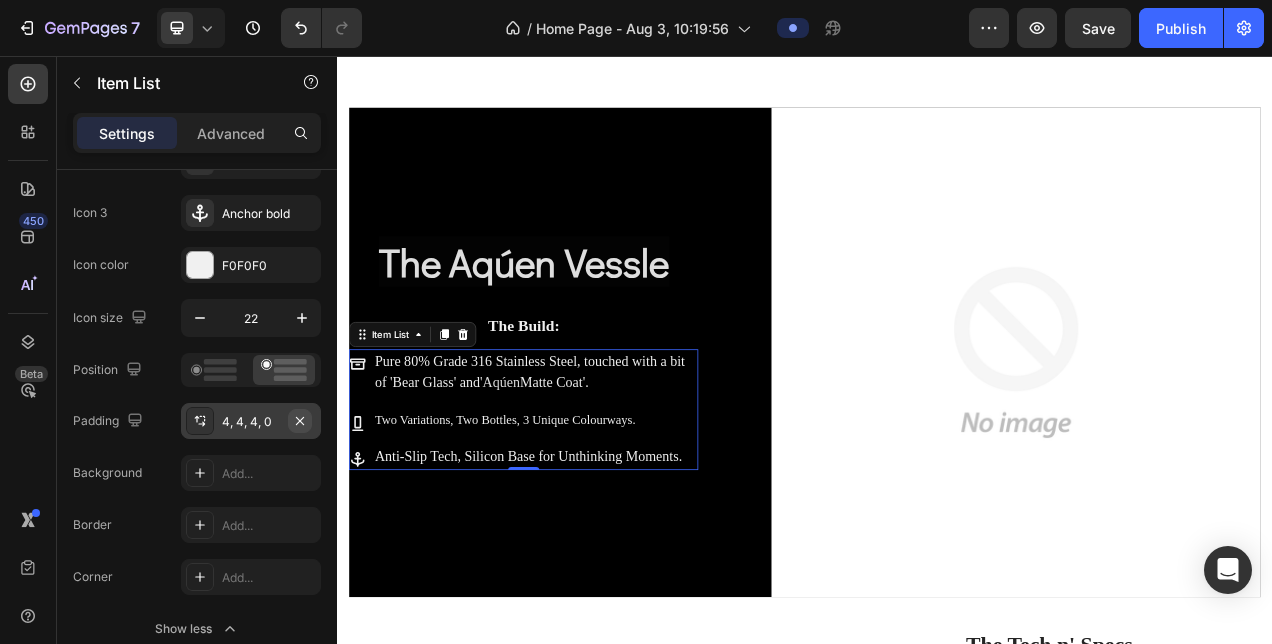 click 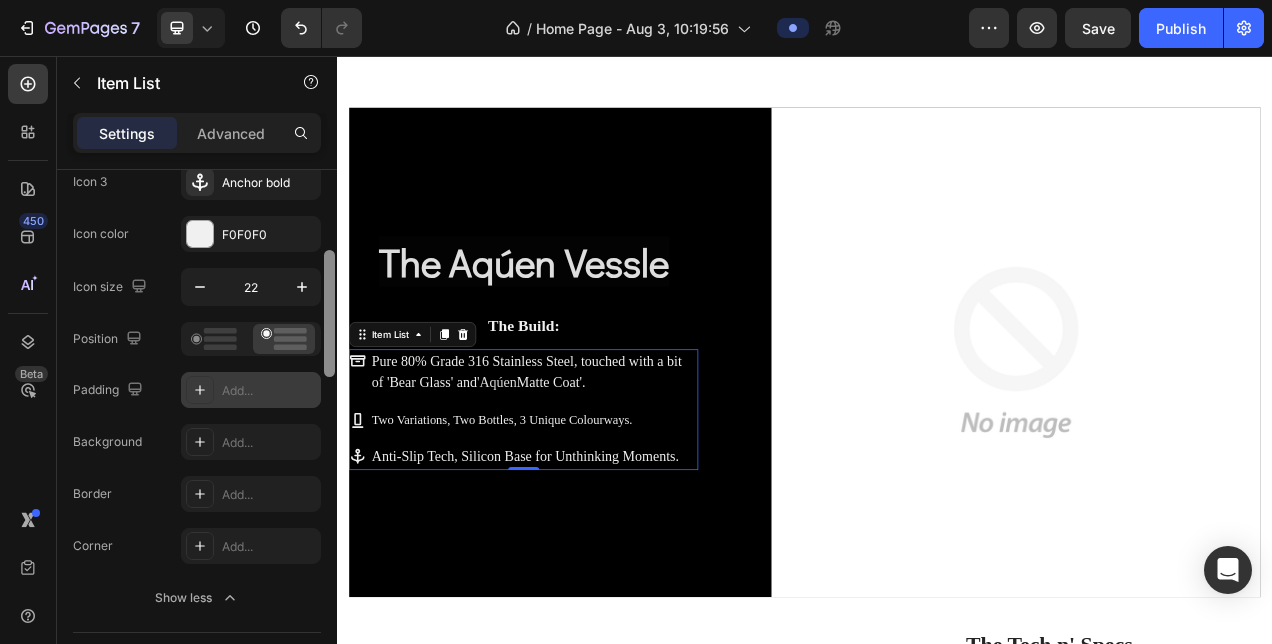 scroll, scrollTop: 336, scrollLeft: 0, axis: vertical 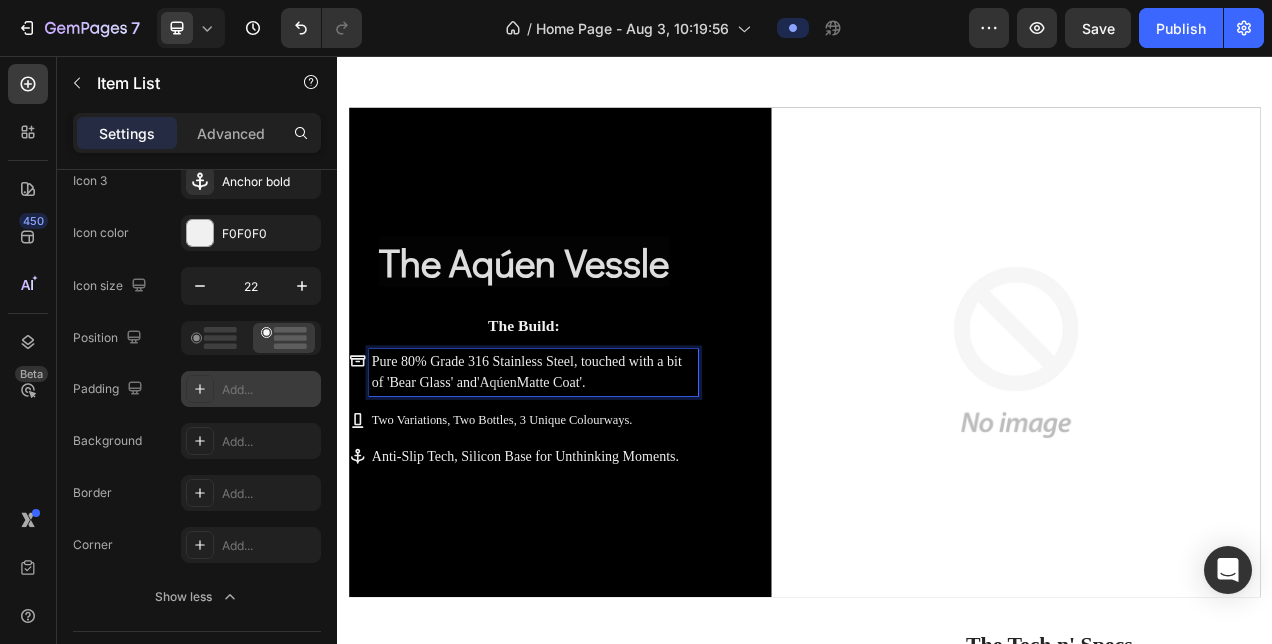 click on "Pure 80% Grade 316 Stainless Steel, touched with a bit of 'Bear Glass' and  ' Aqúen  Matte Coat'." at bounding box center [589, 462] 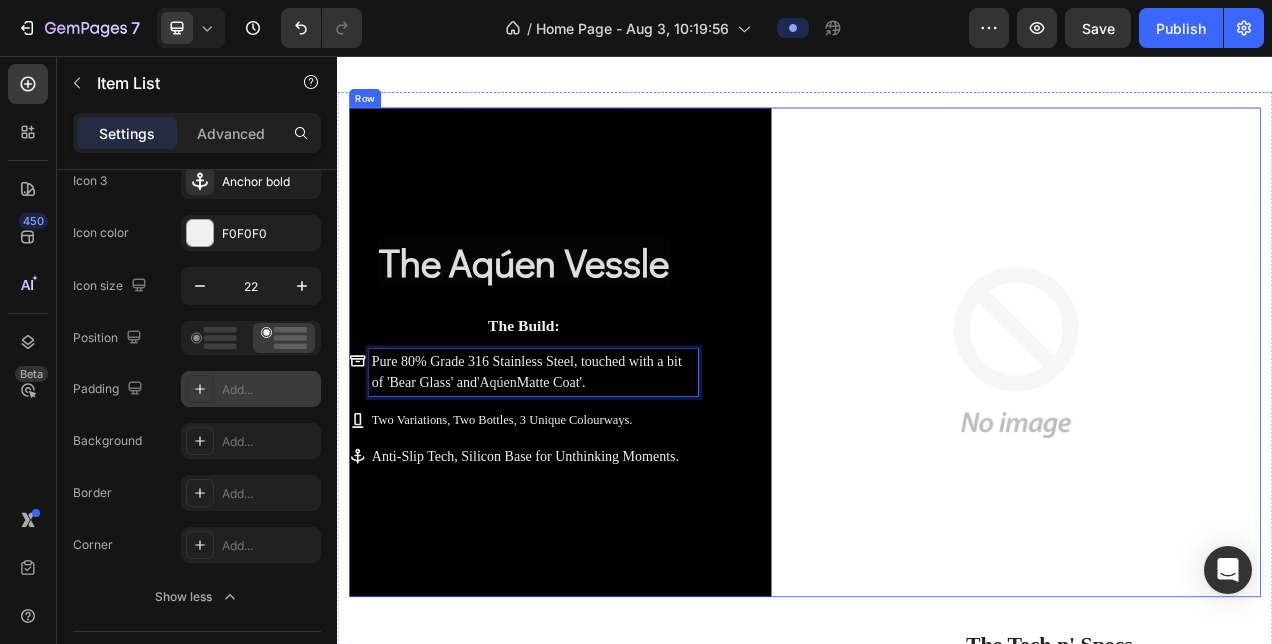 click on "The Build:" at bounding box center [576, 401] 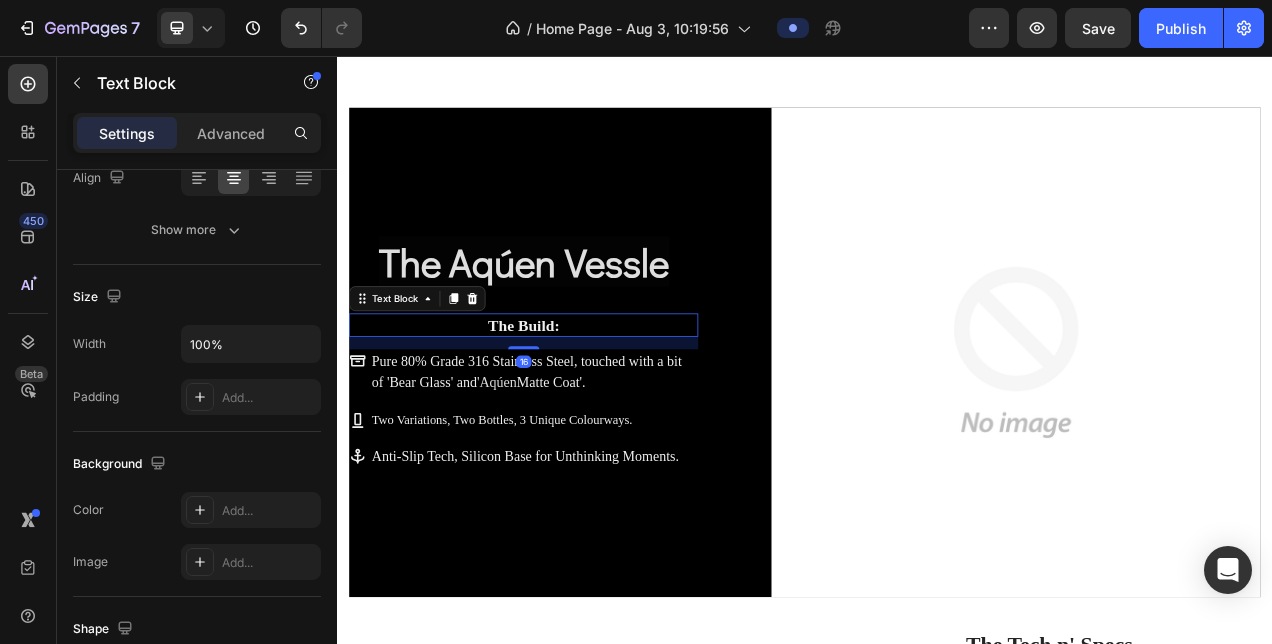 scroll, scrollTop: 0, scrollLeft: 0, axis: both 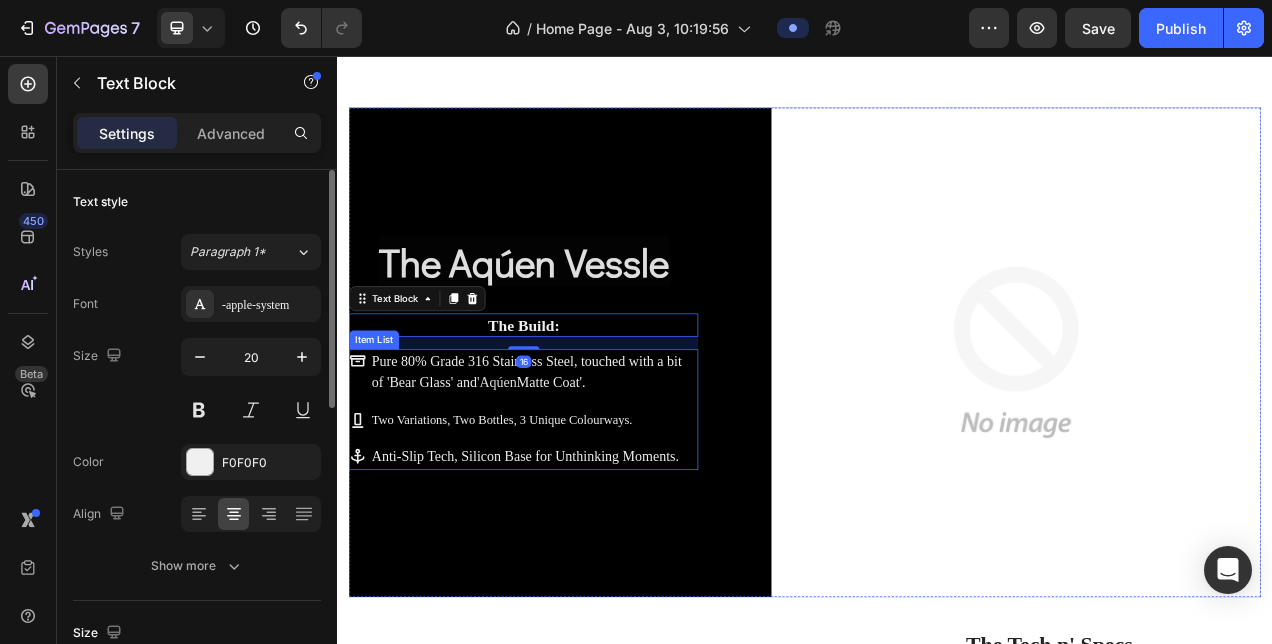 click on "Pure 80% Grade 316 Stainless Steel, touched with a bit of 'Bear Glass' and  ' Aqúen  Matte Coat'." at bounding box center (576, 462) 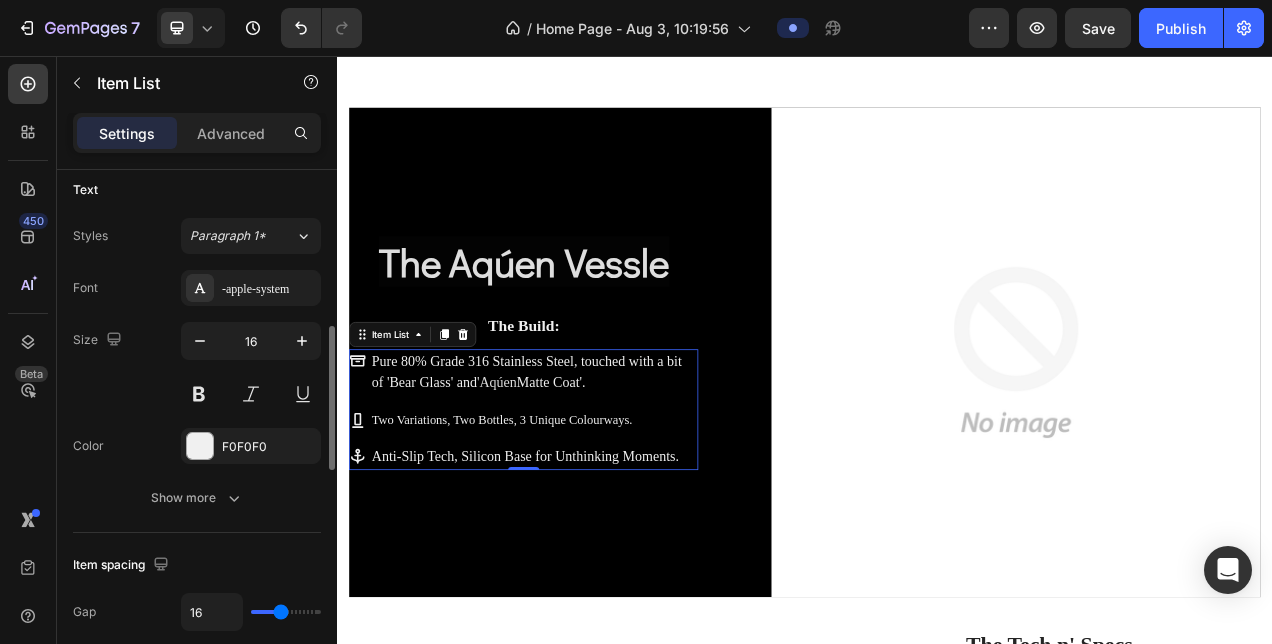 scroll, scrollTop: 592, scrollLeft: 0, axis: vertical 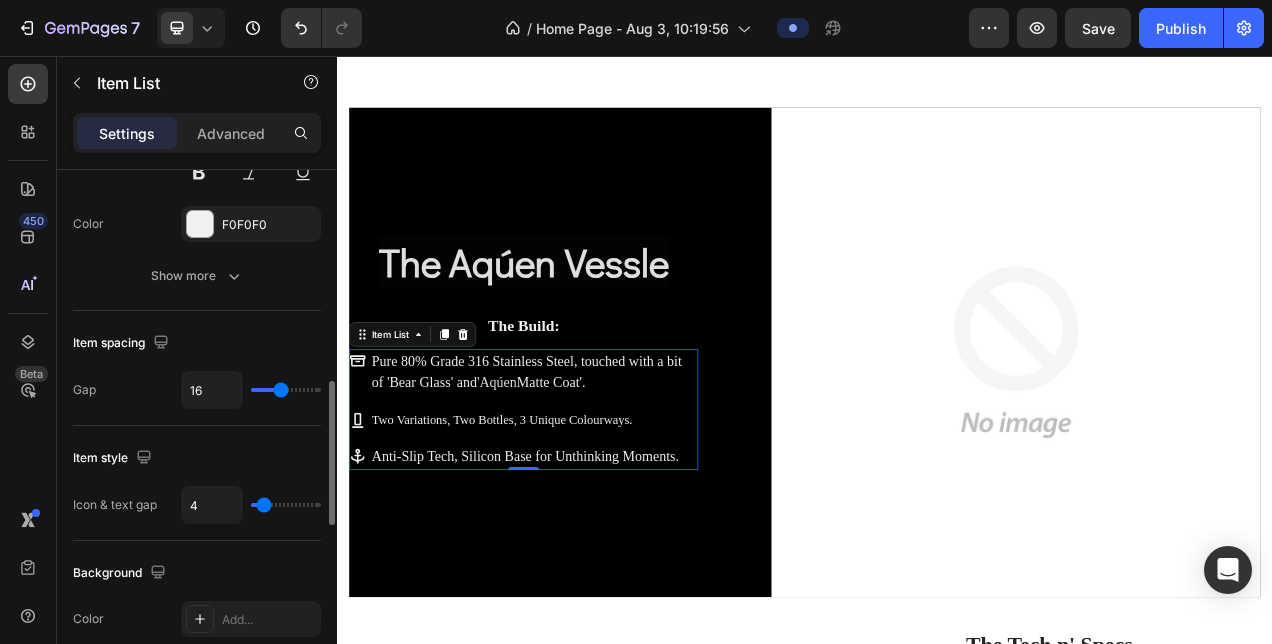 type on "32" 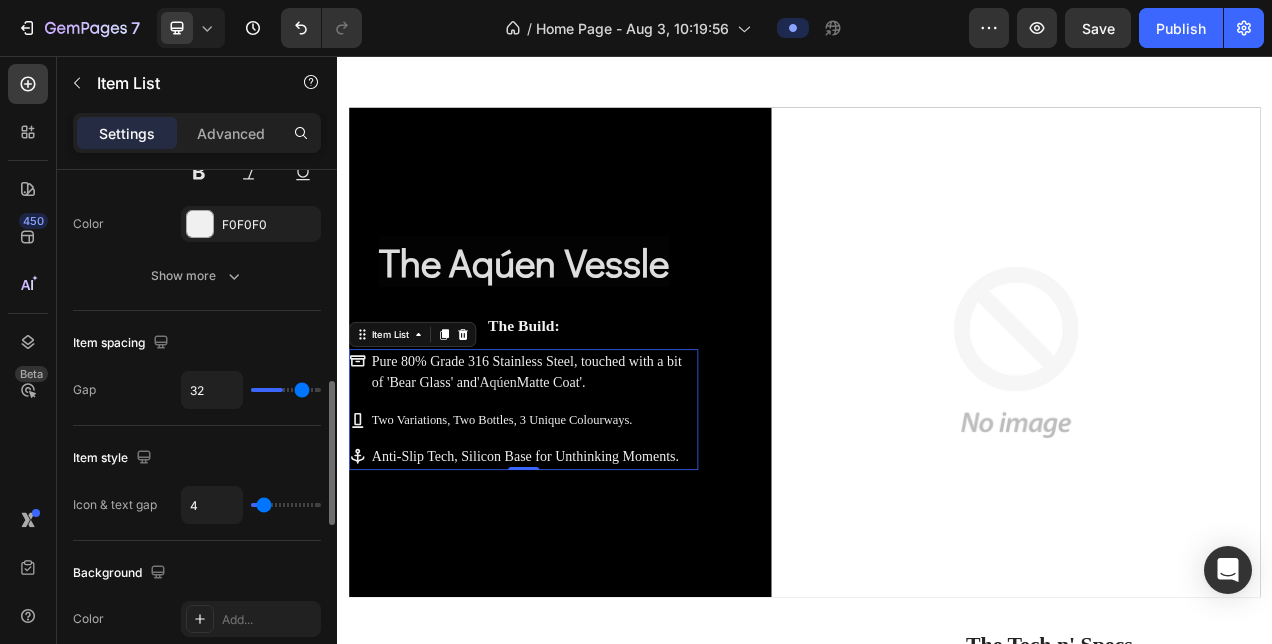 type on "40" 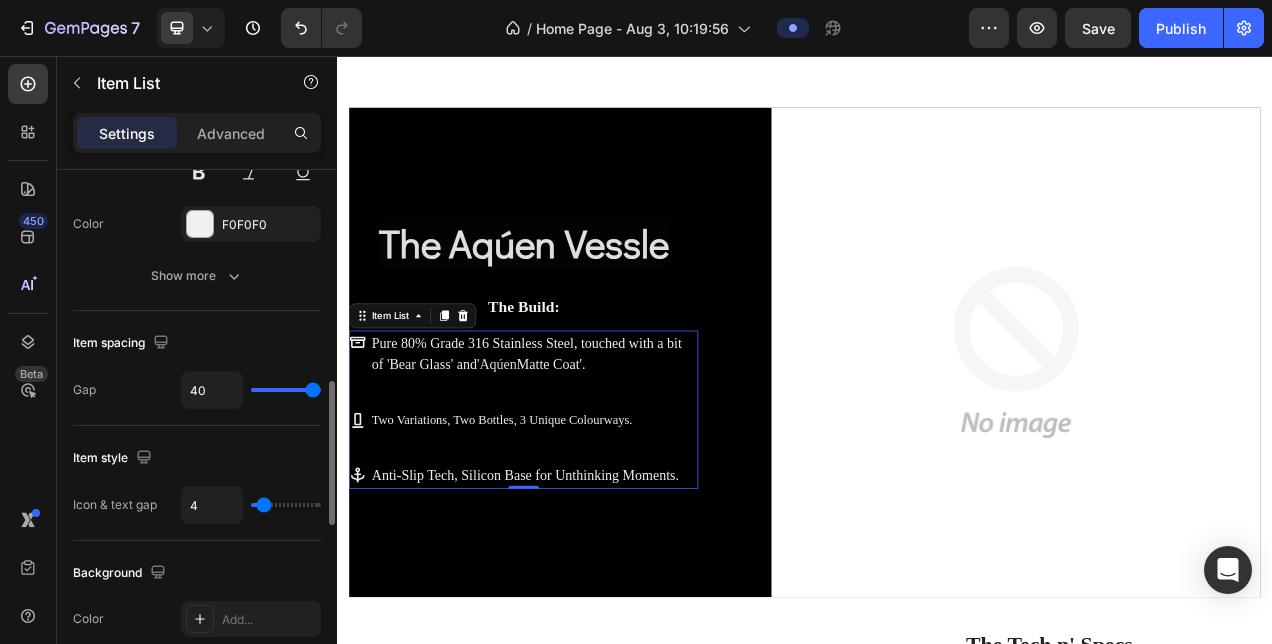 type on "36" 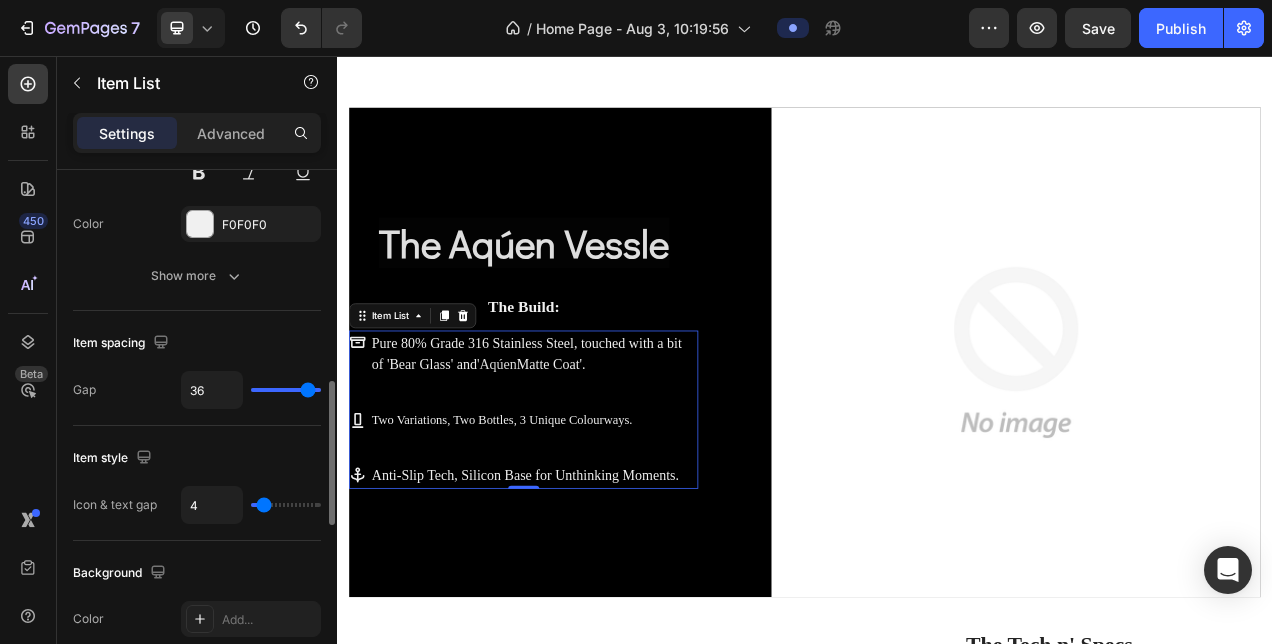 type on "32" 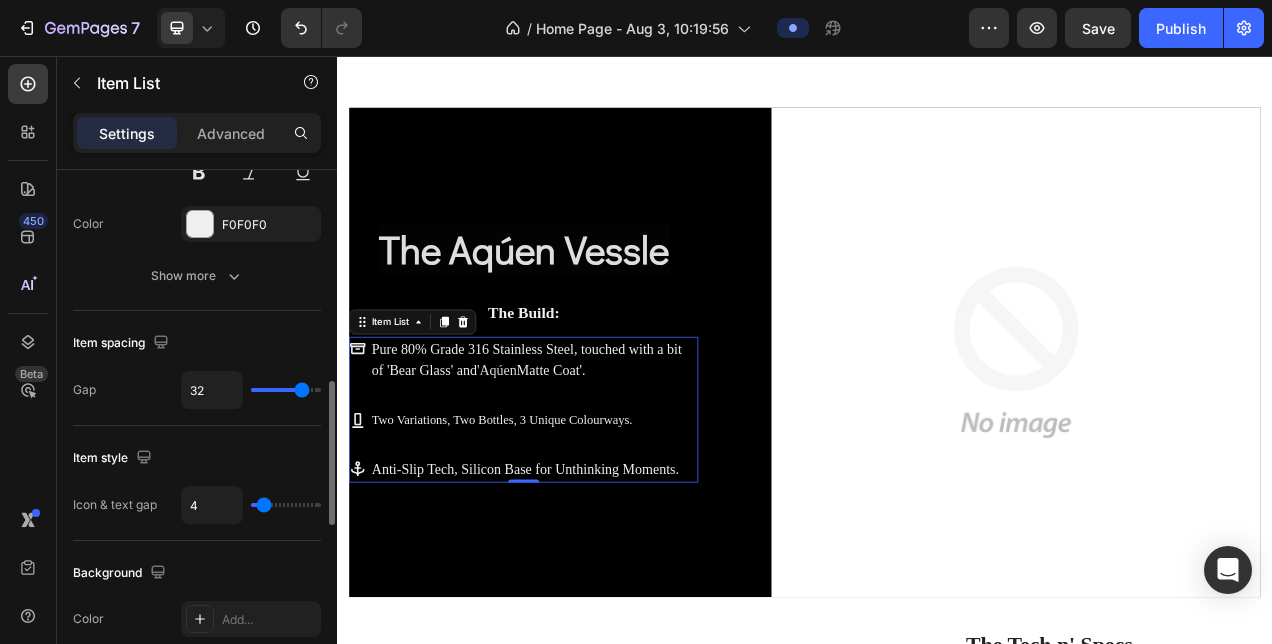 type on "30" 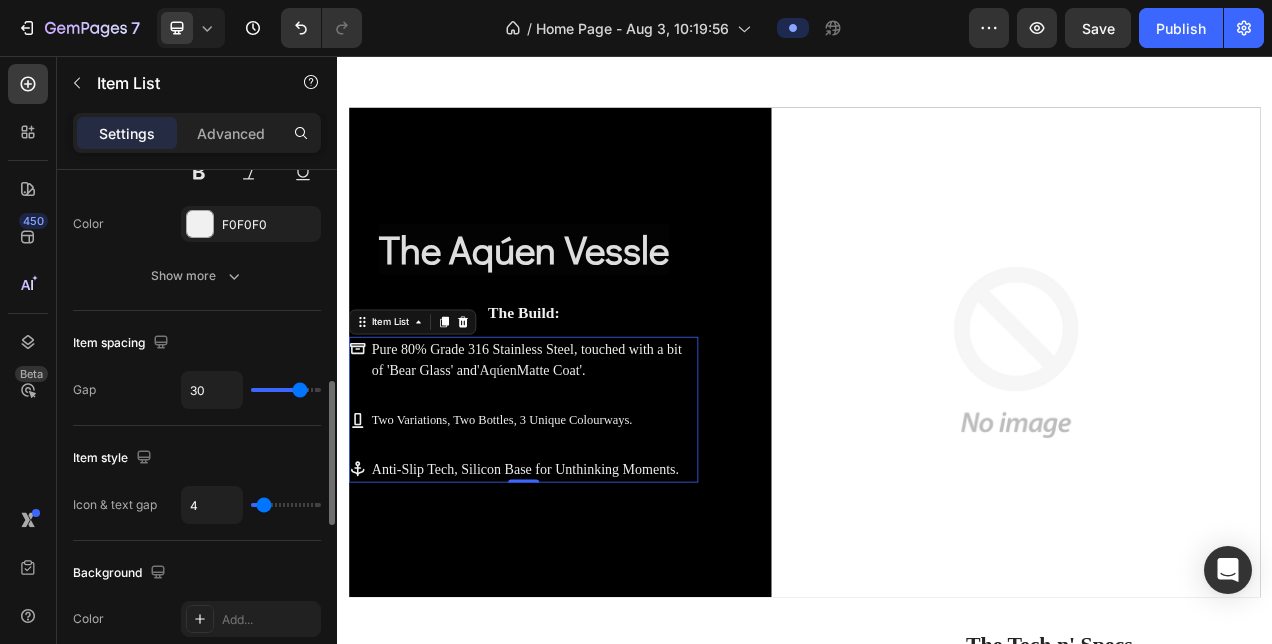 type on "29" 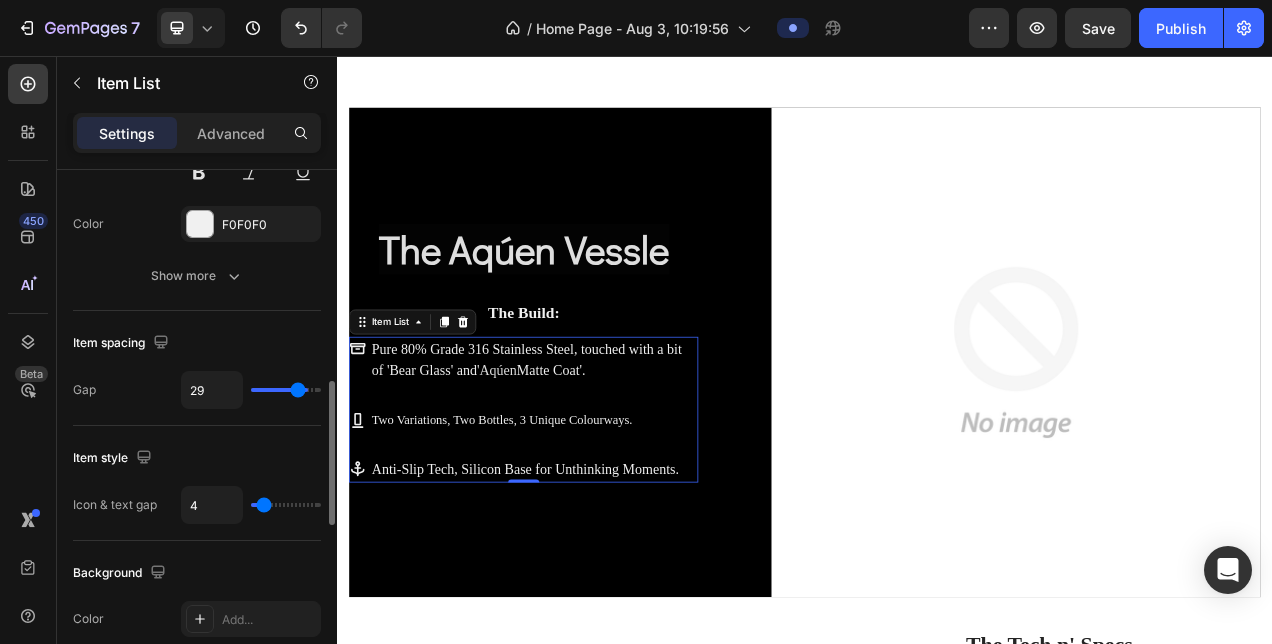 type on "28" 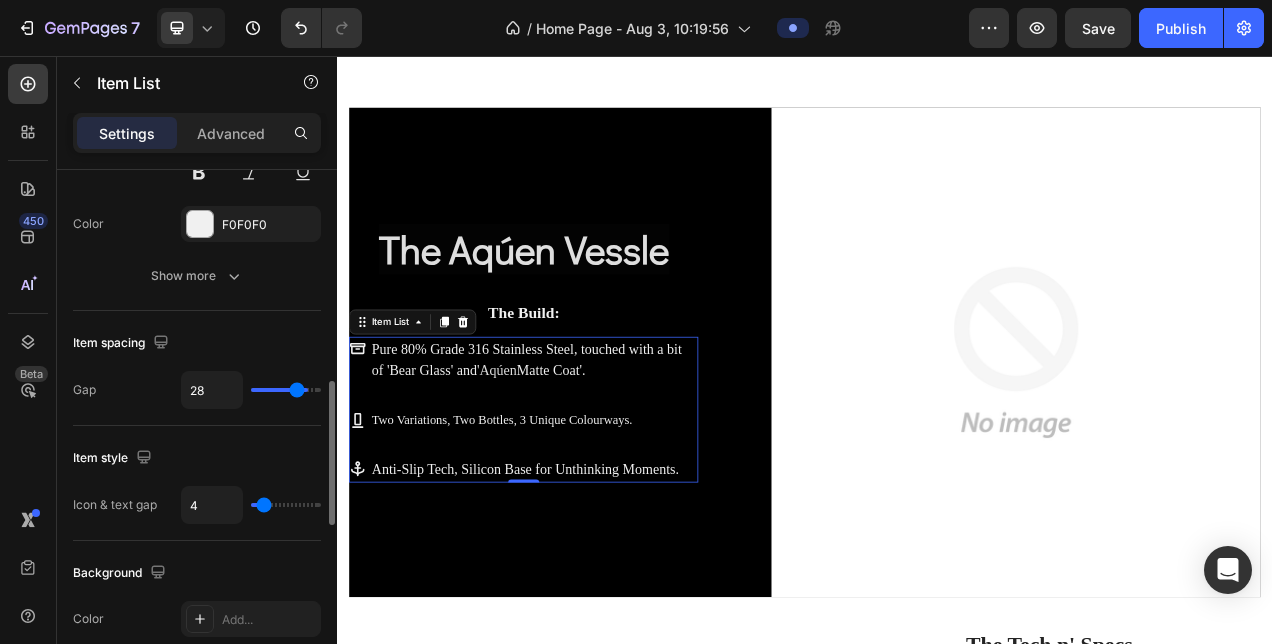 type on "27" 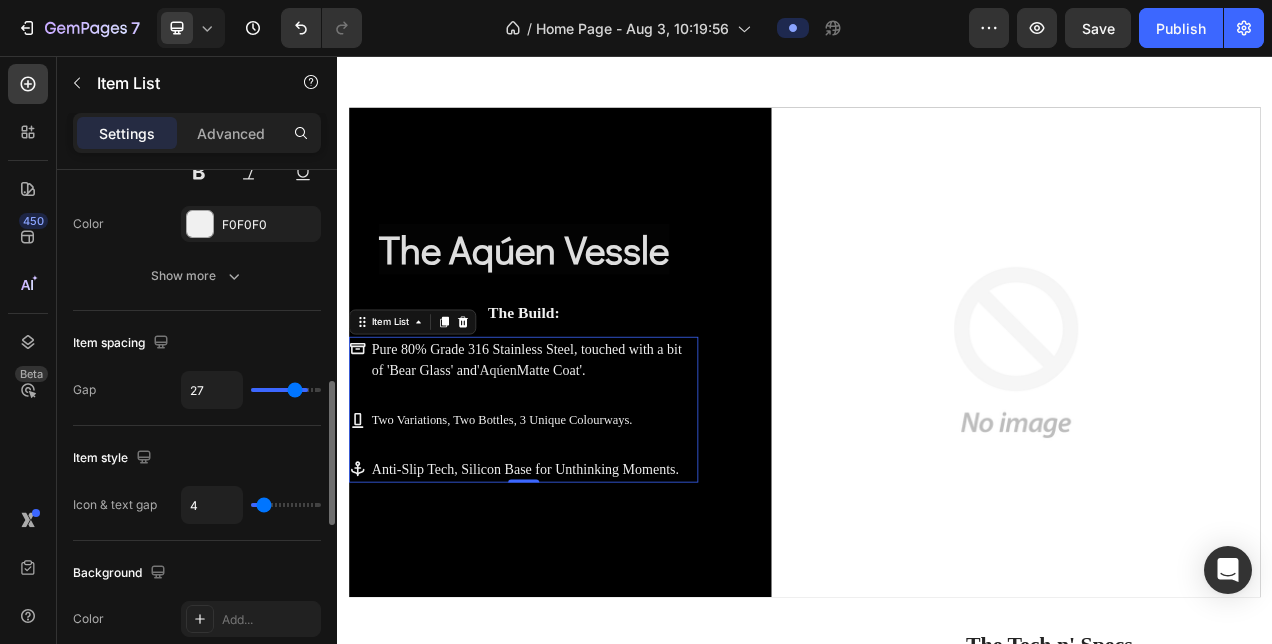 type on "26" 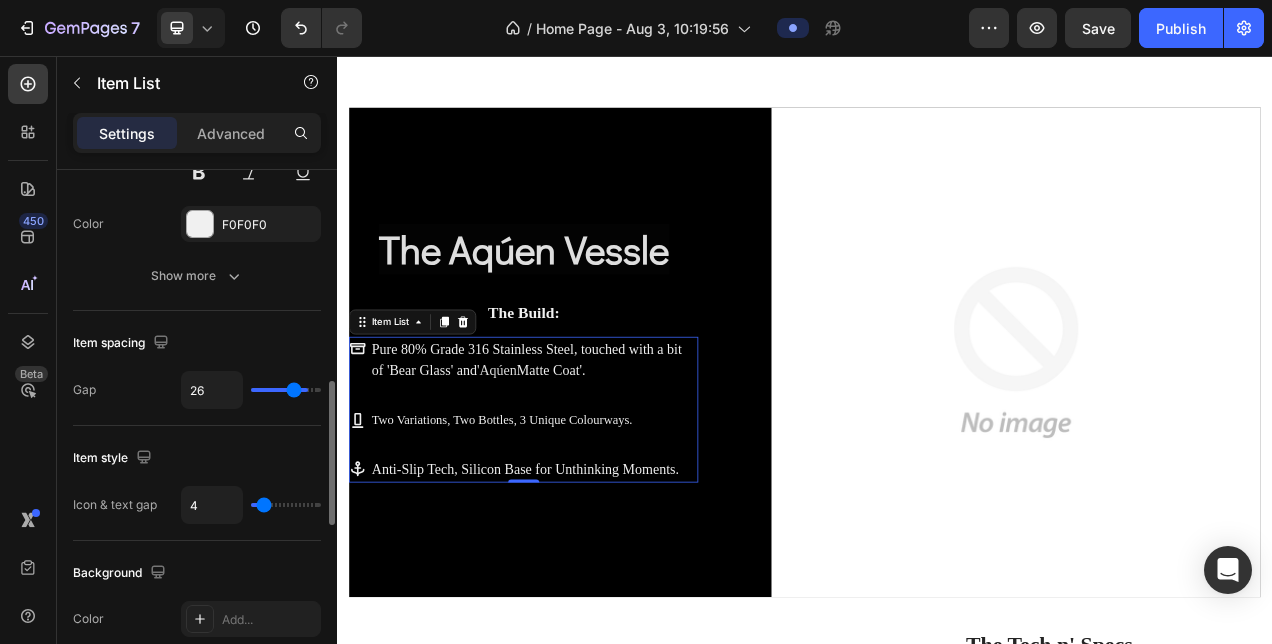 type on "25" 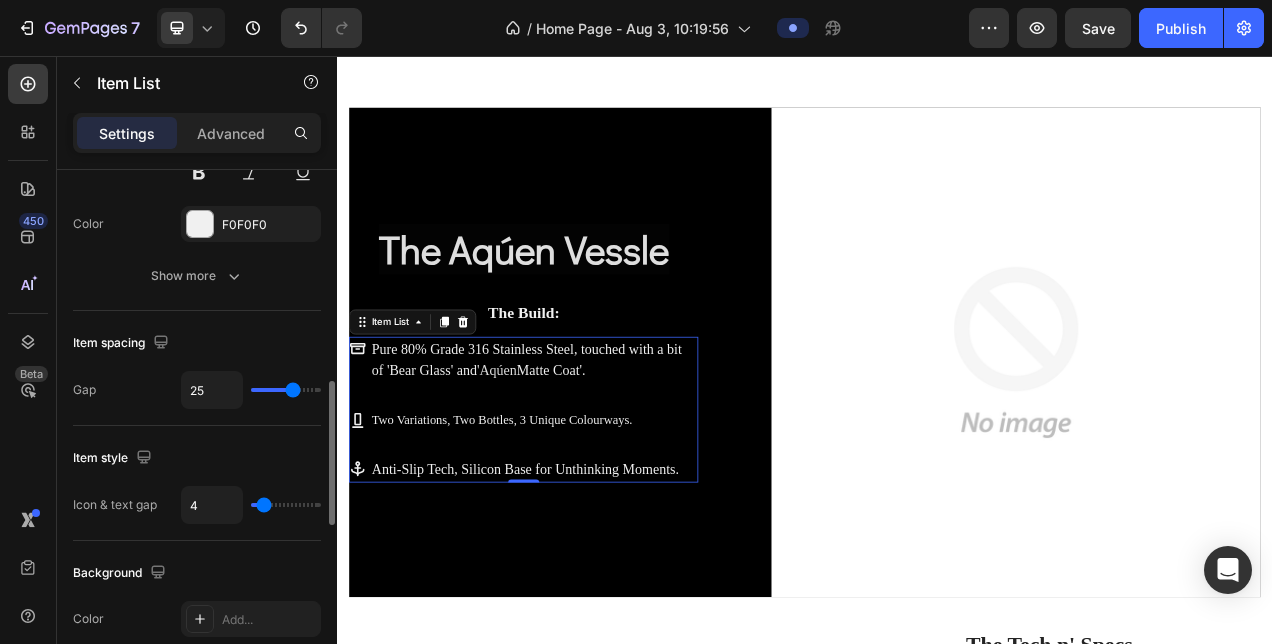 type on "23" 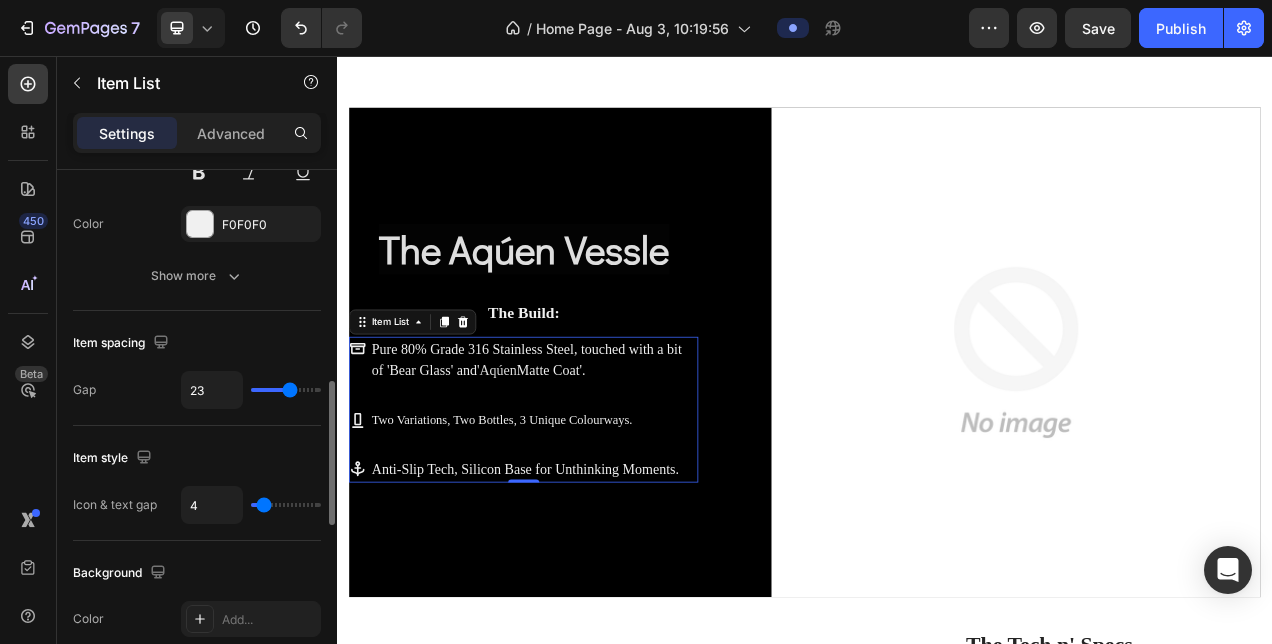 type on "22" 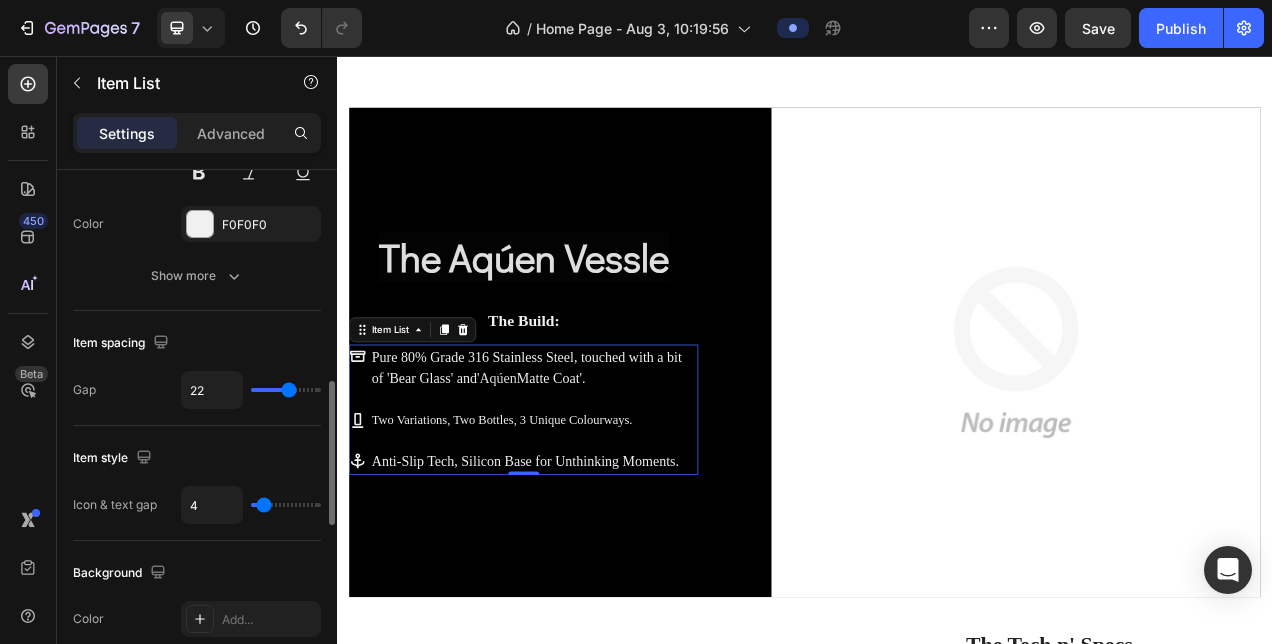 type on "21" 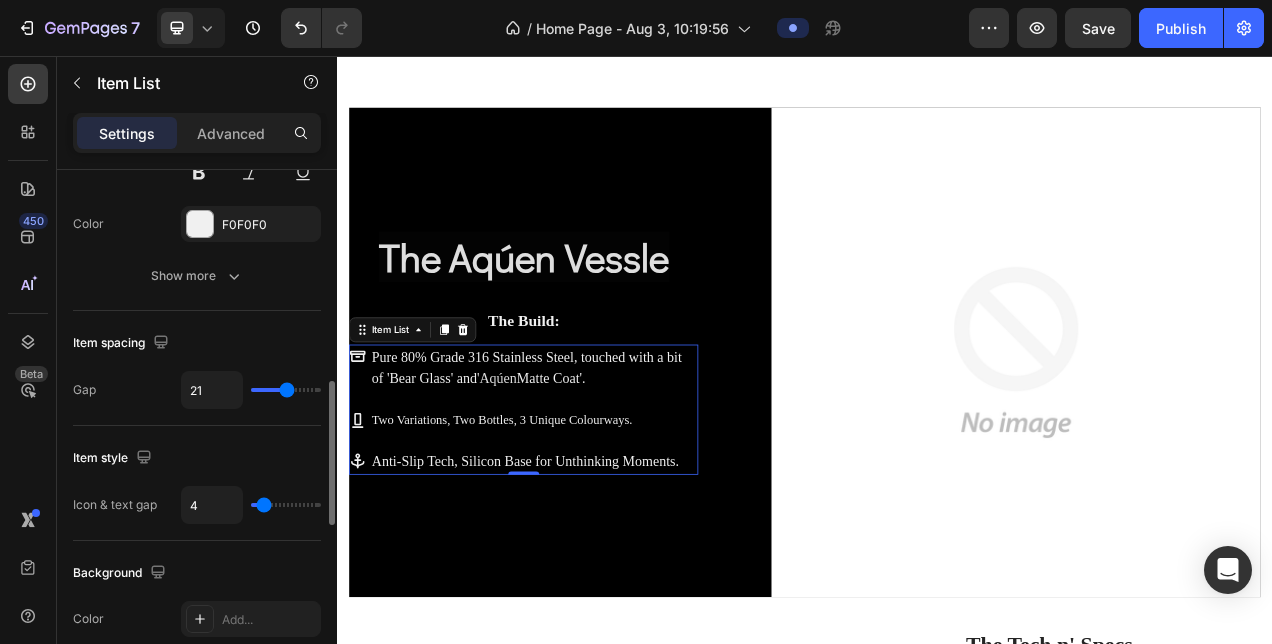 type on "20" 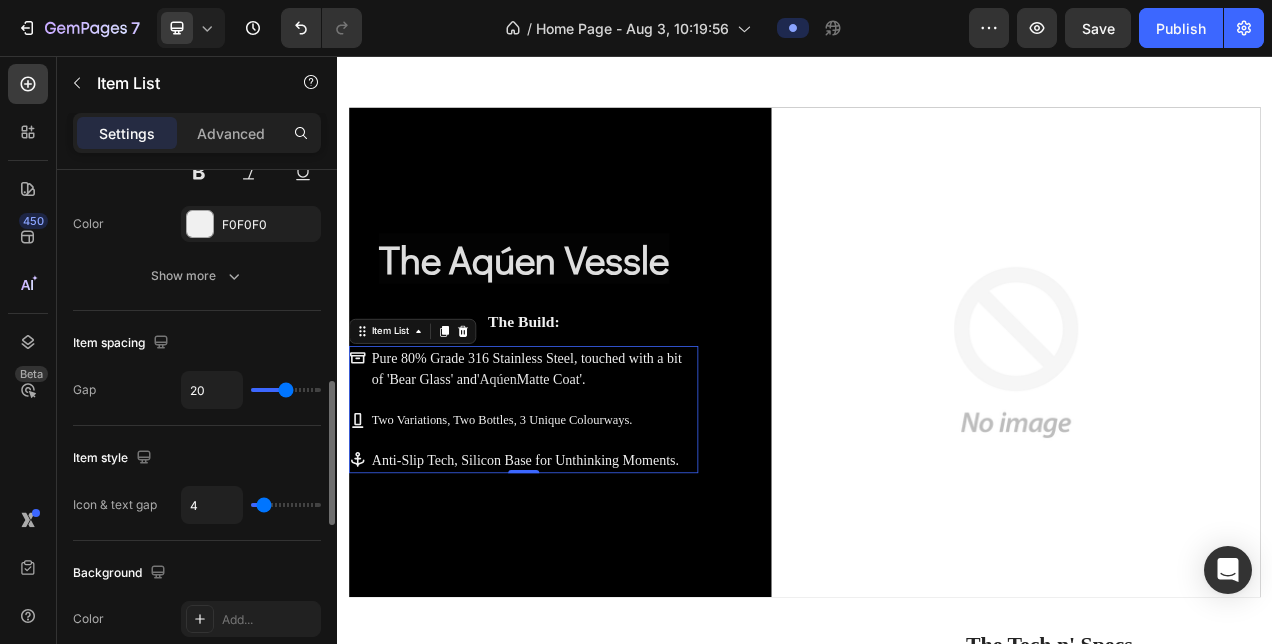 type on "21" 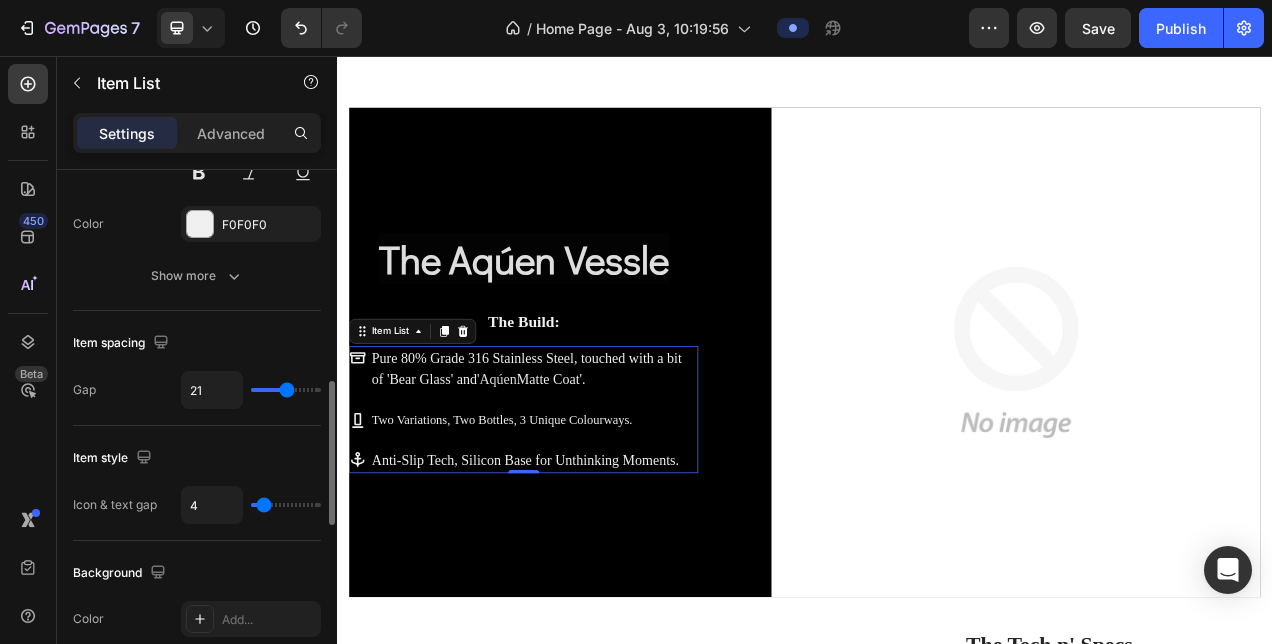 type on "22" 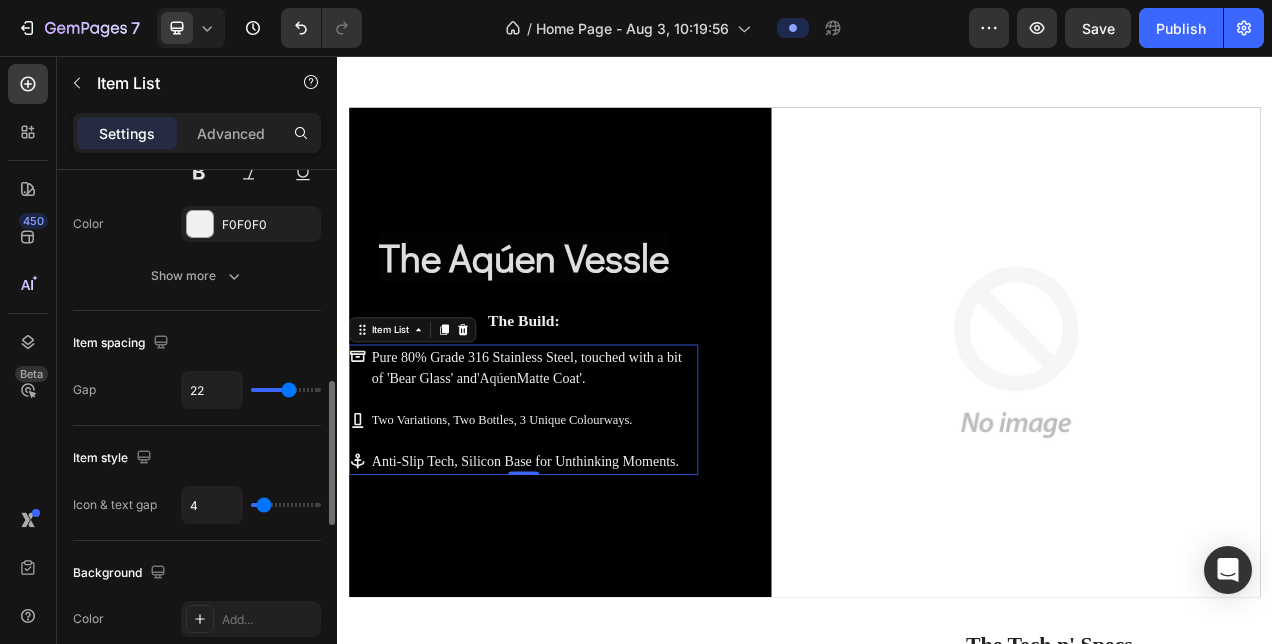 type on "25" 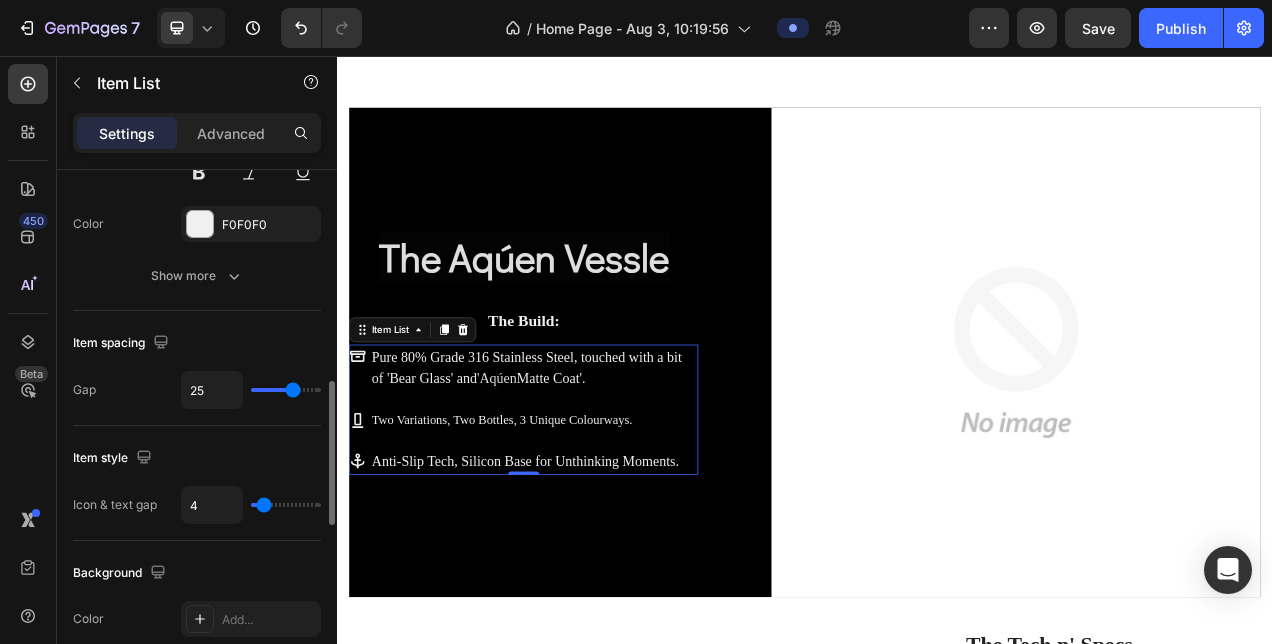 type on "27" 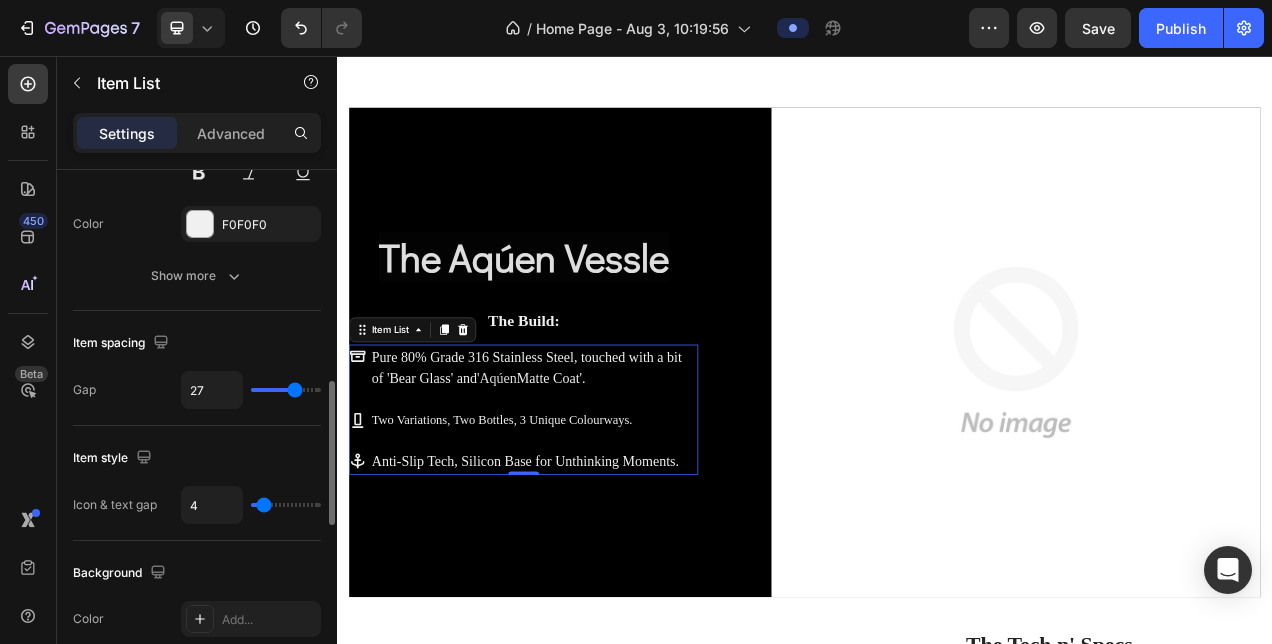 type on "29" 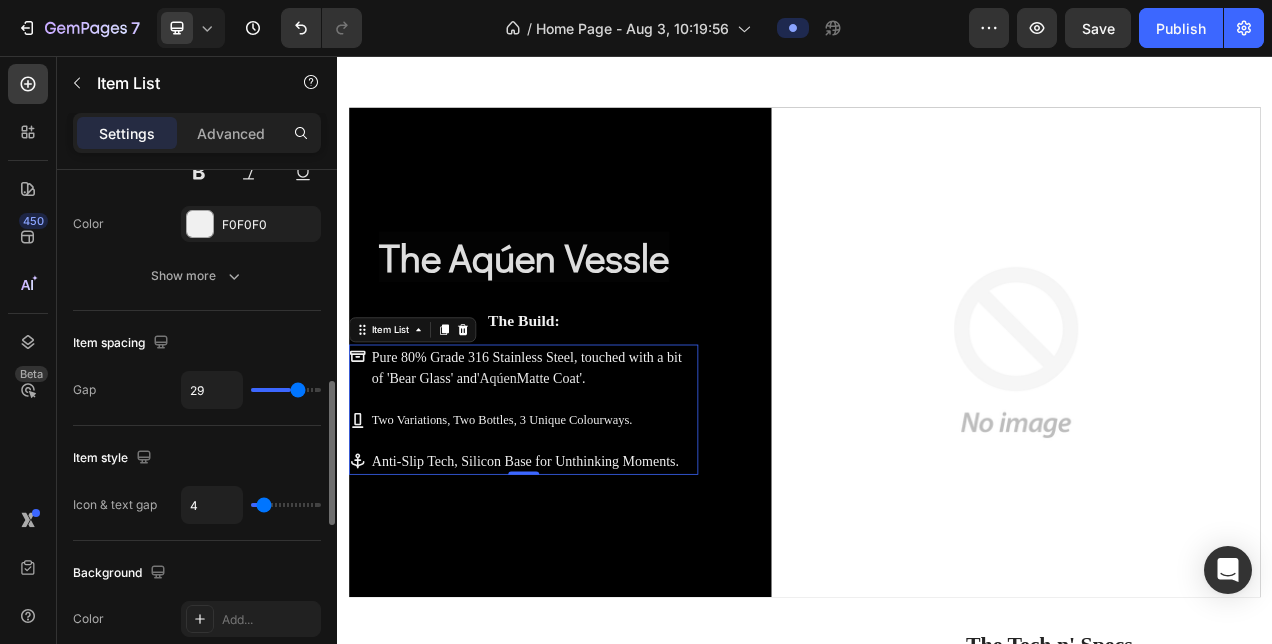 type on "30" 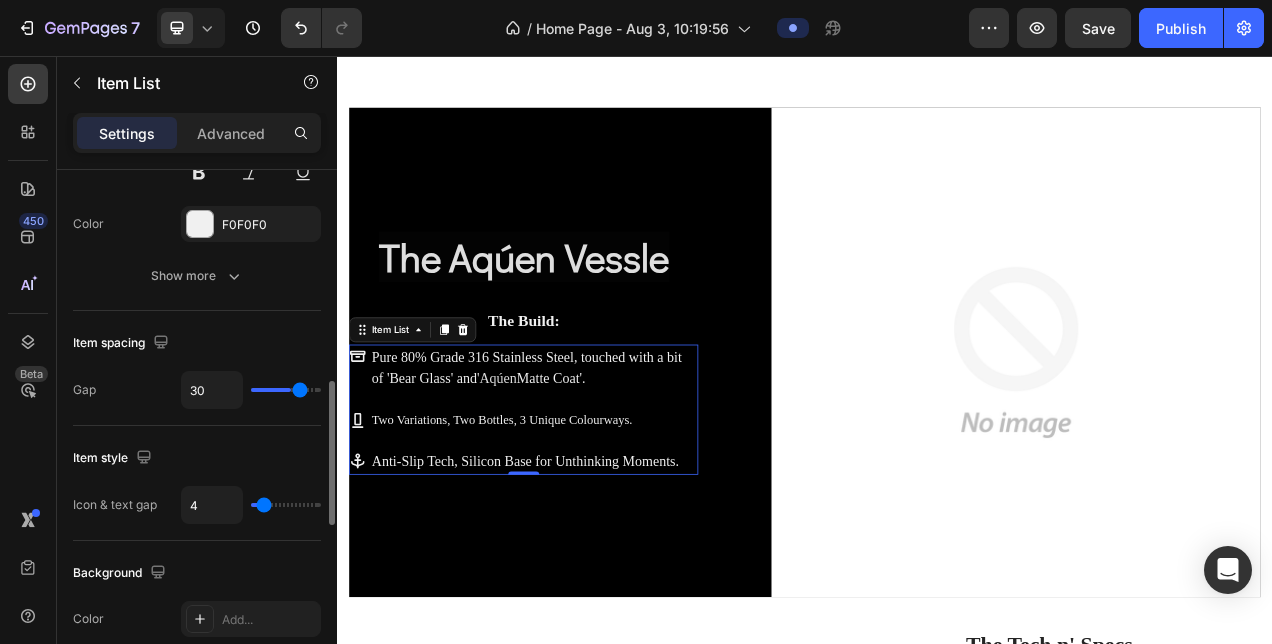 type on "31" 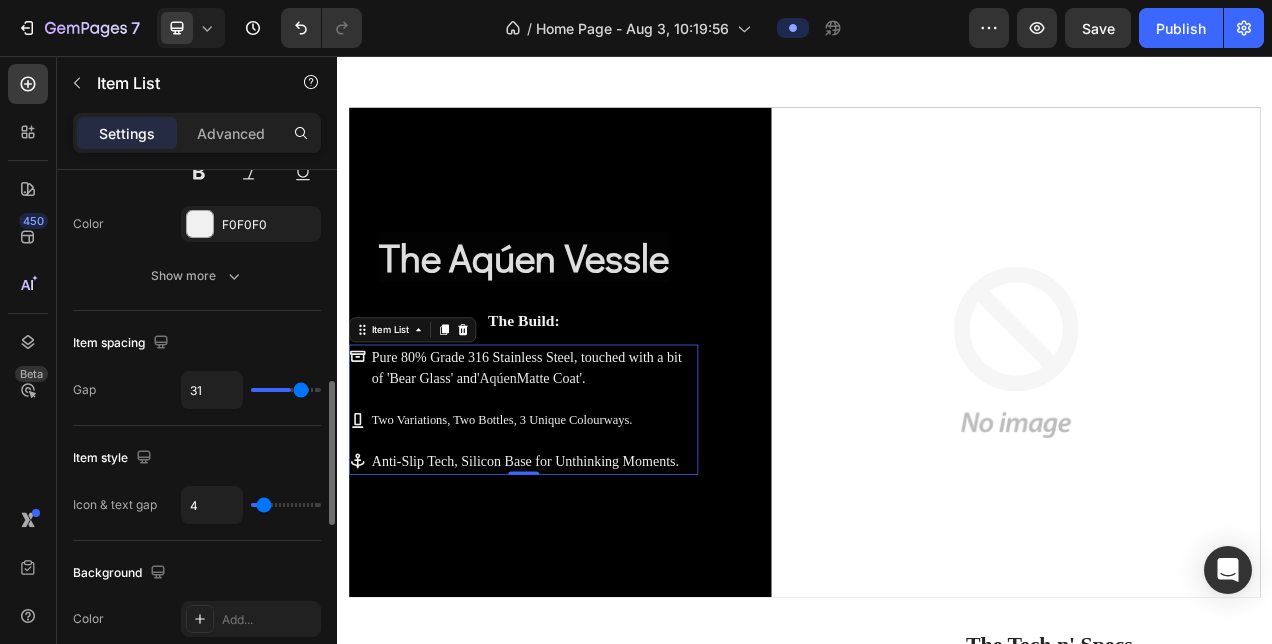 type on "32" 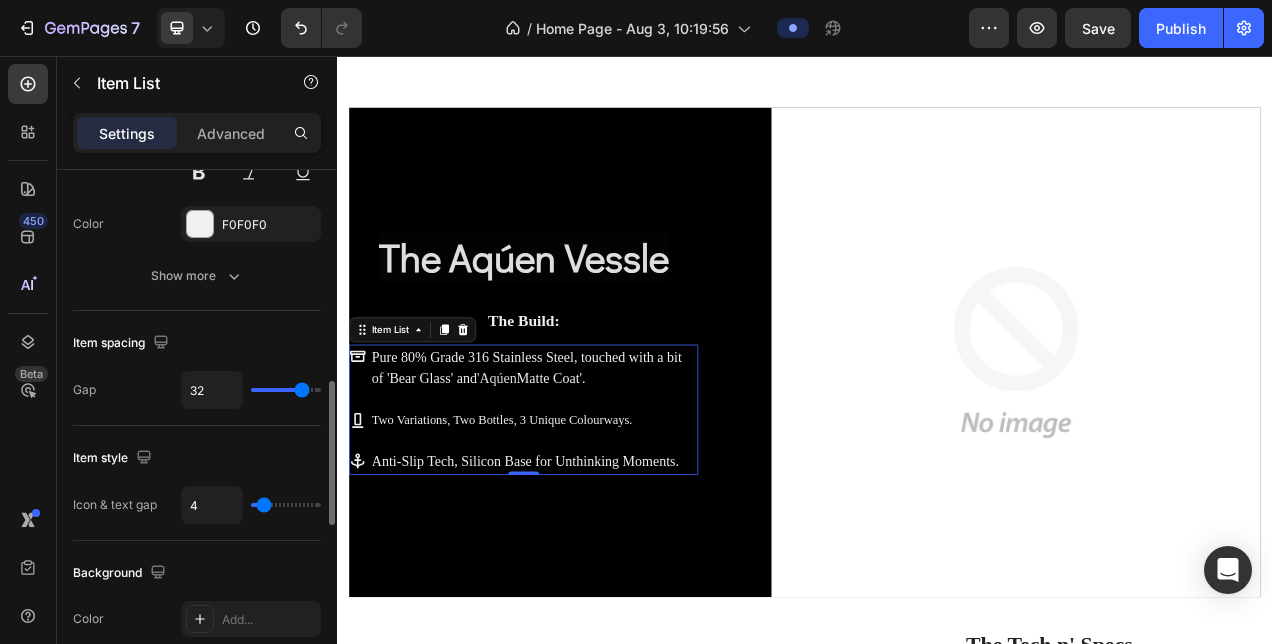 type on "33" 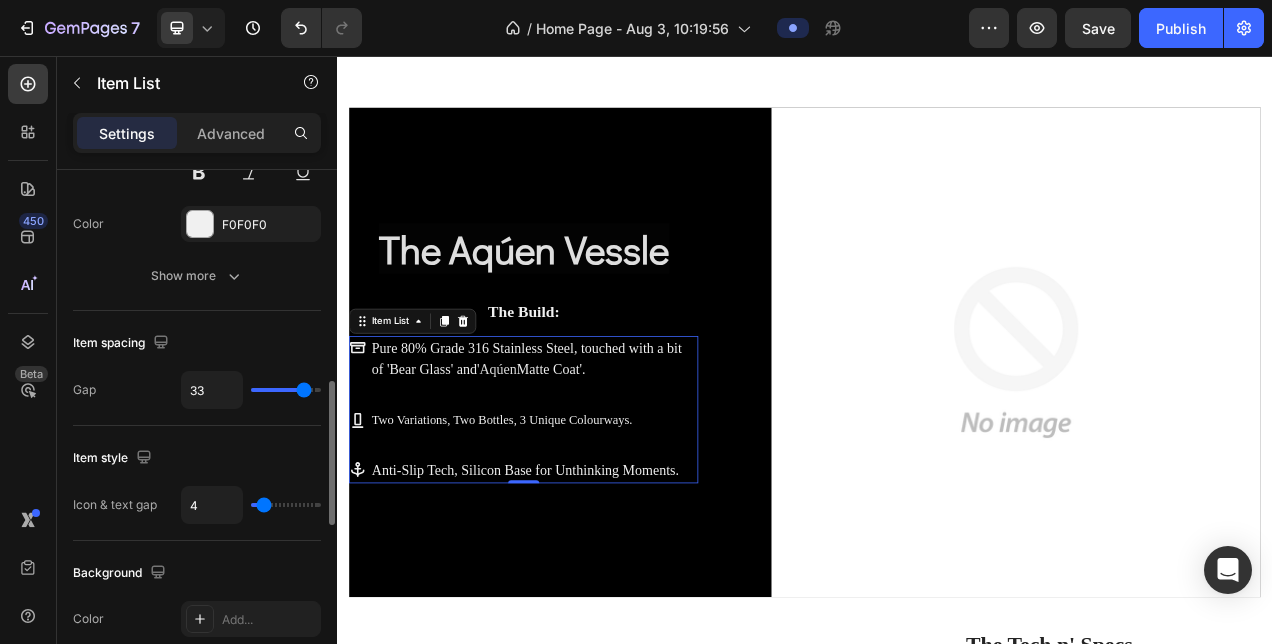type on "34" 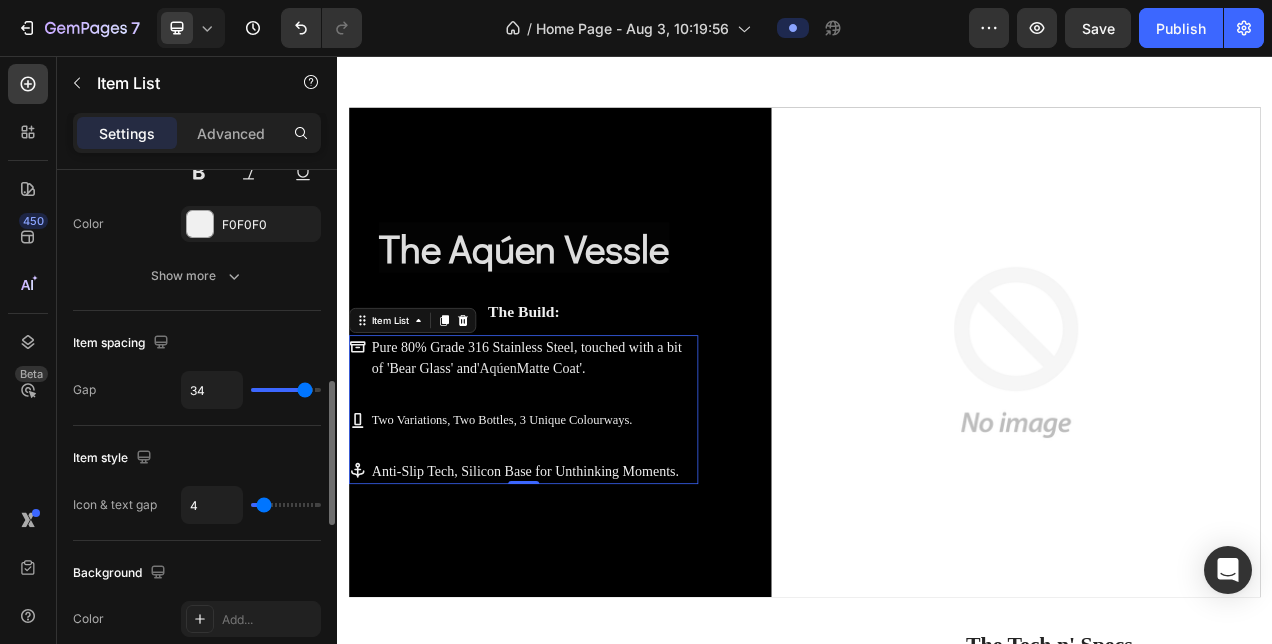 drag, startPoint x: 285, startPoint y: 384, endPoint x: 304, endPoint y: 388, distance: 19.416489 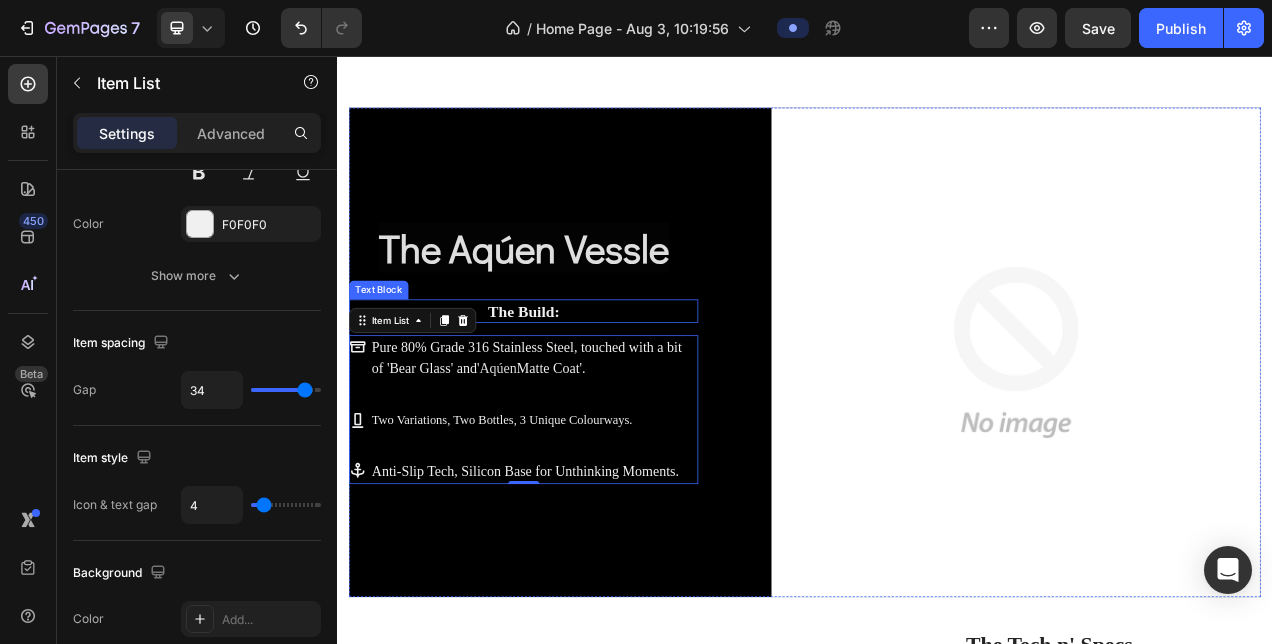 click on "The Build:" at bounding box center (576, 383) 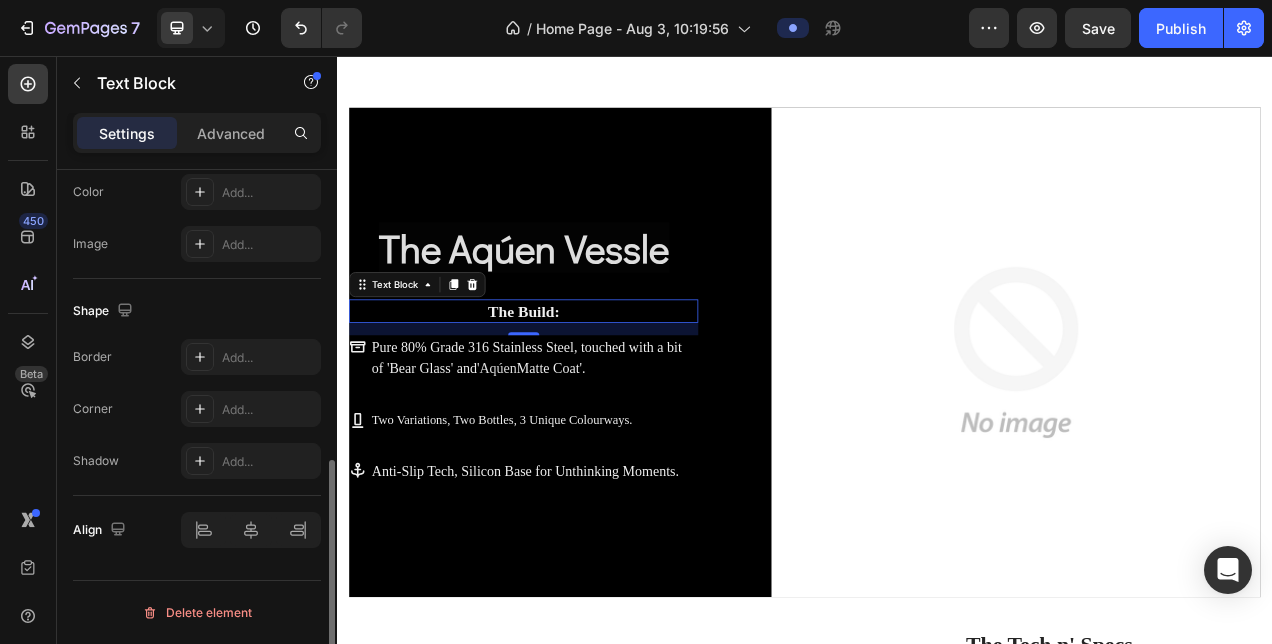 scroll, scrollTop: 0, scrollLeft: 0, axis: both 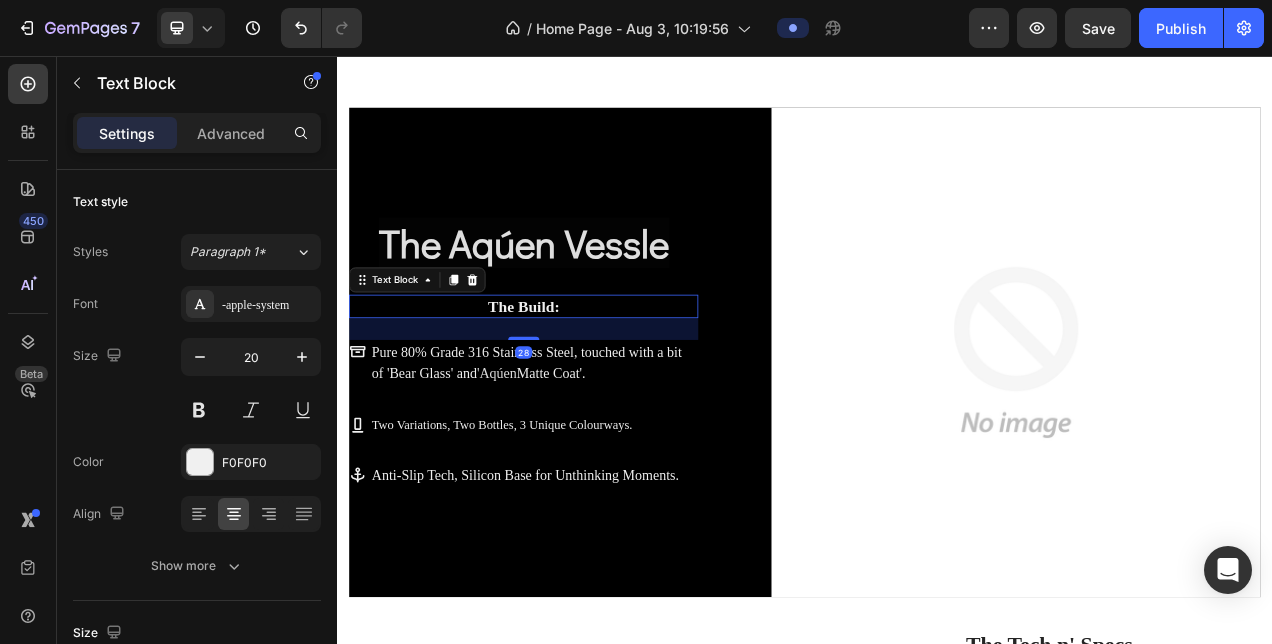 drag, startPoint x: 582, startPoint y: 405, endPoint x: 586, endPoint y: 417, distance: 12.649111 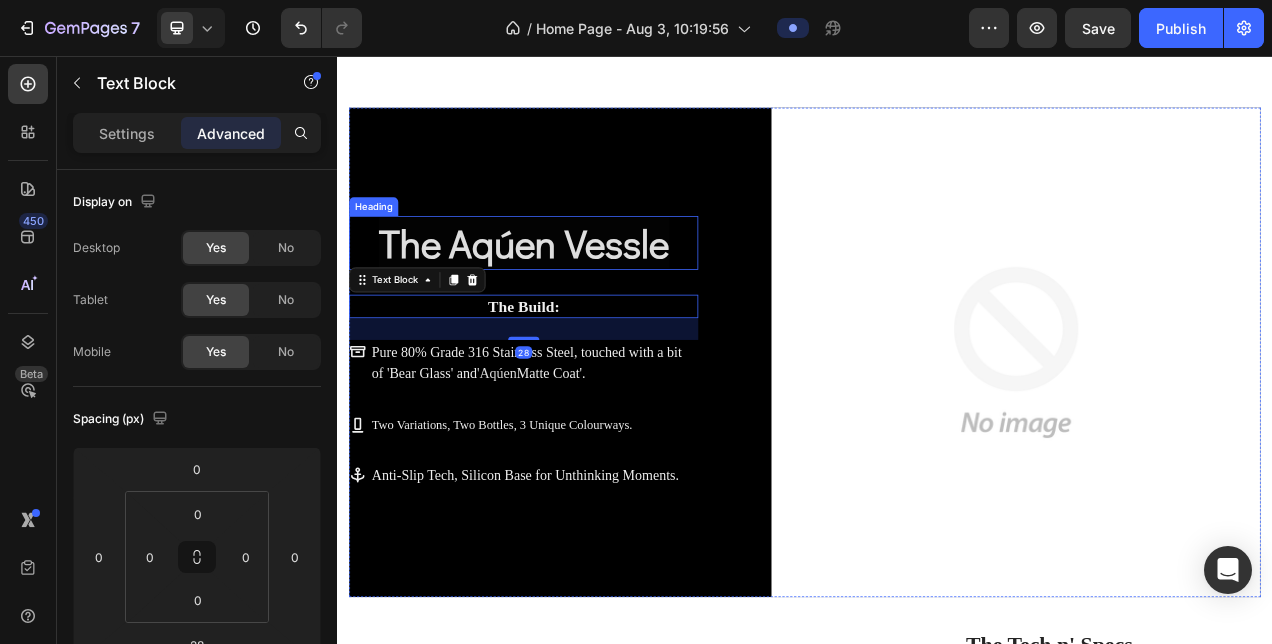 click on "The Aqúen Vessle" at bounding box center (576, 295) 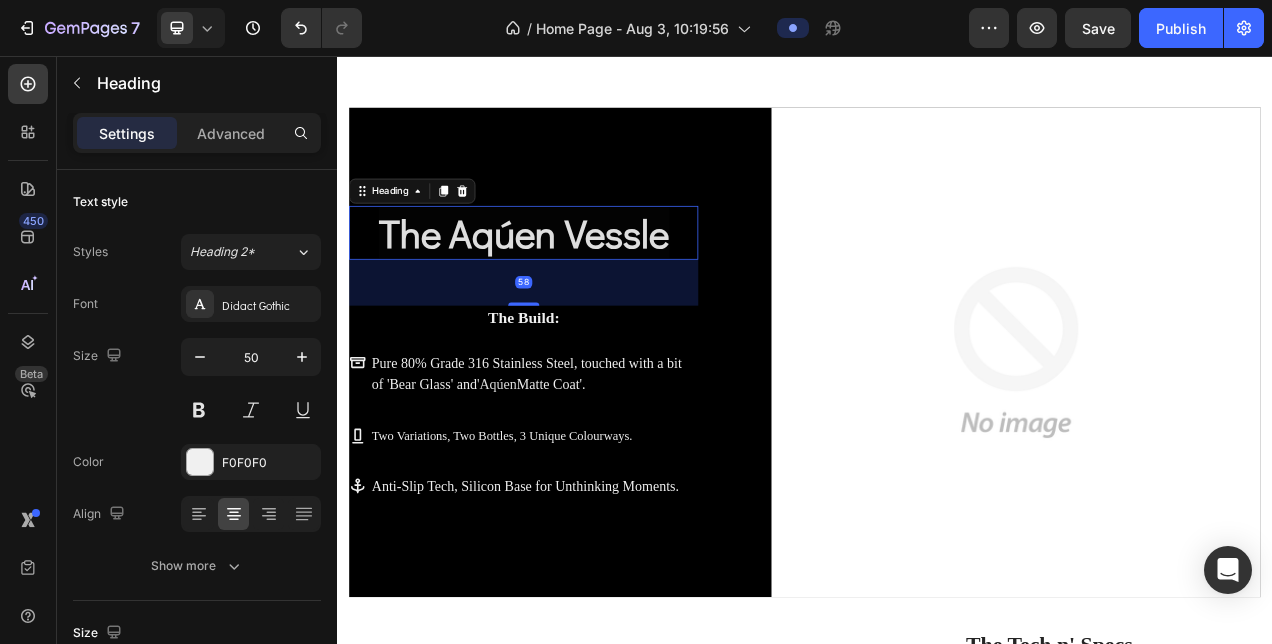 drag, startPoint x: 580, startPoint y: 353, endPoint x: 584, endPoint y: 381, distance: 28.284271 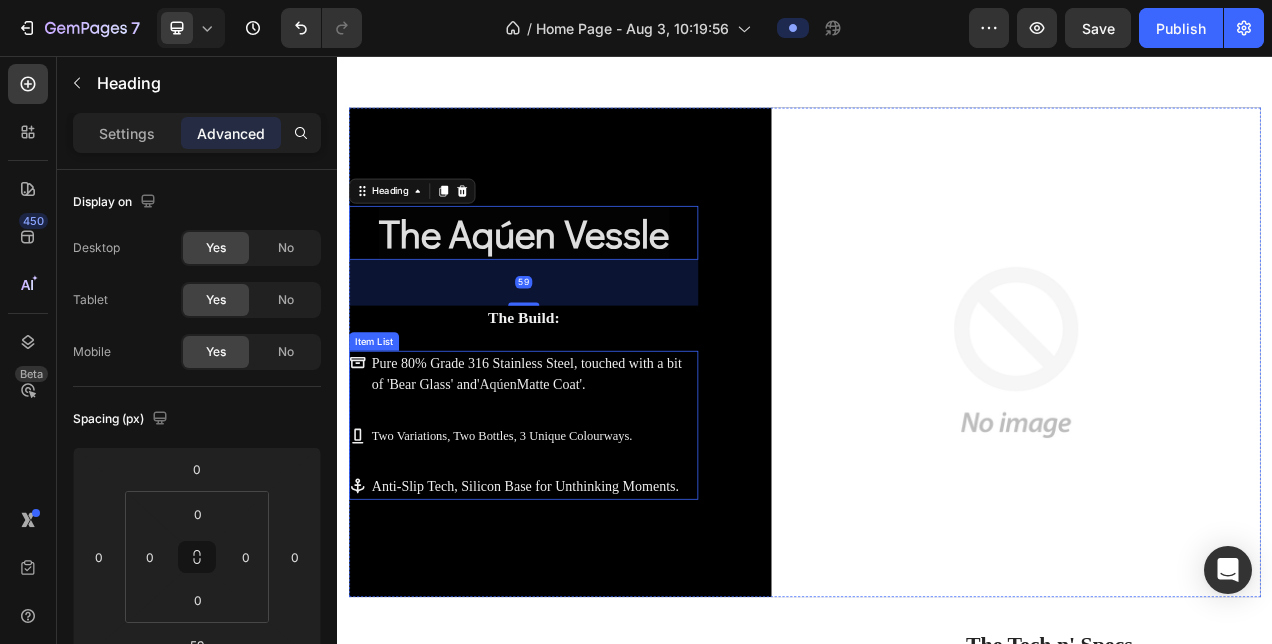 click on "Two Variations, Two Bottles, 3 Unique Colourways." at bounding box center [589, 543] 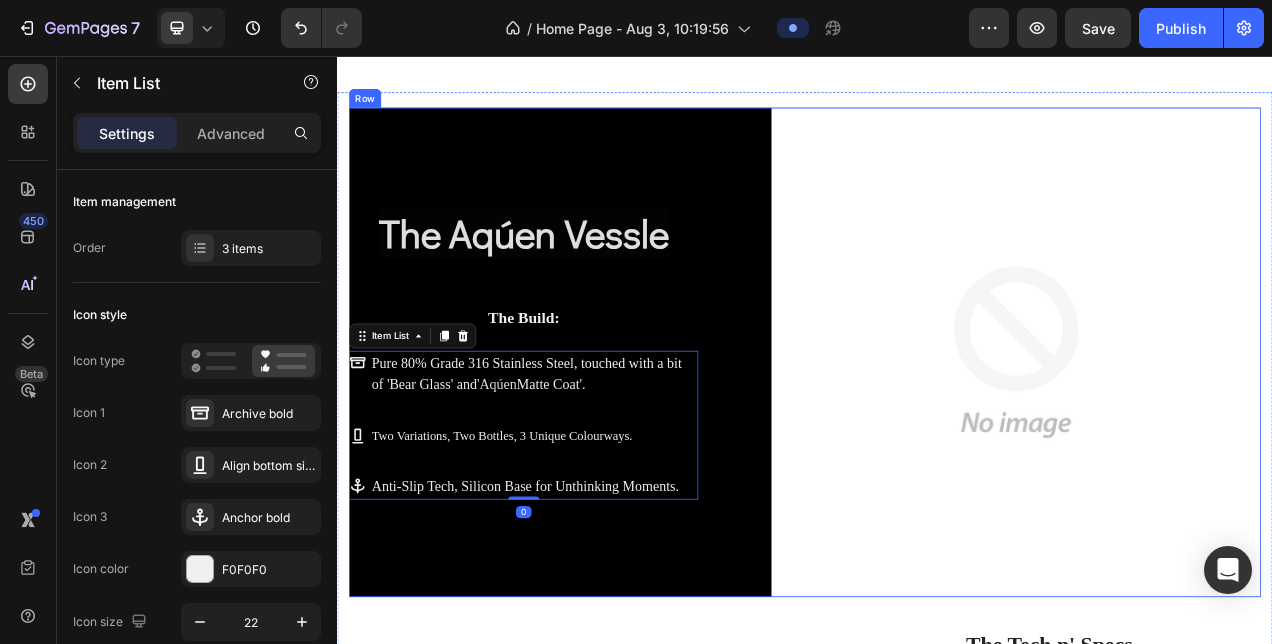 click on "⁠⁠⁠⁠⁠⁠⁠ The Aqúen Vessle Heading The Build: Text Block
Pure 80% Grade 316 Stainless Steel, touched with a bit of 'Bear Glass' and  ' Aqúen  Matte Coat'.
Two Variations, Two Bottles, 3 Unique Colourways.
Anti-Slip Tech, Silicon Base for Unthinking Moments. Item List   0 Image Row" at bounding box center [937, 436] 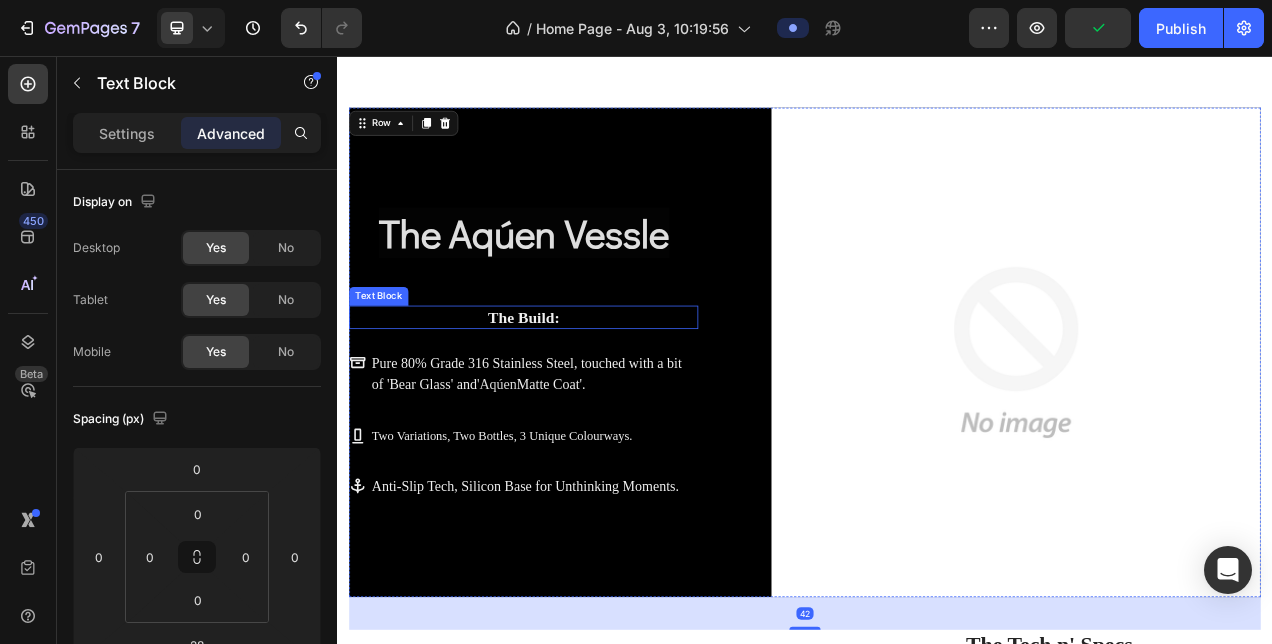 click on "The Build:" at bounding box center (576, 391) 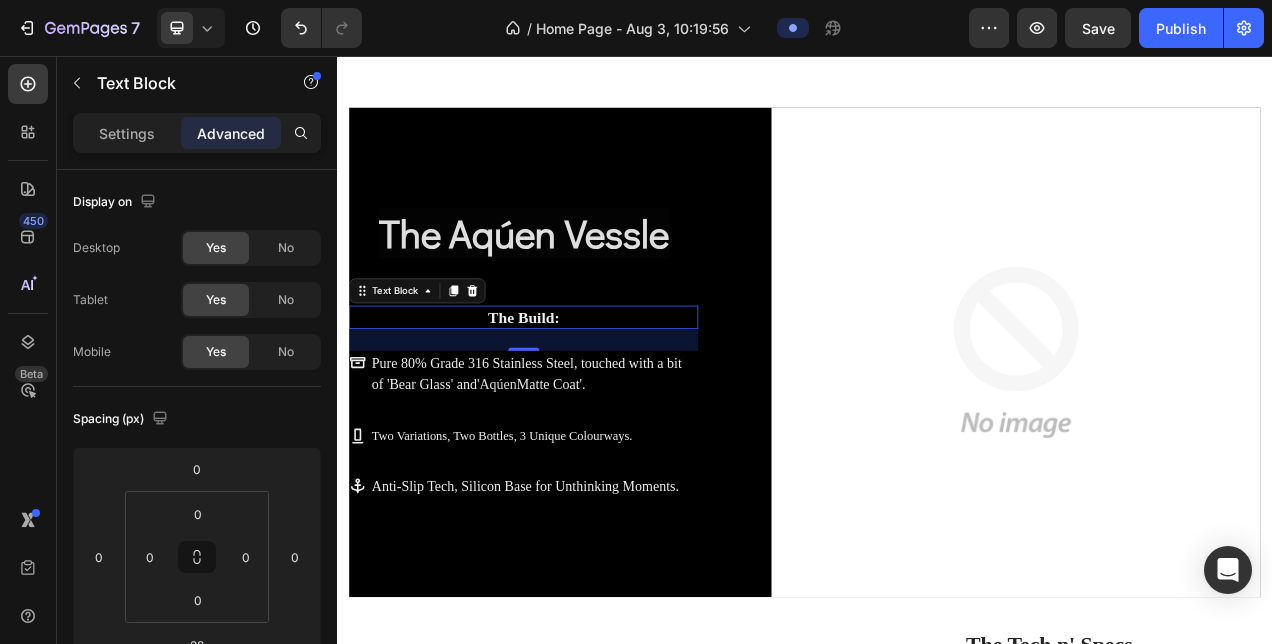 click on "The Build:" at bounding box center (576, 391) 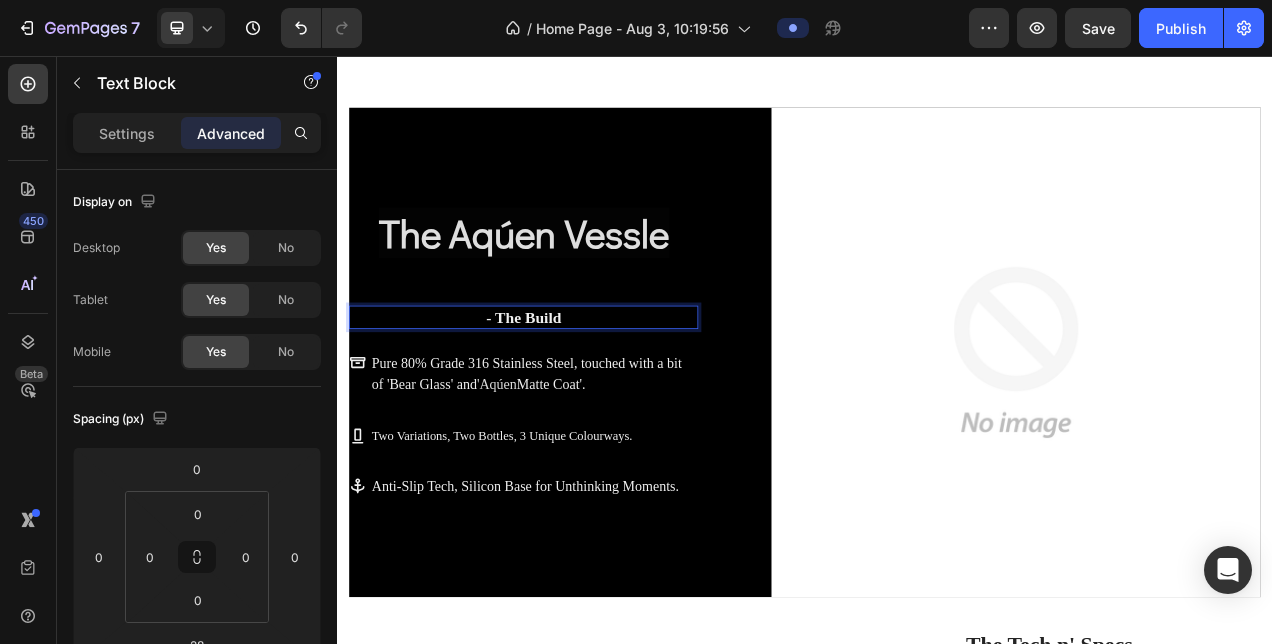 click on "- The Build" at bounding box center (576, 391) 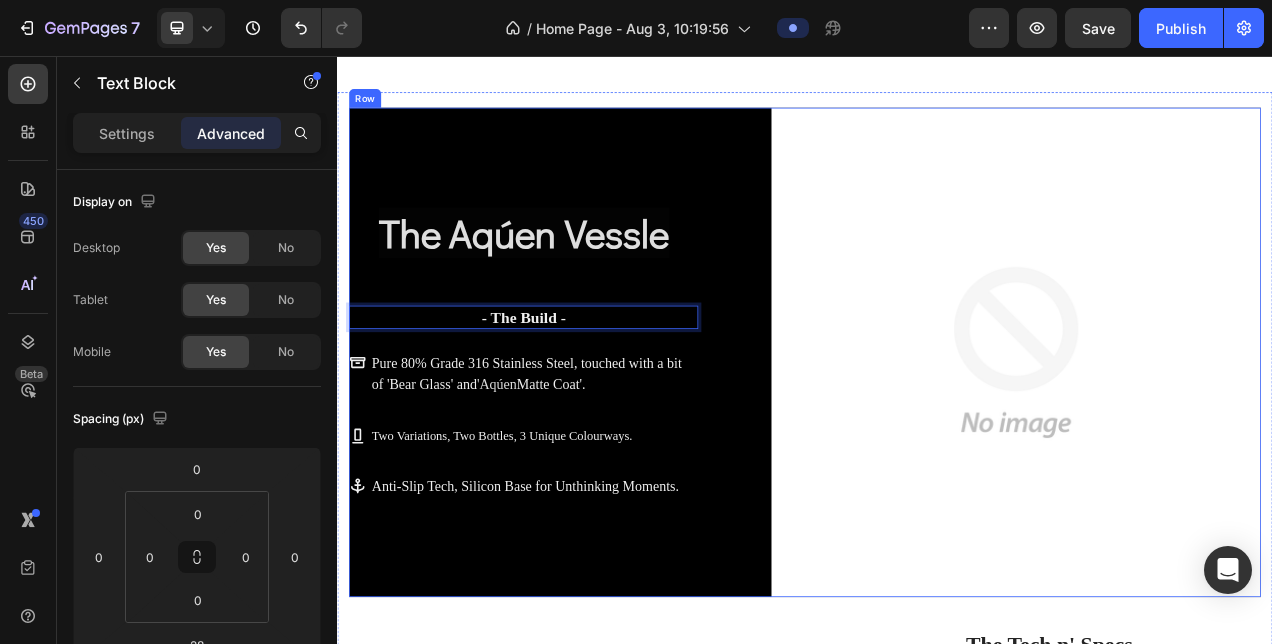 click on "⁠⁠⁠⁠⁠⁠⁠ The Aqúen Vessle Heading - The Build - Text Block   28
Pure 80% Grade 316 Stainless Steel, touched with a bit of 'Bear Glass' and  ' Aqúen  Matte Coat'.
Two Variations, Two Bottles, 3 Unique Colourways.
Anti-Slip Tech, Silicon Base for Unthinking Moments. Item List" at bounding box center [576, 436] 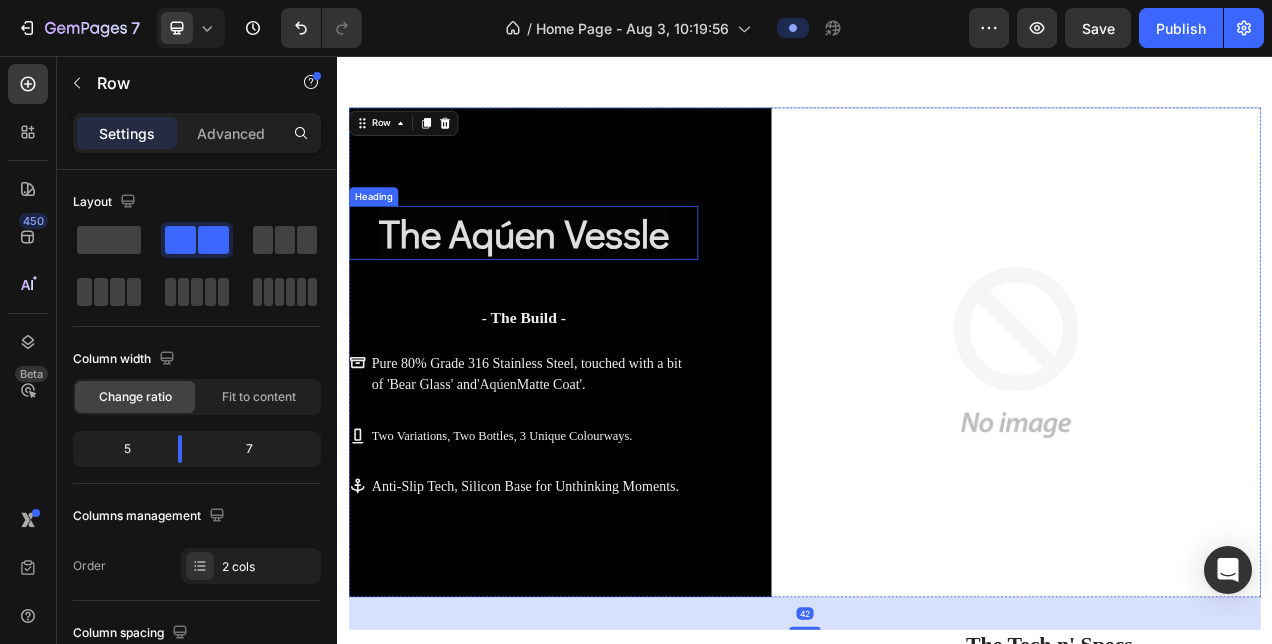 click on "The Aqúen Vessle" at bounding box center [576, 282] 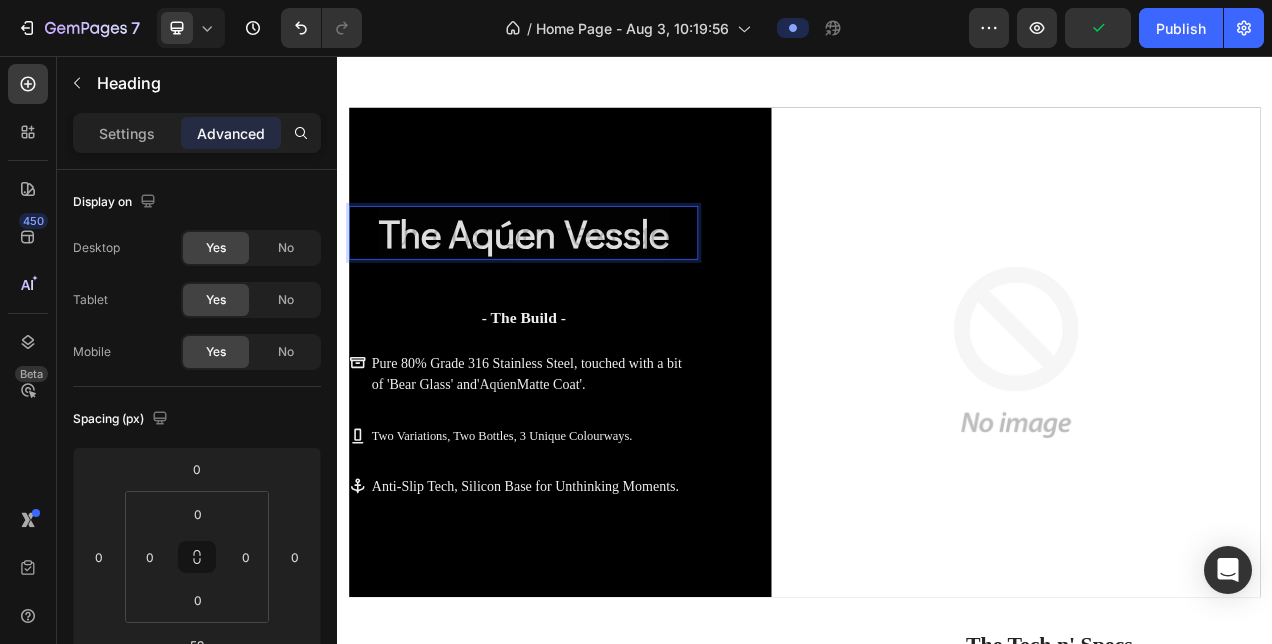 drag, startPoint x: 665, startPoint y: 252, endPoint x: 777, endPoint y: 246, distance: 112.1606 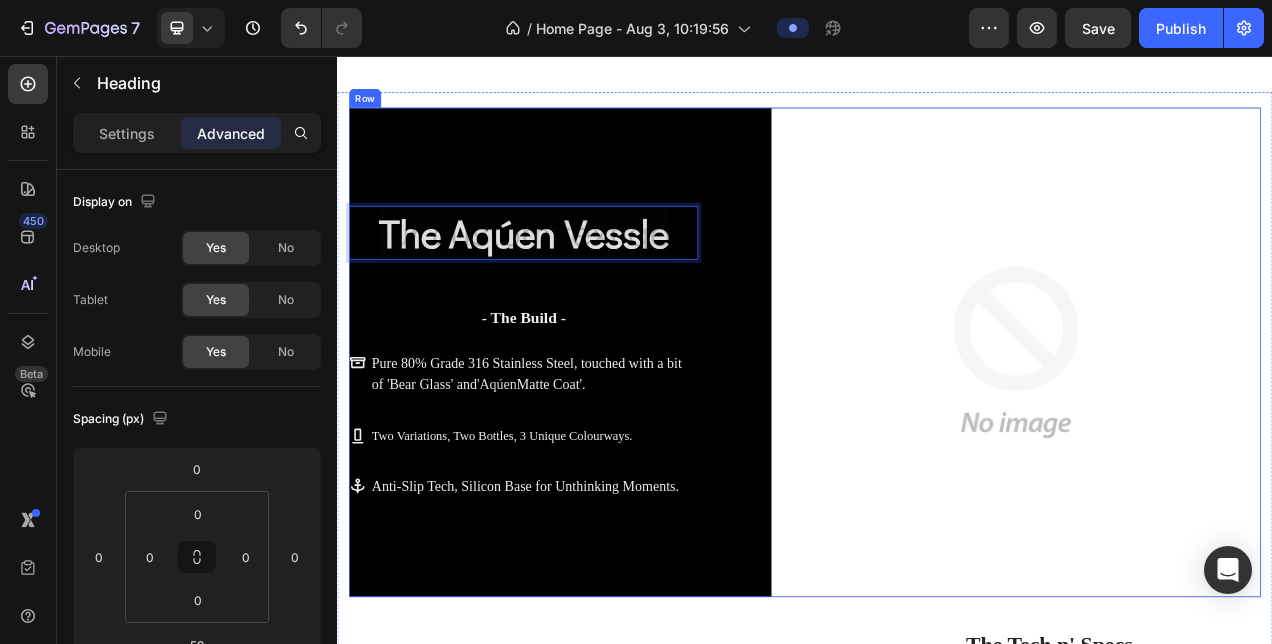 drag, startPoint x: 636, startPoint y: 250, endPoint x: 808, endPoint y: 256, distance: 172.10461 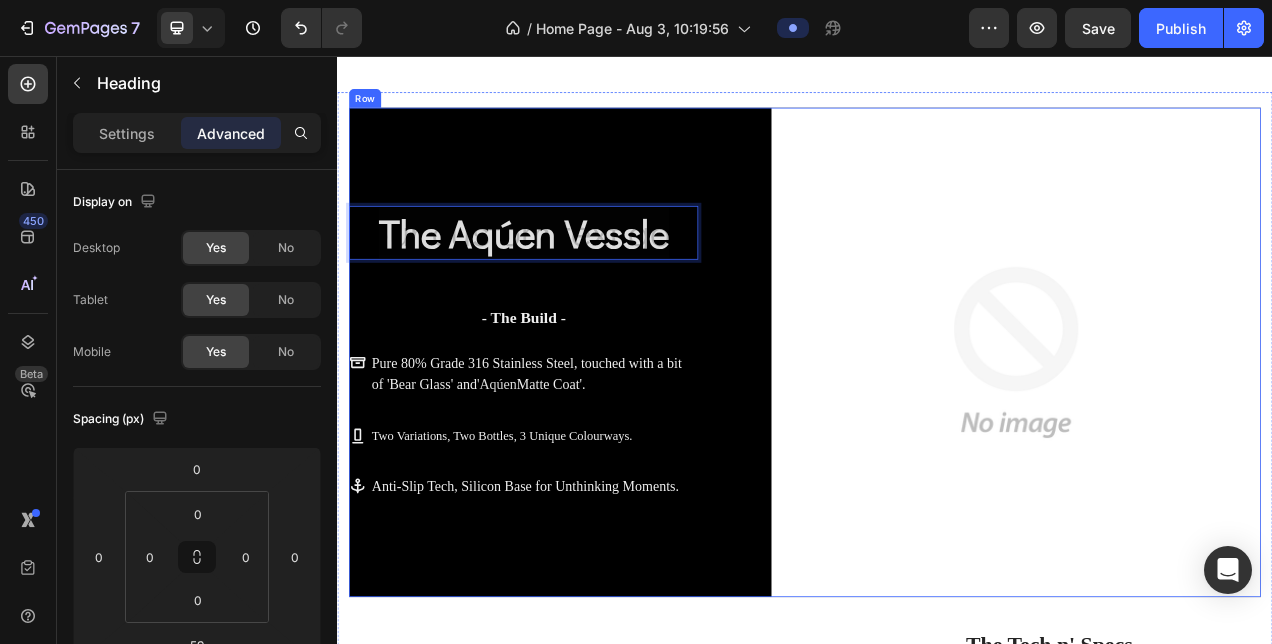 click on "The Aqúen Vessle Heading   59 - The Build - Text Block
Pure 80% Grade 316 Stainless Steel, touched with a bit of 'Bear Glass' and  ' Aqúen  Matte Coat'.
Two Variations, Two Bottles, 3 Unique Colourways.
Anti-Slip Tech, Silicon Base for Unthinking Moments. Item List Image Row" at bounding box center [937, 436] 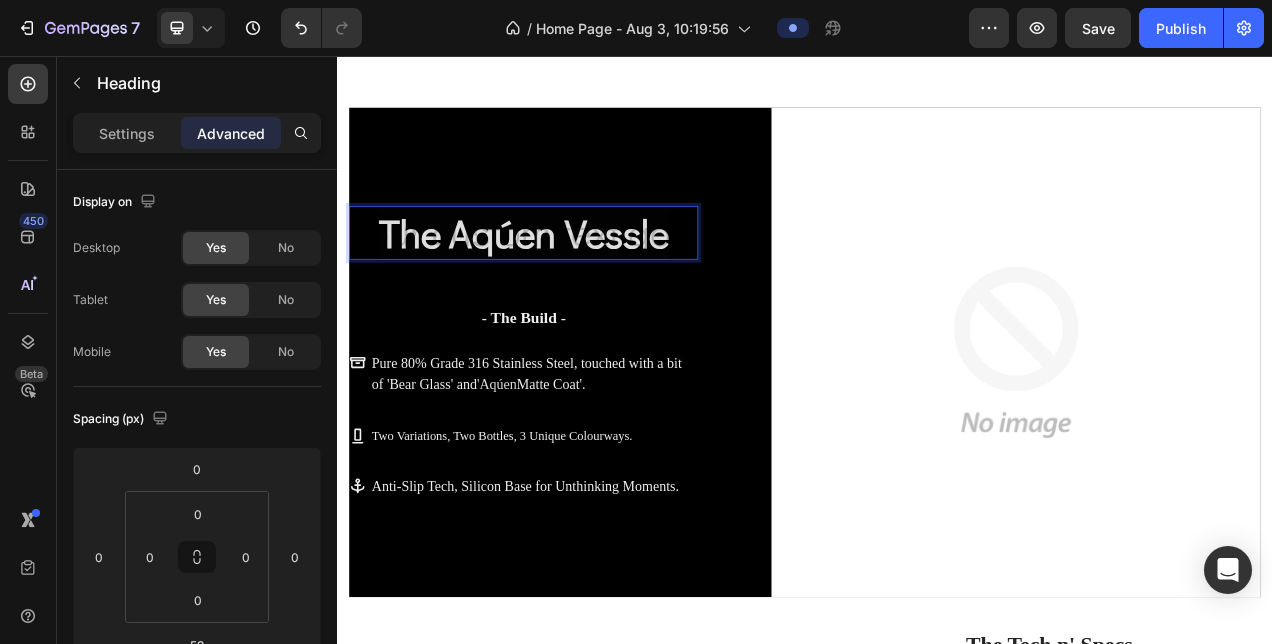 click on "The Aqúen Vessle Heading   59 - The Build - Text Block
Pure 80% Grade 316 Stainless Steel, touched with a bit of 'Bear Glass' and  ' Aqúen  Matte Coat'.
Two Variations, Two Bottles, 3 Unique Colourways.
Anti-Slip Tech, Silicon Base for Unthinking Moments. Item List" at bounding box center (576, 436) 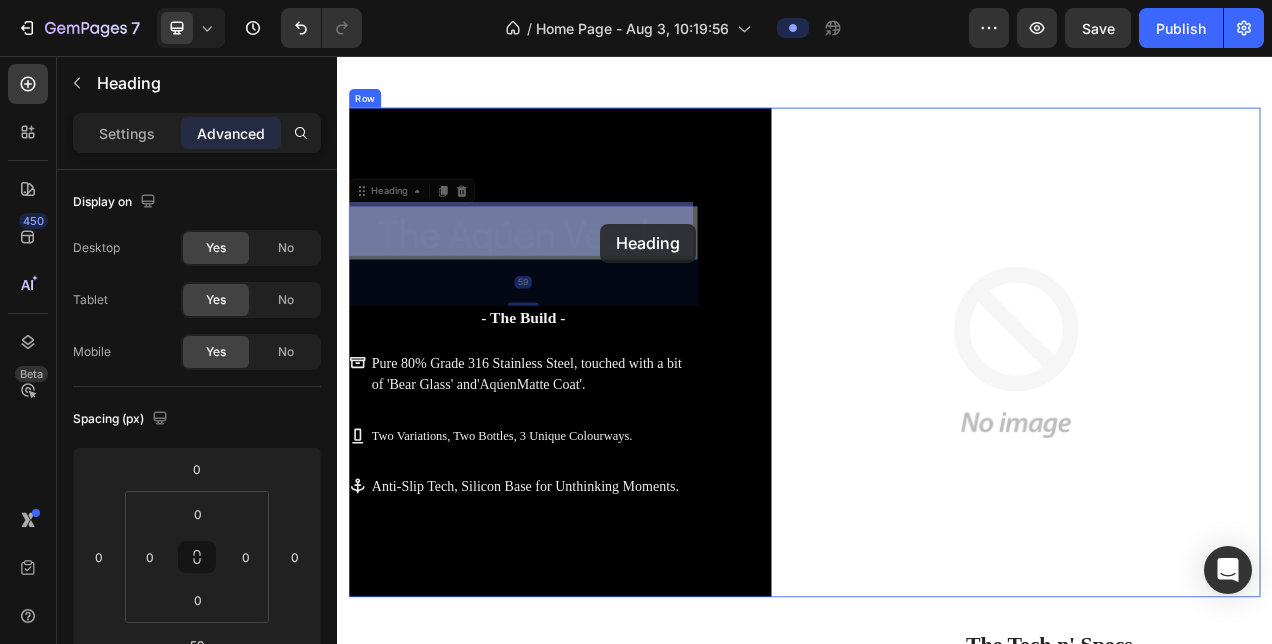 drag, startPoint x: 629, startPoint y: 248, endPoint x: 675, endPoint y: 271, distance: 51.42956 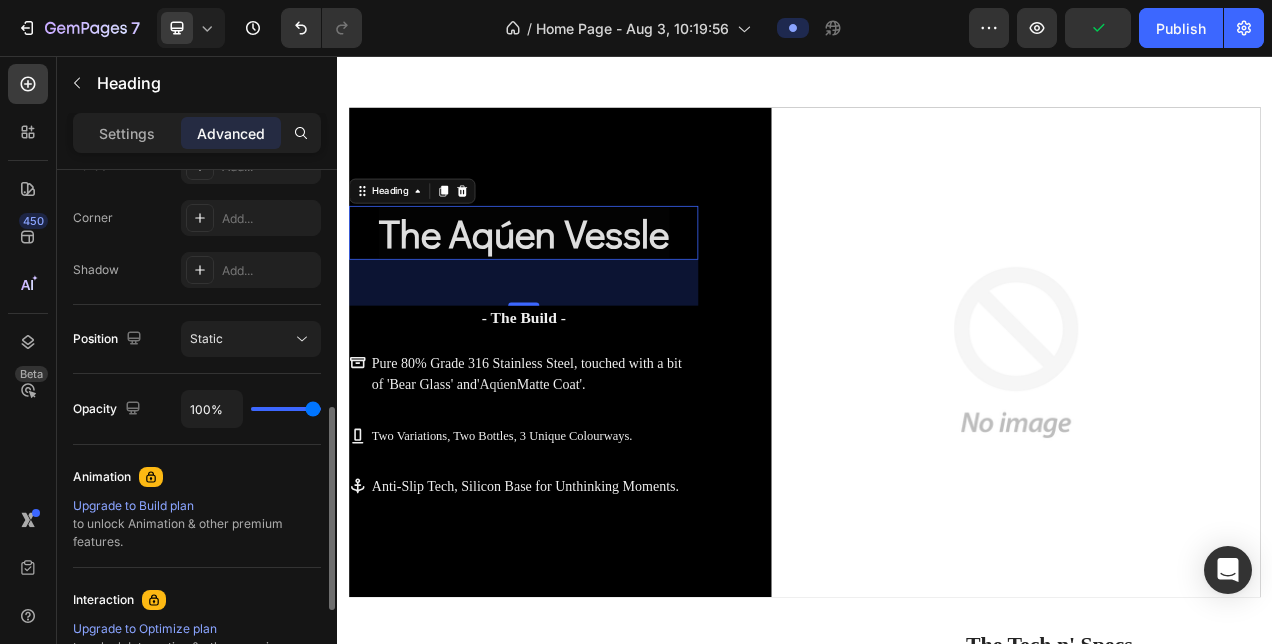 scroll, scrollTop: 604, scrollLeft: 0, axis: vertical 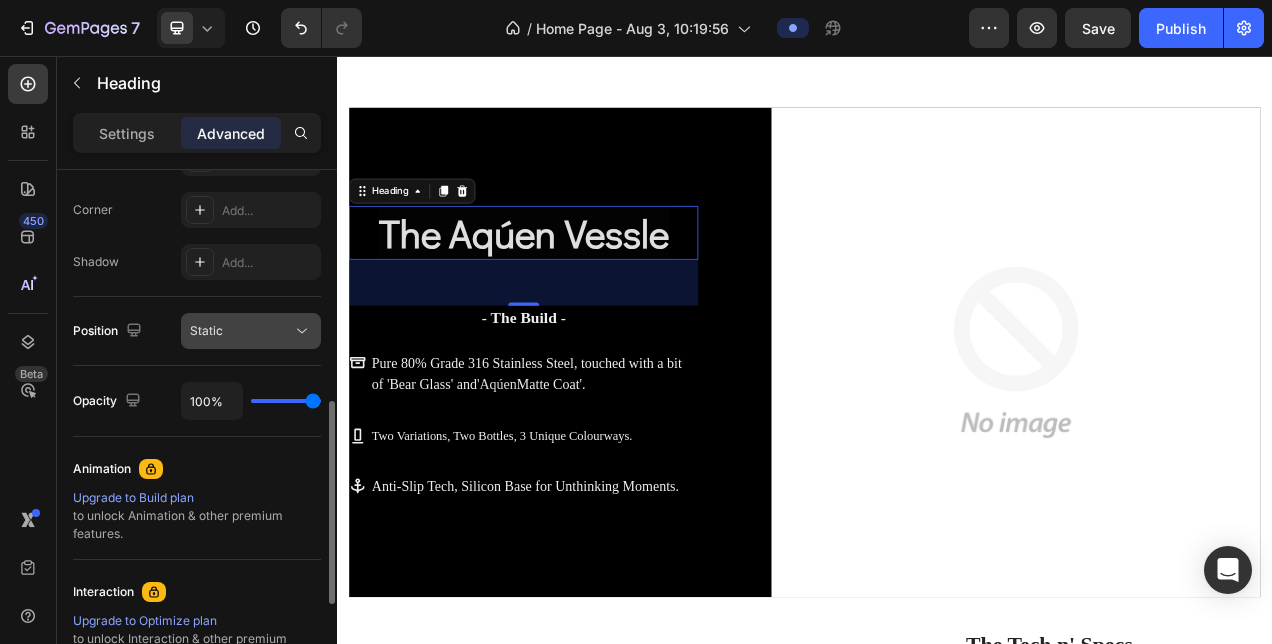 click on "Static" 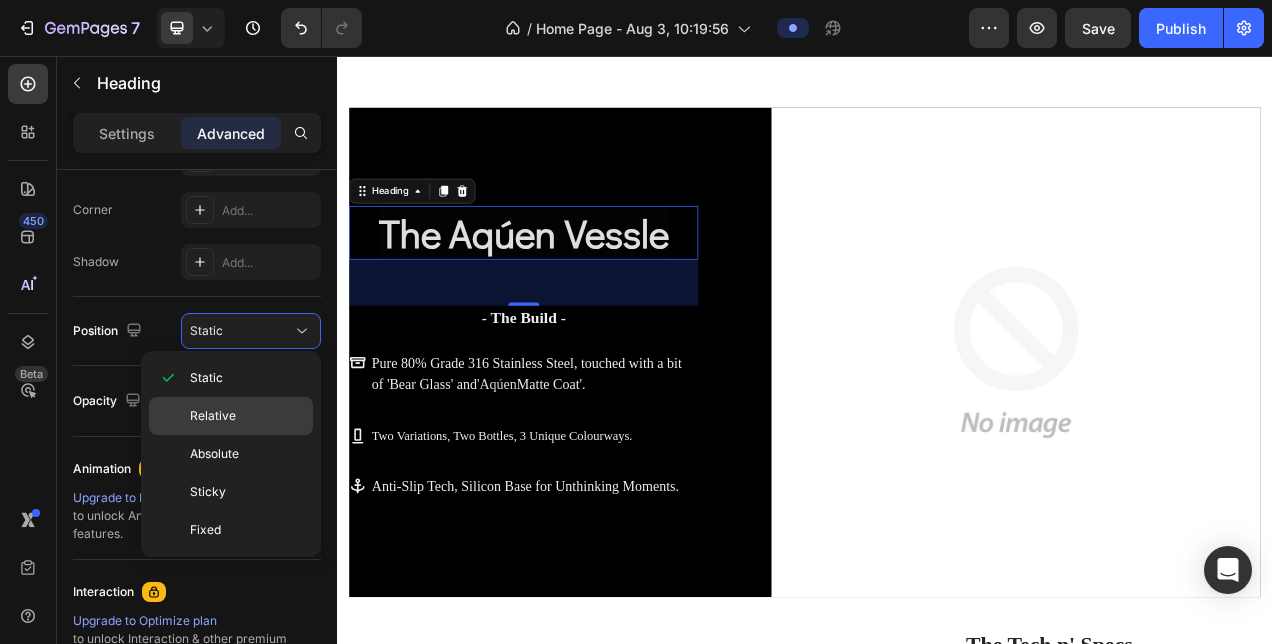 click on "Absolute" 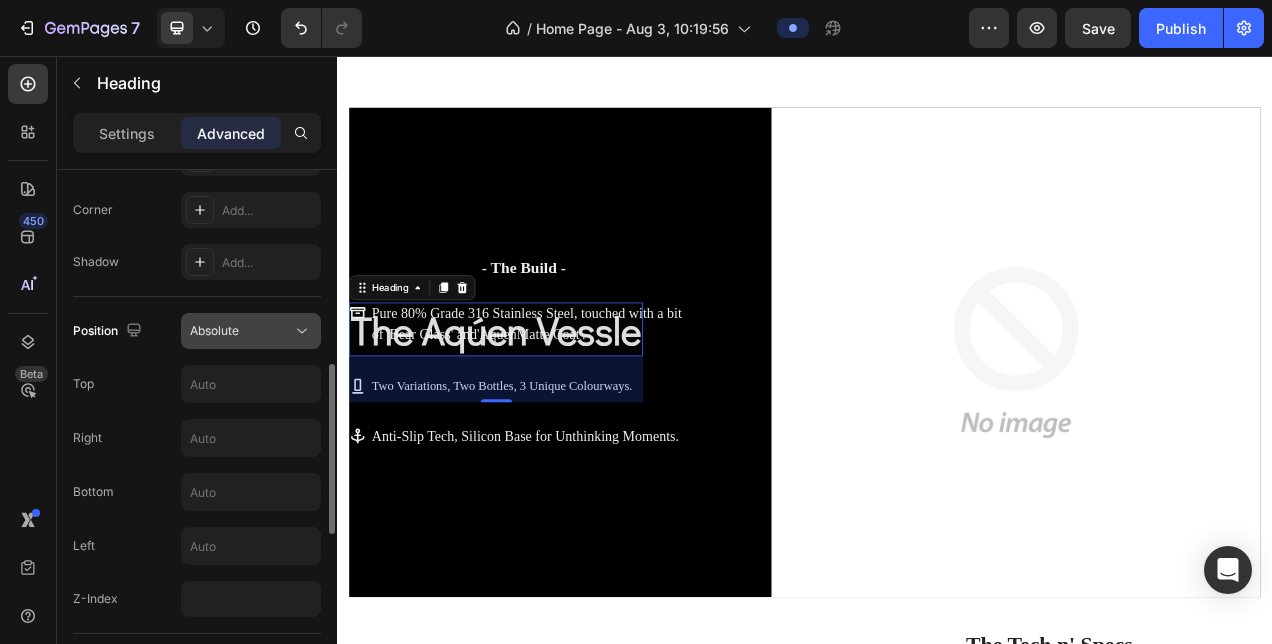 click on "Absolute" at bounding box center (241, 331) 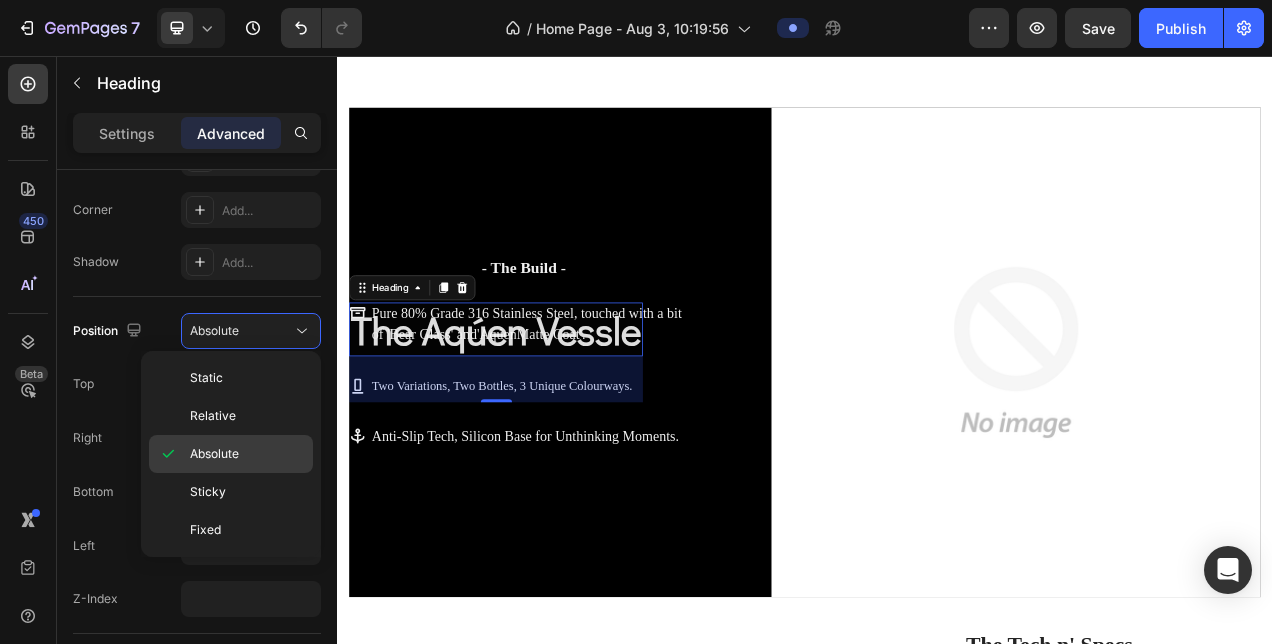 click on "Absolute" at bounding box center (247, 454) 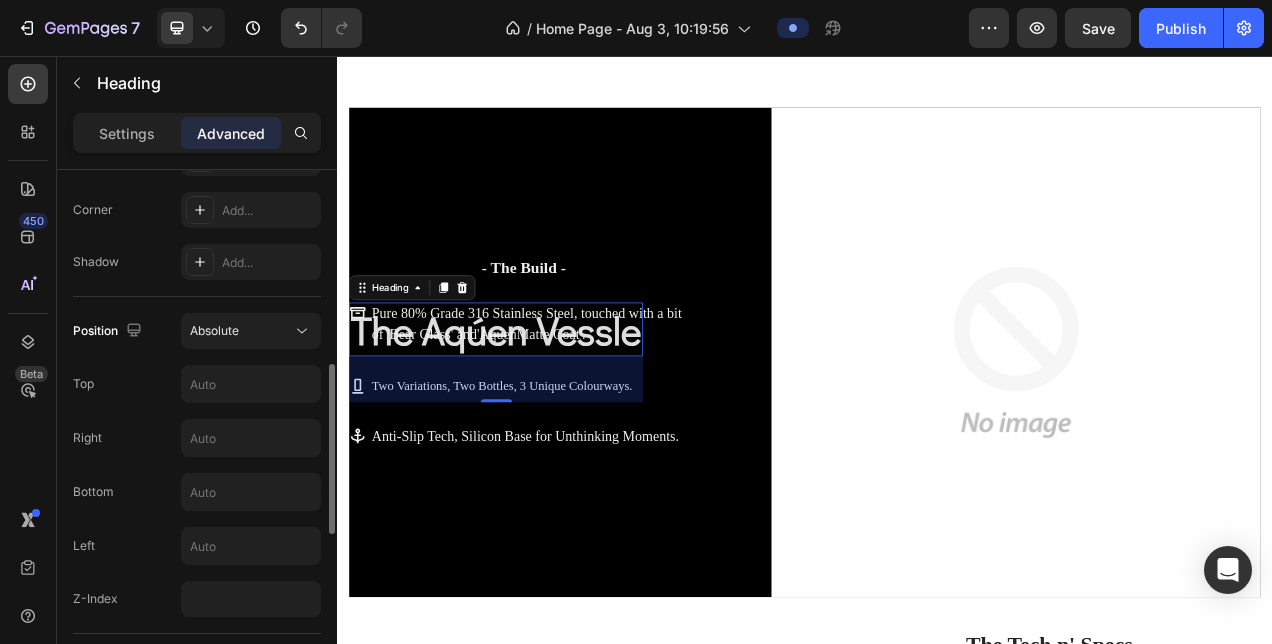 click on "Position Absolute Top Right Bottom Left Z-Index" at bounding box center [197, 465] 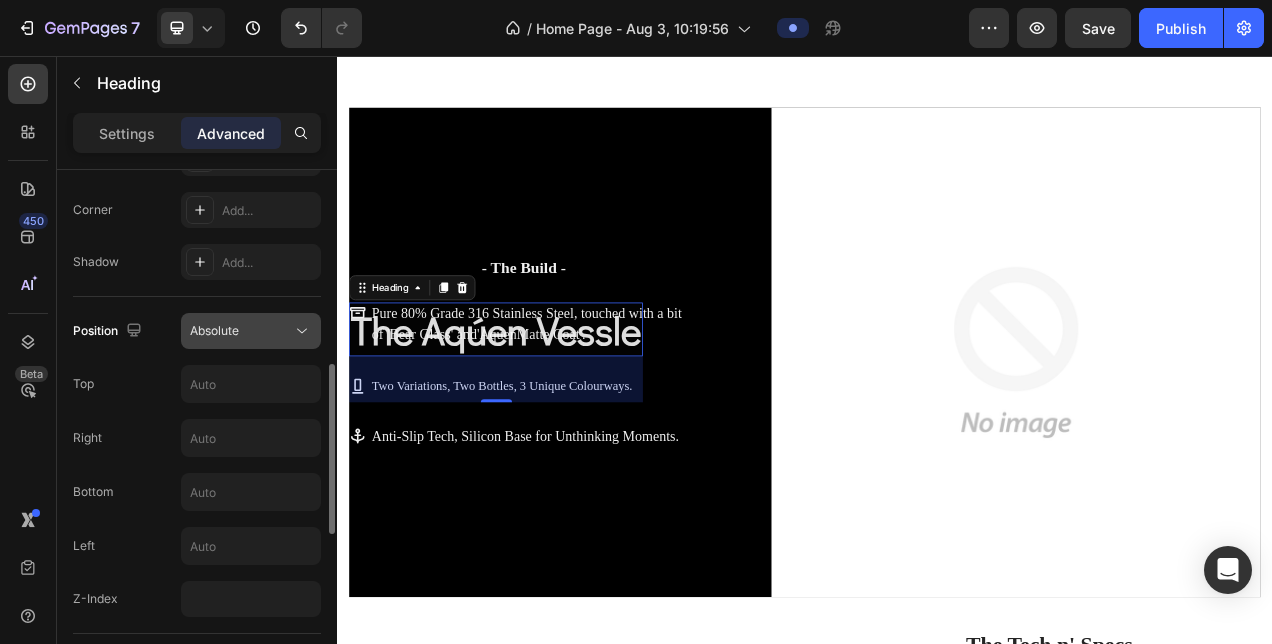 click on "Absolute" at bounding box center [241, 331] 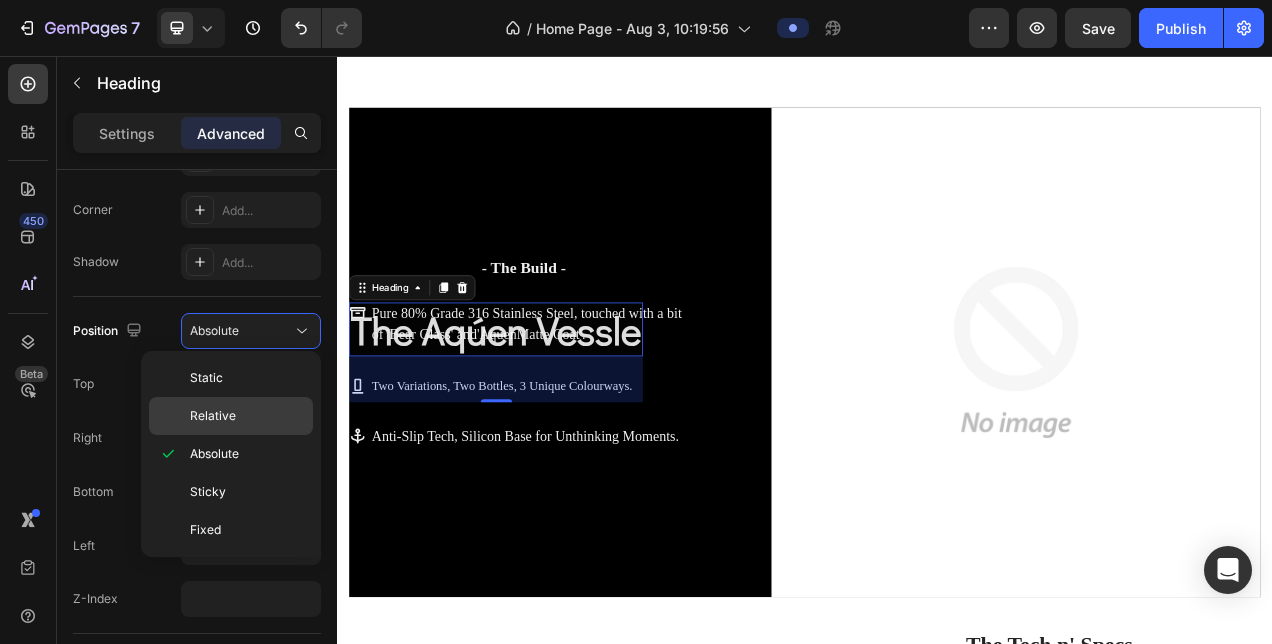 click on "Relative" at bounding box center [247, 416] 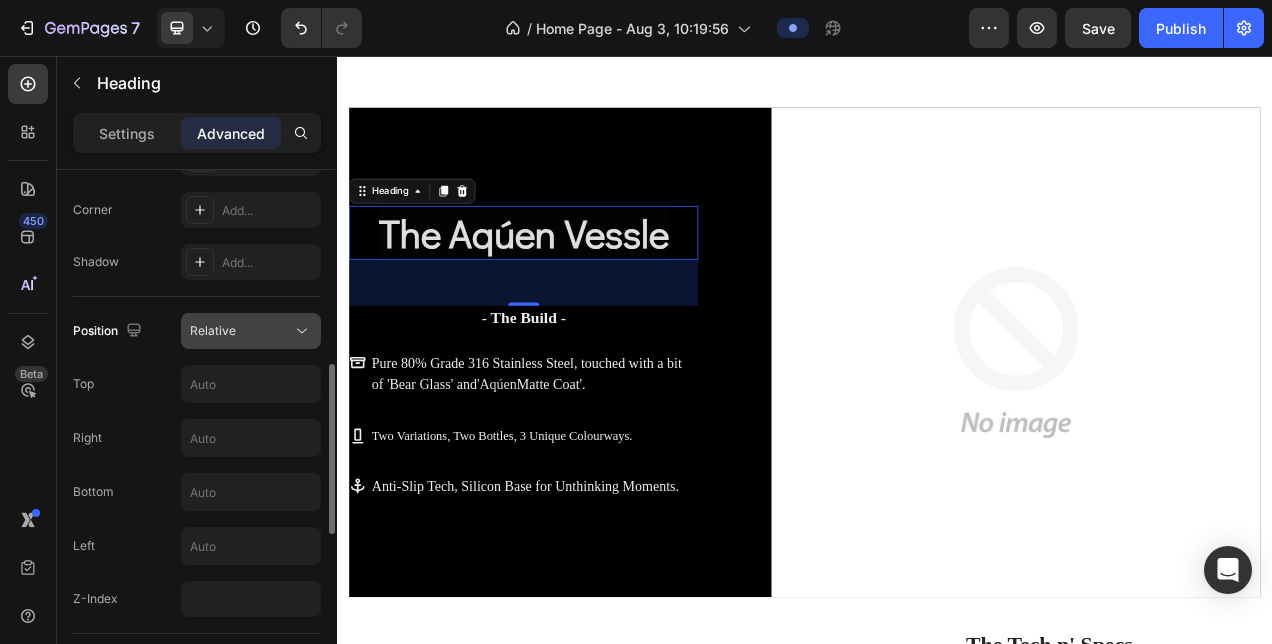 click on "Relative" at bounding box center [241, 331] 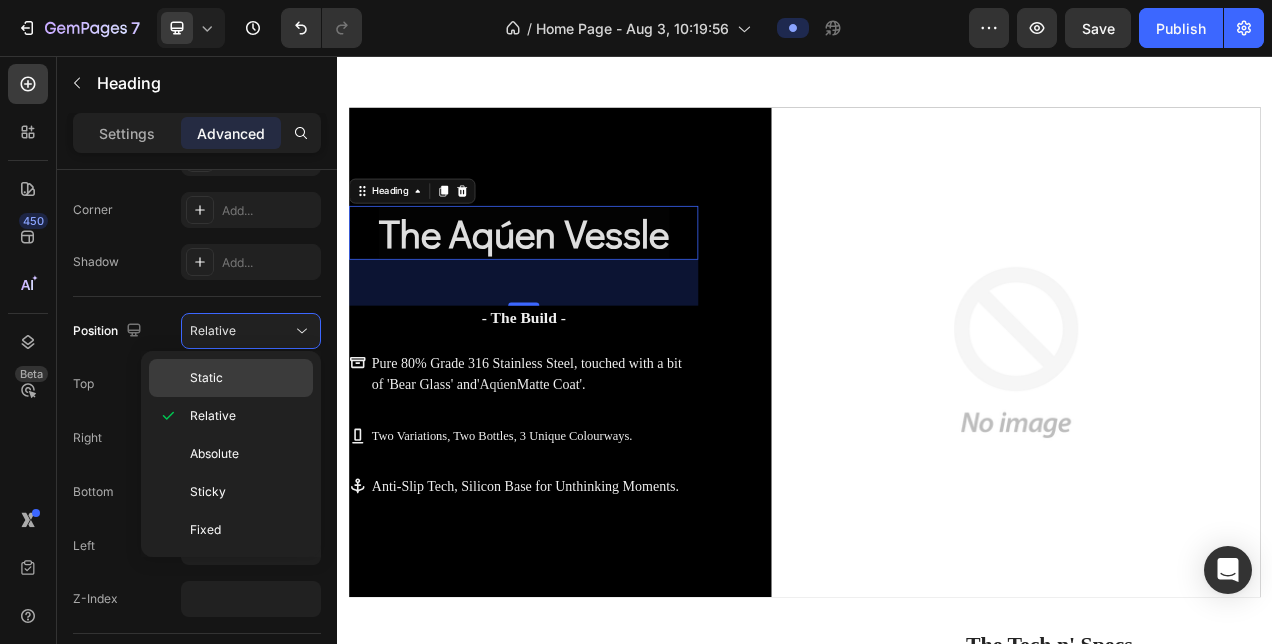 click on "Static" at bounding box center (247, 378) 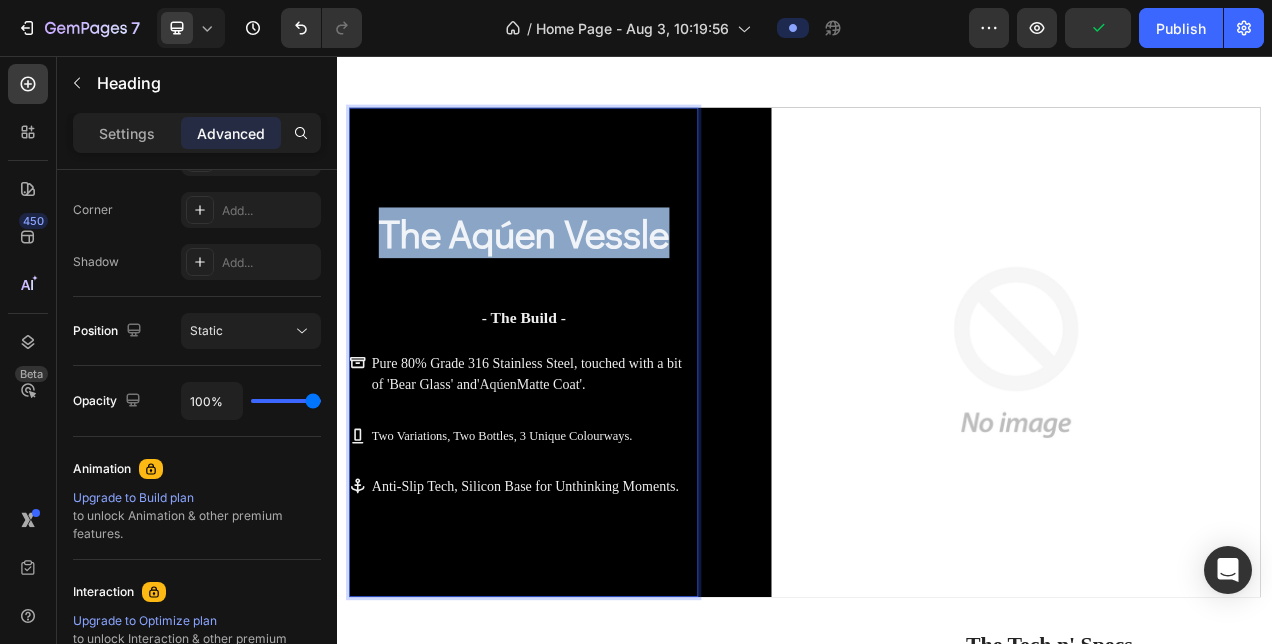 drag, startPoint x: 750, startPoint y: 289, endPoint x: 379, endPoint y: 300, distance: 371.16302 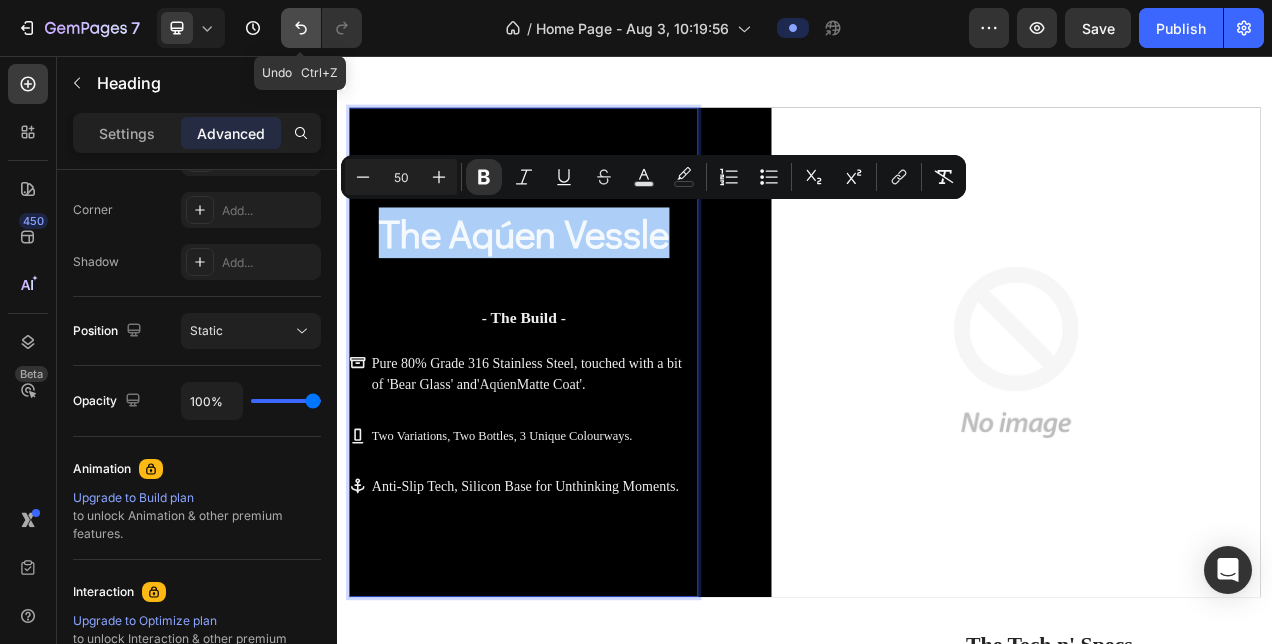 click 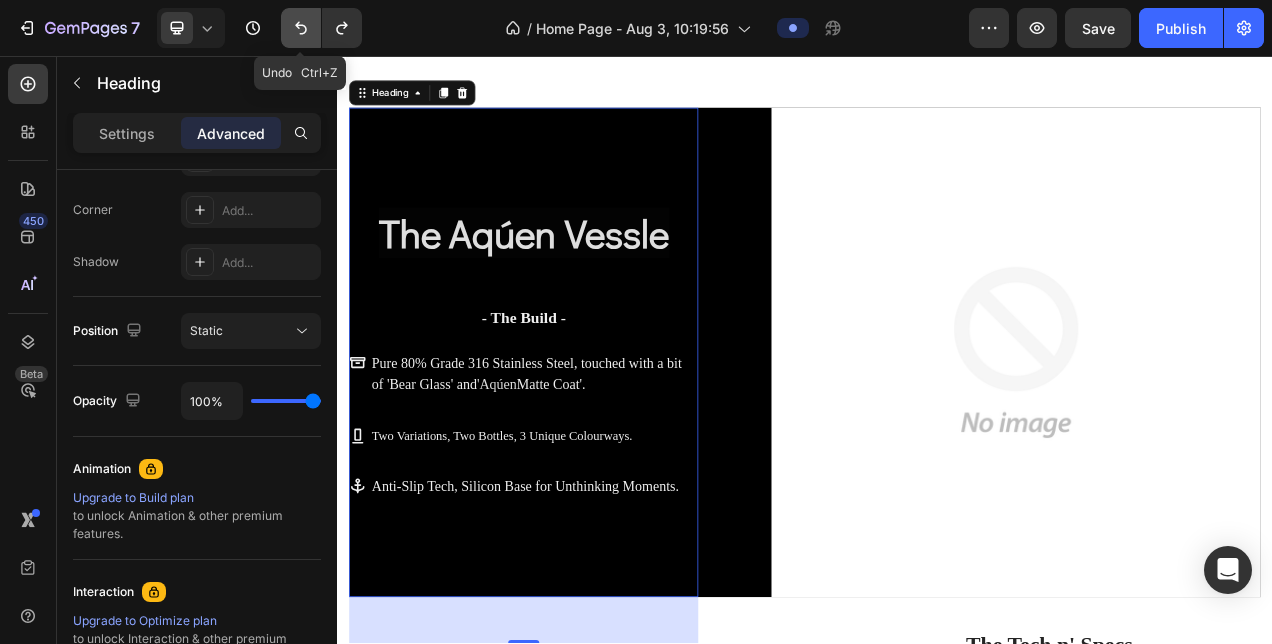 click 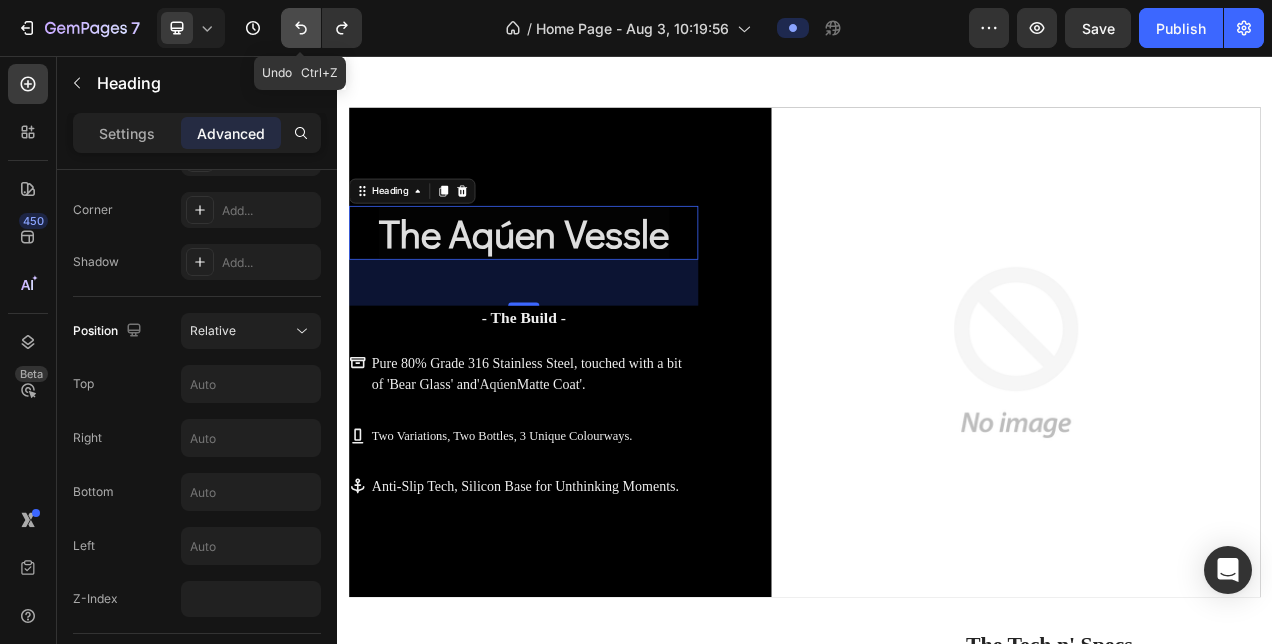 click 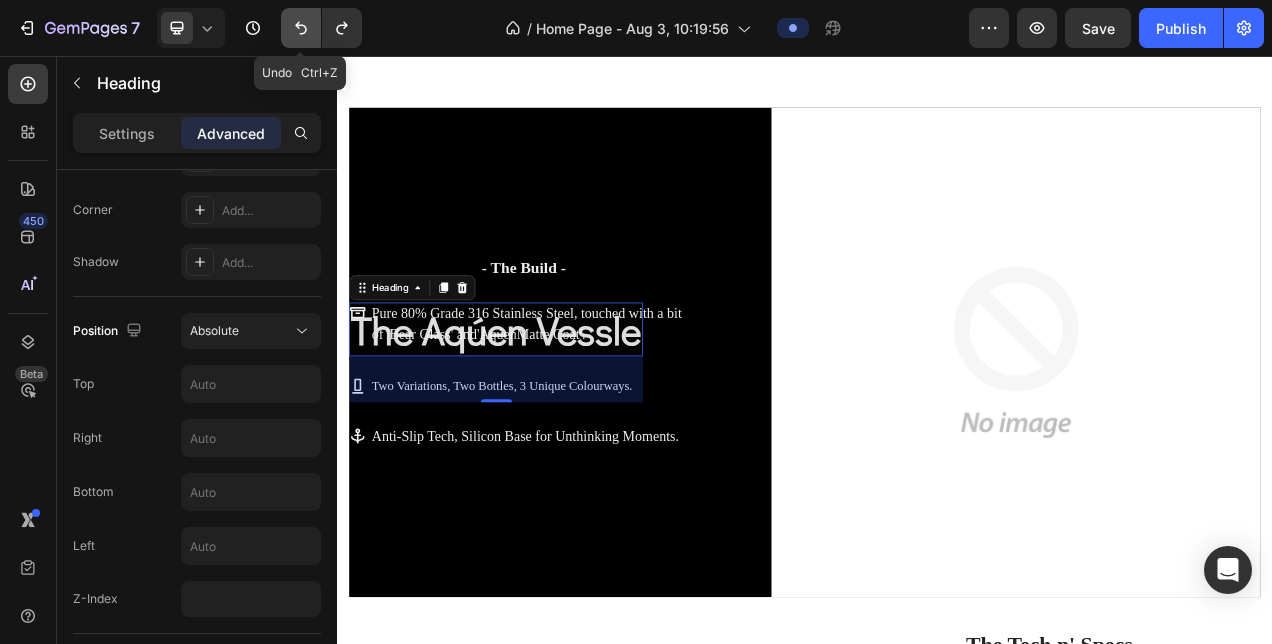 click 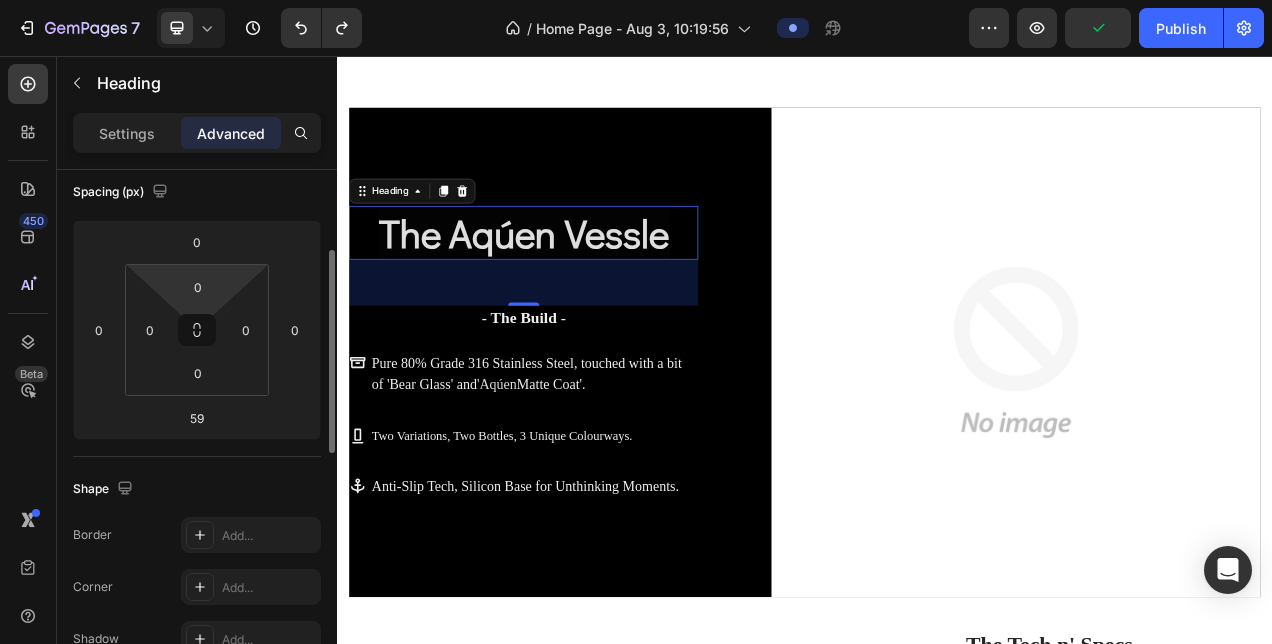 scroll, scrollTop: 222, scrollLeft: 0, axis: vertical 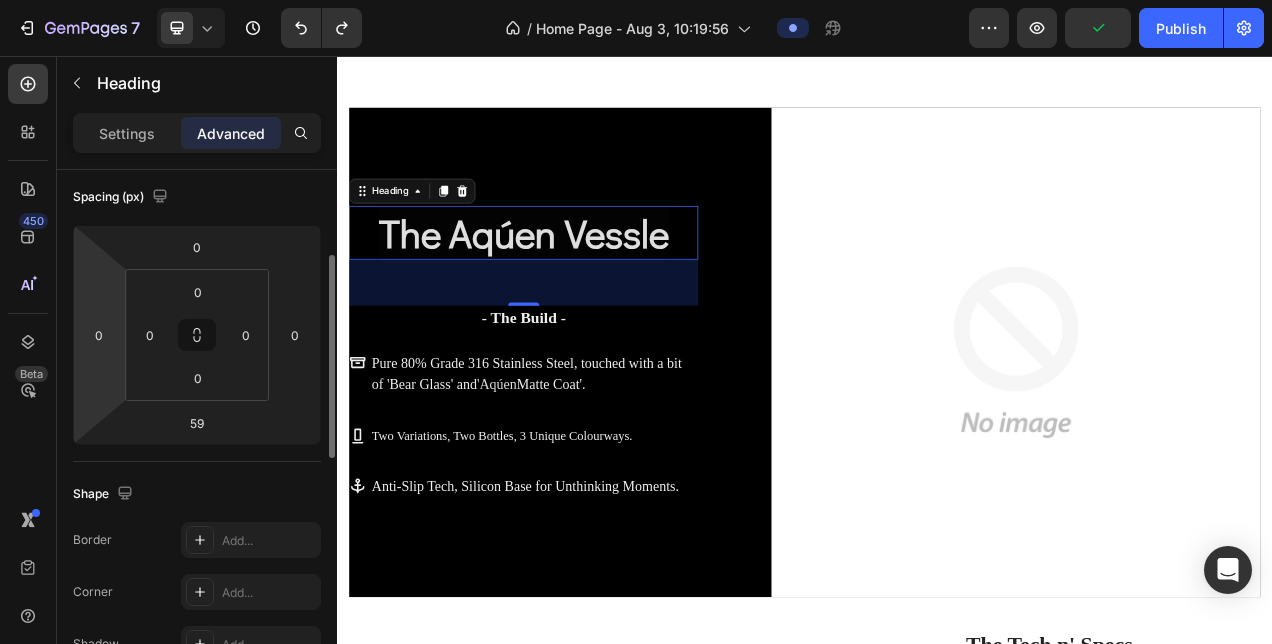 click on "7   /  Home Page - Aug 3, 10:19:56 Preview  Publish  450 Beta Sections(30) Elements(83) Section Element Hero Section Product Detail Brands Trusted Badges Guarantee Product Breakdown How to use Testimonials Compare Bundle FAQs Social Proof Brand Story Product List Collection Blog List Contact Sticky Add to Cart Custom Footer Browse Library 450 Layout
Row
Row
Row
Row Text
Heading
Text Block Button
Button
Button Media
Image
Image
Video" at bounding box center (636, 0) 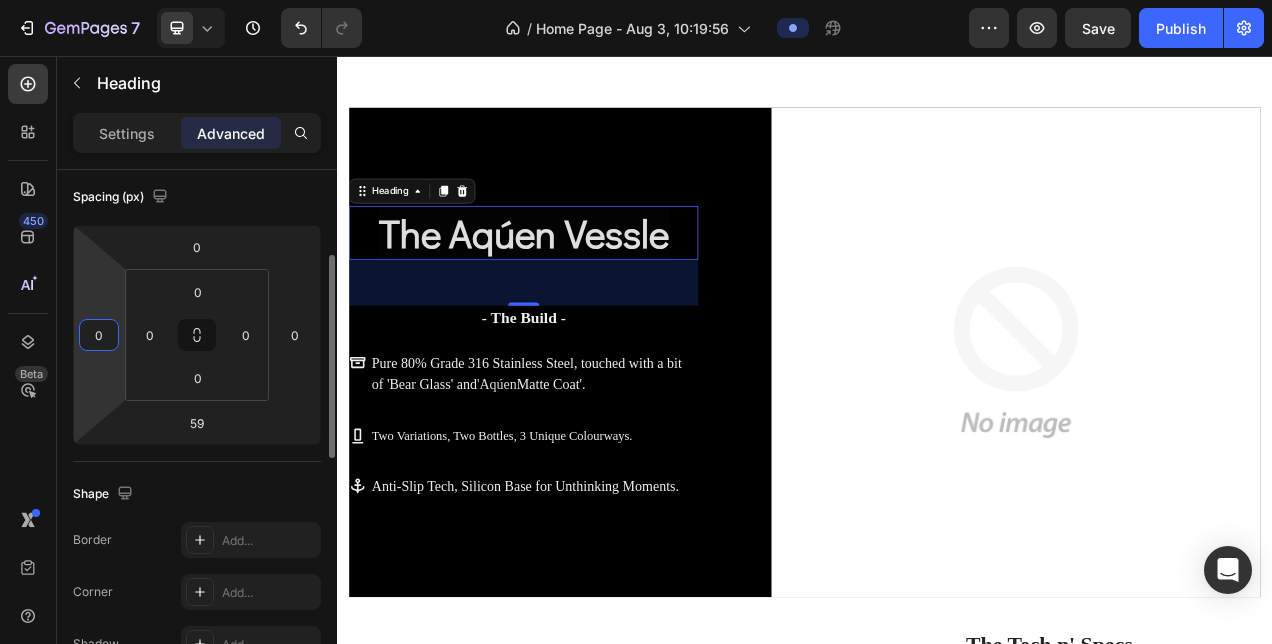 click on "7   /  Home Page - Aug 3, 10:19:56 Preview  Save   Publish  450 Beta Sections(30) Elements(83) Section Element Hero Section Product Detail Brands Trusted Badges Guarantee Product Breakdown How to use Testimonials Compare Bundle FAQs Social Proof Brand Story Product List Collection Blog List Contact Sticky Add to Cart Custom Footer Browse Library 450 Layout
Row
Row
Row
Row Text
Heading
Text Block Button
Button
Button Media
Image" at bounding box center (636, 0) 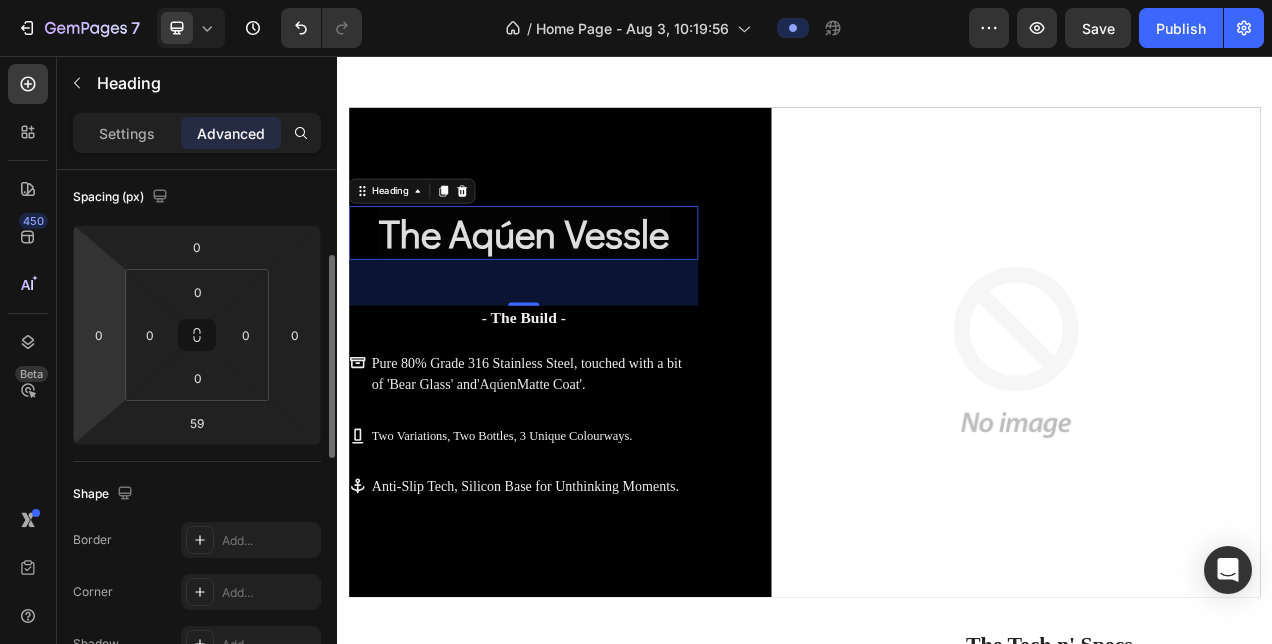 click on "7   /  Home Page - Aug 3, 10:19:56 Preview  Save   Publish  450 Beta Sections(30) Elements(83) Section Element Hero Section Product Detail Brands Trusted Badges Guarantee Product Breakdown How to use Testimonials Compare Bundle FAQs Social Proof Brand Story Product List Collection Blog List Contact Sticky Add to Cart Custom Footer Browse Library 450 Layout
Row
Row
Row
Row Text
Heading
Text Block Button
Button
Button Media
Image" at bounding box center (636, 0) 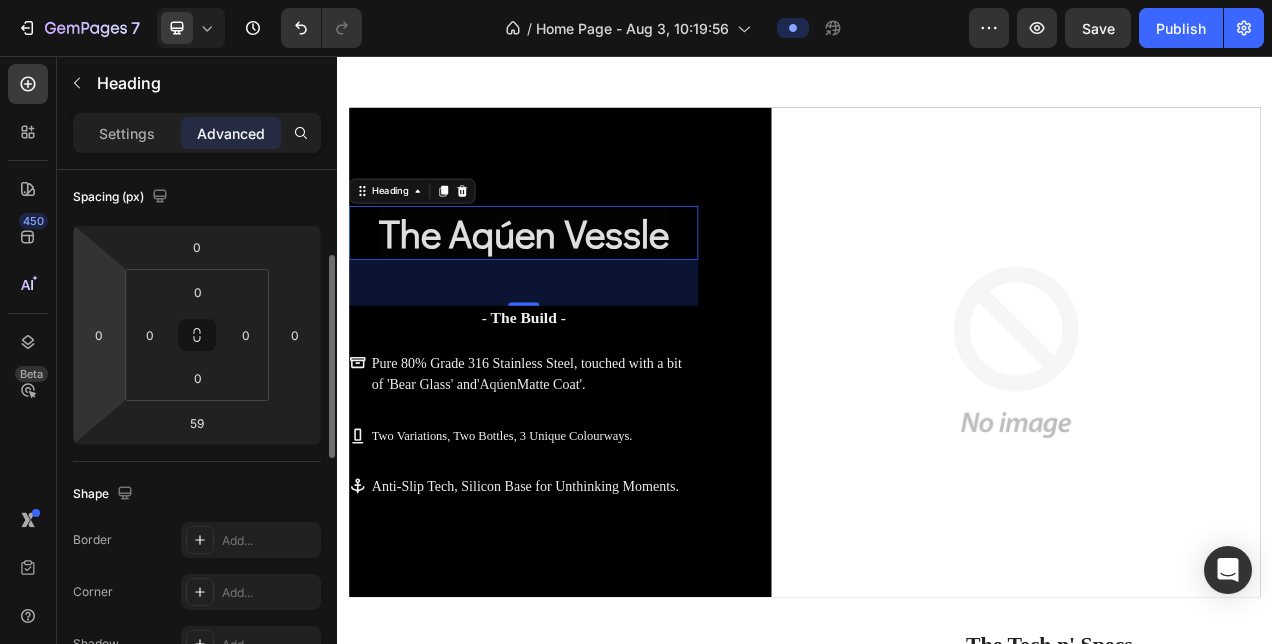 click on "7   /  Home Page - Aug 3, 10:19:56 Preview  Save   Publish  450 Beta Sections(30) Elements(83) Section Element Hero Section Product Detail Brands Trusted Badges Guarantee Product Breakdown How to use Testimonials Compare Bundle FAQs Social Proof Brand Story Product List Collection Blog List Contact Sticky Add to Cart Custom Footer Browse Library 450 Layout
Row
Row
Row
Row Text
Heading
Text Block Button
Button
Button Media
Image" at bounding box center [636, 0] 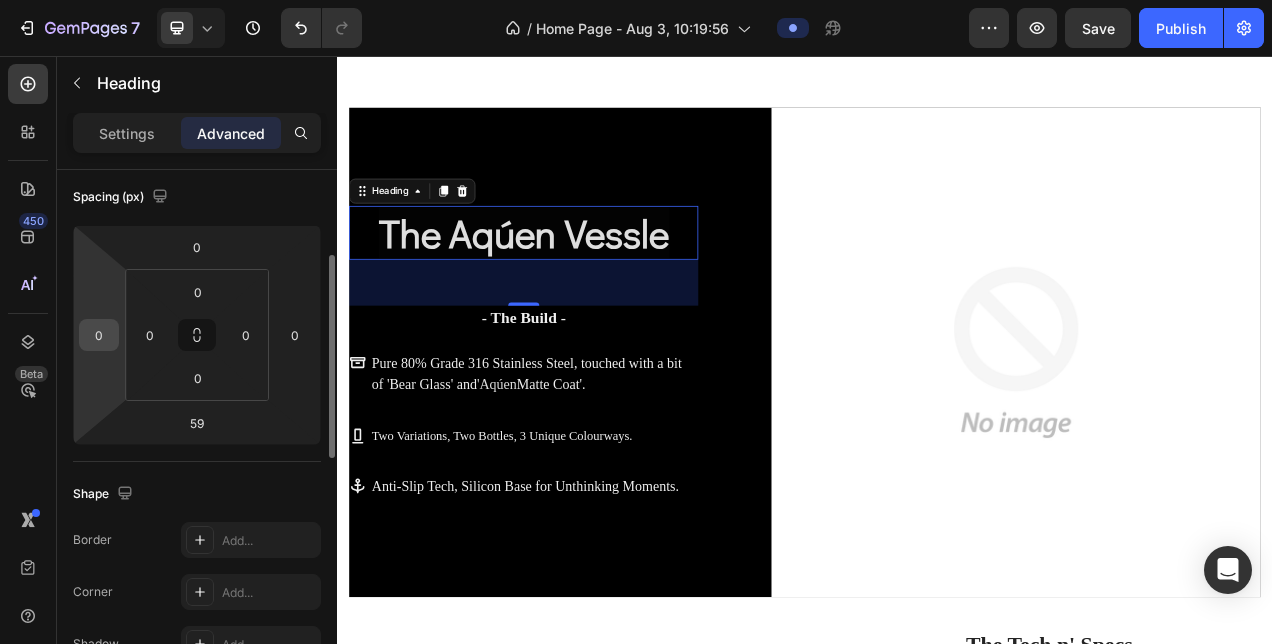 click on "0" at bounding box center [99, 335] 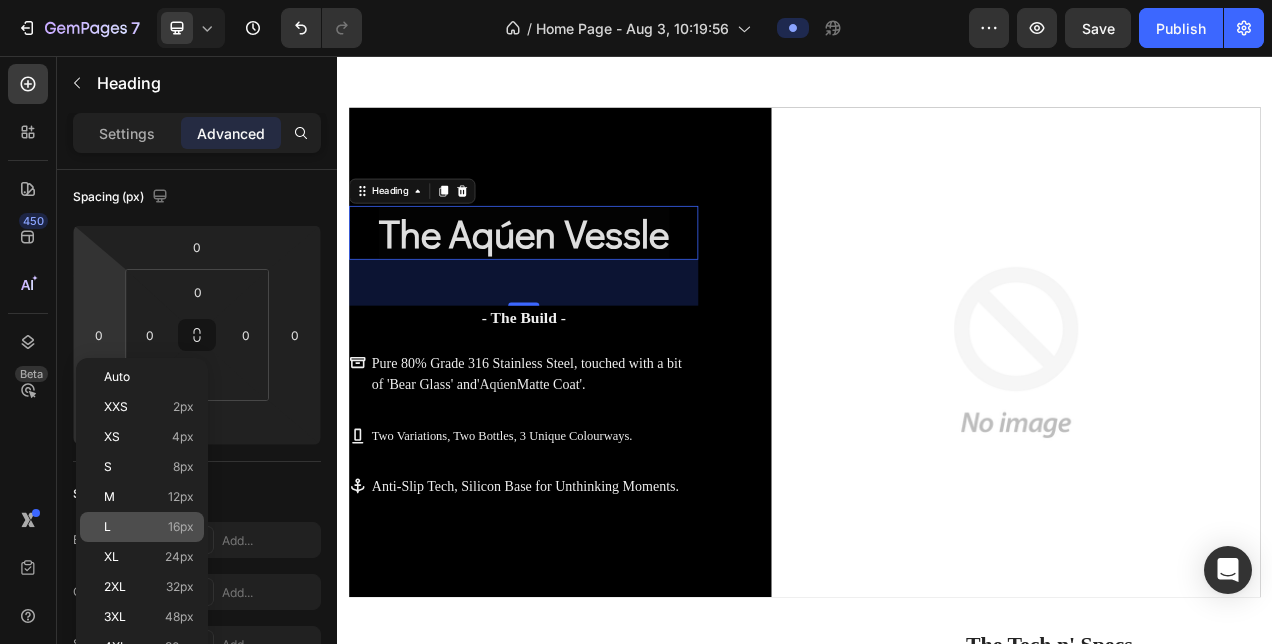 click on "L 16px" at bounding box center (149, 527) 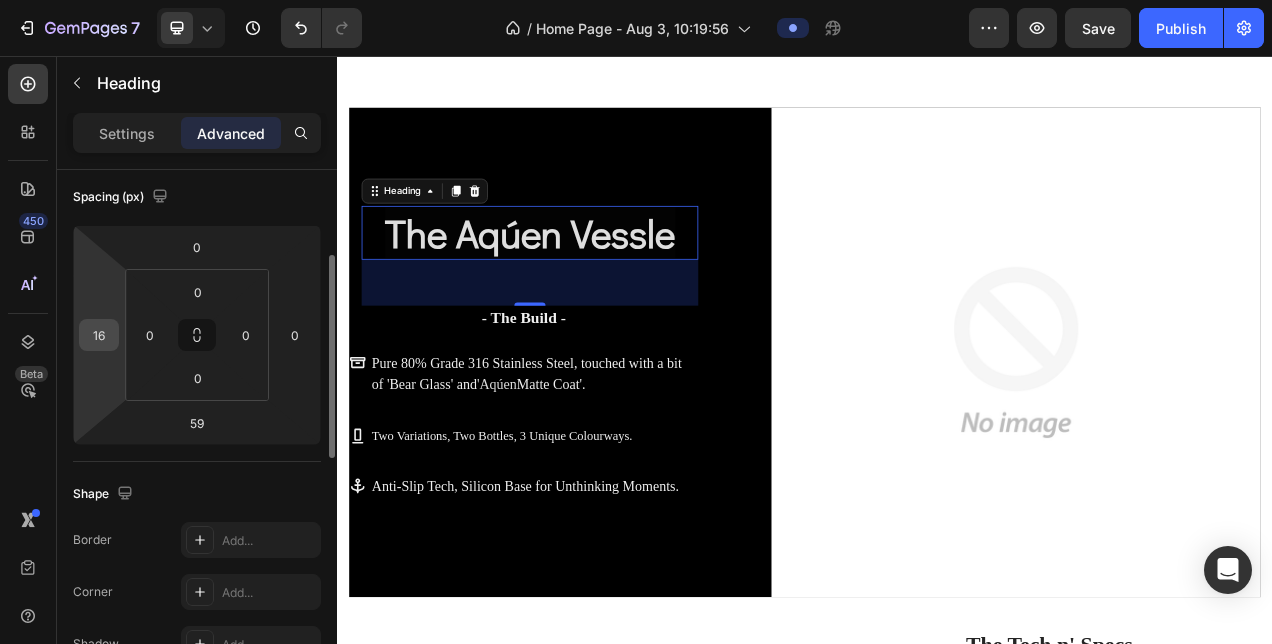 click on "16" at bounding box center [99, 335] 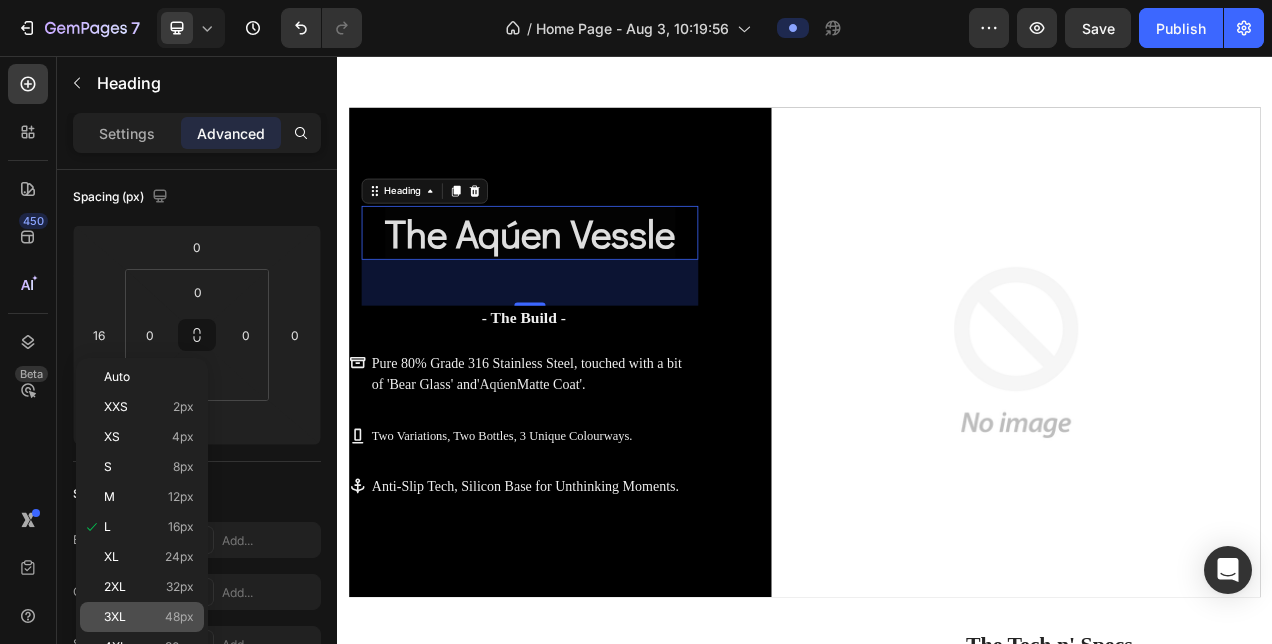 click on "3XL 48px" 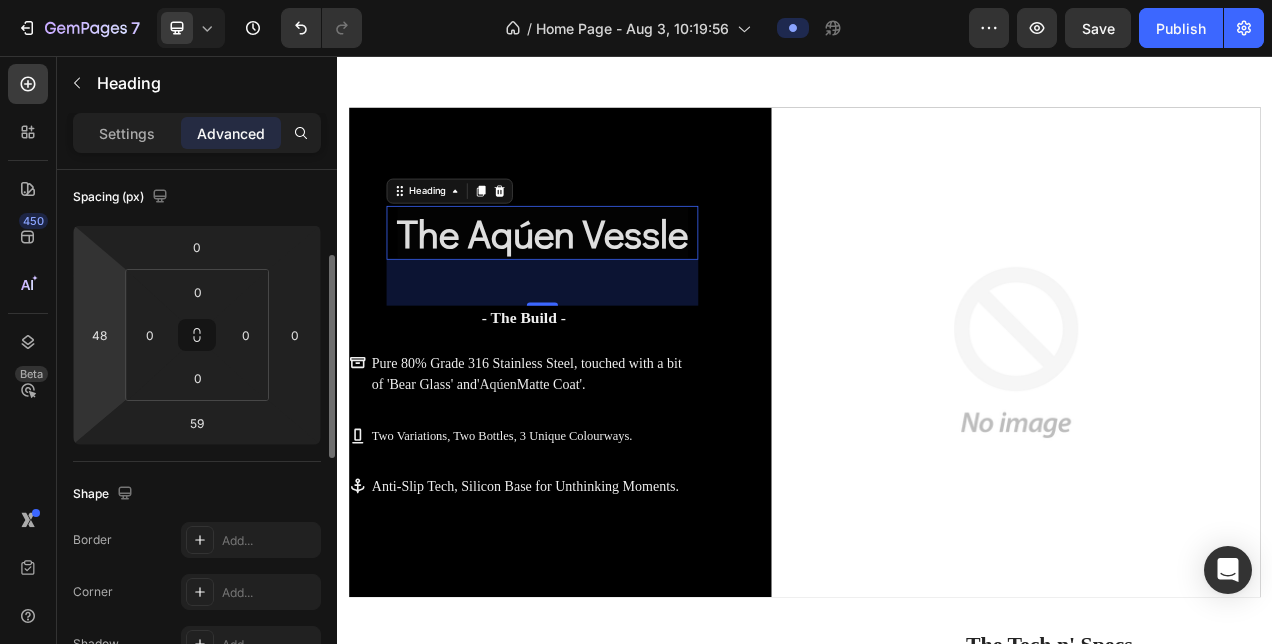 click on "7   /  Home Page - Aug 3, 10:19:56 Preview  Save   Publish  450 Beta Sections(30) Elements(83) Section Element Hero Section Product Detail Brands Trusted Badges Guarantee Product Breakdown How to use Testimonials Compare Bundle FAQs Social Proof Brand Story Product List Collection Blog List Contact Sticky Add to Cart Custom Footer Browse Library 450 Layout
Row
Row
Row
Row Text
Heading
Text Block Button
Button
Button Media
Image" at bounding box center (636, 0) 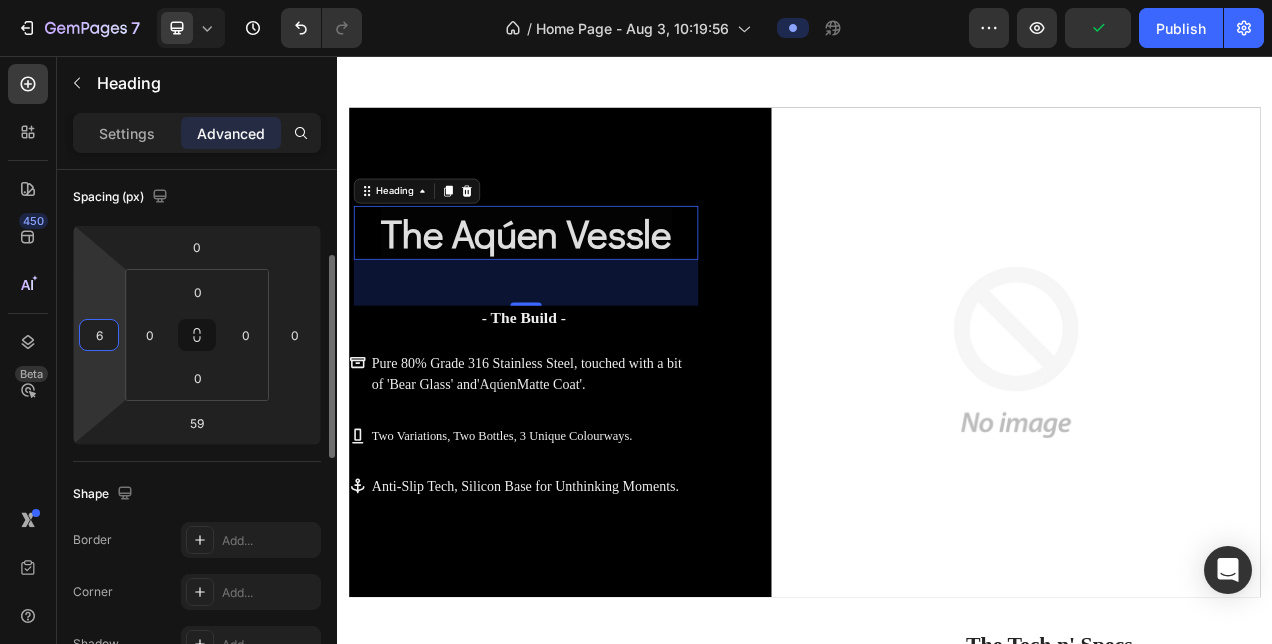 type on "60" 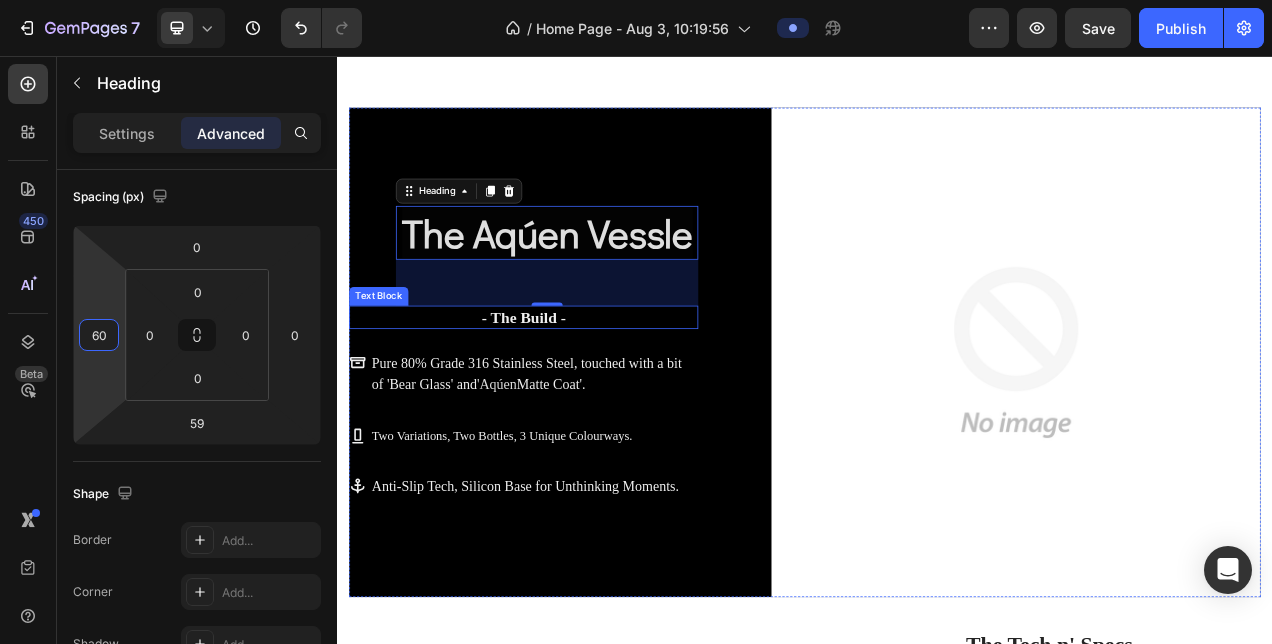 click on "- The Build -" at bounding box center (576, 391) 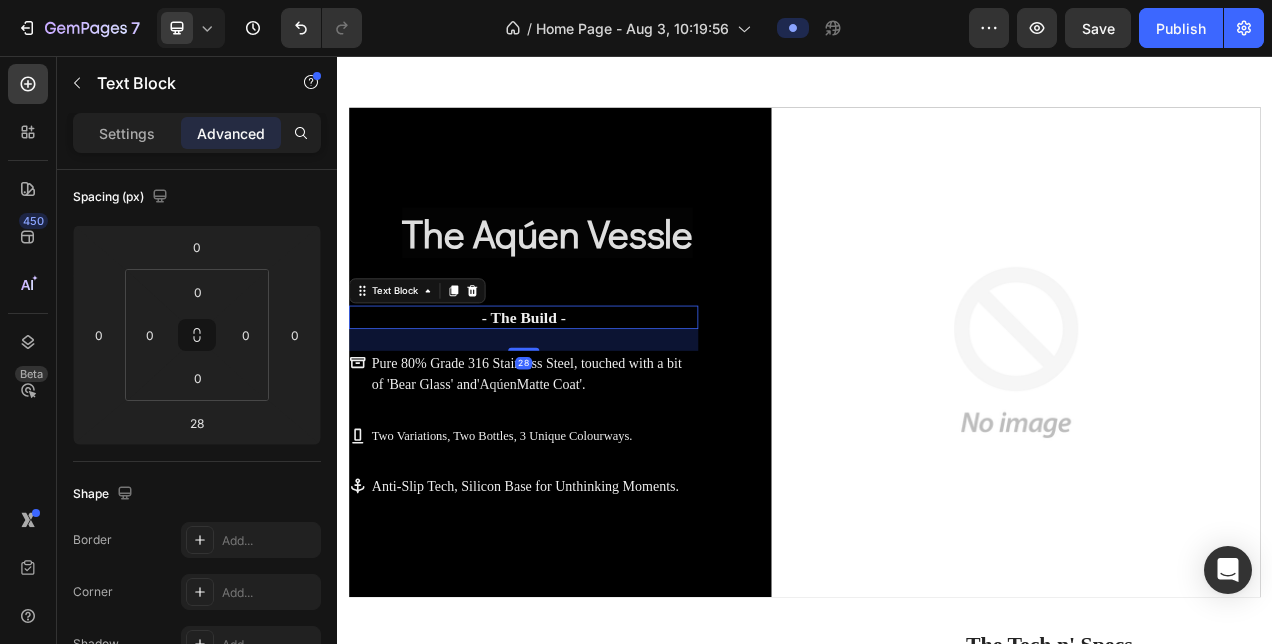 scroll, scrollTop: 0, scrollLeft: 0, axis: both 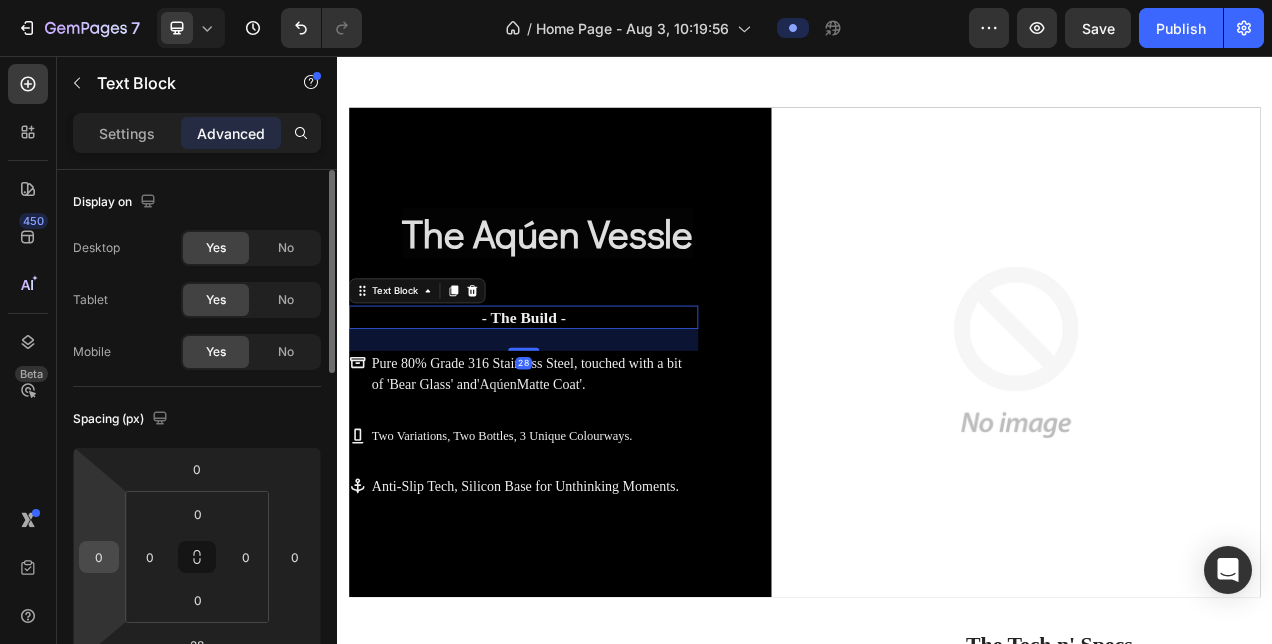click on "0" at bounding box center [99, 557] 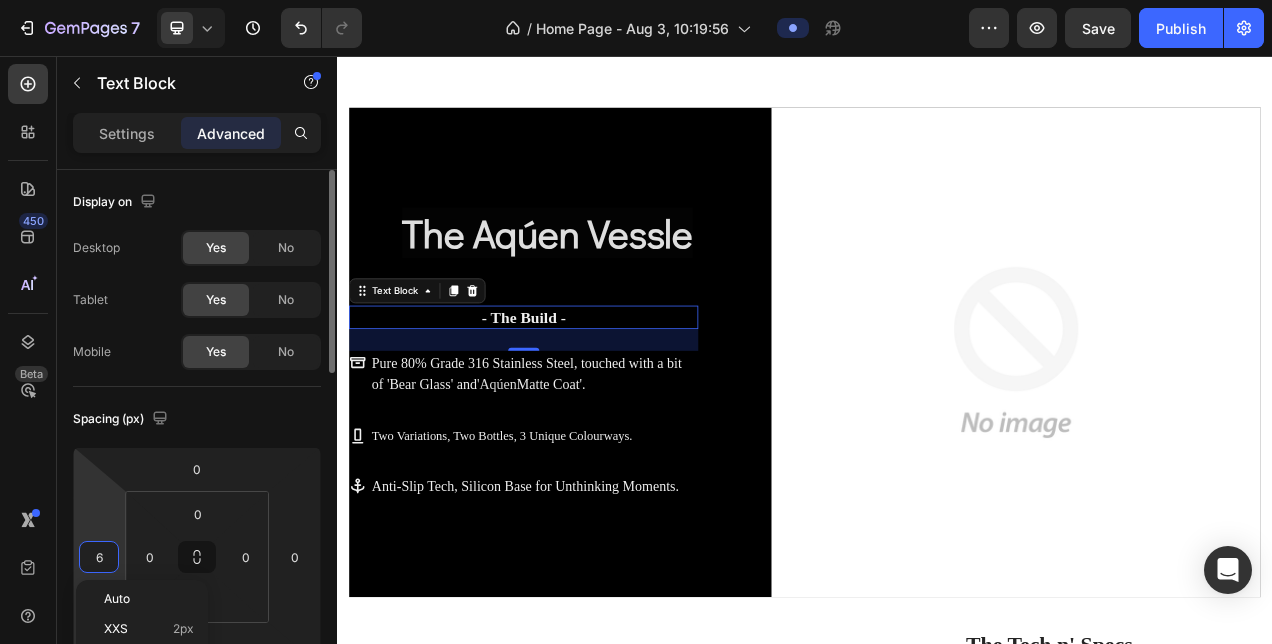 type on "60" 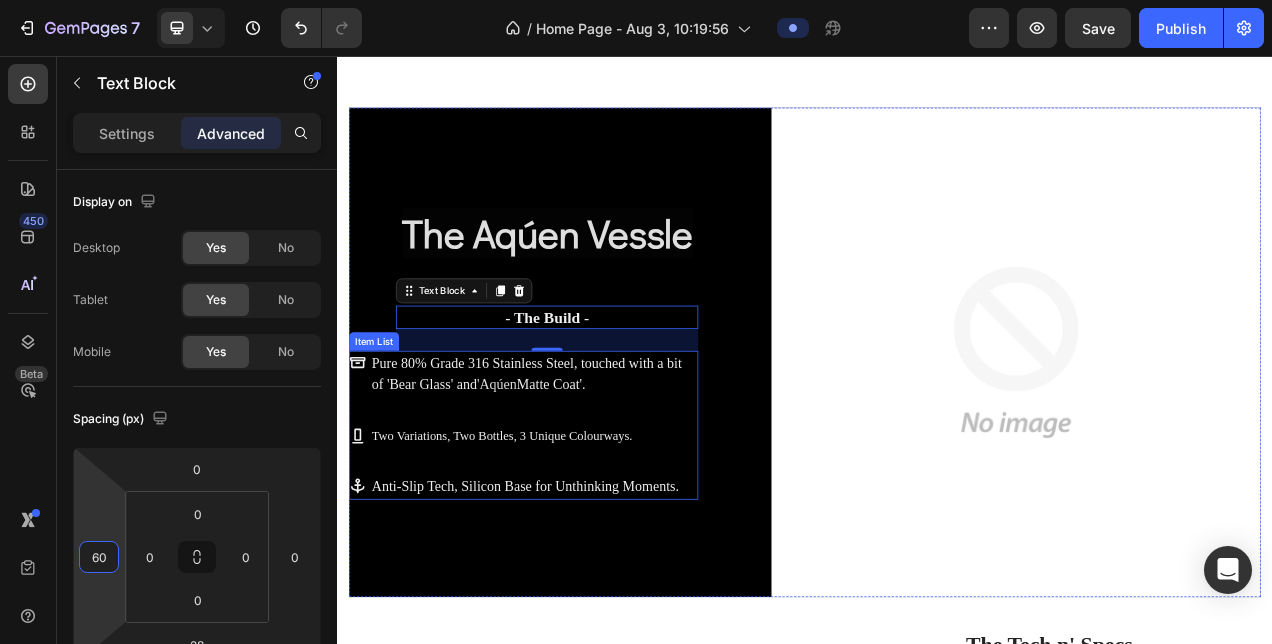 click on "Pure 80% Grade 316 Stainless Steel, touched with a bit of 'Bear Glass' and" at bounding box center [580, 463] 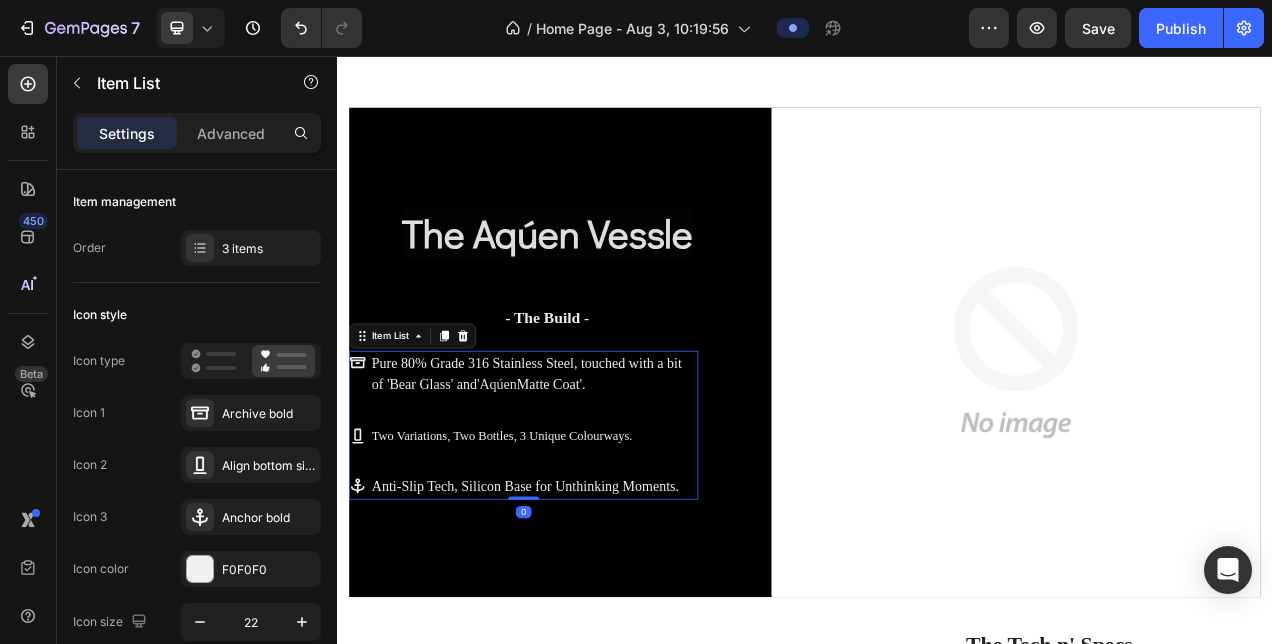 click on "Pure 80% Grade 316 Stainless Steel, touched with a bit of 'Bear Glass' and  ' Aqúen  Matte Coat'." at bounding box center (576, 464) 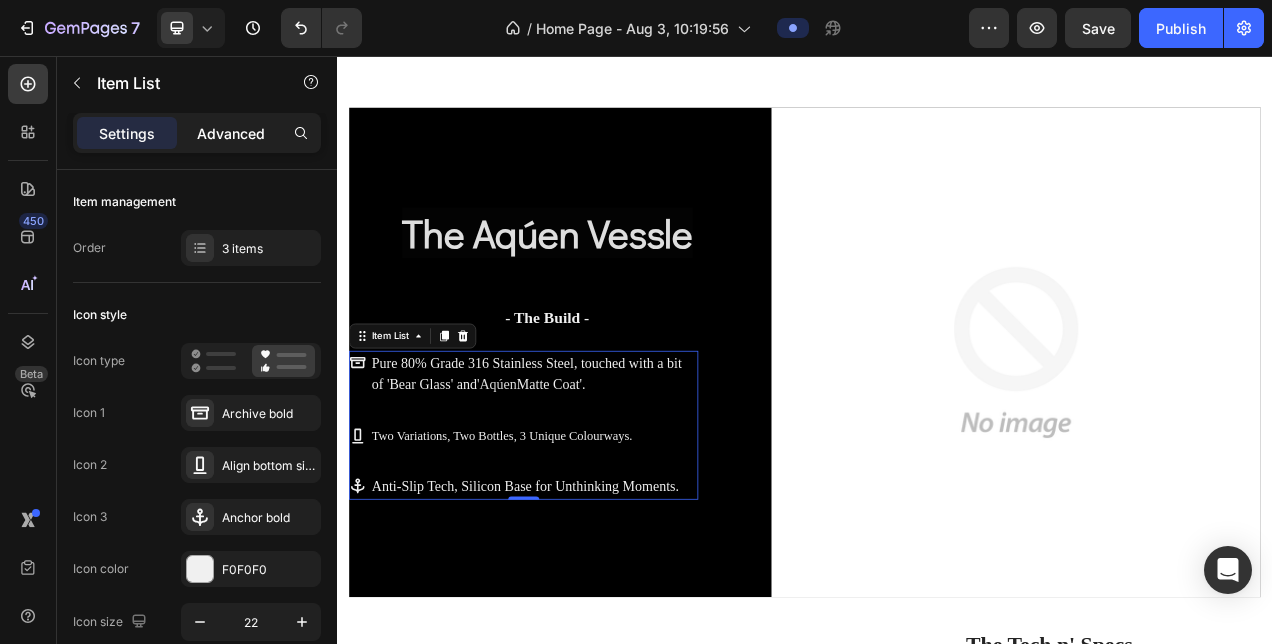 click on "Advanced" at bounding box center (231, 133) 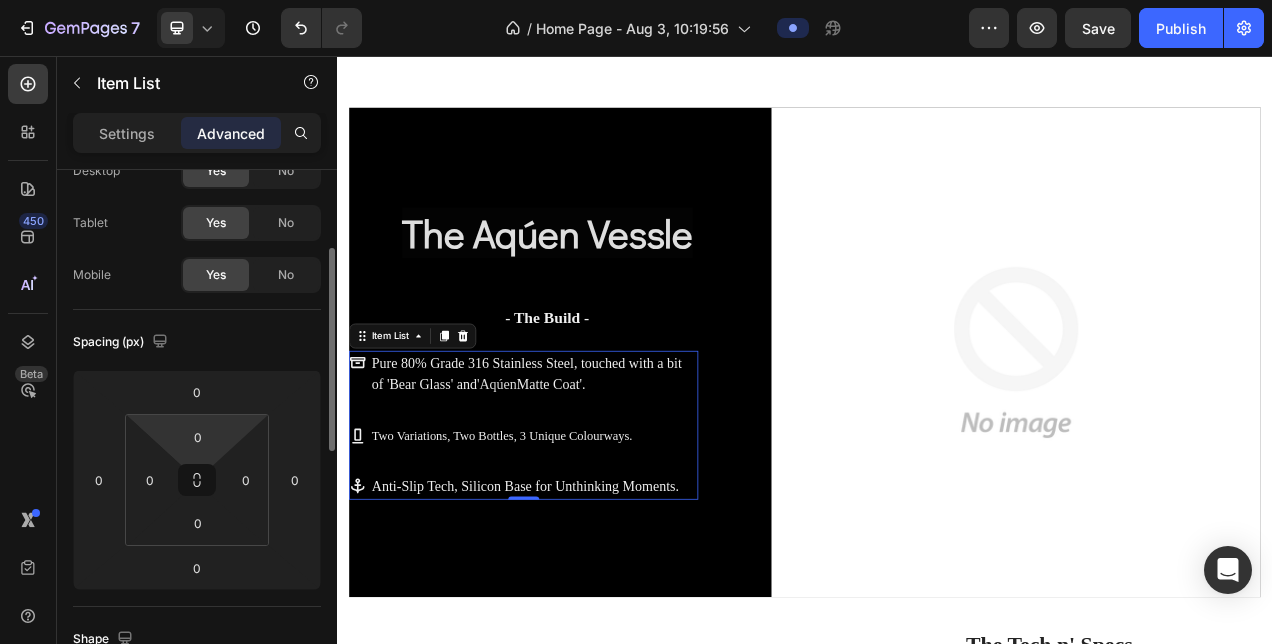 scroll, scrollTop: 117, scrollLeft: 0, axis: vertical 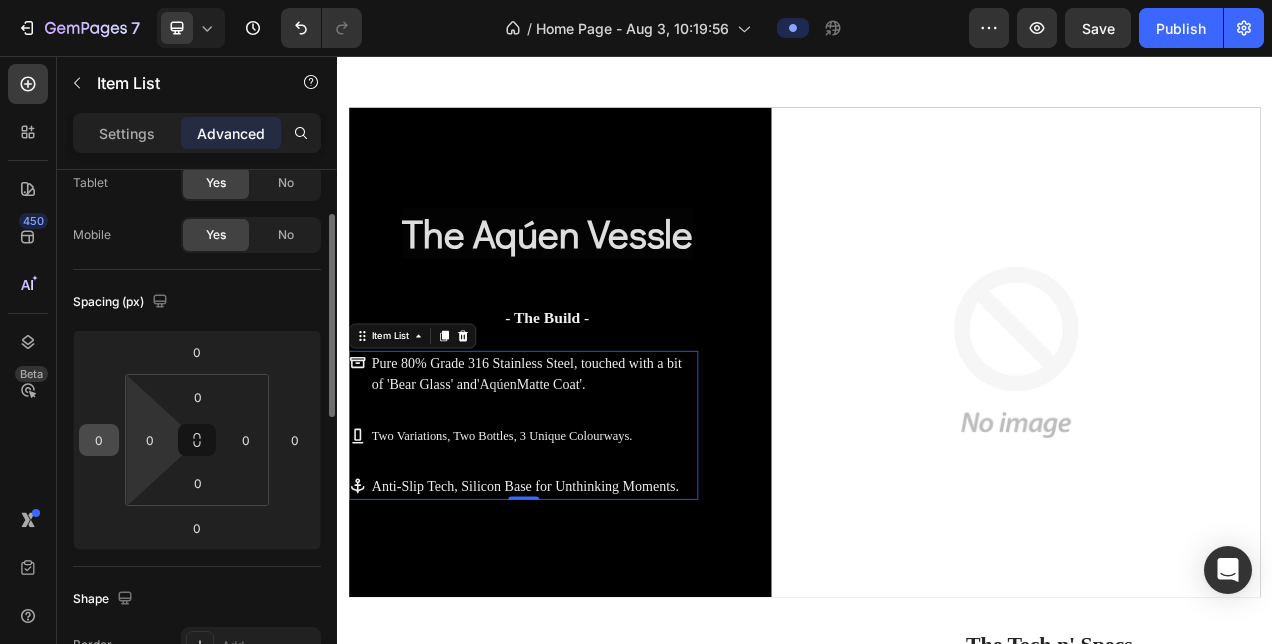 click on "0" at bounding box center (99, 440) 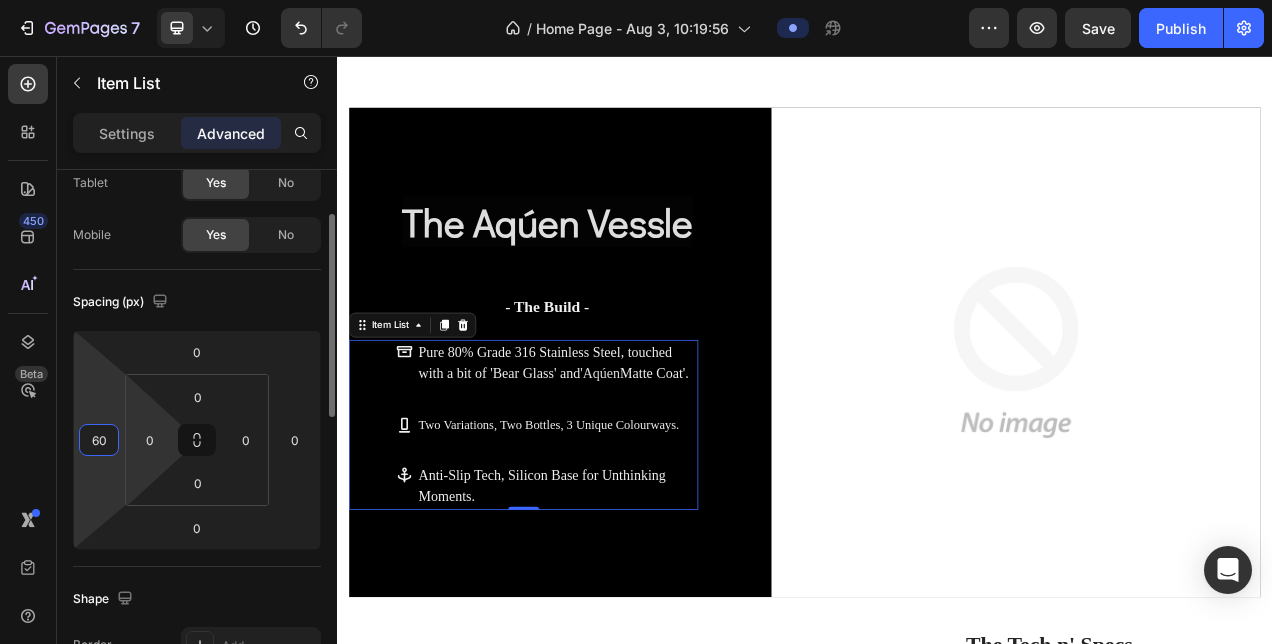 type on "6" 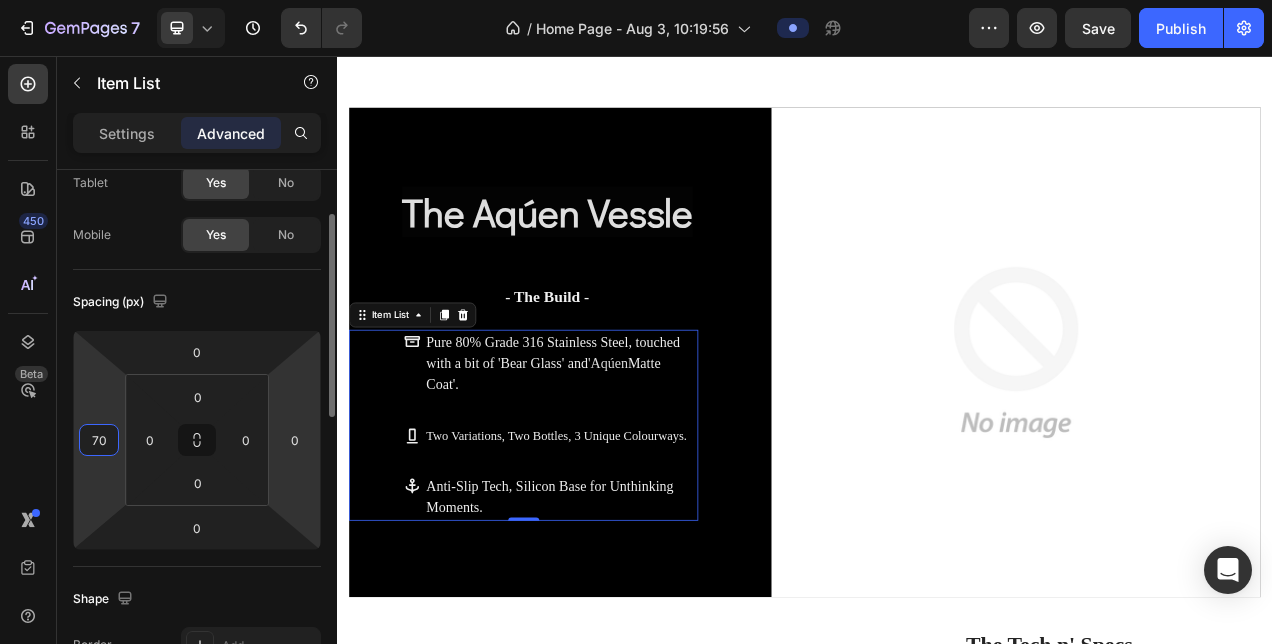type on "70" 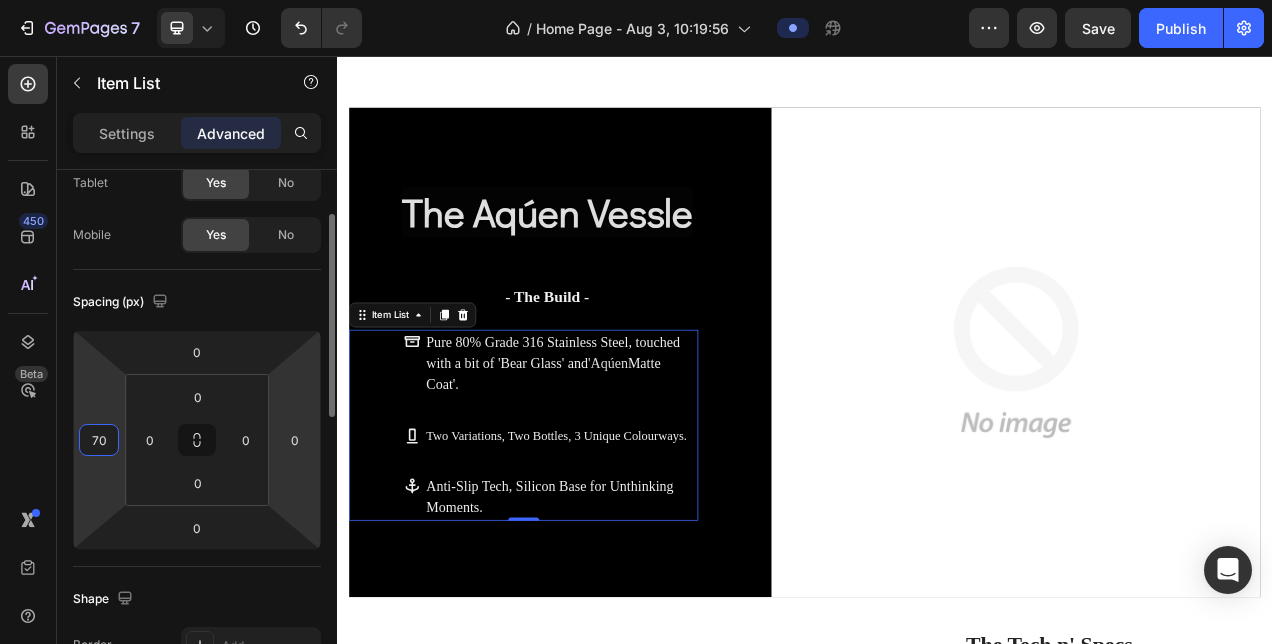 click on "7   /  Home Page - Aug 3, 10:19:56 Preview  Save   Publish  450 Beta Sections(30) Elements(83) Section Element Hero Section Product Detail Brands Trusted Badges Guarantee Product Breakdown How to use Testimonials Compare Bundle FAQs Social Proof Brand Story Product List Collection Blog List Contact Sticky Add to Cart Custom Footer Browse Library 450 Layout
Row
Row
Row
Row Text
Heading
Text Block Button
Button
Button Media
Image" at bounding box center (636, 0) 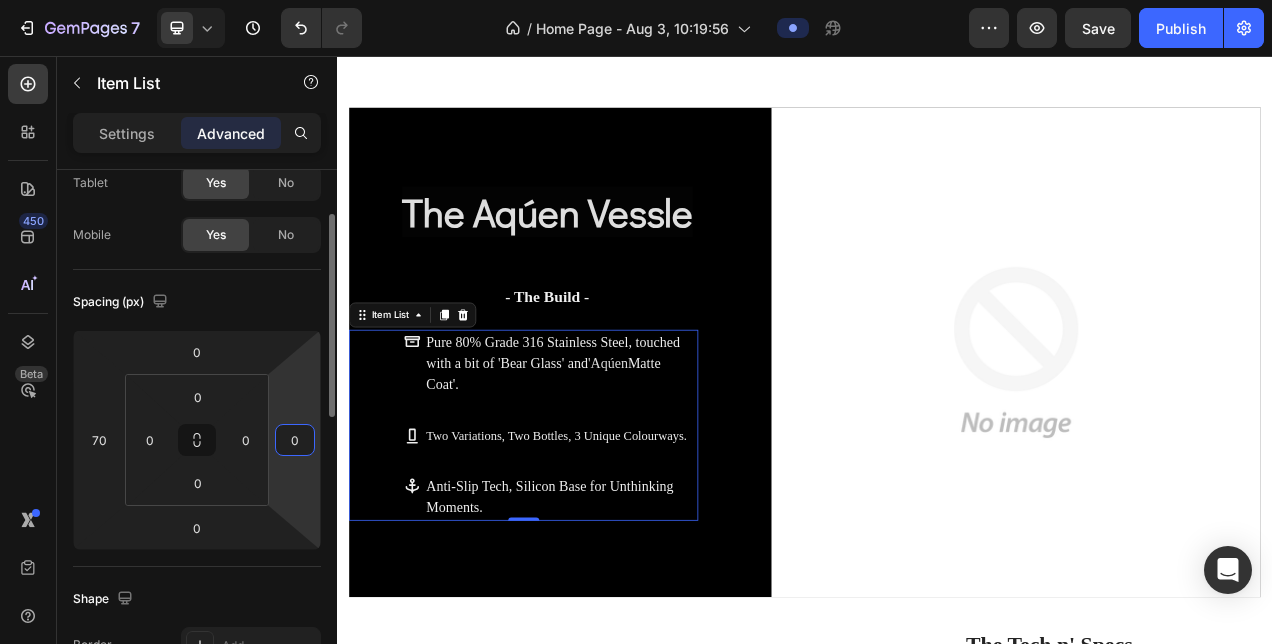 click on "Spacing (px)" at bounding box center [197, 302] 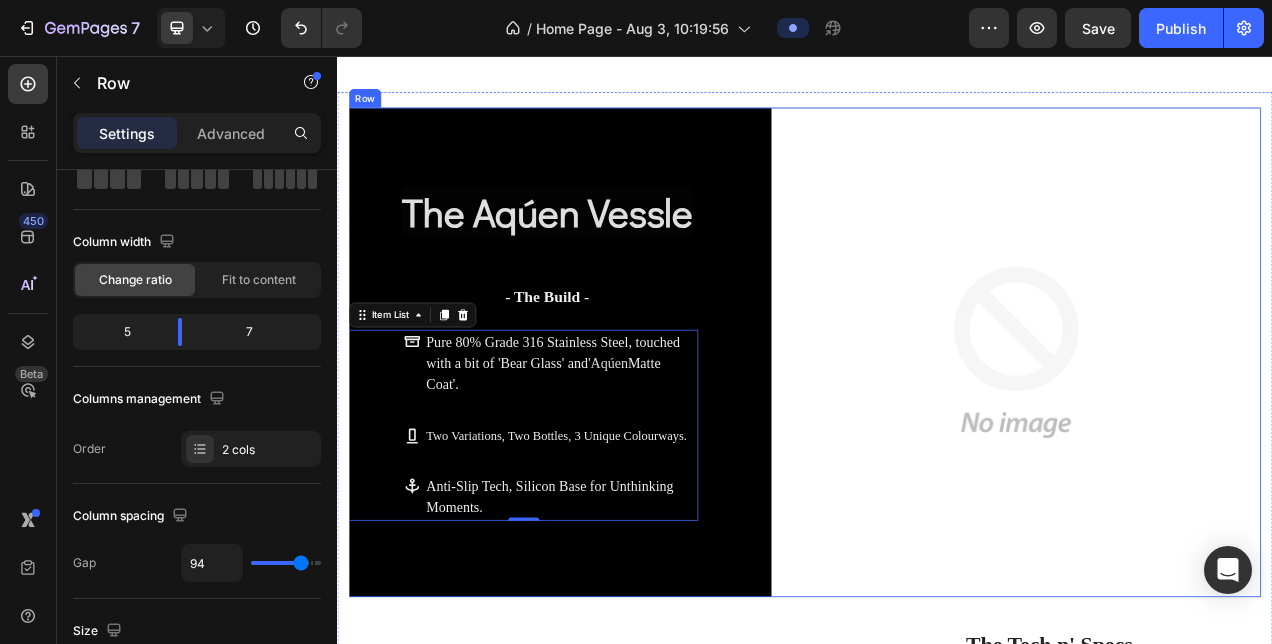 click on "⁠⁠⁠⁠⁠⁠⁠ The Aqúen Vessle Heading - The Build - Text Block
Pure 80% Grade 316 Stainless Steel, touched with a bit of 'Bear Glass' and  ' Aqúen  Matte Coat'.
Two Variations, Two Bottles, 3 Unique Colourways.
Anti-Slip Tech, Silicon Base for Unthinking Moments. Item List   0" at bounding box center (576, 436) 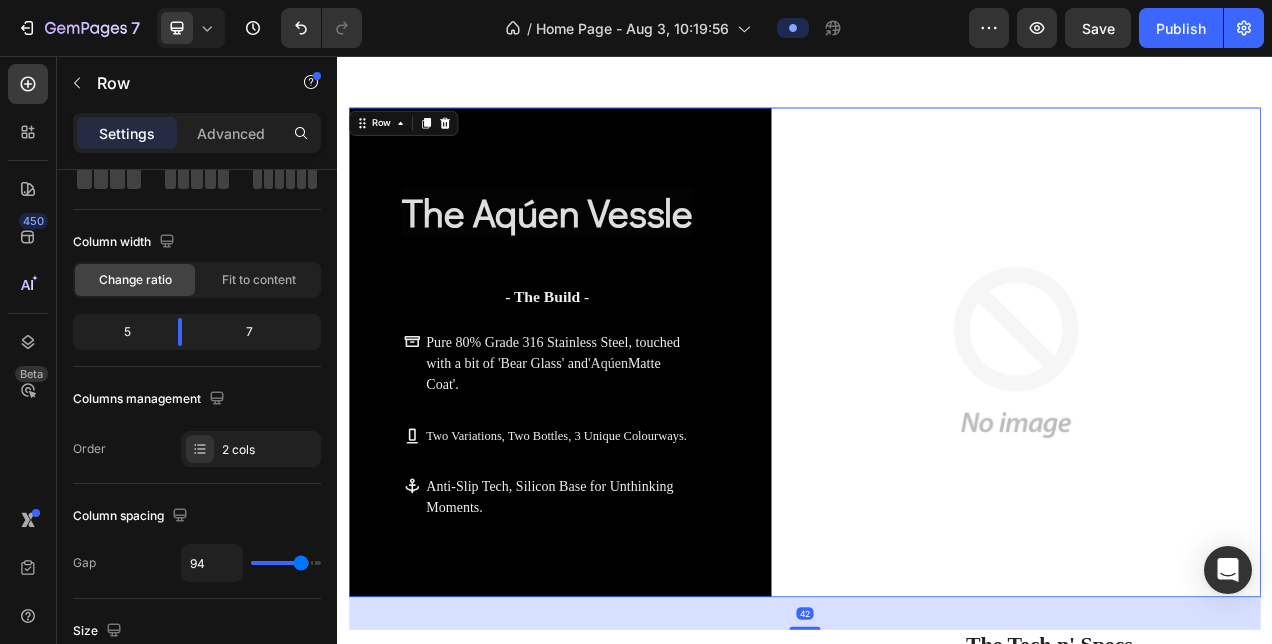 scroll, scrollTop: 0, scrollLeft: 0, axis: both 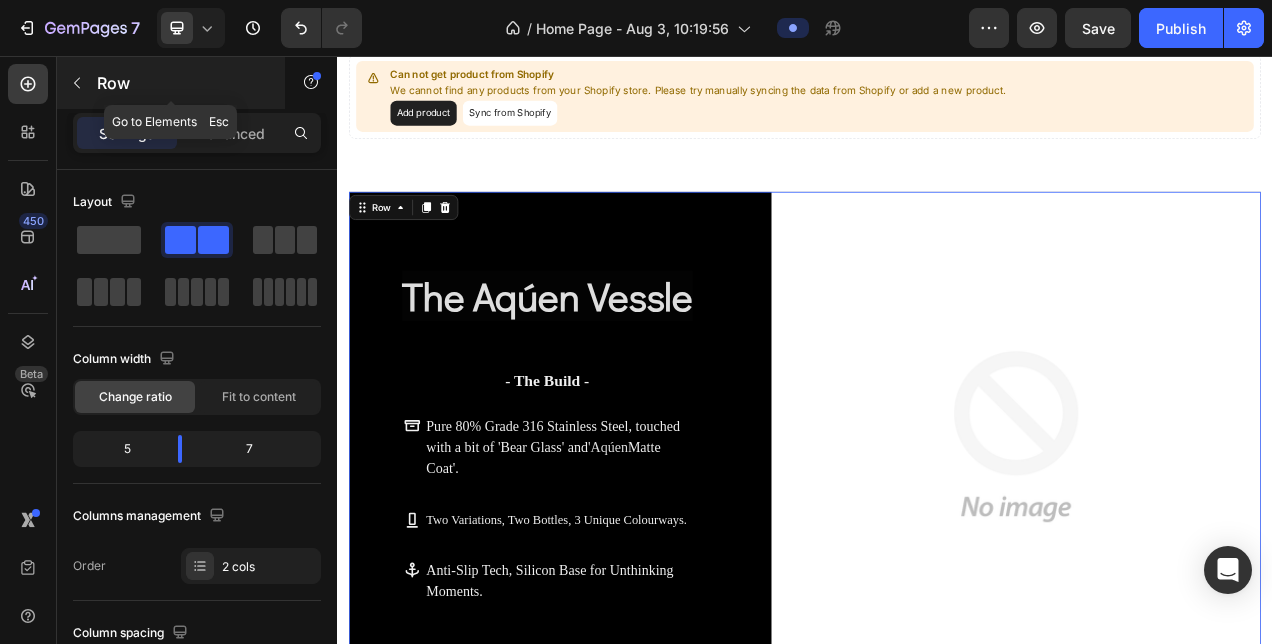 click at bounding box center [77, 83] 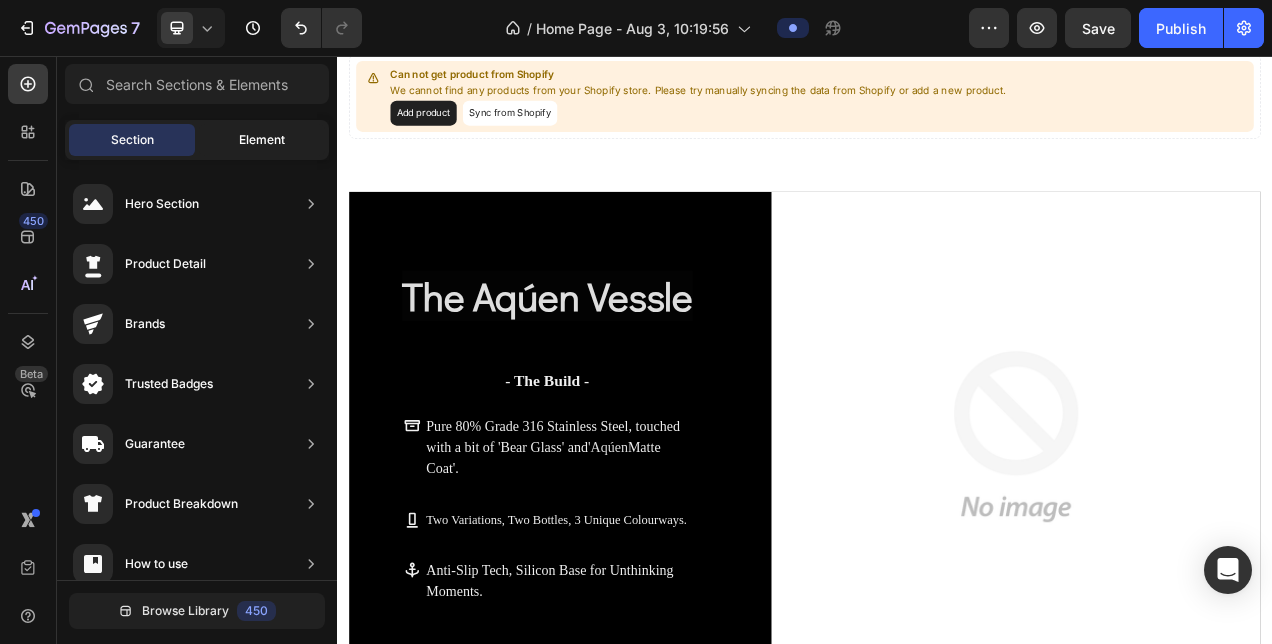 click on "Element" at bounding box center (262, 140) 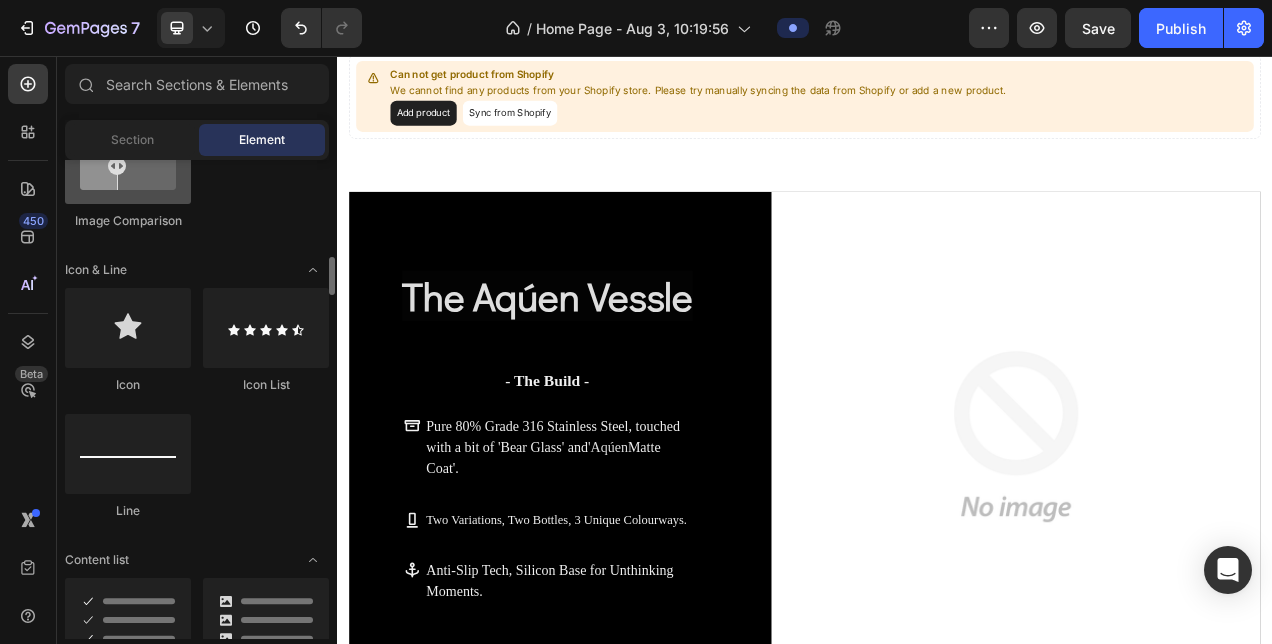 scroll, scrollTop: 1311, scrollLeft: 0, axis: vertical 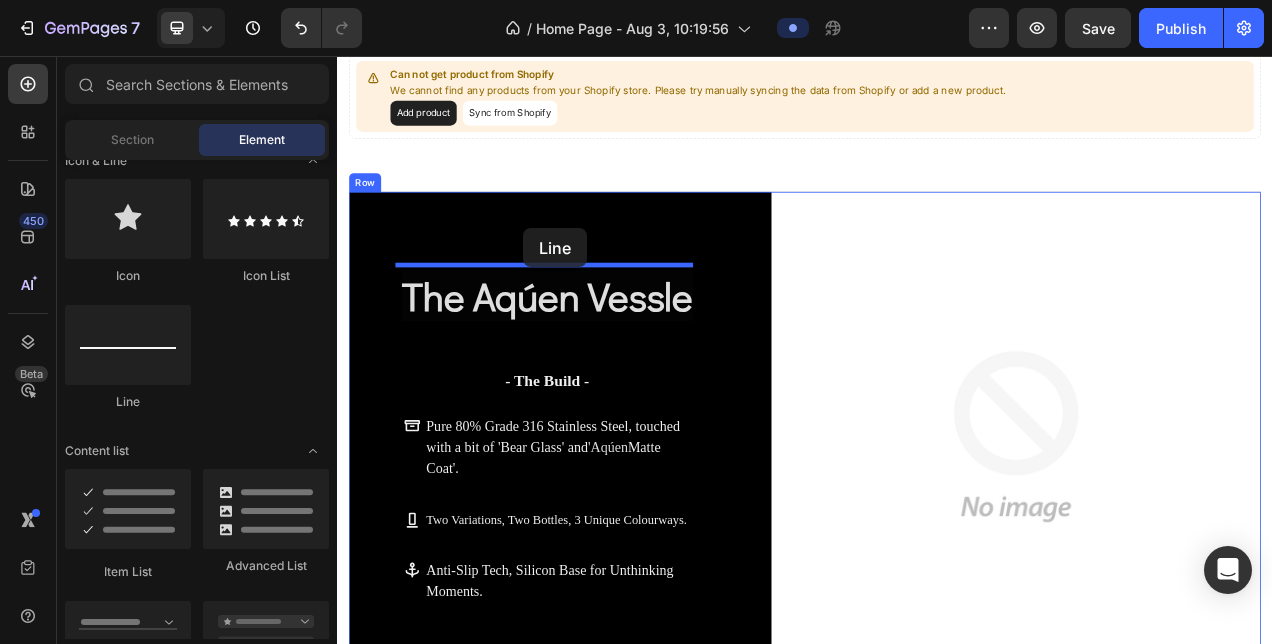 drag, startPoint x: 500, startPoint y: 403, endPoint x: 576, endPoint y: 277, distance: 147.14618 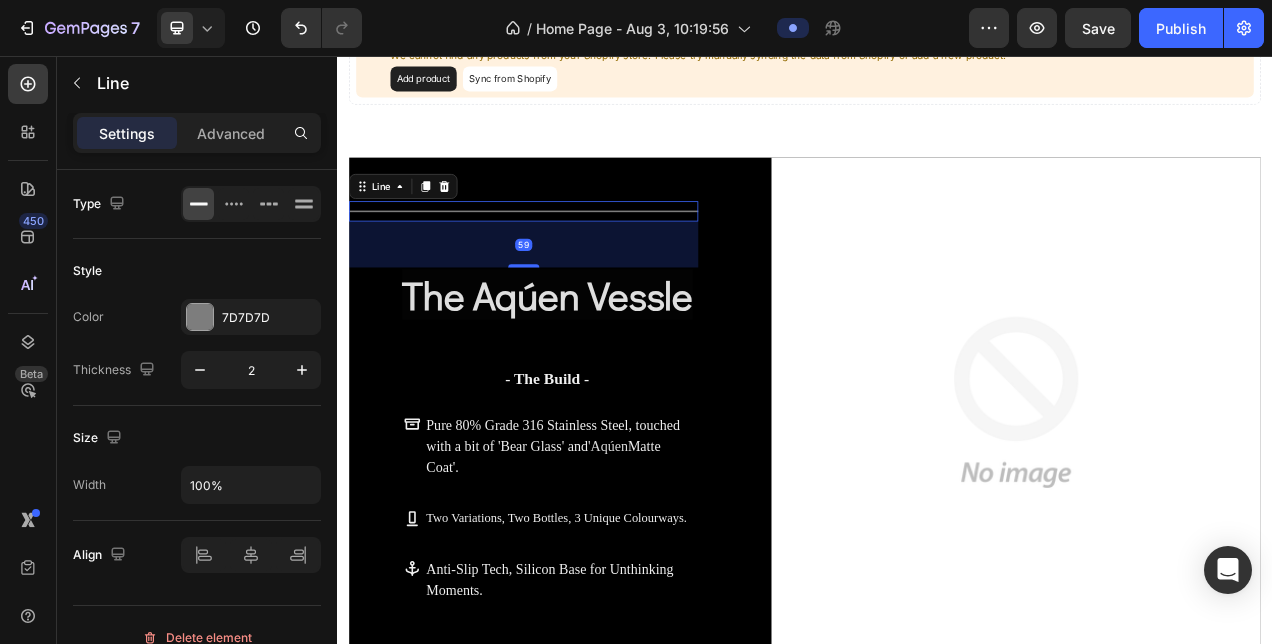 scroll, scrollTop: 1168, scrollLeft: 0, axis: vertical 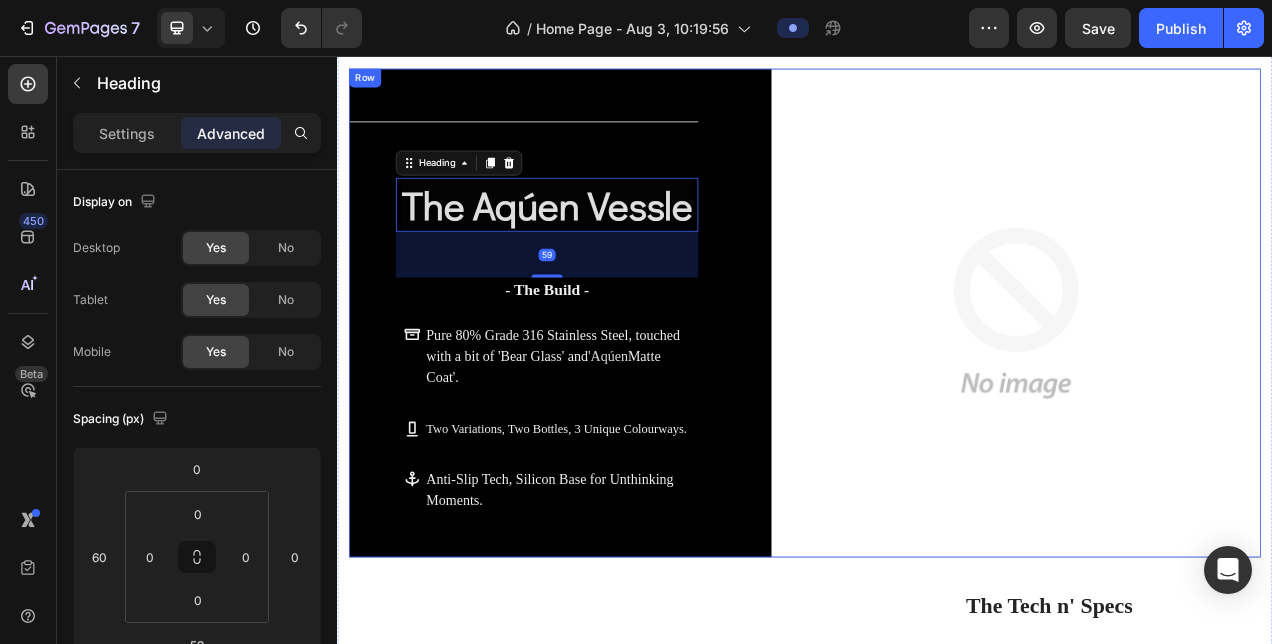 click on "Title Line ⁠⁠⁠⁠⁠⁠⁠ The Aqúen Vessle Heading   59 - The Build - Text Block
Pure 80% Grade 316 Stainless Steel, touched with a bit of 'Bear Glass' and  ' Aqúen  Matte Coat'.
Two Variations, Two Bottles, 3 Unique Colourways.
Anti-Slip Tech, Silicon Base for Unthinking Moments. Item List" at bounding box center [576, 386] 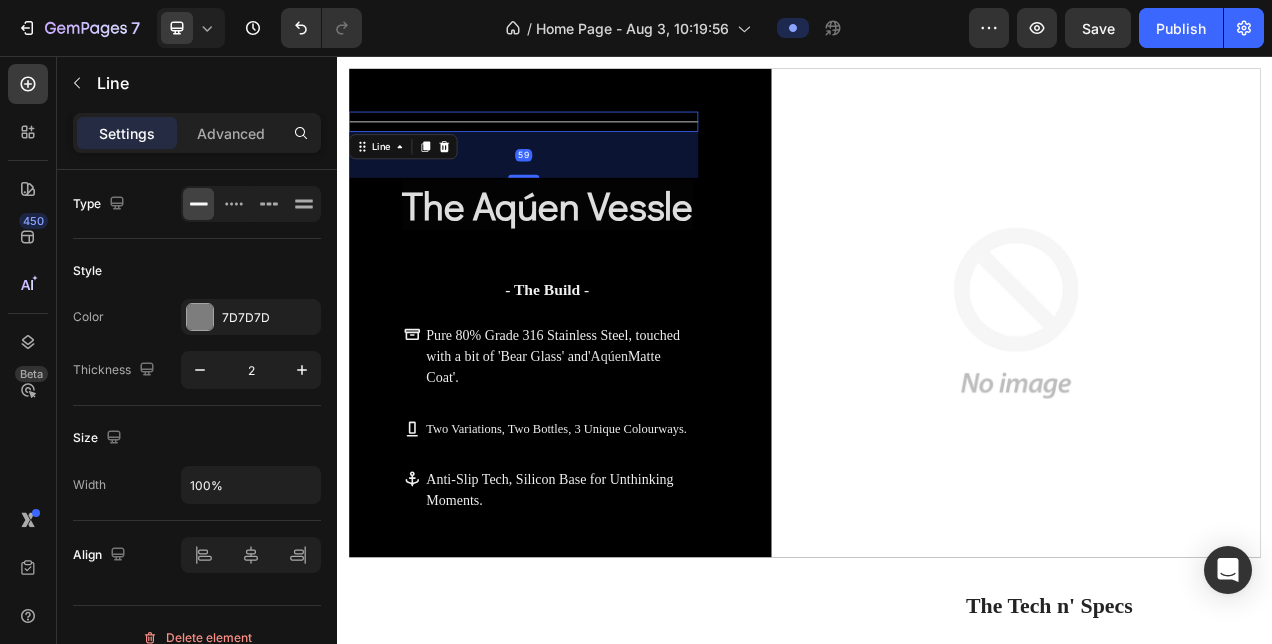 click at bounding box center [576, 140] 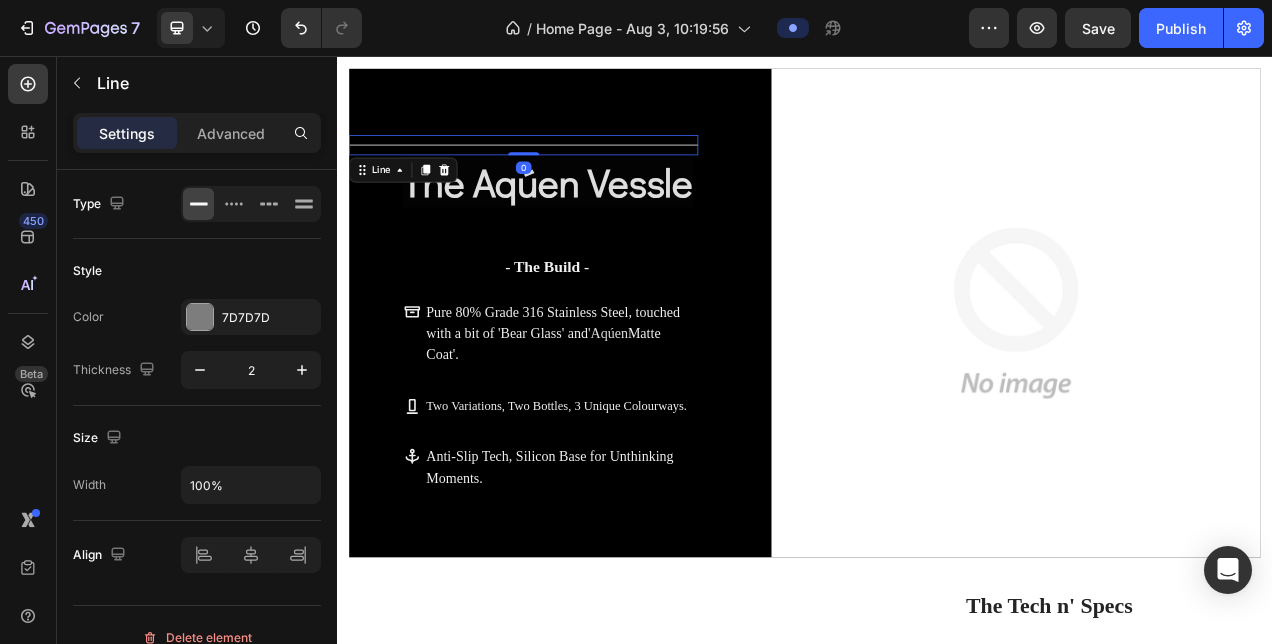 drag, startPoint x: 583, startPoint y: 206, endPoint x: 615, endPoint y: 147, distance: 67.11929 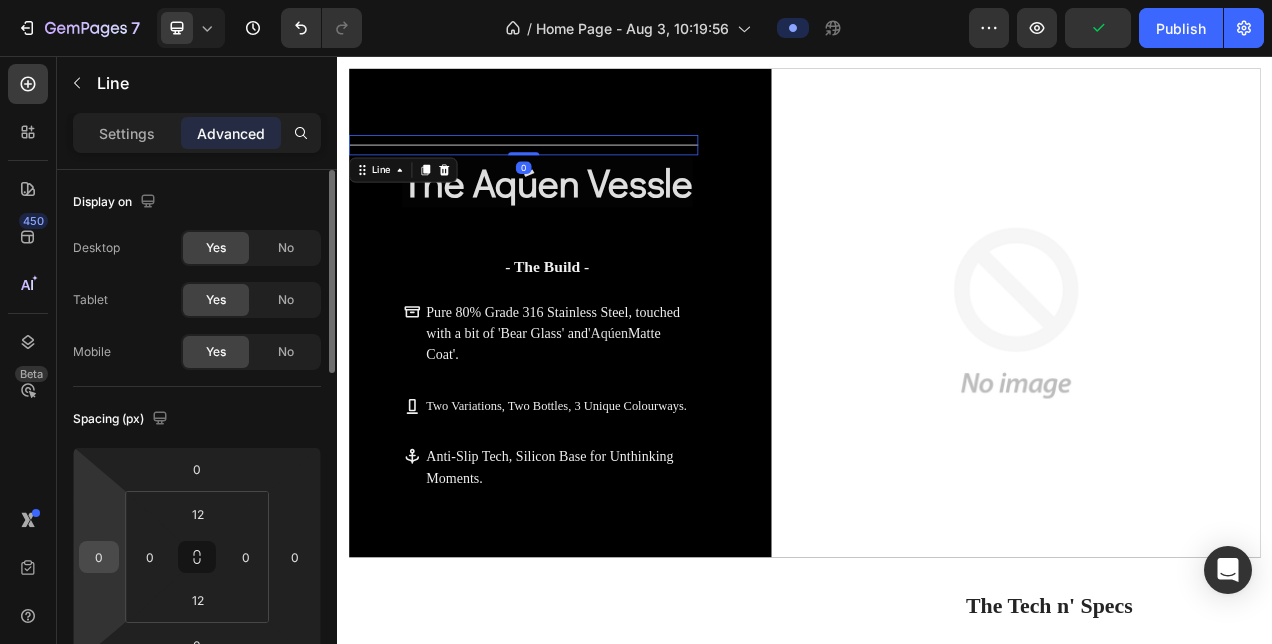 click on "0" at bounding box center (99, 557) 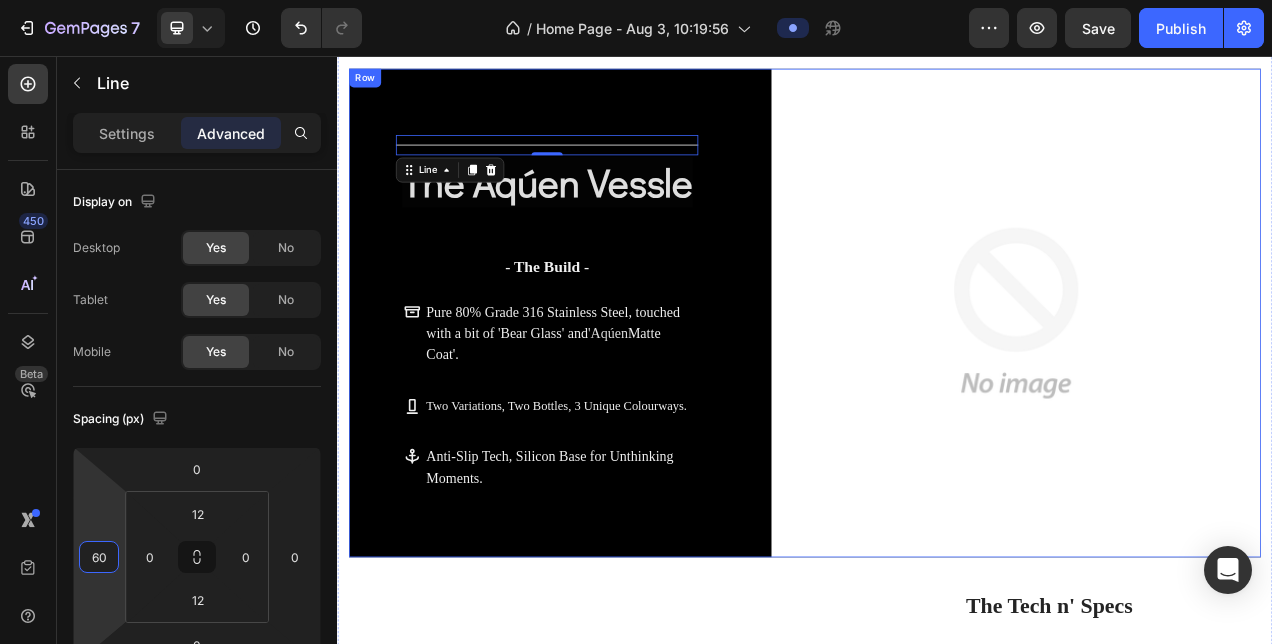 type on "60" 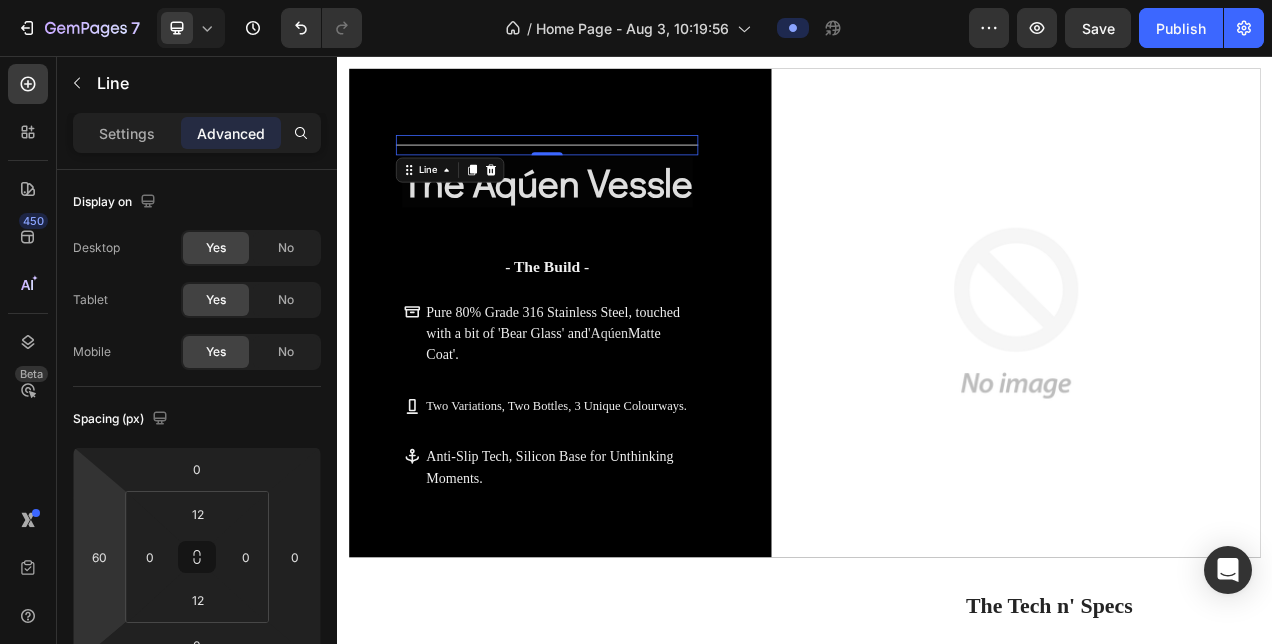 click on "Title Line   0" at bounding box center (606, 170) 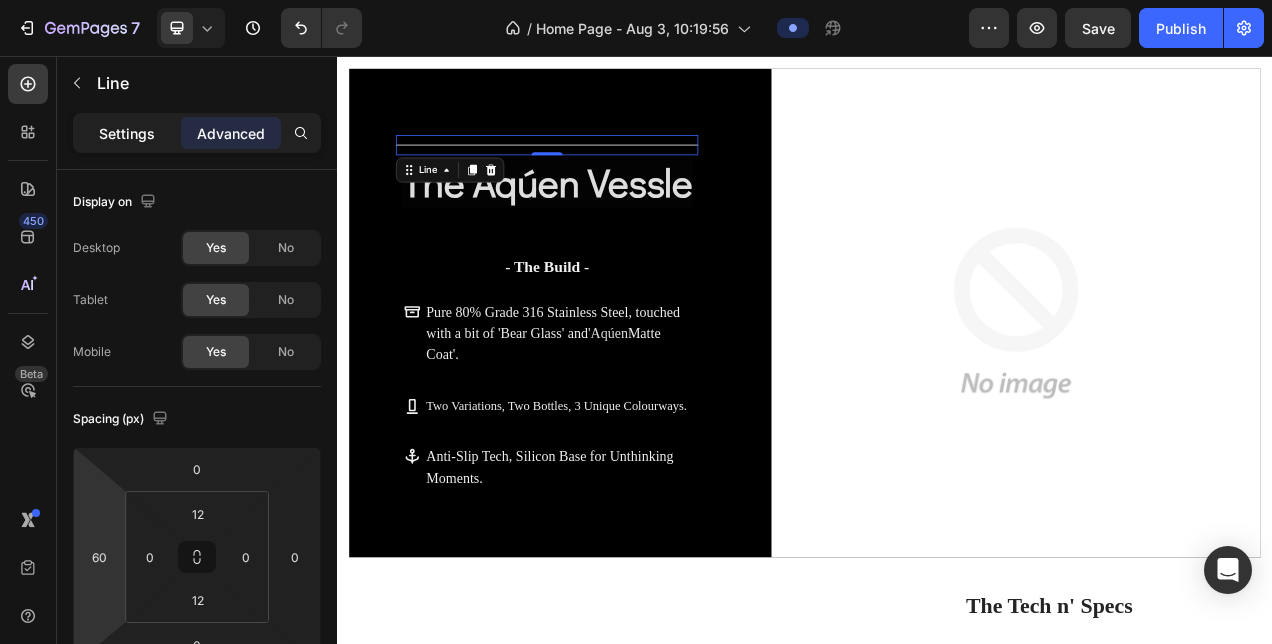 click on "Settings" at bounding box center (127, 133) 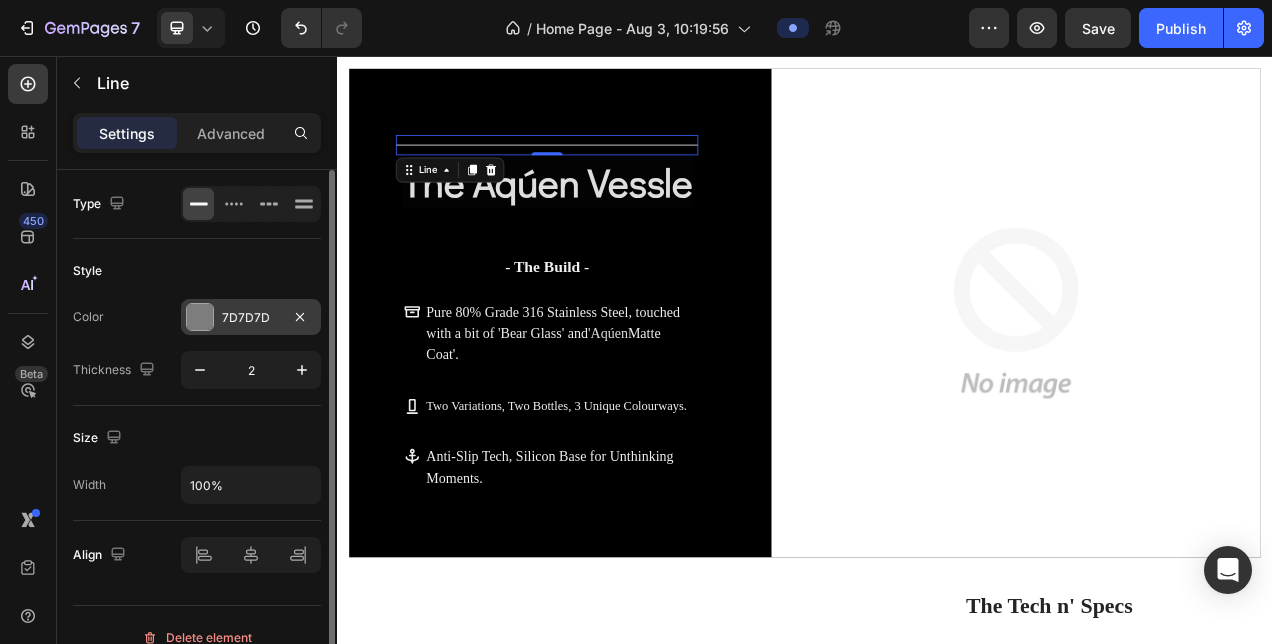 click on "7D7D7D" at bounding box center (251, 317) 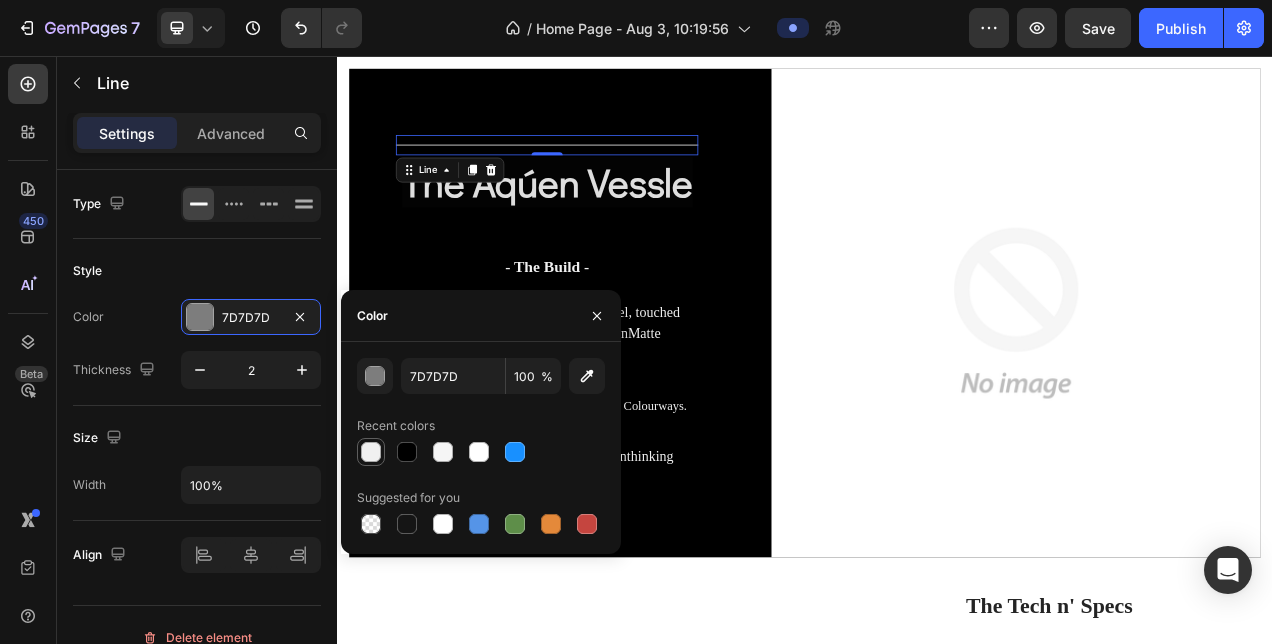 click at bounding box center (371, 452) 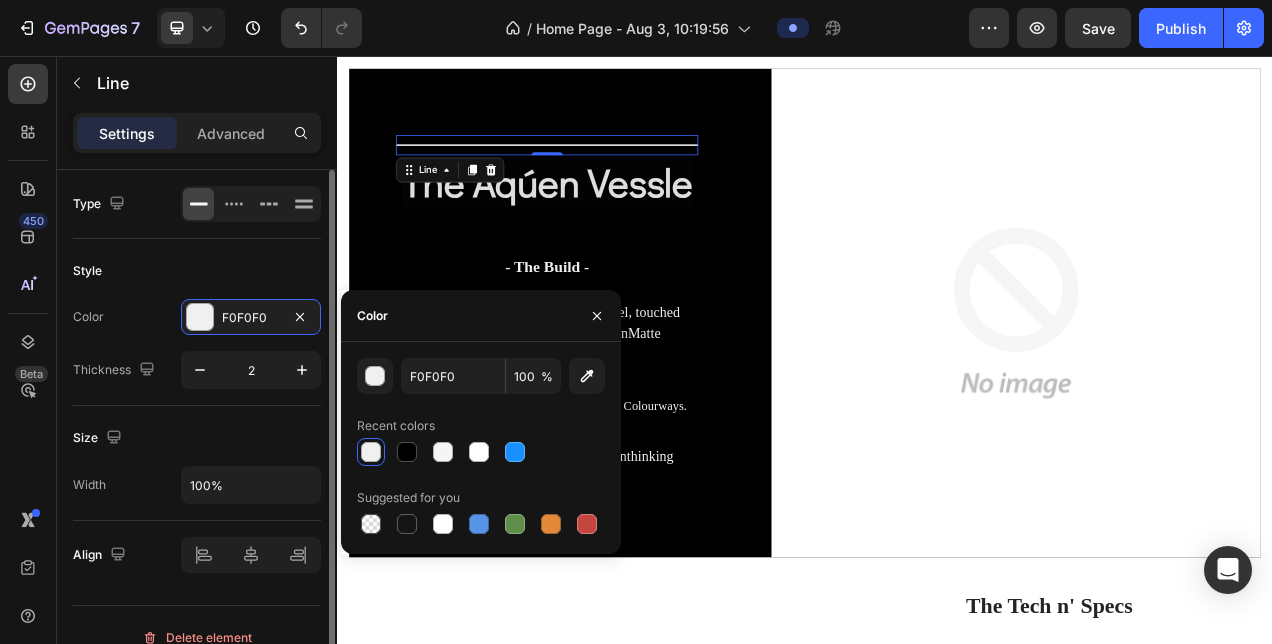 click on "Size Width 100%" 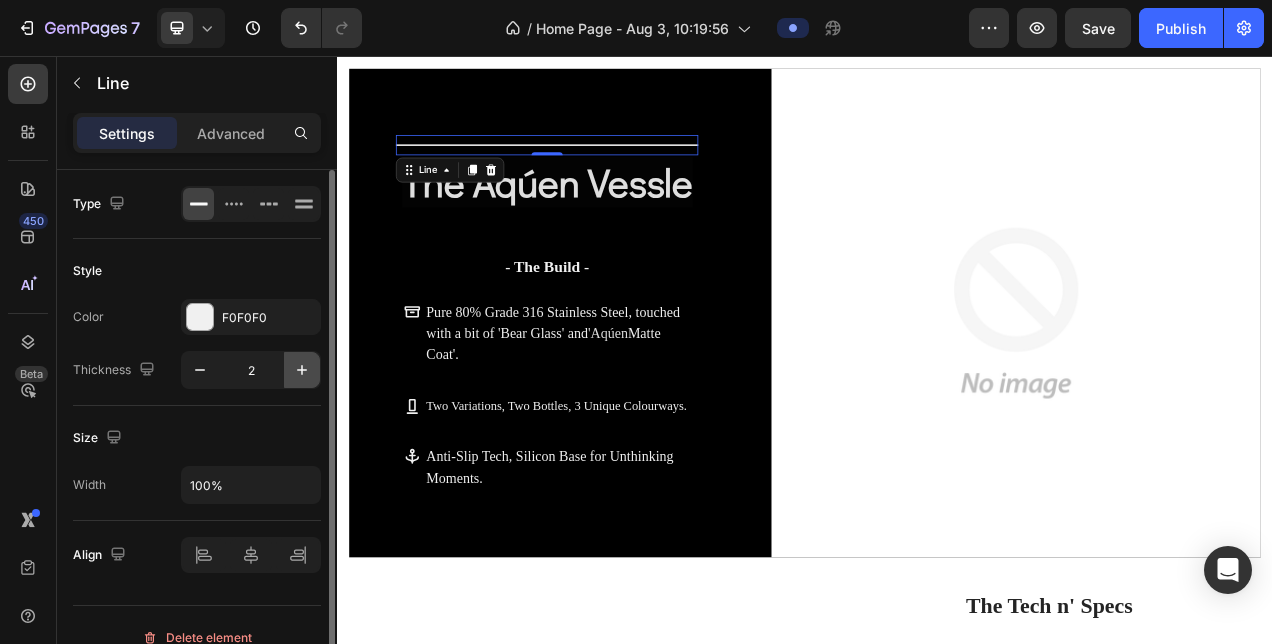 click at bounding box center [302, 370] 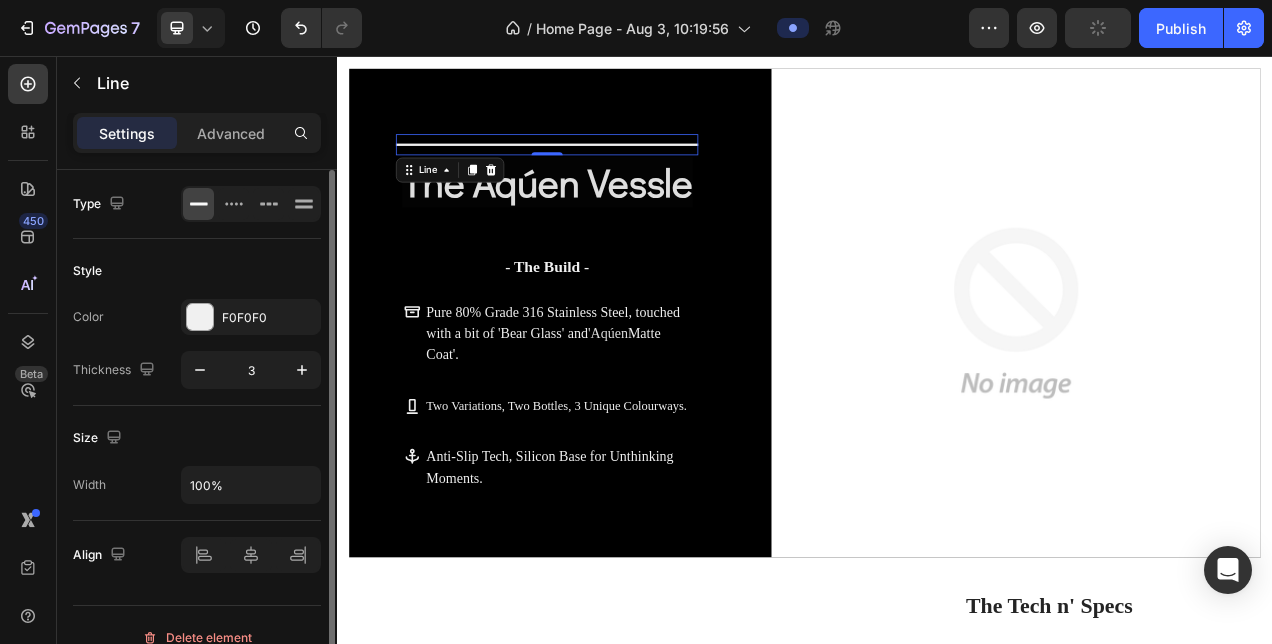 click on "Style" at bounding box center (197, 271) 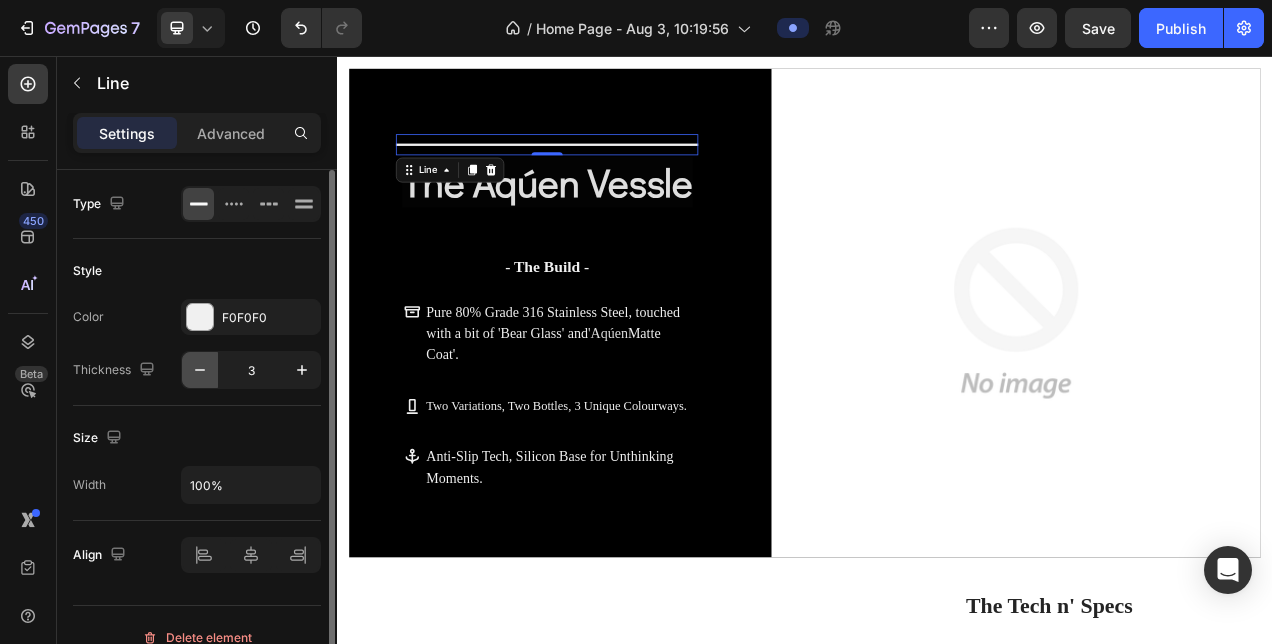 click 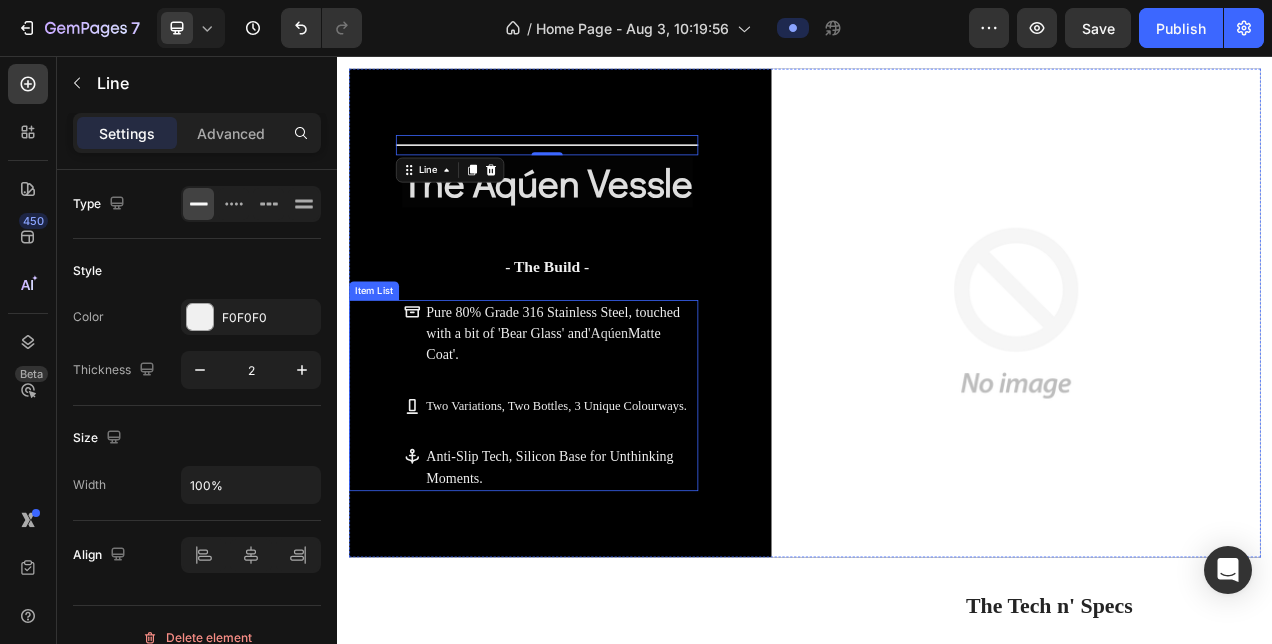 click on "Pure 80% Grade 316 Stainless Steel, touched with a bit of 'Bear Glass' and  ' Aqúen  Matte Coat'.
Two Variations, Two Bottles, 3 Unique Colourways.
Anti-Slip Tech, Silicon Base for Unthinking Moments. Item List" at bounding box center (576, 491) 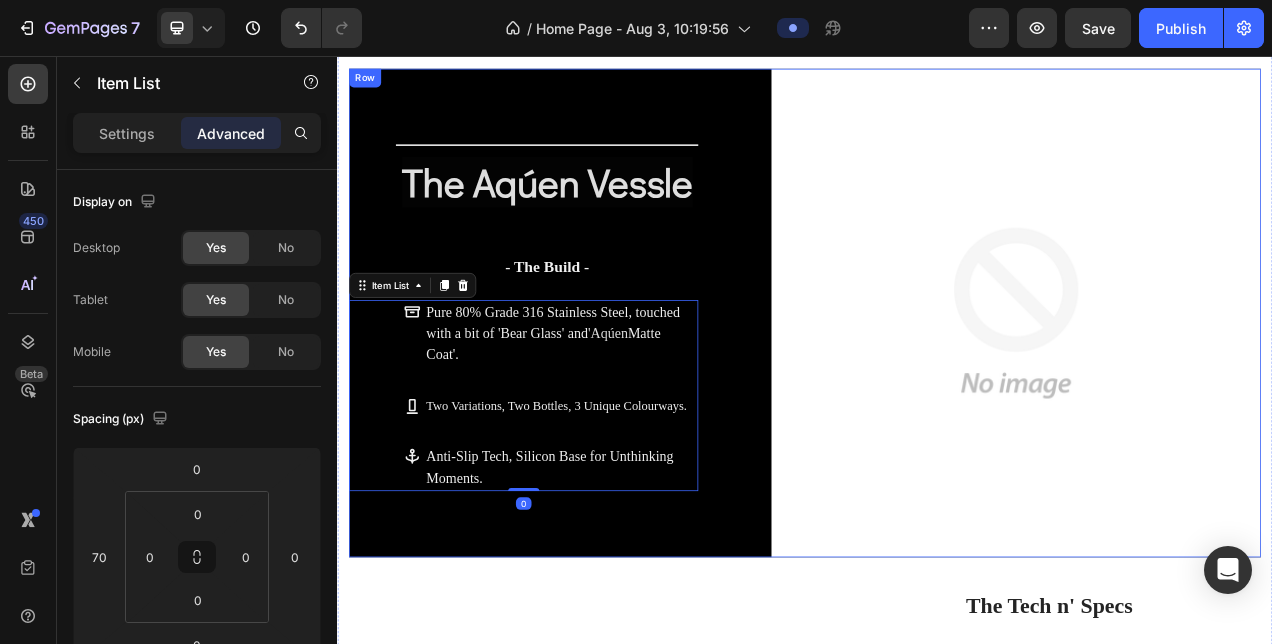 click on "Title Line ⁠⁠⁠⁠⁠⁠⁠ The Aqúen Vessle Heading - The Build - Text Block
Pure 80% Grade 316 Stainless Steel, touched with a bit of 'Bear Glass' and  ' Aqúen  Matte Coat'.
Two Variations, Two Bottles, 3 Unique Colourways.
Anti-Slip Tech, Silicon Base for Unthinking Moments. Item List   0" at bounding box center [576, 386] 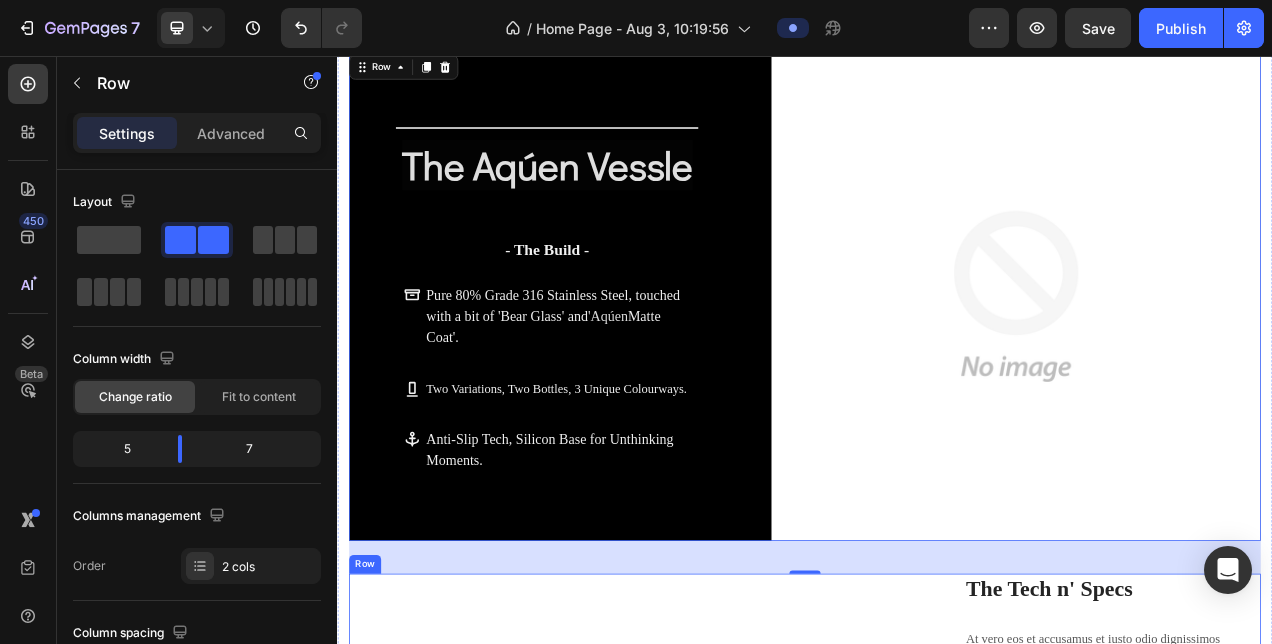scroll, scrollTop: 1226, scrollLeft: 0, axis: vertical 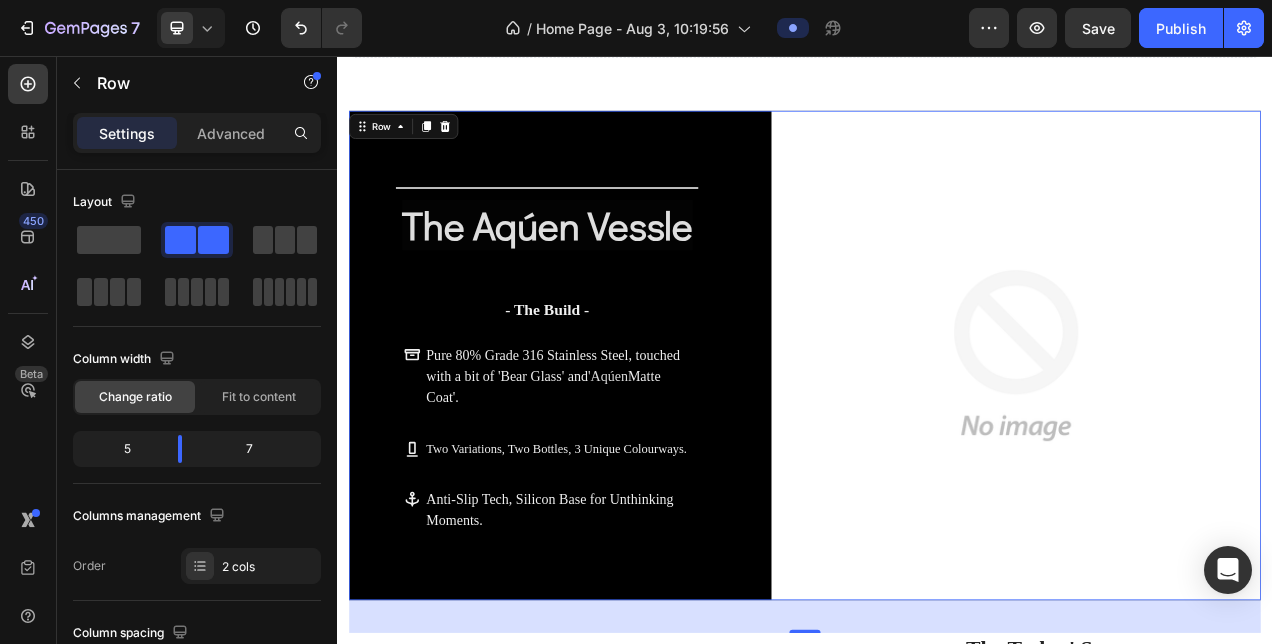 click on "Title Line ⁠⁠⁠⁠⁠⁠⁠ The Aqúen Vessle Heading - The Build - Text Block
Pure 80% Grade 316 Stainless Steel, touched with a bit of 'Bear Glass' and  ' Aqúen  Matte Coat'.
Two Variations, Two Bottles, 3 Unique Colourways.
Anti-Slip Tech, Silicon Base for Unthinking Moments. Item List Image Row   42" at bounding box center [937, 440] 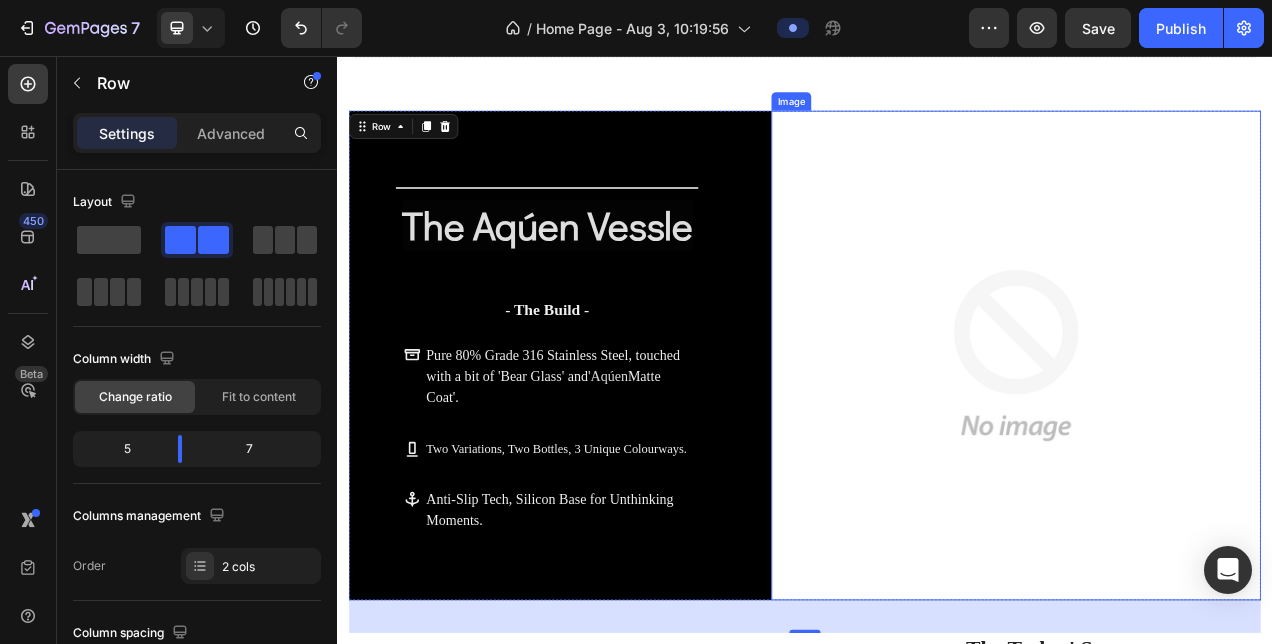 click at bounding box center (1208, 440) 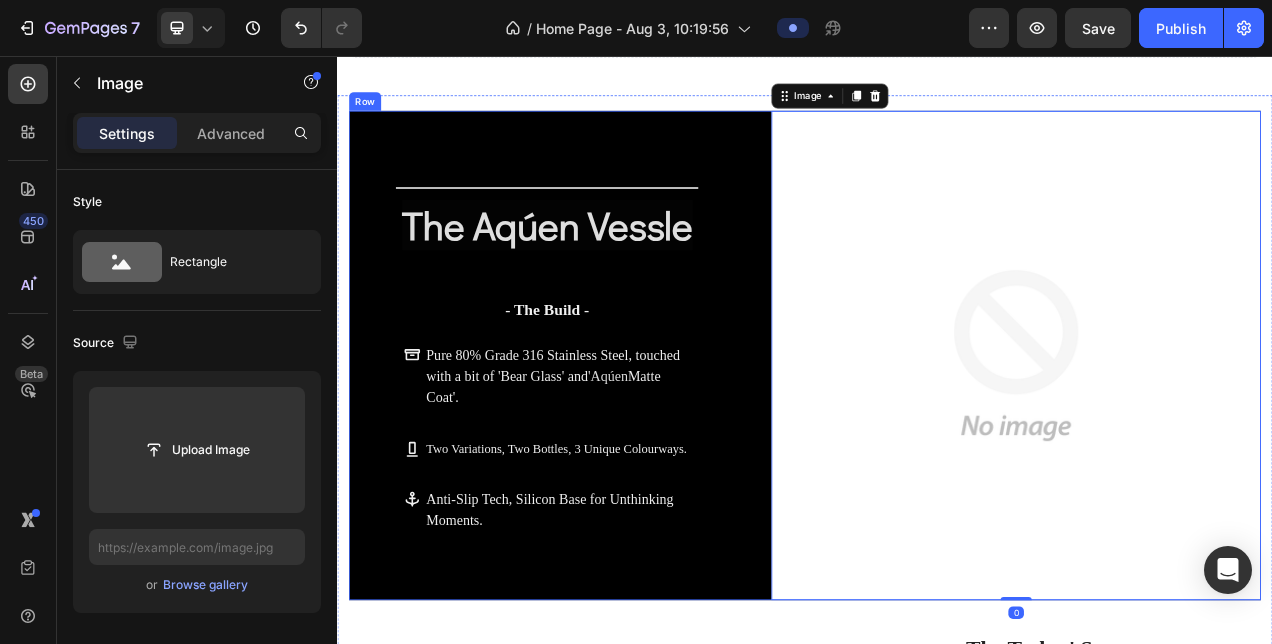 click on "Title Line ⁠⁠⁠⁠⁠⁠⁠ The Aqúen Vessle Heading - The Build - Text Block
Pure 80% Grade 316 Stainless Steel, touched with a bit of 'Bear Glass' and  ' Aqúen  Matte Coat'.
Two Variations, Two Bottles, 3 Unique Colourways.
Anti-Slip Tech, Silicon Base for Unthinking Moments. Item List Image   0 Row" at bounding box center (937, 440) 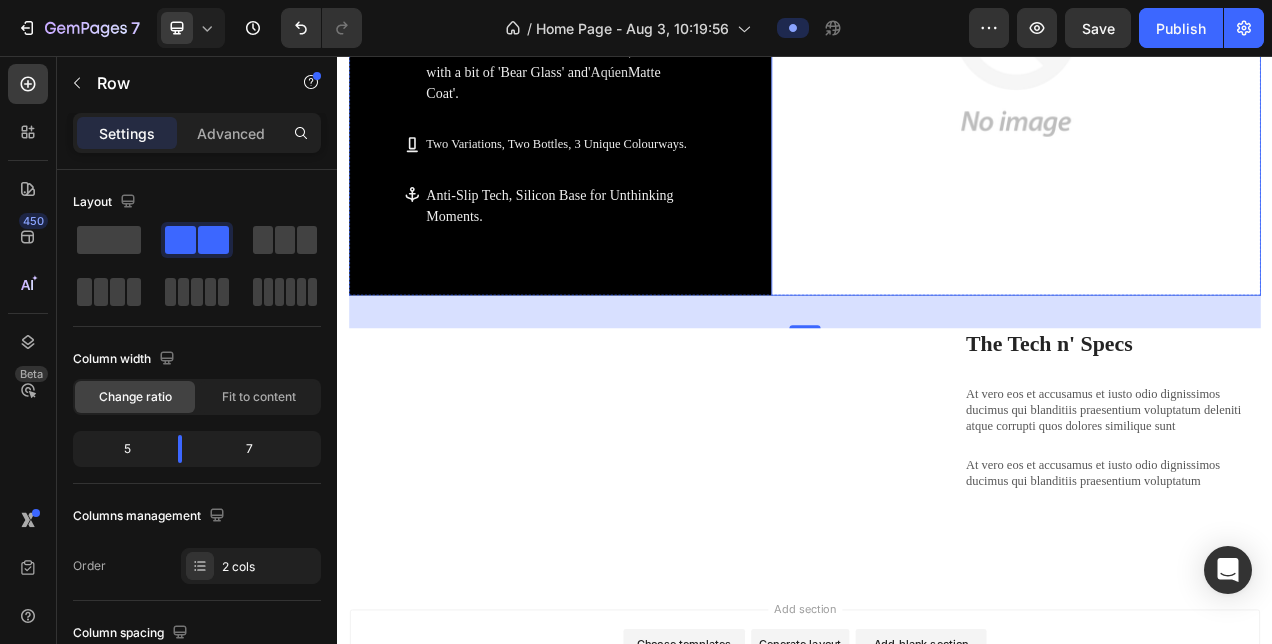 scroll, scrollTop: 1618, scrollLeft: 0, axis: vertical 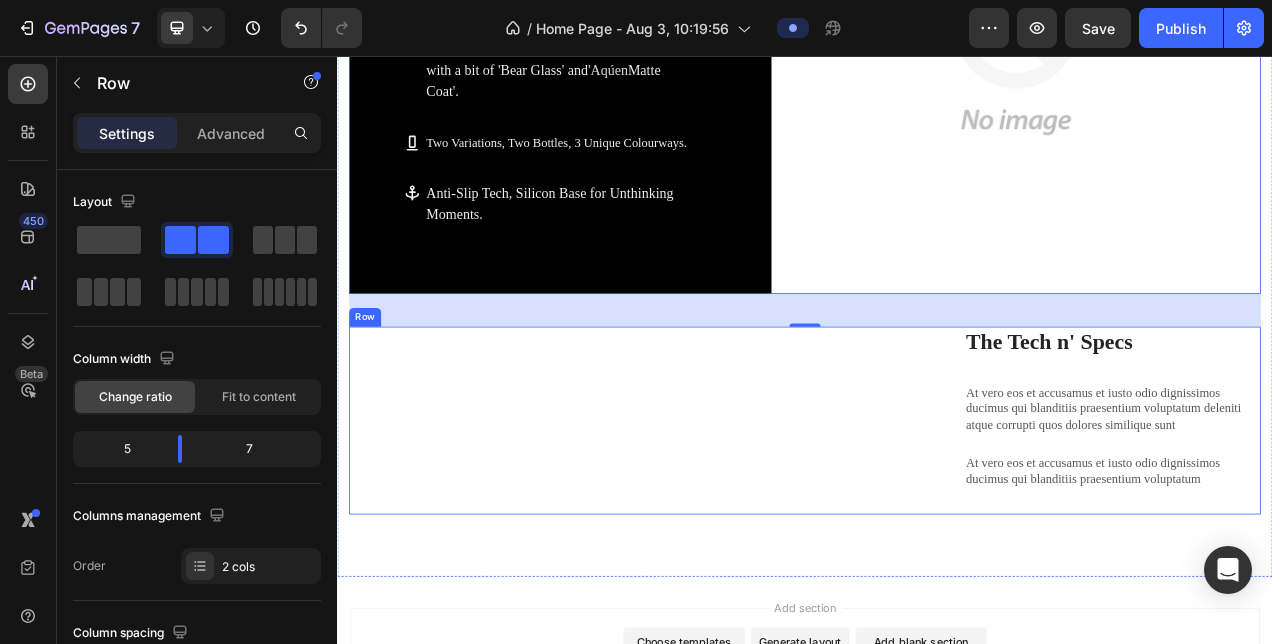 click on "Lorem ipsum dolor sit amet consectetur adipiscing Heading The Tech n' Specs Heading At vero eos et accusamus et iusto odio dignissimos ducimus qui blanditiis praesentium voluptatum deleniti atque corrupti quos dolores similique sunt Text Block At vero eos et accusamus et iusto odio dignissimos ducimus qui blanditiis praesentium voluptatum Text Block Row Row" at bounding box center (937, 523) 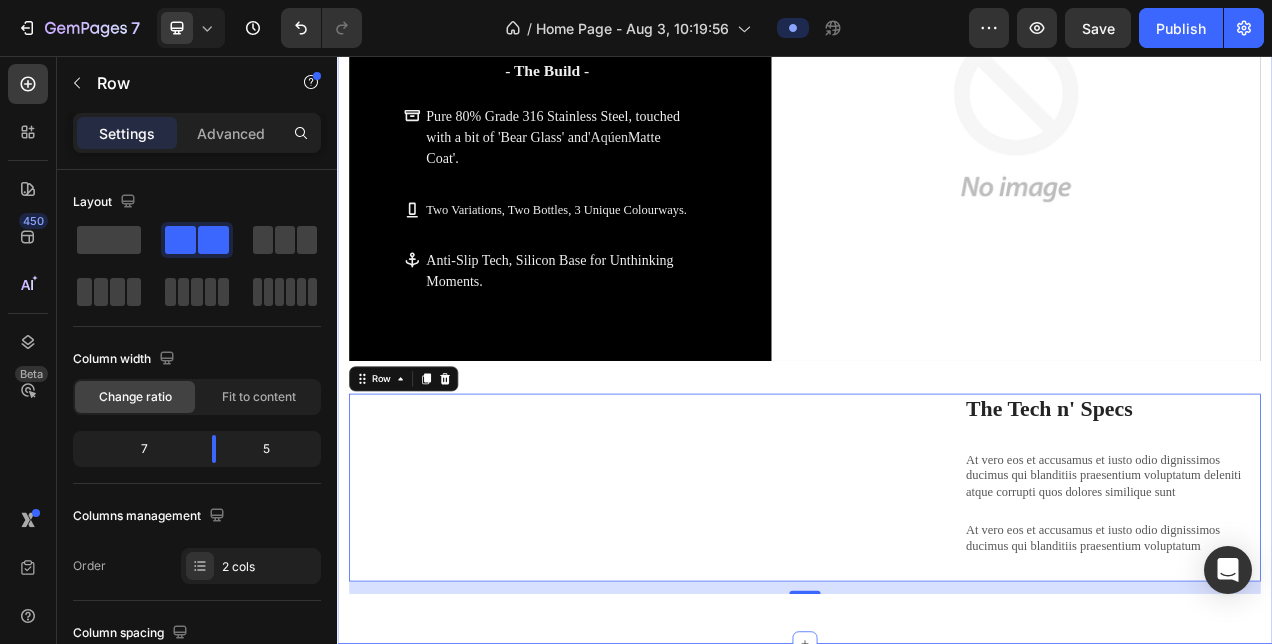 scroll, scrollTop: 1534, scrollLeft: 0, axis: vertical 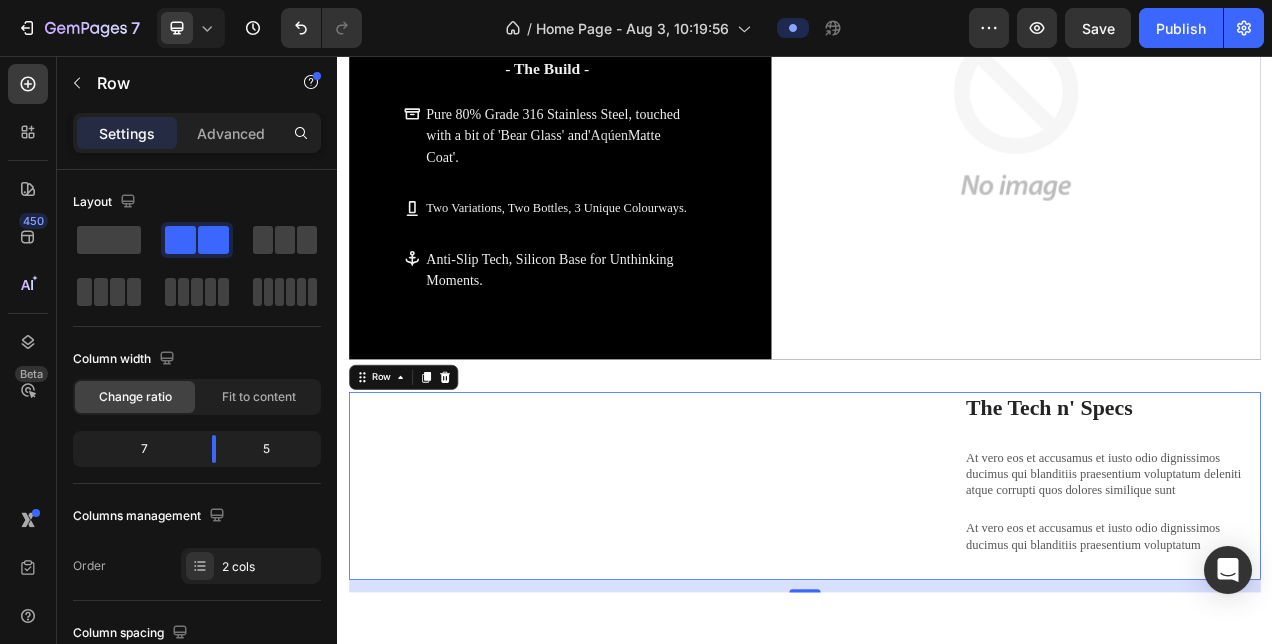 click on "Lorem ipsum dolor sit amet consectetur adipiscing Heading" at bounding box center (666, 607) 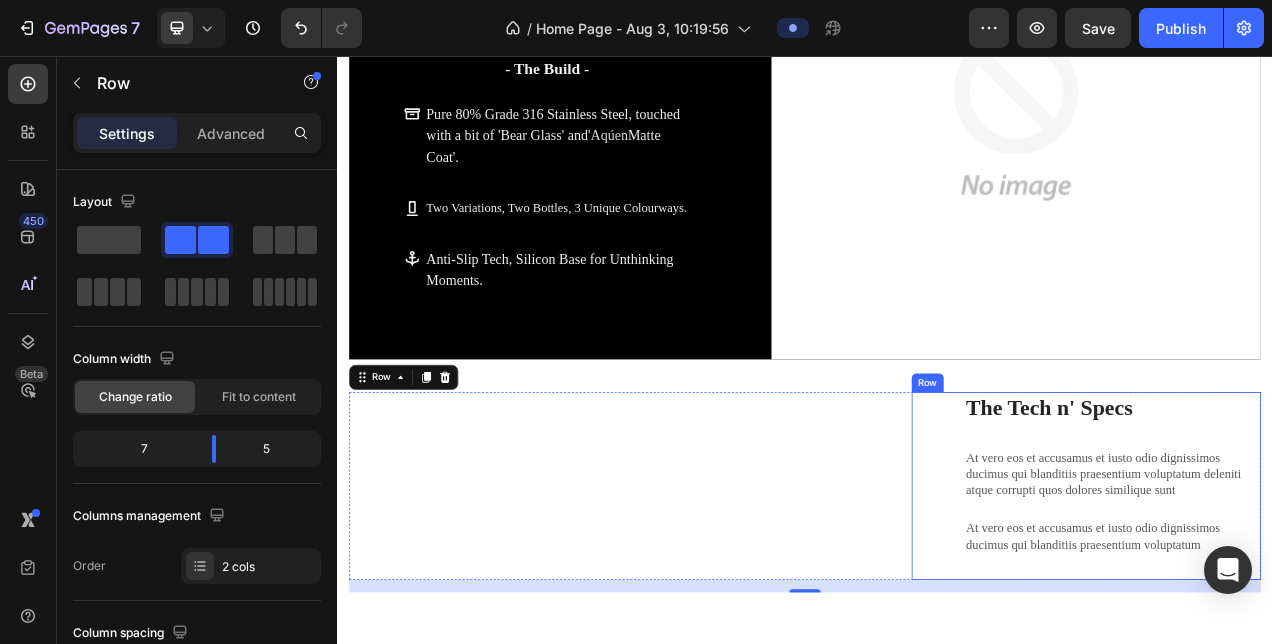 click on "The Tech n' Specs Heading At vero eos et accusamus et iusto odio dignissimos ducimus qui blanditiis praesentium voluptatum deleniti atque corrupti quos dolores similique sunt Text Block At vero eos et accusamus et iusto odio dignissimos ducimus qui blanditiis praesentium voluptatum Text Block Row" at bounding box center (1298, 607) 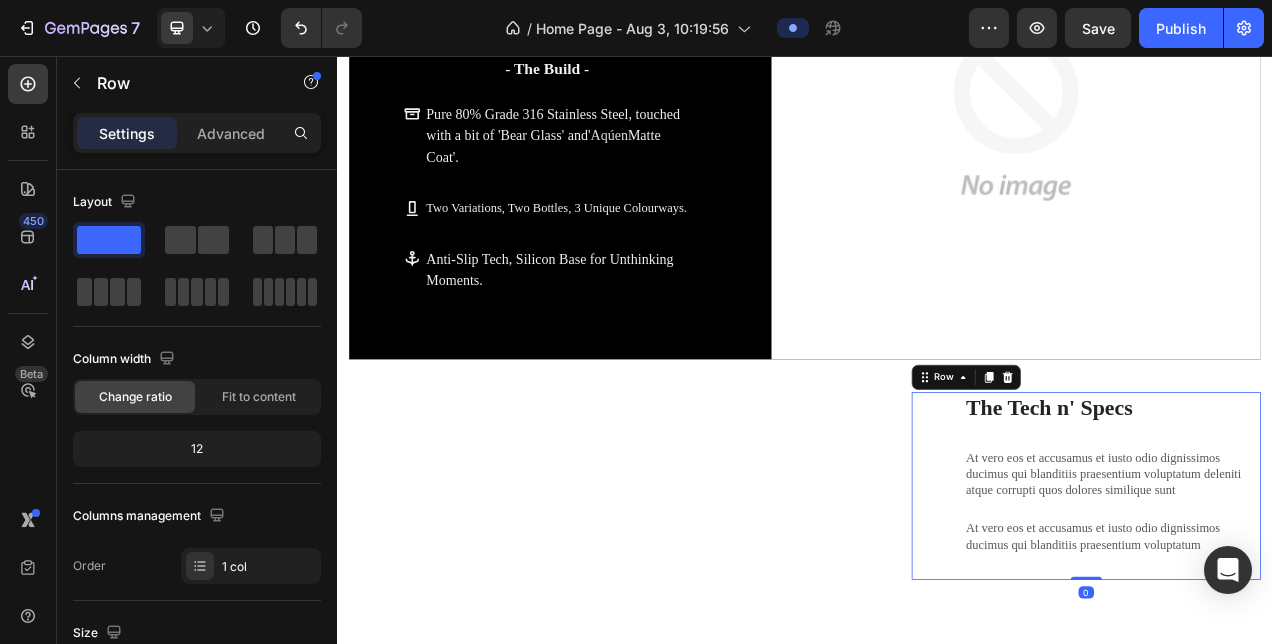 click on "The Tech n' Specs Heading At vero eos et accusamus et iusto odio dignissimos ducimus qui blanditiis praesentium voluptatum deleniti atque corrupti quos dolores similique sunt Text Block At vero eos et accusamus et iusto odio dignissimos ducimus qui blanditiis praesentium voluptatum Text Block Row   0" at bounding box center [1298, 607] 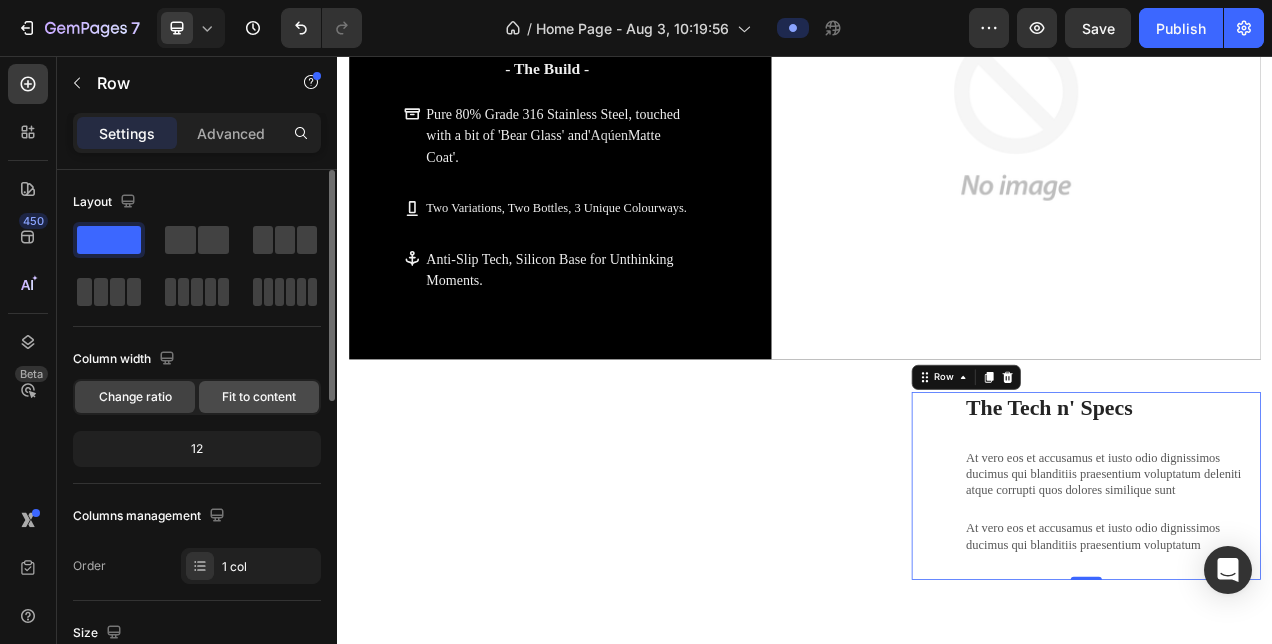 click on "Fit to content" 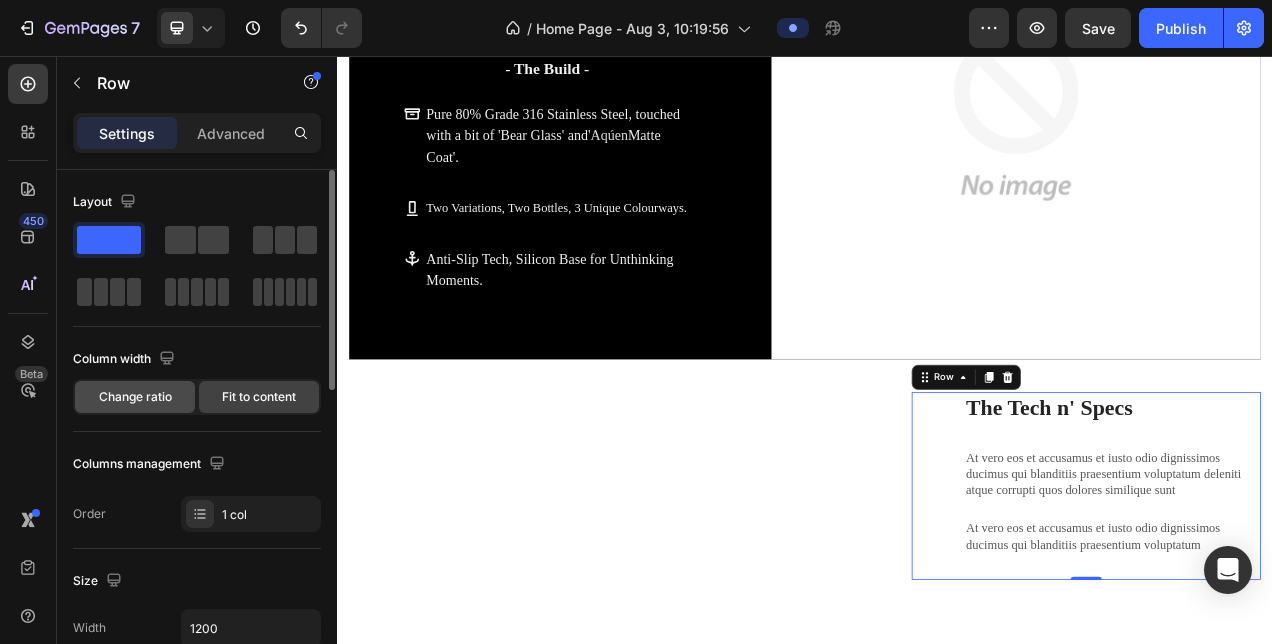 click on "Change ratio" 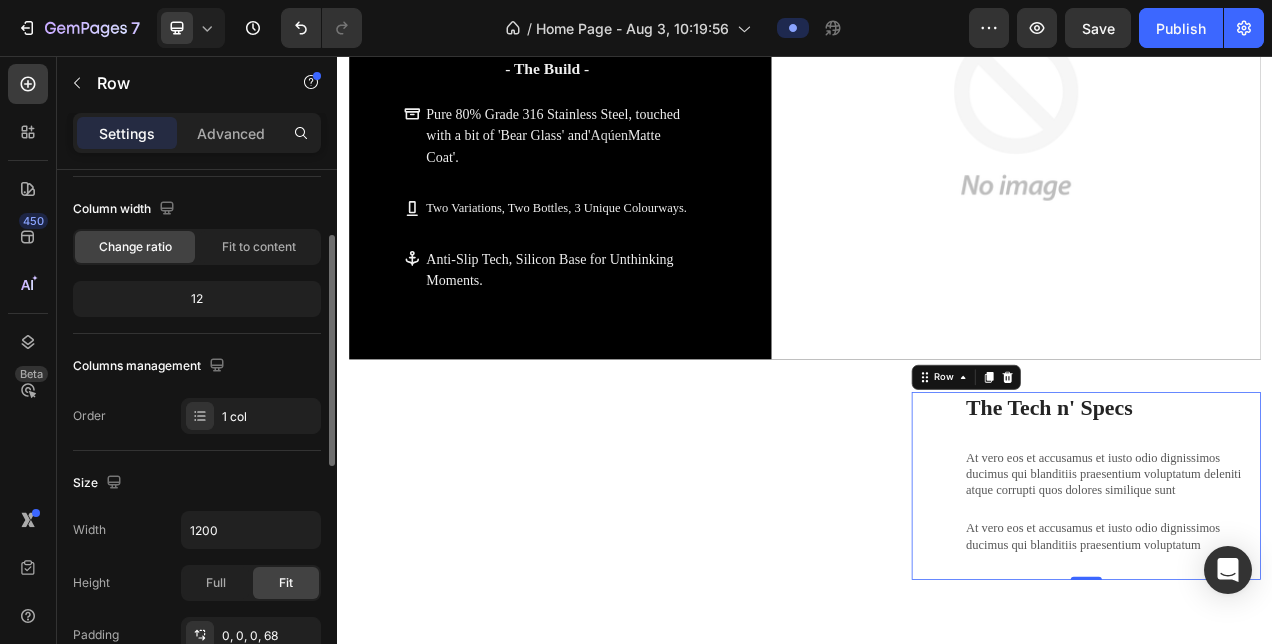 scroll, scrollTop: 263, scrollLeft: 0, axis: vertical 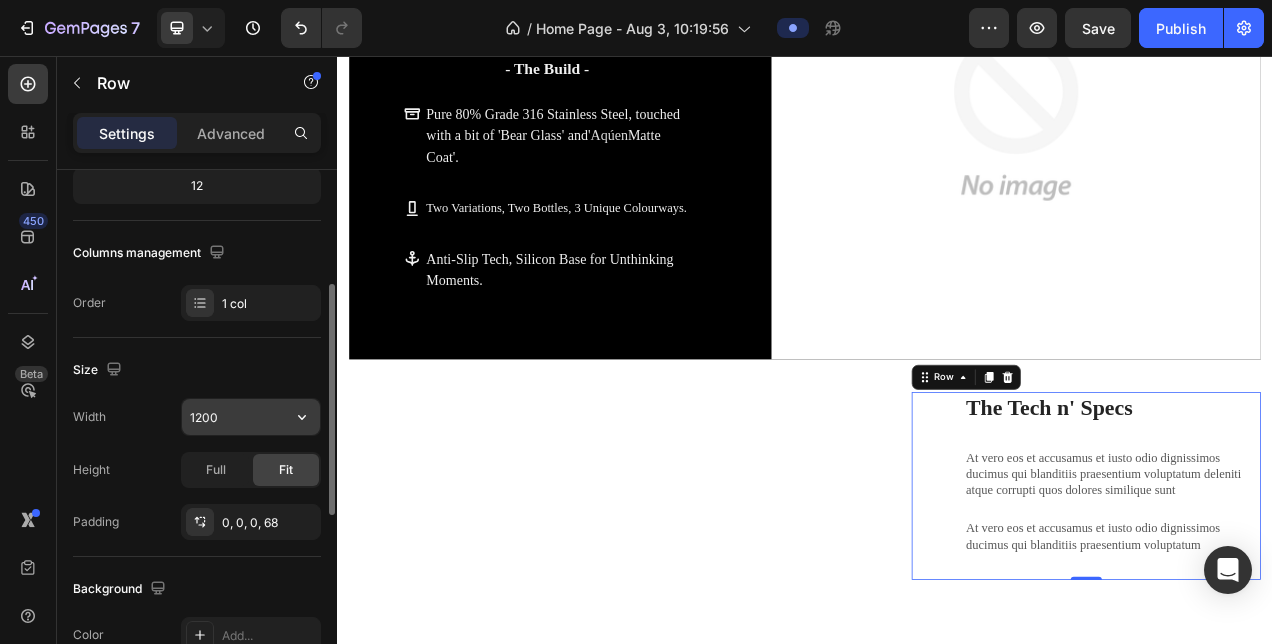 click on "1200" at bounding box center (251, 417) 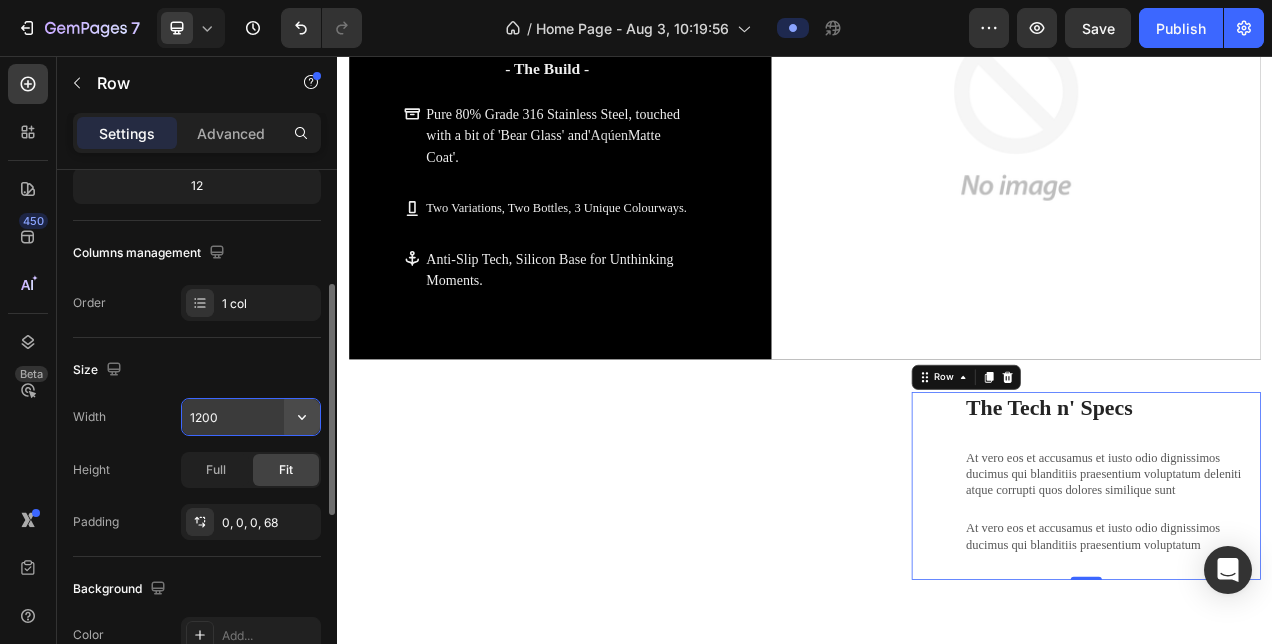 click 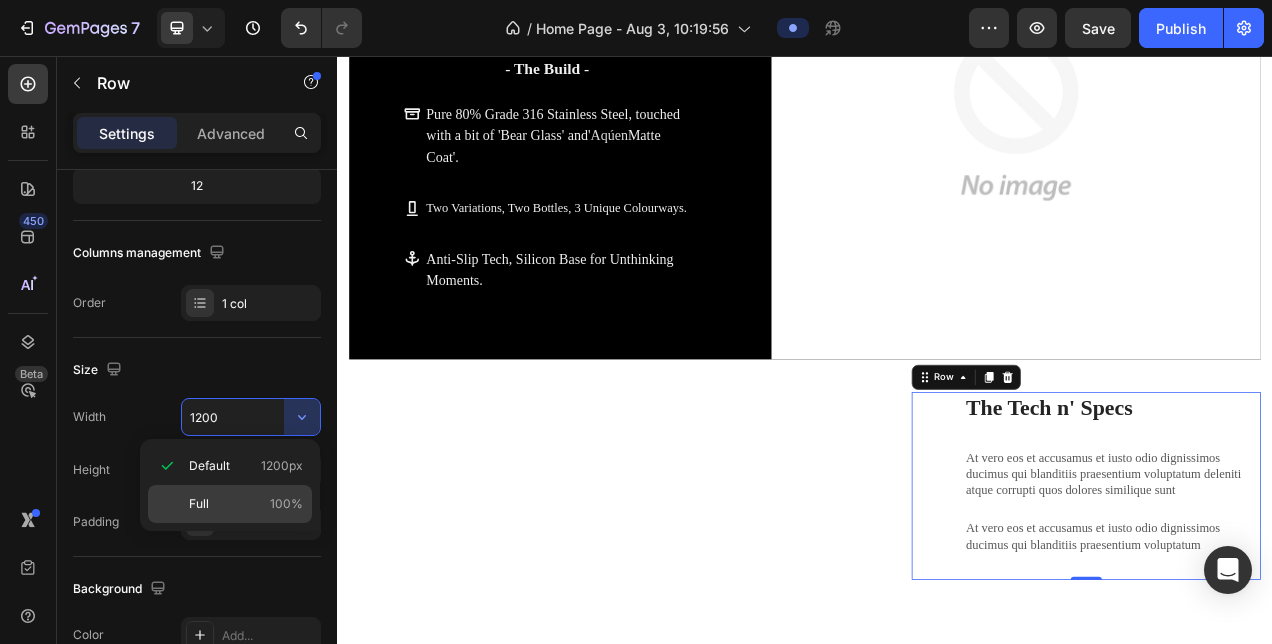 click on "Full 100%" at bounding box center (246, 504) 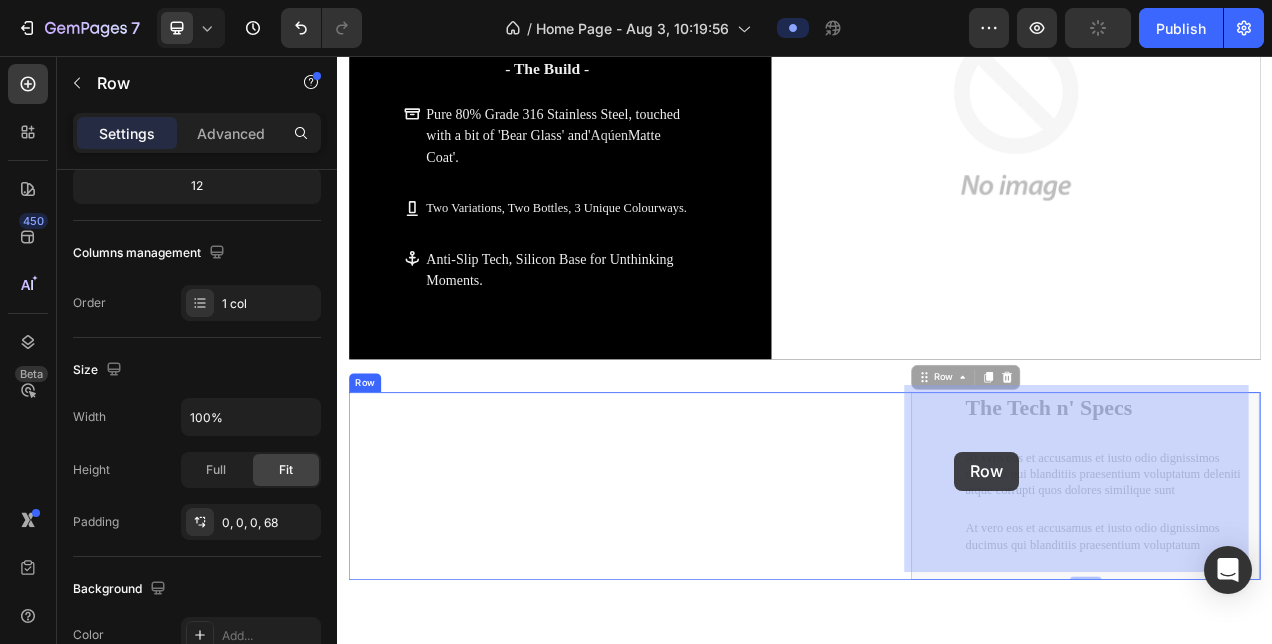 drag, startPoint x: 1068, startPoint y: 556, endPoint x: 1132, endPoint y: 564, distance: 64.49806 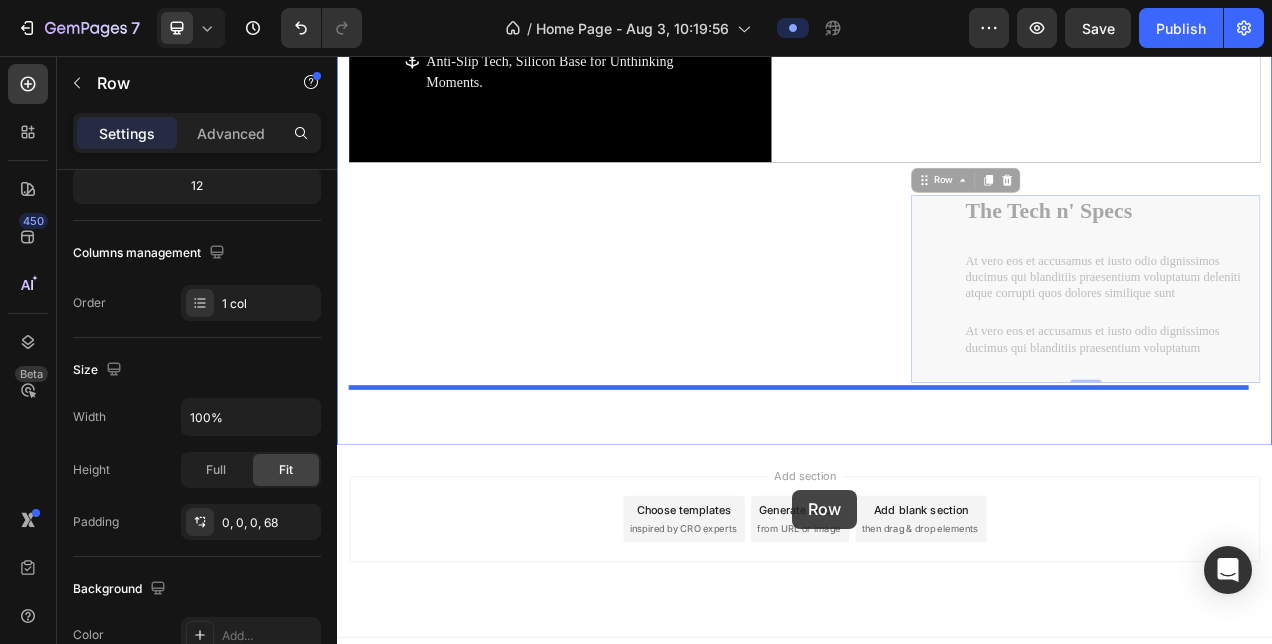 scroll, scrollTop: 1808, scrollLeft: 0, axis: vertical 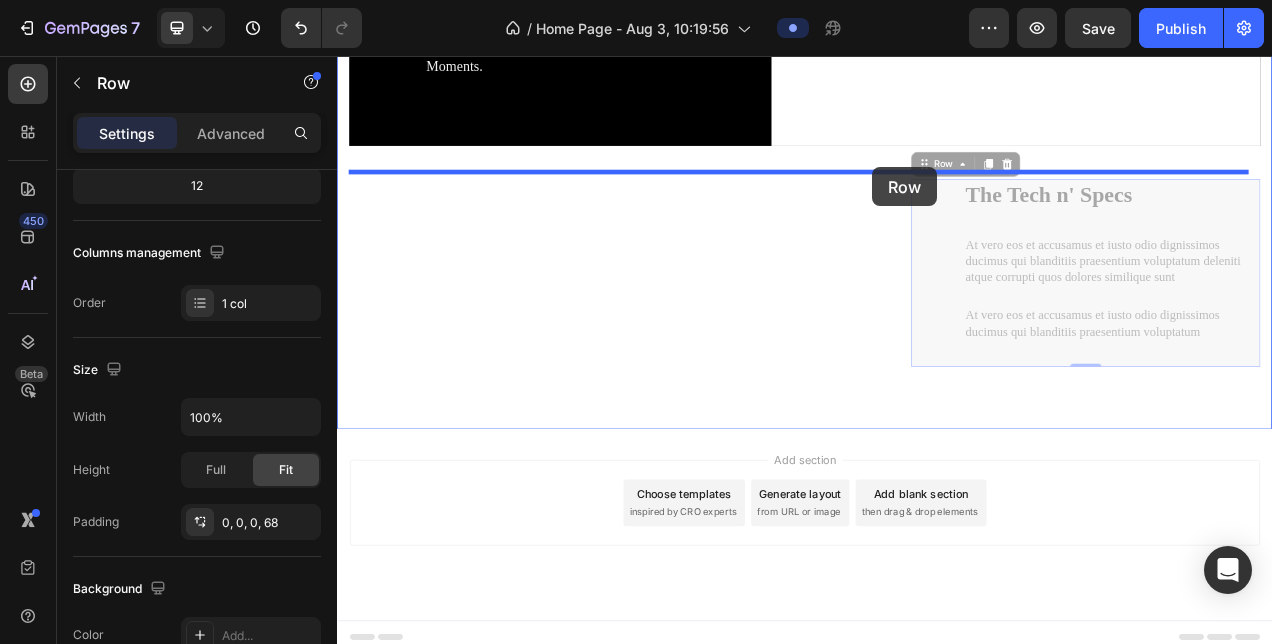drag, startPoint x: 1084, startPoint y: 613, endPoint x: 1025, endPoint y: 201, distance: 416.20306 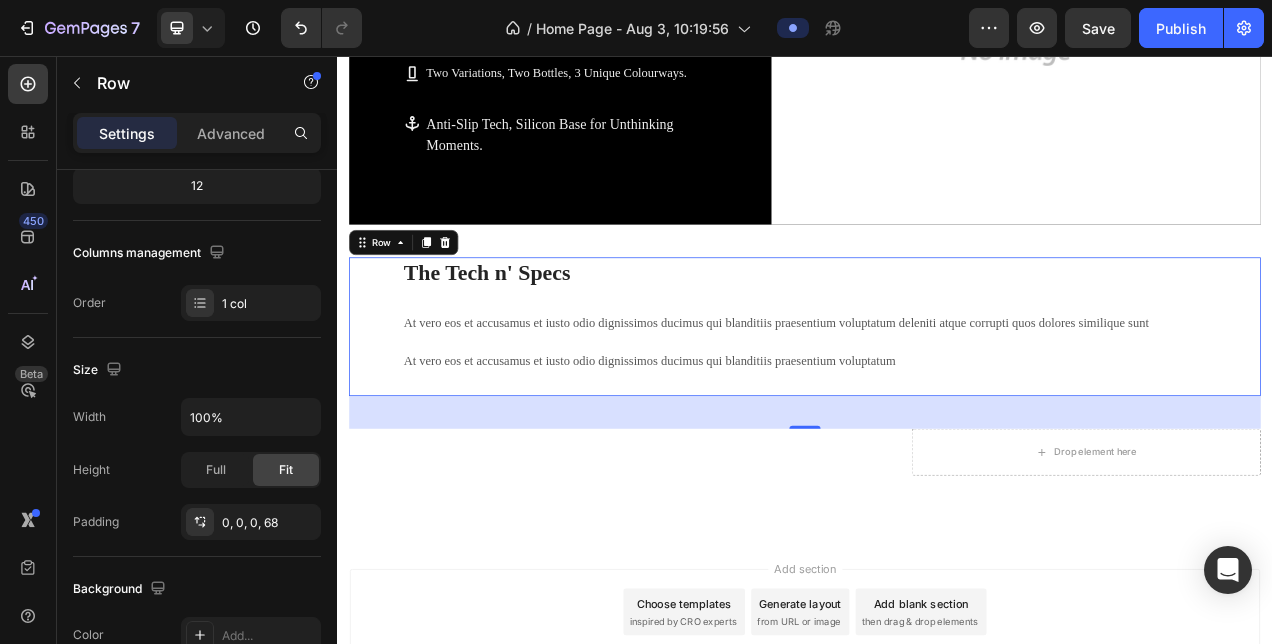scroll, scrollTop: 1711, scrollLeft: 0, axis: vertical 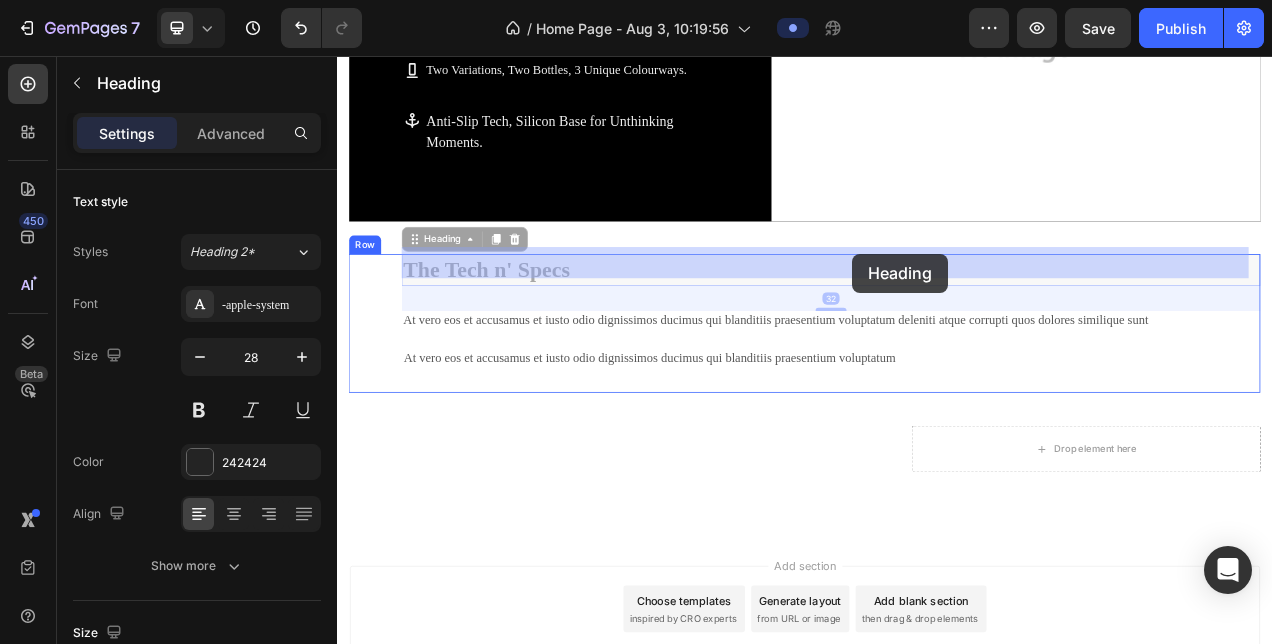 drag, startPoint x: 986, startPoint y: 330, endPoint x: 998, endPoint y: 310, distance: 23.323807 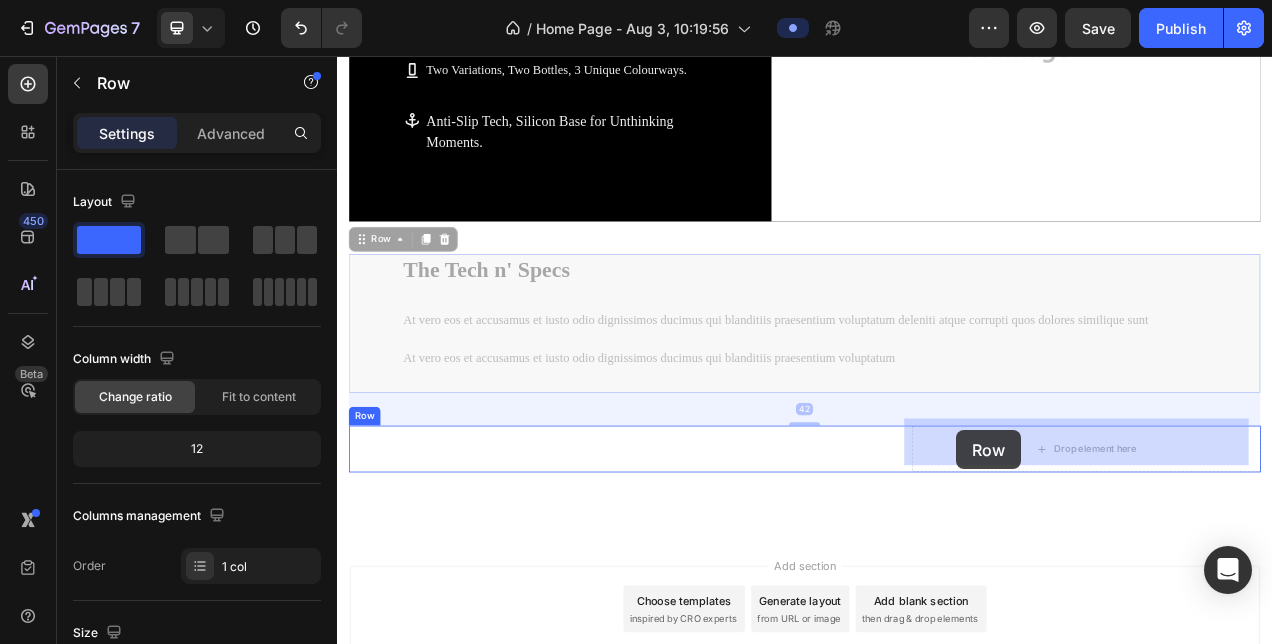 drag, startPoint x: 386, startPoint y: 372, endPoint x: 1132, endPoint y: 536, distance: 763.8141 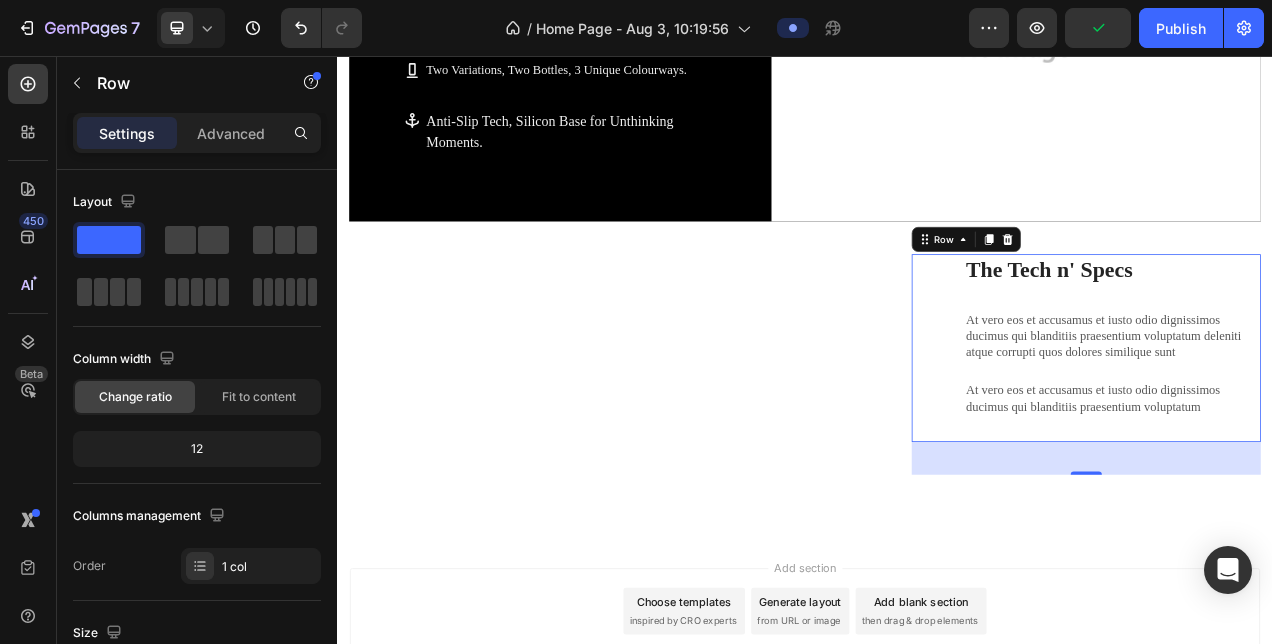 click on "42" at bounding box center [1298, 572] 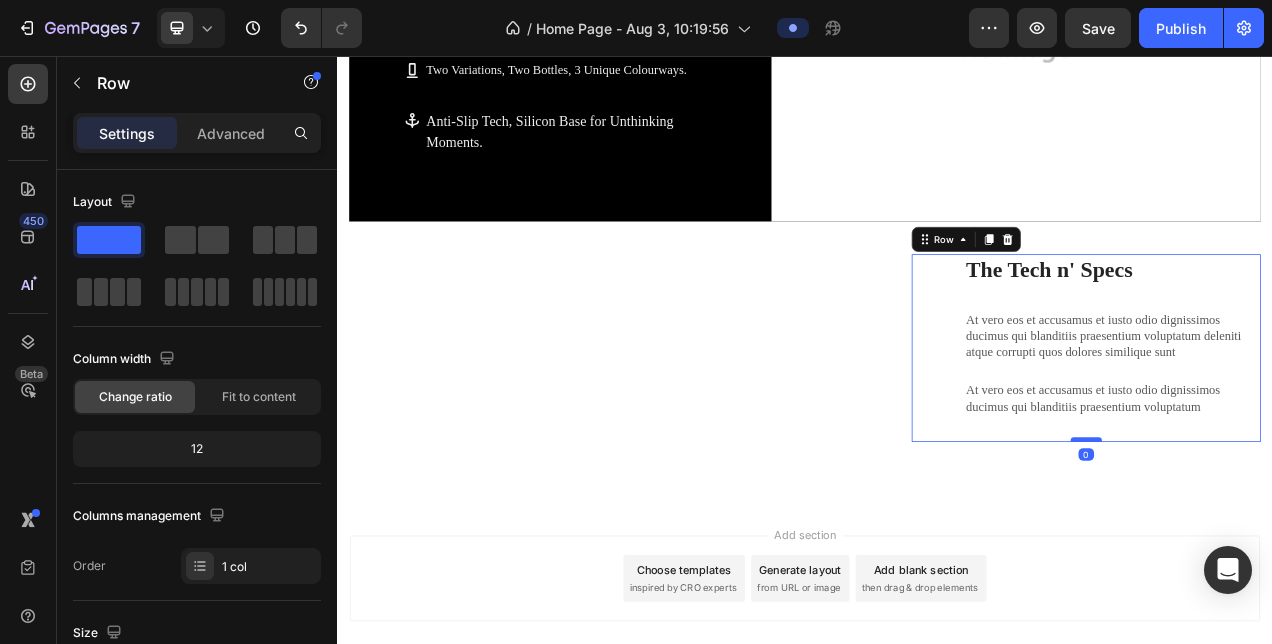 drag, startPoint x: 1294, startPoint y: 581, endPoint x: 1299, endPoint y: 537, distance: 44.28318 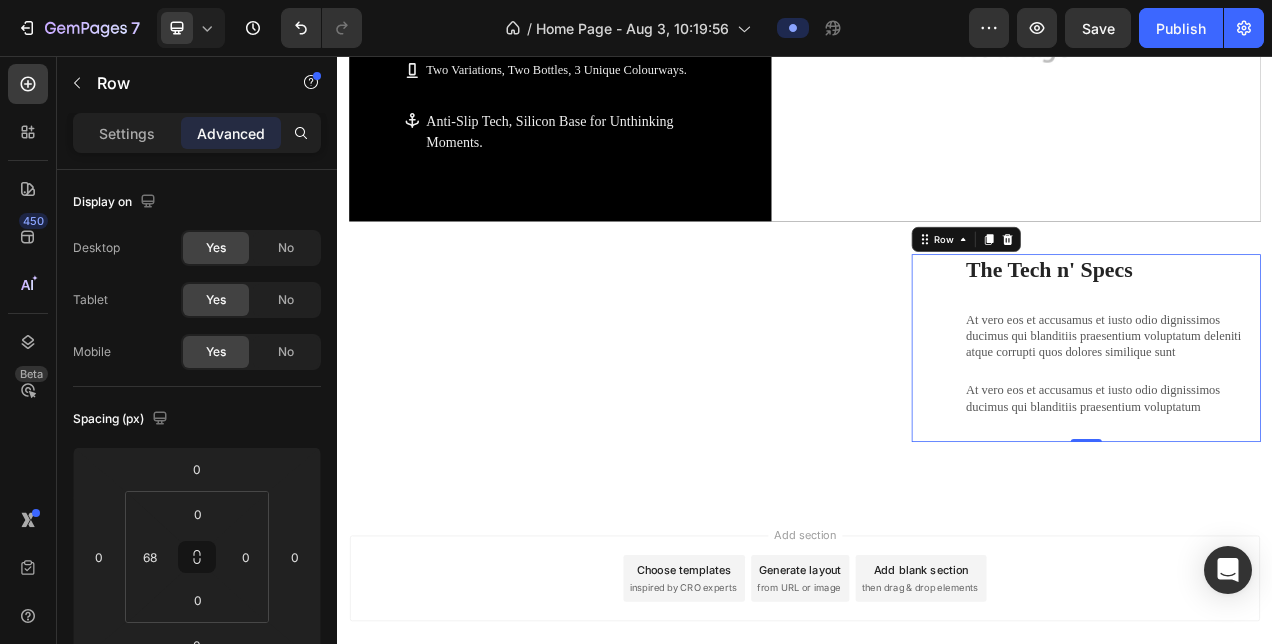click on "The Tech n' Specs Heading At vero eos et accusamus et iusto odio dignissimos ducimus qui blanditiis praesentium voluptatum deleniti atque corrupti quos dolores similique sunt Text Block At vero eos et accusamus et iusto odio dignissimos ducimus qui blanditiis praesentium voluptatum Text Block" at bounding box center [1332, 430] 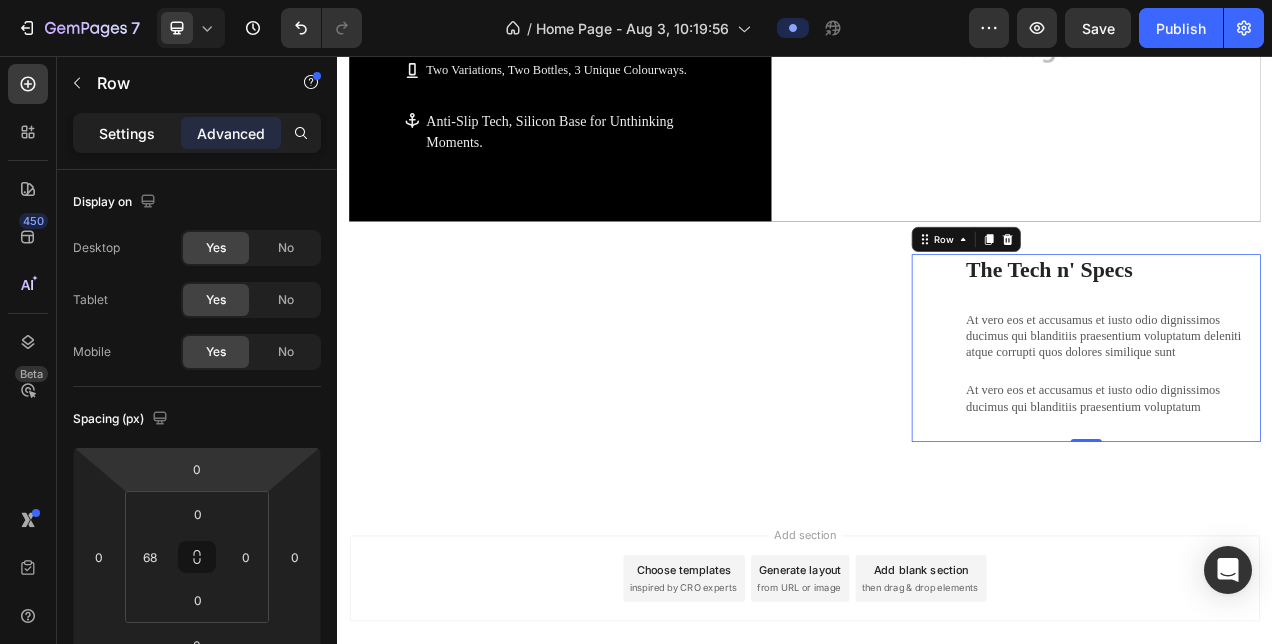 click on "Settings" 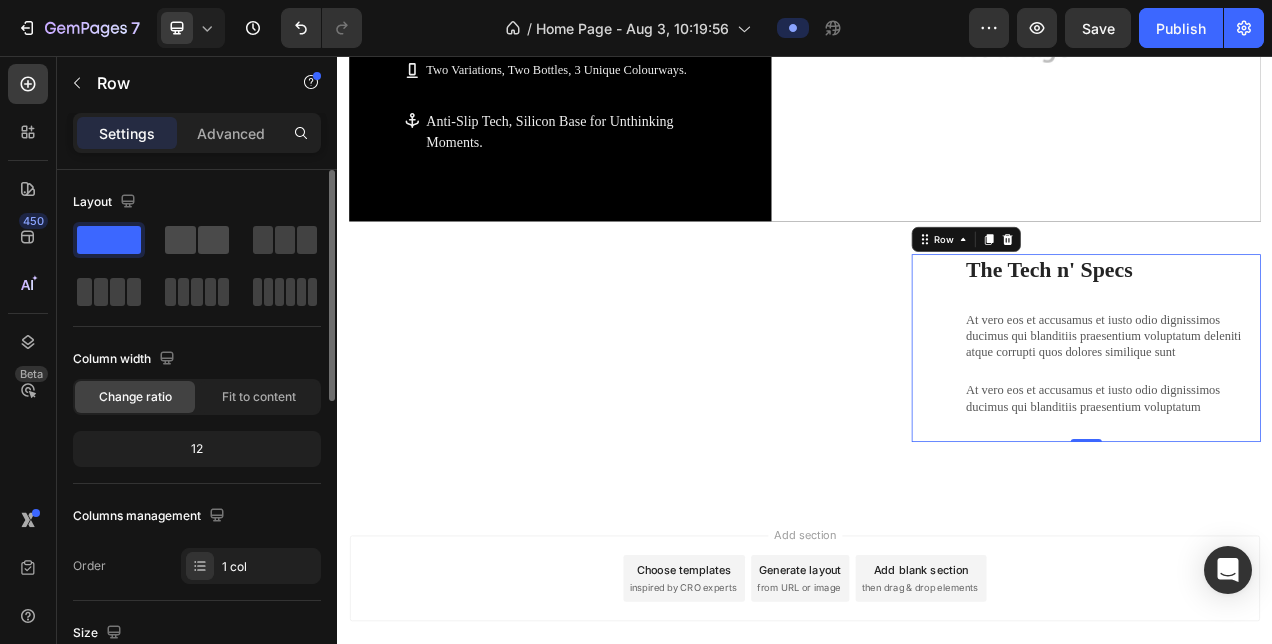 click 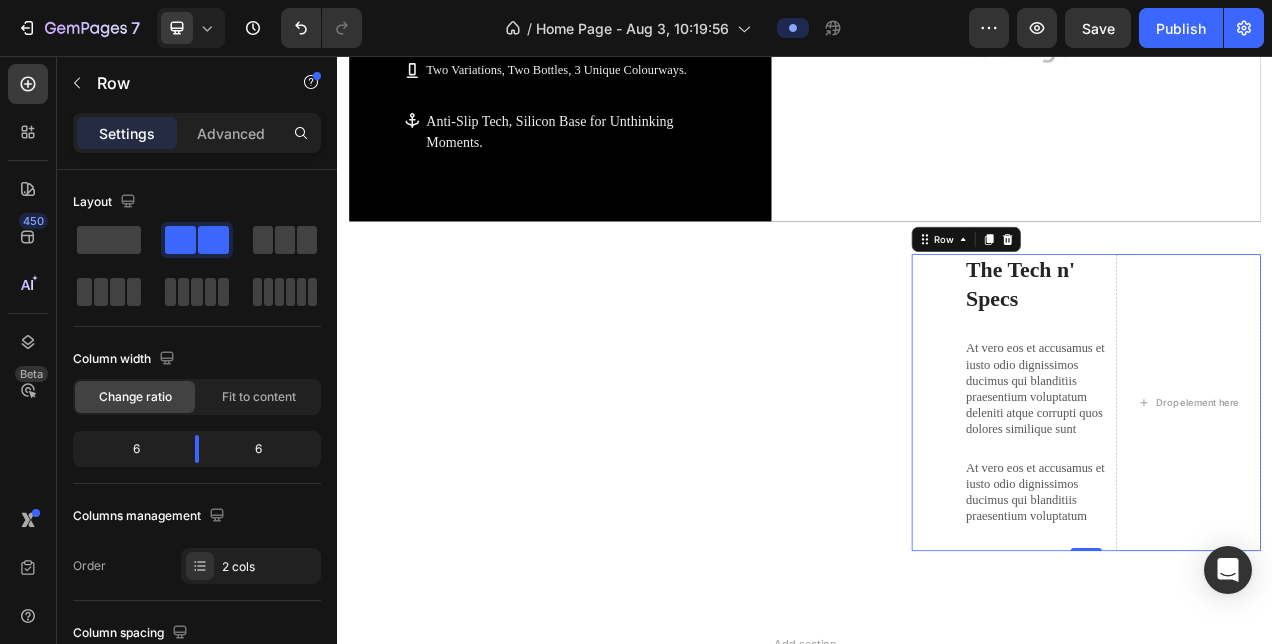 click on "Lorem ipsum dolor sit amet consectetur adipiscing Heading" at bounding box center [666, 500] 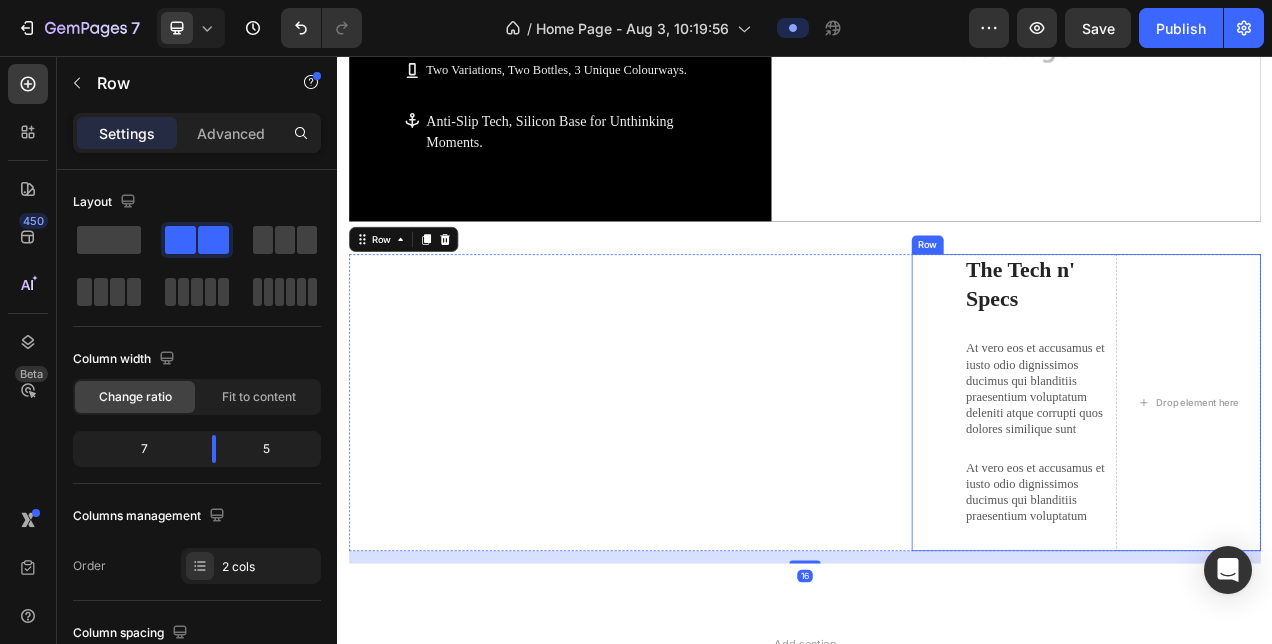 click on "The Tech n' Specs Heading At vero eos et accusamus et iusto odio dignissimos ducimus qui blanditiis praesentium voluptatum deleniti atque corrupti quos dolores similique sunt Text Block At vero eos et accusamus et iusto odio dignissimos ducimus qui blanditiis praesentium voluptatum Text Block
Drop element here Row" at bounding box center (1298, 500) 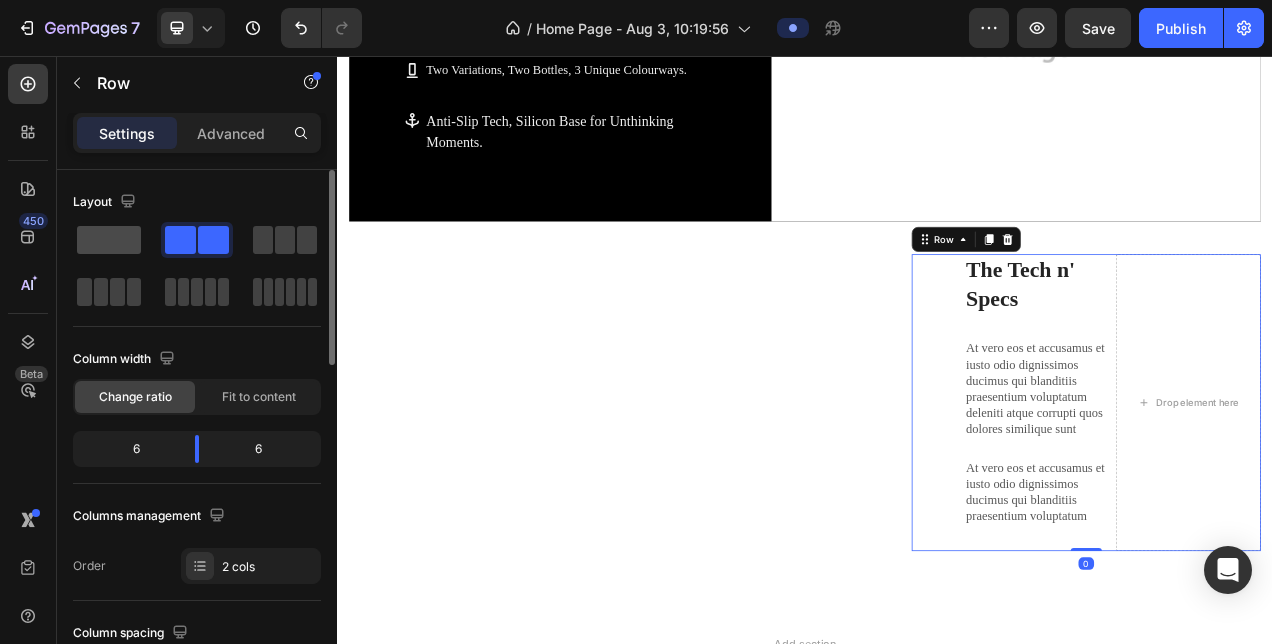 click 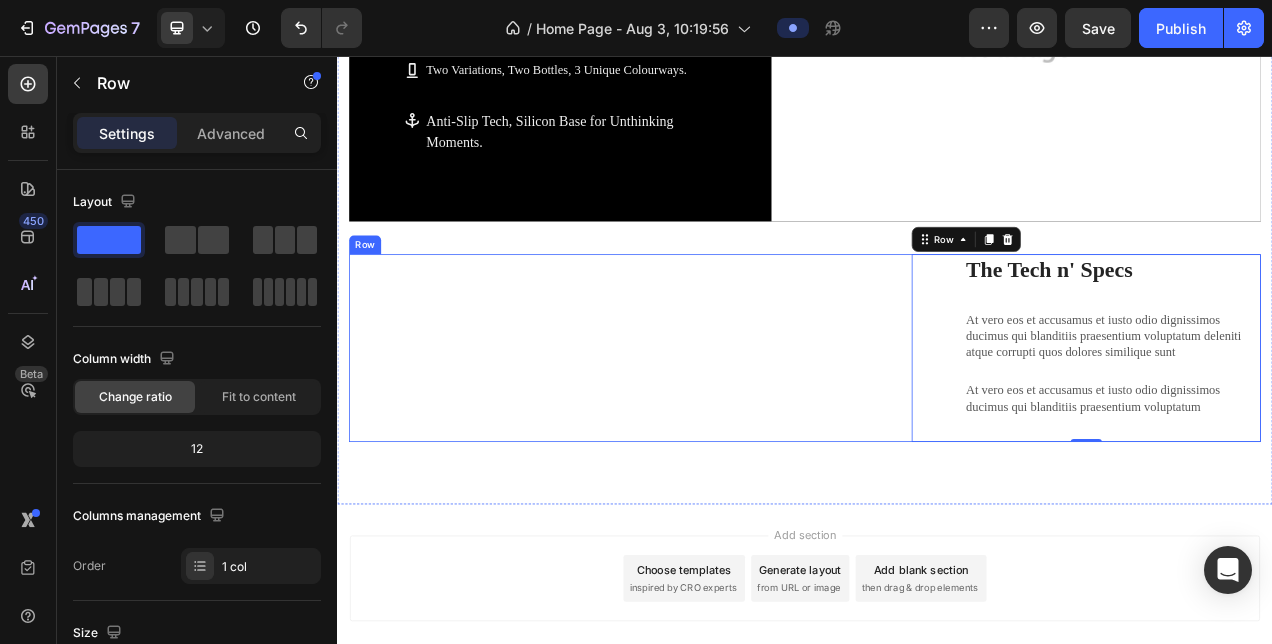 click on "Lorem ipsum dolor sit amet consectetur adipiscing Heading" at bounding box center (666, 430) 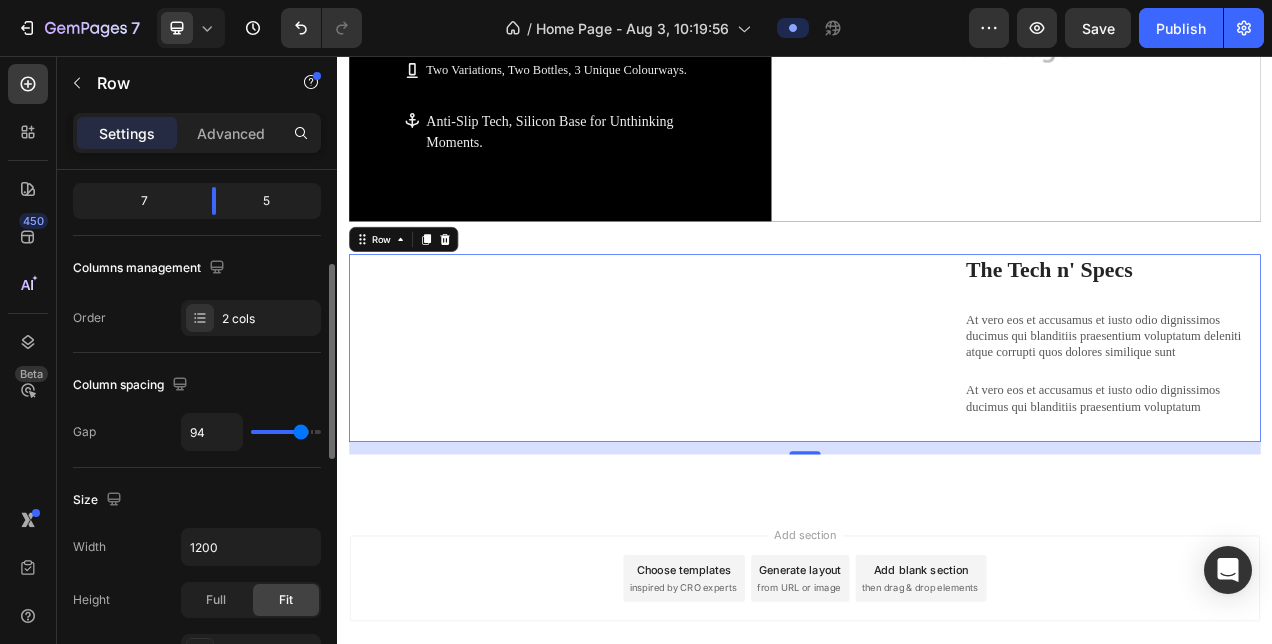 scroll, scrollTop: 250, scrollLeft: 0, axis: vertical 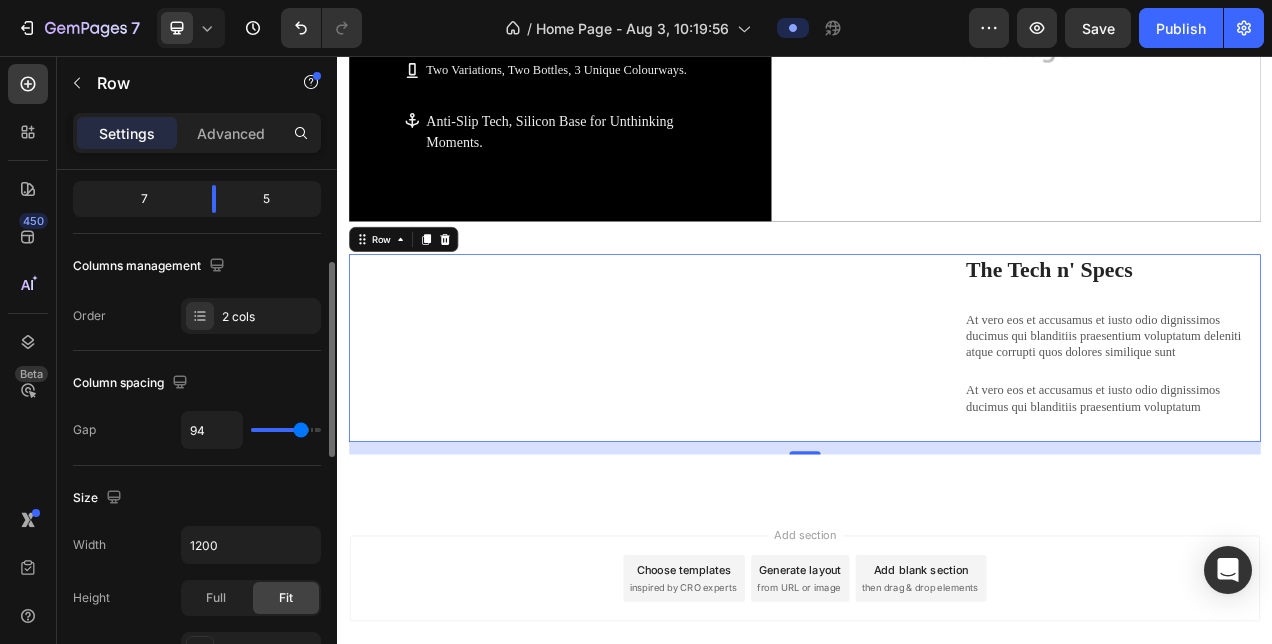 type on "14" 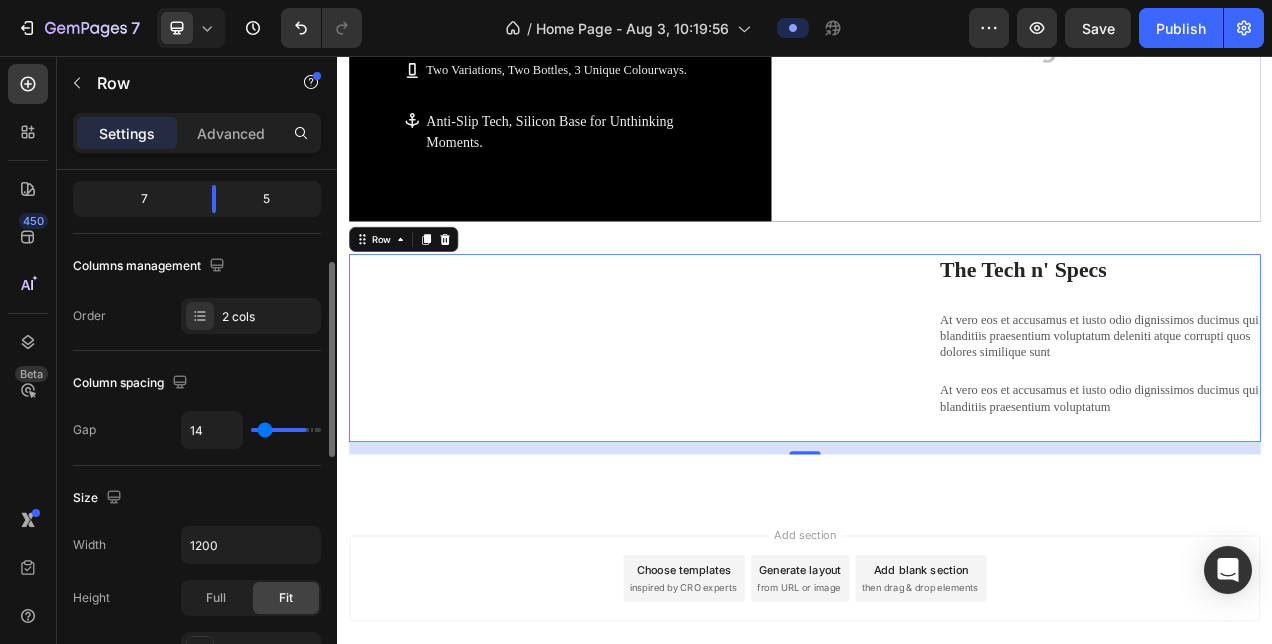 type on "13" 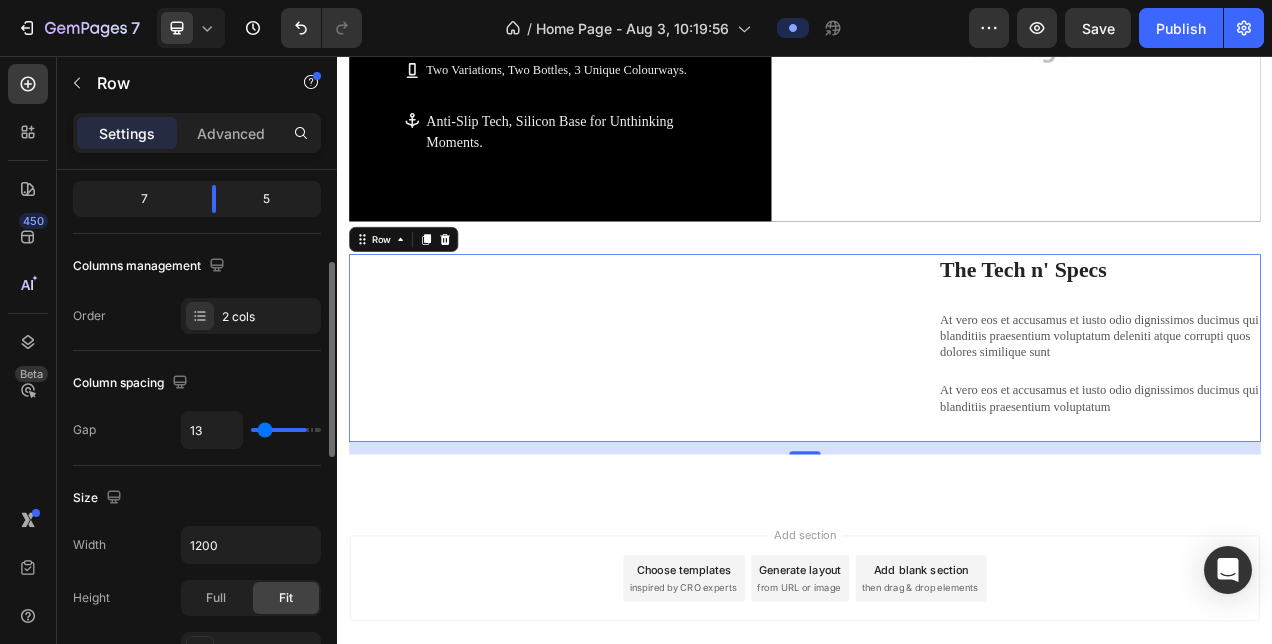 type on "13" 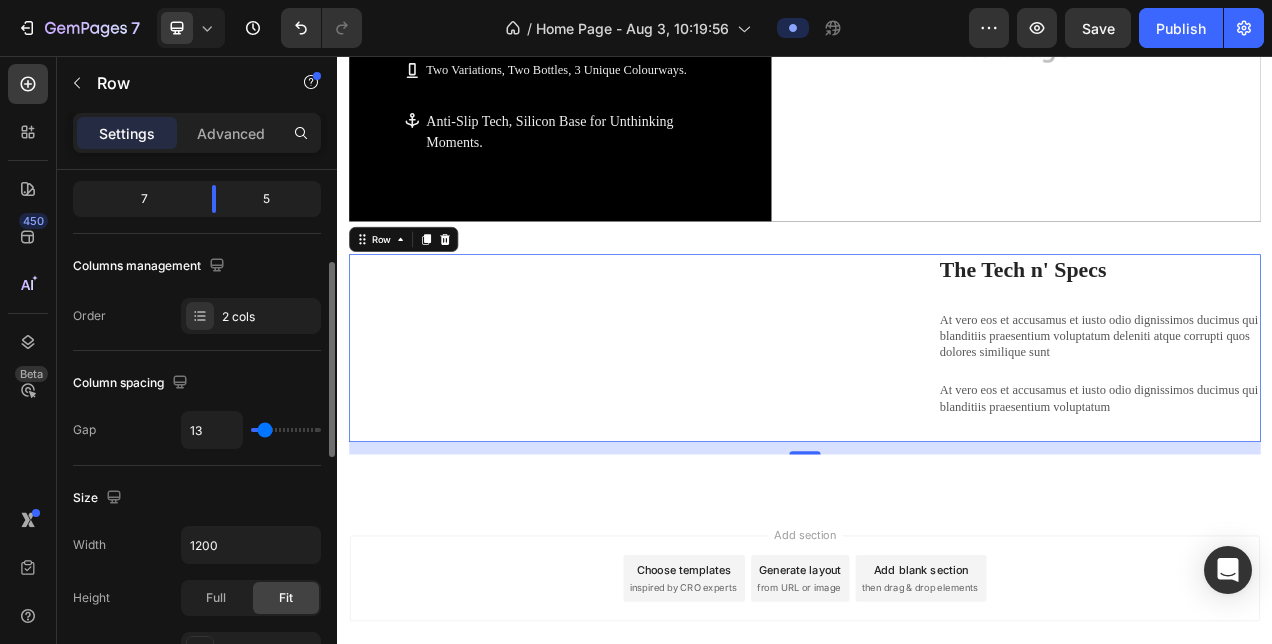type on "0" 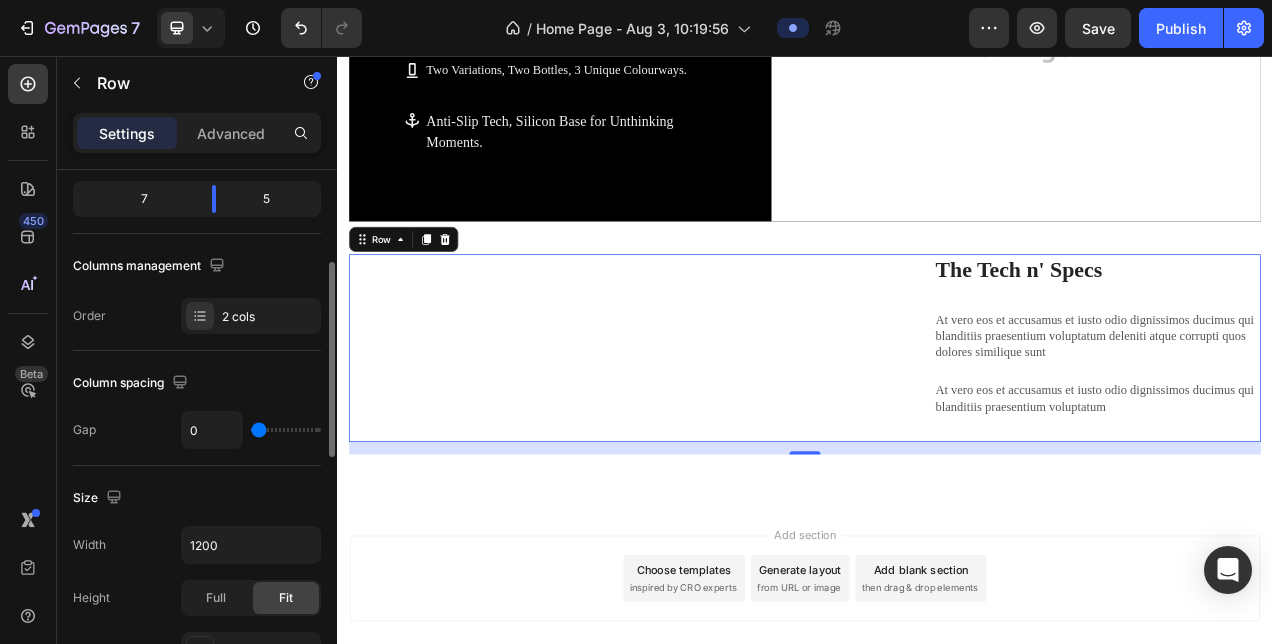 type on "4" 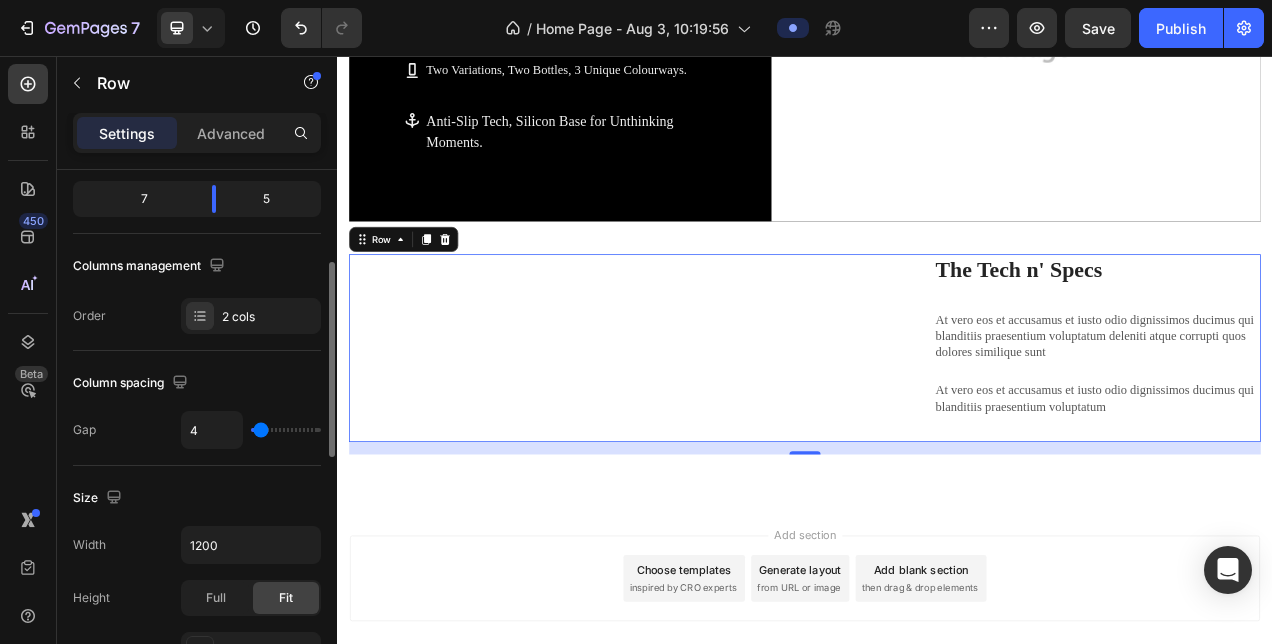 type on "120" 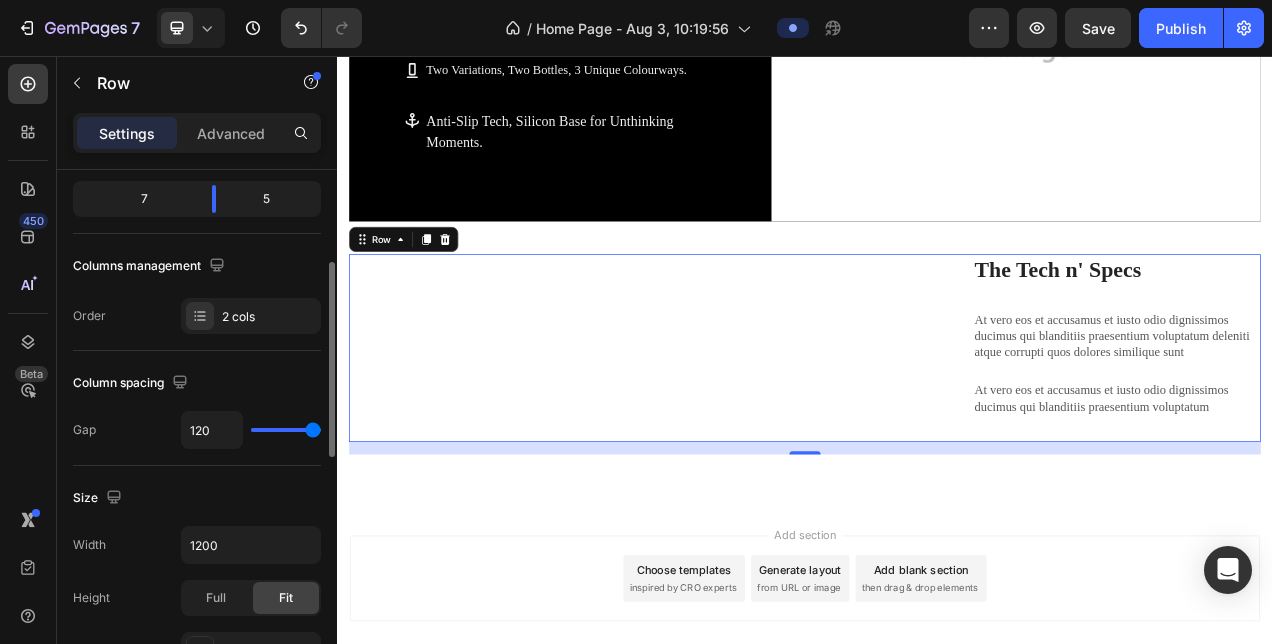 type on "78" 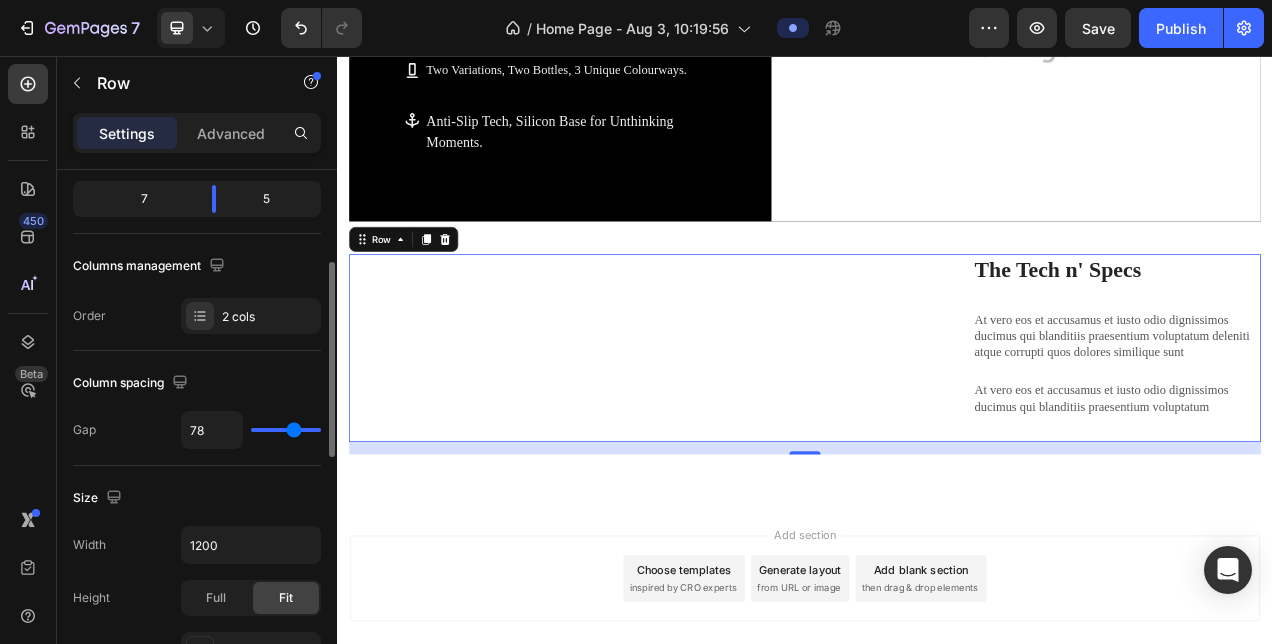 type on "0" 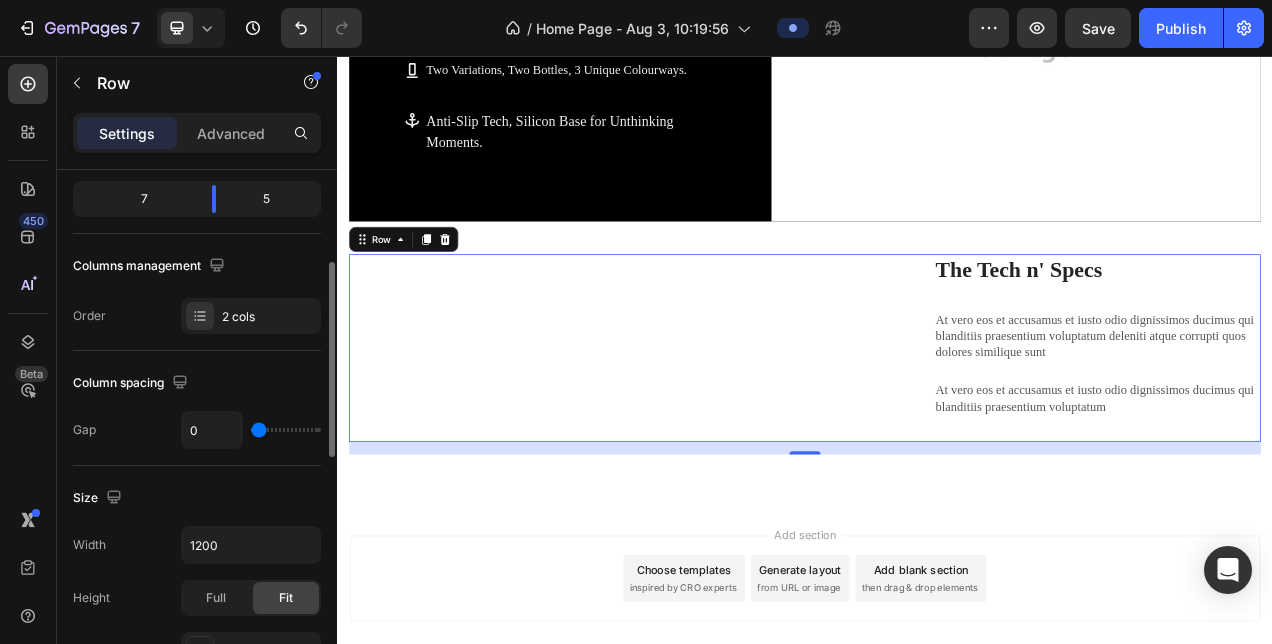 type on "32" 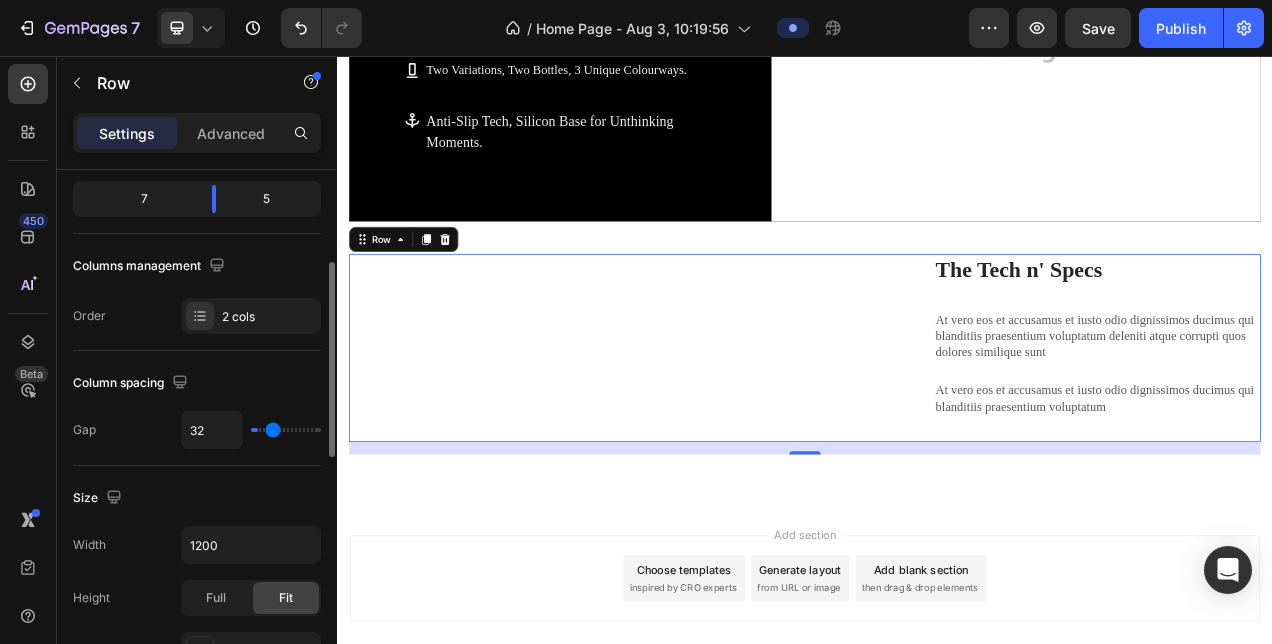 type on "120" 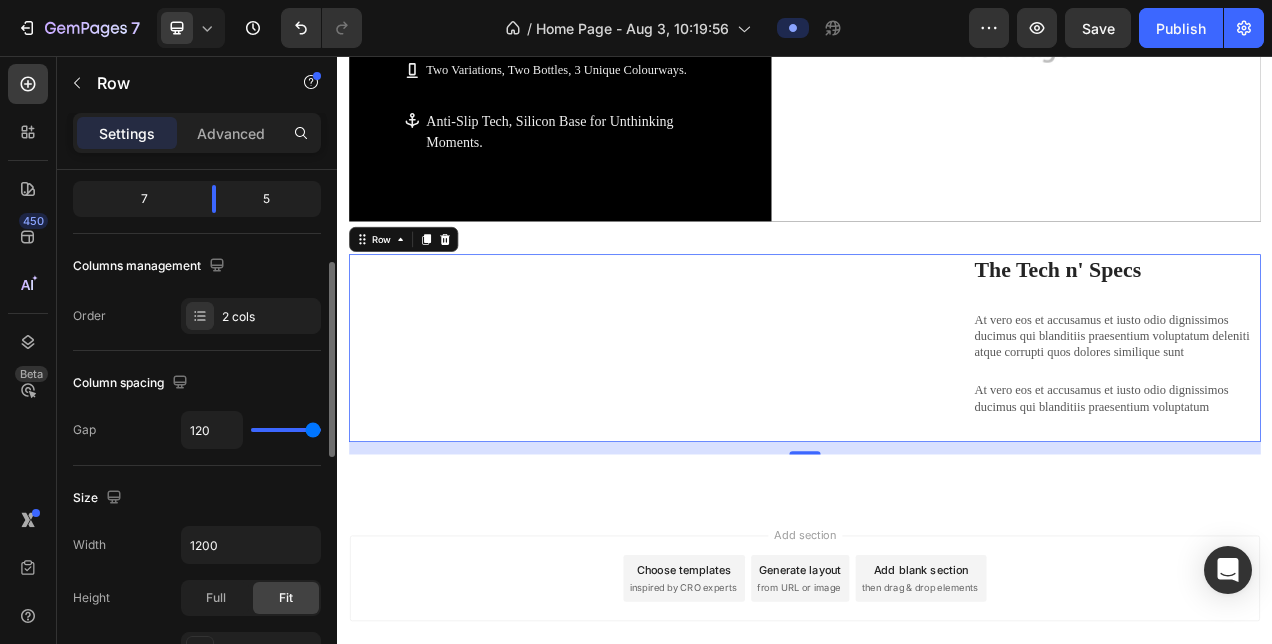 type on "0" 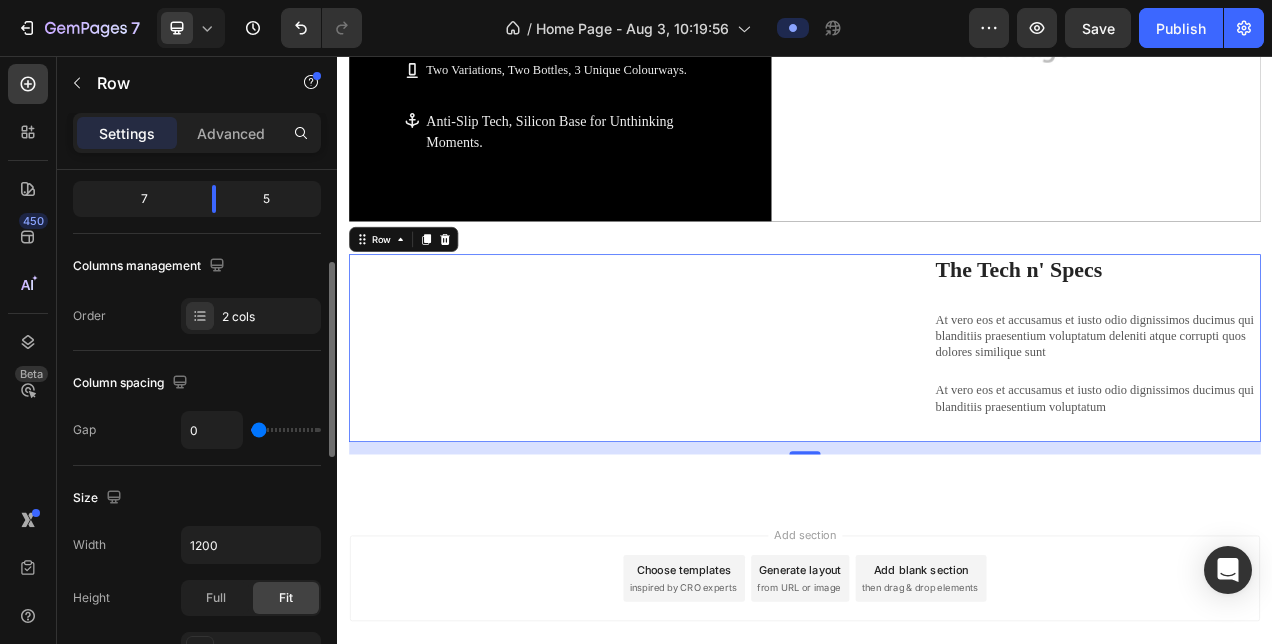 drag, startPoint x: 296, startPoint y: 428, endPoint x: 201, endPoint y: 426, distance: 95.02105 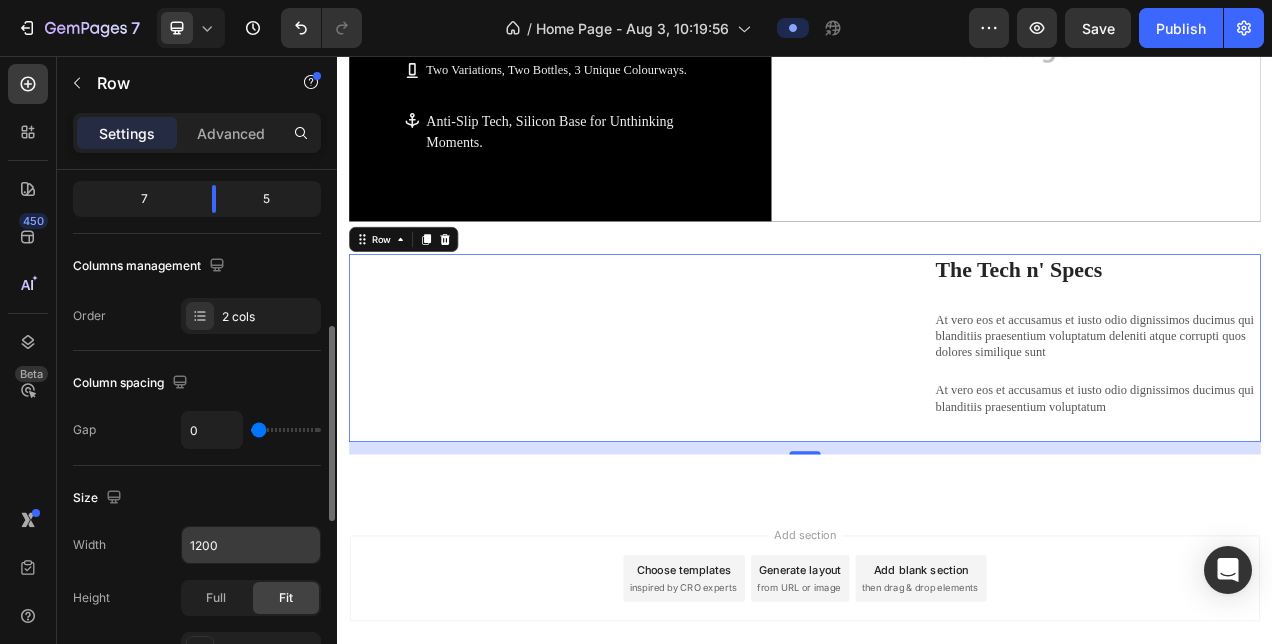 scroll, scrollTop: 339, scrollLeft: 0, axis: vertical 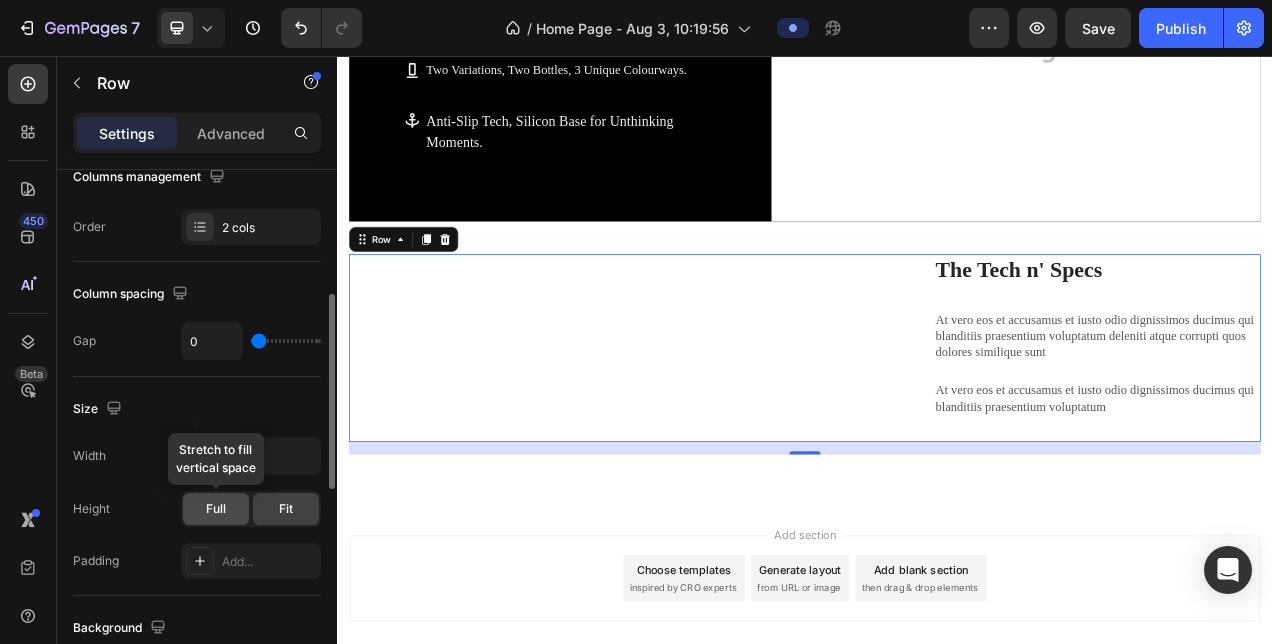 click on "Full" 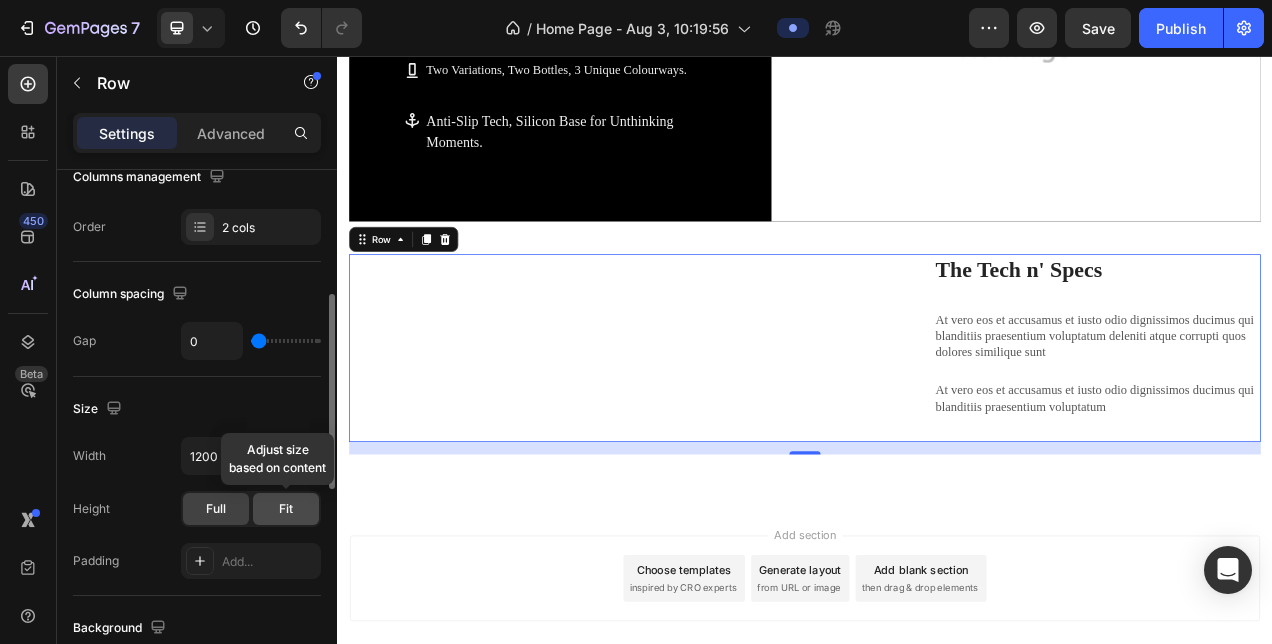 click on "Fit" 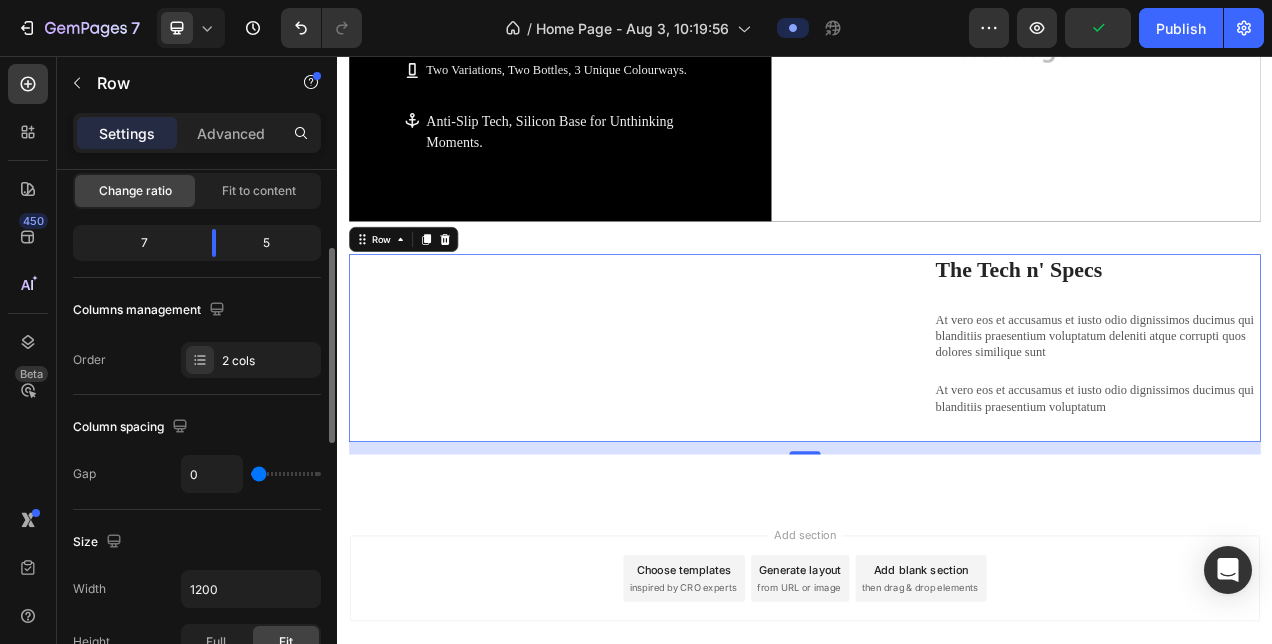 scroll, scrollTop: 206, scrollLeft: 0, axis: vertical 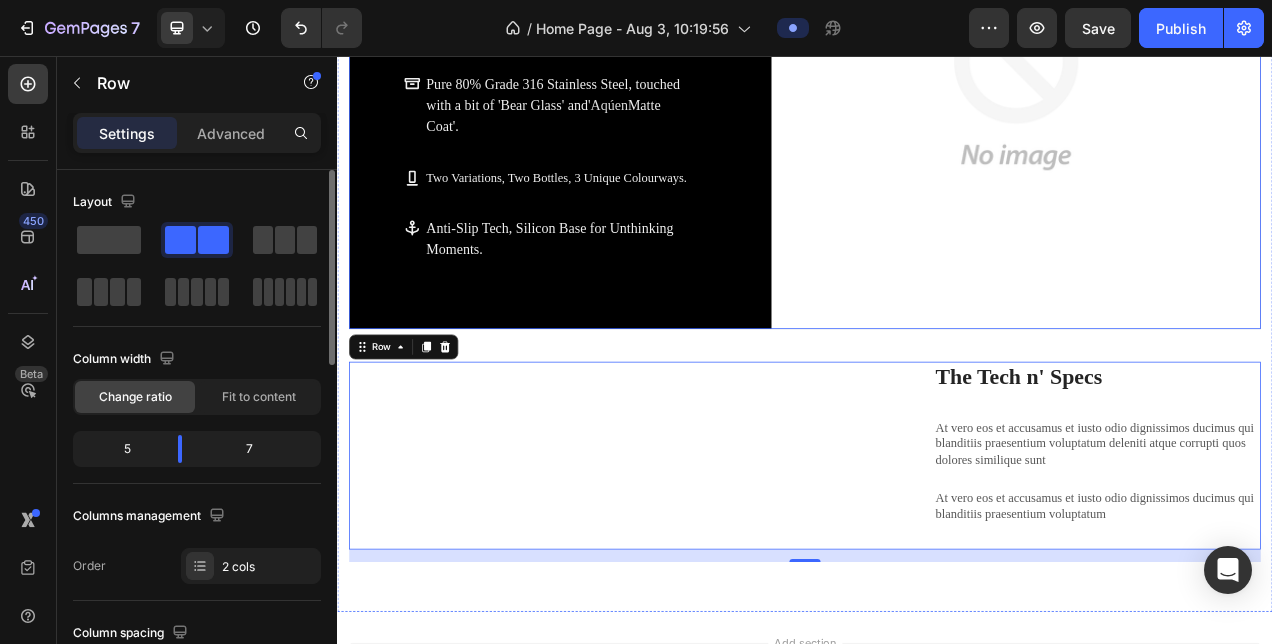 click on "Title Line ⁠⁠⁠⁠⁠⁠⁠ The Aqúen Vessle Heading - The Build - Text Block
Pure 80% Grade 316 Stainless Steel, touched with a bit of 'Bear Glass' and  ' Aqúen  Matte Coat'.
Two Variations, Two Bottles, 3 Unique Colourways.
Anti-Slip Tech, Silicon Base for Unthinking Moments. Item List" at bounding box center [576, 93] 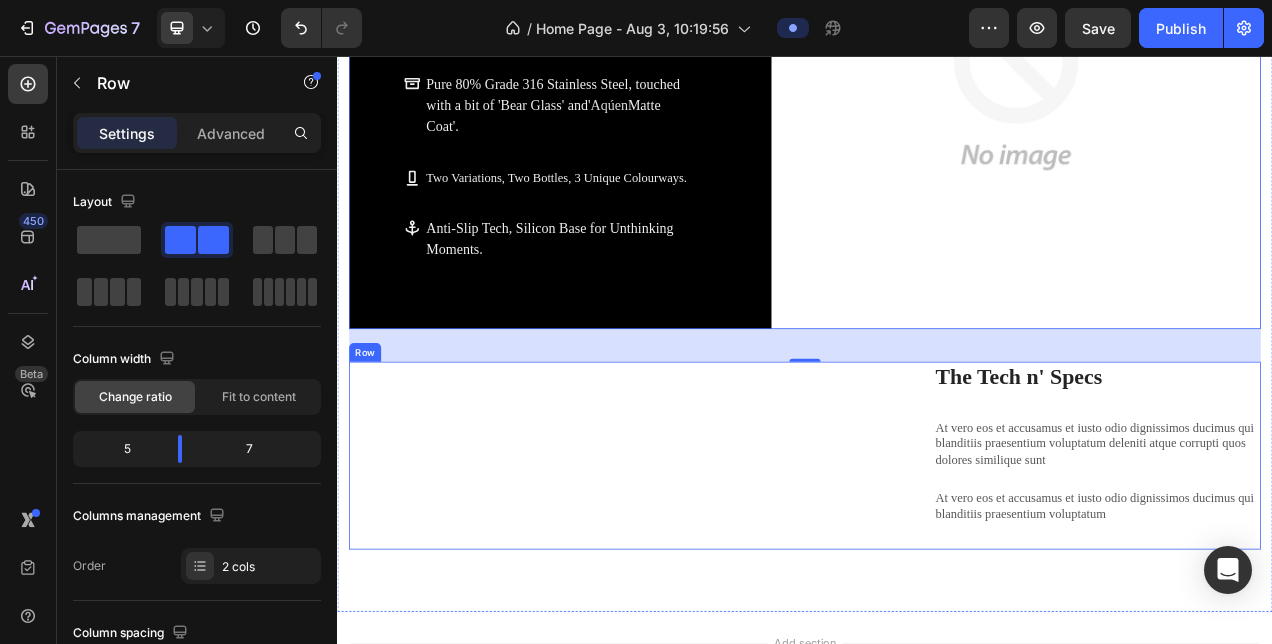 click on "Lorem ipsum dolor sit amet consectetur adipiscing Heading" at bounding box center [693, 568] 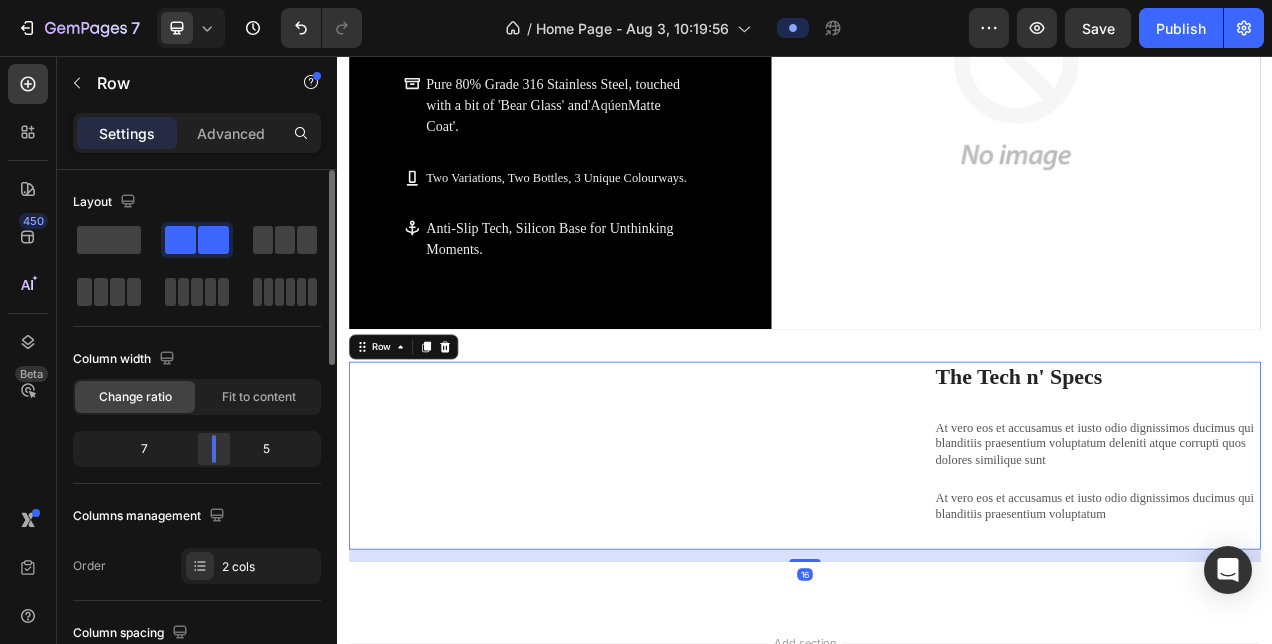 click 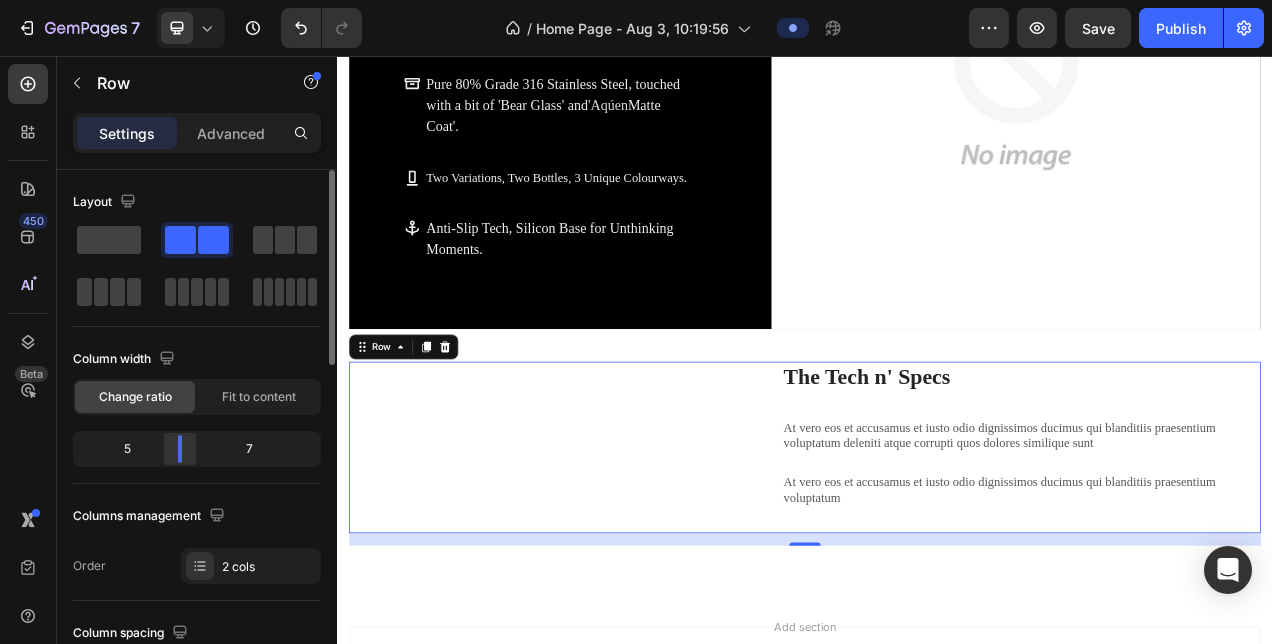 drag, startPoint x: 208, startPoint y: 449, endPoint x: 184, endPoint y: 449, distance: 24 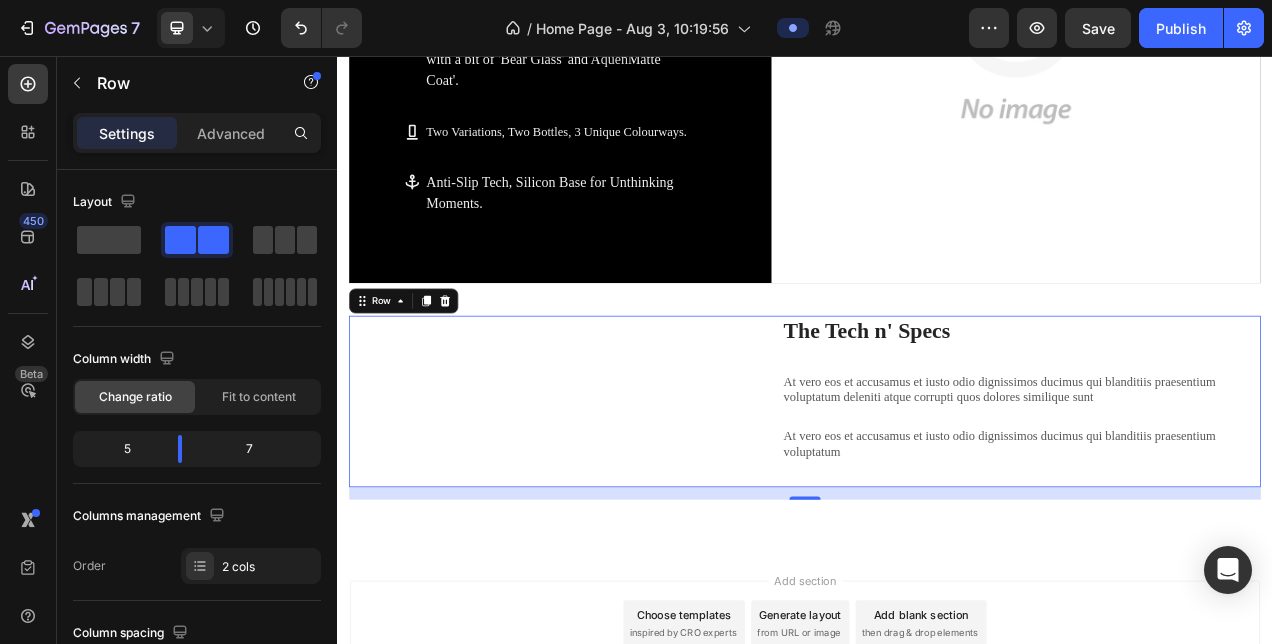scroll, scrollTop: 1633, scrollLeft: 0, axis: vertical 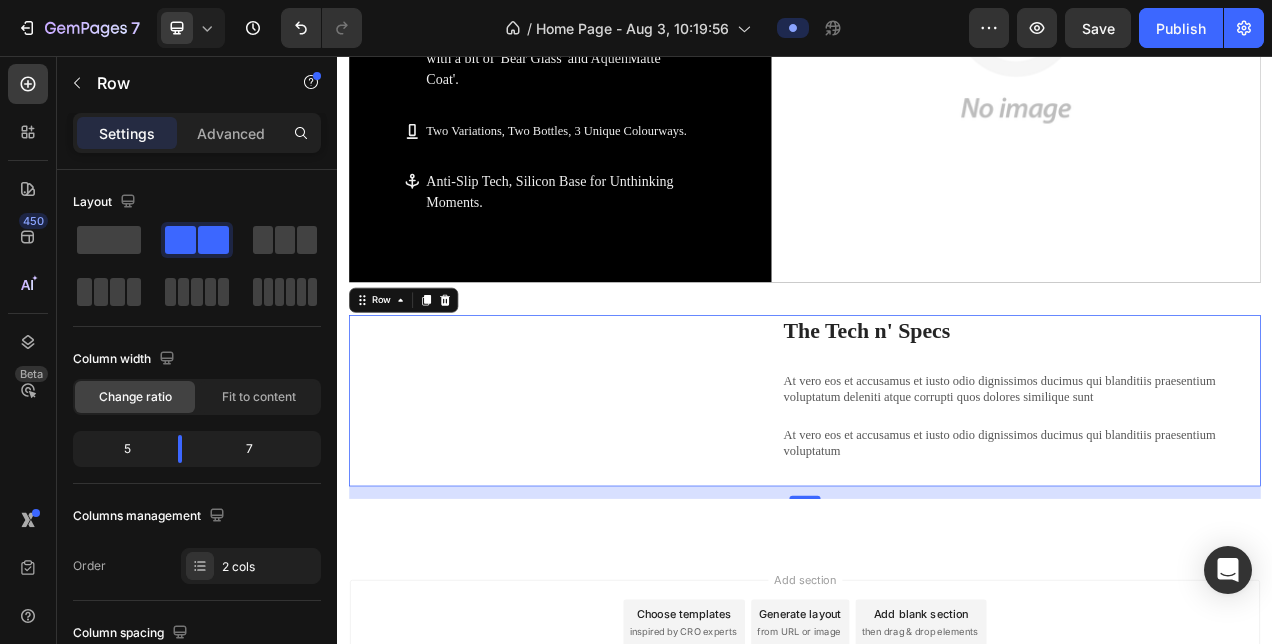 click on "Lorem ipsum dolor sit amet consectetur adipiscing Heading" at bounding box center [596, 498] 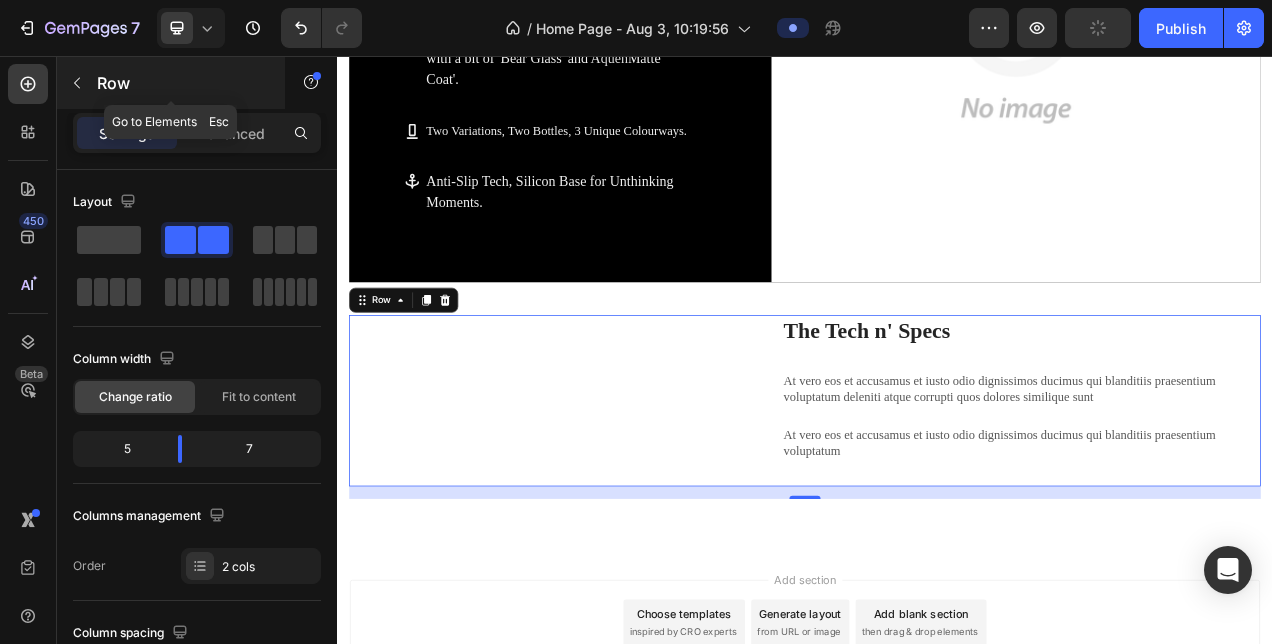 click 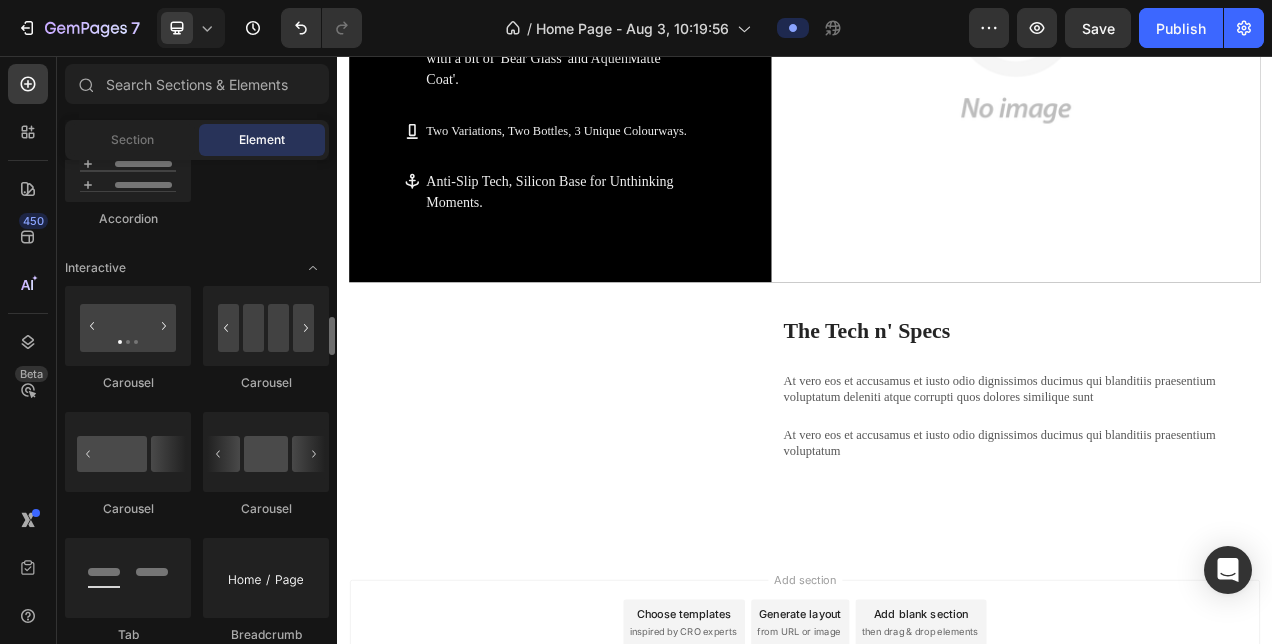 scroll, scrollTop: 1918, scrollLeft: 0, axis: vertical 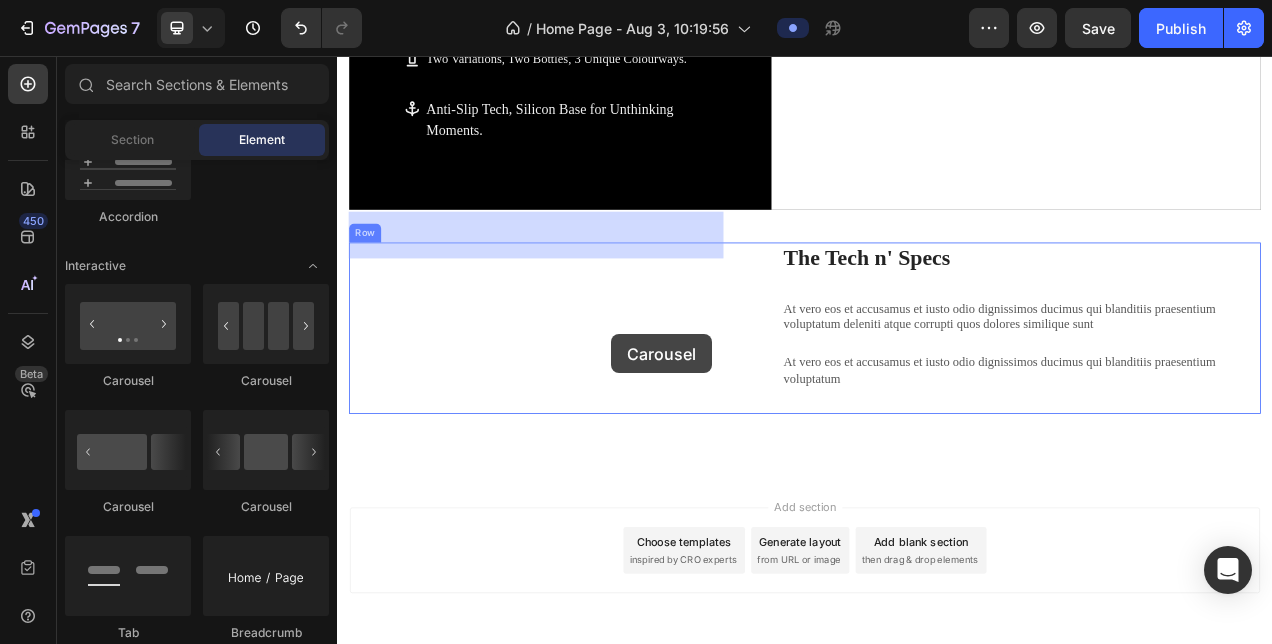 drag, startPoint x: 473, startPoint y: 546, endPoint x: 689, endPoint y: 413, distance: 253.66316 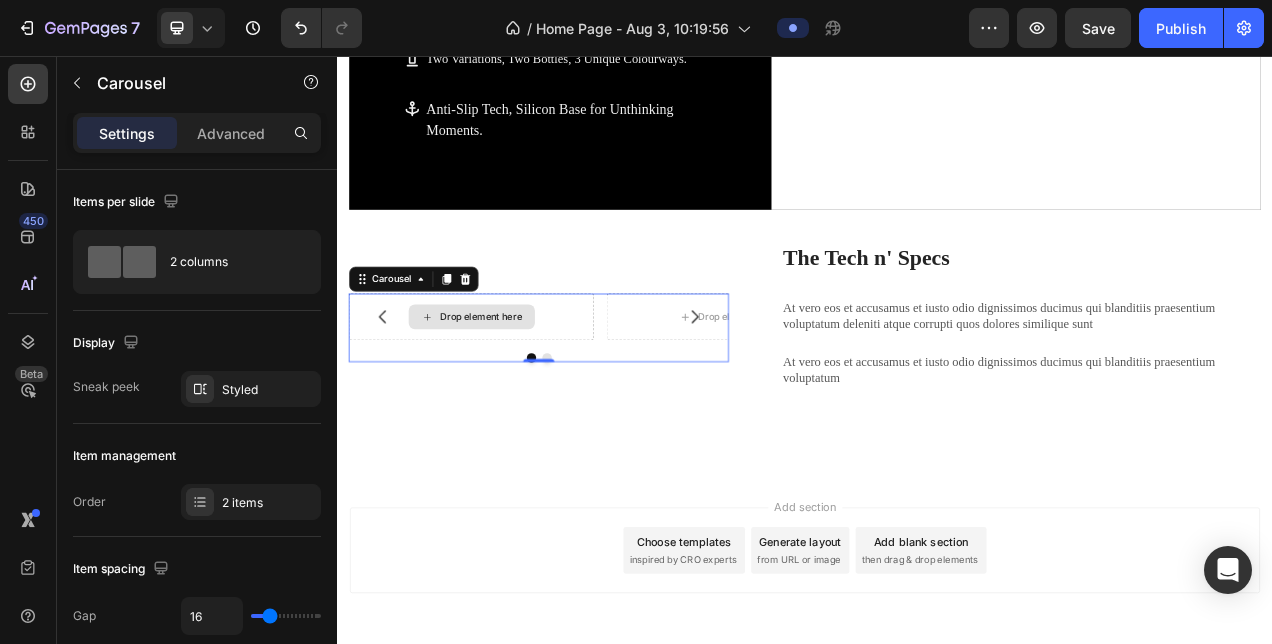 click on "Drop element here" at bounding box center [522, 391] 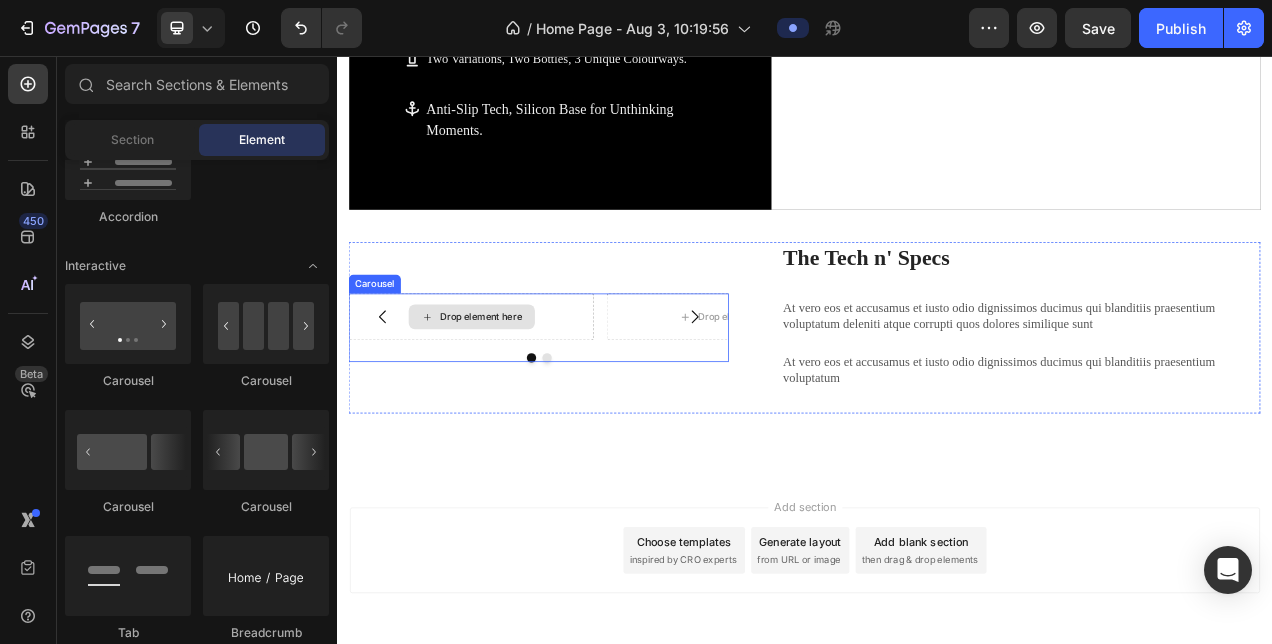 click on "Drop element here" at bounding box center (522, 391) 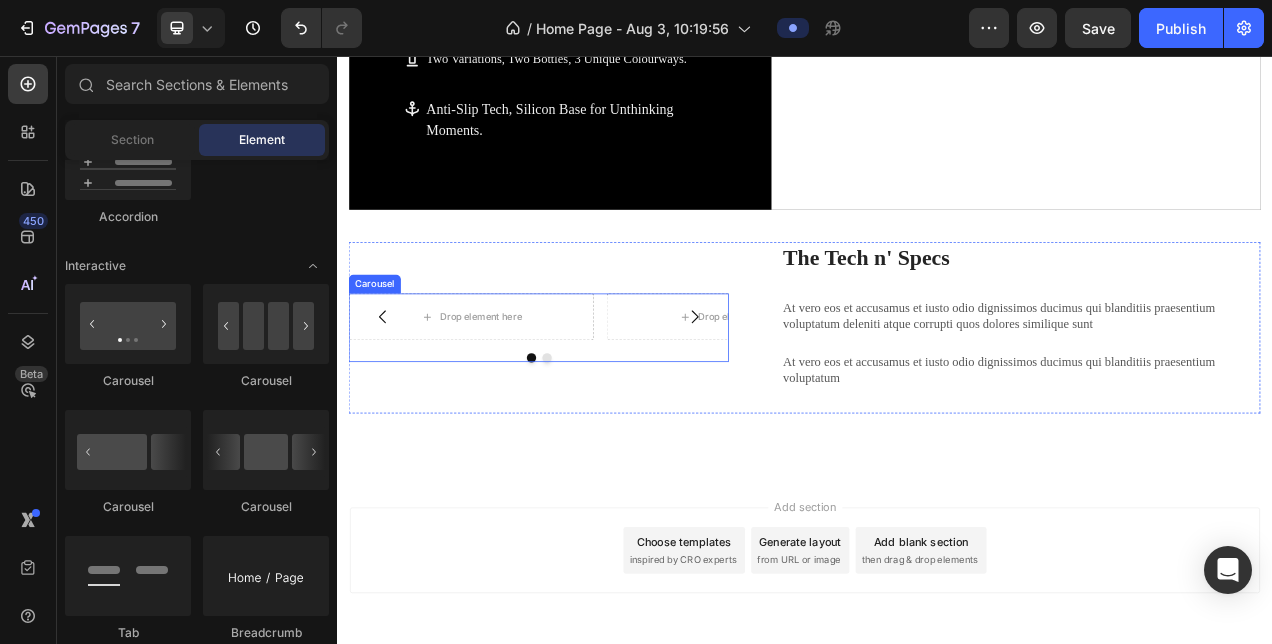 click at bounding box center [596, 443] 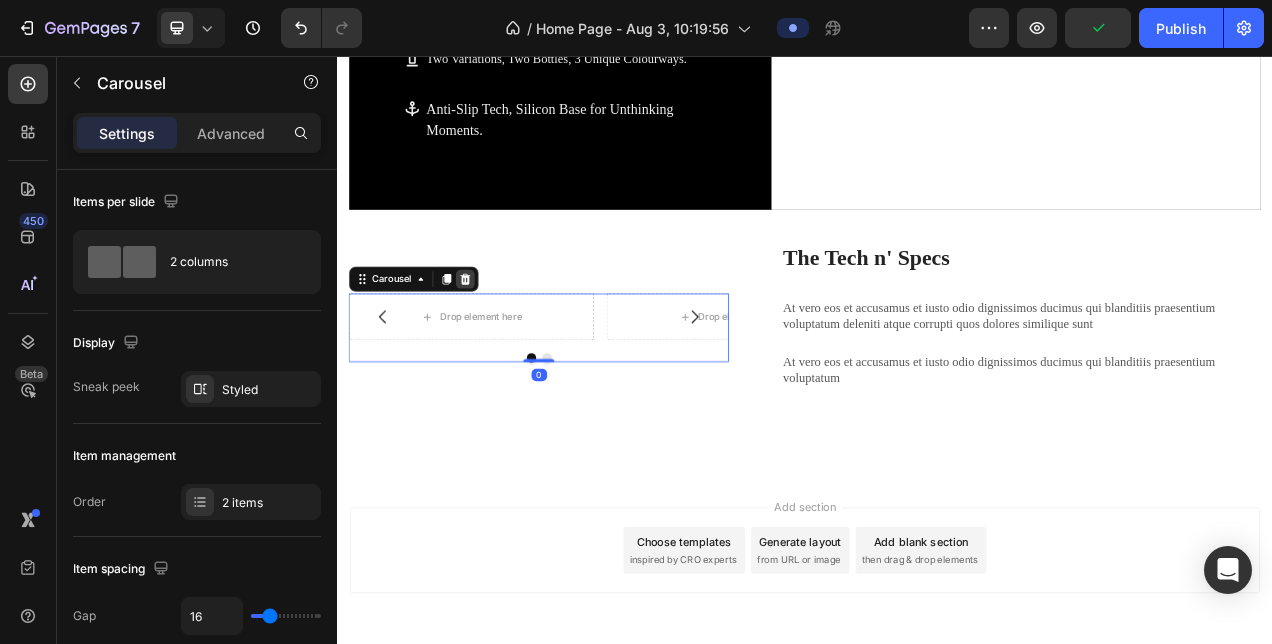 click 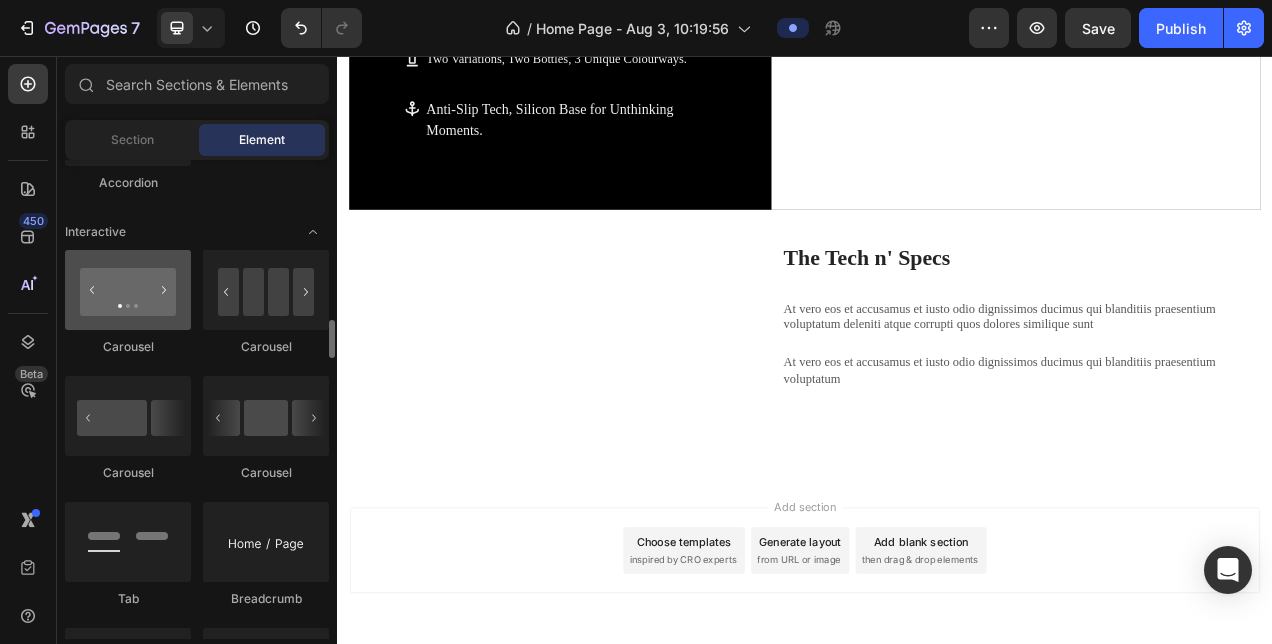 scroll, scrollTop: 1954, scrollLeft: 0, axis: vertical 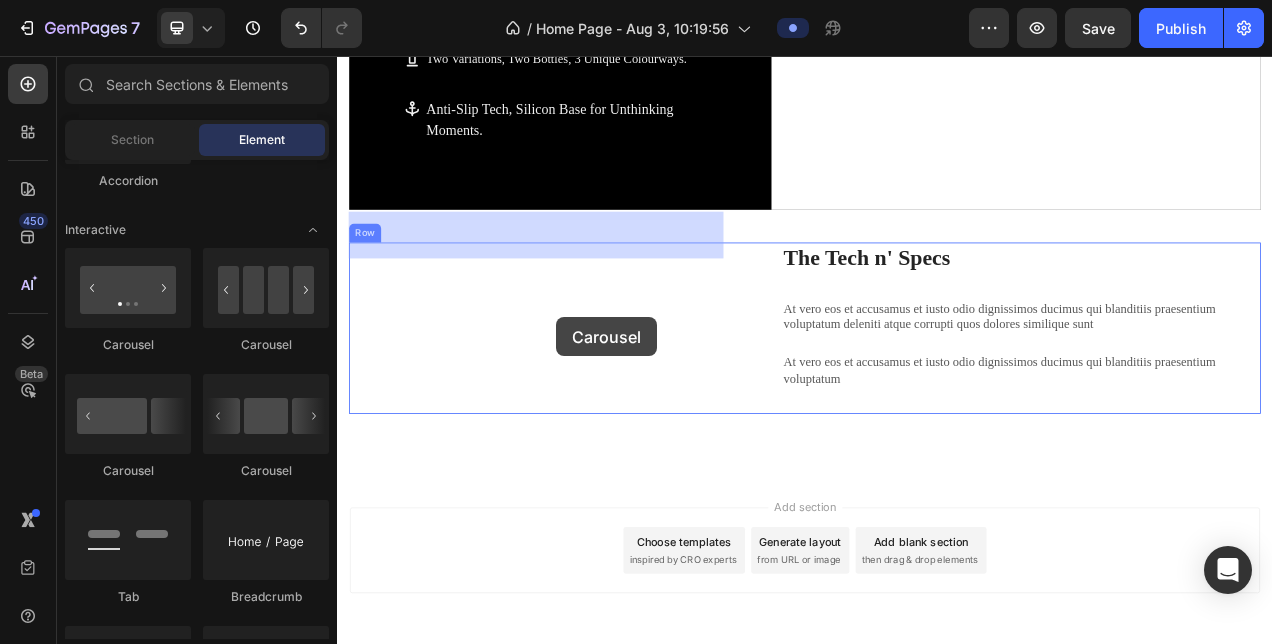 drag, startPoint x: 472, startPoint y: 355, endPoint x: 620, endPoint y: 394, distance: 153.05228 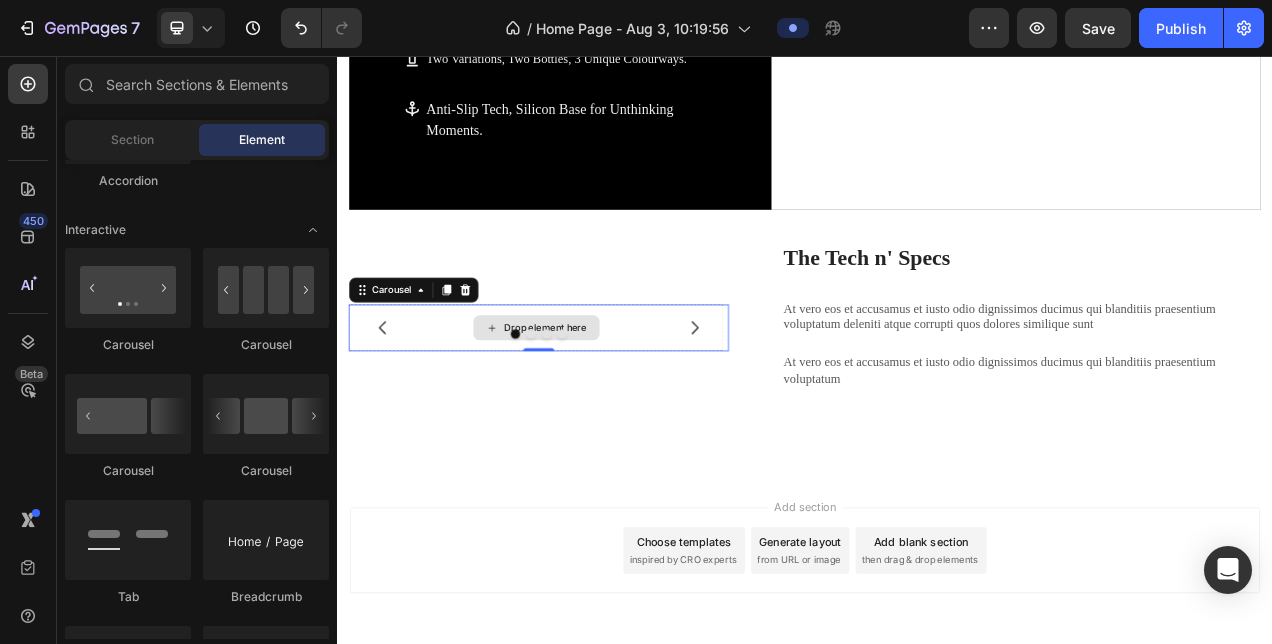 click on "Drop element here" at bounding box center (605, 405) 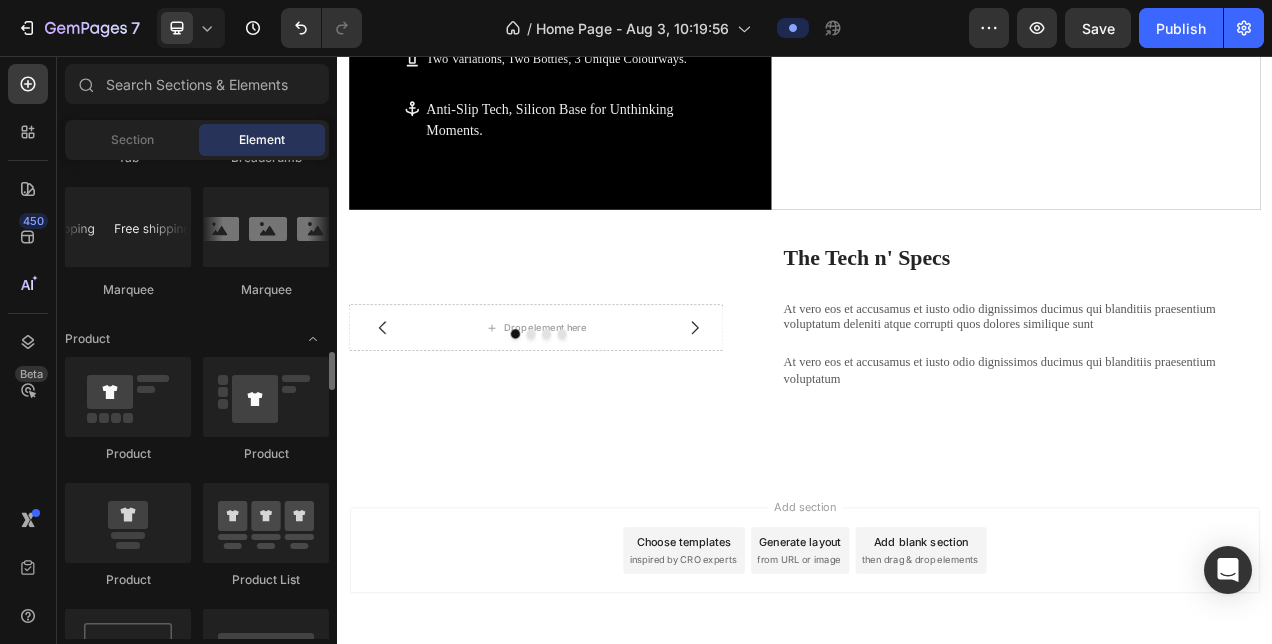 scroll, scrollTop: 2394, scrollLeft: 0, axis: vertical 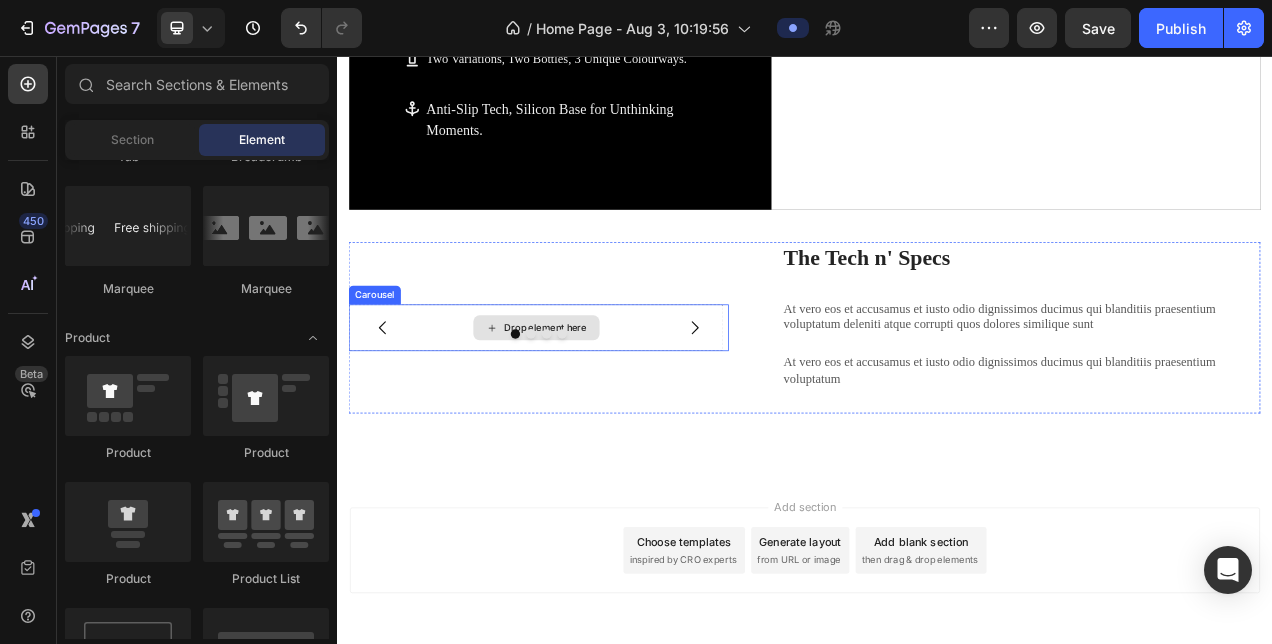 click on "Drop element here" at bounding box center (592, 405) 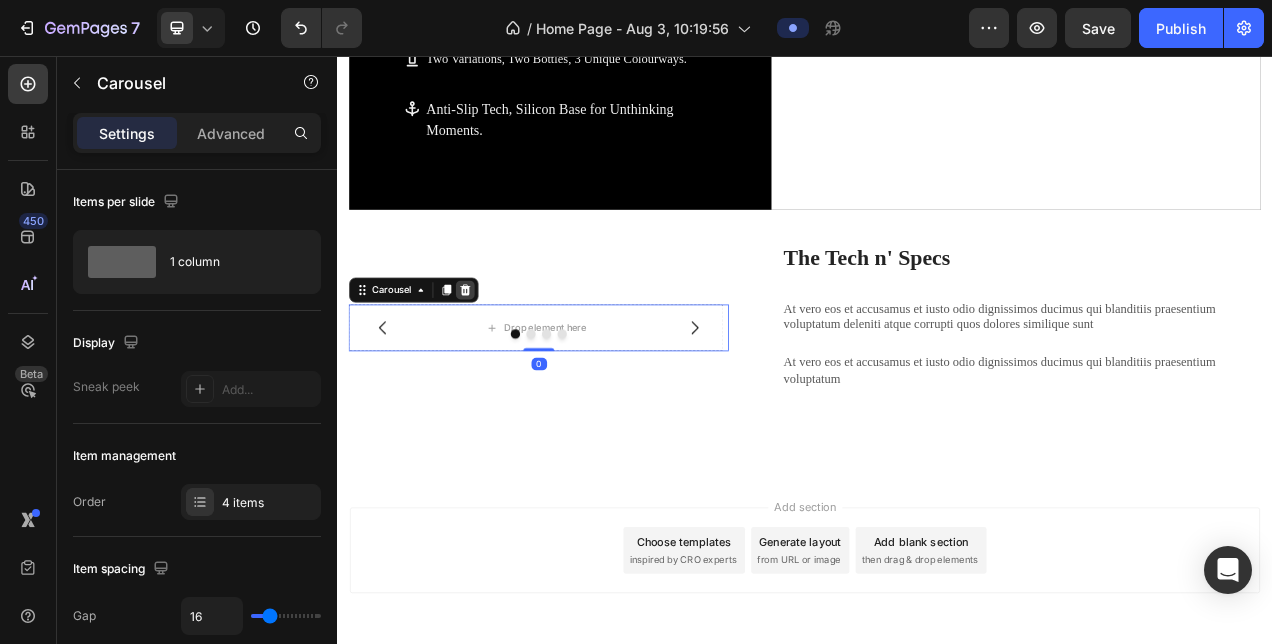 click 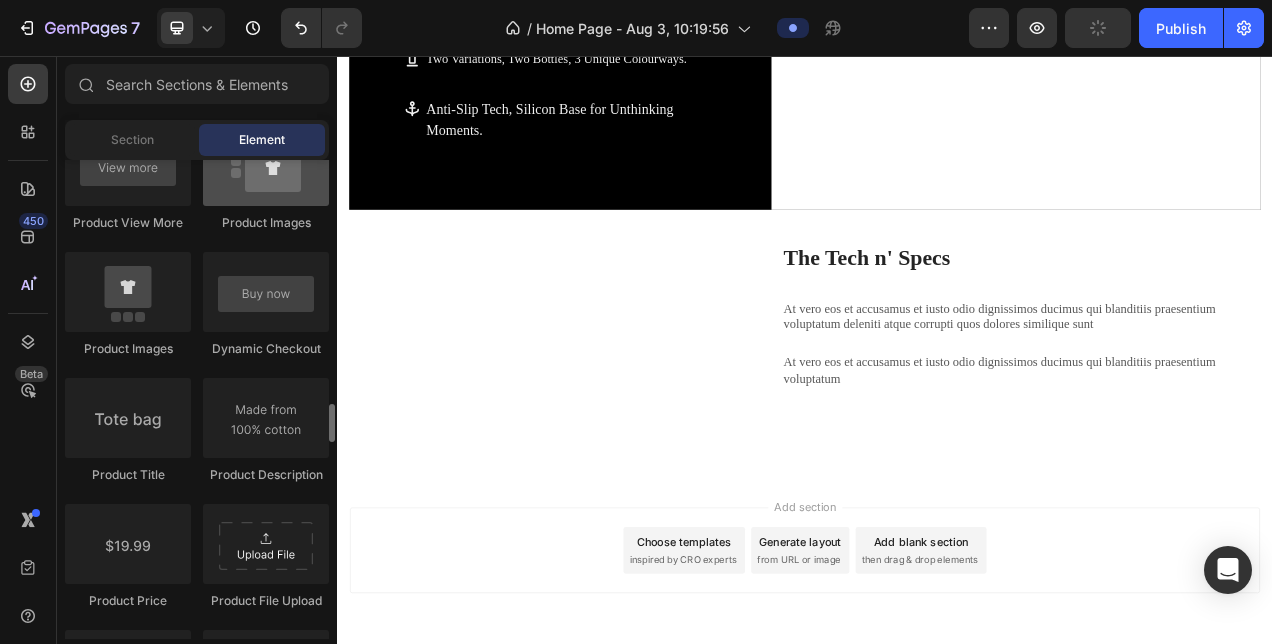 scroll, scrollTop: 3003, scrollLeft: 0, axis: vertical 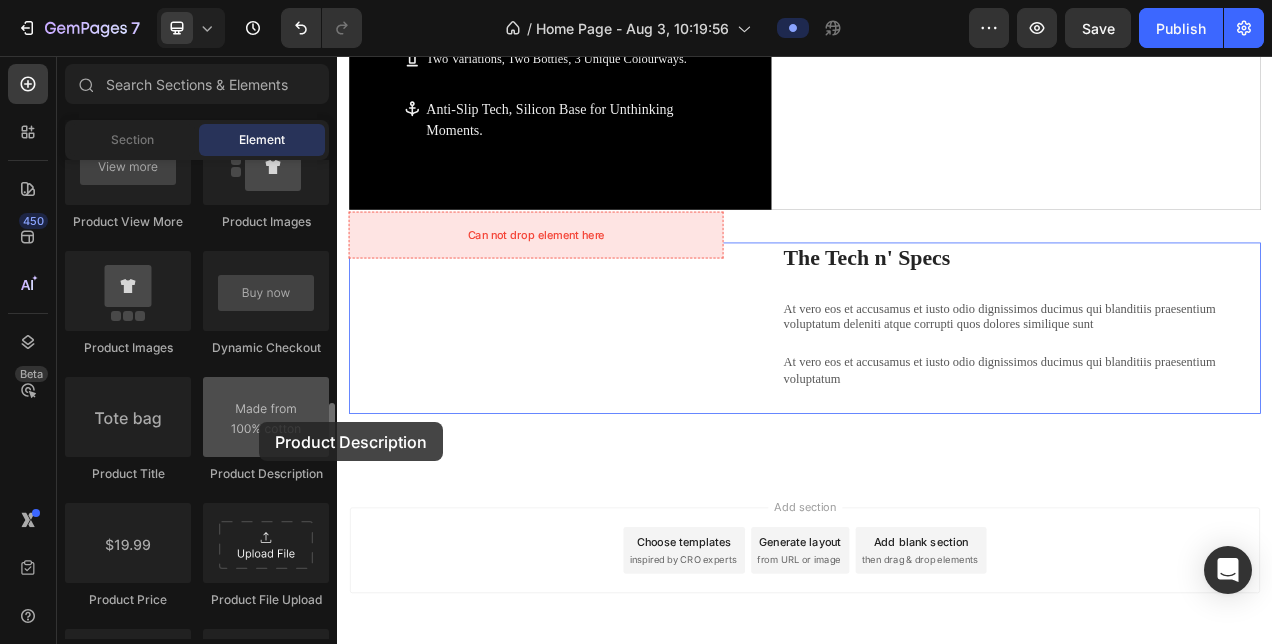 drag, startPoint x: 285, startPoint y: 410, endPoint x: 259, endPoint y: 422, distance: 28.635643 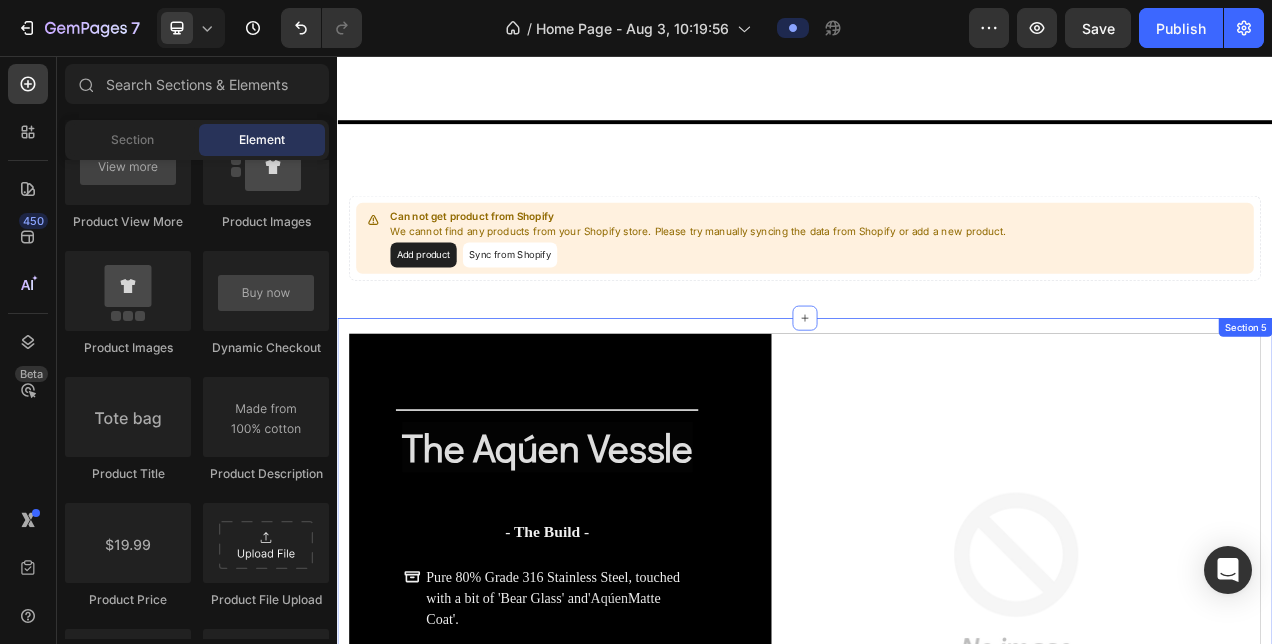 scroll, scrollTop: 906, scrollLeft: 0, axis: vertical 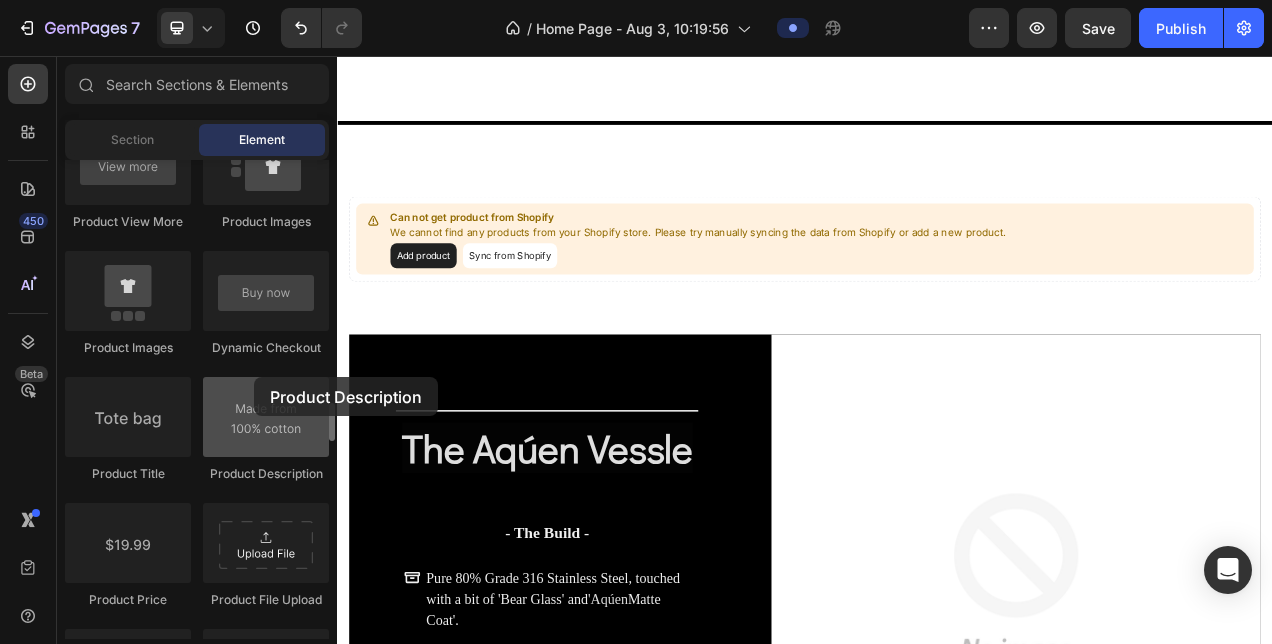 drag, startPoint x: 284, startPoint y: 438, endPoint x: 261, endPoint y: 398, distance: 46.141087 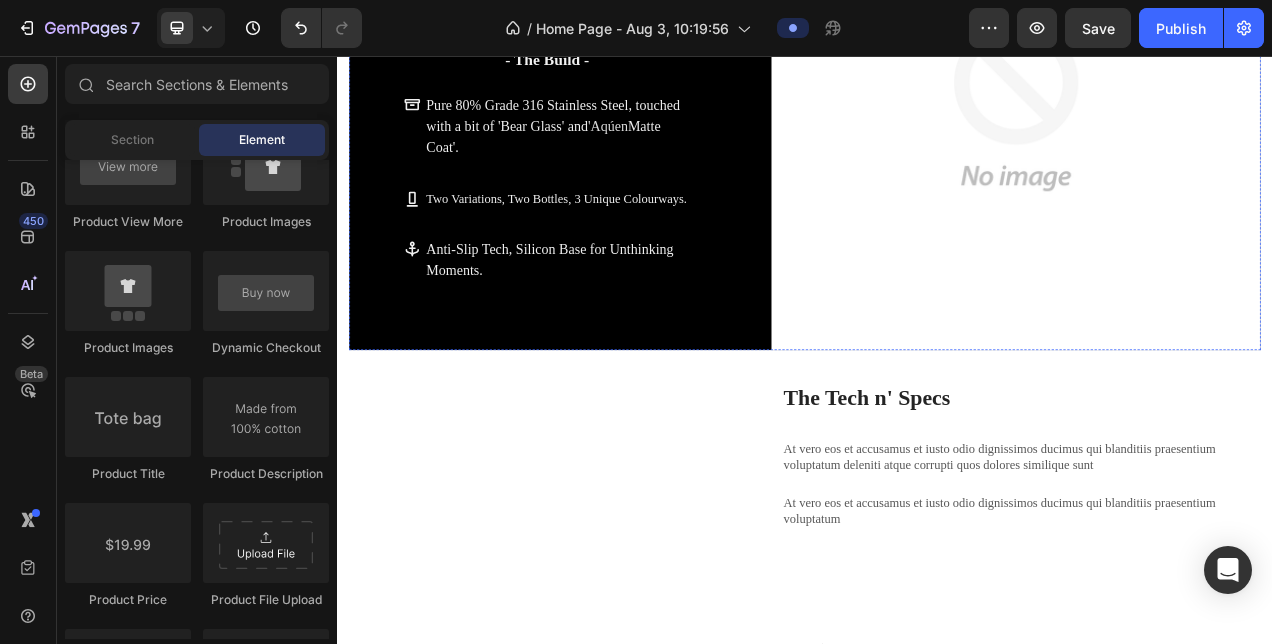 scroll, scrollTop: 1550, scrollLeft: 0, axis: vertical 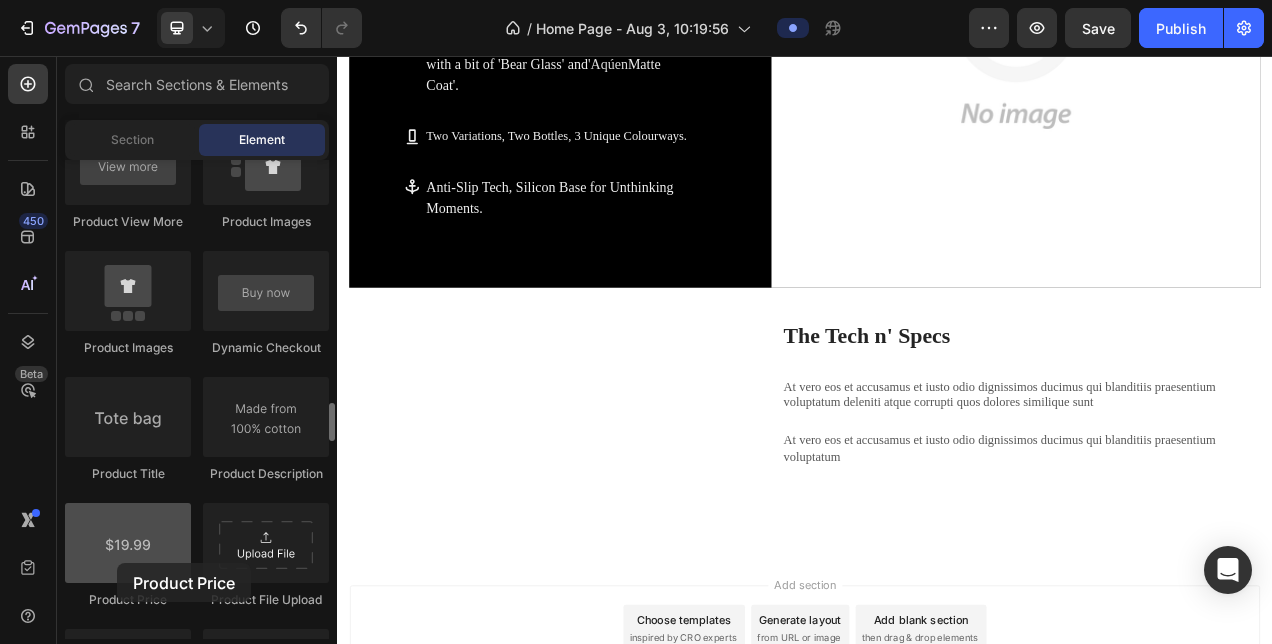 drag, startPoint x: 165, startPoint y: 535, endPoint x: 117, endPoint y: 563, distance: 55.569775 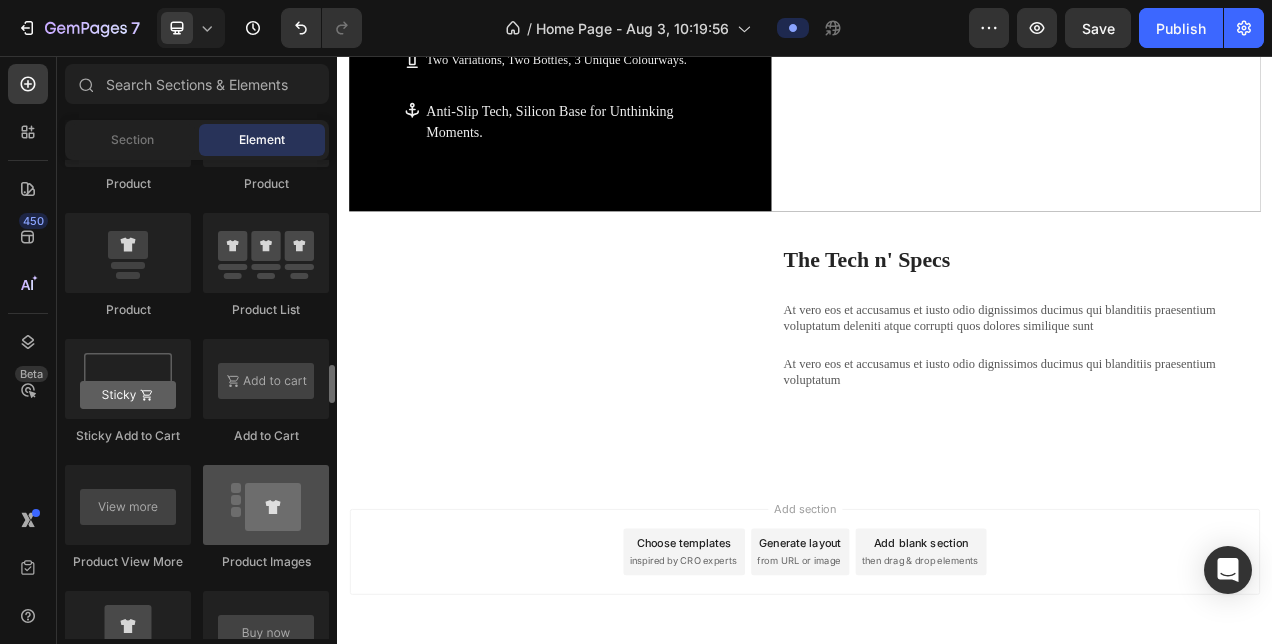 scroll, scrollTop: 2653, scrollLeft: 0, axis: vertical 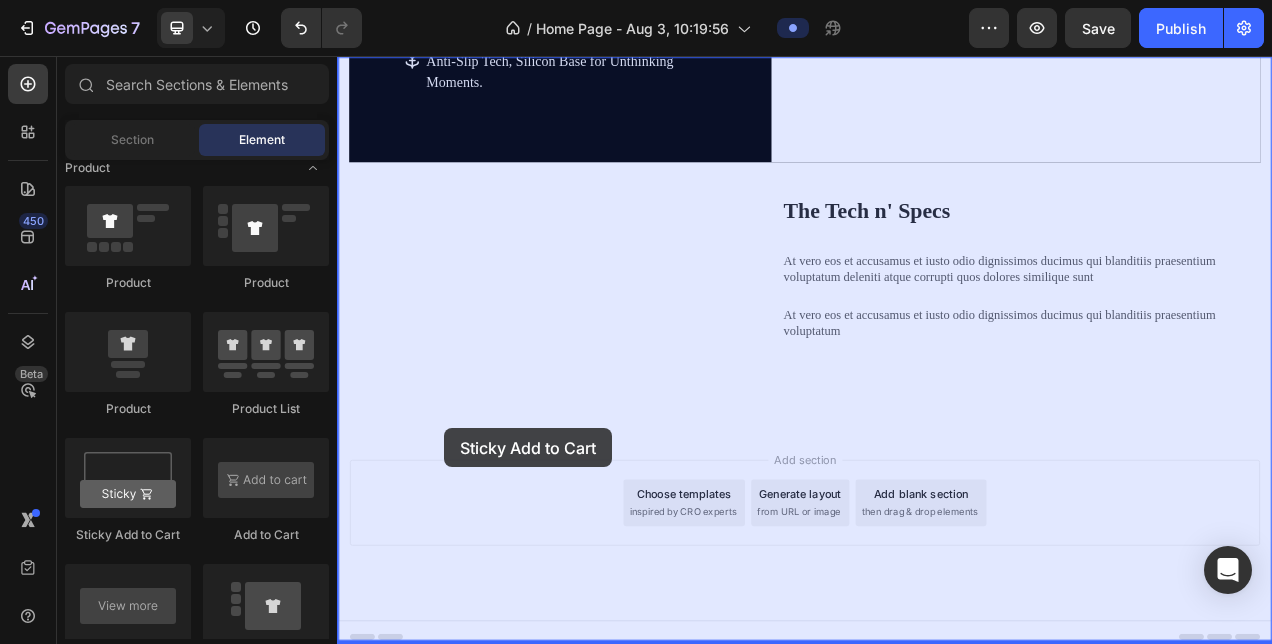 drag, startPoint x: 485, startPoint y: 564, endPoint x: 474, endPoint y: 534, distance: 31.95309 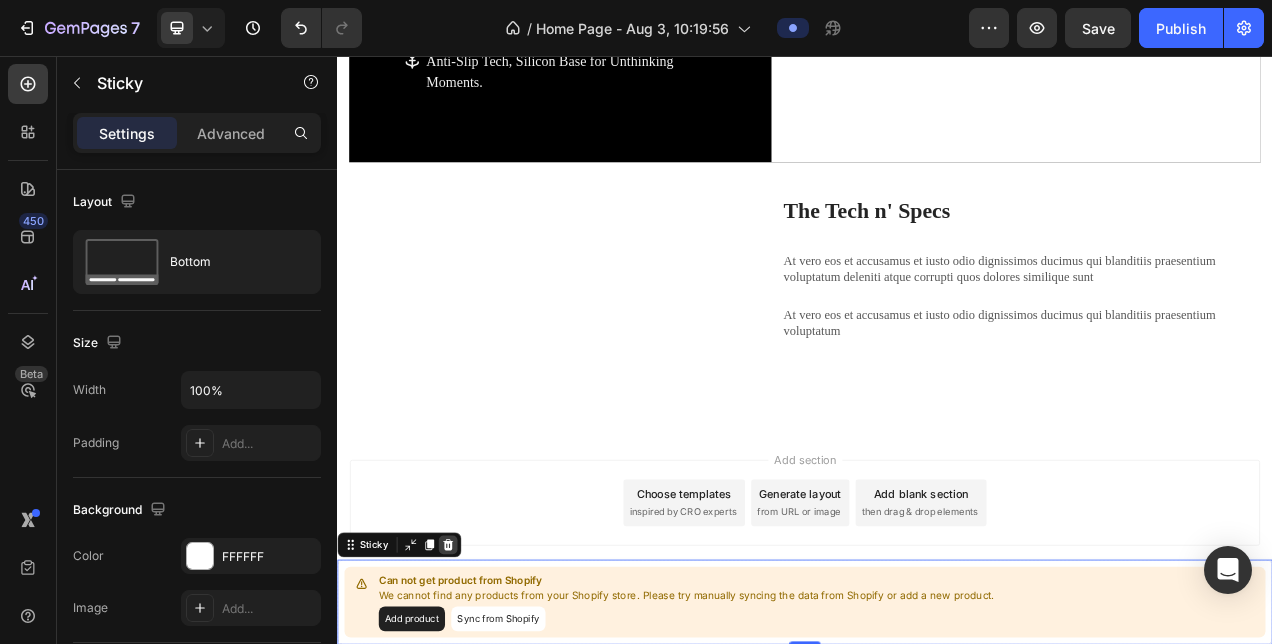 click 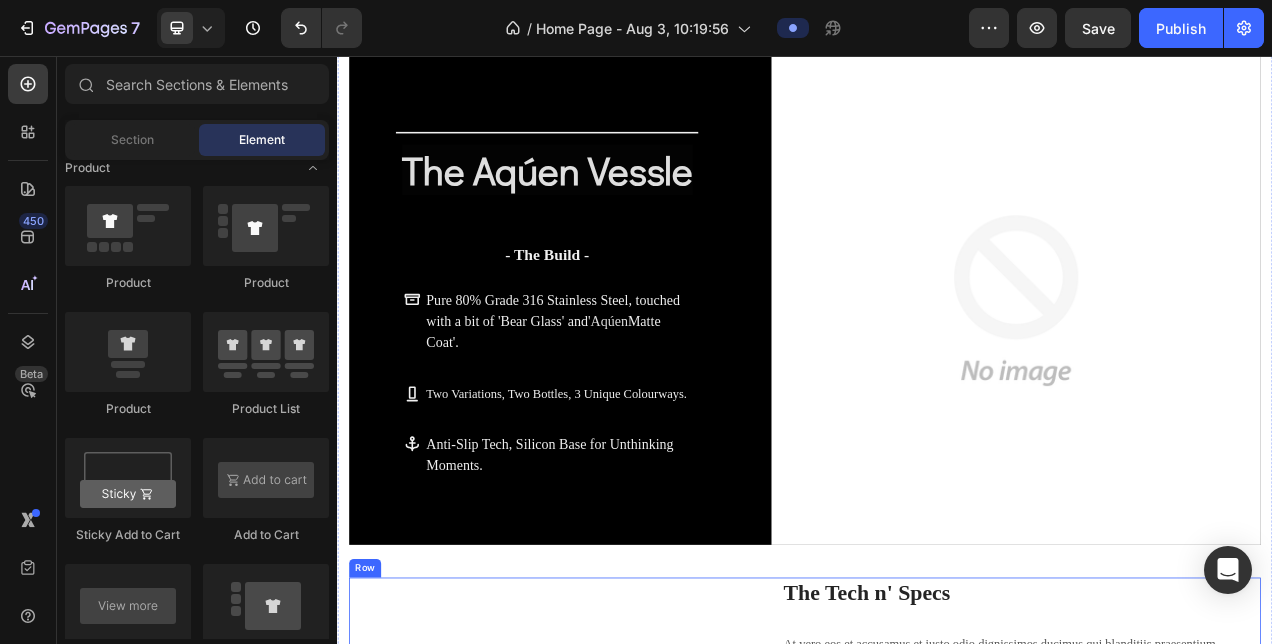 scroll, scrollTop: 1303, scrollLeft: 0, axis: vertical 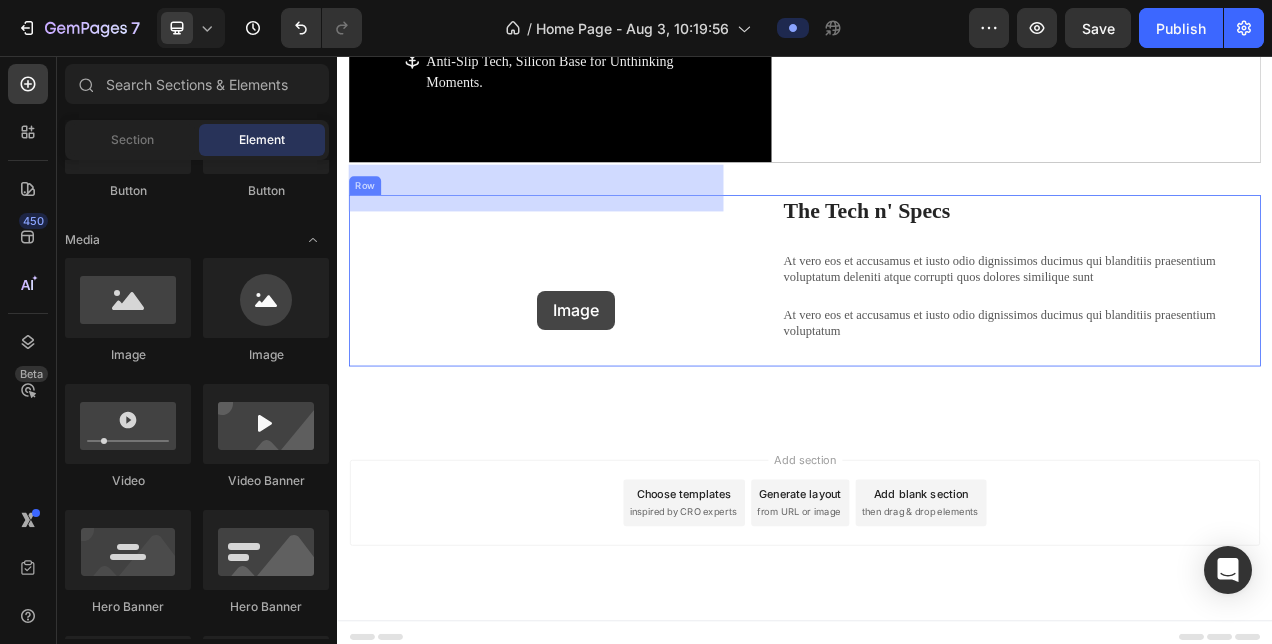 drag, startPoint x: 521, startPoint y: 388, endPoint x: 594, endPoint y: 355, distance: 80.11242 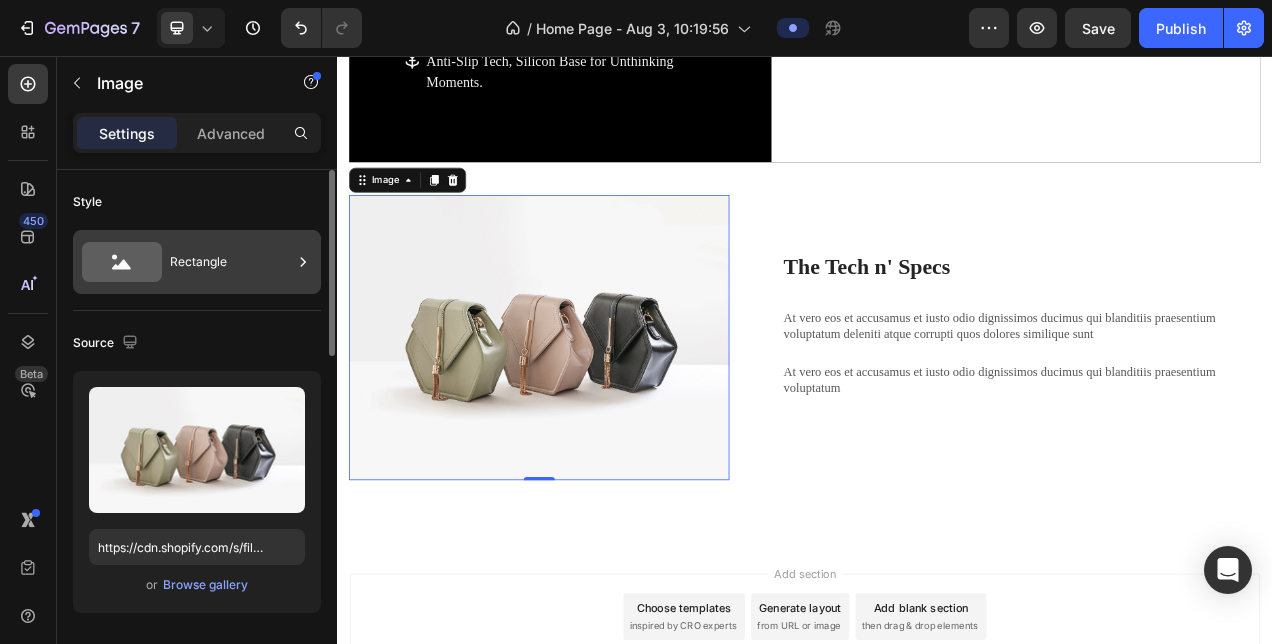 click on "Rectangle" at bounding box center [231, 262] 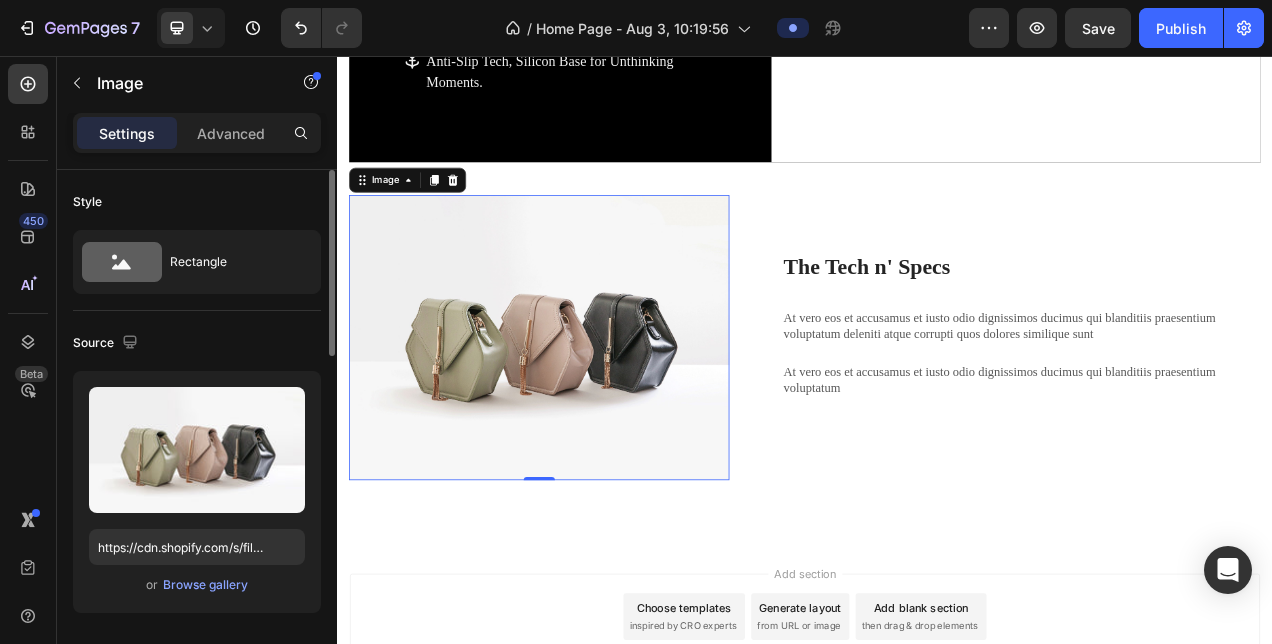 click on "Style" at bounding box center (197, 202) 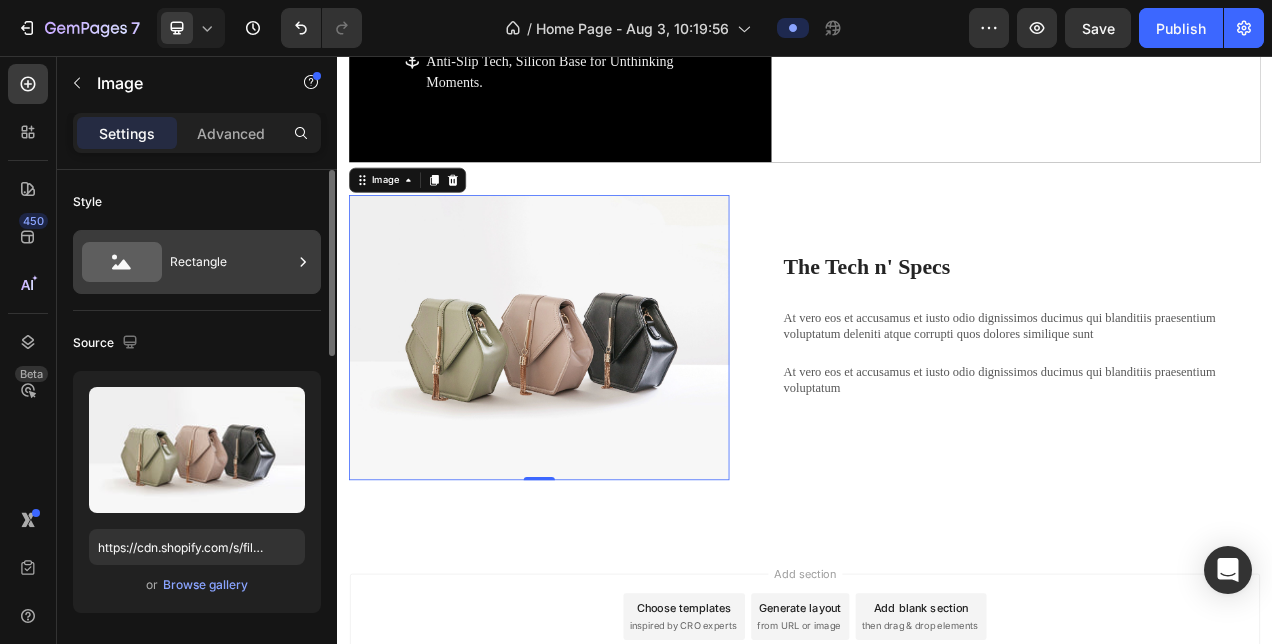 click on "Rectangle" at bounding box center [231, 262] 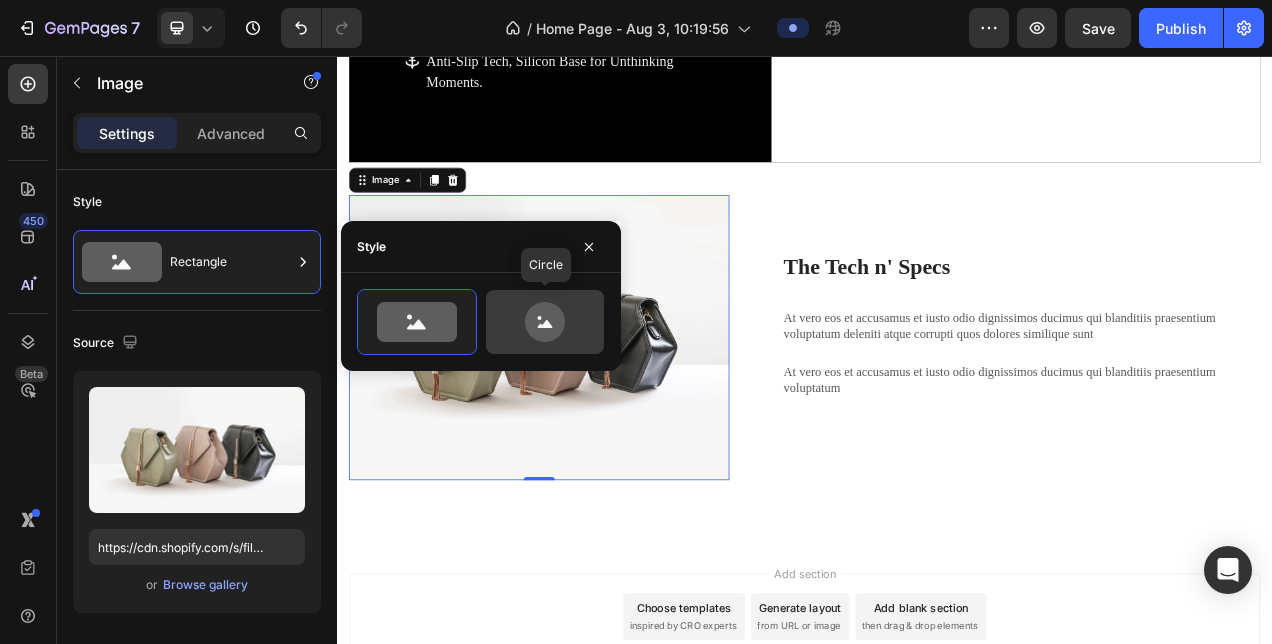 click 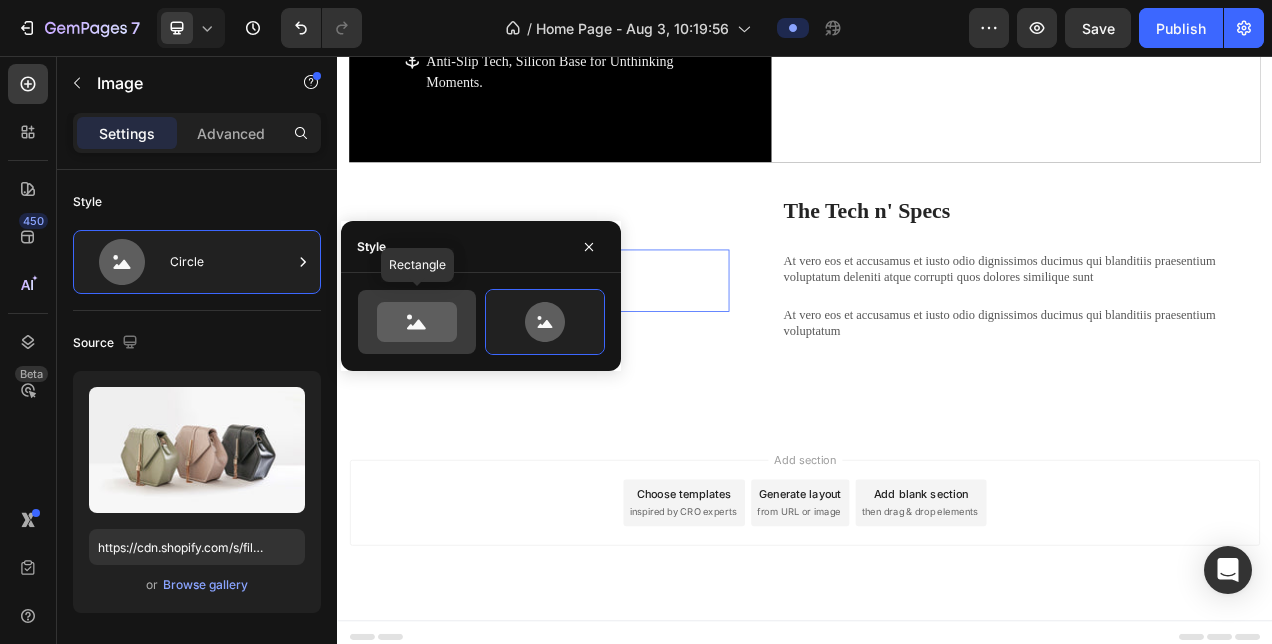 click 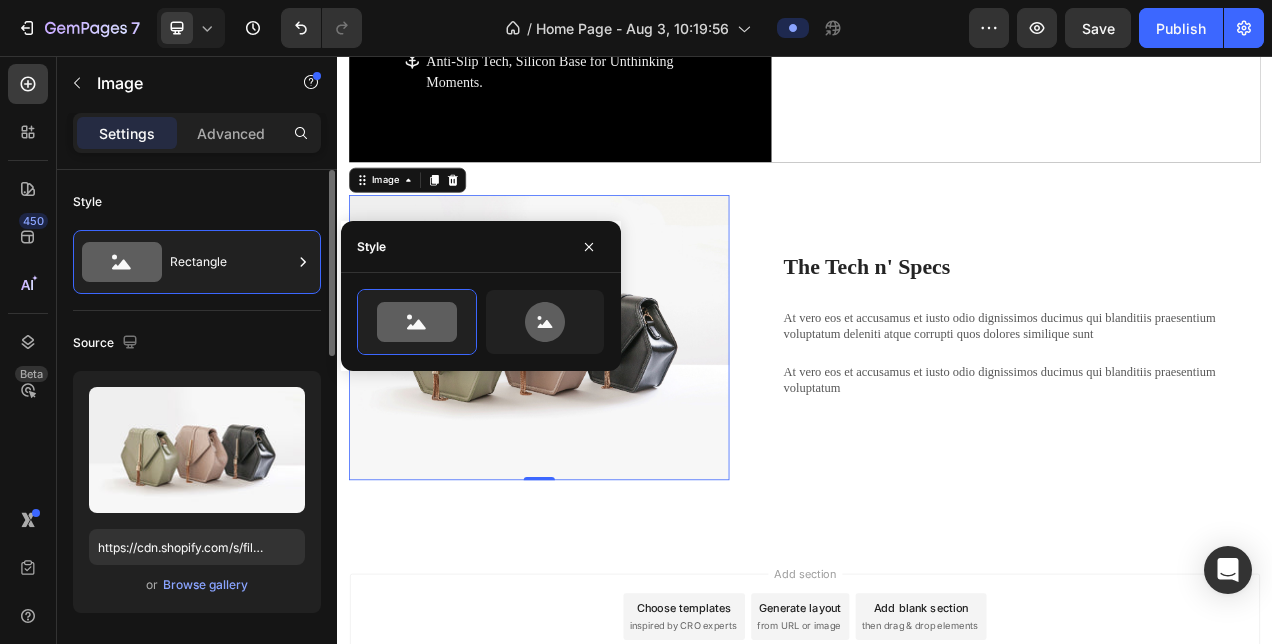 click on "Style" at bounding box center (197, 202) 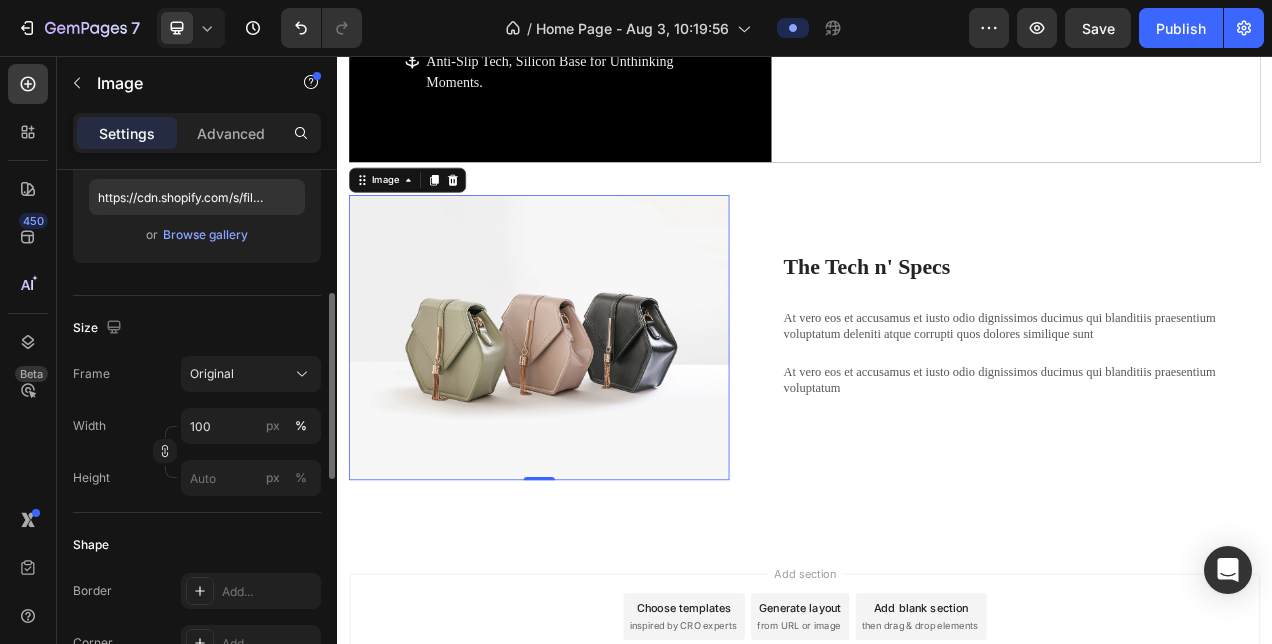 scroll, scrollTop: 352, scrollLeft: 0, axis: vertical 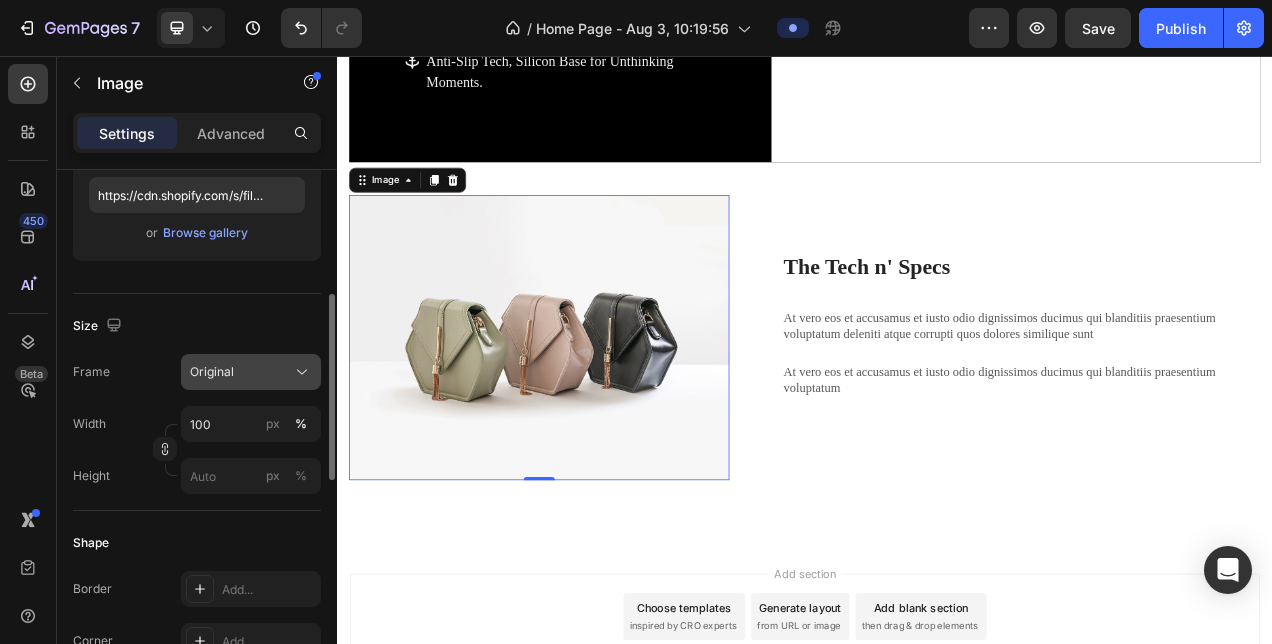 click on "Original" 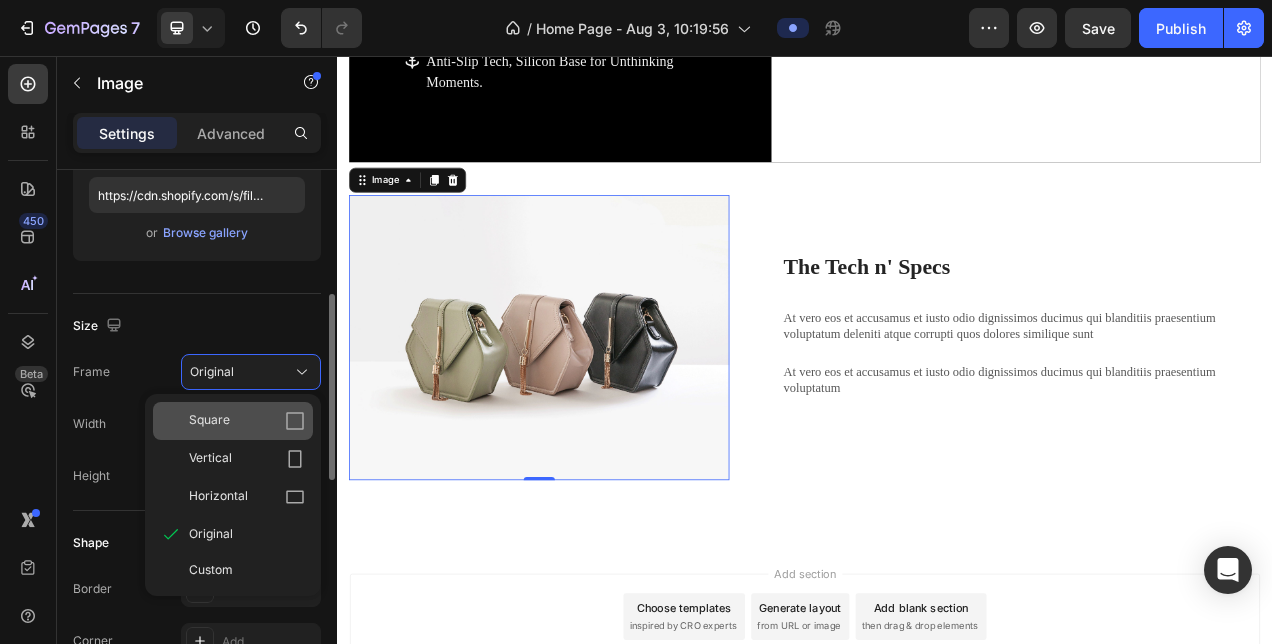 click on "Square" at bounding box center (247, 421) 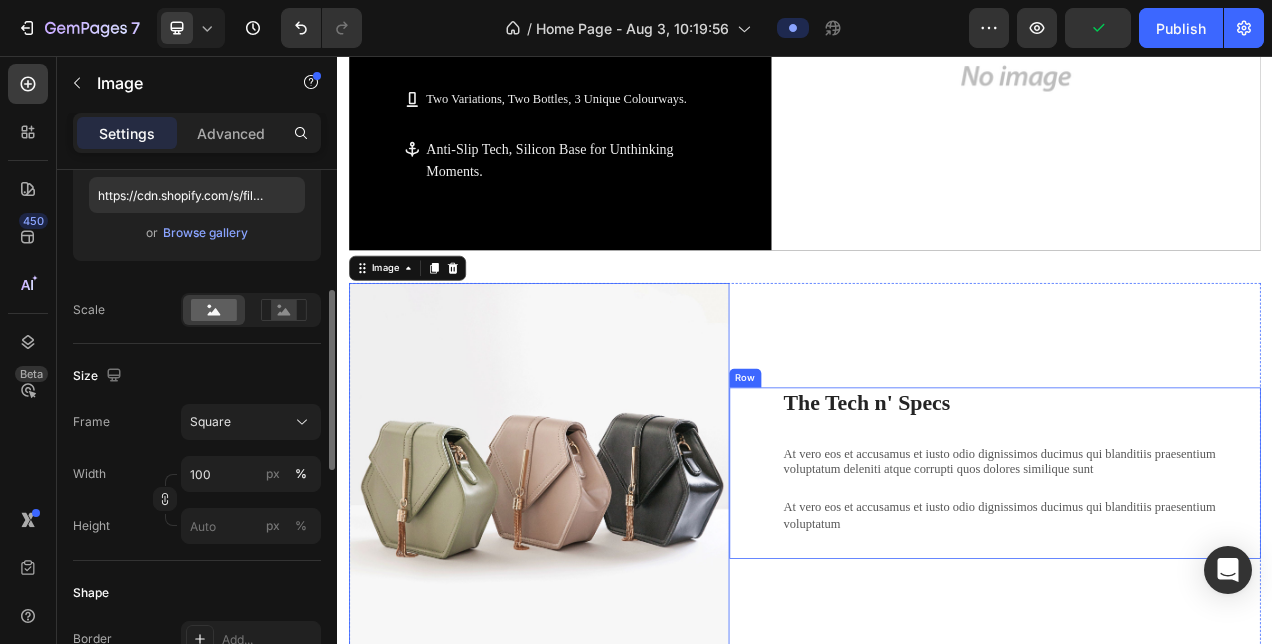 scroll, scrollTop: 1701, scrollLeft: 0, axis: vertical 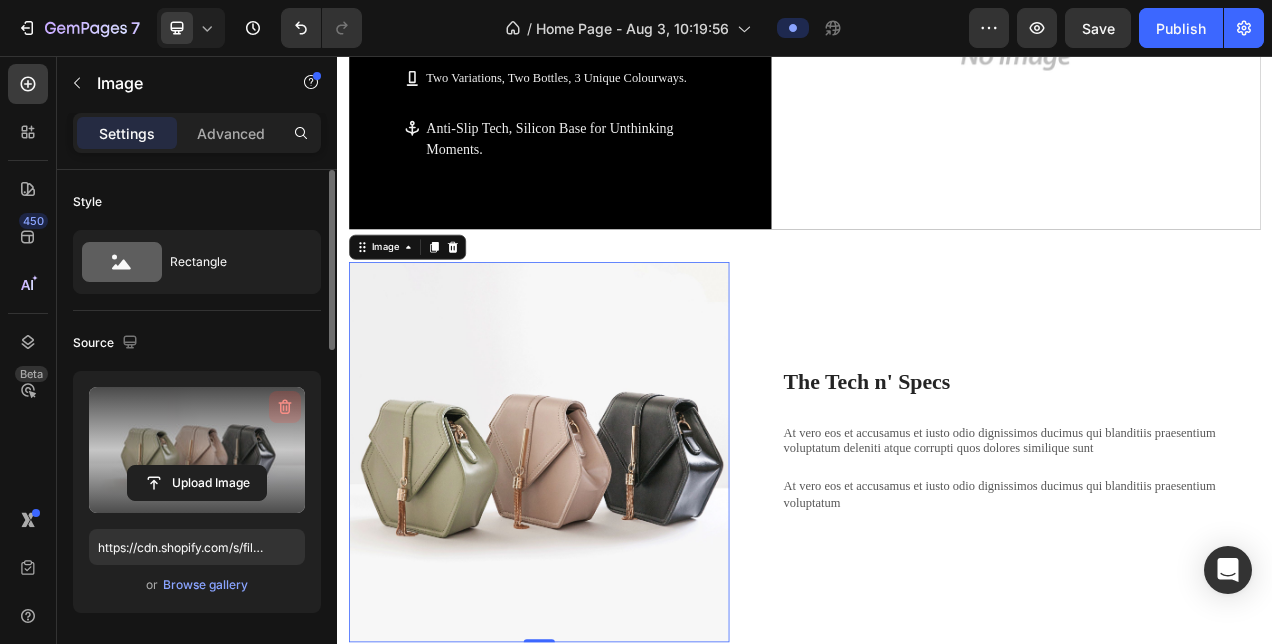 click 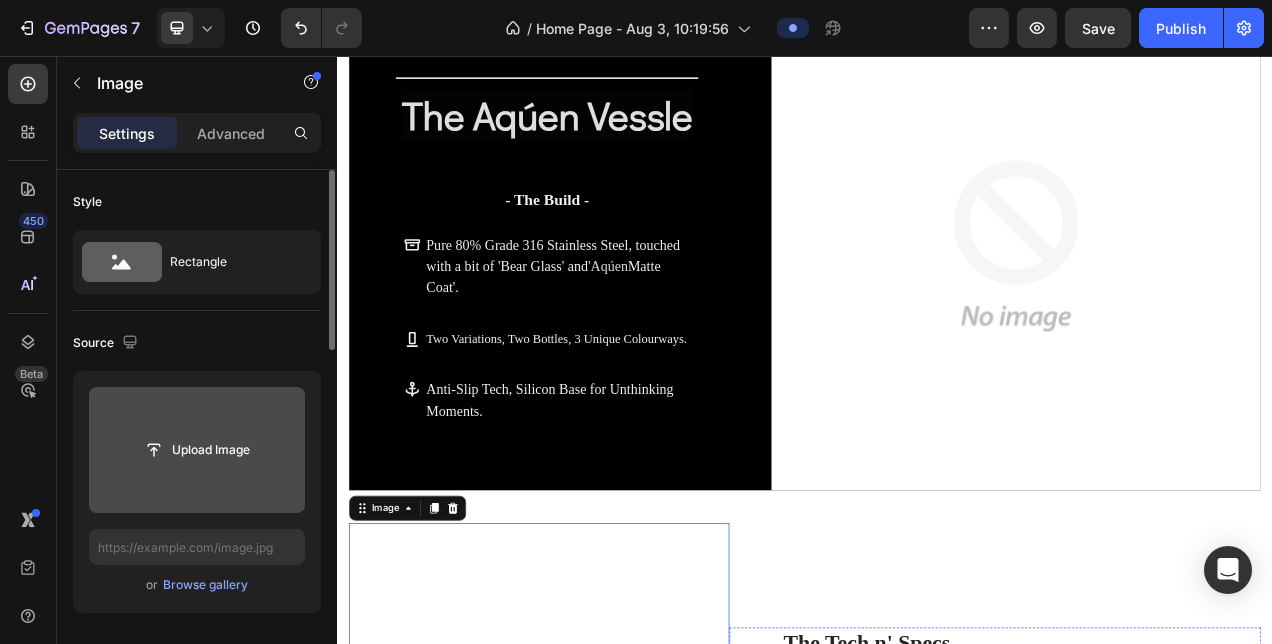 scroll, scrollTop: 1358, scrollLeft: 0, axis: vertical 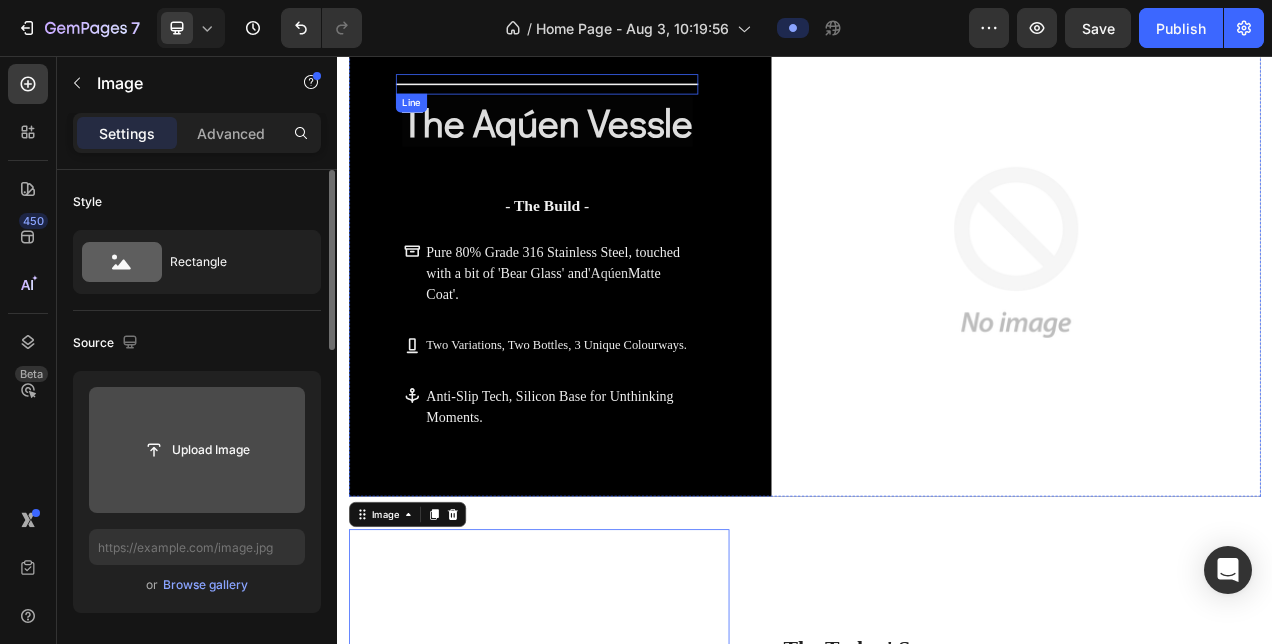 click at bounding box center (606, 92) 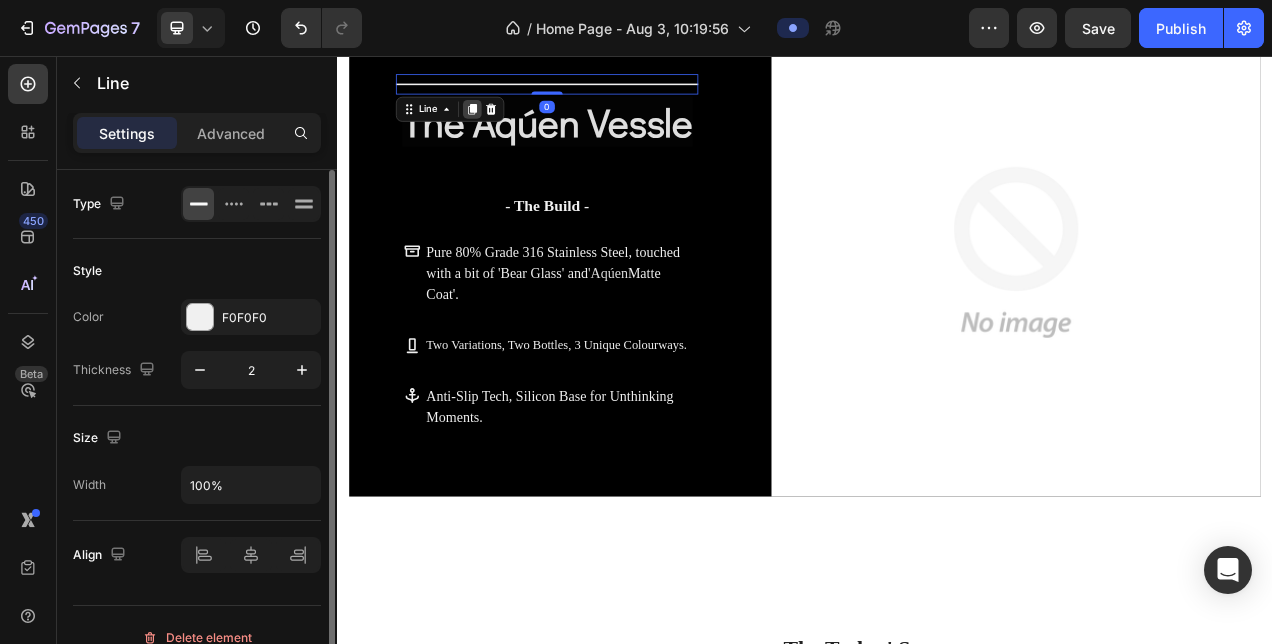 click 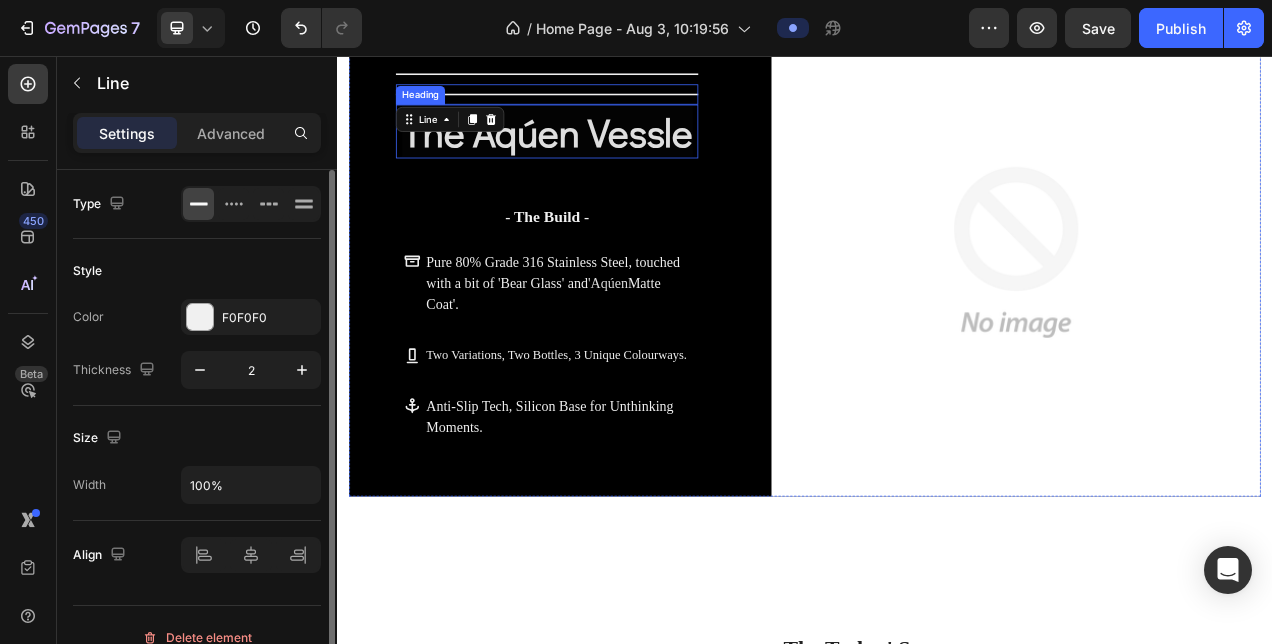 scroll, scrollTop: 1344, scrollLeft: 0, axis: vertical 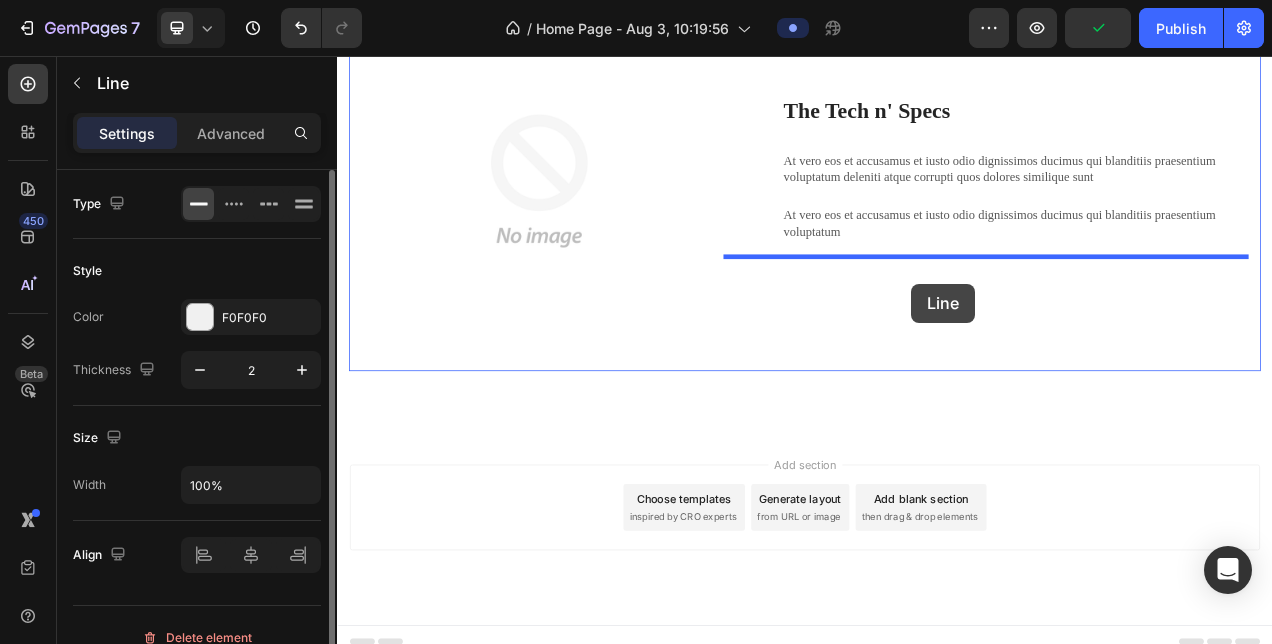 drag, startPoint x: 649, startPoint y: 107, endPoint x: 1073, endPoint y: 351, distance: 489.19525 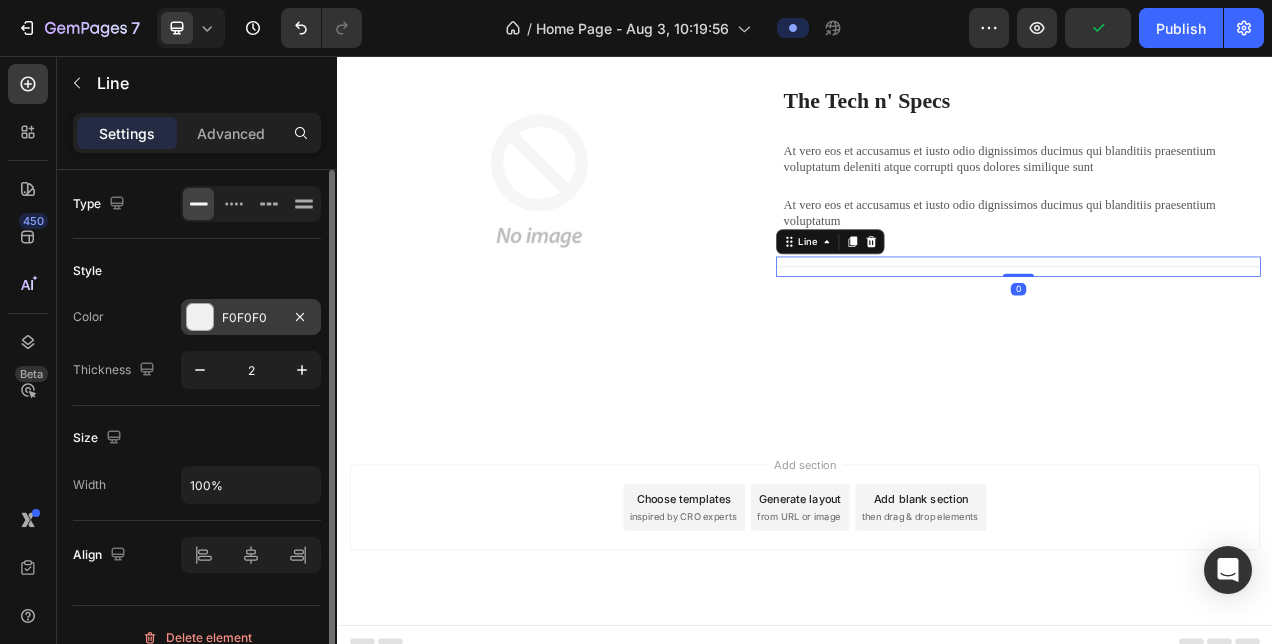 click at bounding box center [200, 317] 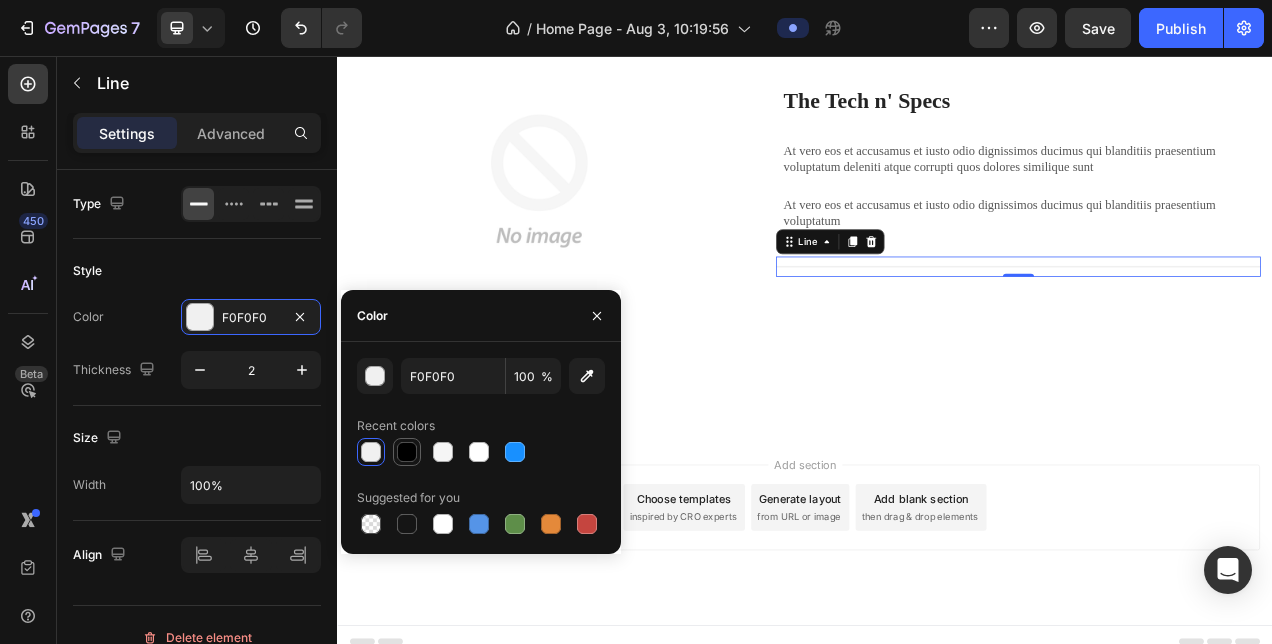 click at bounding box center [407, 452] 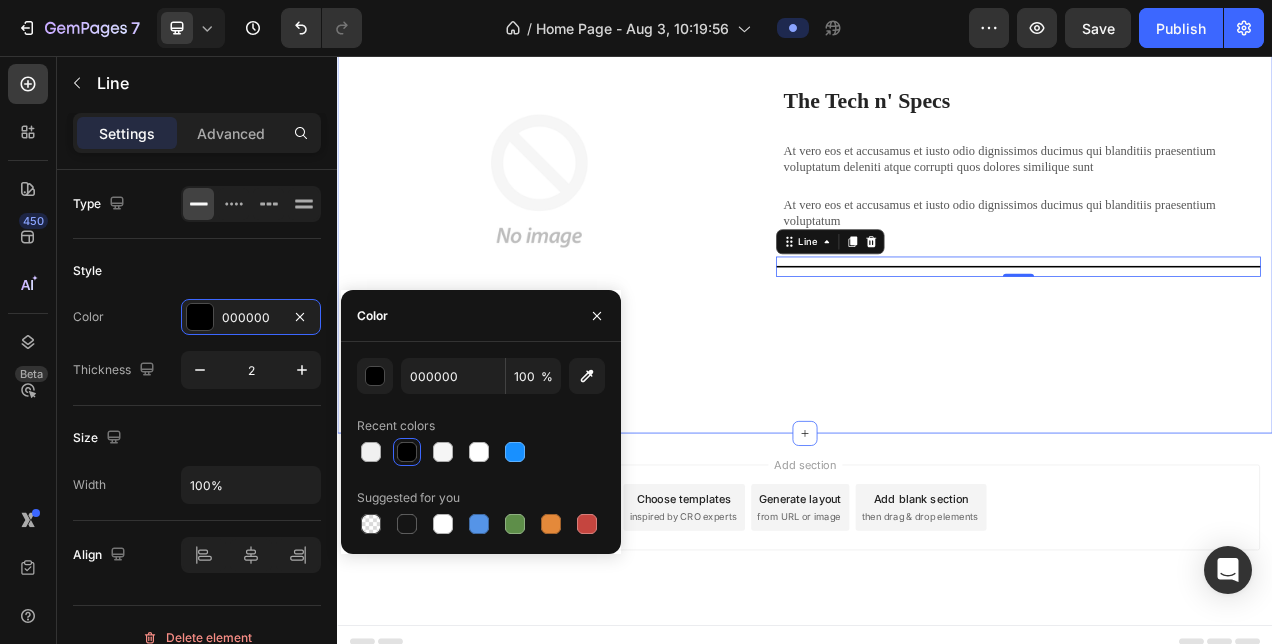 click on "Title Line The Aqúen Vessle Heading - The Build - Text Block
Pure 80% Grade 316 Stainless Steel, touched with a bit of 'Bear Glass' and  ' Aqúen  Matte Coat'.
Two Variations, Two Bottles, 3 Unique Colourways.
Anti-Slip Tech, Silicon Base for Unthinking Moments. Item List Image Row Lorem ipsum dolor sit amet consectetur adipiscing Heading Image The Tech n' Specs Heading At vero eos et accusamus et iusto odio dignissimos ducimus qui blanditiis praesentium voluptatum deleniti atque corrupti quos dolores similique sunt Text Block At vero eos et accusamus et iusto odio dignissimos ducimus qui blanditiis praesentium voluptatum Text Block Row                Title Line   0 Row" at bounding box center [937, -111] 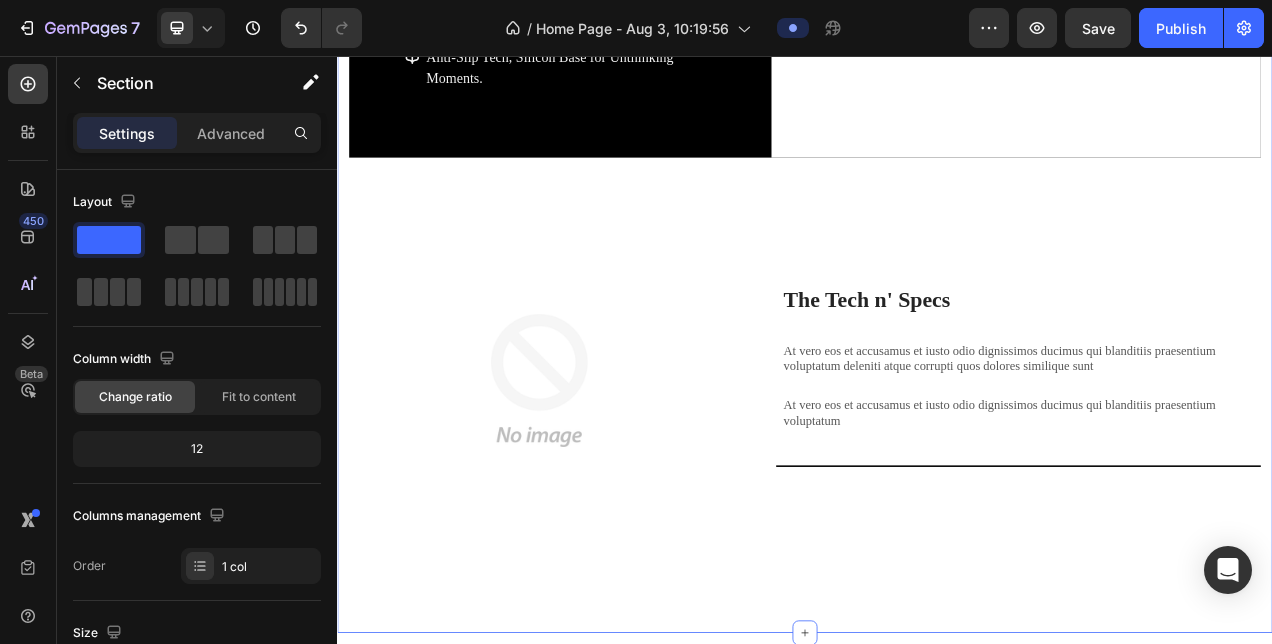 scroll, scrollTop: 1759, scrollLeft: 0, axis: vertical 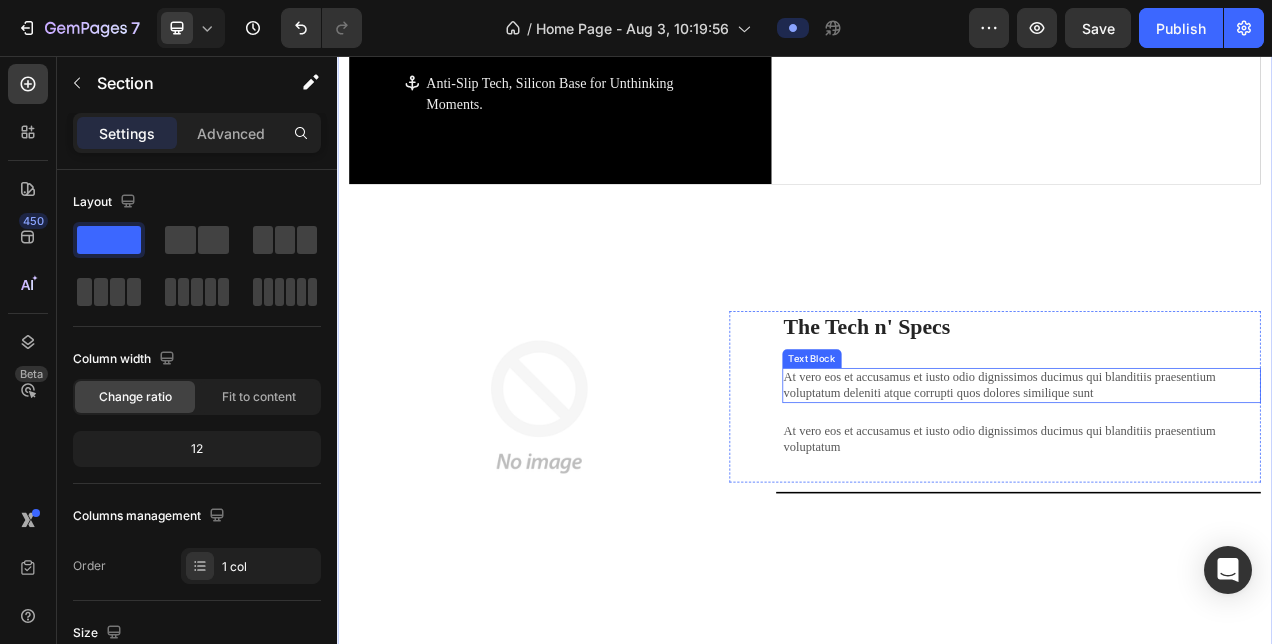click on "At vero eos et accusamus et iusto odio dignissimos ducimus qui blanditiis praesentium voluptatum deleniti atque corrupti quos dolores similique sunt" at bounding box center (1215, 479) 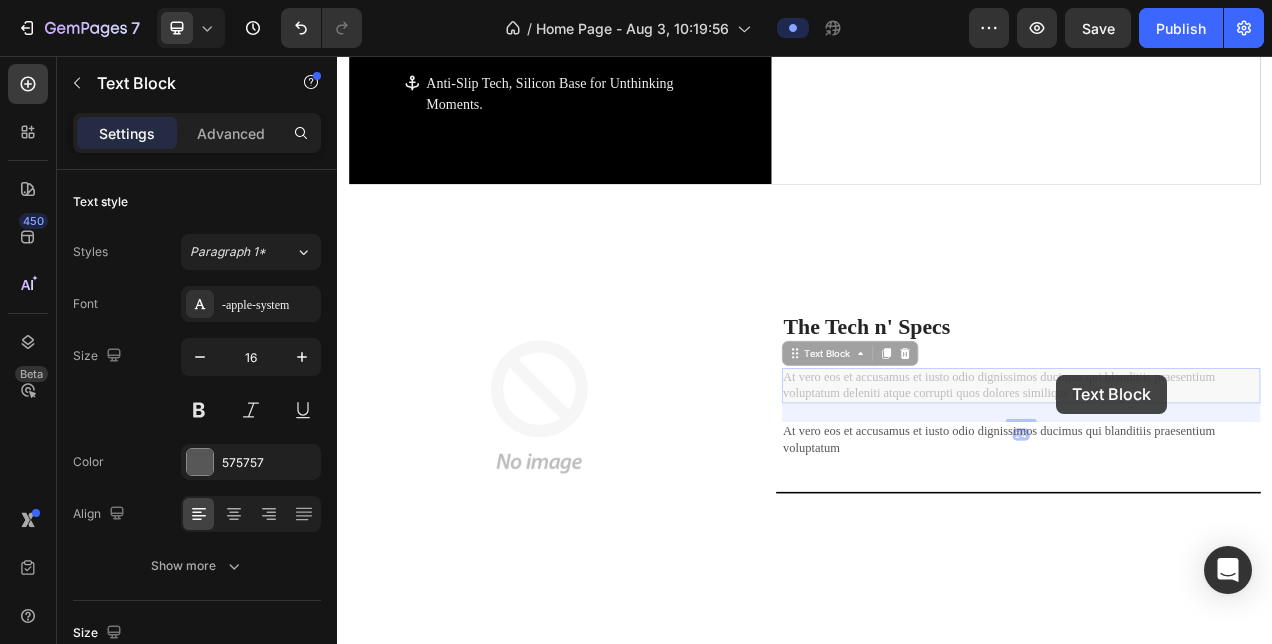 scroll, scrollTop: 1724, scrollLeft: 0, axis: vertical 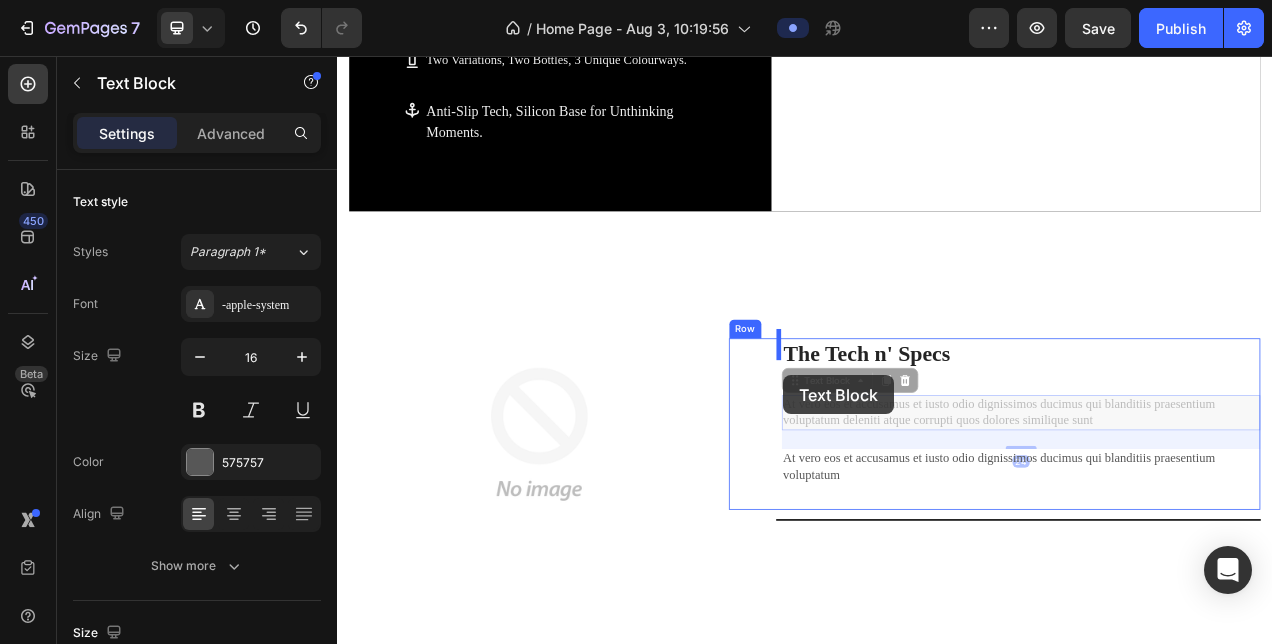 drag, startPoint x: 1312, startPoint y: 470, endPoint x: 956, endPoint y: 476, distance: 356.05057 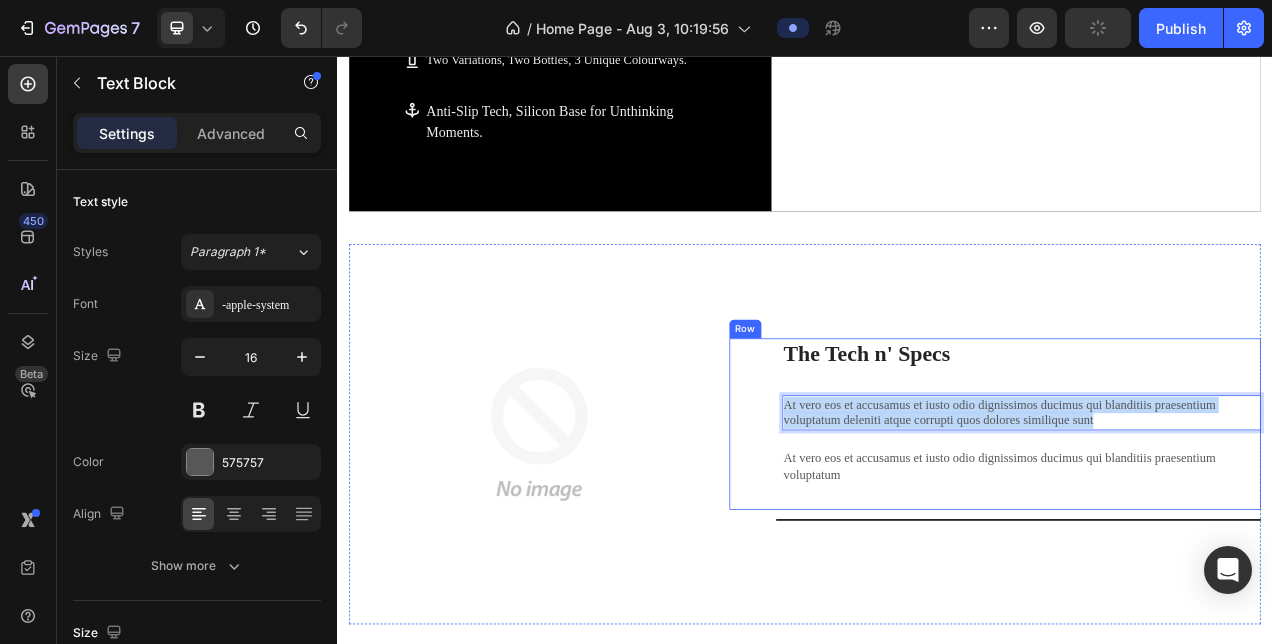 drag, startPoint x: 1322, startPoint y: 514, endPoint x: 891, endPoint y: 482, distance: 432.1863 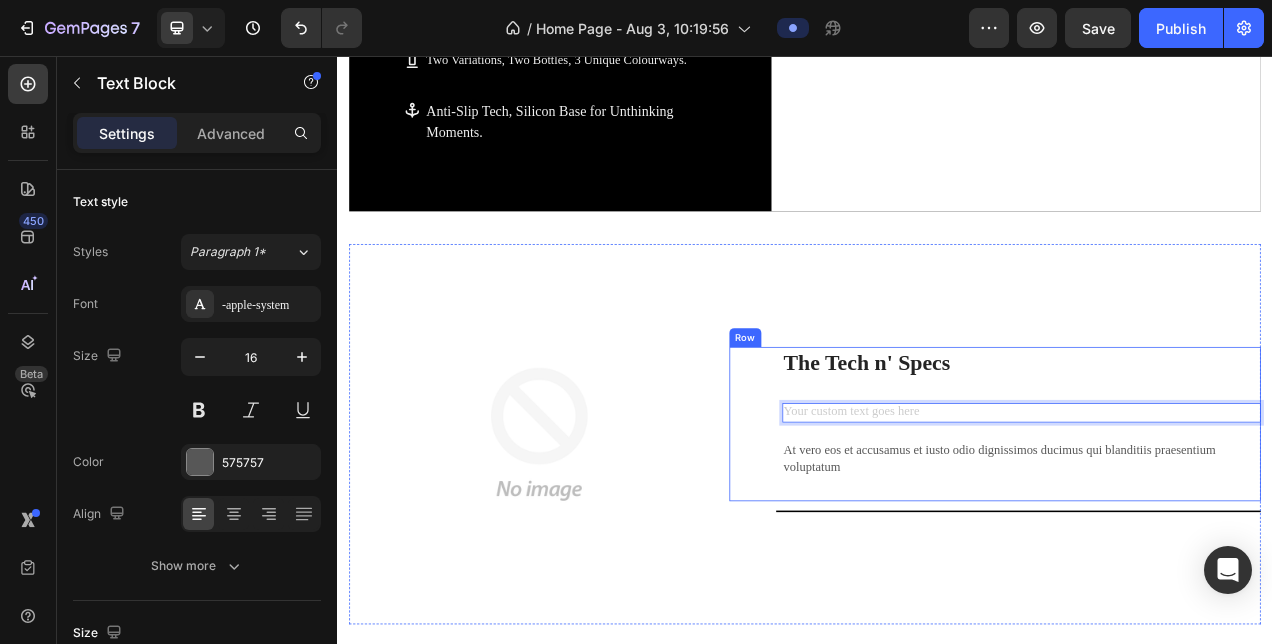 click on "The Tech n' Specs Heading Text Block   24 At vero eos et accusamus et iusto odio dignissimos ducimus qui blanditiis praesentium voluptatum Text Block Row" at bounding box center (1181, 528) 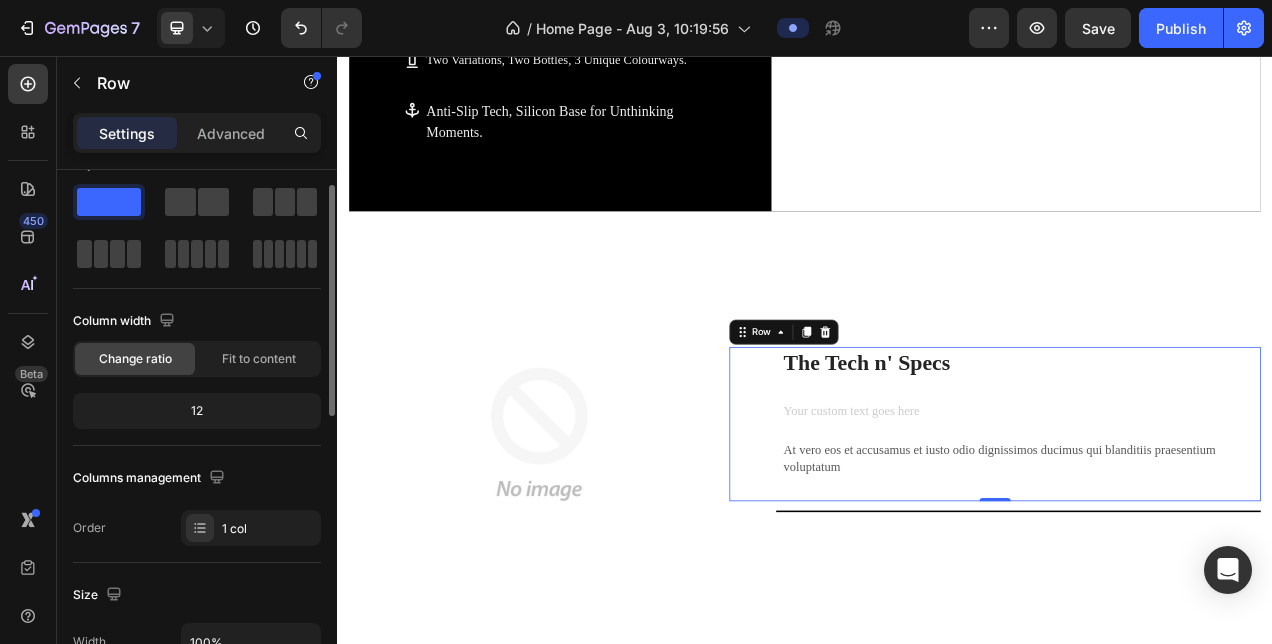 scroll, scrollTop: 0, scrollLeft: 0, axis: both 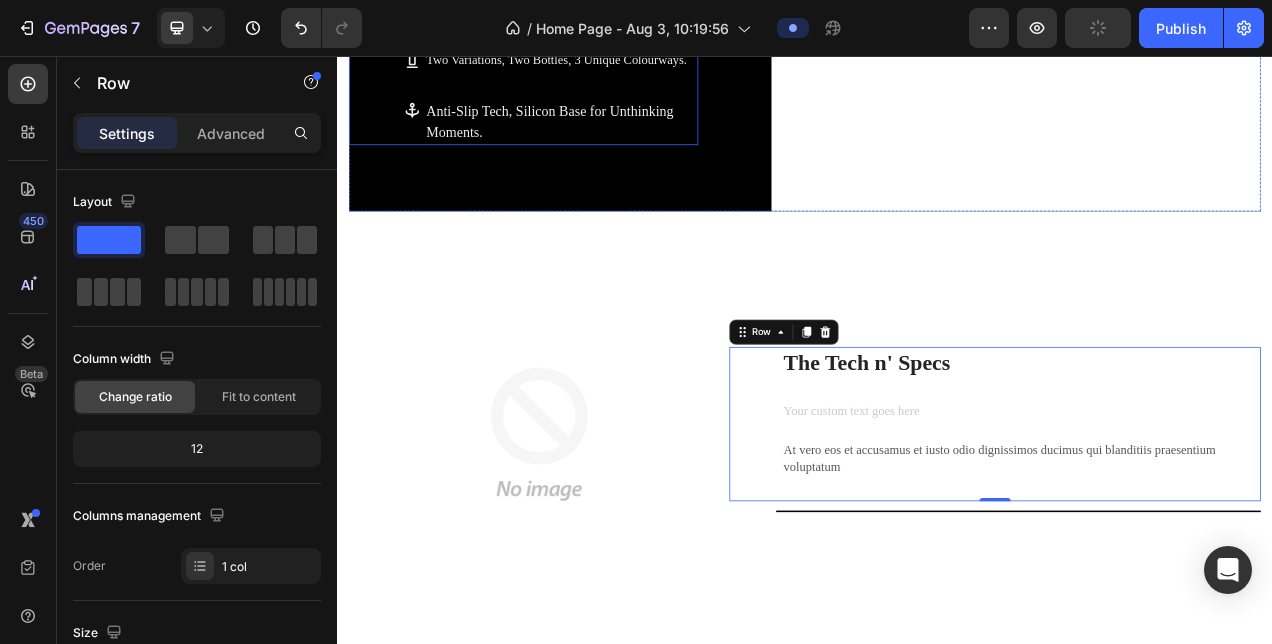 click on "Anti-Slip Tech, Silicon Base for Unthinking Moments." at bounding box center [609, 139] 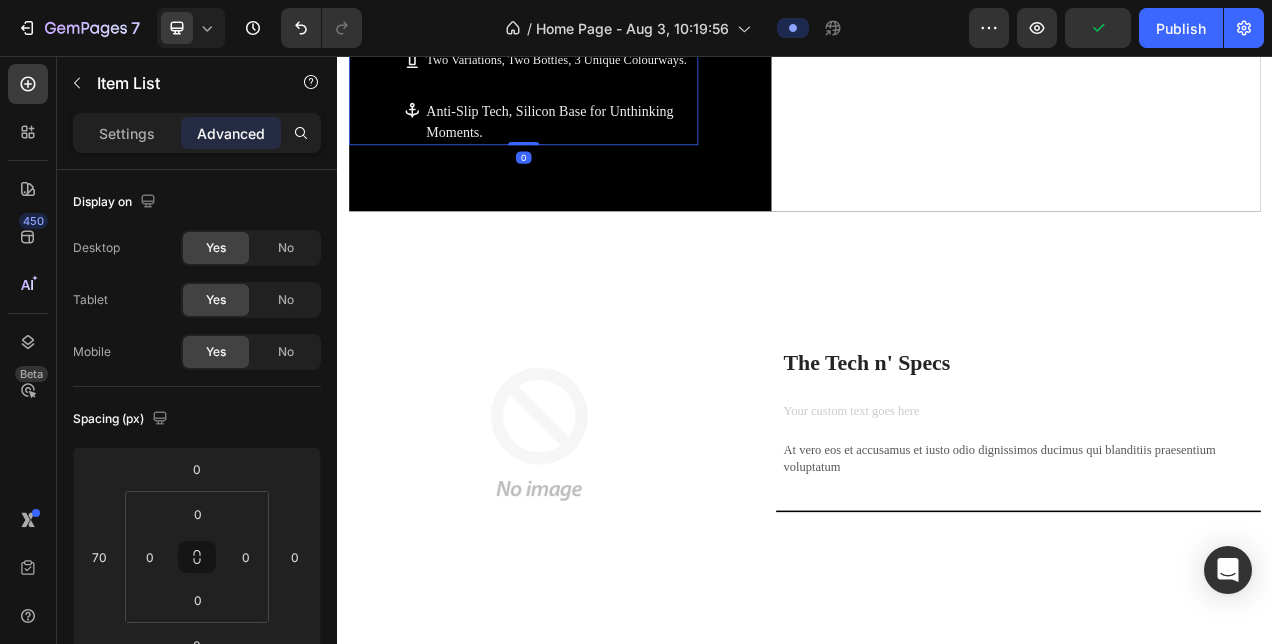 scroll, scrollTop: 1324, scrollLeft: 0, axis: vertical 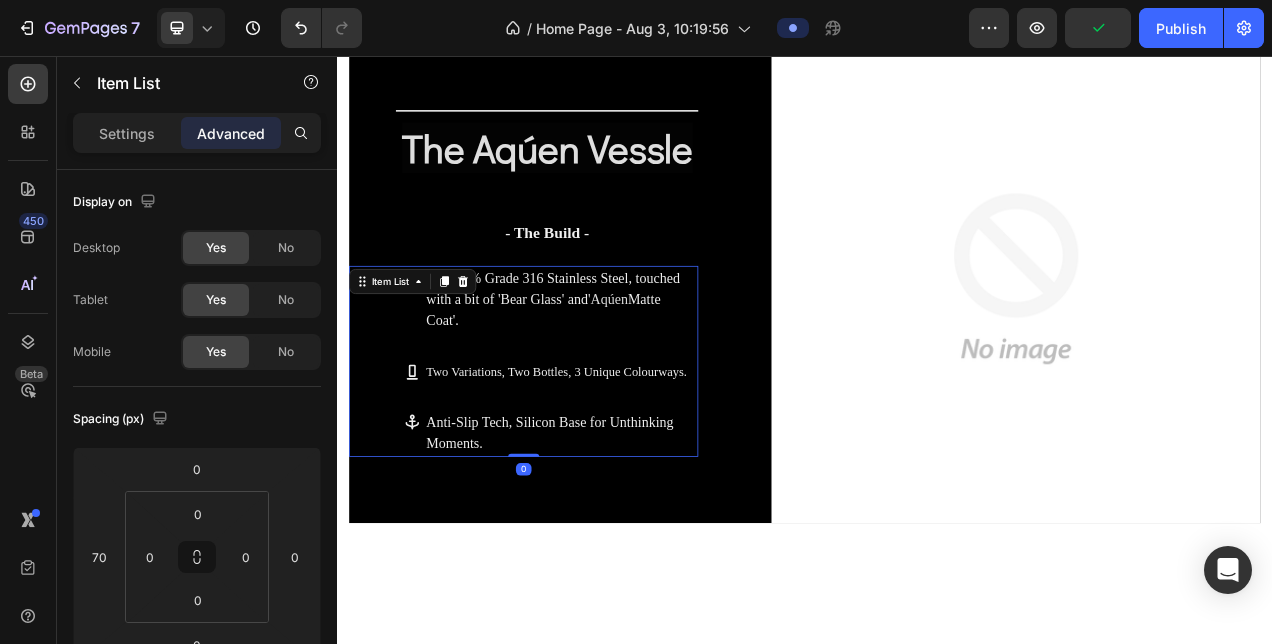 click on "Pure 80% Grade 316 Stainless Steel, touched with a bit of 'Bear Glass' and  ' Aqúen  Matte Coat'.
Two Variations, Two Bottles, 3 Unique Colourways.
Anti-Slip Tech, Silicon Base for Unthinking Moments. Item List   0" at bounding box center (576, 447) 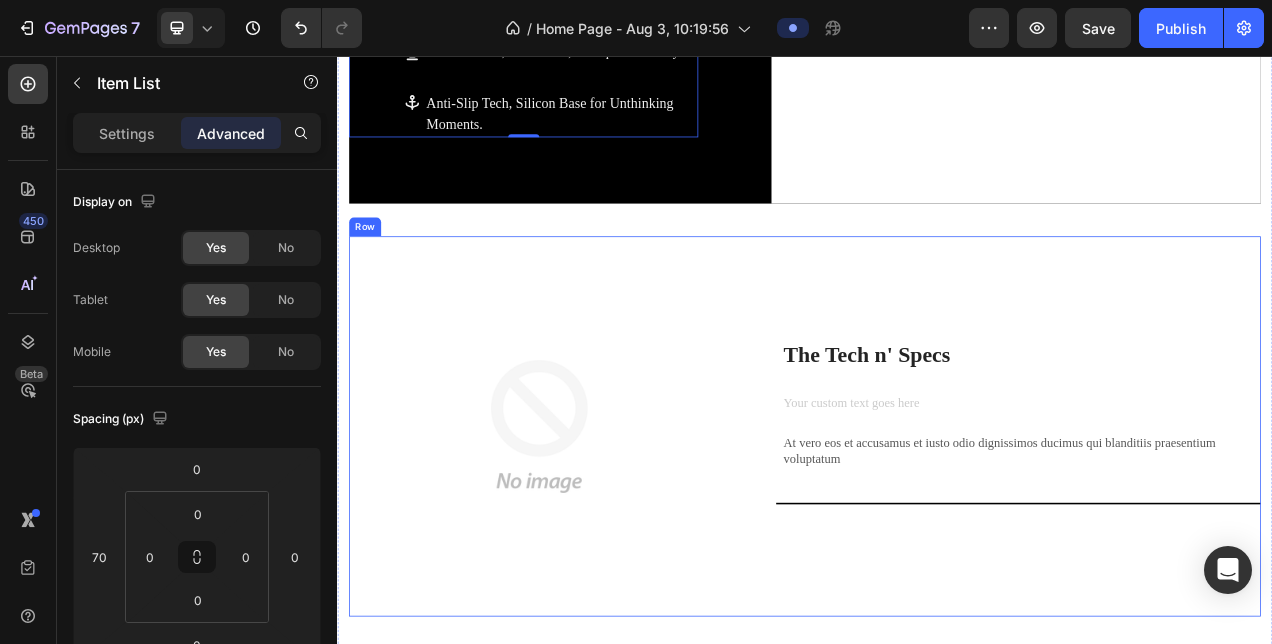 scroll, scrollTop: 1738, scrollLeft: 0, axis: vertical 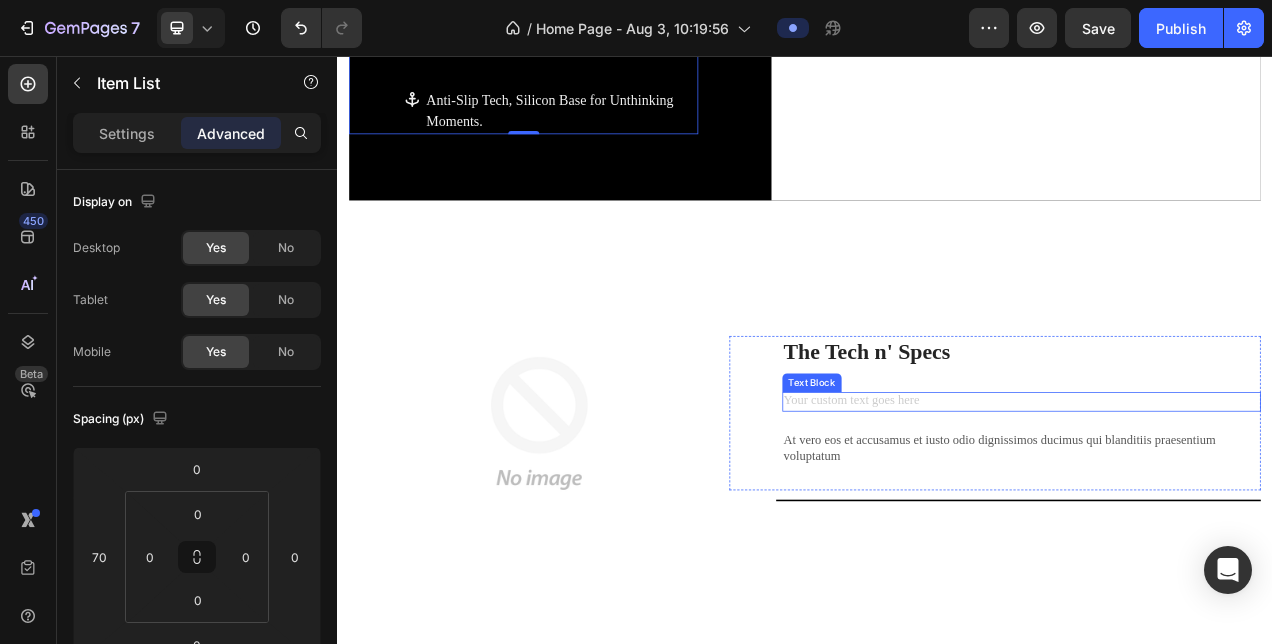 click at bounding box center (1215, 499) 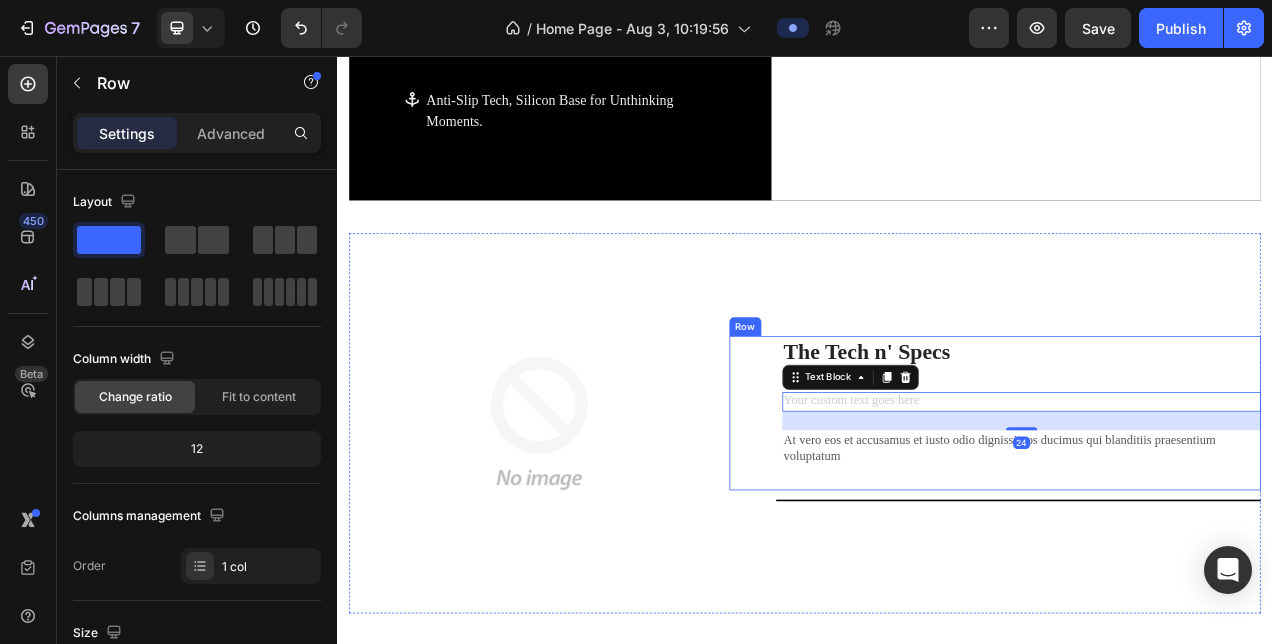 click on "The Tech n' Specs Heading Text Block   24 At vero eos et accusamus et iusto odio dignissimos ducimus qui blanditiis praesentium voluptatum Text Block Row" at bounding box center [1181, 514] 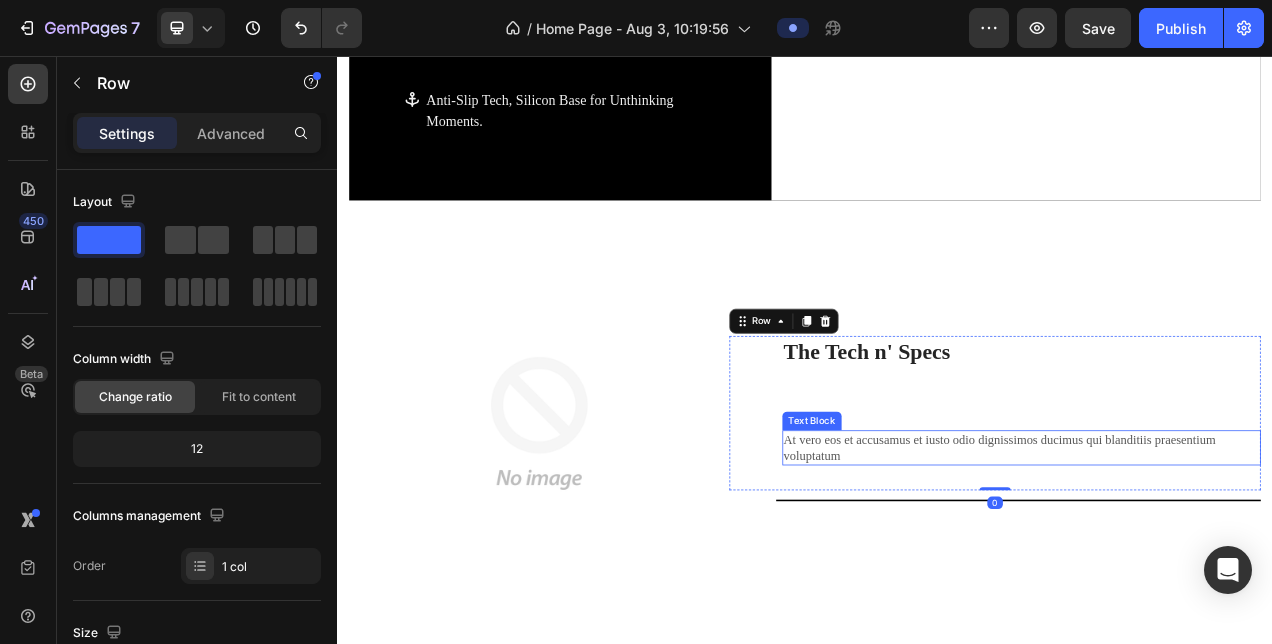 click on "At vero eos et accusamus et iusto odio dignissimos ducimus qui blanditiis praesentium voluptatum" at bounding box center [1215, 559] 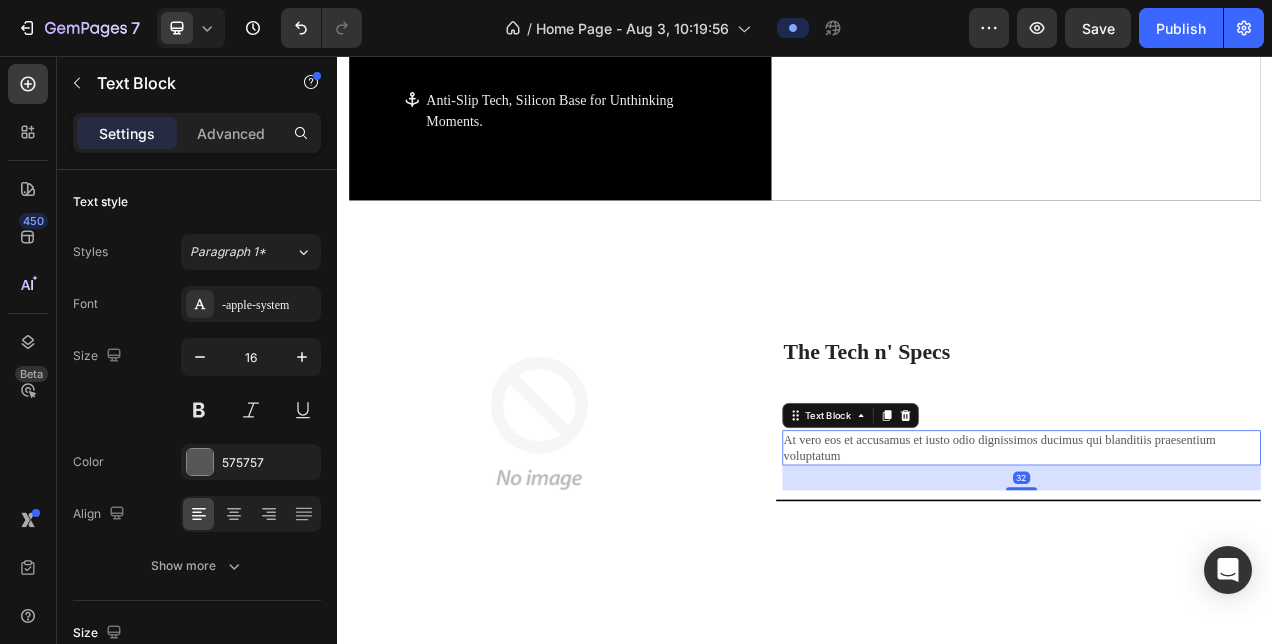 click on "Text Block" at bounding box center [995, 517] 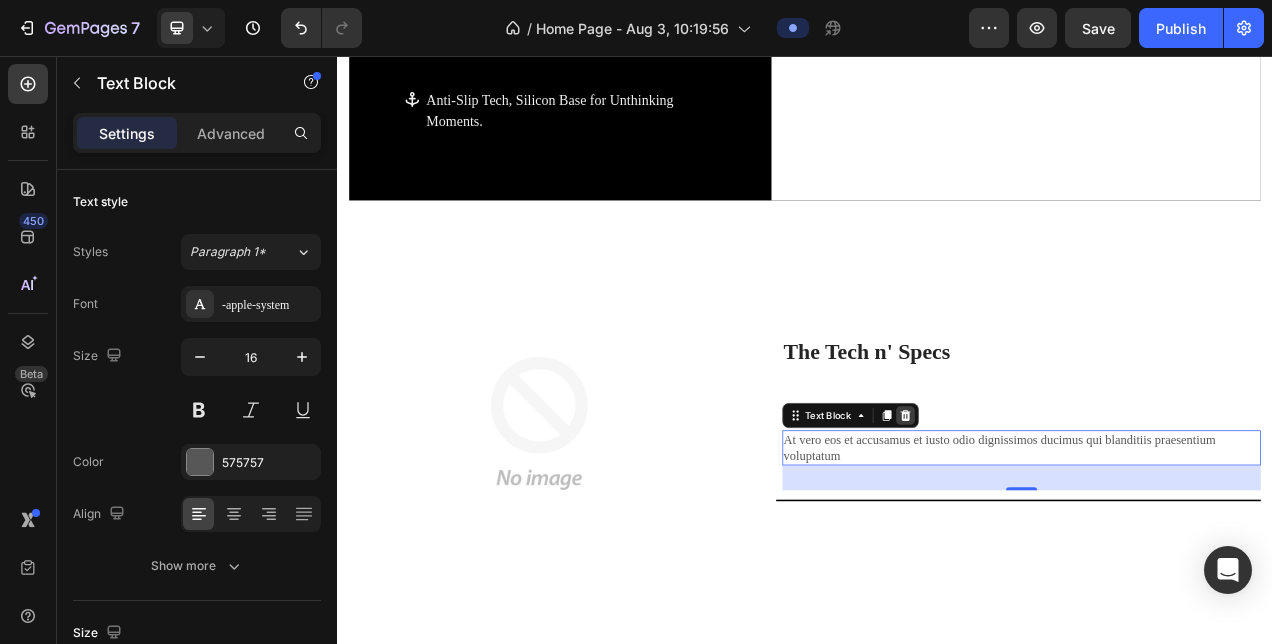 click 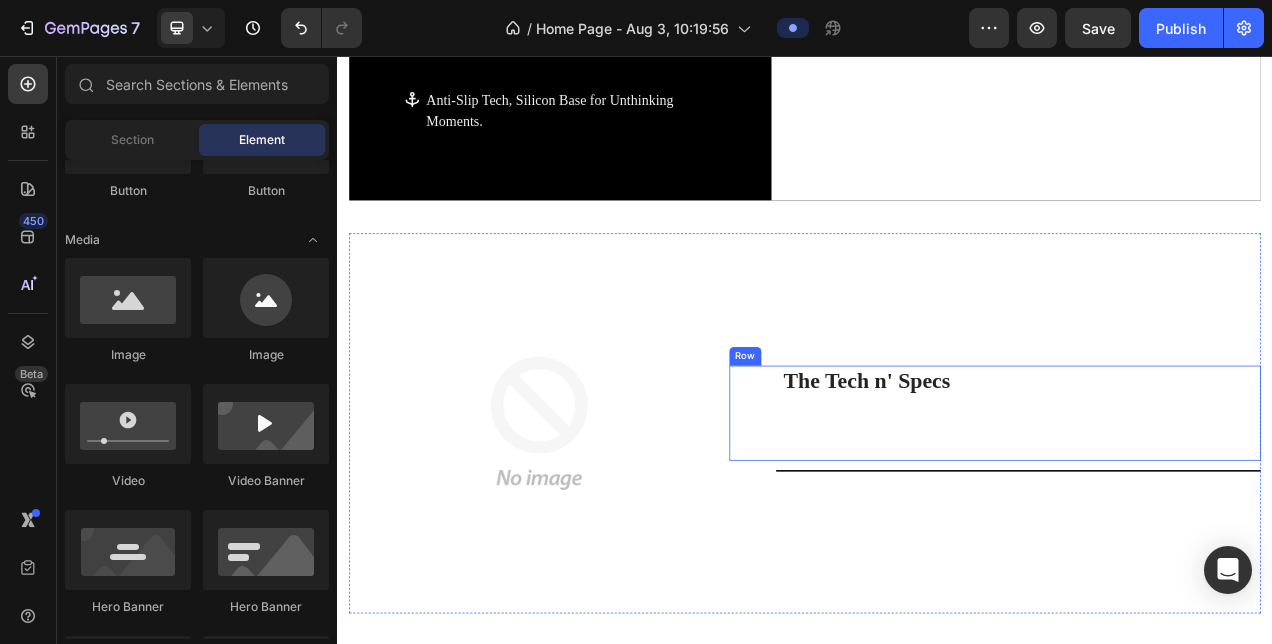 click at bounding box center [1215, 538] 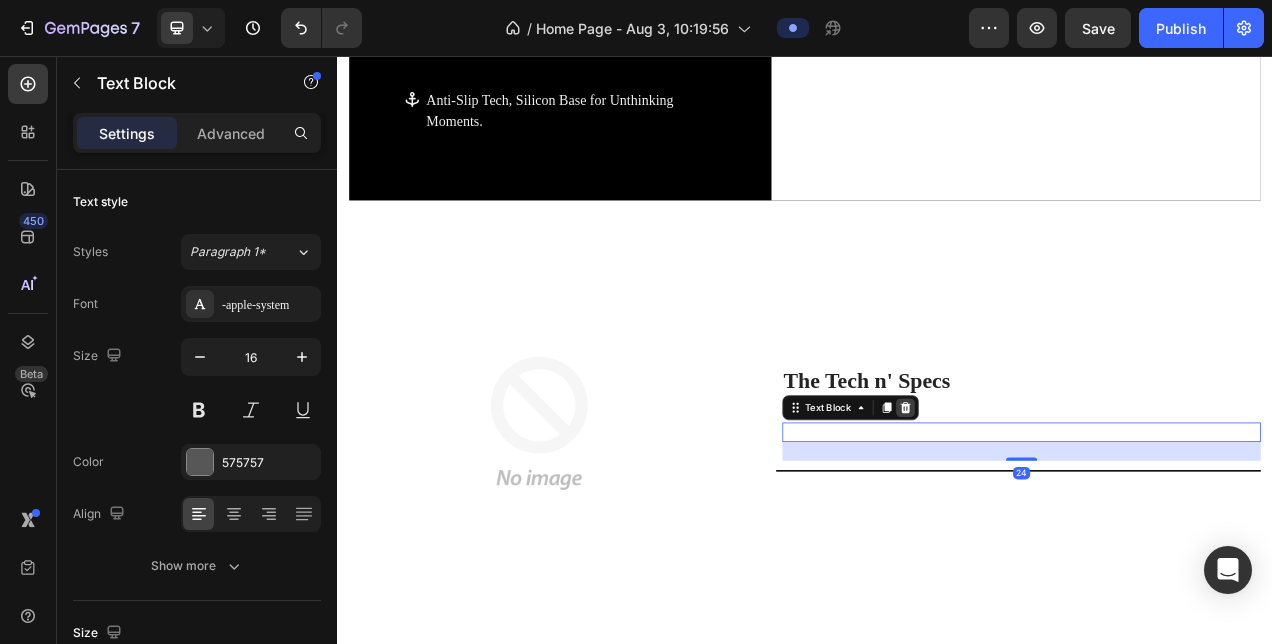 click 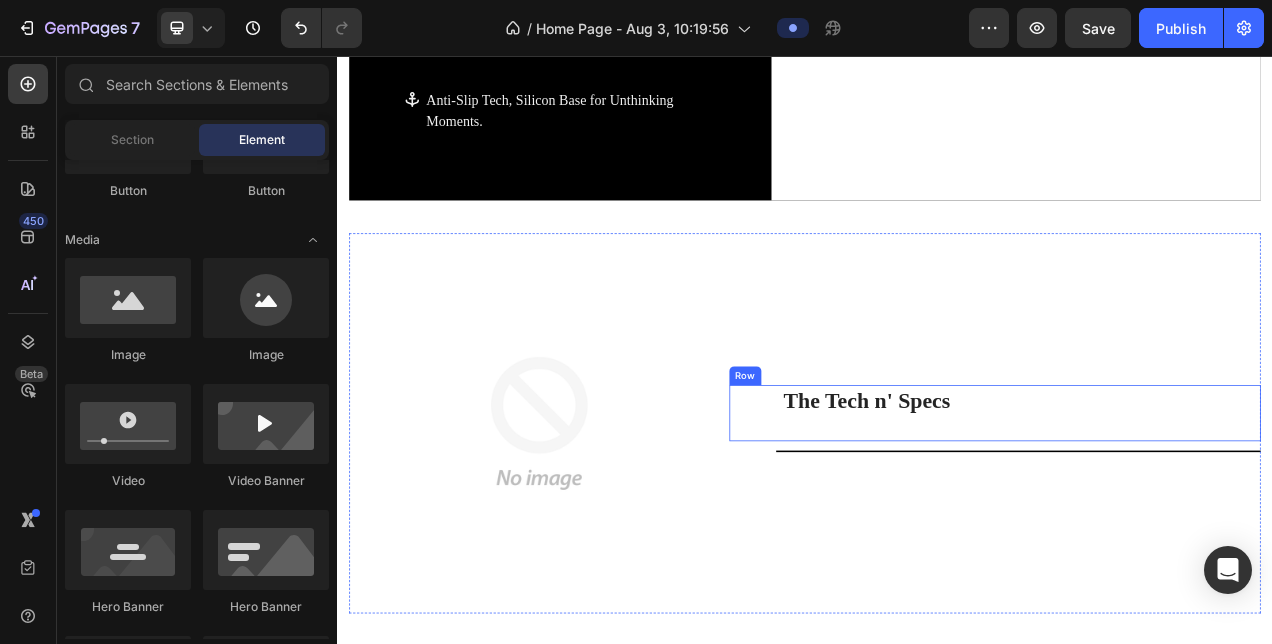 click on "The Tech n' Specs Heading" at bounding box center [1215, 514] 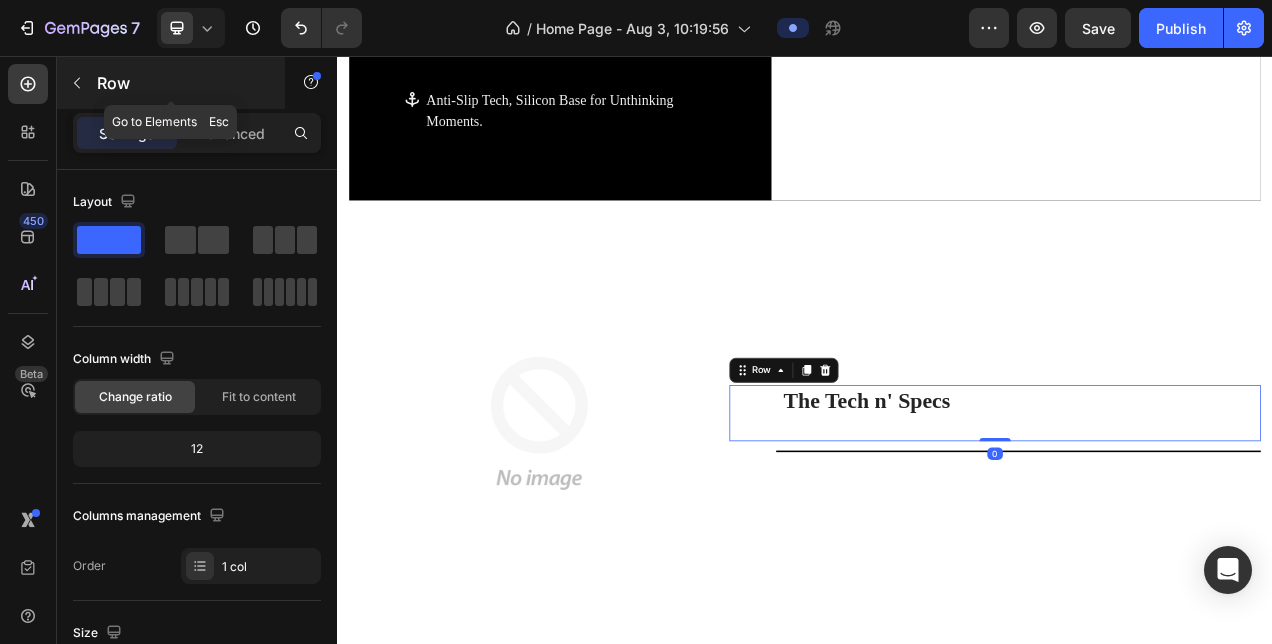 click on "Row" at bounding box center [171, 83] 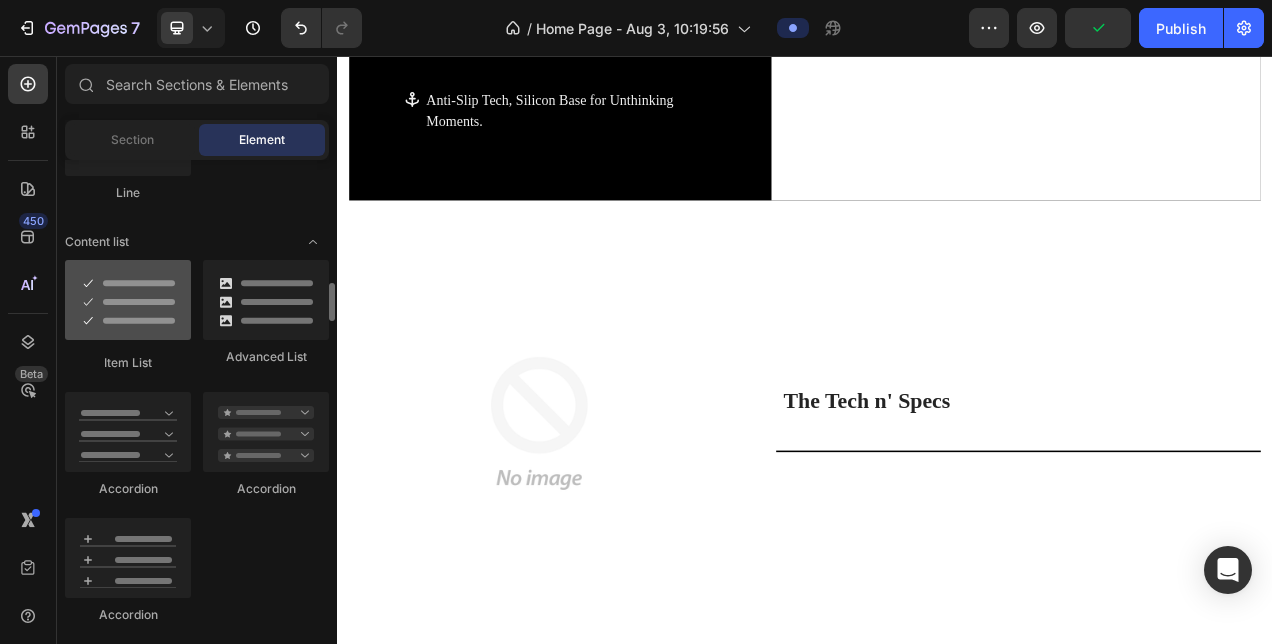scroll, scrollTop: 1521, scrollLeft: 0, axis: vertical 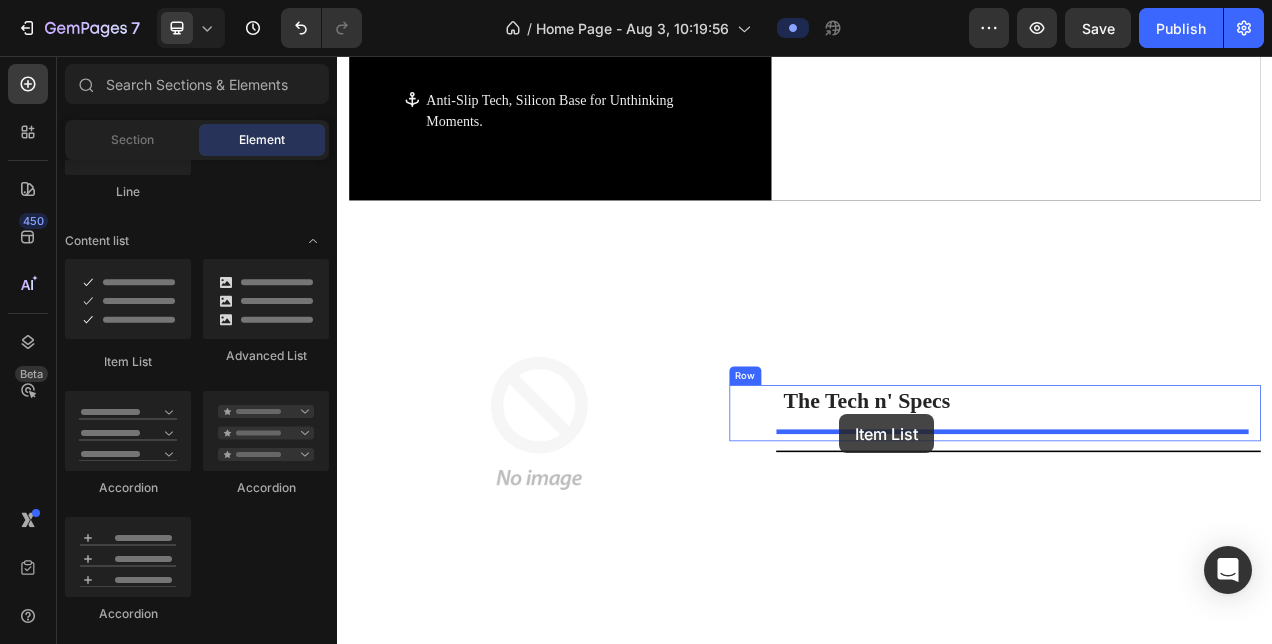 drag, startPoint x: 470, startPoint y: 368, endPoint x: 981, endPoint y: 516, distance: 532.0009 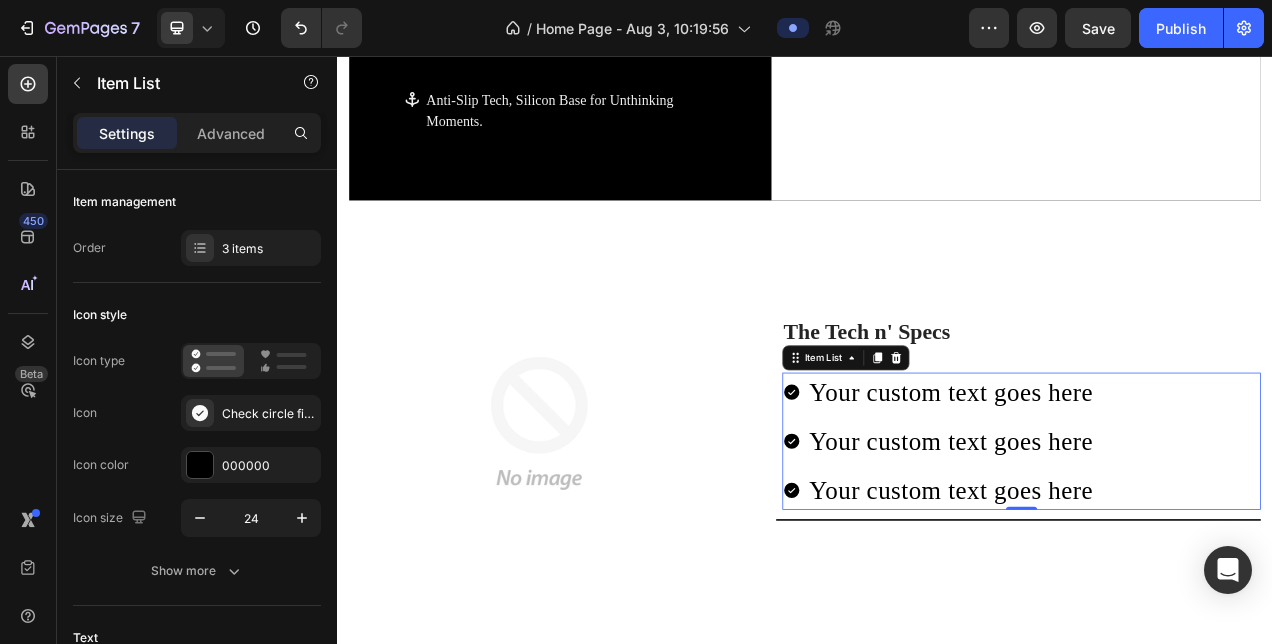click 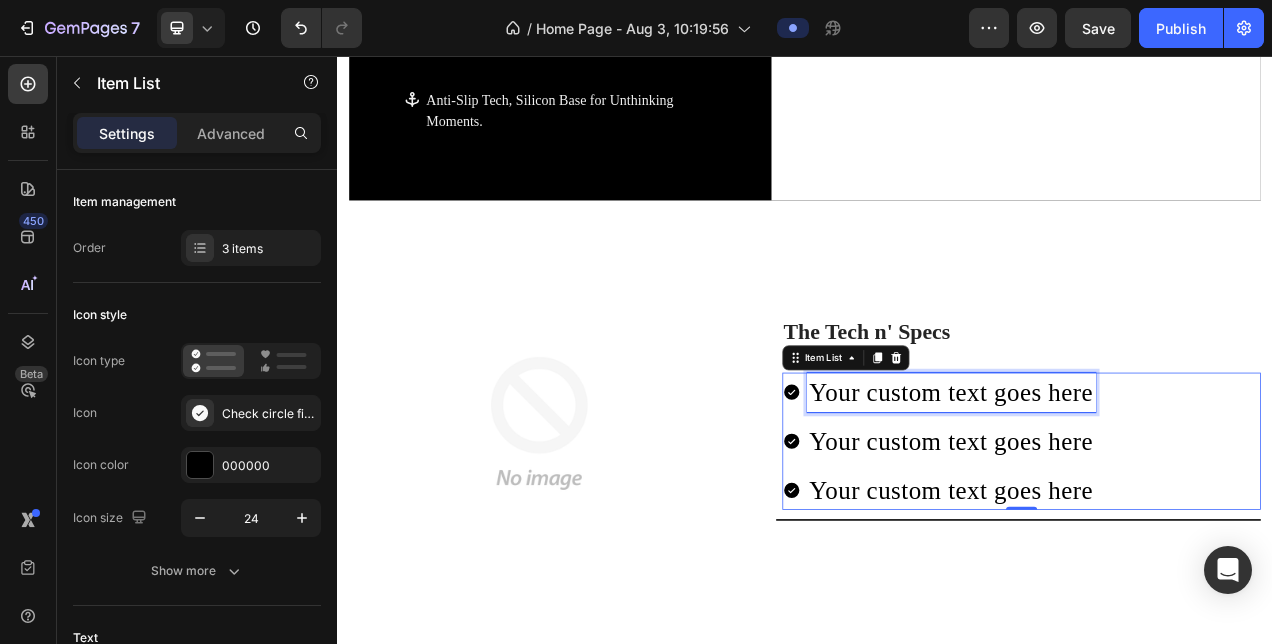 click on "Your custom text goes here" at bounding box center [1125, 487] 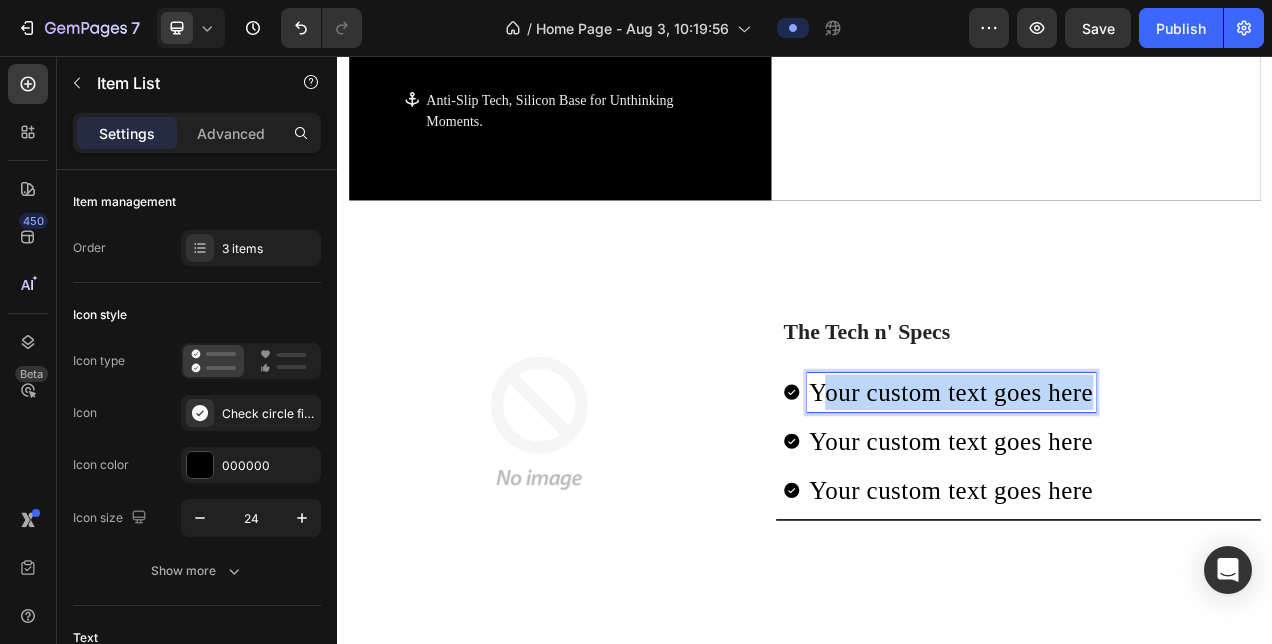 drag, startPoint x: 1294, startPoint y: 477, endPoint x: 950, endPoint y: 503, distance: 344.98117 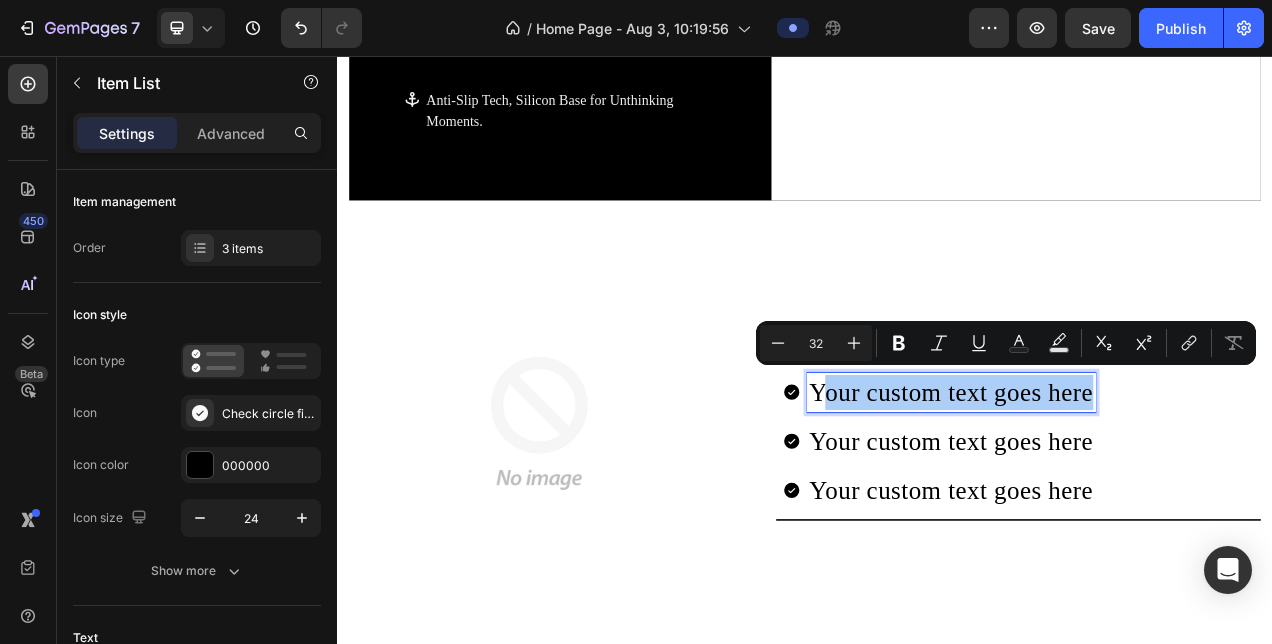 click on "32" at bounding box center [816, 343] 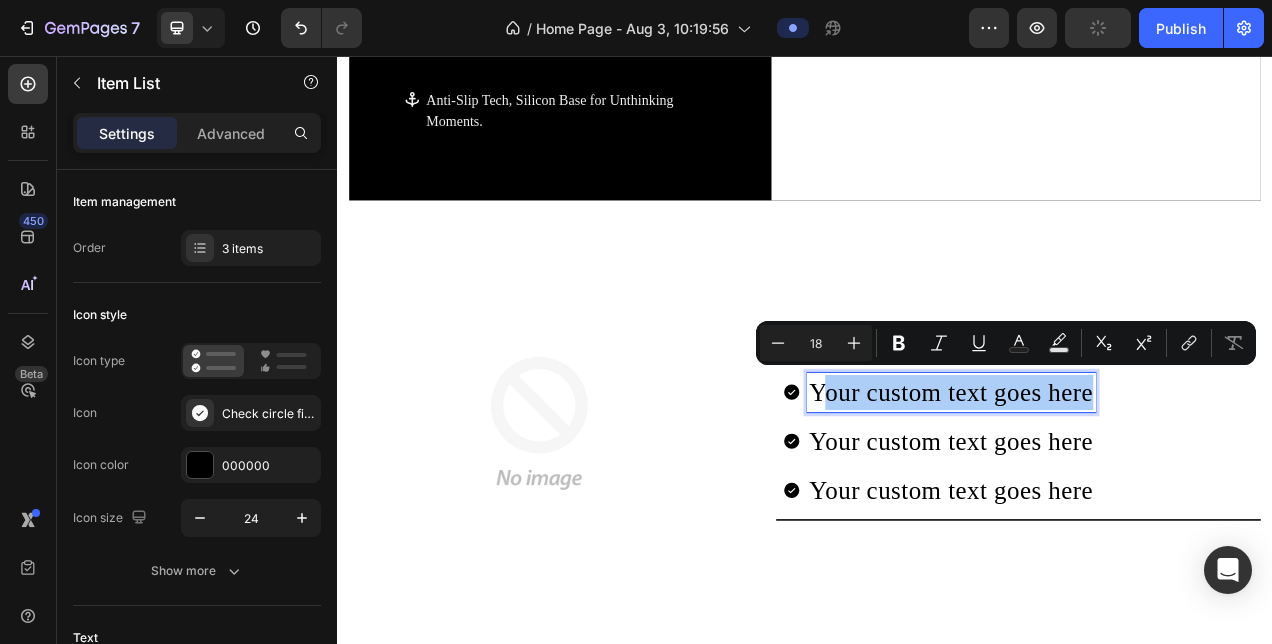 type on "18" 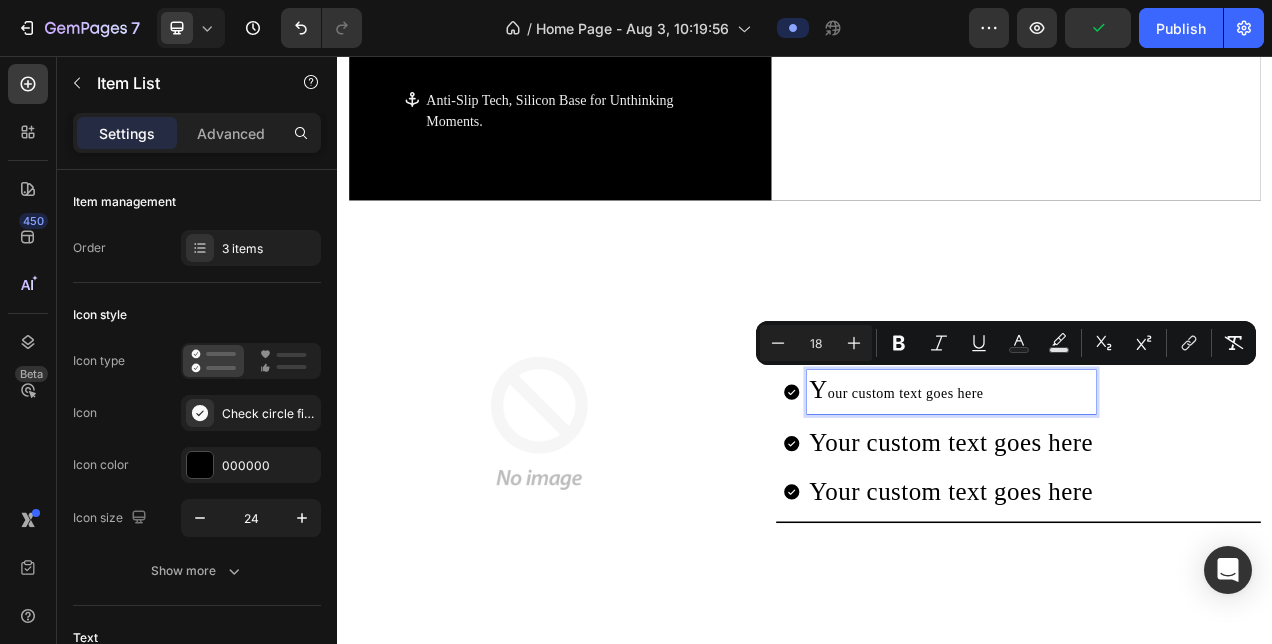 click on "Y our custom text goes here" at bounding box center (1125, 487) 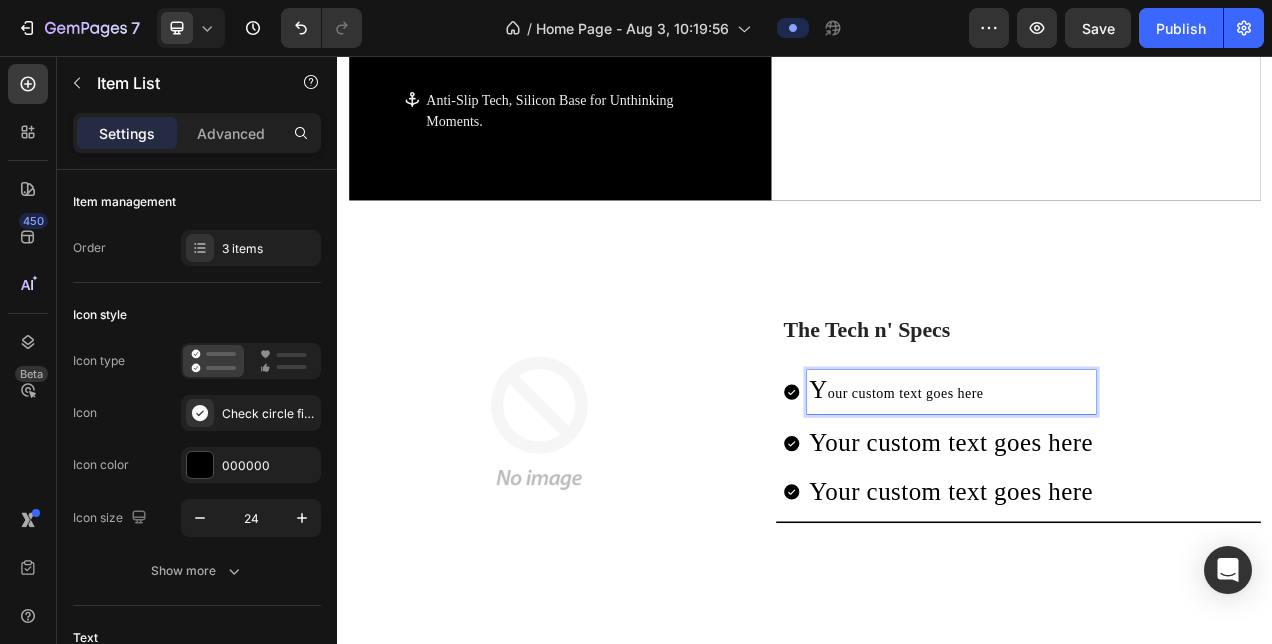 click on "Y our custom text goes here Your custom text goes here Your custom text goes here" at bounding box center [1215, 549] 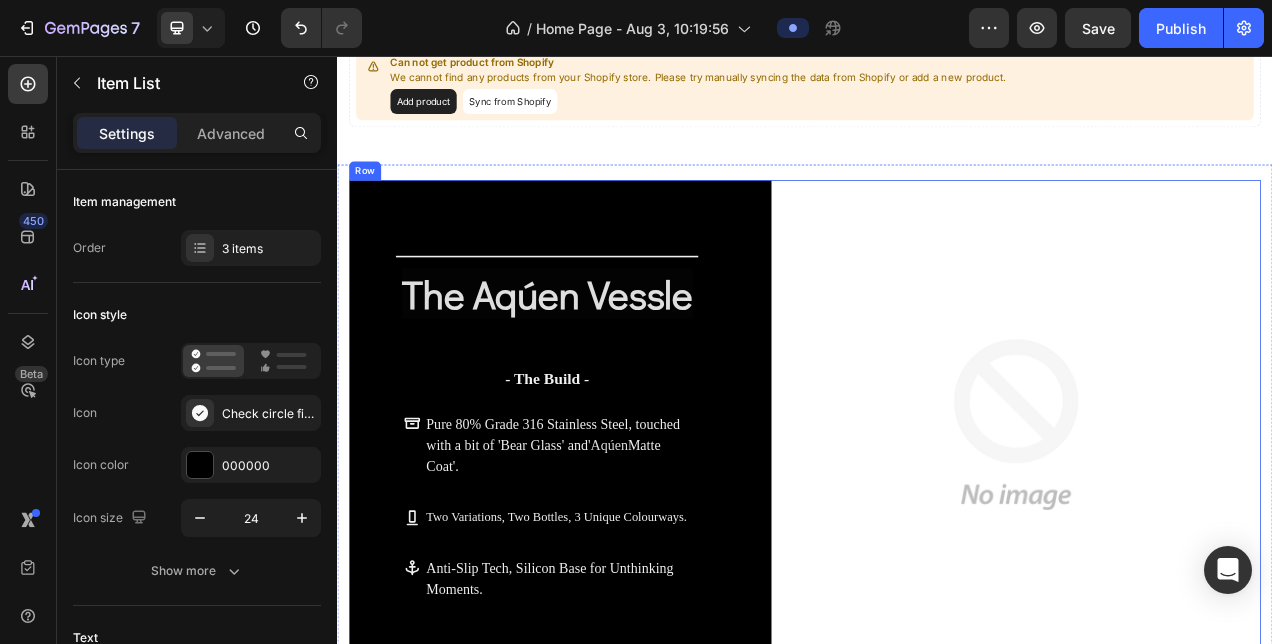 scroll, scrollTop: 946, scrollLeft: 0, axis: vertical 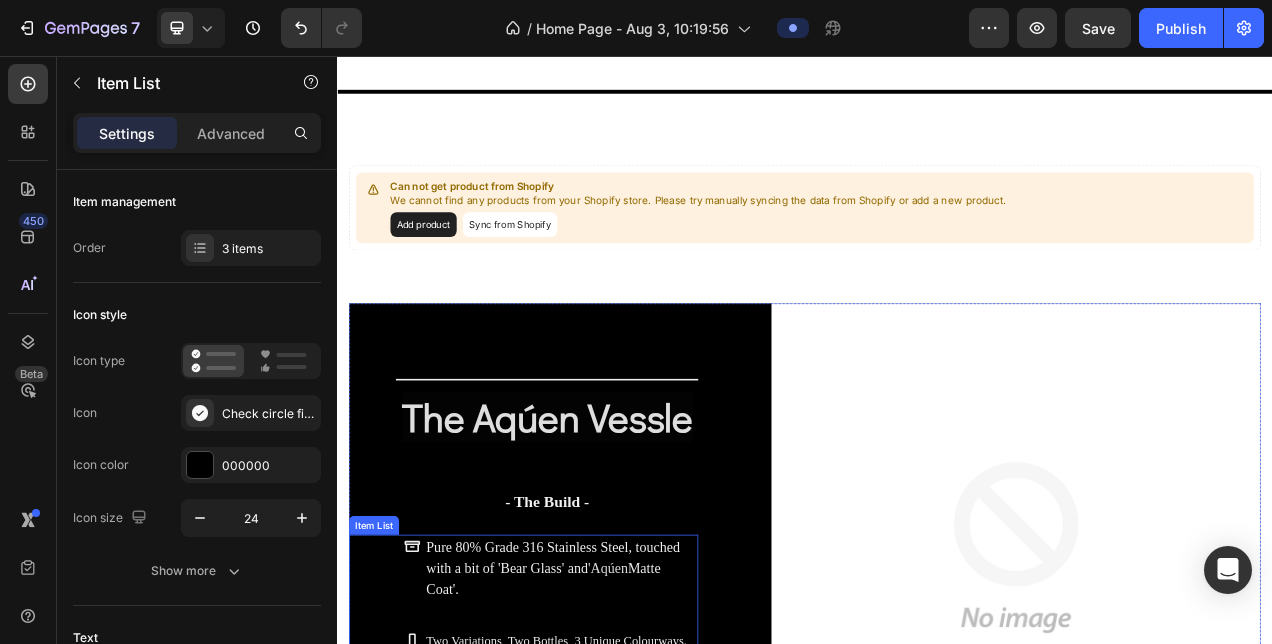 click on "Pure 80% Grade 316 Stainless Steel, touched with a bit of 'Bear Glass' and" at bounding box center [613, 699] 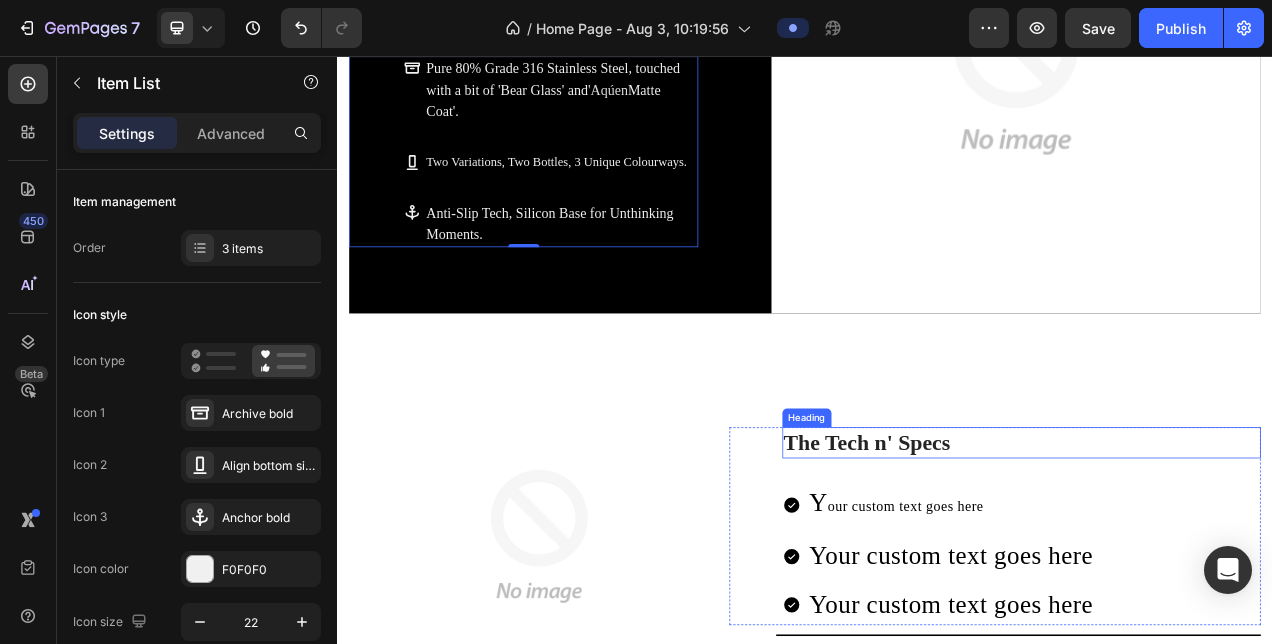 scroll, scrollTop: 1594, scrollLeft: 0, axis: vertical 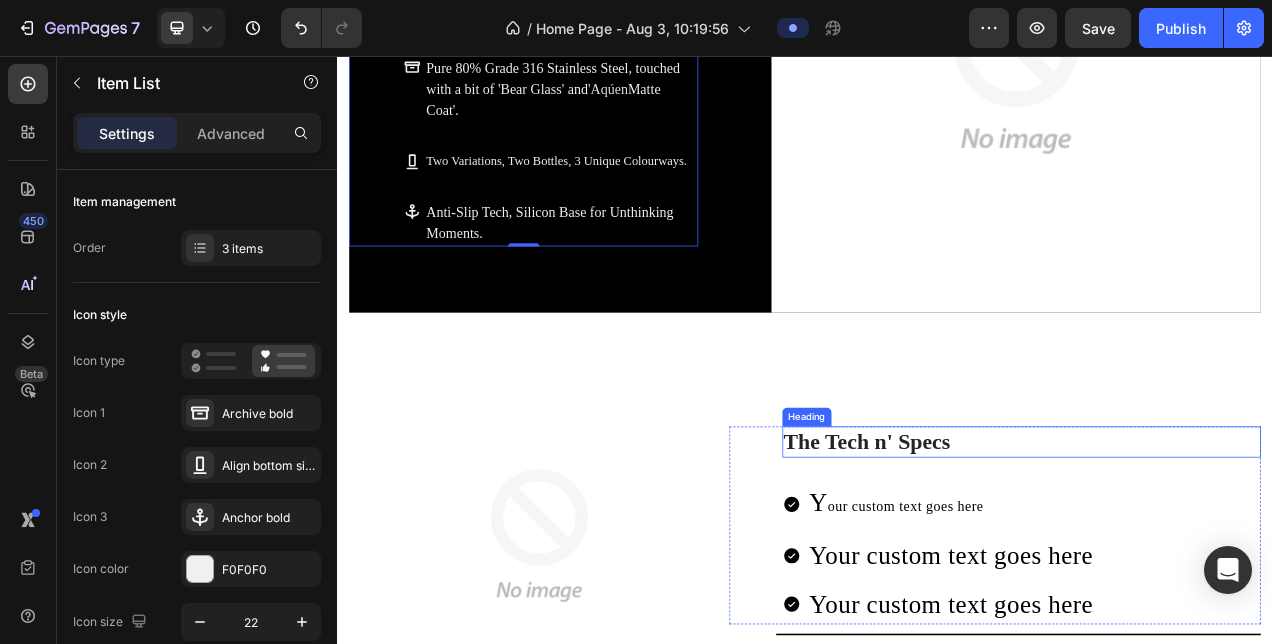 click on "The Tech n' Specs" at bounding box center [1215, 551] 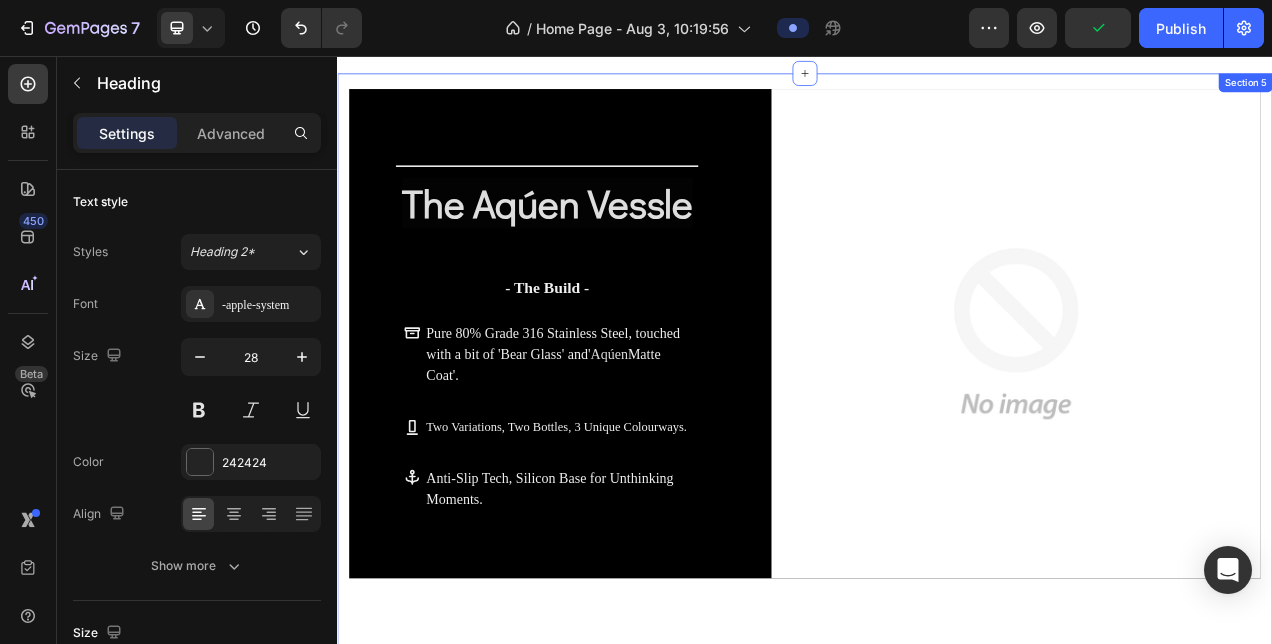 scroll, scrollTop: 1174, scrollLeft: 0, axis: vertical 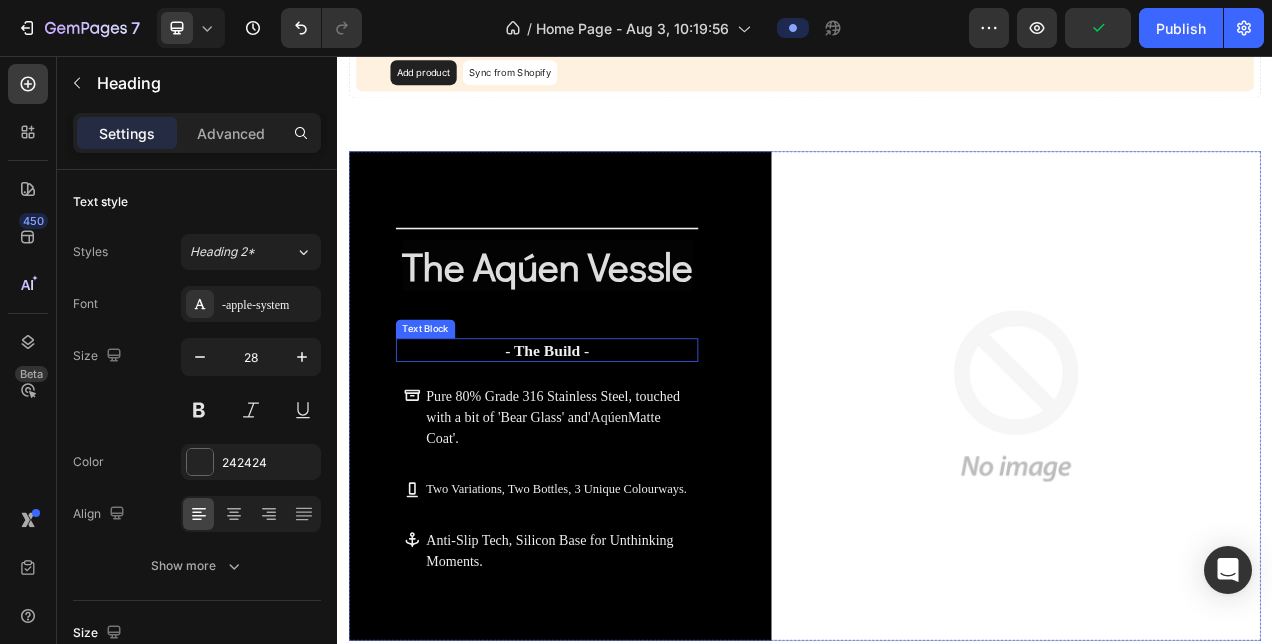 click on "- The Build -" at bounding box center [606, 433] 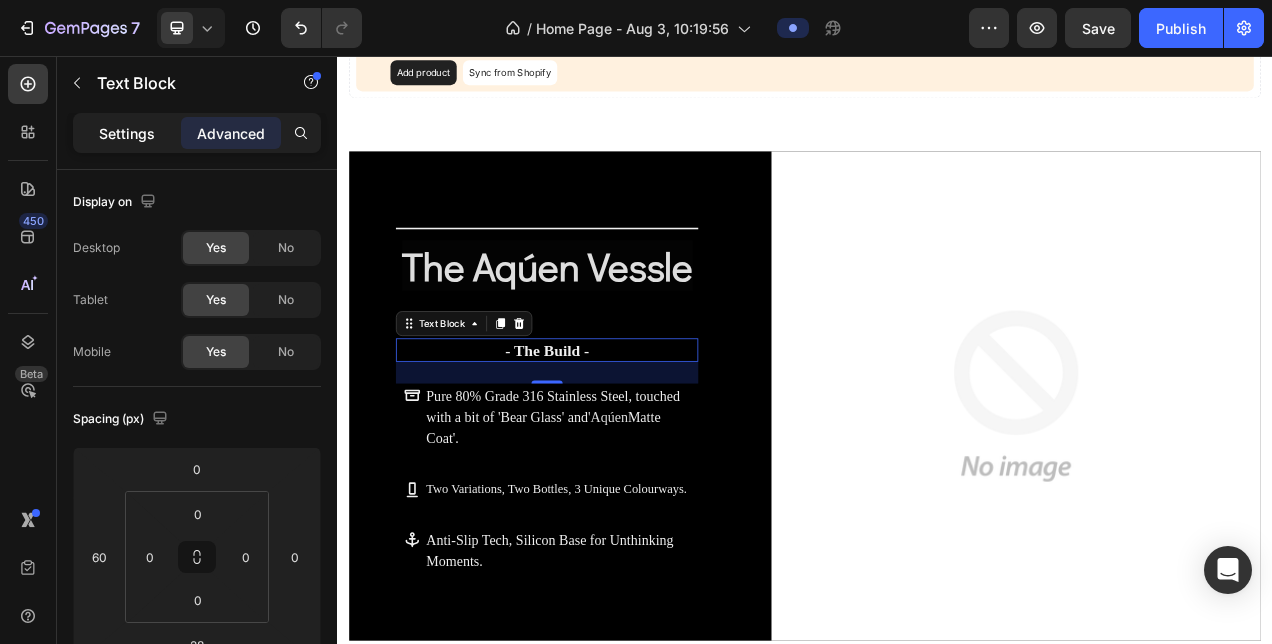 click on "Settings" 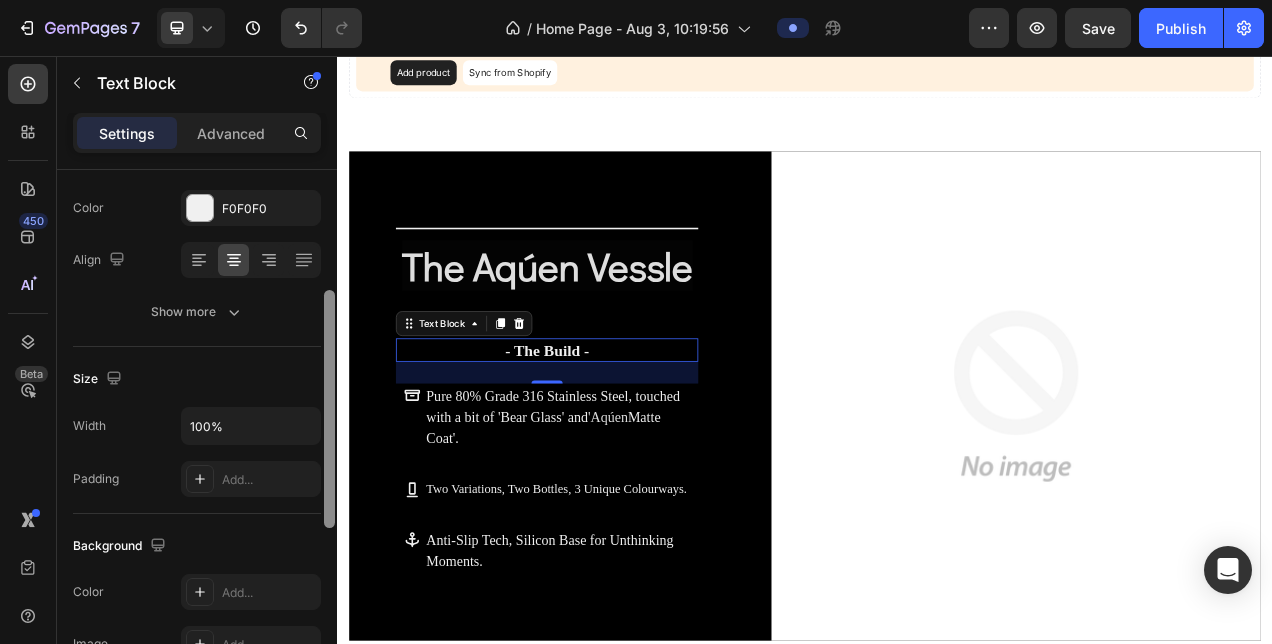 scroll, scrollTop: 260, scrollLeft: 0, axis: vertical 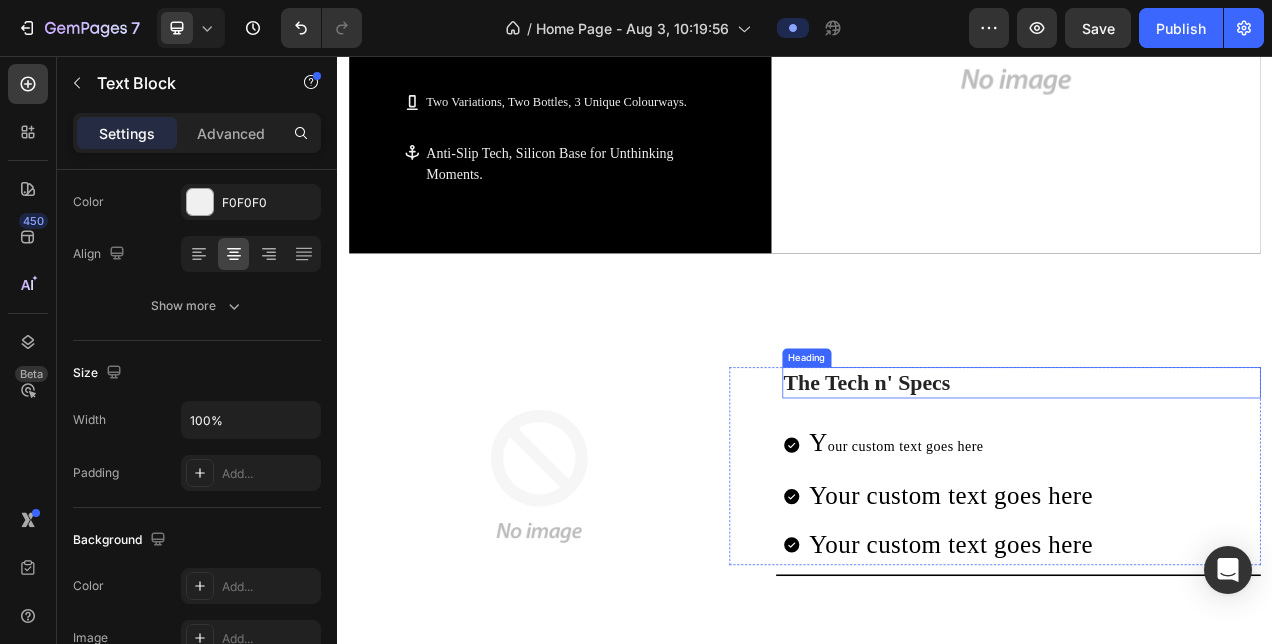 click on "The Tech n' Specs" at bounding box center (1215, 475) 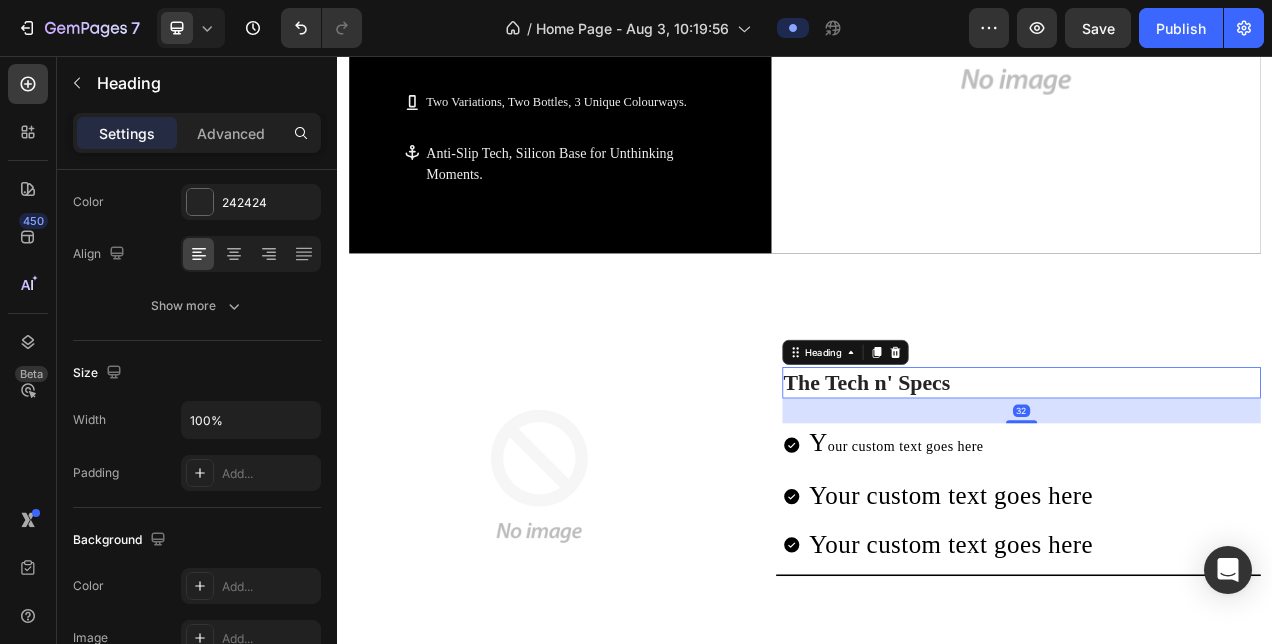 scroll, scrollTop: 0, scrollLeft: 0, axis: both 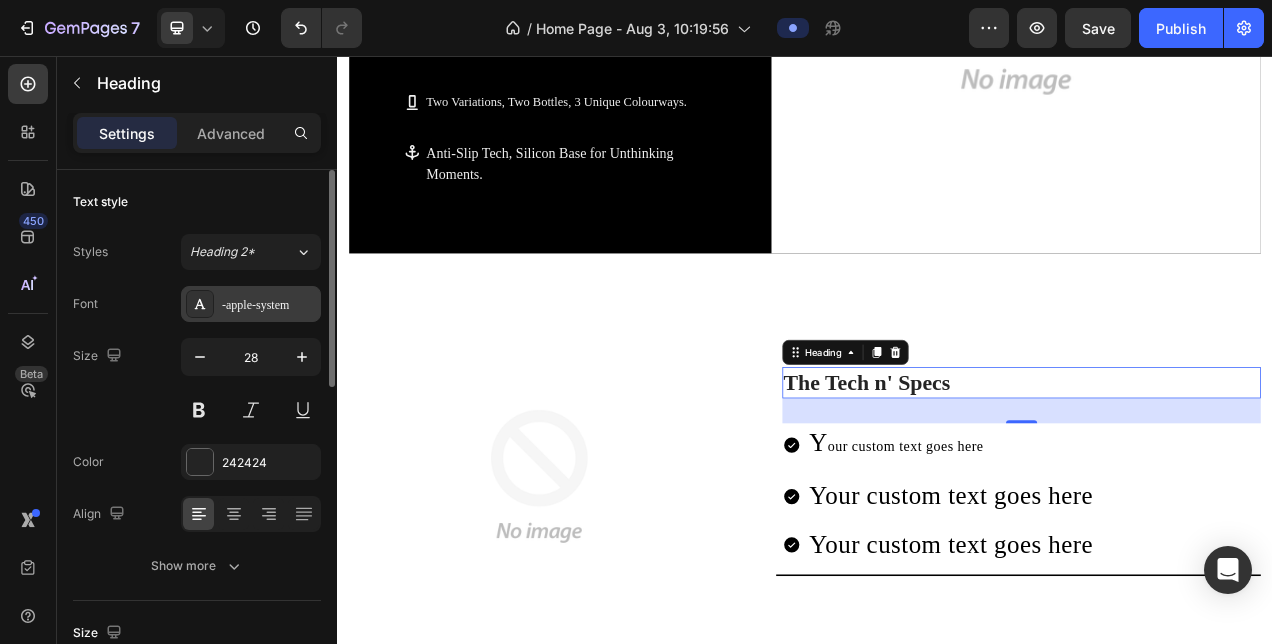 click on "-apple-system" at bounding box center [269, 305] 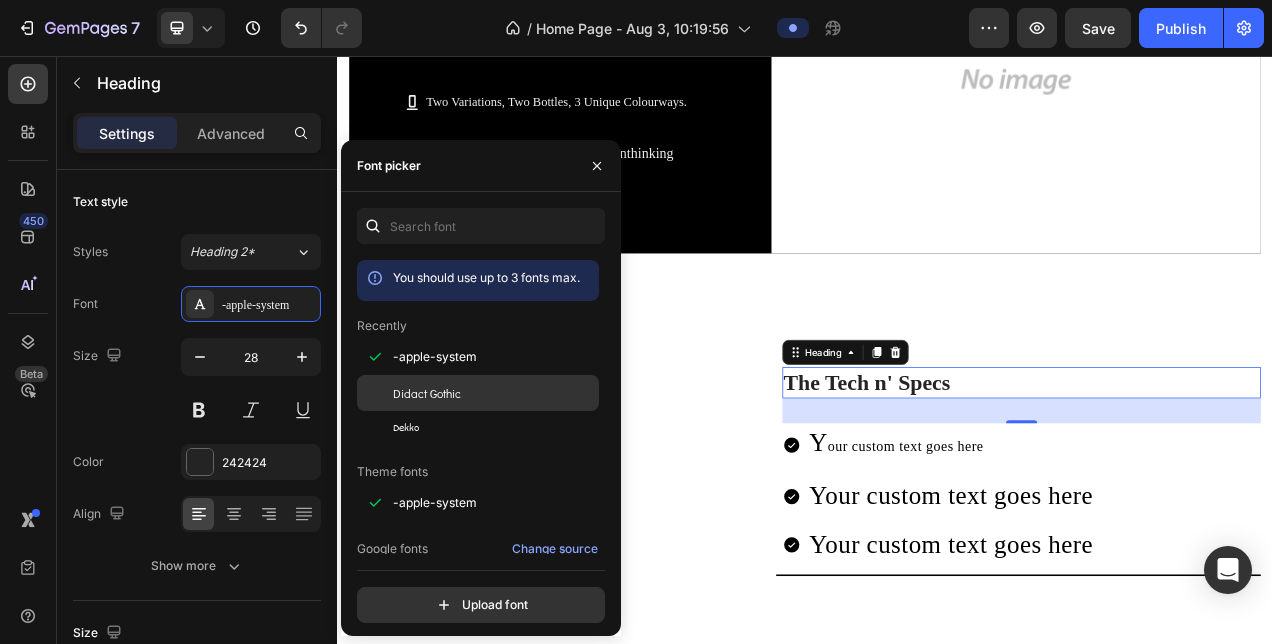 click on "Didact Gothic" at bounding box center [427, 393] 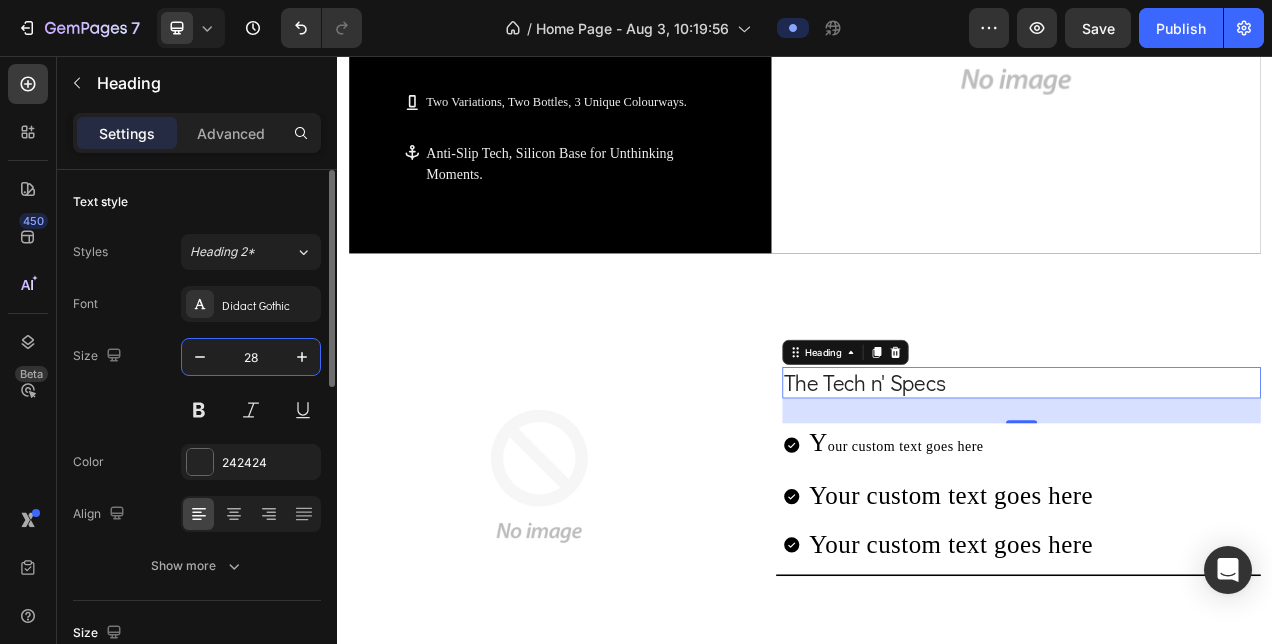 click on "28" at bounding box center [251, 357] 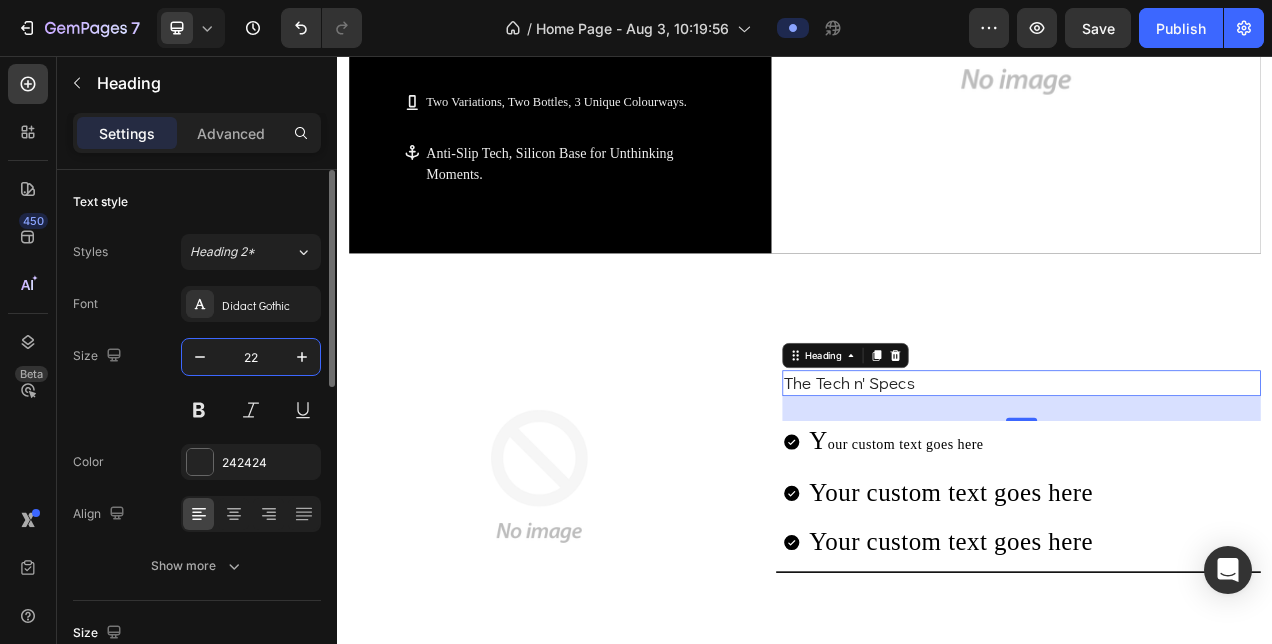 type on "22" 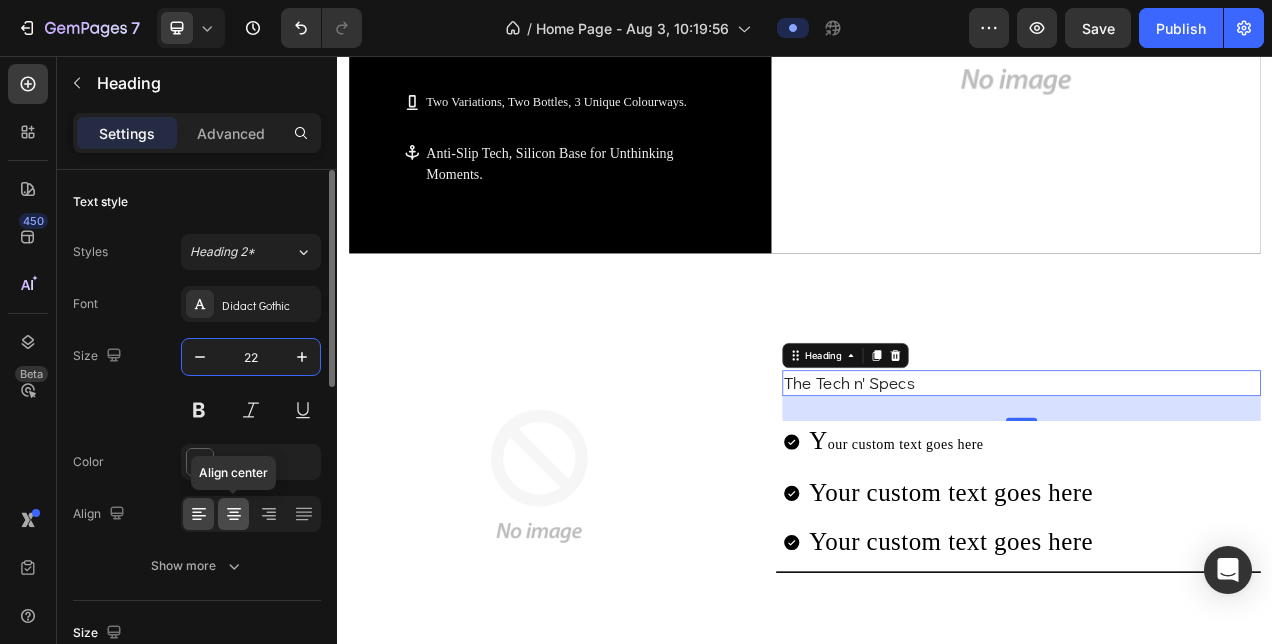 click 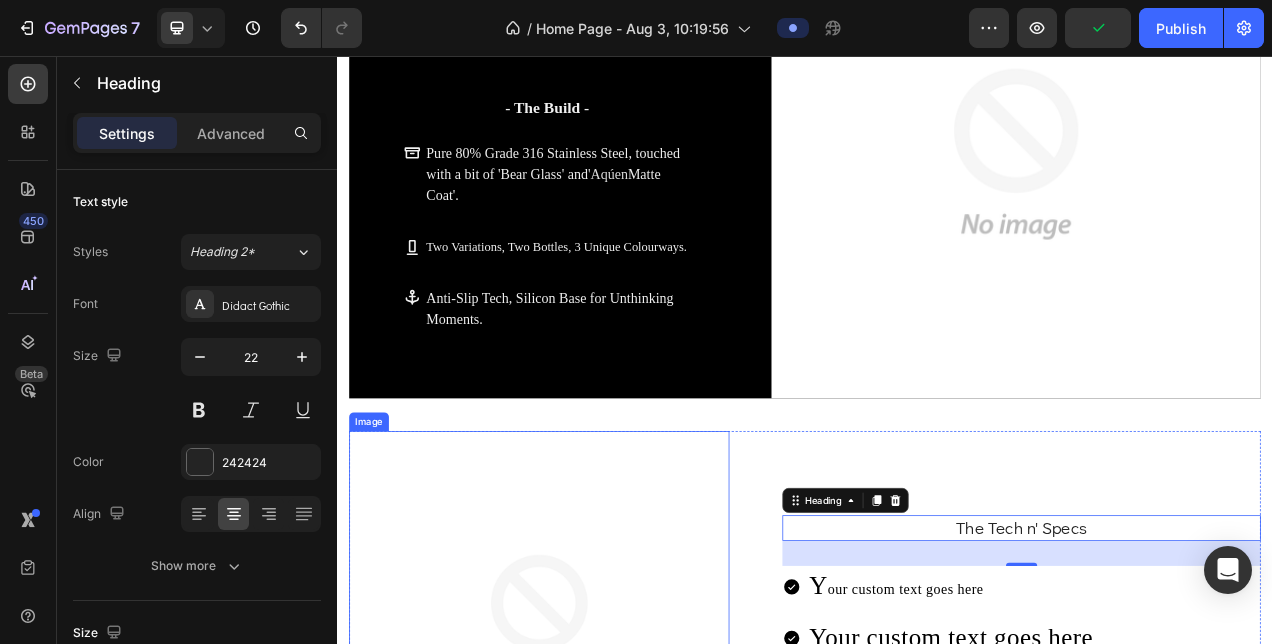 scroll, scrollTop: 1485, scrollLeft: 0, axis: vertical 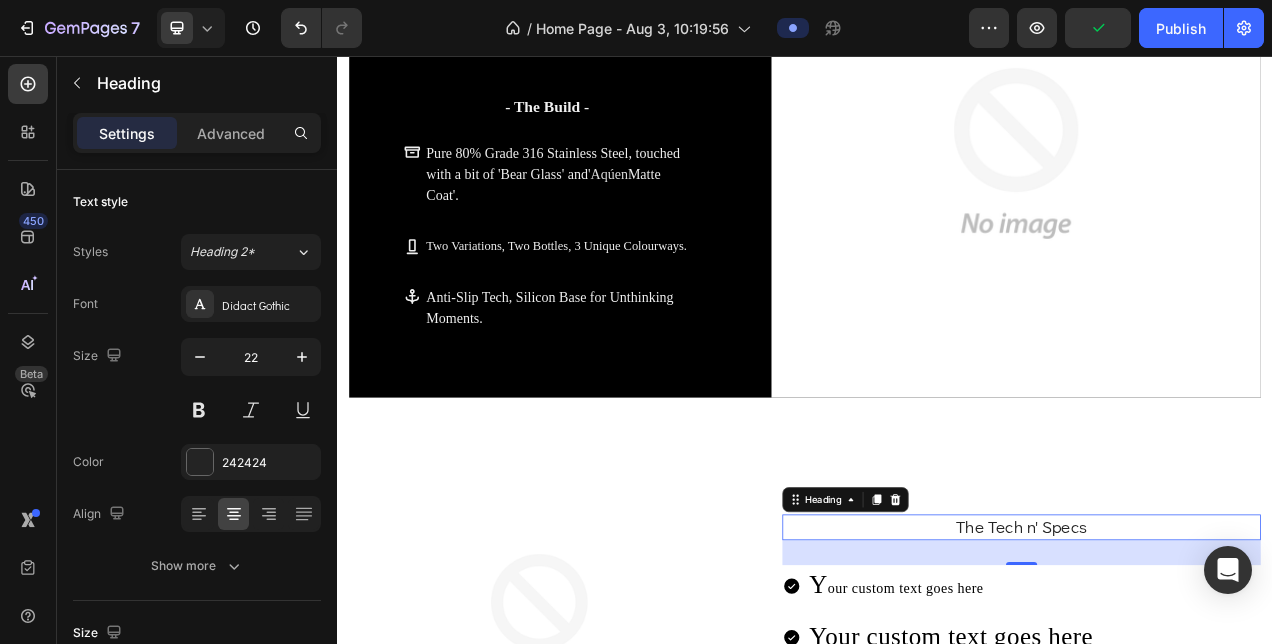 click on "The Tech n' Specs" at bounding box center (1215, 660) 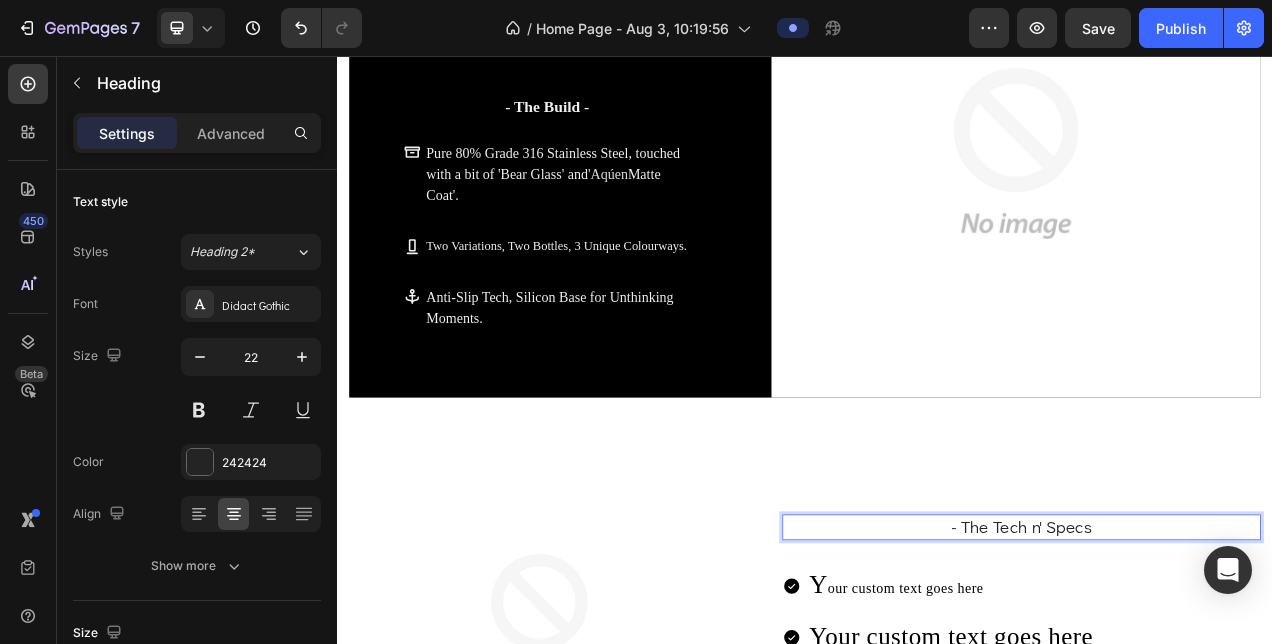 click on "- The Tech n' Specs" at bounding box center [1215, 660] 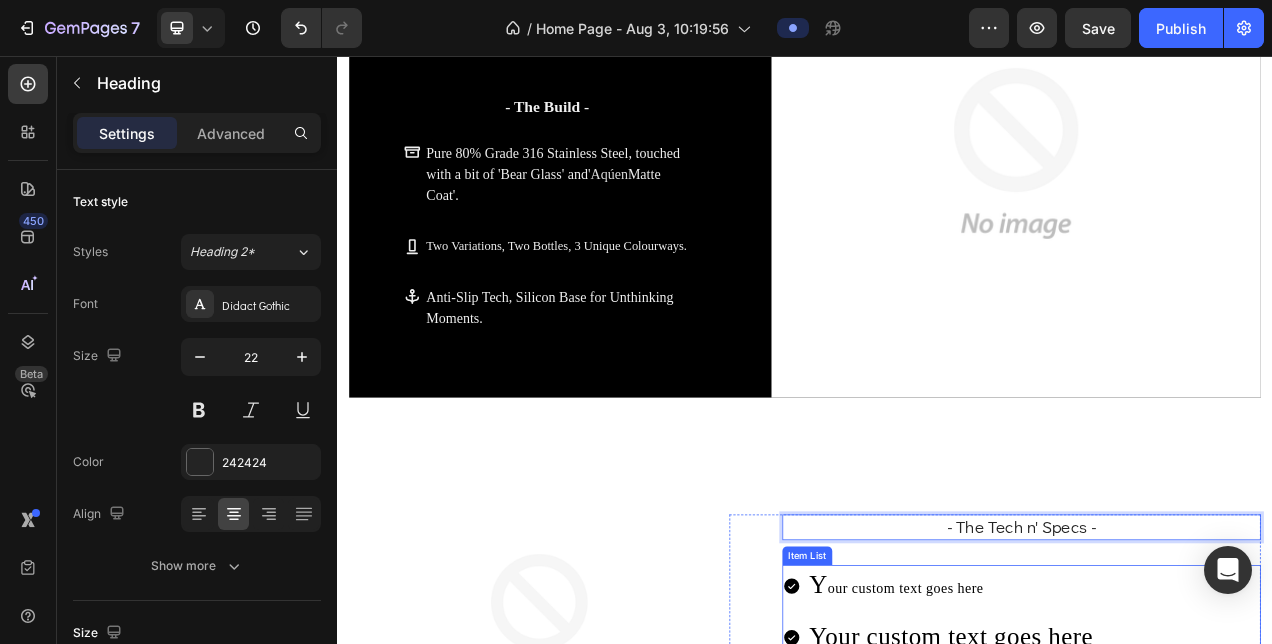 click on "Y our custom text goes here Your custom text goes here Your custom text goes here" at bounding box center (1215, 799) 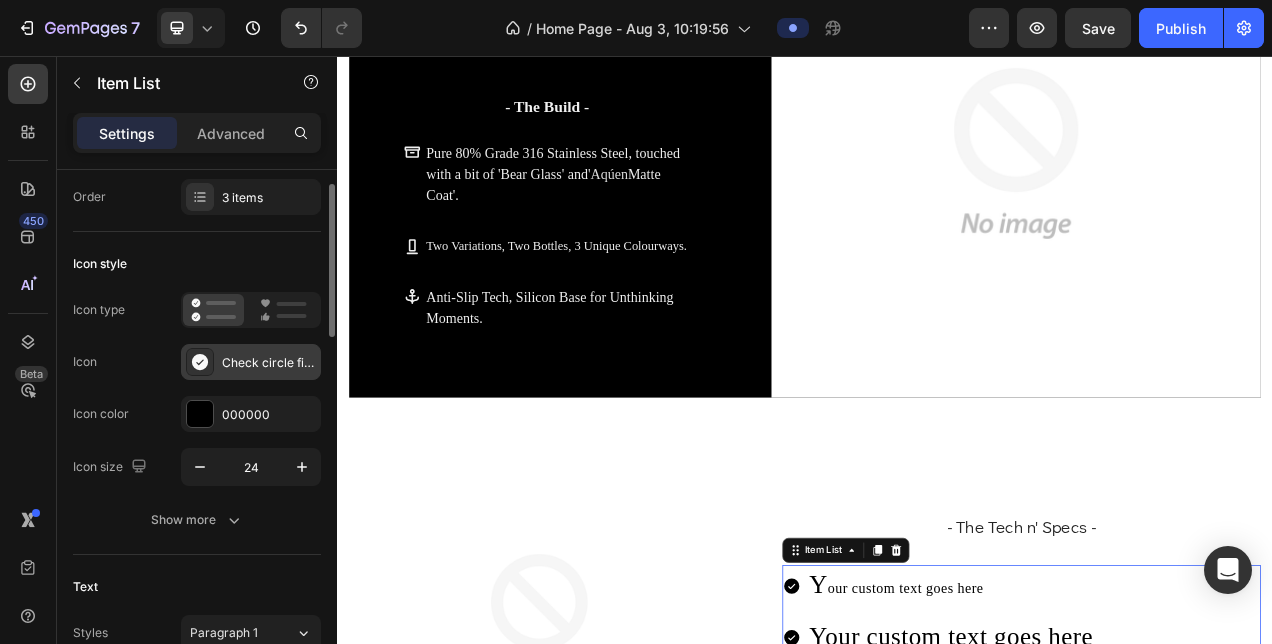 scroll, scrollTop: 52, scrollLeft: 0, axis: vertical 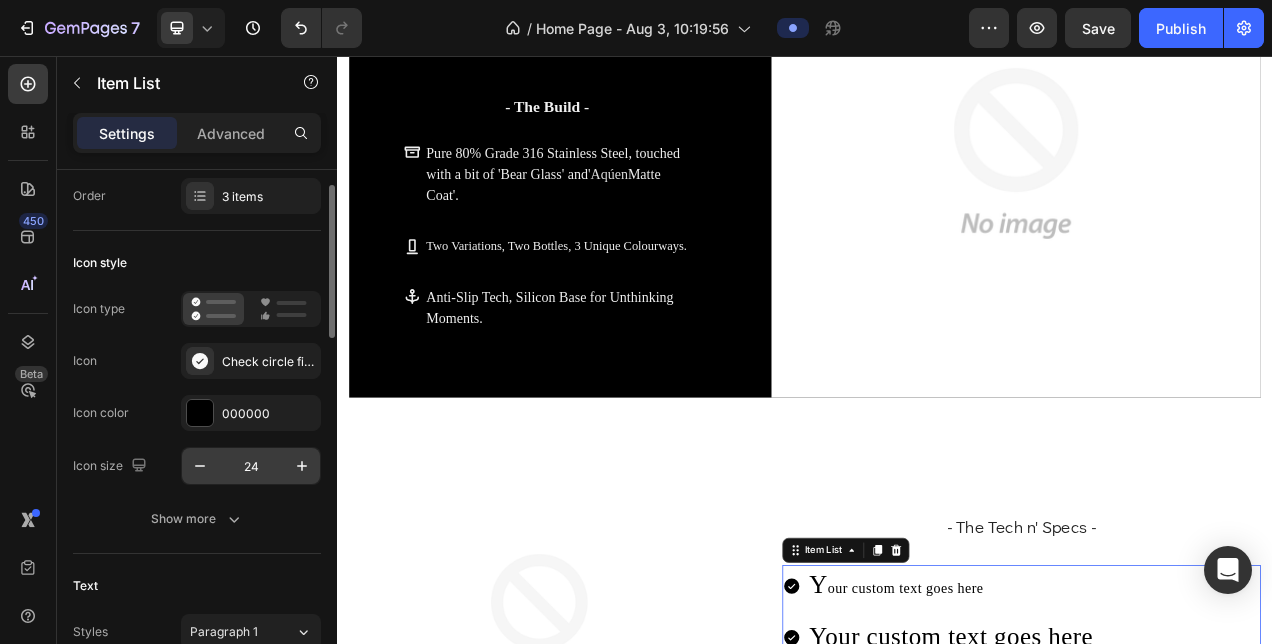 click on "24" at bounding box center [251, 466] 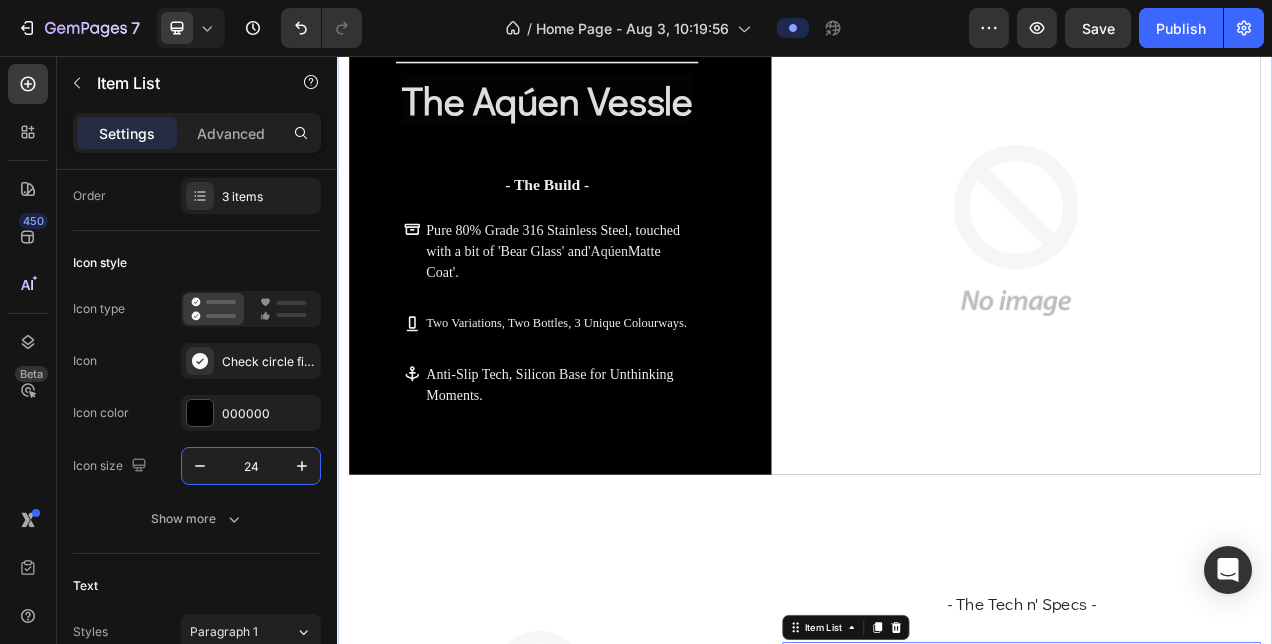 scroll, scrollTop: 1385, scrollLeft: 0, axis: vertical 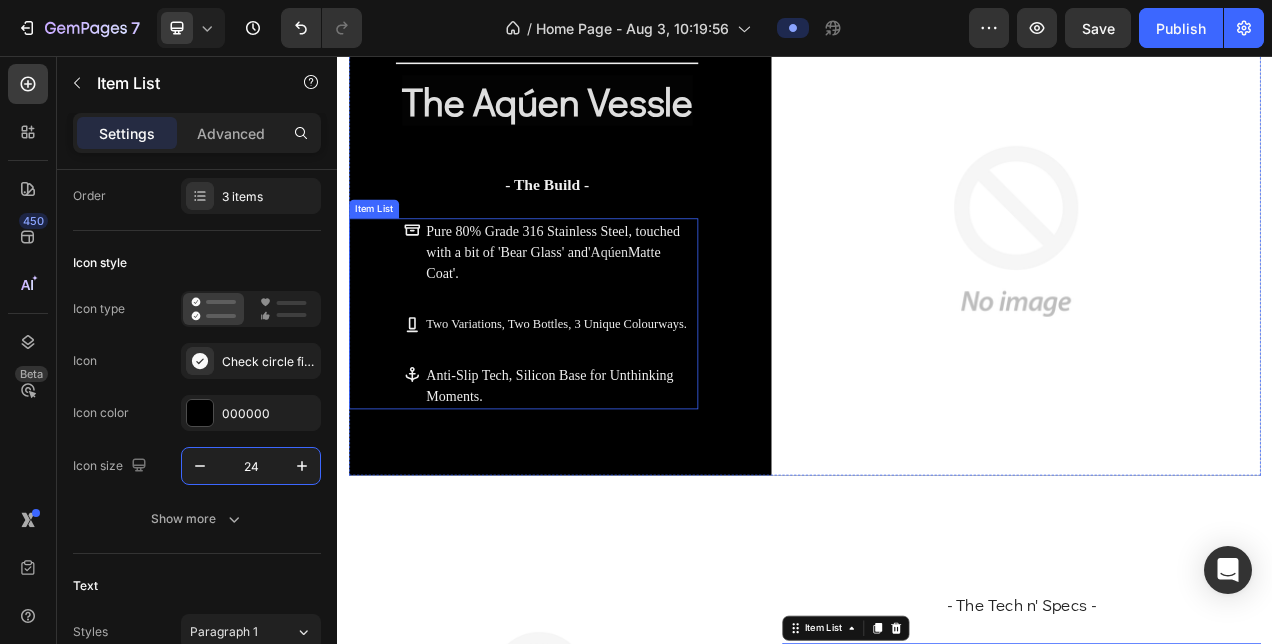 click on "Two Variations, Two Bottles, 3 Unique Colourways." at bounding box center (624, 400) 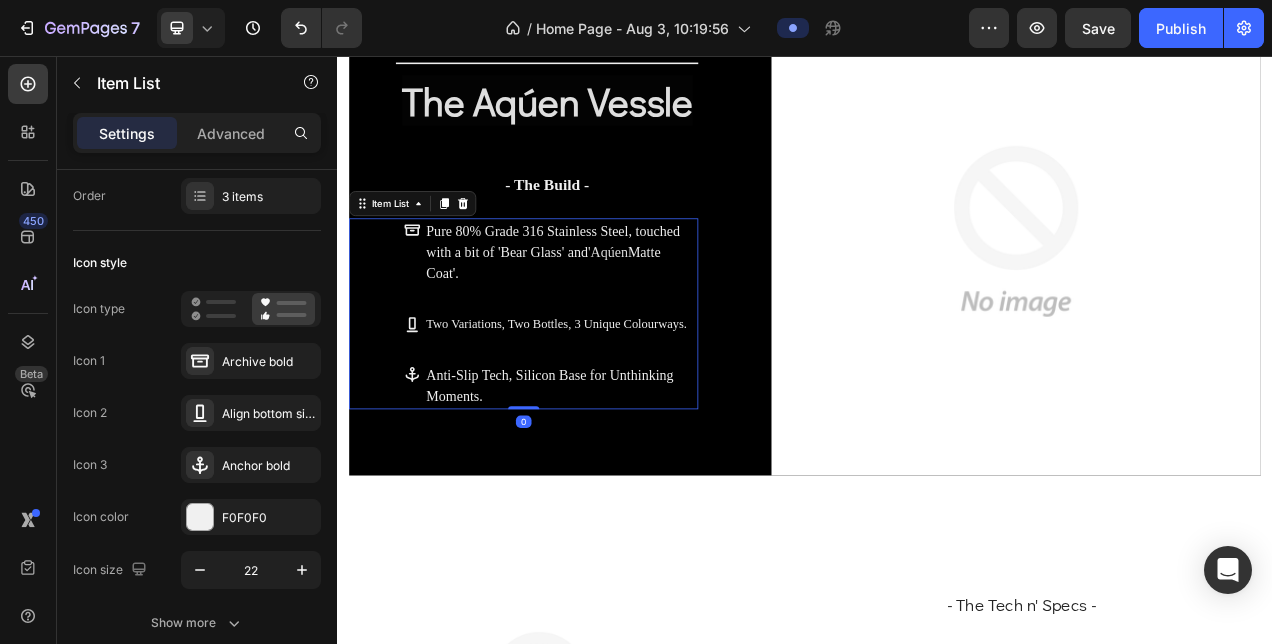 scroll, scrollTop: 52, scrollLeft: 0, axis: vertical 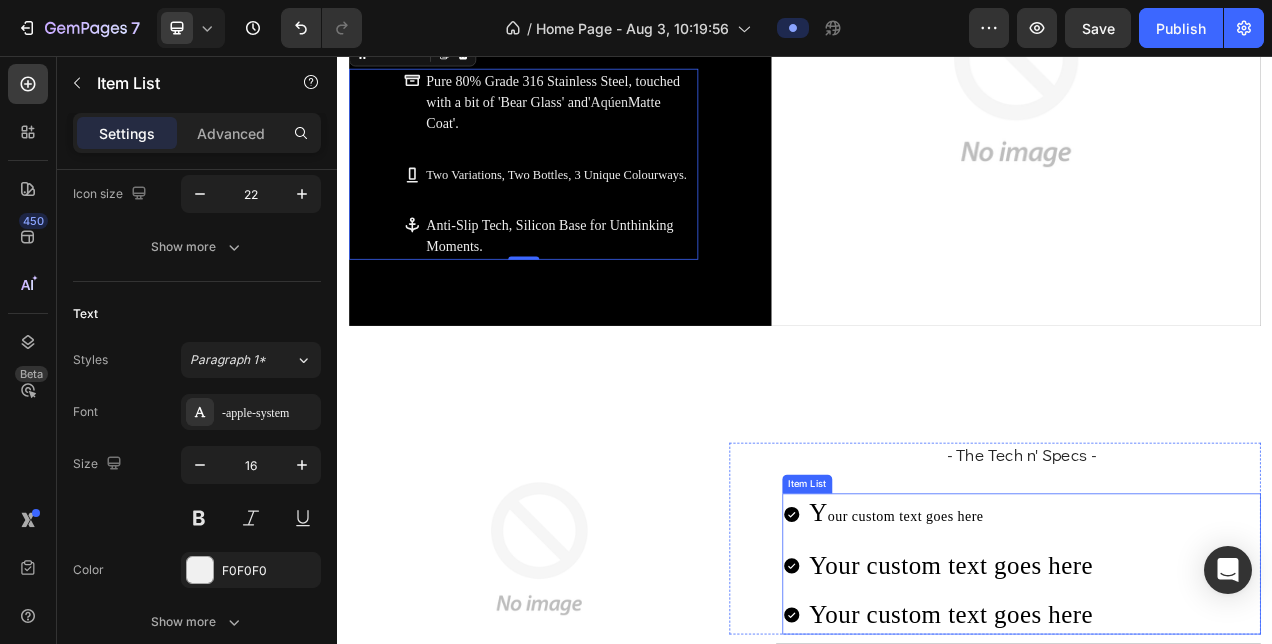click on "Your custom text goes here" at bounding box center (1125, 709) 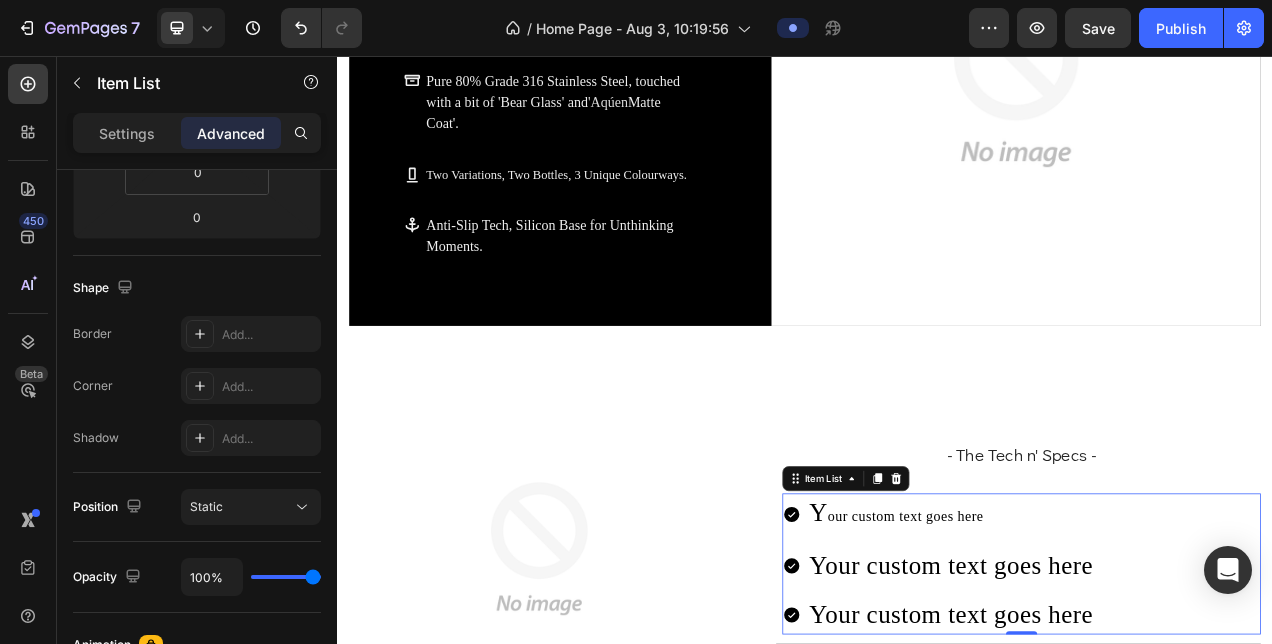 scroll, scrollTop: 428, scrollLeft: 0, axis: vertical 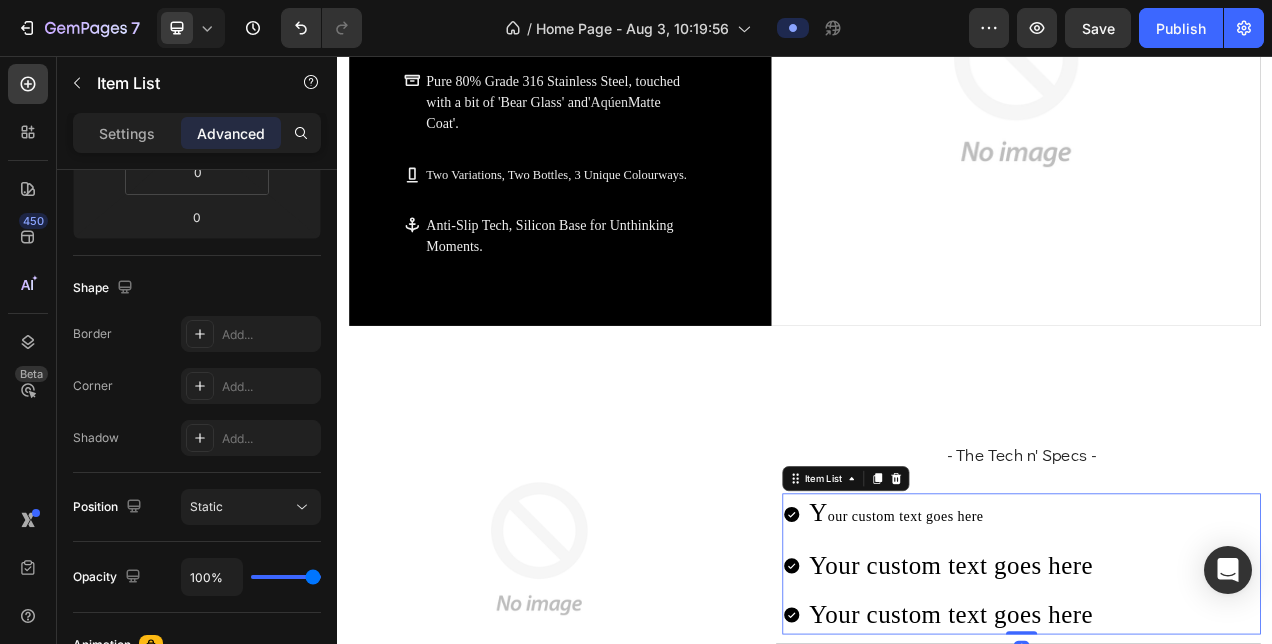 click on "Y our custom text goes here Your custom text goes here Your custom text goes here" at bounding box center (1109, 707) 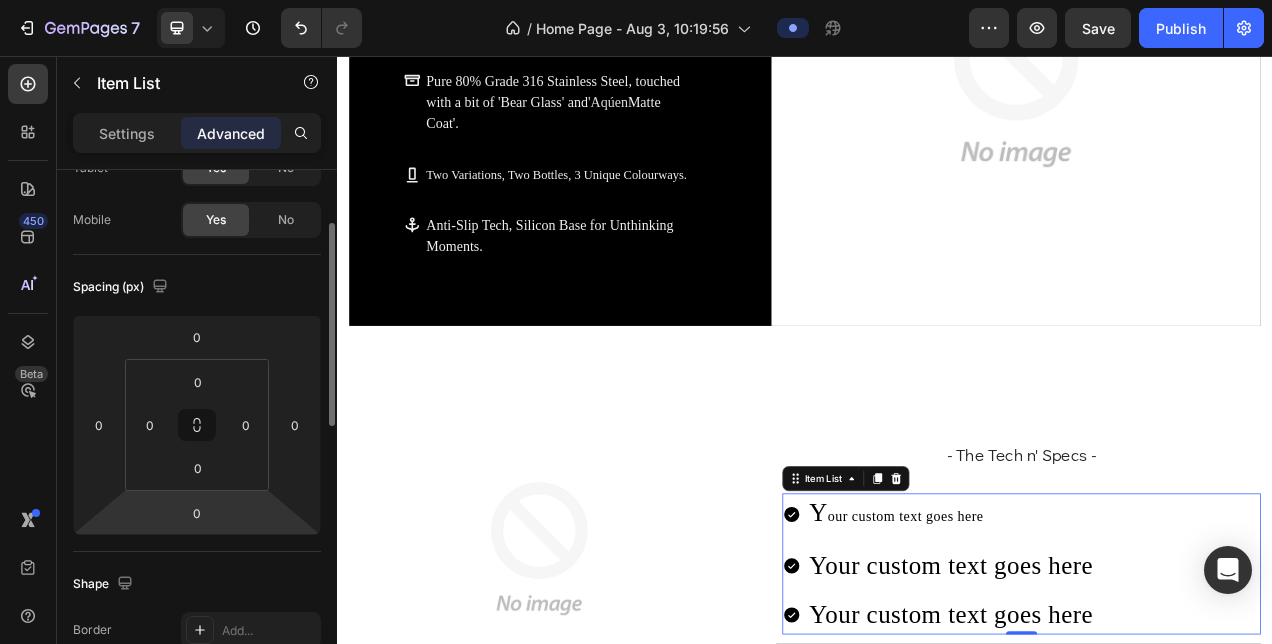 scroll, scrollTop: 116, scrollLeft: 0, axis: vertical 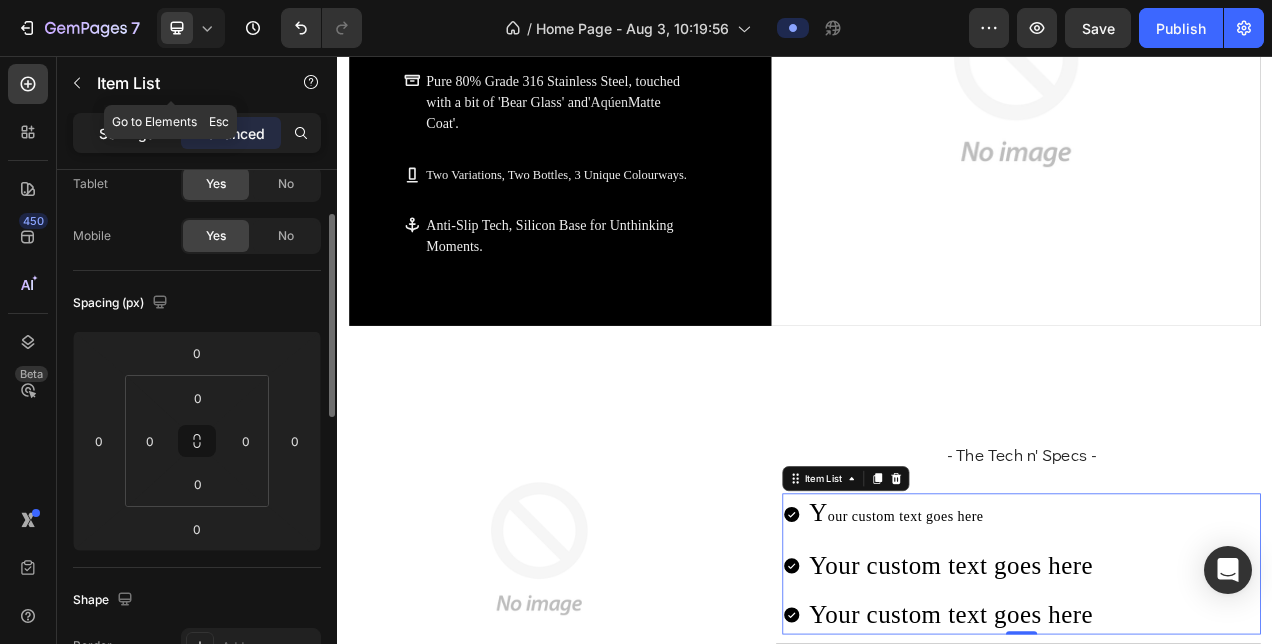 click on "Item List" 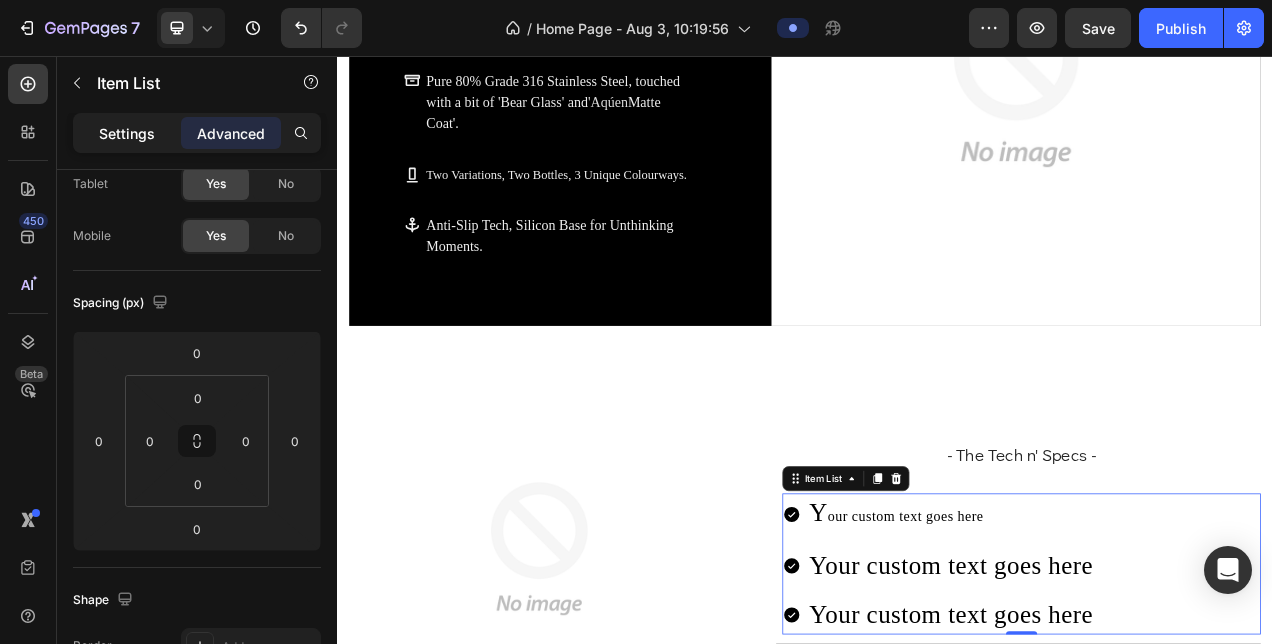 click on "Settings" at bounding box center (127, 133) 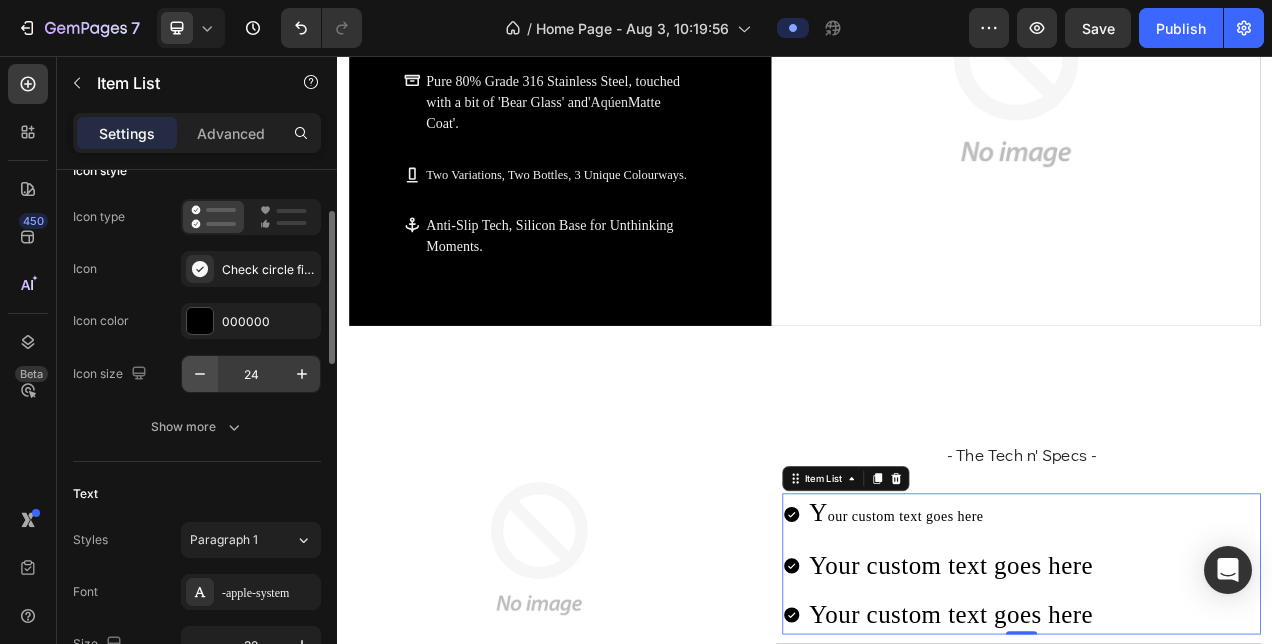 scroll, scrollTop: 145, scrollLeft: 0, axis: vertical 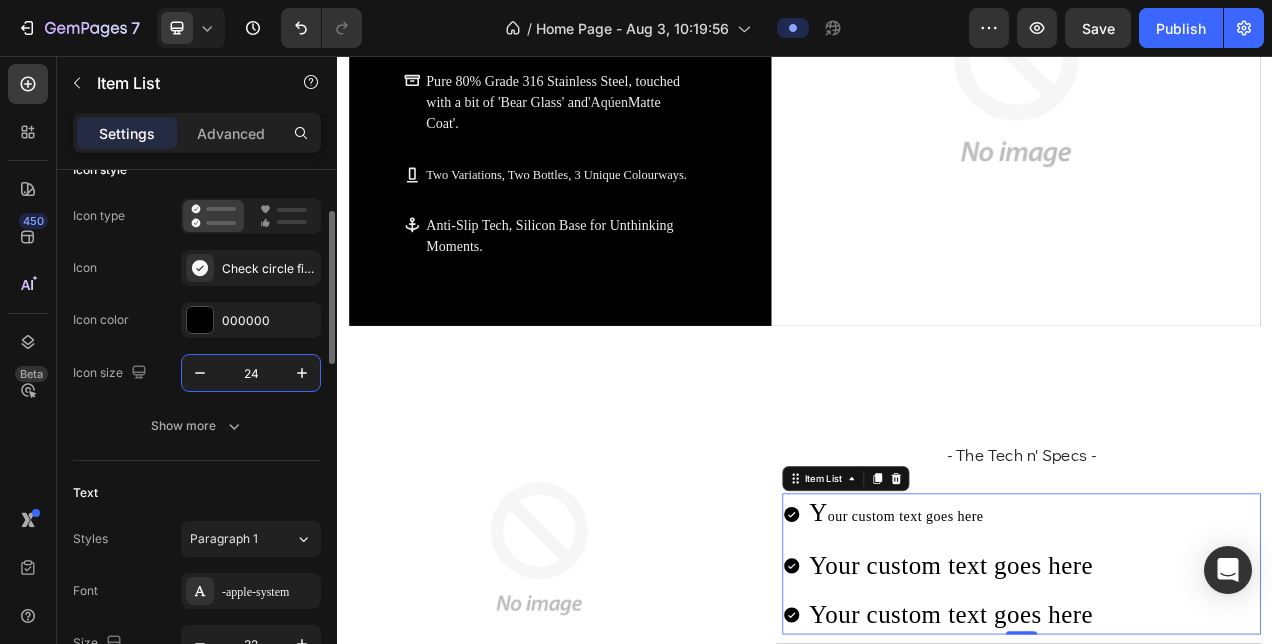 click on "24" at bounding box center [251, 373] 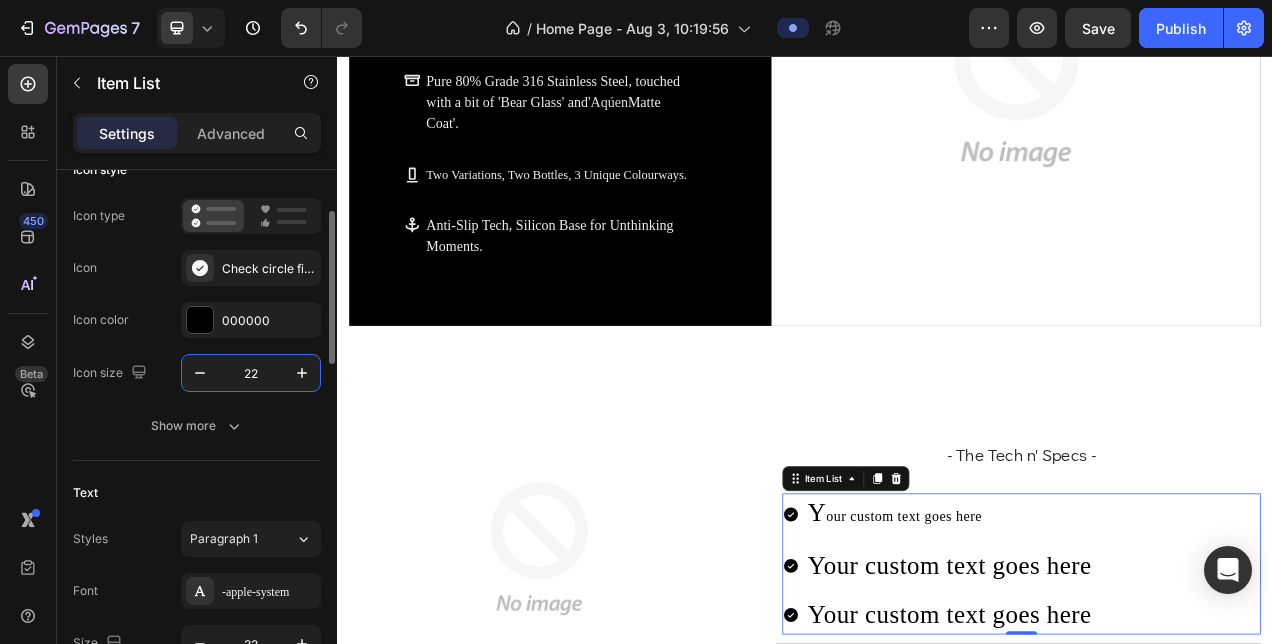 type on "22" 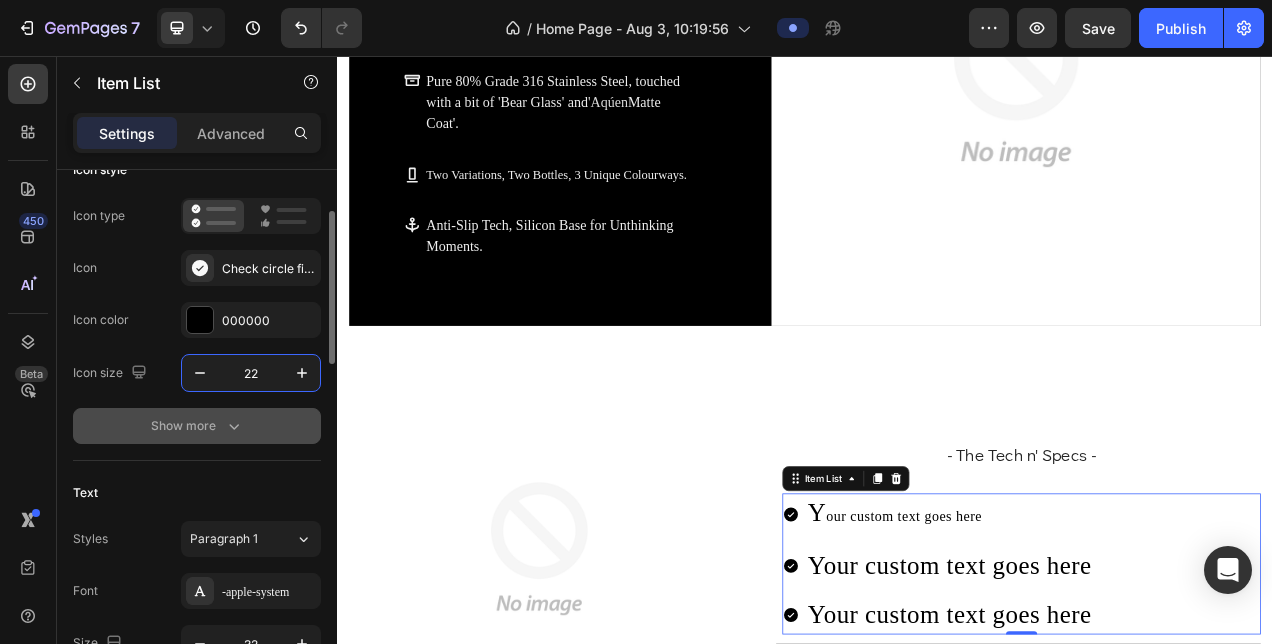 click on "Show more" at bounding box center (197, 426) 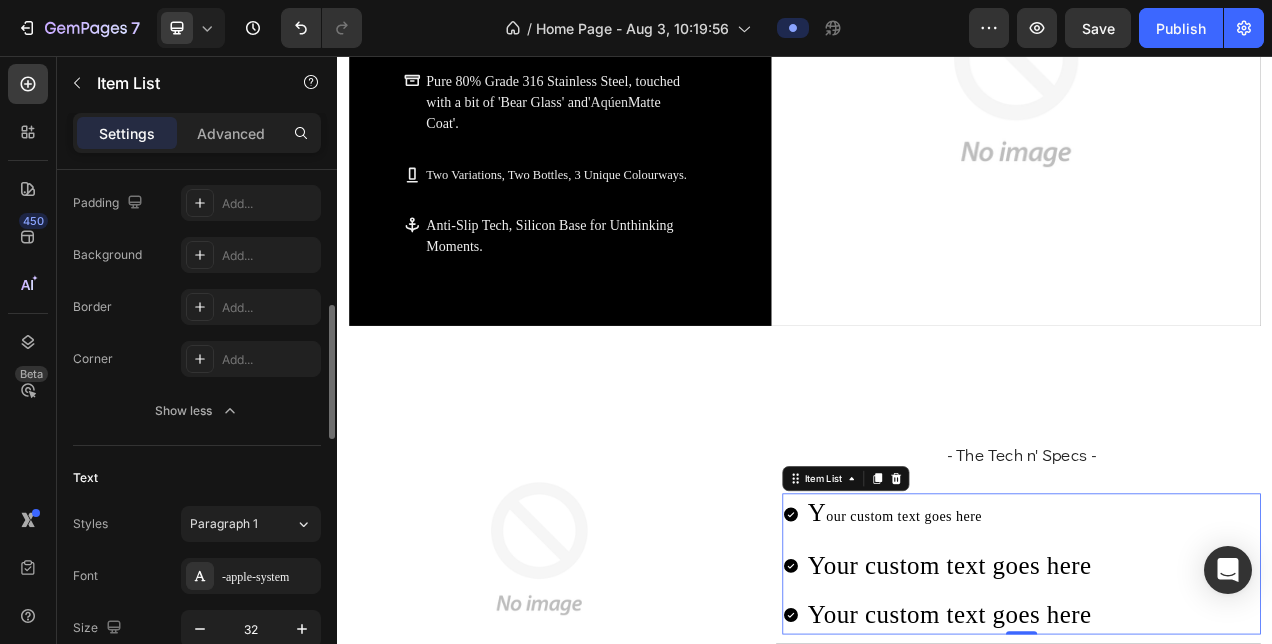 scroll, scrollTop: 375, scrollLeft: 0, axis: vertical 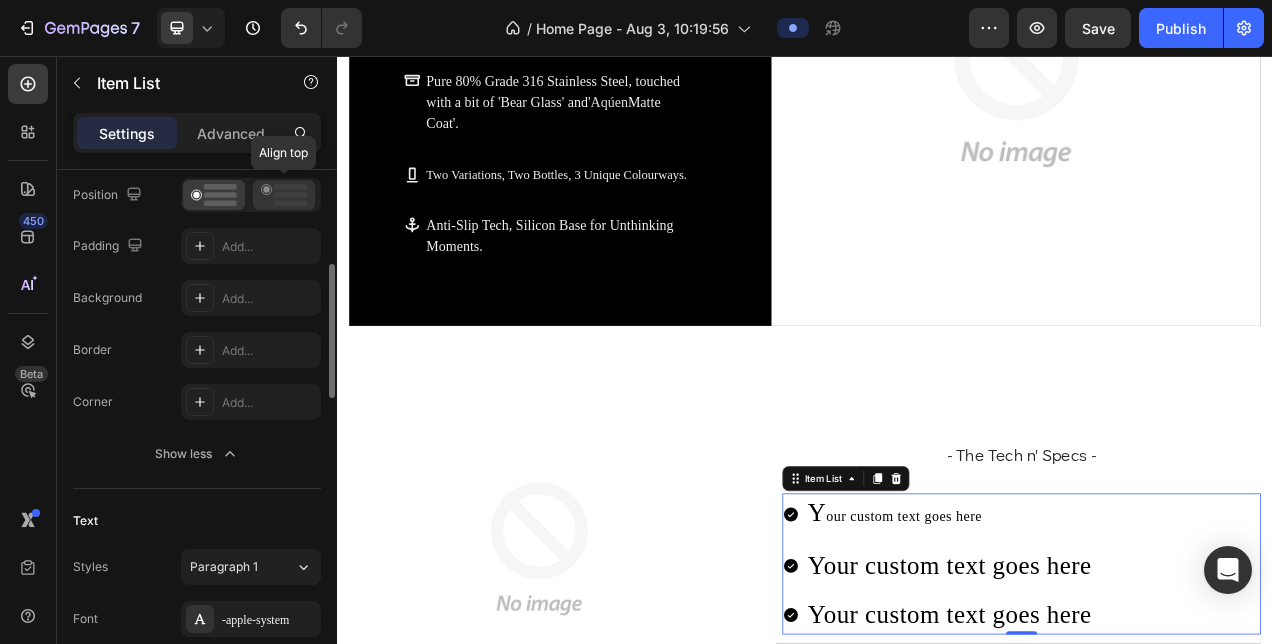 click 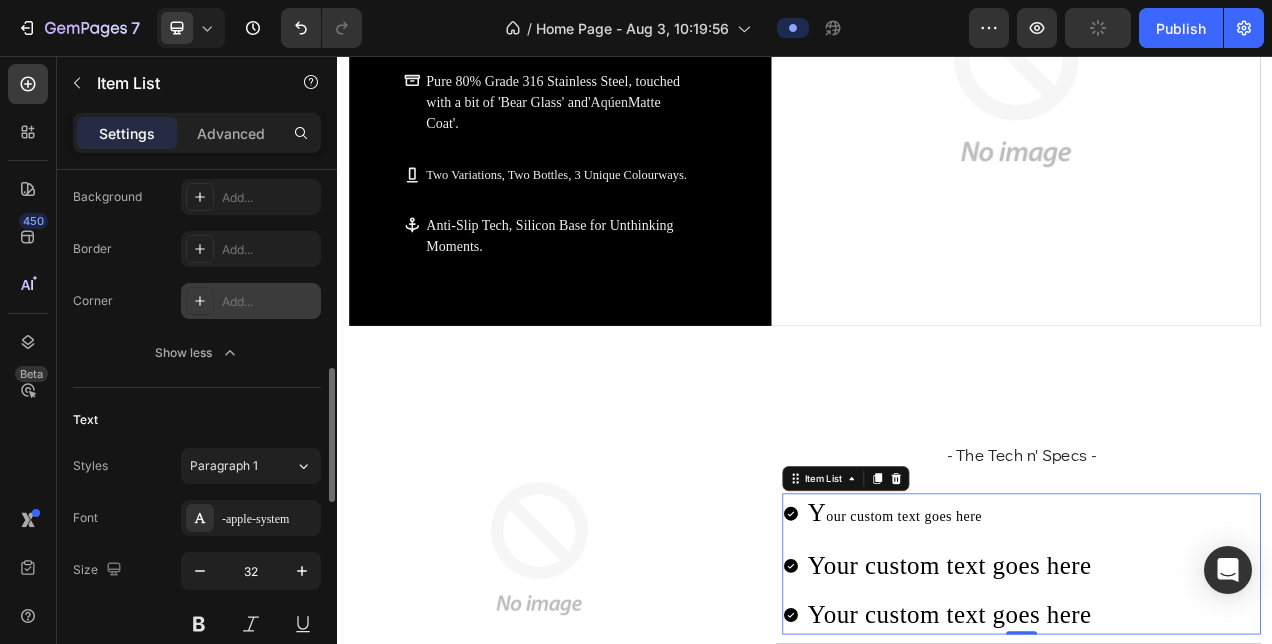 scroll, scrollTop: 538, scrollLeft: 0, axis: vertical 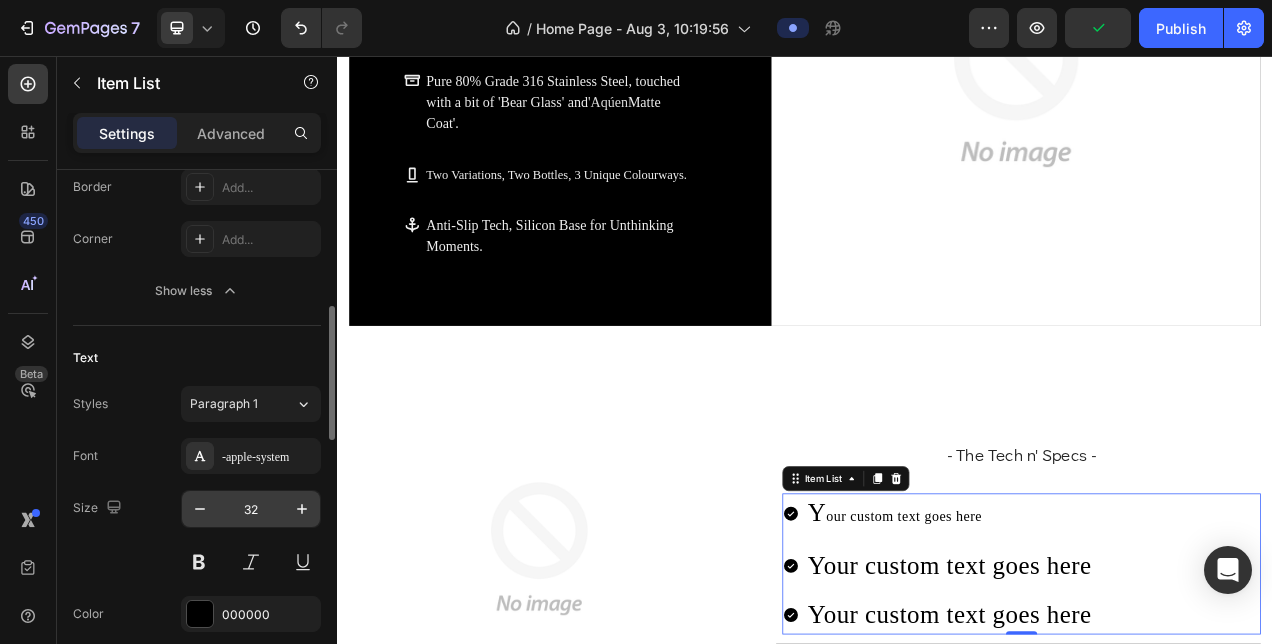 click on "32" at bounding box center [251, 509] 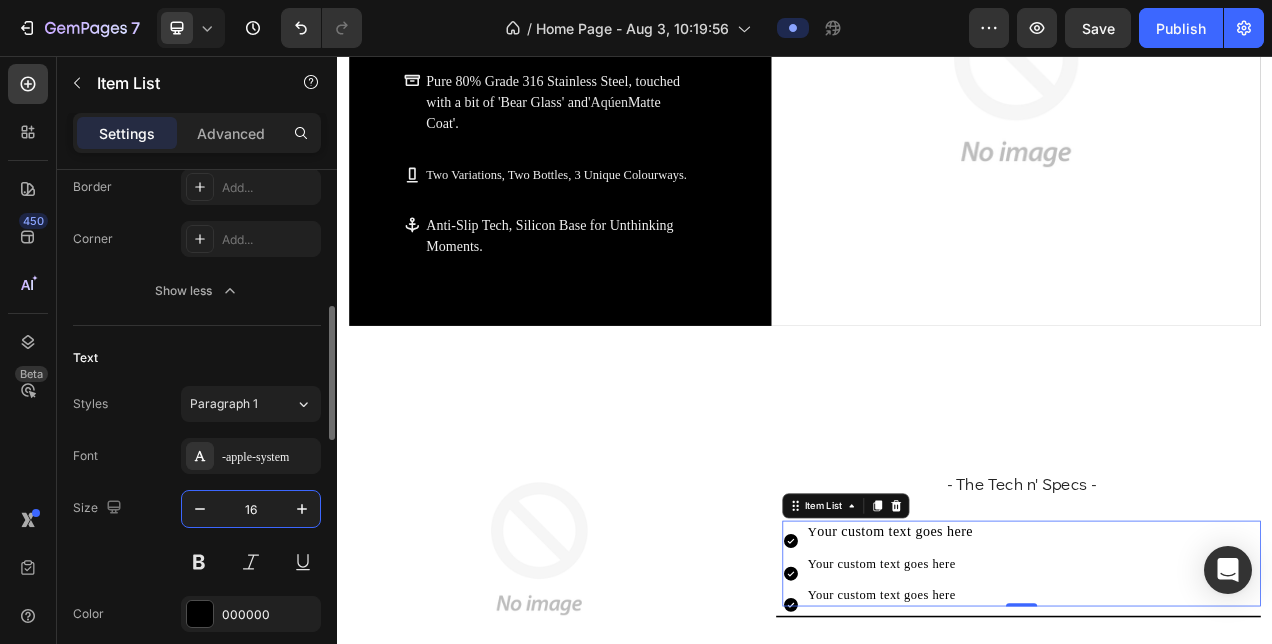type on "16" 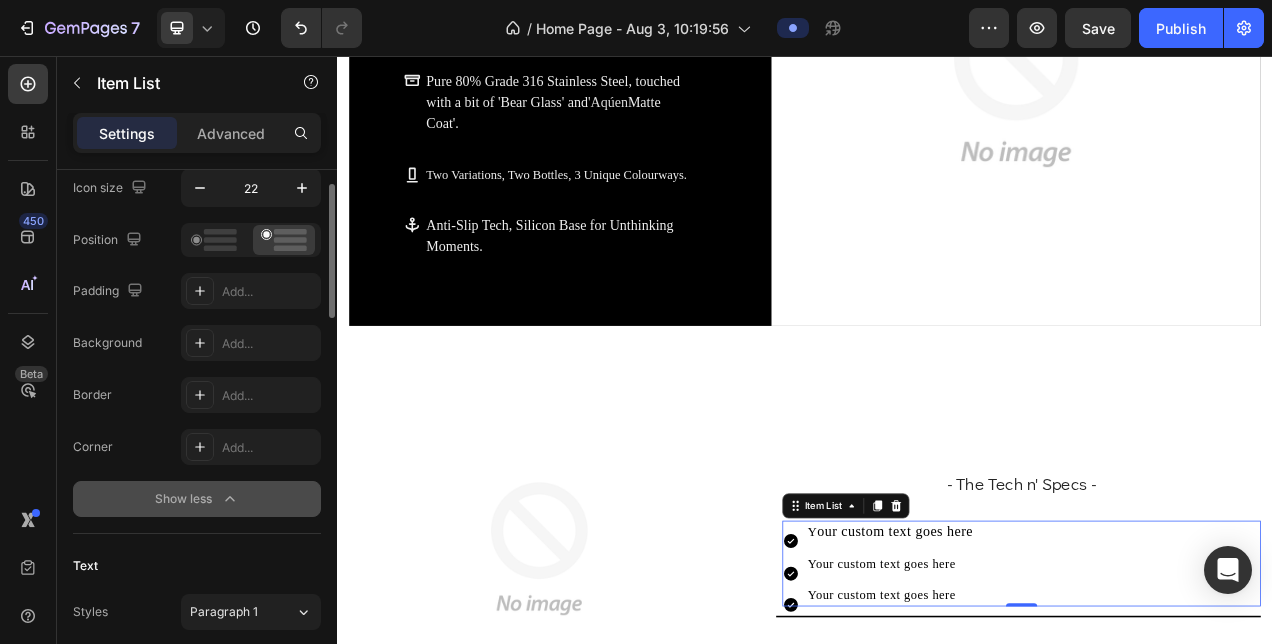 scroll, scrollTop: 275, scrollLeft: 0, axis: vertical 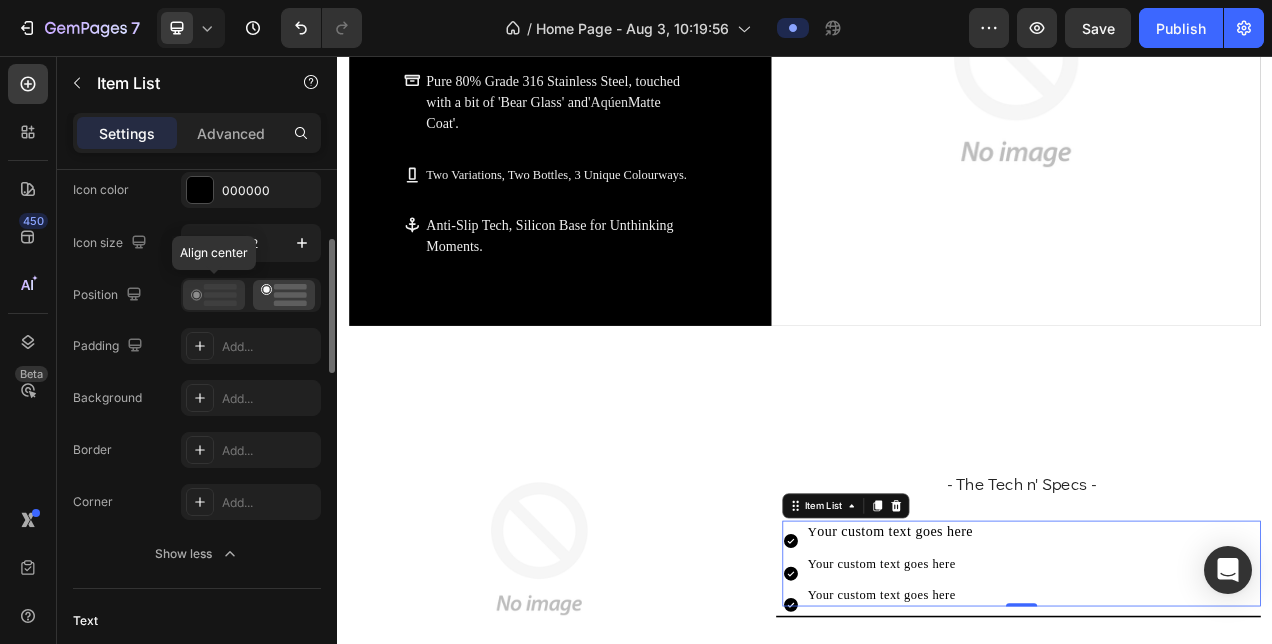 click 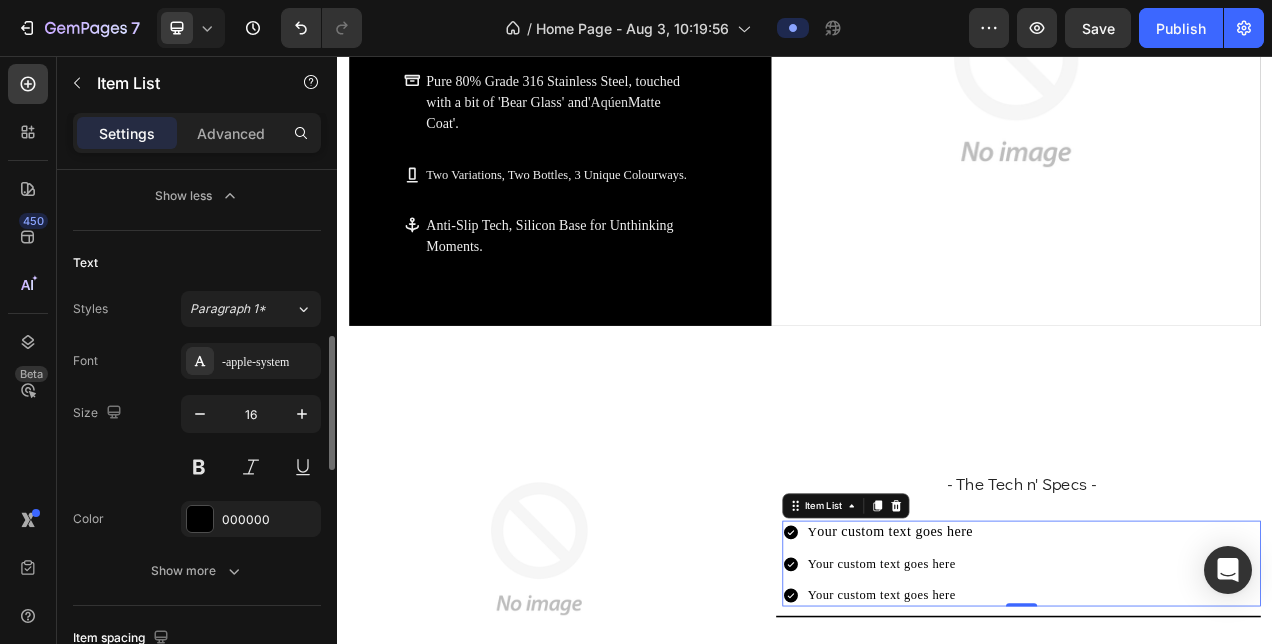 scroll, scrollTop: 638, scrollLeft: 0, axis: vertical 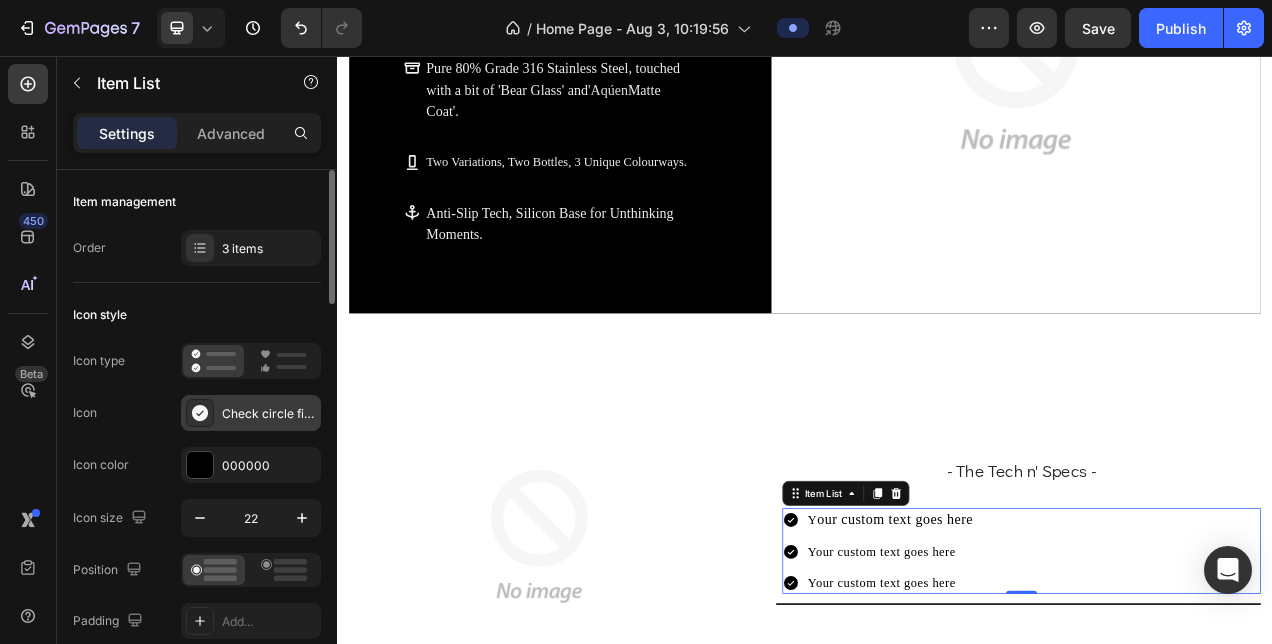 click on "Check circle filled" at bounding box center [269, 414] 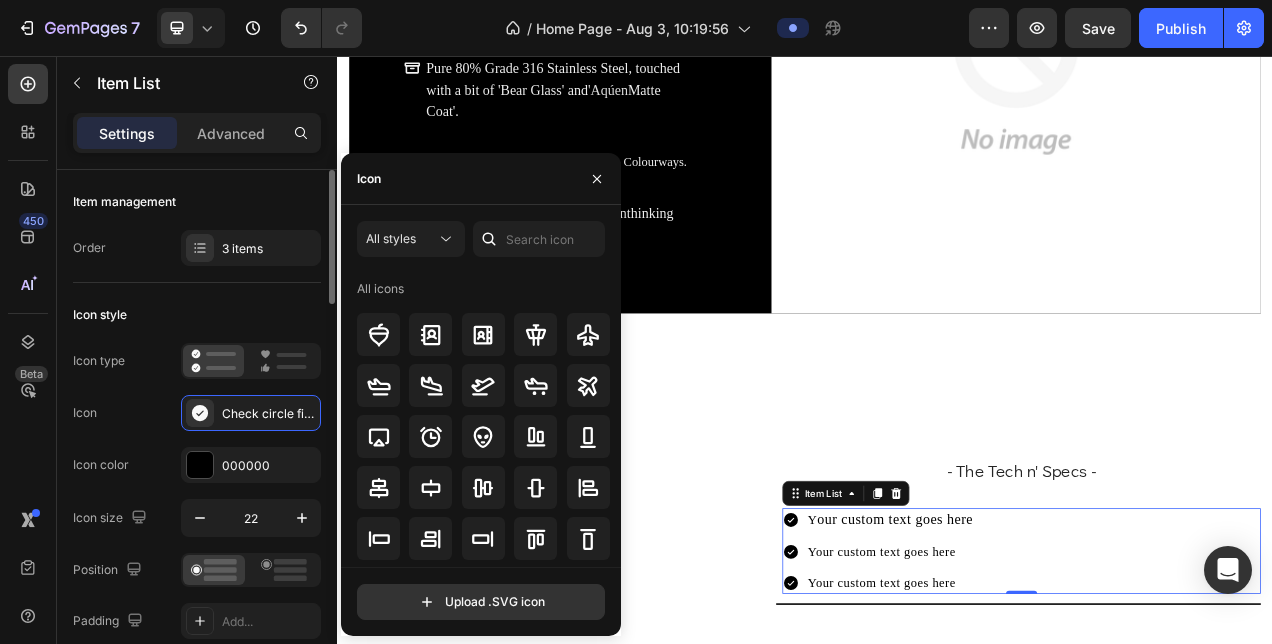 click on "Icon style" at bounding box center [197, 315] 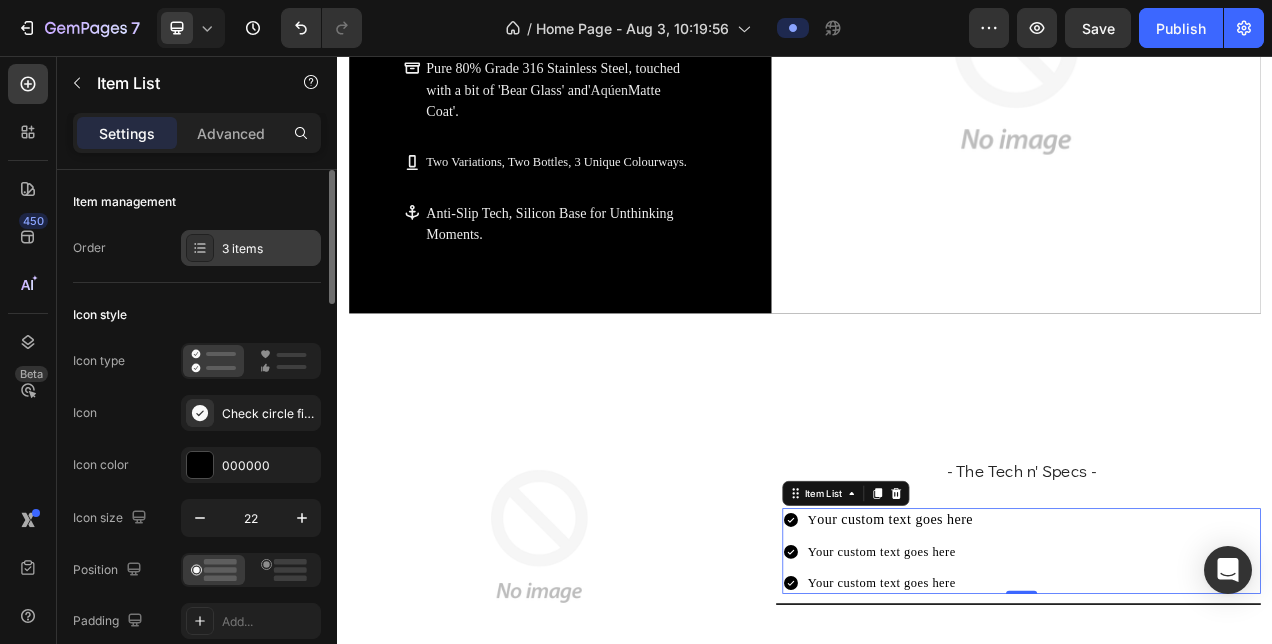 click on "3 items" at bounding box center (269, 249) 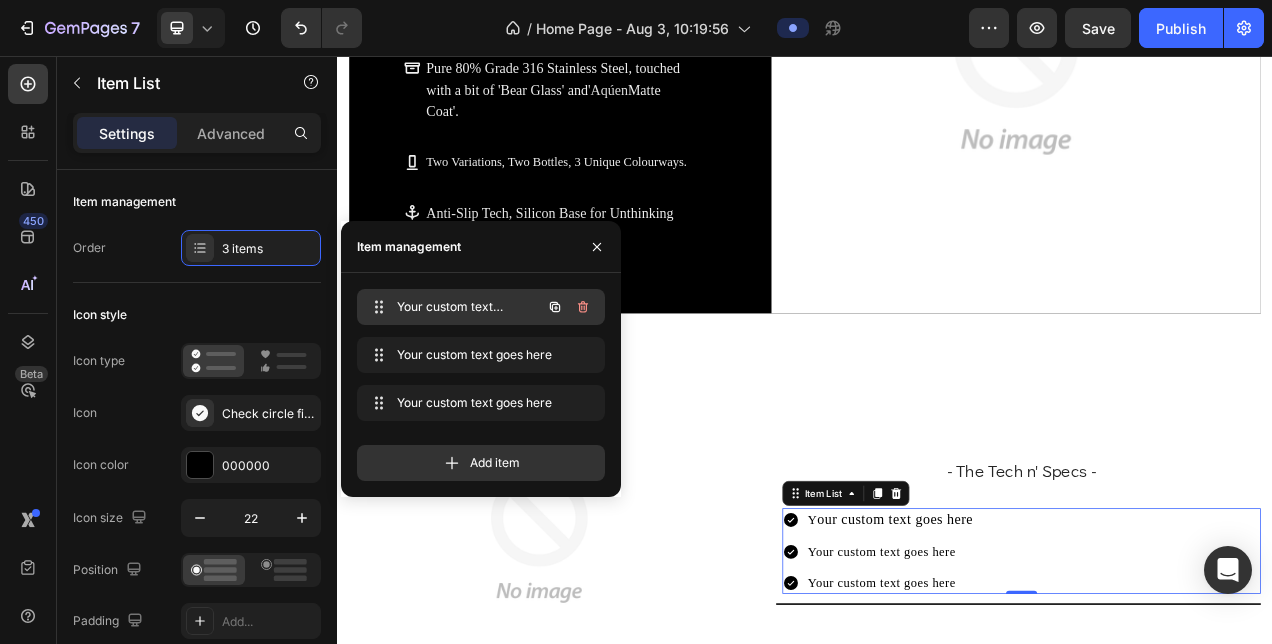 click on "Your custom text goes here" at bounding box center (453, 307) 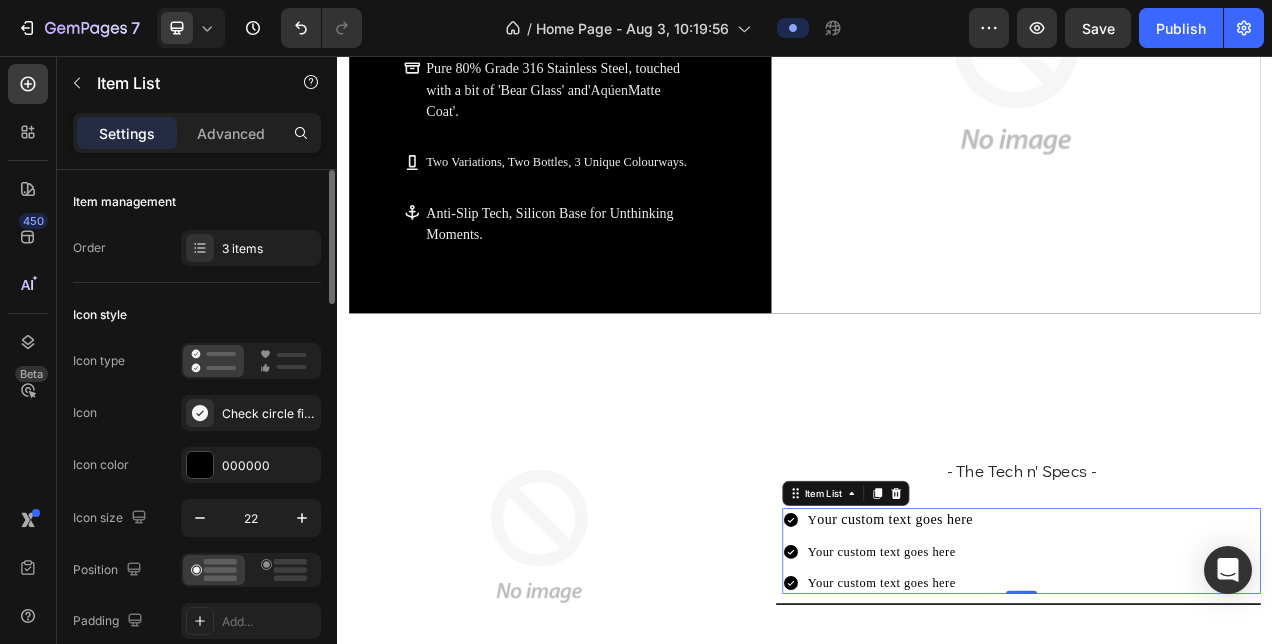 click on "Icon style Icon type  Icon Check circle filled Icon color 000000 Icon size 22 Position Padding Add... Background Add... Border Add... Corner Add... Show less" 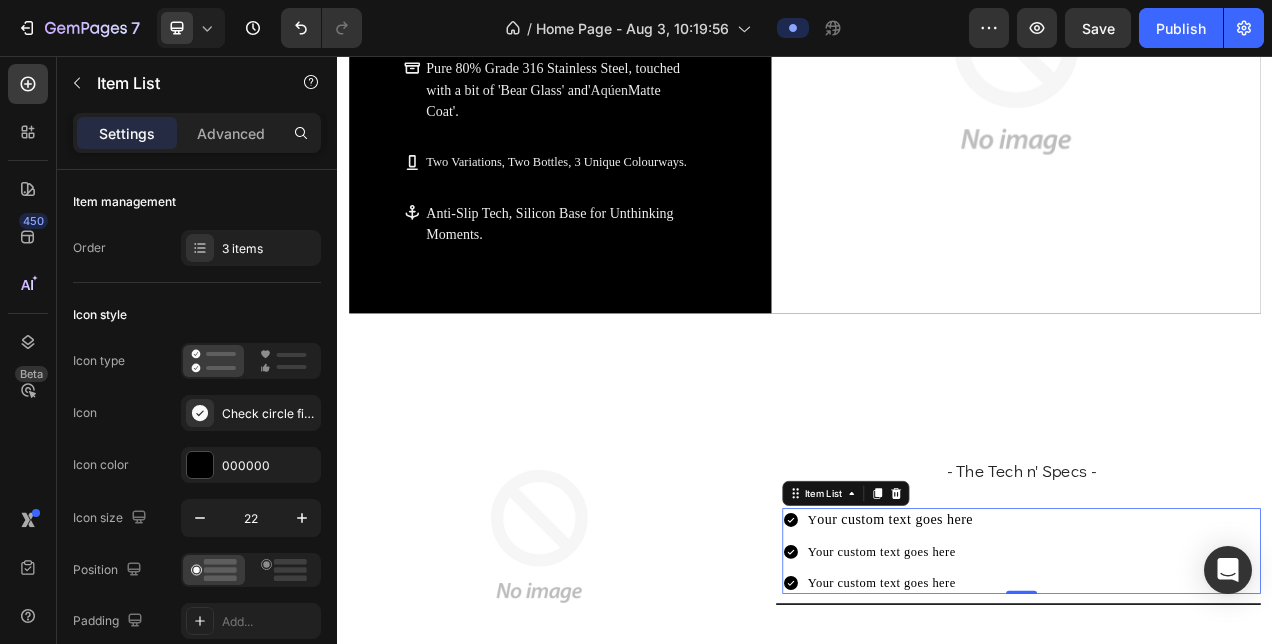 click 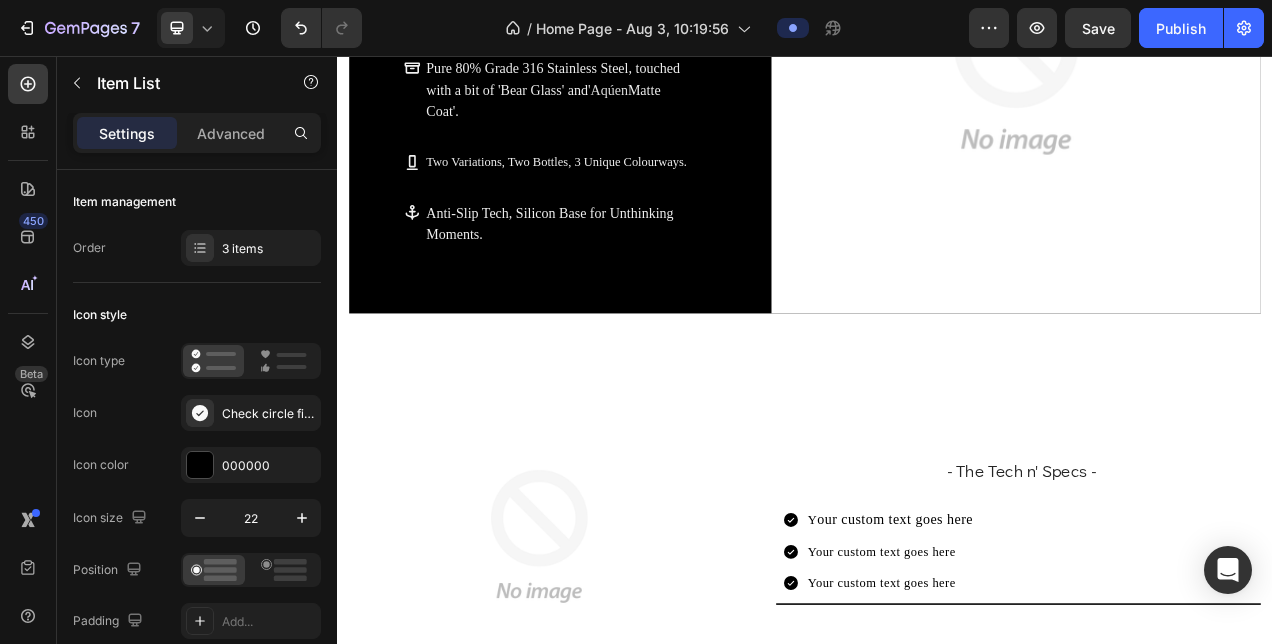 click 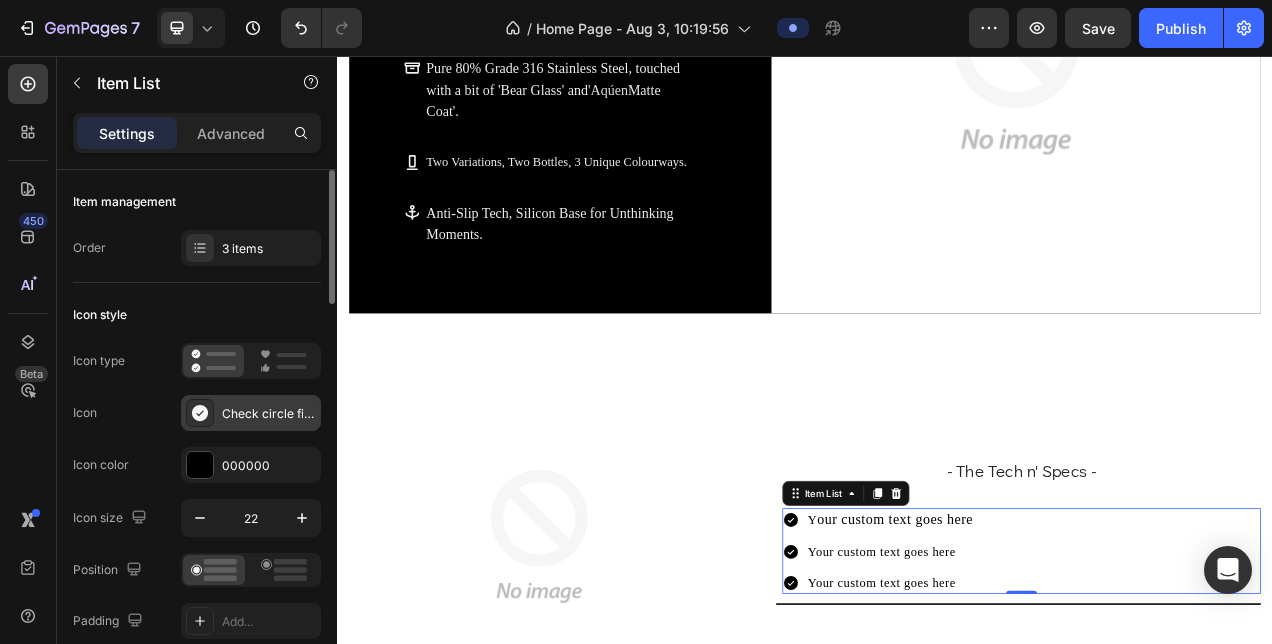 click on "Check circle filled" at bounding box center [269, 414] 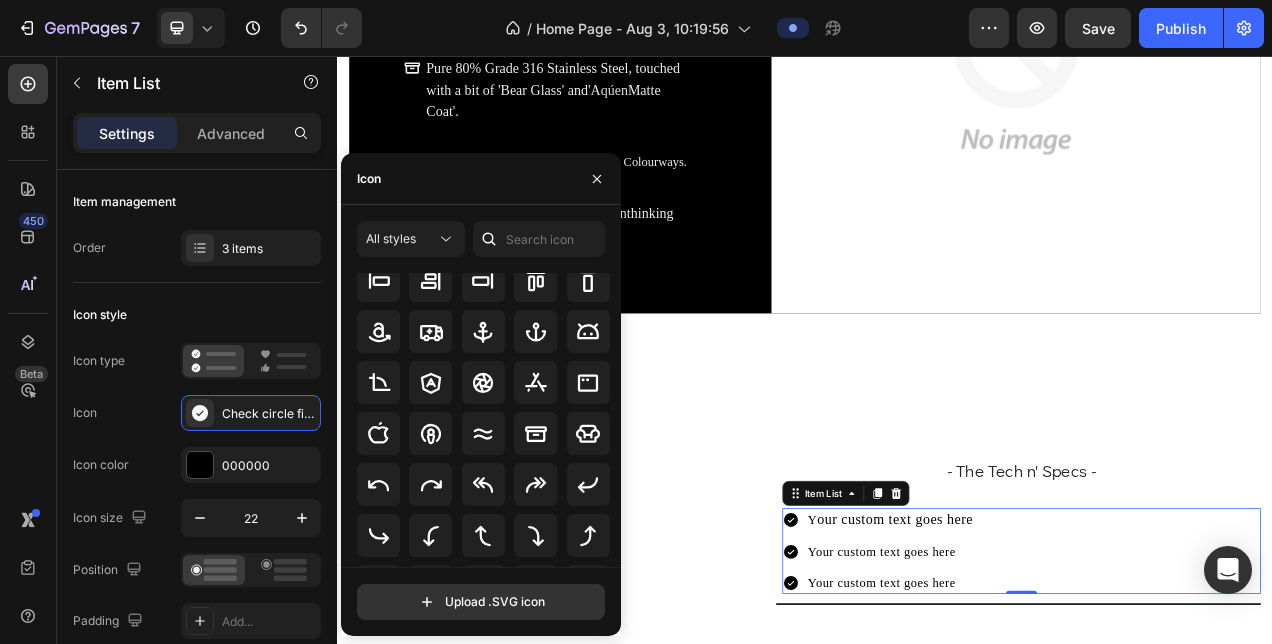 scroll, scrollTop: 0, scrollLeft: 0, axis: both 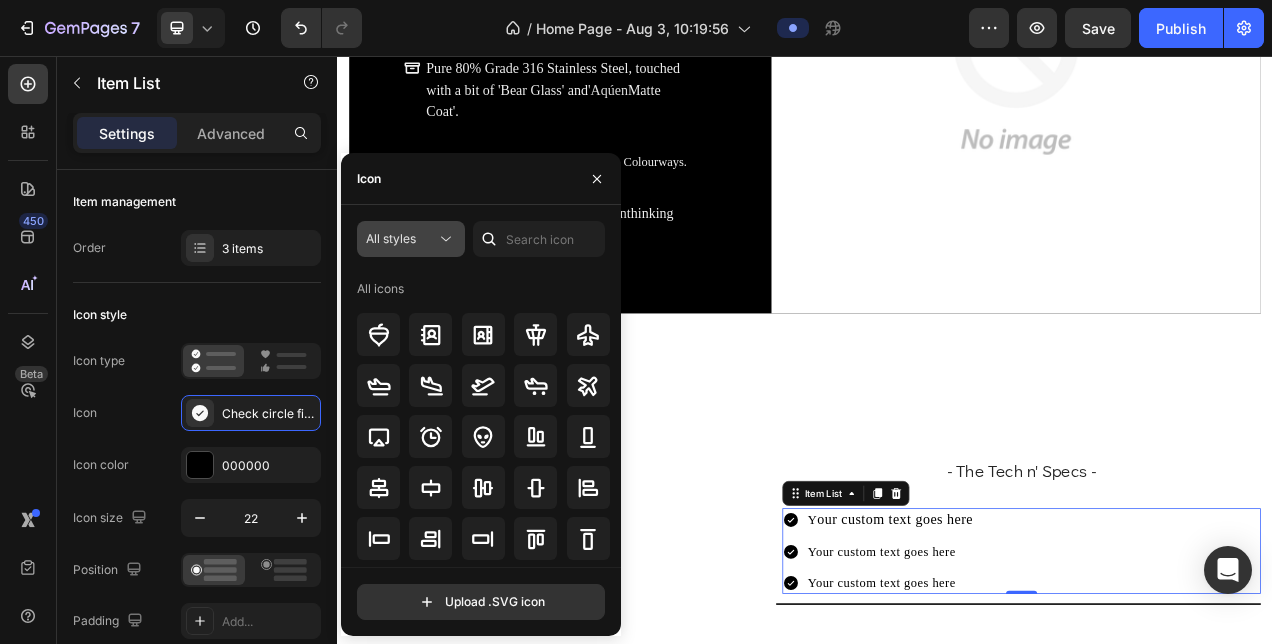 click 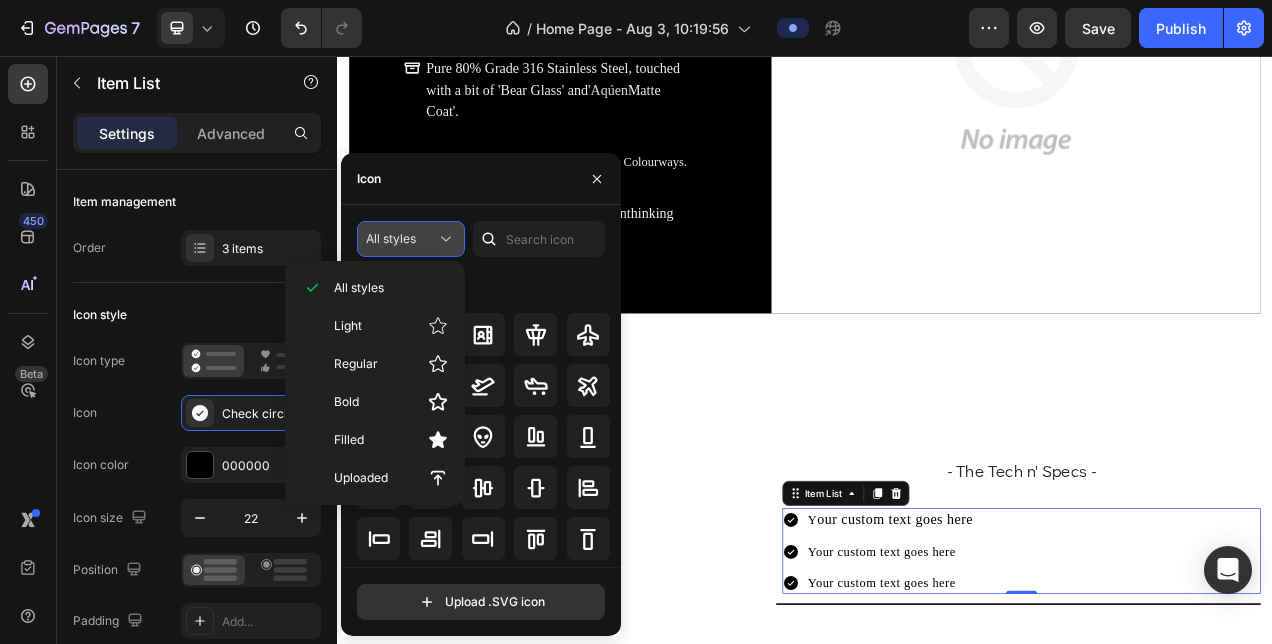 click 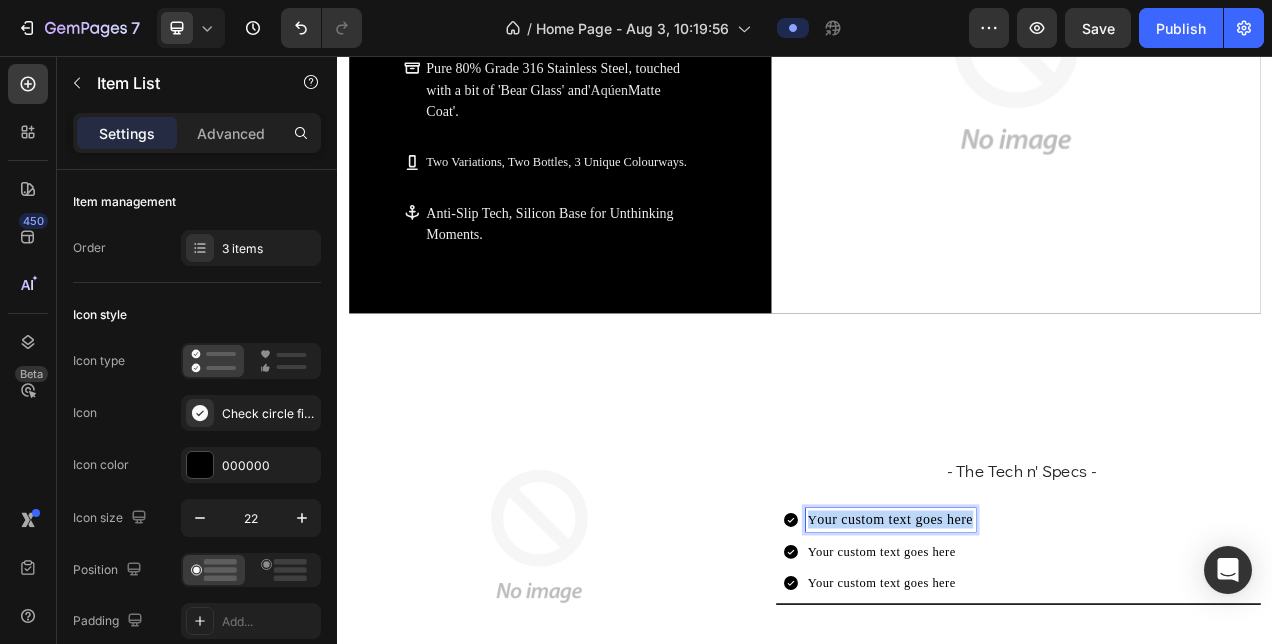 drag, startPoint x: 1160, startPoint y: 636, endPoint x: 915, endPoint y: 638, distance: 245.00816 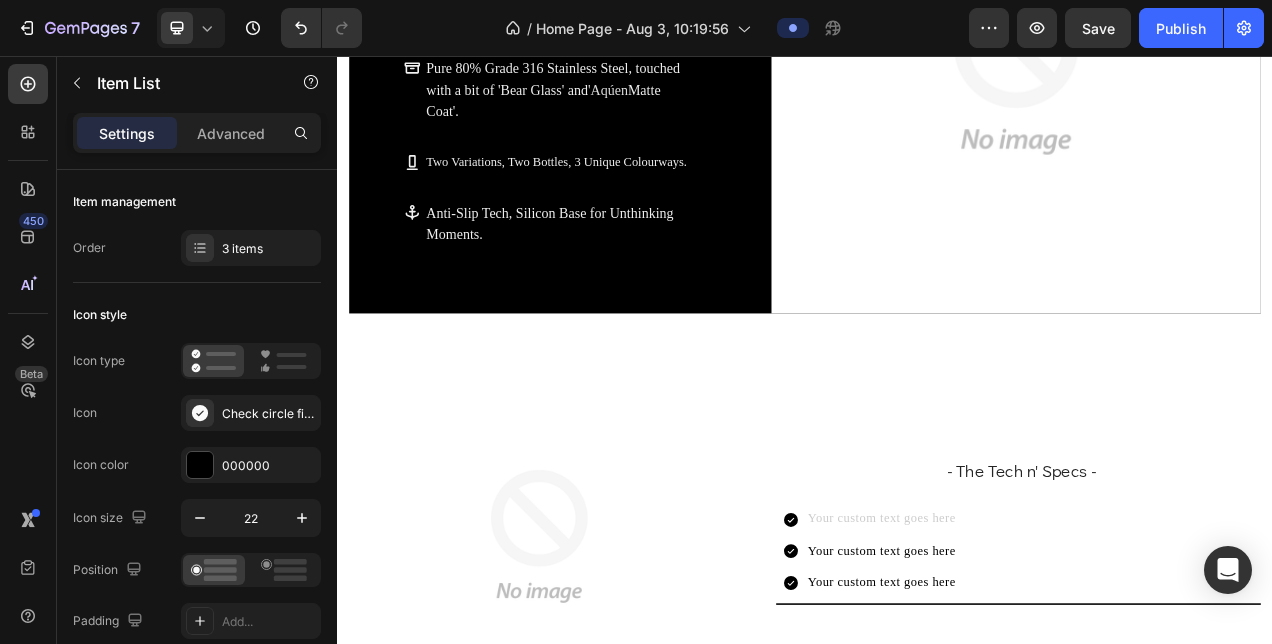 scroll, scrollTop: 1582, scrollLeft: 0, axis: vertical 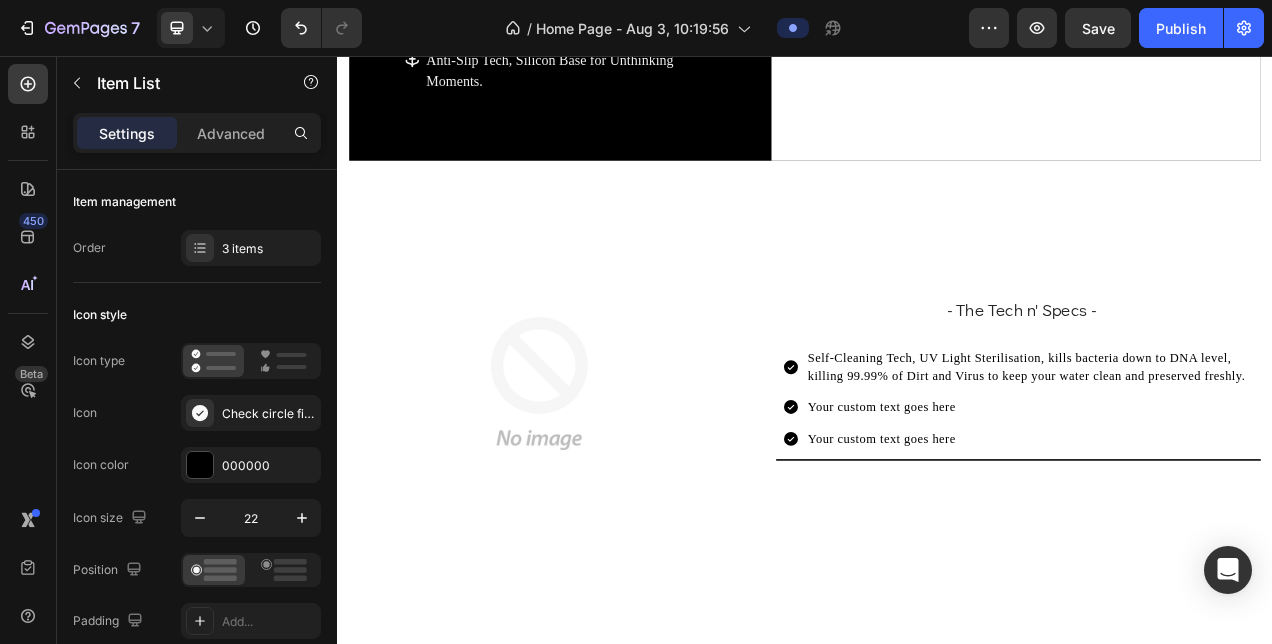 click on "Your custom text goes here" at bounding box center (1230, 506) 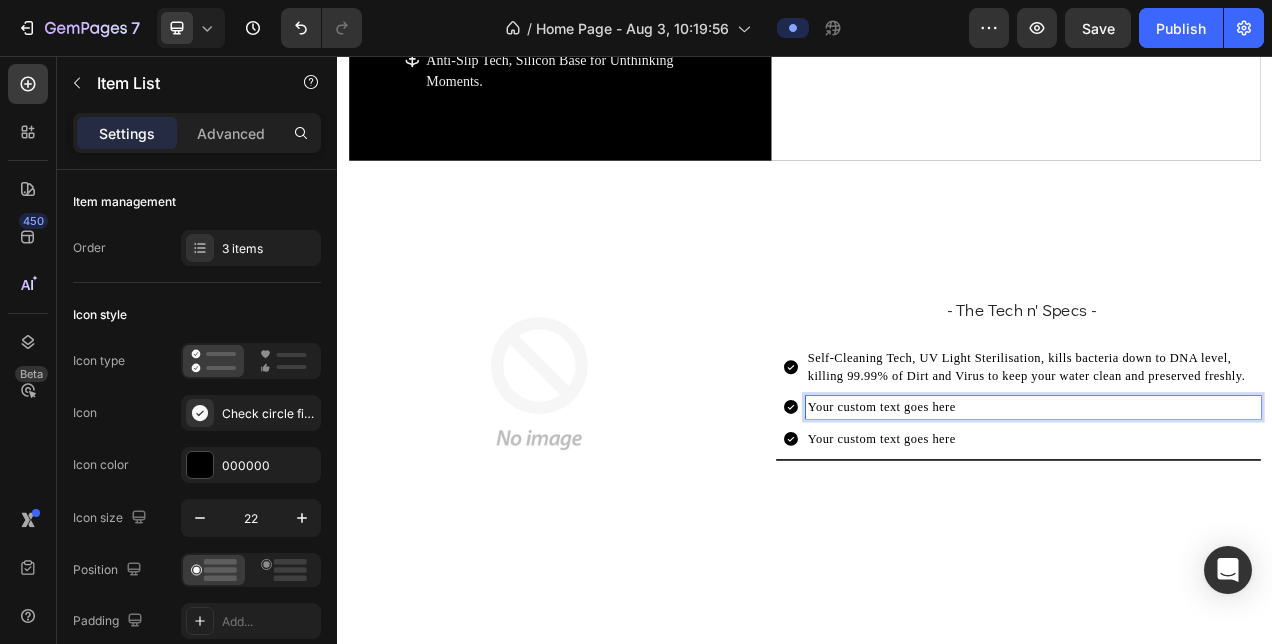 click on "Your custom text goes here" at bounding box center (1230, 506) 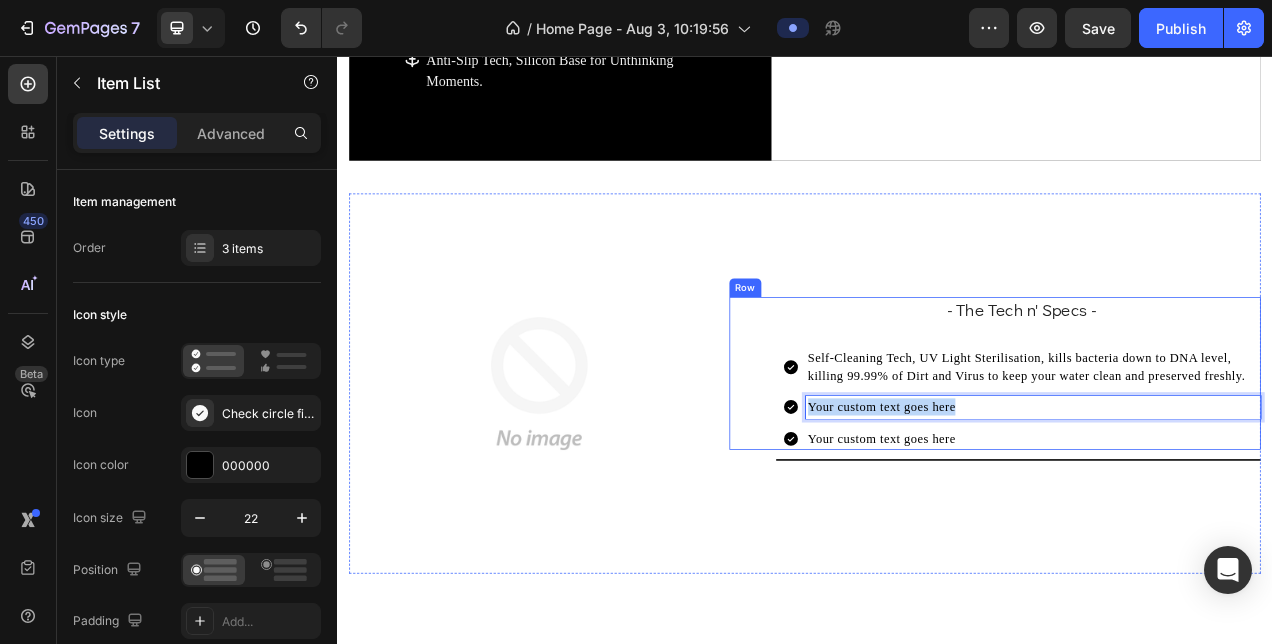 drag, startPoint x: 1156, startPoint y: 506, endPoint x: 898, endPoint y: 526, distance: 258.77405 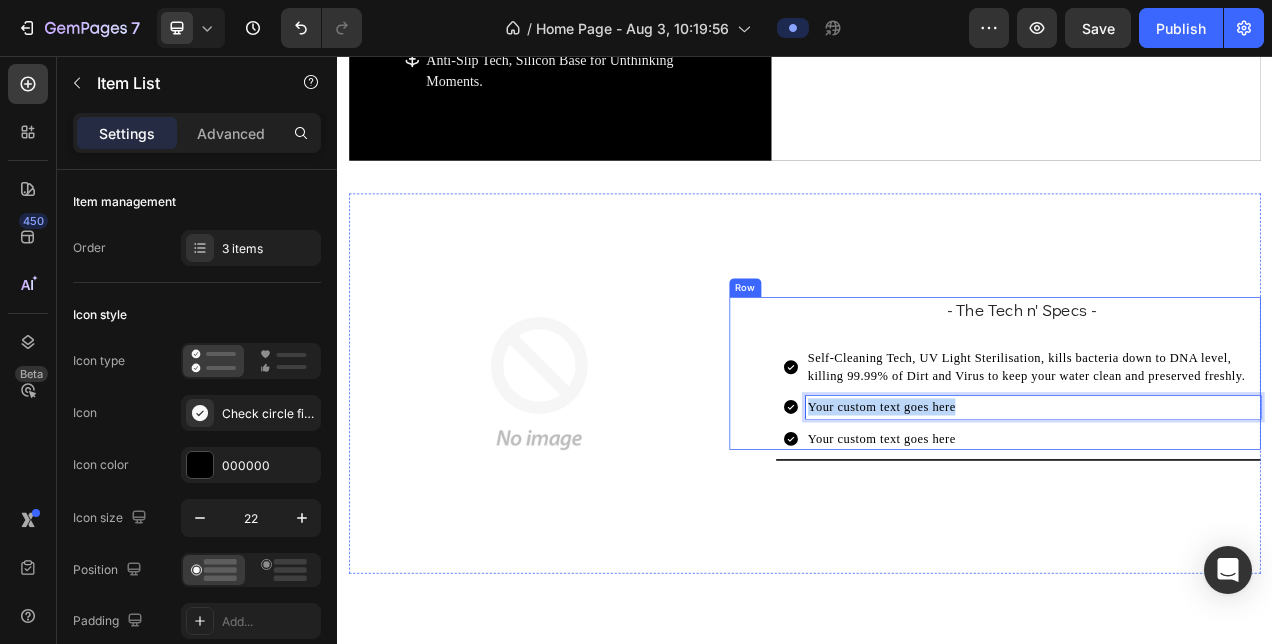 click on "- The Tech n' Specs - Heading Self-Cleaning Tech, UV Light Sterilisation, kills bacteria down to DNA level, killing 99.99% of Dirt and Virus to keep your water clean and preserved freshly. Your custom text goes here Your custom text goes here Item List   0 Row" at bounding box center [1181, 463] 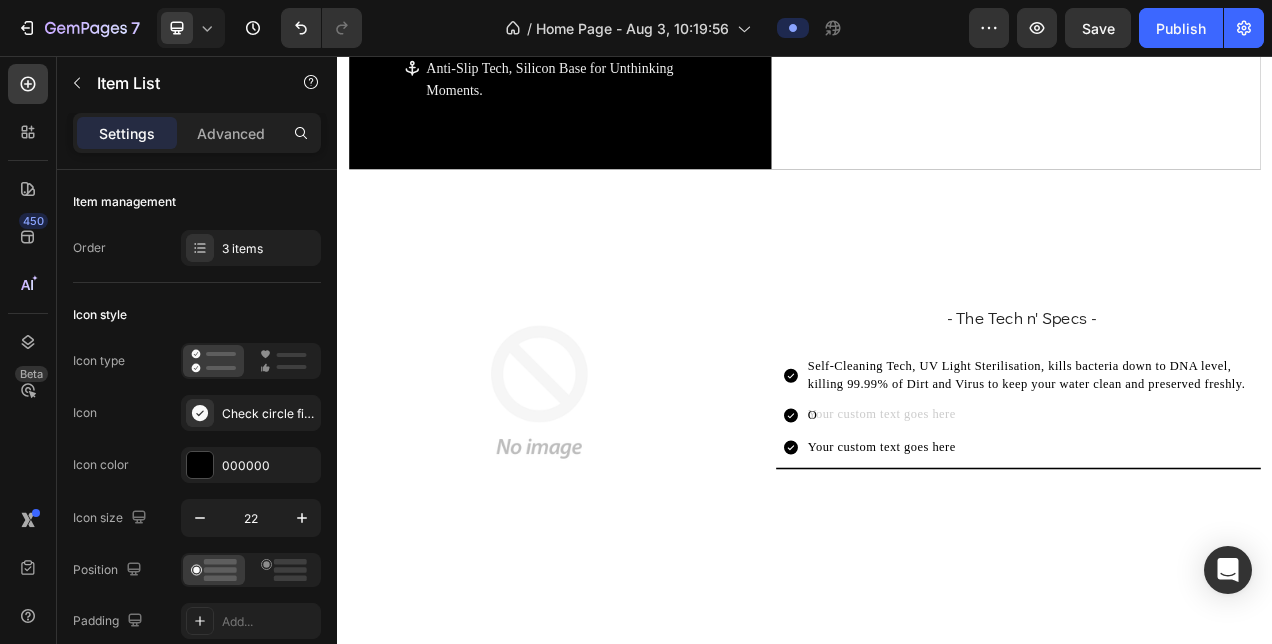 scroll, scrollTop: 1768, scrollLeft: 0, axis: vertical 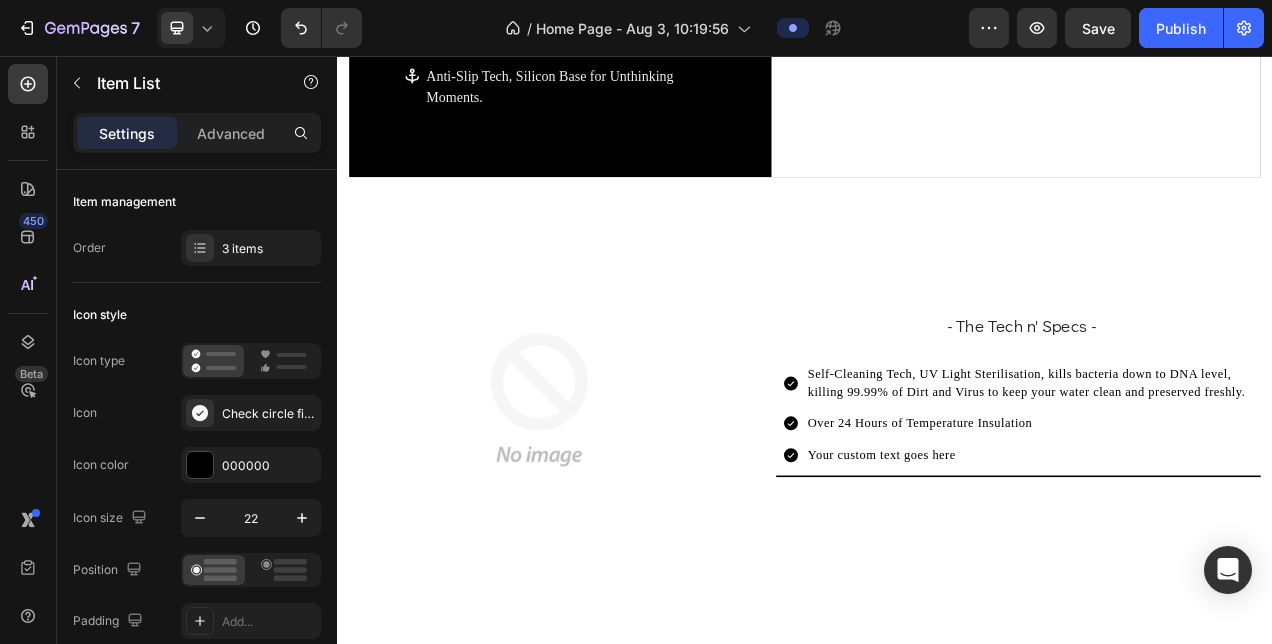 click on "Your custom text goes here" at bounding box center [1230, 568] 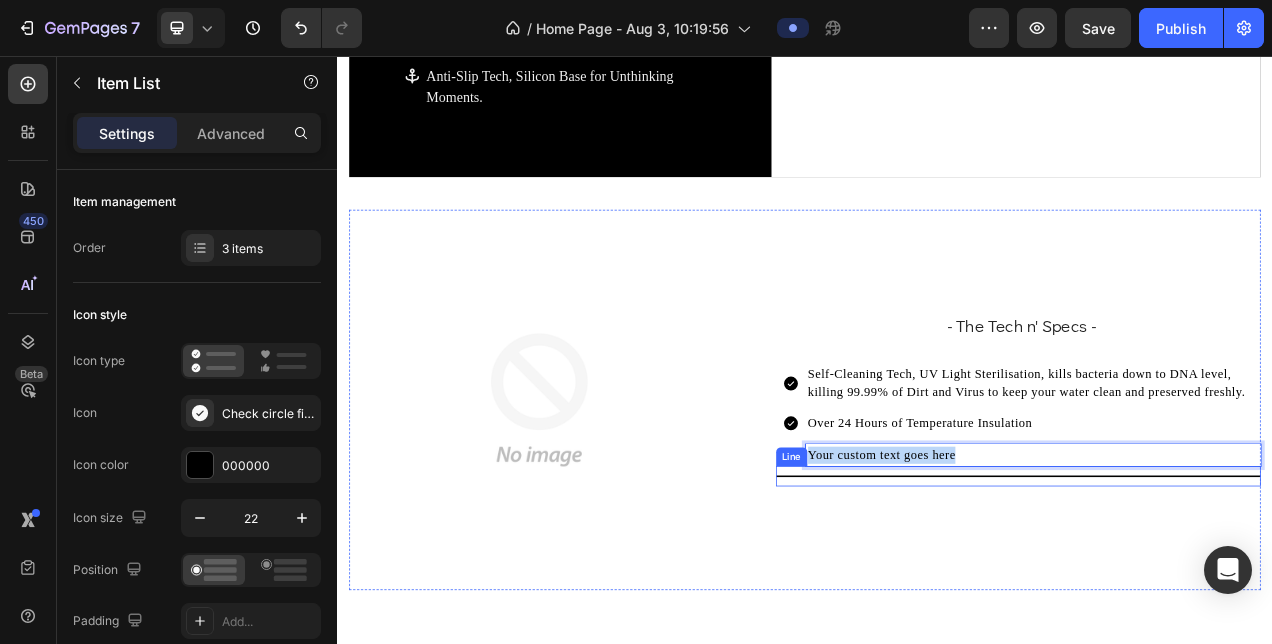 drag, startPoint x: 1166, startPoint y: 565, endPoint x: 916, endPoint y: 581, distance: 250.51147 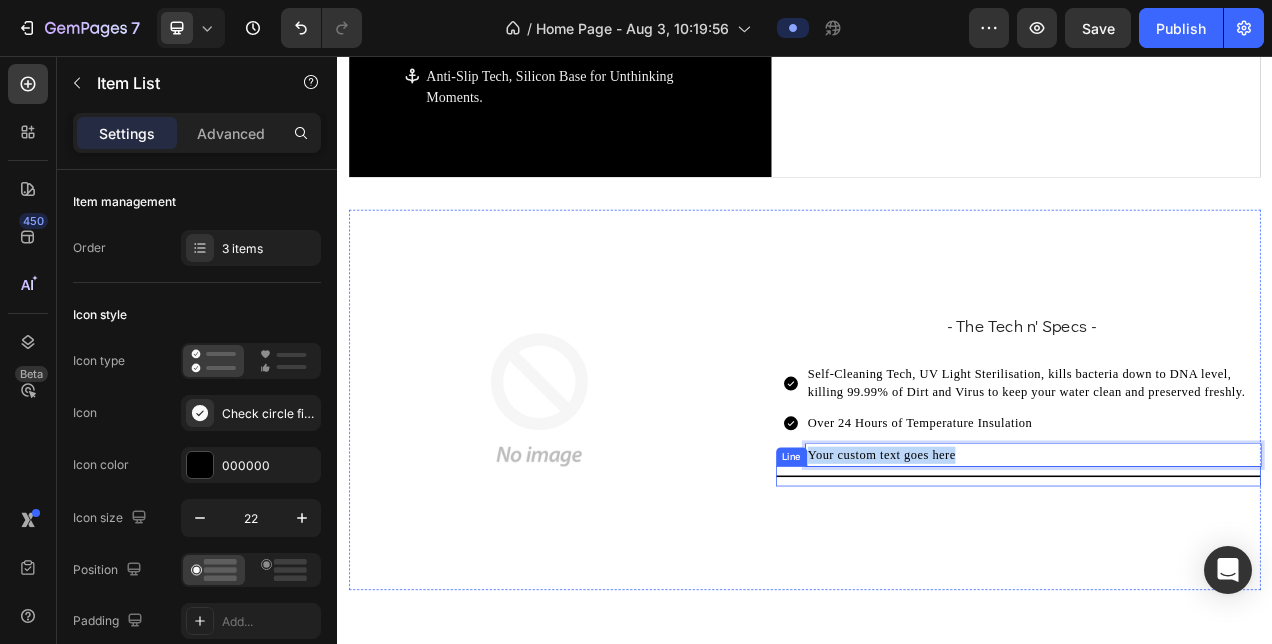 click on "- The Tech n' Specs - Heading Self-Cleaning Tech, UV Light Sterilisation, kills bacteria down to DNA level, killing 99.99% of Dirt and Virus to keep your water clean and preserved freshly. Over 24 Hours of Temperature Insulation Your custom text goes here Item List   0 Row                Title Line" at bounding box center [1181, 497] 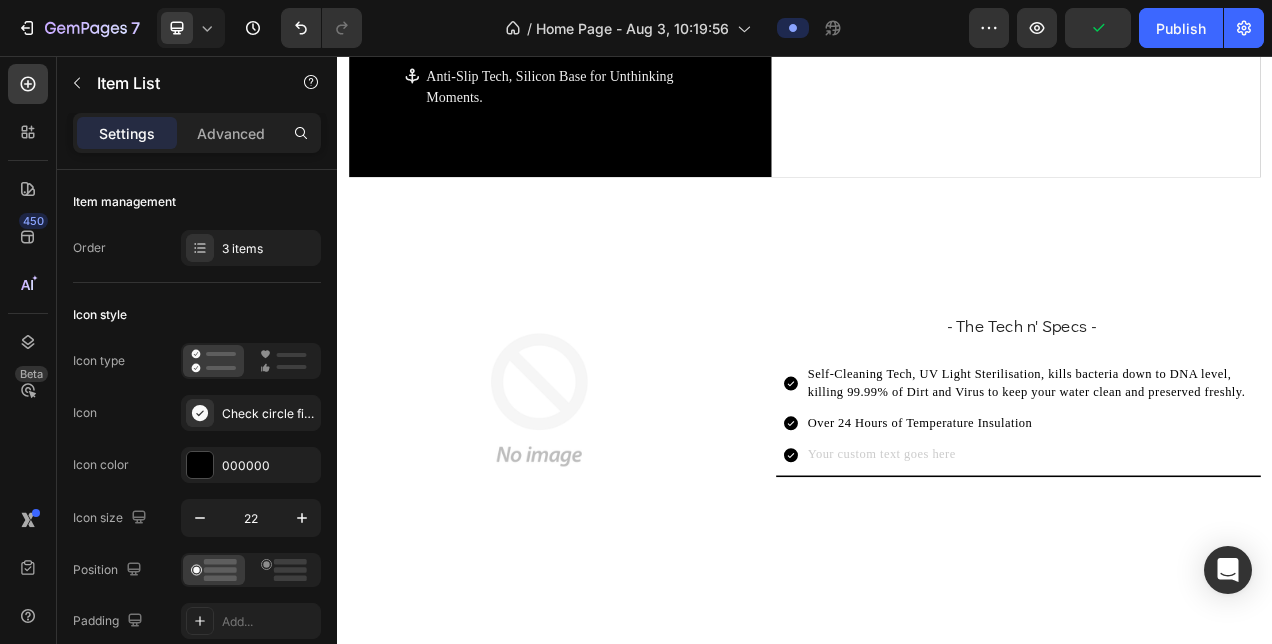 scroll, scrollTop: 1756, scrollLeft: 0, axis: vertical 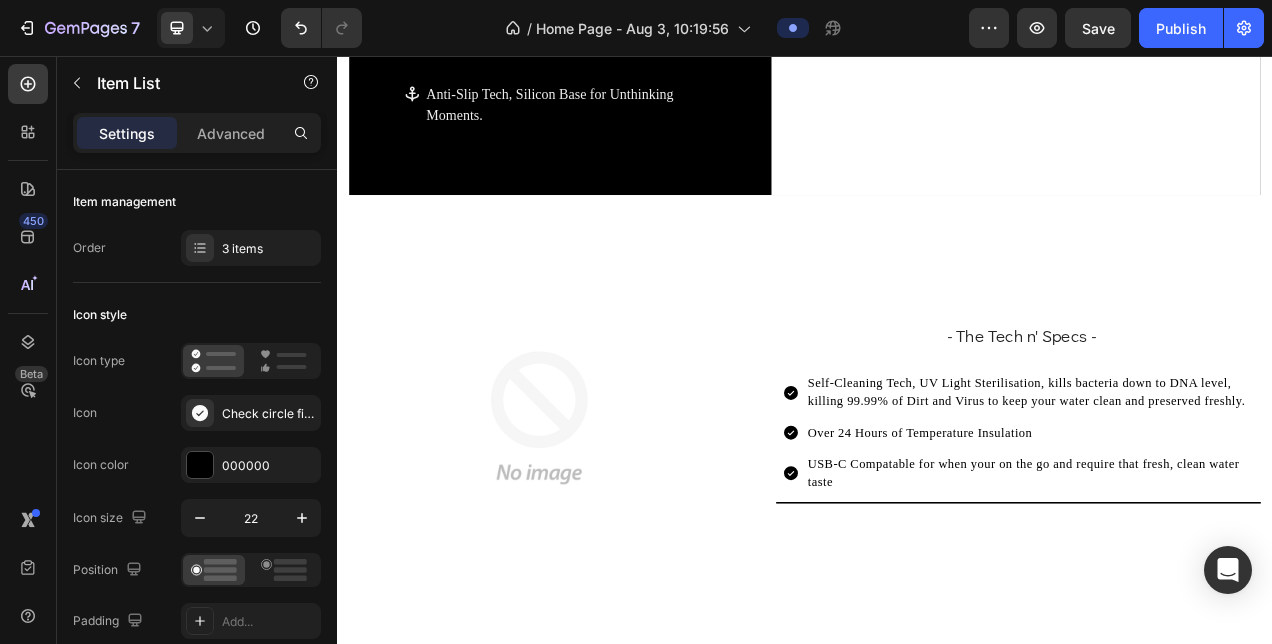 click on "USB-C Compatable for when your on the go and require that fresh, clean water taste" at bounding box center (1230, 590) 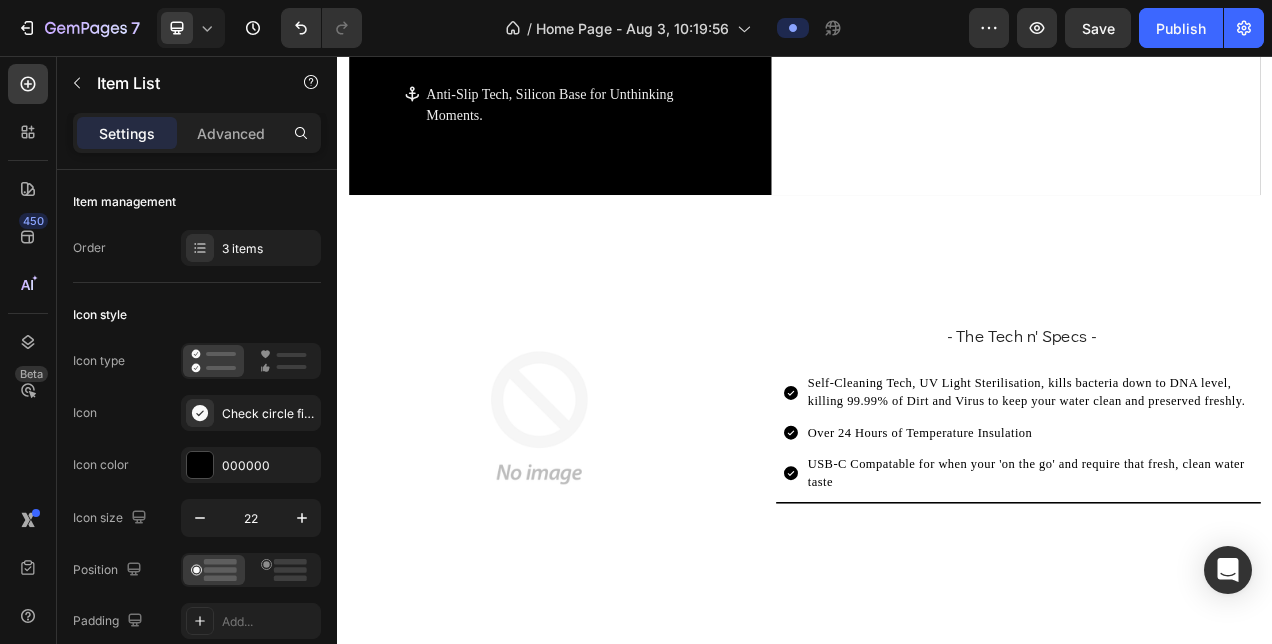click on "USB-C Compatable for when your 'on the go' and require that fresh, clean water taste" at bounding box center [1230, 590] 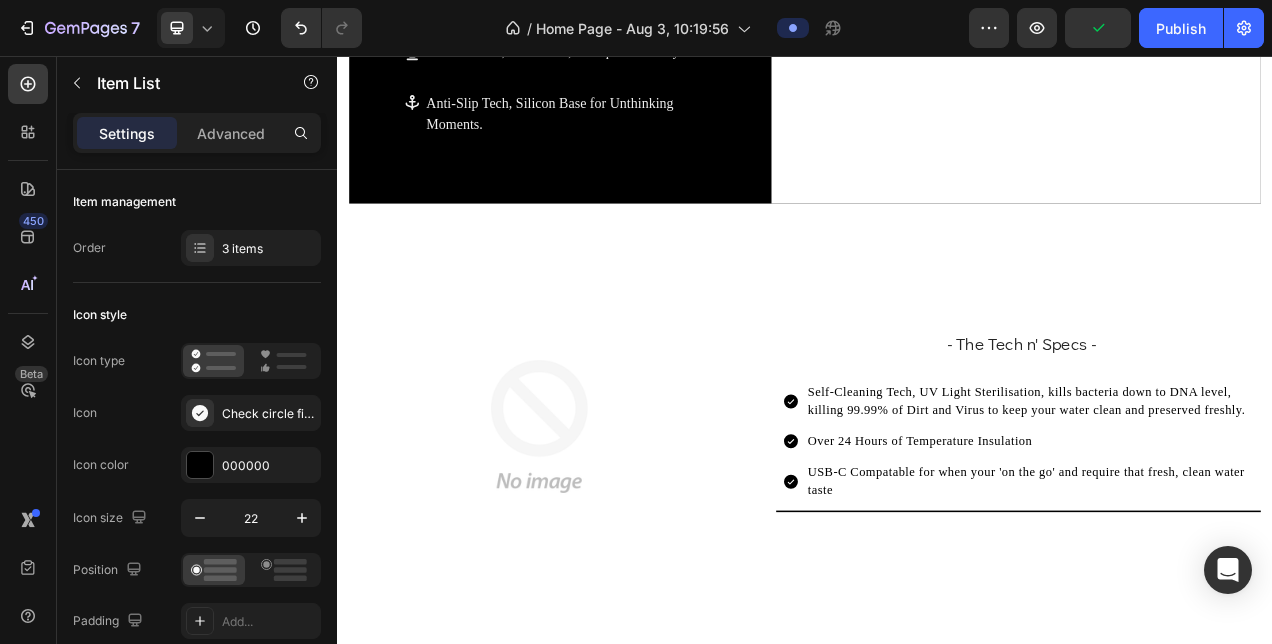 scroll, scrollTop: 1745, scrollLeft: 0, axis: vertical 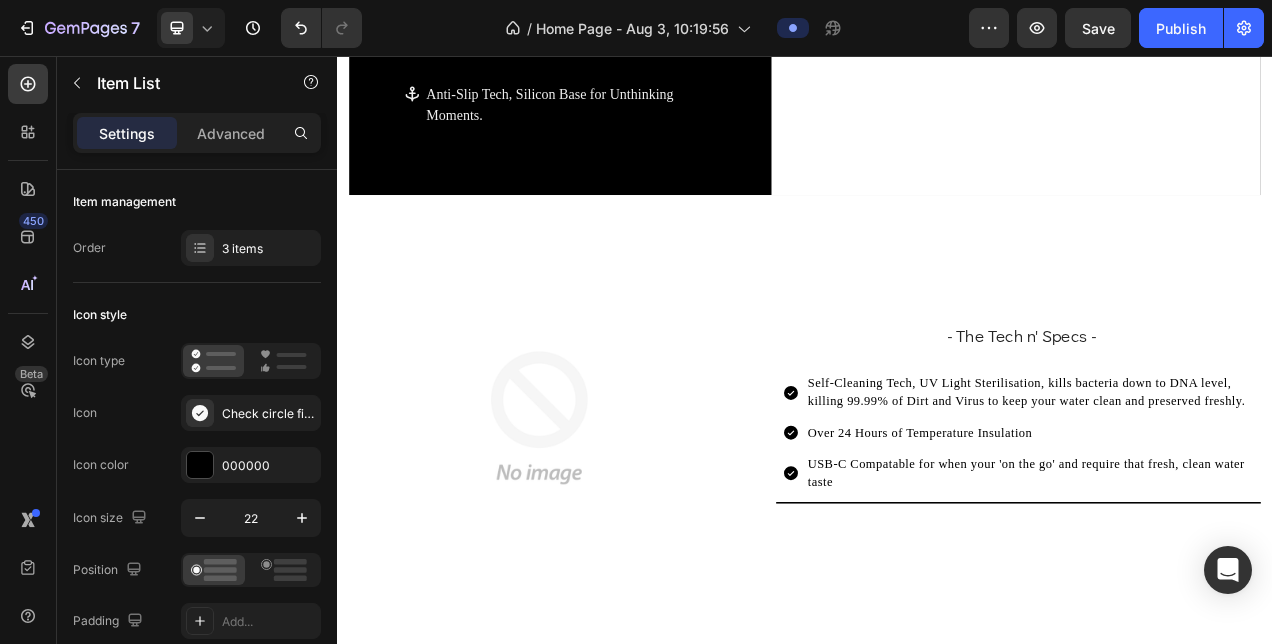 click on "Over 24 Hours of Temperature Insulation" at bounding box center [1230, 539] 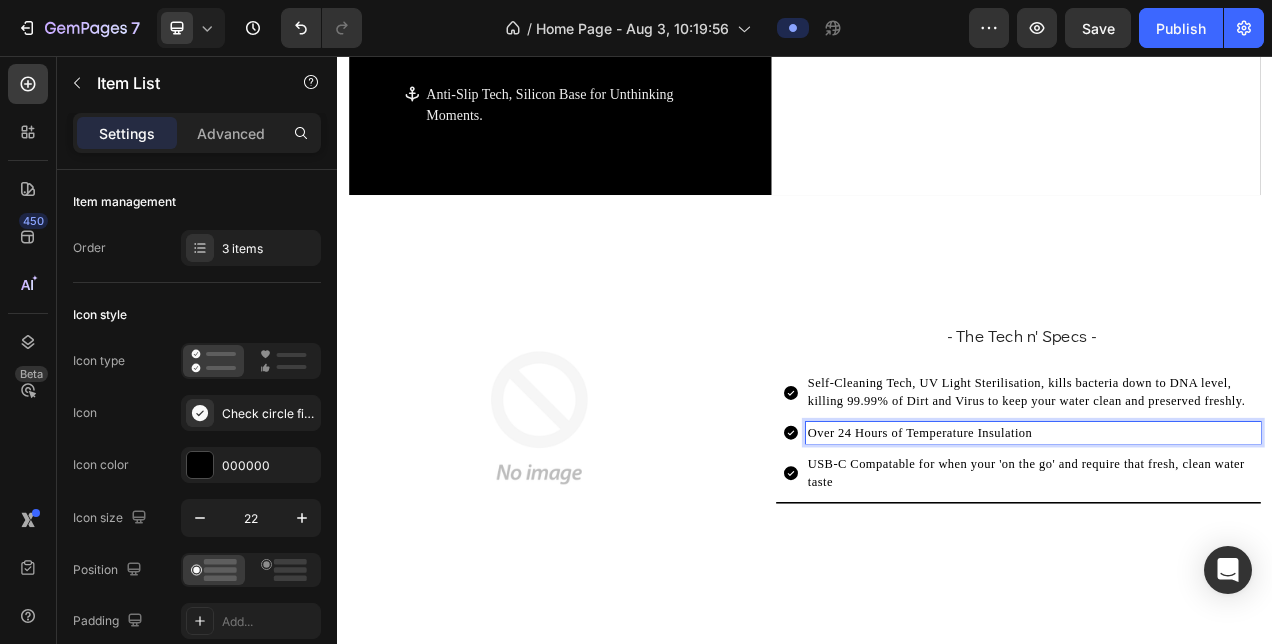 click on "USB-C Compatable for when your 'on the go' and require that fresh, clean water taste" at bounding box center [1230, 590] 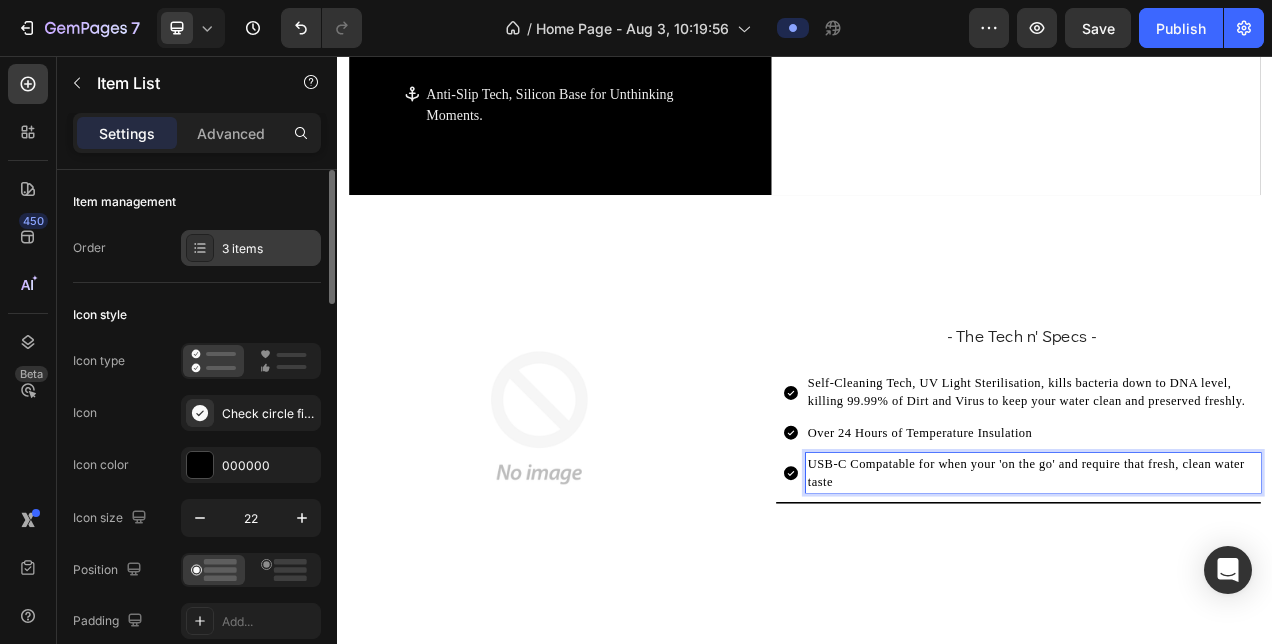 click on "3 items" at bounding box center [251, 248] 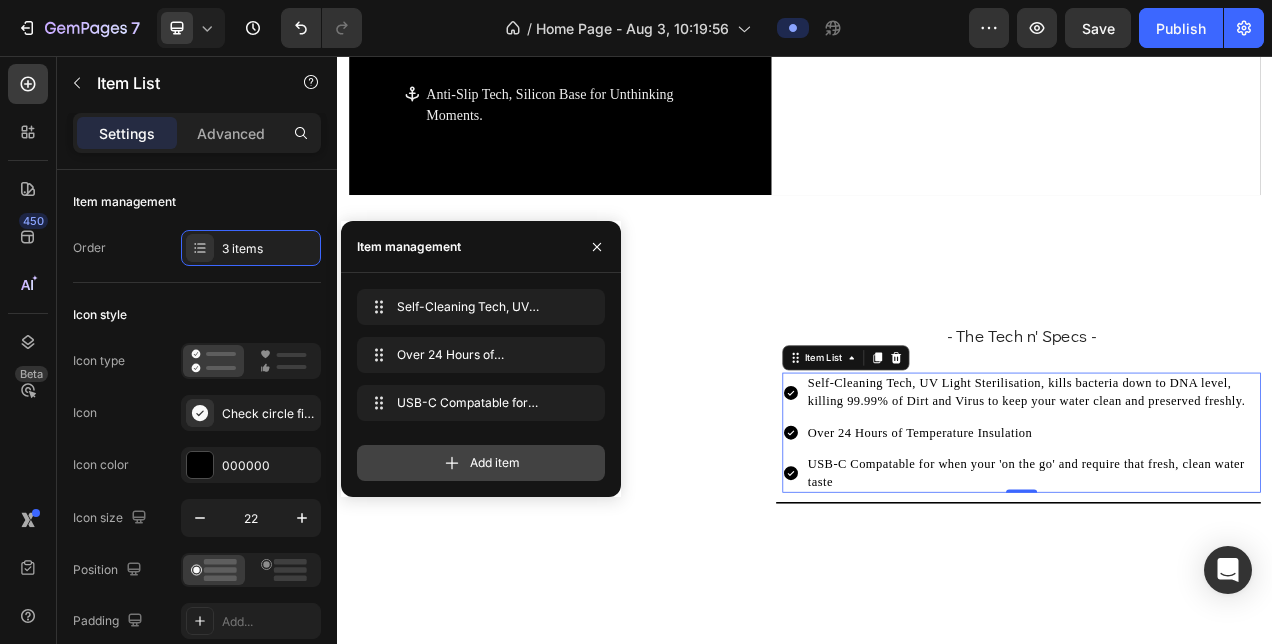 click 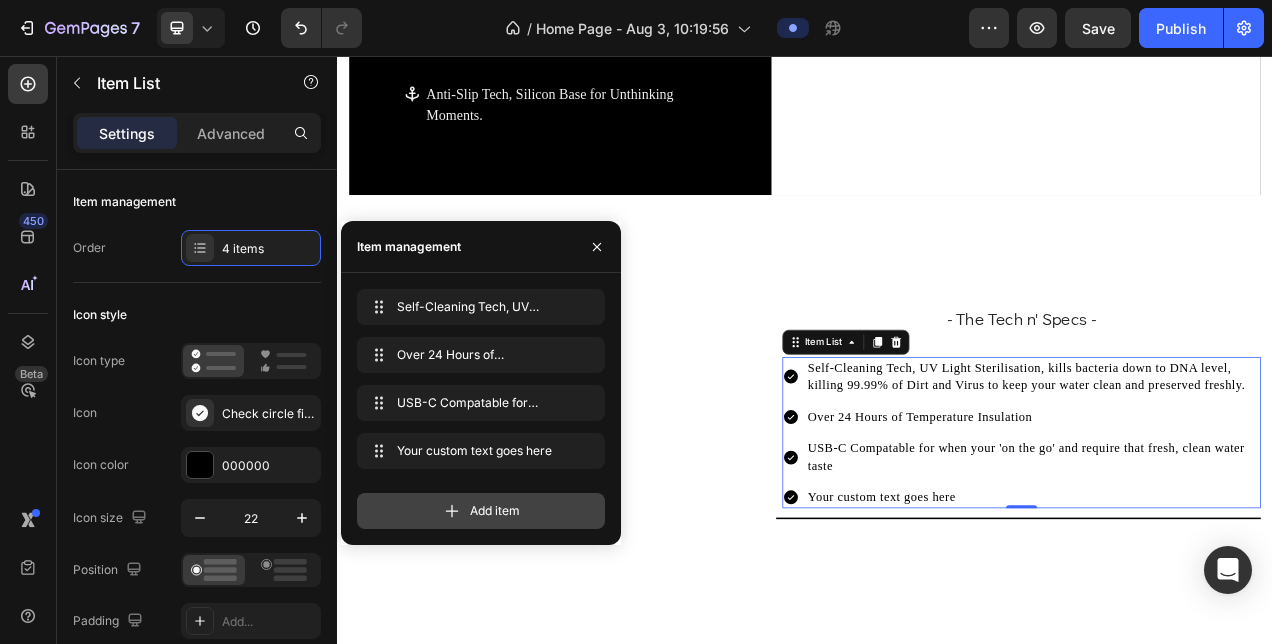 click on "Add item" at bounding box center (495, 511) 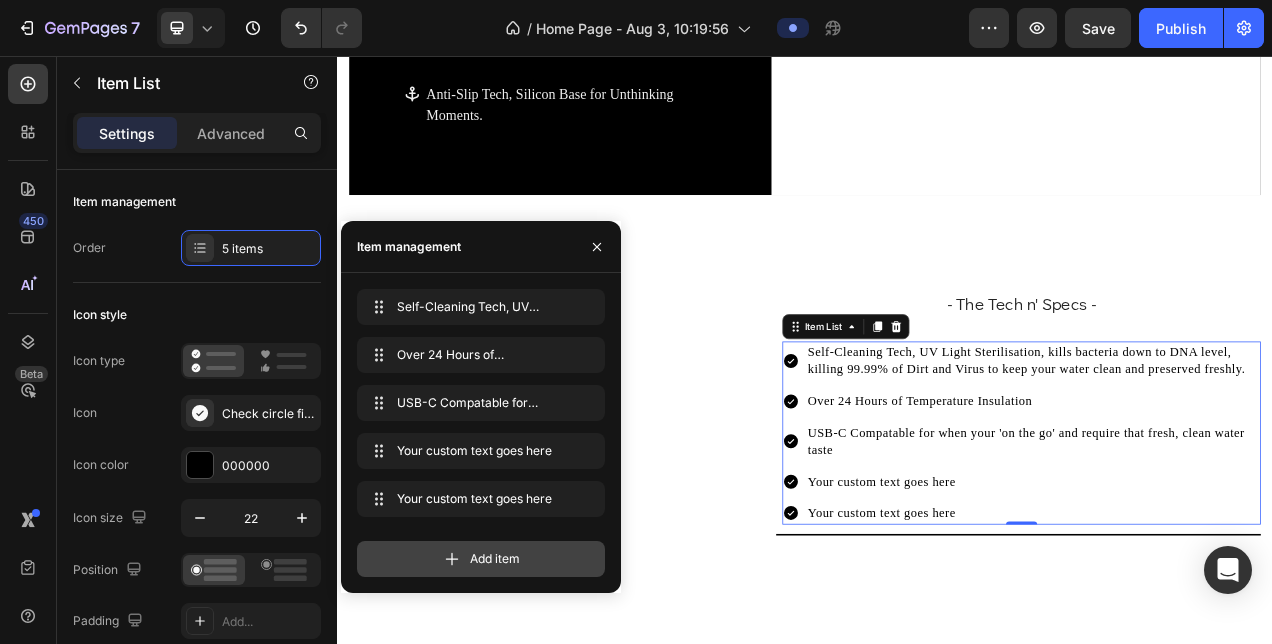 click on "Add item" at bounding box center (481, 559) 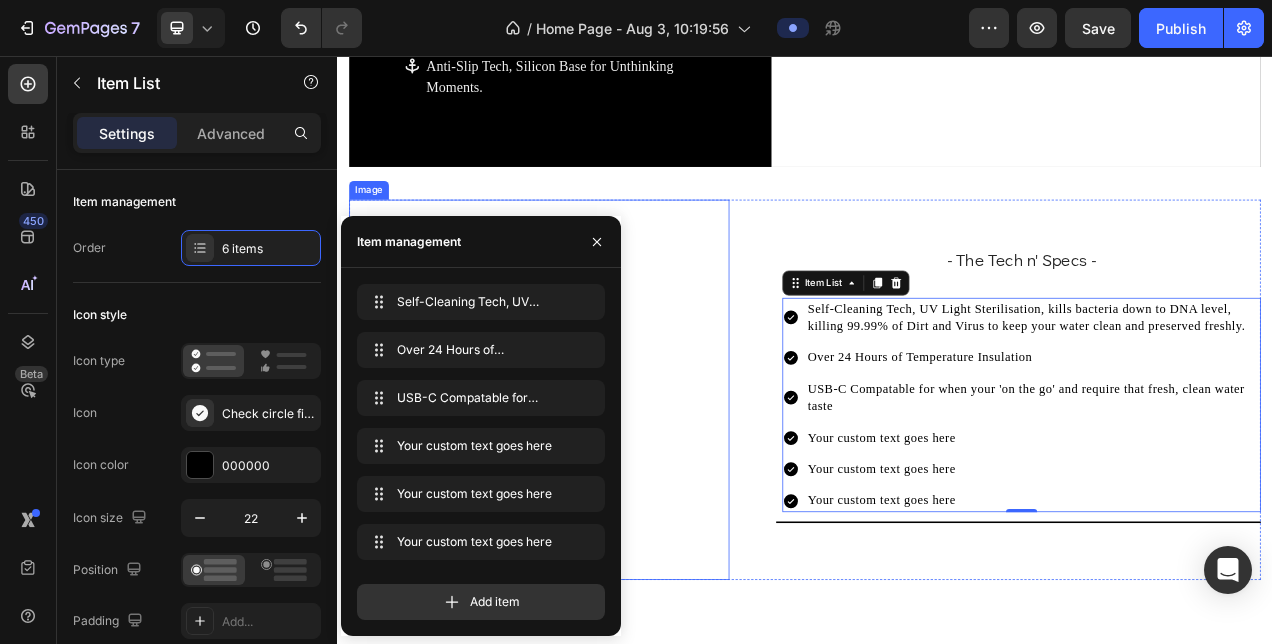 scroll, scrollTop: 1782, scrollLeft: 0, axis: vertical 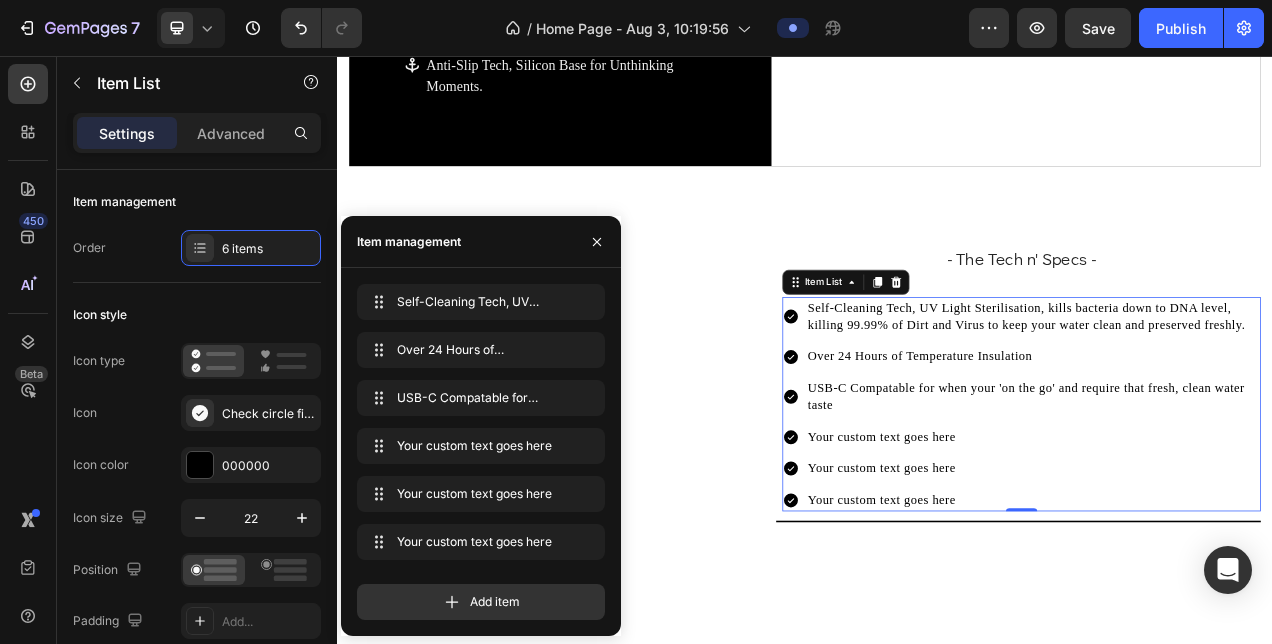 click on "Your custom text goes here" at bounding box center [1230, 545] 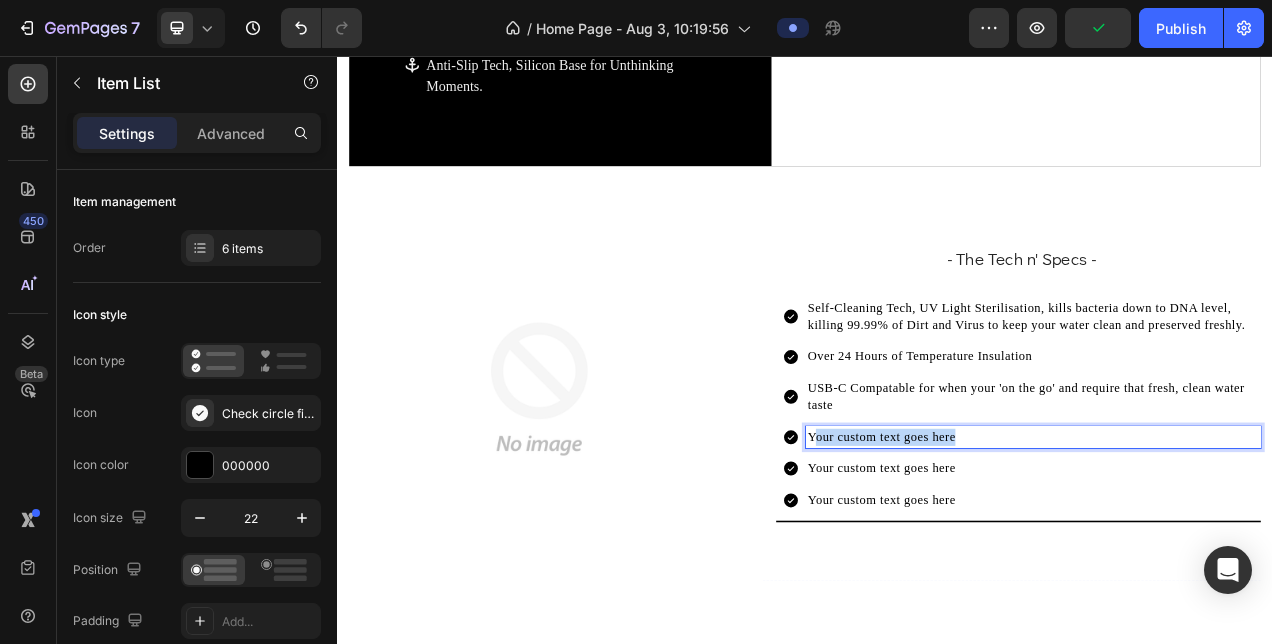 drag, startPoint x: 1136, startPoint y: 539, endPoint x: 943, endPoint y: 544, distance: 193.06476 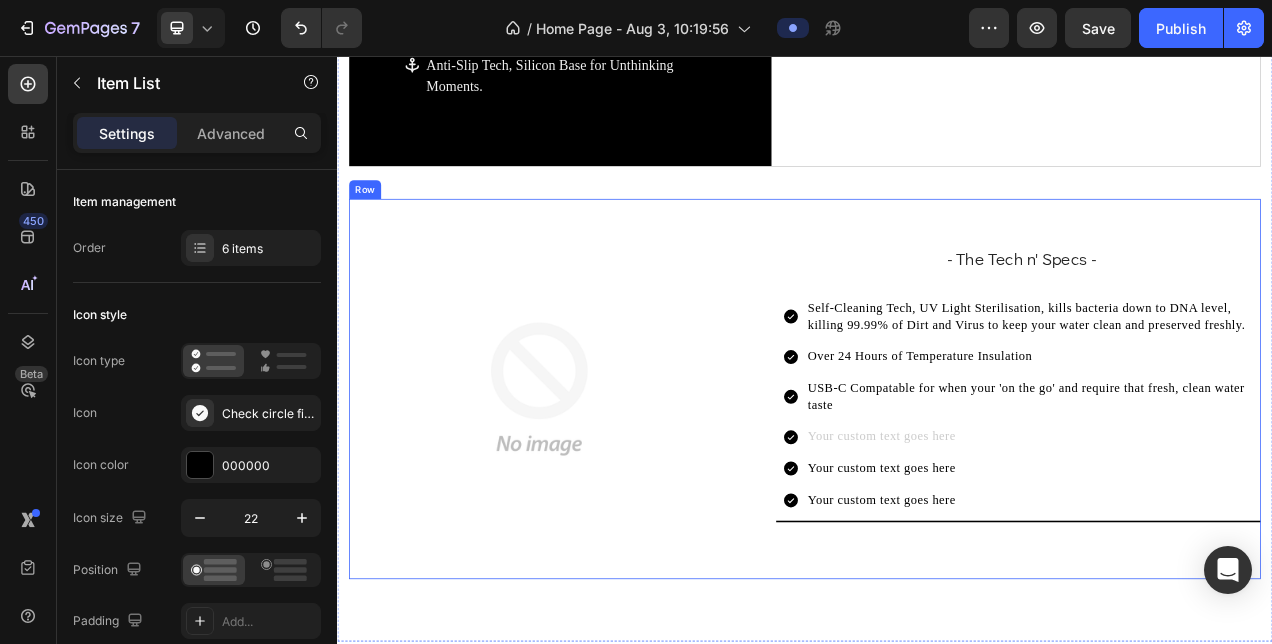 scroll, scrollTop: 1770, scrollLeft: 0, axis: vertical 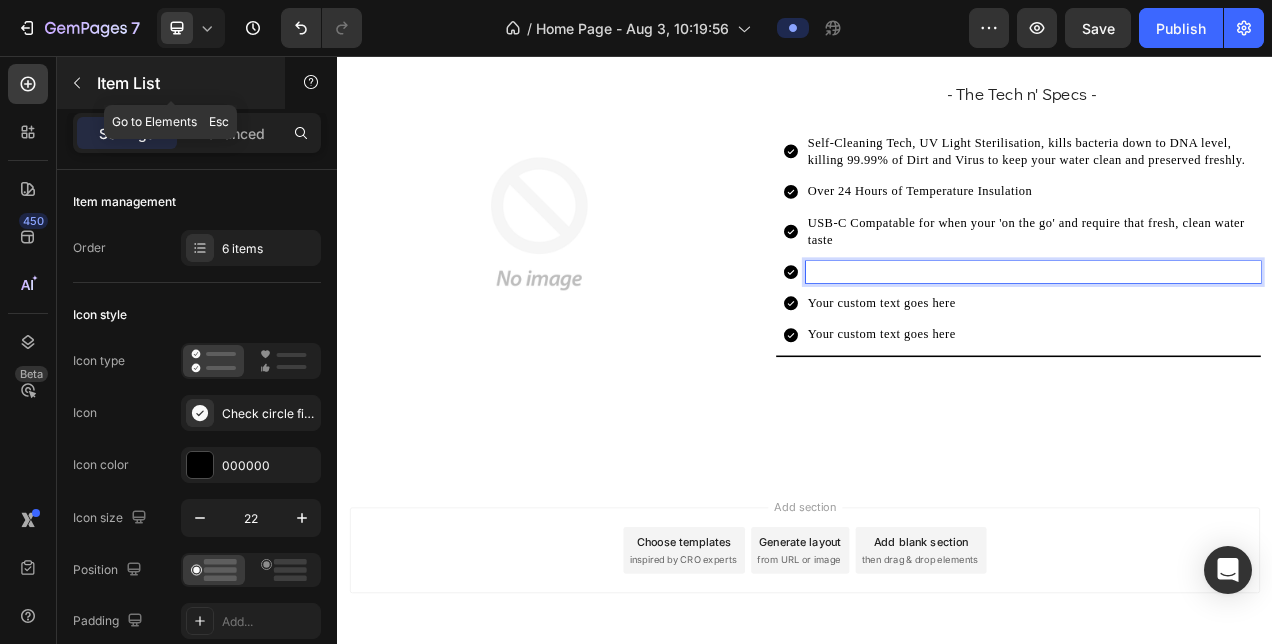 click 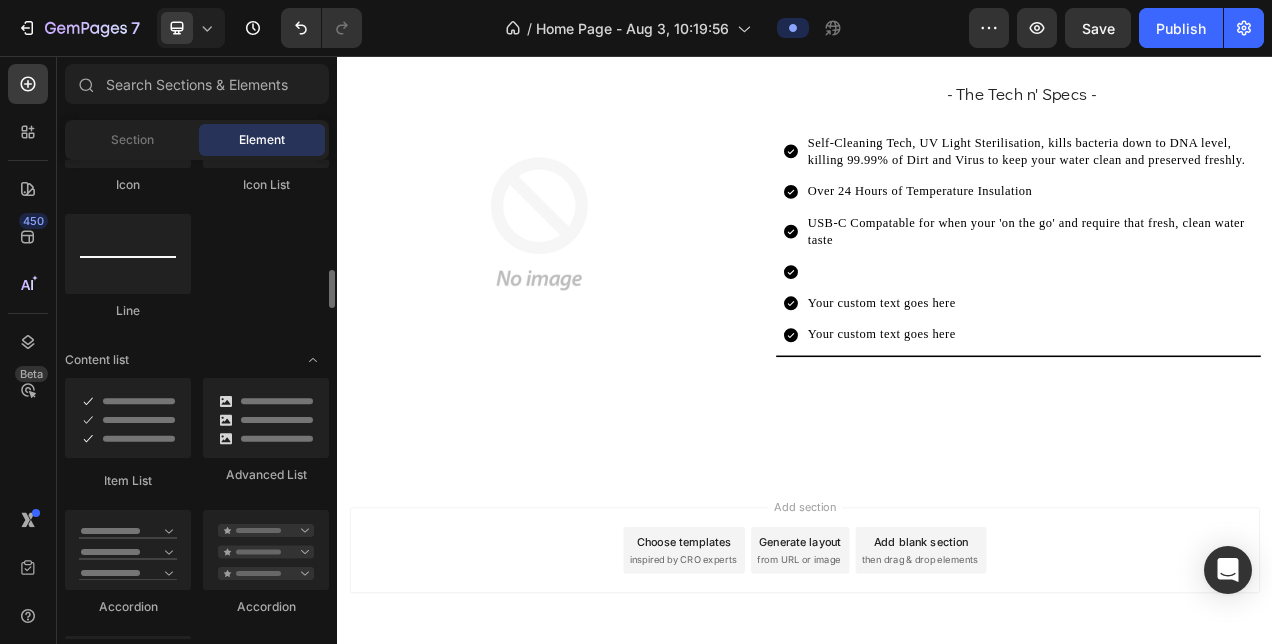 scroll, scrollTop: 1399, scrollLeft: 0, axis: vertical 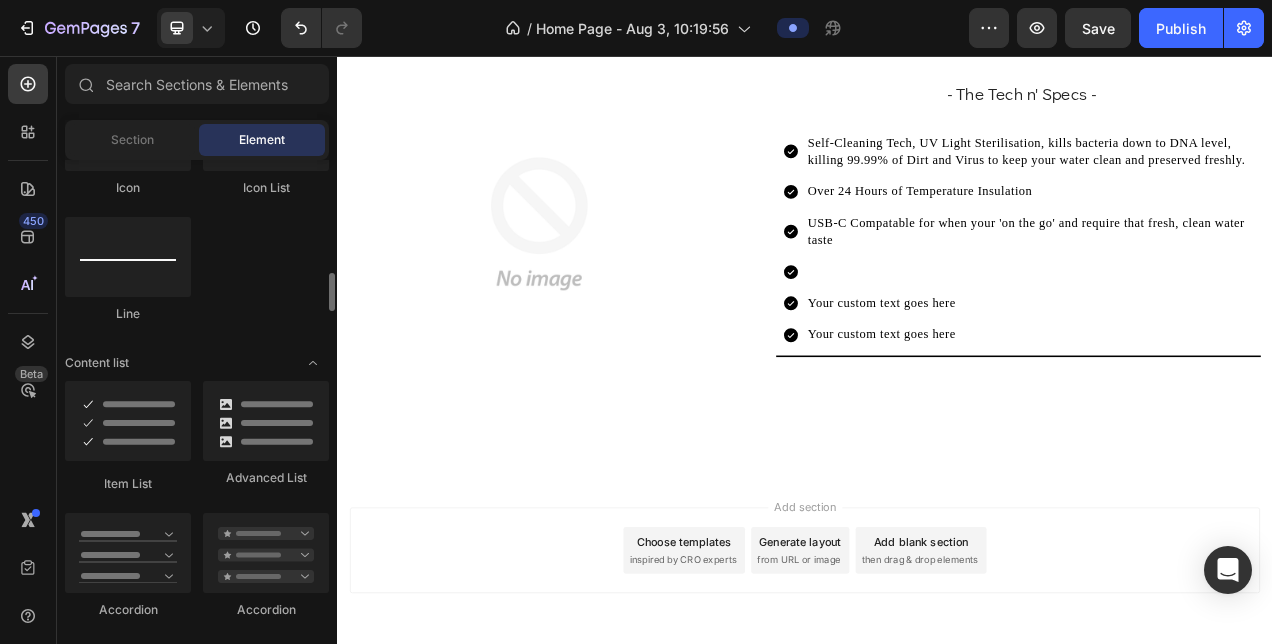 click on "Section Element" at bounding box center (197, 140) 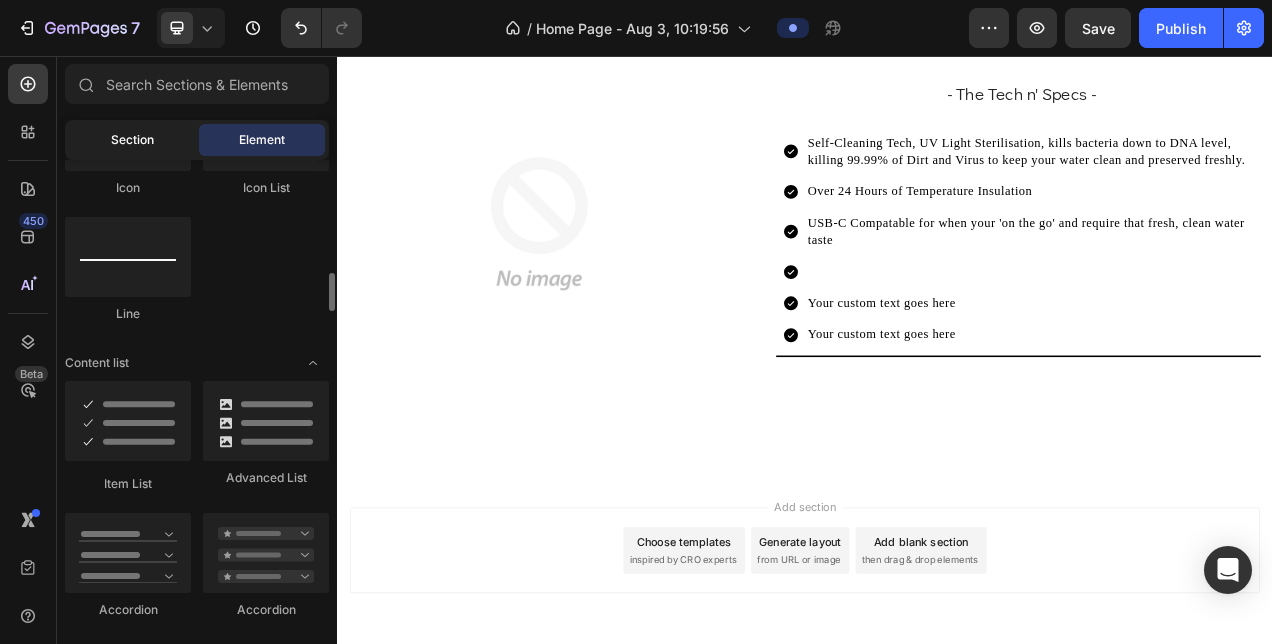 click on "Section" 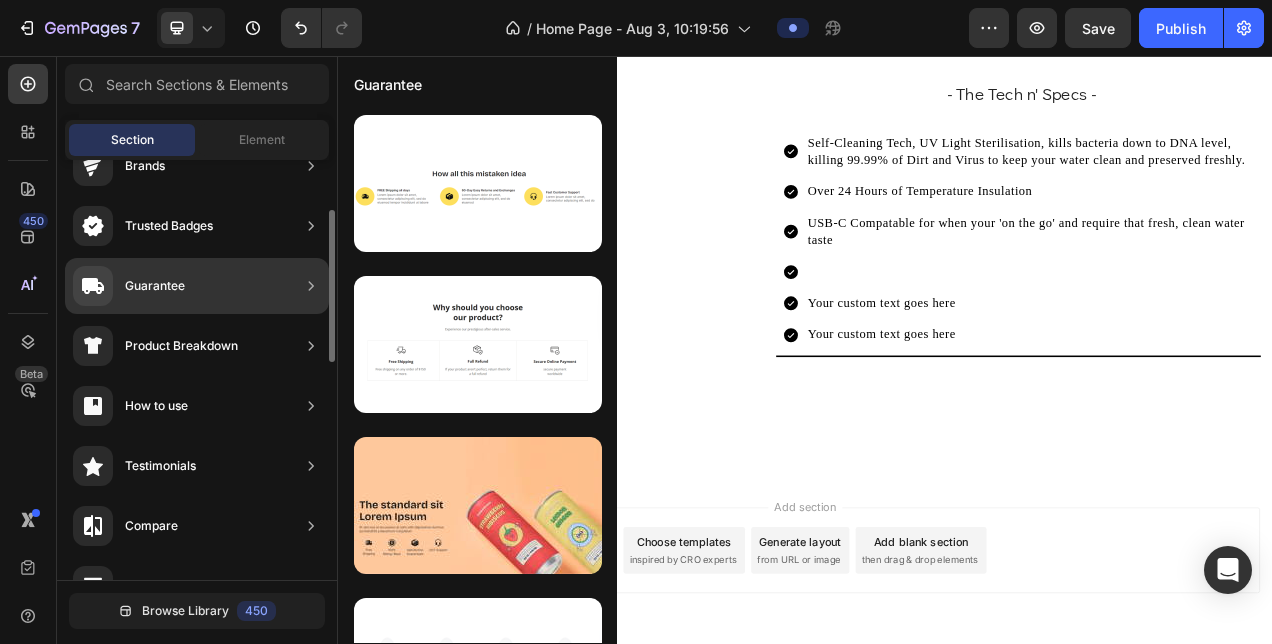 scroll, scrollTop: 146, scrollLeft: 0, axis: vertical 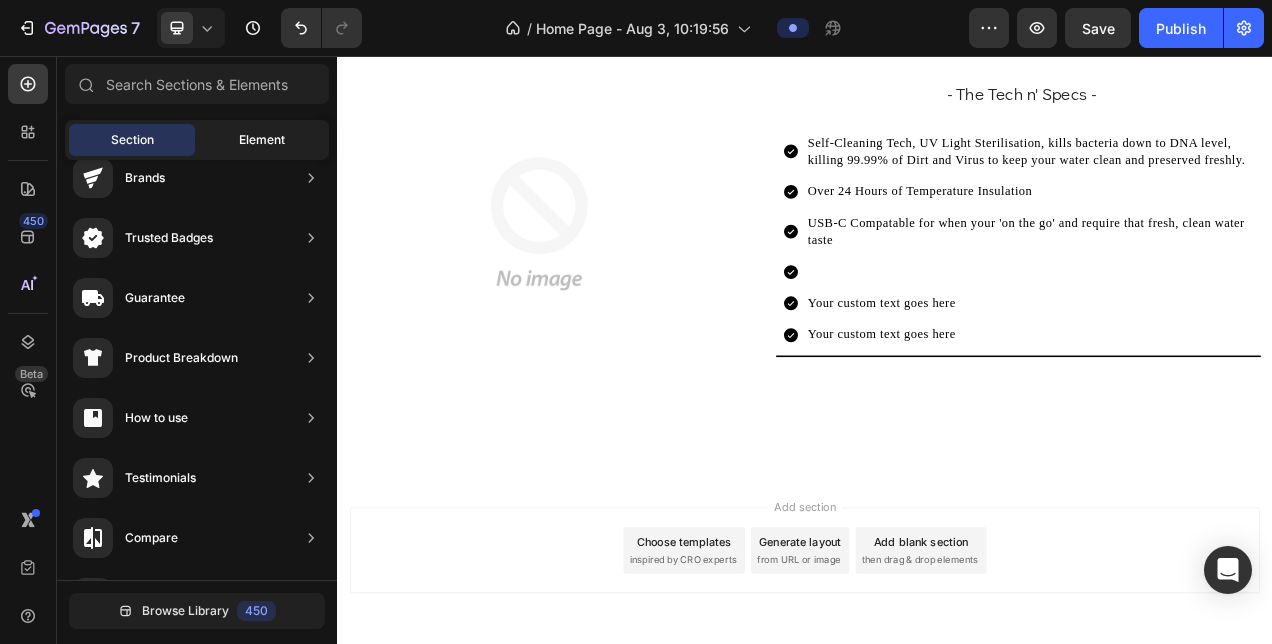 click on "Element" at bounding box center [262, 140] 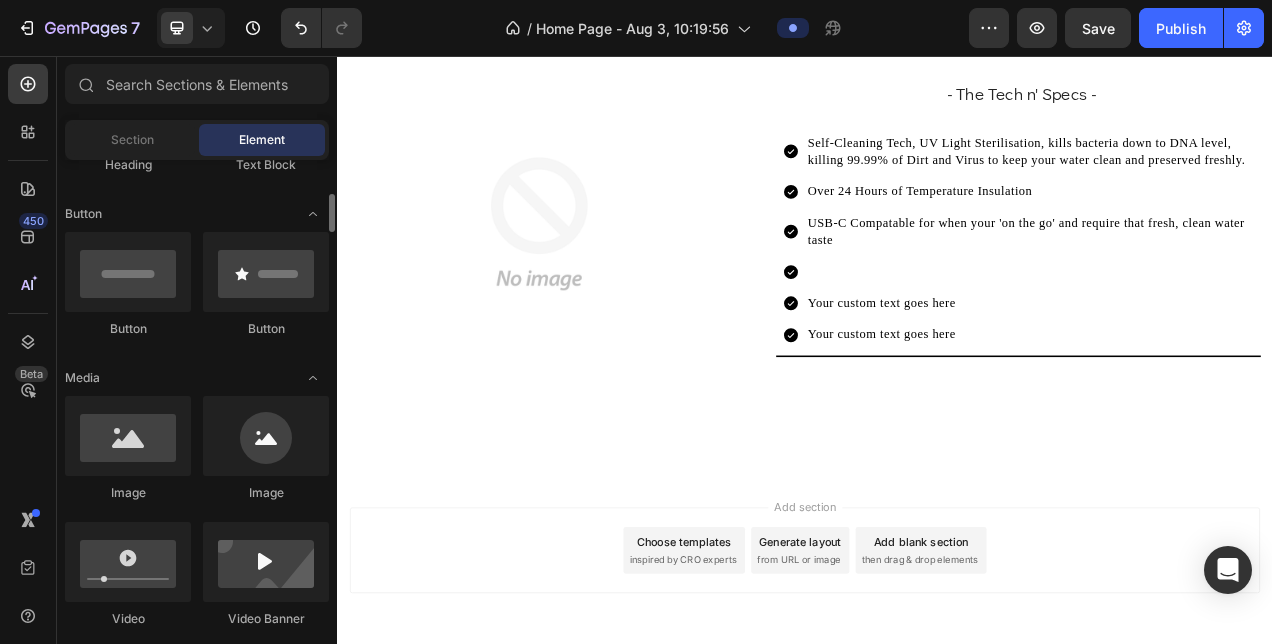 scroll, scrollTop: 0, scrollLeft: 0, axis: both 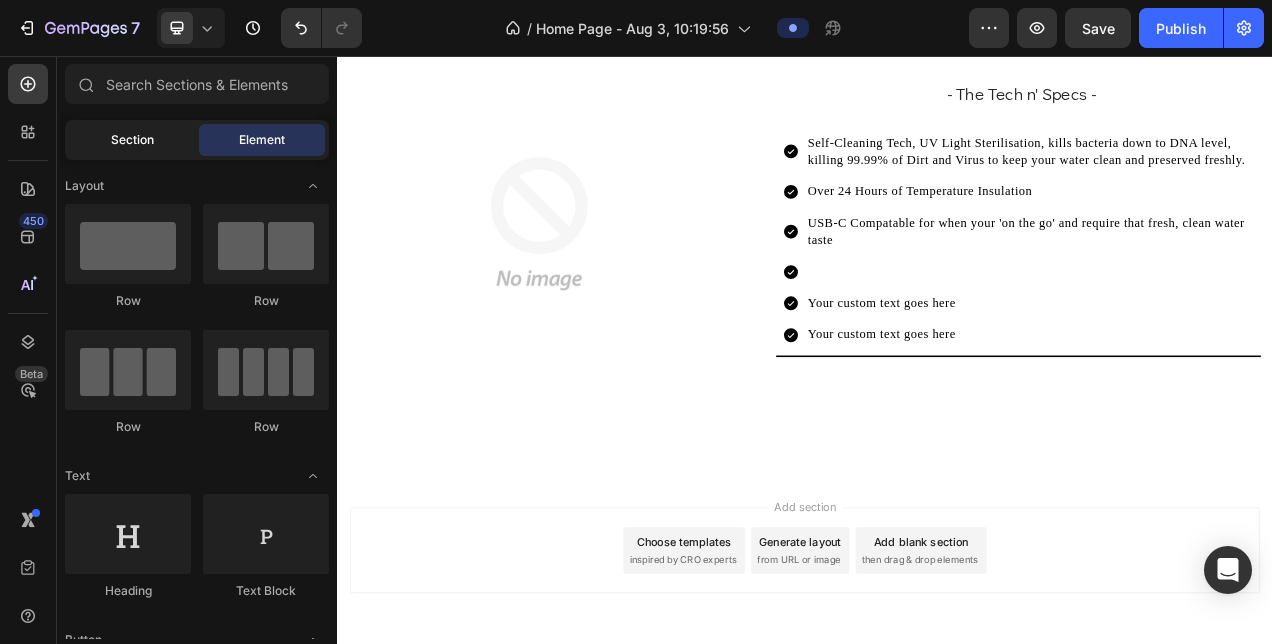 click on "Section" at bounding box center [132, 140] 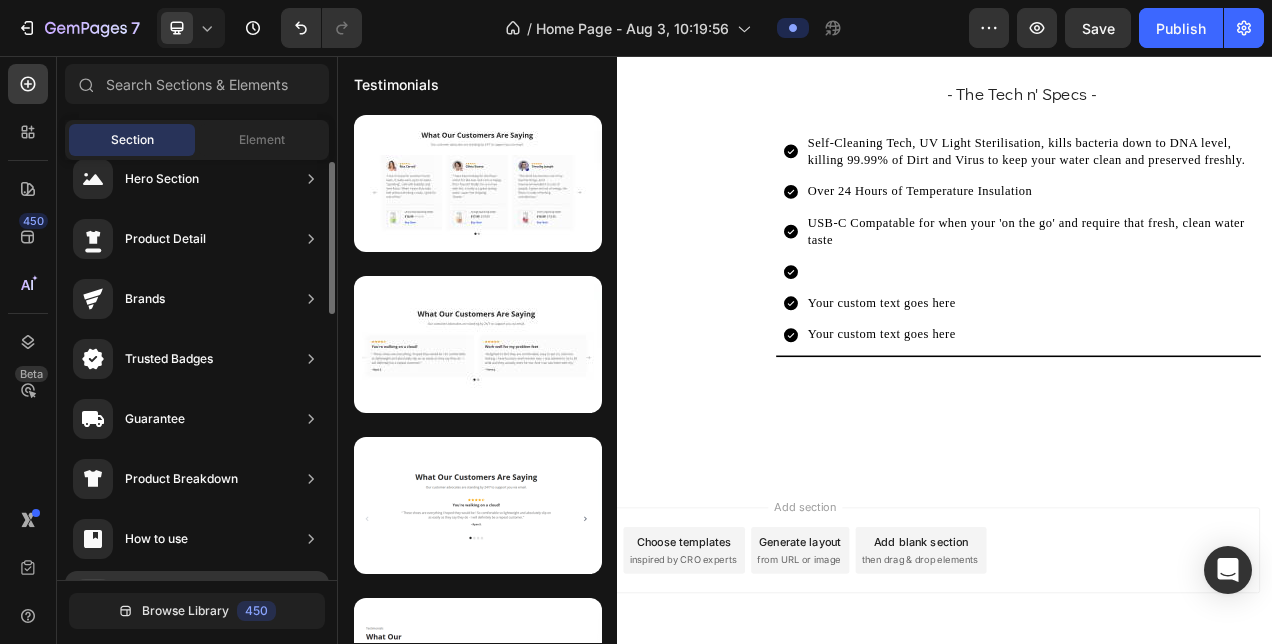 scroll, scrollTop: 5, scrollLeft: 0, axis: vertical 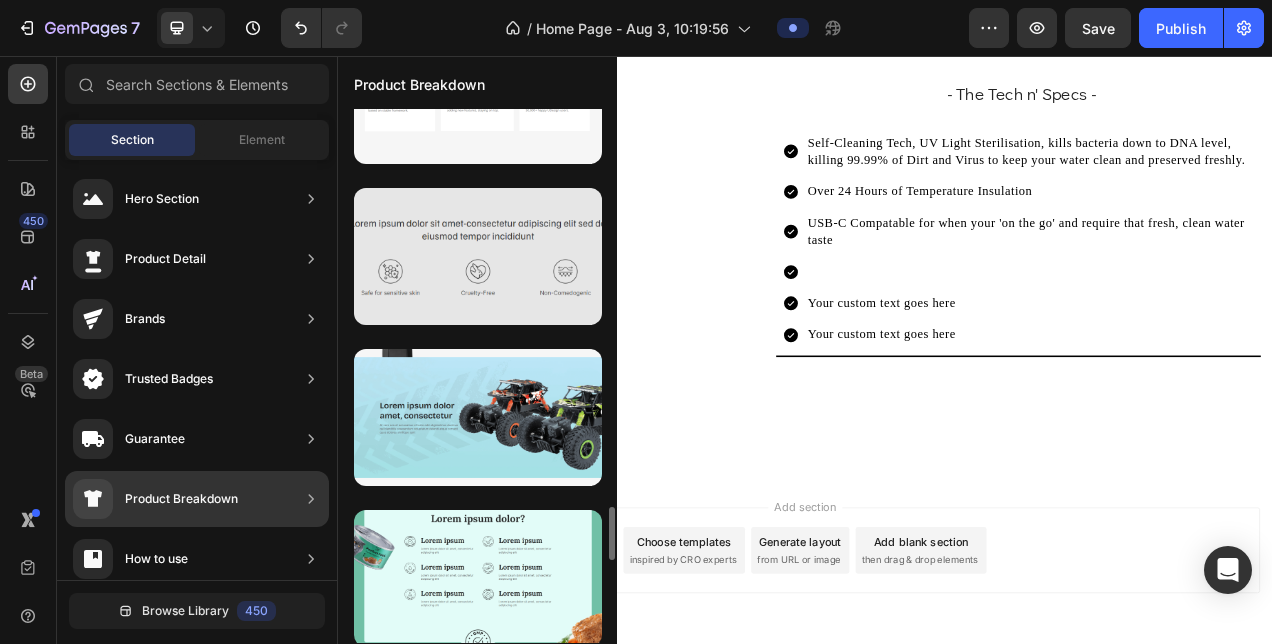 click at bounding box center [478, 256] 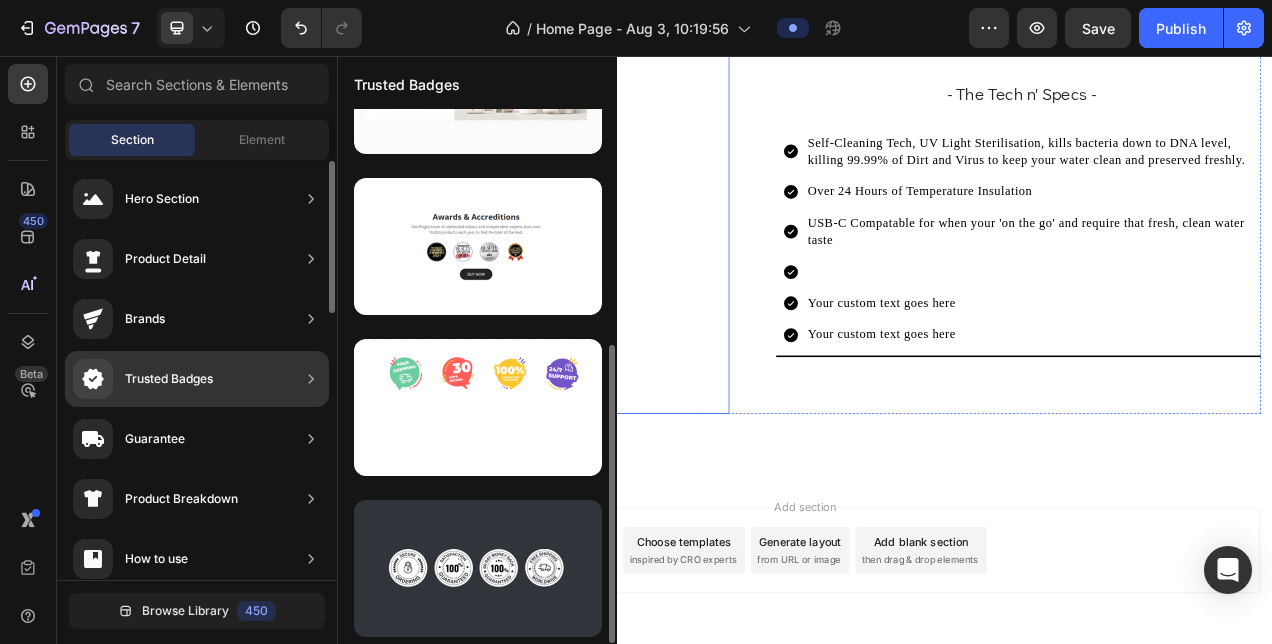 scroll, scrollTop: 420, scrollLeft: 0, axis: vertical 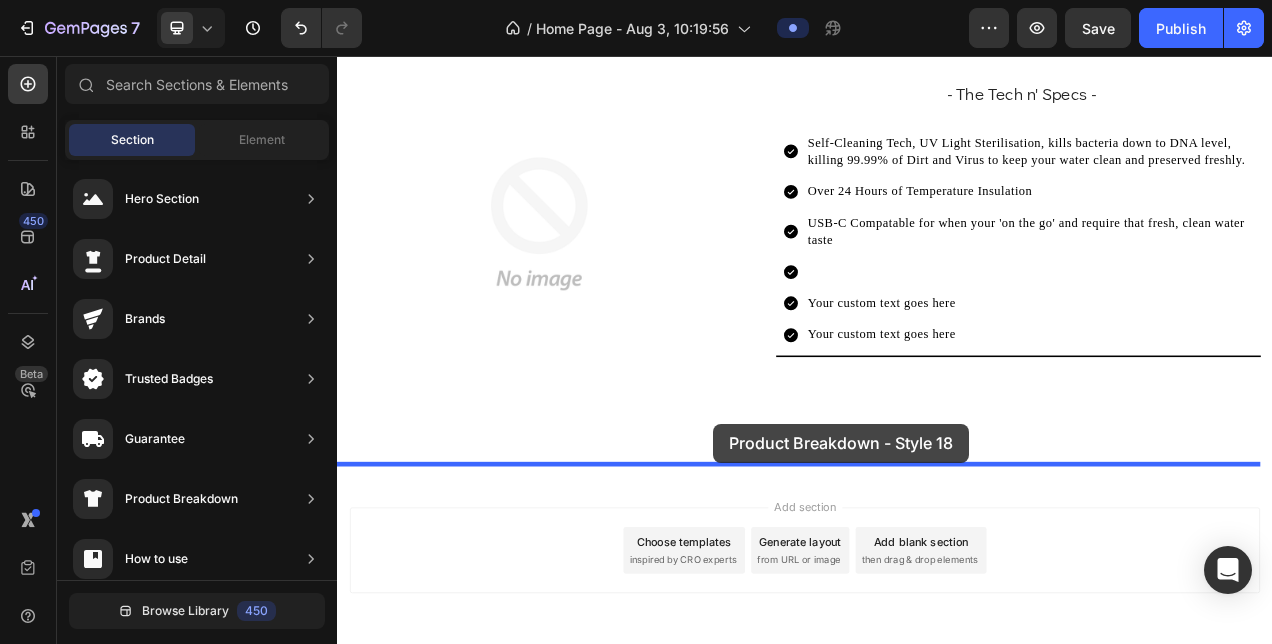 drag, startPoint x: 743, startPoint y: 481, endPoint x: 895, endPoint y: 512, distance: 155.12898 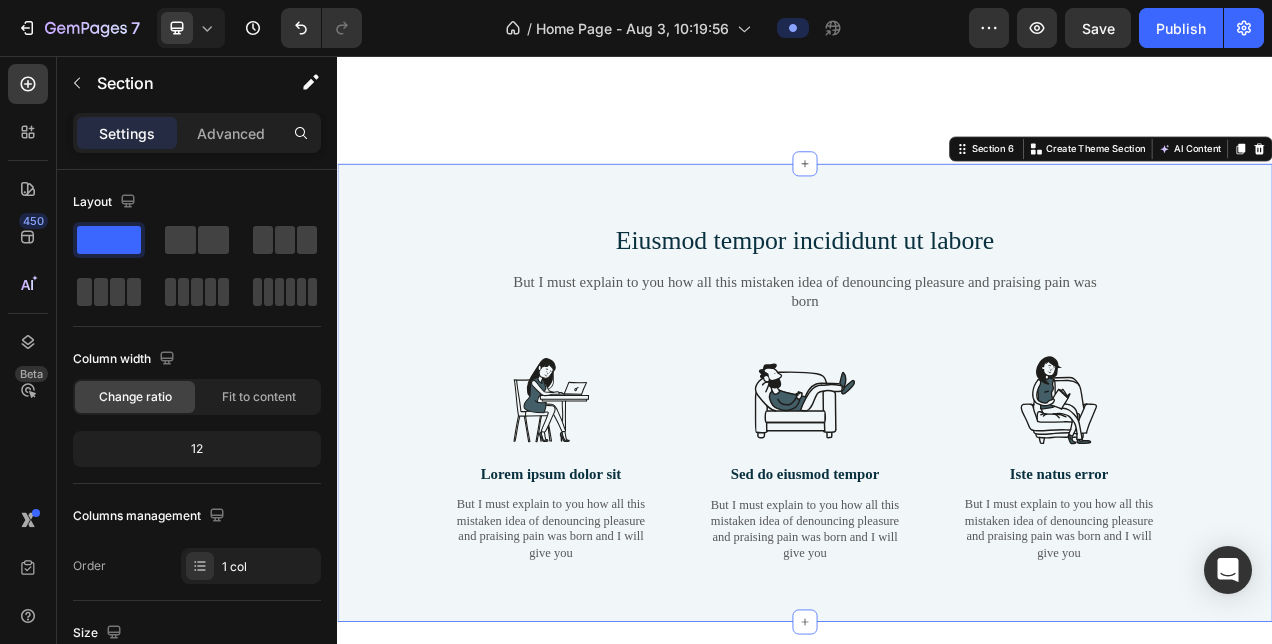 scroll, scrollTop: 2393, scrollLeft: 0, axis: vertical 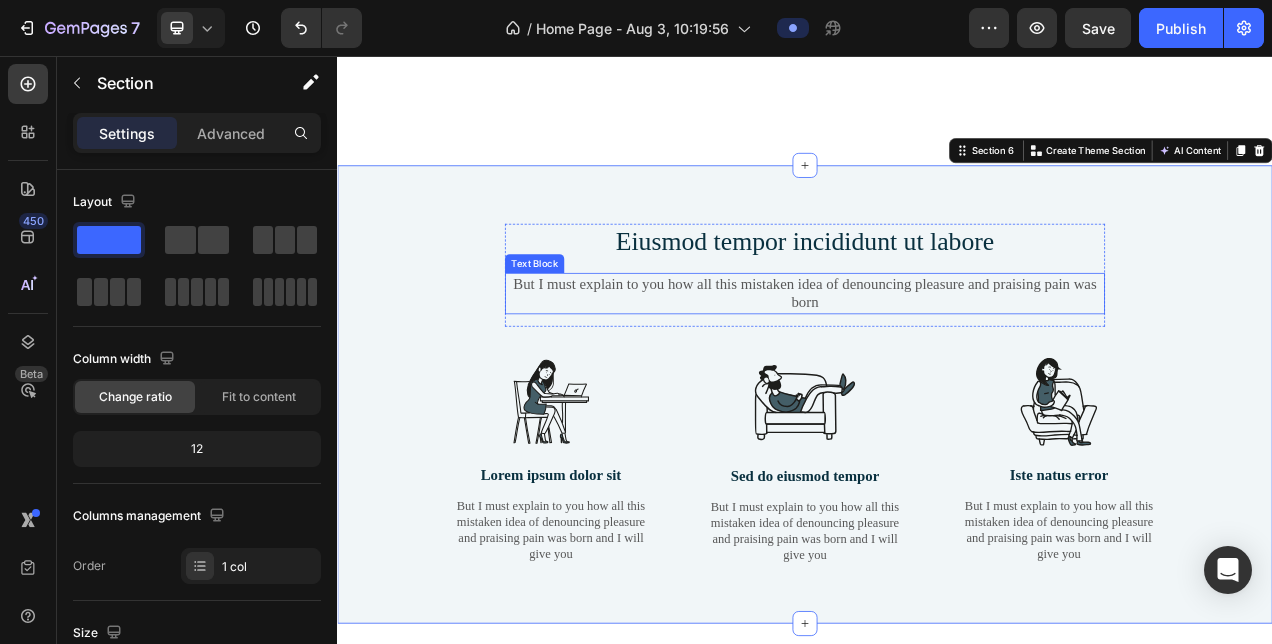 click on "But I must explain to you how all this mistaken idea of denouncing pleasure and praising pain was born" at bounding box center (937, 360) 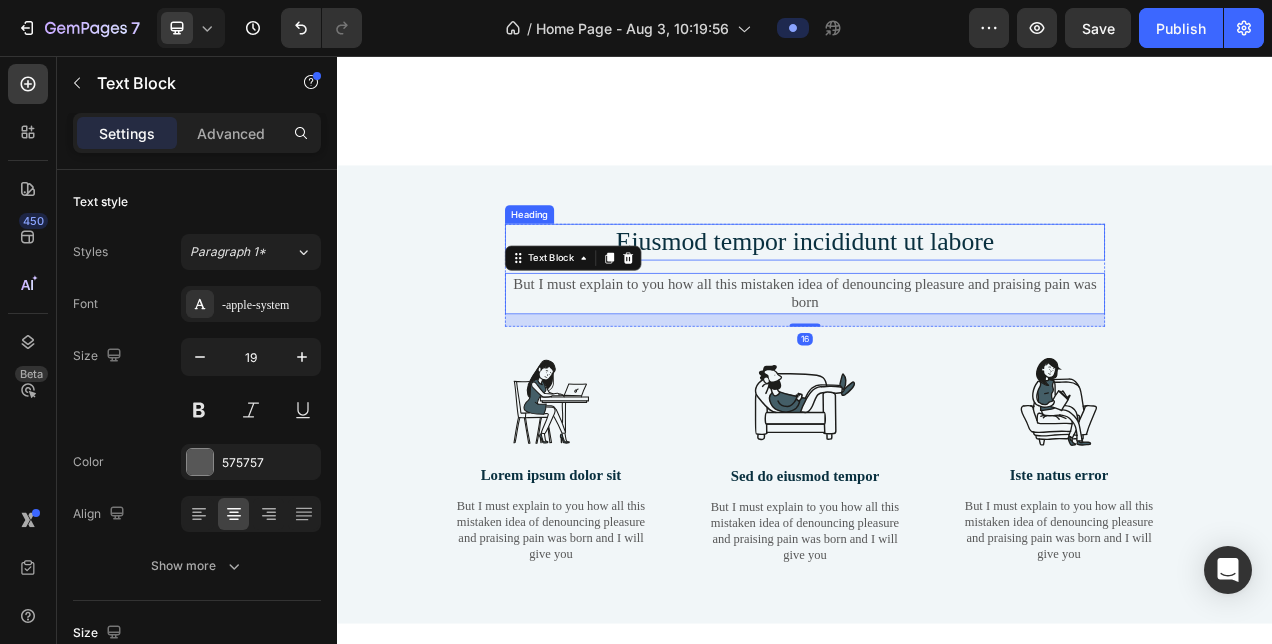 click on "Eiusmod tempor incididunt ut labore" at bounding box center (937, 294) 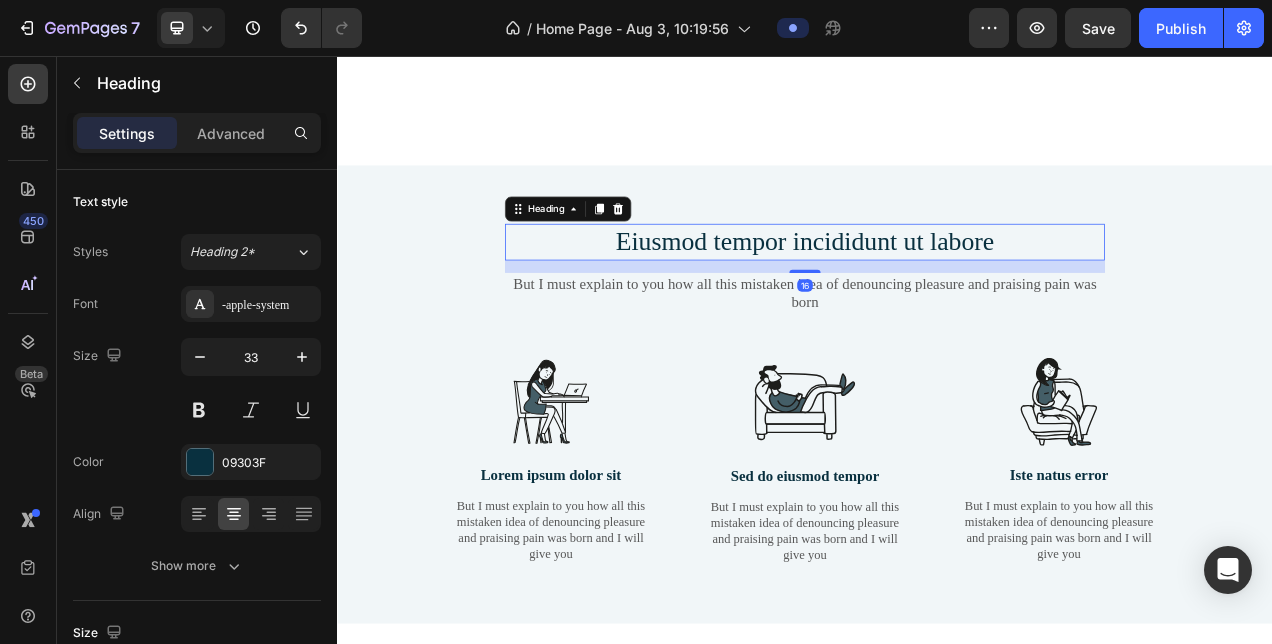 click on "16" at bounding box center (937, 326) 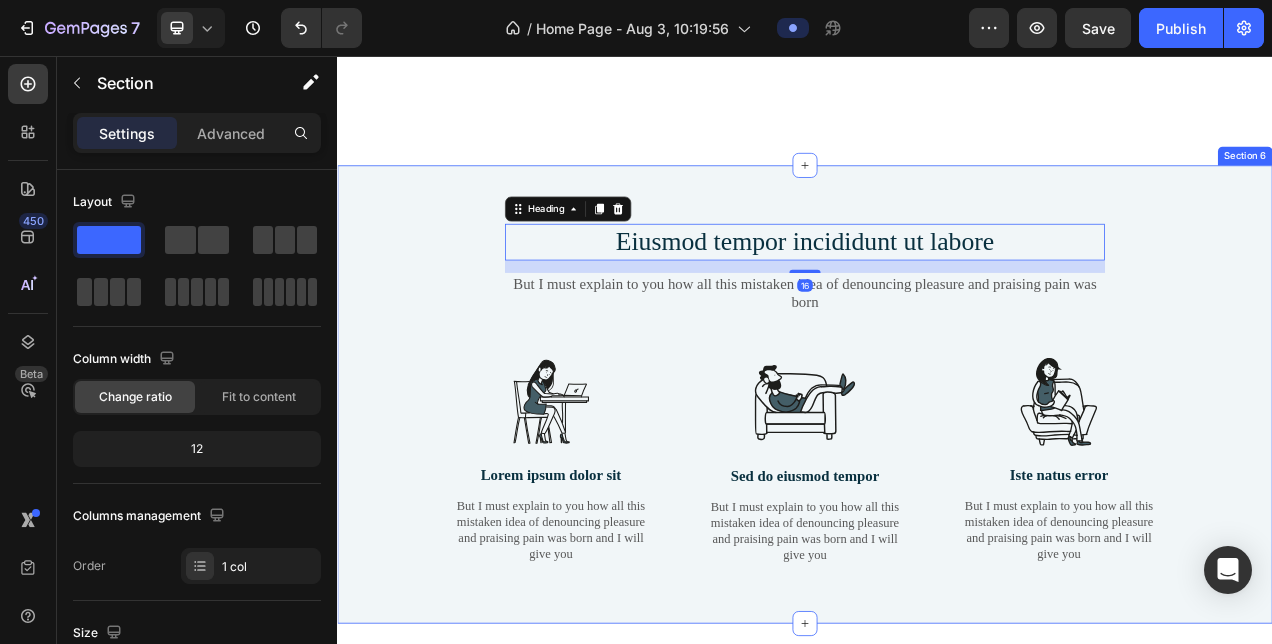 click on "Eiusmod tempor incididunt ut labore Heading   16 But I must explain to you how all this mistaken idea of denouncing pleasure and praising pain was born Text Block Row Image Lorem ipsum dolor sit  Text Block But I must explain to you how all this mistaken idea of denouncing pleasure and praising pain was born and I will give you Text Block Row Image Sed do eiusmod tempor Text Block But I must explain to you how all this mistaken idea of denouncing pleasure and praising pain was born and I will give you Text Block Row Image Iste natus error Text Block But I must explain to you how all this mistaken idea of denouncing pleasure and praising pain was born and I will give you Text Block Row Row" at bounding box center [937, 506] 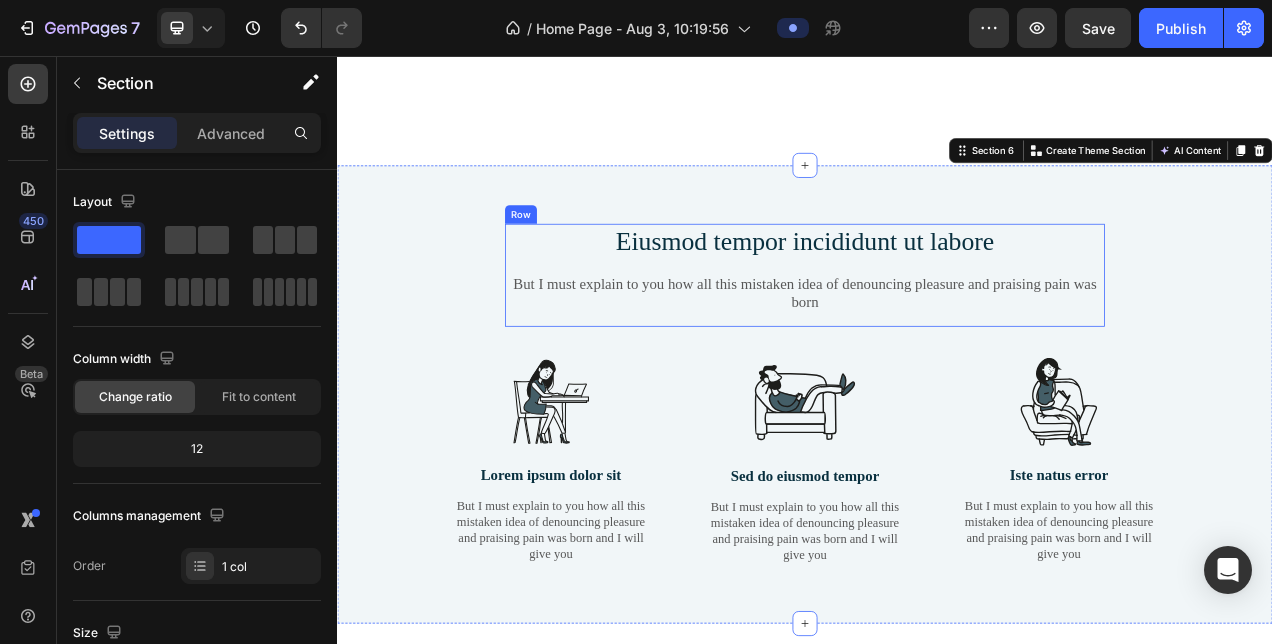 click on "Eiusmod tempor incididunt ut labore Heading But I must explain to you how all this mistaken idea of denouncing pleasure and praising pain was born Text Block" at bounding box center (937, 337) 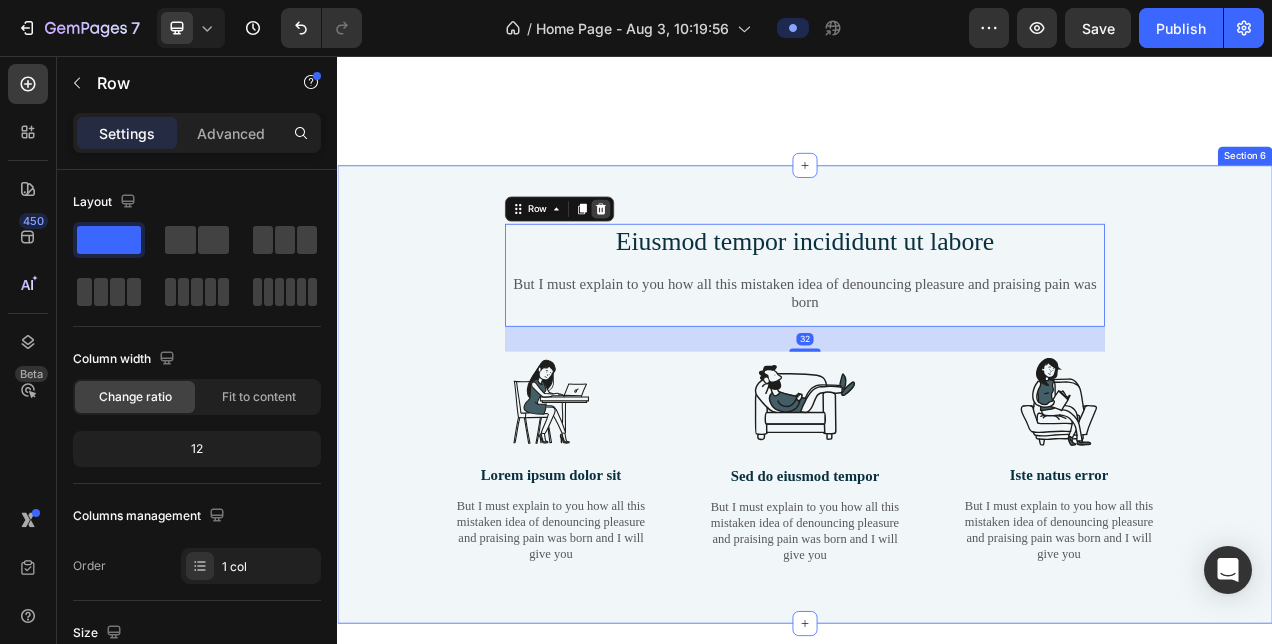 click at bounding box center [675, 252] 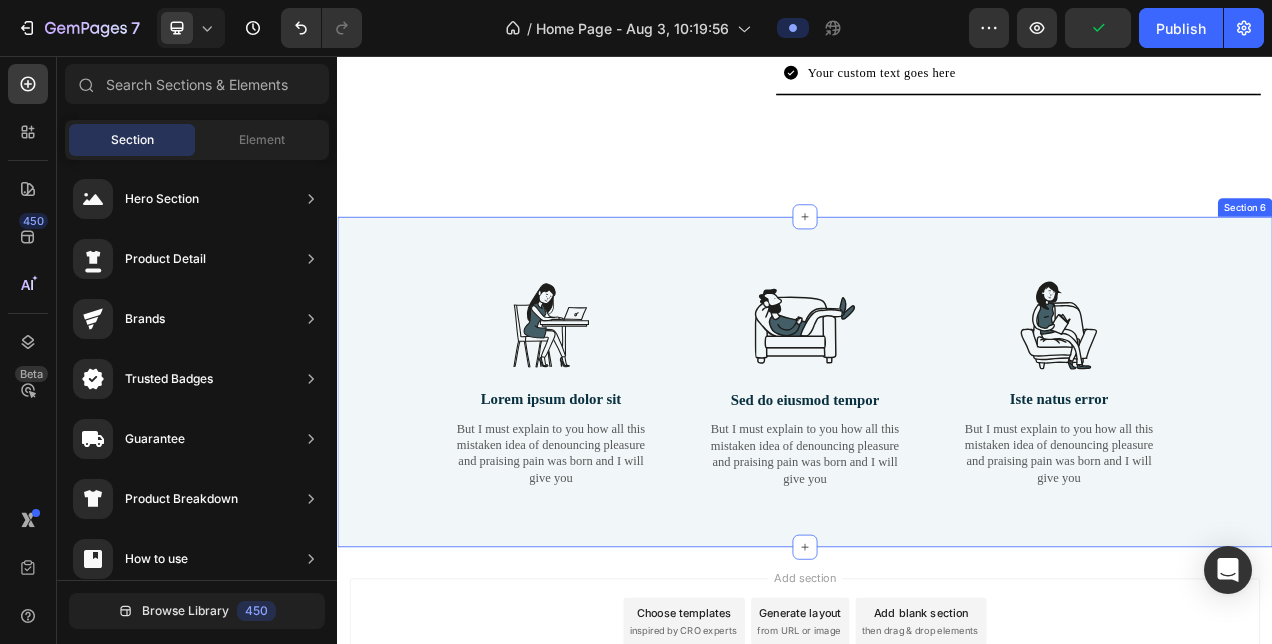 scroll, scrollTop: 2287, scrollLeft: 0, axis: vertical 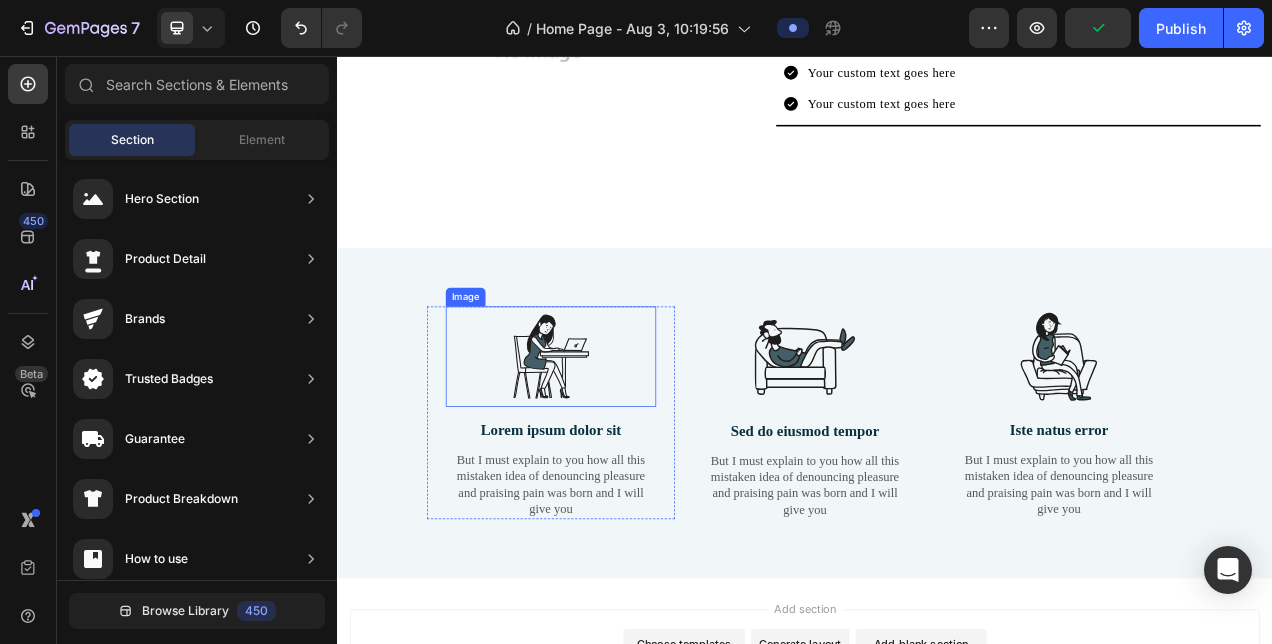 click at bounding box center [611, 441] 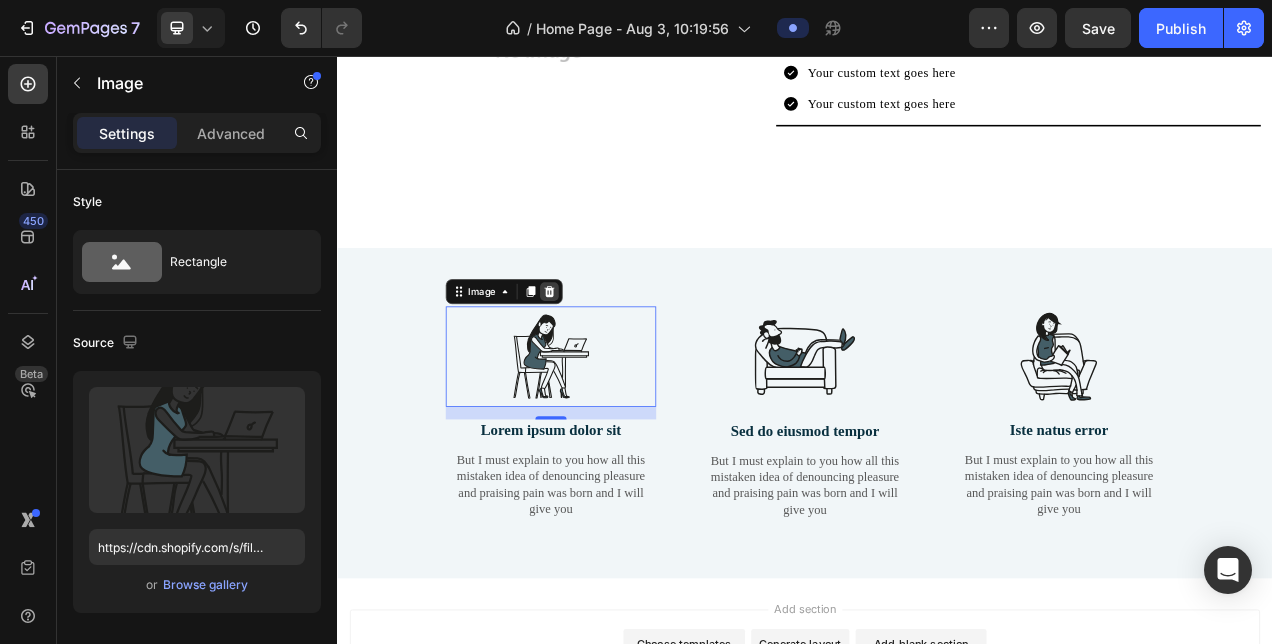 click 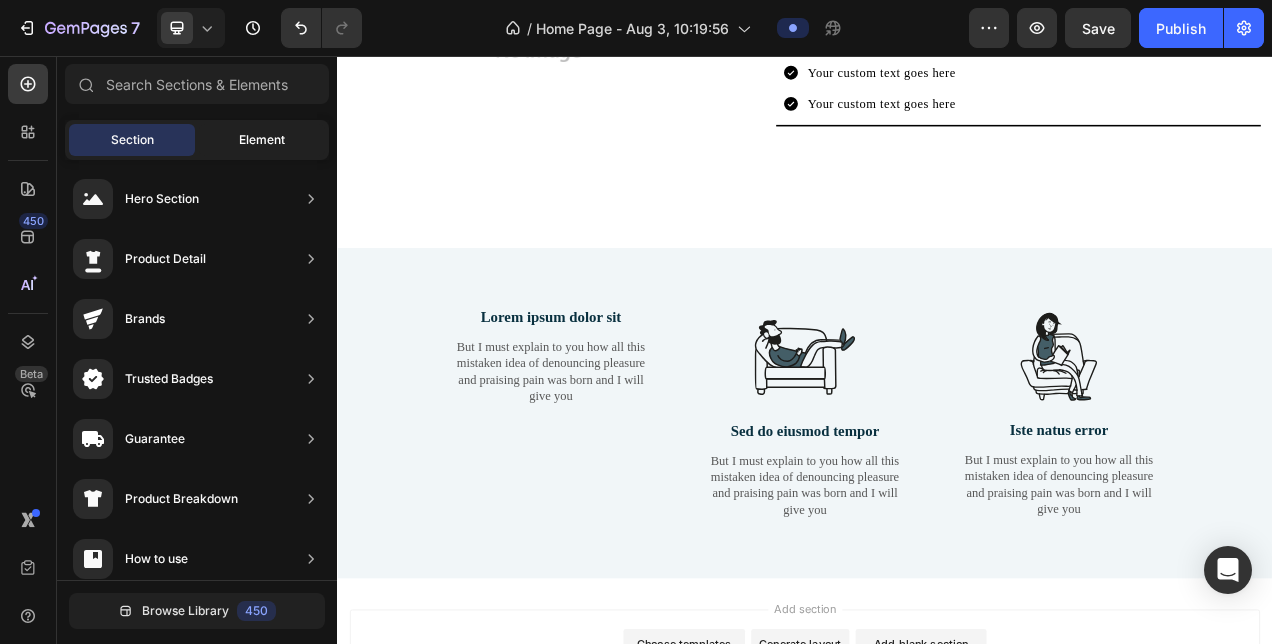 click on "Element" at bounding box center [262, 140] 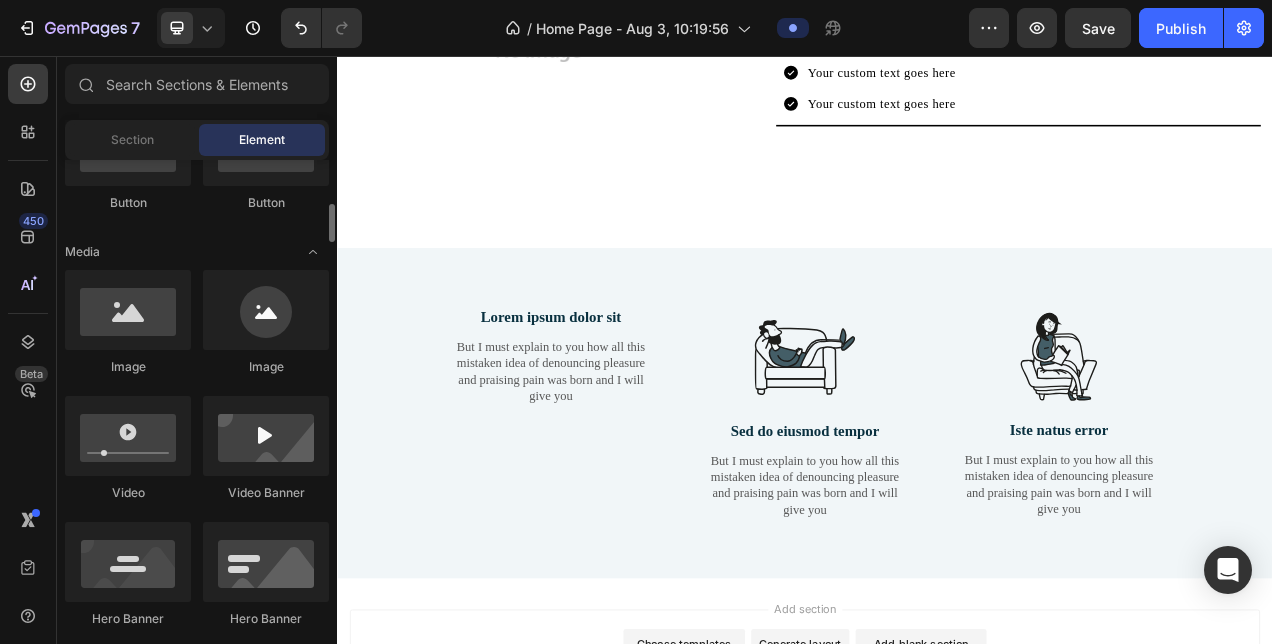 scroll, scrollTop: 576, scrollLeft: 0, axis: vertical 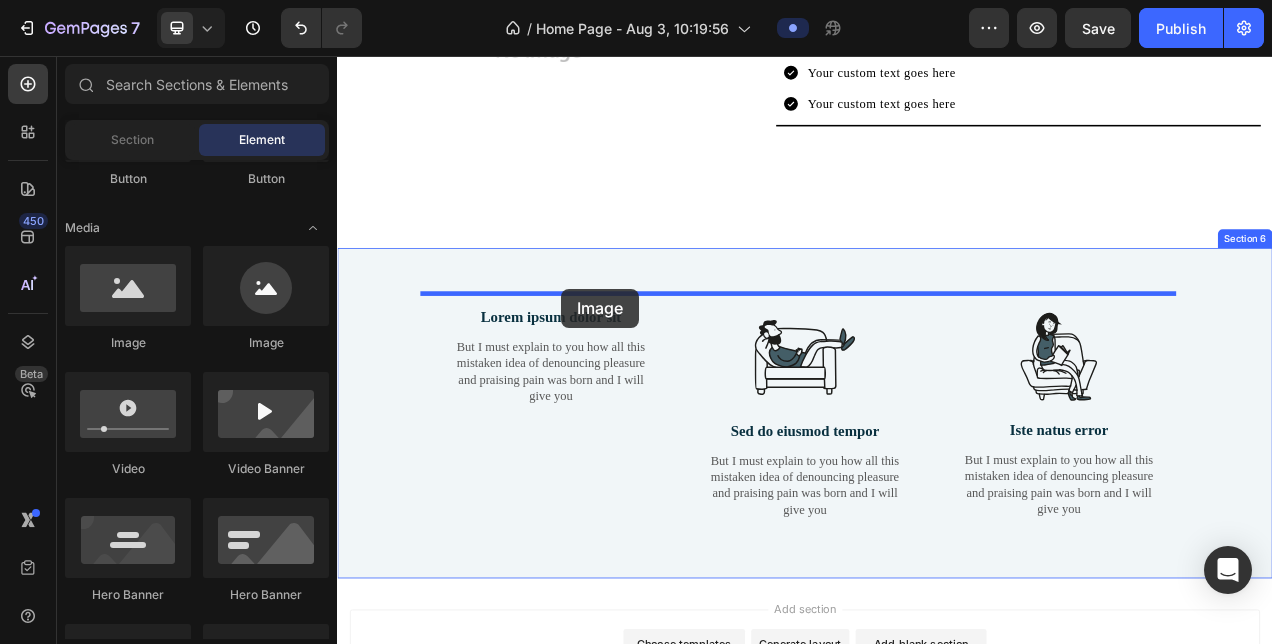 drag, startPoint x: 581, startPoint y: 342, endPoint x: 624, endPoint y: 356, distance: 45.221676 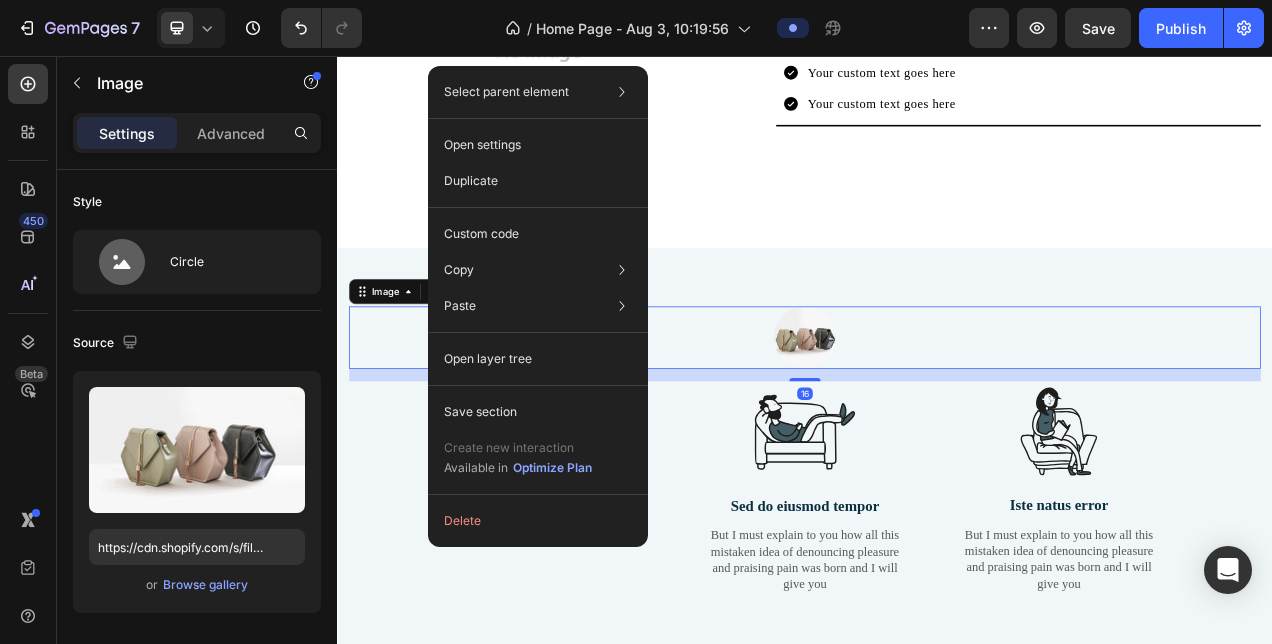 click on "Image   16 Lorem ipsum dolor sit  Text Block But I must explain to you how all this mistaken idea of denouncing pleasure and praising pain was born and I will give you Text Block Row Image Sed do eiusmod tempor Text Block But I must explain to you how all this mistaken idea of denouncing pleasure and praising pain was born and I will give you Text Block Row Image Iste natus error Text Block But I must explain to you how all this mistaken idea of denouncing pleasure and praising pain was born and I will give you Text Block Row Row Section 6" at bounding box center (937, 562) 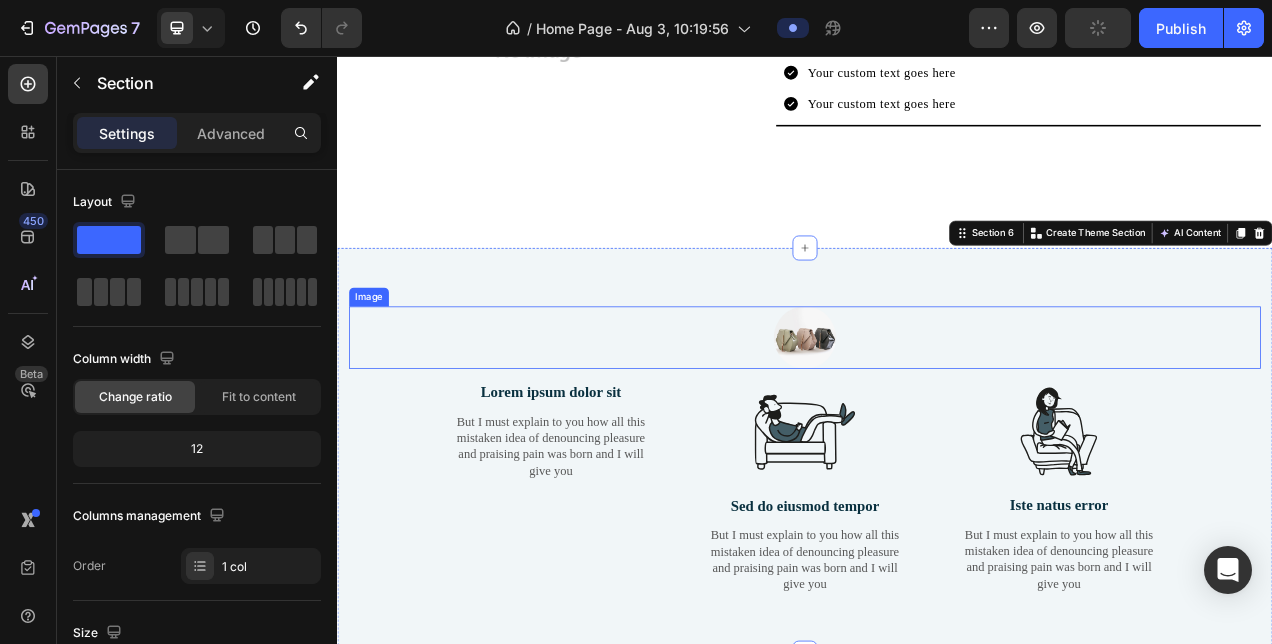 click at bounding box center (937, 417) 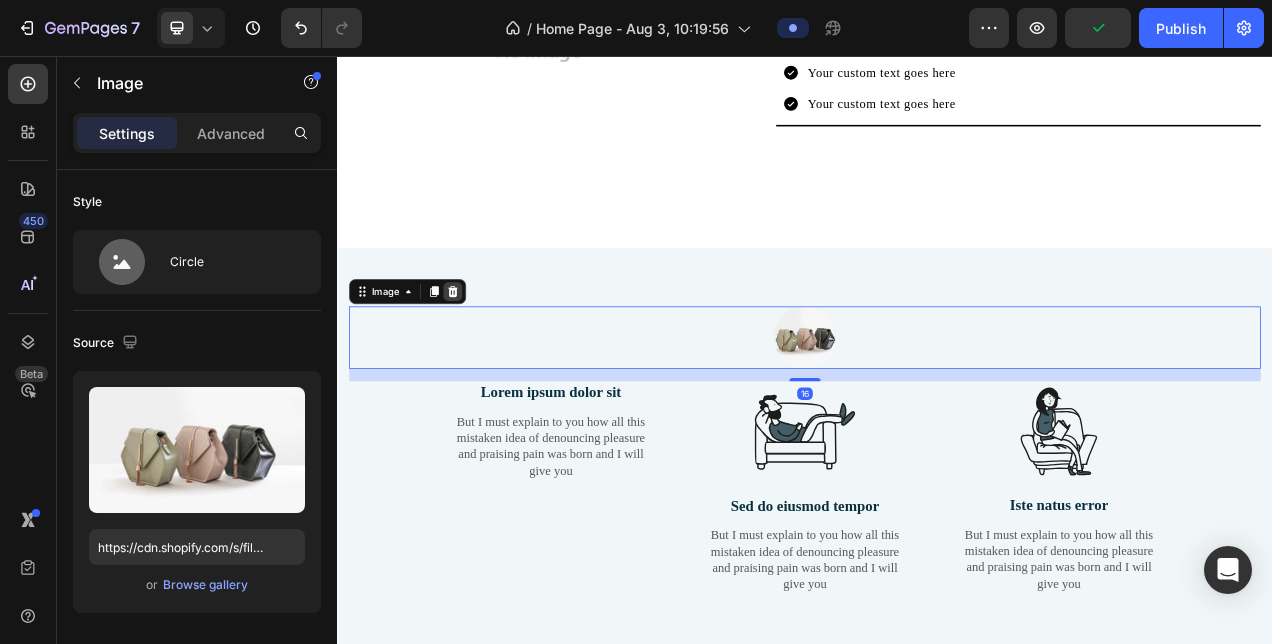 click at bounding box center (485, 358) 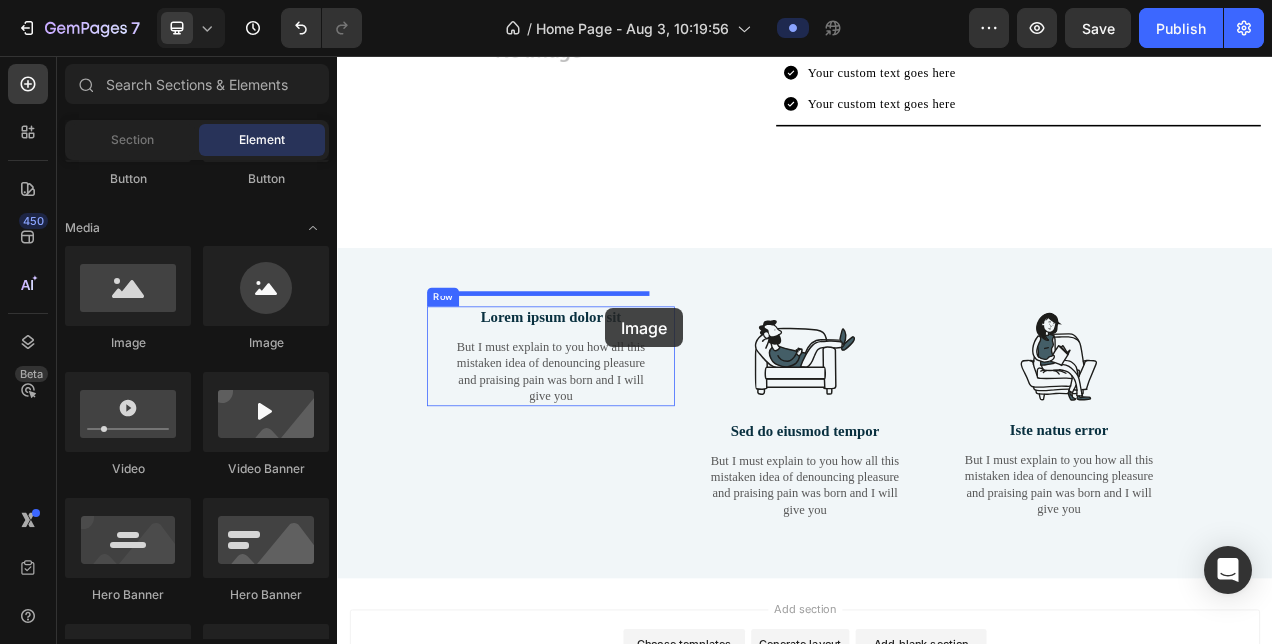 drag, startPoint x: 616, startPoint y: 378, endPoint x: 681, endPoint y: 380, distance: 65.03076 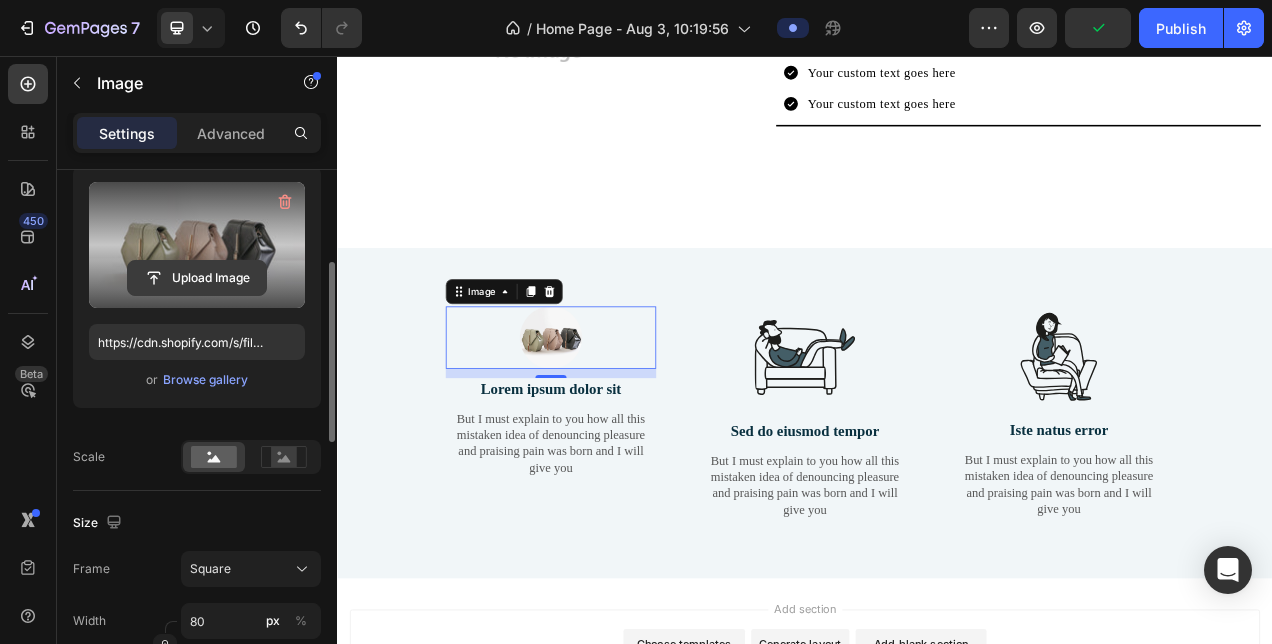 scroll, scrollTop: 222, scrollLeft: 0, axis: vertical 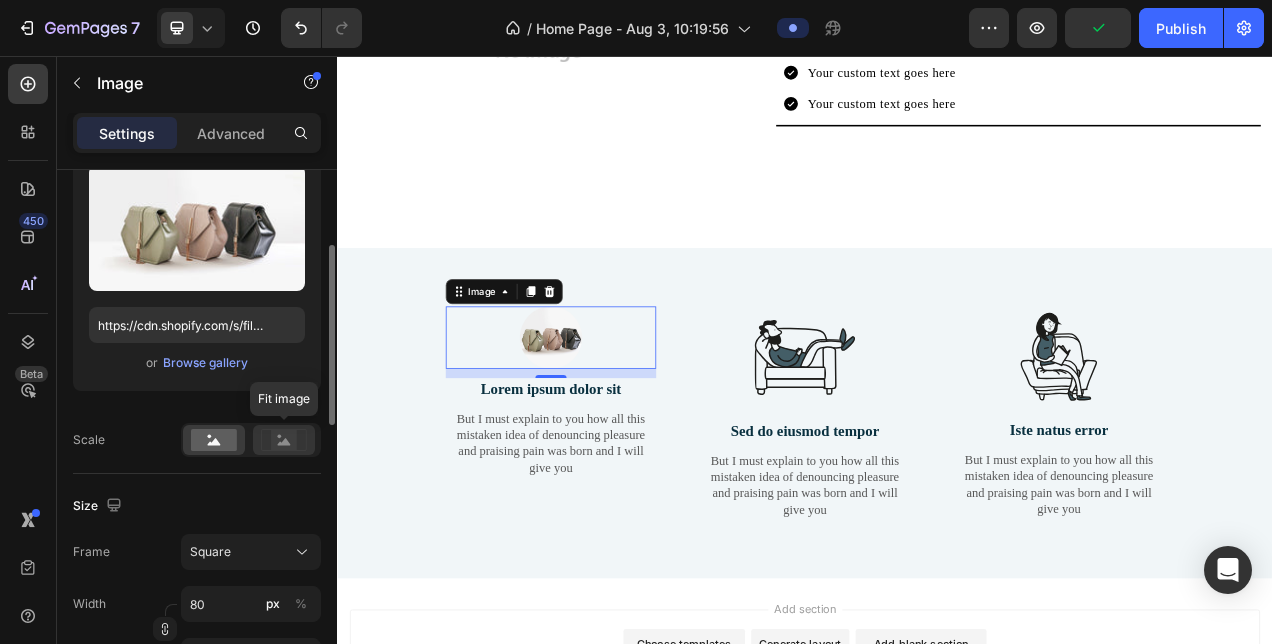 click 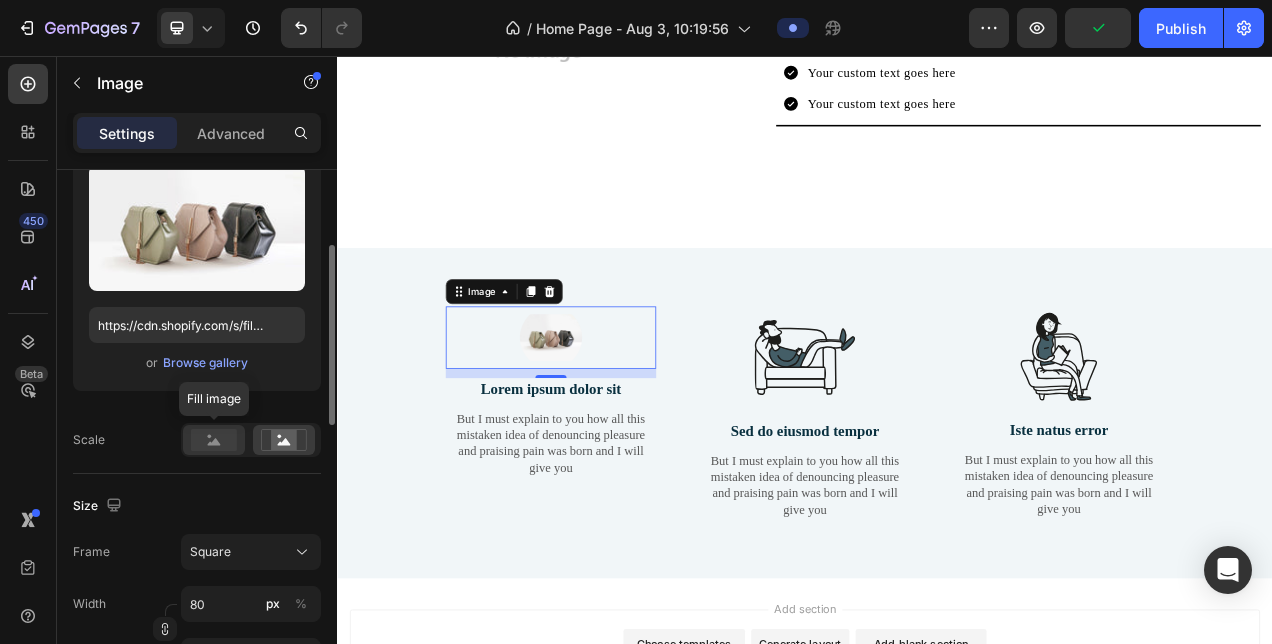 click 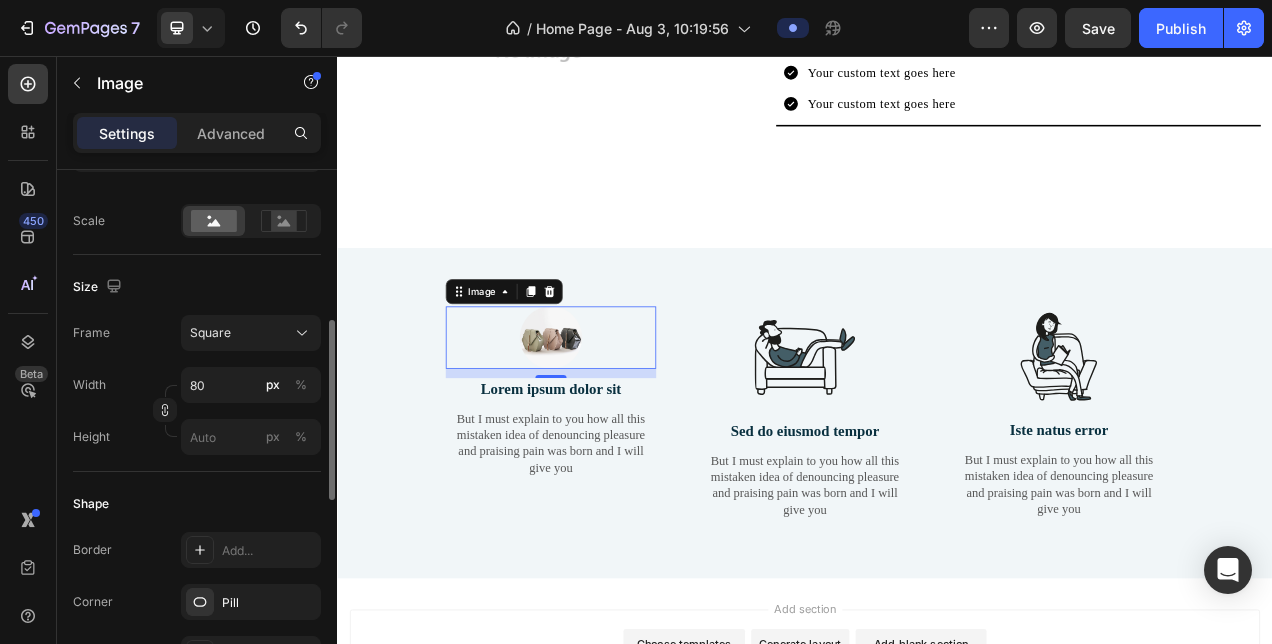 scroll, scrollTop: 0, scrollLeft: 0, axis: both 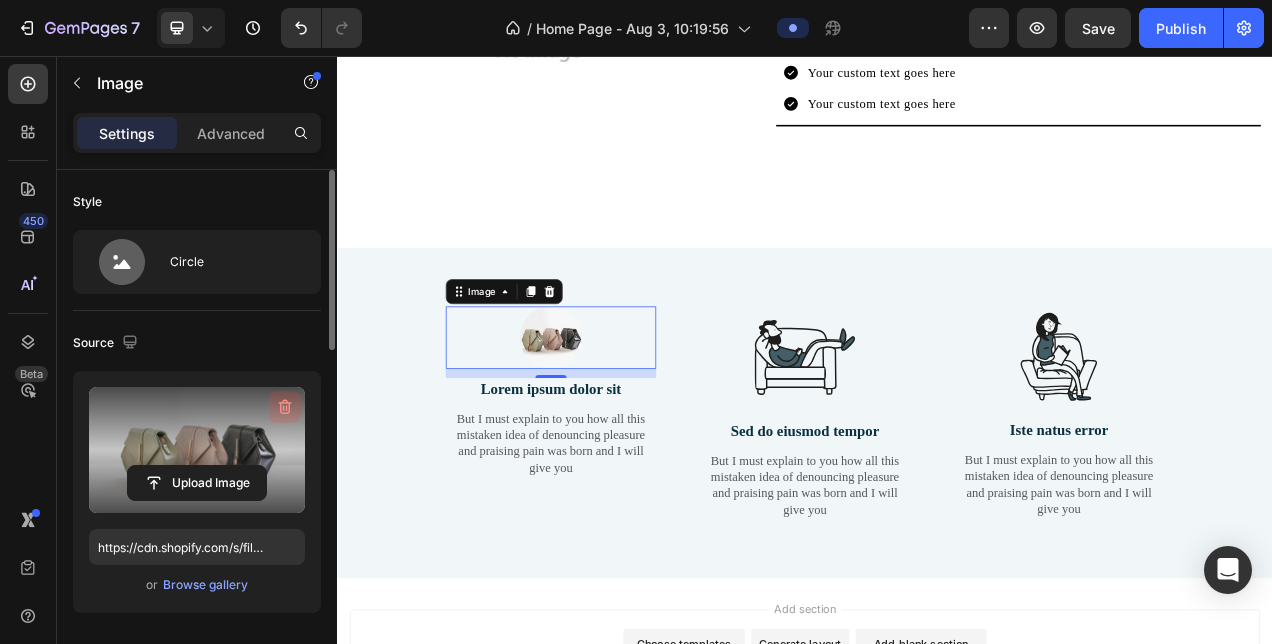 click 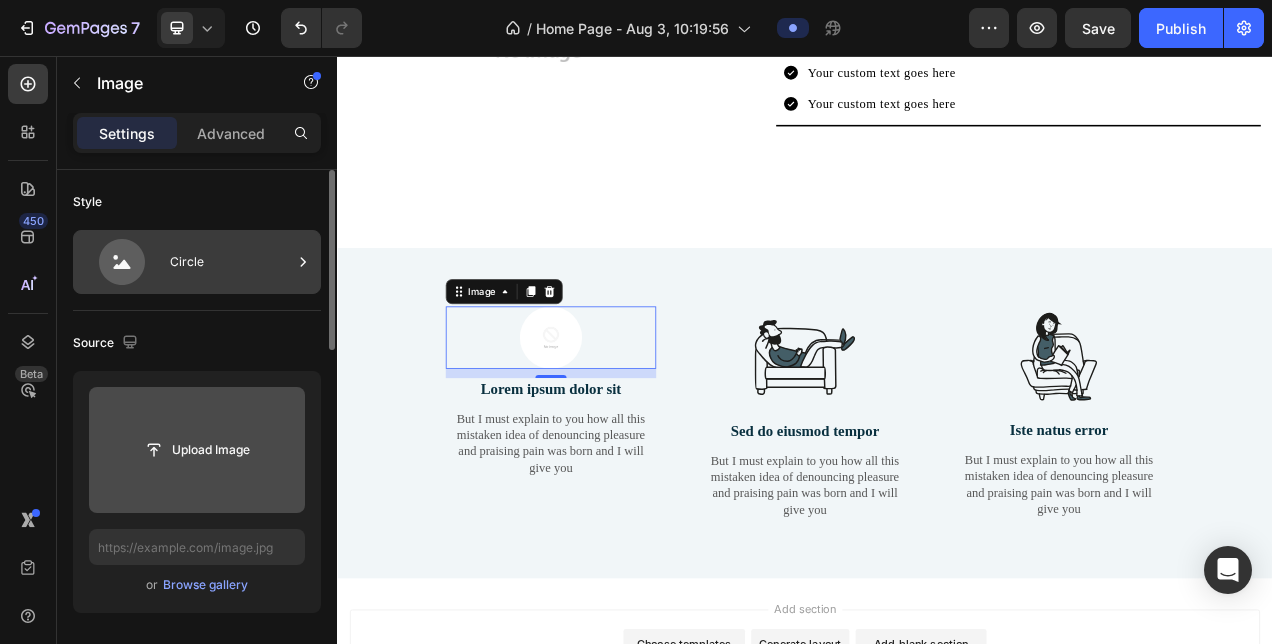 click on "Circle" at bounding box center (231, 262) 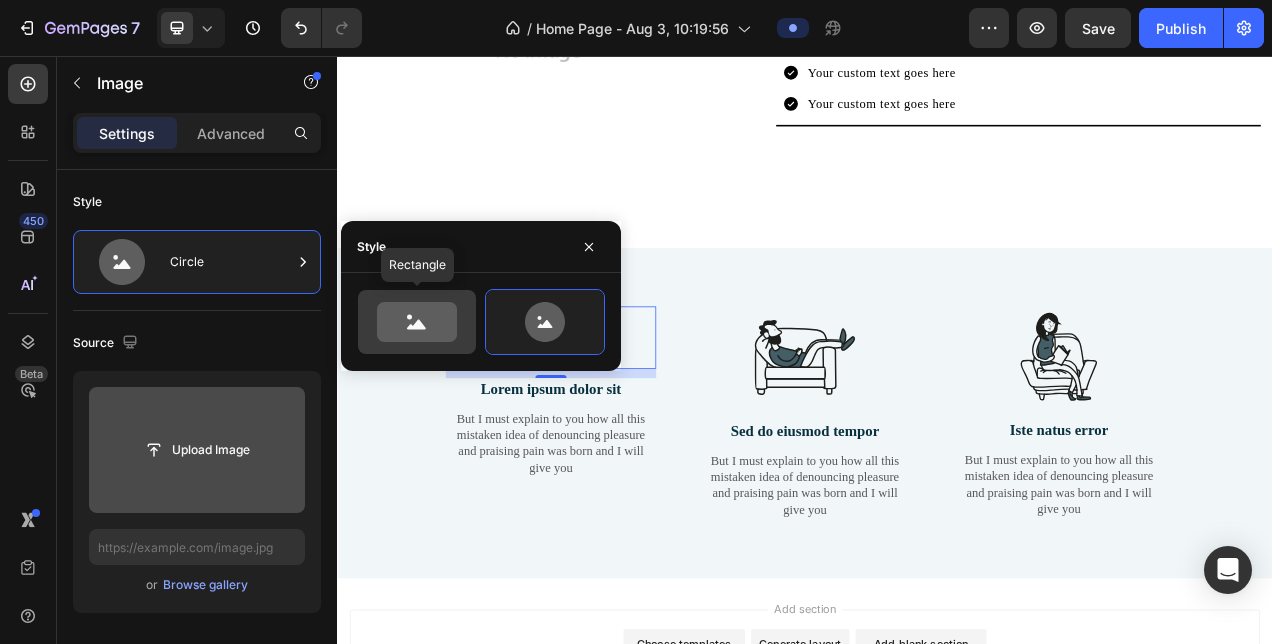 click 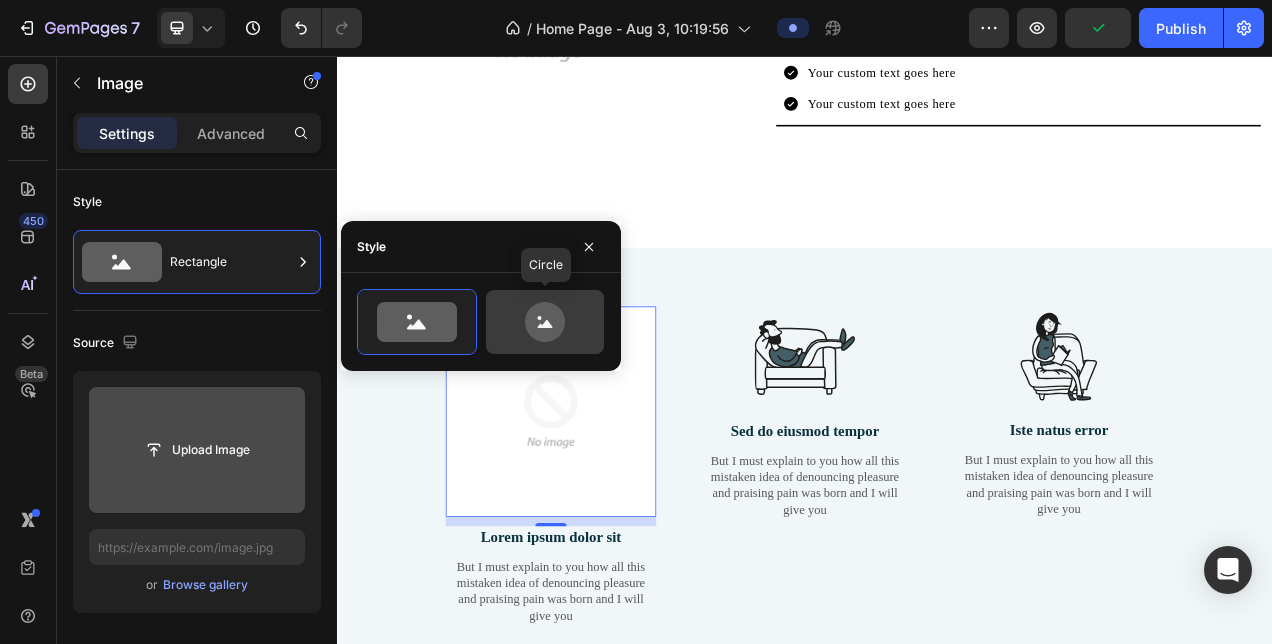 click 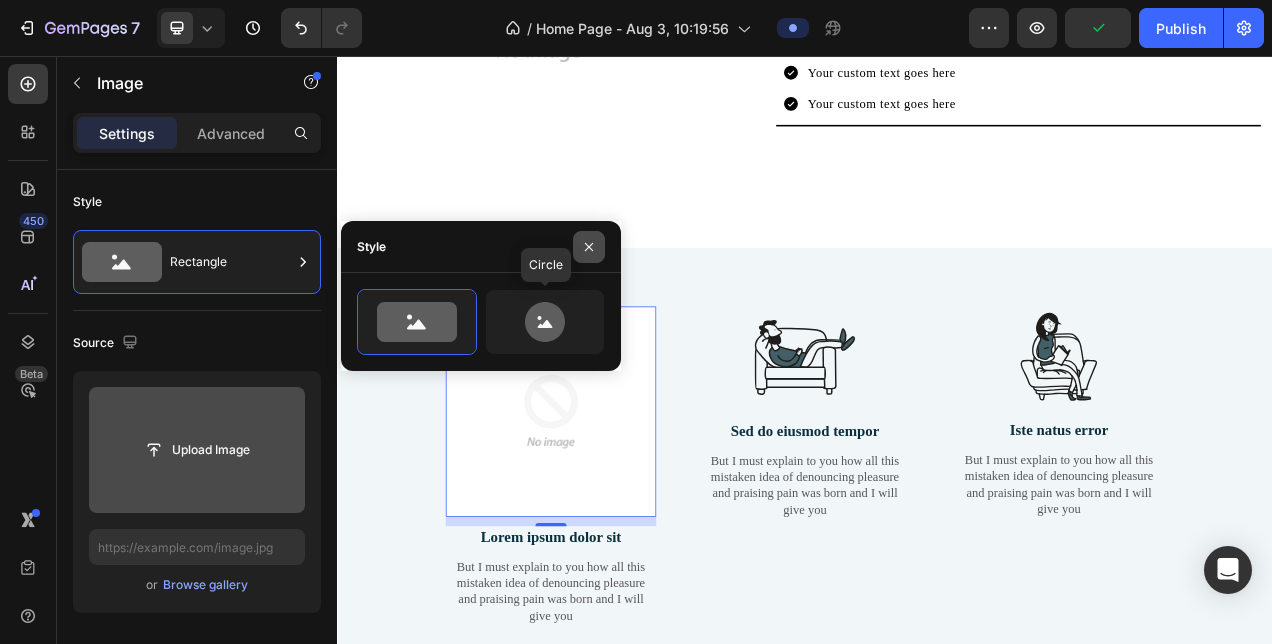 type on "80" 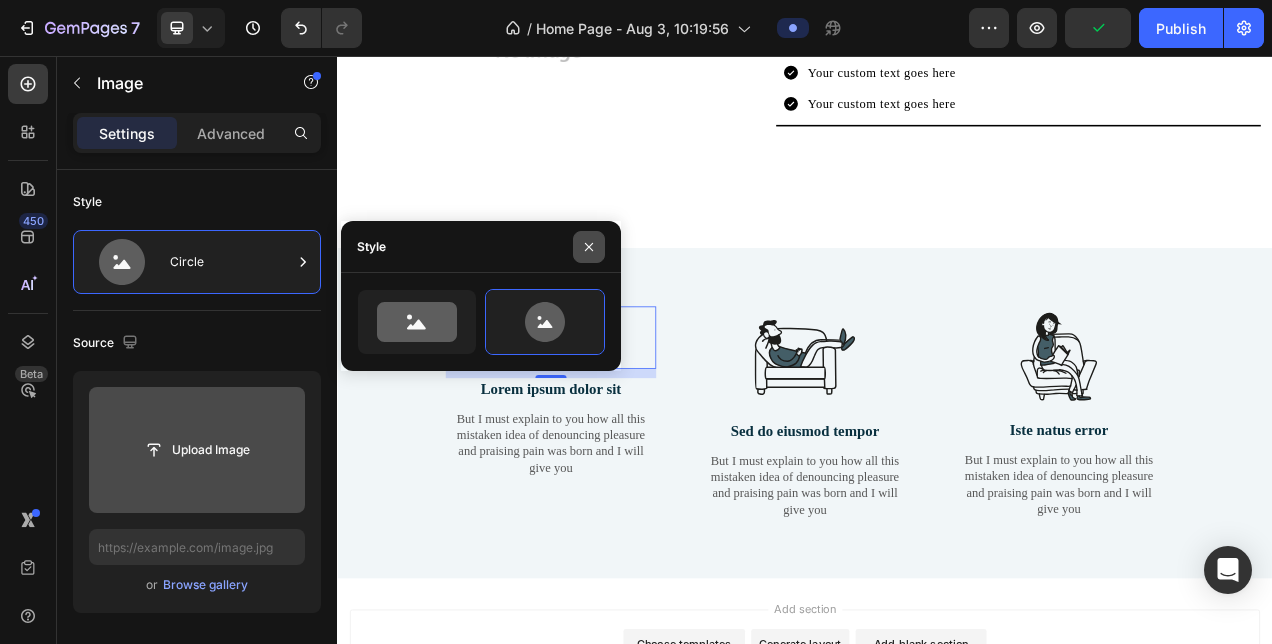 click 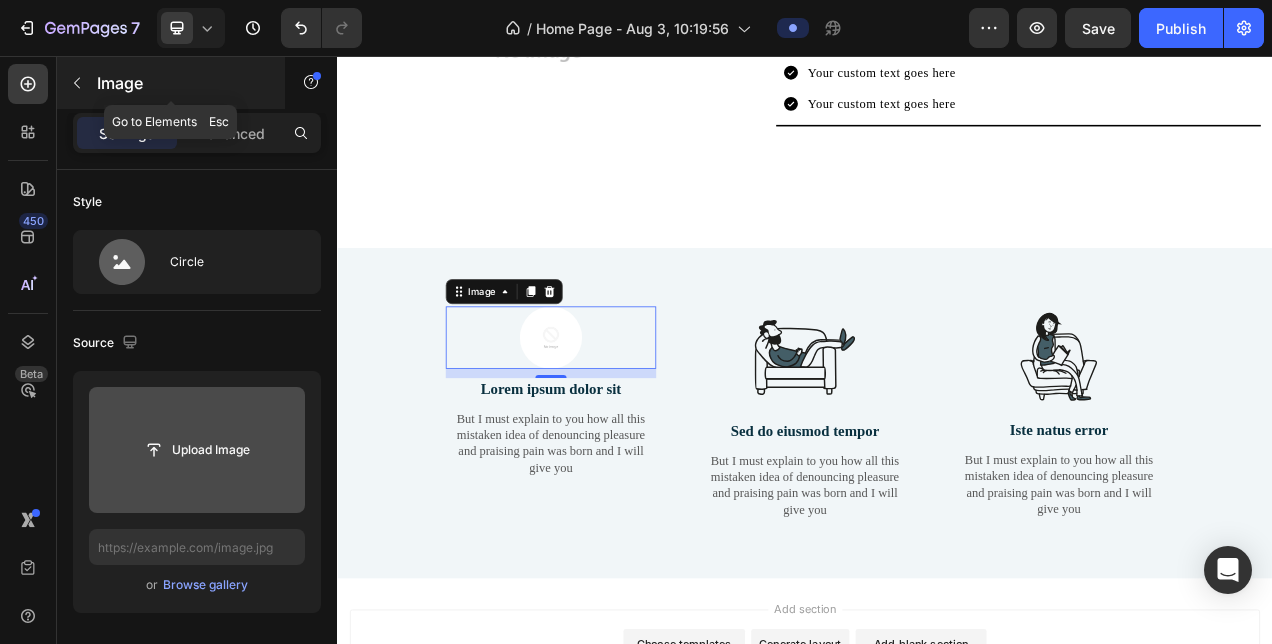 click at bounding box center (77, 83) 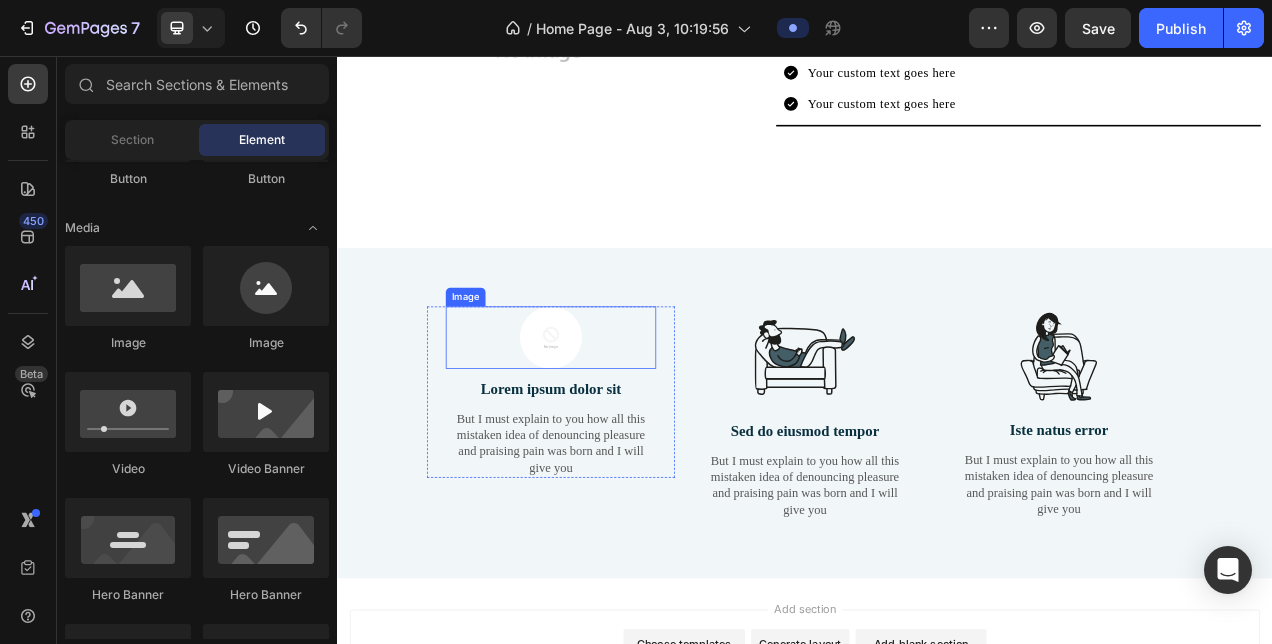click at bounding box center [611, 417] 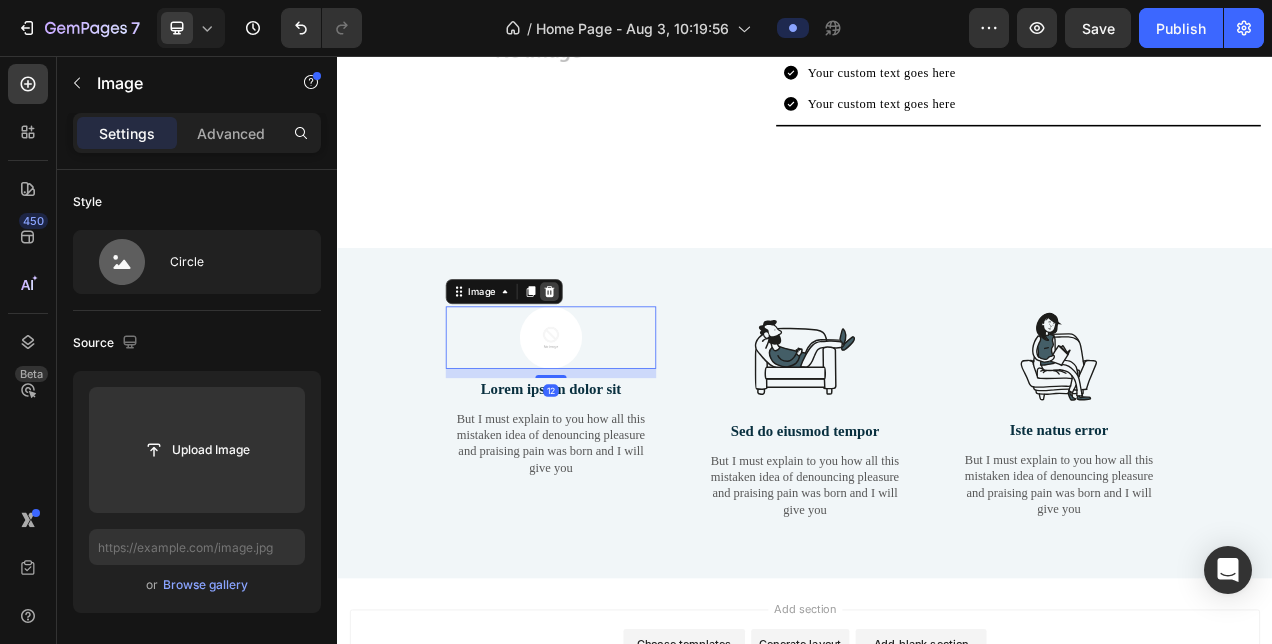 click 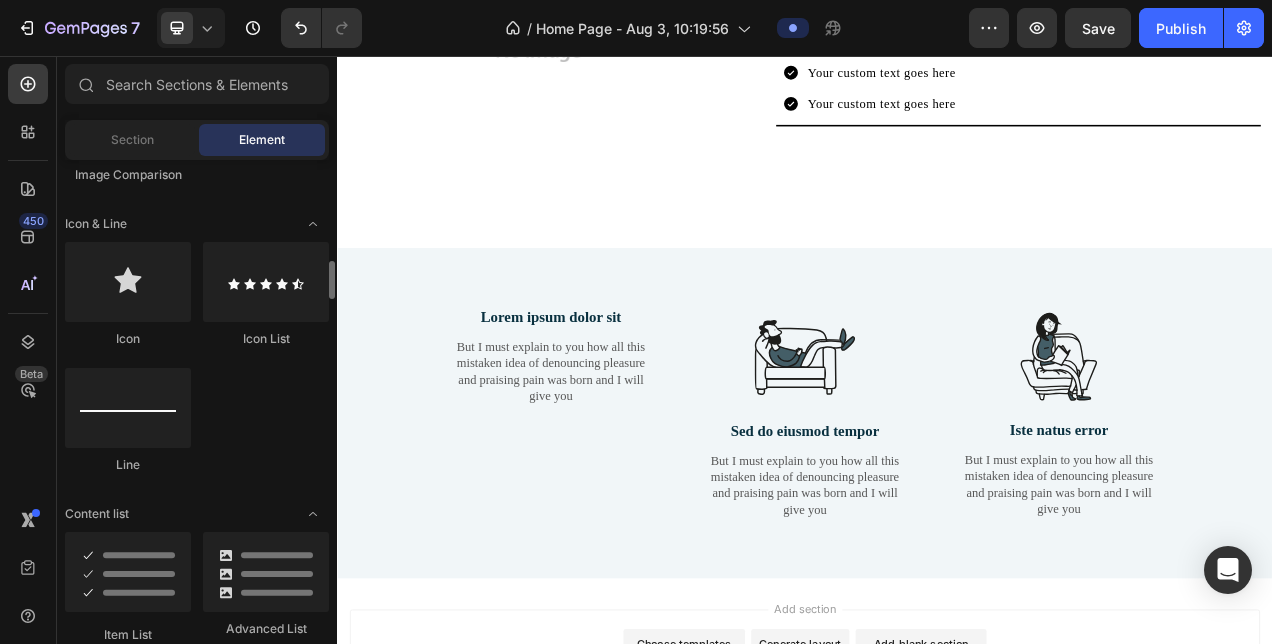 scroll, scrollTop: 1246, scrollLeft: 0, axis: vertical 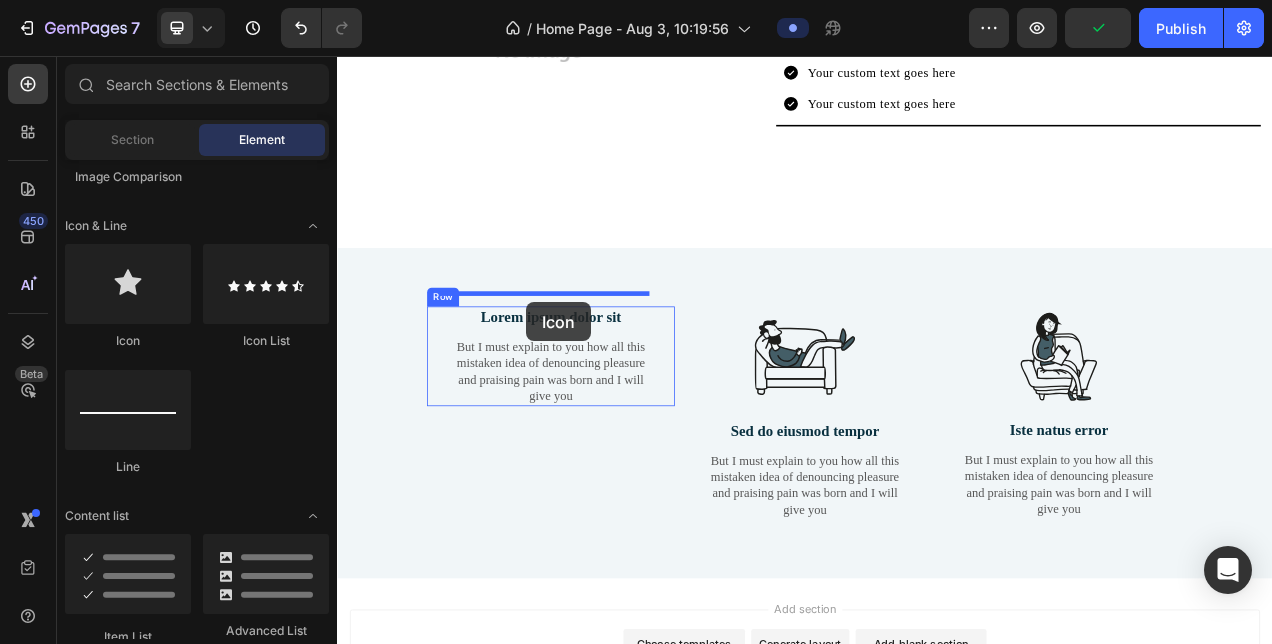 drag, startPoint x: 503, startPoint y: 337, endPoint x: 580, endPoint y: 372, distance: 84.58132 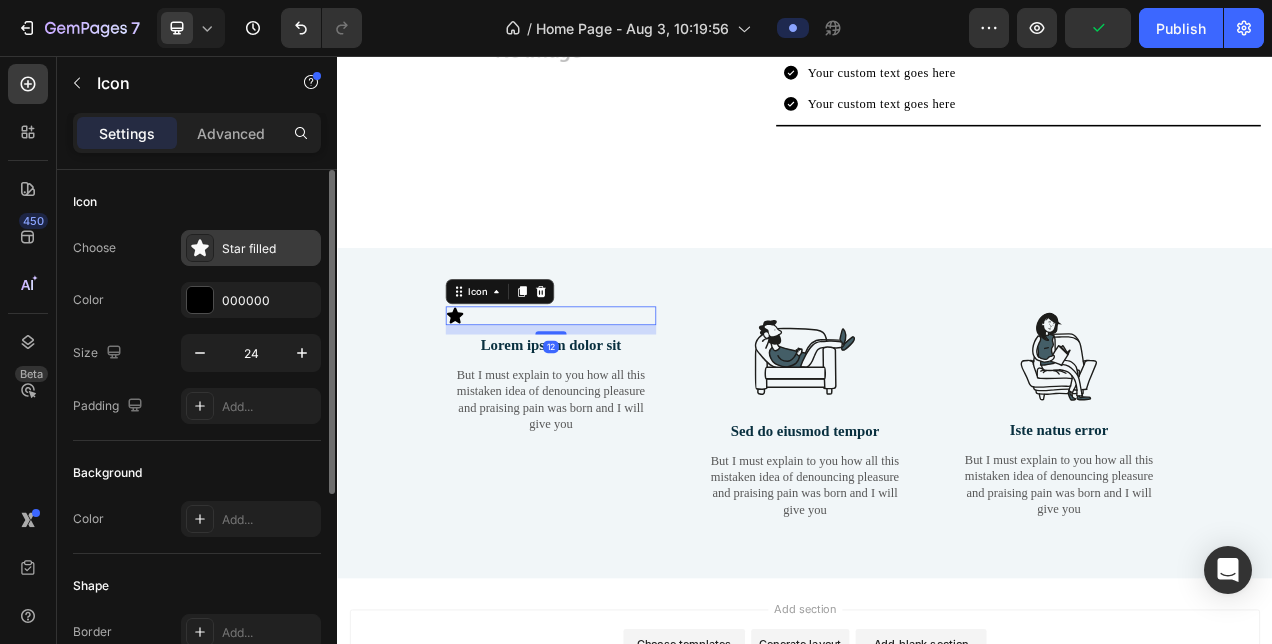 click on "Star filled" at bounding box center (269, 249) 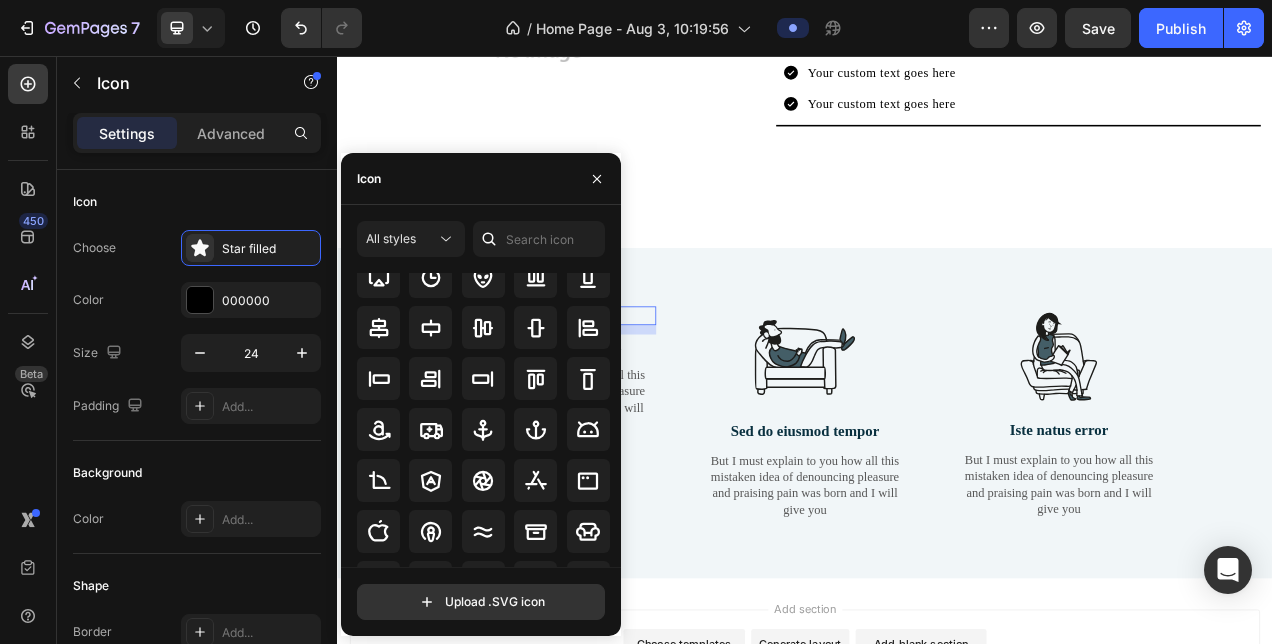 scroll, scrollTop: 162, scrollLeft: 0, axis: vertical 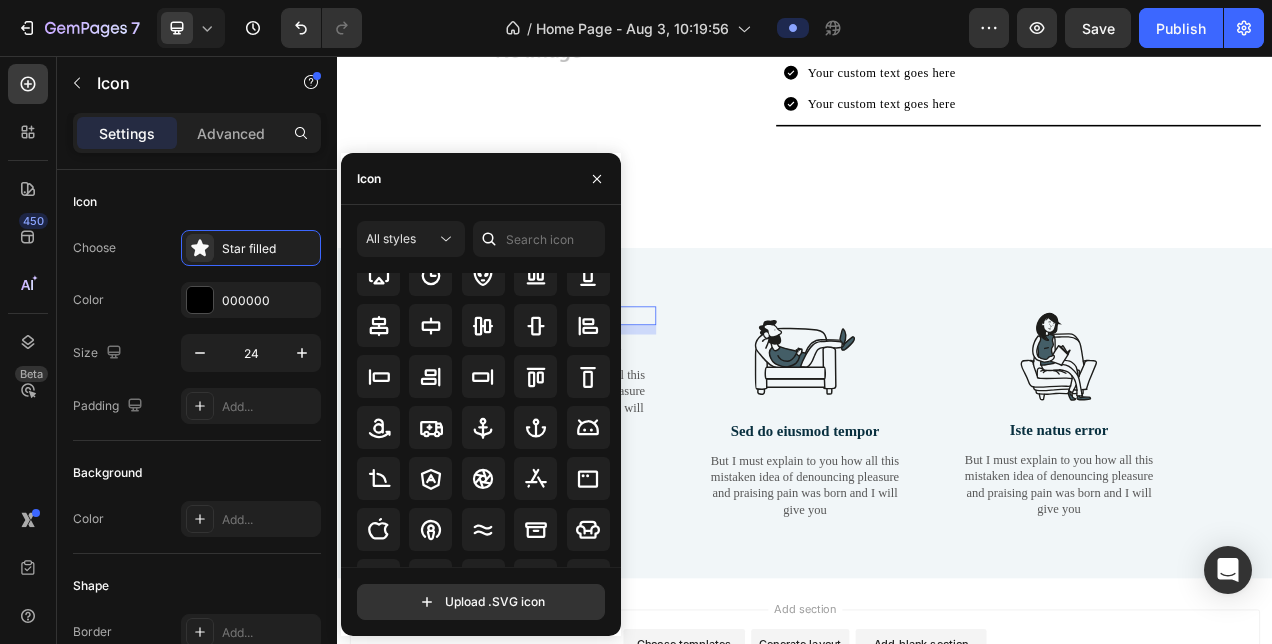 drag, startPoint x: 770, startPoint y: 592, endPoint x: 716, endPoint y: 387, distance: 211.99292 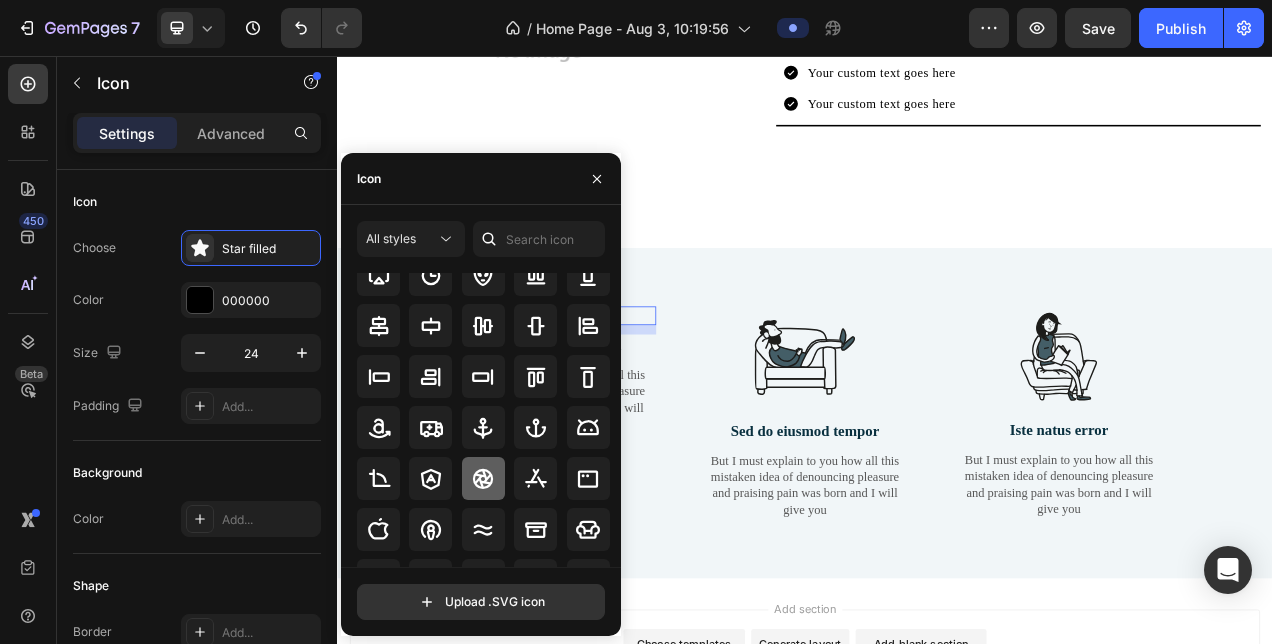 click 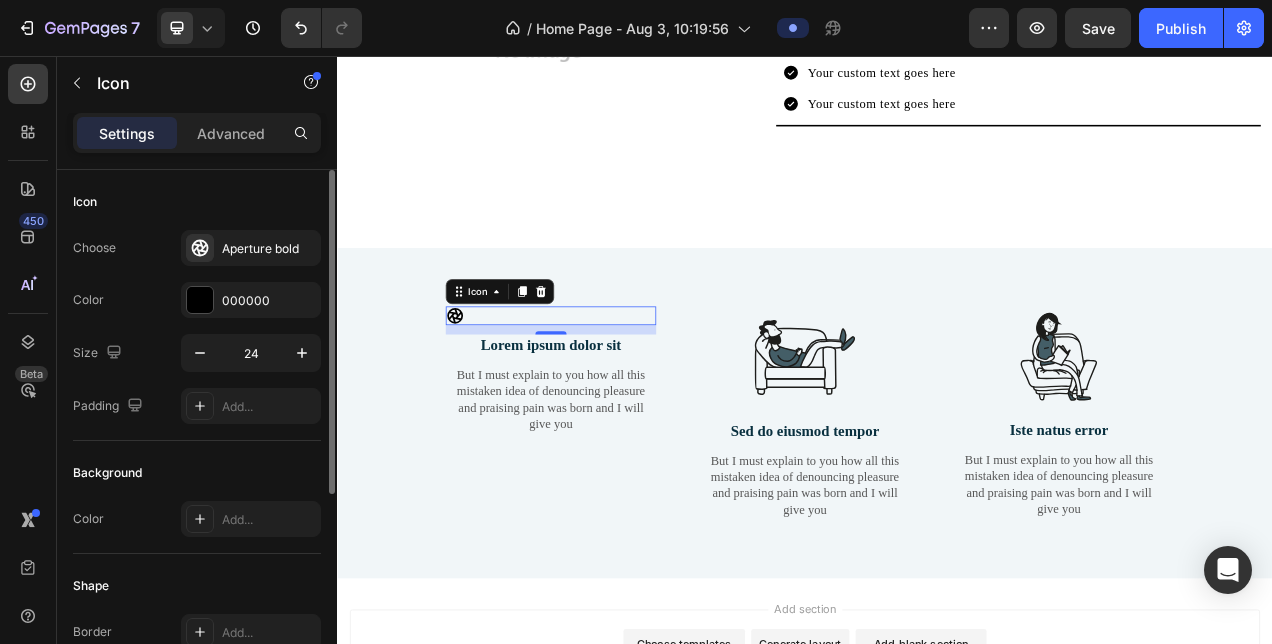 click on "Icon" at bounding box center (197, 202) 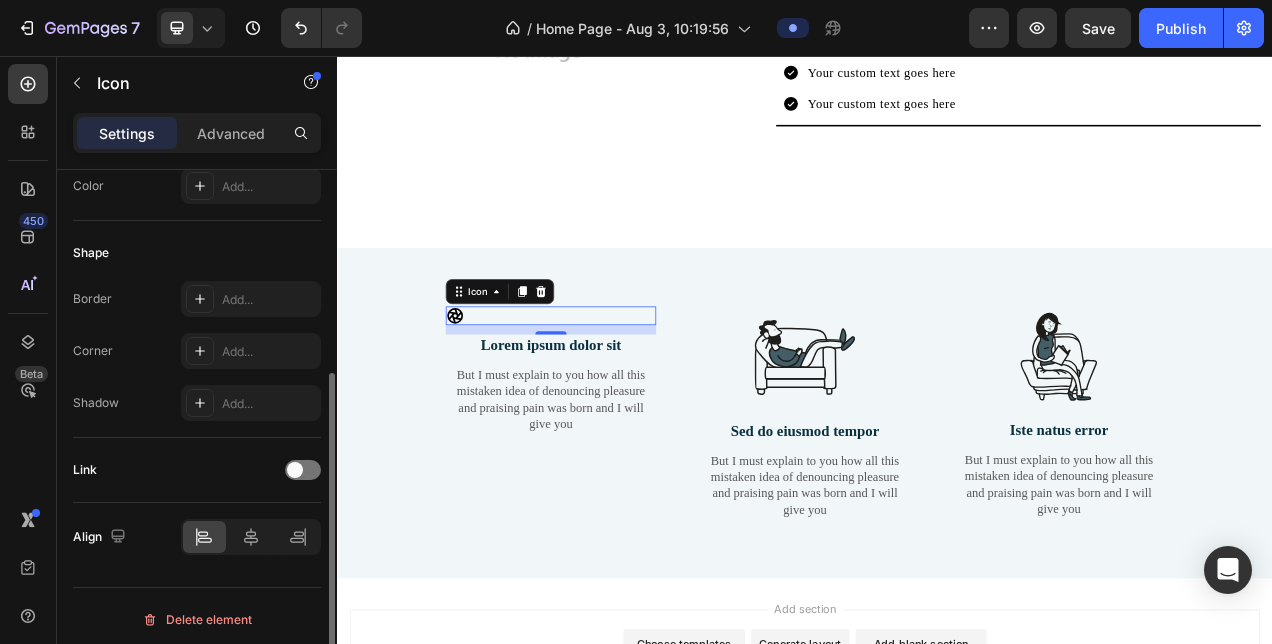 scroll, scrollTop: 338, scrollLeft: 0, axis: vertical 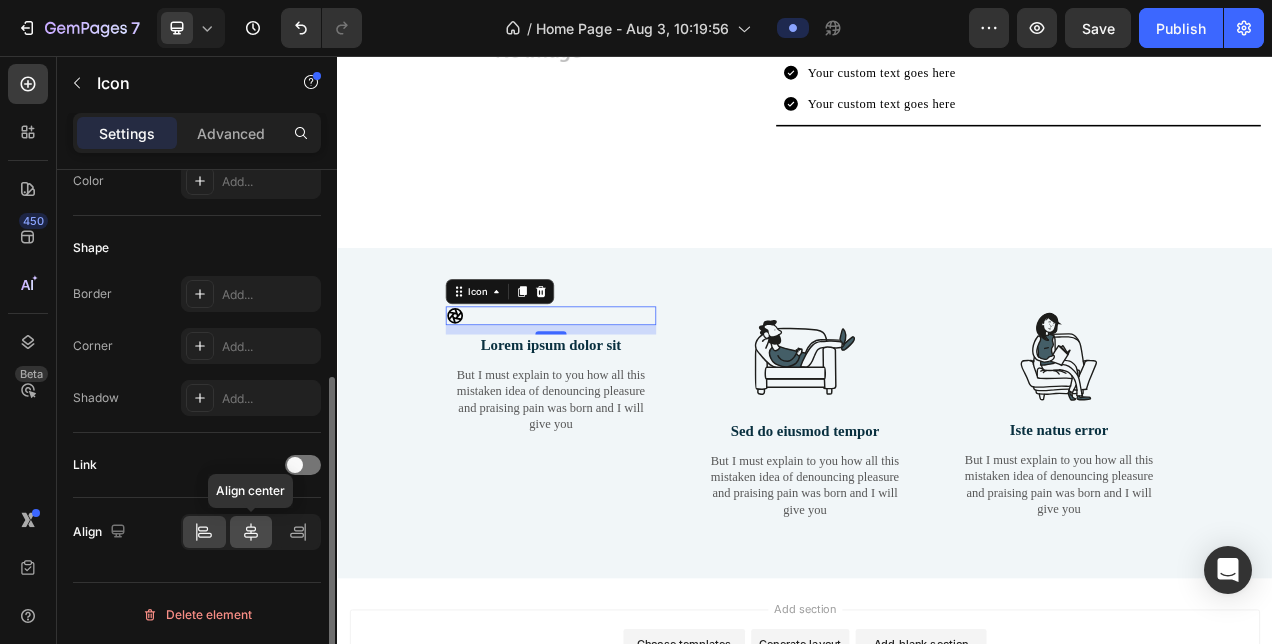 click 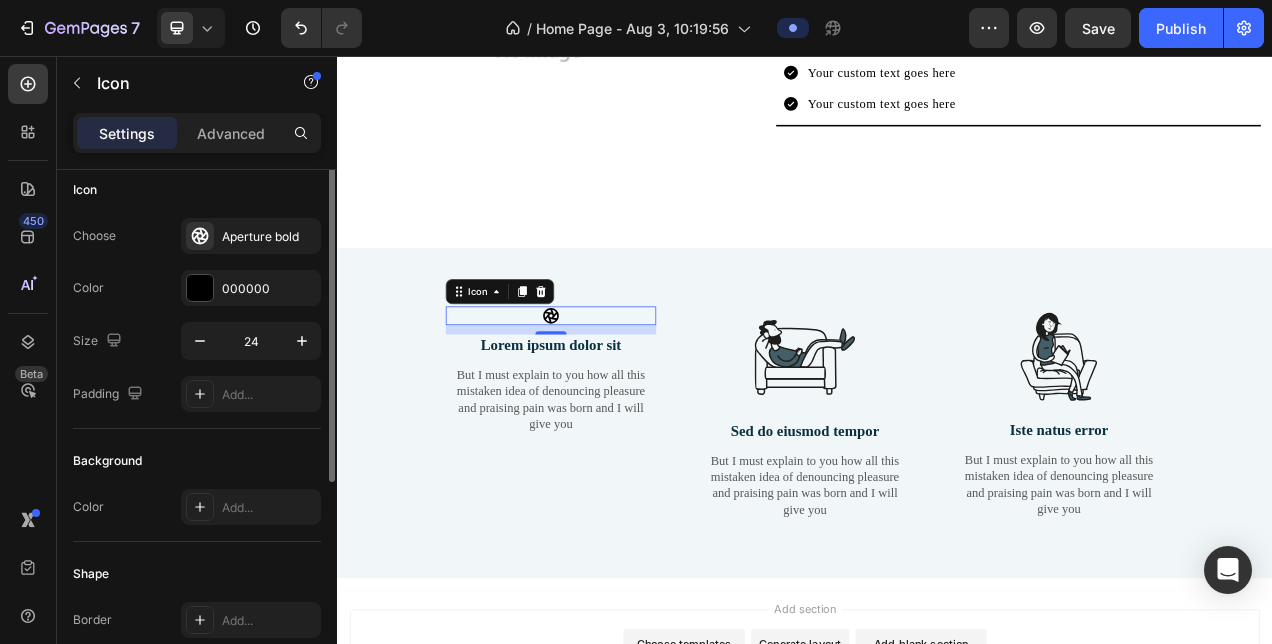 scroll, scrollTop: 0, scrollLeft: 0, axis: both 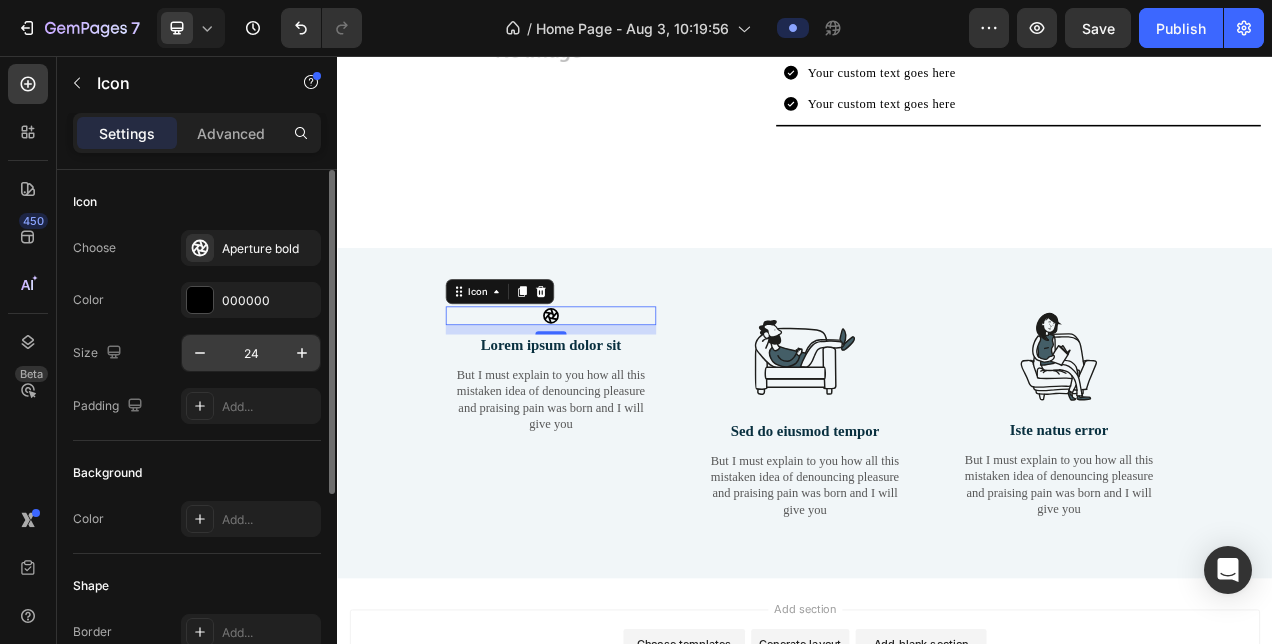 click on "24" at bounding box center [251, 353] 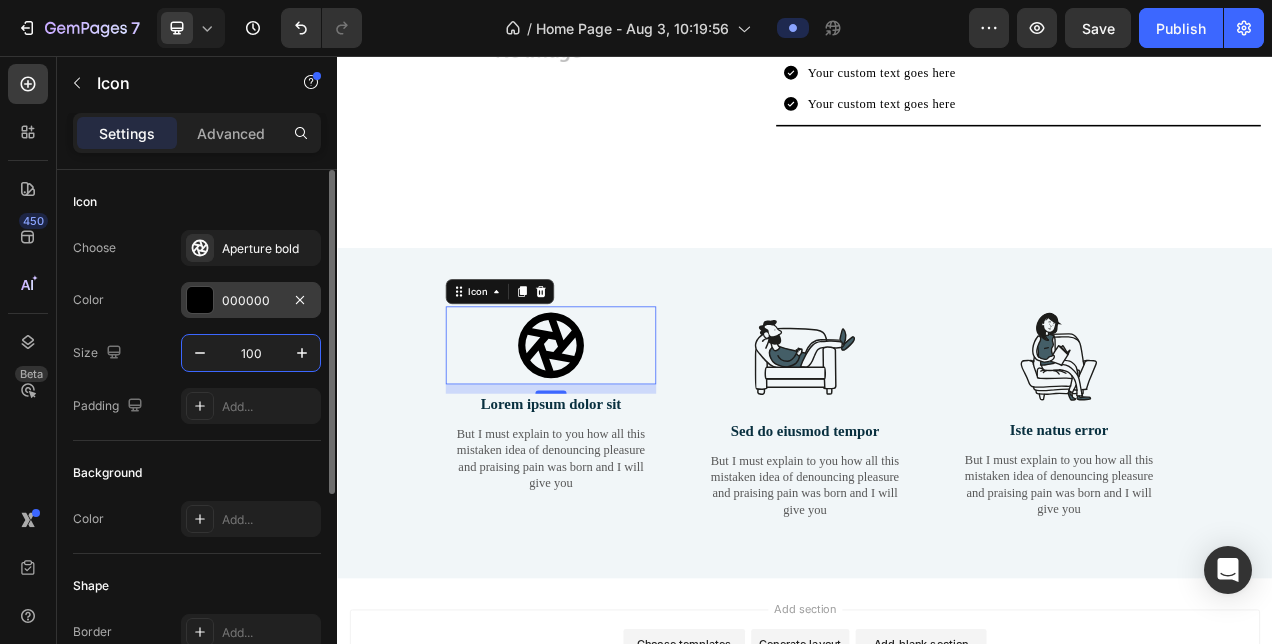 type on "100" 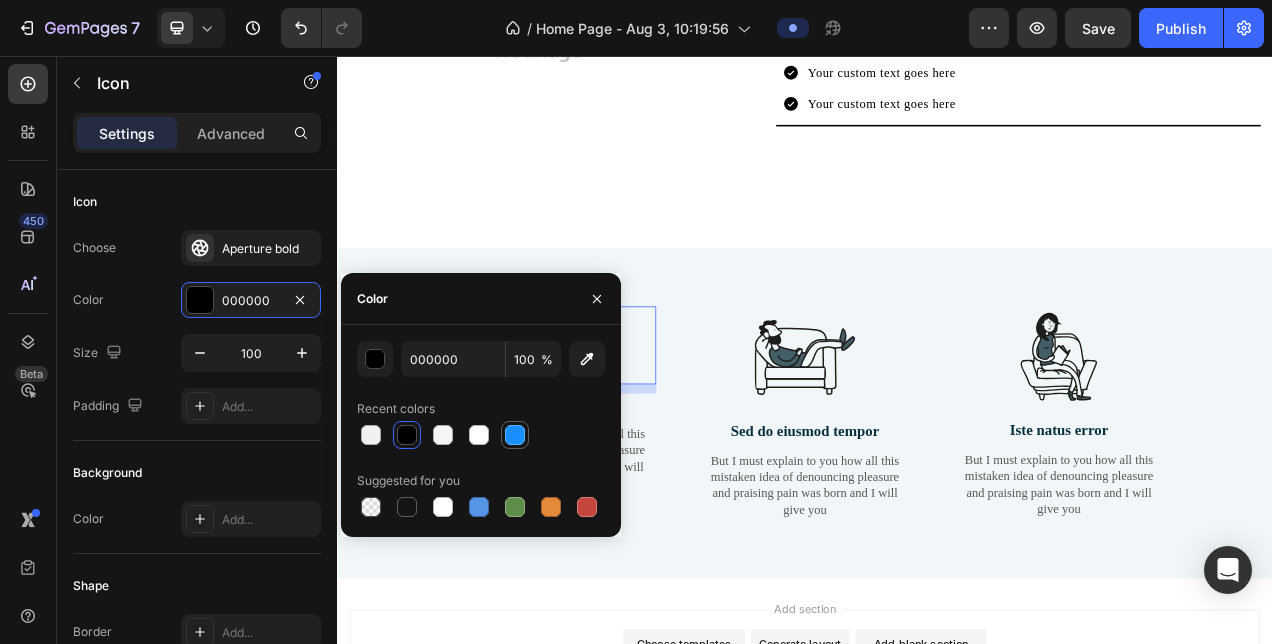 click at bounding box center [515, 435] 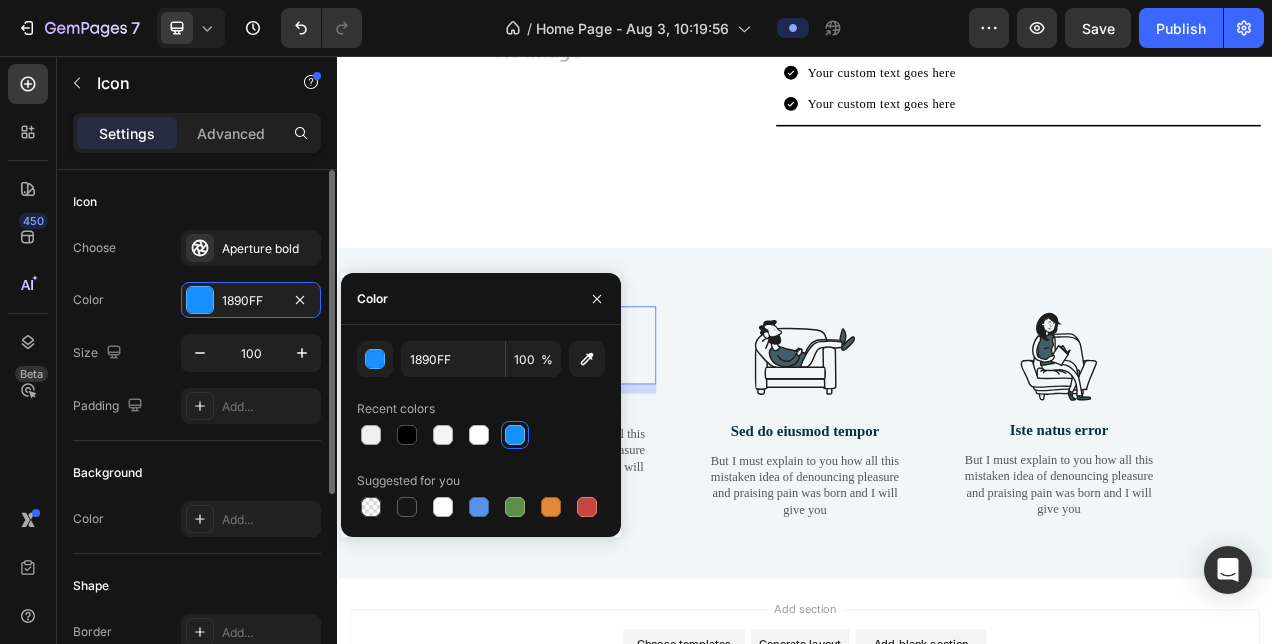 click on "Padding Add..." at bounding box center (197, 406) 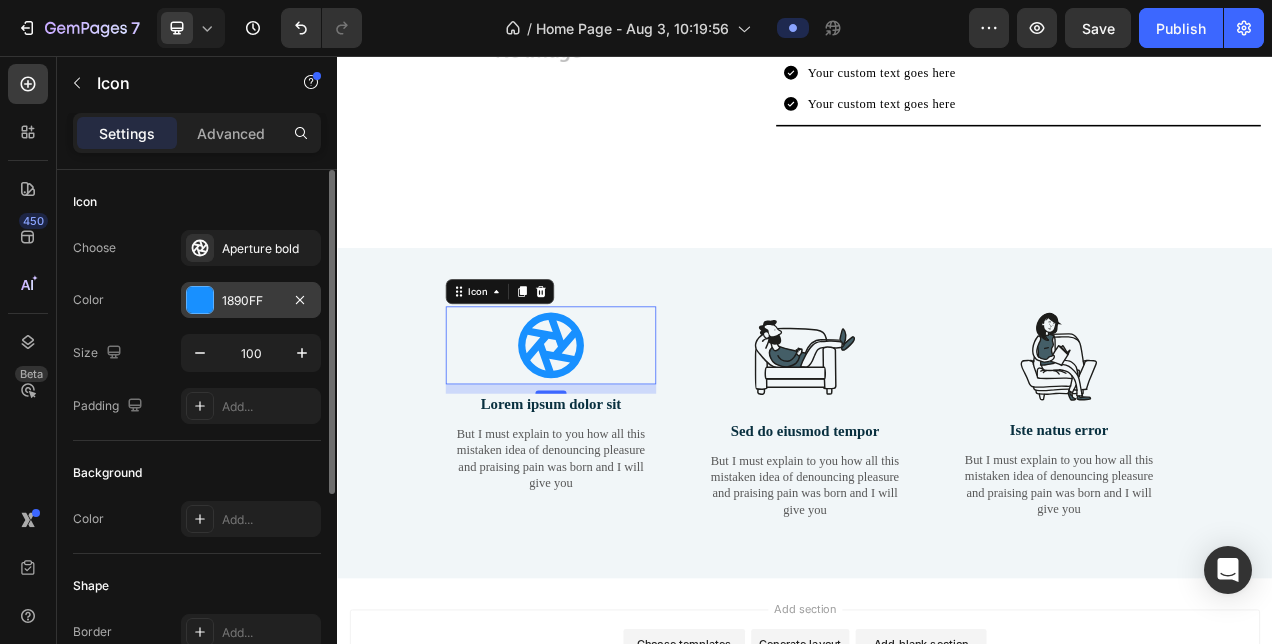 click on "1890FF" at bounding box center [251, 301] 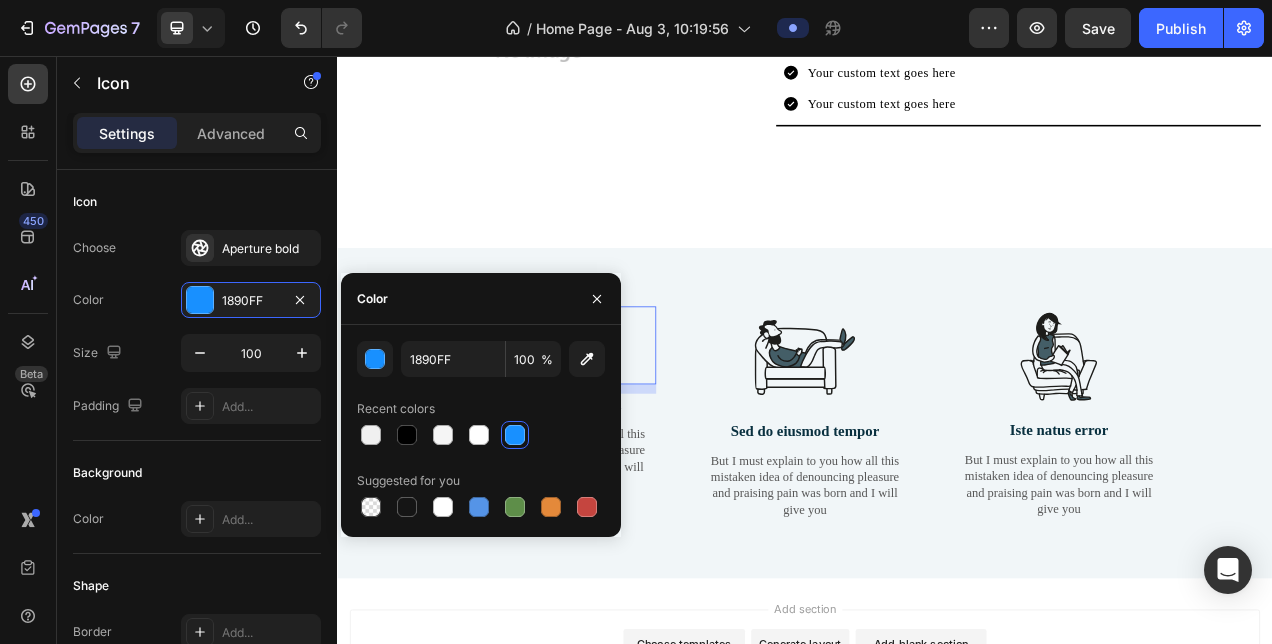 drag, startPoint x: 937, startPoint y: 423, endPoint x: 798, endPoint y: 404, distance: 140.29256 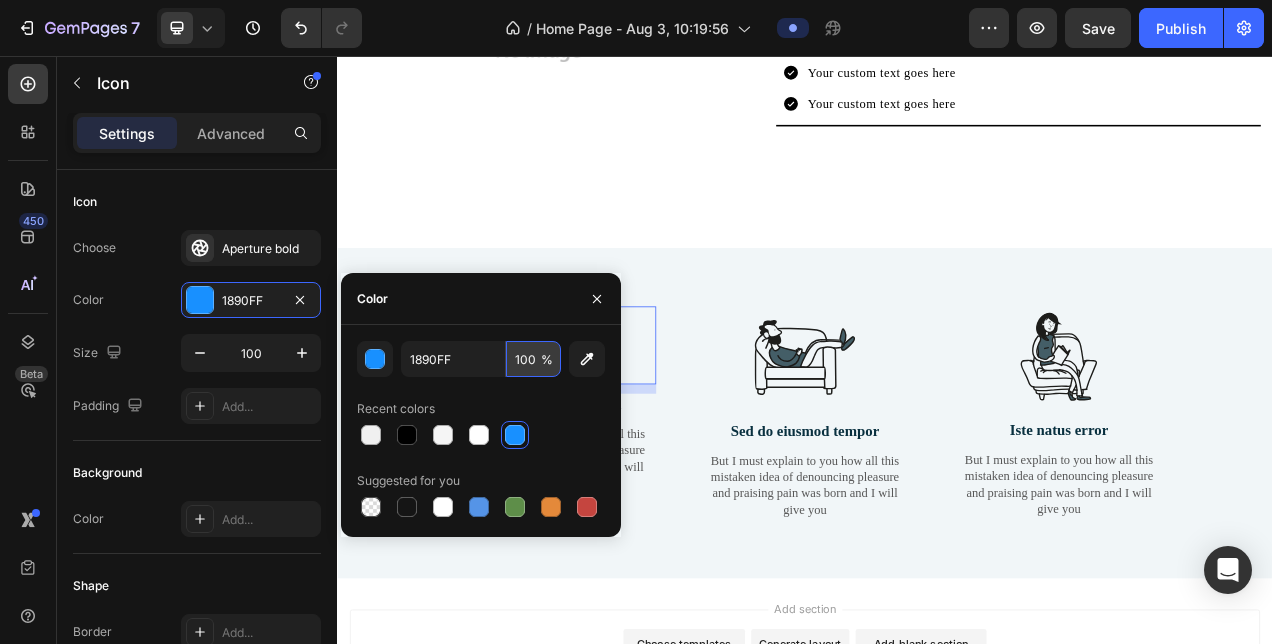 click on "100" at bounding box center [533, 359] 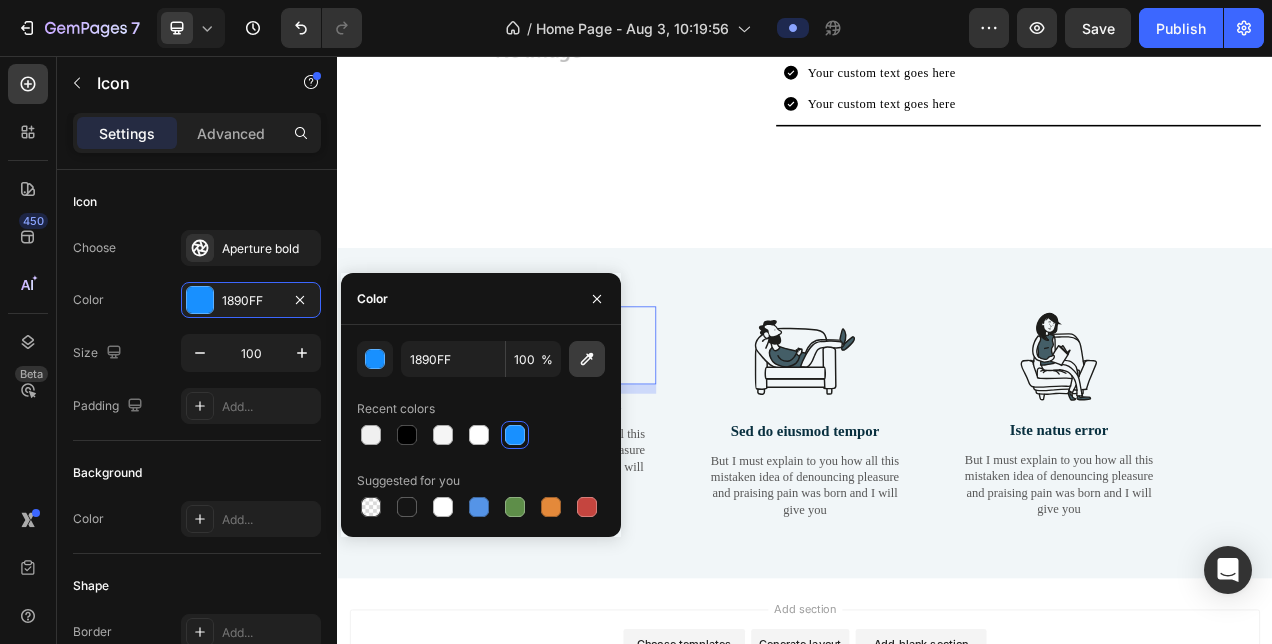 click 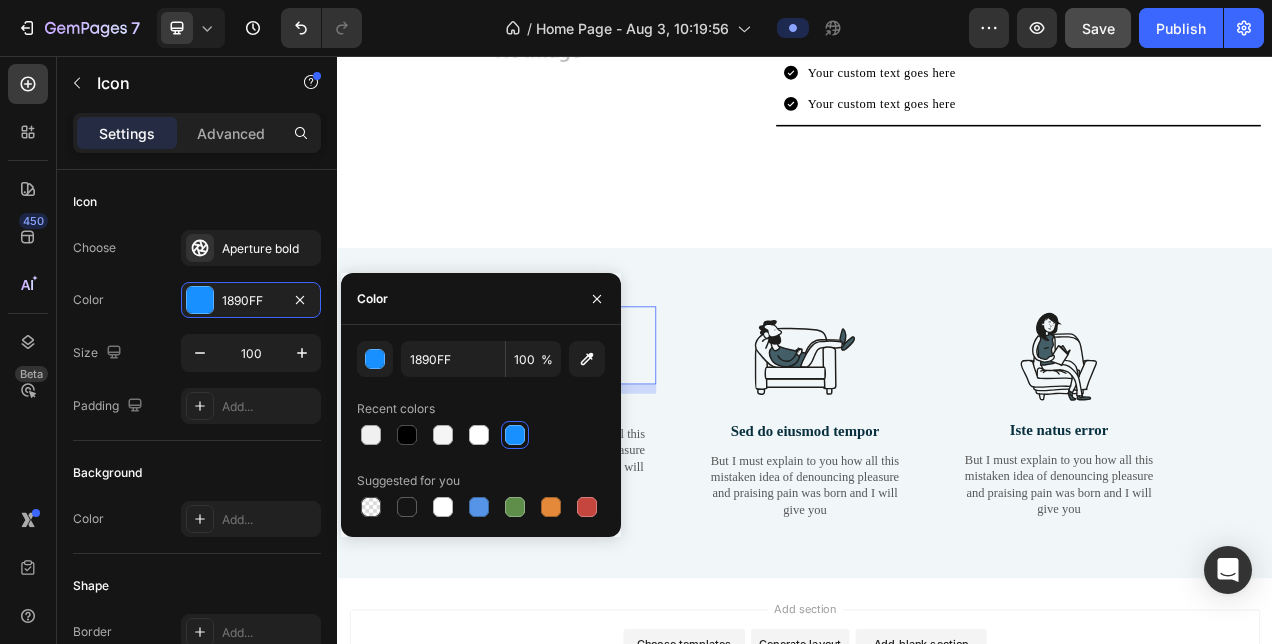 type on "3C67FF" 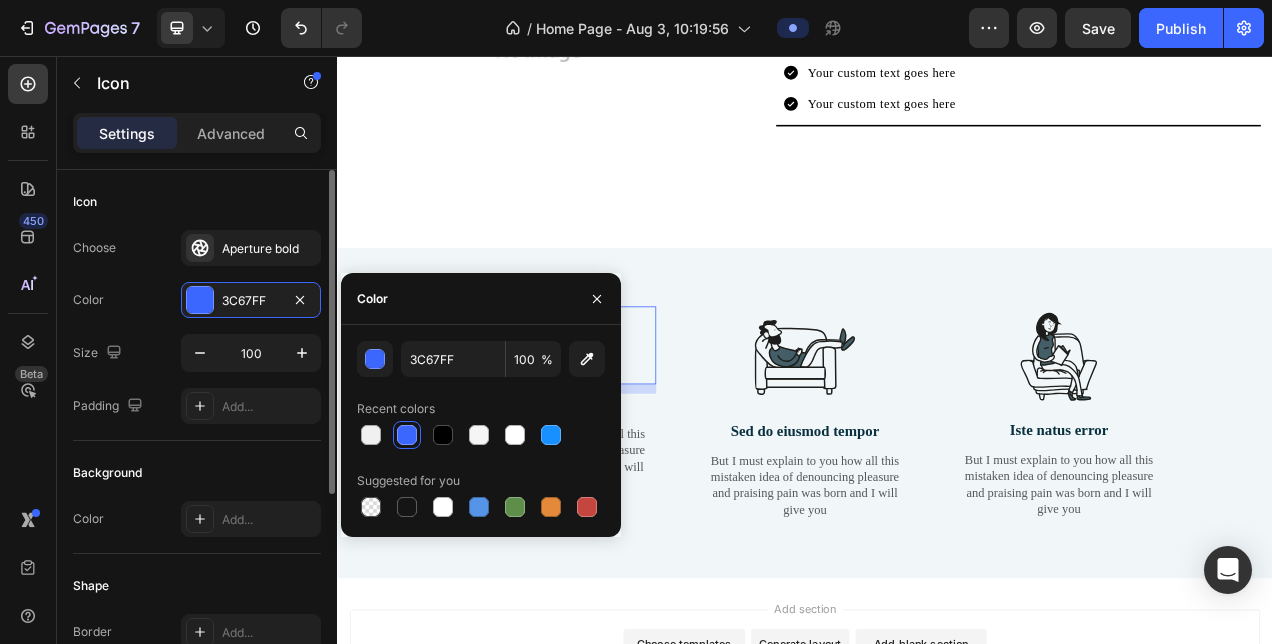 click on "Icon" at bounding box center [197, 202] 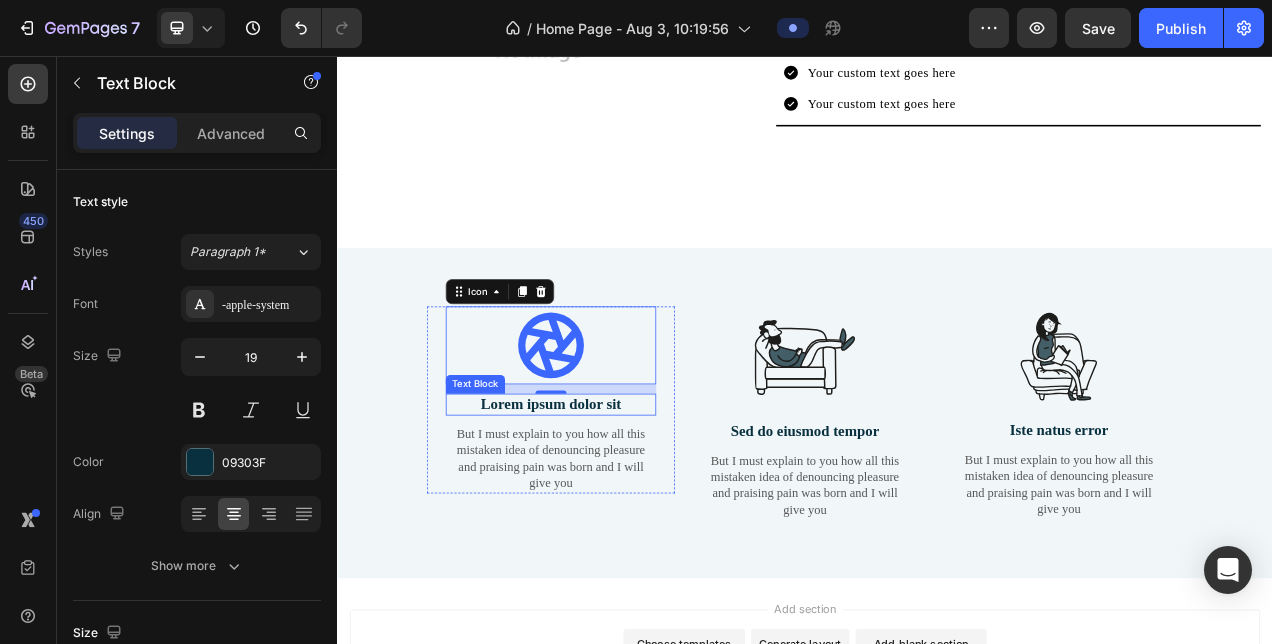 click on "Lorem ipsum dolor sit" at bounding box center (611, 503) 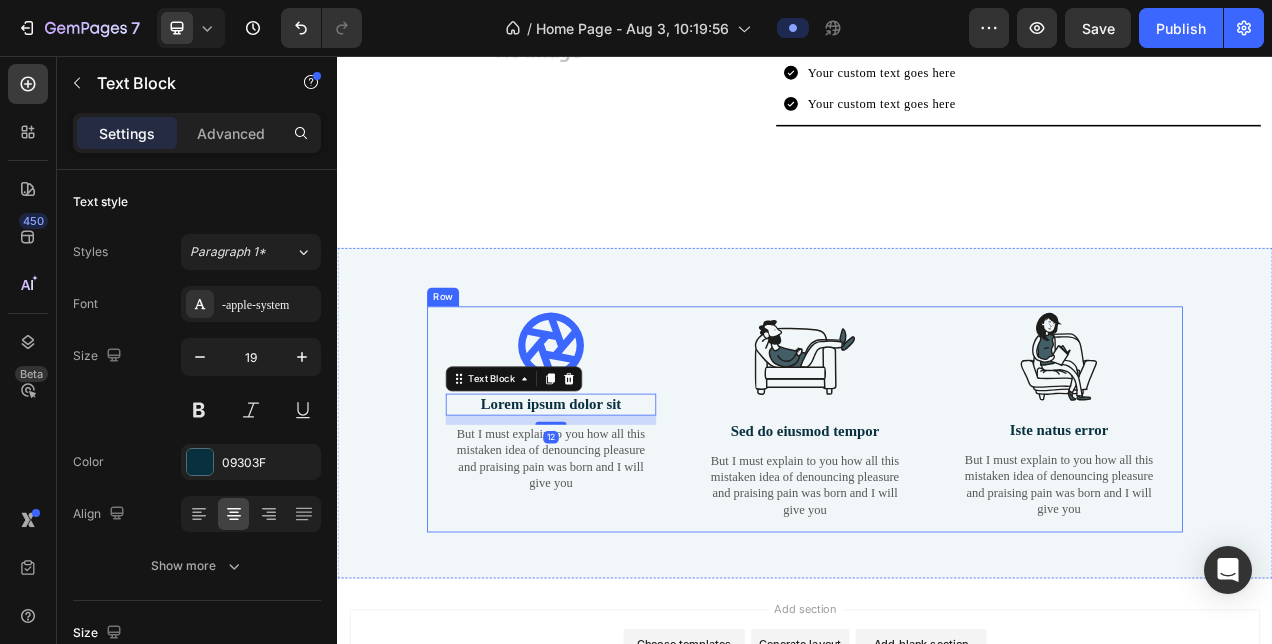 click on "Icon Lorem ipsum dolor sit  Text Block   12 But I must explain to you how all this mistaken idea of denouncing pleasure and praising pain was born and I will give you Text Block Row Image Sed do eiusmod tempor Text Block But I must explain to you how all this mistaken idea of denouncing pleasure and praising pain was born and I will give you Text Block Row Image Iste natus error Text Block But I must explain to you how all this mistaken idea of denouncing pleasure and praising pain was born and I will give you Text Block Row Row Section 6" at bounding box center (937, 514) 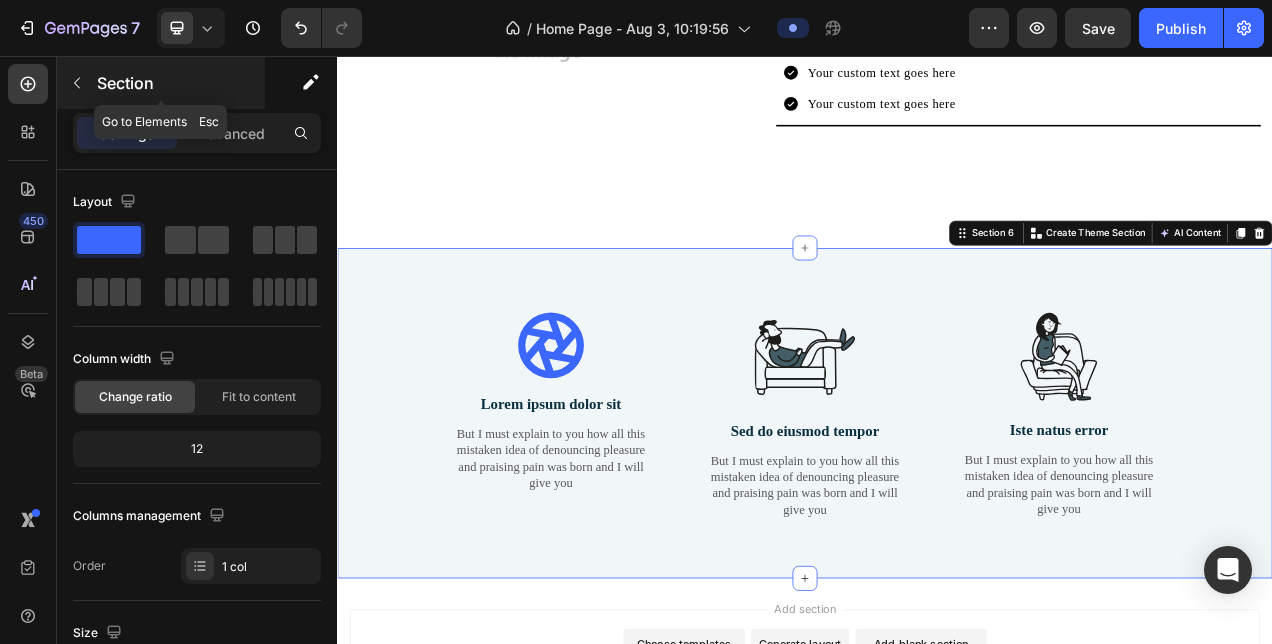 click 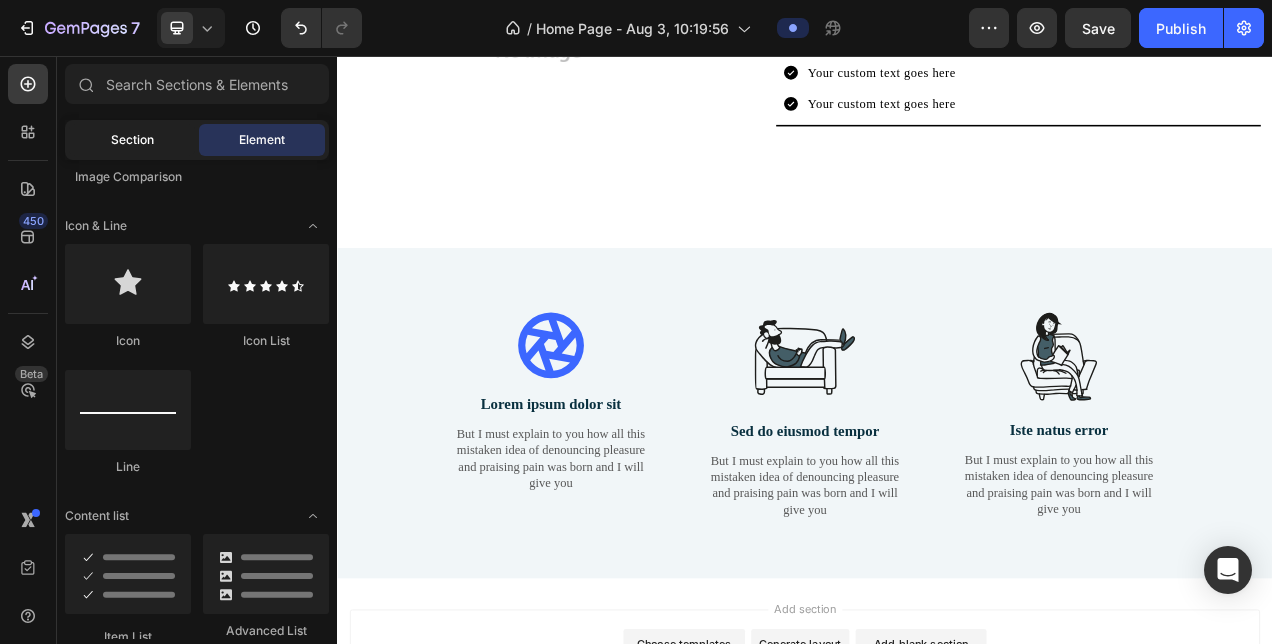 click on "Section" at bounding box center [132, 140] 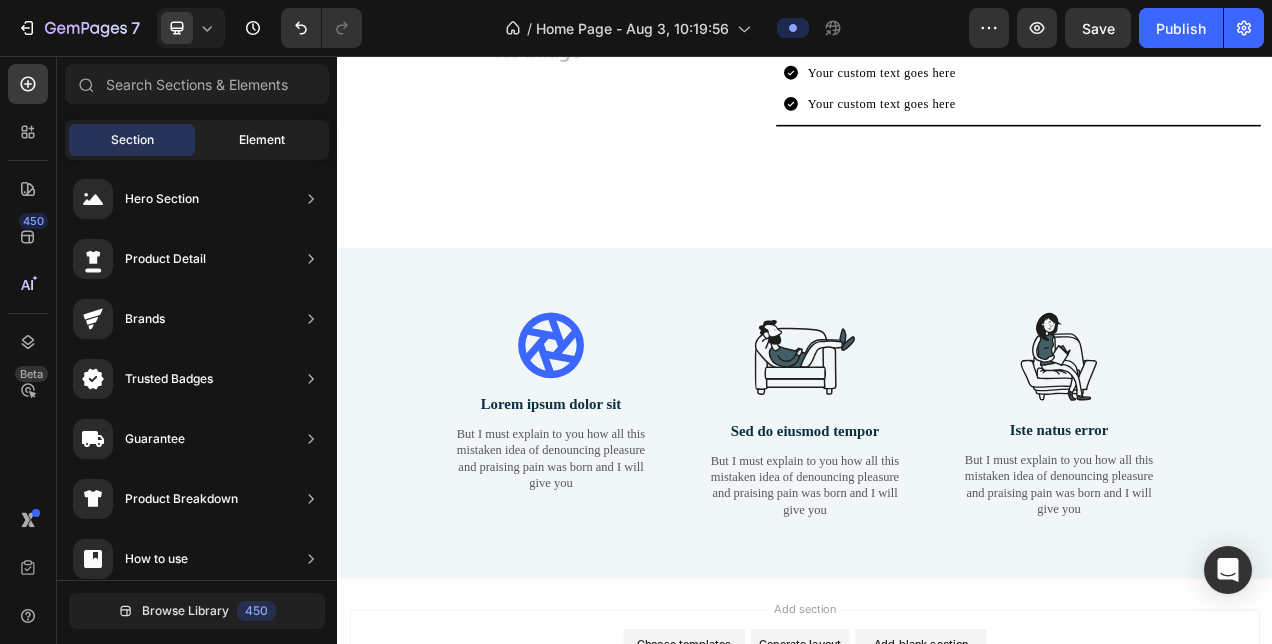 click on "Element" at bounding box center [262, 140] 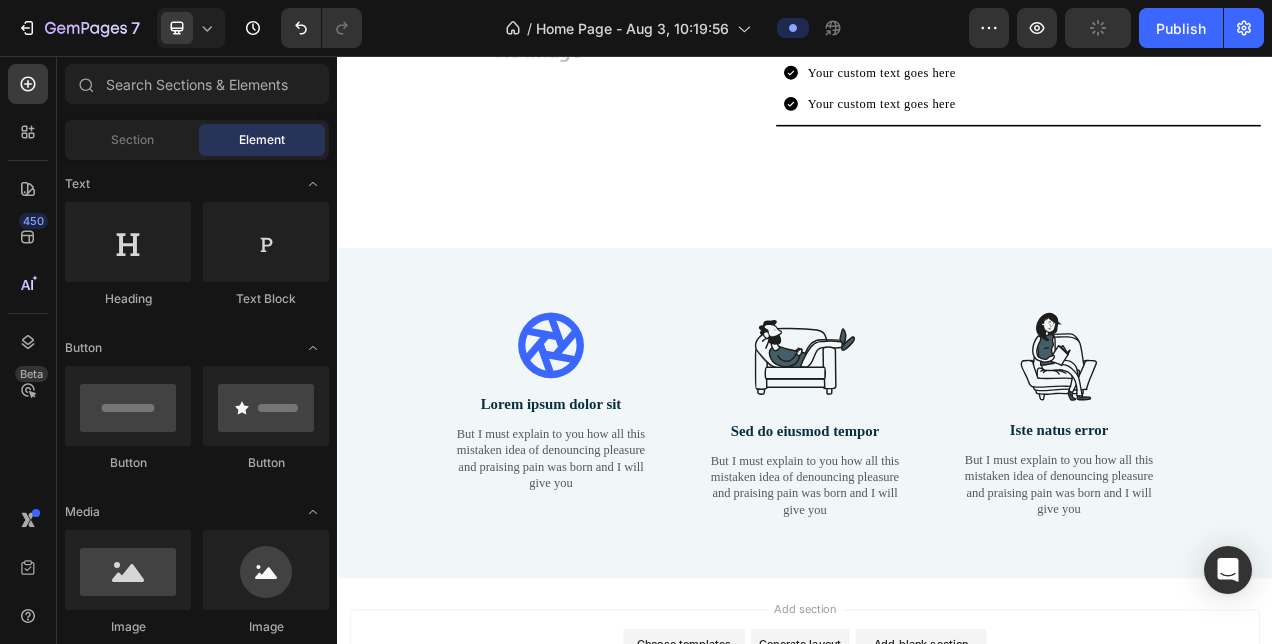 scroll, scrollTop: 216, scrollLeft: 0, axis: vertical 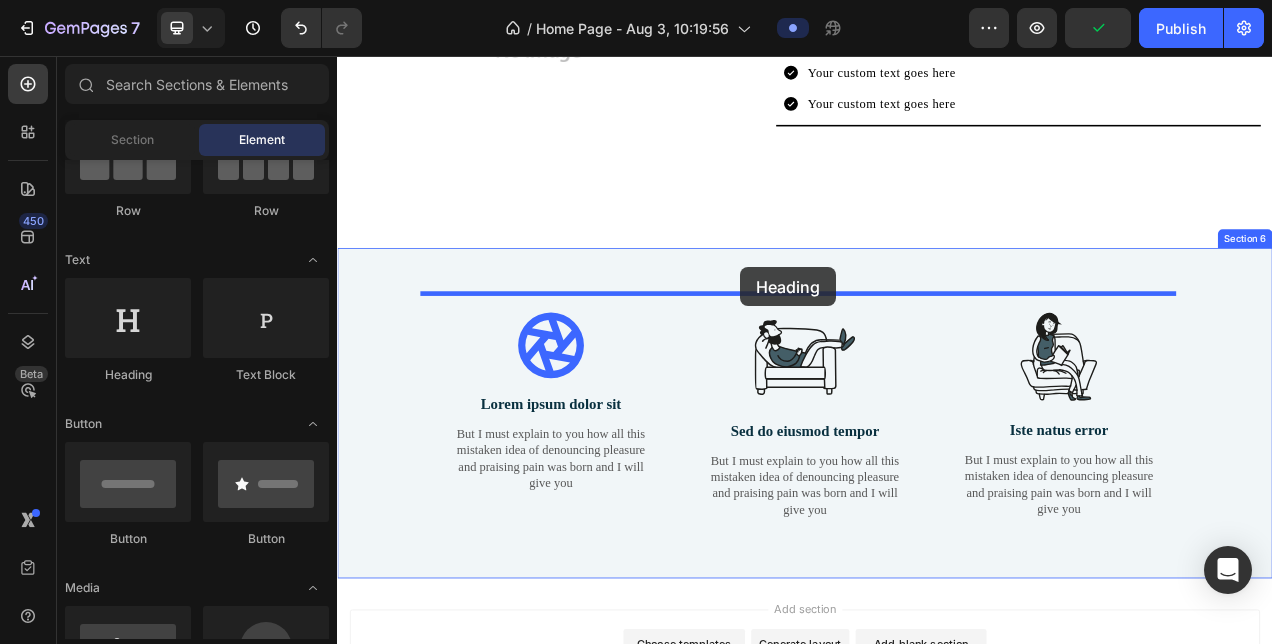 drag, startPoint x: 573, startPoint y: 375, endPoint x: 854, endPoint y: 327, distance: 285.07016 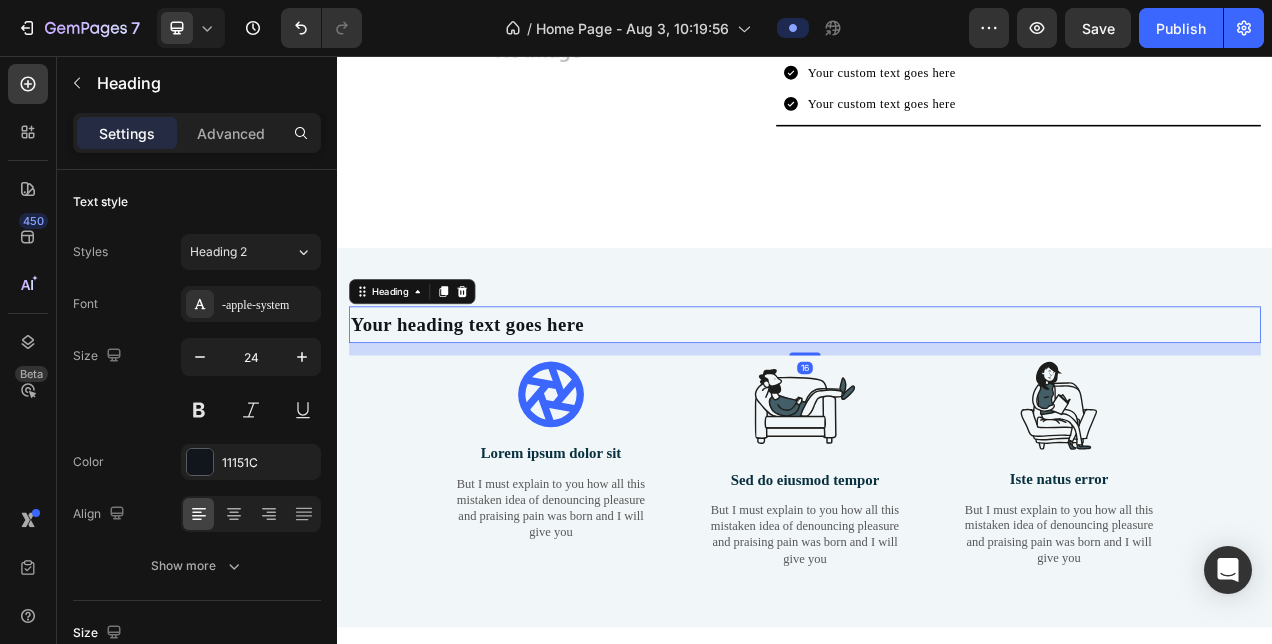 click on "Your heading text goes here" at bounding box center [937, 400] 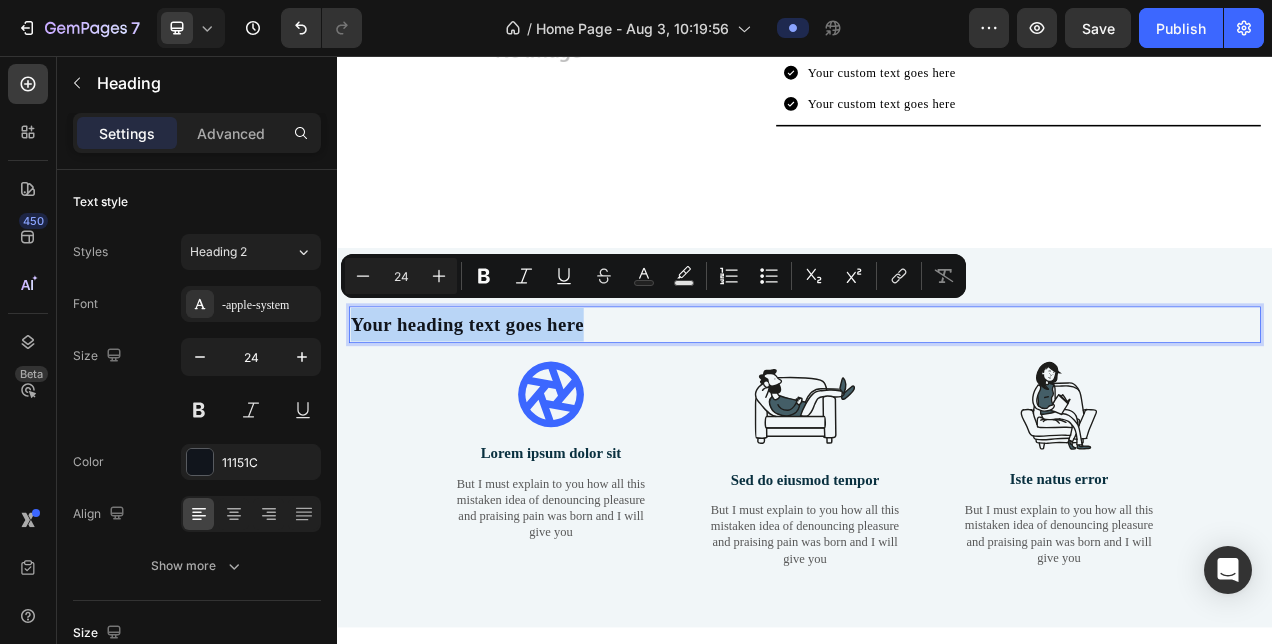 drag, startPoint x: 688, startPoint y: 378, endPoint x: 649, endPoint y: 372, distance: 39.45884 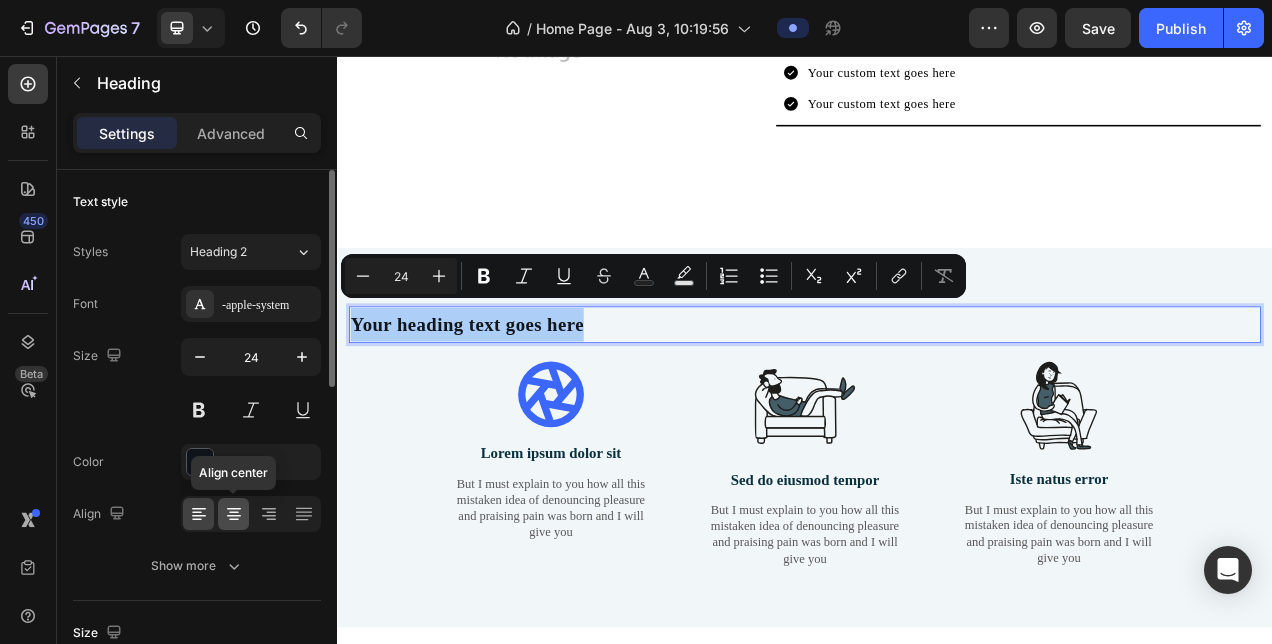 click 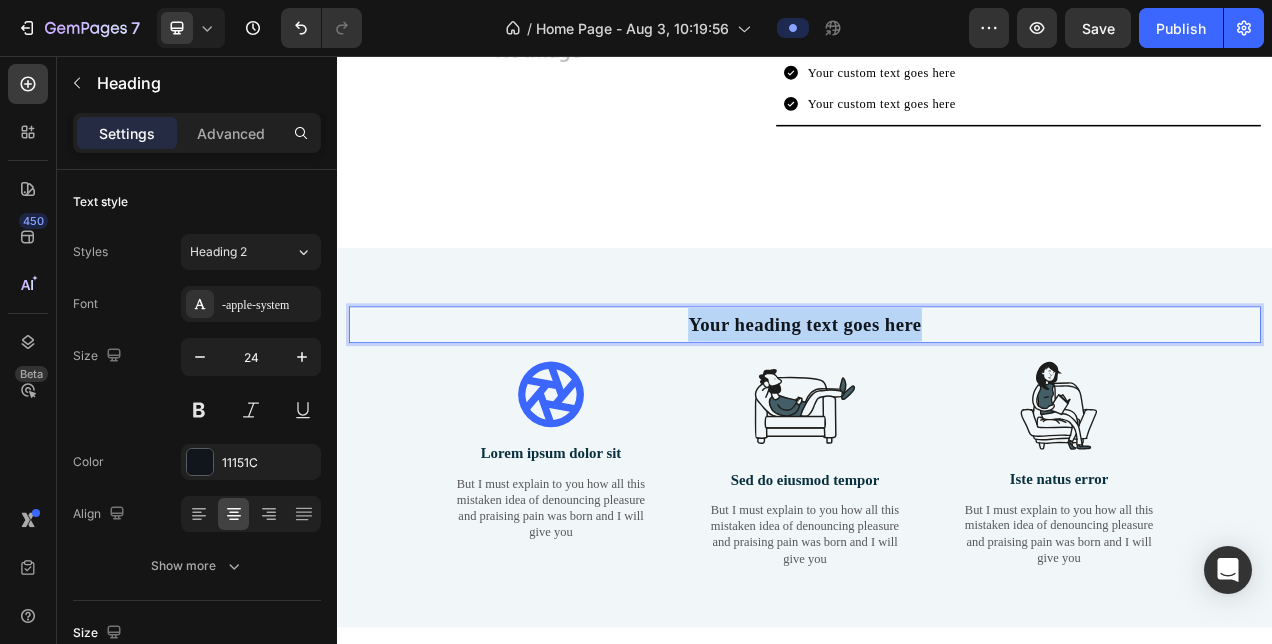 drag, startPoint x: 1120, startPoint y: 382, endPoint x: 742, endPoint y: 387, distance: 378.03308 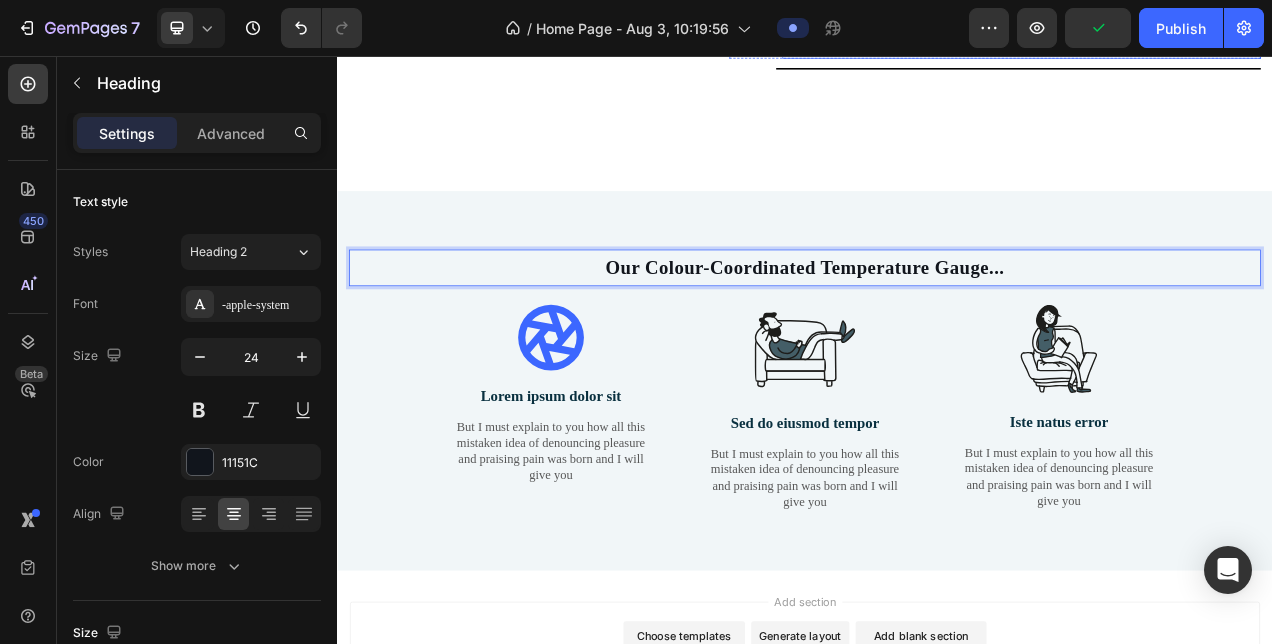 scroll, scrollTop: 2361, scrollLeft: 0, axis: vertical 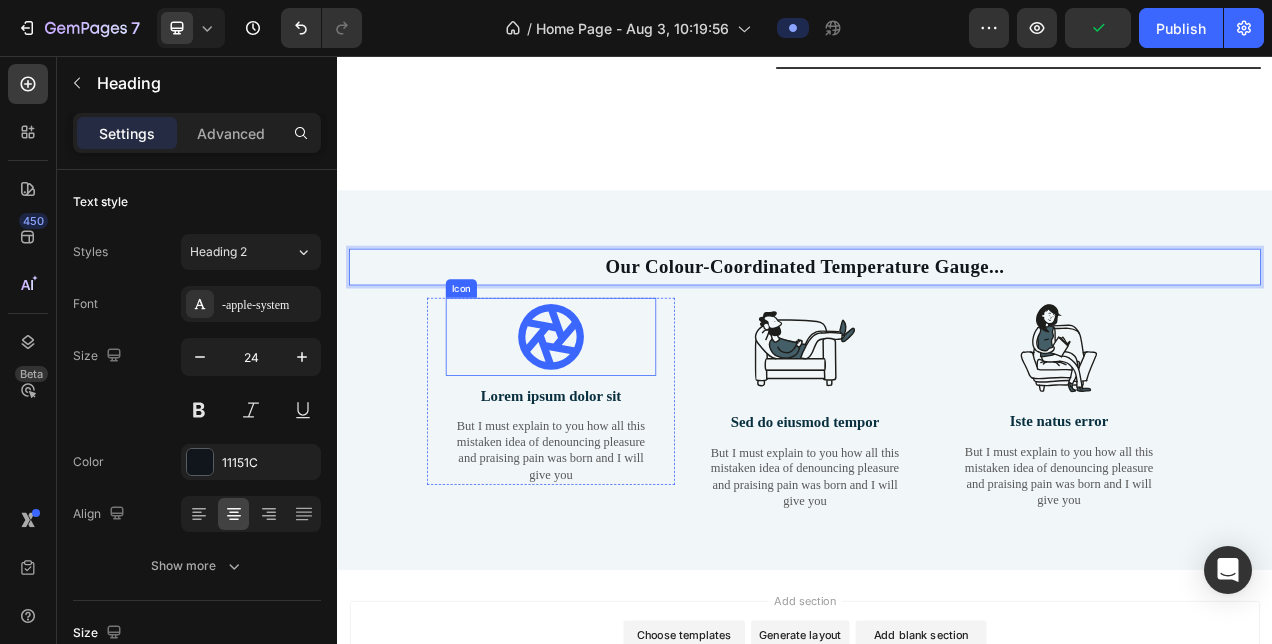click on "Icon" at bounding box center (611, 416) 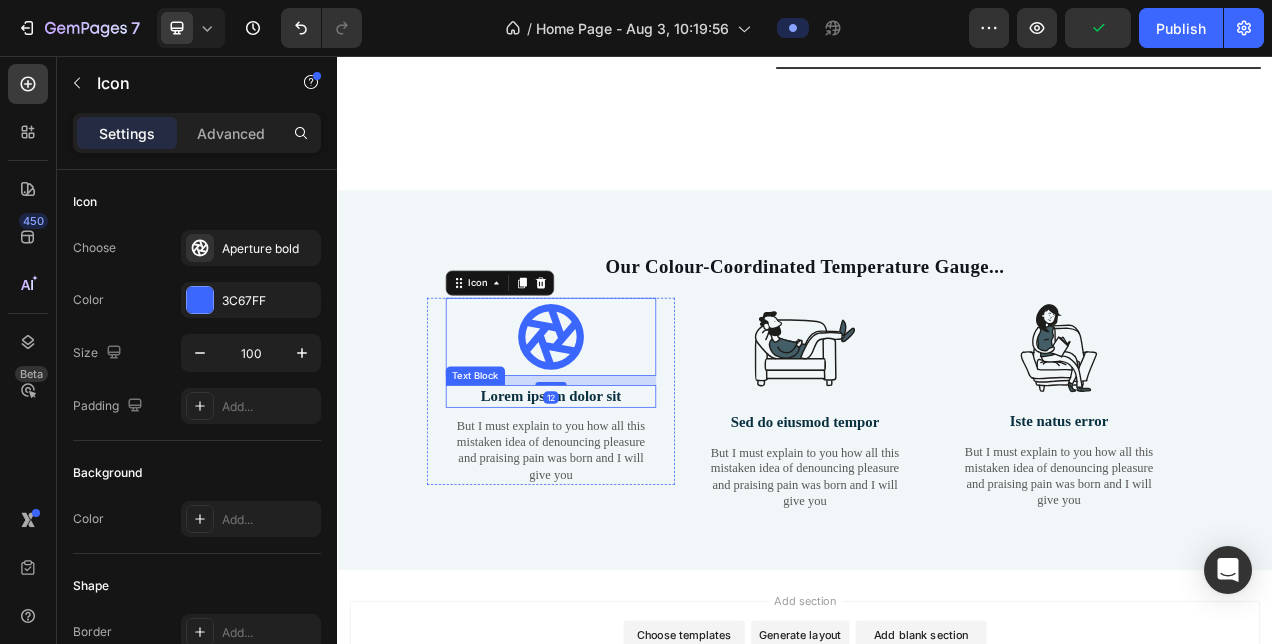 click on "Lorem ipsum dolor sit" at bounding box center (611, 492) 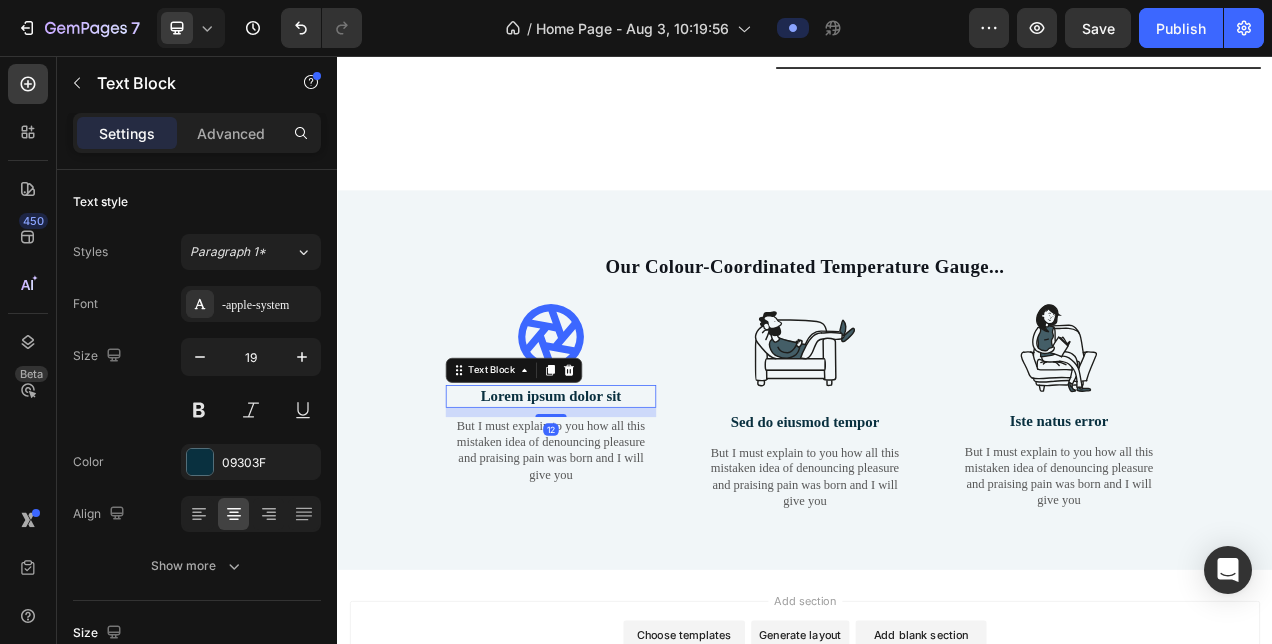 click on "Lorem ipsum dolor sit" at bounding box center (611, 492) 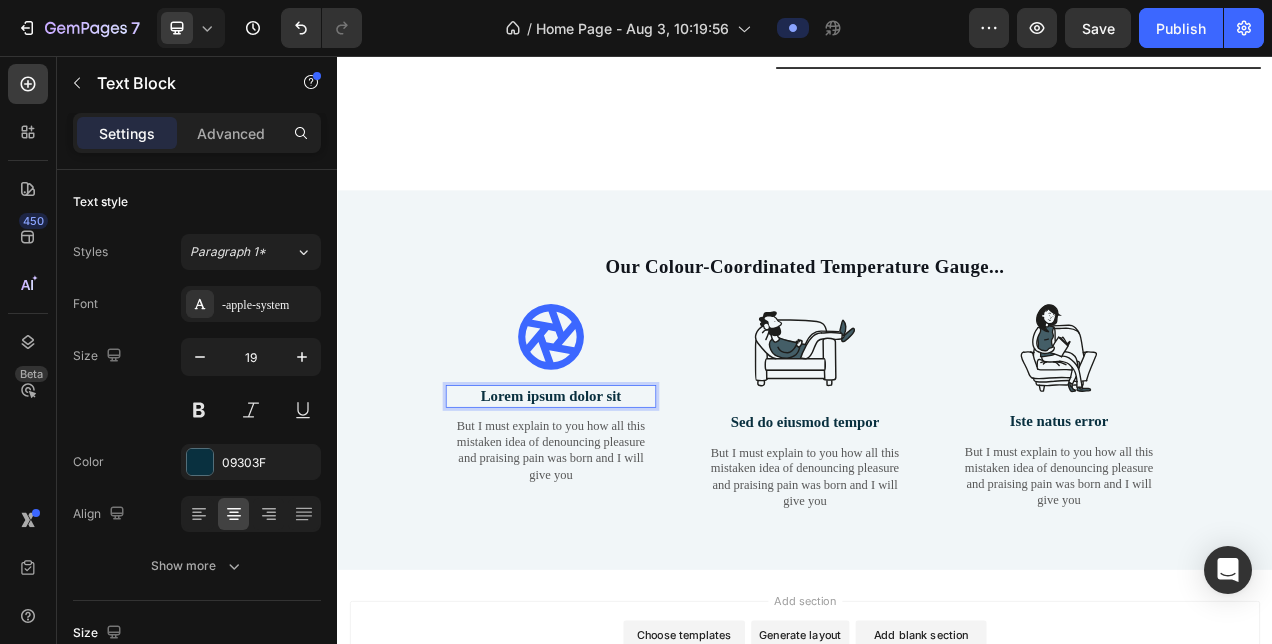 click on "Lorem ipsum dolor sit" at bounding box center [611, 492] 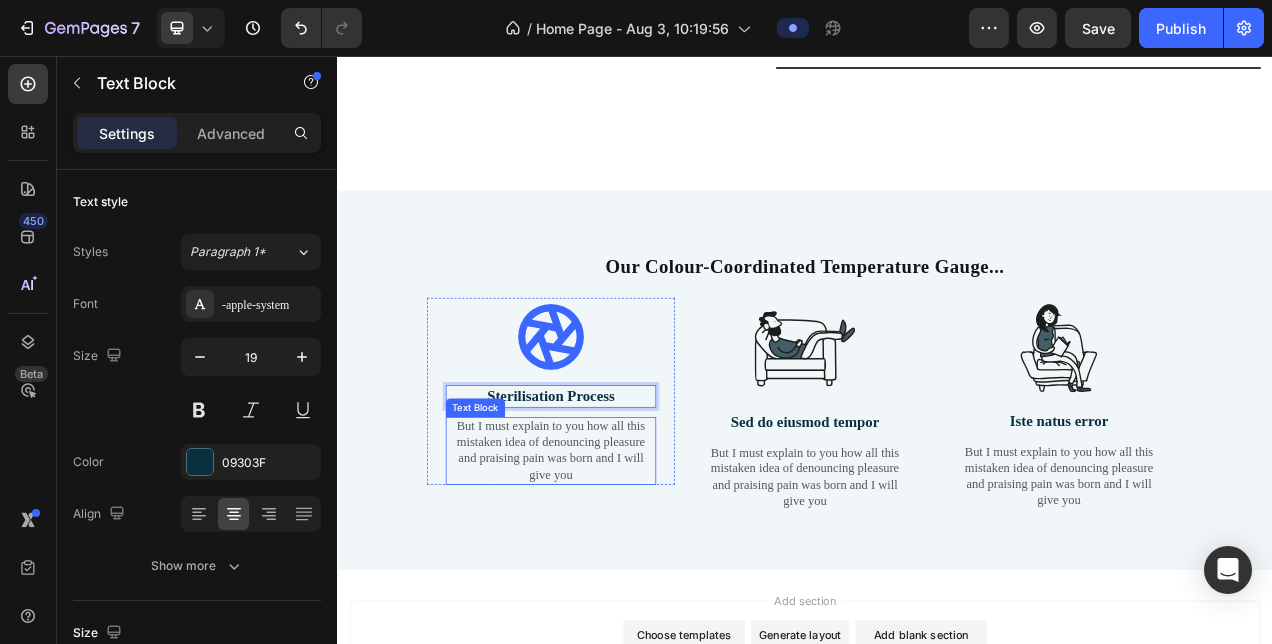 click on "But I must explain to you how all this mistaken idea of denouncing pleasure and praising pain was born and I will give you" at bounding box center [611, 562] 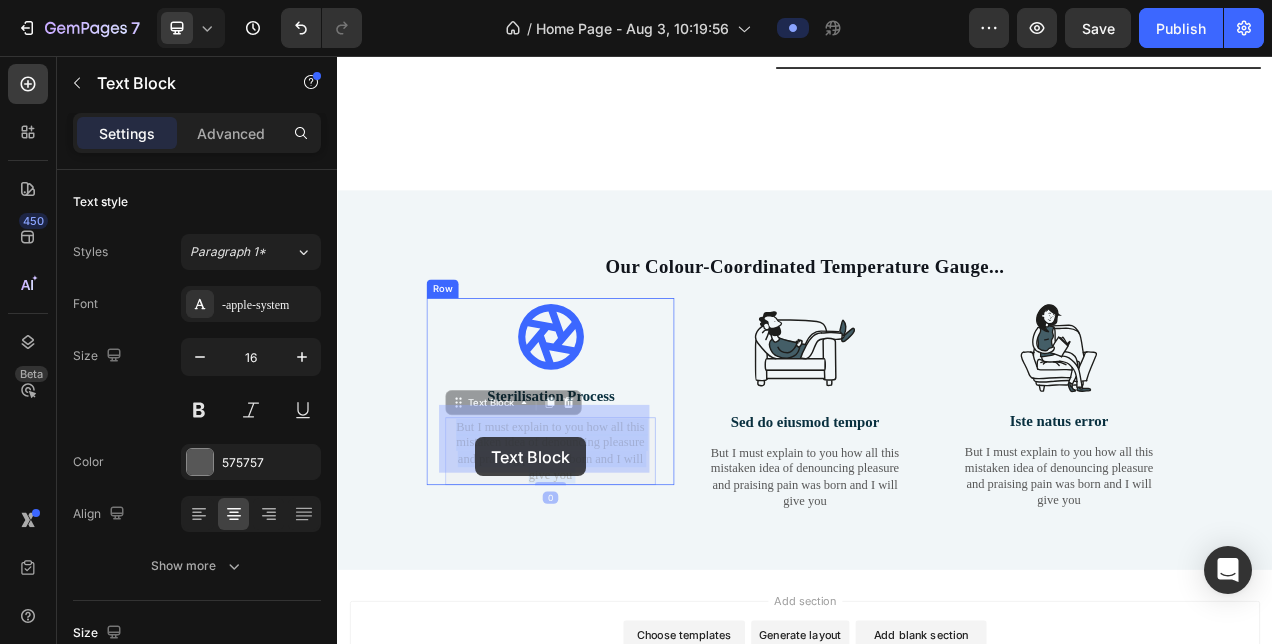 drag, startPoint x: 669, startPoint y: 578, endPoint x: 552, endPoint y: 558, distance: 118.69709 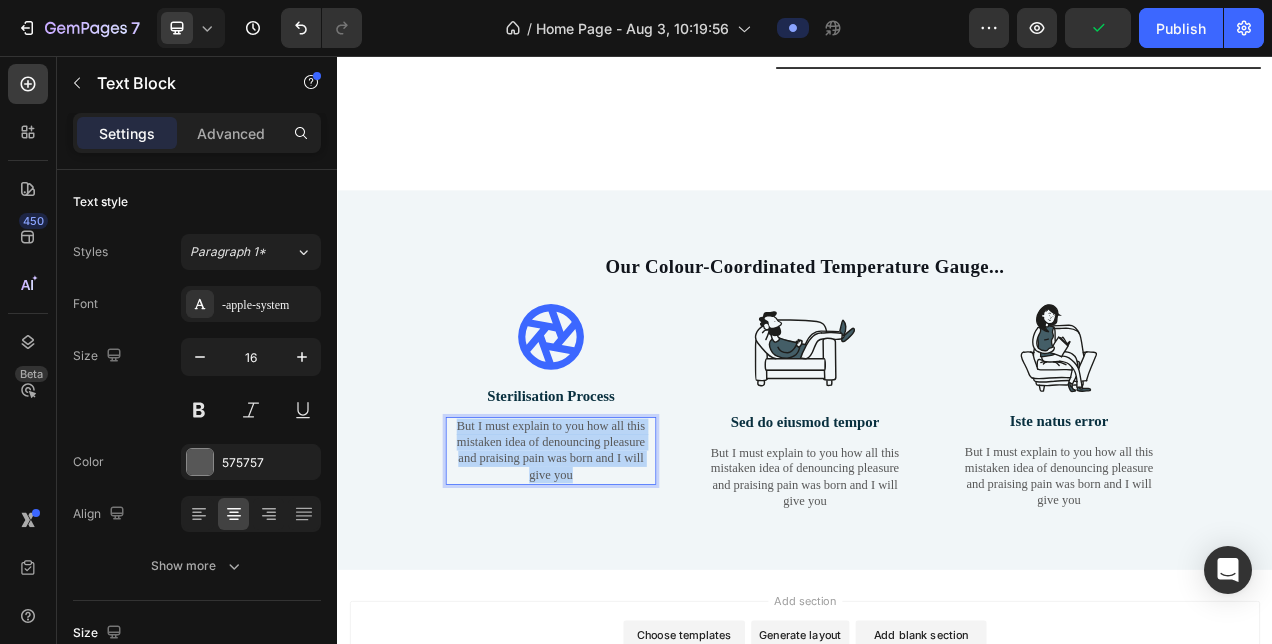 drag, startPoint x: 659, startPoint y: 575, endPoint x: 471, endPoint y: 516, distance: 197.0406 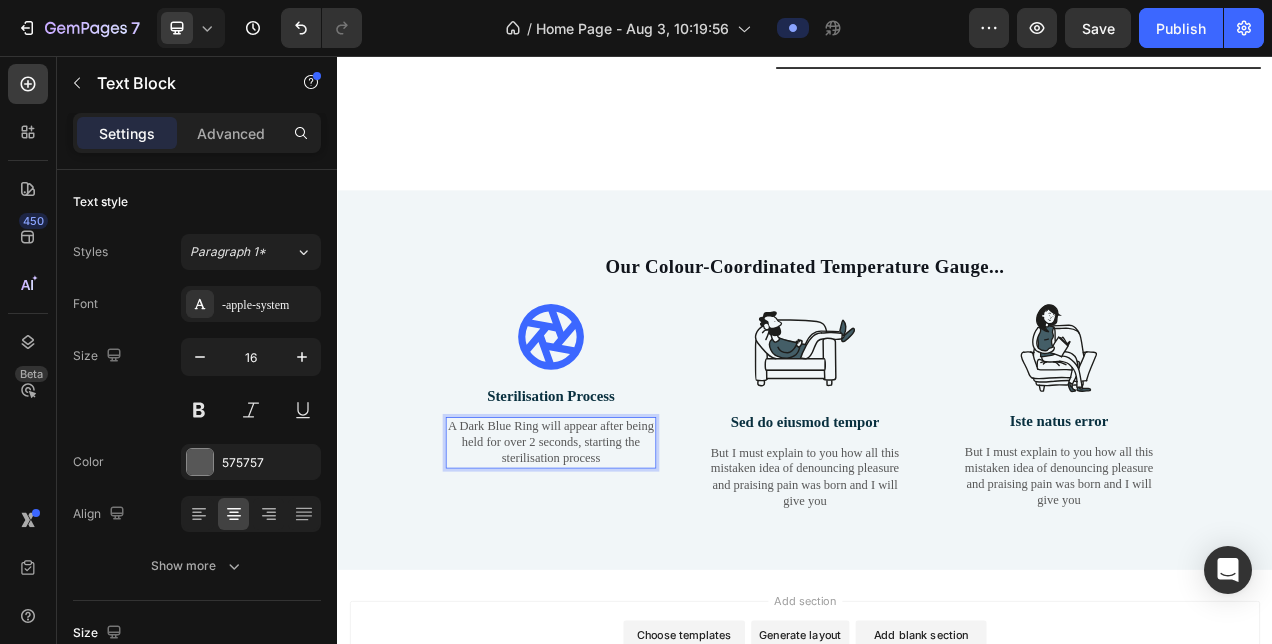 click on "A Dark Blue Ring will appear after being held for over 2 seconds, starting the sterilisation process" at bounding box center (611, 552) 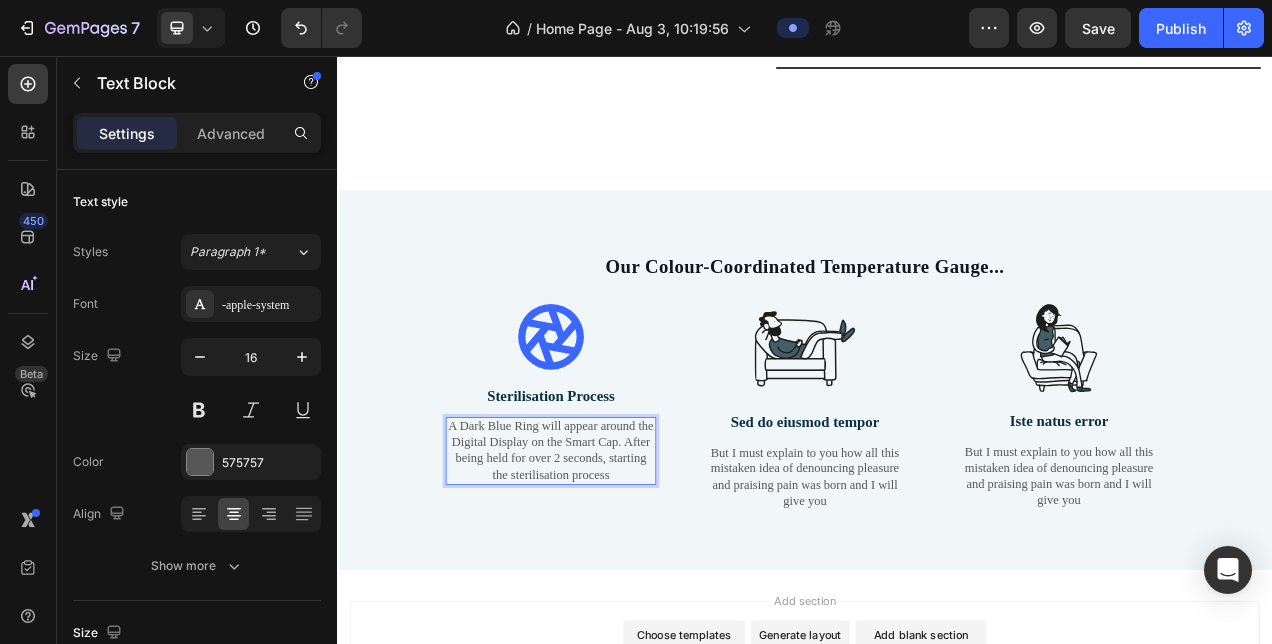 click on "A Dark Blue Ring will appear around the Digital Display on the Smart Cap. After being held for over 2 seconds, starting the sterilisation process" at bounding box center [611, 562] 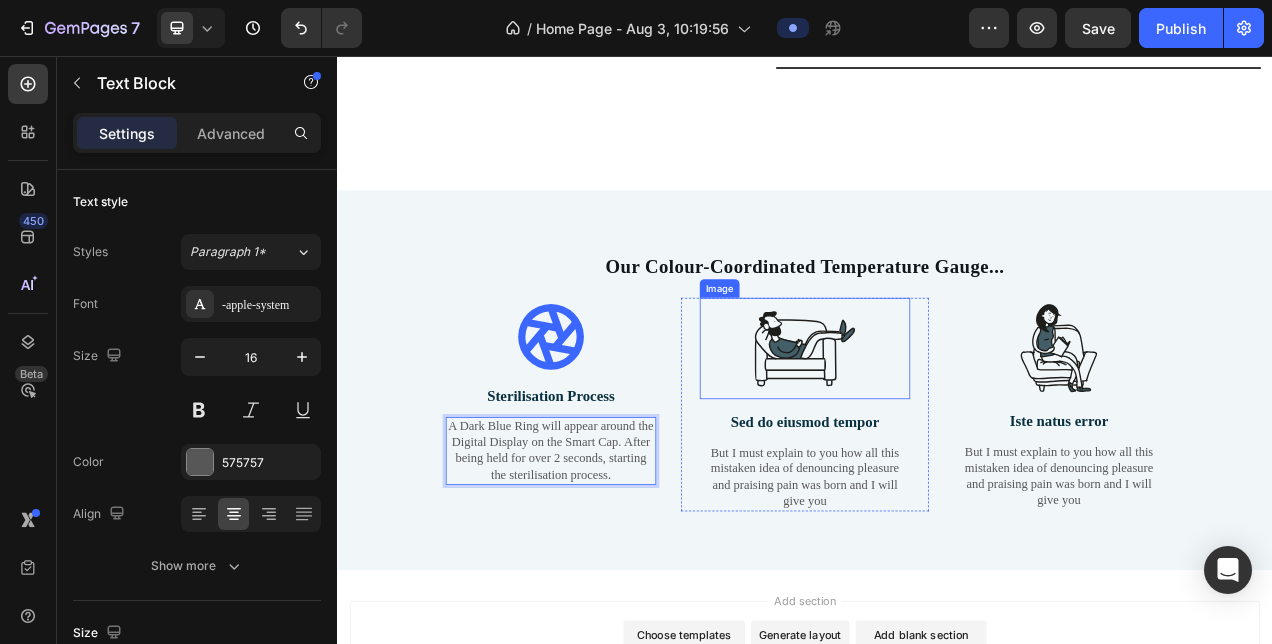 click at bounding box center [937, 431] 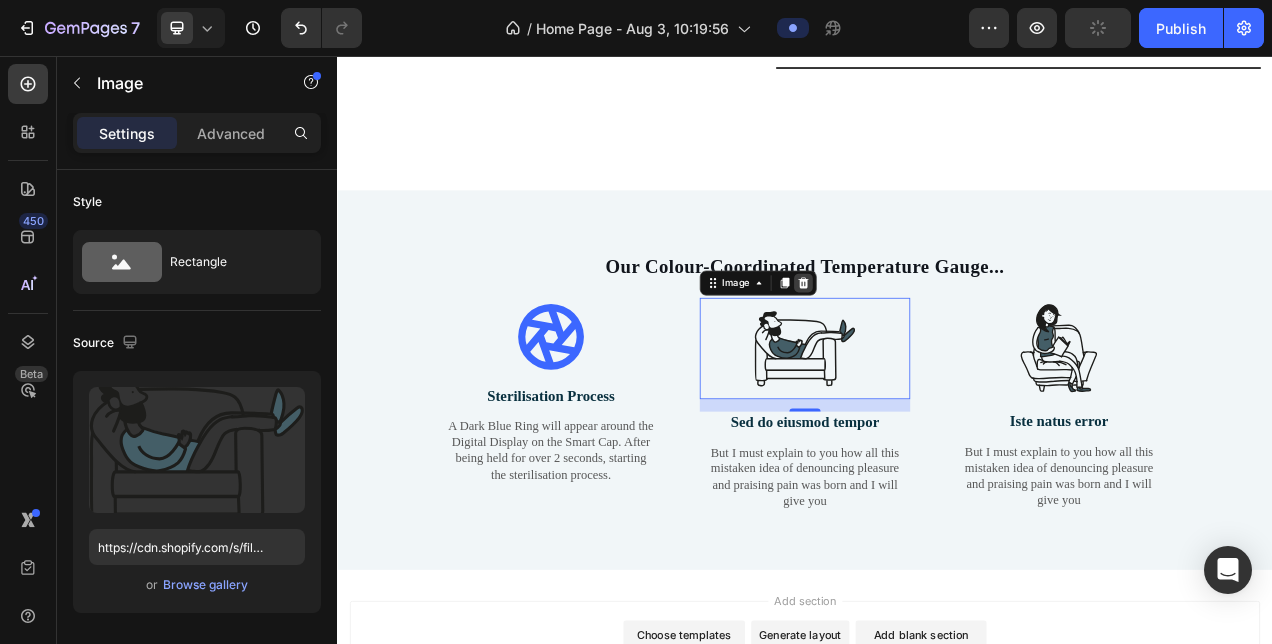 click 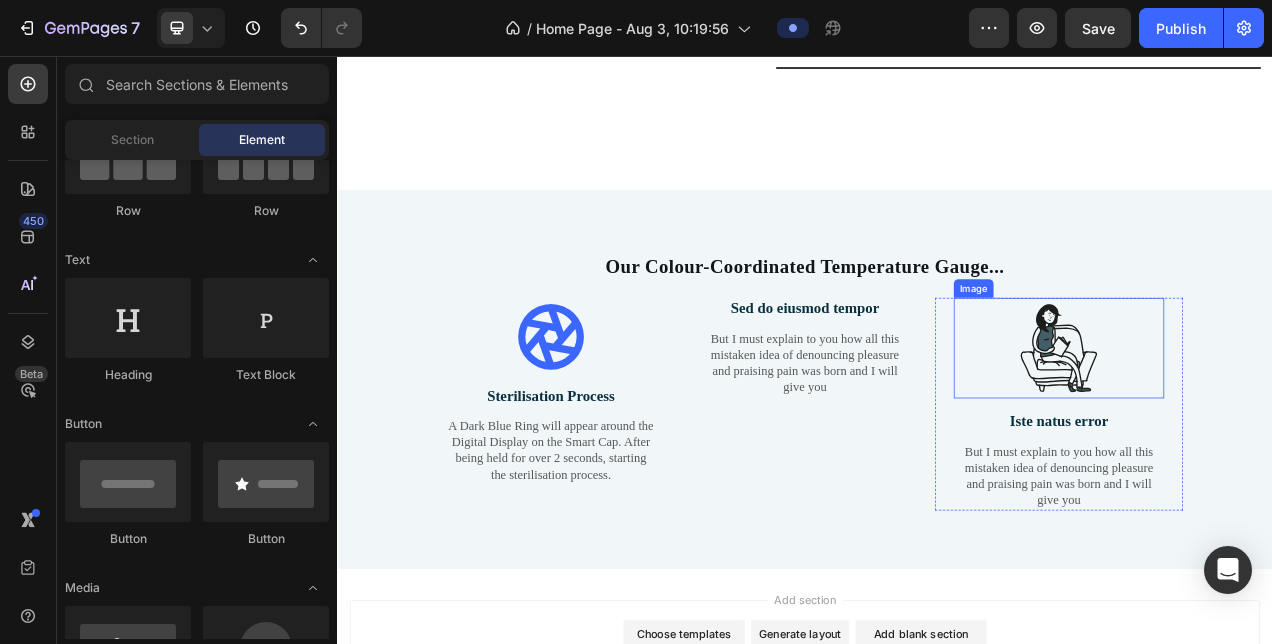 click at bounding box center [1263, 430] 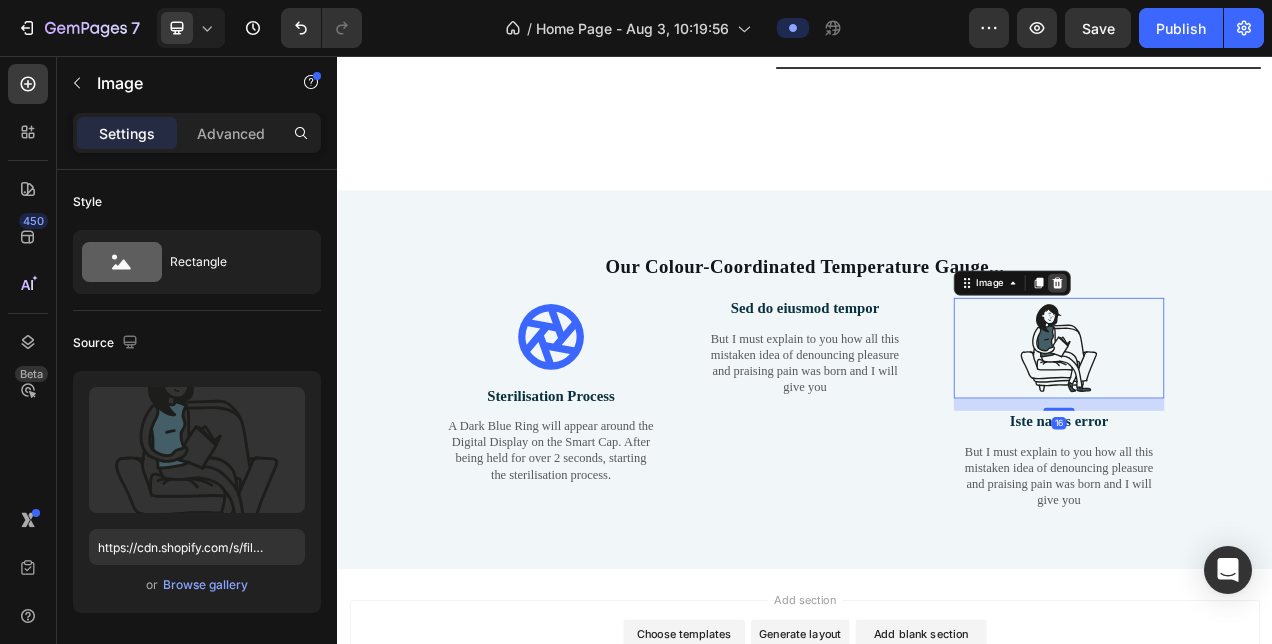 click 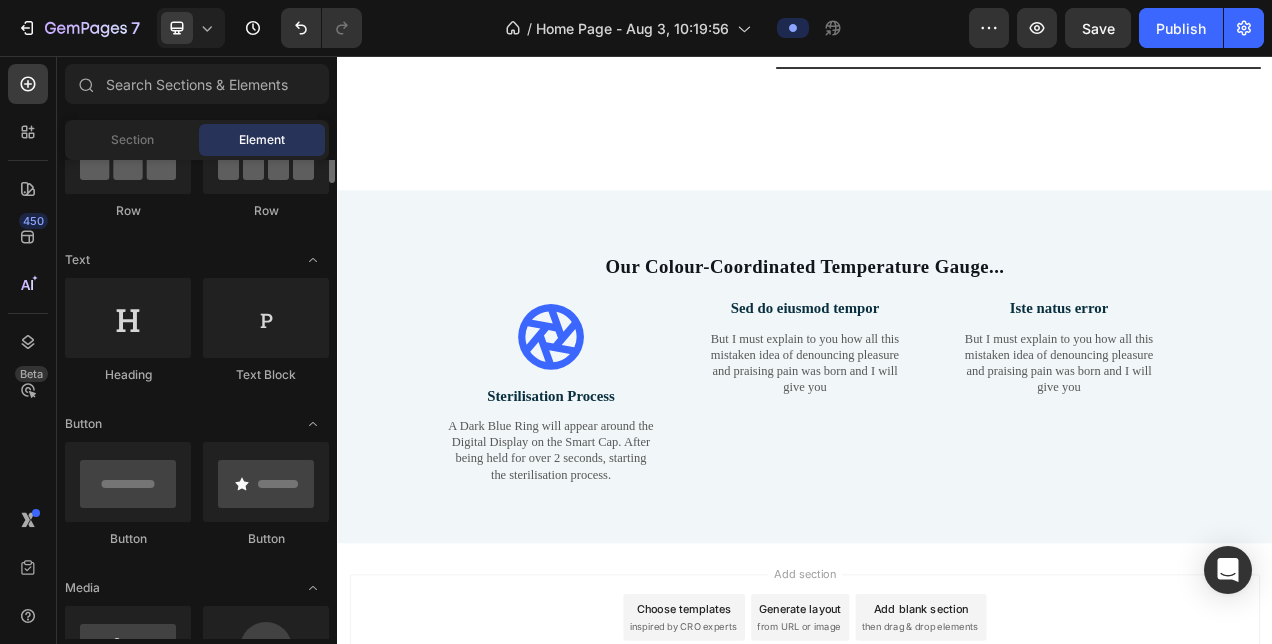 scroll, scrollTop: 0, scrollLeft: 0, axis: both 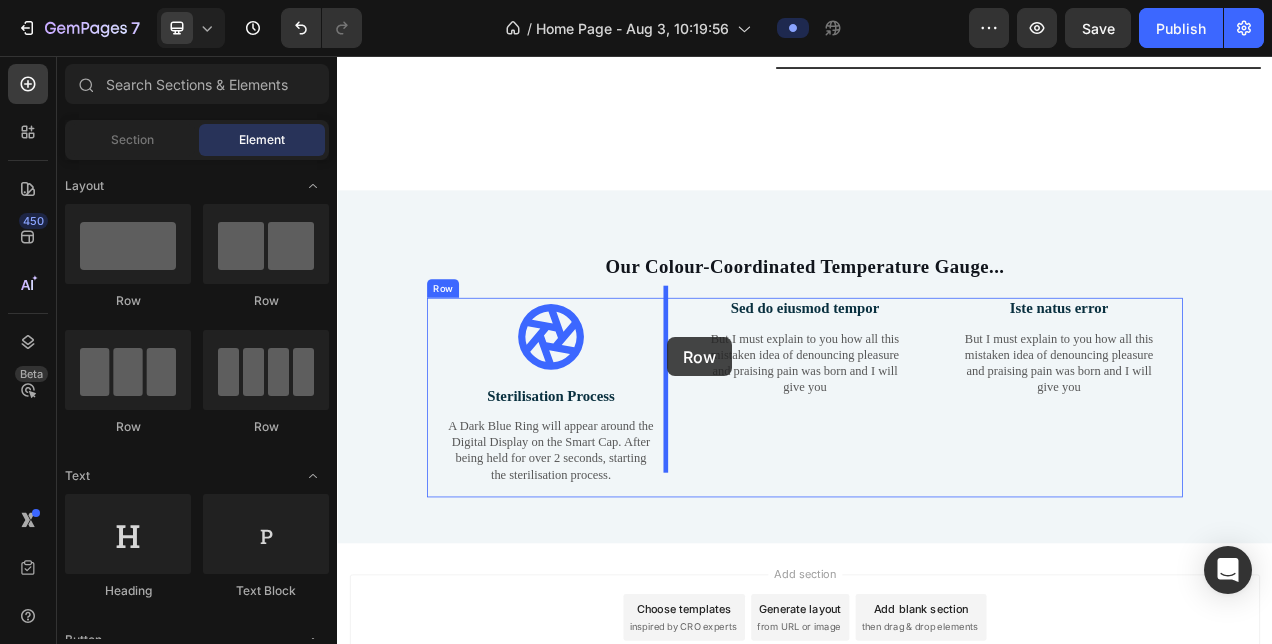 drag, startPoint x: 485, startPoint y: 290, endPoint x: 760, endPoint y: 417, distance: 302.90924 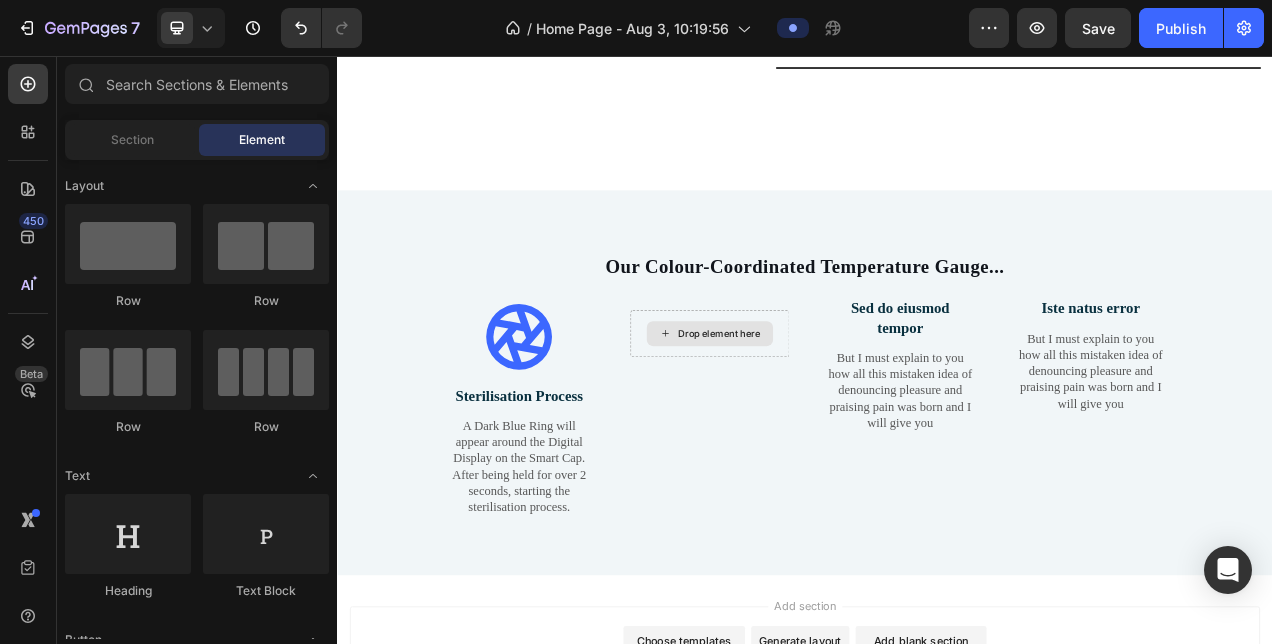 click on "Drop element here" at bounding box center [827, 412] 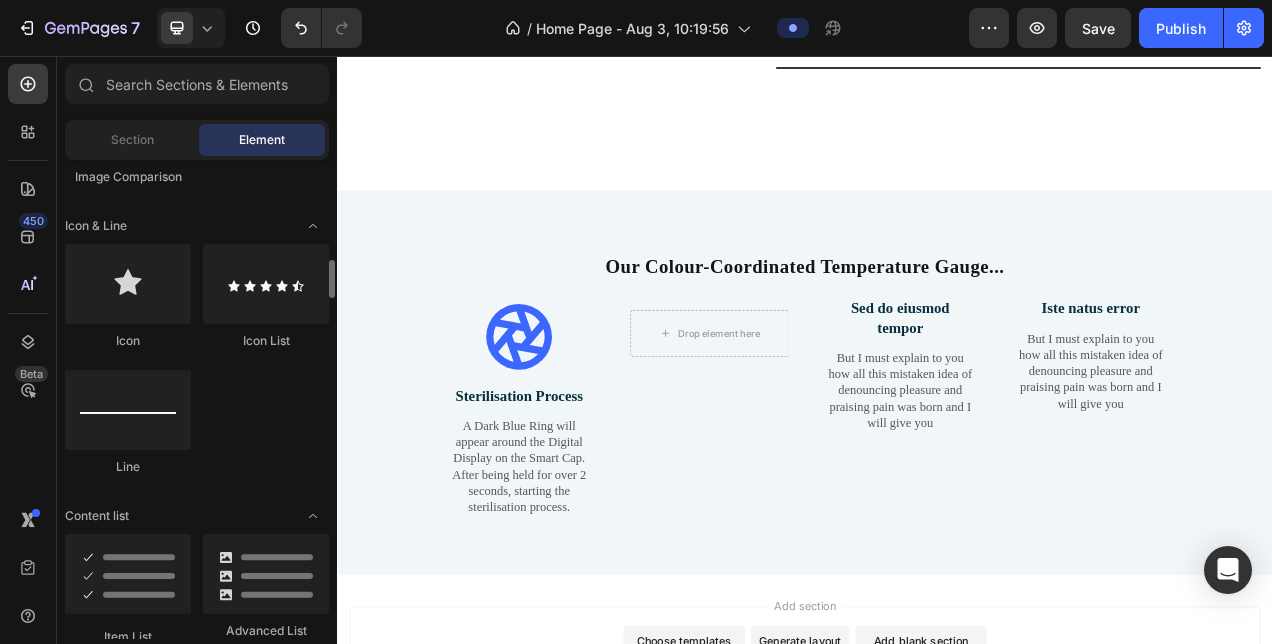 scroll, scrollTop: 1248, scrollLeft: 0, axis: vertical 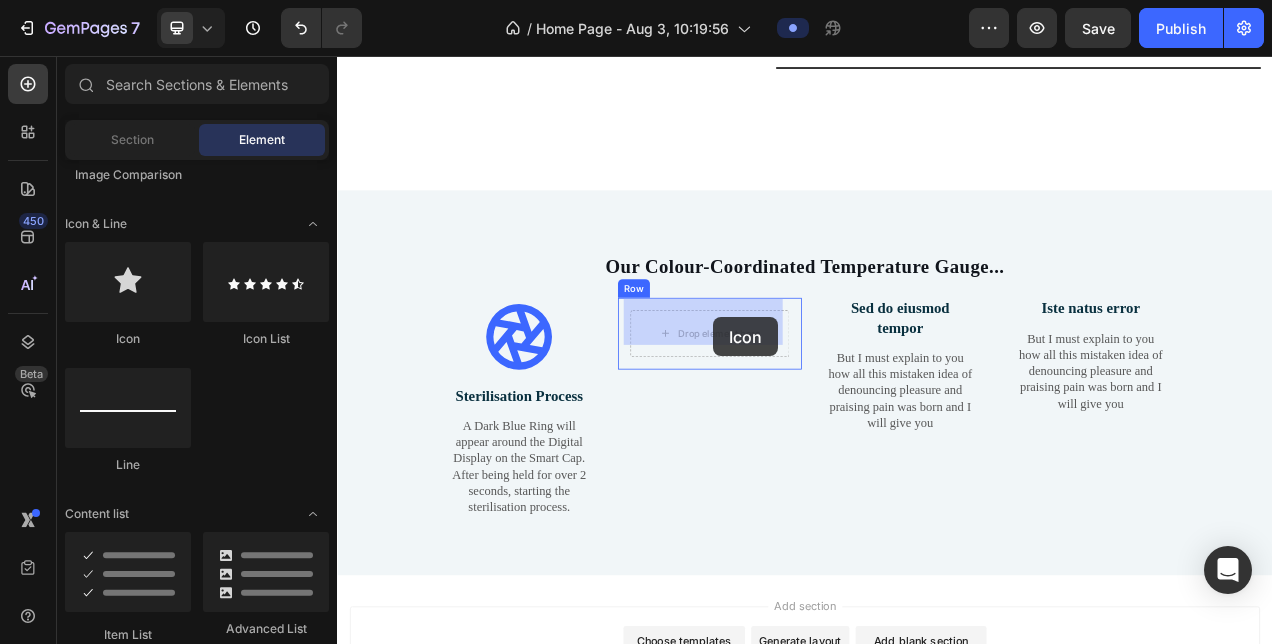 drag, startPoint x: 482, startPoint y: 354, endPoint x: 820, endPoint y: 391, distance: 340.0191 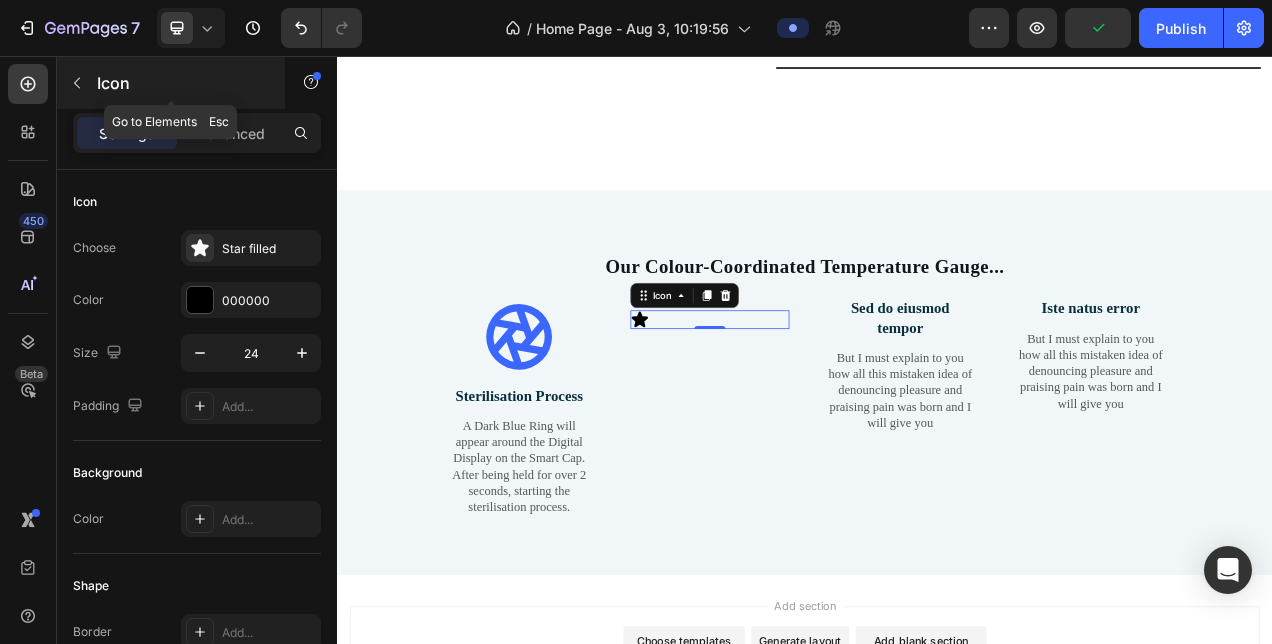 click on "Icon" at bounding box center [182, 83] 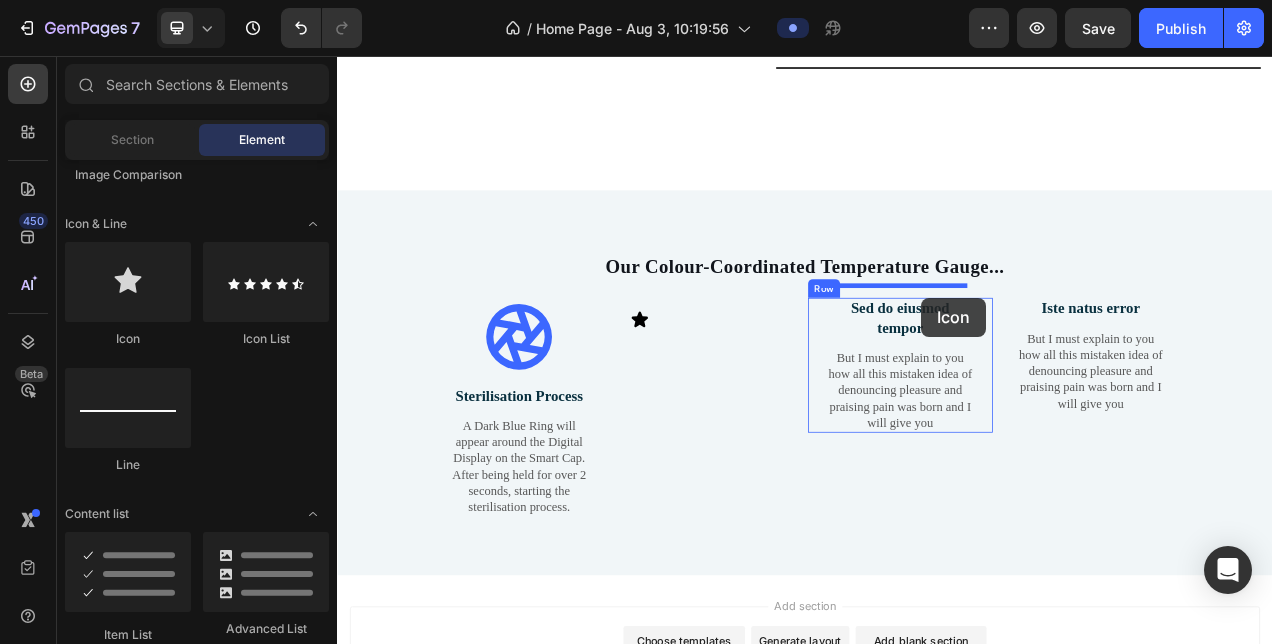 drag, startPoint x: 483, startPoint y: 361, endPoint x: 1086, endPoint y: 366, distance: 603.02075 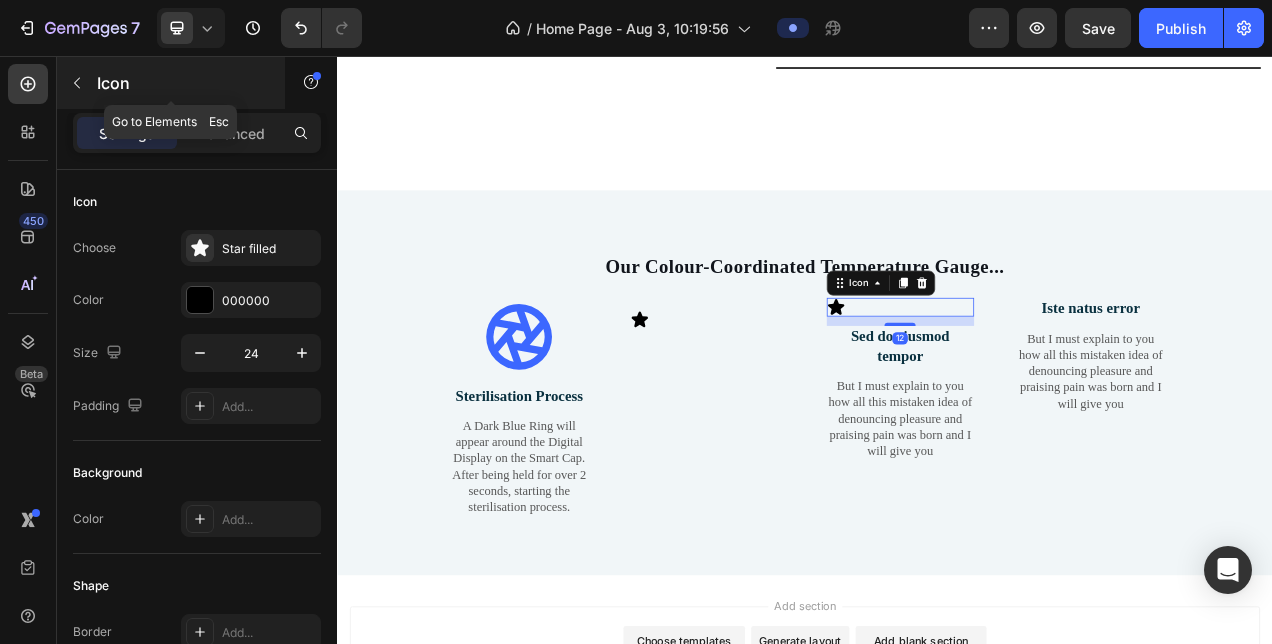 click on "Icon" at bounding box center (182, 83) 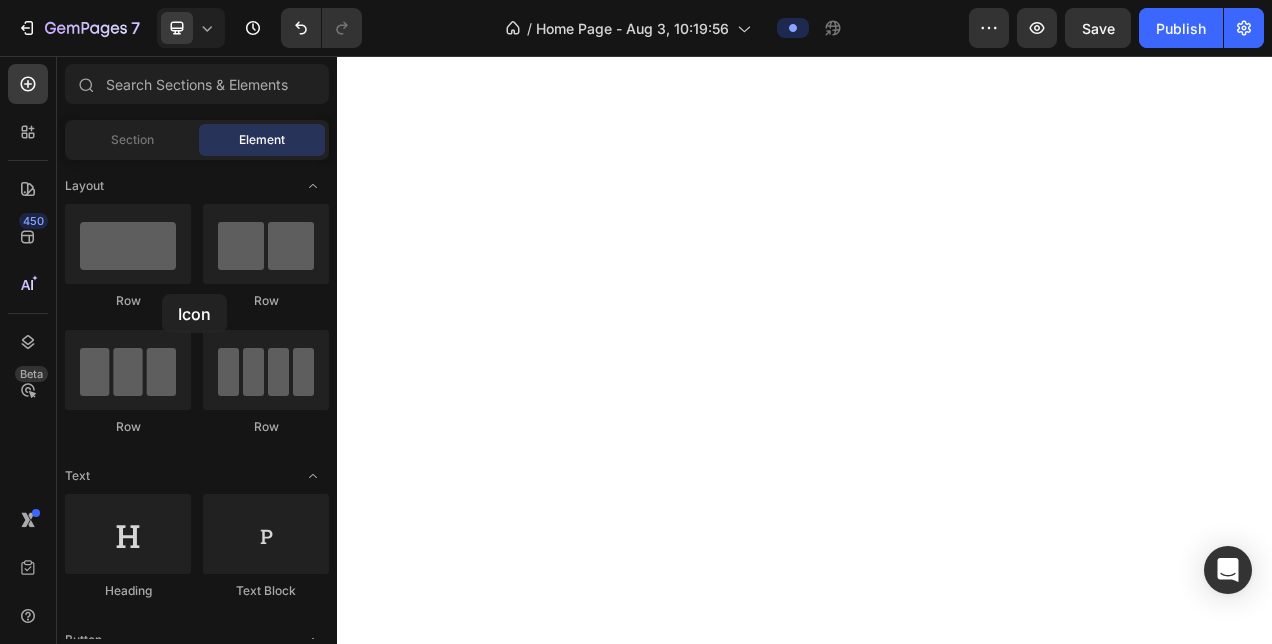 scroll, scrollTop: 0, scrollLeft: 0, axis: both 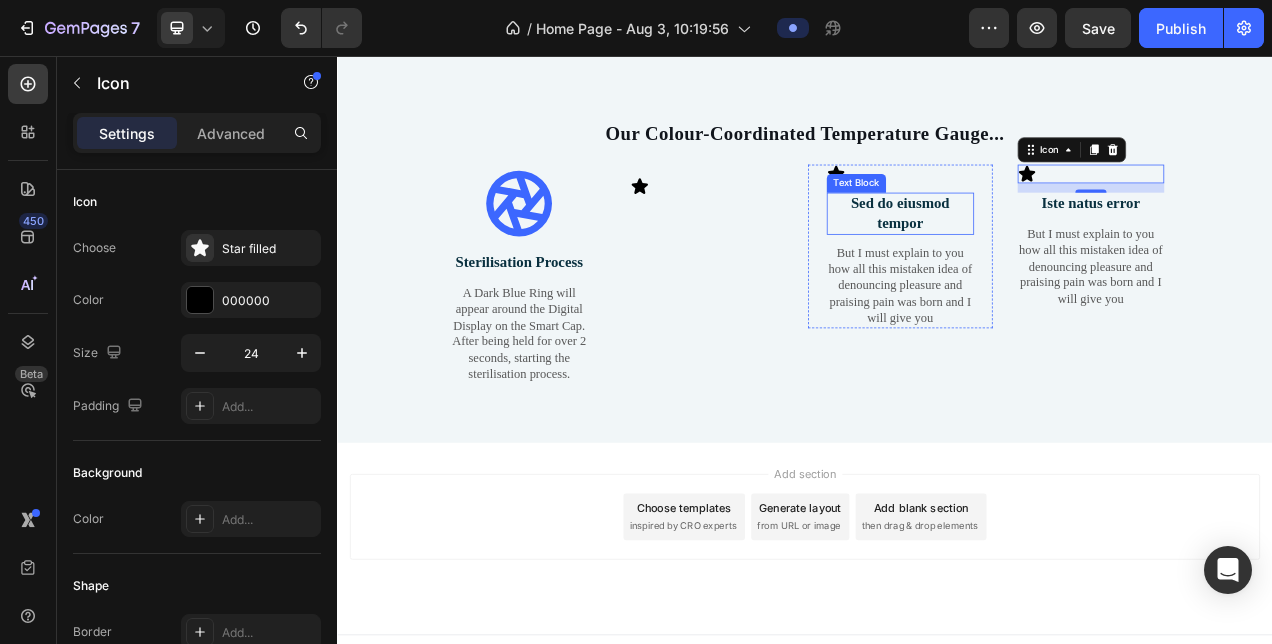 click on "Sed do eiusmod tempor" at bounding box center (1059, 257) 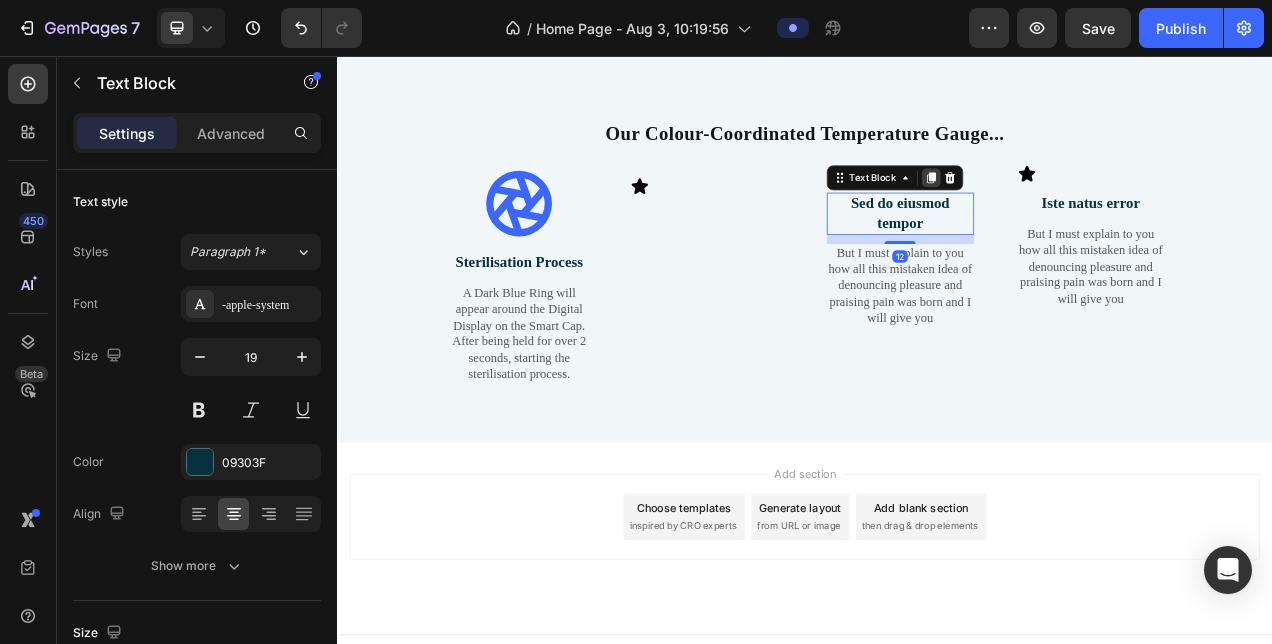 click 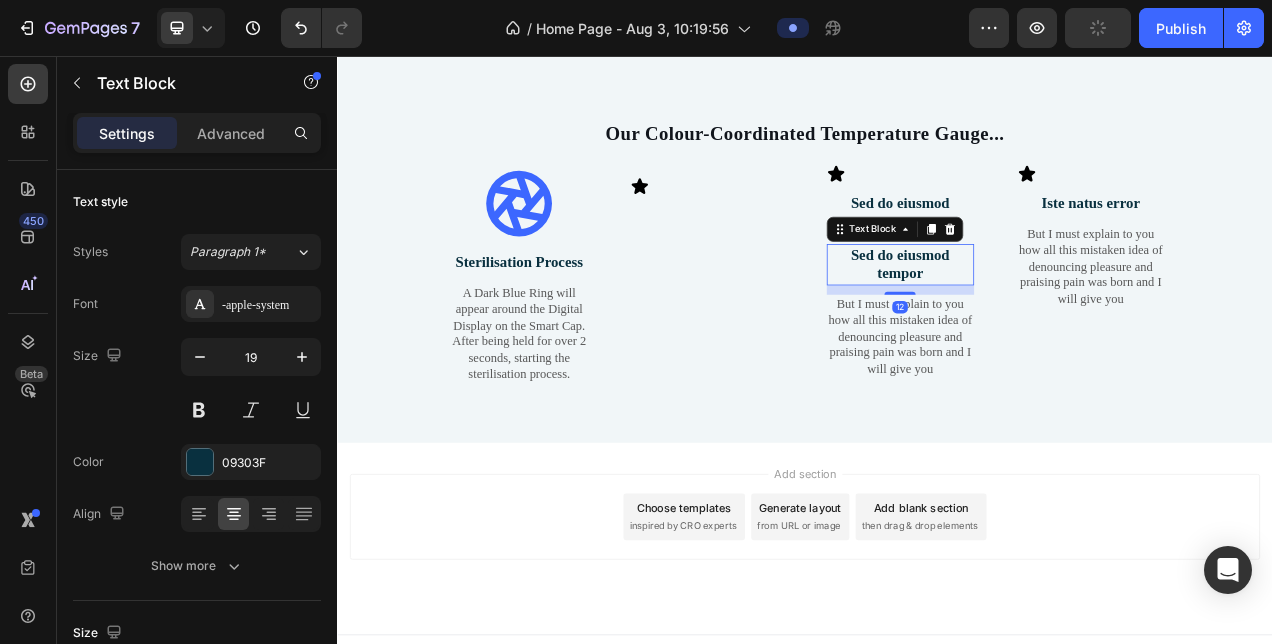 click on "Sed do eiusmod tempor" at bounding box center [1059, 323] 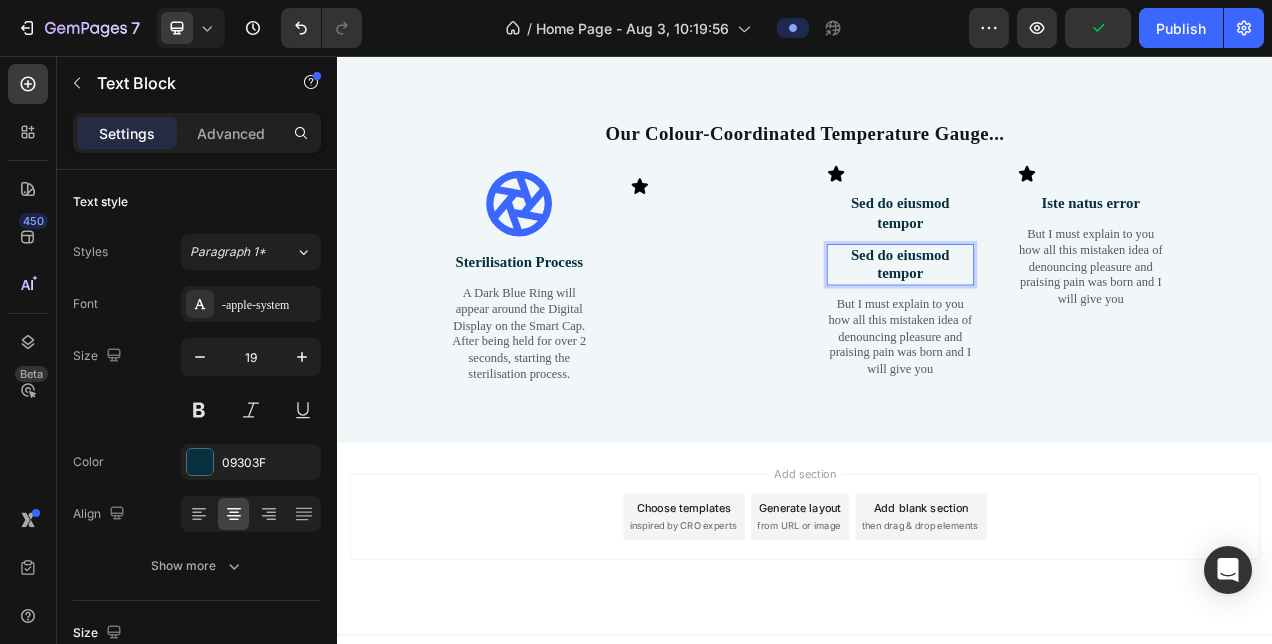 click on "Sed do eiusmod tempor" at bounding box center [1059, 323] 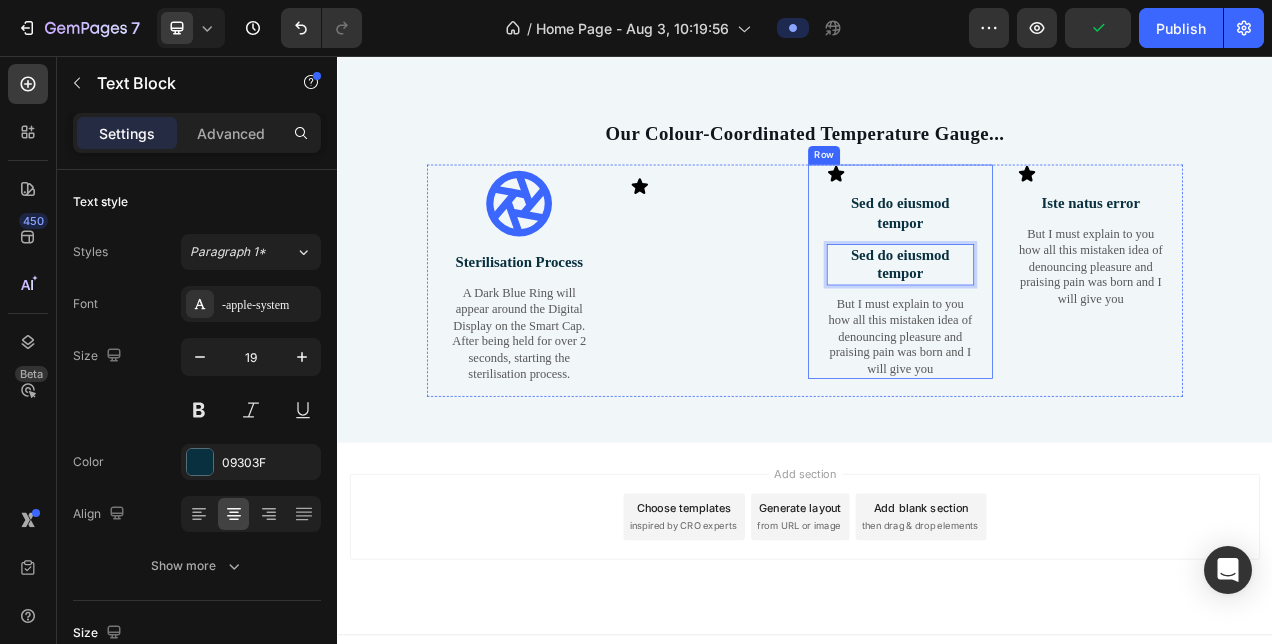 click on "But I must explain to you how all this mistaken idea of denouncing pleasure and praising pain was born and I will give you" at bounding box center [1059, 416] 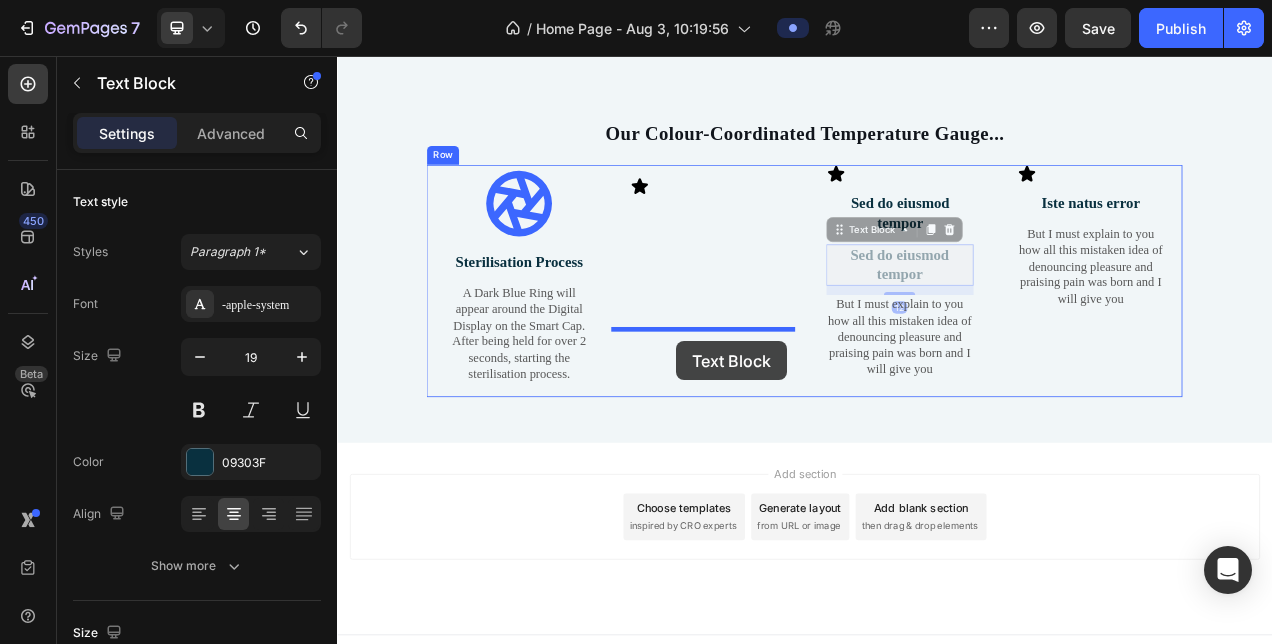 drag, startPoint x: 1125, startPoint y: 460, endPoint x: 772, endPoint y: 422, distance: 355.03943 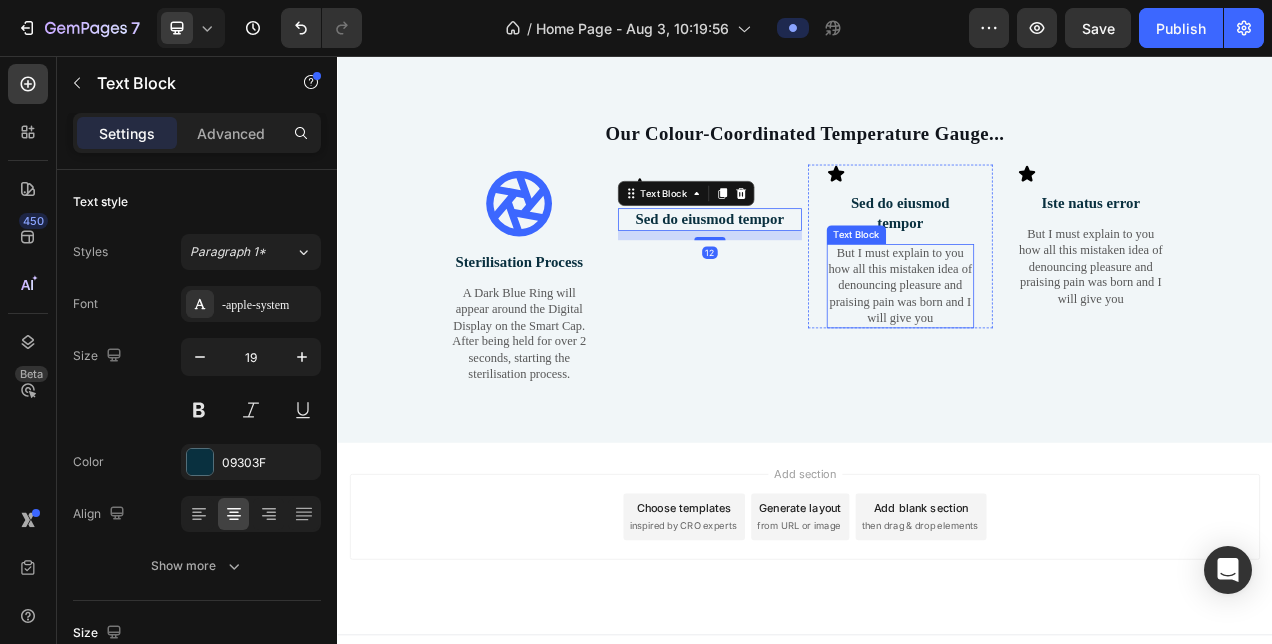 click on "But I must explain to you how all this mistaken idea of denouncing pleasure and praising pain was born and I will give you" at bounding box center (1059, 351) 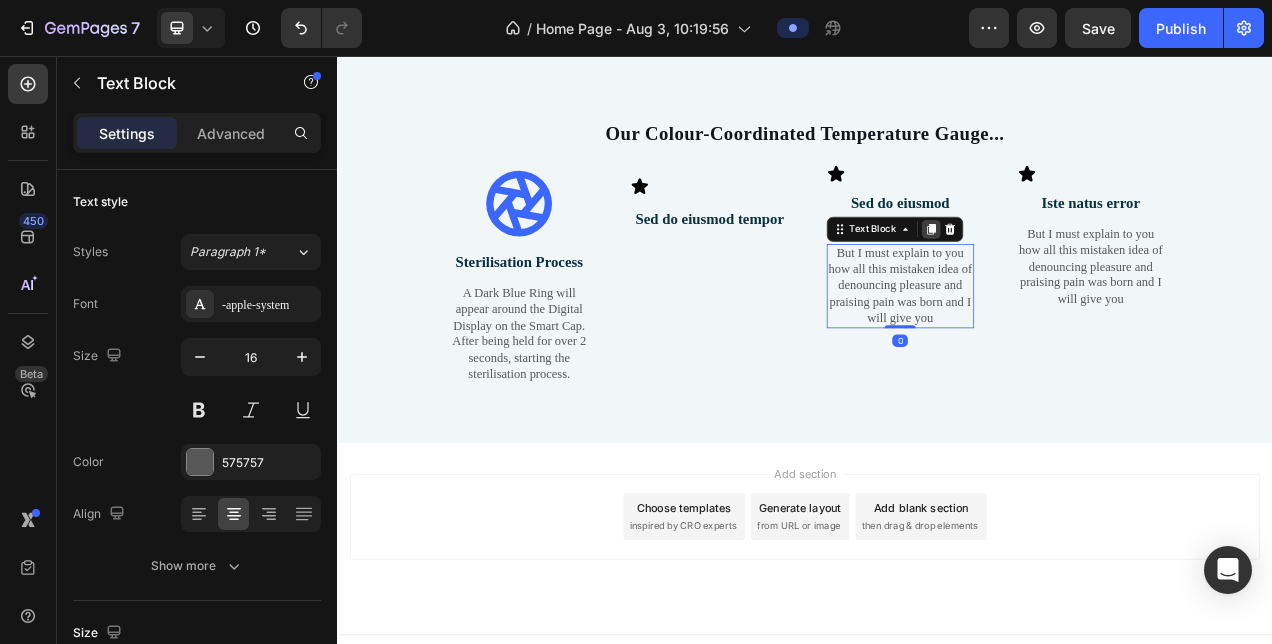 click at bounding box center [1099, 278] 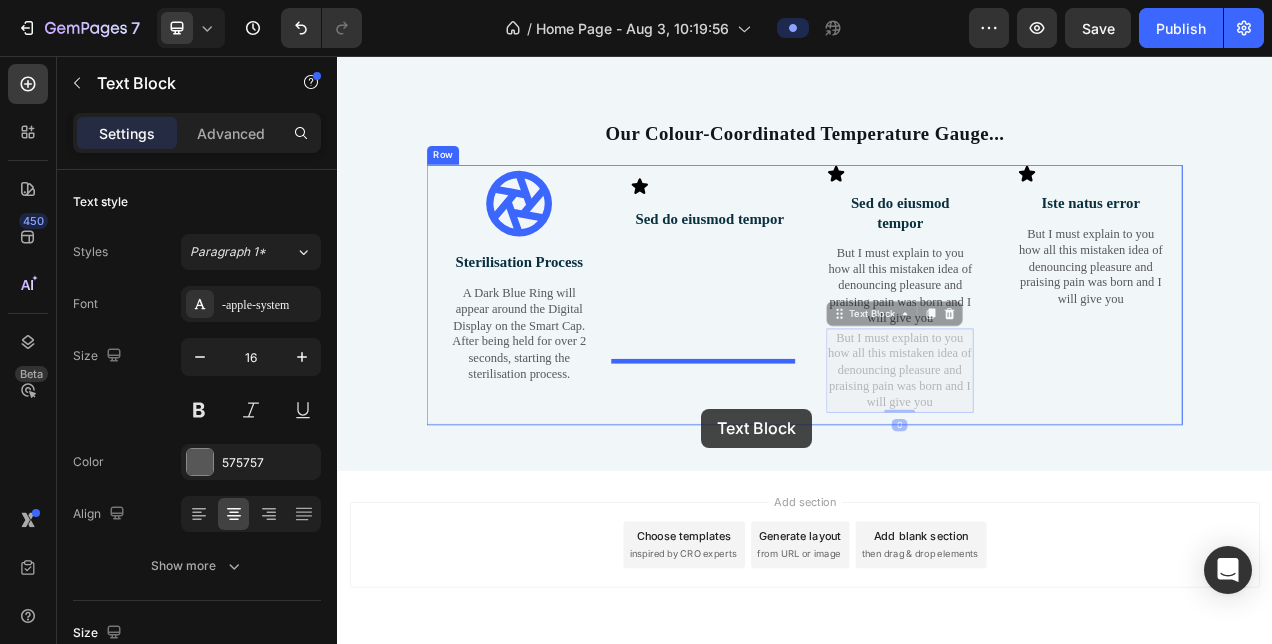 drag, startPoint x: 977, startPoint y: 547, endPoint x: 804, endPoint y: 509, distance: 177.12425 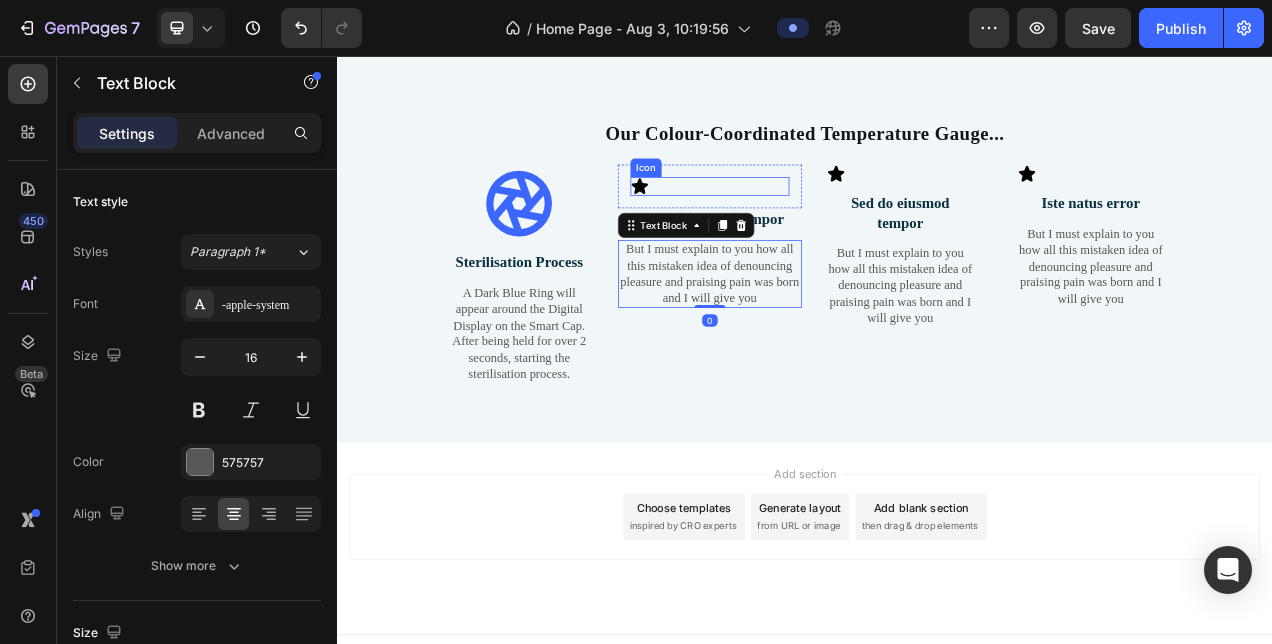 click on "Icon" at bounding box center [815, 223] 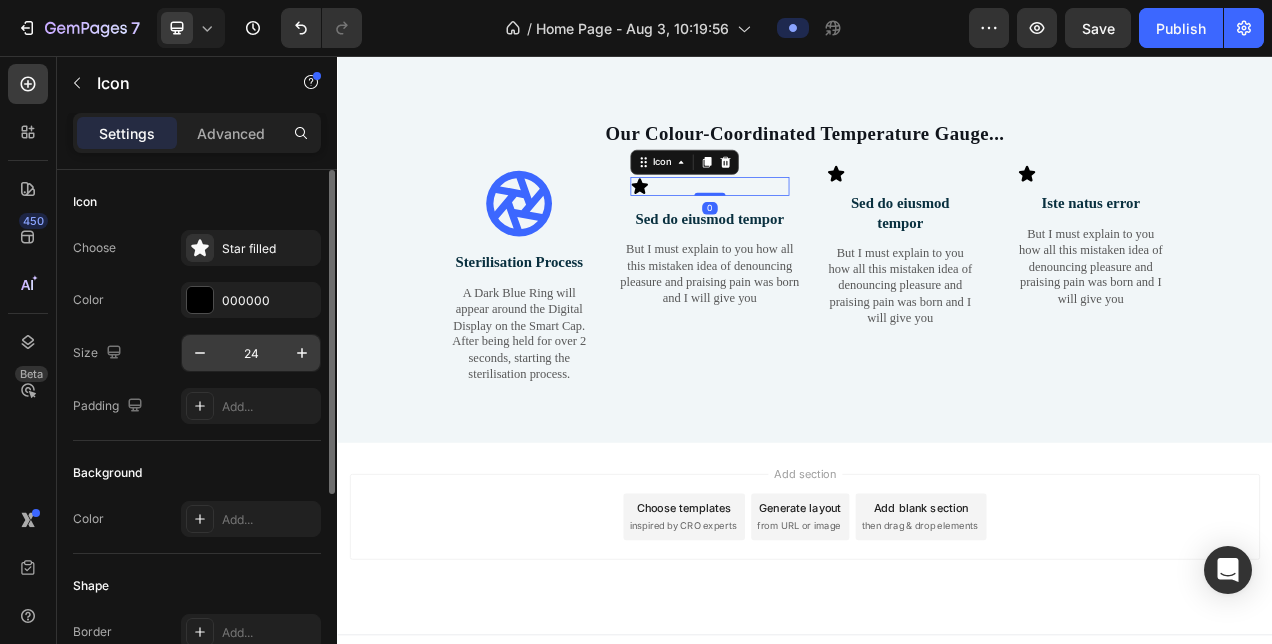 click on "24" at bounding box center [251, 353] 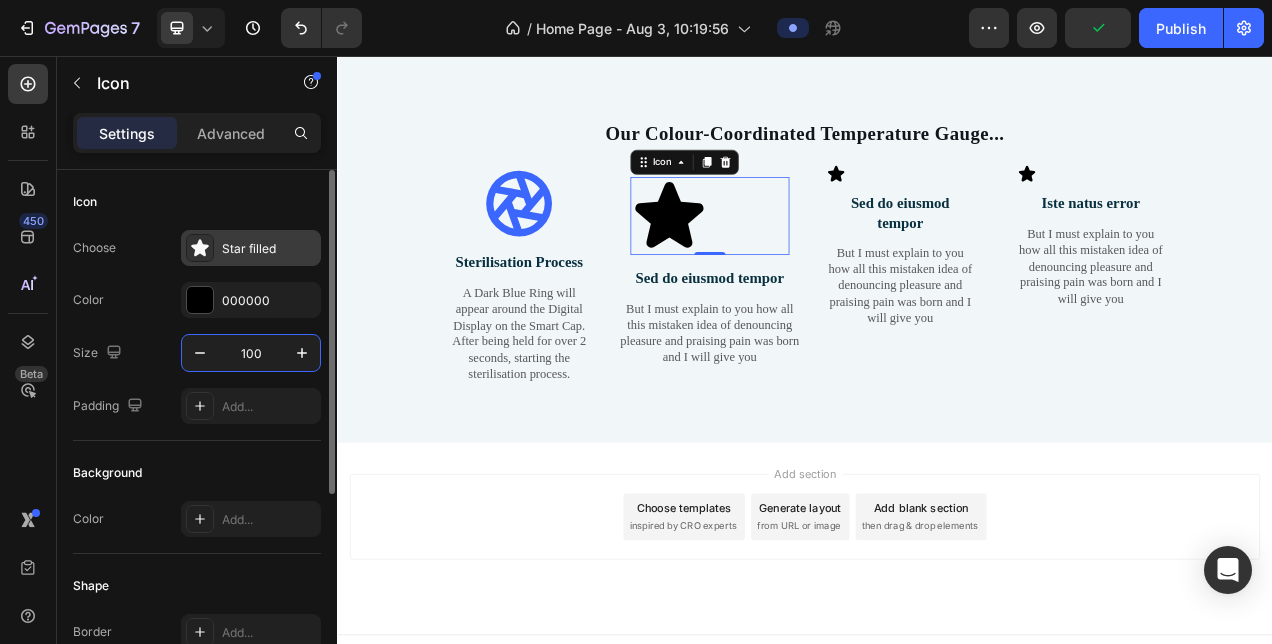 type on "100" 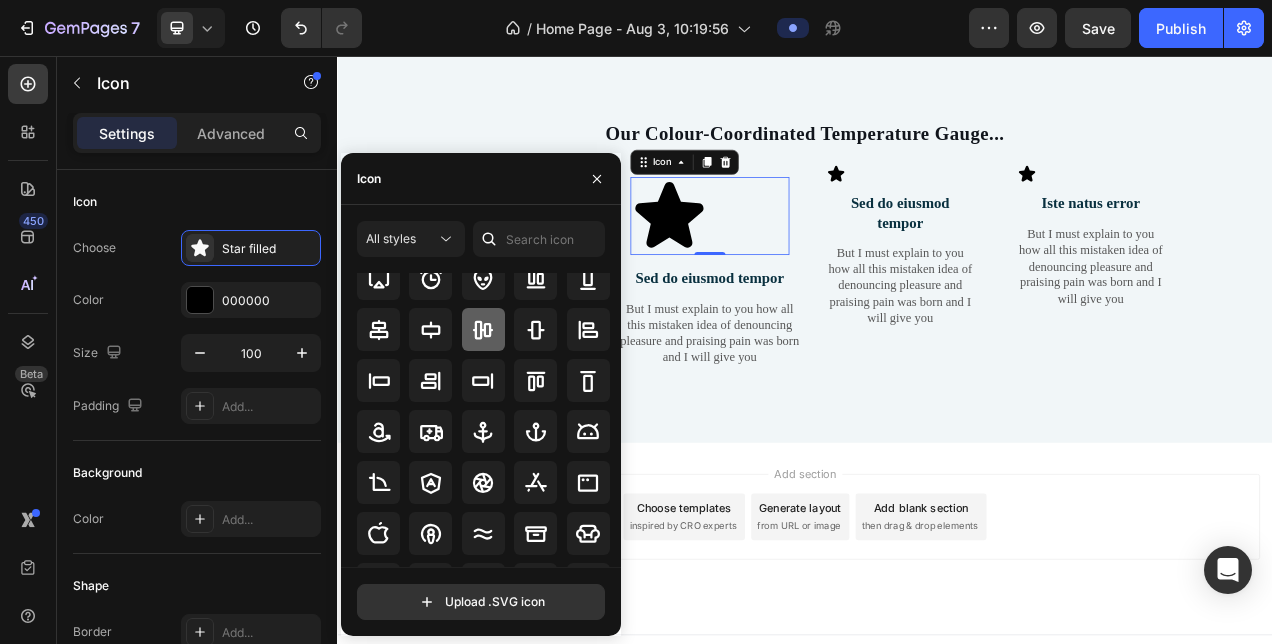 scroll, scrollTop: 160, scrollLeft: 0, axis: vertical 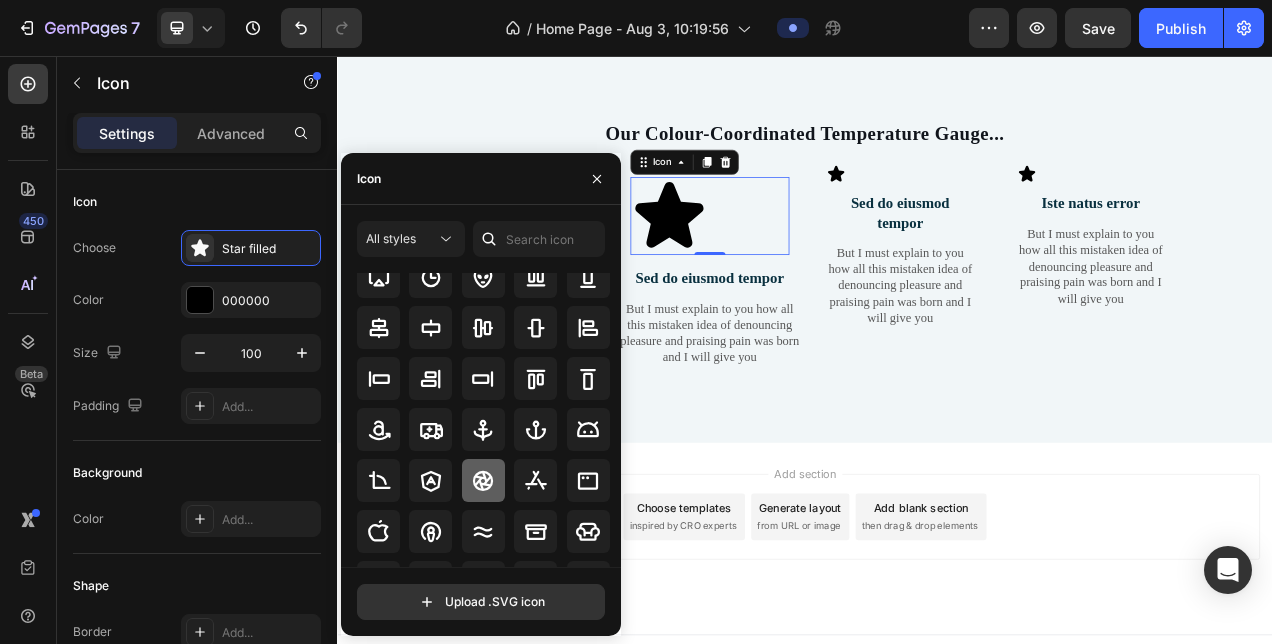drag, startPoint x: 488, startPoint y: 484, endPoint x: 470, endPoint y: 465, distance: 26.172504 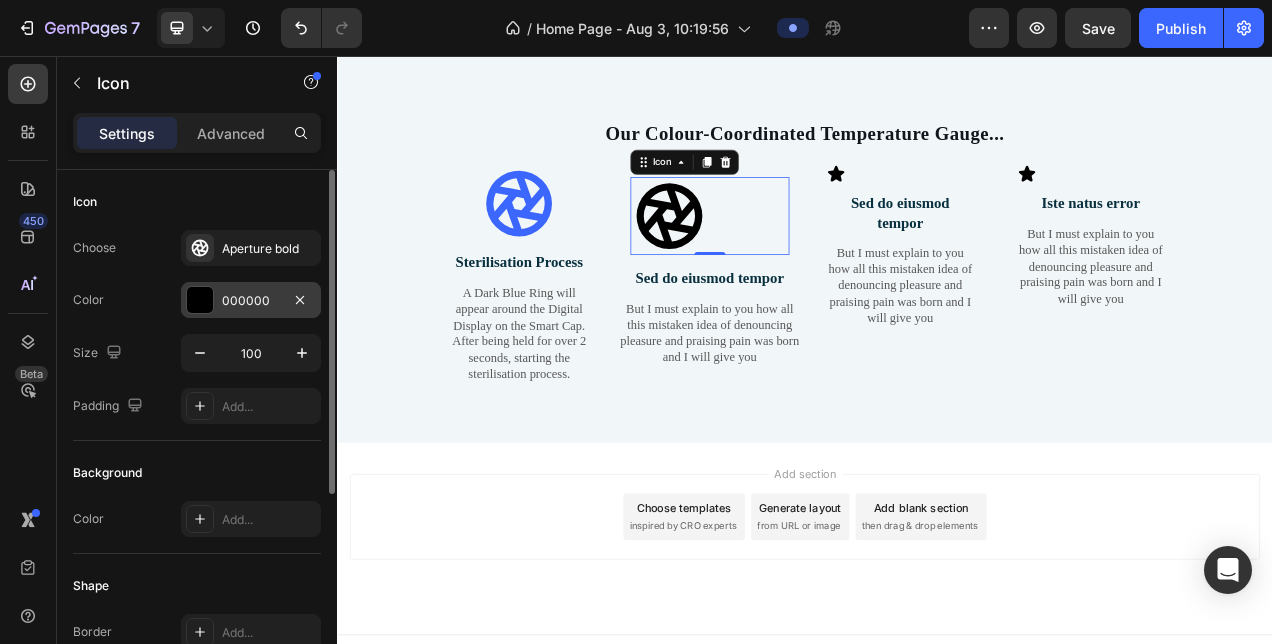 click on "000000" at bounding box center (251, 301) 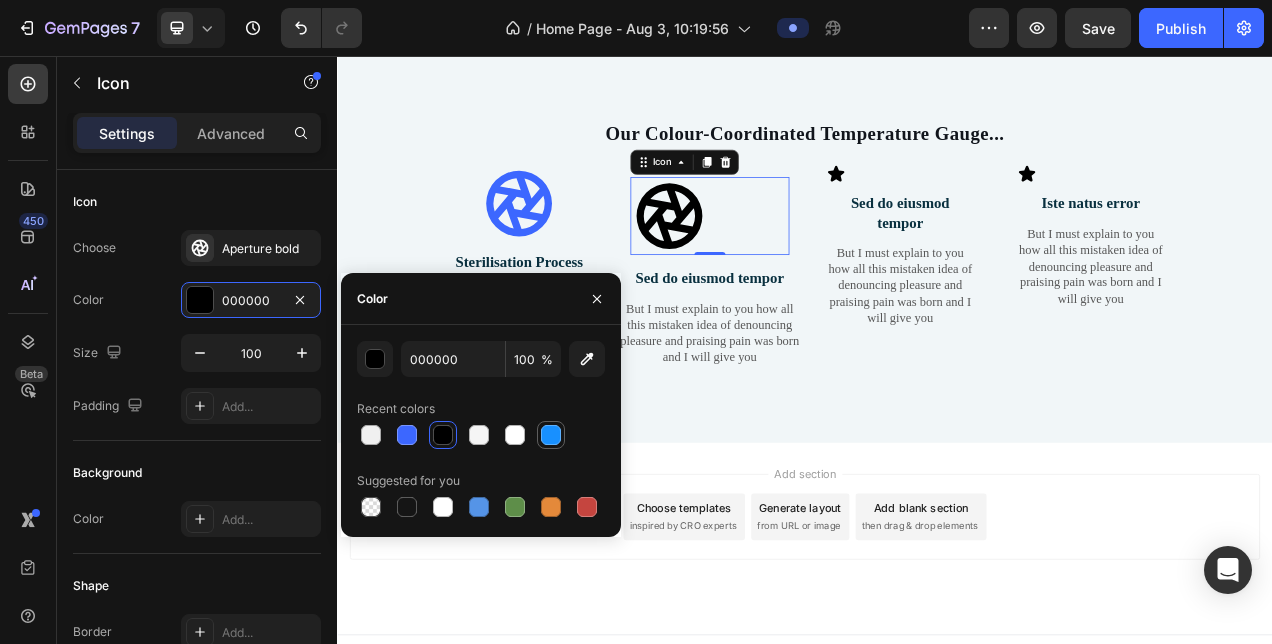 click at bounding box center (551, 435) 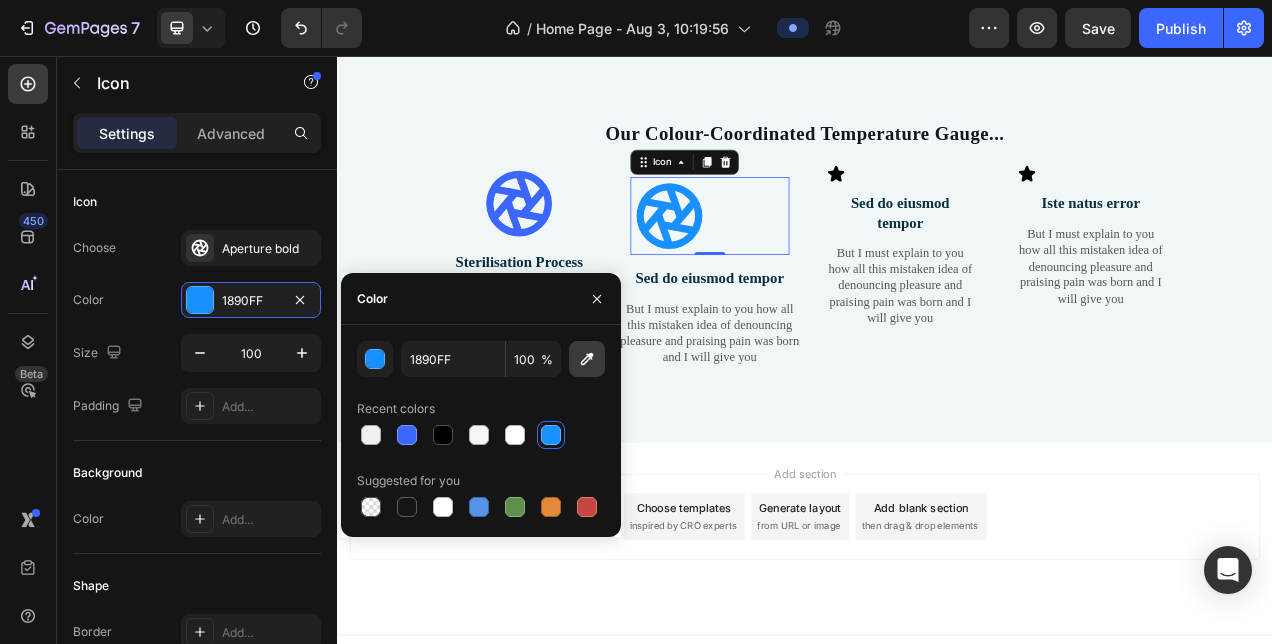 click at bounding box center (587, 359) 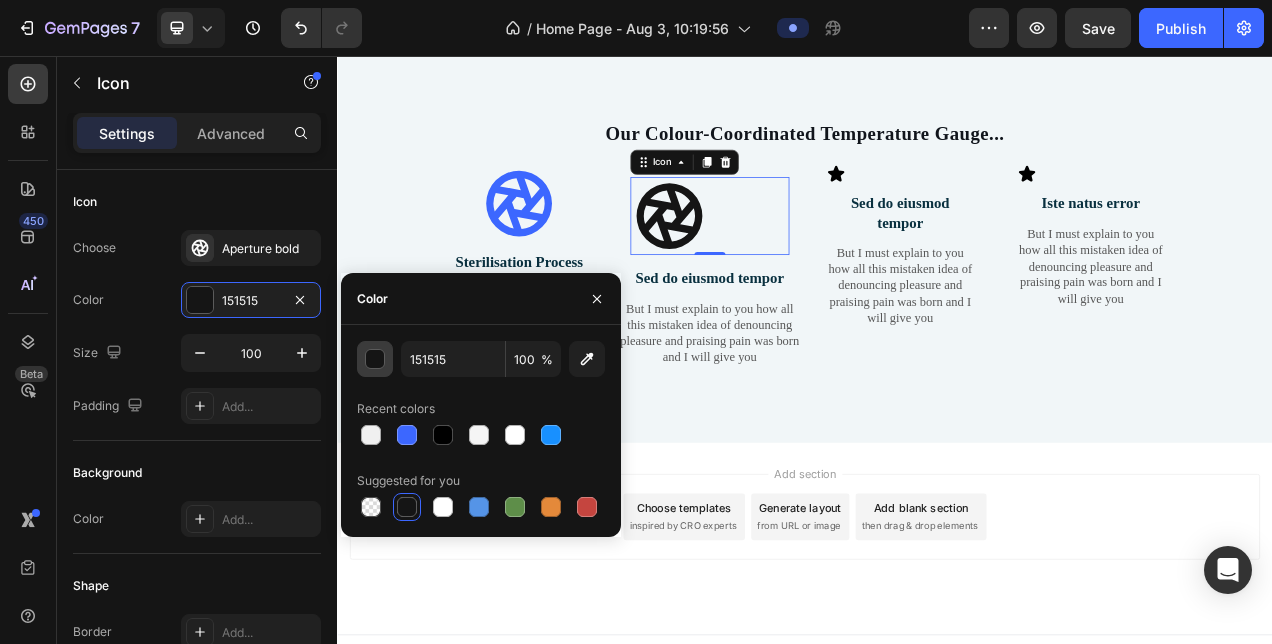 click at bounding box center (376, 360) 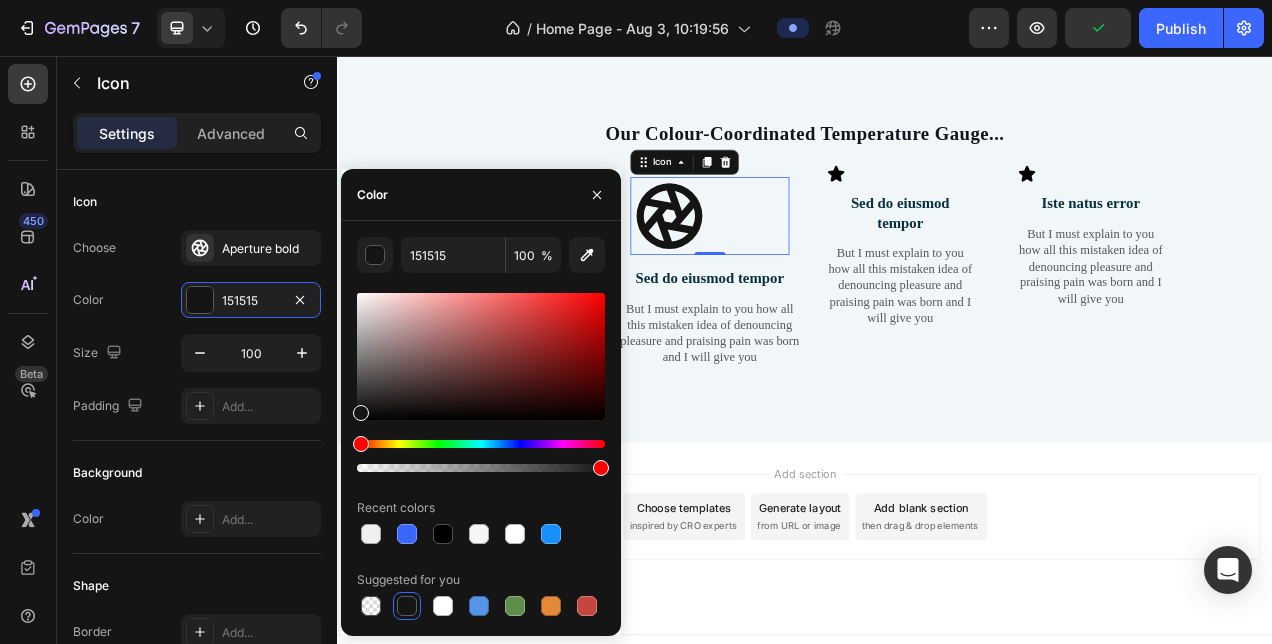 click at bounding box center [481, 444] 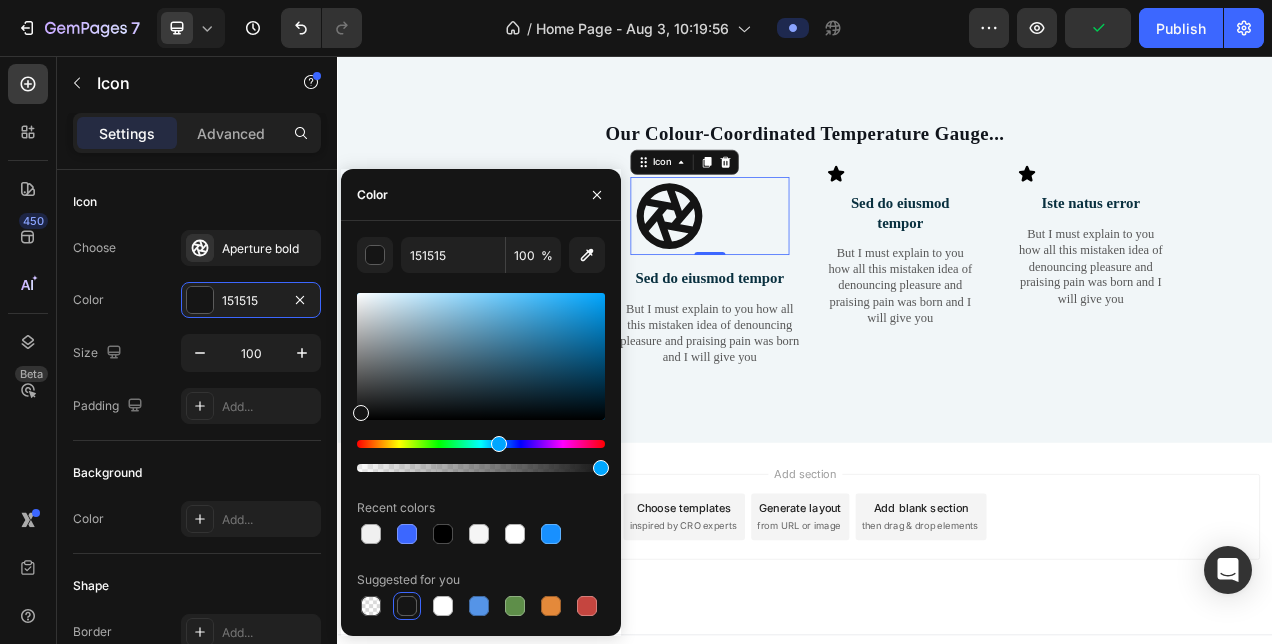 click at bounding box center [499, 444] 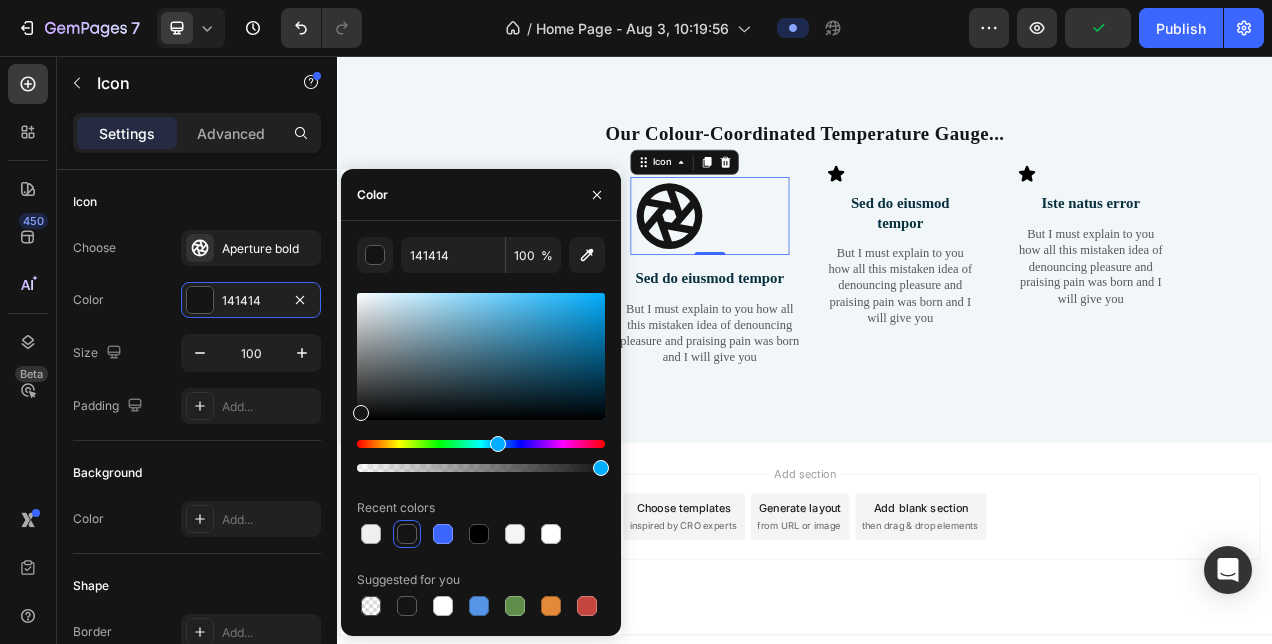 click at bounding box center [498, 444] 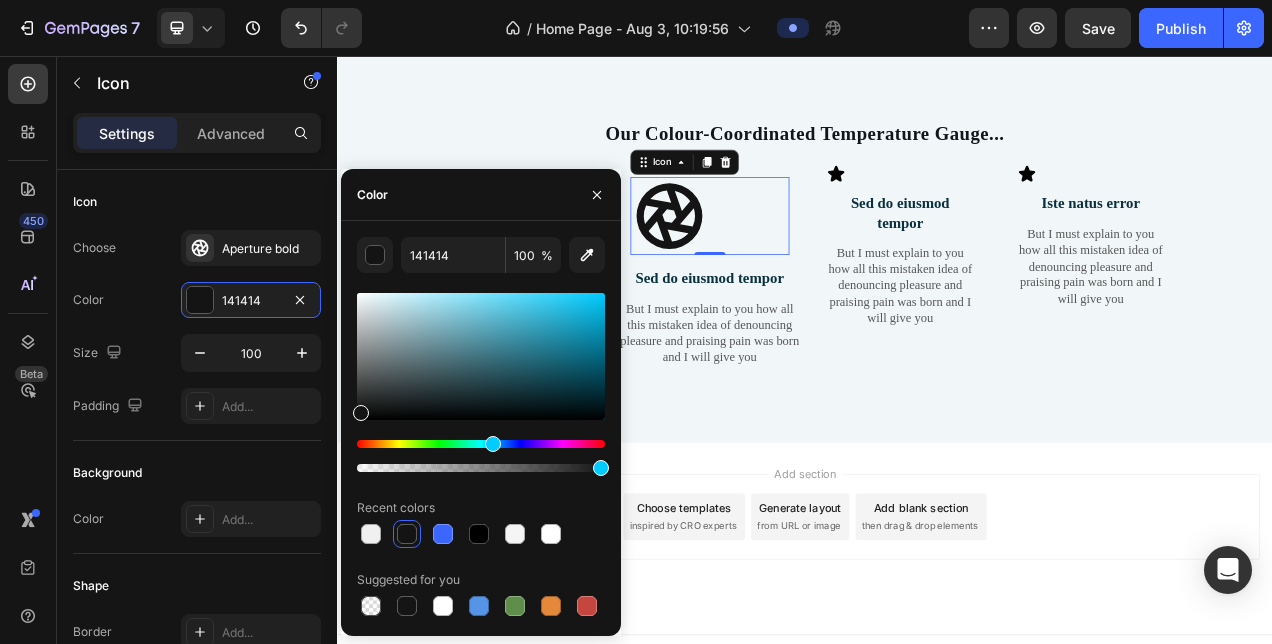 click at bounding box center [493, 444] 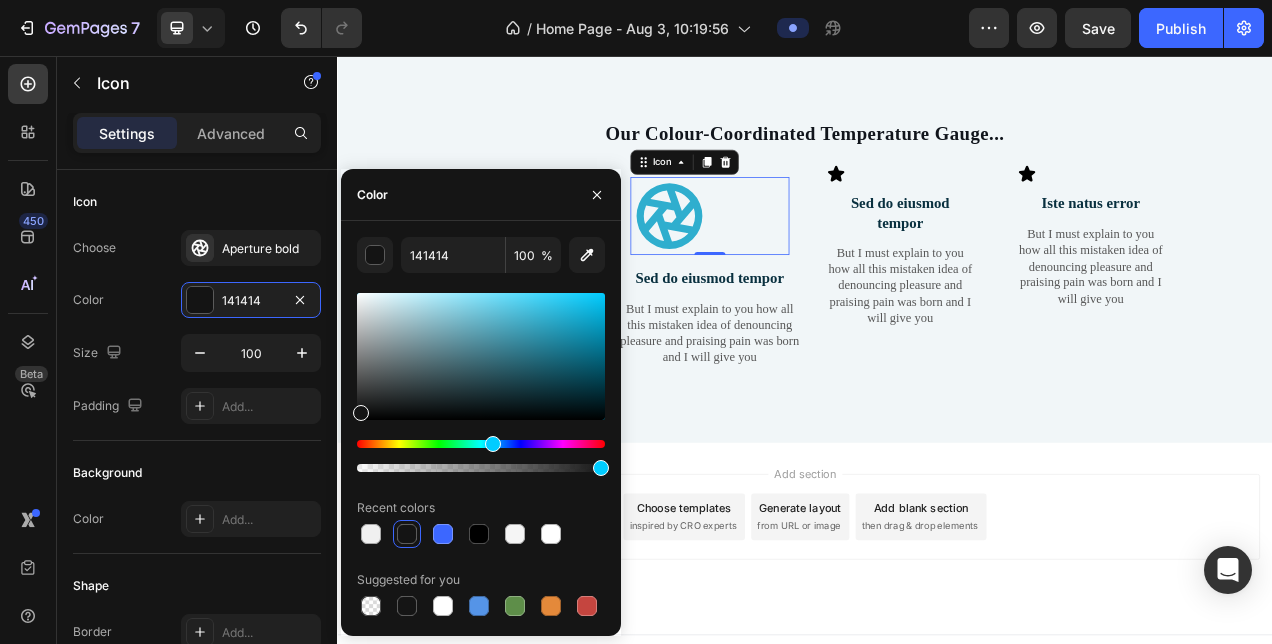 click at bounding box center [481, 356] 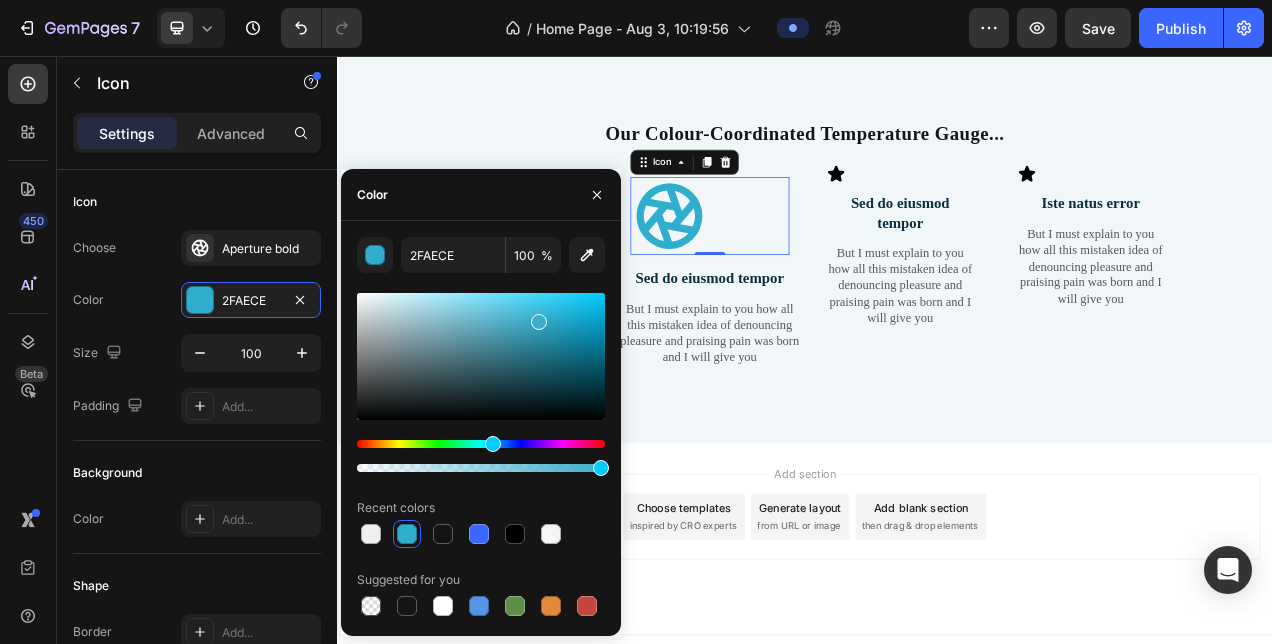 click at bounding box center [481, 356] 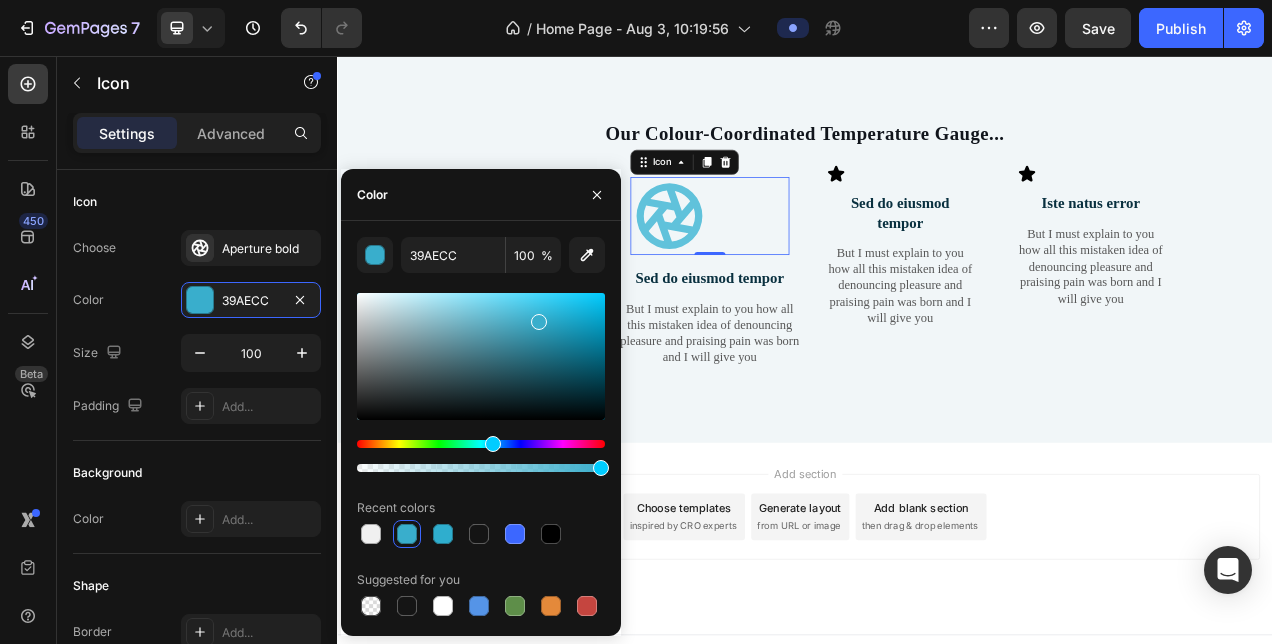 click at bounding box center (481, 356) 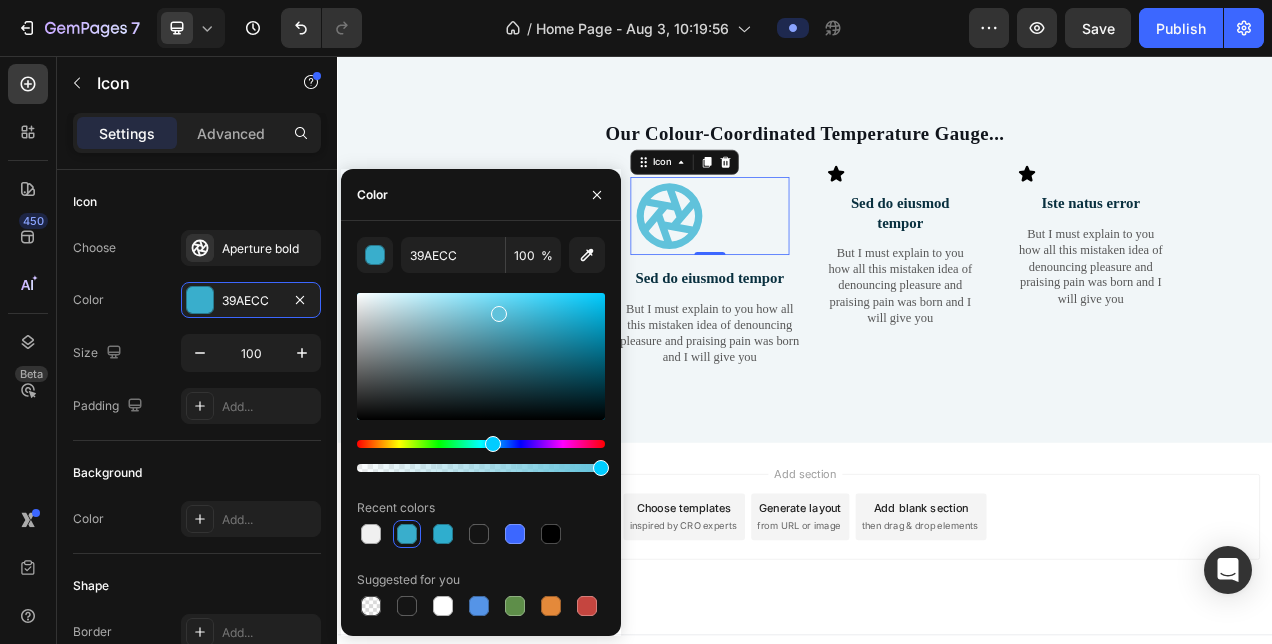 type on "60C2DB" 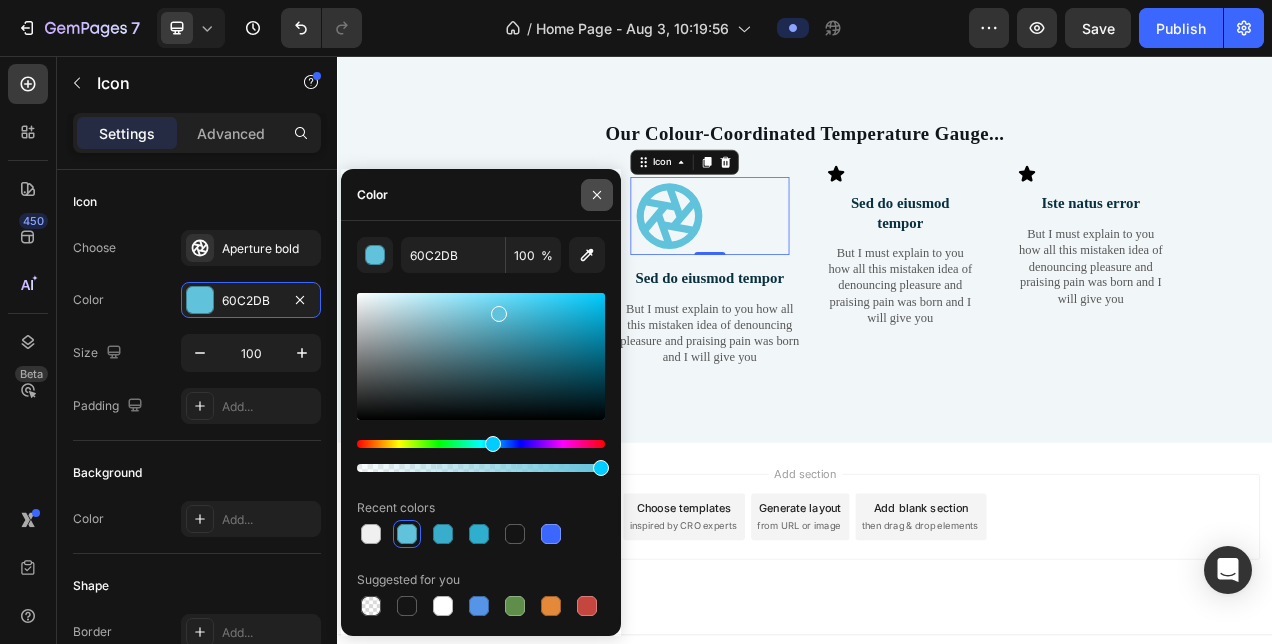 click 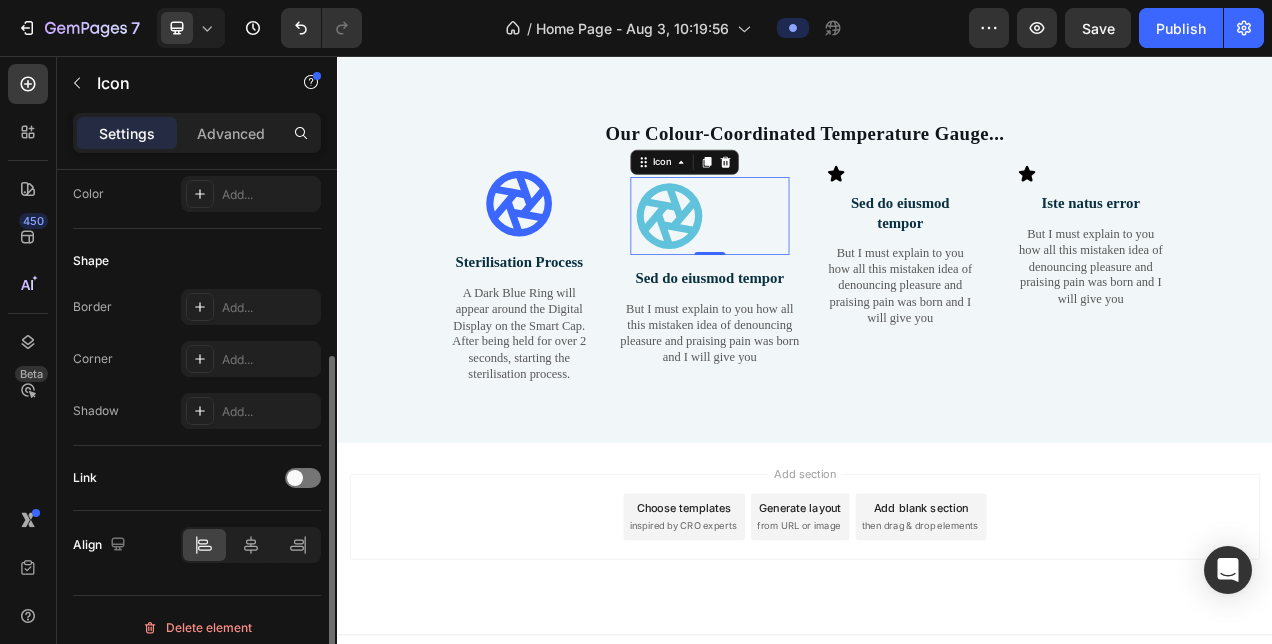 scroll, scrollTop: 338, scrollLeft: 0, axis: vertical 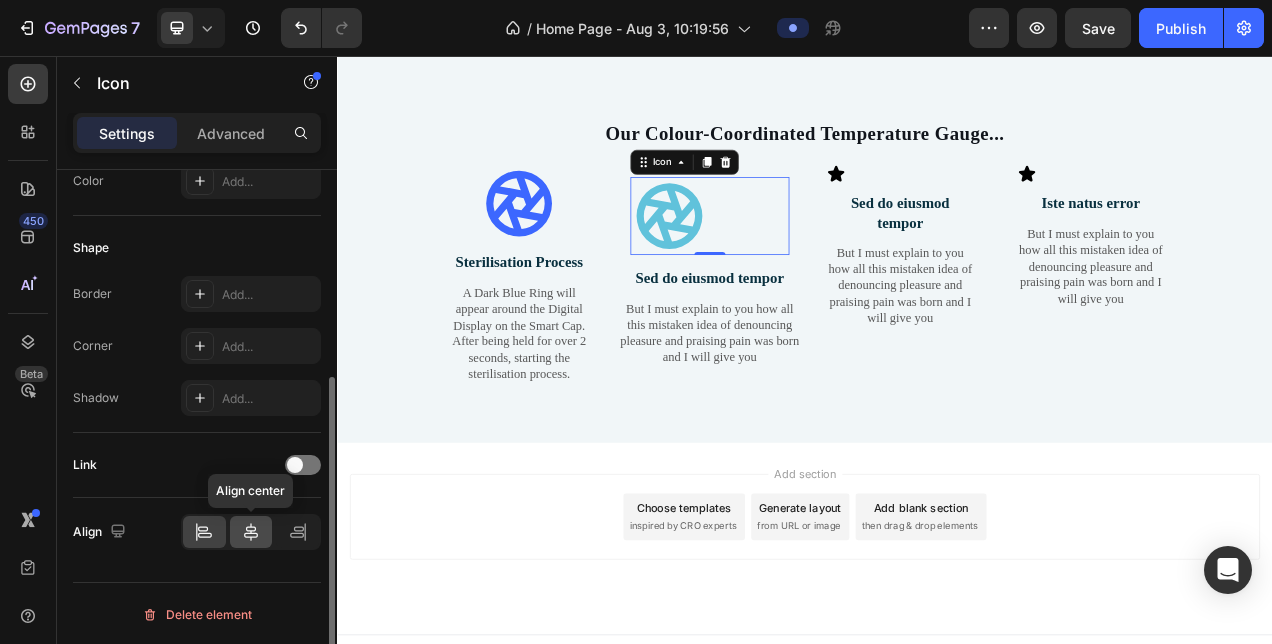 click 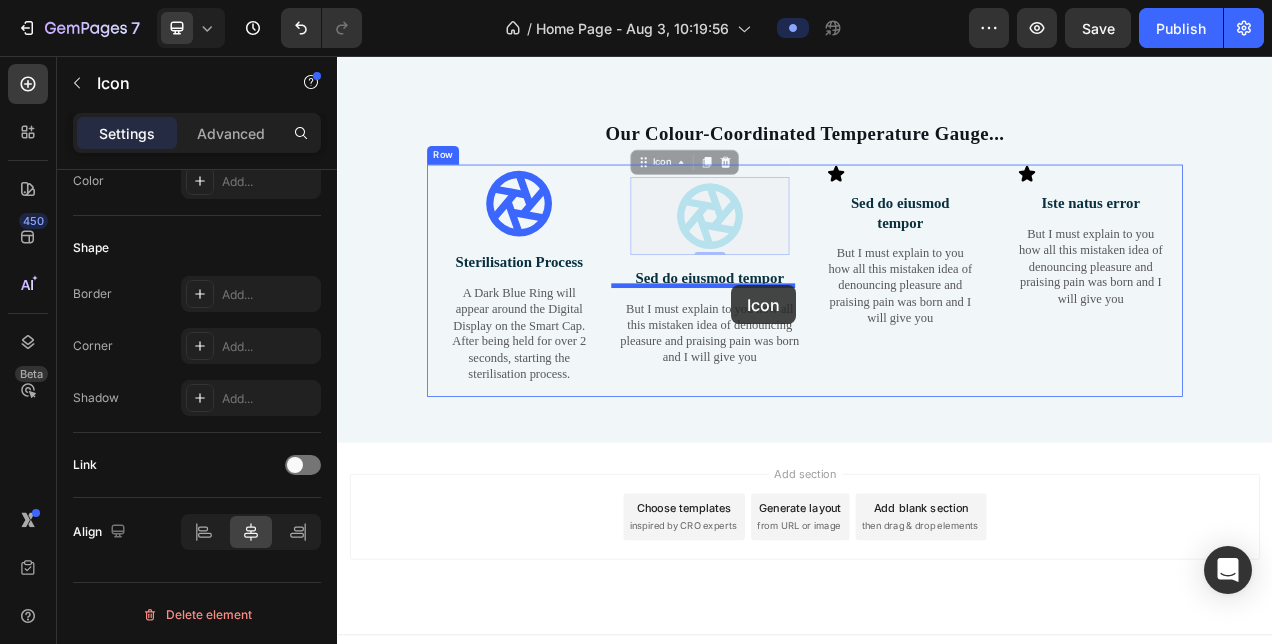 drag, startPoint x: 729, startPoint y: 405, endPoint x: 843, endPoint y: 351, distance: 126.14278 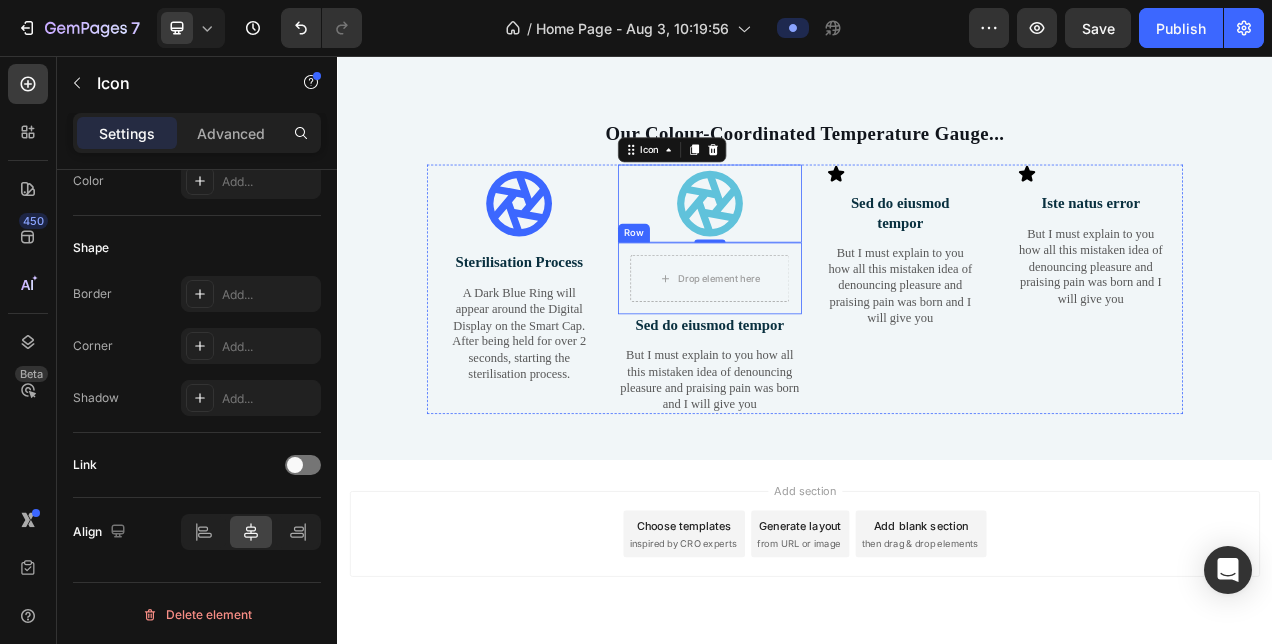 click on "Drop element here Row" at bounding box center [815, 341] 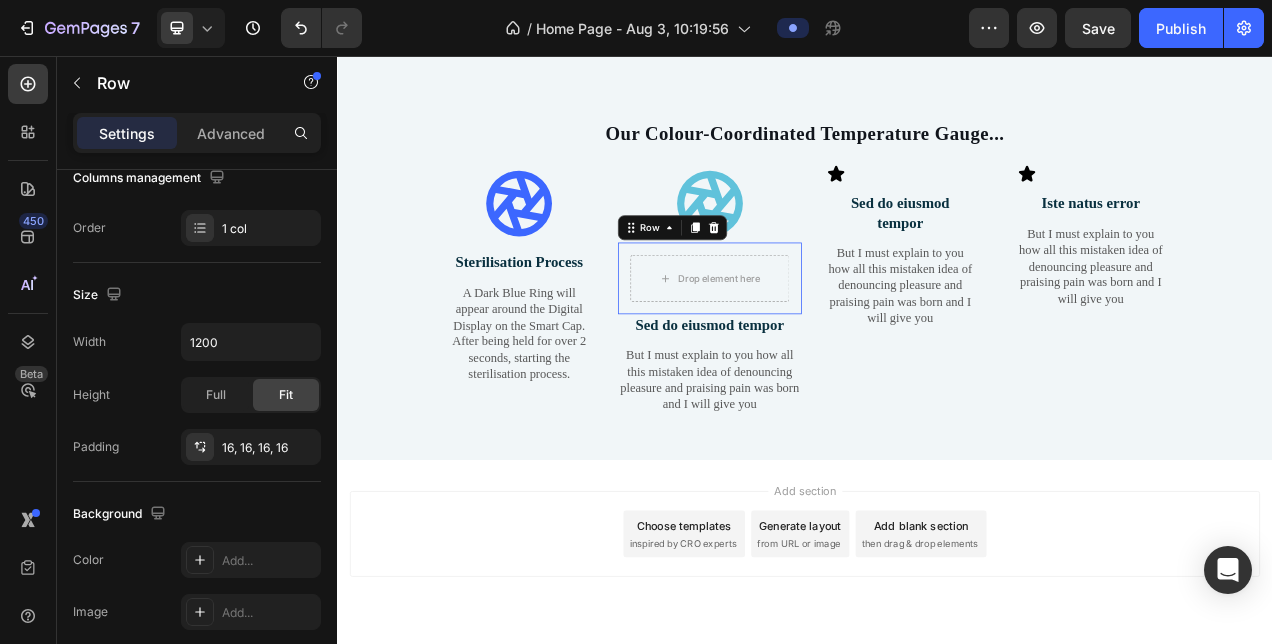scroll, scrollTop: 0, scrollLeft: 0, axis: both 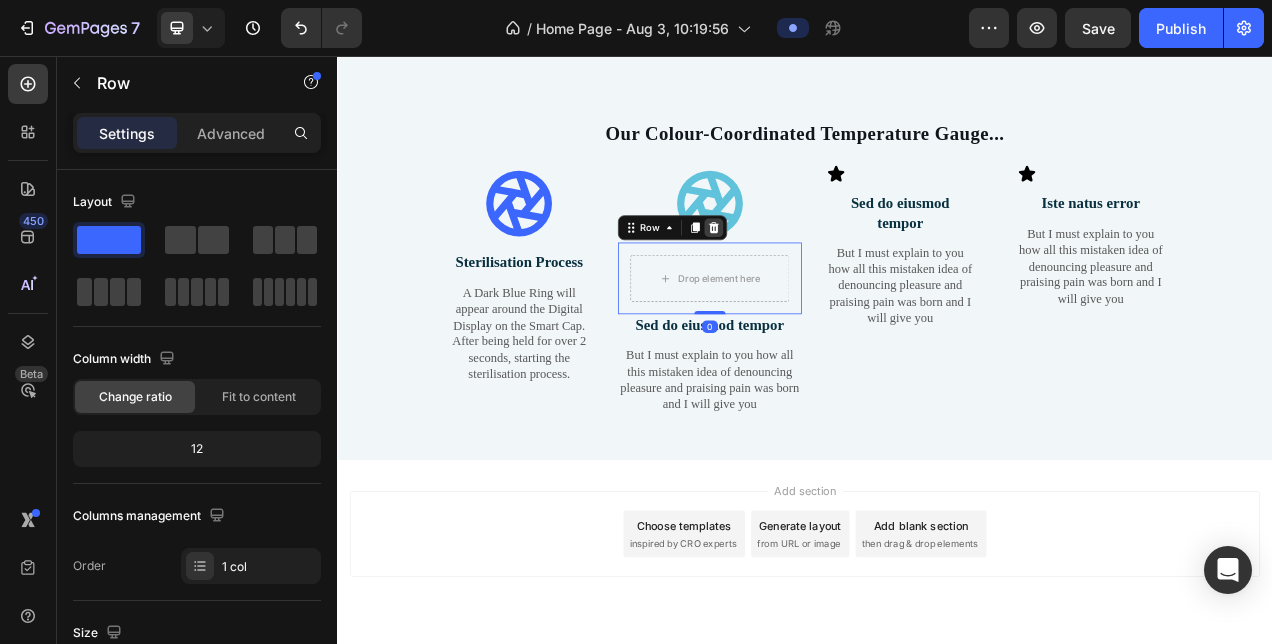 click 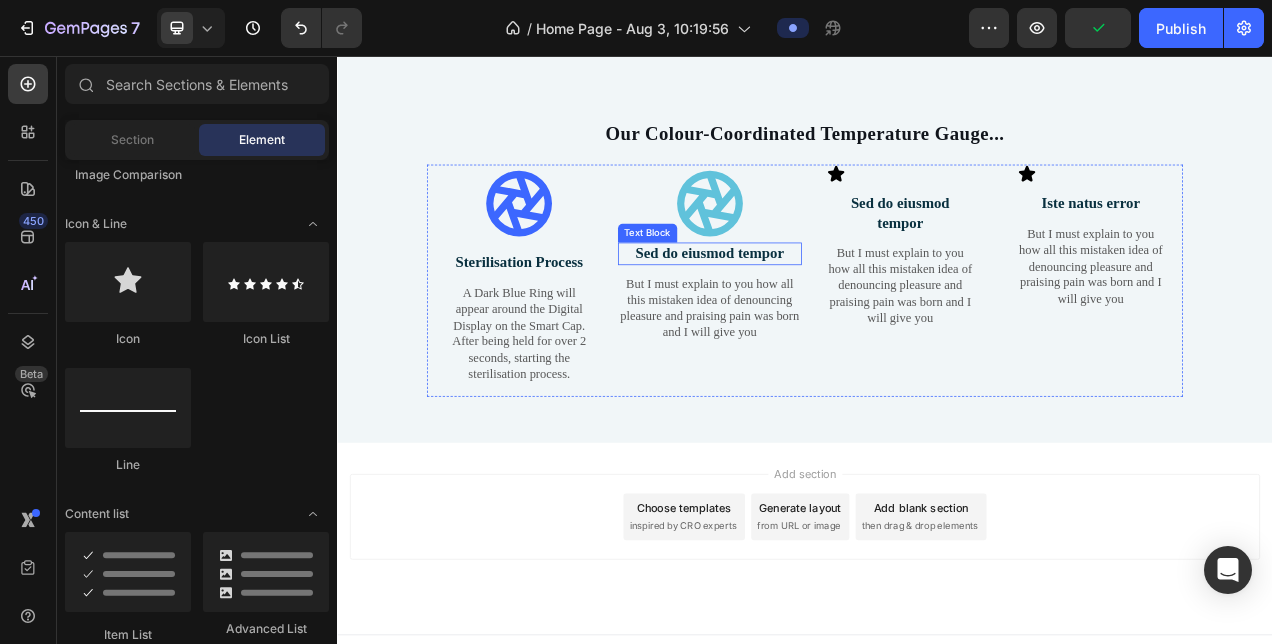 click on "Sed do eiusmod tempor" at bounding box center [815, 309] 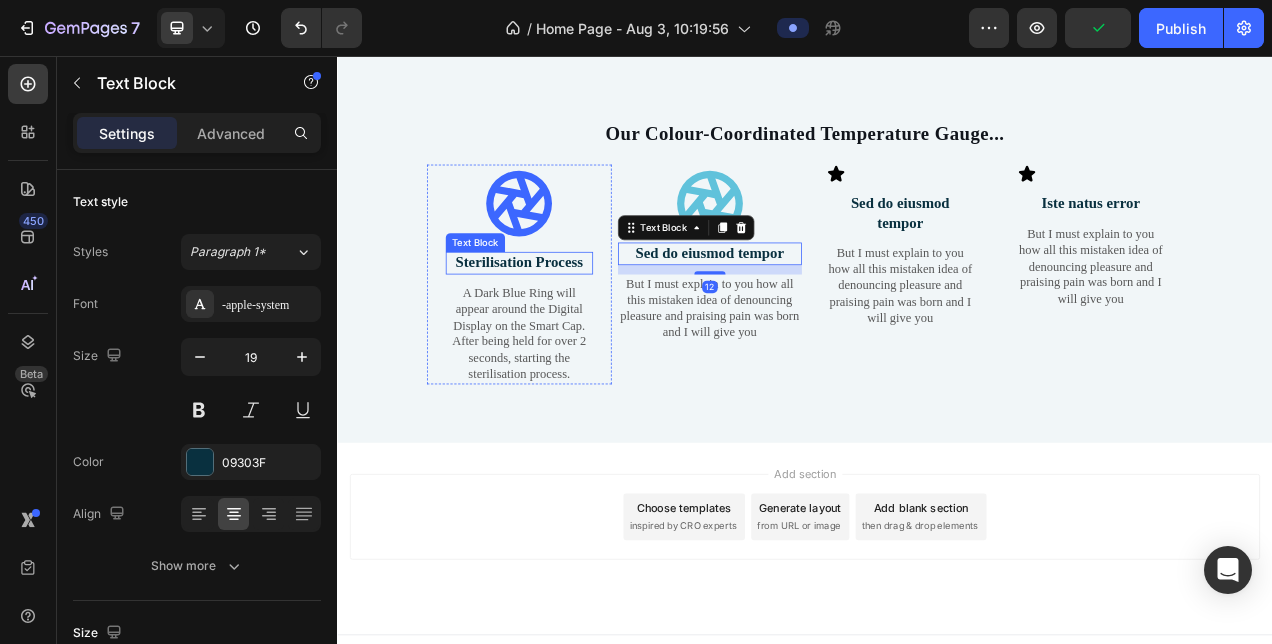 click on "Sterilisation Process" at bounding box center (570, 321) 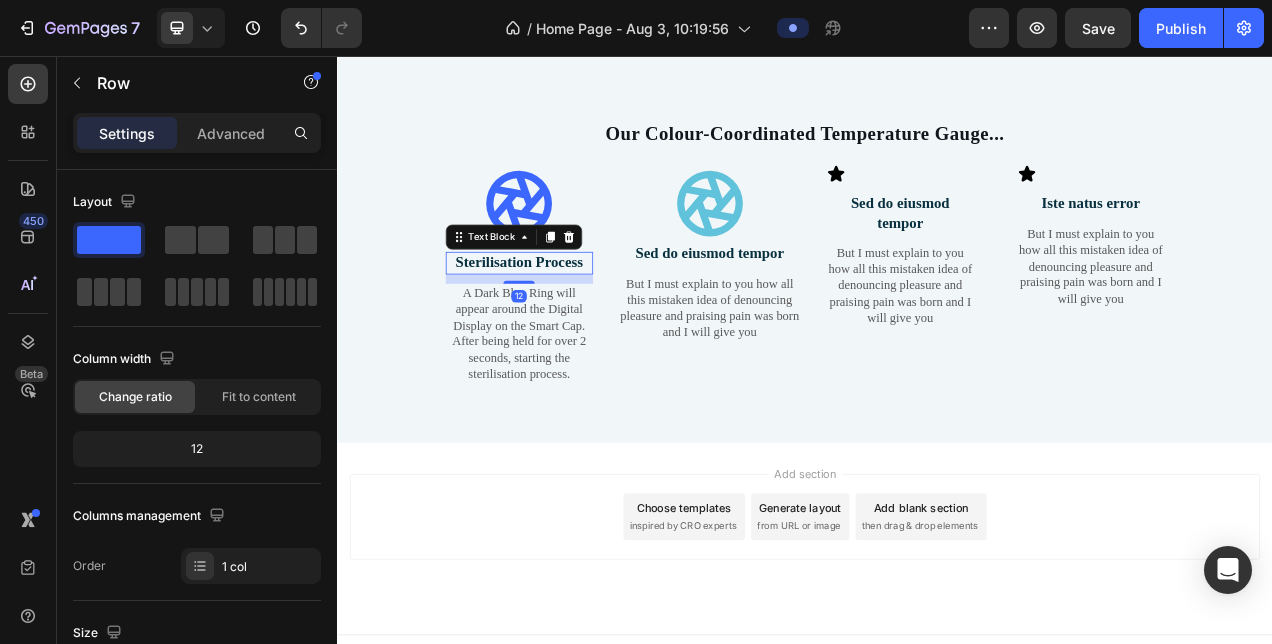click on "Icon Sterilisation Process Text Block   12 A Dark Blue Ring will appear around the Digital Display on the Smart Cap. After being held for over 2 seconds, starting the sterilisation process. Text Block Row" at bounding box center [570, 335] 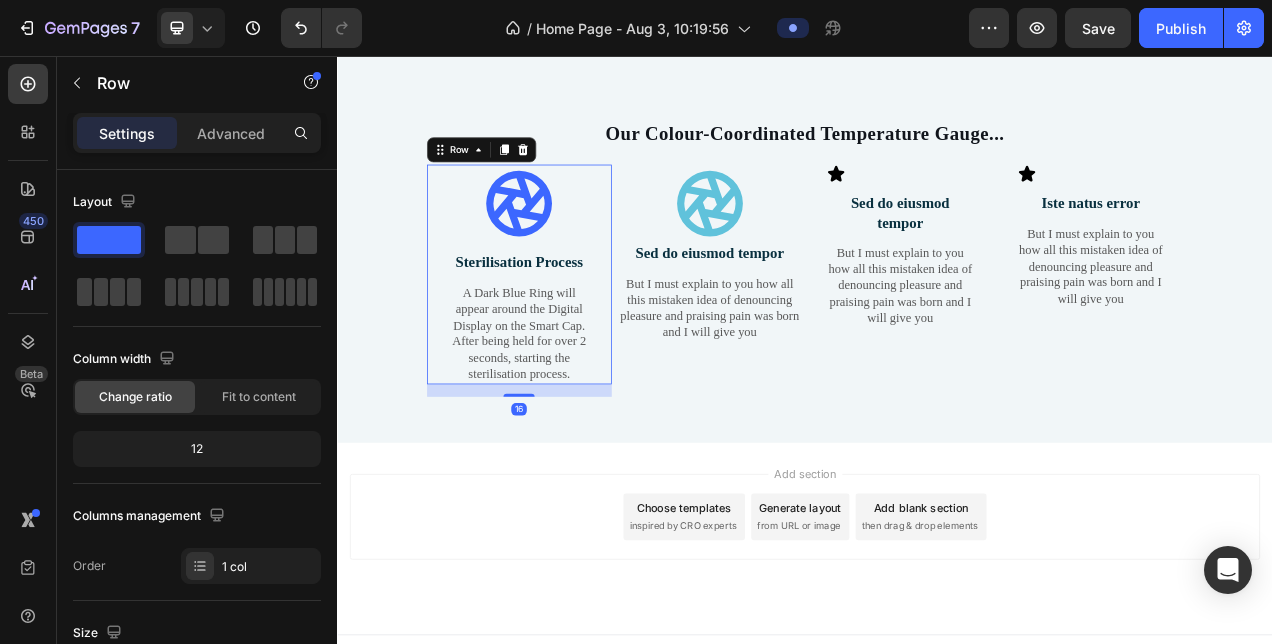 click on "Sed do eiusmod tempor" at bounding box center (815, 309) 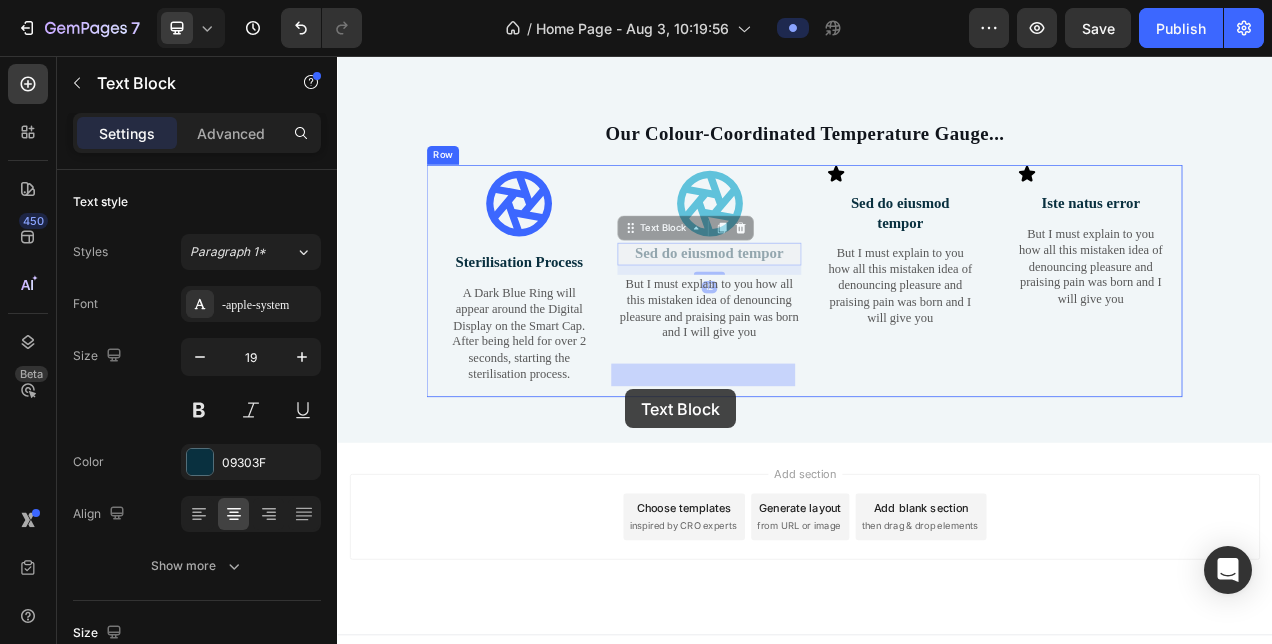 drag, startPoint x: 703, startPoint y: 466, endPoint x: 707, endPoint y: 484, distance: 18.439089 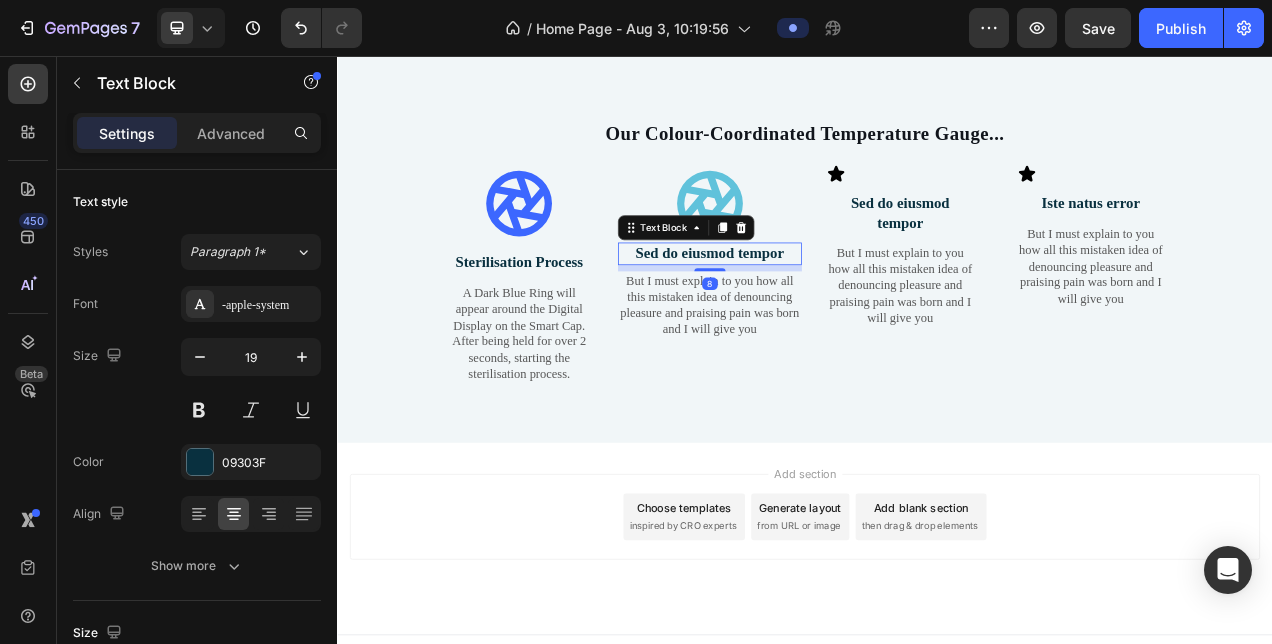 drag, startPoint x: 819, startPoint y: 488, endPoint x: 833, endPoint y: 484, distance: 14.56022 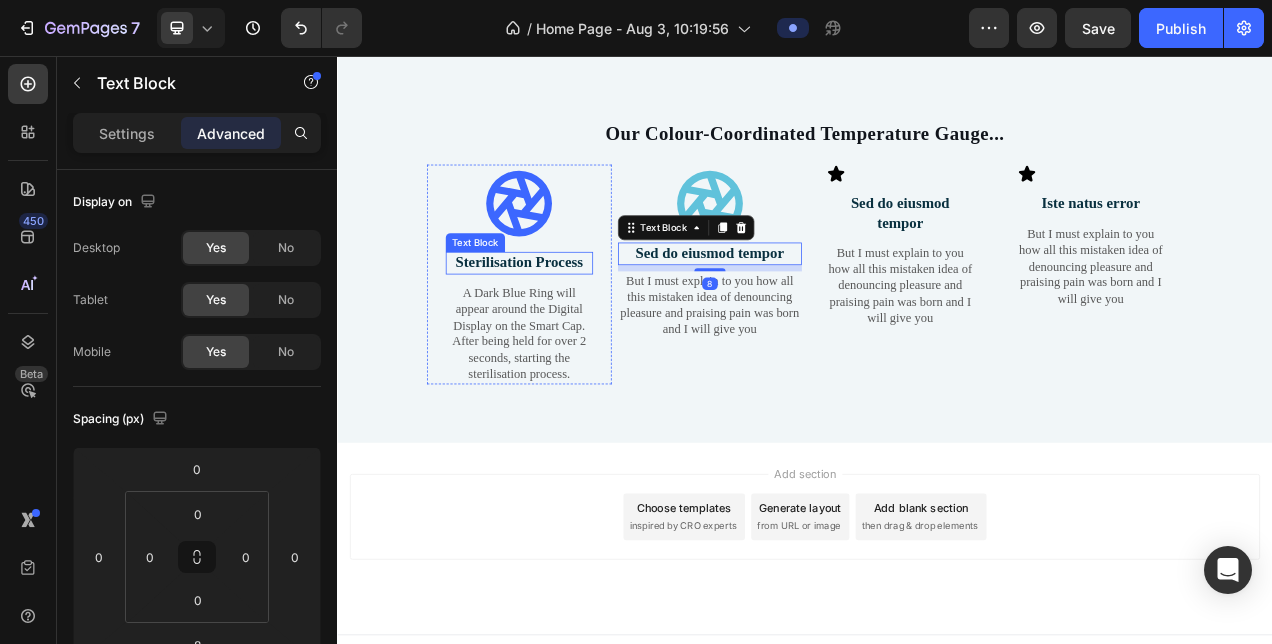 click on "Sterilisation Process" at bounding box center [570, 321] 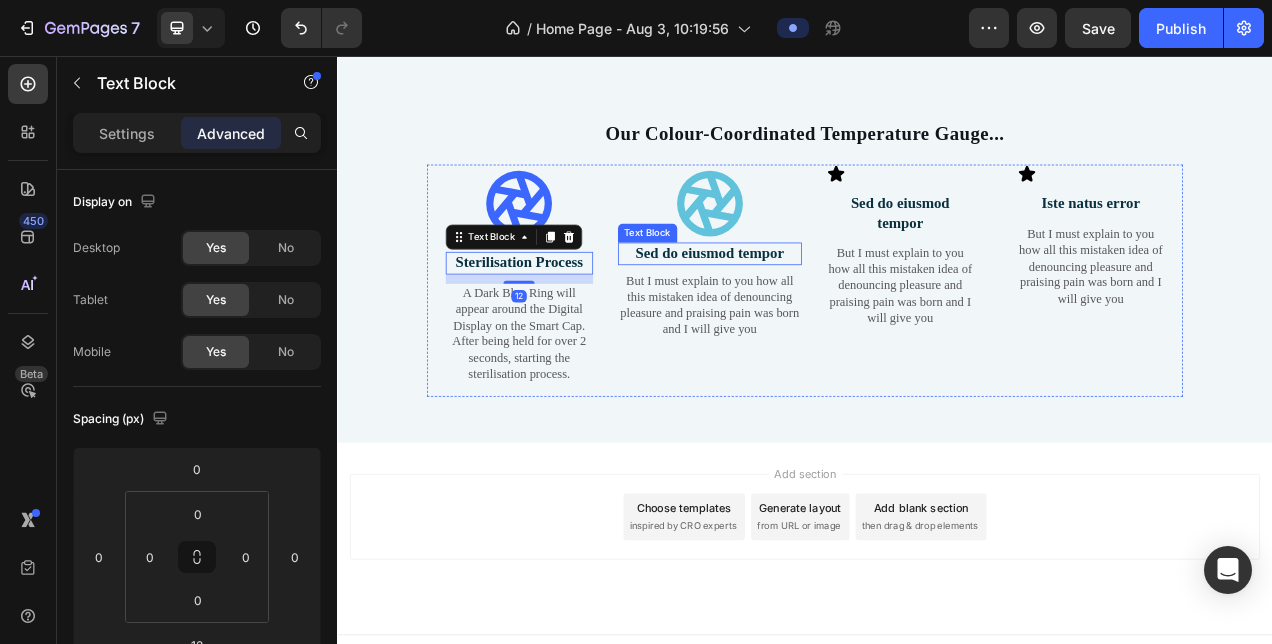 click on "Sed do eiusmod tempor" at bounding box center (815, 309) 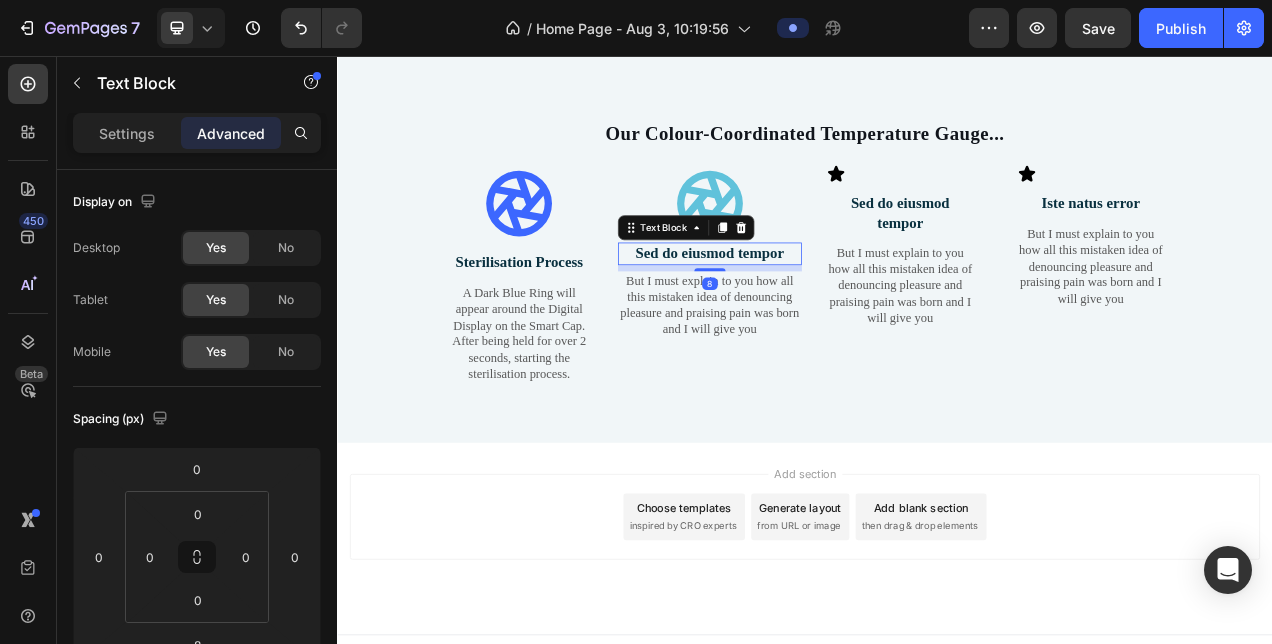 click on "8" at bounding box center [815, 328] 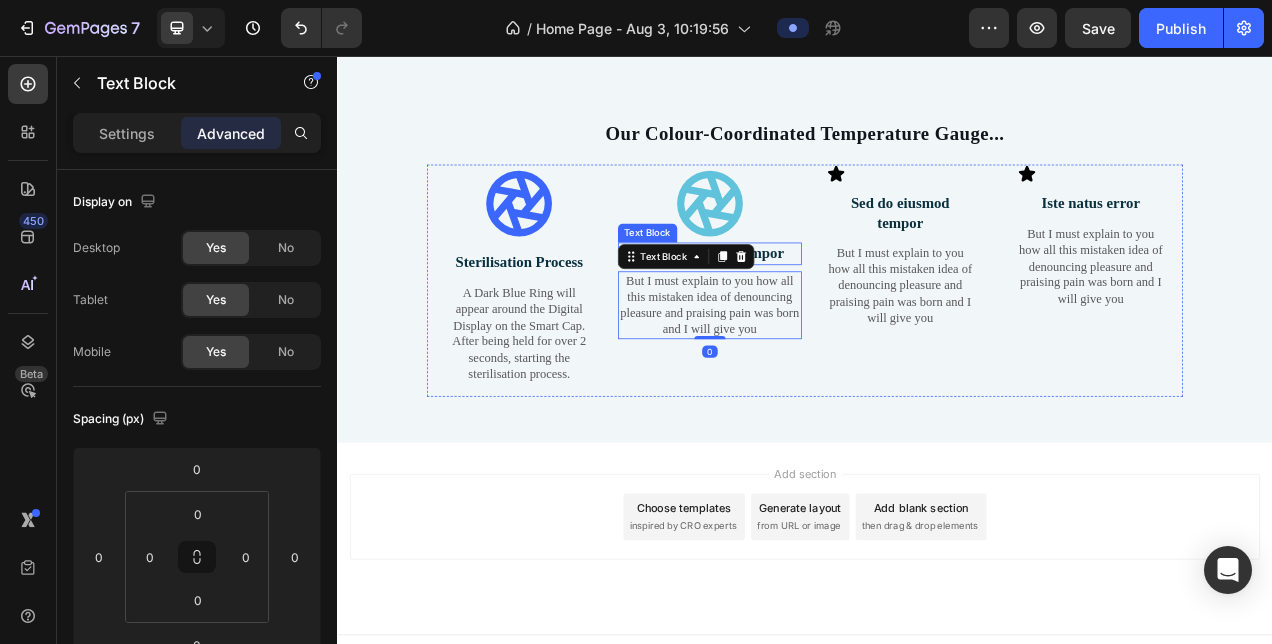 click on "Sed do eiusmod tempor" at bounding box center [815, 309] 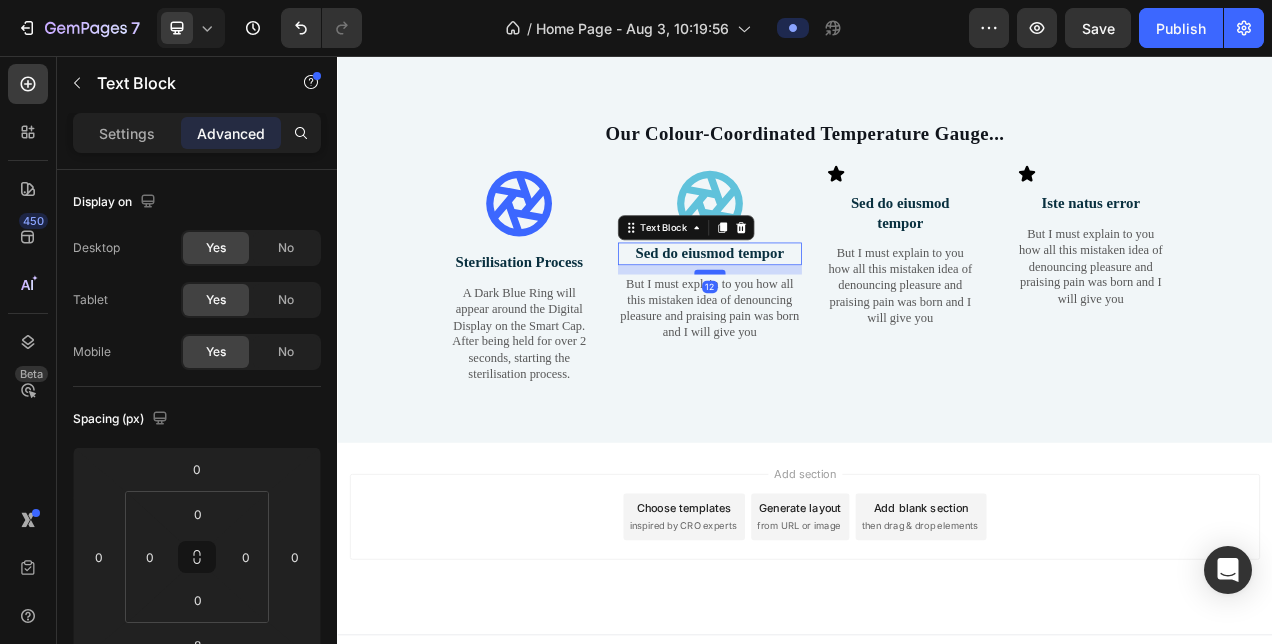 click at bounding box center [815, 333] 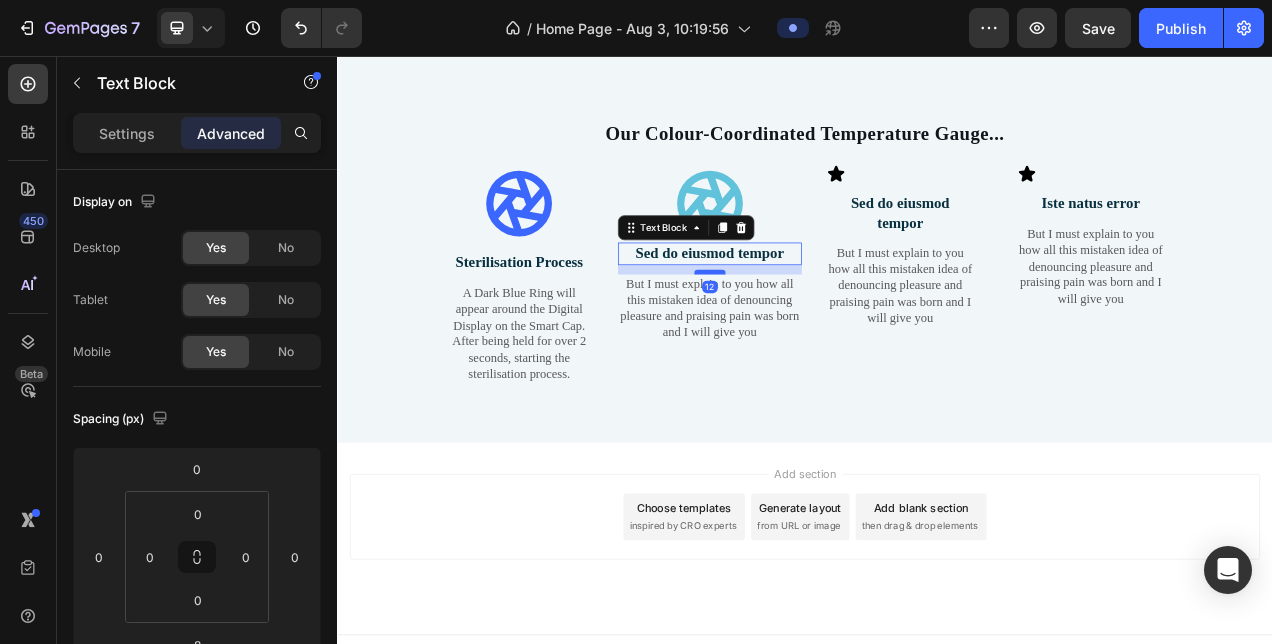 type on "12" 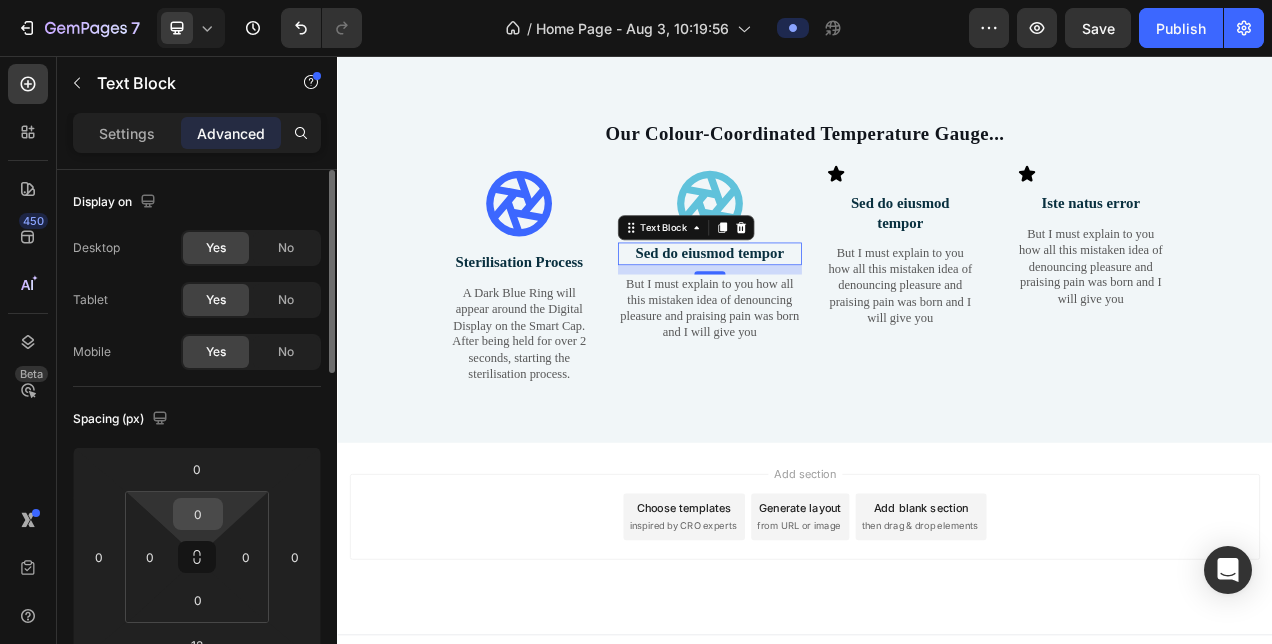click on "0" at bounding box center (198, 514) 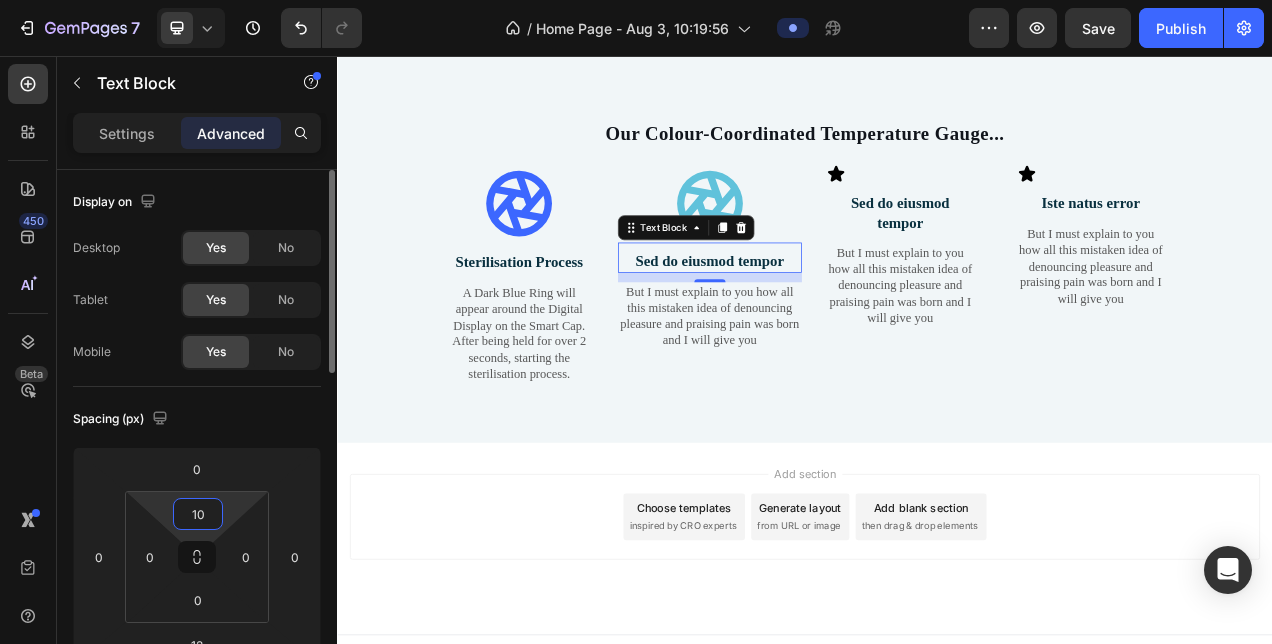 type on "1" 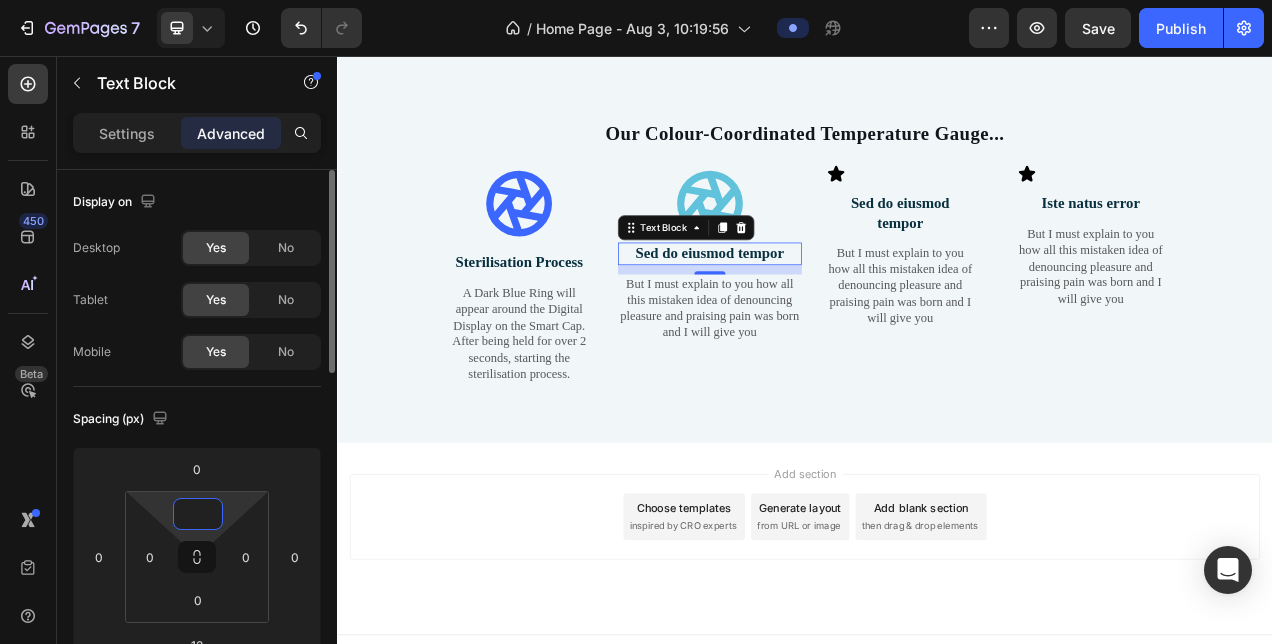 type on "0" 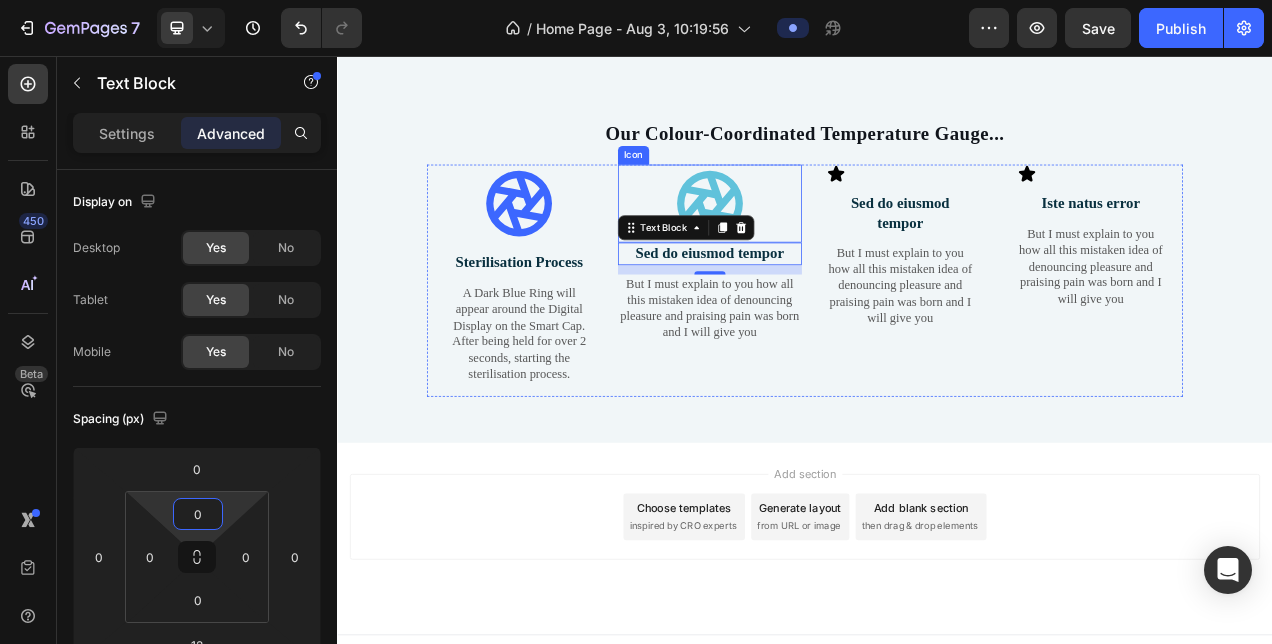 click 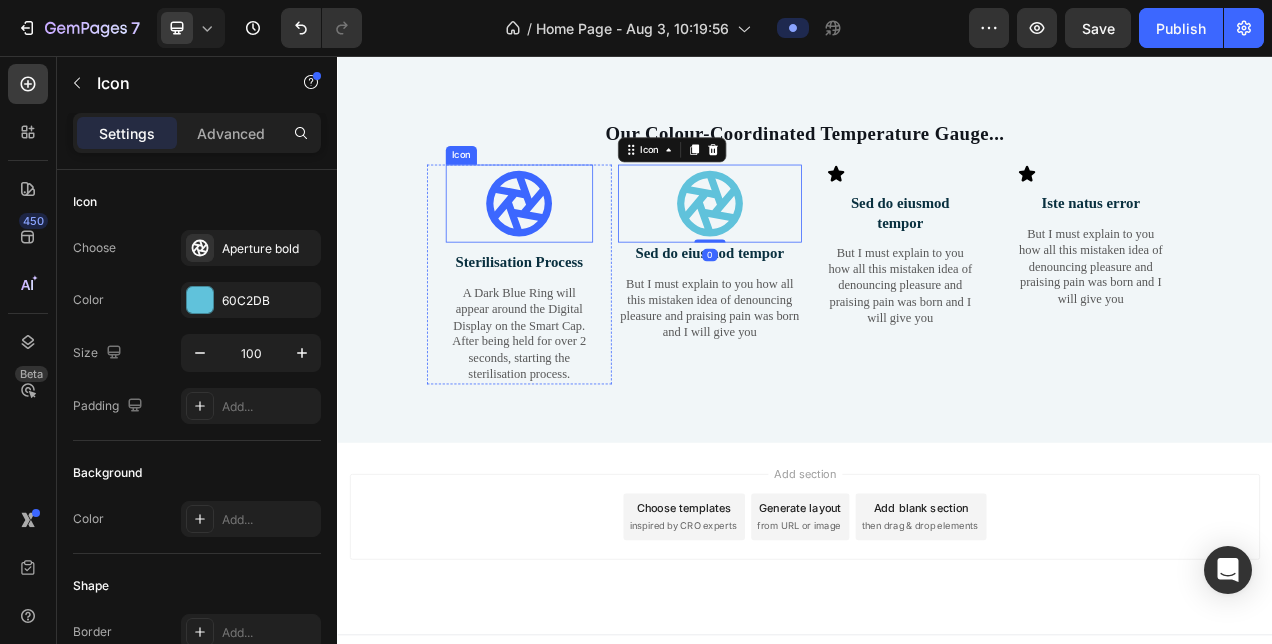 click 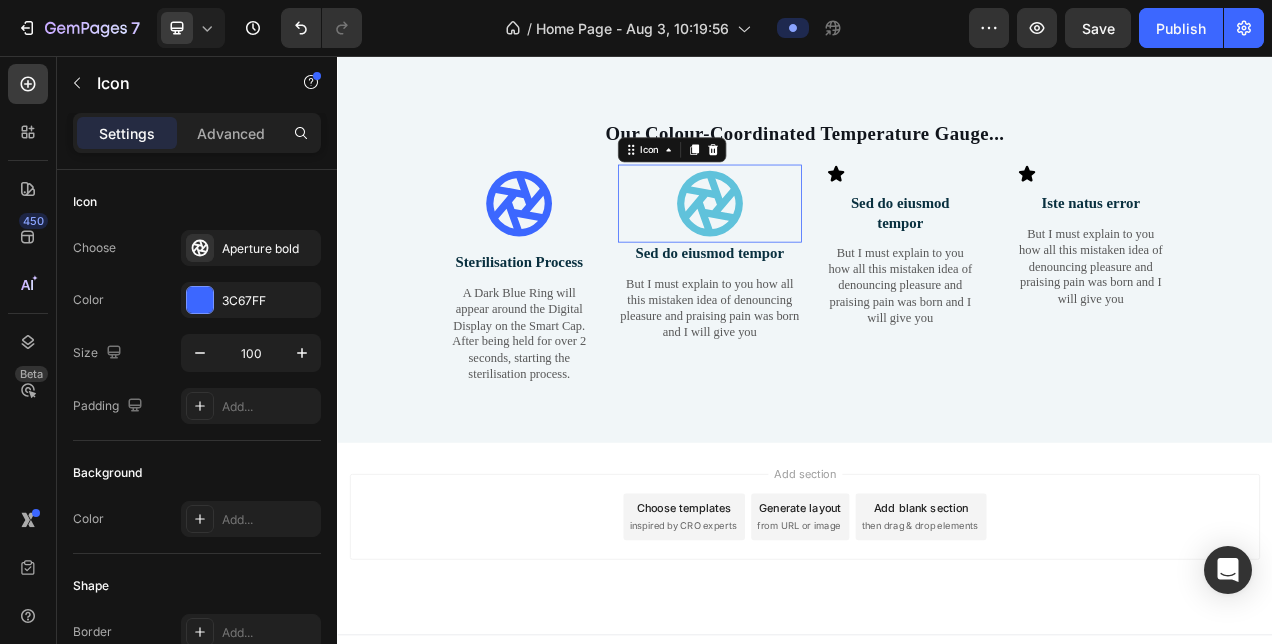 click 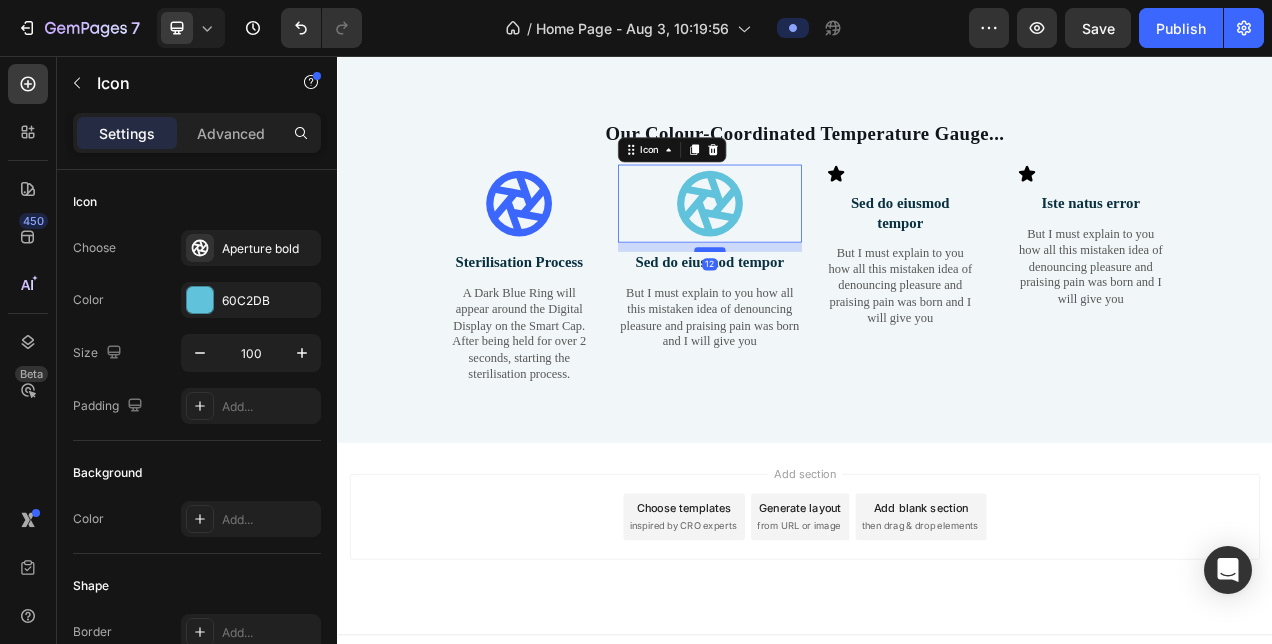 drag, startPoint x: 821, startPoint y: 447, endPoint x: 822, endPoint y: 459, distance: 12.0415945 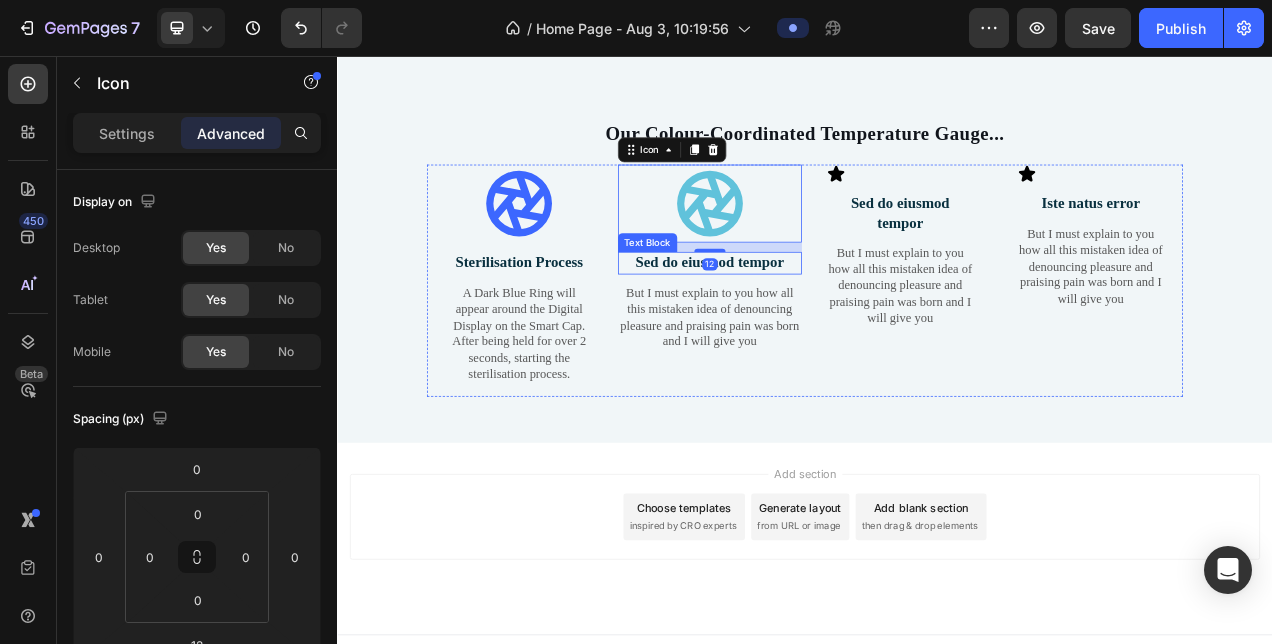 click on "Sed do eiusmod tempor" at bounding box center [815, 321] 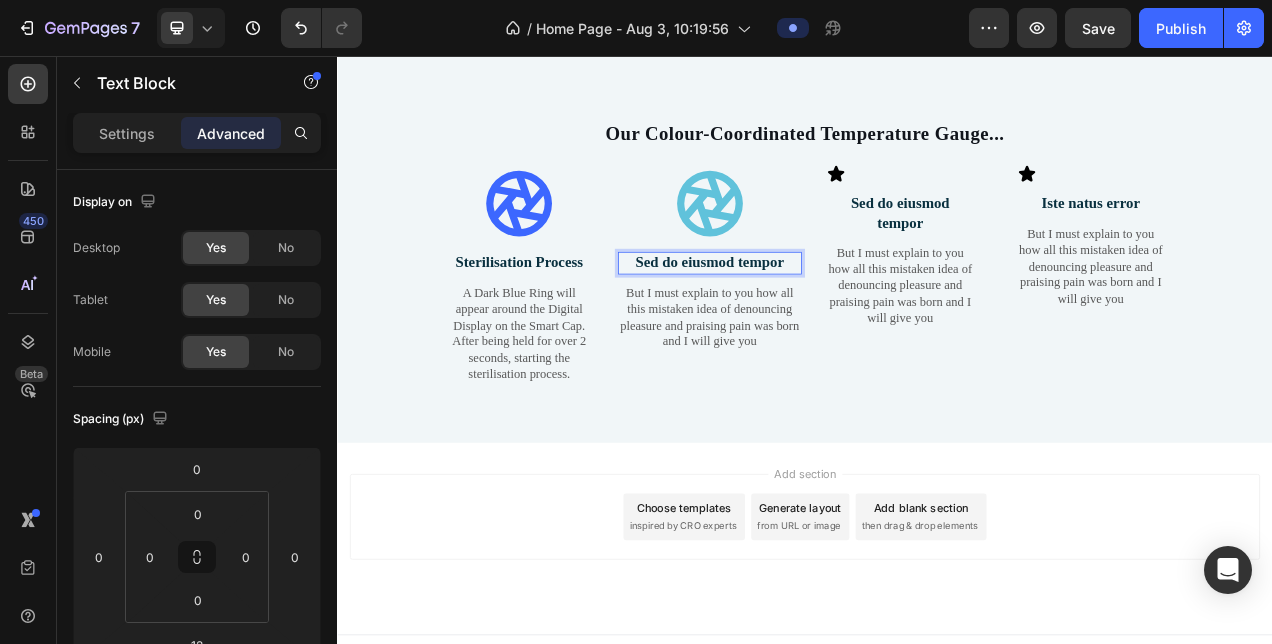 click on "Sed do eiusmod tempor" at bounding box center (815, 321) 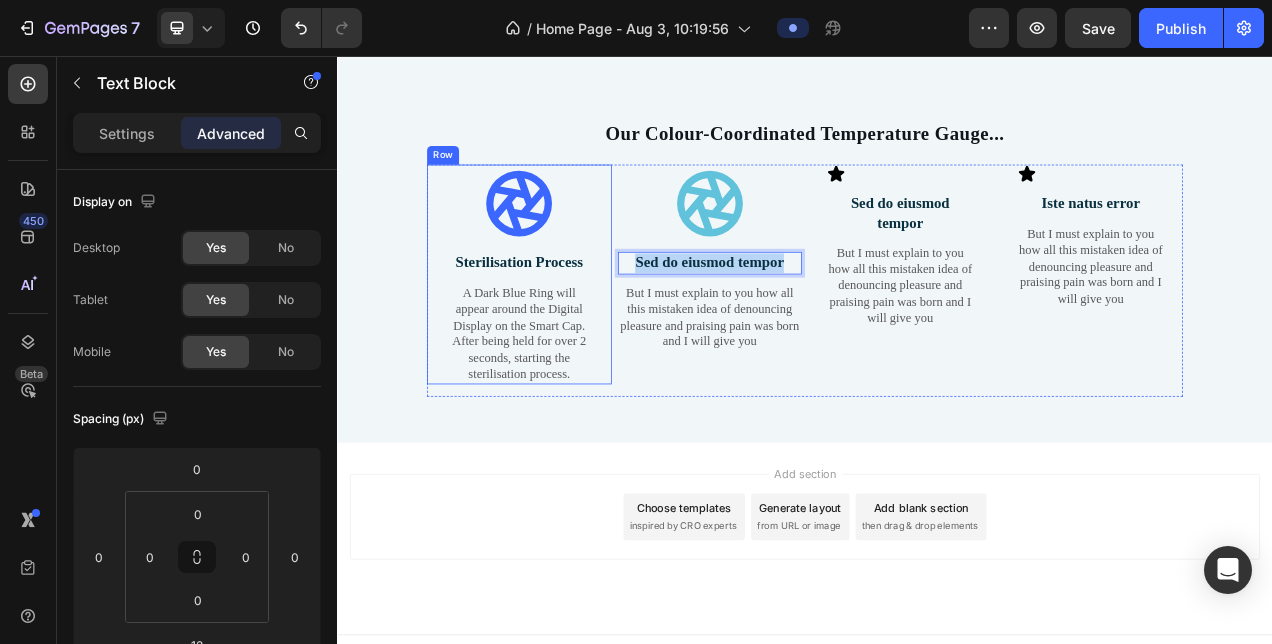 drag, startPoint x: 908, startPoint y: 474, endPoint x: 633, endPoint y: 492, distance: 275.58847 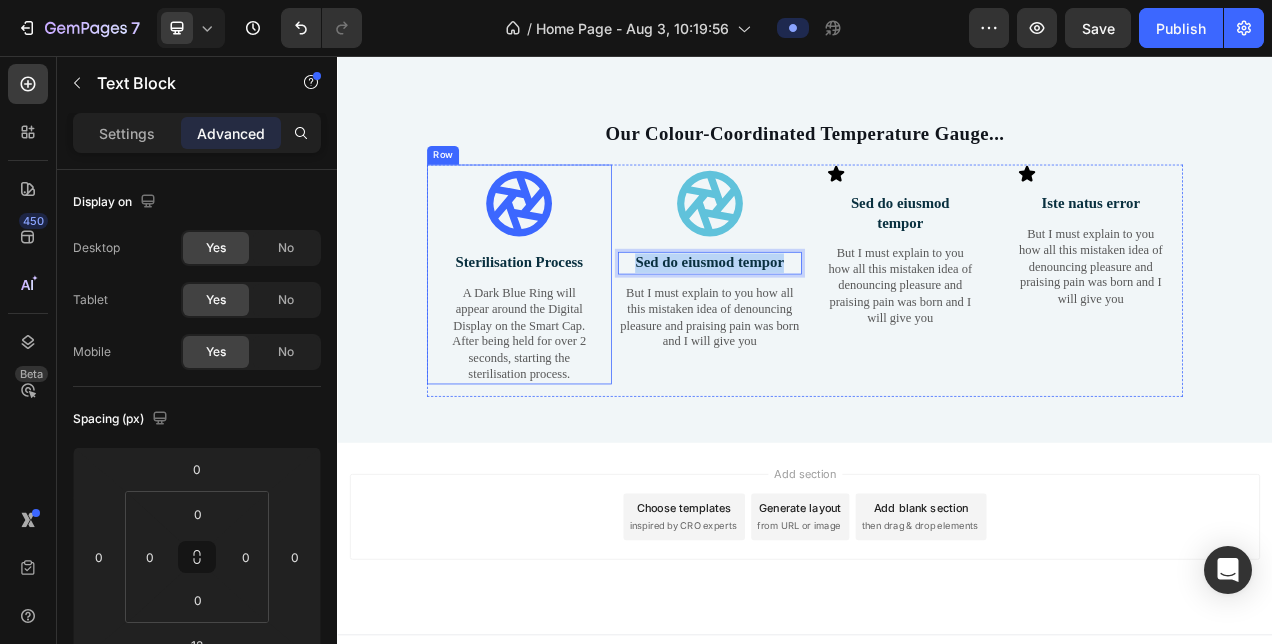 click on "Icon Sterilisation Process Text Block A Dark Blue Ring will appear around the Digital Display on the Smart Cap. After being held for over 2 seconds, starting the sterilisation process. Text Block Row
Icon Sed do eiusmod tempor Text Block   12 But I must explain to you how all this mistaken idea of denouncing pleasure and praising pain was born and I will give you Text Block
Icon Sed do eiusmod tempor Text Block But I must explain to you how all this mistaken idea of denouncing pleasure and praising pain was born and I will give you Text Block Row
Icon Iste natus error Text Block But I must explain to you how all this mistaken idea of denouncing pleasure and praising pain was born and I will give you Text Block Row Row" at bounding box center [937, 343] 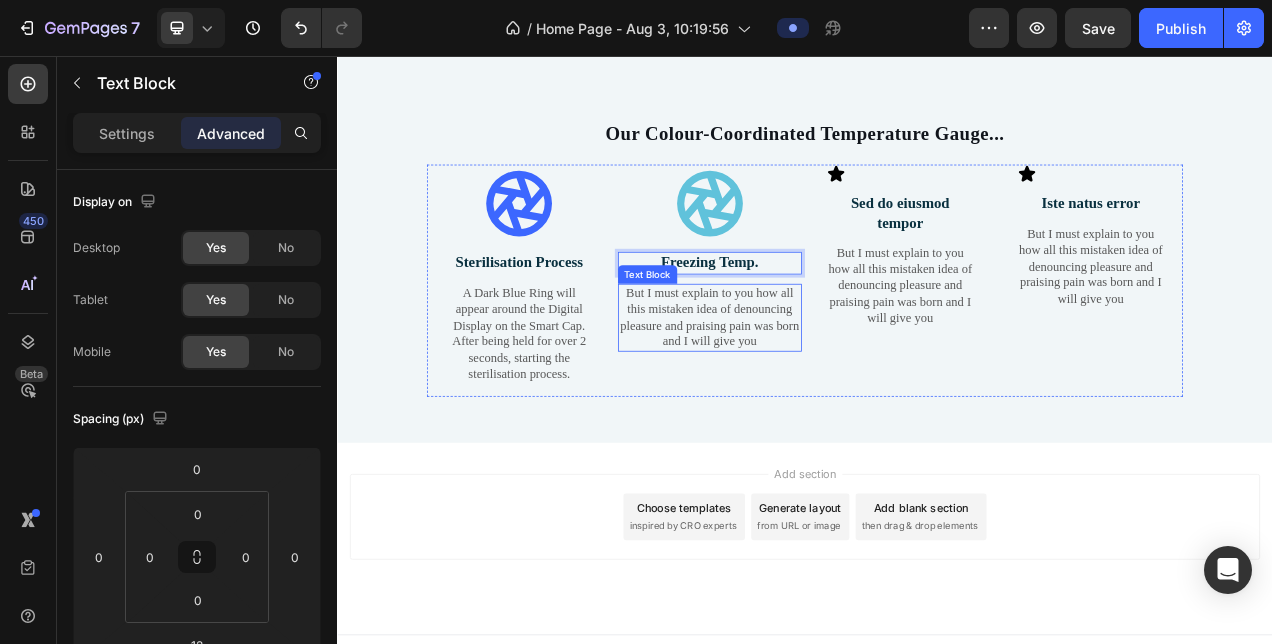 click on "But I must explain to you how all this mistaken idea of denouncing pleasure and praising pain was born and I will give you" at bounding box center [815, 391] 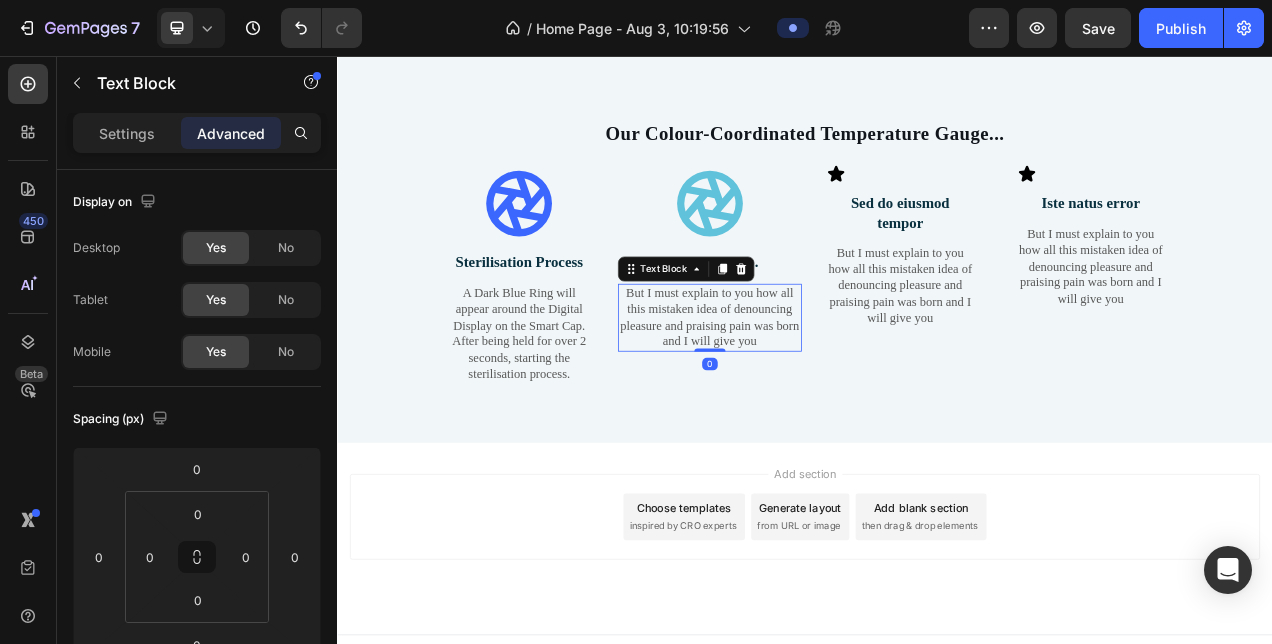 click on "But I must explain to you how all this mistaken idea of denouncing pleasure and praising pain was born and I will give you" at bounding box center [815, 391] 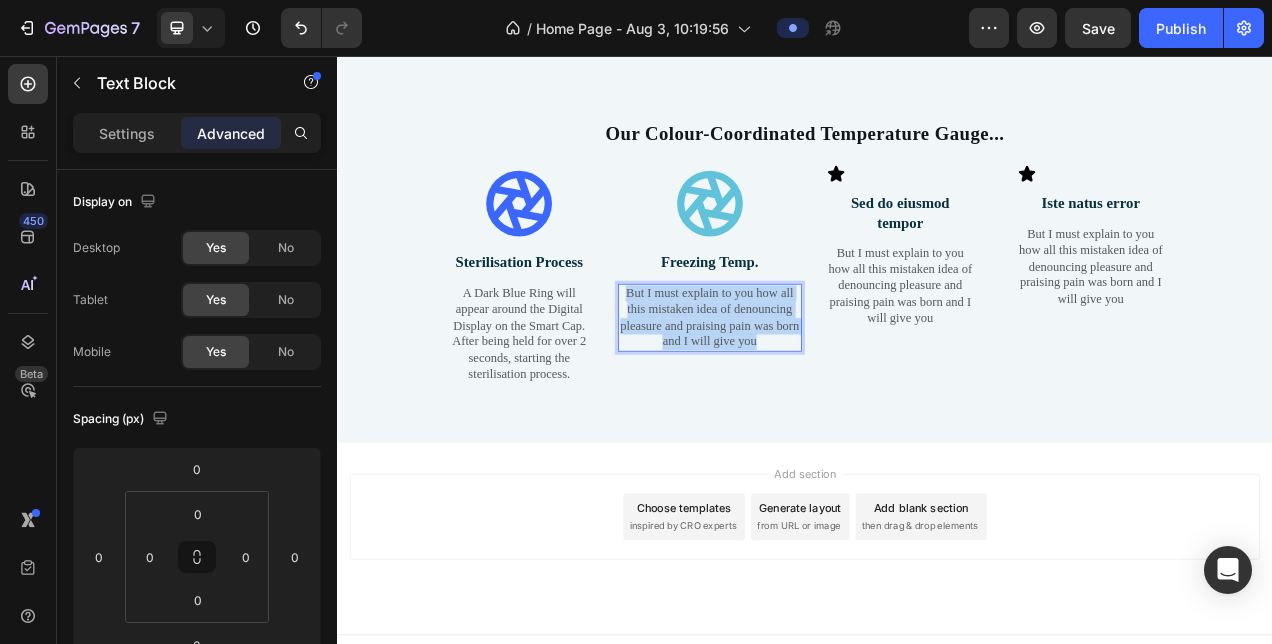 drag, startPoint x: 885, startPoint y: 577, endPoint x: 902, endPoint y: 568, distance: 19.235384 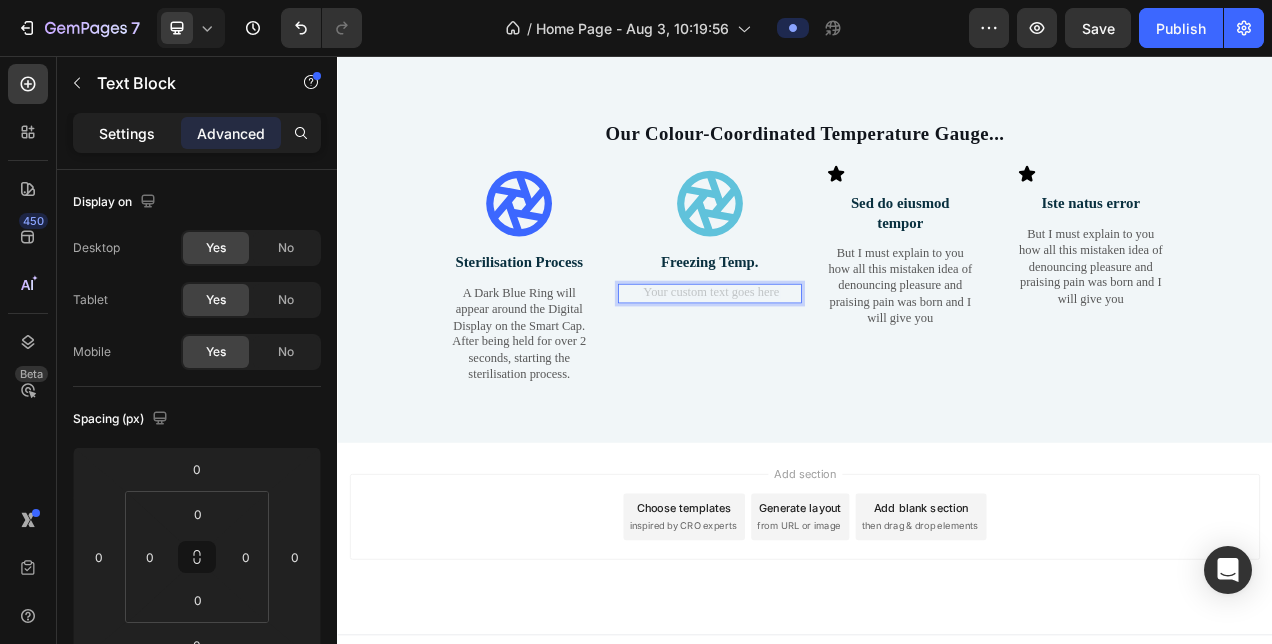 click on "Settings" at bounding box center (127, 133) 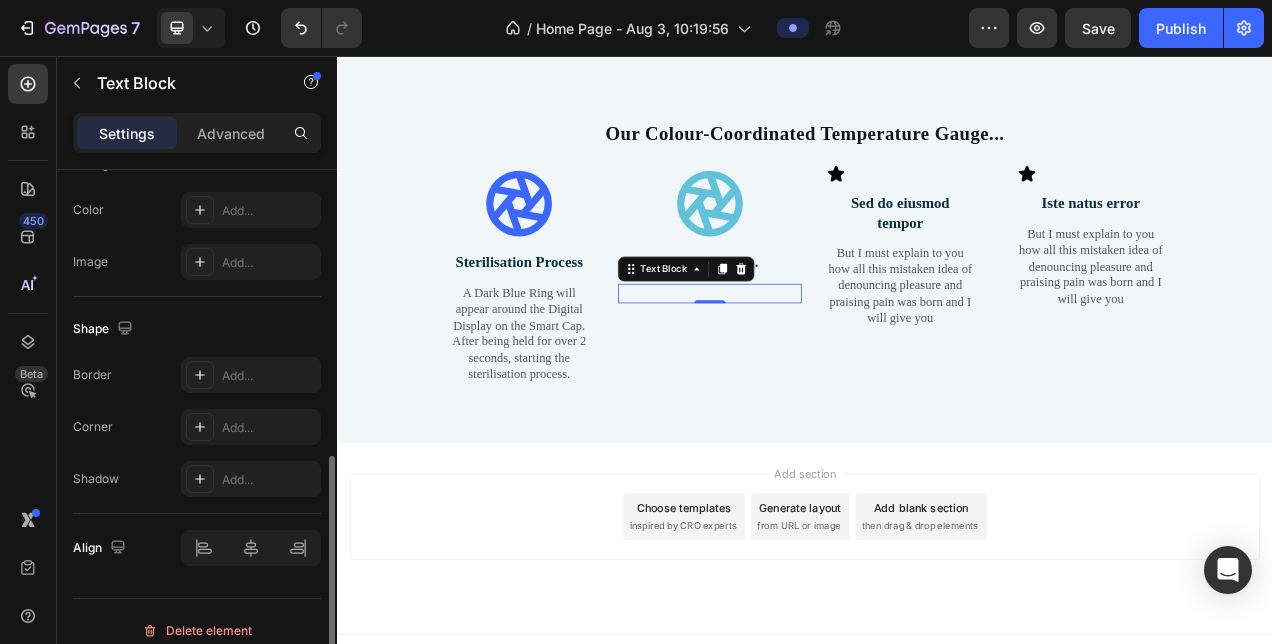 scroll, scrollTop: 651, scrollLeft: 0, axis: vertical 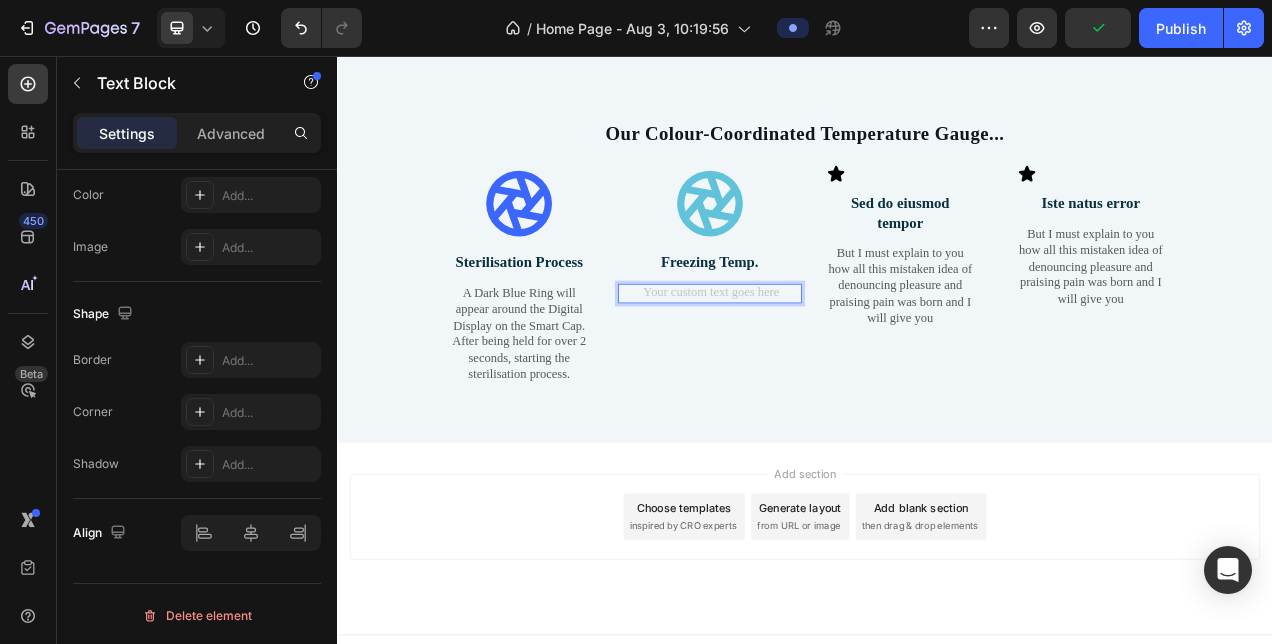 click at bounding box center [815, 360] 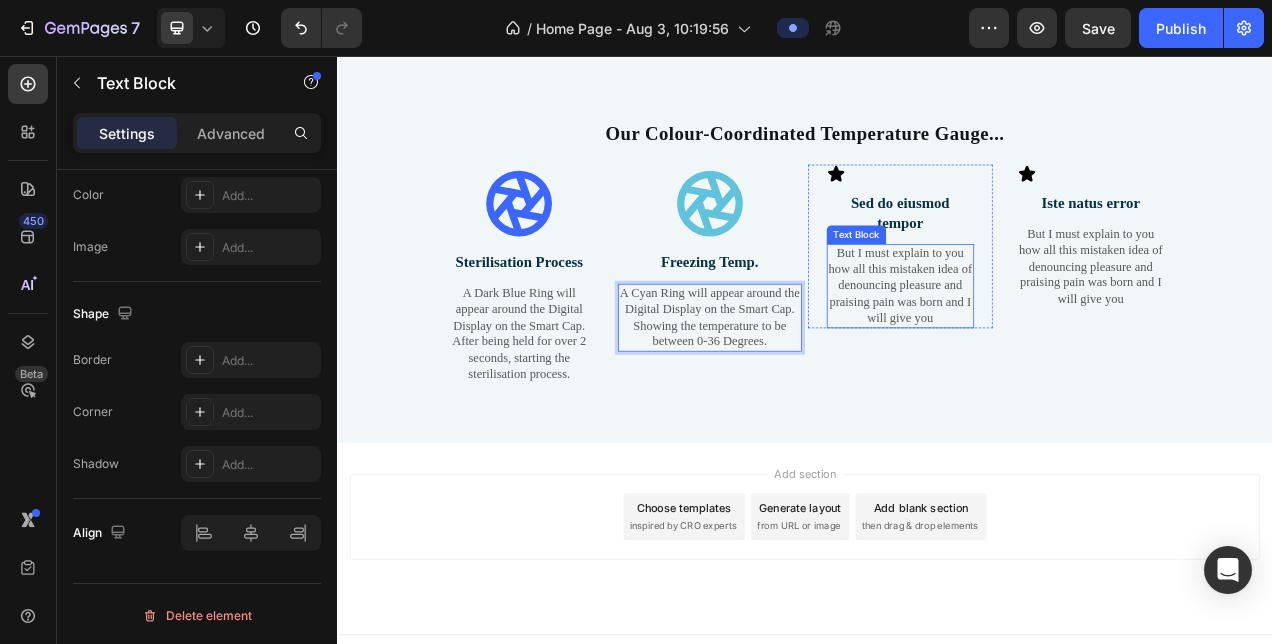 click on "But I must explain to you how all this mistaken idea of denouncing pleasure and praising pain was born and I will give you" at bounding box center (1059, 351) 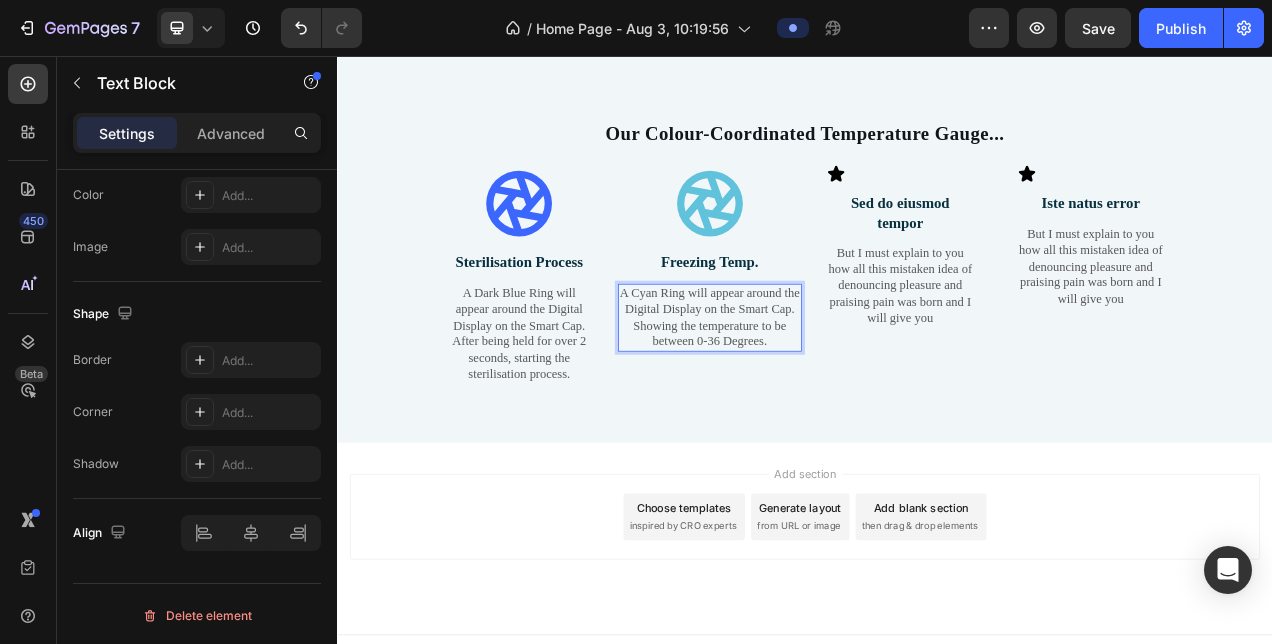 click on "A Cyan Ring will appear around the Digital Display on the Smart Cap. Showing the temperature to be between 0-36 Degrees." at bounding box center [815, 391] 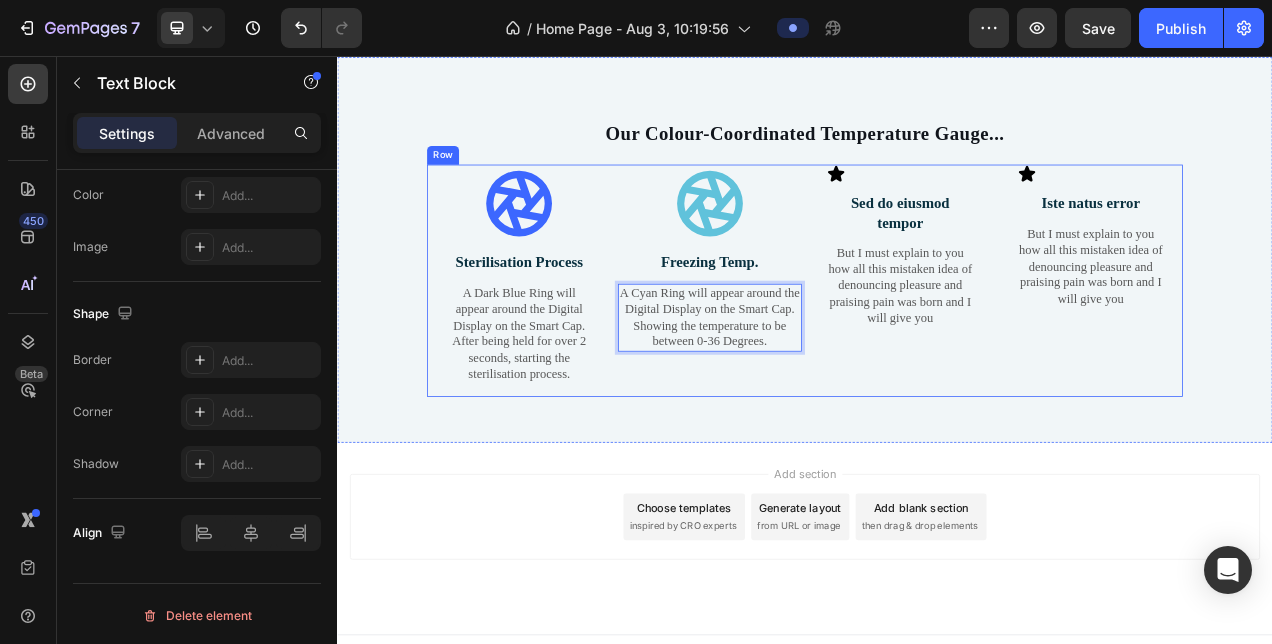click on "Icon Freezing Temp. Text Block A Cyan Ring will appear around the Digital Display on the Smart Cap. Showing the temperature to be between 0-36 Degrees. Text Block   0" at bounding box center (815, 343) 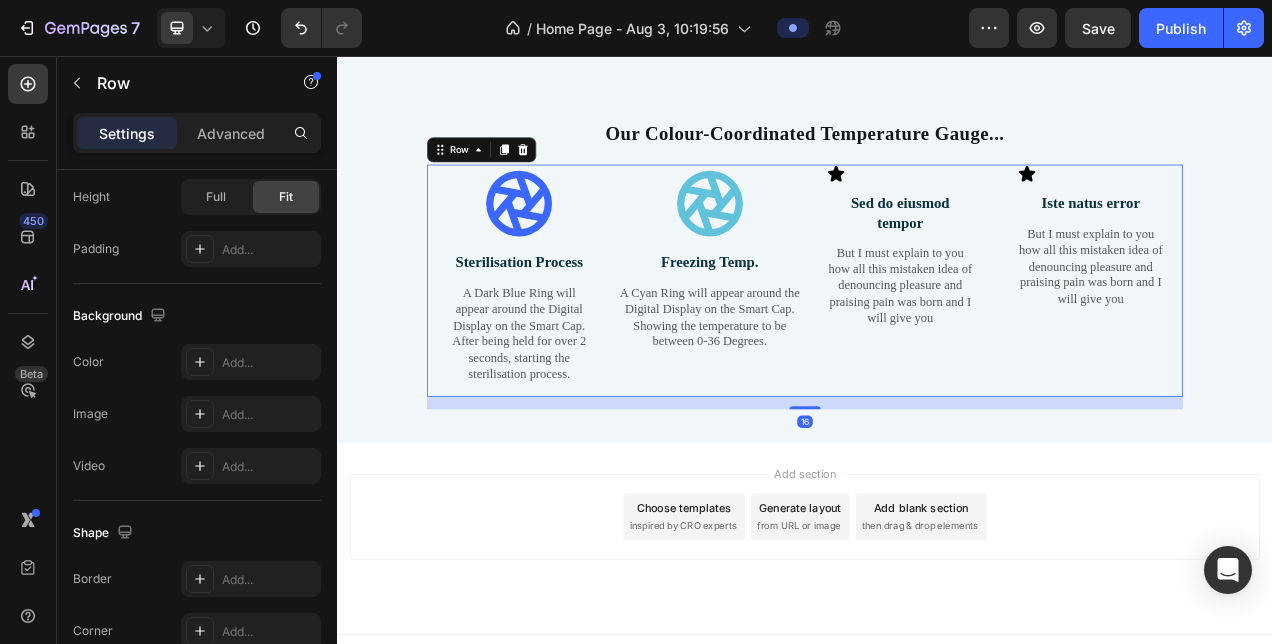 scroll, scrollTop: 0, scrollLeft: 0, axis: both 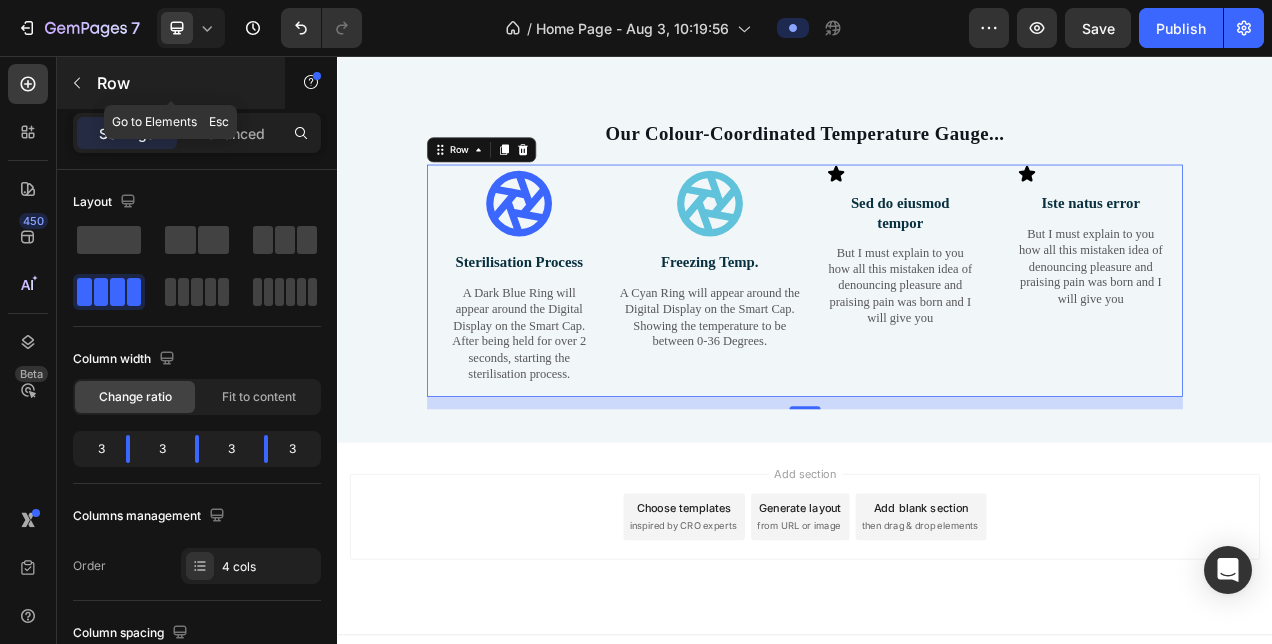 click on "Row" at bounding box center (182, 83) 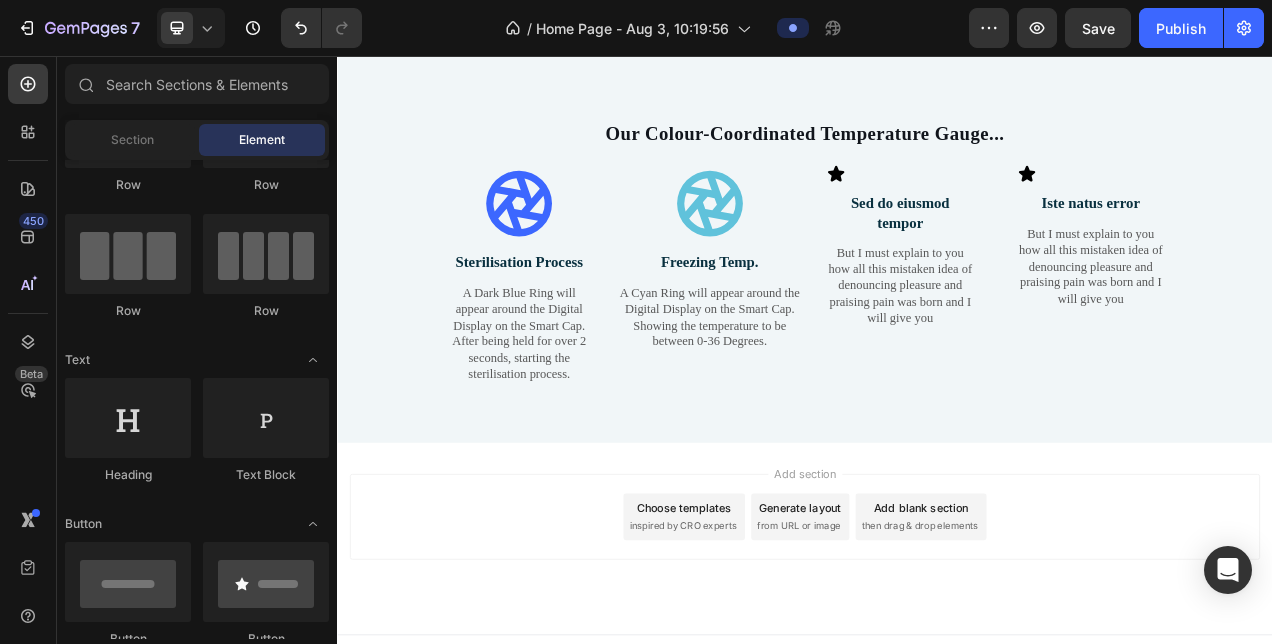 scroll, scrollTop: 0, scrollLeft: 0, axis: both 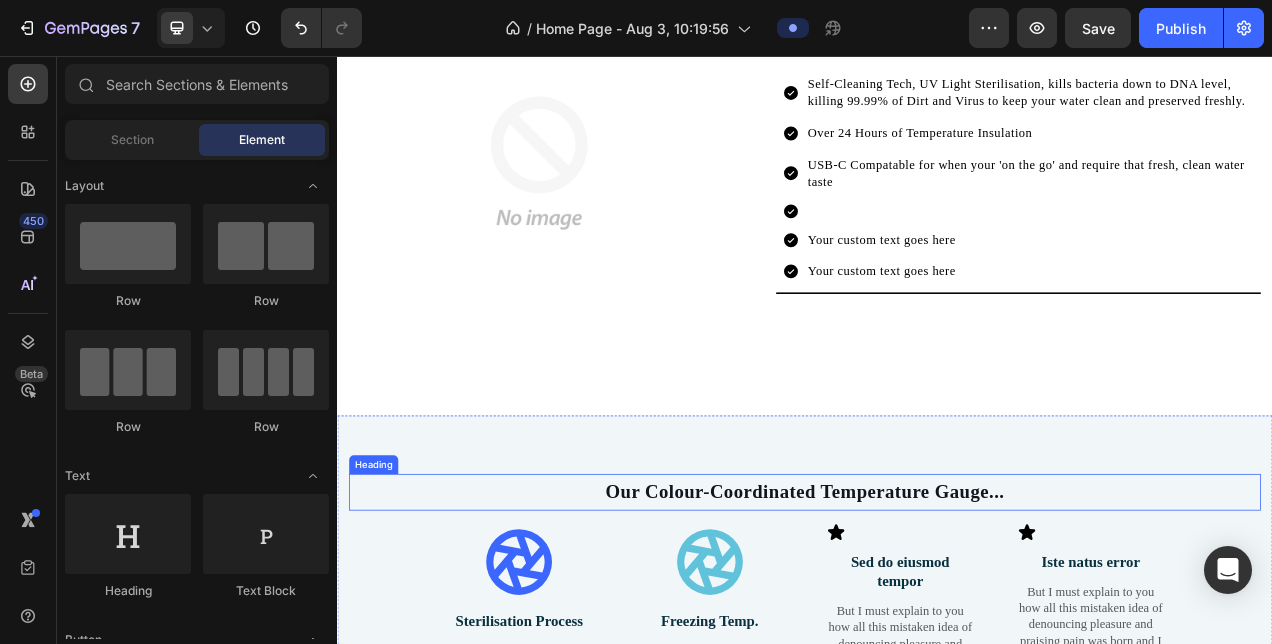 click on "Our Colour-Coordinated Temperature Gauge..." at bounding box center [937, 615] 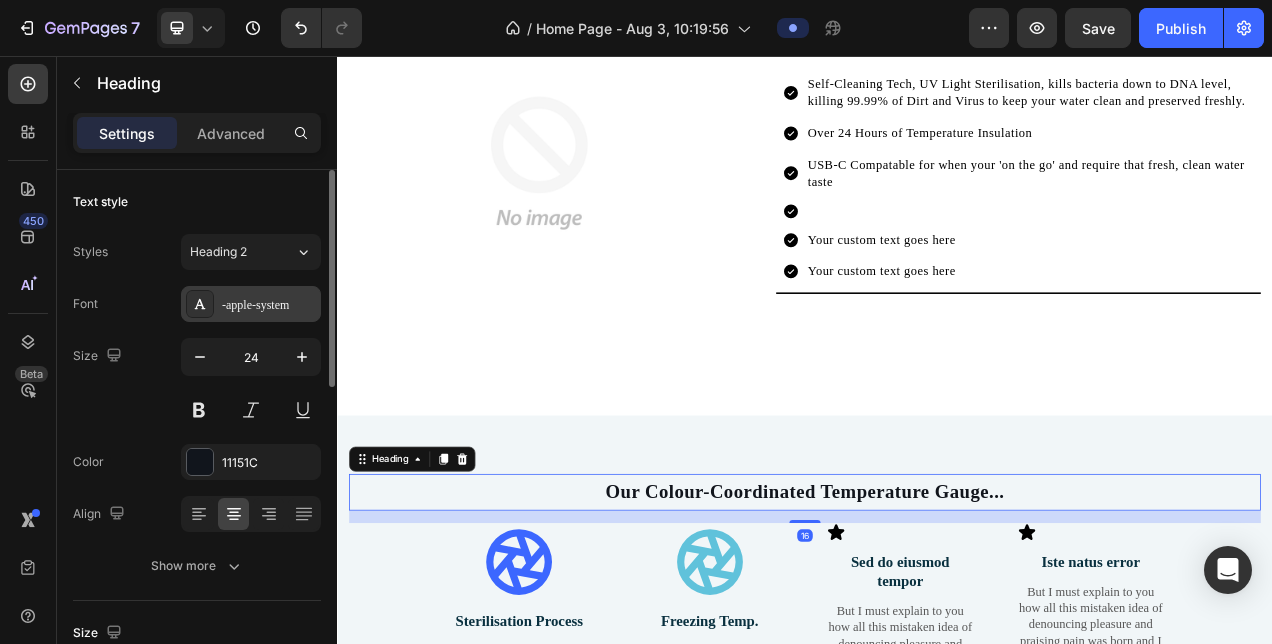 click on "-apple-system" at bounding box center (269, 305) 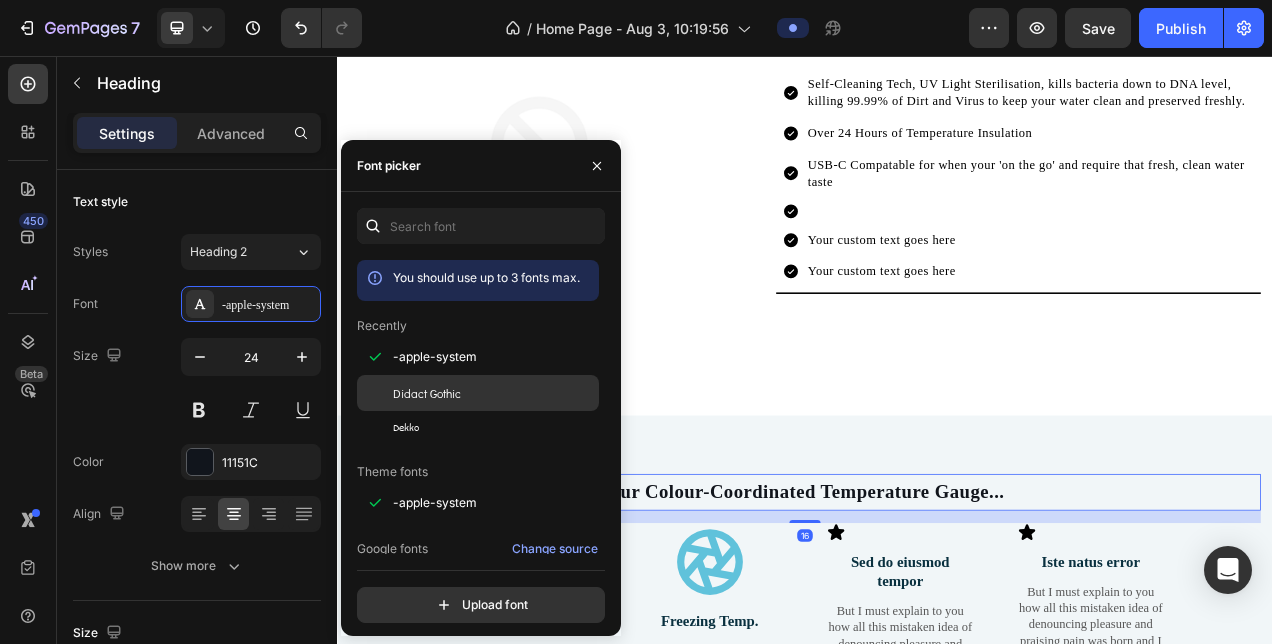 click on "Didact Gothic" at bounding box center (427, 393) 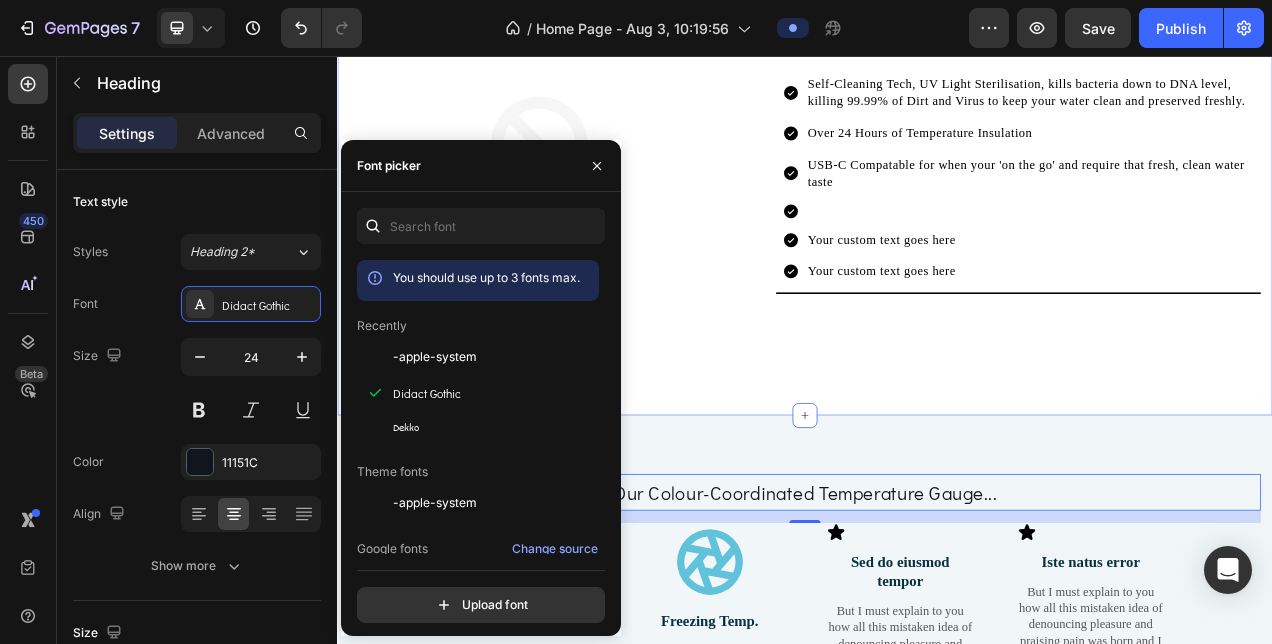 click on "Title Line The Aqúen Vessle Heading - The Build - Text Block
Pure 80% Grade 316 Stainless Steel, touched with a bit of 'Bear Glass' and  ' Aqúen  Matte Coat'.
Two Variations, Two Bottles, 3 Unique Colourways.
Anti-Slip Tech, Silicon Base for Unthinking Moments. Item List Image Row Lorem ipsum dolor sit amet consectetur adipiscing Heading Image - The Tech n' Specs - Heading Self-Cleaning Tech, UV Light Sterilisation, kills bacteria down to DNA level, killing 99.99% of Dirt and Virus to keep your water clean and preserved freshly. Over 24 Hours of Temperature Insulation USB-C Compatable for when your 'on the go' and require that fresh, clean water taste Your custom text goes here Your custom text goes here Item List Row                Title Line Row Section 5" at bounding box center (937, -112) 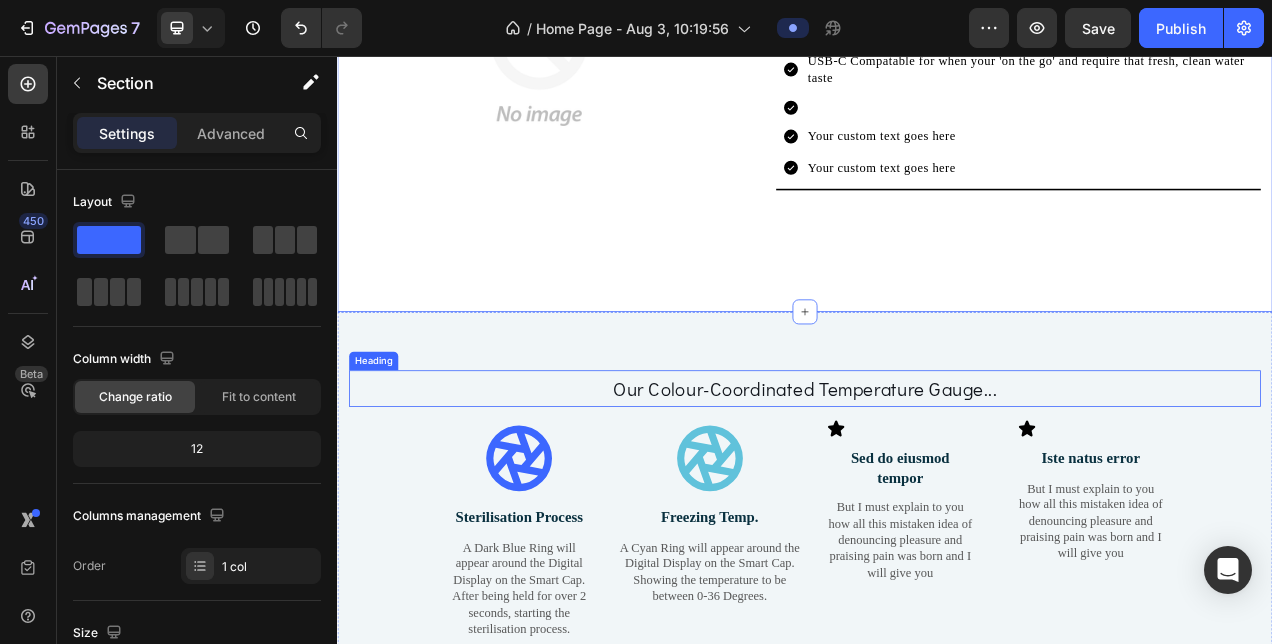 scroll, scrollTop: 2220, scrollLeft: 0, axis: vertical 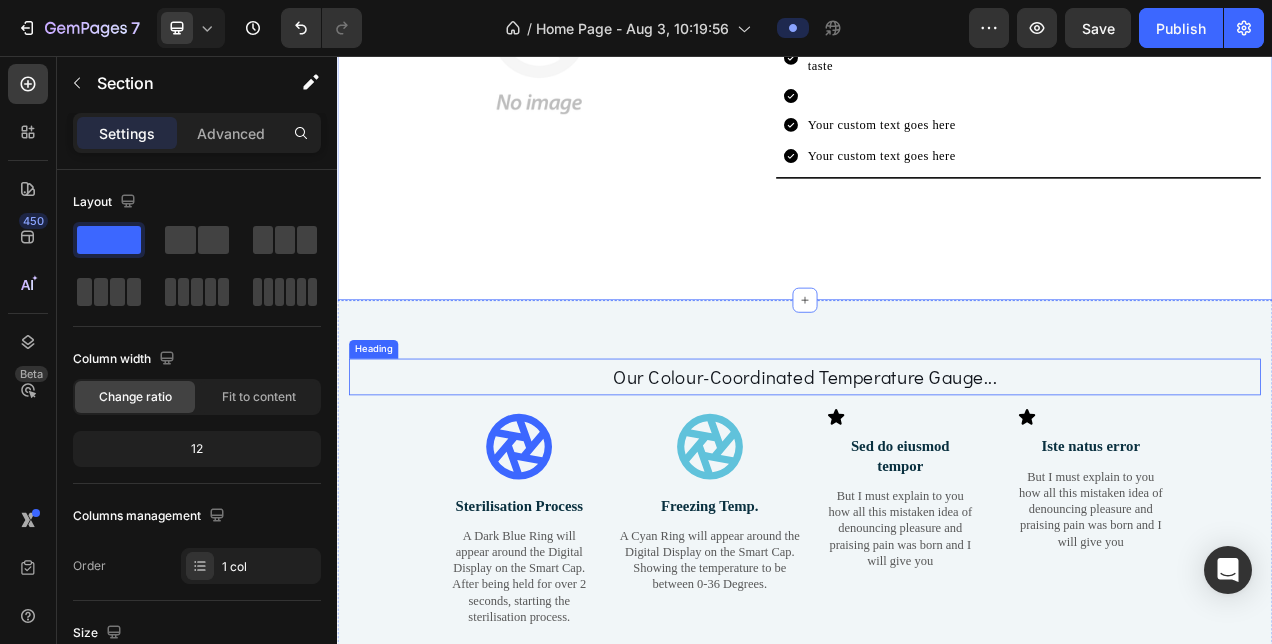 click on "Our Colour-Coordinated Temperature Gauge..." at bounding box center (937, 467) 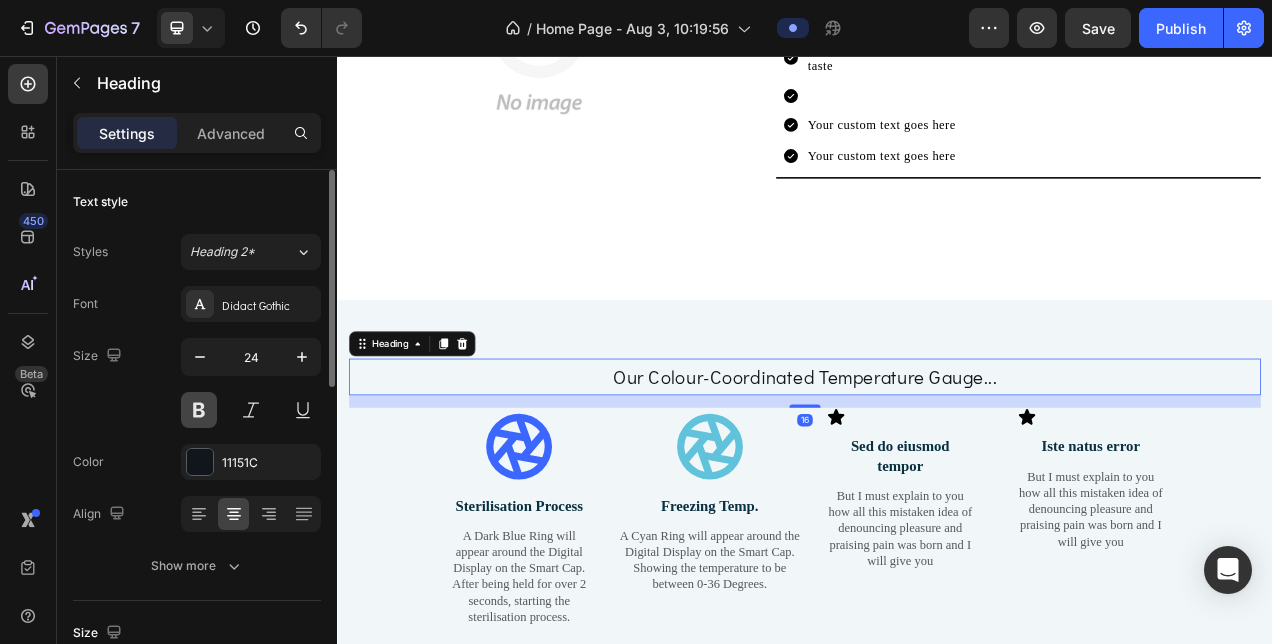 click at bounding box center (199, 410) 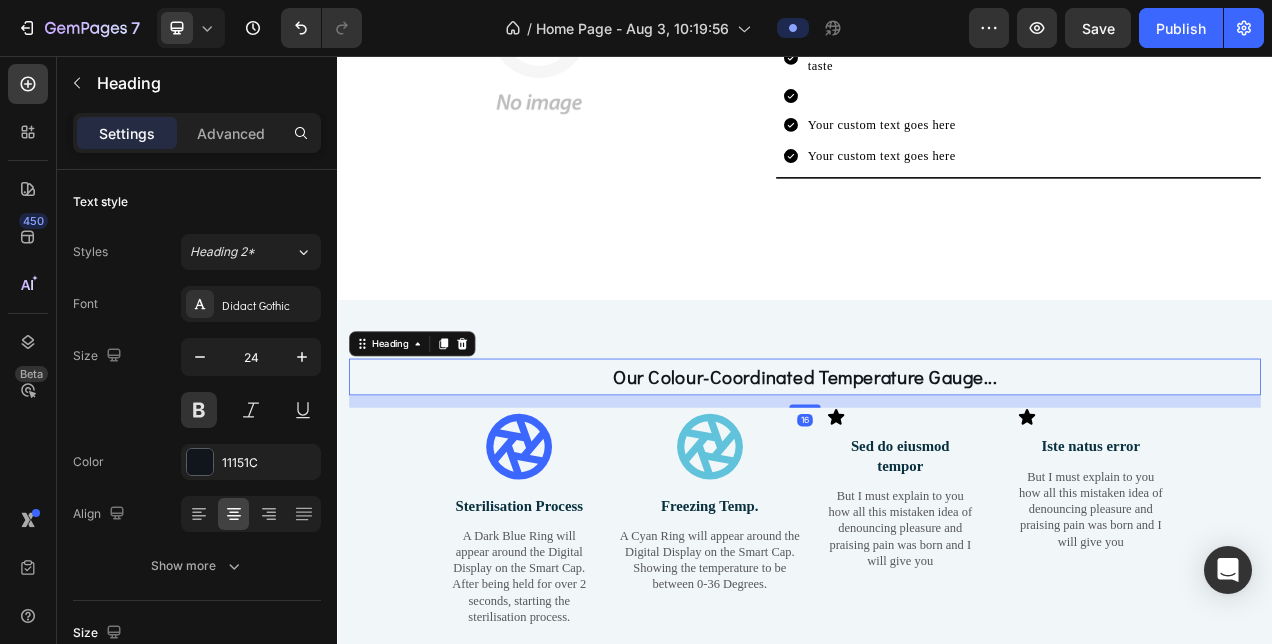 click on "Our Colour-Coordinated Temperature Gauge... Heading   16
Icon Sterilisation Process Text Block A Dark Blue Ring will appear around the Digital Display on the Smart Cap. After being held for over 2 seconds, starting the sterilisation process. Text Block Row
Icon Freezing Temp. Text Block A Cyan Ring will appear around the Digital Display on the Smart Cap. Showing the temperature to be between 0-36 Degrees. Text Block
Icon Sed do eiusmod tempor Text Block But I must explain to you how all this mistaken idea of denouncing pleasure and praising pain was born and I will give you Text Block Row
Icon Iste natus error Text Block But I must explain to you how all this mistaken idea of denouncing pleasure and praising pain was born and I will give you Text Block Row Row Section 6" at bounding box center (937, 616) 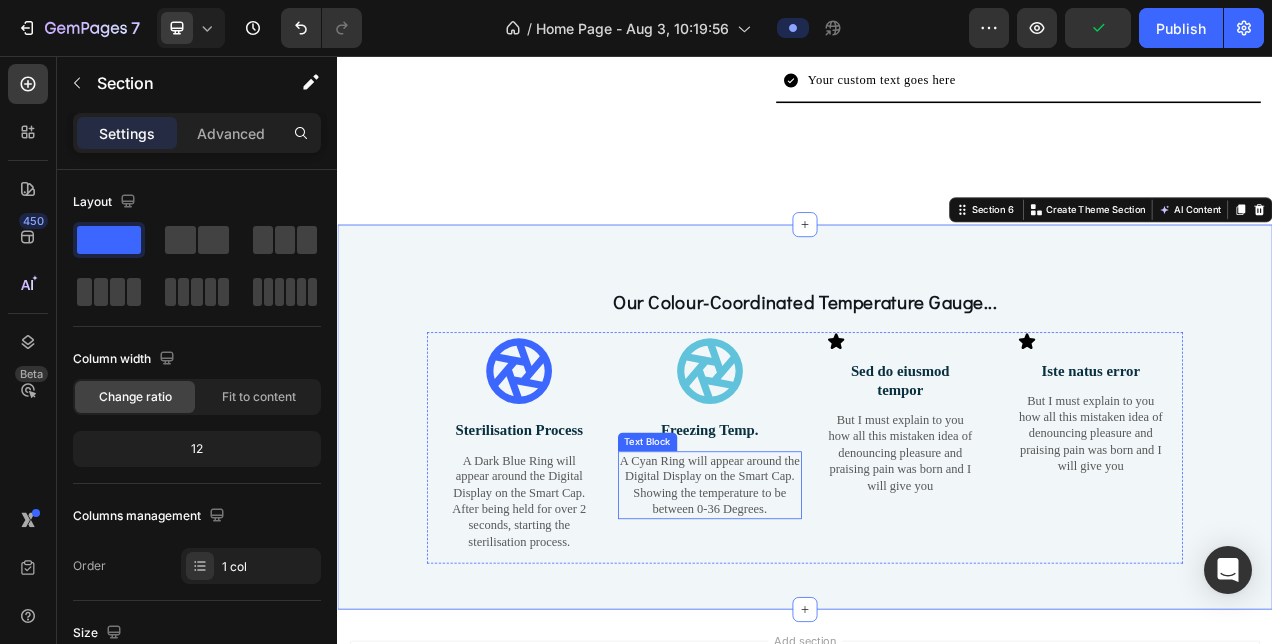scroll, scrollTop: 2318, scrollLeft: 0, axis: vertical 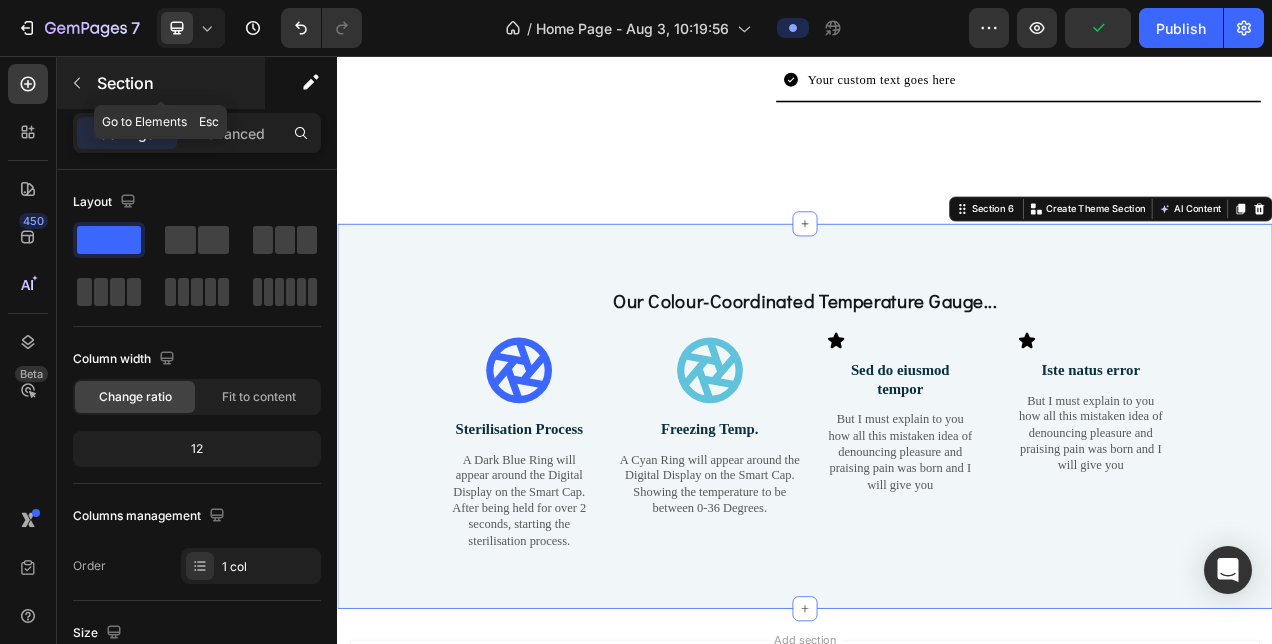 click on "Section" at bounding box center [179, 83] 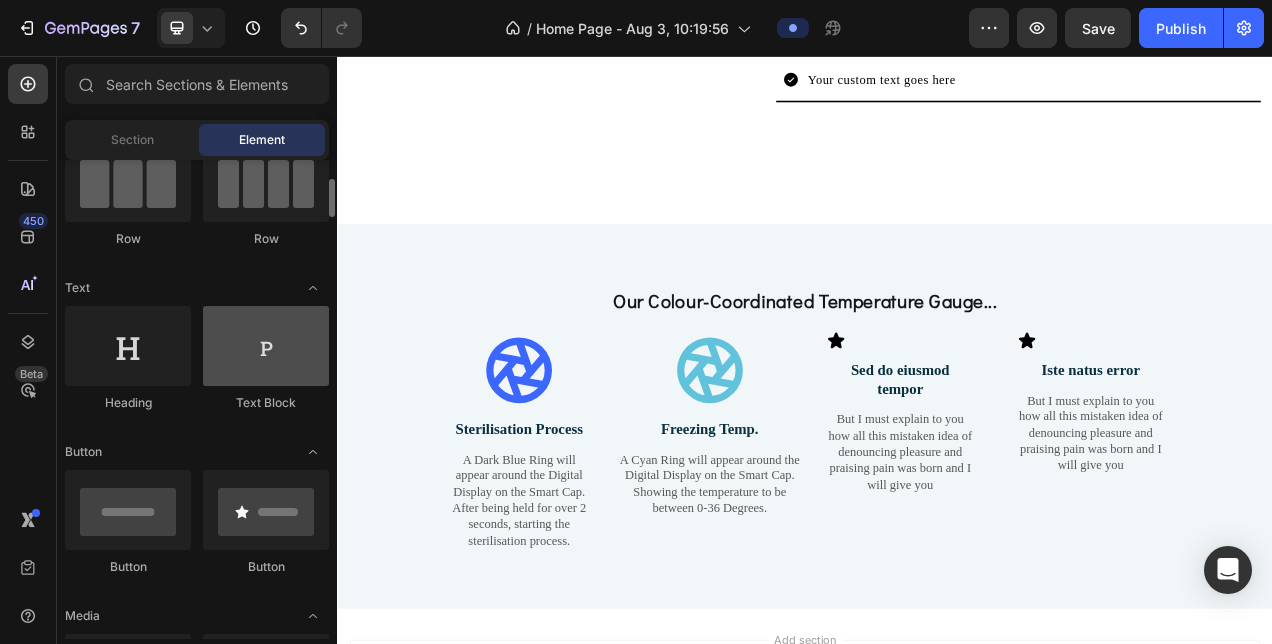 scroll, scrollTop: 193, scrollLeft: 0, axis: vertical 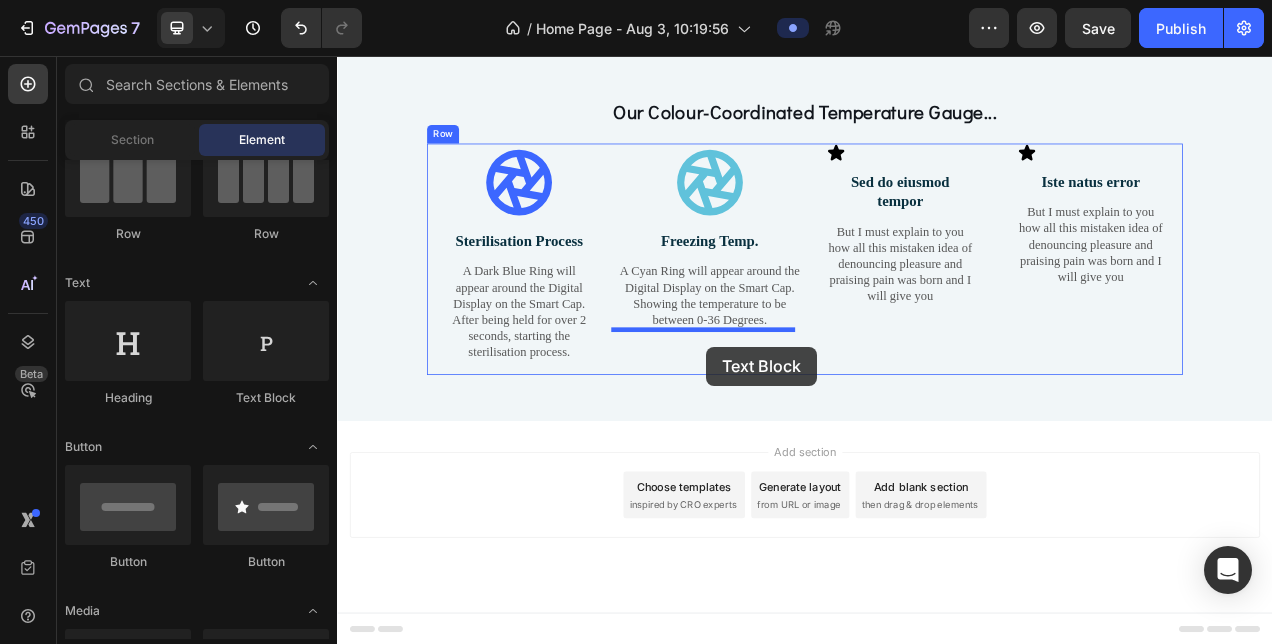 drag, startPoint x: 593, startPoint y: 404, endPoint x: 811, endPoint y: 429, distance: 219.4288 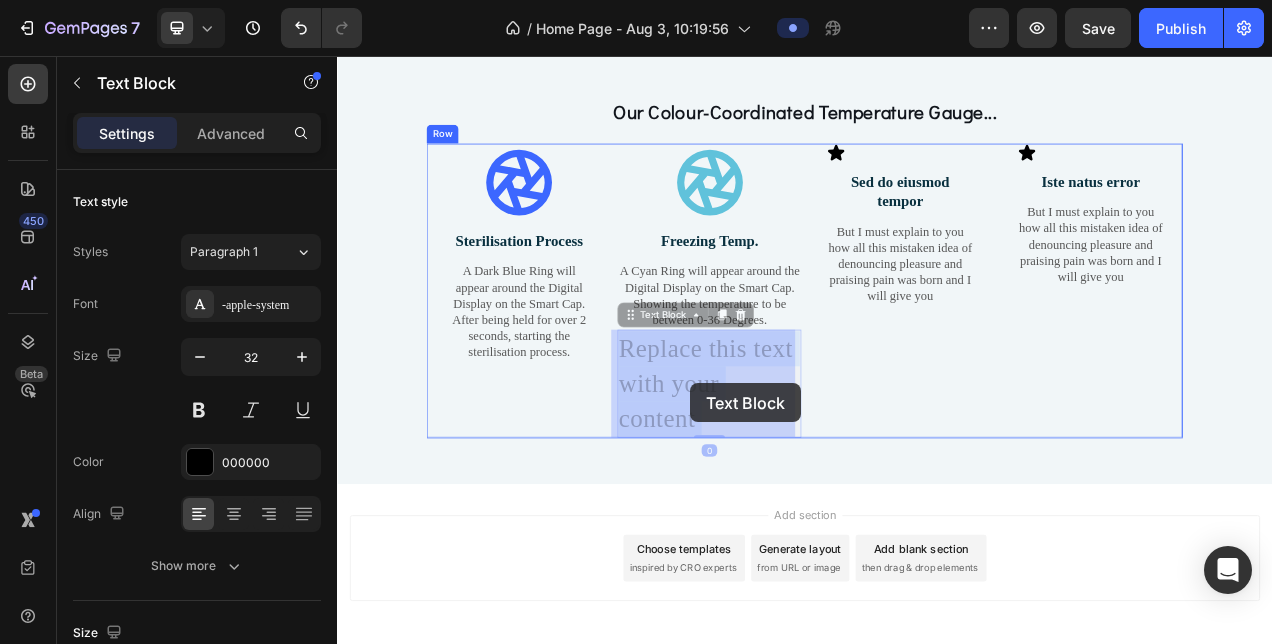 drag, startPoint x: 843, startPoint y: 515, endPoint x: 796, endPoint y: 480, distance: 58.60034 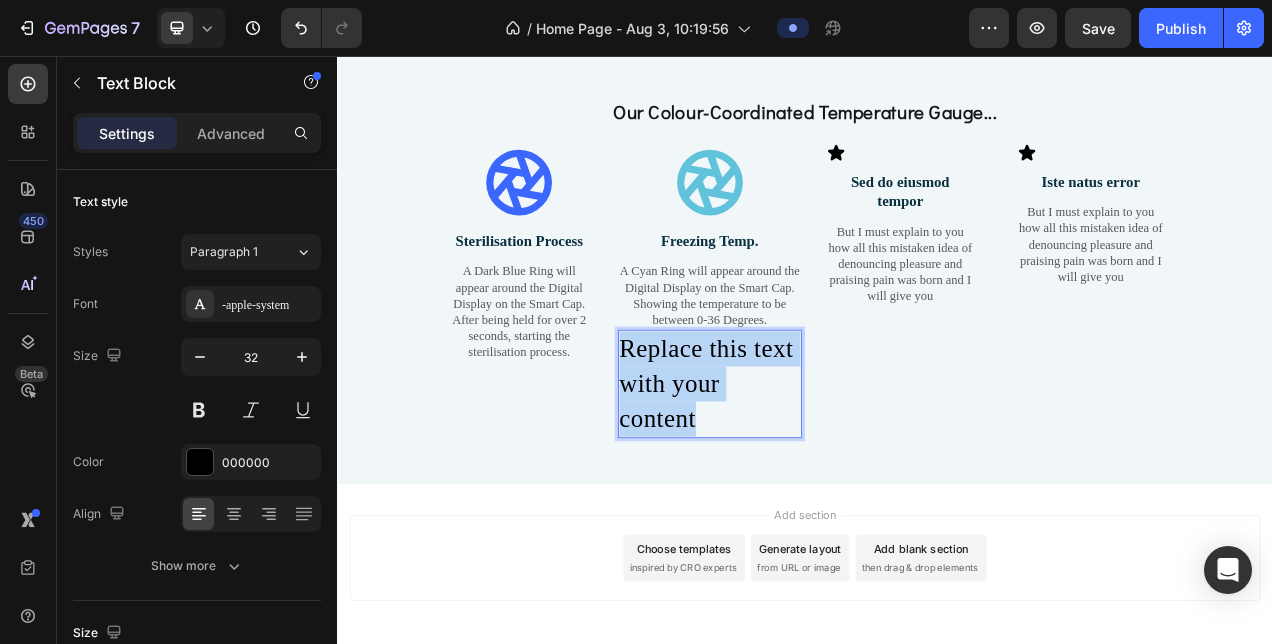 drag, startPoint x: 817, startPoint y: 512, endPoint x: 697, endPoint y: 418, distance: 152.4336 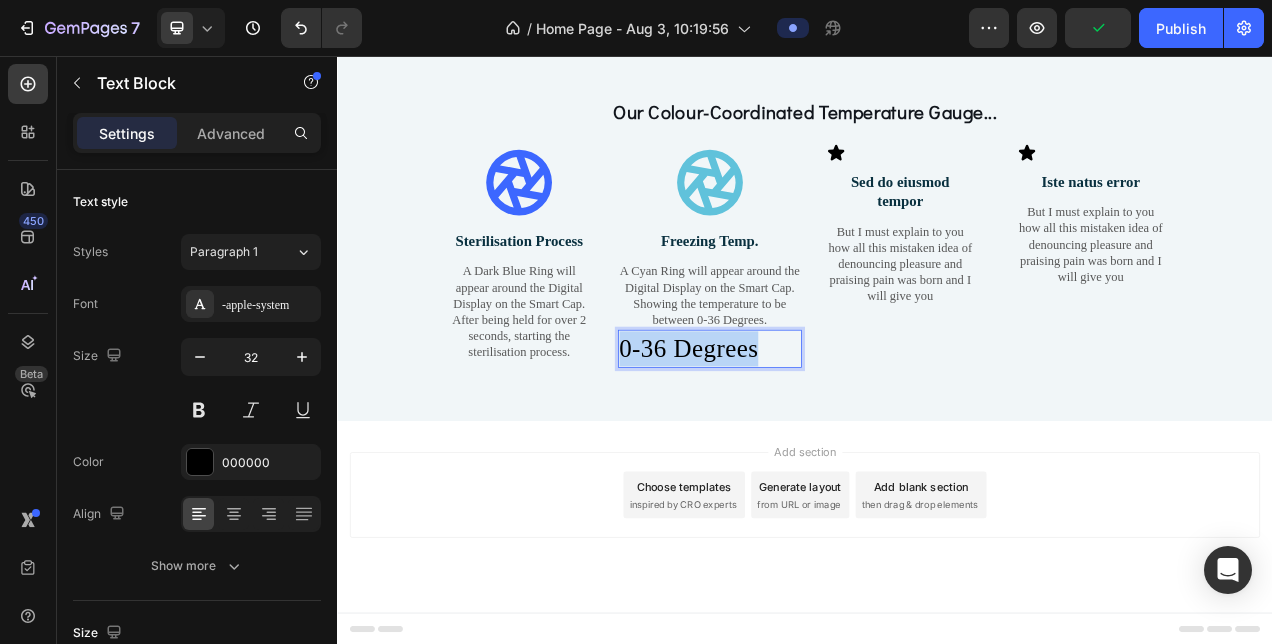 drag, startPoint x: 874, startPoint y: 435, endPoint x: 693, endPoint y: 432, distance: 181.02486 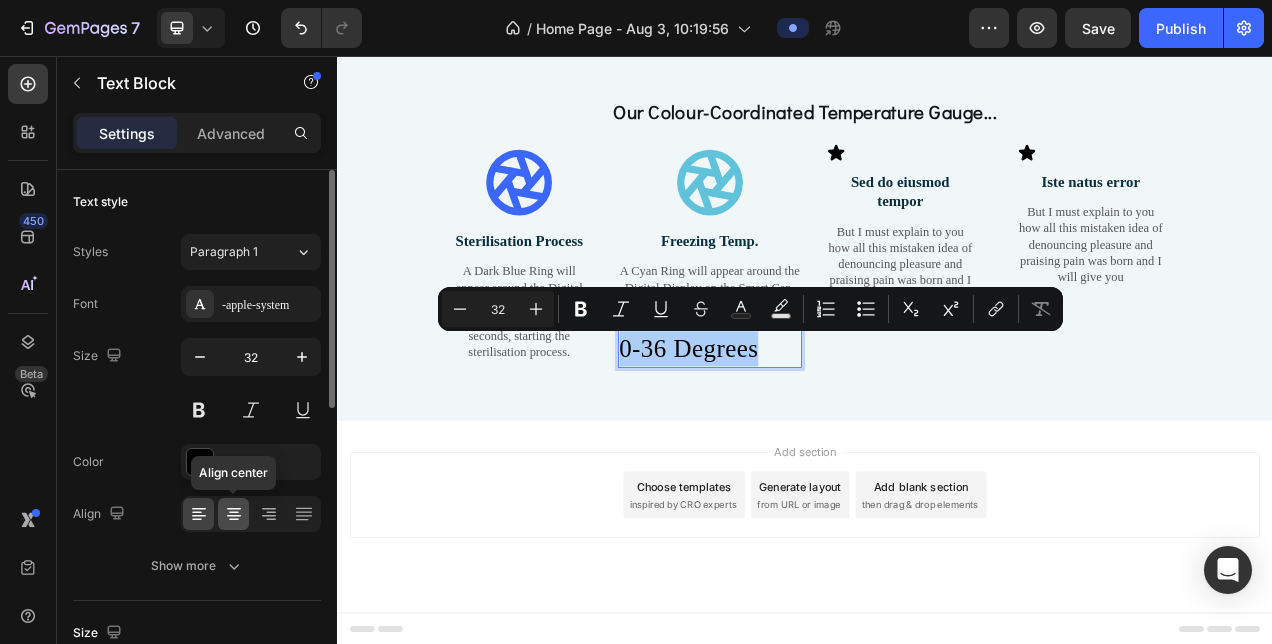 click 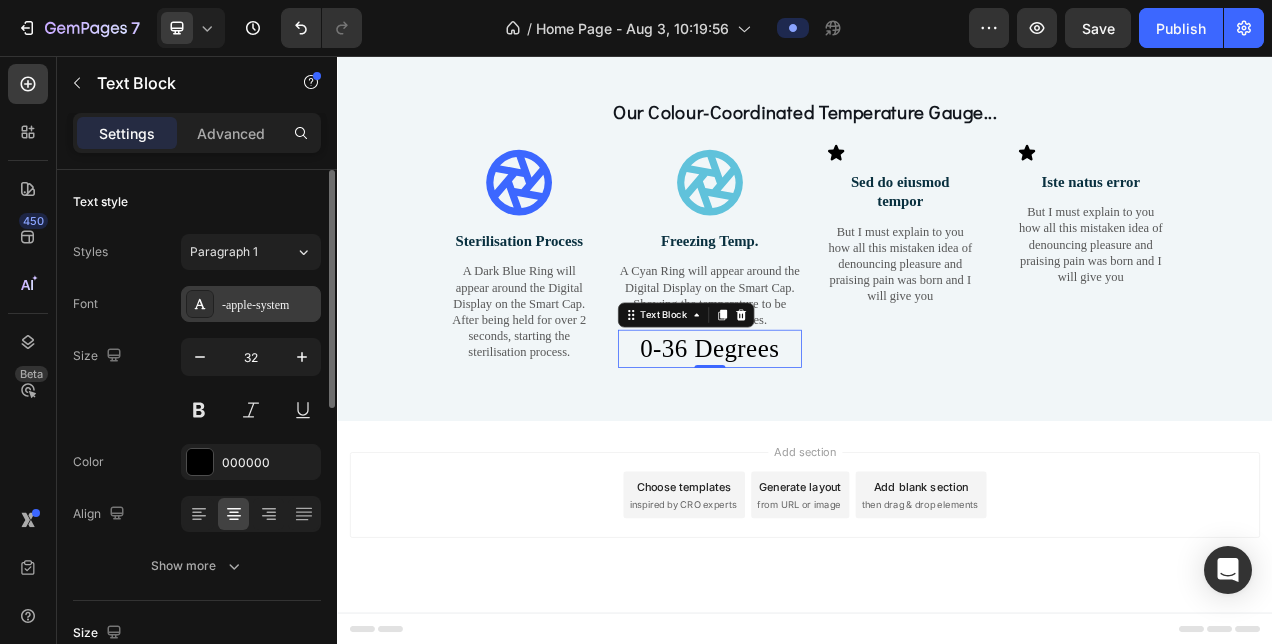click on "-apple-system" at bounding box center (269, 305) 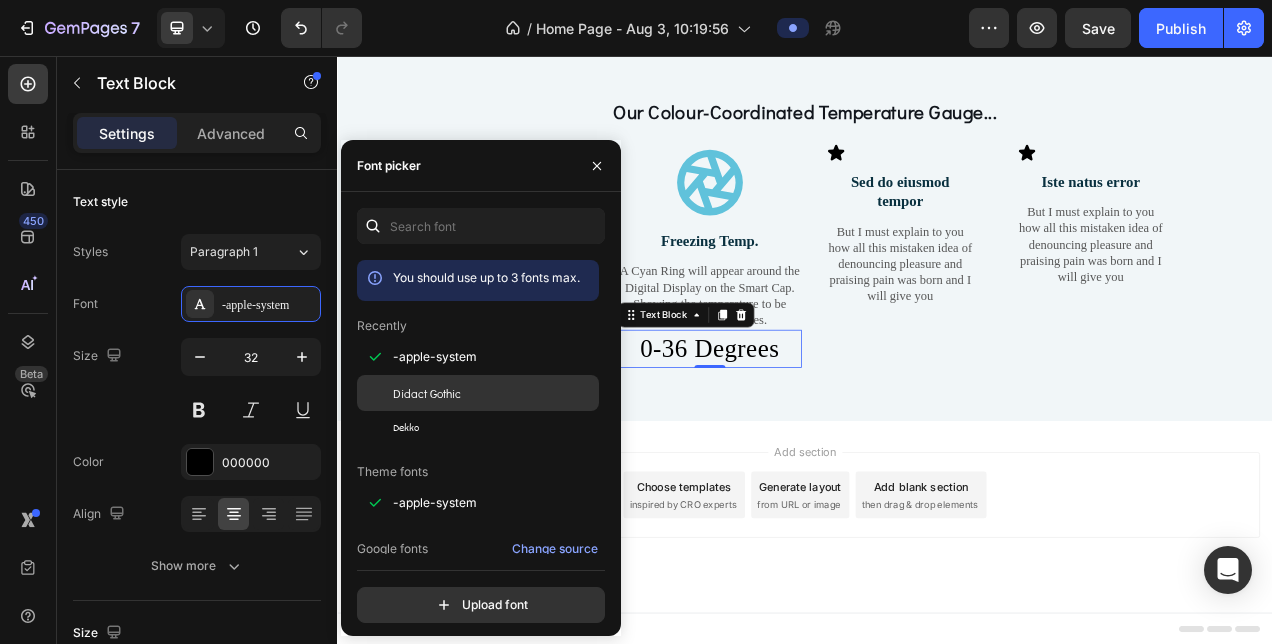 click on "Didact Gothic" at bounding box center (494, 393) 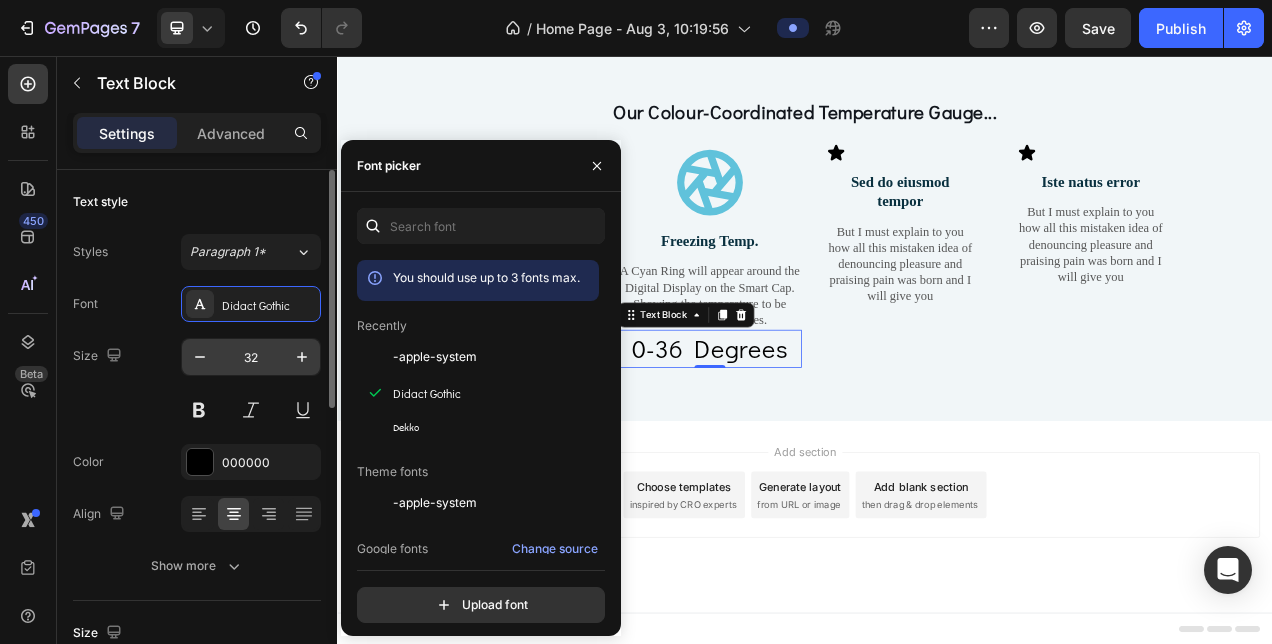 click on "32" at bounding box center (251, 357) 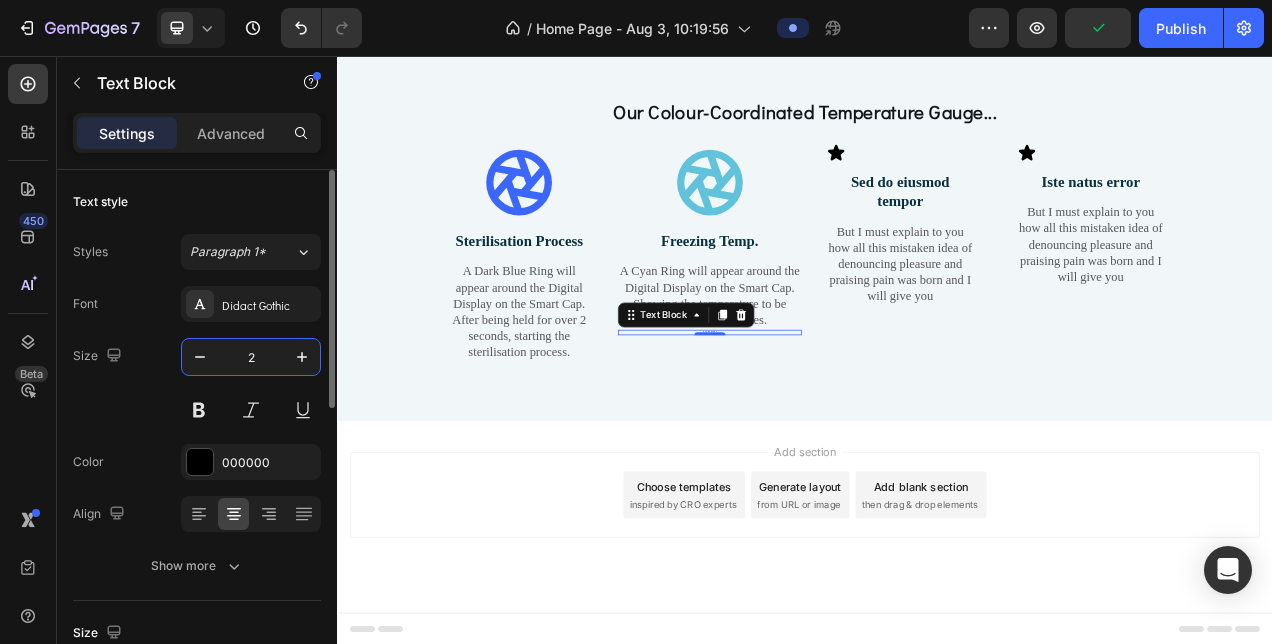 type on "22" 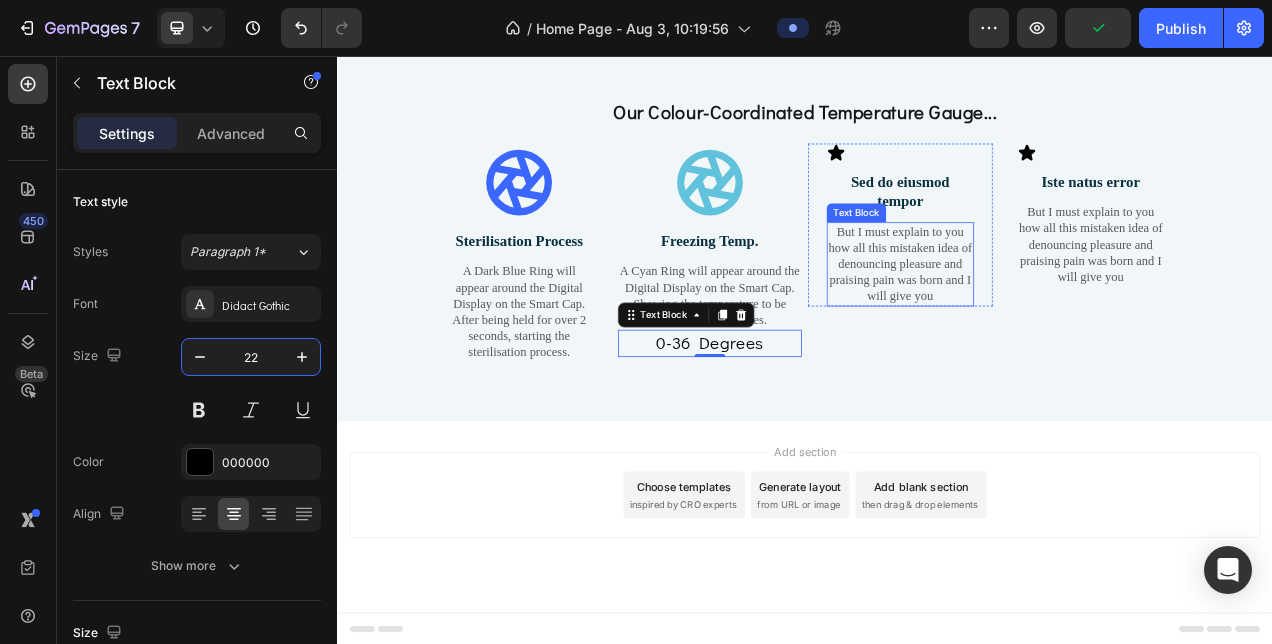 click on "But I must explain to you how all this mistaken idea of denouncing pleasure and praising pain was born and I will give you" at bounding box center (1059, 323) 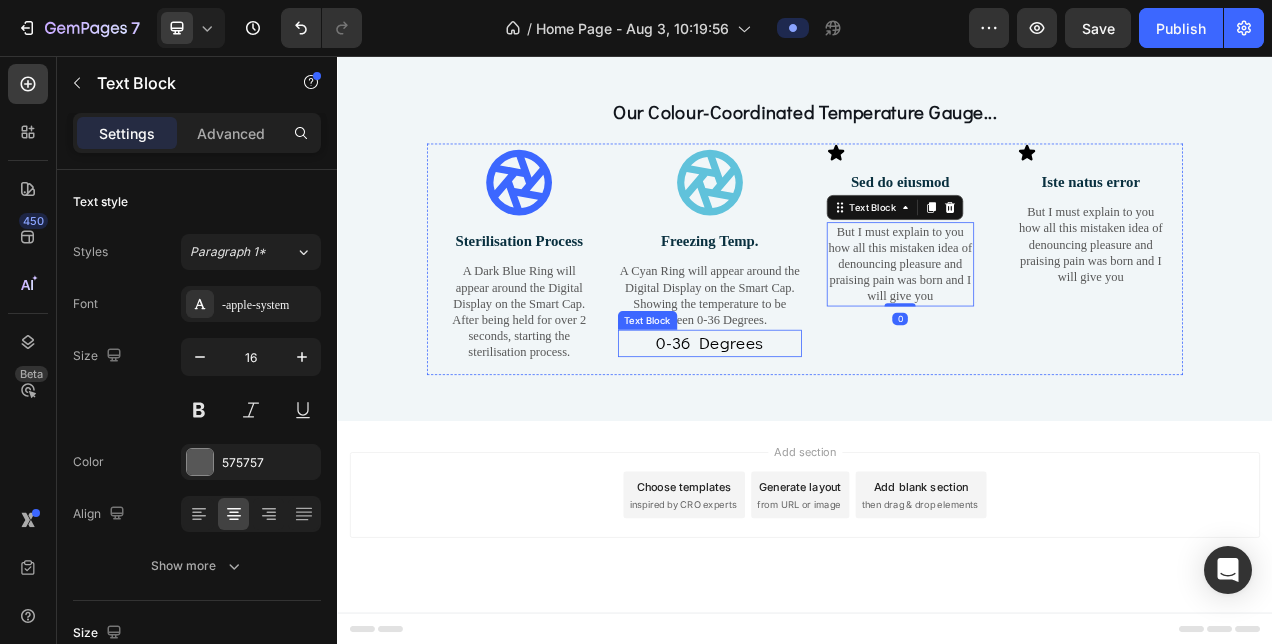 click on "0-36 Degrees" at bounding box center [815, 424] 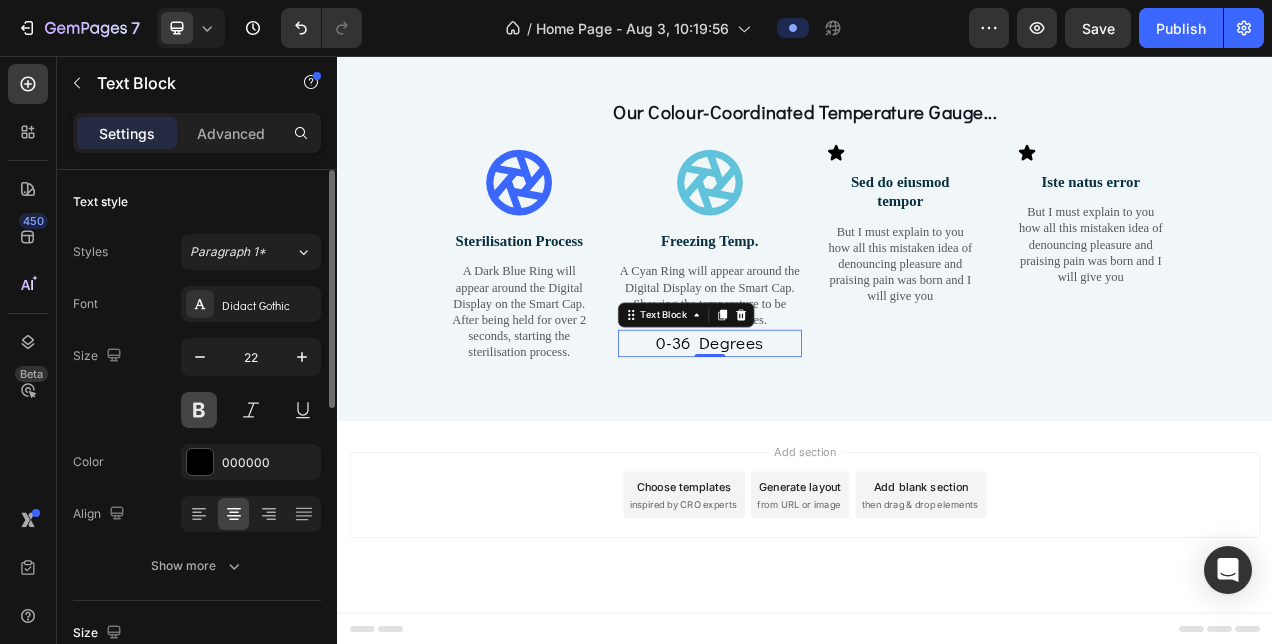 click at bounding box center [199, 410] 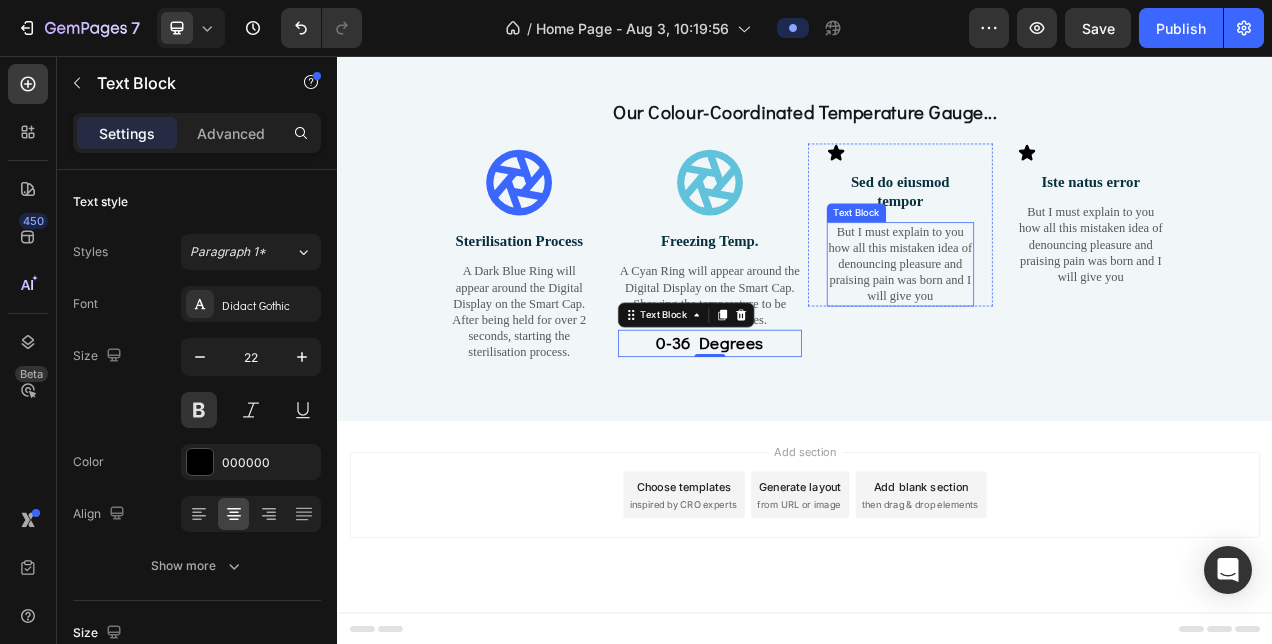 click on "But I must explain to you how all this mistaken idea of denouncing pleasure and praising pain was born and I will give you" at bounding box center [1059, 323] 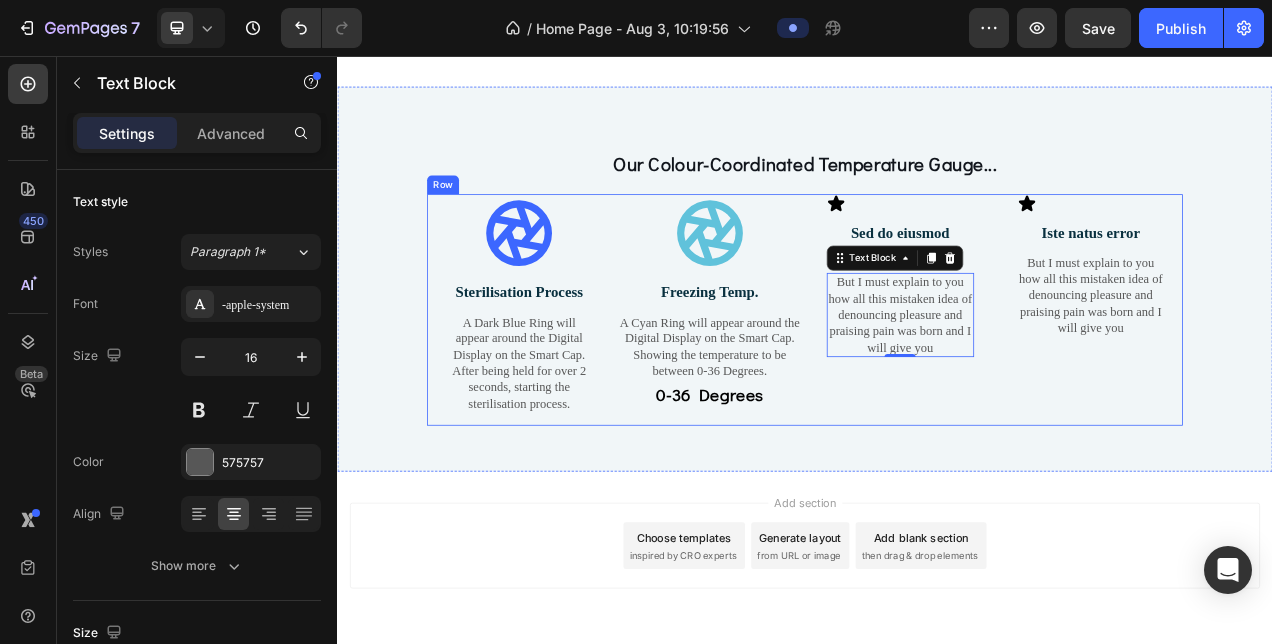 scroll, scrollTop: 2490, scrollLeft: 0, axis: vertical 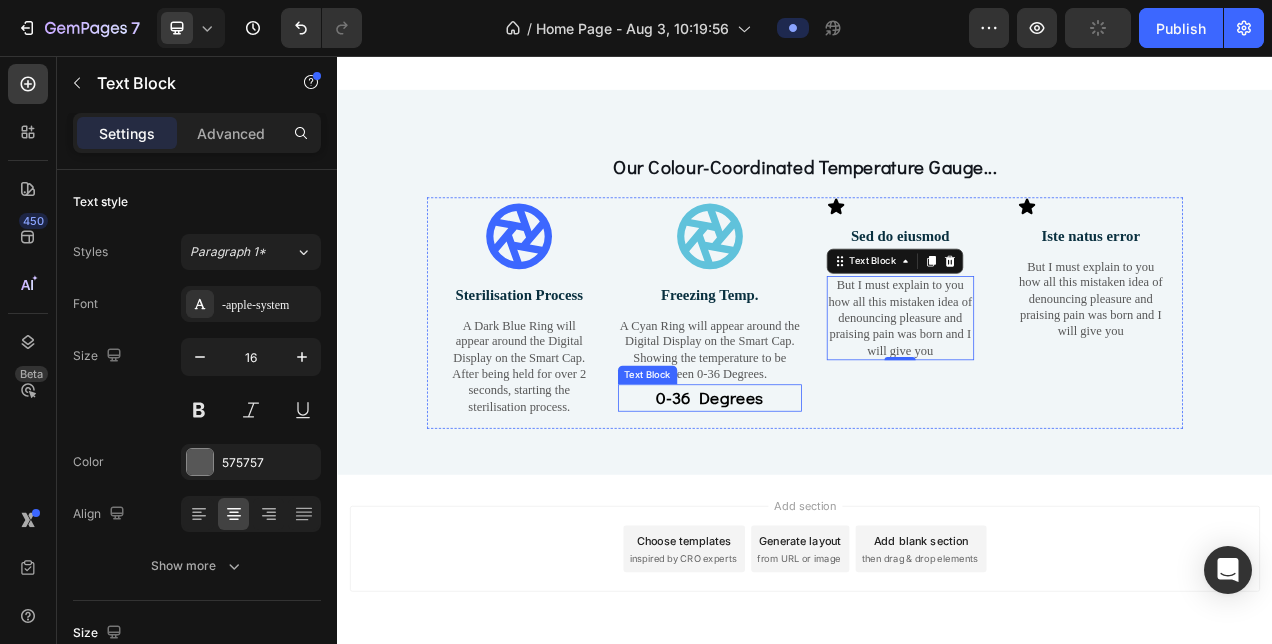 click on "0-36 Degrees" at bounding box center (815, 494) 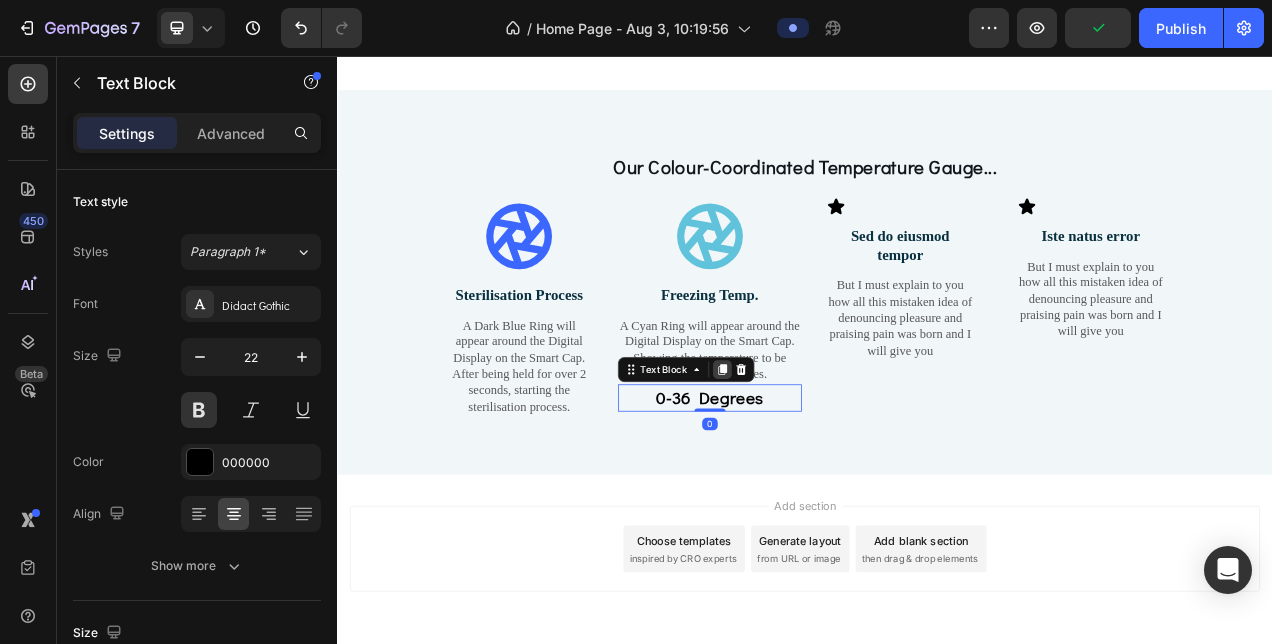 click 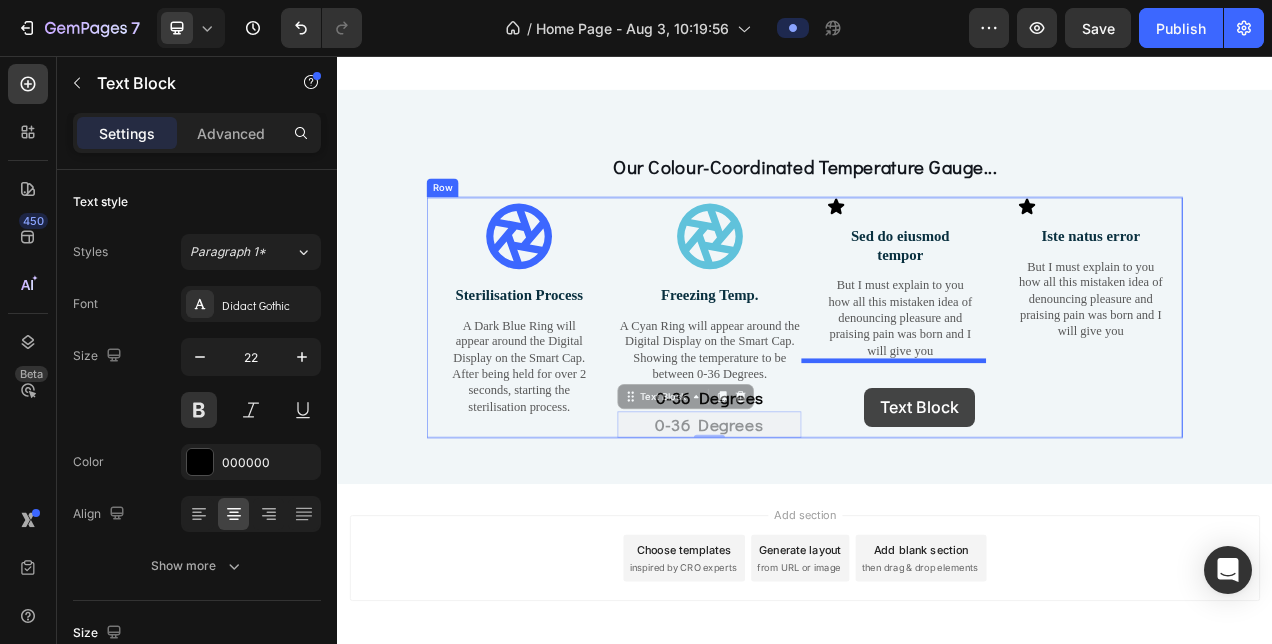 drag, startPoint x: 734, startPoint y: 473, endPoint x: 1014, endPoint y: 482, distance: 280.1446 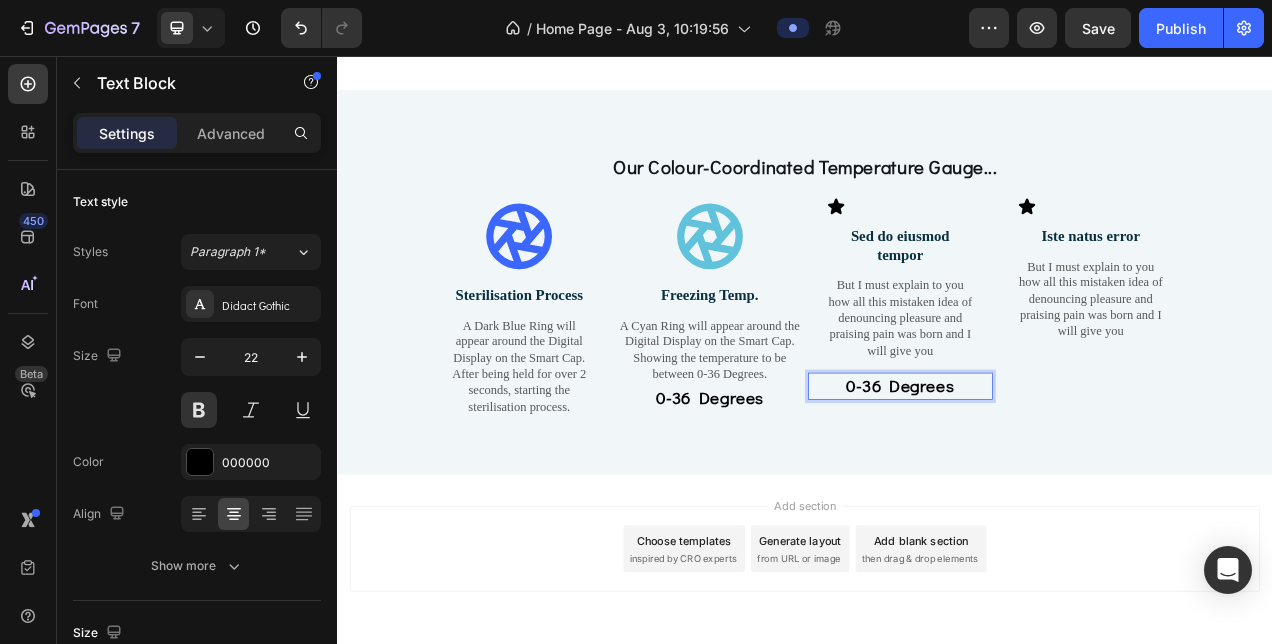 click on "0-36 Degrees" at bounding box center [1059, 479] 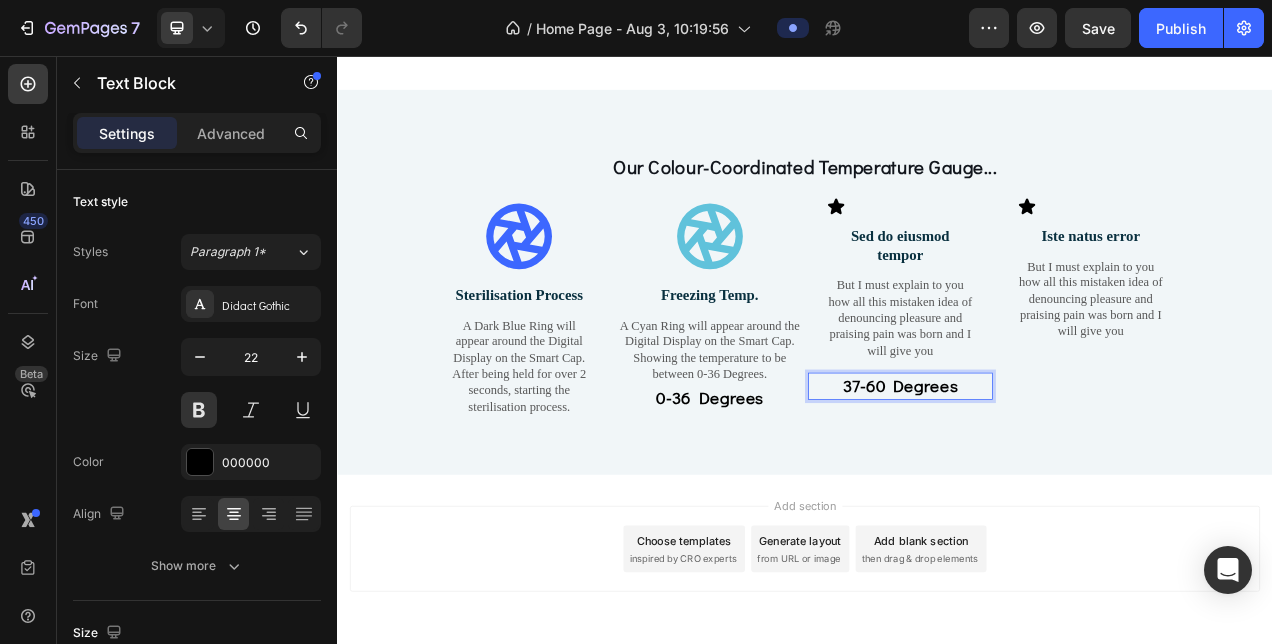 click on "37-60 Degrees" at bounding box center [1059, 479] 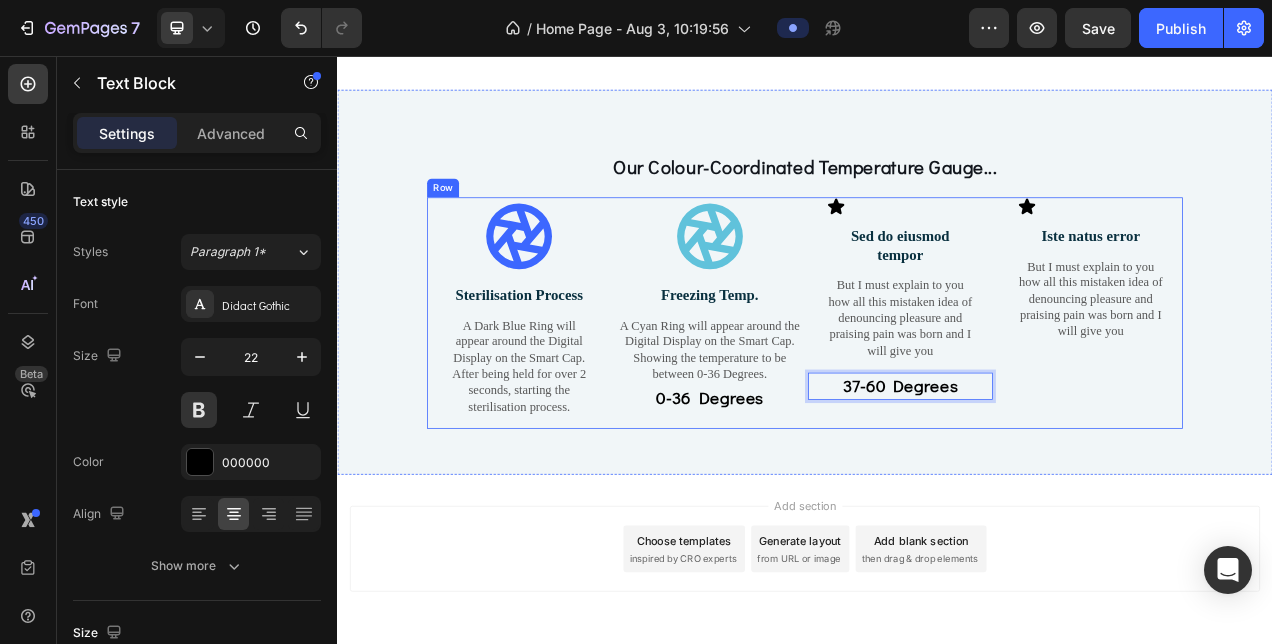 click on "Icon Iste natus error Text Block But I must explain to you how all this mistaken idea of denouncing pleasure and praising pain was born and I will give you Text Block Row" at bounding box center (1304, 385) 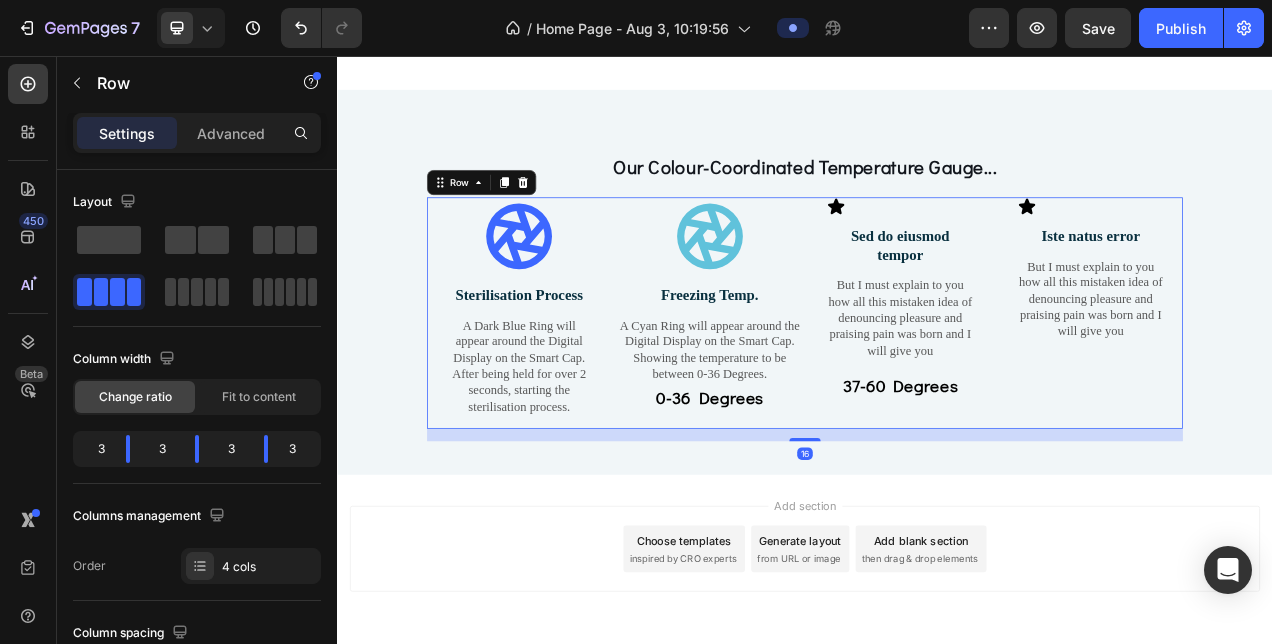 click on "37-60 Degrees" at bounding box center [1059, 479] 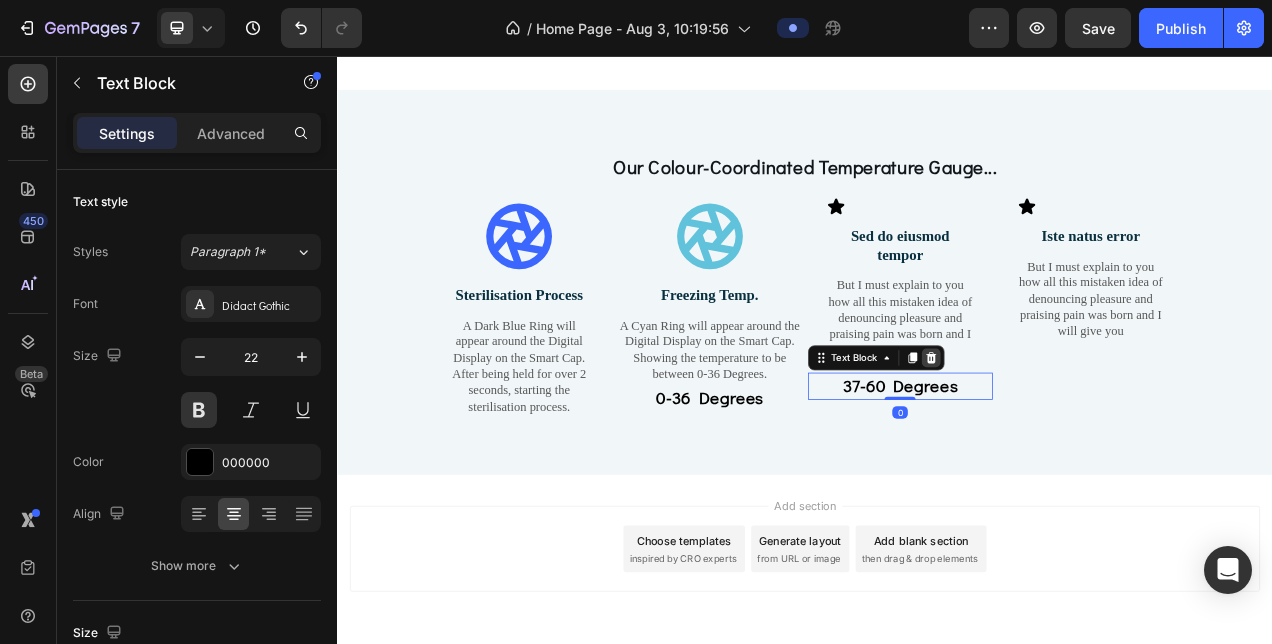 click at bounding box center [1099, 443] 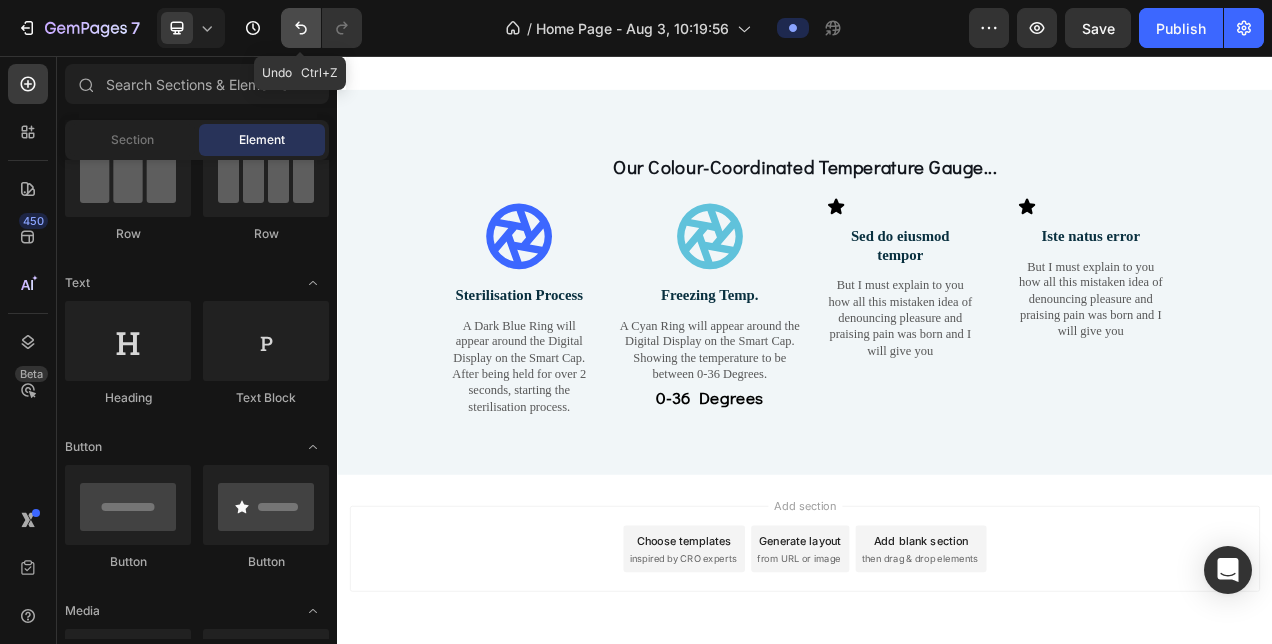 click 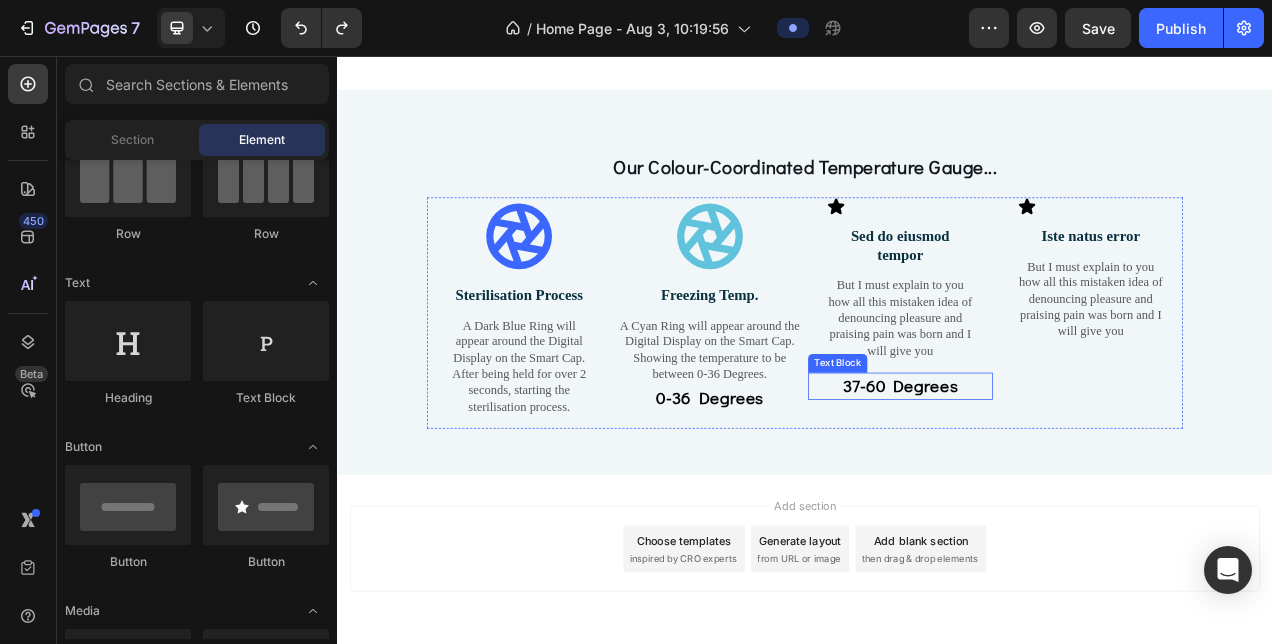 click on "37-60 Degrees" at bounding box center [1059, 479] 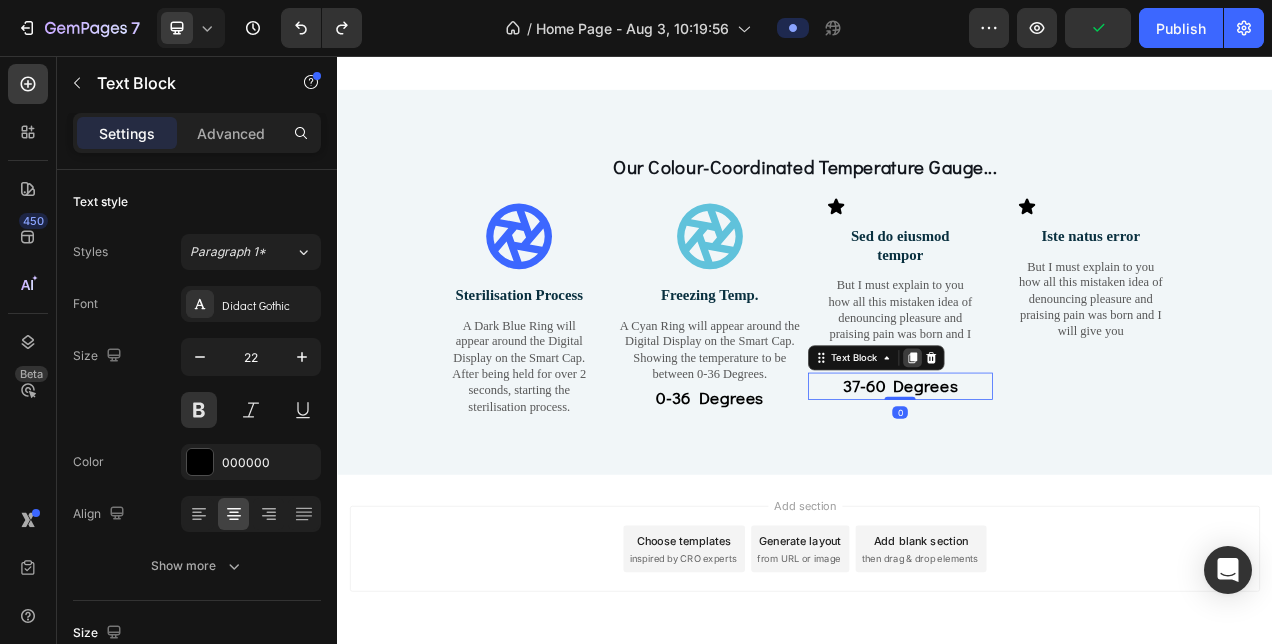 click 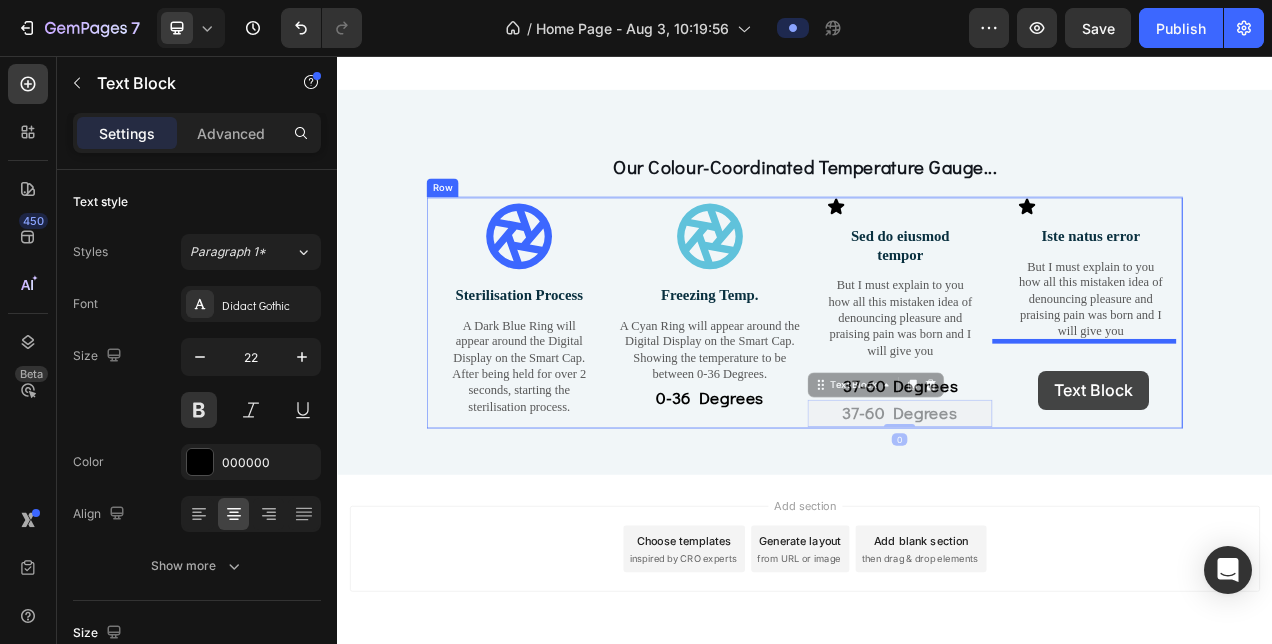 drag, startPoint x: 979, startPoint y: 457, endPoint x: 1237, endPoint y: 460, distance: 258.01746 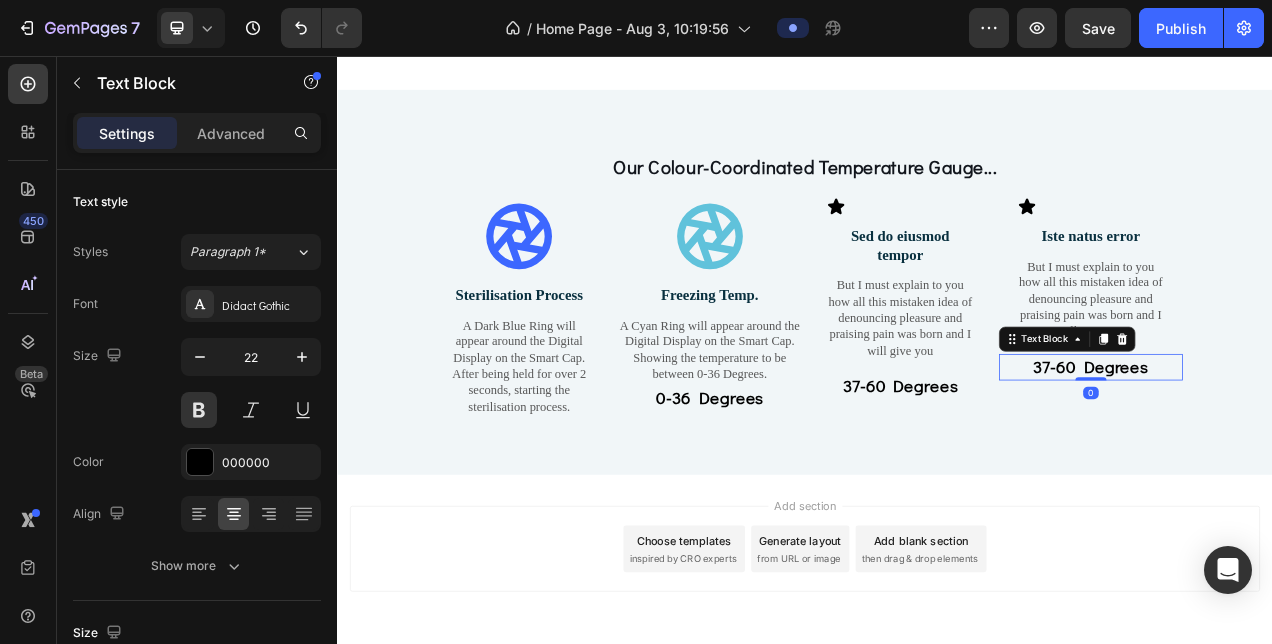 click on "37-60 Degrees" at bounding box center [1304, 455] 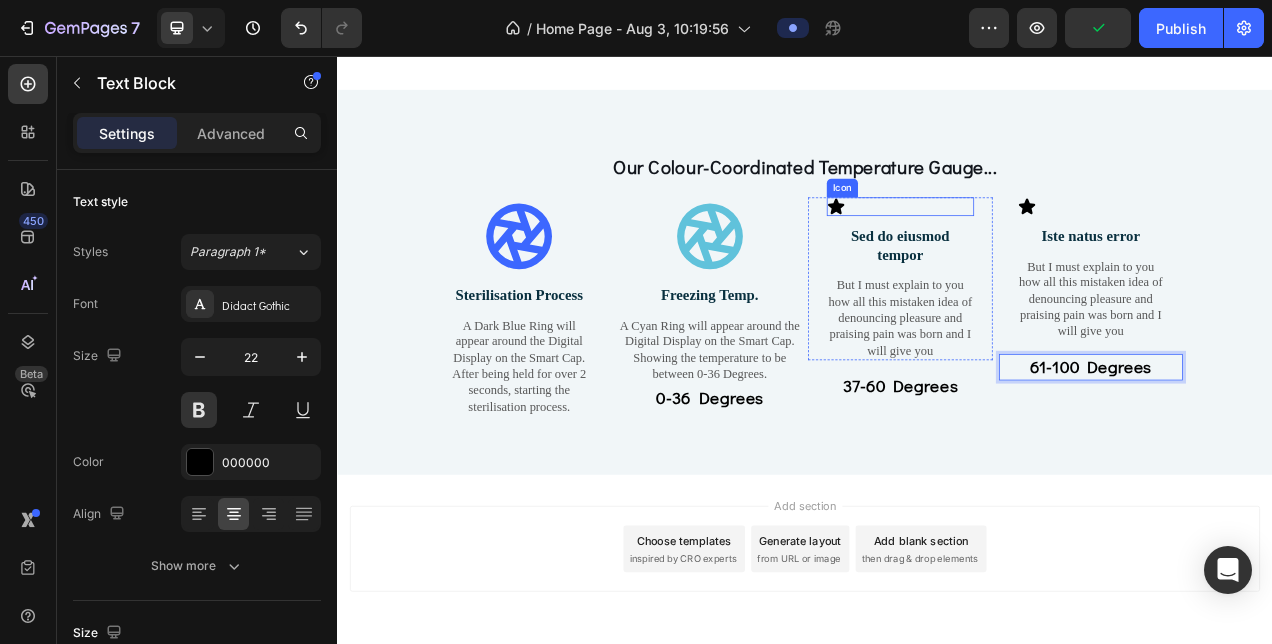 click 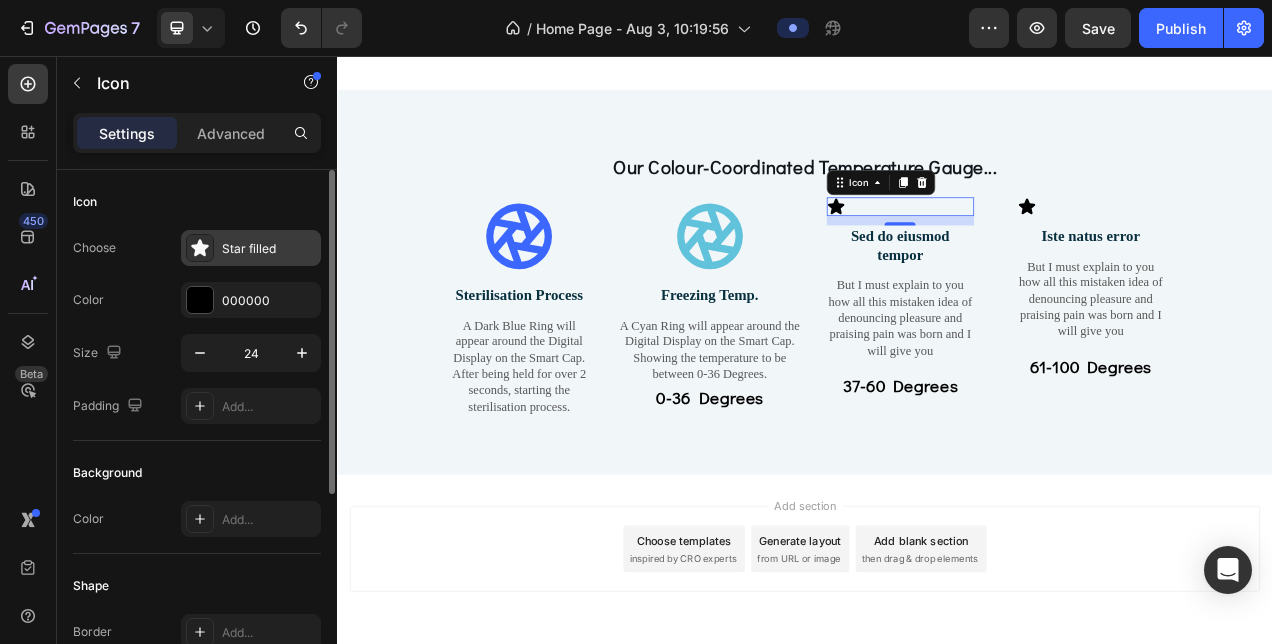 click on "Star filled" at bounding box center (251, 248) 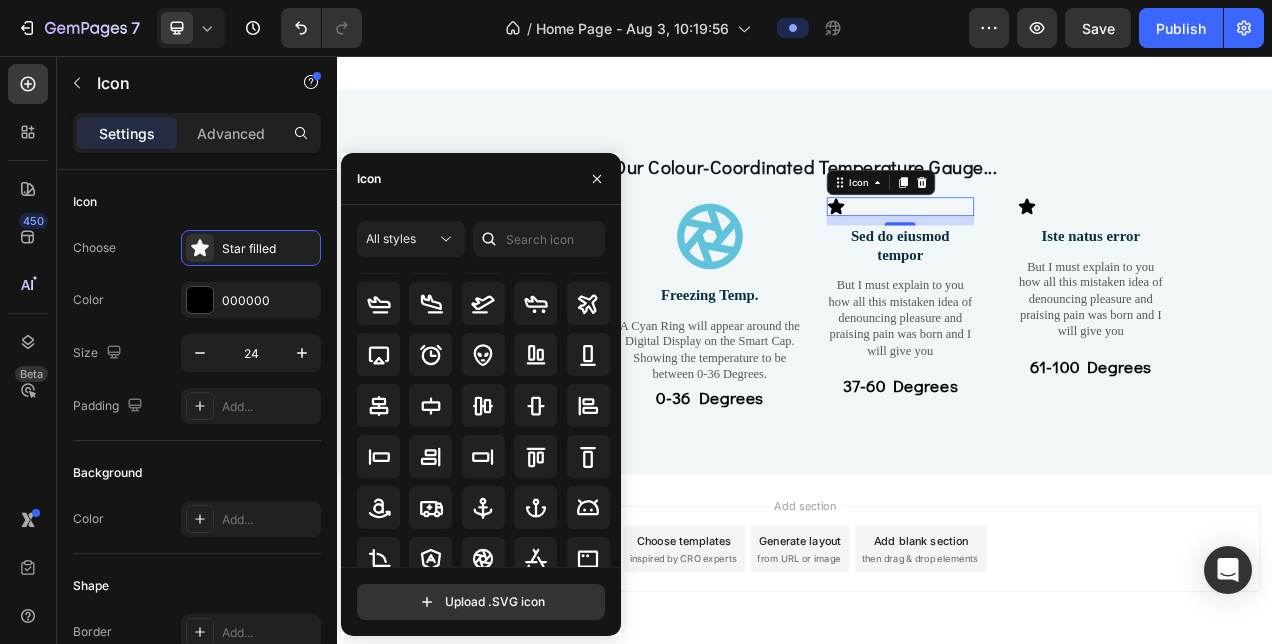 scroll, scrollTop: 85, scrollLeft: 0, axis: vertical 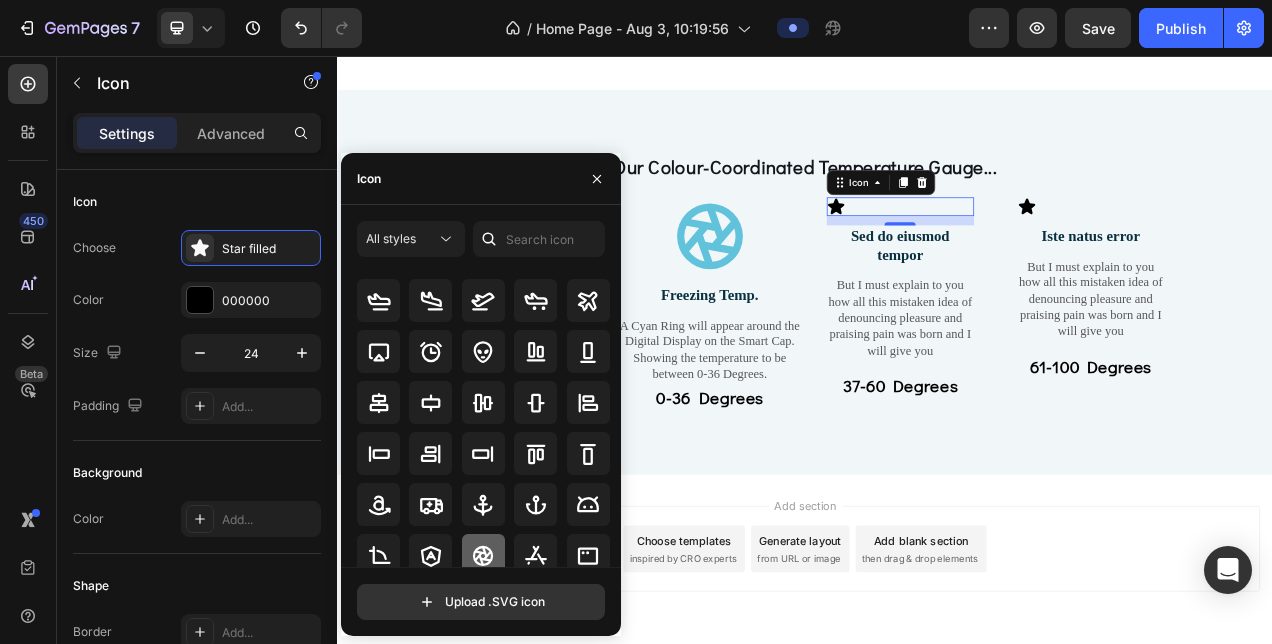 click 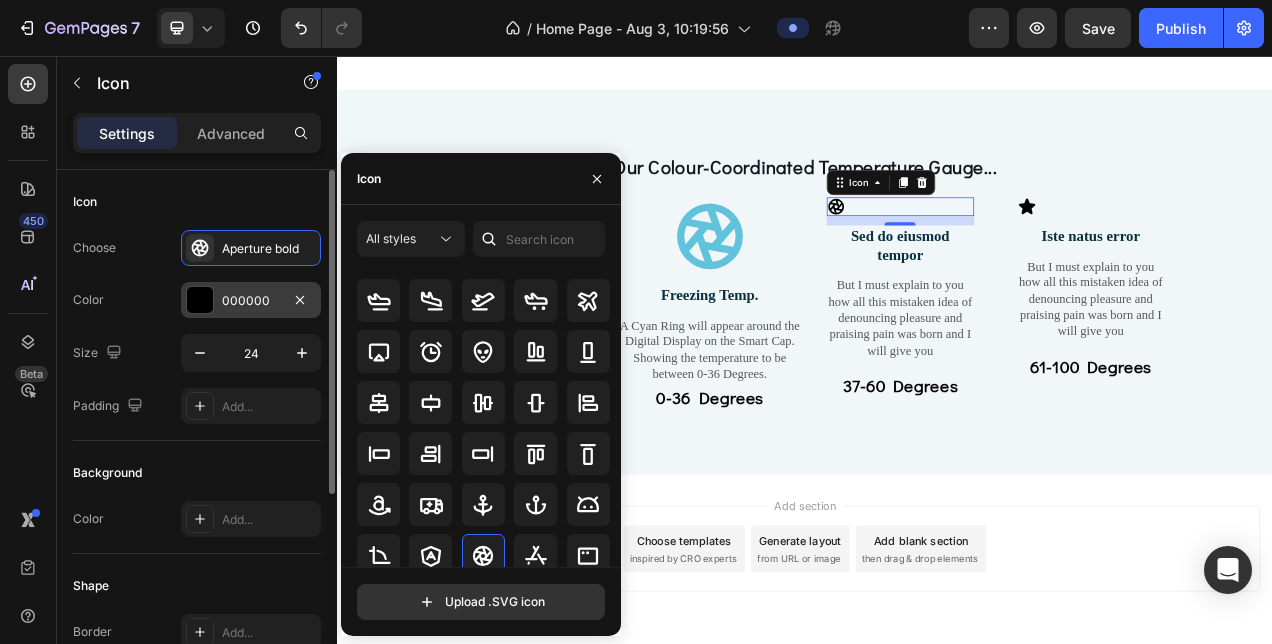 click on "000000" at bounding box center (251, 301) 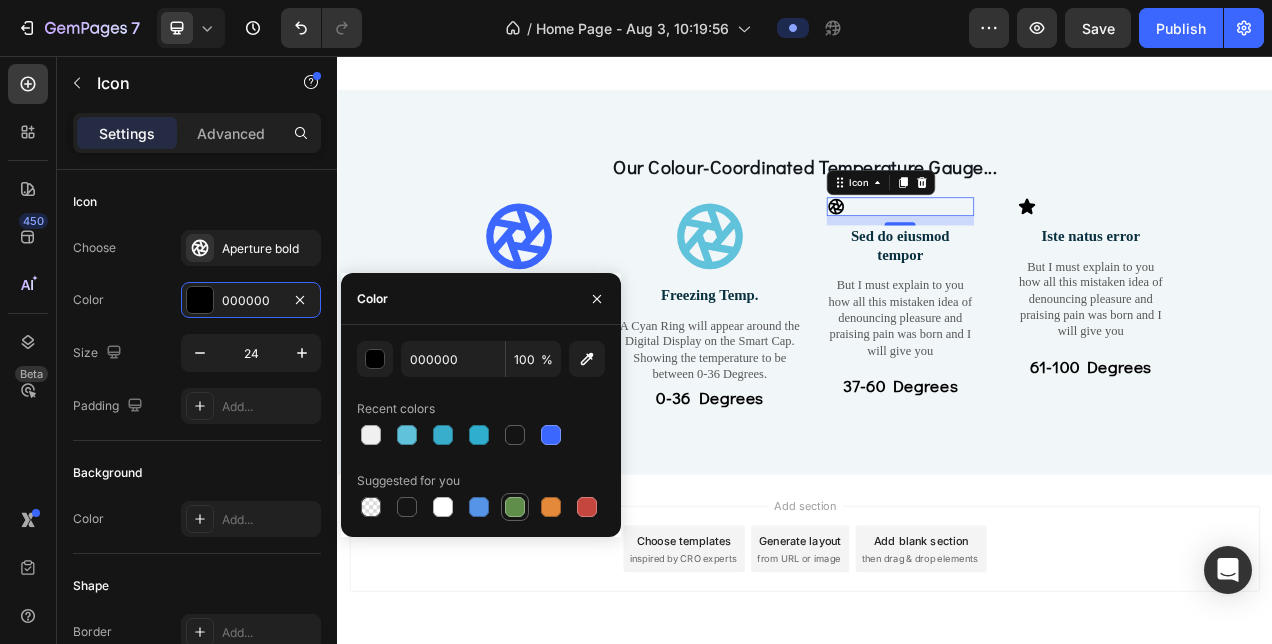 click at bounding box center [515, 507] 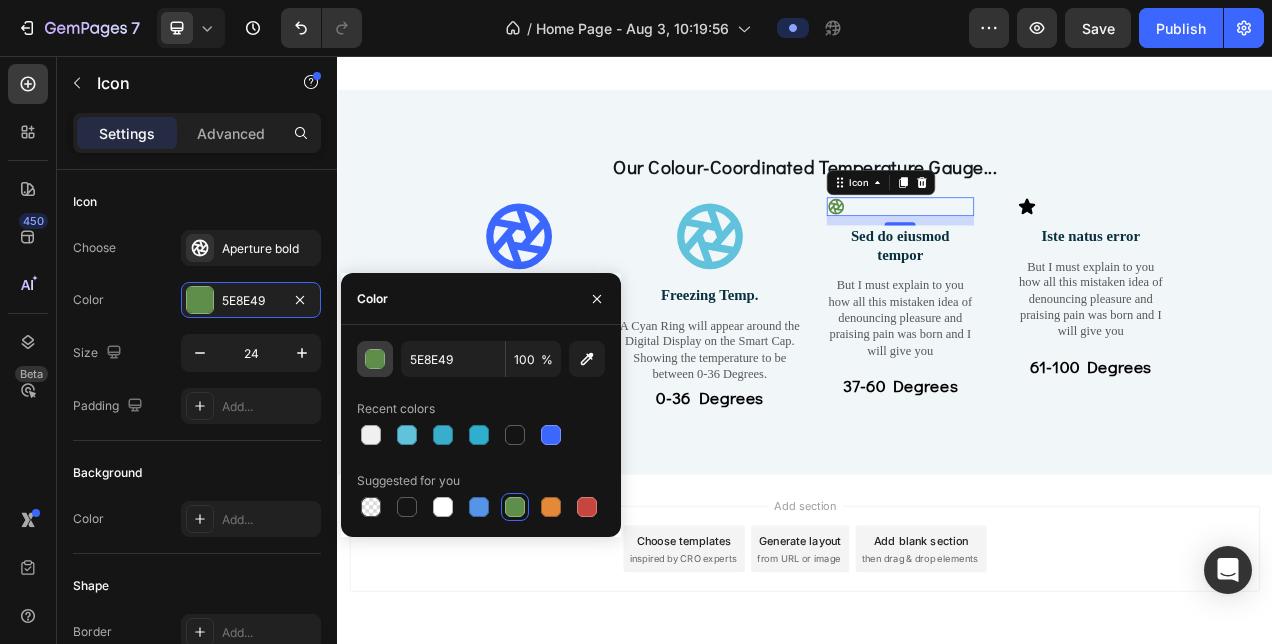 click at bounding box center (376, 360) 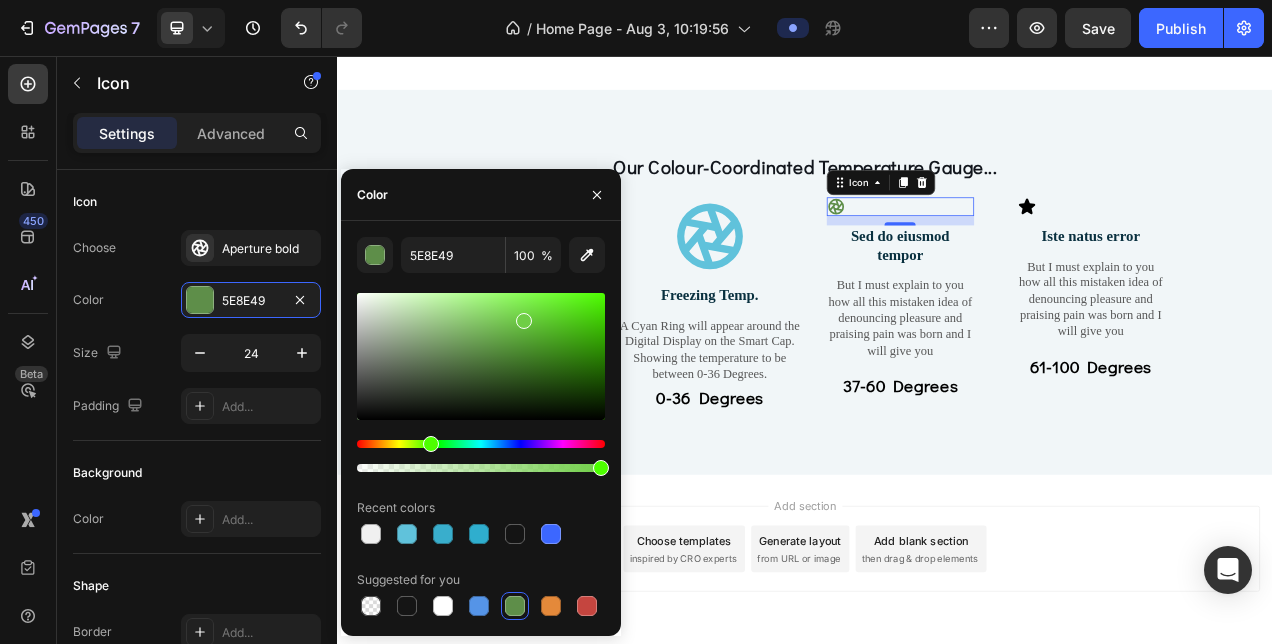 click at bounding box center (481, 356) 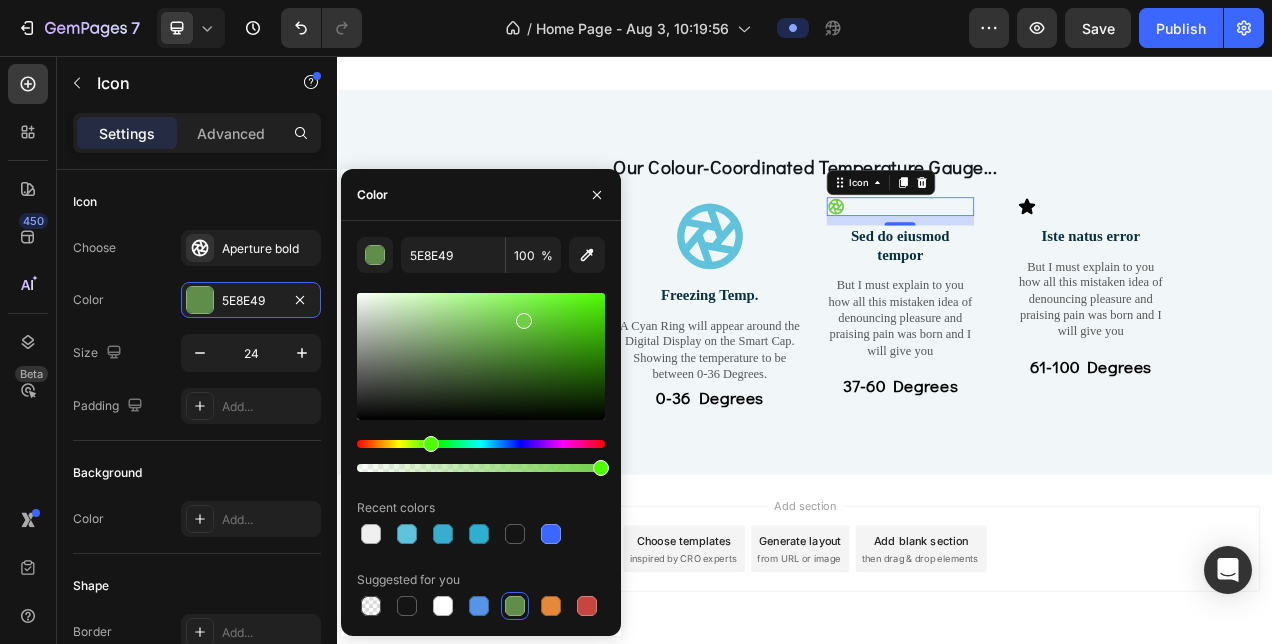 click at bounding box center (481, 356) 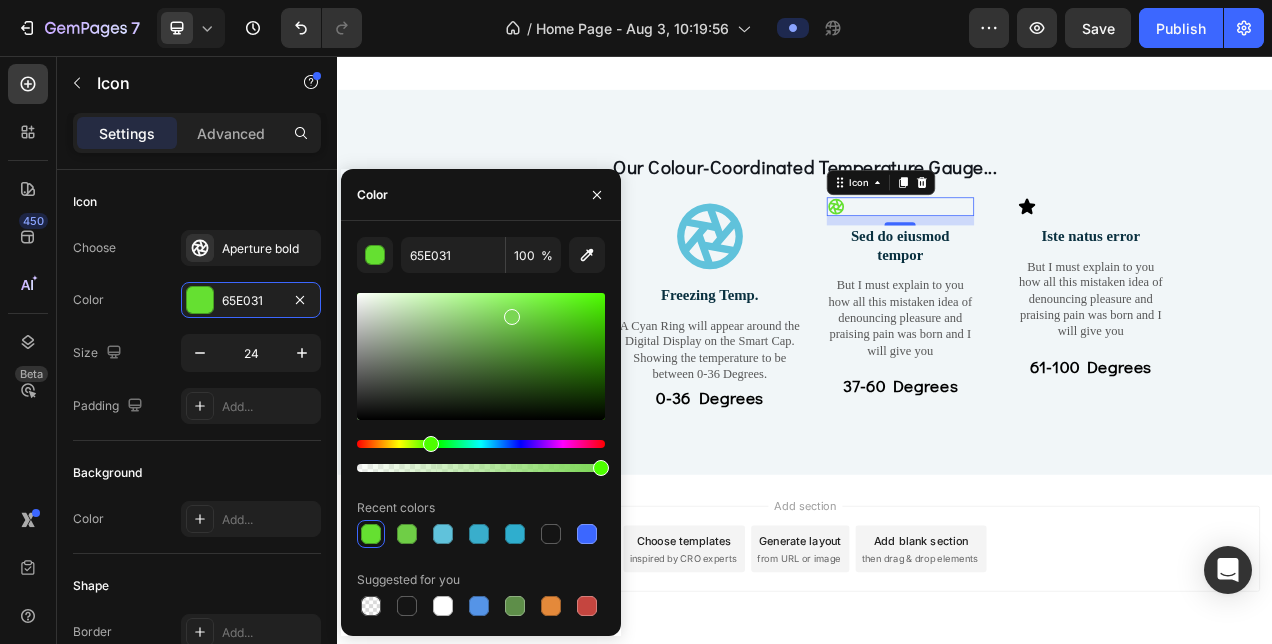 click at bounding box center [481, 356] 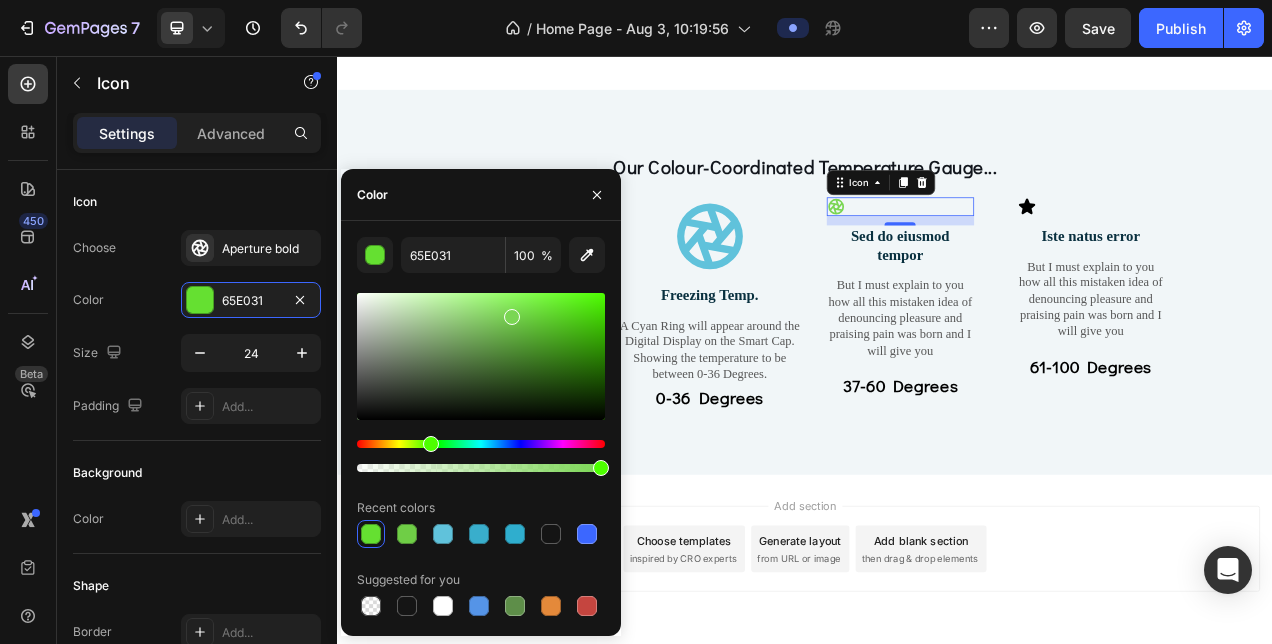 type on "7AD653" 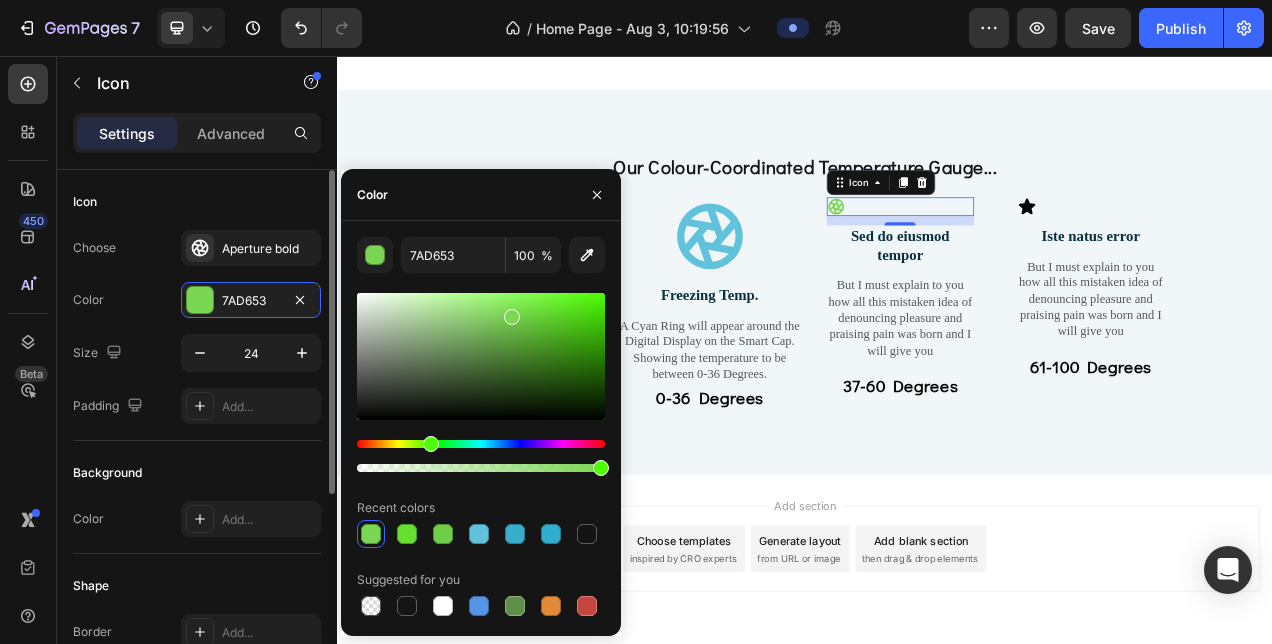 click on "Icon" at bounding box center (197, 202) 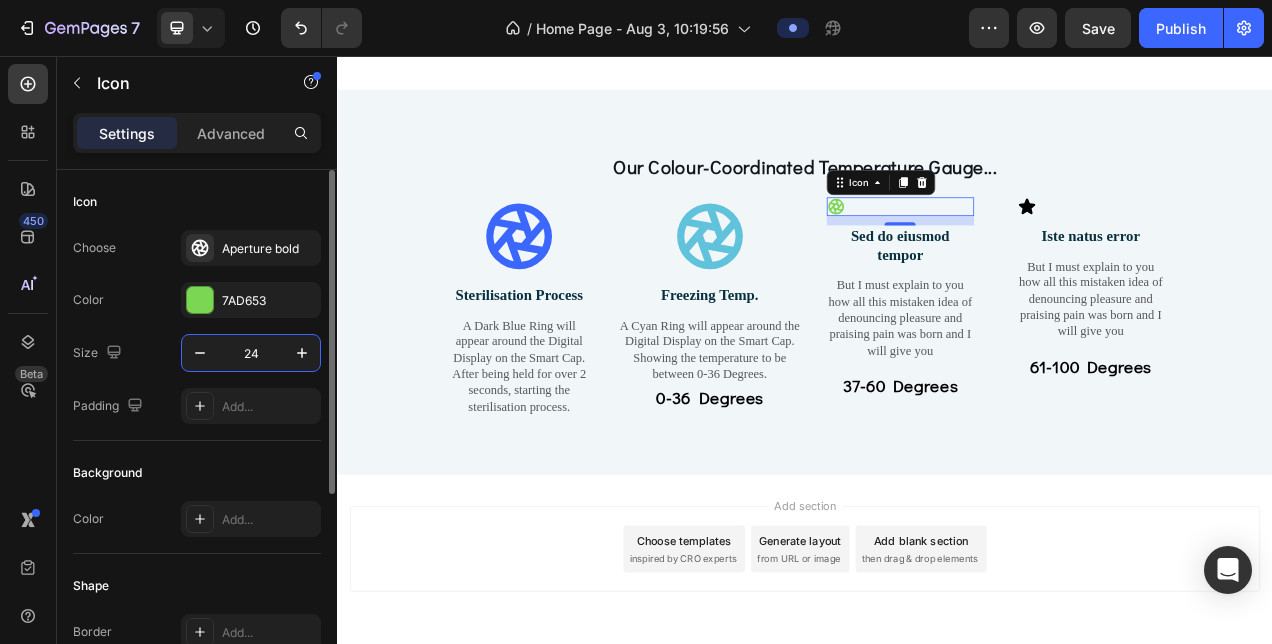 click on "24" at bounding box center [251, 353] 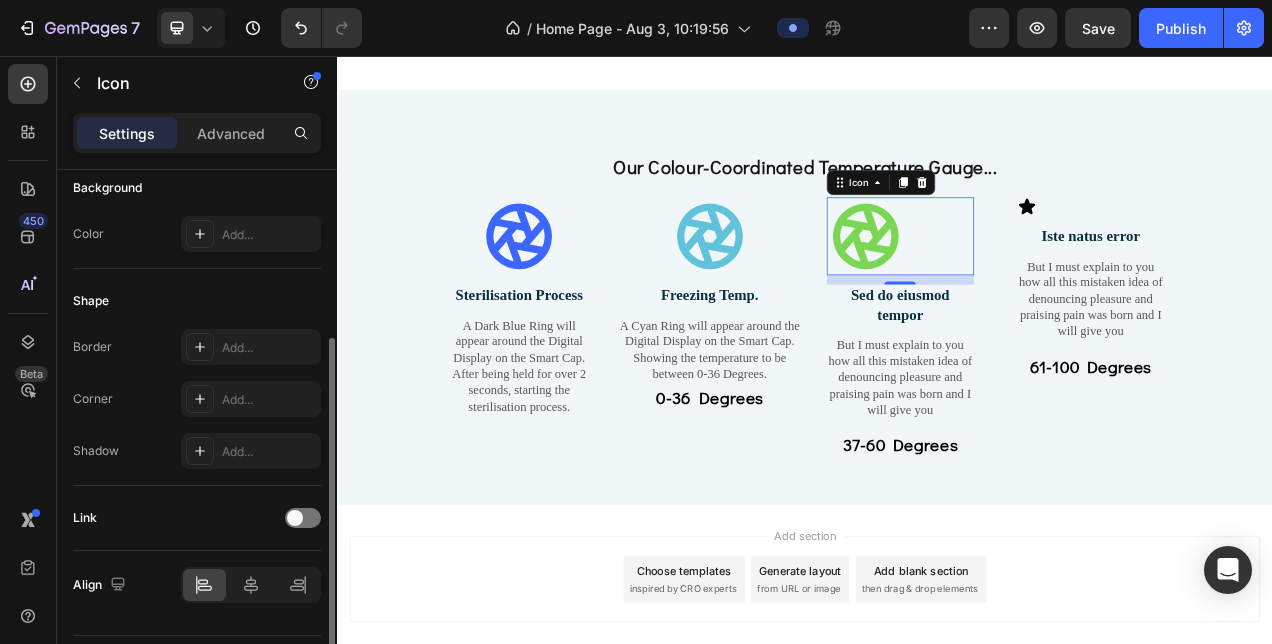 scroll, scrollTop: 338, scrollLeft: 0, axis: vertical 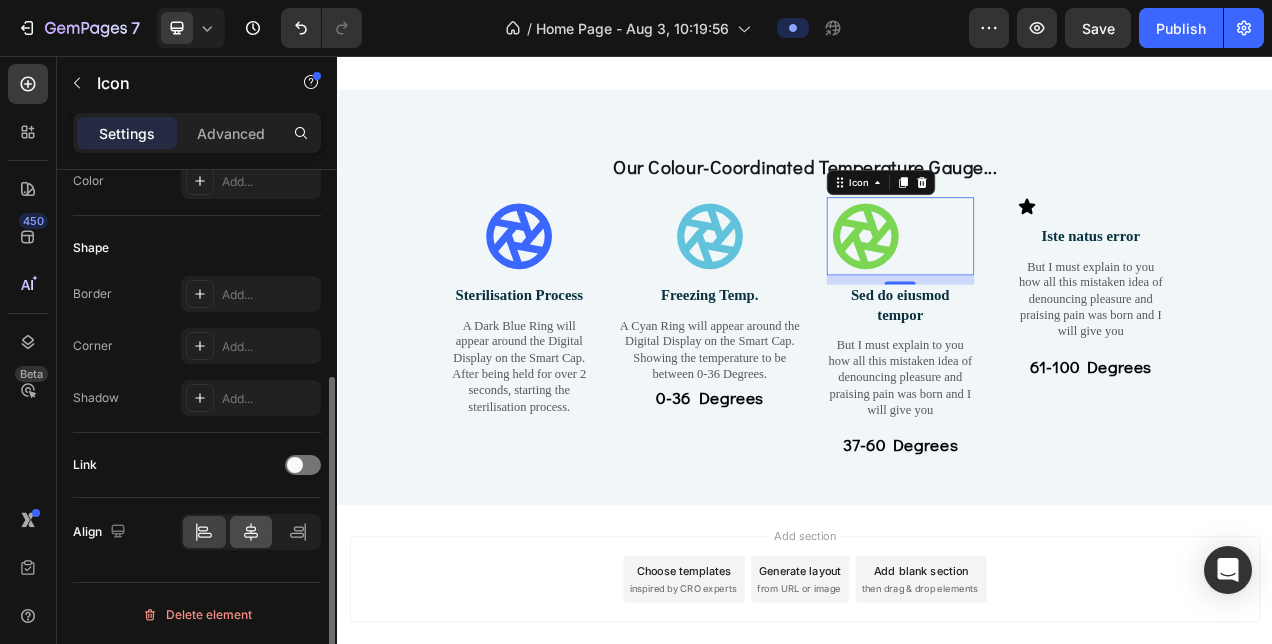 type on "100" 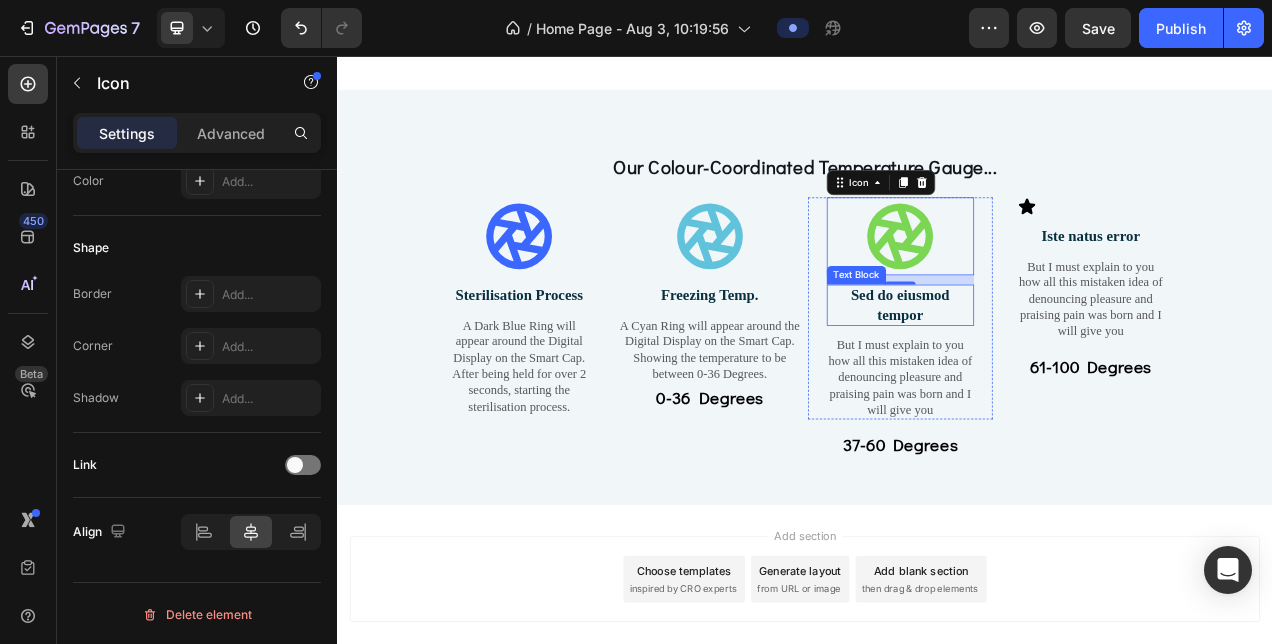 click on "Sed do eiusmod tempor" at bounding box center [1059, 375] 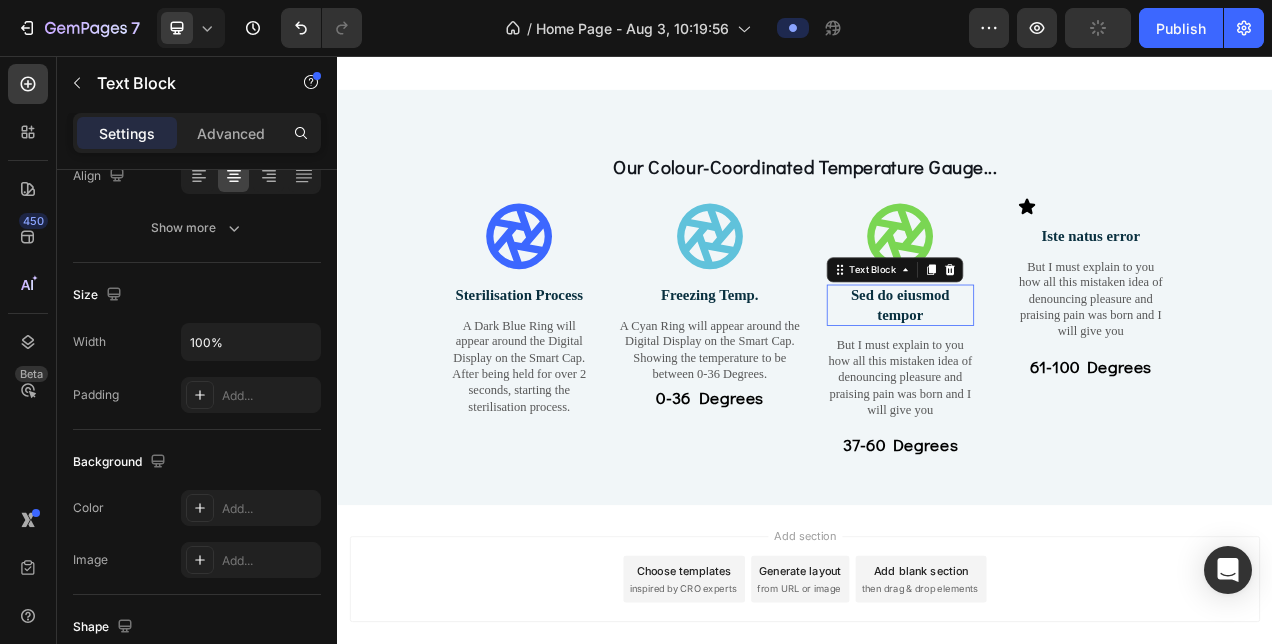 scroll, scrollTop: 0, scrollLeft: 0, axis: both 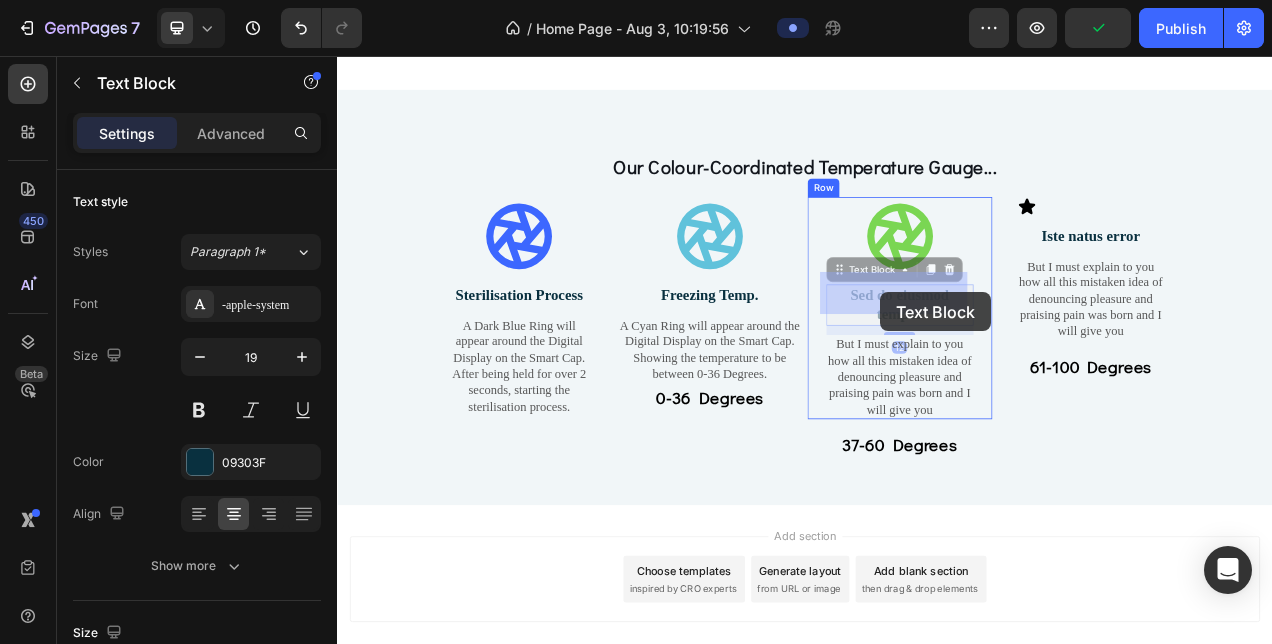 drag, startPoint x: 1104, startPoint y: 369, endPoint x: 1038, endPoint y: 361, distance: 66.48308 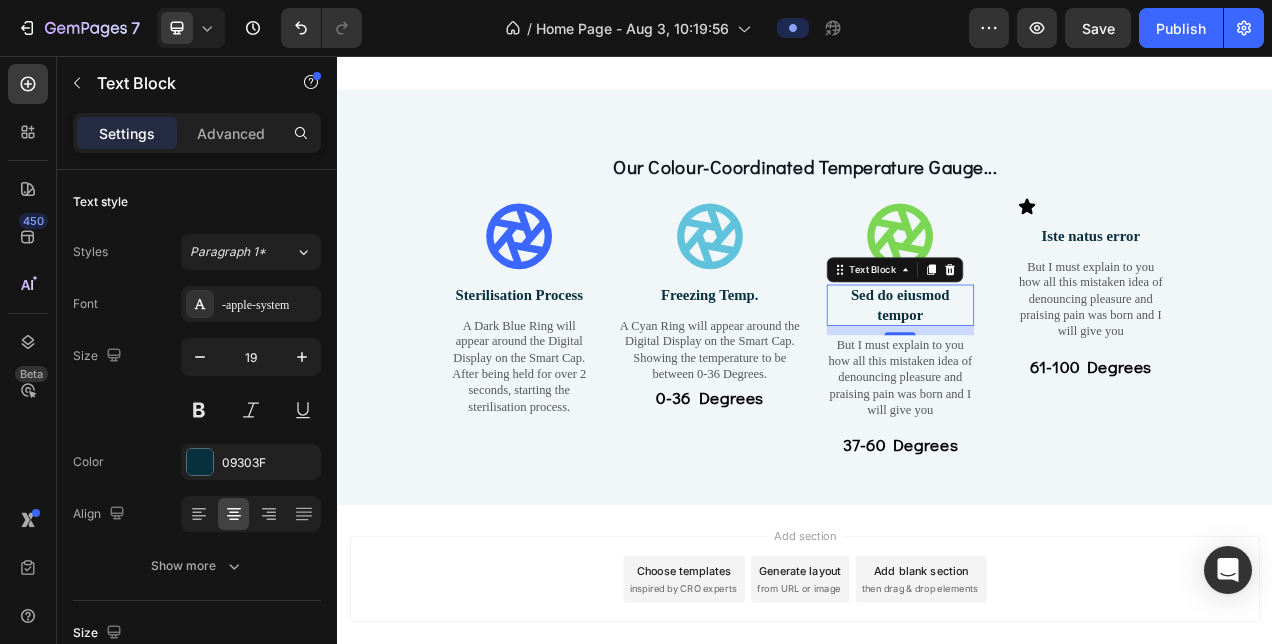 click on "Sed do eiusmod tempor" at bounding box center (1059, 375) 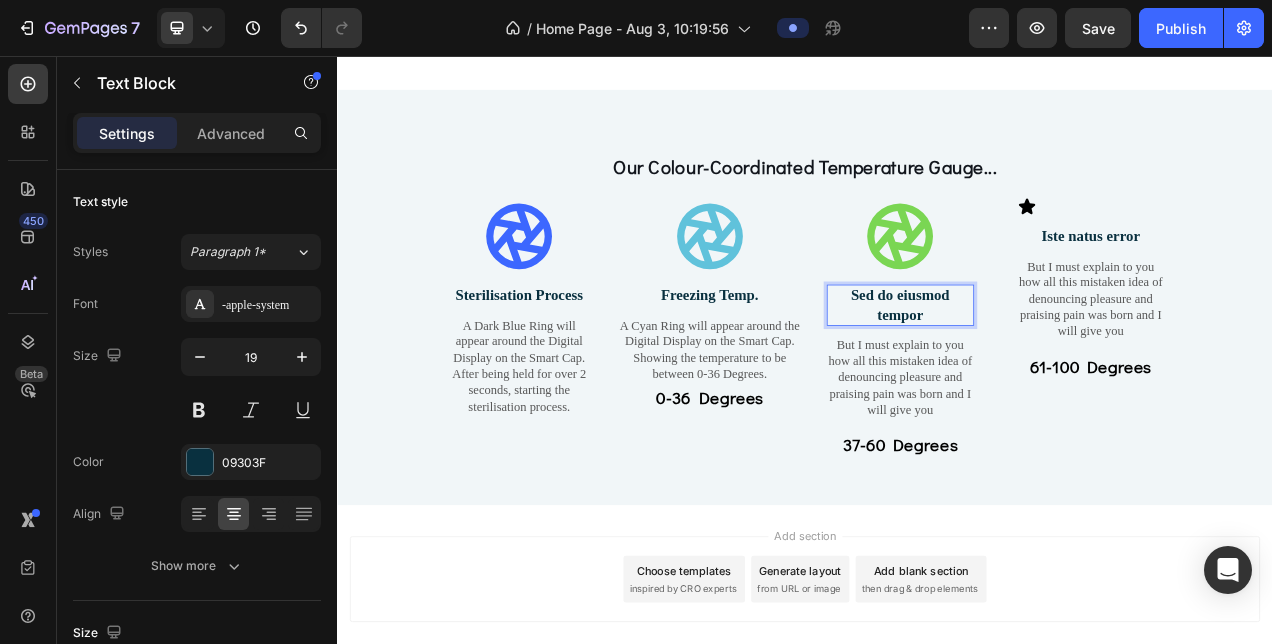 click on "Sed do eiusmod tempor" at bounding box center [1059, 375] 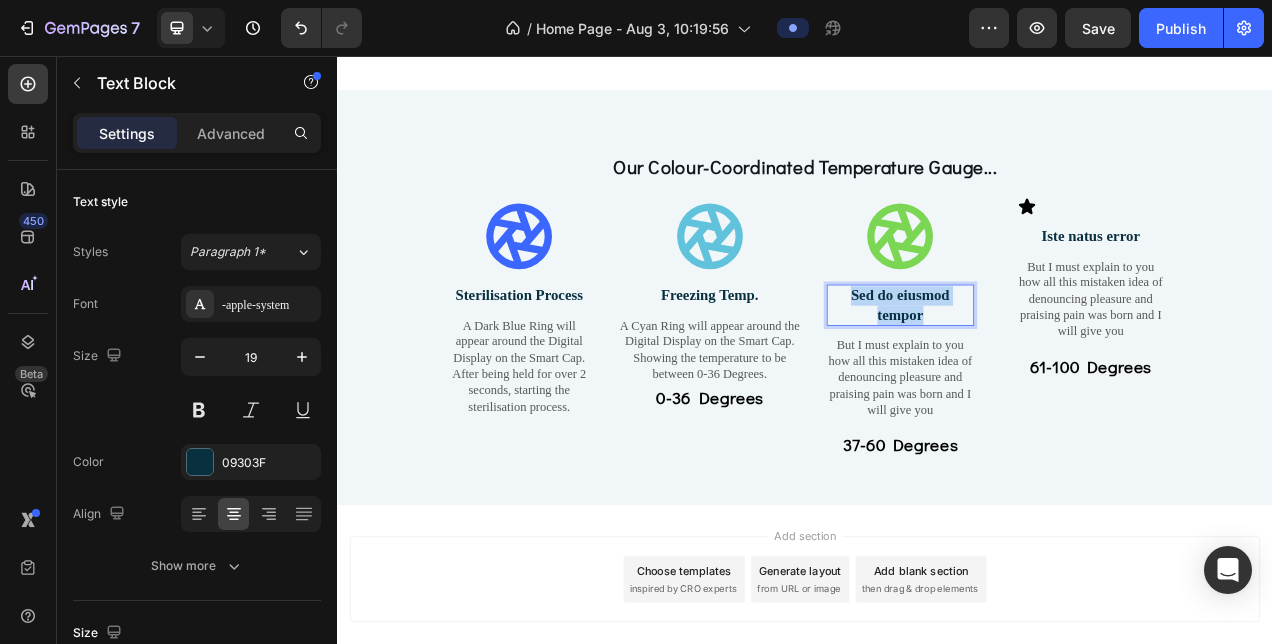 drag, startPoint x: 992, startPoint y: 350, endPoint x: 1113, endPoint y: 368, distance: 122.33152 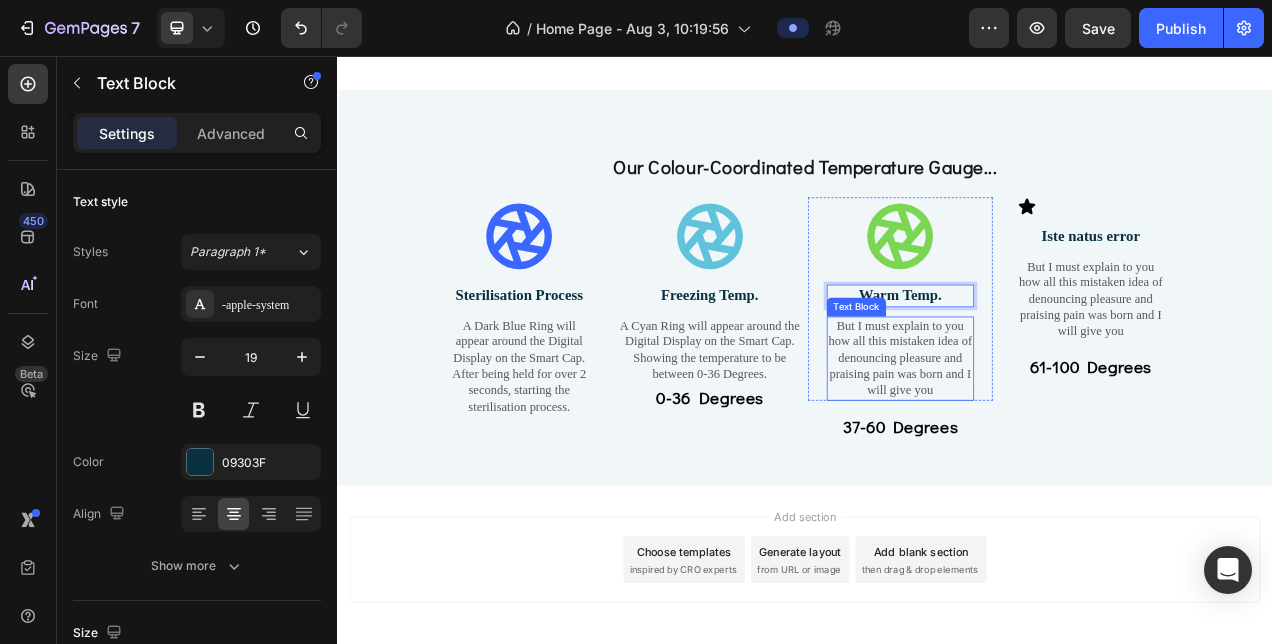 click on "Icon Warm Temp. Text Block   12 But I must explain to you how all this mistaken idea of denouncing pleasure and praising pain was born and I will give you Text Block Row" at bounding box center [1059, 367] 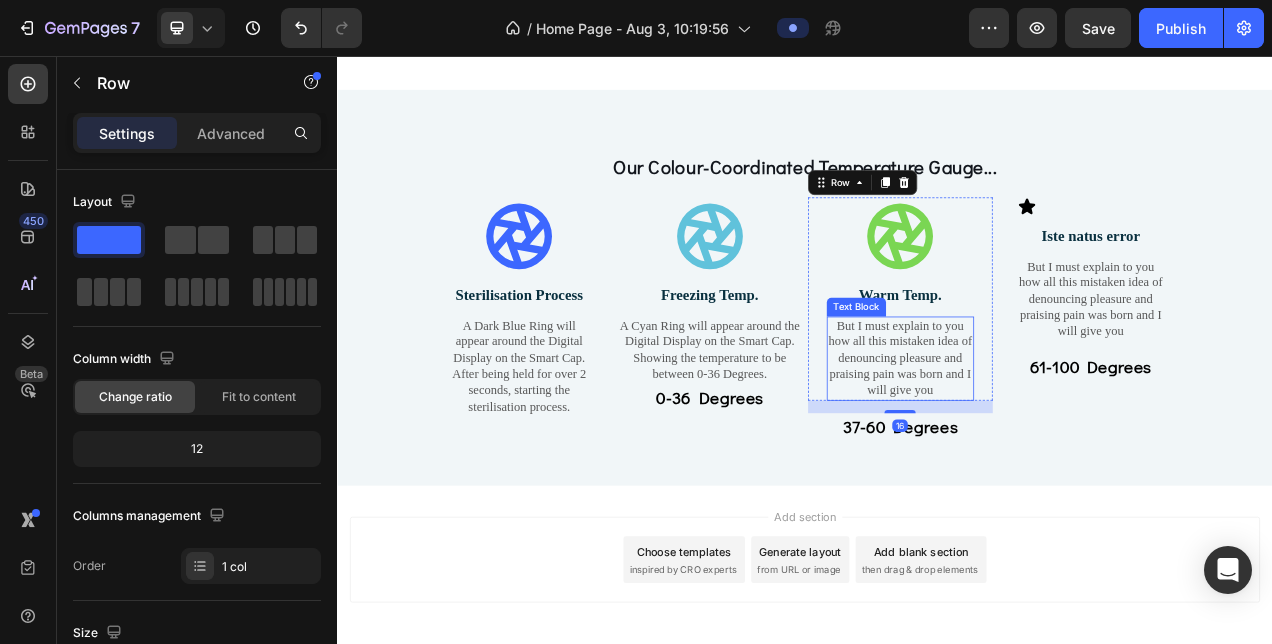 click on "But I must explain to you how all this mistaken idea of denouncing pleasure and praising pain was born and I will give you" at bounding box center (1059, 444) 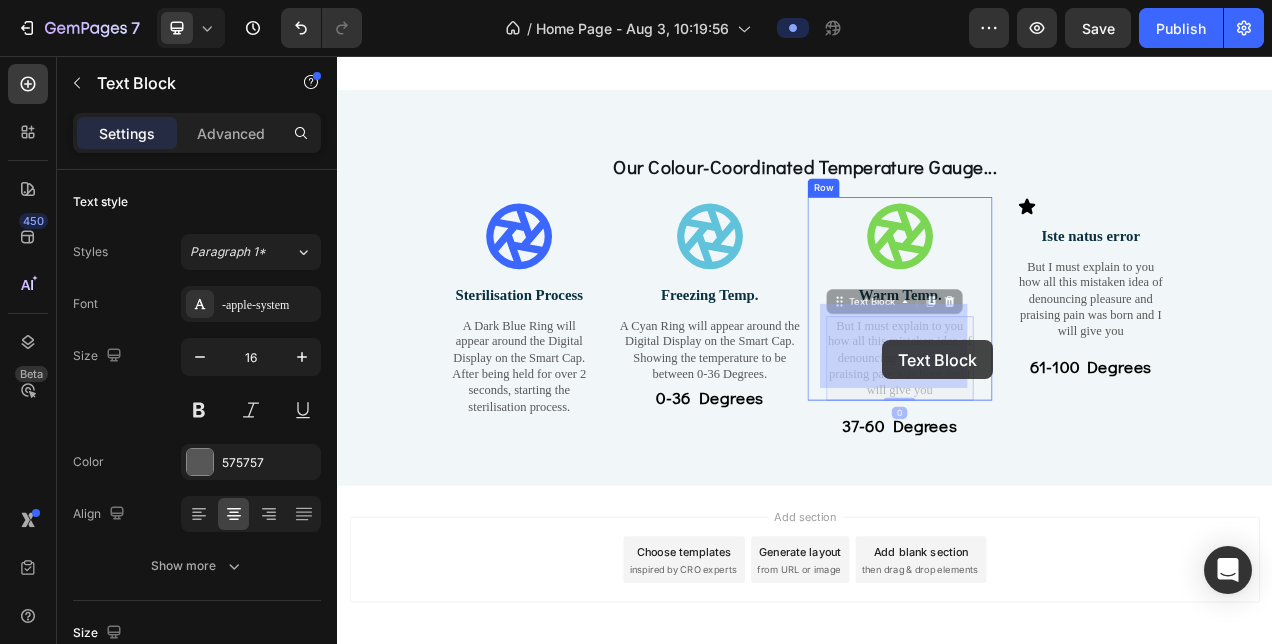 drag, startPoint x: 1109, startPoint y: 463, endPoint x: 1042, endPoint y: 424, distance: 77.52419 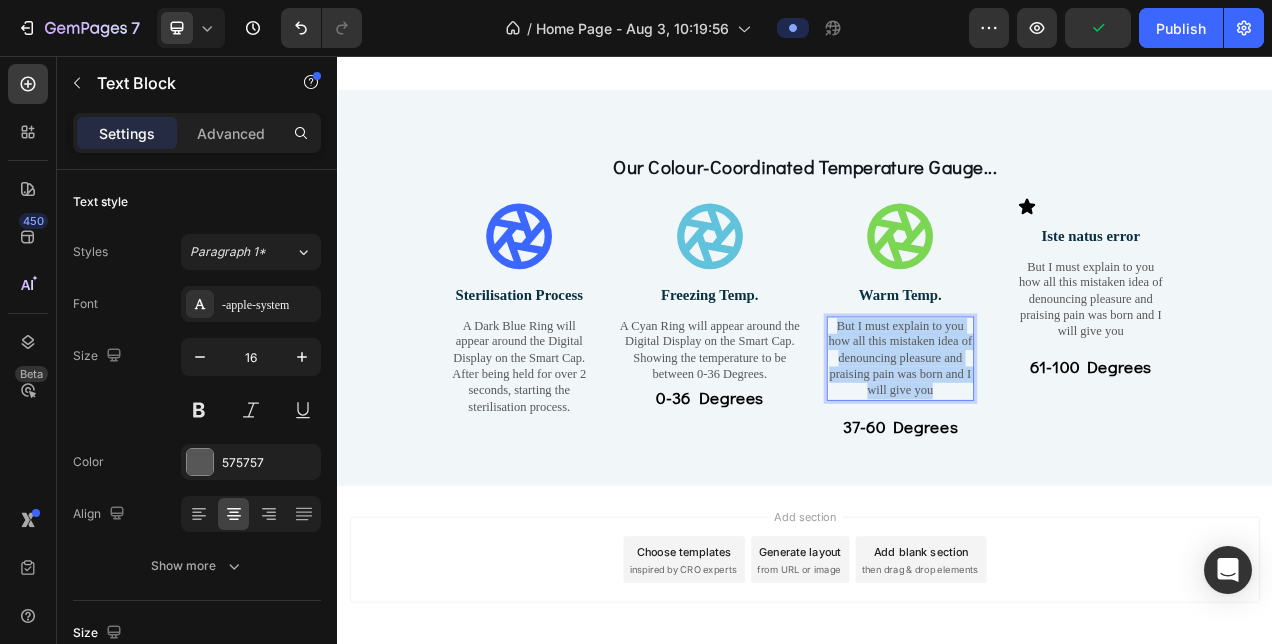 drag, startPoint x: 1104, startPoint y: 475, endPoint x: 968, endPoint y: 382, distance: 164.7574 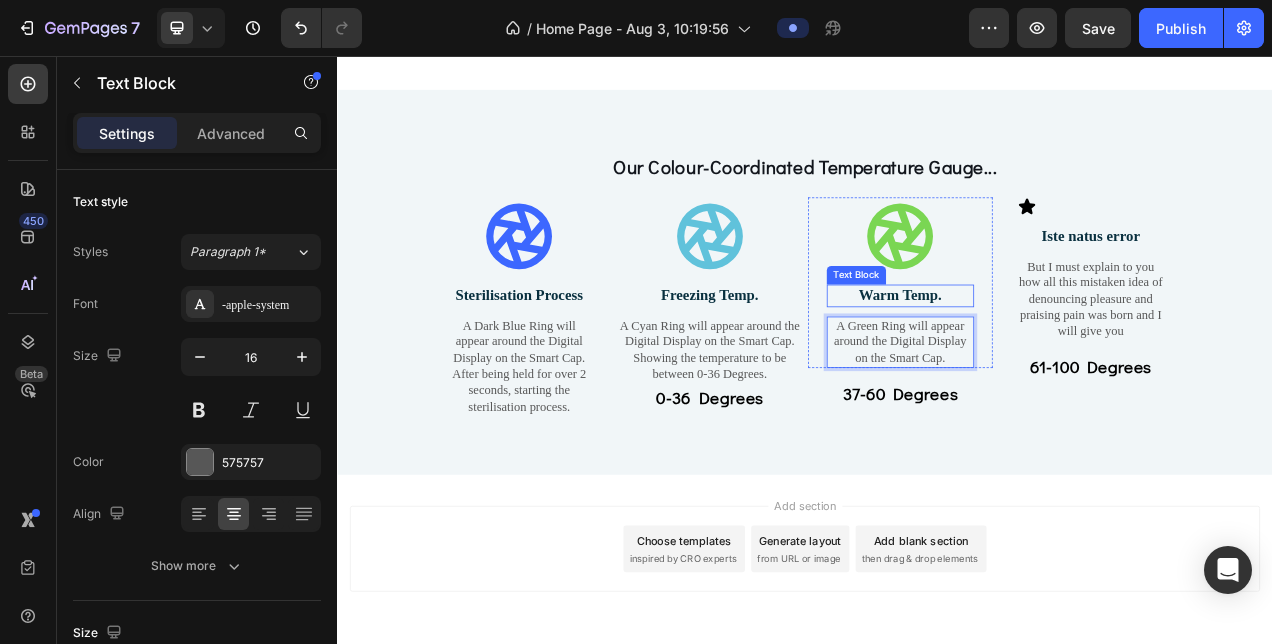 click on "Warm Temp." at bounding box center (1059, 363) 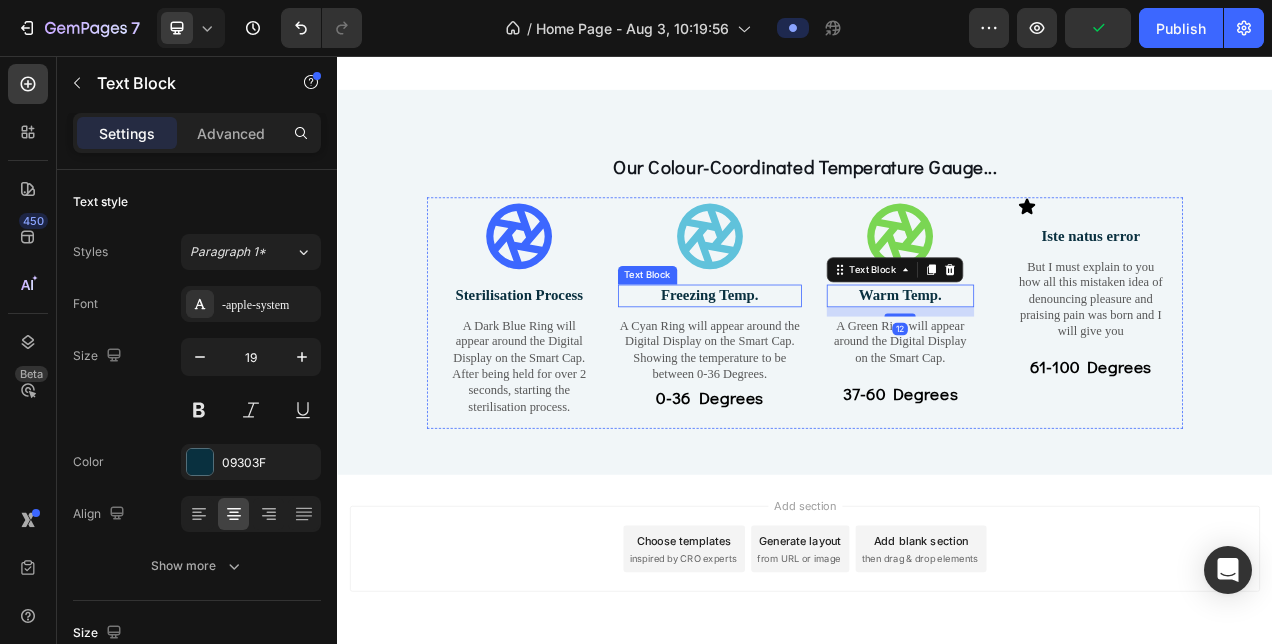 click on "Freezing Temp." at bounding box center (815, 363) 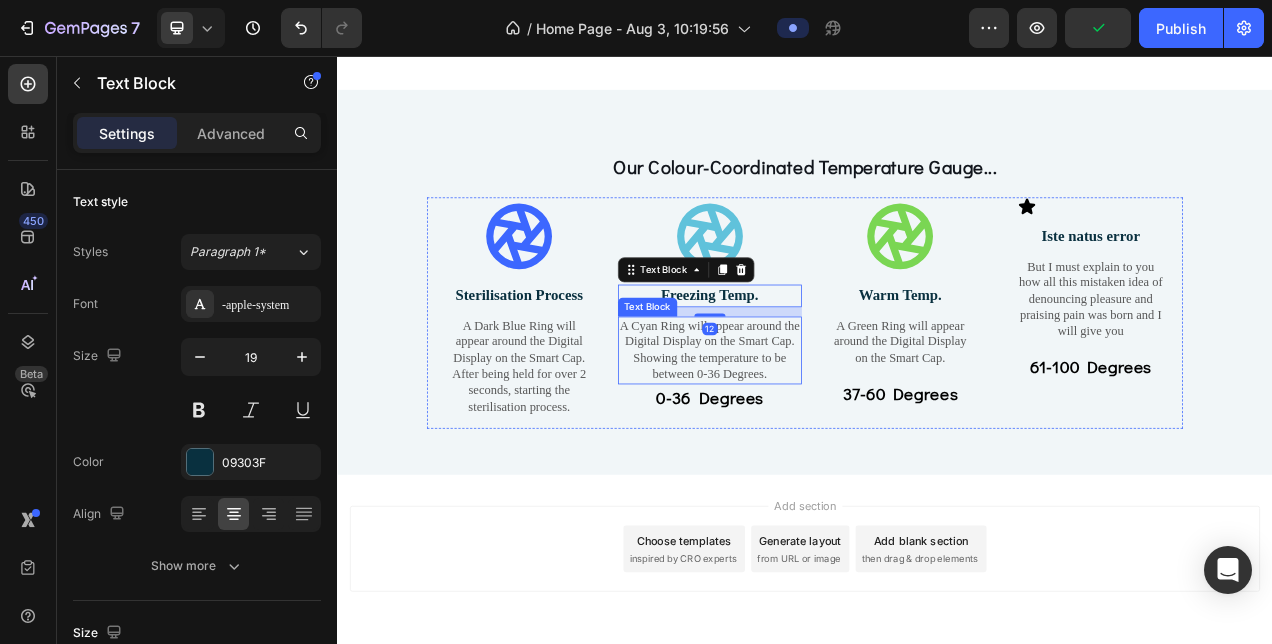 click on "A Cyan Ring will appear around the Digital Display on the Smart Cap. Showing the temperature to be between 0-36 Degrees." at bounding box center [815, 433] 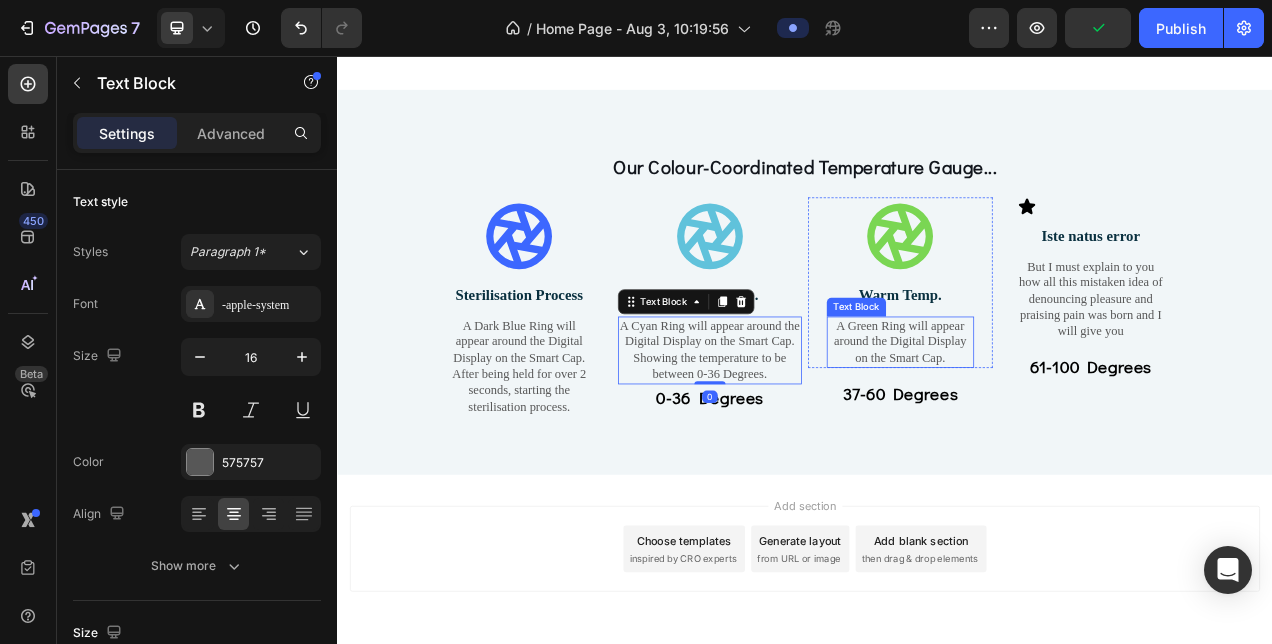 click on "A Green Ring will appear around the Digital Display on the Smart Cap." at bounding box center [1059, 423] 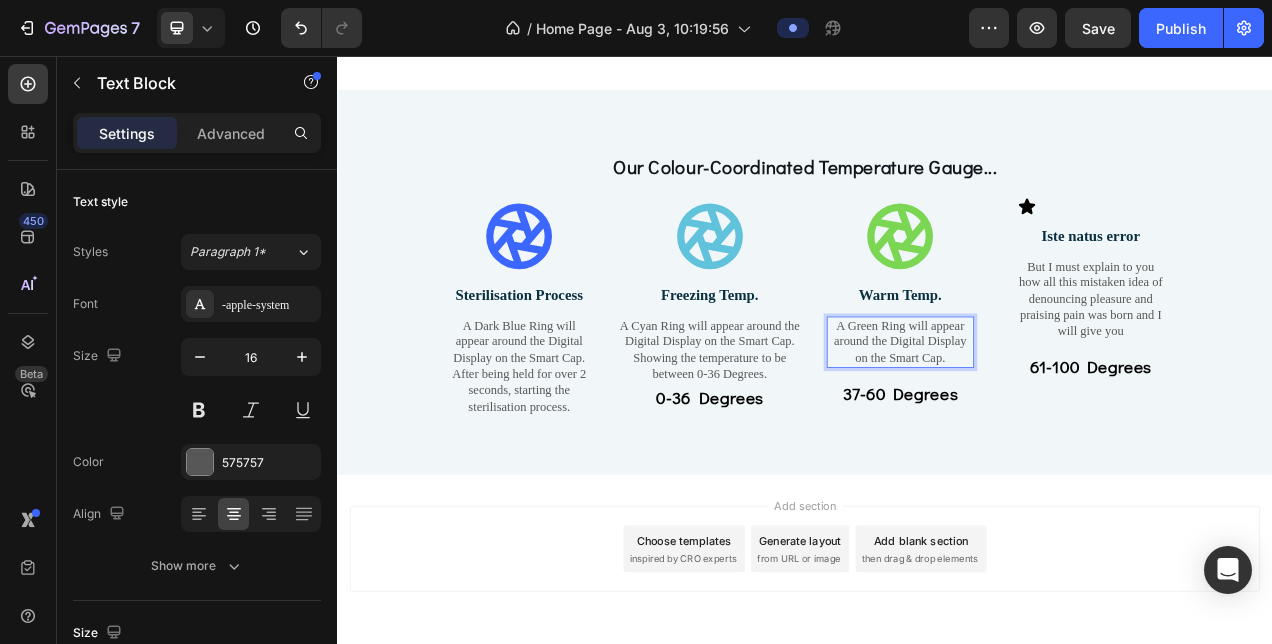 click on "A Green Ring will appear around the Digital Display on the Smart Cap." at bounding box center [1059, 423] 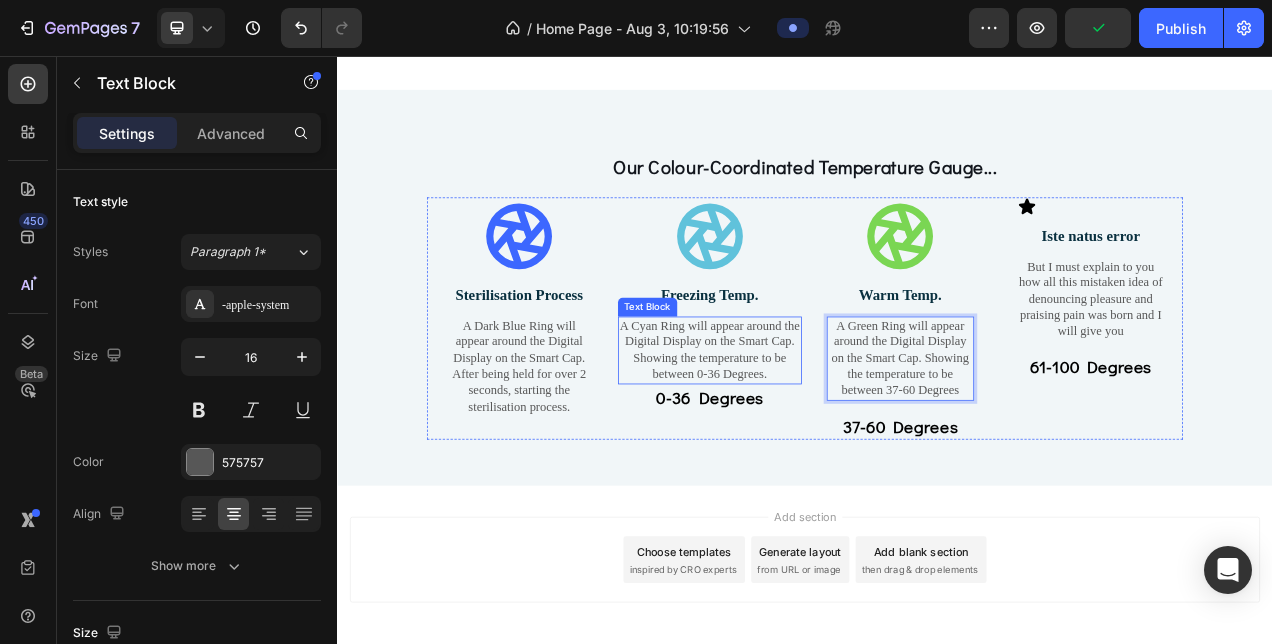 click on "A Cyan Ring will appear around the Digital Display on the Smart Cap. Showing the temperature to be between 0-36 Degrees." at bounding box center (815, 433) 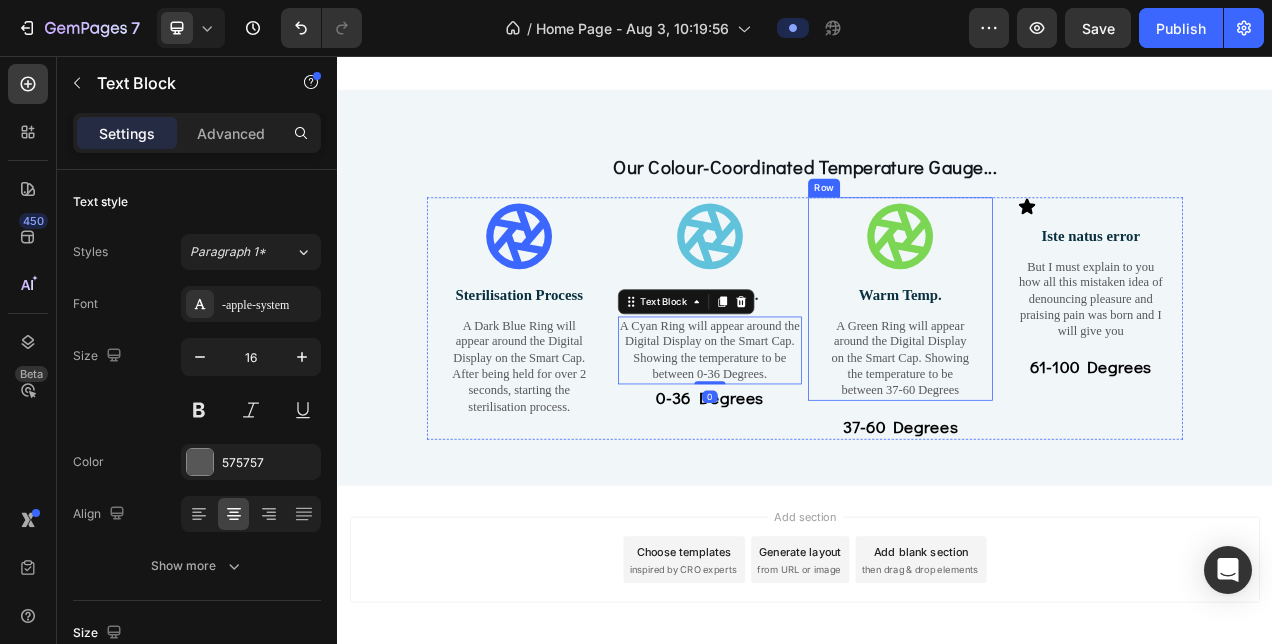 click on "Freezing Temp." at bounding box center (815, 363) 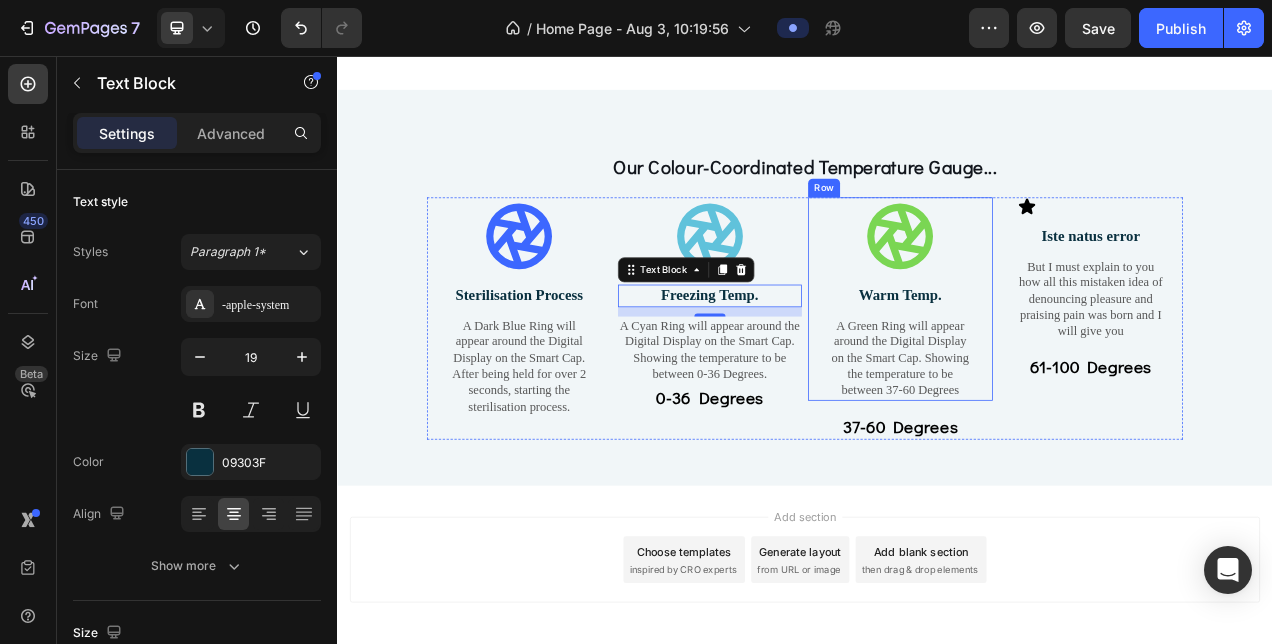click on "Warm Temp." at bounding box center (1059, 363) 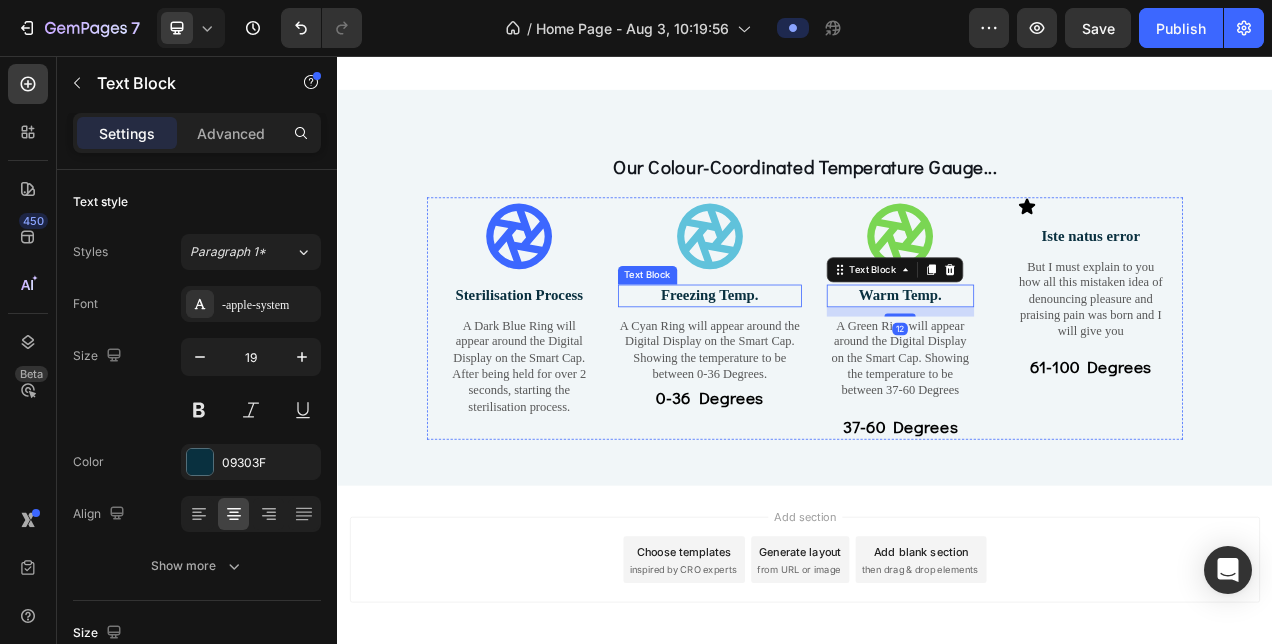 click on "Freezing Temp." at bounding box center (815, 363) 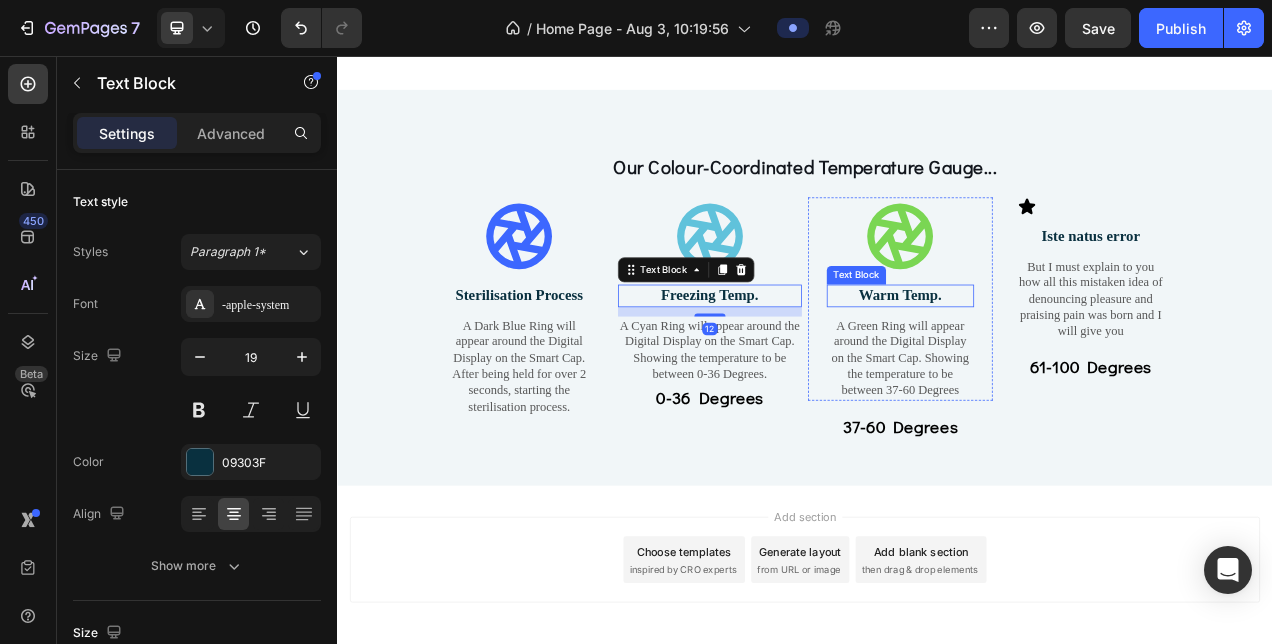 click on "Warm Temp." at bounding box center (1059, 363) 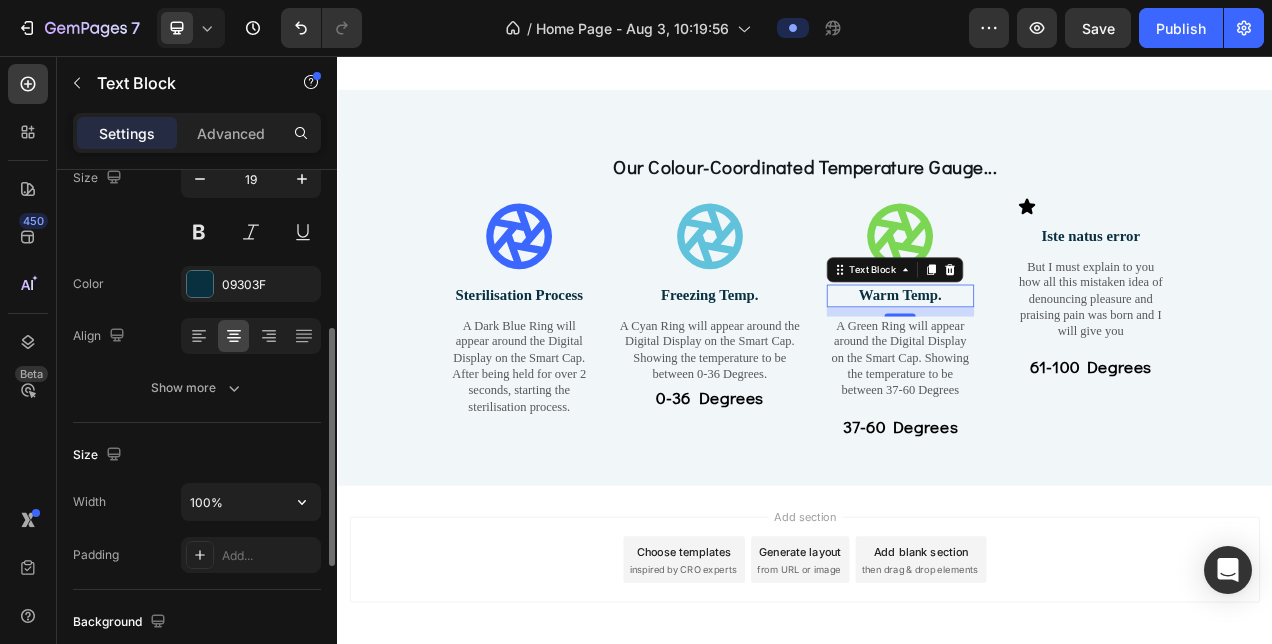 scroll, scrollTop: 259, scrollLeft: 0, axis: vertical 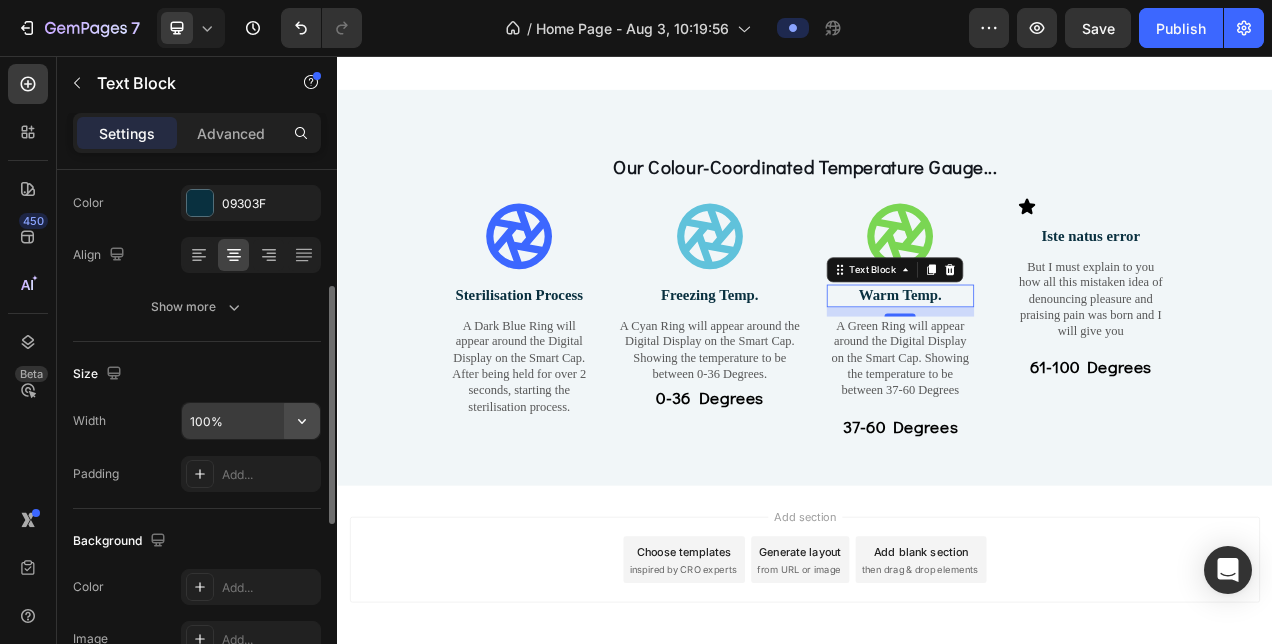 click 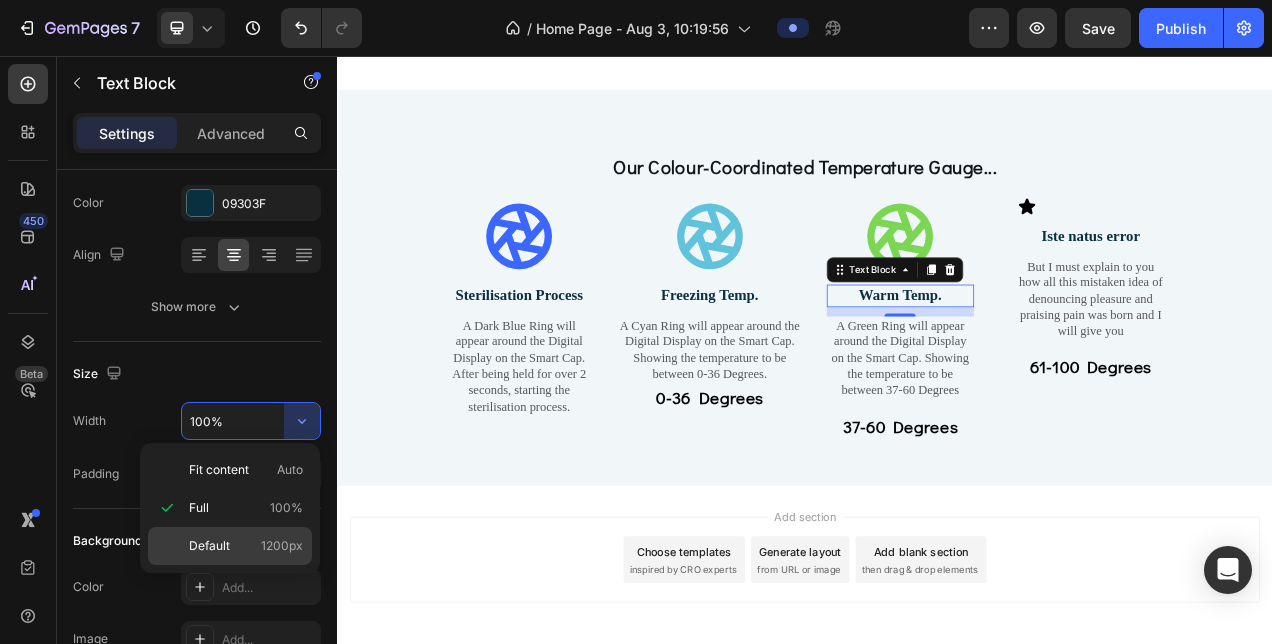 click on "1200px" at bounding box center [282, 546] 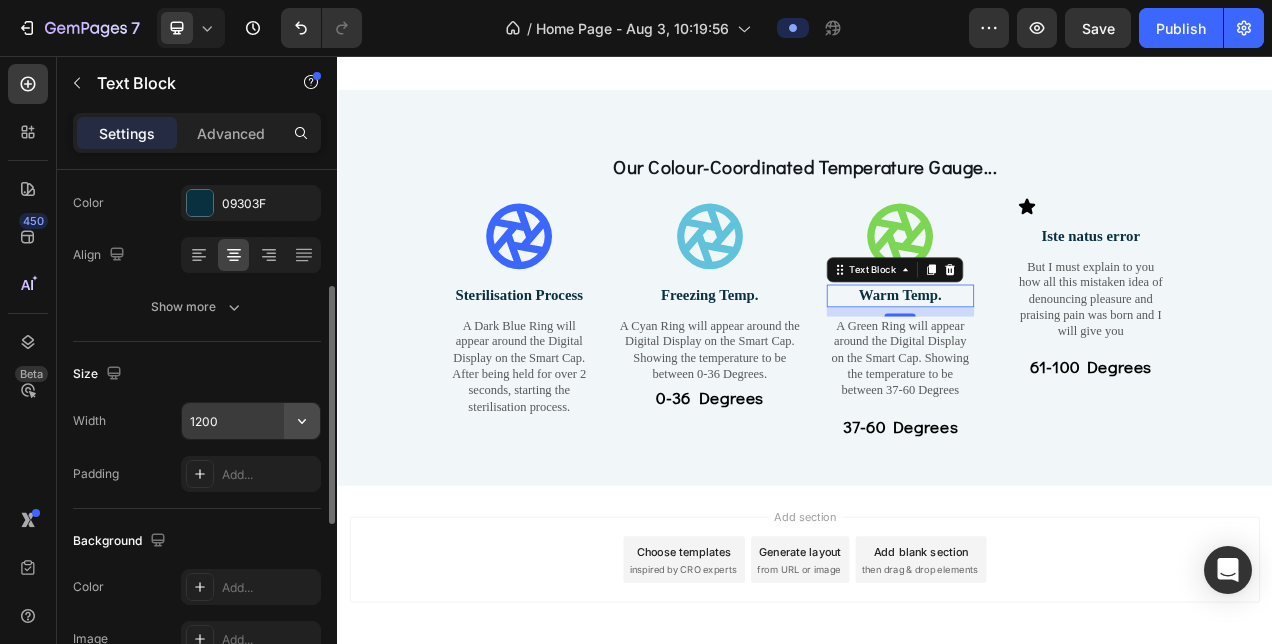 click 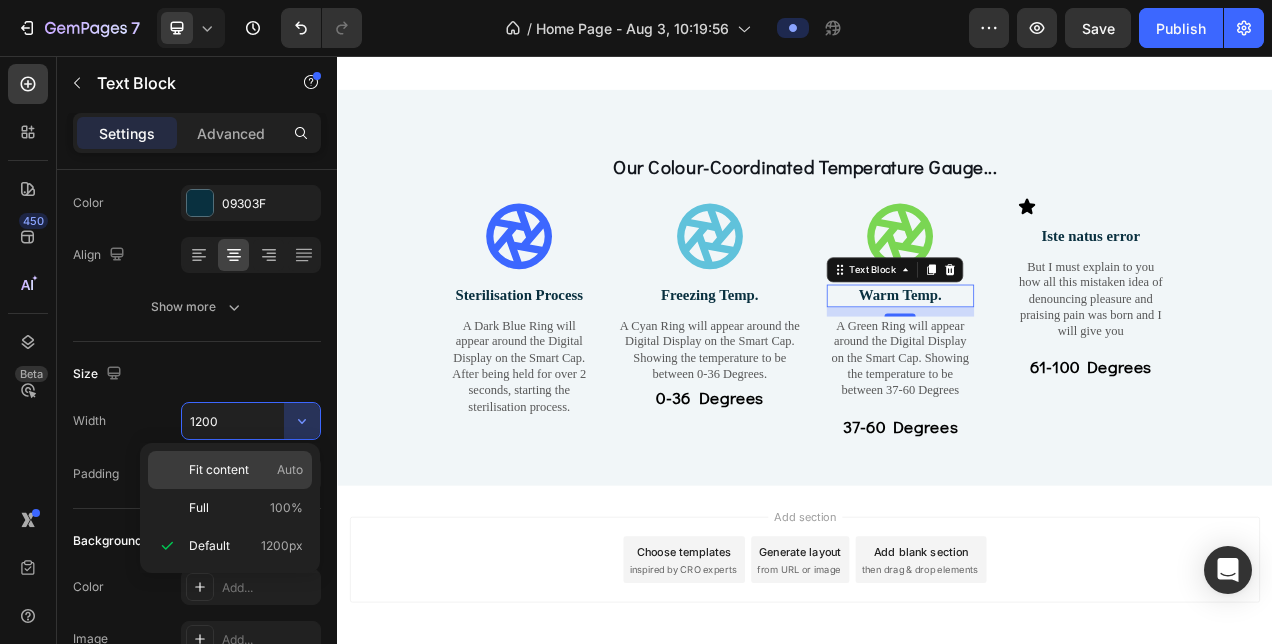 click on "Fit content" at bounding box center [219, 470] 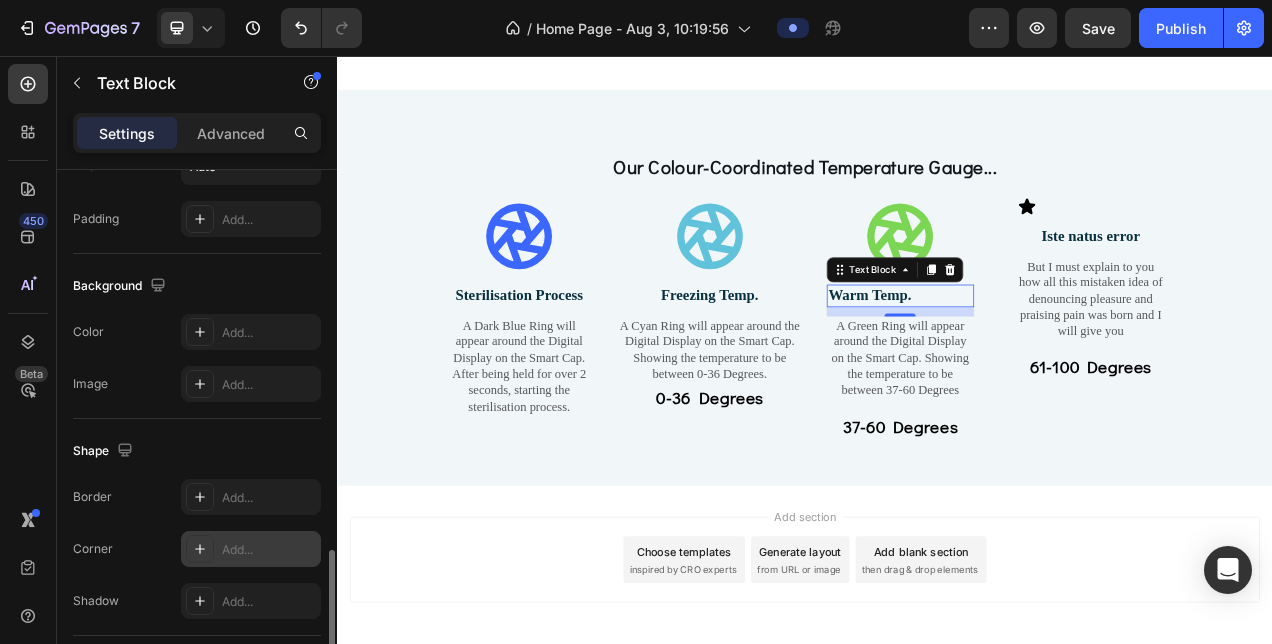 scroll, scrollTop: 651, scrollLeft: 0, axis: vertical 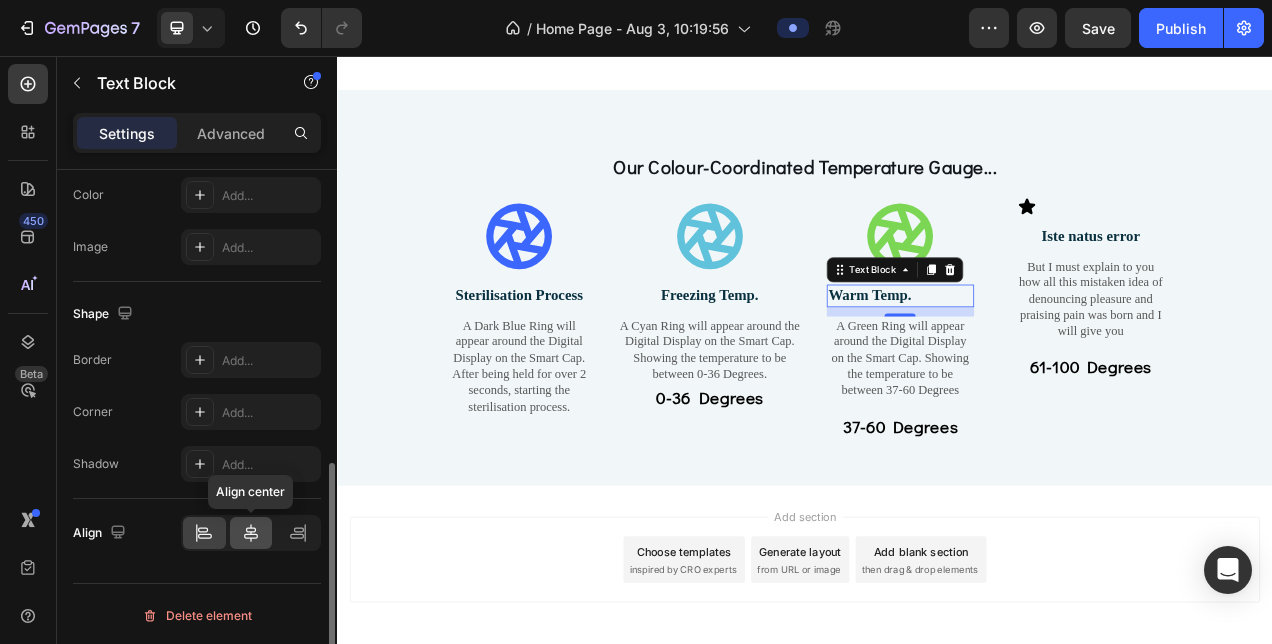 click 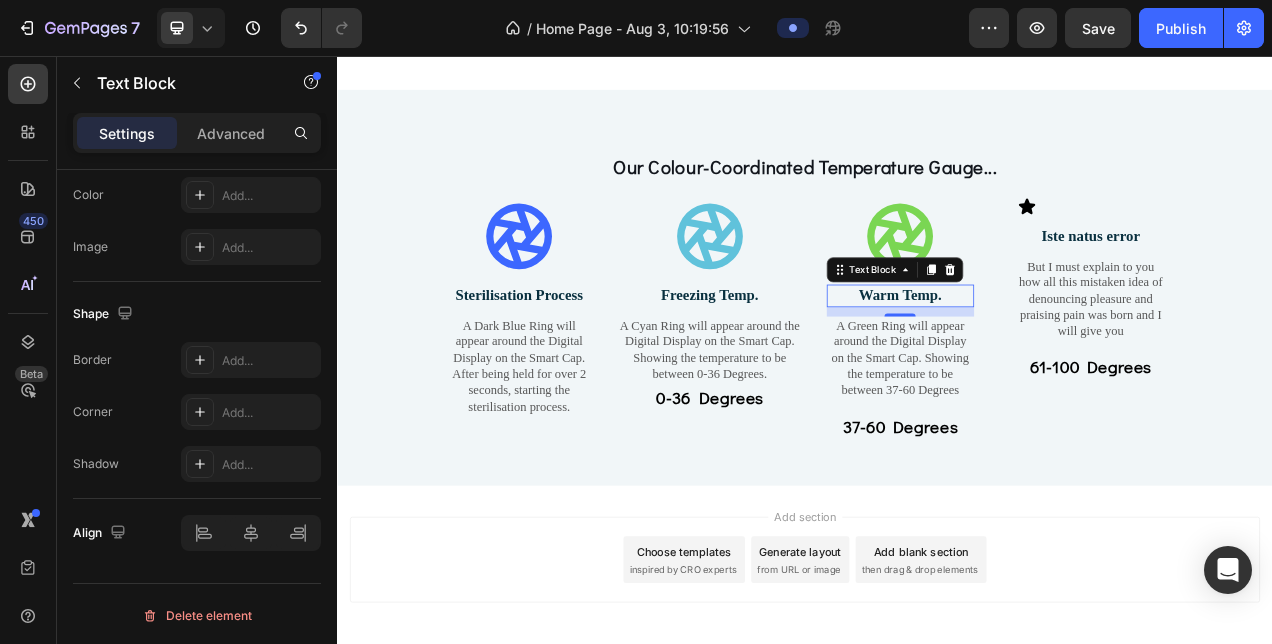 click on "A Green Ring will appear around the Digital Display on the Smart Cap. Showing the temperature to be between 37-60 Degrees" at bounding box center [1059, 444] 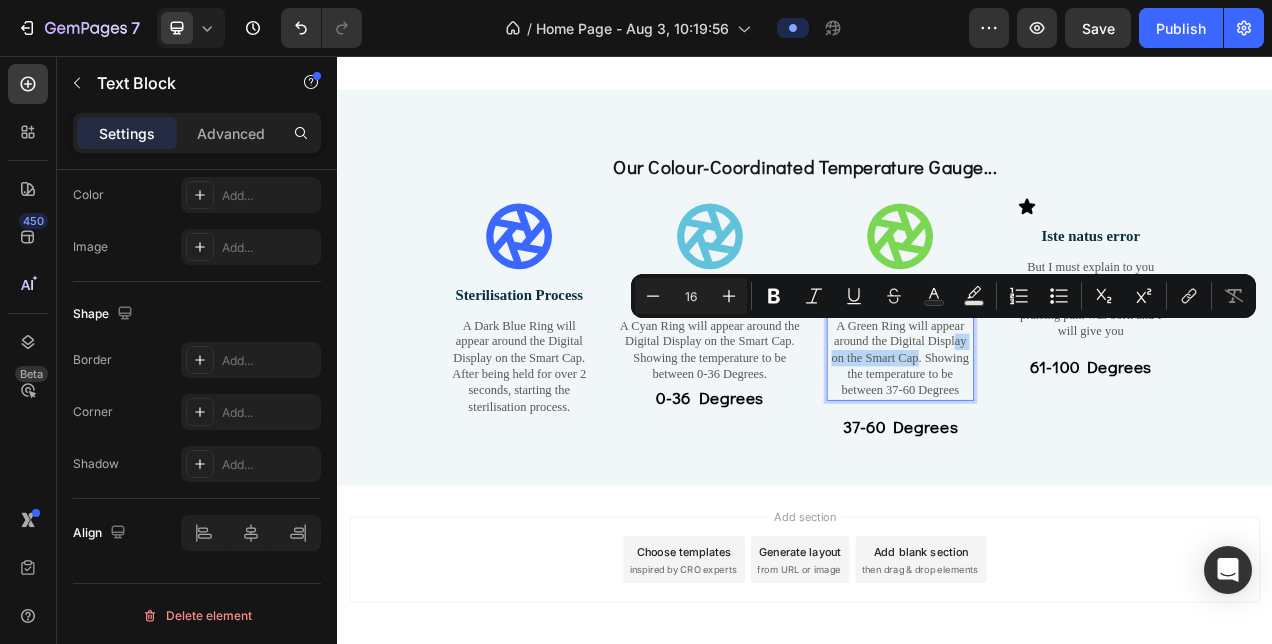 drag, startPoint x: 1074, startPoint y: 432, endPoint x: 1122, endPoint y: 398, distance: 58.821766 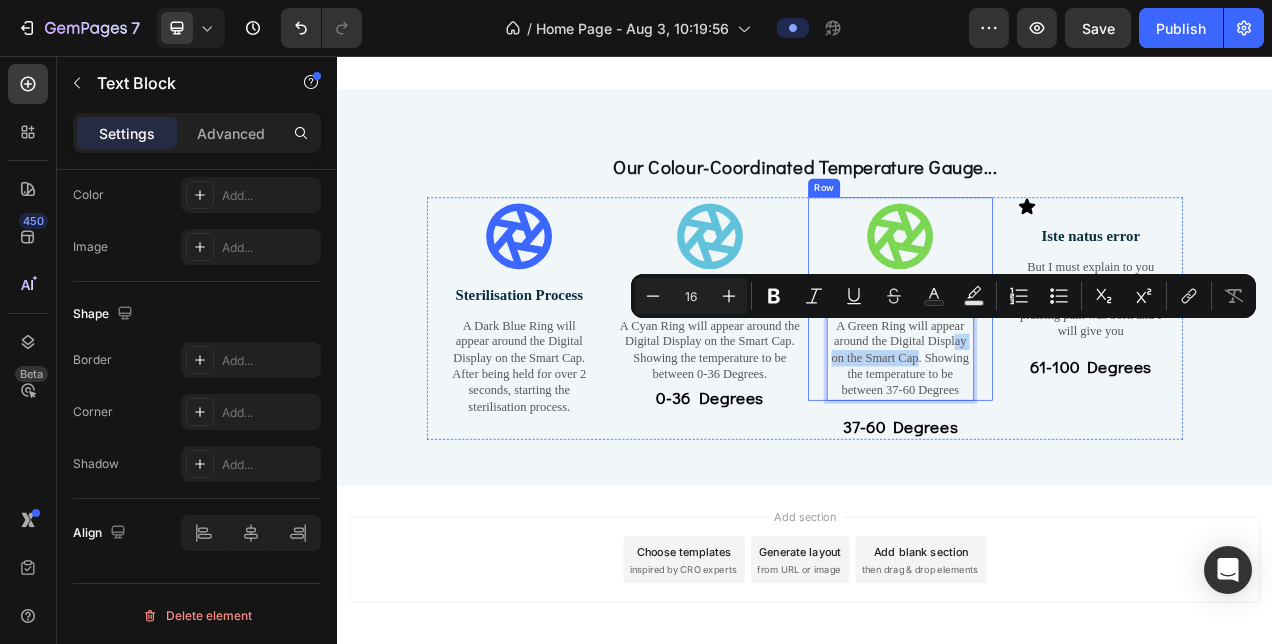 click on "Icon Warm Temp. Text Block A Green Ring will appear around the Digital Display on the Smart Cap. Showing the temperature to be between 37-60 Degrees Text Block   0 Row" at bounding box center (1059, 367) 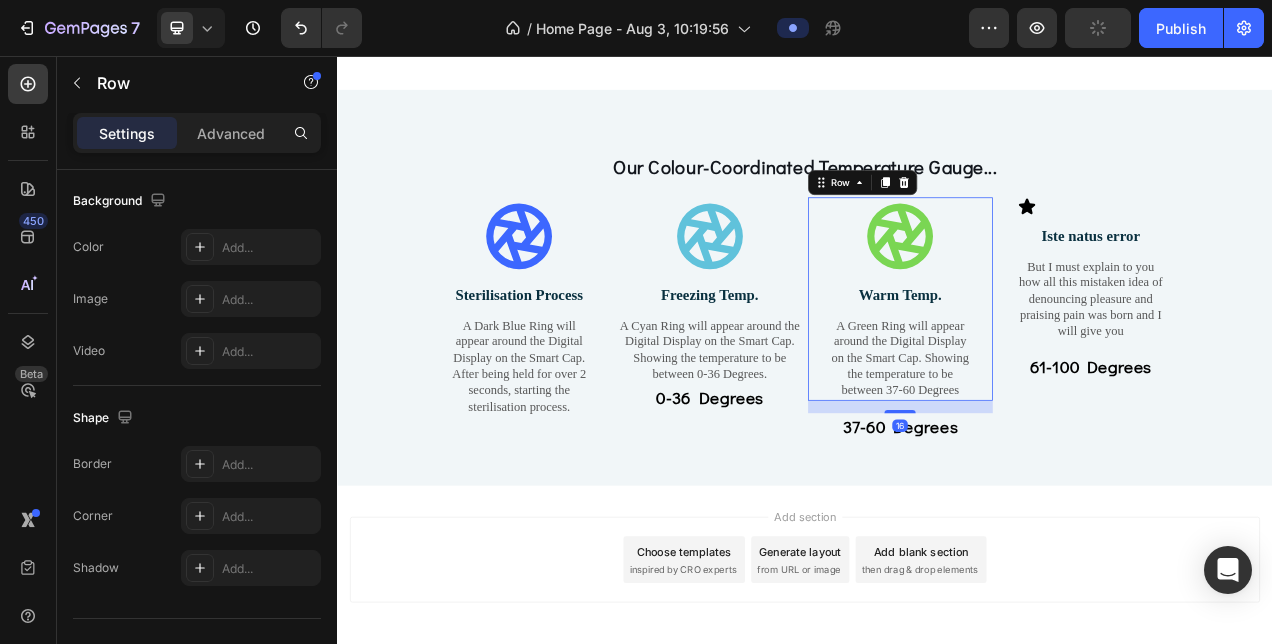 scroll, scrollTop: 0, scrollLeft: 0, axis: both 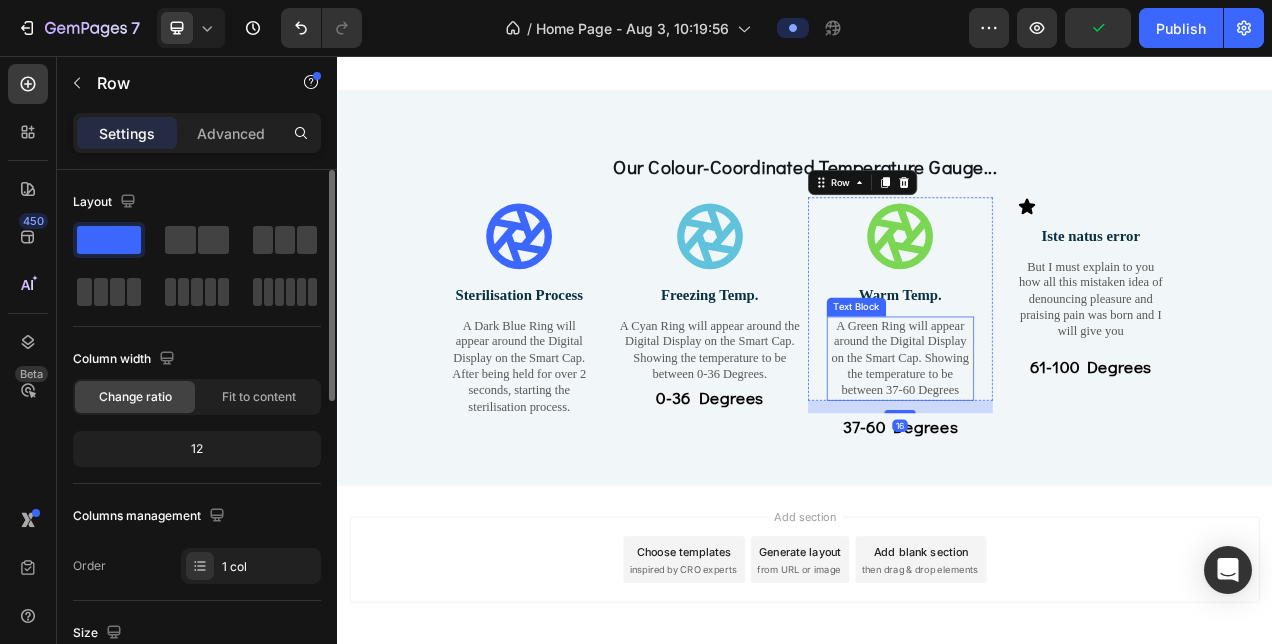 click on "A Green Ring will appear around the Digital Display on the Smart Cap. Showing the temperature to be between 37-60 Degrees" at bounding box center [1059, 444] 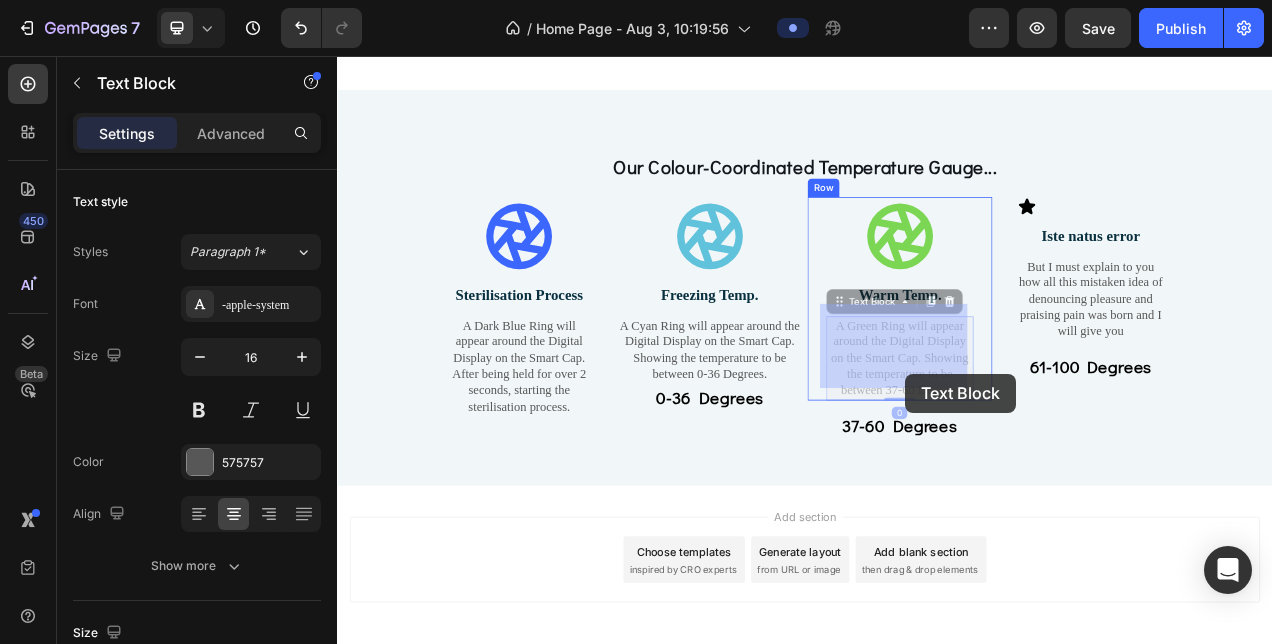 drag, startPoint x: 1002, startPoint y: 357, endPoint x: 1068, endPoint y: 458, distance: 120.65239 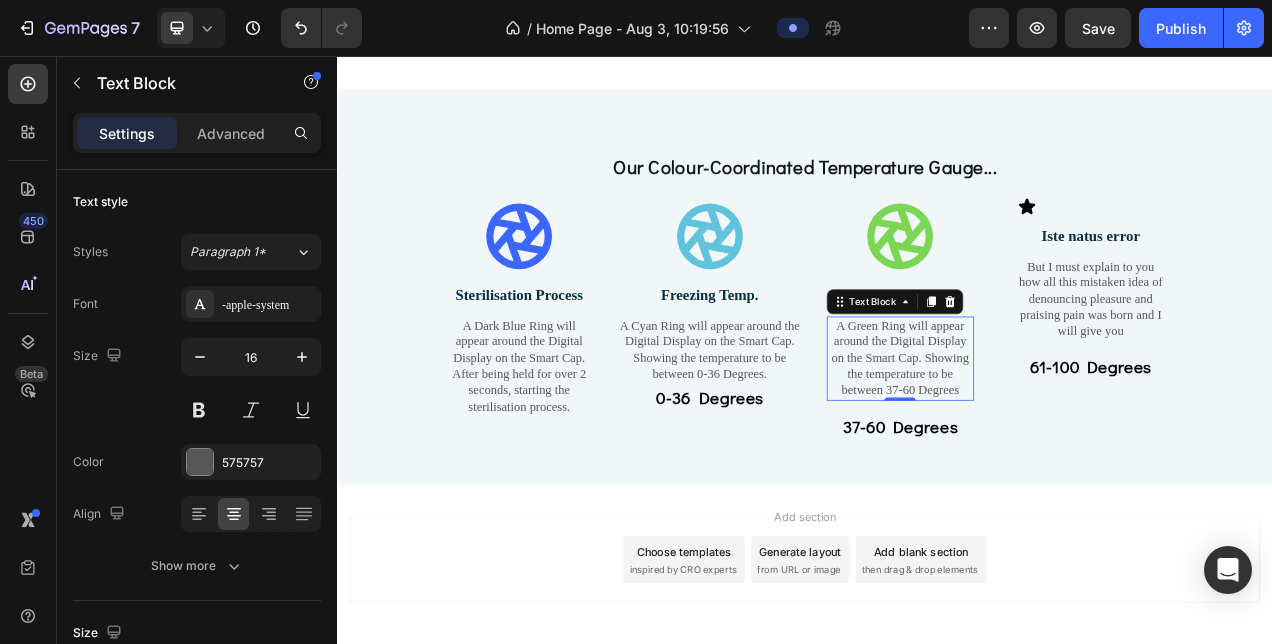 click on "Settings Advanced" at bounding box center (197, 133) 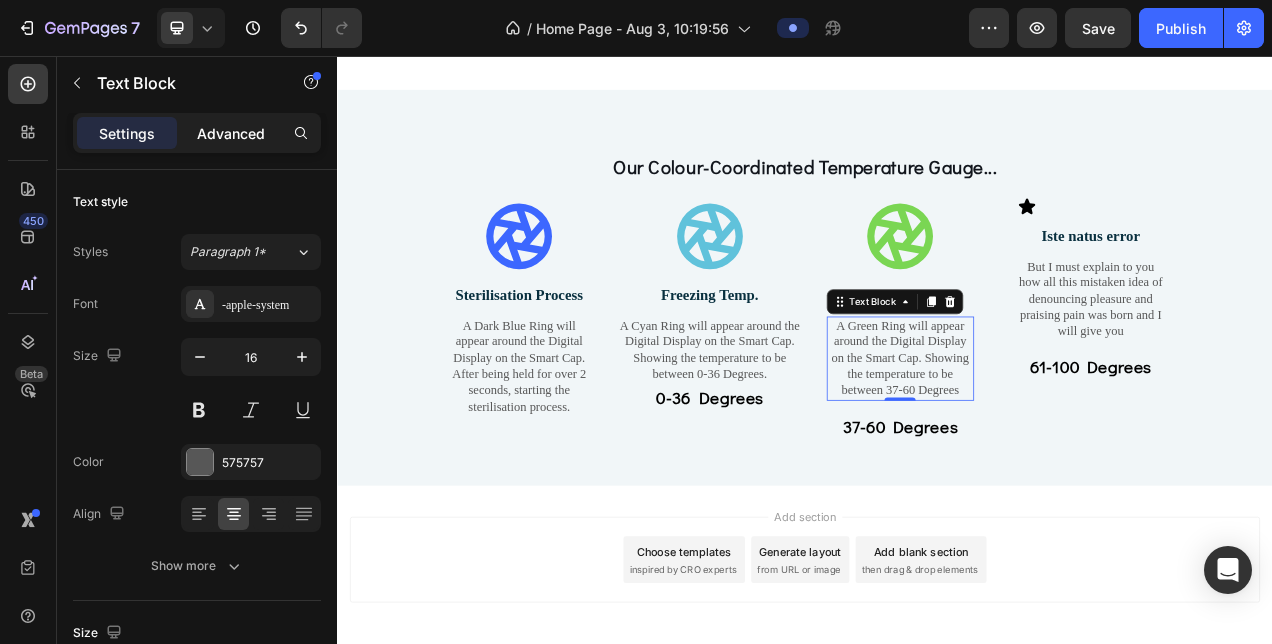 click on "Advanced" at bounding box center (231, 133) 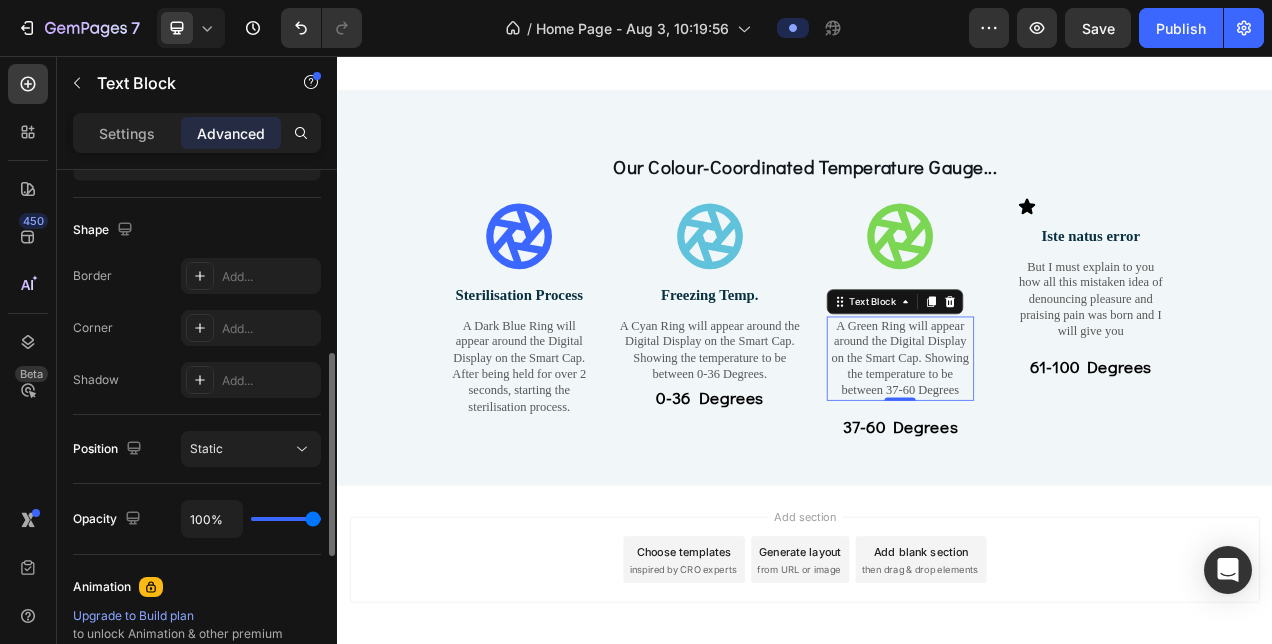 scroll, scrollTop: 0, scrollLeft: 0, axis: both 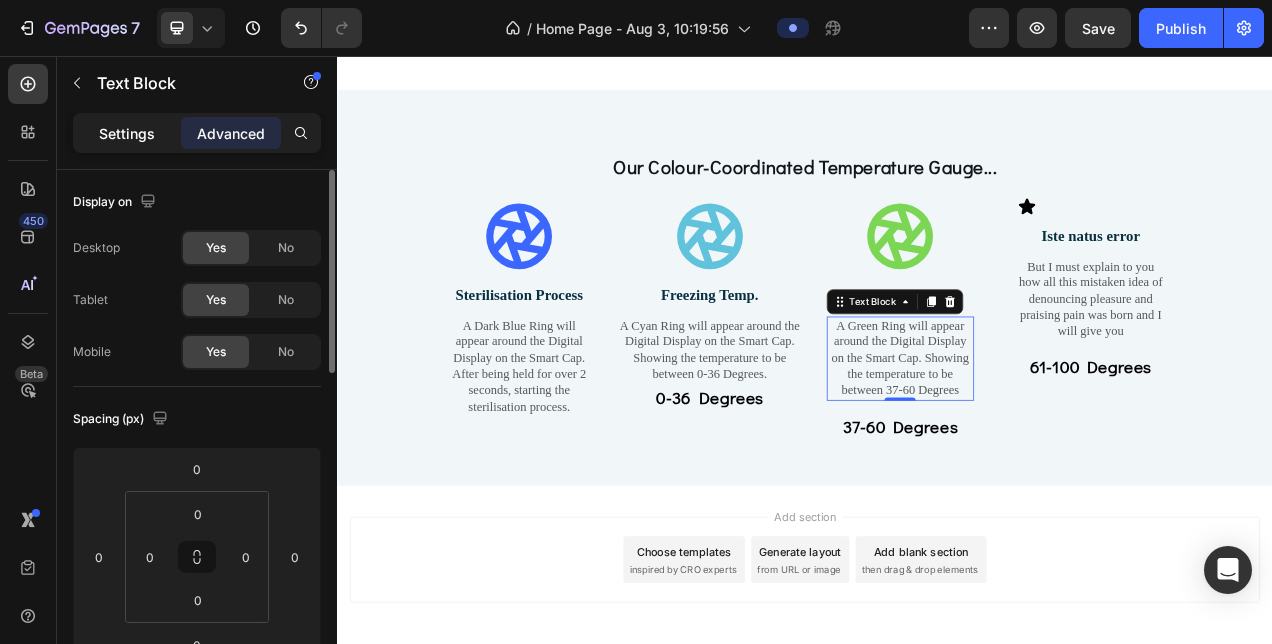 click on "Settings" 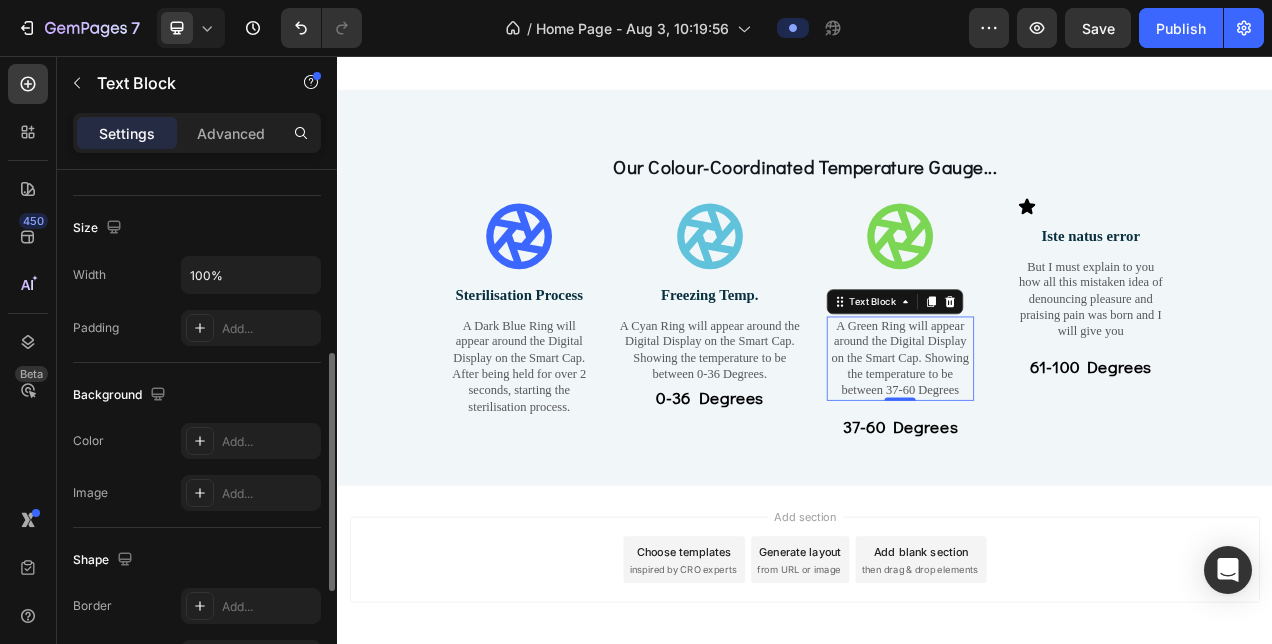 scroll, scrollTop: 406, scrollLeft: 0, axis: vertical 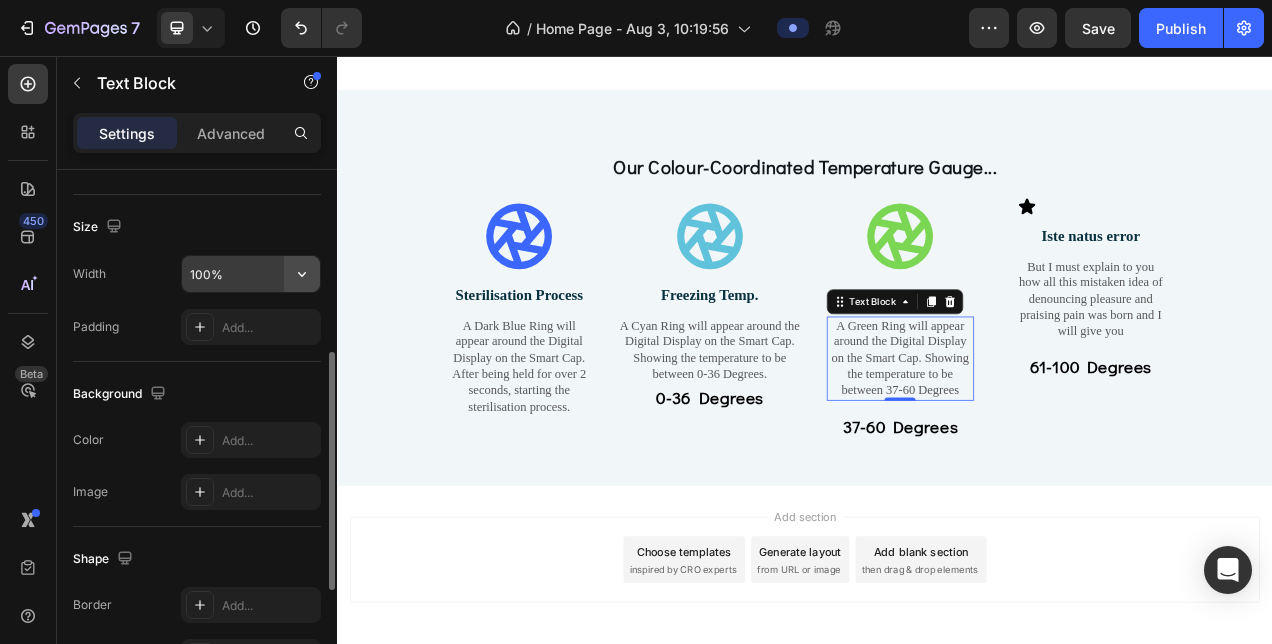 click 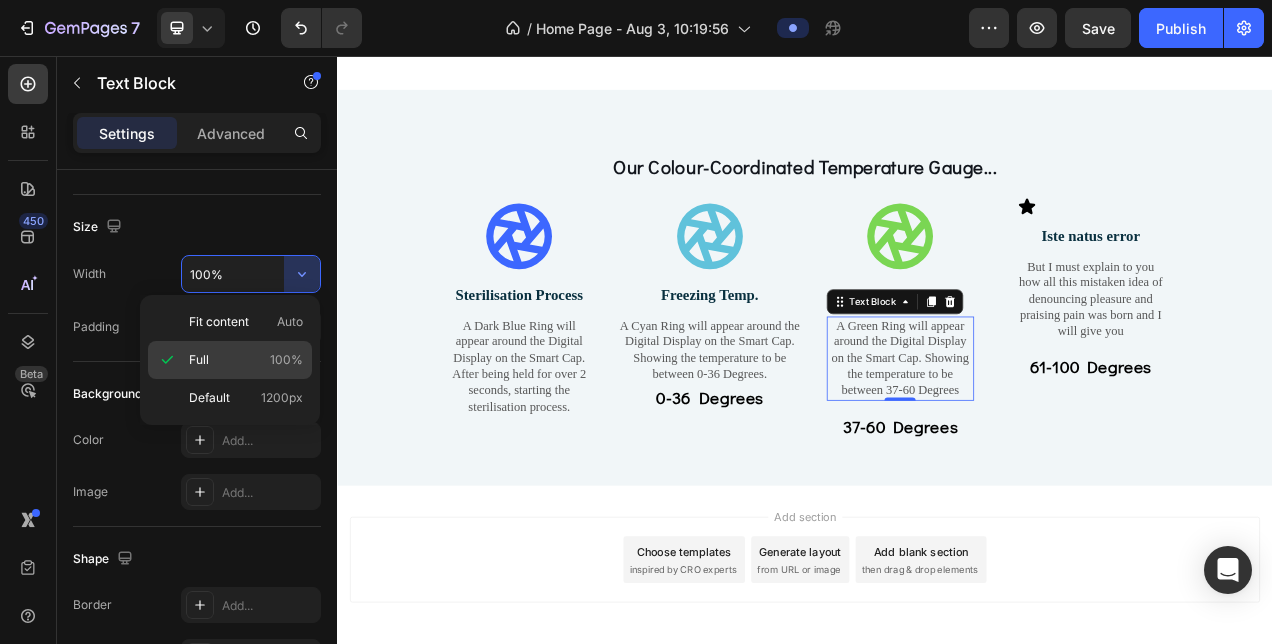 click on "Full 100%" at bounding box center (246, 360) 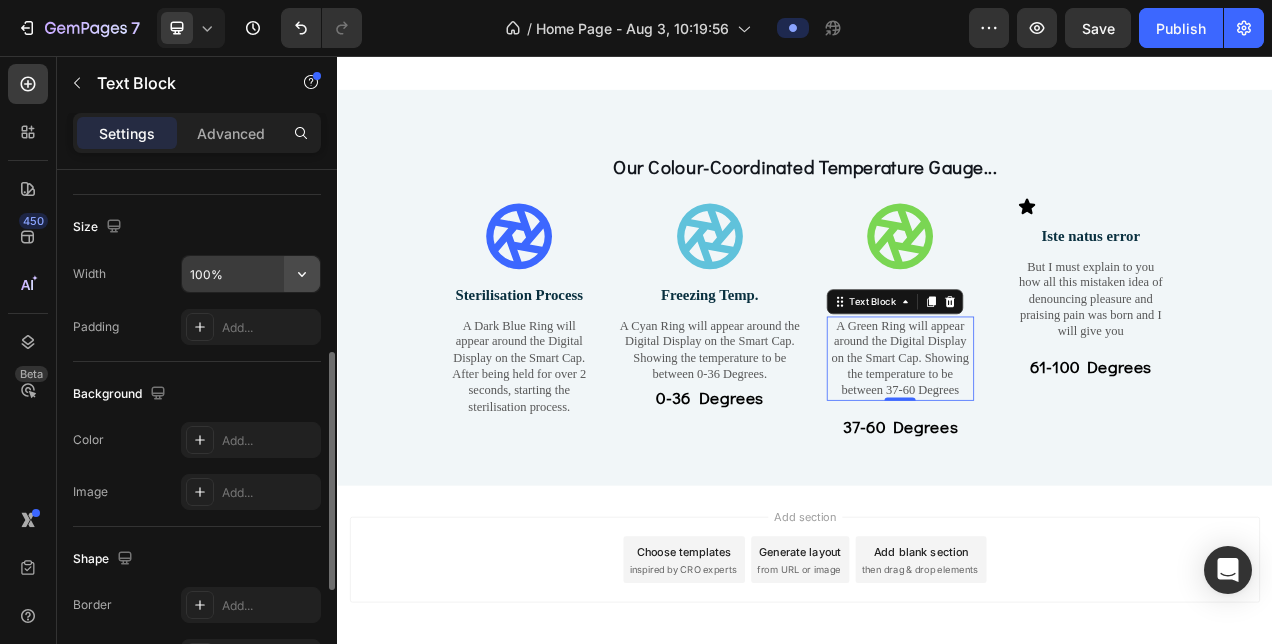 click 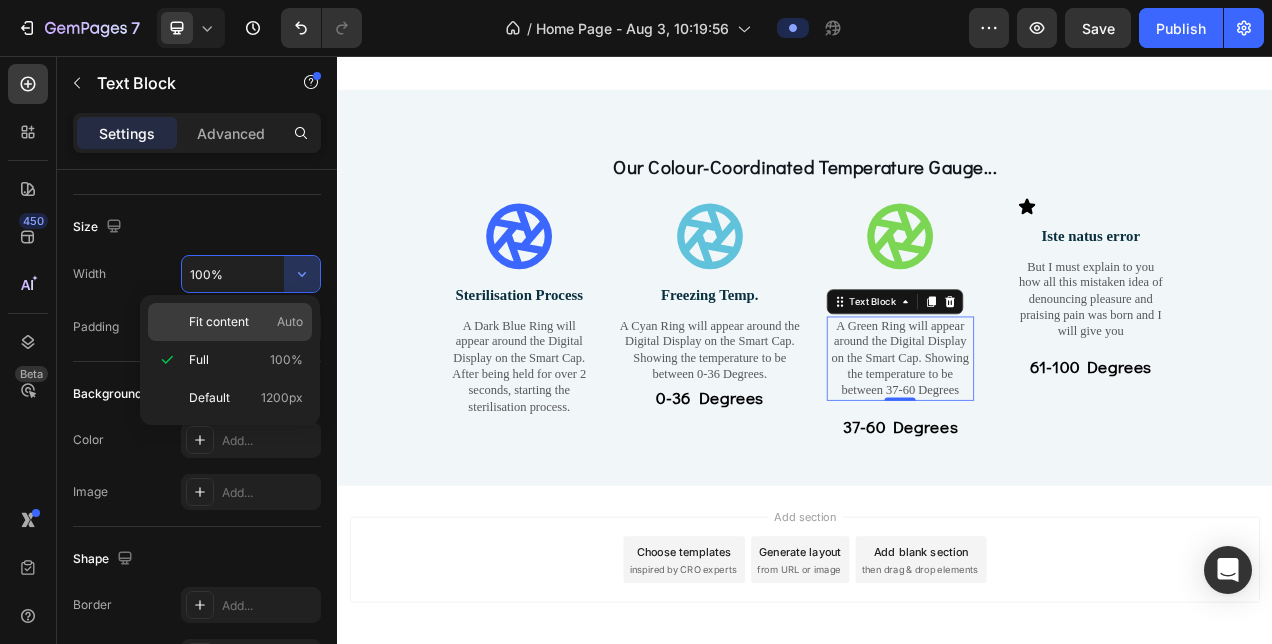 click on "Fit content Auto" 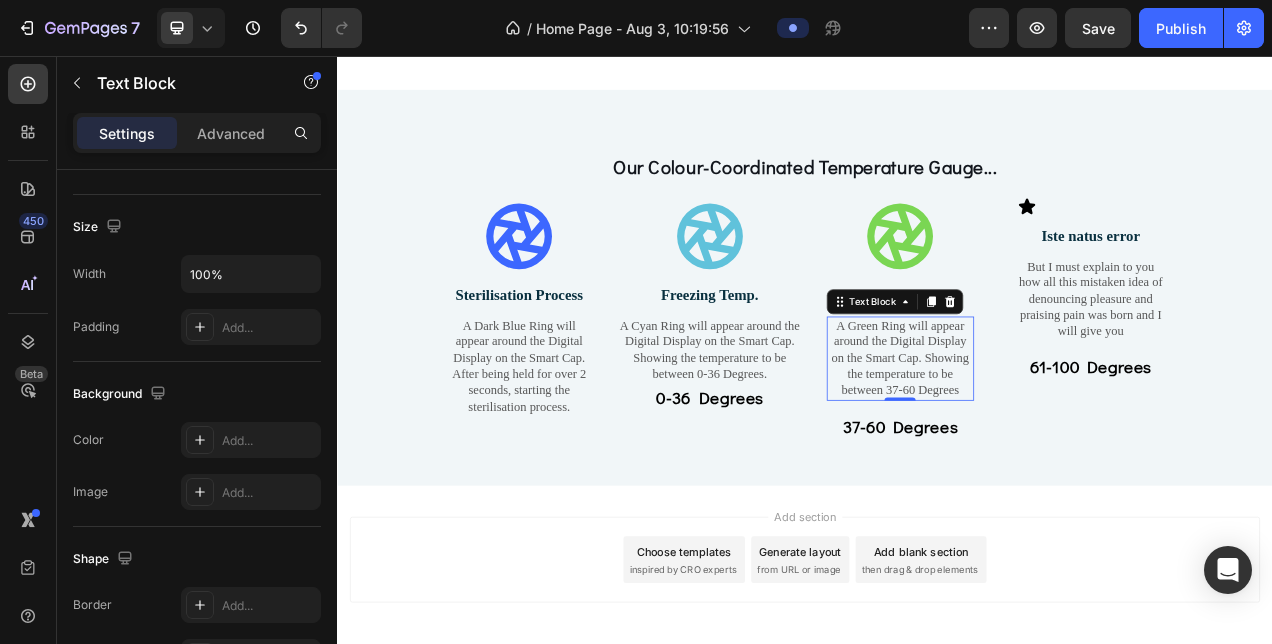 type on "Auto" 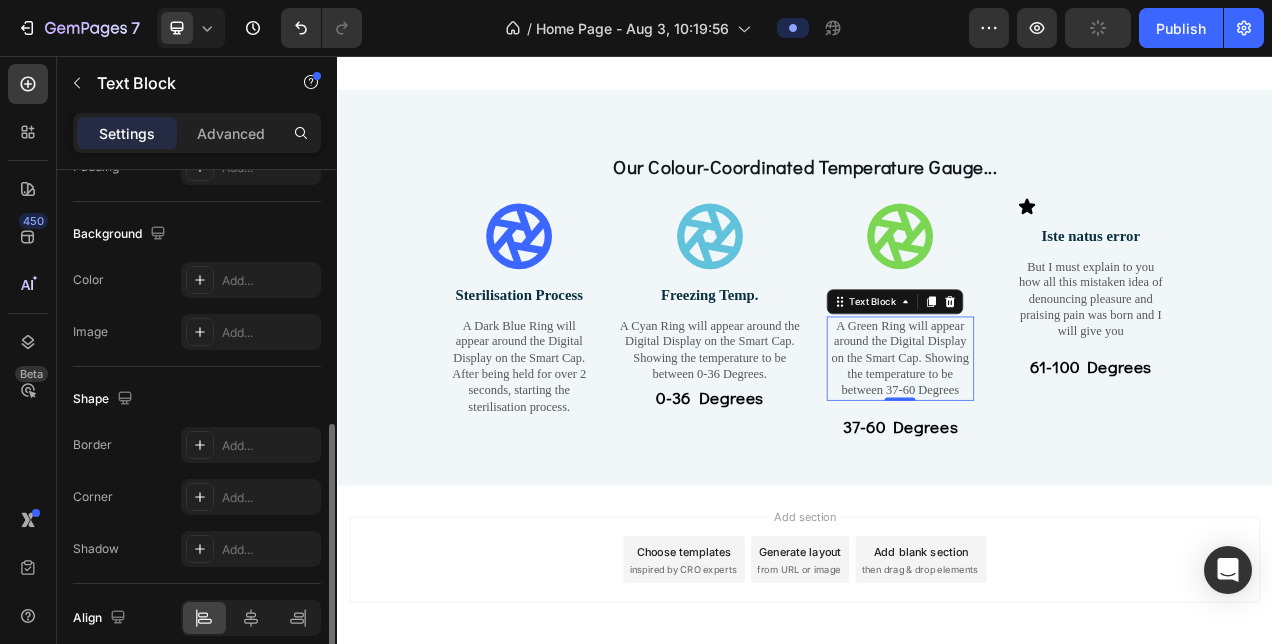 scroll, scrollTop: 651, scrollLeft: 0, axis: vertical 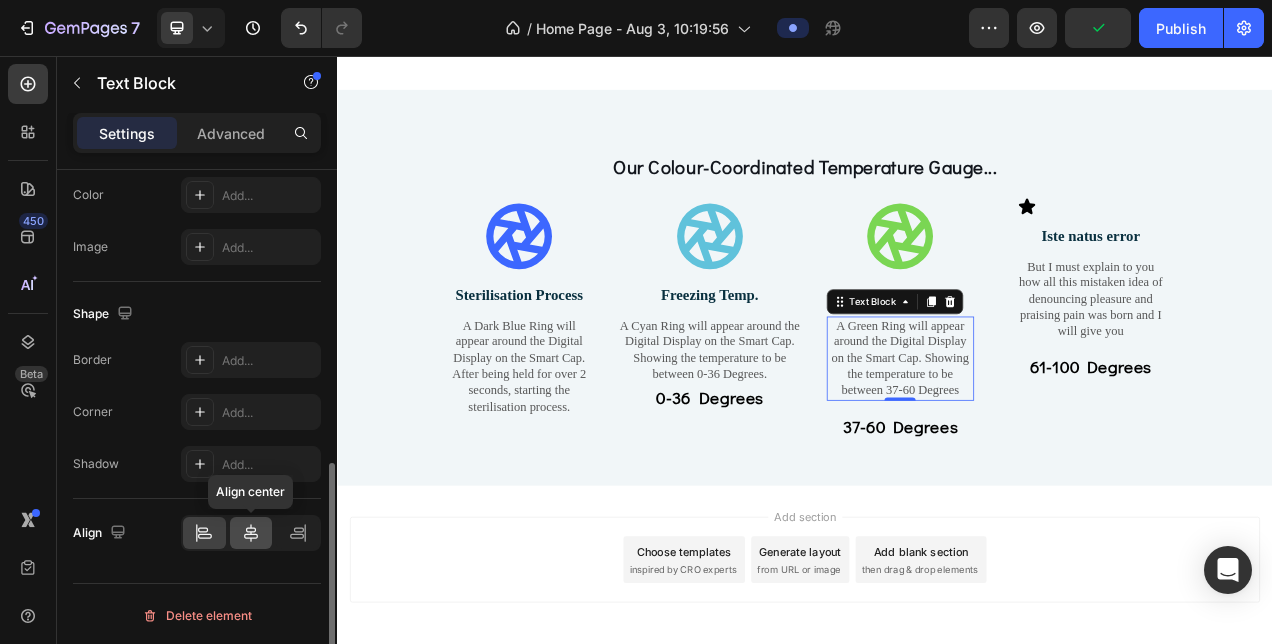 click 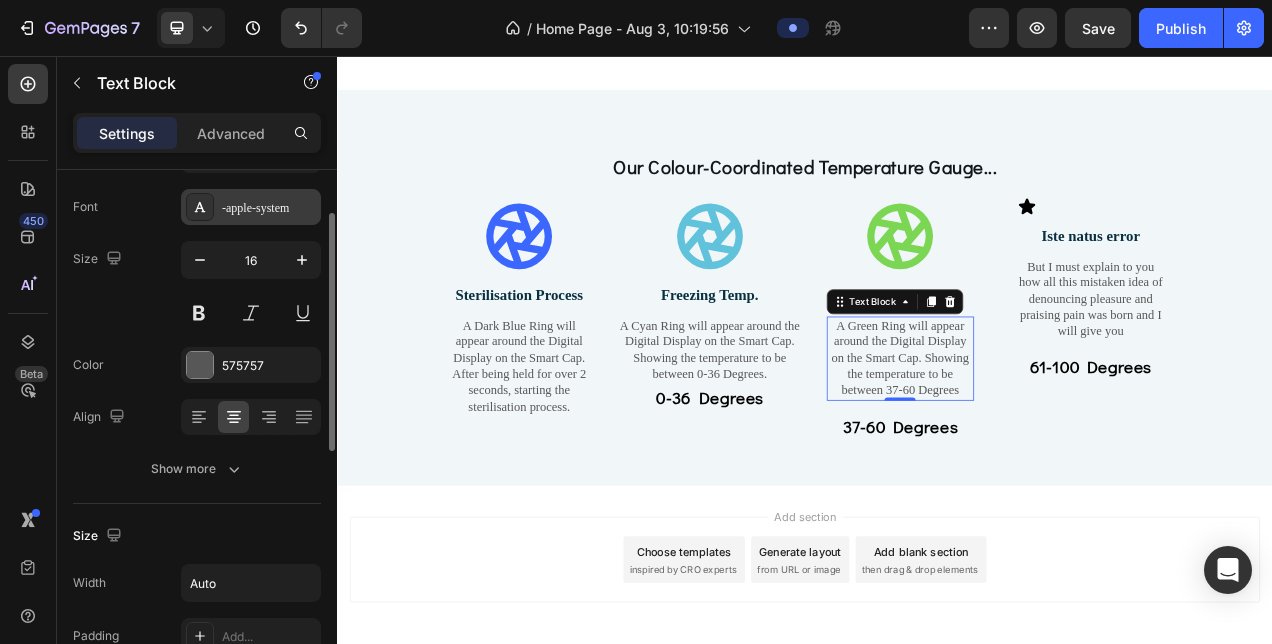 scroll, scrollTop: 0, scrollLeft: 0, axis: both 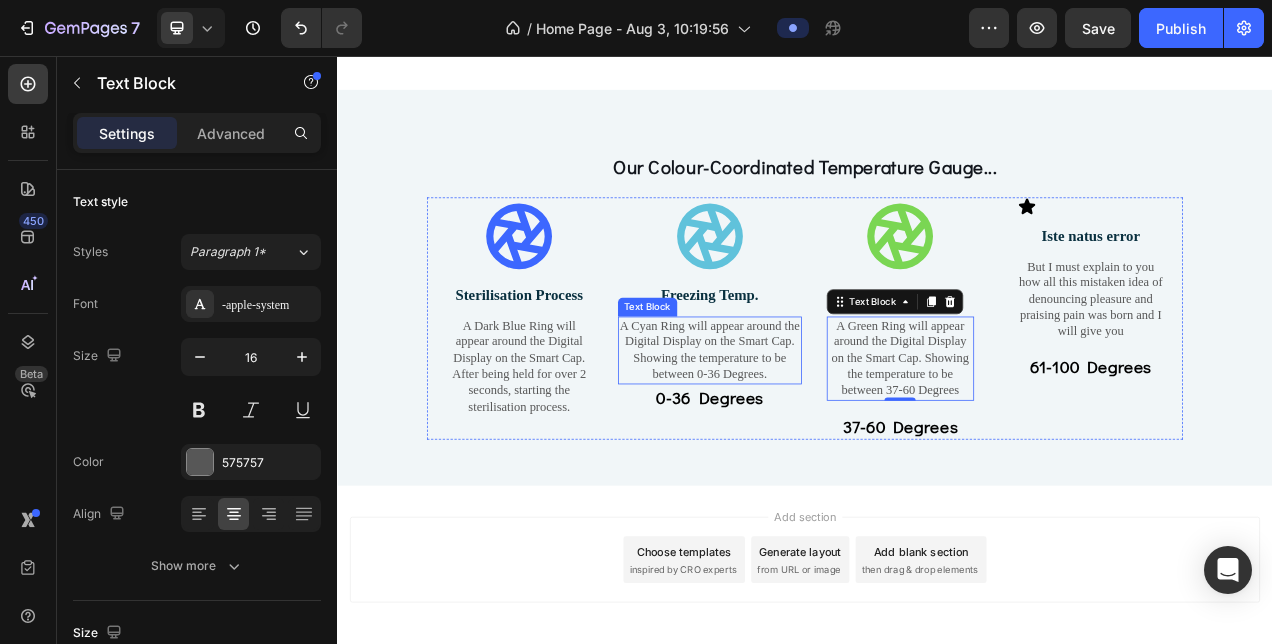 click on "A Cyan Ring will appear around the Digital Display on the Smart Cap. Showing the temperature to be between 0-36 Degrees." at bounding box center (815, 433) 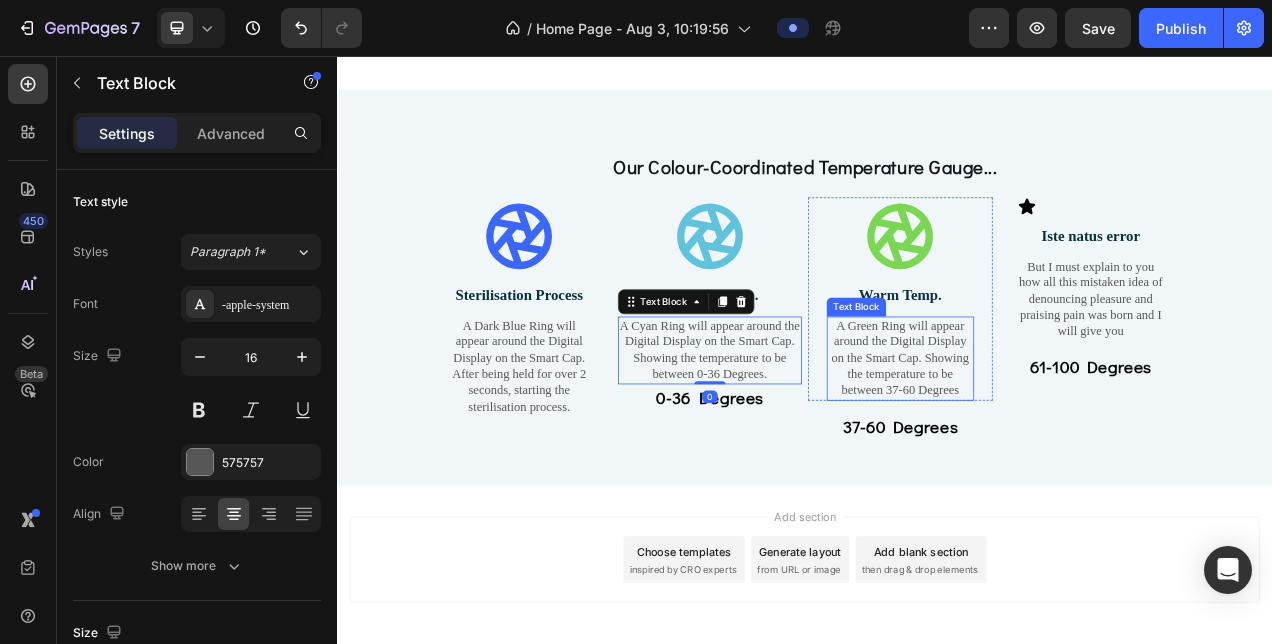click on "A Green Ring will appear around the Digital Display on the Smart Cap. Showing the temperature to be between 37-60 Degrees" at bounding box center (1059, 444) 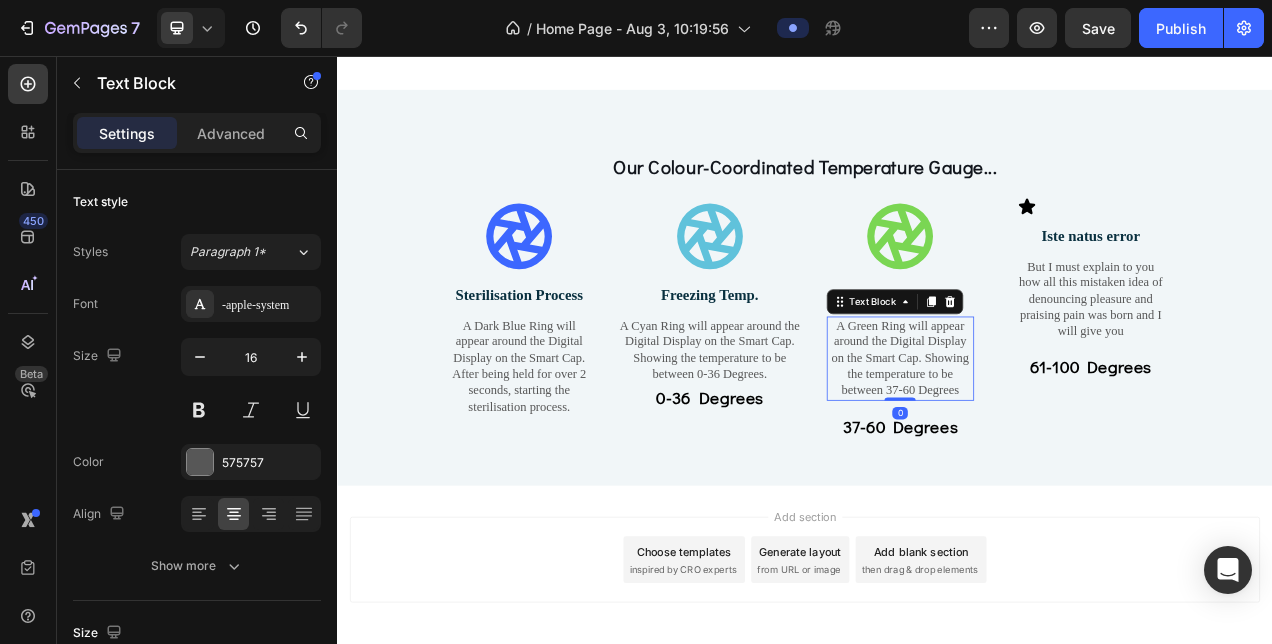 click on "A Green Ring will appear around the Digital Display on the Smart Cap. Showing the temperature to be between 37-60 Degrees" at bounding box center (1059, 444) 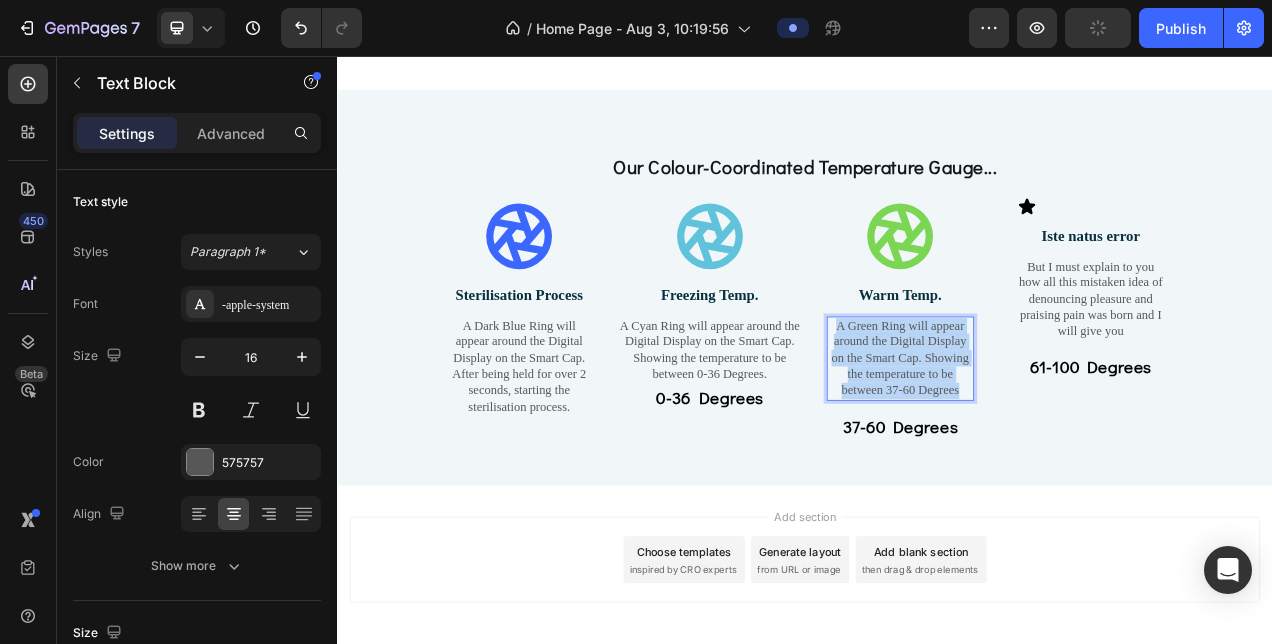 drag, startPoint x: 1134, startPoint y: 464, endPoint x: 961, endPoint y: 377, distance: 193.644 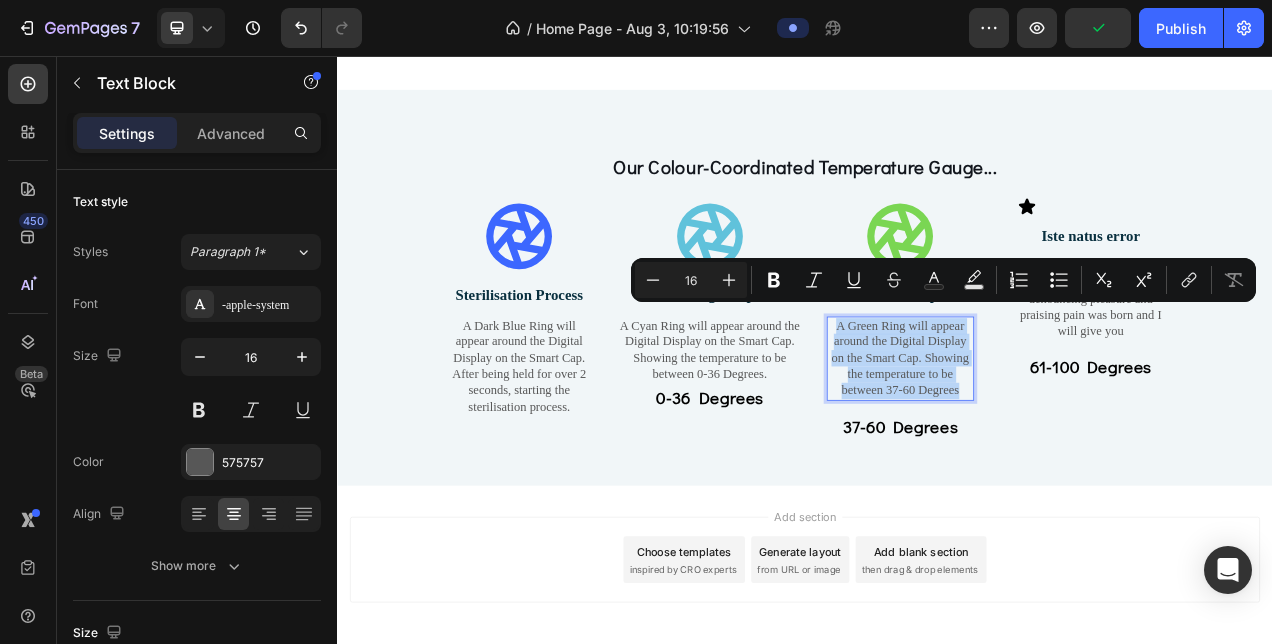 copy on "A Green Ring will appear around the Digital Display on the Smart Cap. Showing the temperature to be between 37-60 Degrees" 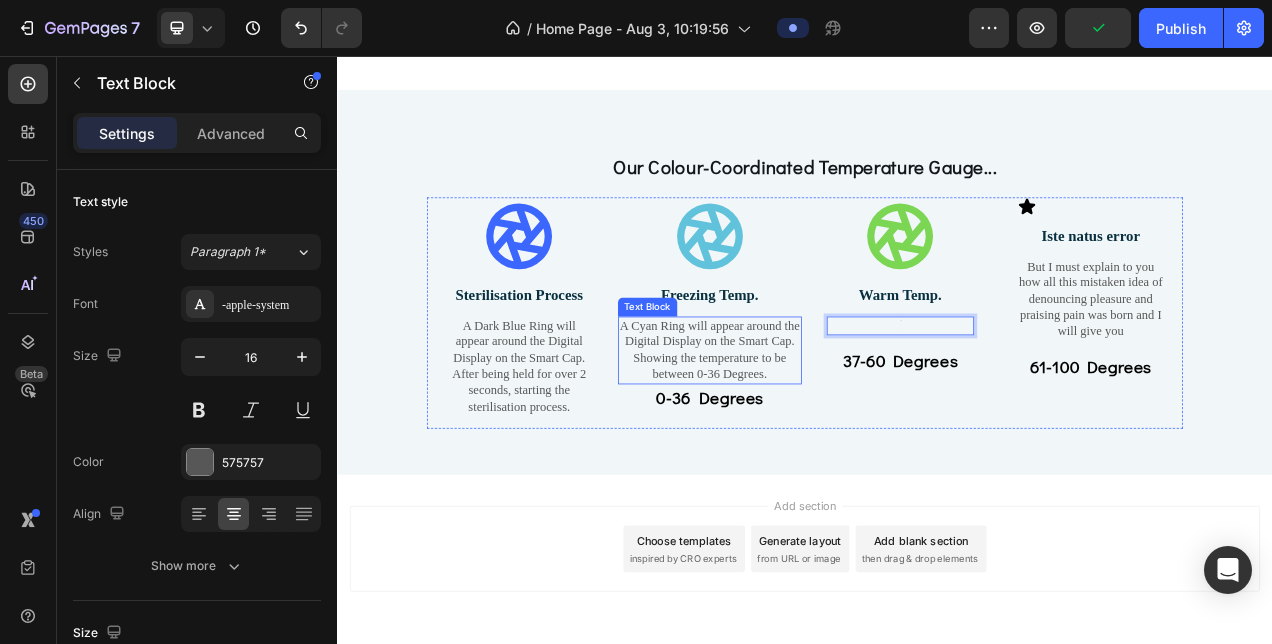 click on "A Cyan Ring will appear around the Digital Display on the Smart Cap. Showing the temperature to be between 0-36 Degrees." at bounding box center (815, 433) 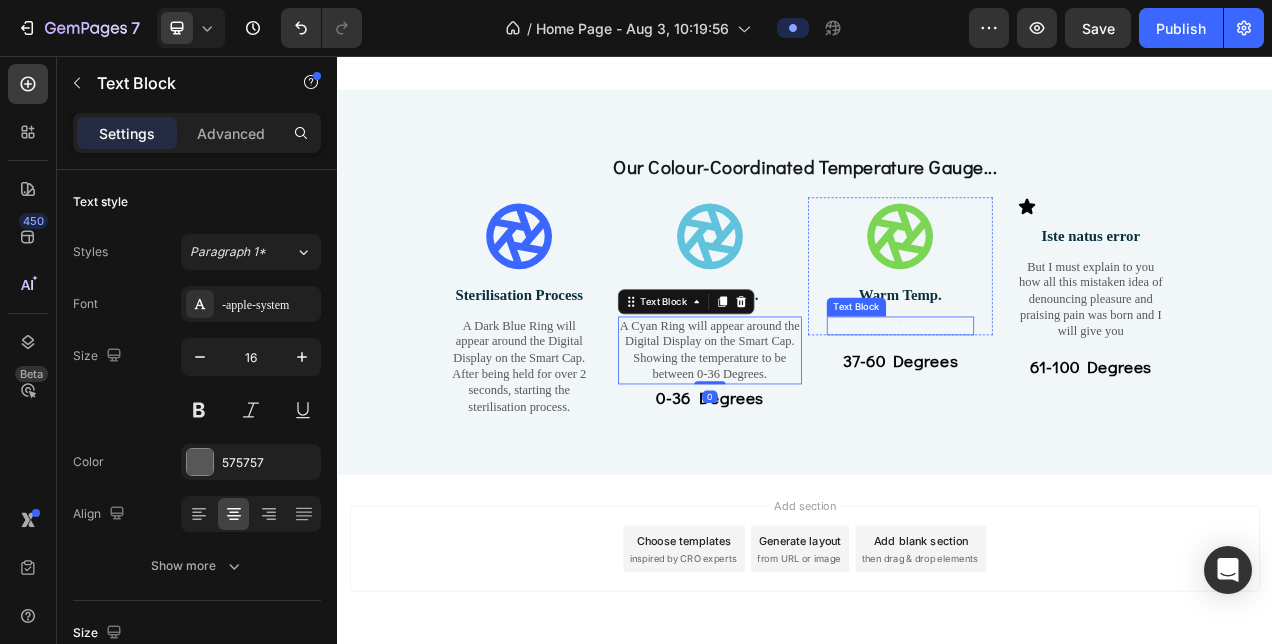 click at bounding box center [1059, 402] 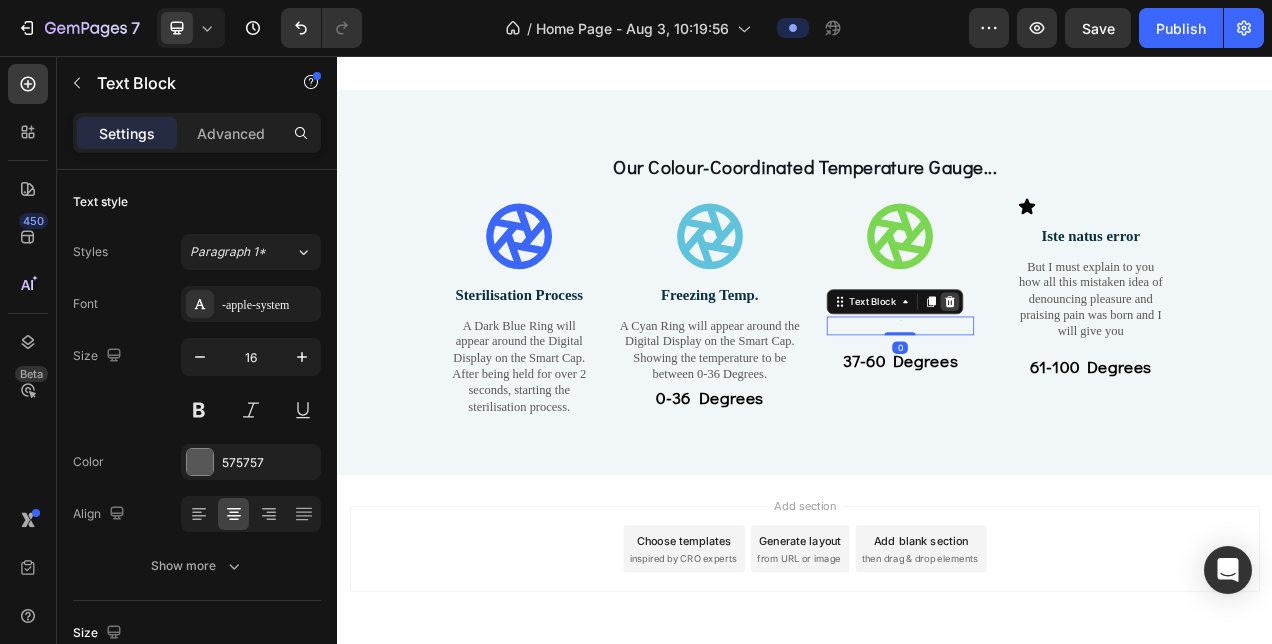 click 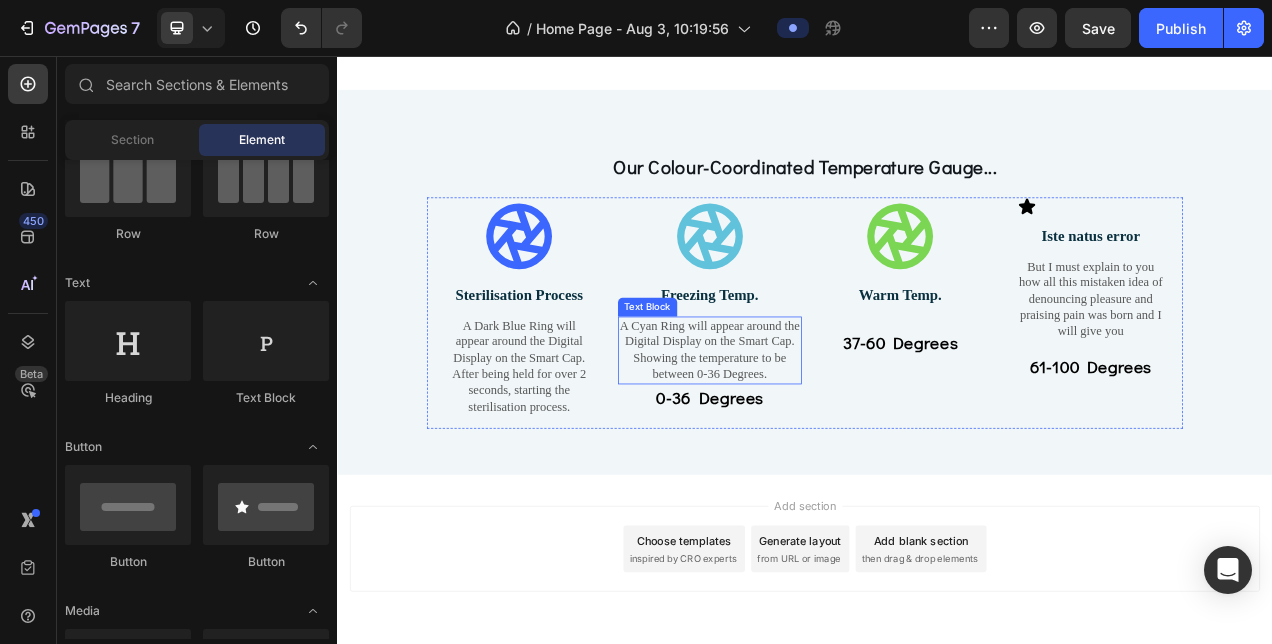 click on "A Cyan Ring will appear around the Digital Display on the Smart Cap. Showing the temperature to be between 0-36 Degrees." at bounding box center [815, 433] 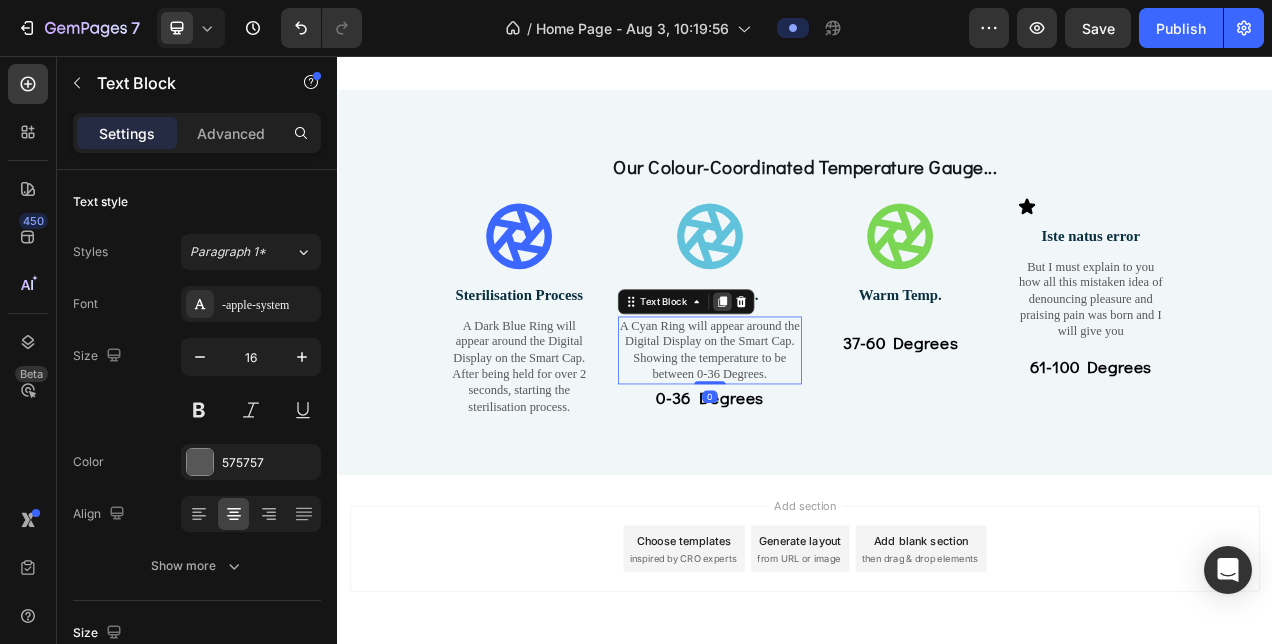 click 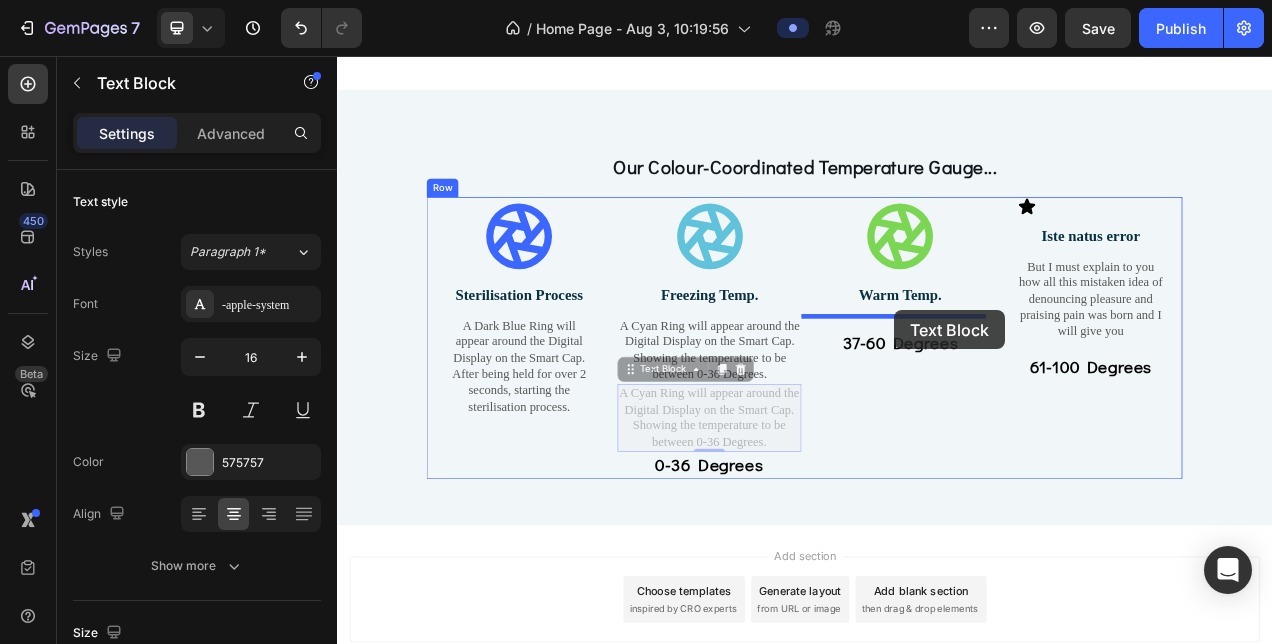 drag, startPoint x: 748, startPoint y: 447, endPoint x: 1052, endPoint y: 382, distance: 310.87137 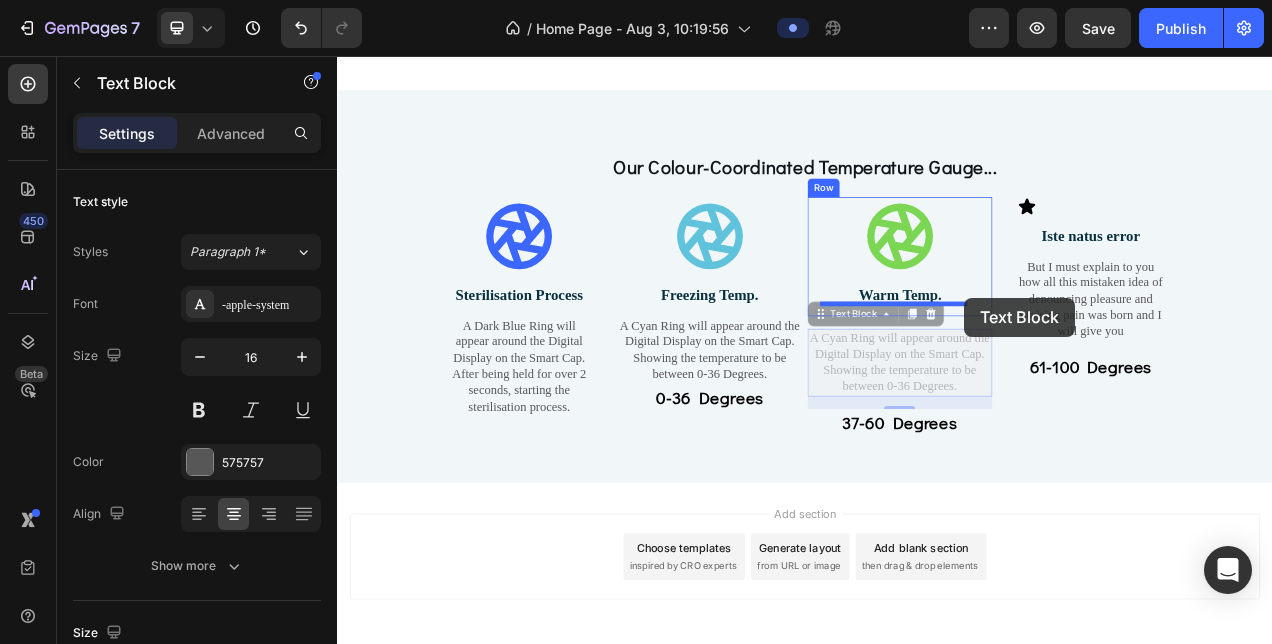 drag, startPoint x: 1128, startPoint y: 440, endPoint x: 1144, endPoint y: 366, distance: 75.70998 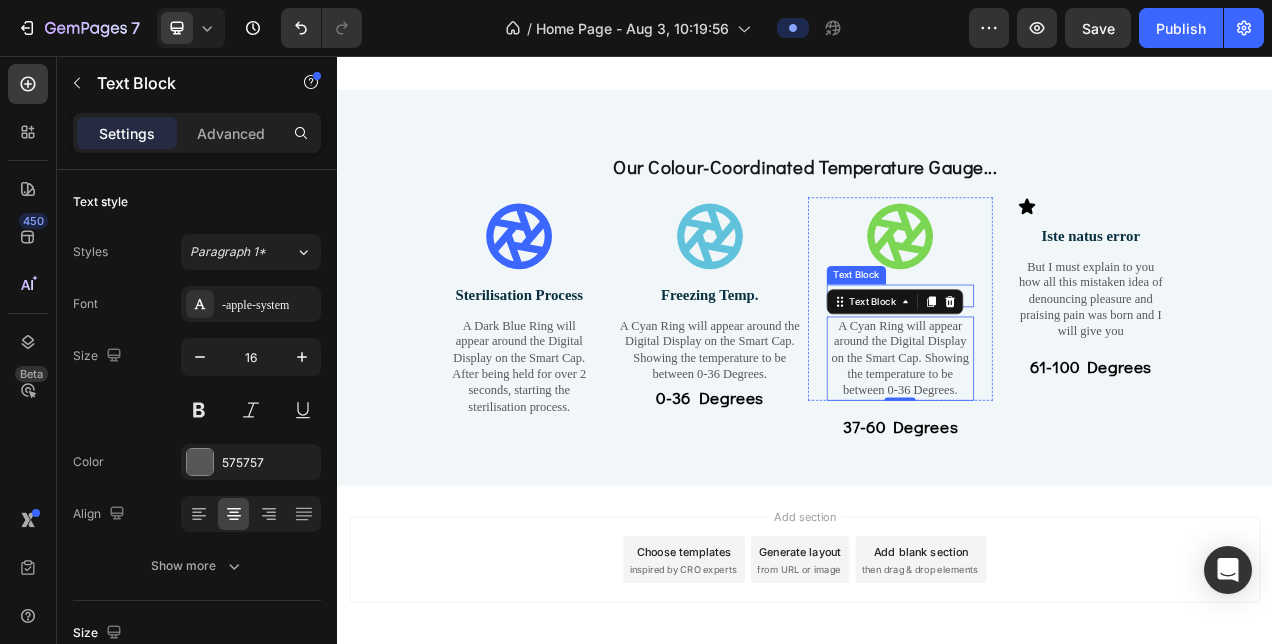 click on "Icon Warm Temp. Text Block A Cyan Ring will appear around the Digital Display on the Smart Cap. Showing the temperature to be between 0-36 Degrees. Text Block   0 Row" at bounding box center [1059, 367] 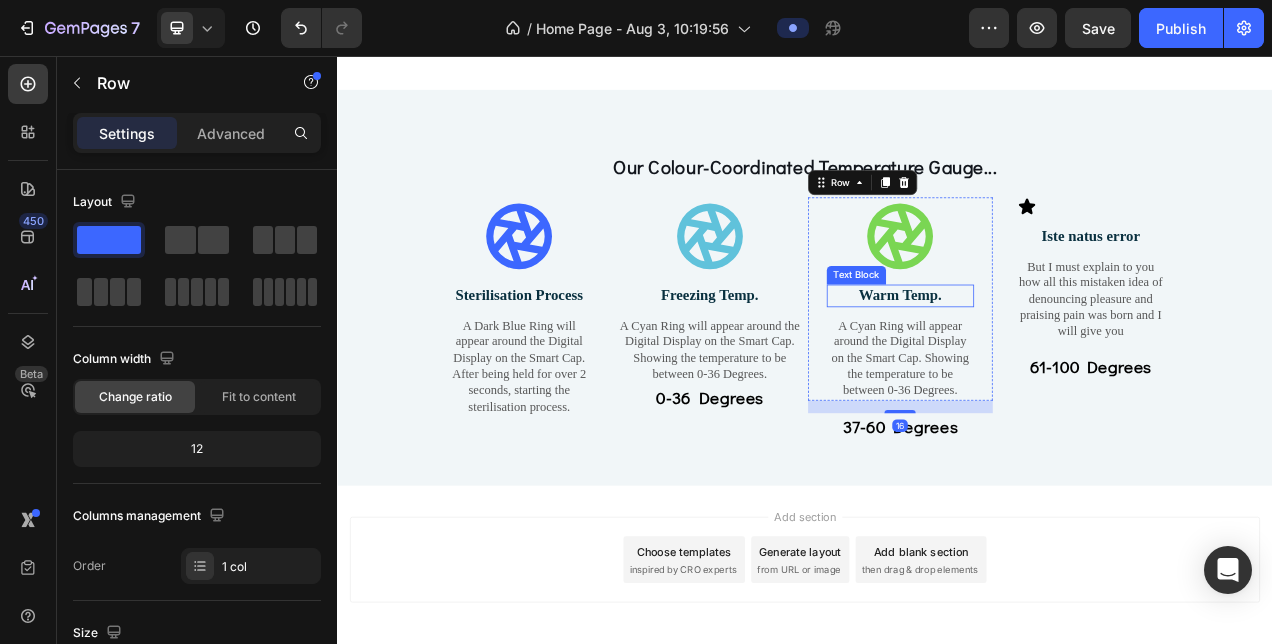 click on "Warm Temp." at bounding box center (1059, 363) 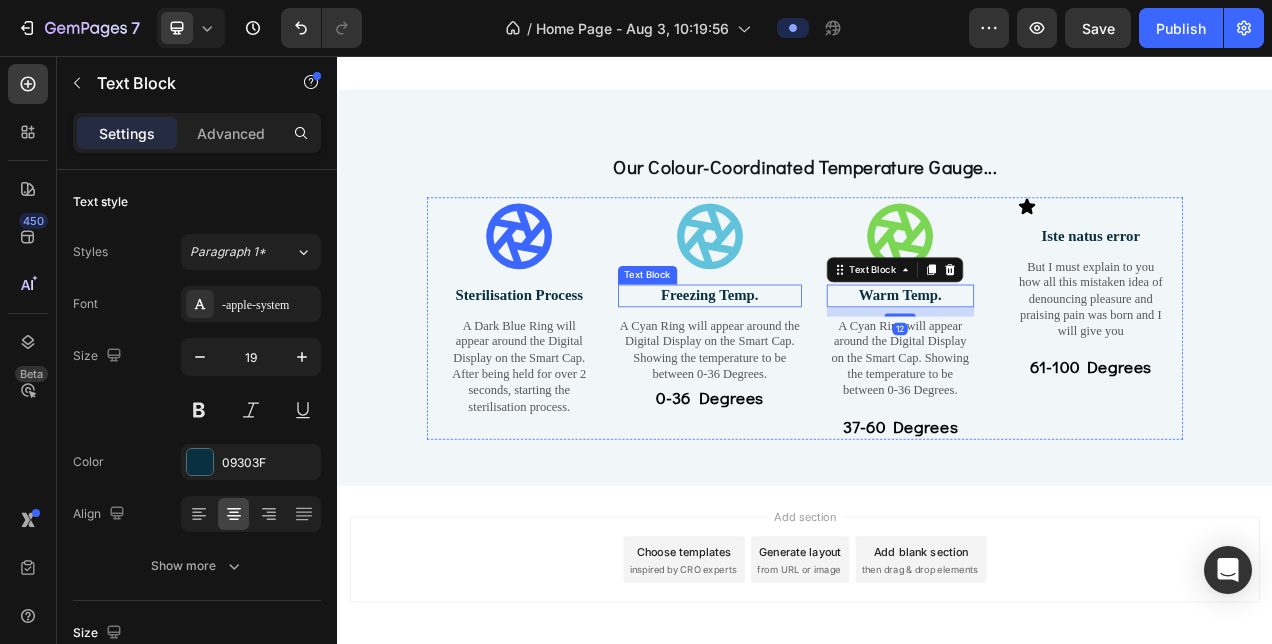 click on "Freezing Temp." at bounding box center (815, 363) 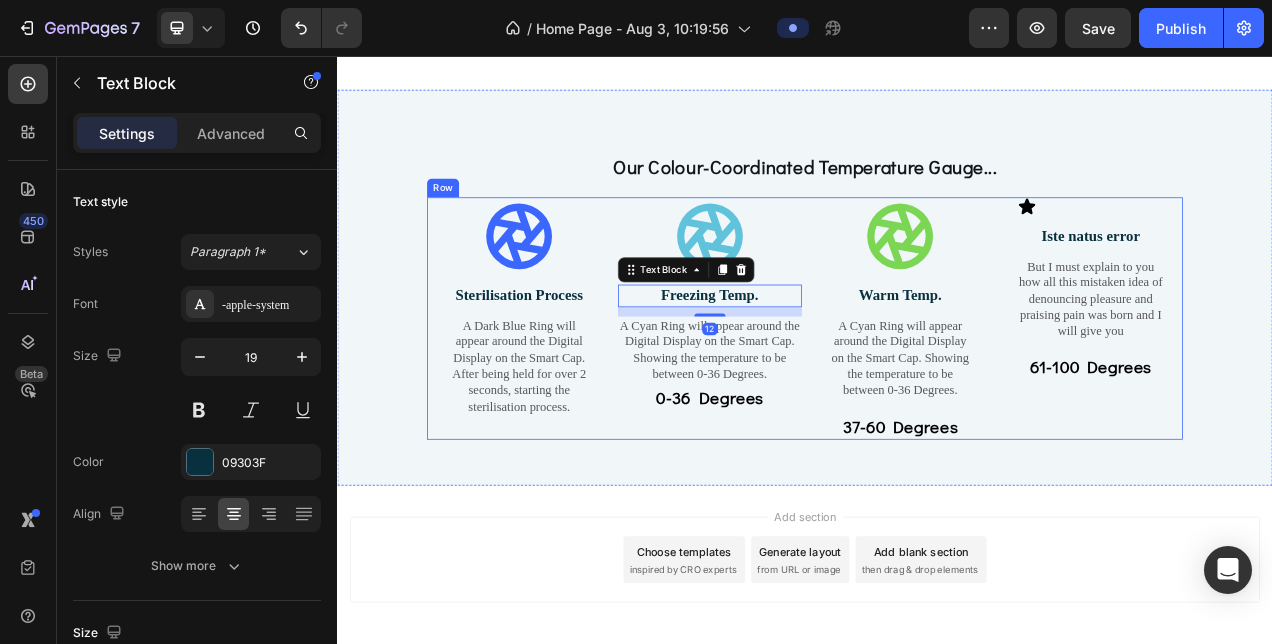 click on "Icon" at bounding box center (815, 287) 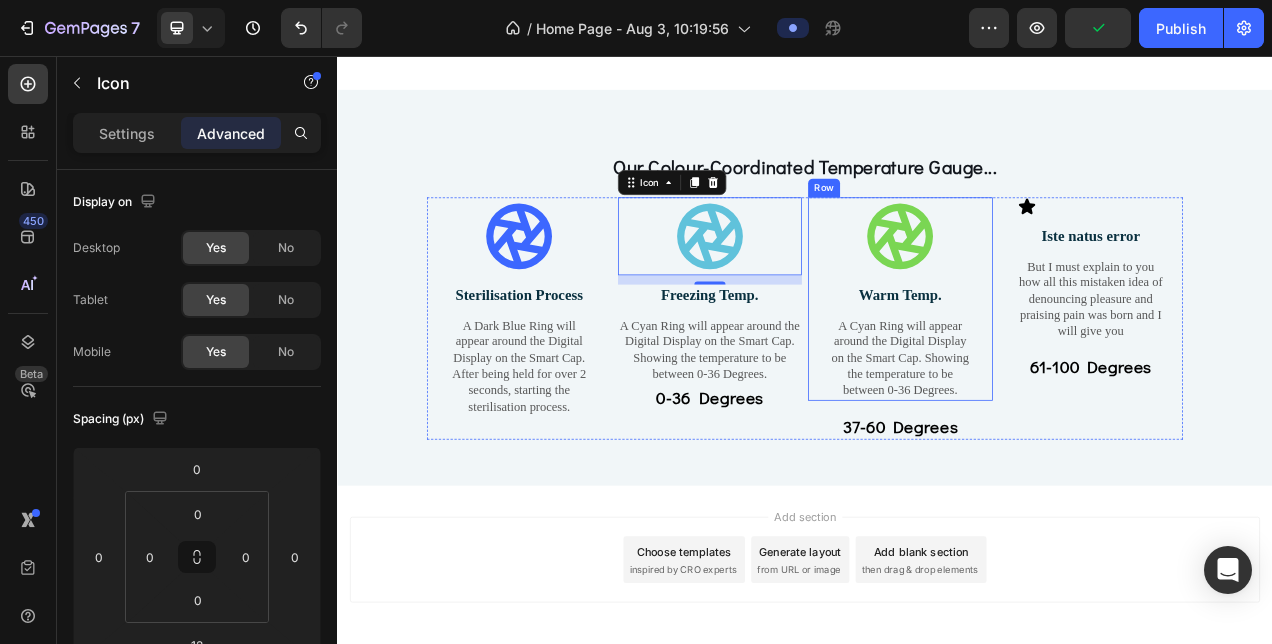 click on "Warm Temp." at bounding box center (1059, 363) 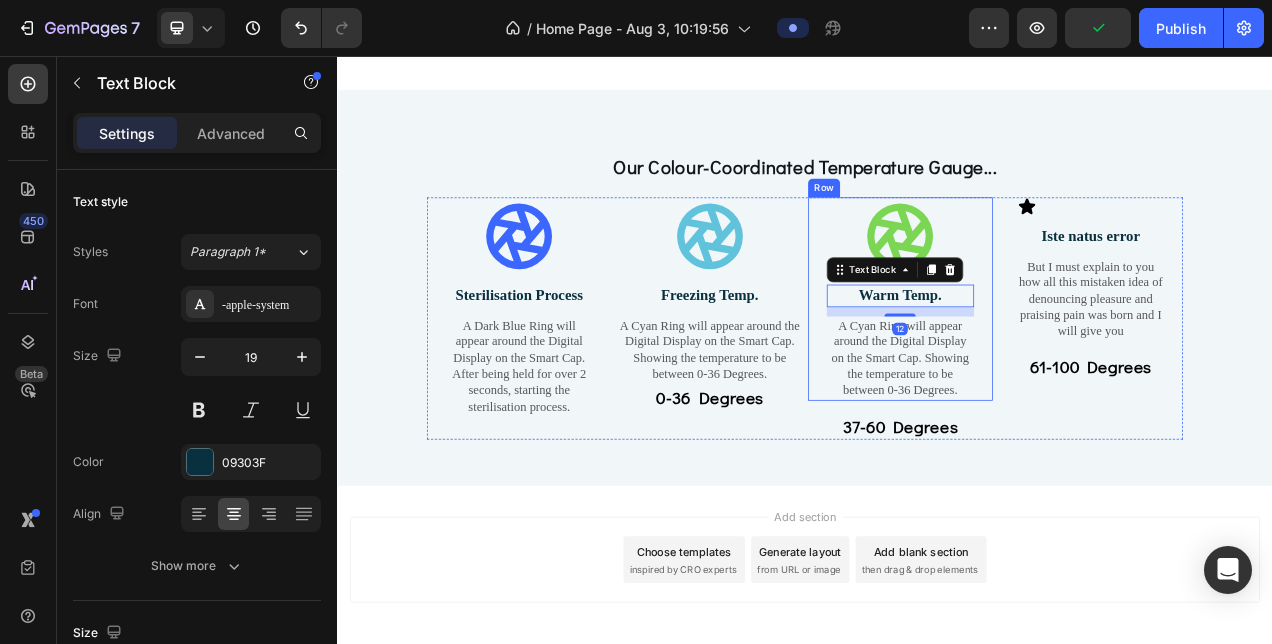 click on "Icon Warm Temp. Text Block   12 A Cyan Ring will appear around the Digital Display on the Smart Cap. Showing the temperature to be between 0-36 Degrees. Text Block Row" at bounding box center [1059, 367] 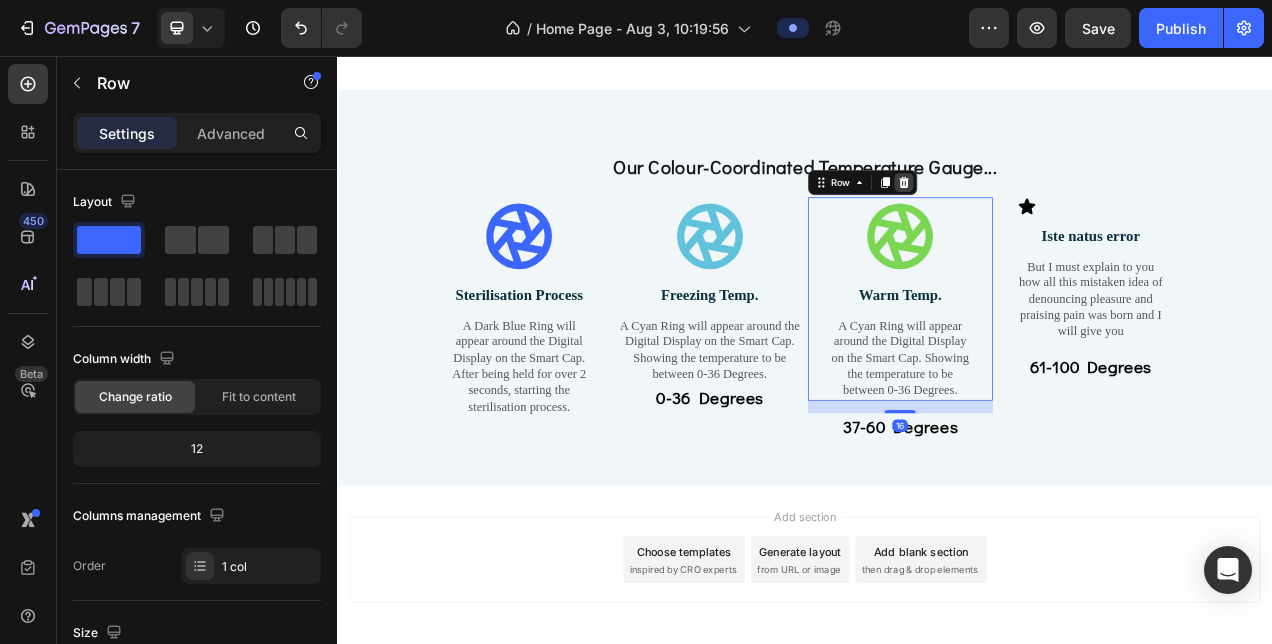 click 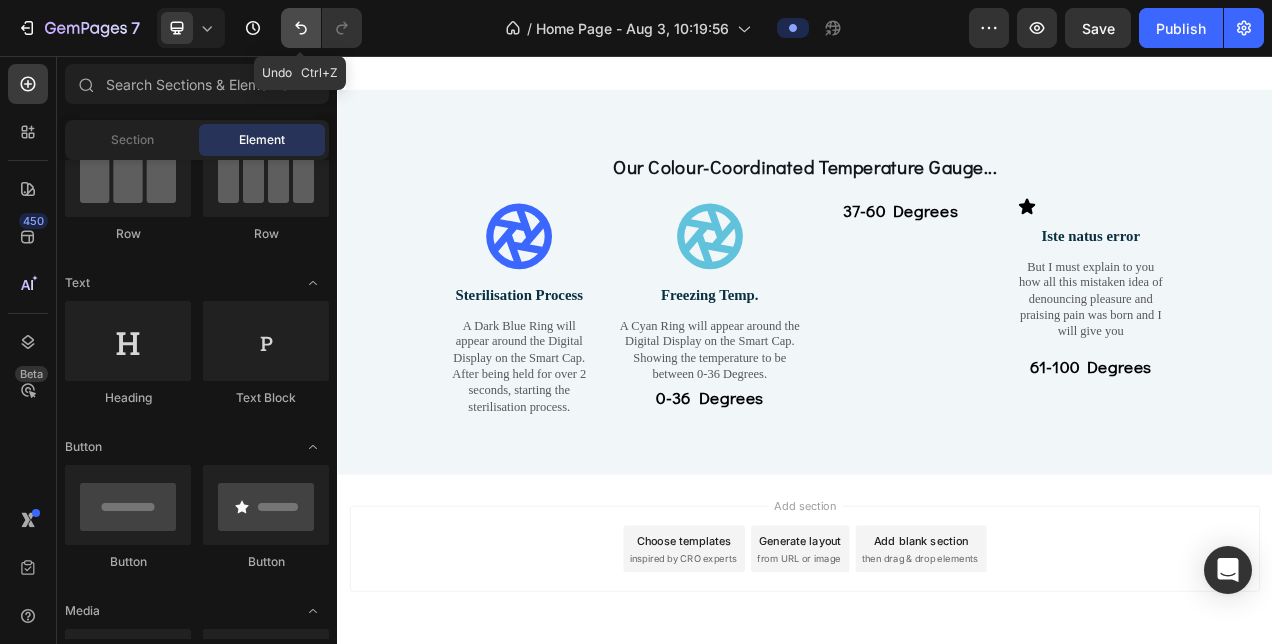 click 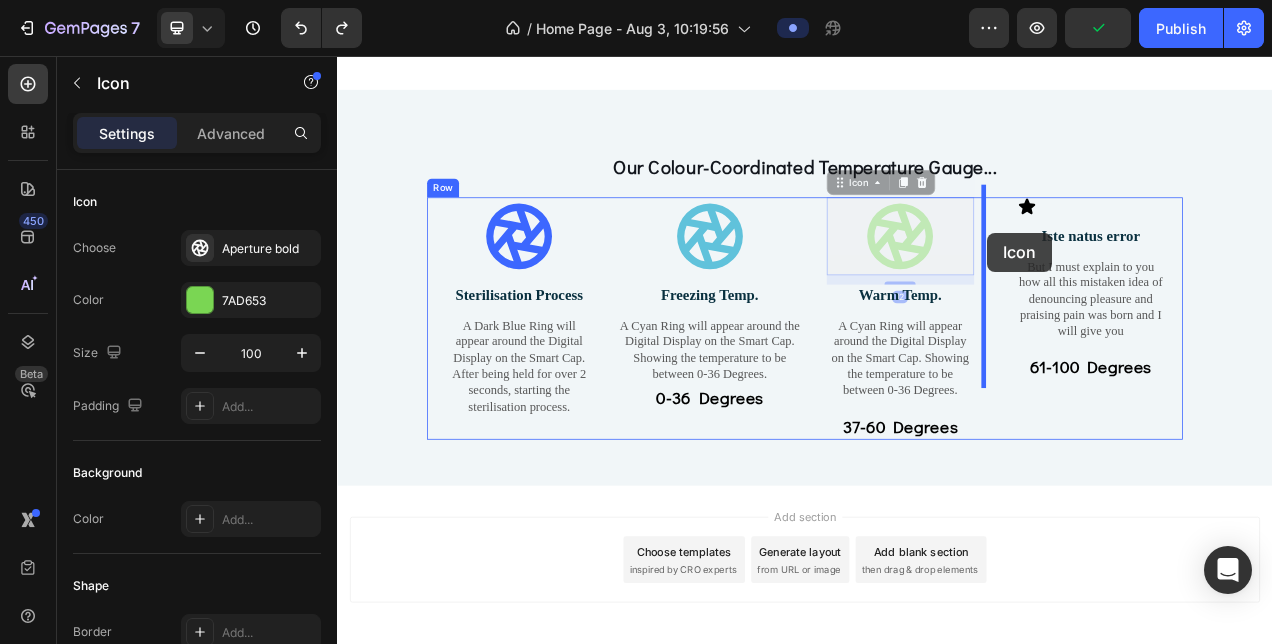 drag, startPoint x: 1133, startPoint y: 304, endPoint x: 1171, endPoint y: 283, distance: 43.416588 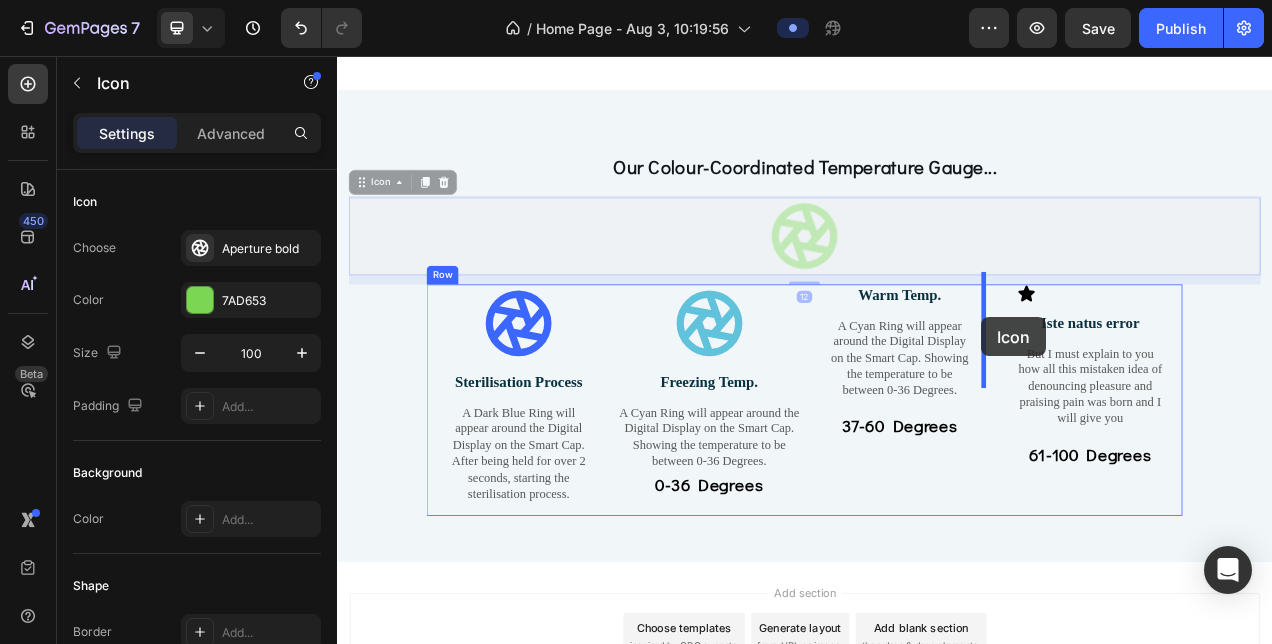 drag, startPoint x: 944, startPoint y: 273, endPoint x: 1163, endPoint y: 391, distance: 248.76695 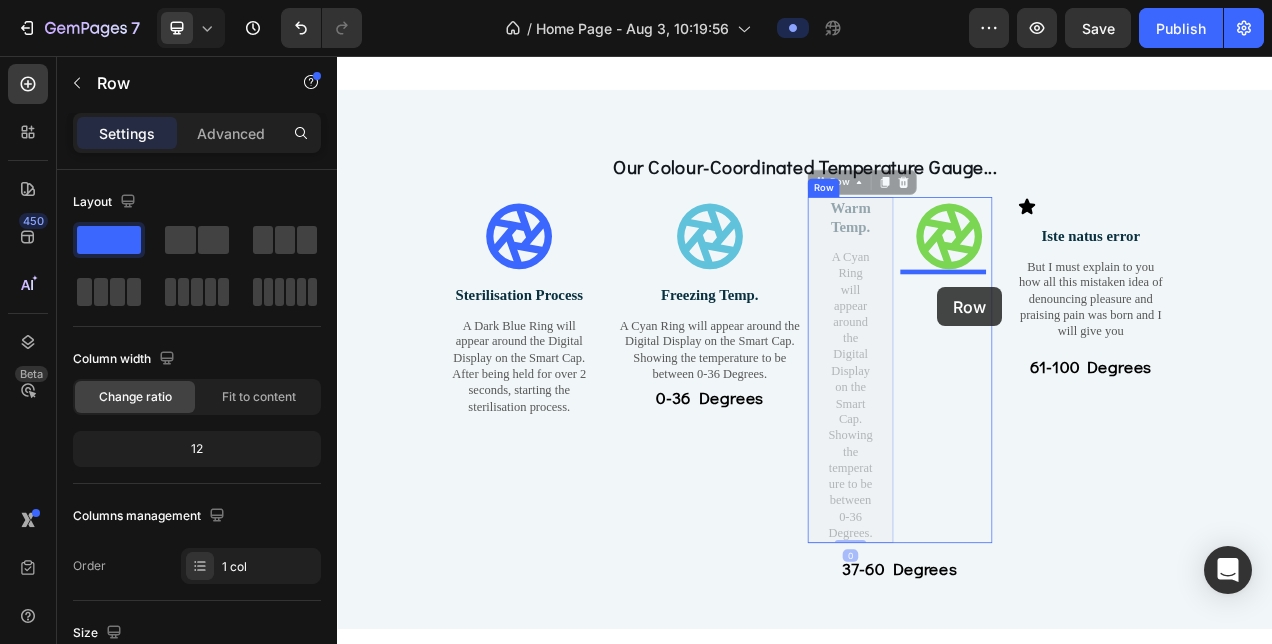 drag, startPoint x: 1025, startPoint y: 316, endPoint x: 1107, endPoint y: 353, distance: 89.961105 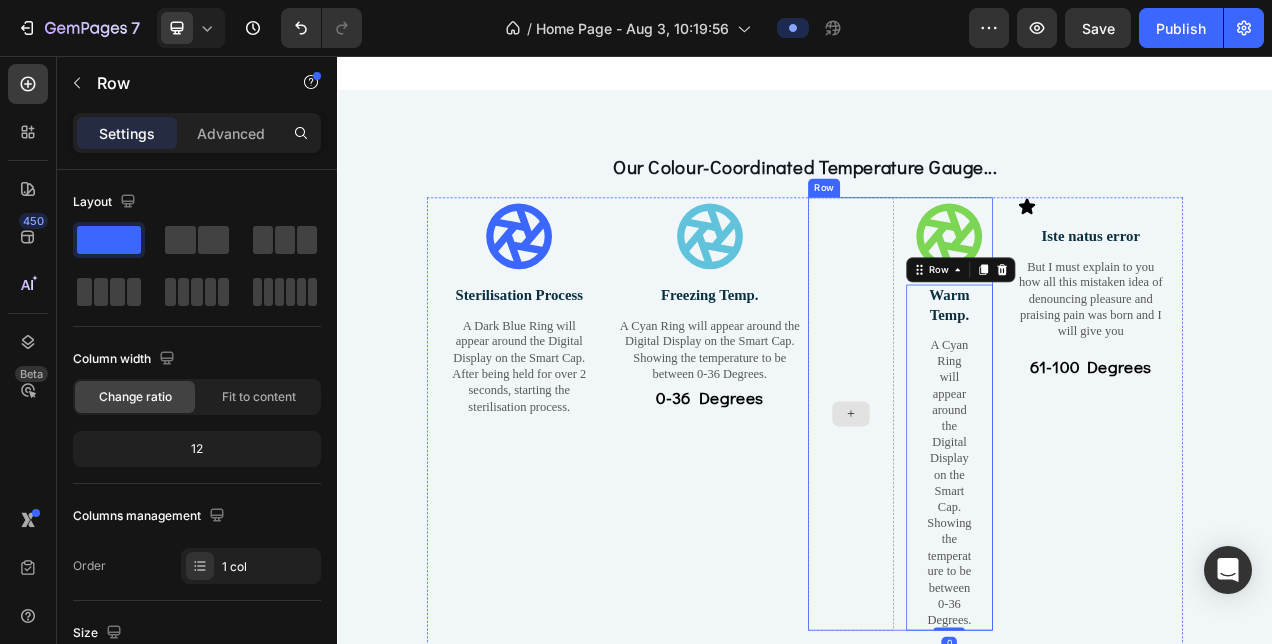 click at bounding box center (996, 515) 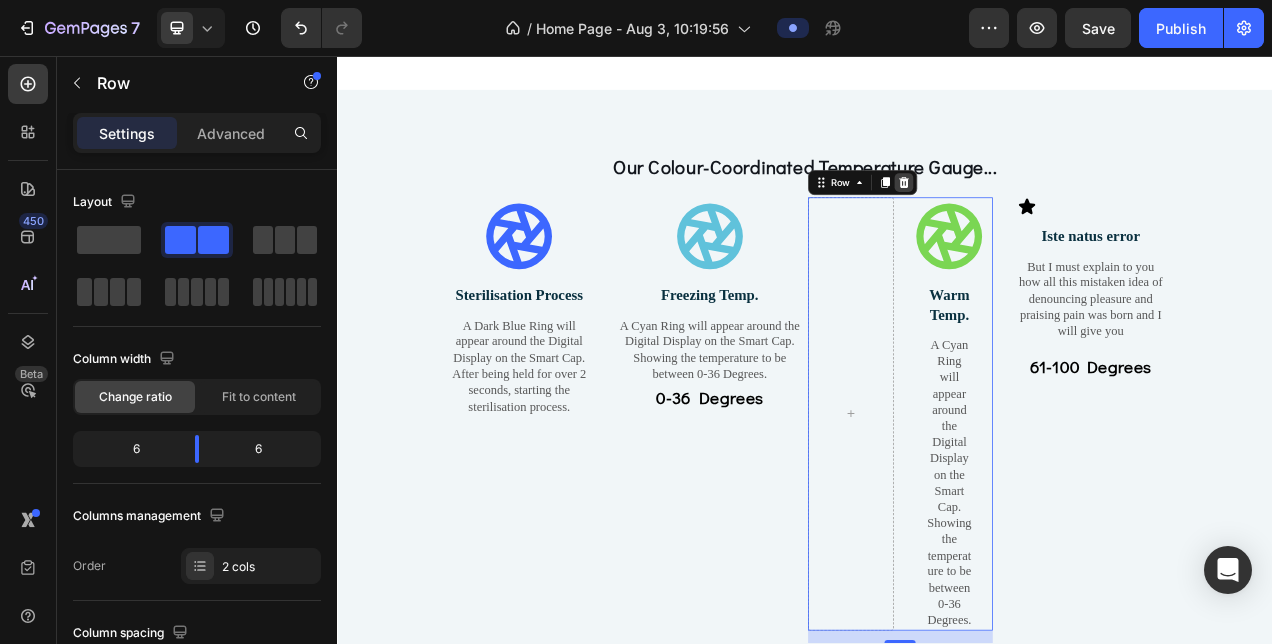click at bounding box center [1064, 218] 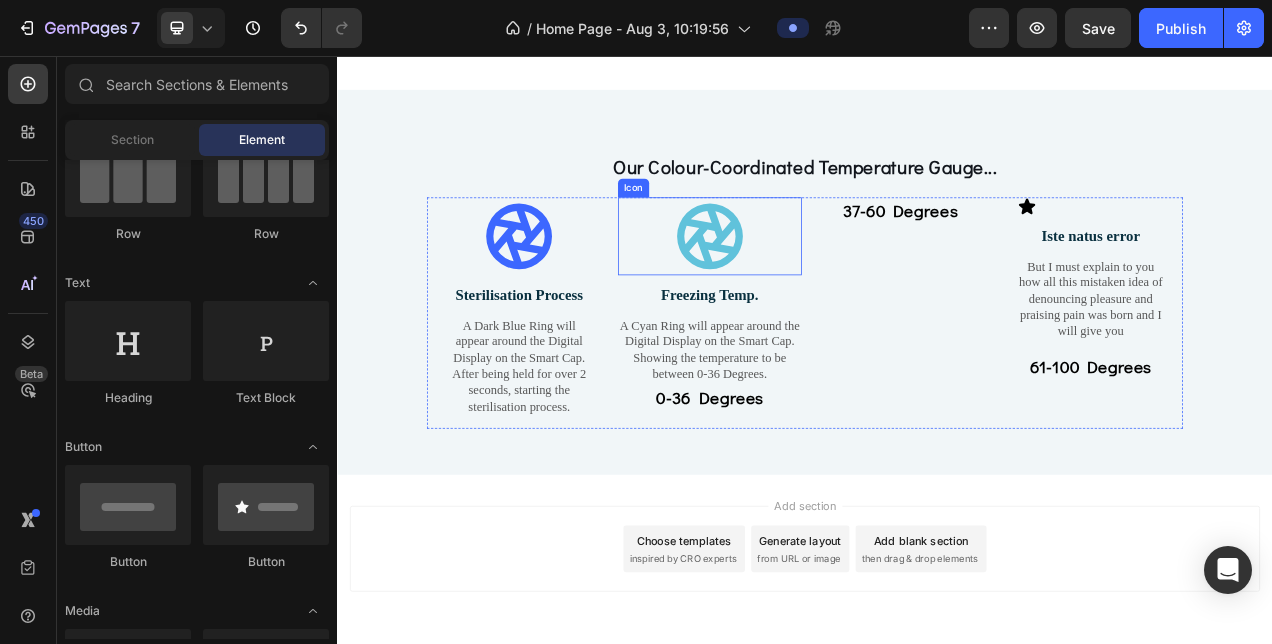 click on "Icon" at bounding box center [815, 287] 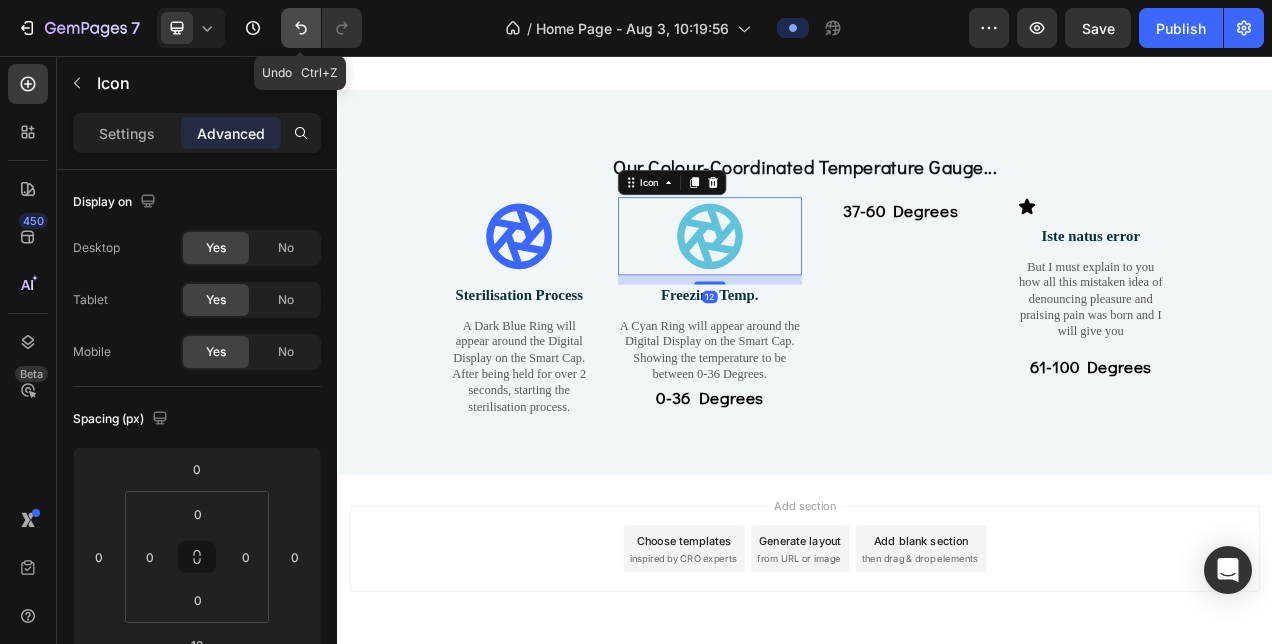 click 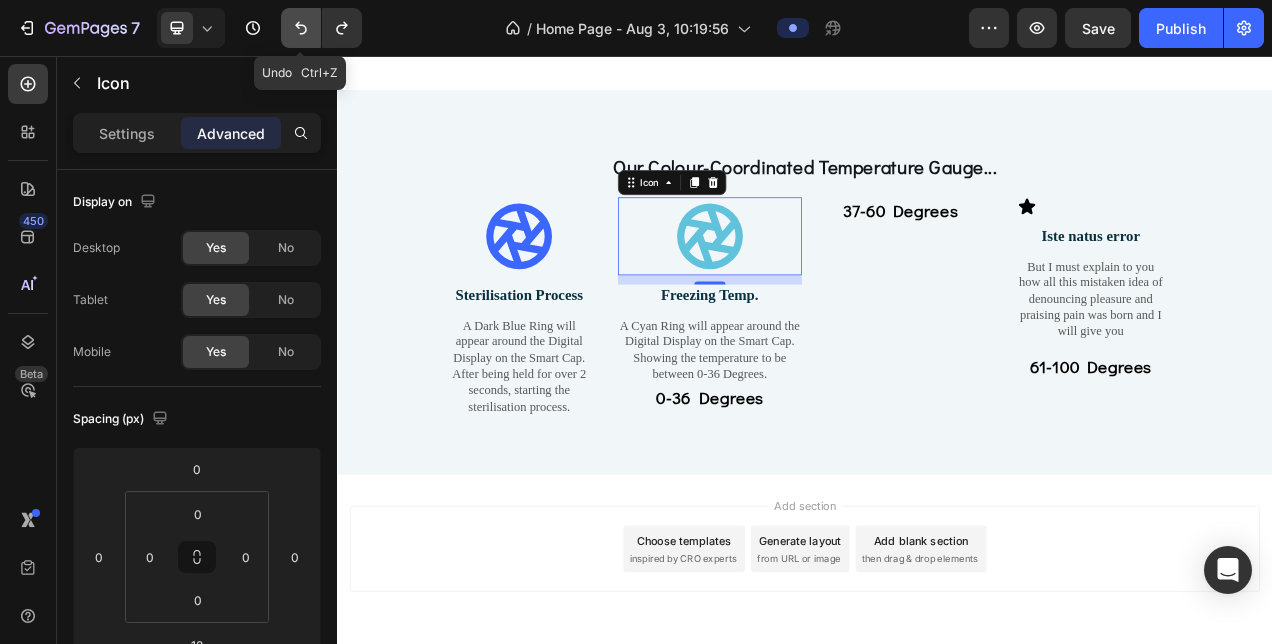 click 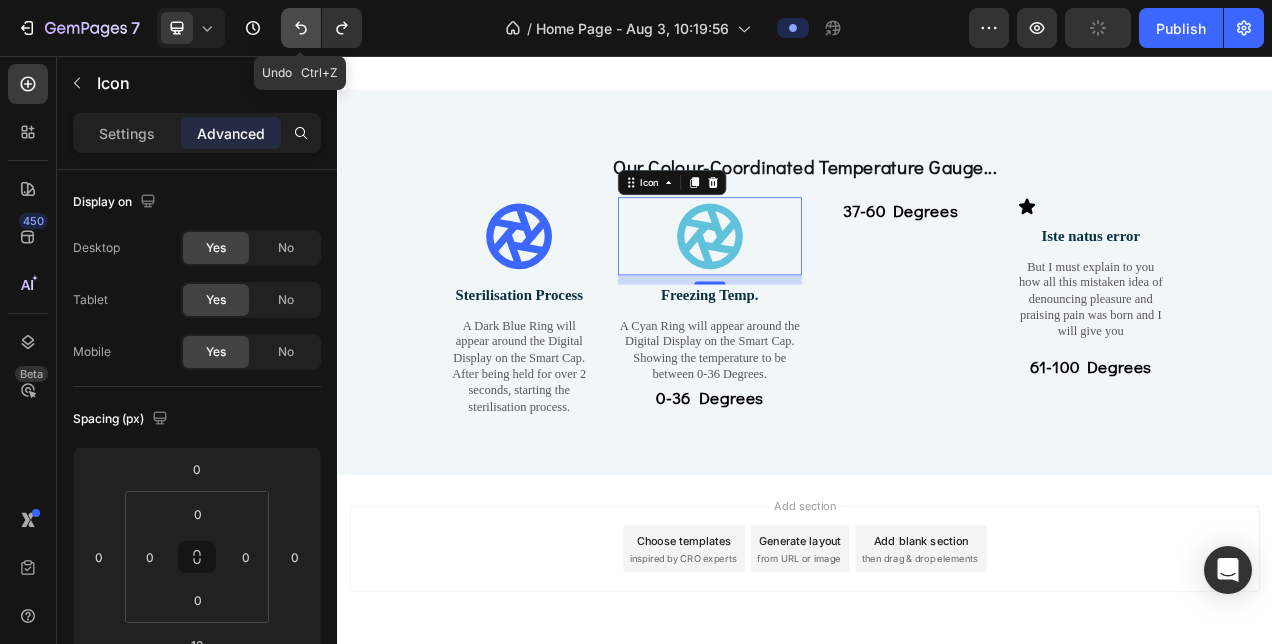 click 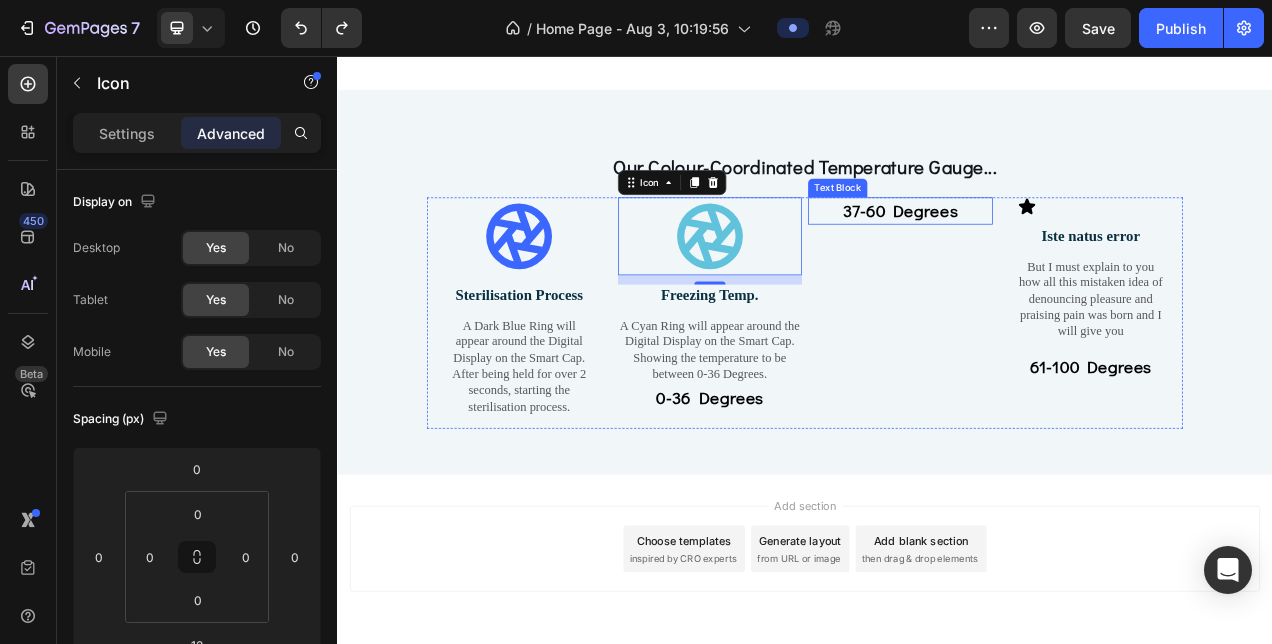click on "37-60 Degrees" at bounding box center (1059, 254) 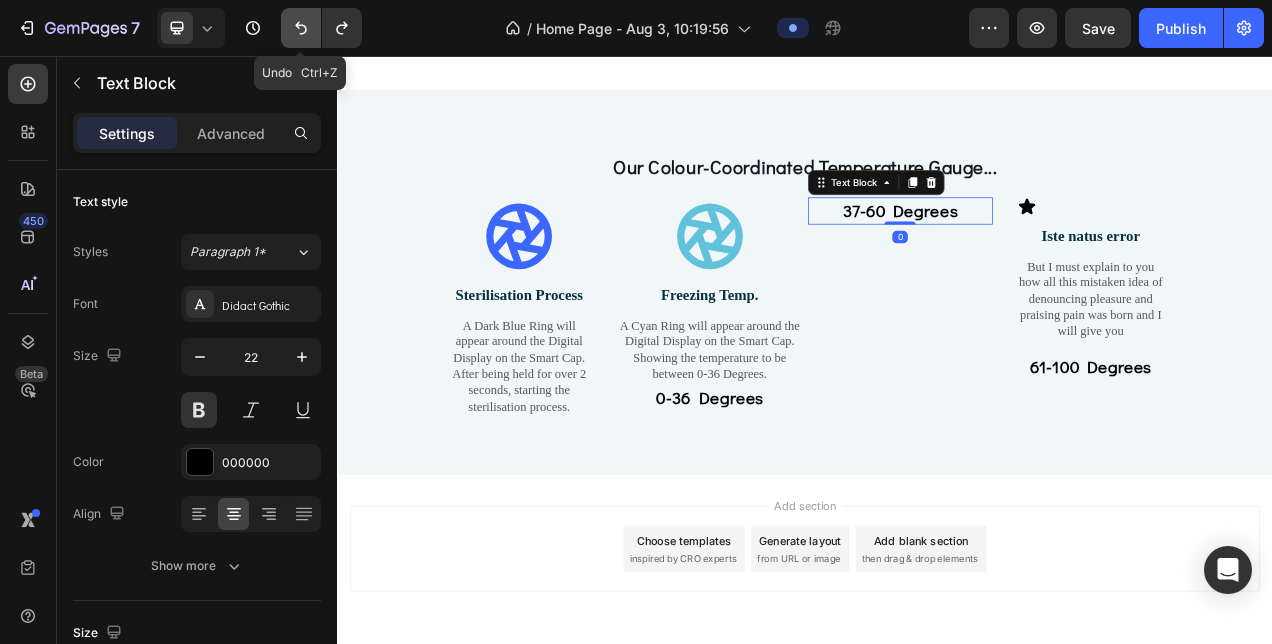 click 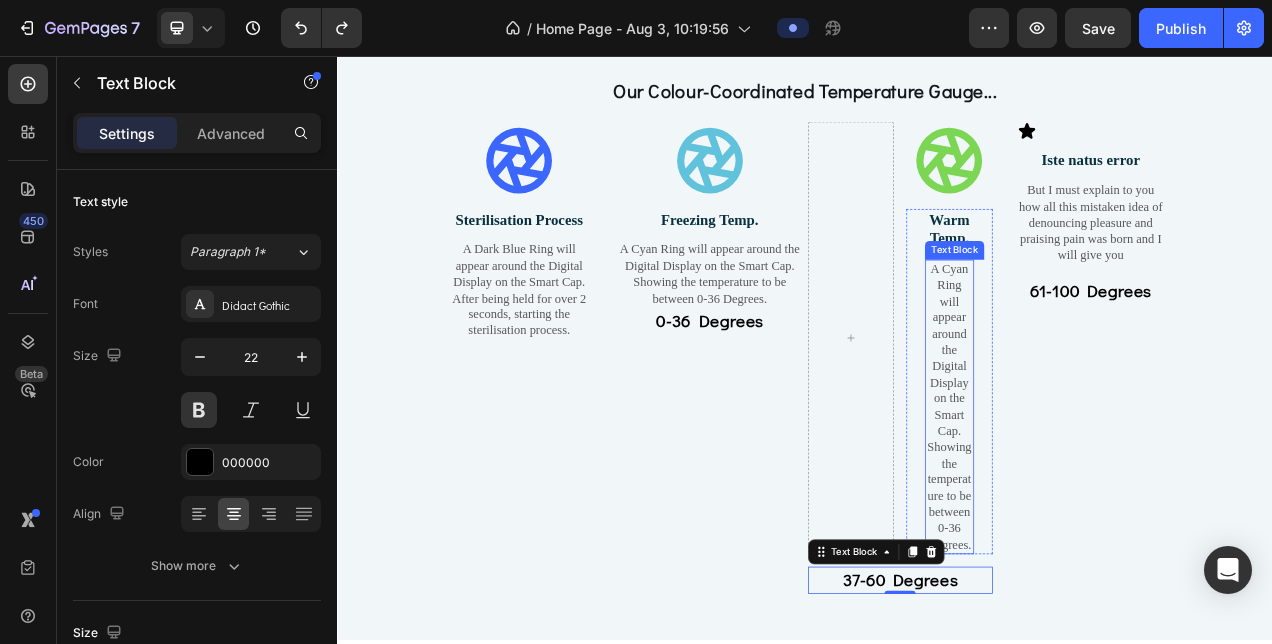 scroll, scrollTop: 2574, scrollLeft: 0, axis: vertical 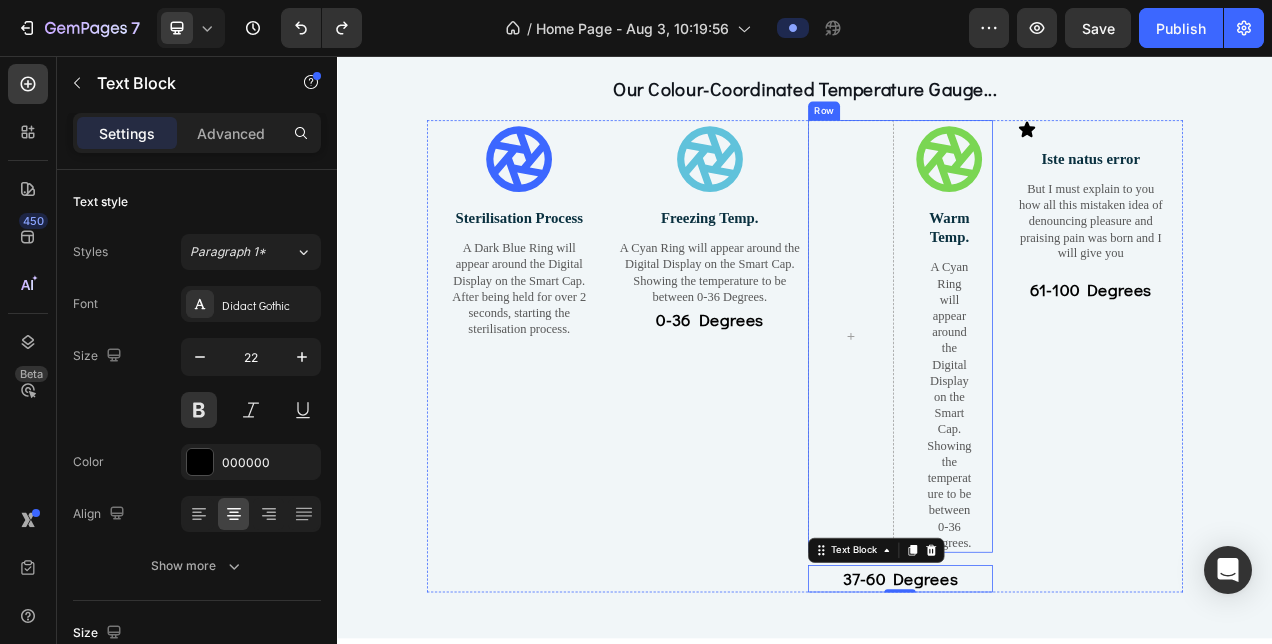 click on "Icon Warm Temp. Text Block A Cyan Ring will appear around the Digital Display on the Smart Cap. Showing the temperature to be between 0-36 Degrees. Text Block Row Row" at bounding box center [1059, 416] 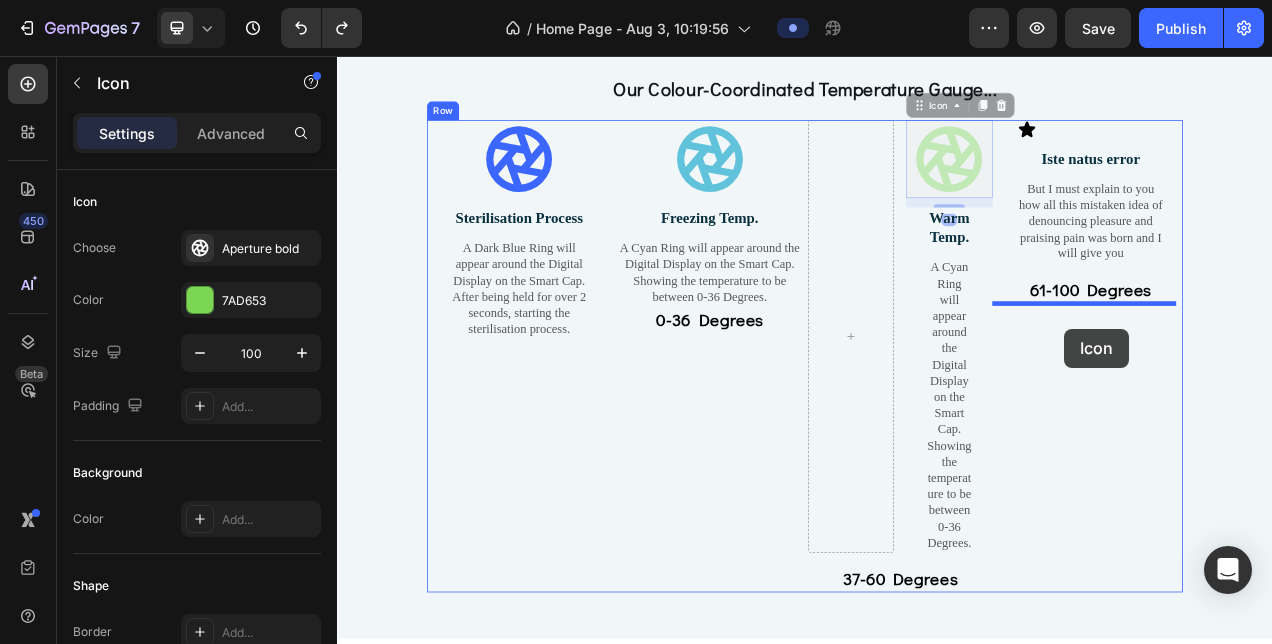 drag, startPoint x: 1066, startPoint y: 174, endPoint x: 1270, endPoint y: 406, distance: 308.93365 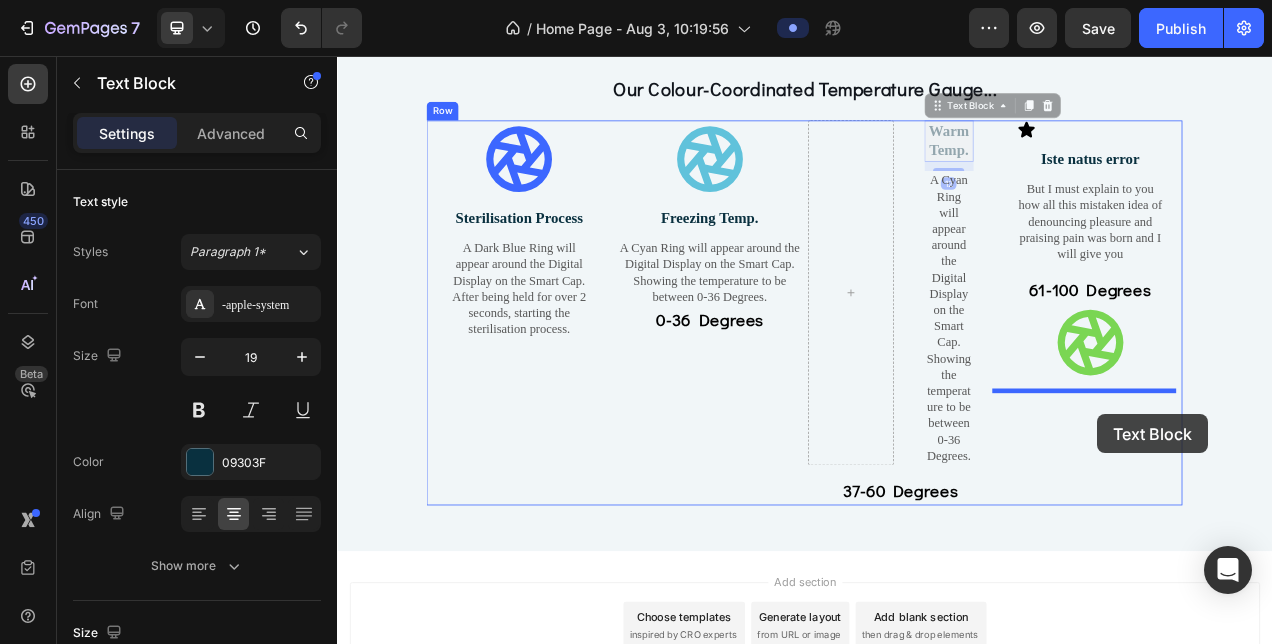 drag, startPoint x: 1133, startPoint y: 158, endPoint x: 1315, endPoint y: 512, distance: 398.04523 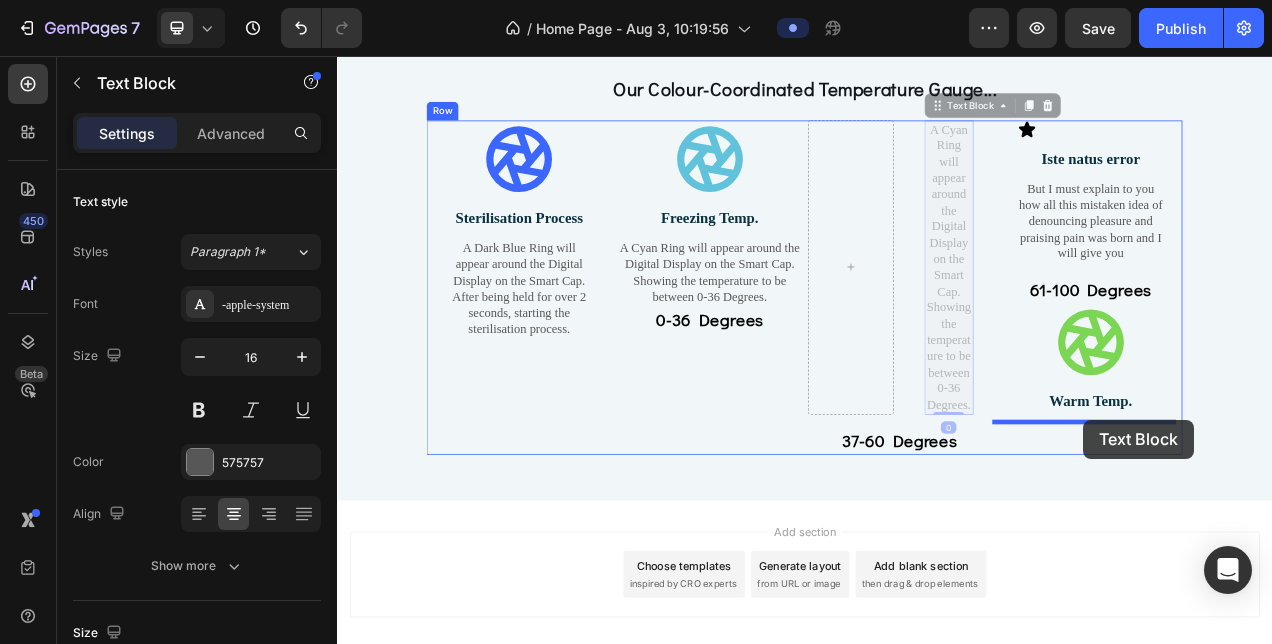 drag, startPoint x: 1142, startPoint y: 210, endPoint x: 1295, endPoint y: 523, distance: 348.39346 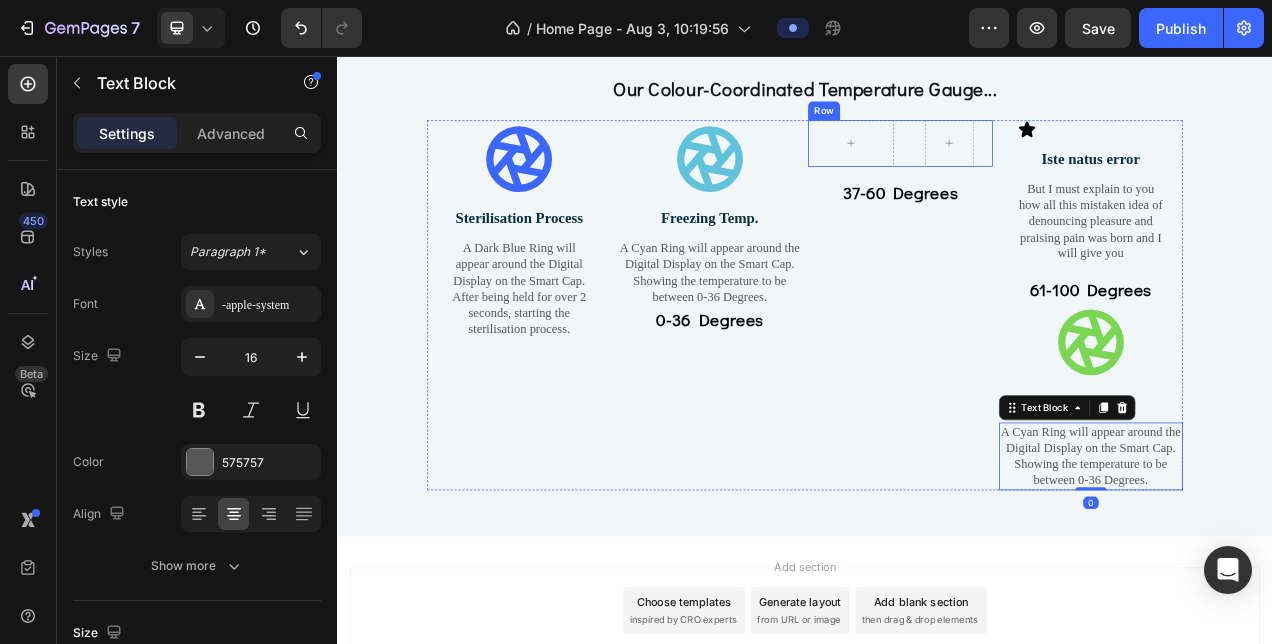 click on "Row Row" at bounding box center (1059, 168) 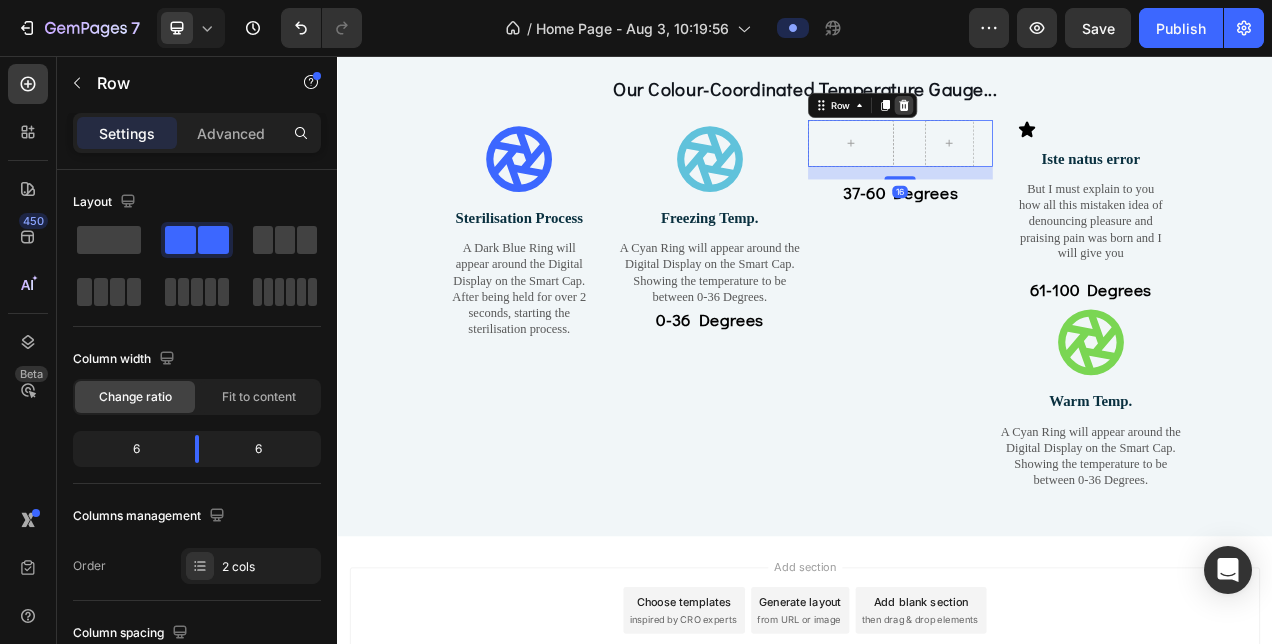 click at bounding box center [1064, 119] 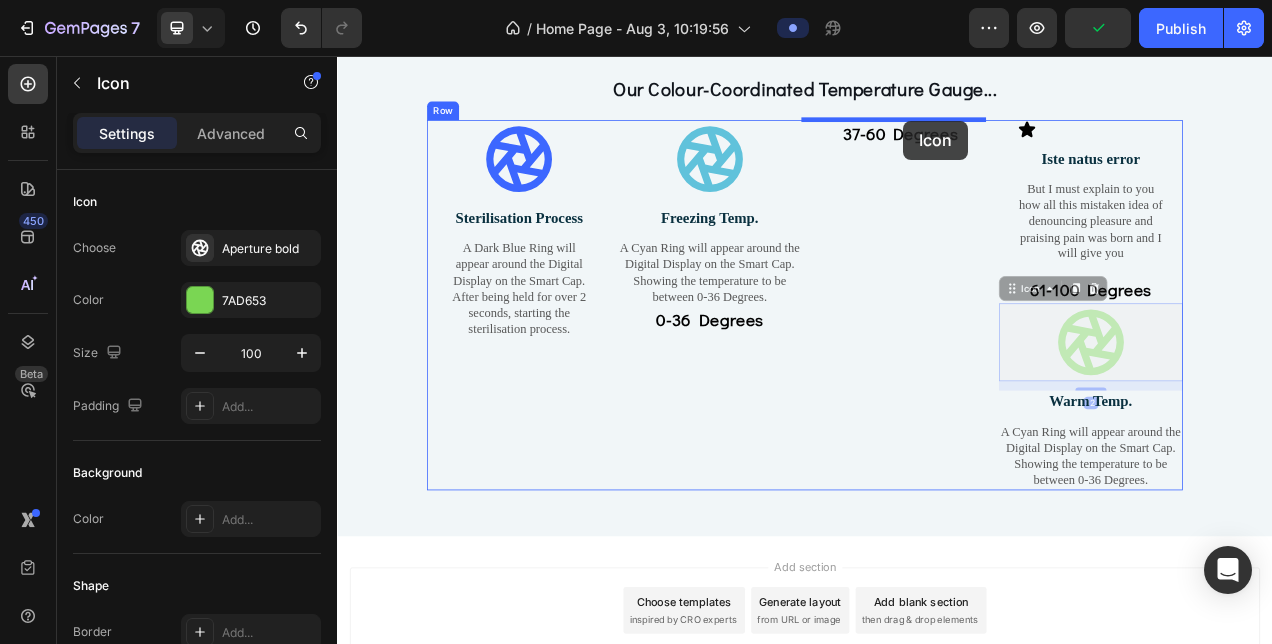 drag, startPoint x: 1282, startPoint y: 429, endPoint x: 1064, endPoint y: 142, distance: 360.4067 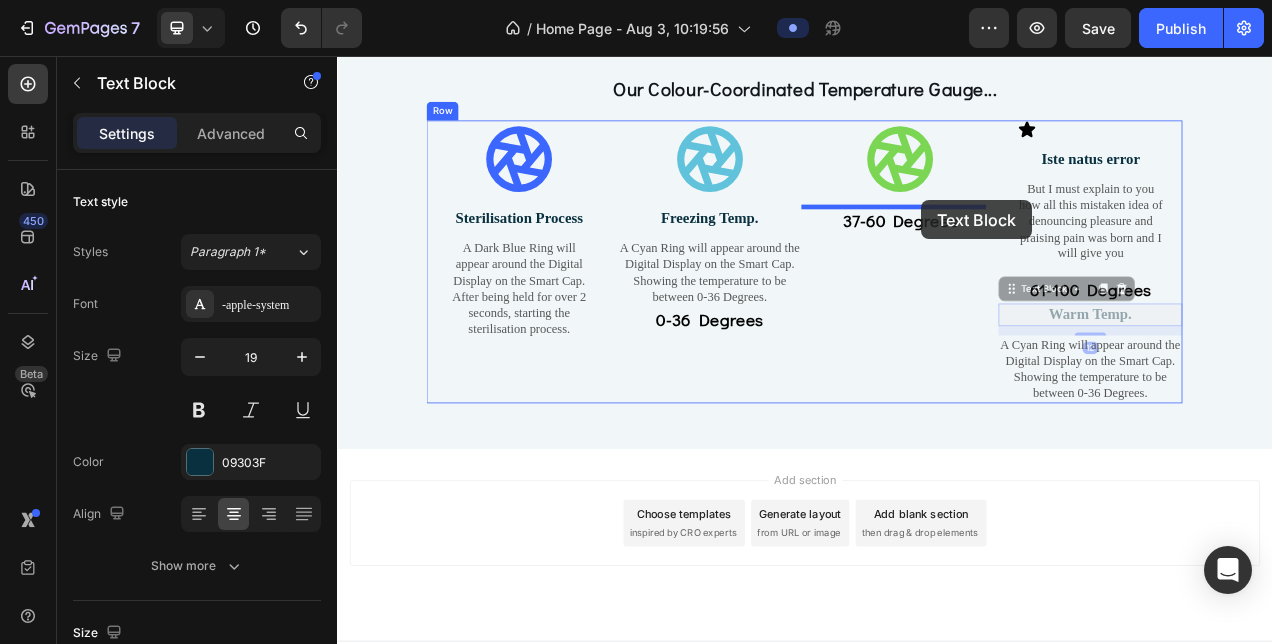 drag, startPoint x: 1310, startPoint y: 373, endPoint x: 1086, endPoint y: 242, distance: 259.49374 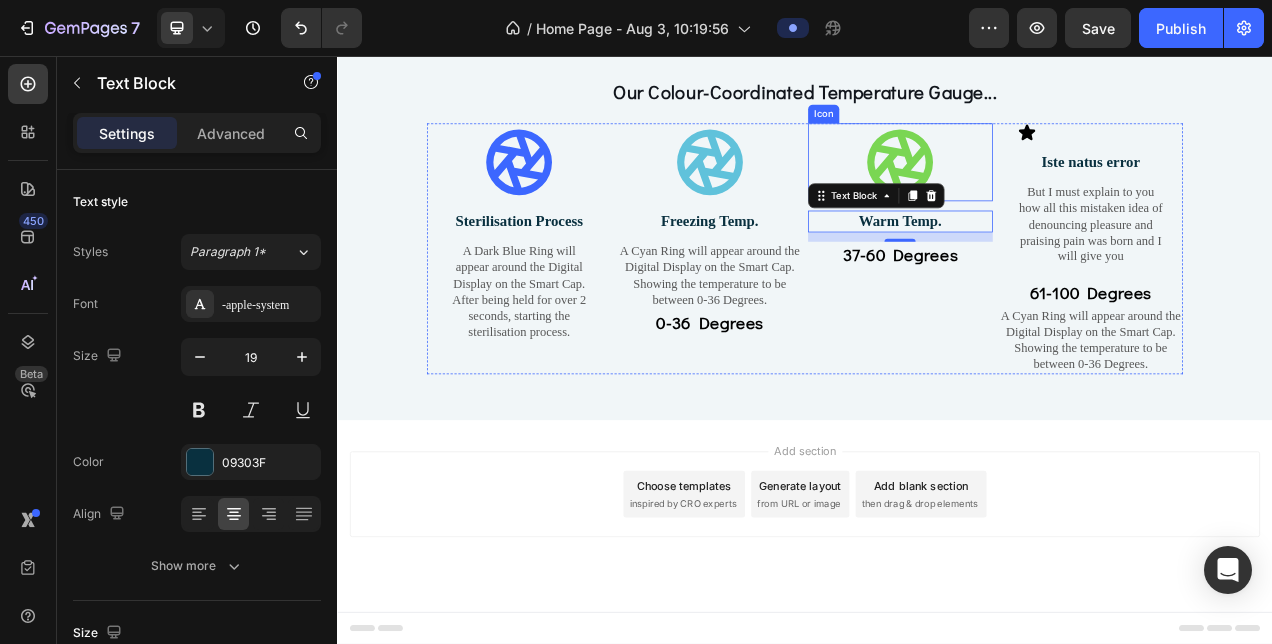 scroll, scrollTop: 2568, scrollLeft: 0, axis: vertical 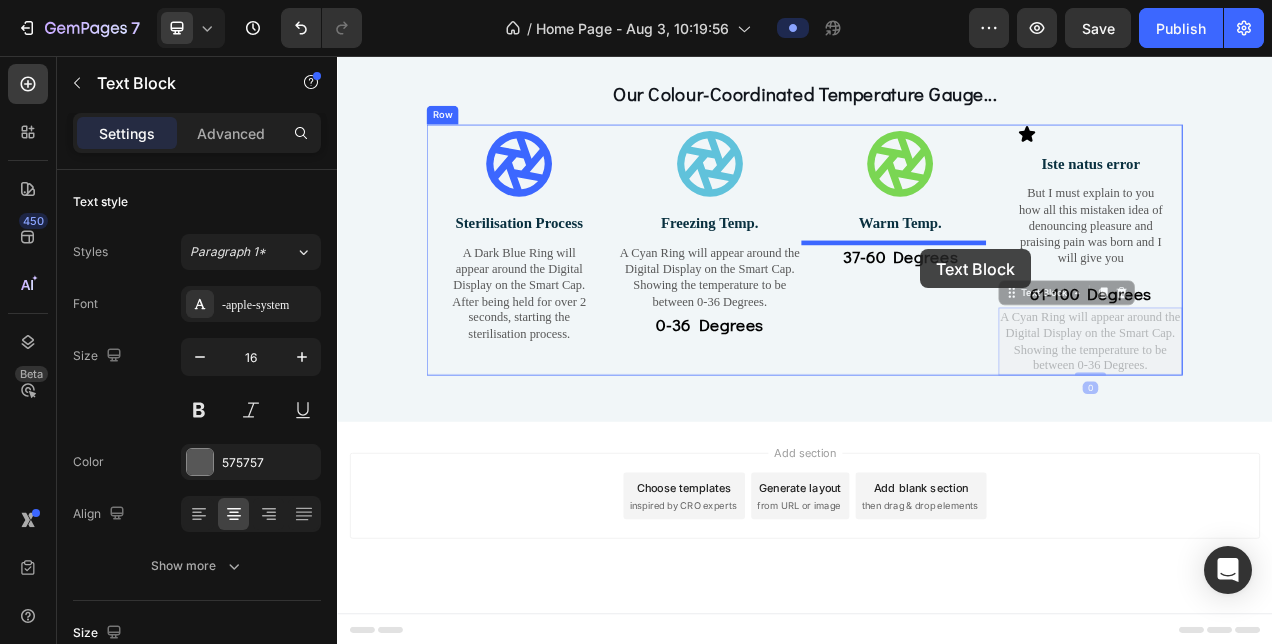 drag, startPoint x: 1351, startPoint y: 438, endPoint x: 1085, endPoint y: 304, distance: 297.8456 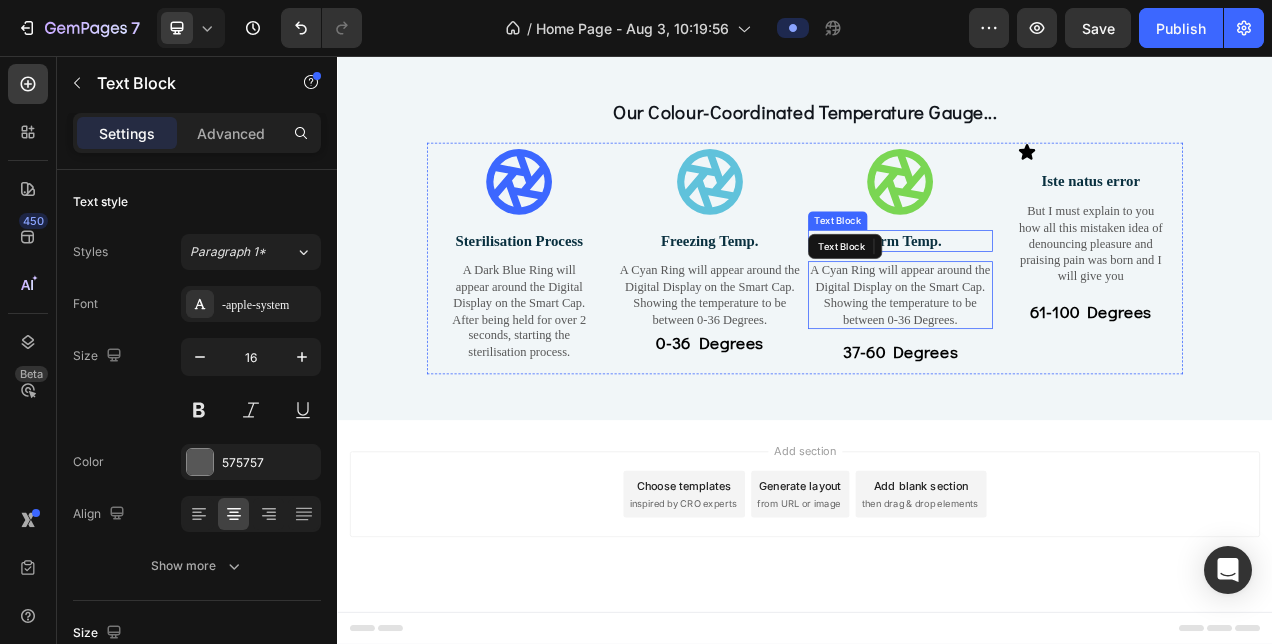 scroll, scrollTop: 2544, scrollLeft: 0, axis: vertical 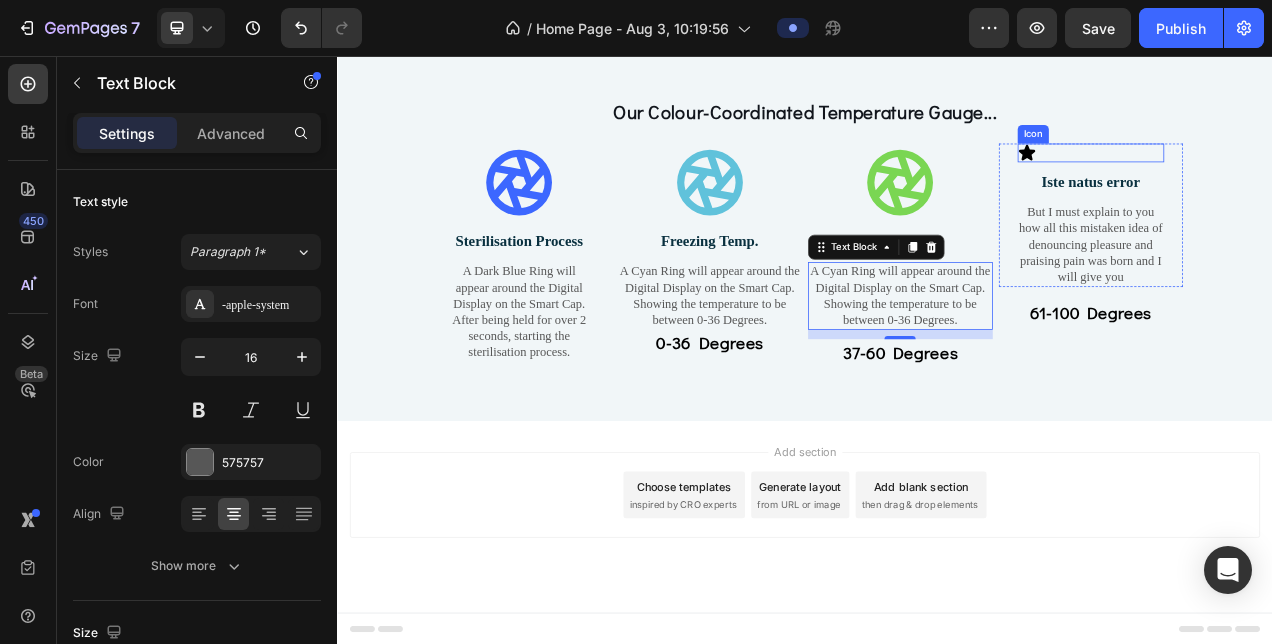 click 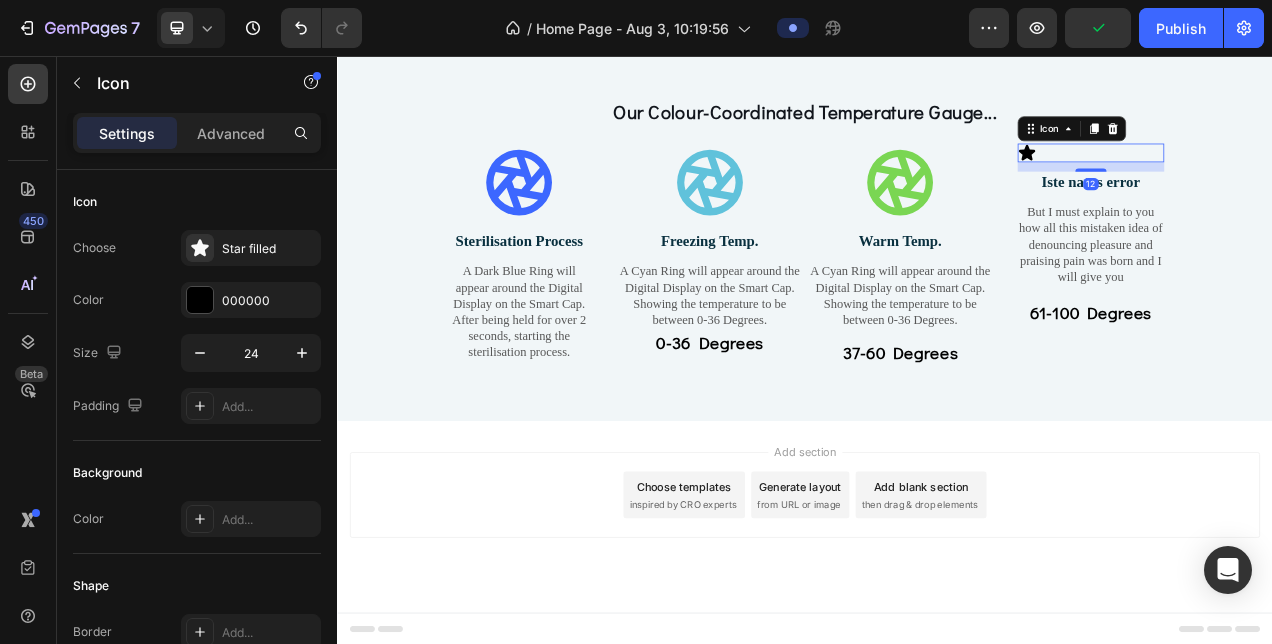 click 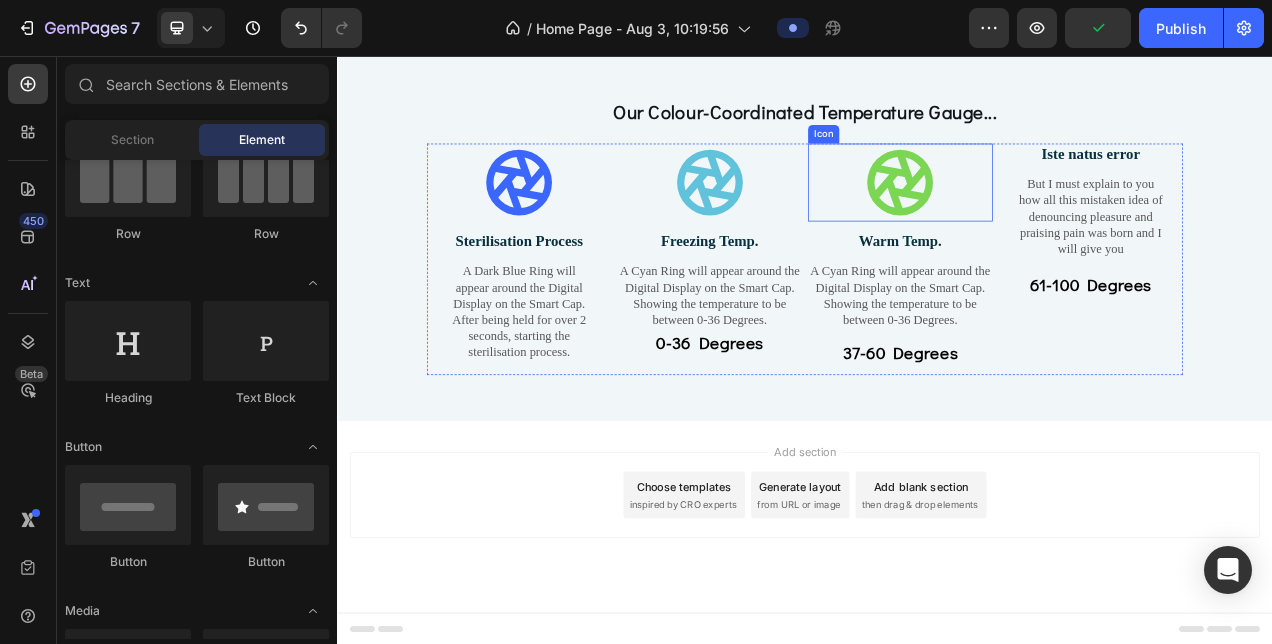click 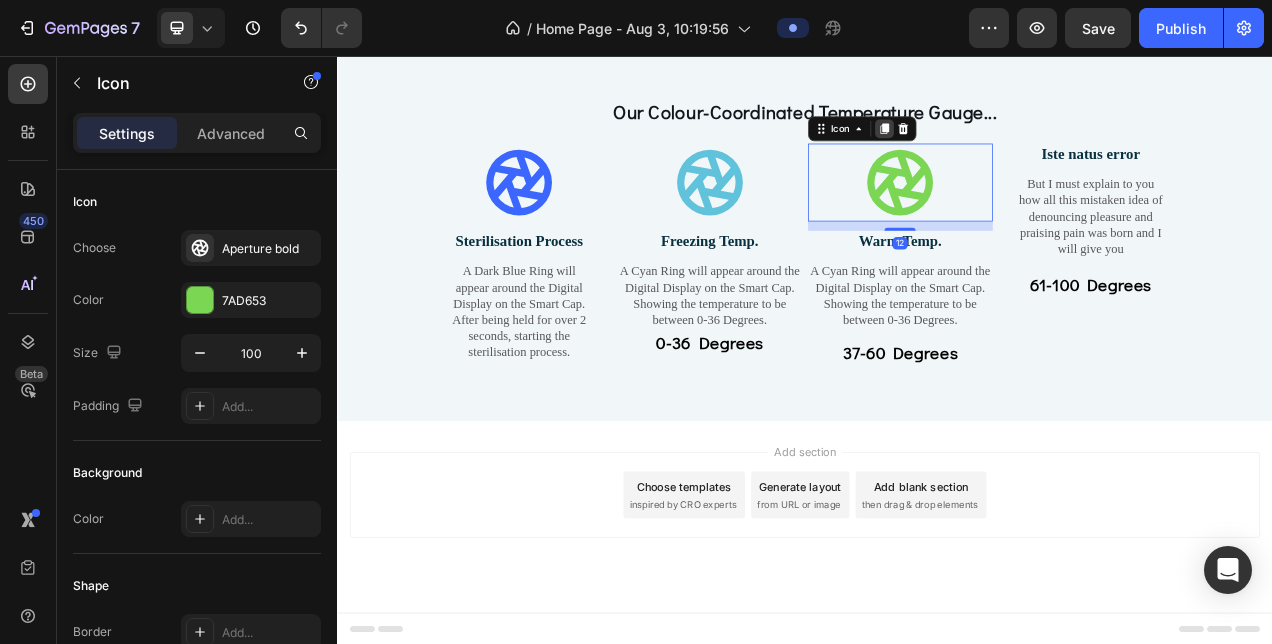 click 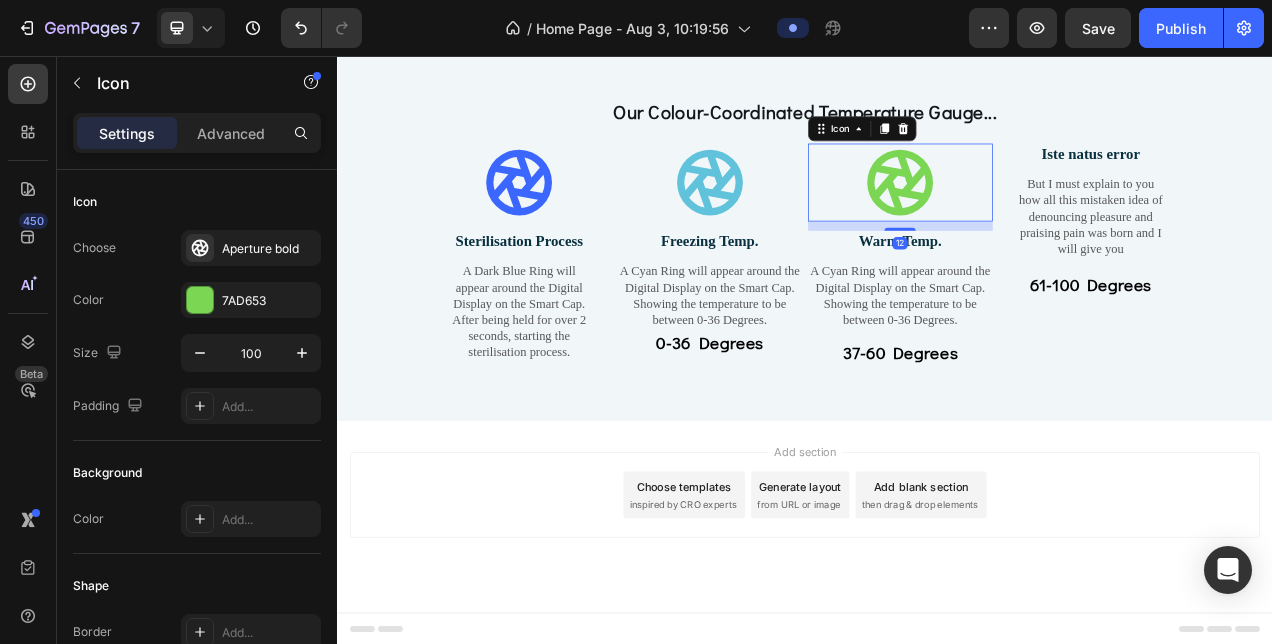 scroll, scrollTop: 2574, scrollLeft: 0, axis: vertical 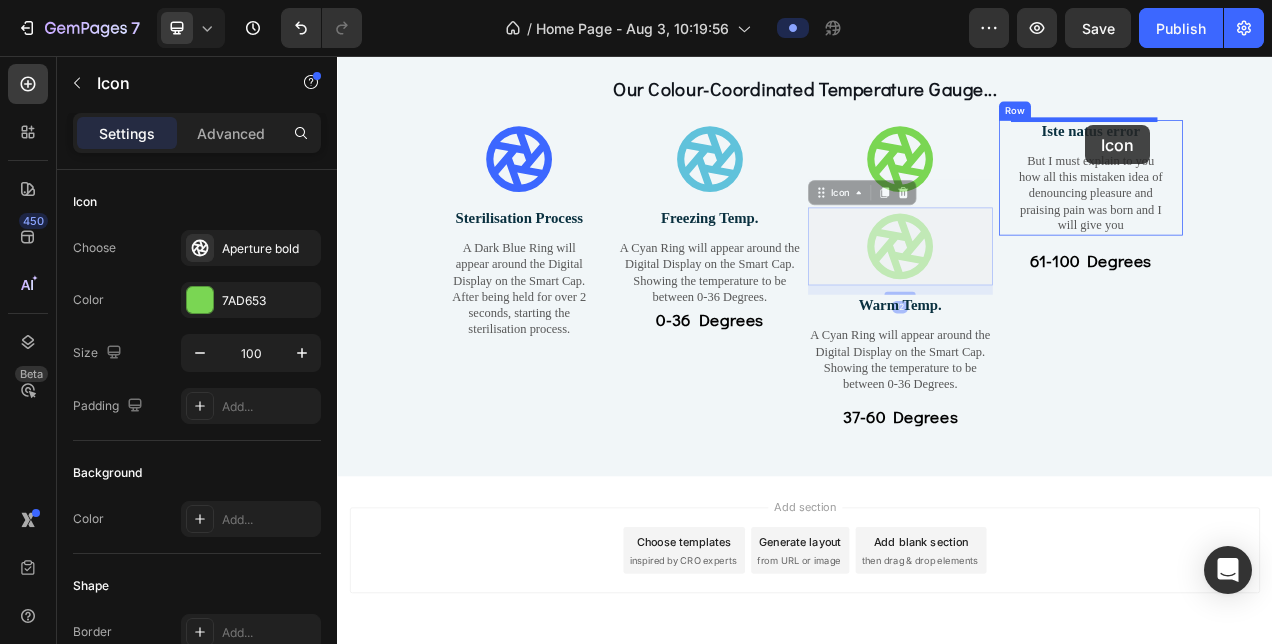drag, startPoint x: 1085, startPoint y: 284, endPoint x: 1297, endPoint y: 145, distance: 253.50542 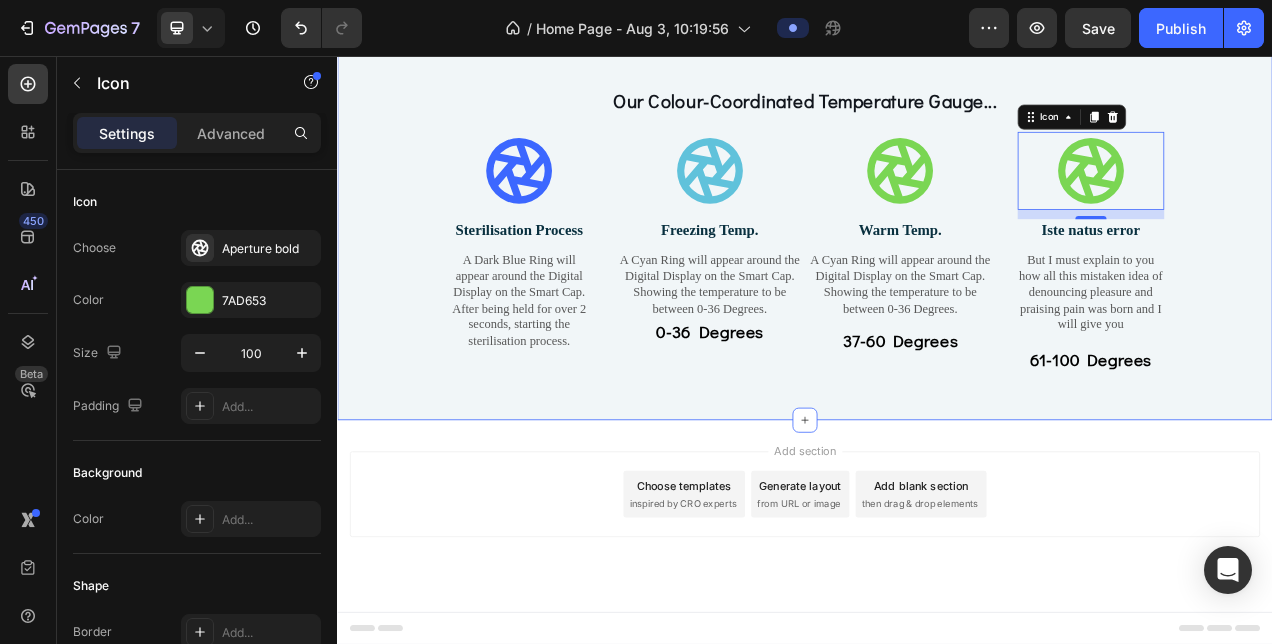 scroll, scrollTop: 2558, scrollLeft: 0, axis: vertical 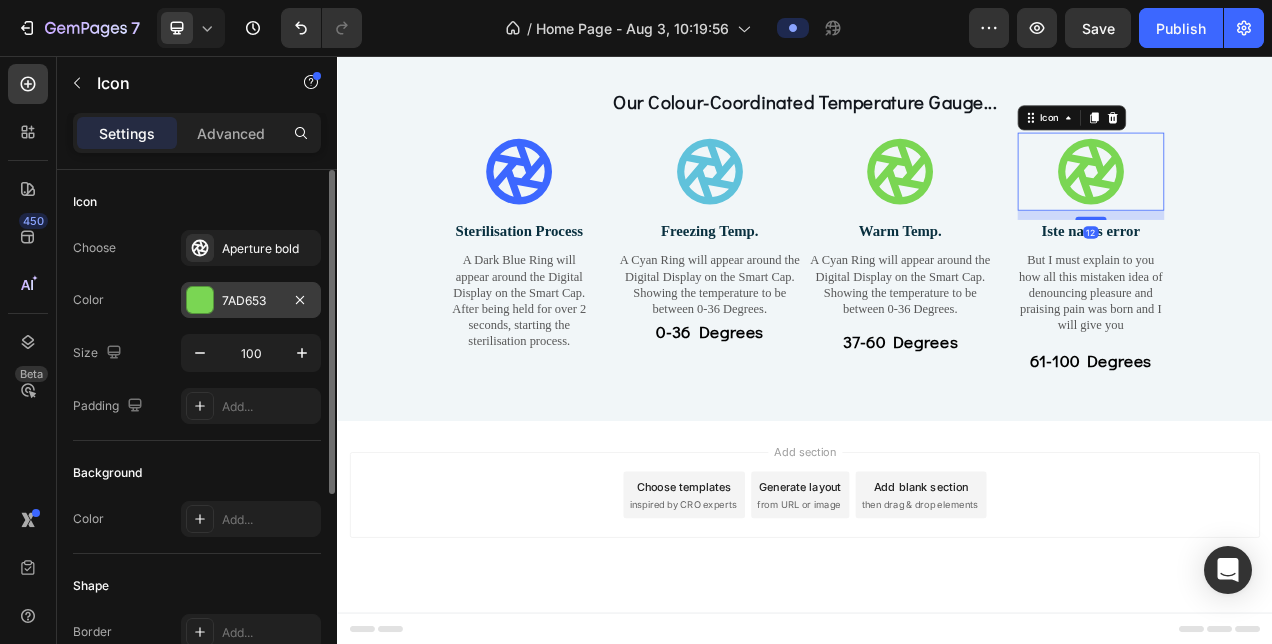 click on "7AD653" at bounding box center (251, 301) 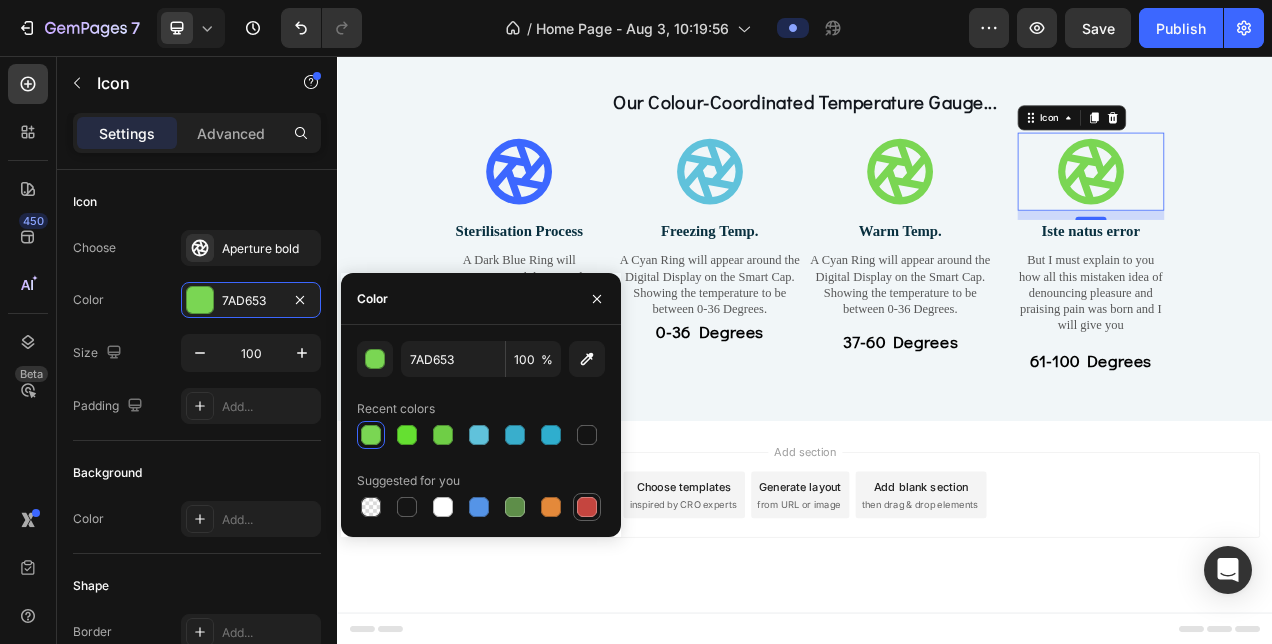 click at bounding box center [587, 507] 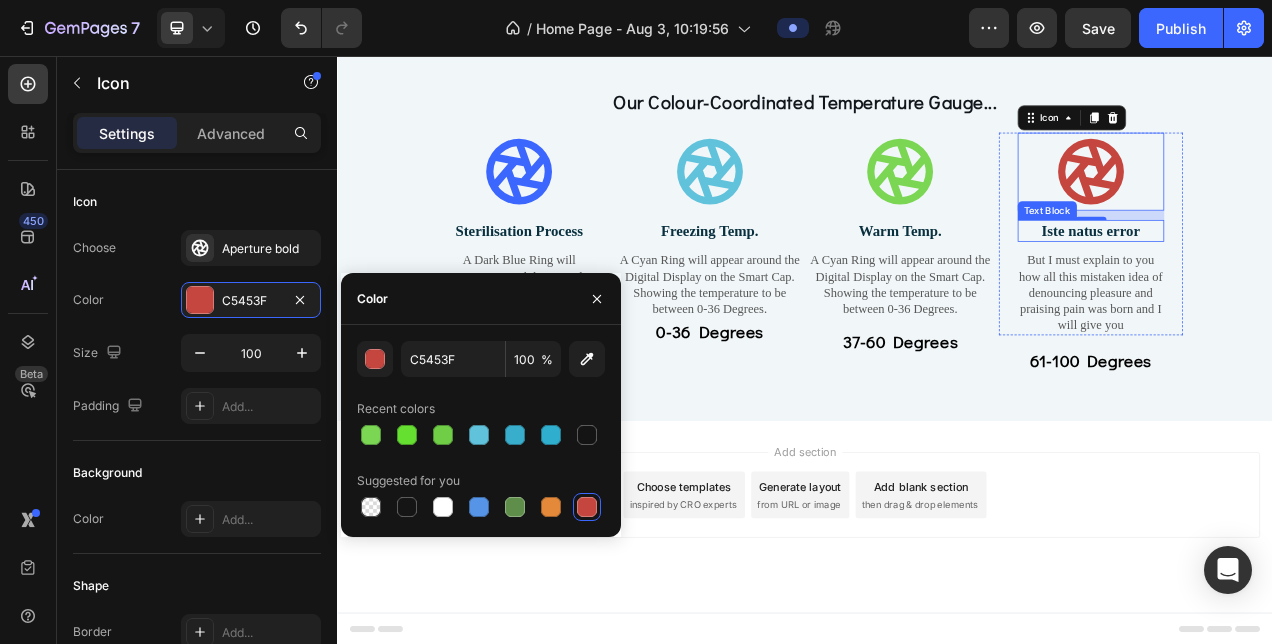 click on "Iste natus error" at bounding box center [1304, 280] 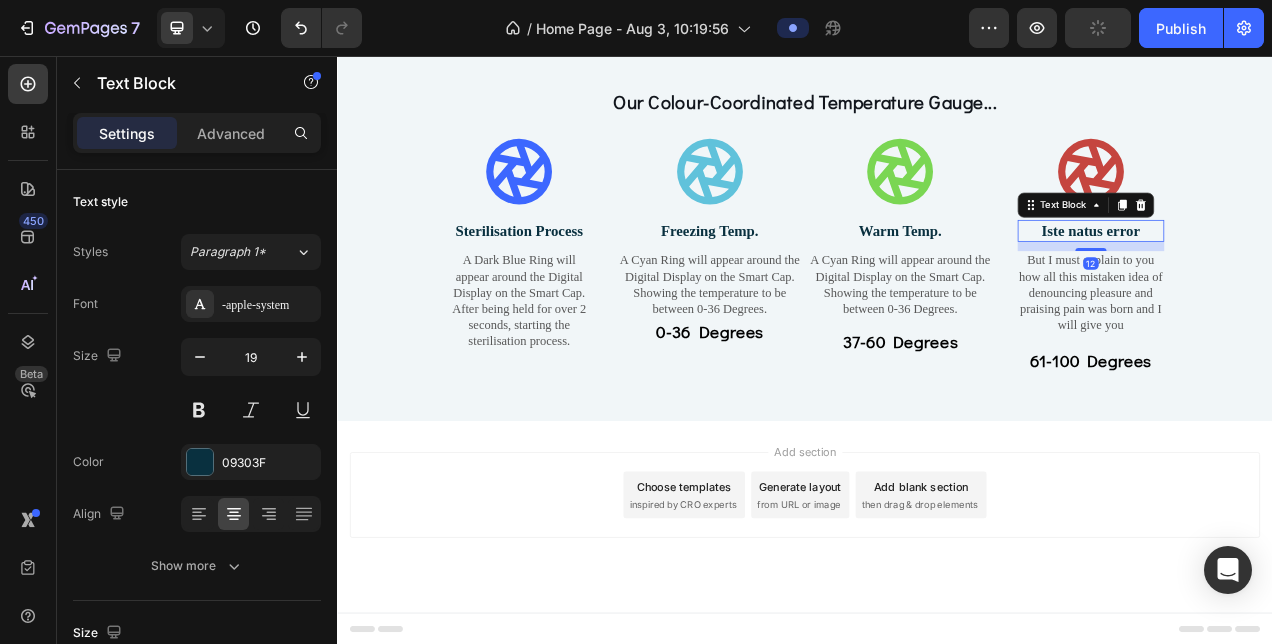 click on "Iste natus error" at bounding box center [1304, 280] 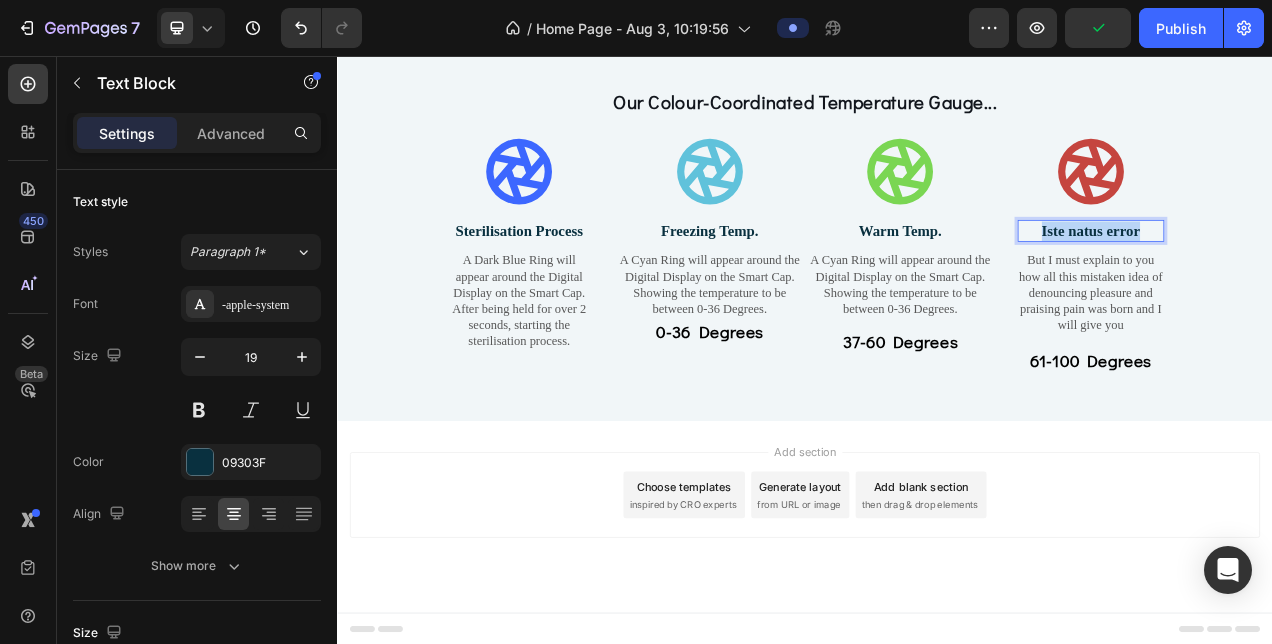 drag, startPoint x: 1362, startPoint y: 276, endPoint x: 1233, endPoint y: 287, distance: 129.46814 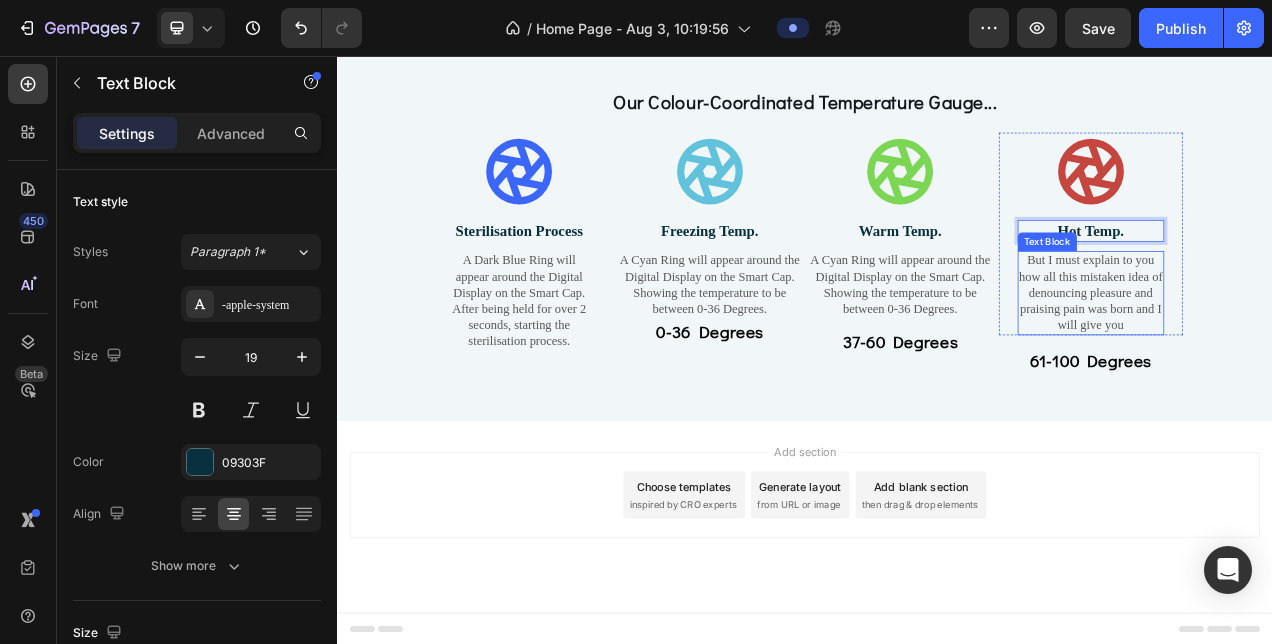 click on "But I must explain to you how all this mistaken idea of denouncing pleasure and praising pain was born and I will give you" at bounding box center [1304, 360] 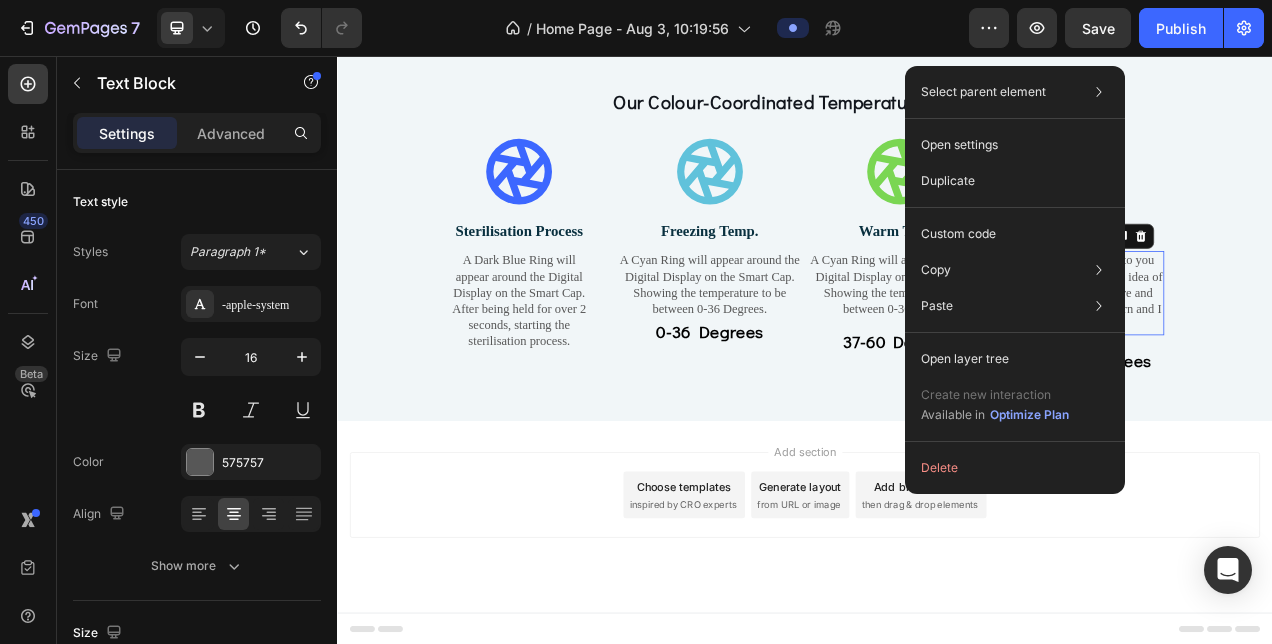 click on "But I must explain to you how all this mistaken idea of denouncing pleasure and praising pain was born and I will give you" at bounding box center [1304, 360] 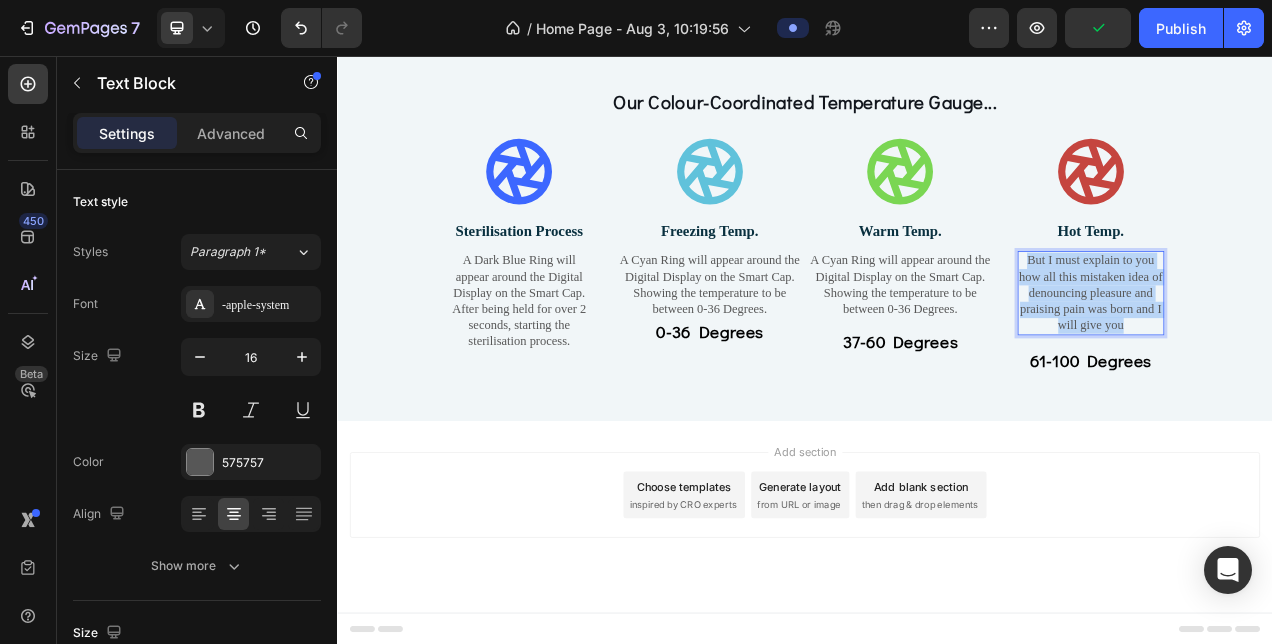 drag, startPoint x: 1348, startPoint y: 399, endPoint x: 1215, endPoint y: 310, distance: 160.03125 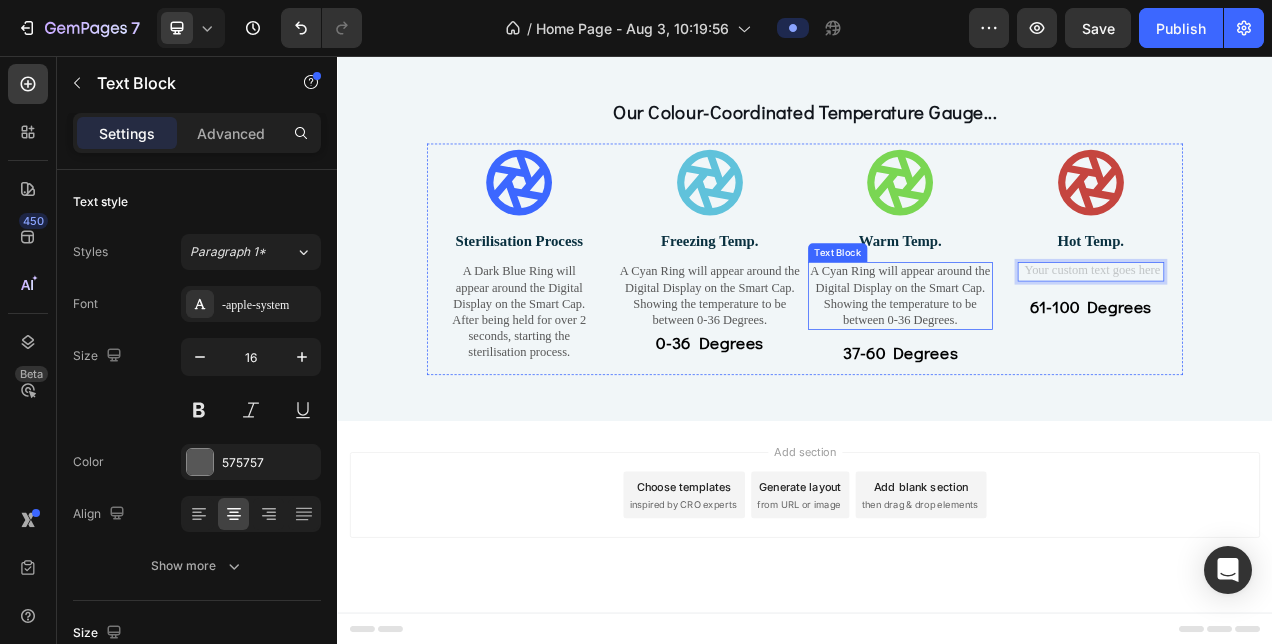 click on "A Cyan Ring will appear around the Digital Display on the Smart Cap. Showing the temperature to be between 0-36 Degrees." at bounding box center [1059, 363] 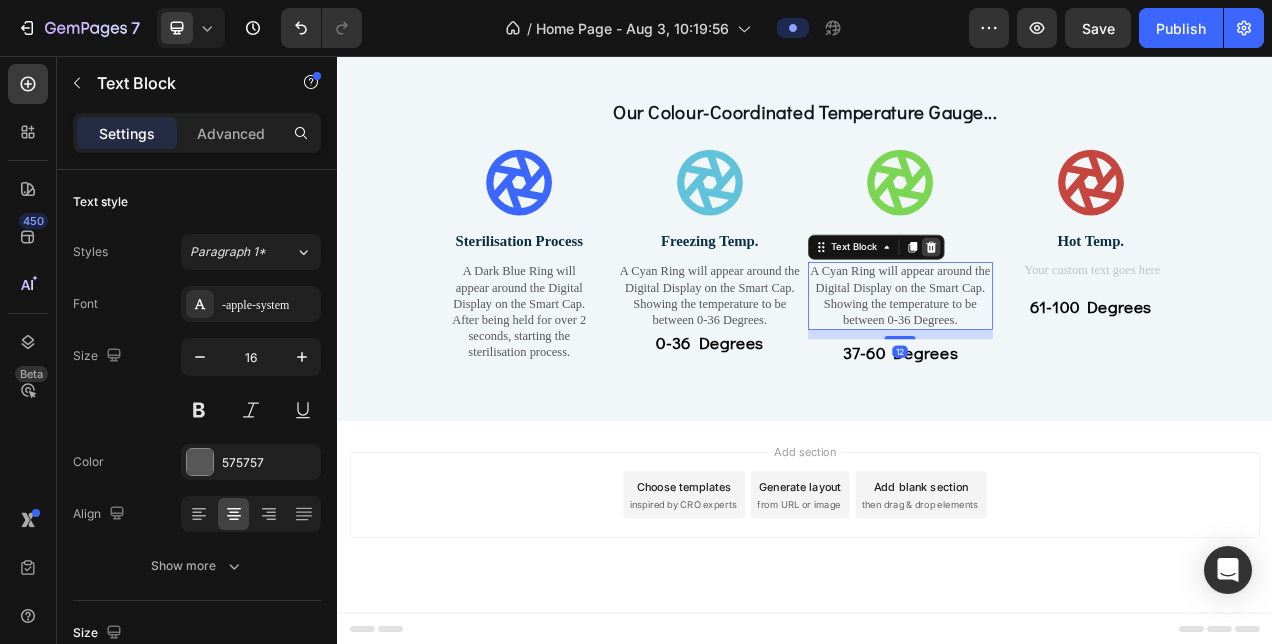 click at bounding box center [1099, 301] 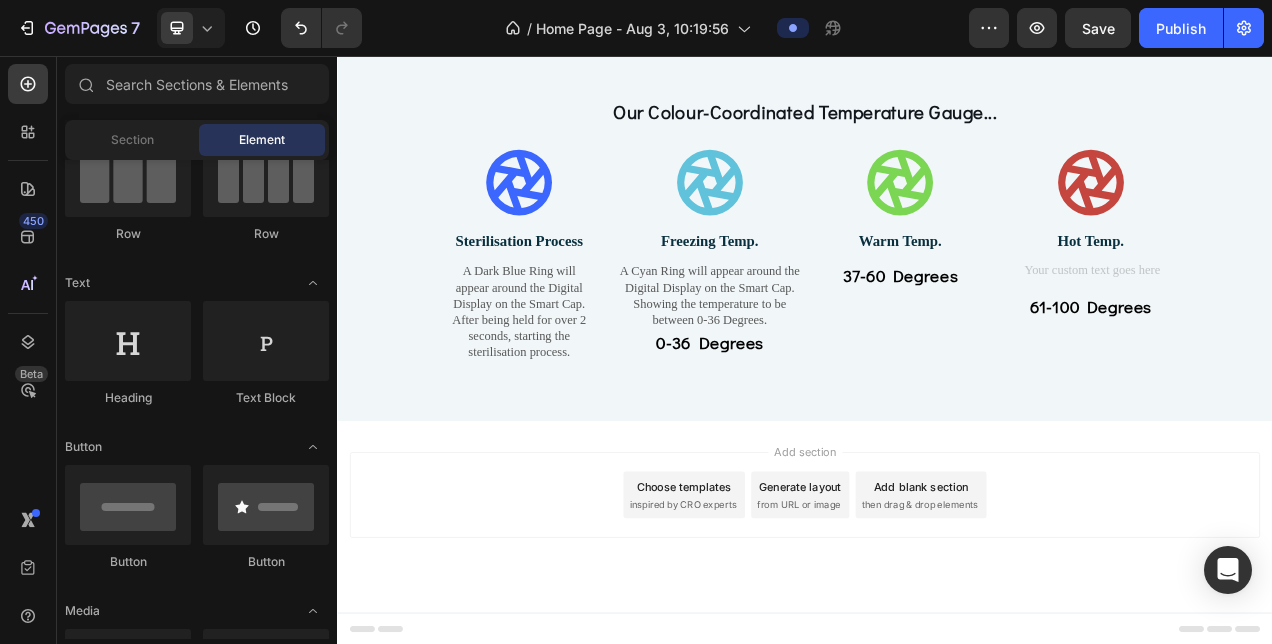 click on "7   /  Home Page - Aug 3, 10:19:56 Preview  Save   Publish" 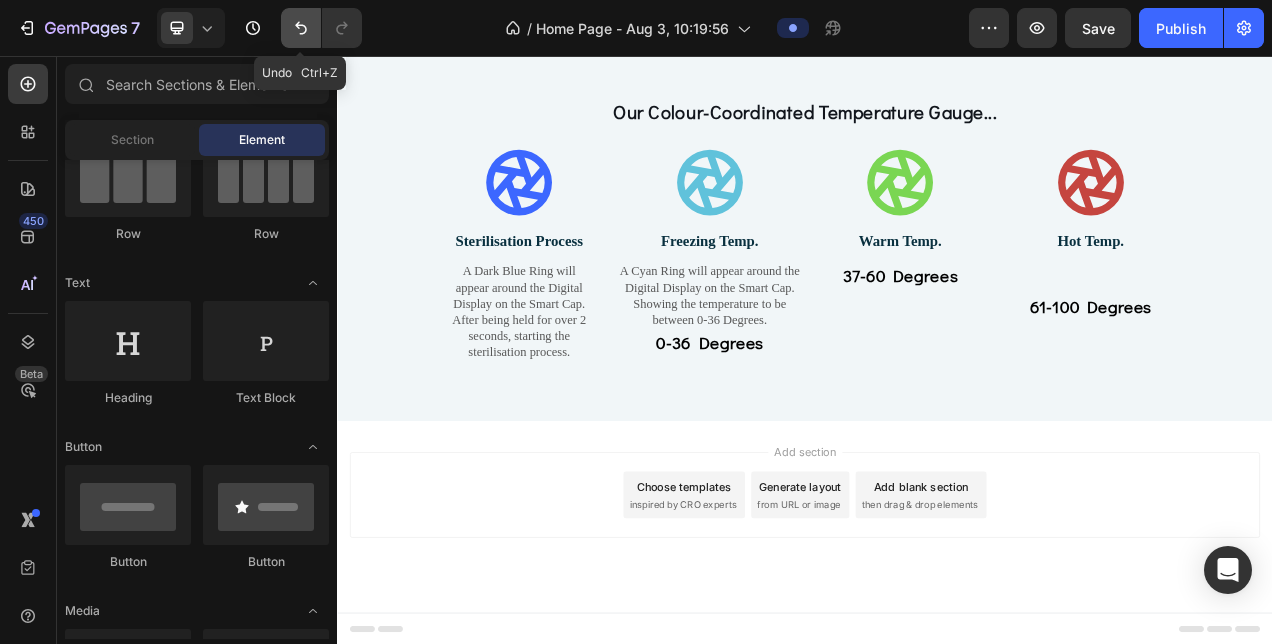 drag, startPoint x: 298, startPoint y: 20, endPoint x: 190, endPoint y: 66, distance: 117.388245 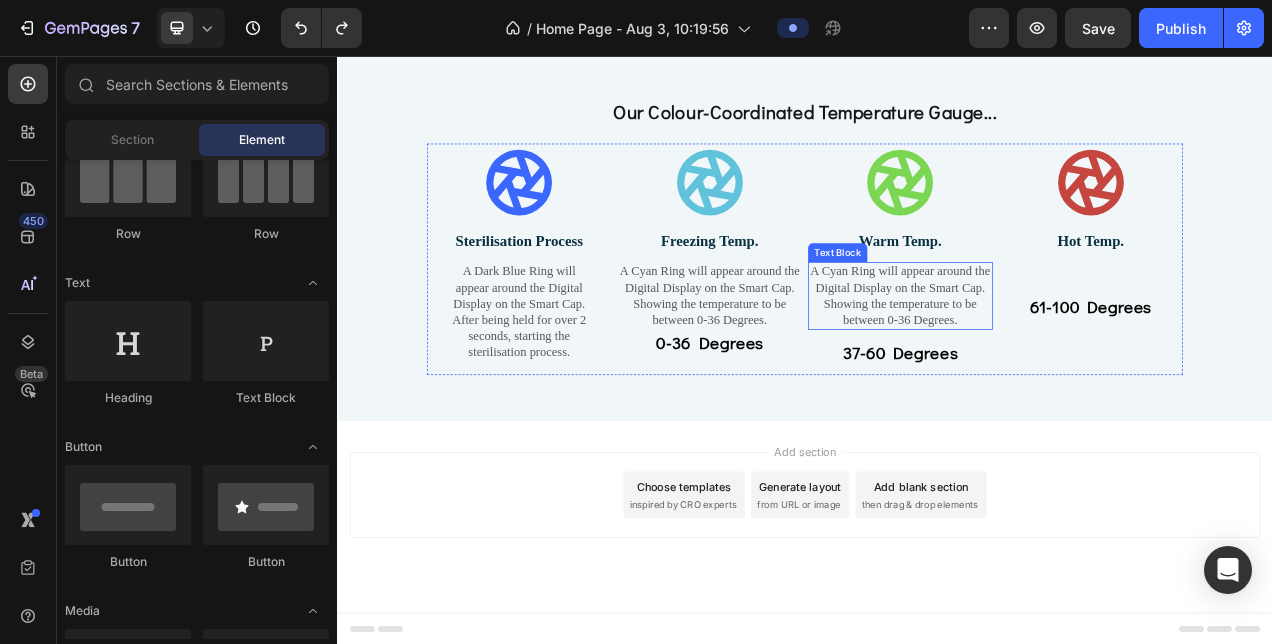 click on "A Cyan Ring will appear around the Digital Display on the Smart Cap. Showing the temperature to be between 0-36 Degrees." at bounding box center [1059, 363] 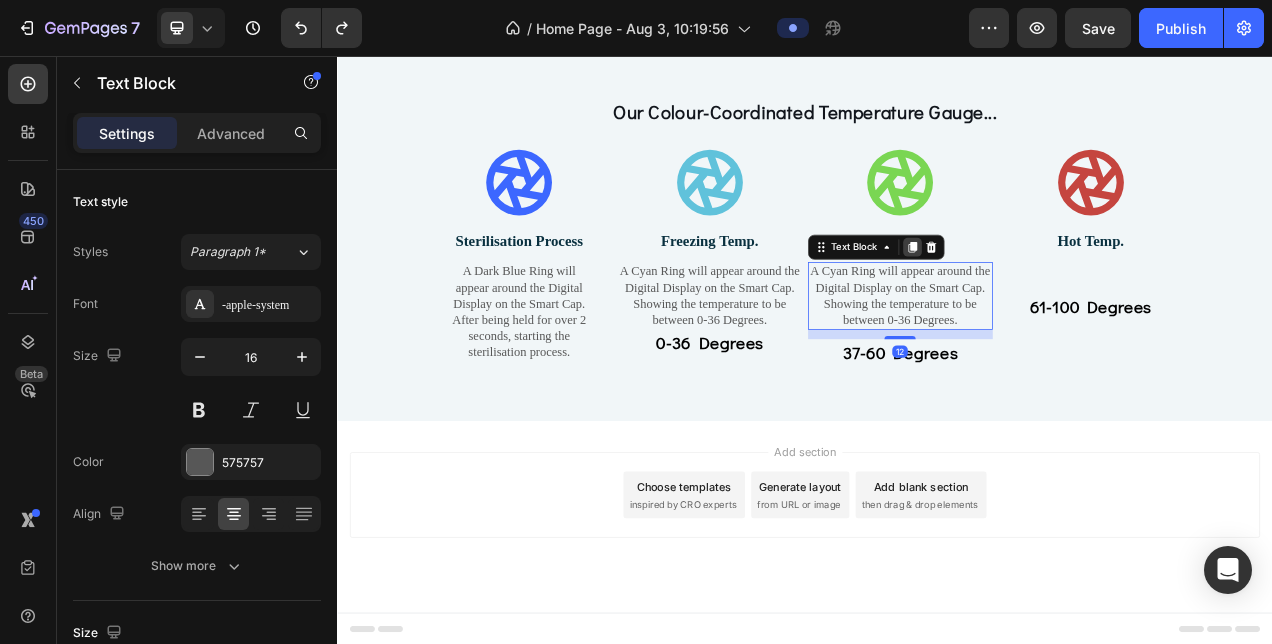 click 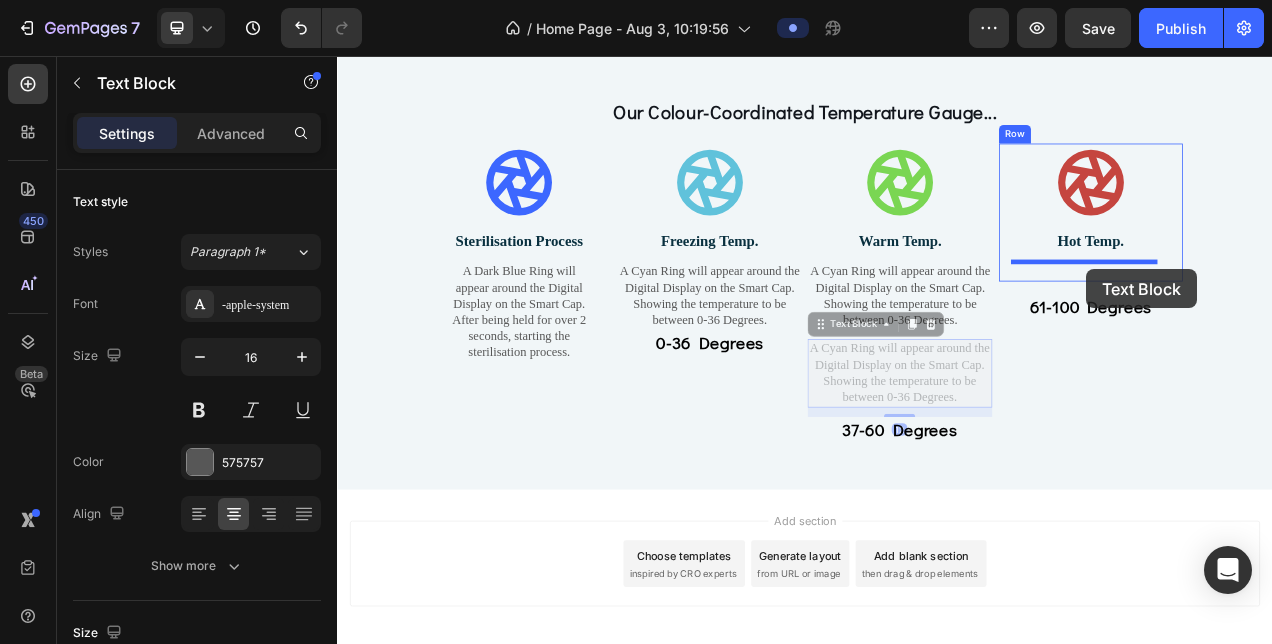 drag, startPoint x: 990, startPoint y: 409, endPoint x: 1299, endPoint y: 329, distance: 319.18802 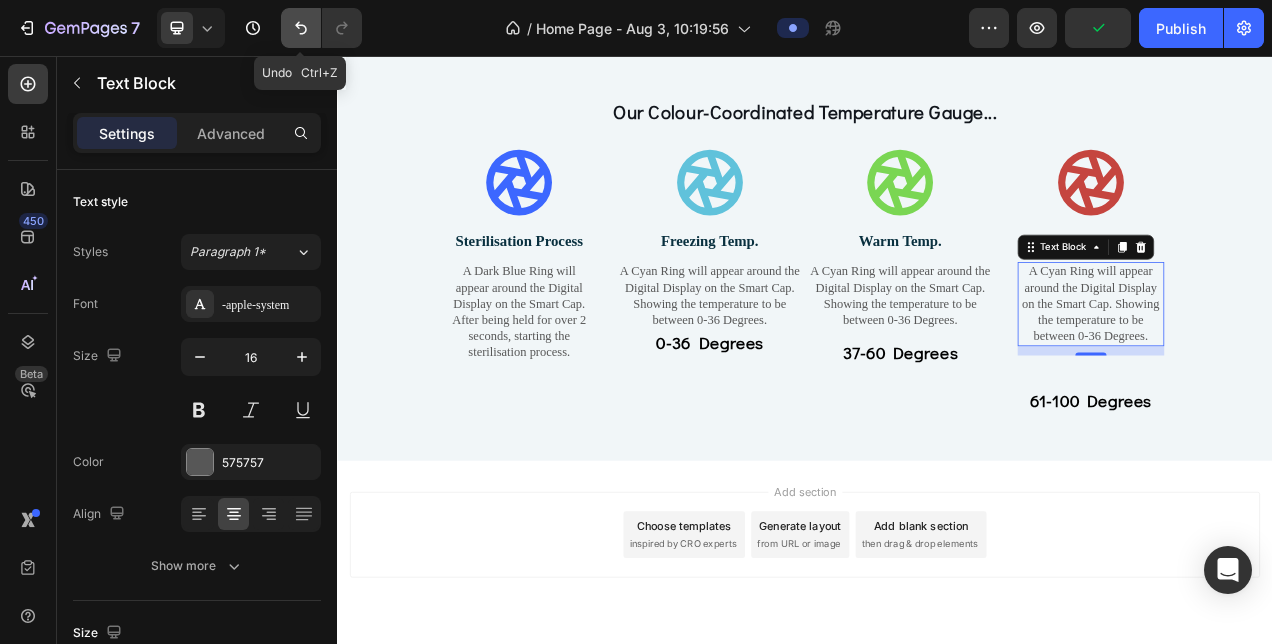 click 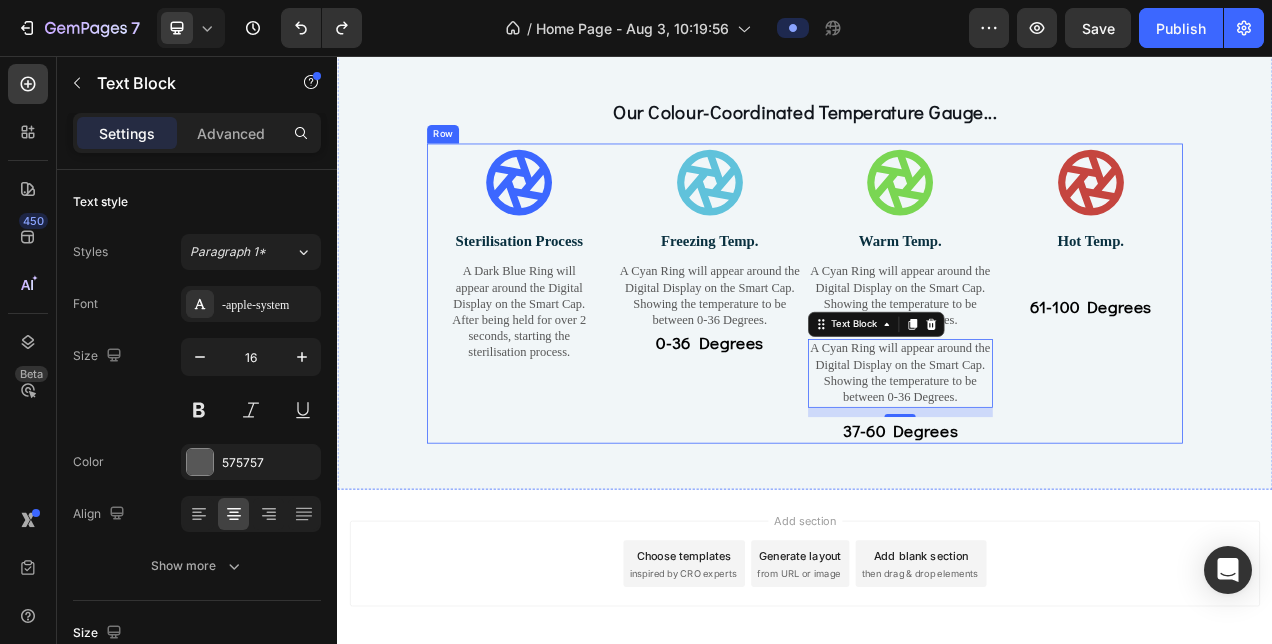drag, startPoint x: 1009, startPoint y: 404, endPoint x: 1114, endPoint y: 393, distance: 105.574615 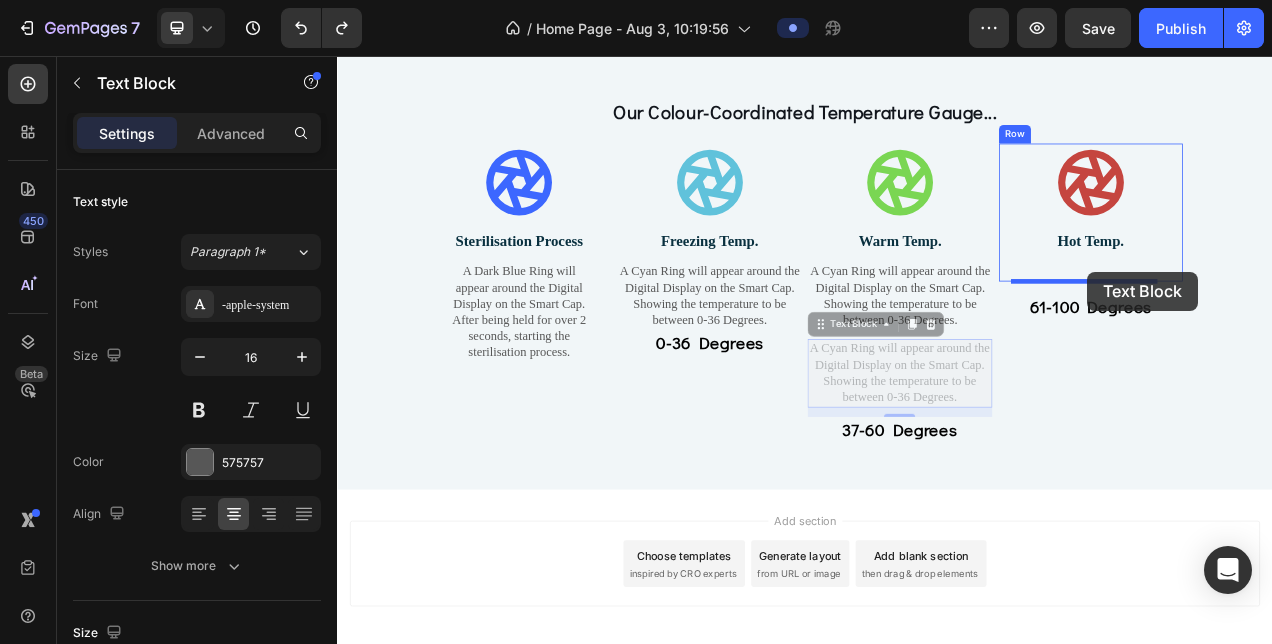 drag, startPoint x: 1024, startPoint y: 401, endPoint x: 1299, endPoint y: 333, distance: 283.28253 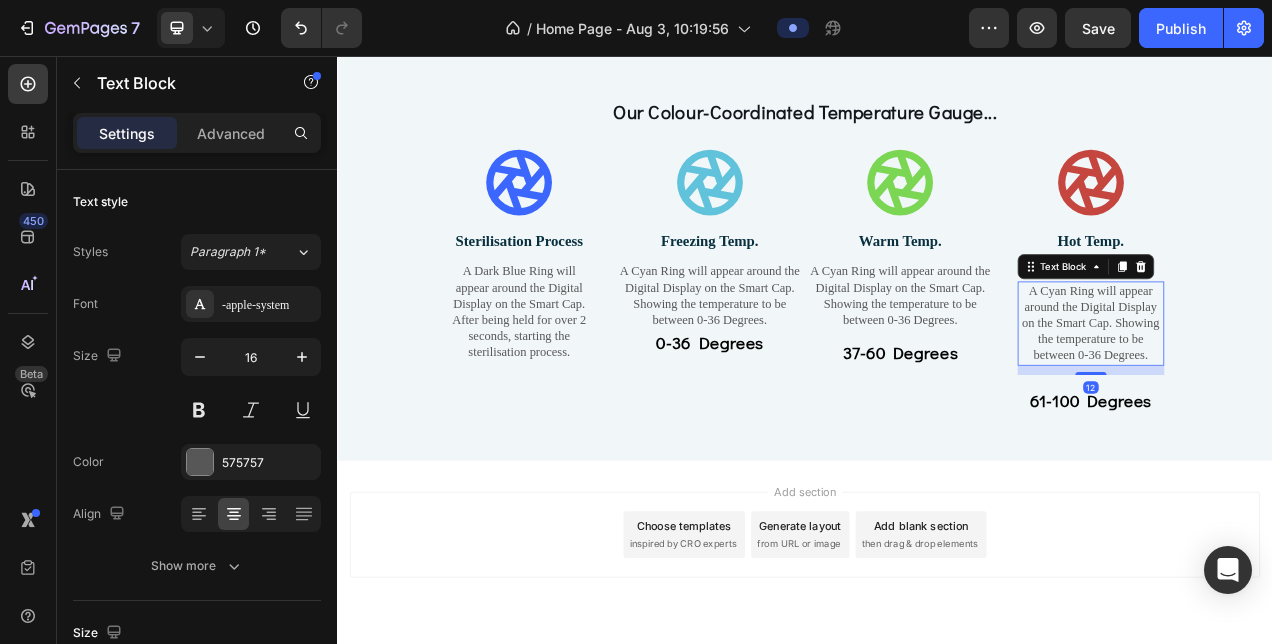 click on "Icon Hot Temp. Text Block Text Block A Cyan Ring will appear around the Digital Display on the Smart Cap. Showing the temperature to be between 0-36 Degrees. Text Block   12 Row" at bounding box center (1304, 316) 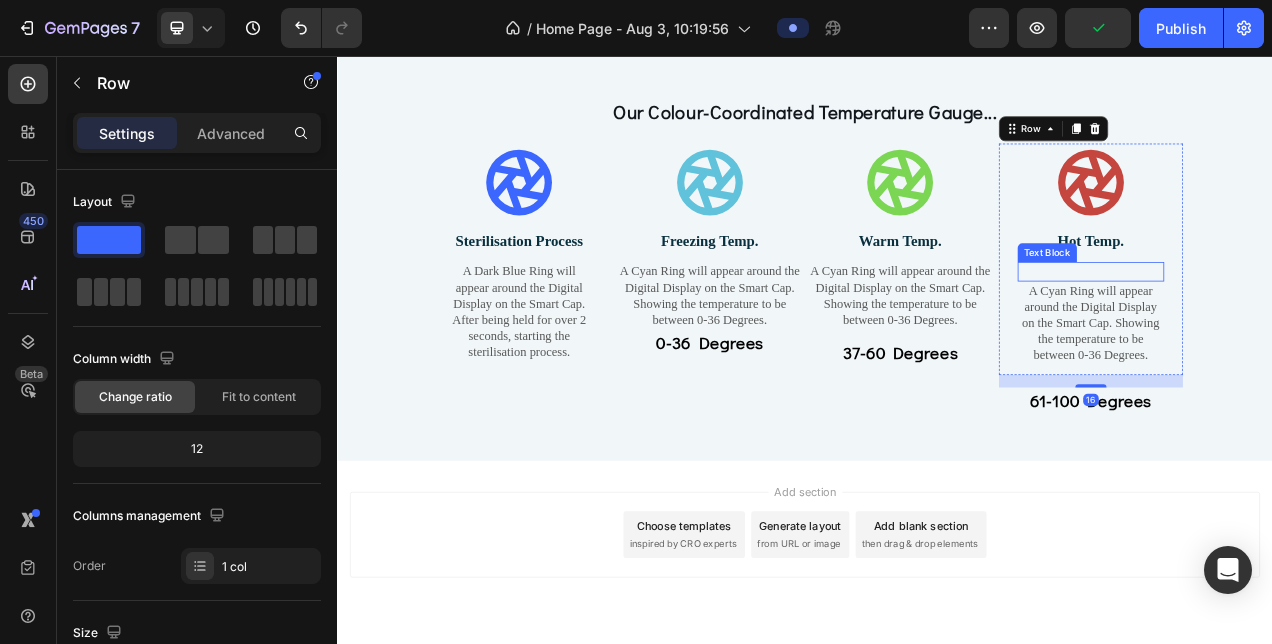 click at bounding box center [1304, 332] 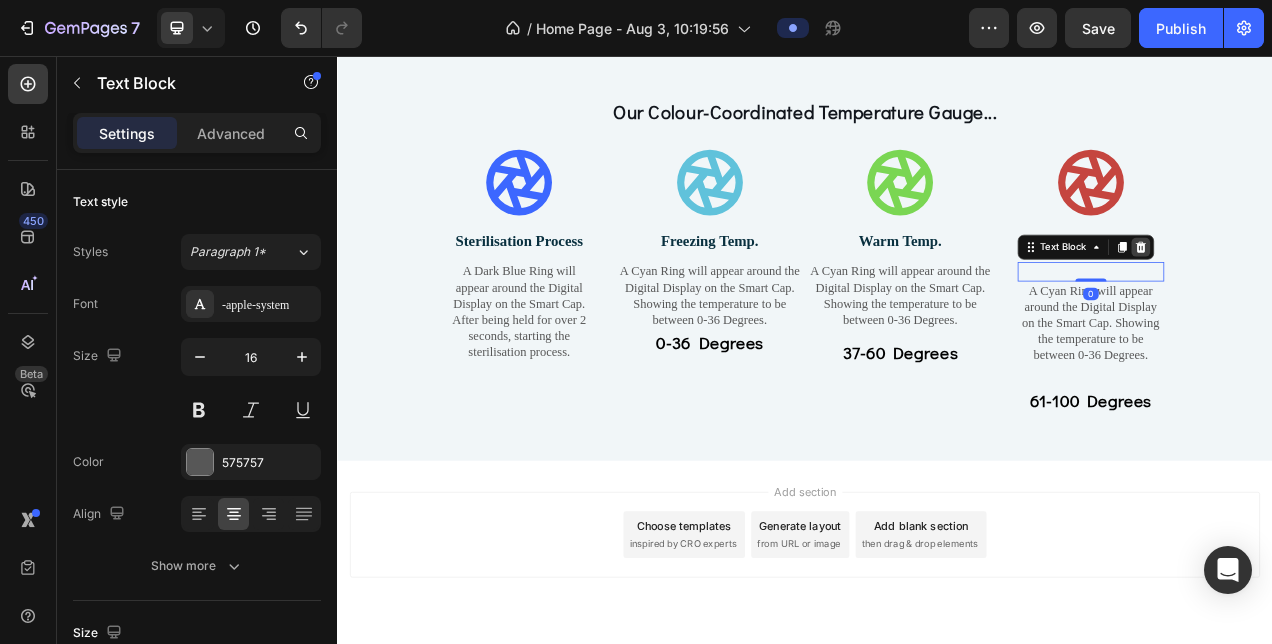 click at bounding box center (1368, 301) 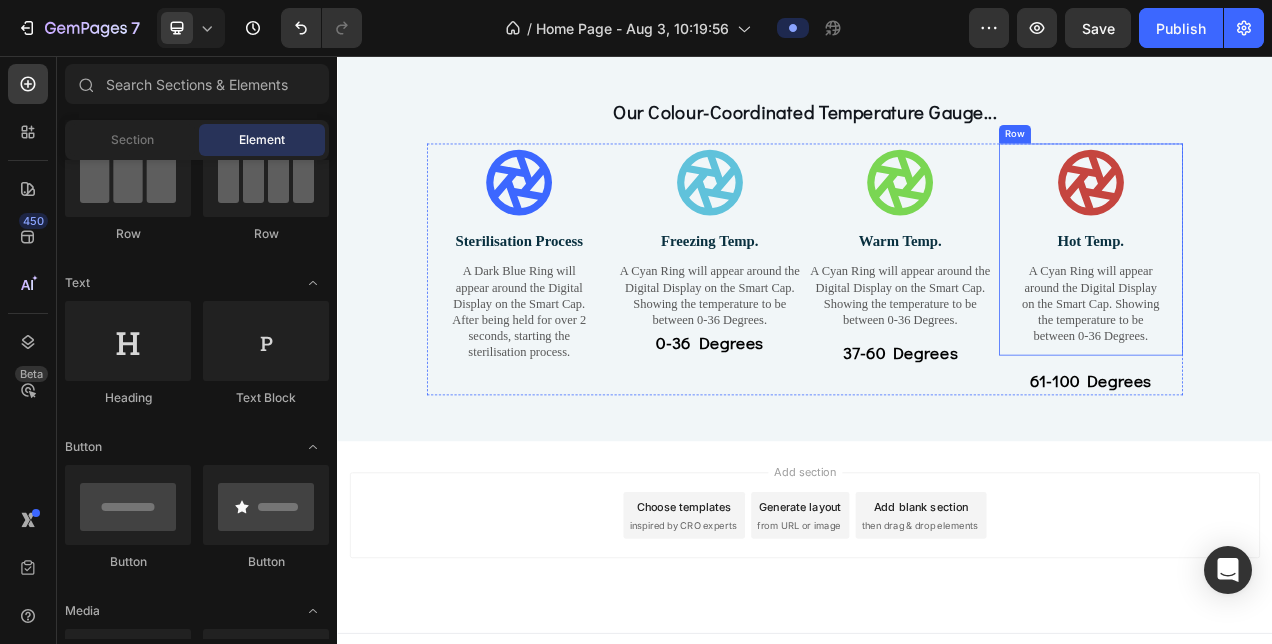 click on "Icon Hot Temp. Text Block A Cyan Ring will appear around the Digital Display on the Smart Cap. Showing the temperature to be between 0-36 Degrees. Text Block Row" at bounding box center [1304, 304] 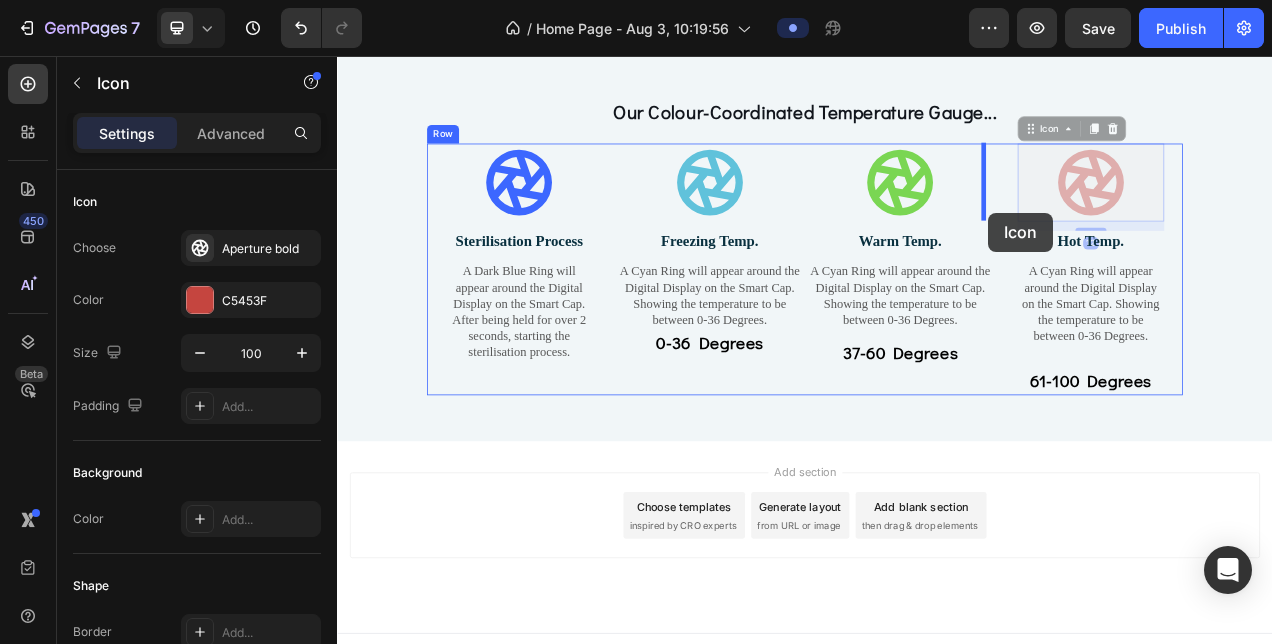 drag, startPoint x: 1294, startPoint y: 197, endPoint x: 1172, endPoint y: 257, distance: 135.95587 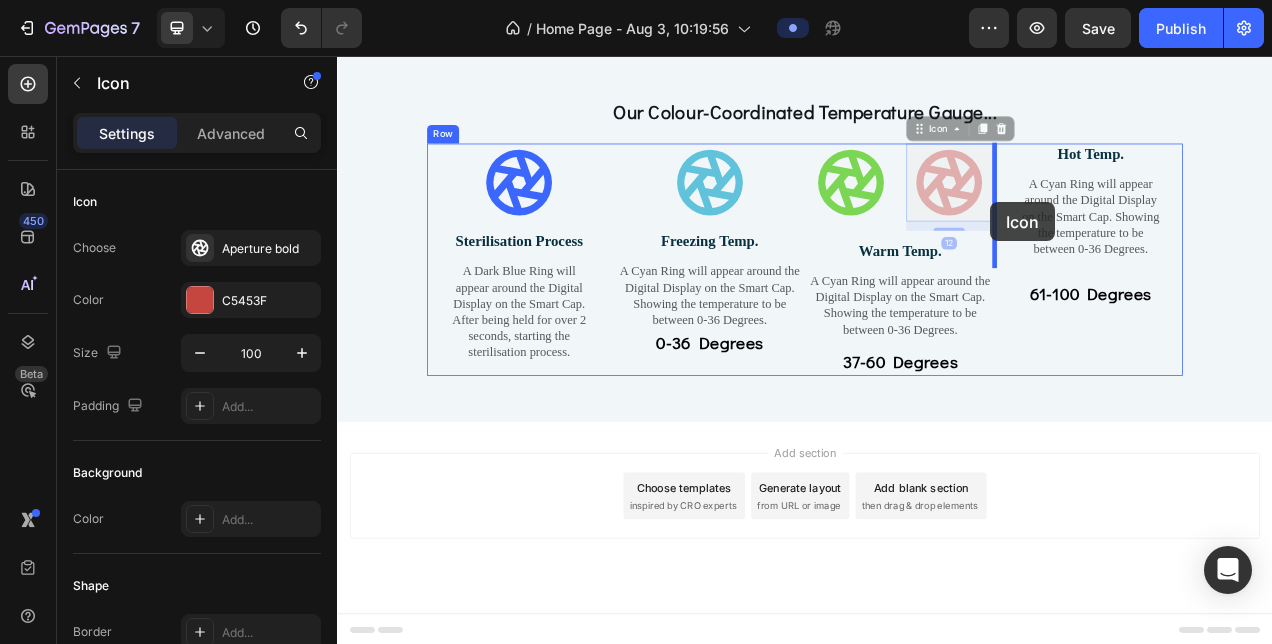 drag, startPoint x: 1151, startPoint y: 245, endPoint x: 1175, endPoint y: 244, distance: 24.020824 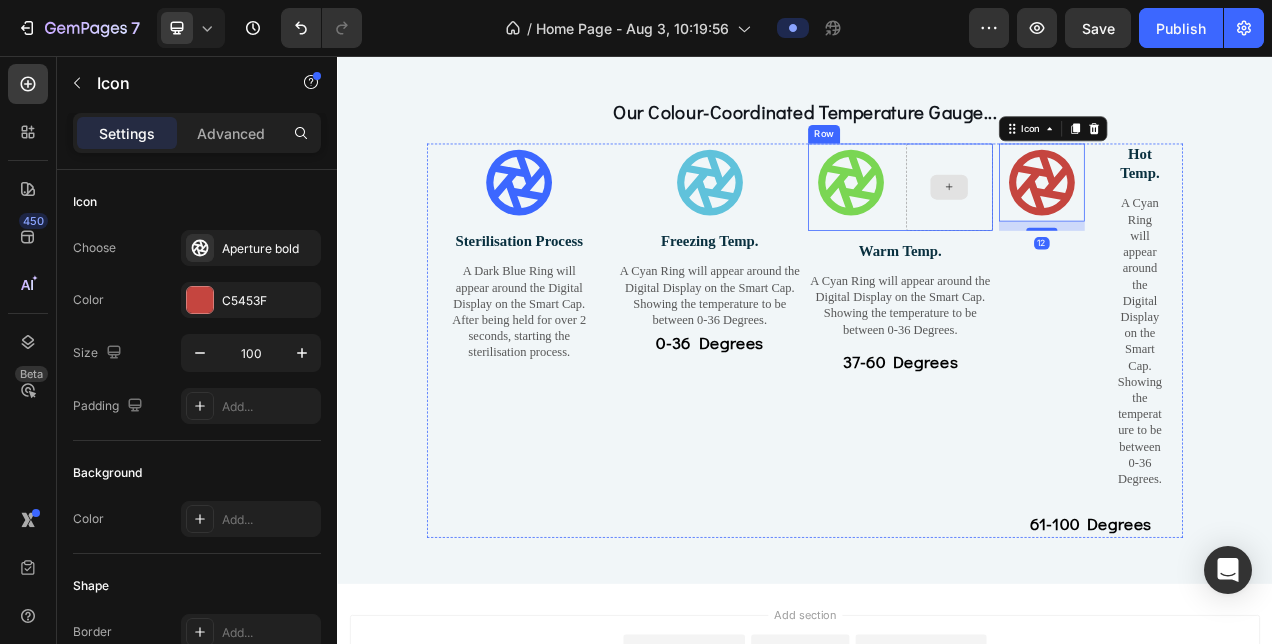 click at bounding box center [1122, 224] 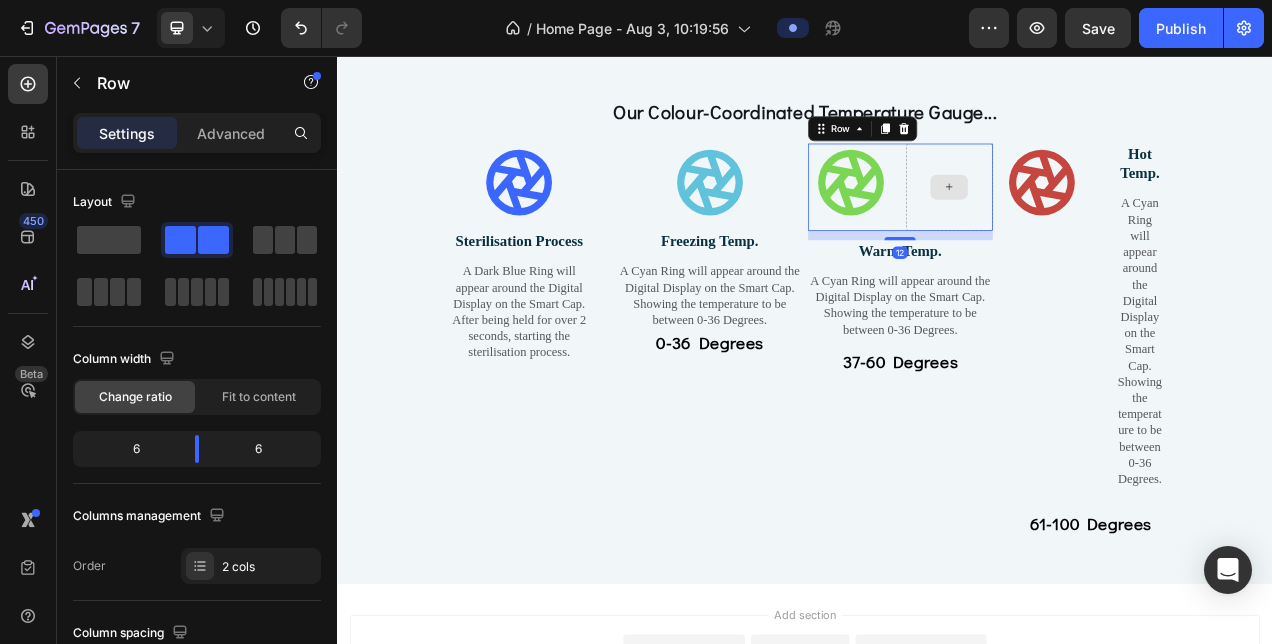 click at bounding box center (1122, 224) 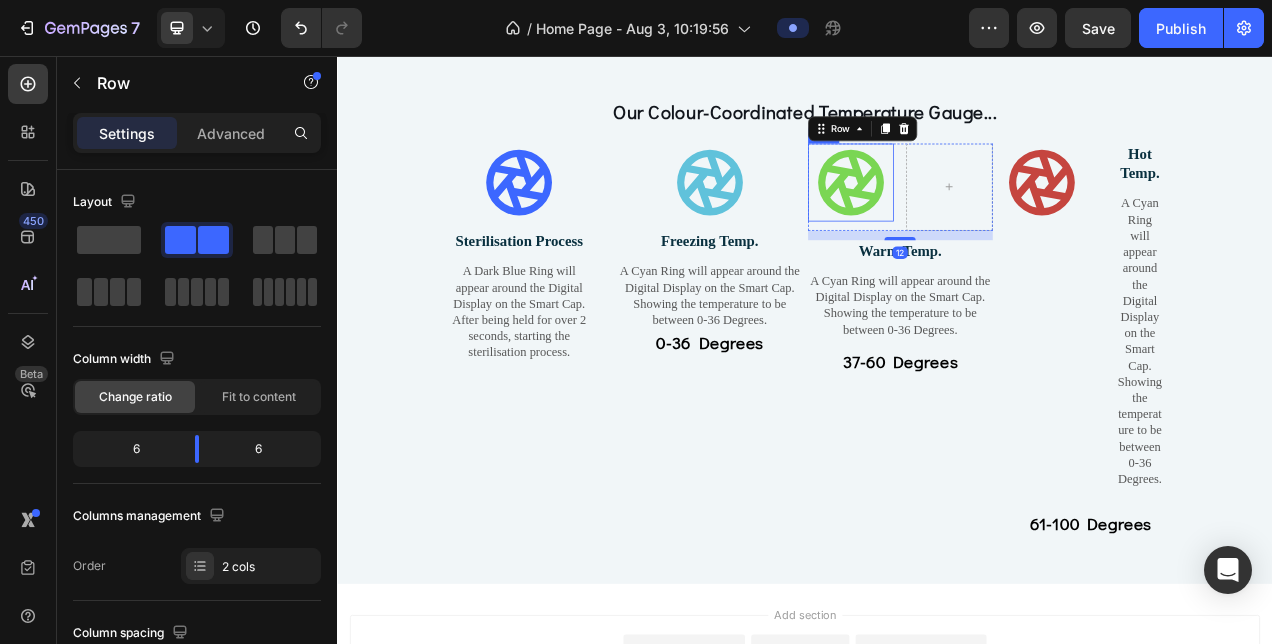 click on "Icon" at bounding box center (996, 218) 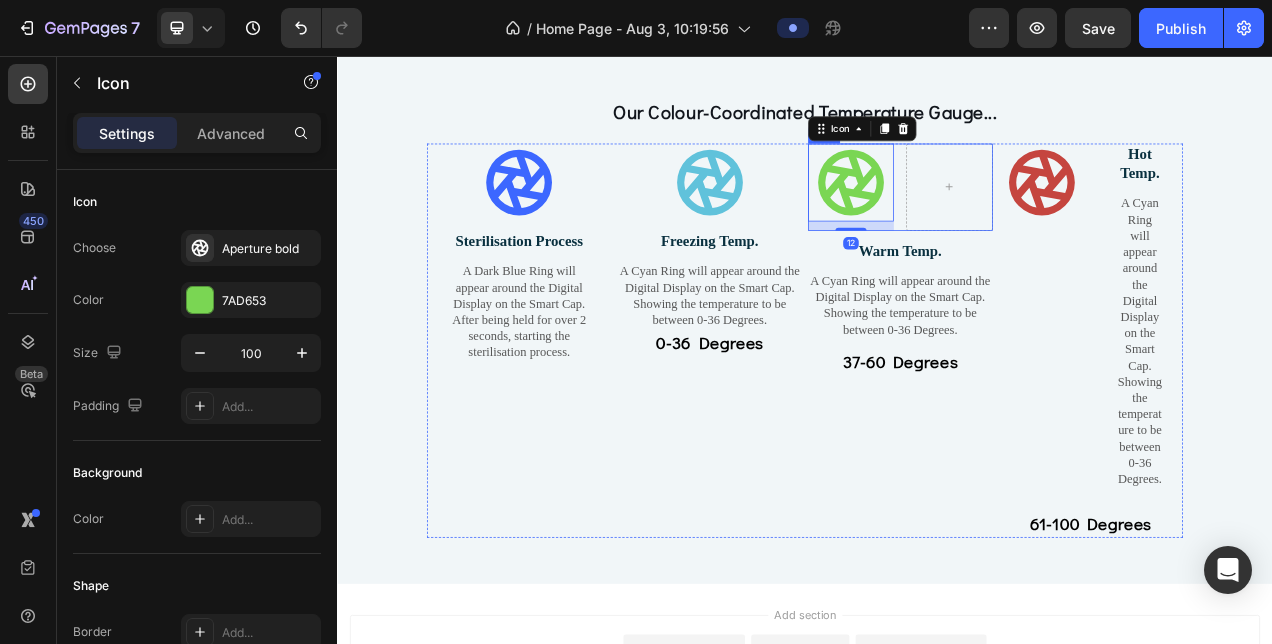 click at bounding box center [1122, 224] 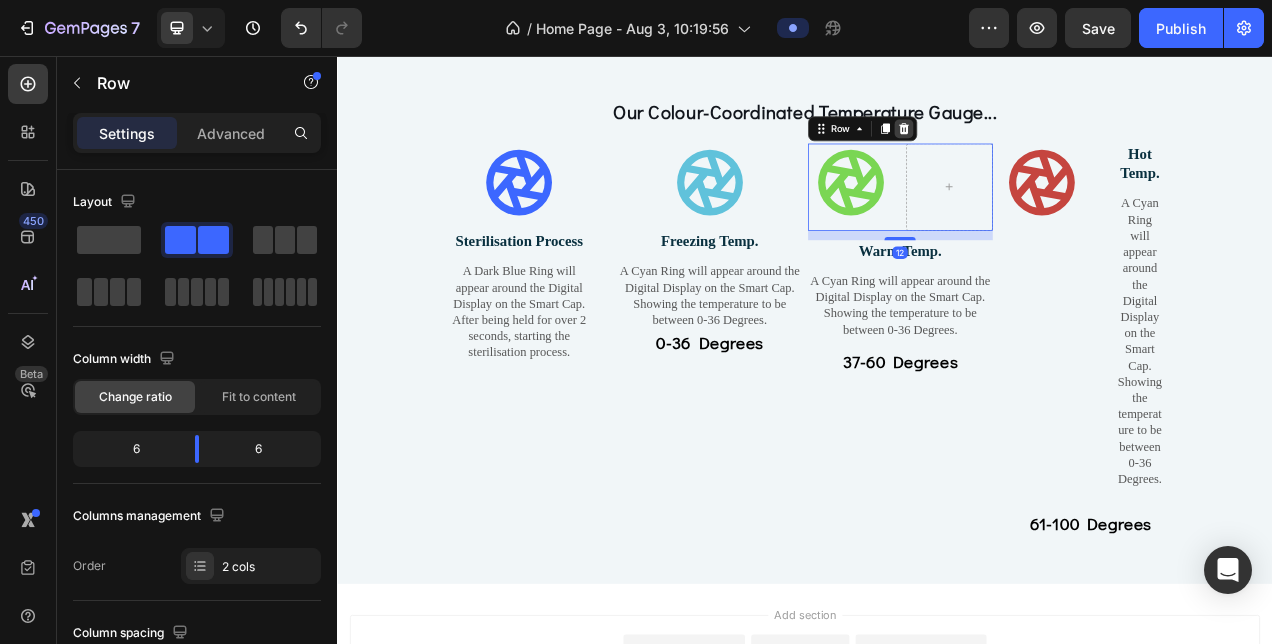 click 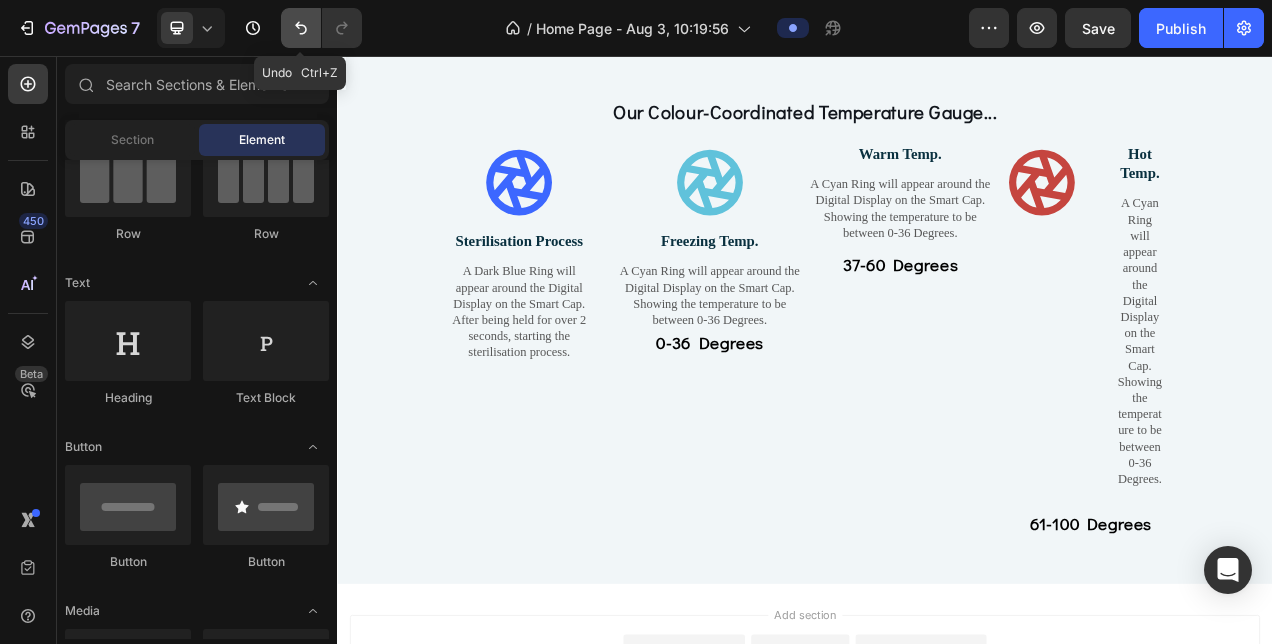 drag, startPoint x: 307, startPoint y: 34, endPoint x: 446, endPoint y: 80, distance: 146.4138 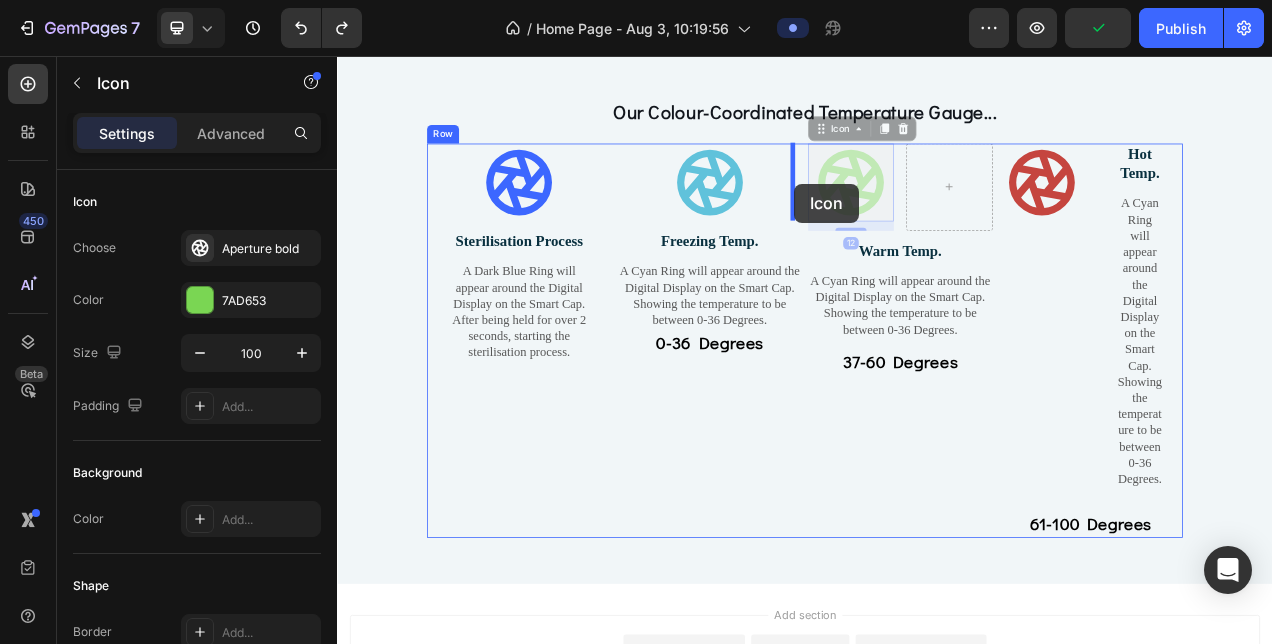 drag, startPoint x: 986, startPoint y: 215, endPoint x: 924, endPoint y: 220, distance: 62.201286 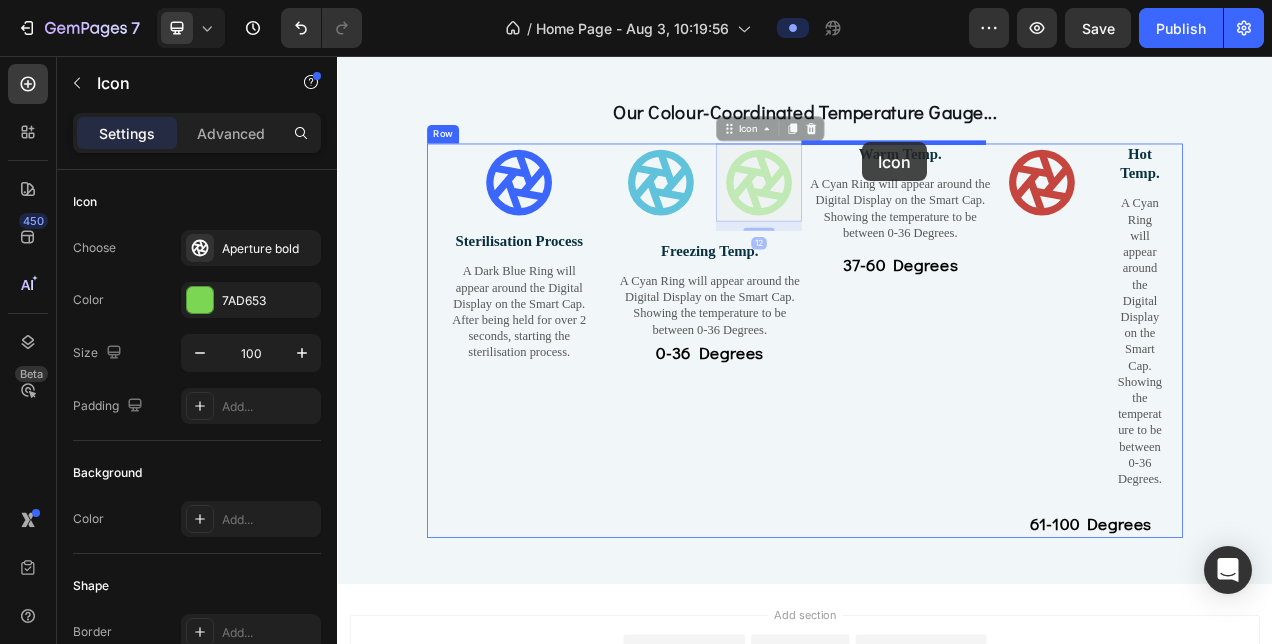 drag, startPoint x: 904, startPoint y: 215, endPoint x: 1011, endPoint y: 167, distance: 117.273186 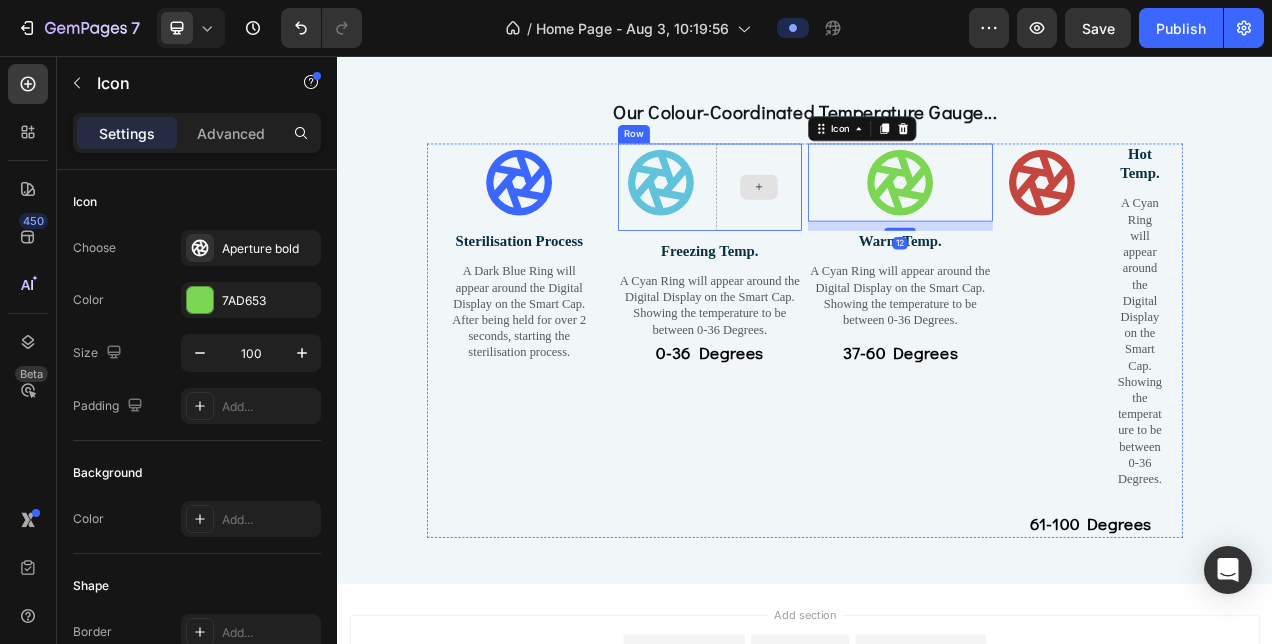 click at bounding box center [878, 224] 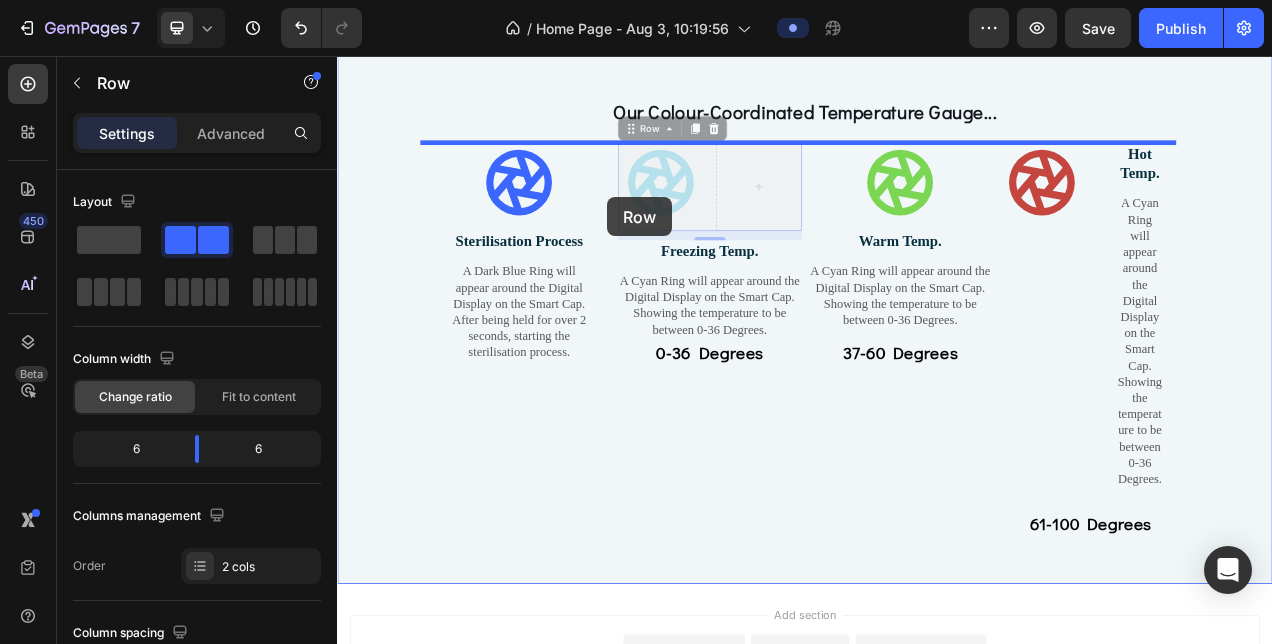 drag, startPoint x: 733, startPoint y: 147, endPoint x: 682, endPoint y: 237, distance: 103.44564 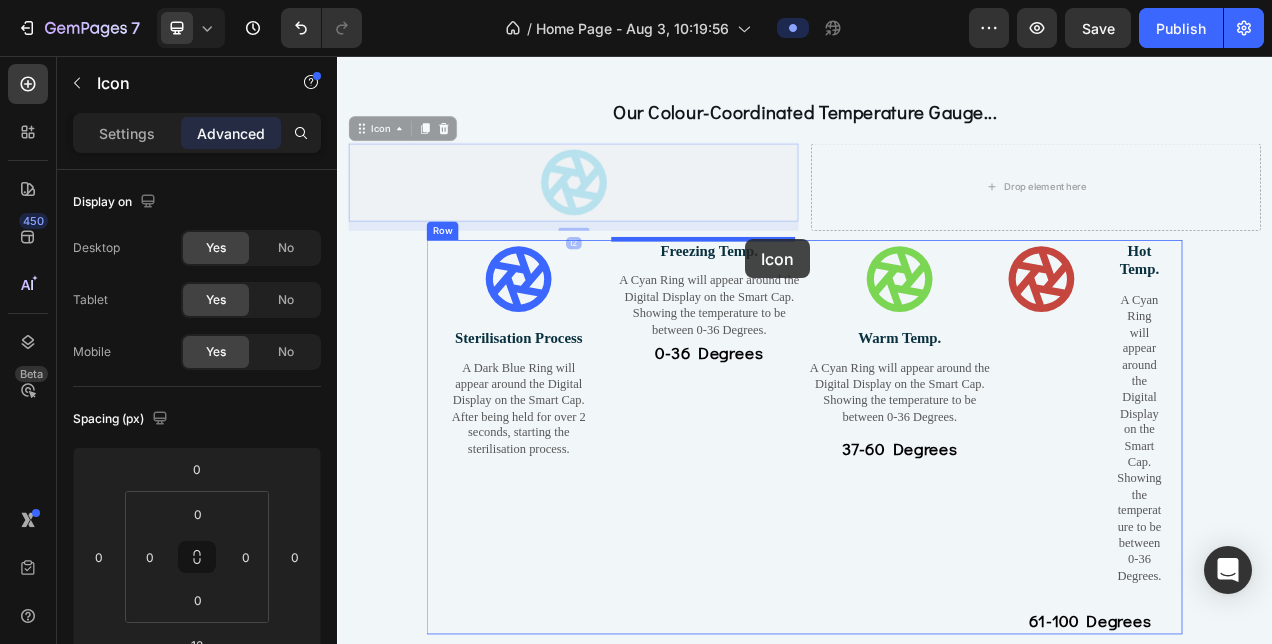 drag, startPoint x: 850, startPoint y: 250, endPoint x: 886, endPoint y: 307, distance: 67.41662 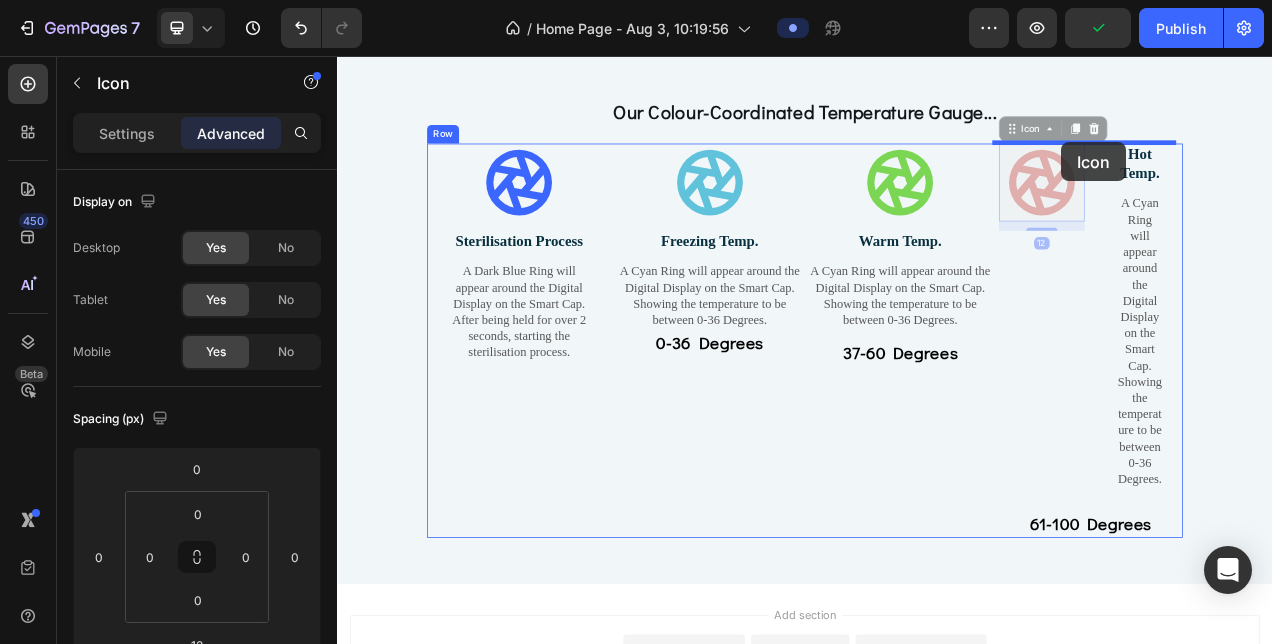 drag, startPoint x: 1205, startPoint y: 223, endPoint x: 1266, endPoint y: 167, distance: 82.80701 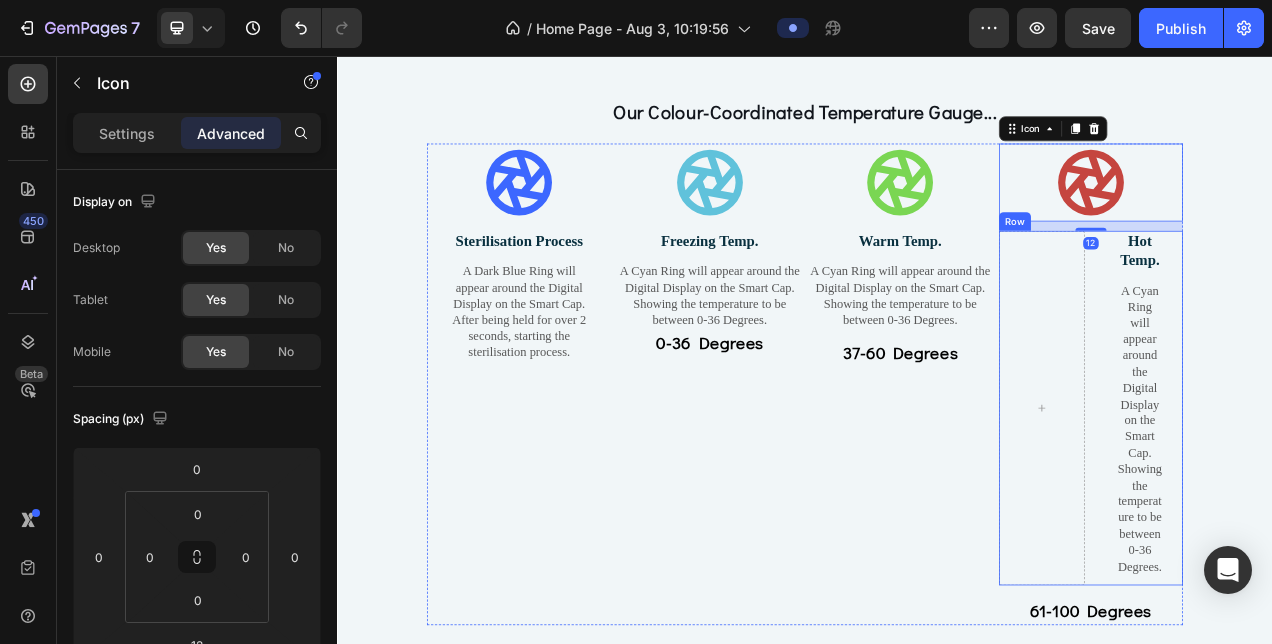 click at bounding box center (1241, 508) 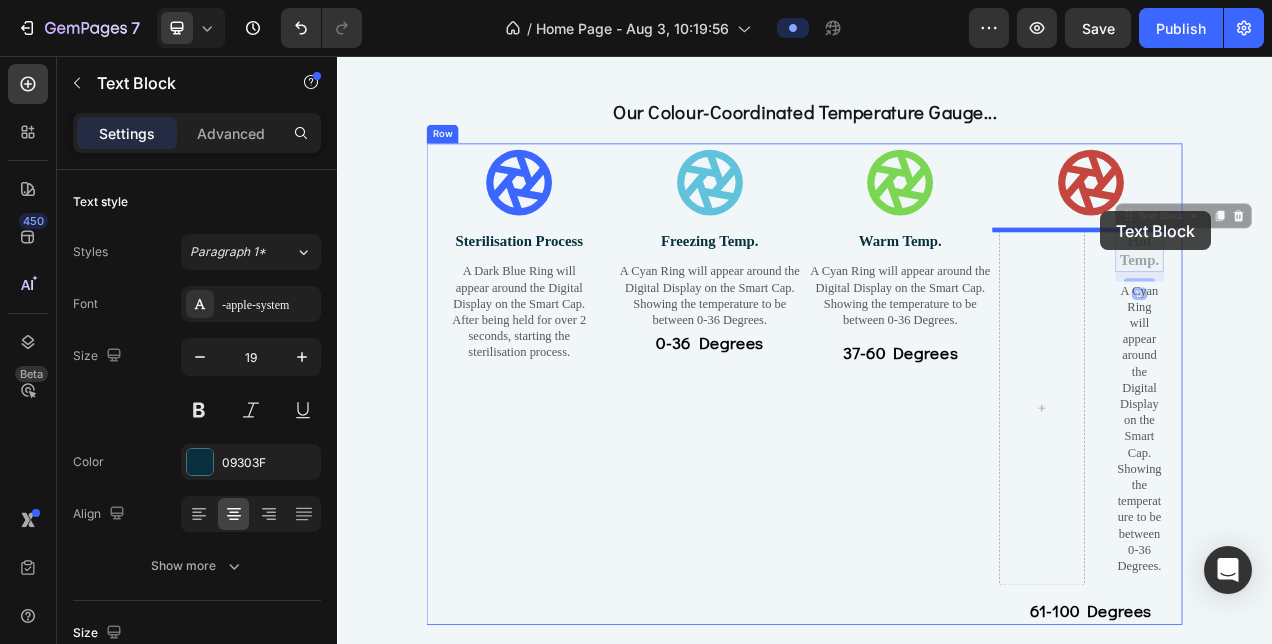 drag, startPoint x: 1367, startPoint y: 292, endPoint x: 1316, endPoint y: 255, distance: 63.007935 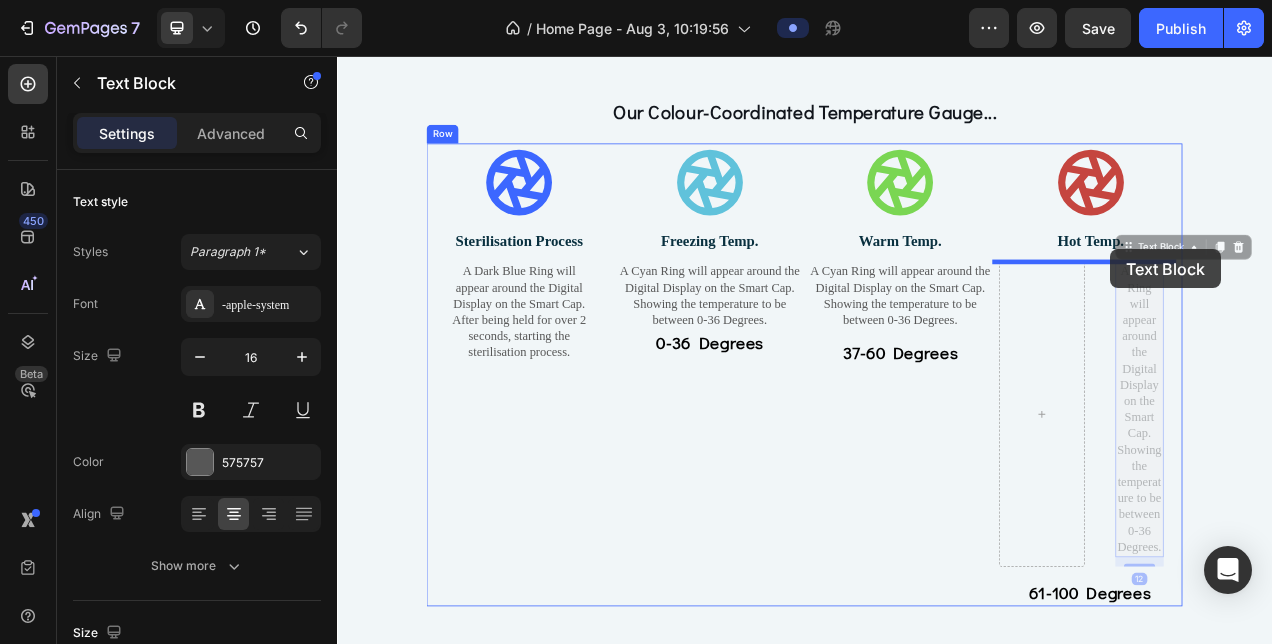 drag, startPoint x: 1359, startPoint y: 351, endPoint x: 1329, endPoint y: 304, distance: 55.758408 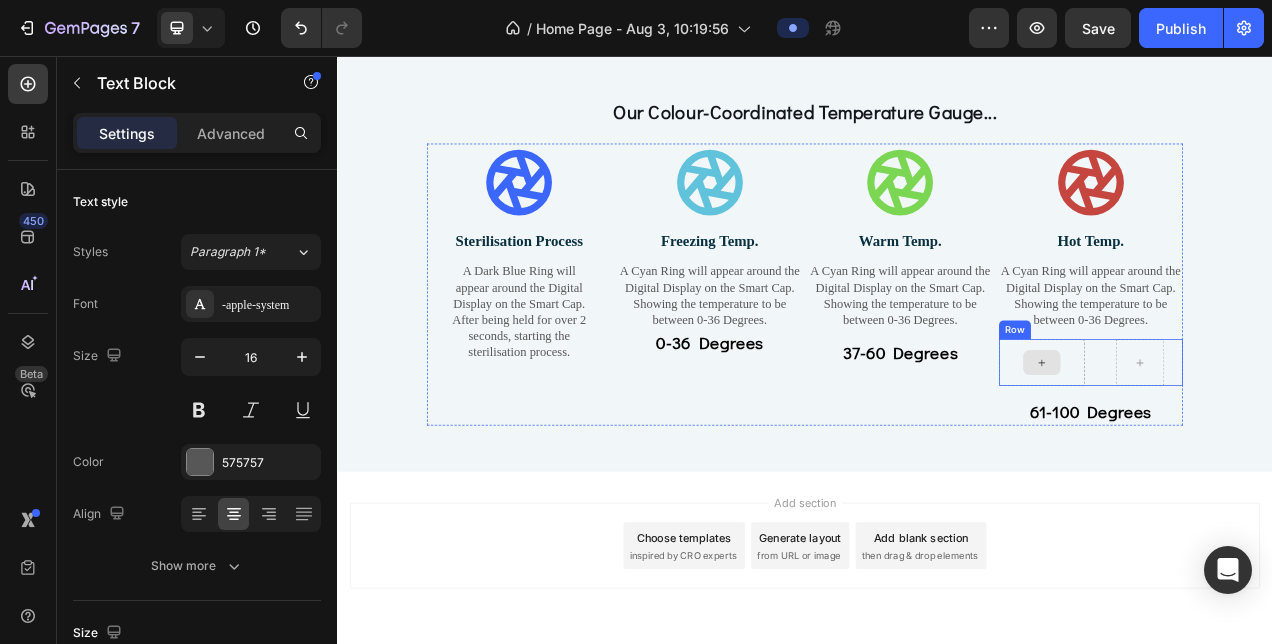 click 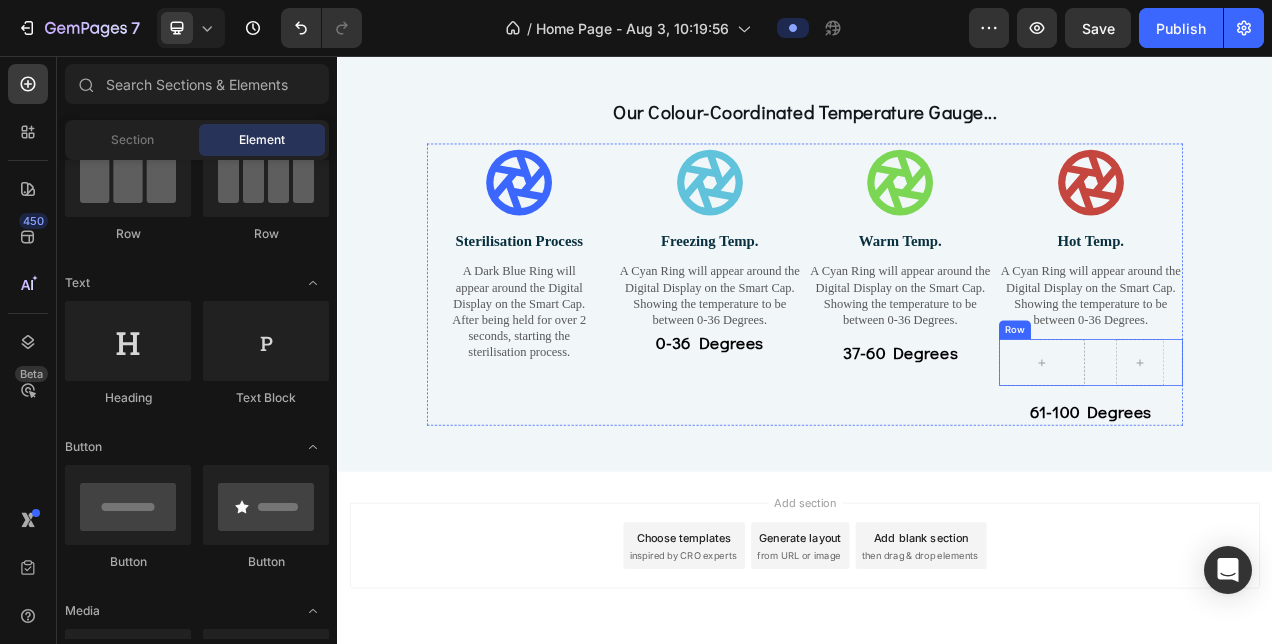 click on "Row Row" at bounding box center (1304, 449) 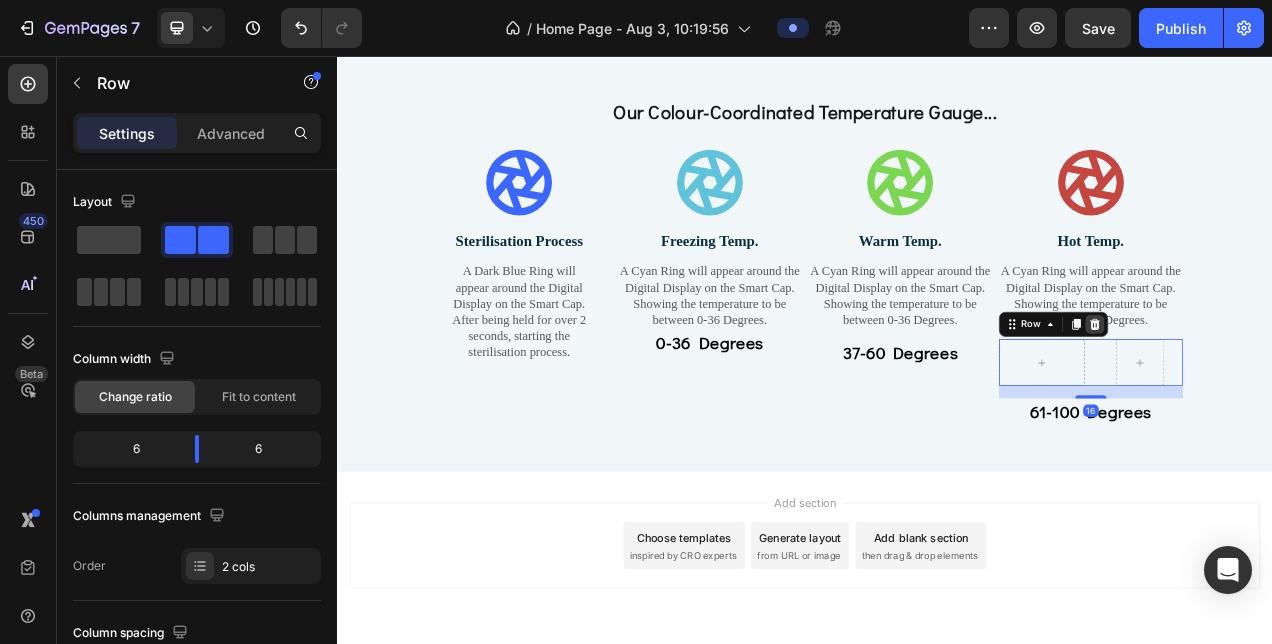 click 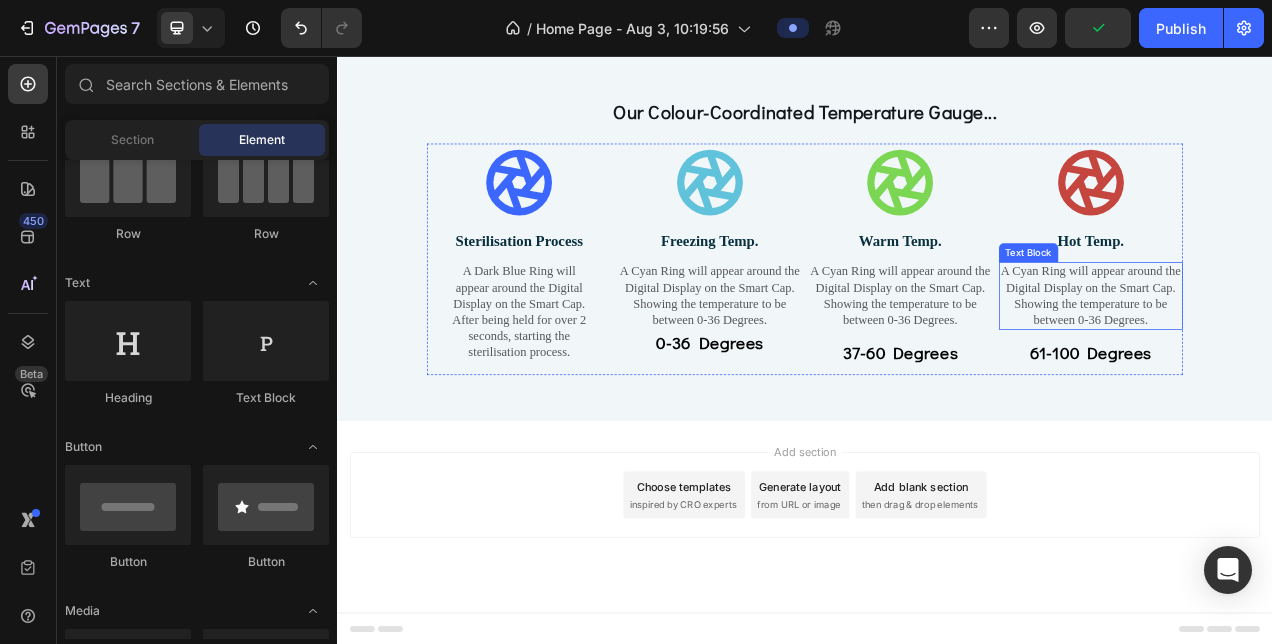 click on "A Cyan Ring will appear around the Digital Display on the Smart Cap. Showing the temperature to be between 0-36 Degrees." at bounding box center [1304, 363] 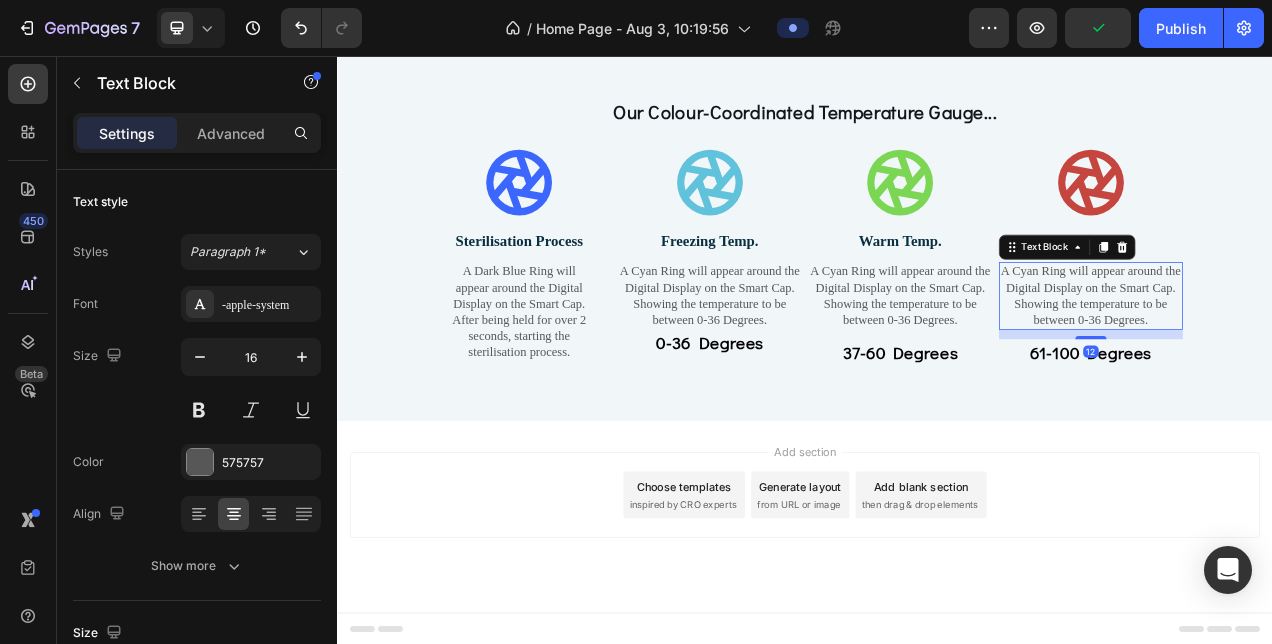 click on "A Cyan Ring will appear around the Digital Display on the Smart Cap. Showing the temperature to be between 0-36 Degrees." at bounding box center [1304, 363] 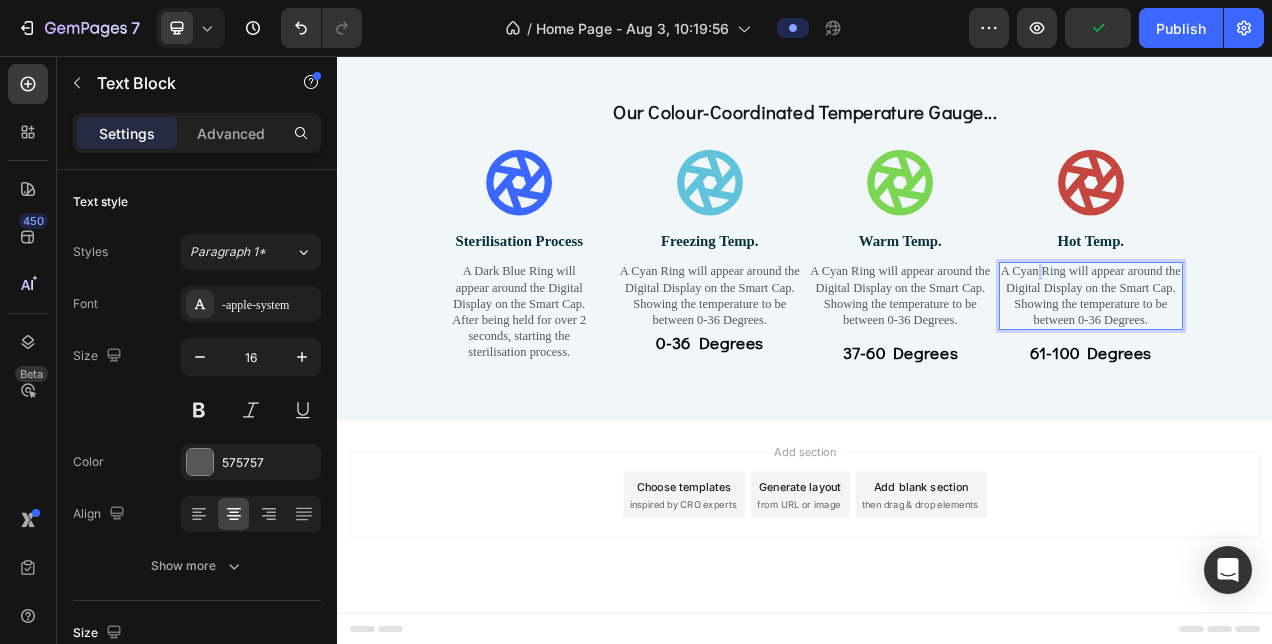 click on "A Cyan Ring will appear around the Digital Display on the Smart Cap. Showing the temperature to be between 0-36 Degrees." at bounding box center (1304, 363) 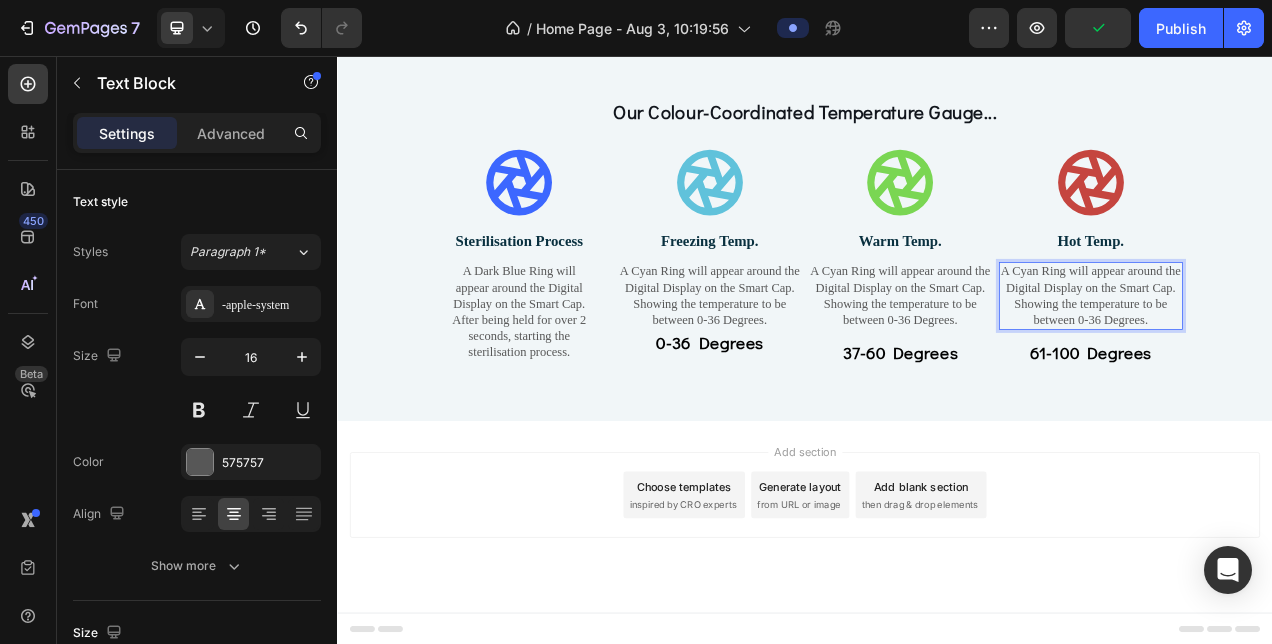 click on "A Cyan Ring will appear around the Digital Display on the Smart Cap. Showing the temperature to be between 0-36 Degrees." at bounding box center (1304, 363) 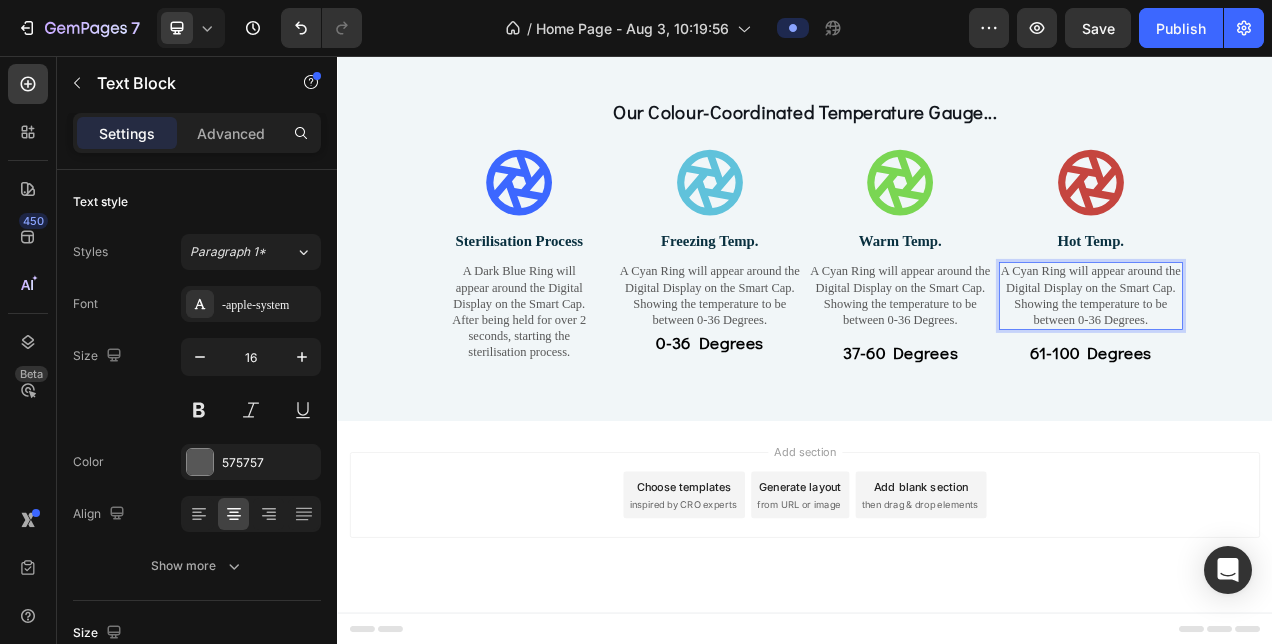 click on "A Cyan Ring will appear around the Digital Display on the Smart Cap. Showing the temperature to be between 0-36 Degrees." at bounding box center (1304, 363) 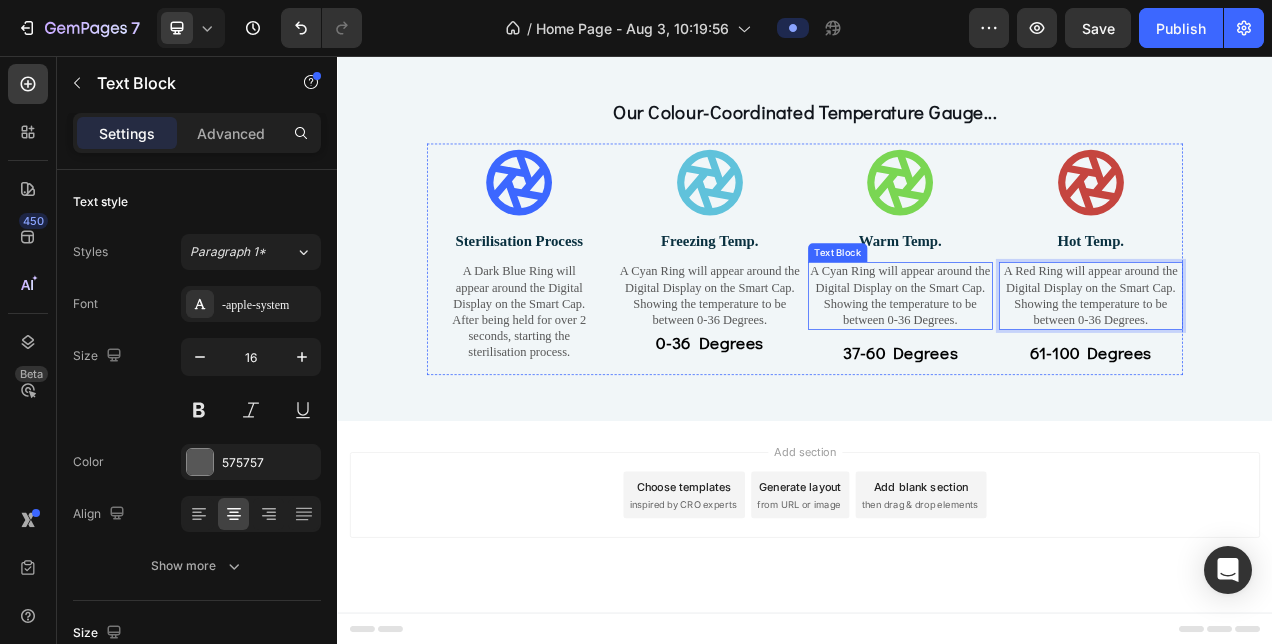 click on "A Cyan Ring will appear around the Digital Display on the Smart Cap. Showing the temperature to be between 0-36 Degrees." at bounding box center [1059, 363] 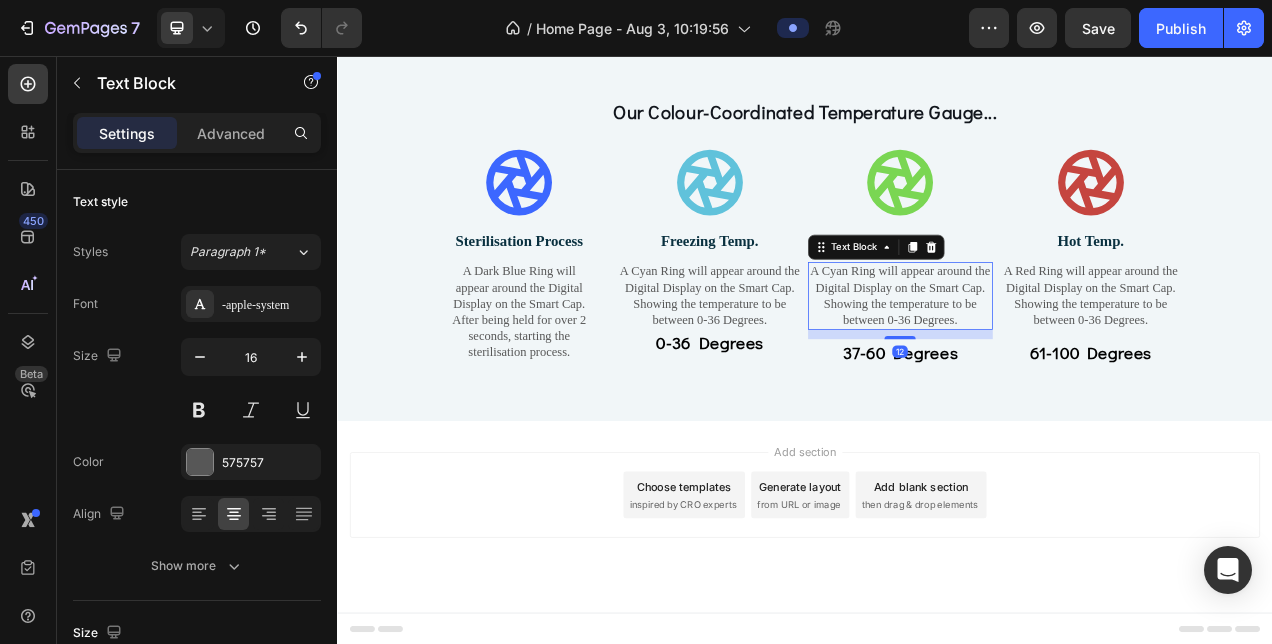 click on "A Cyan Ring will appear around the Digital Display on the Smart Cap. Showing the temperature to be between 0-36 Degrees." at bounding box center (1059, 363) 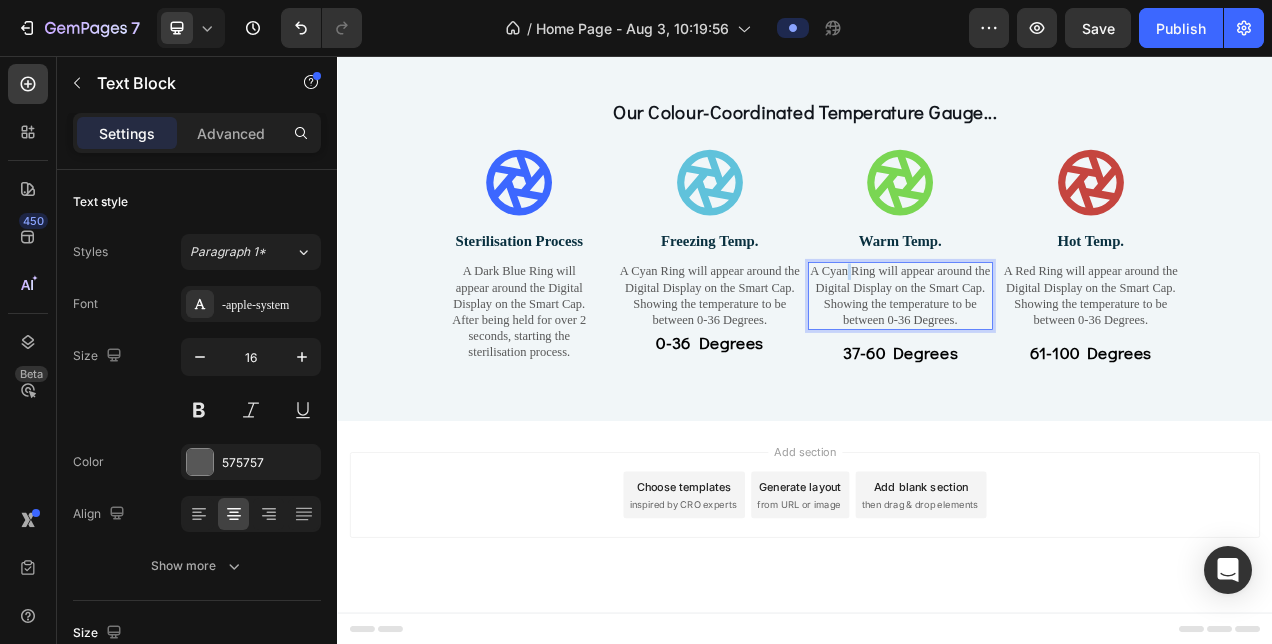 click on "A Cyan Ring will appear around the Digital Display on the Smart Cap. Showing the temperature to be between 0-36 Degrees." at bounding box center (1059, 363) 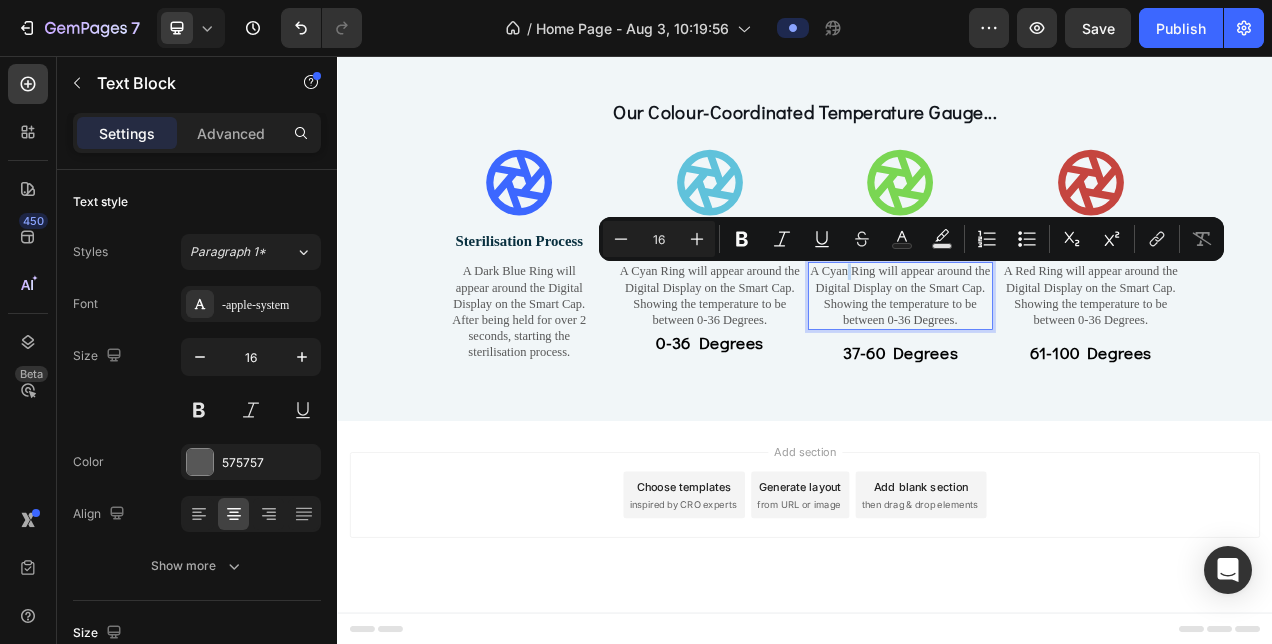 click on "A Cyan Ring will appear around the Digital Display on the Smart Cap. Showing the temperature to be between 0-36 Degrees." at bounding box center [1059, 363] 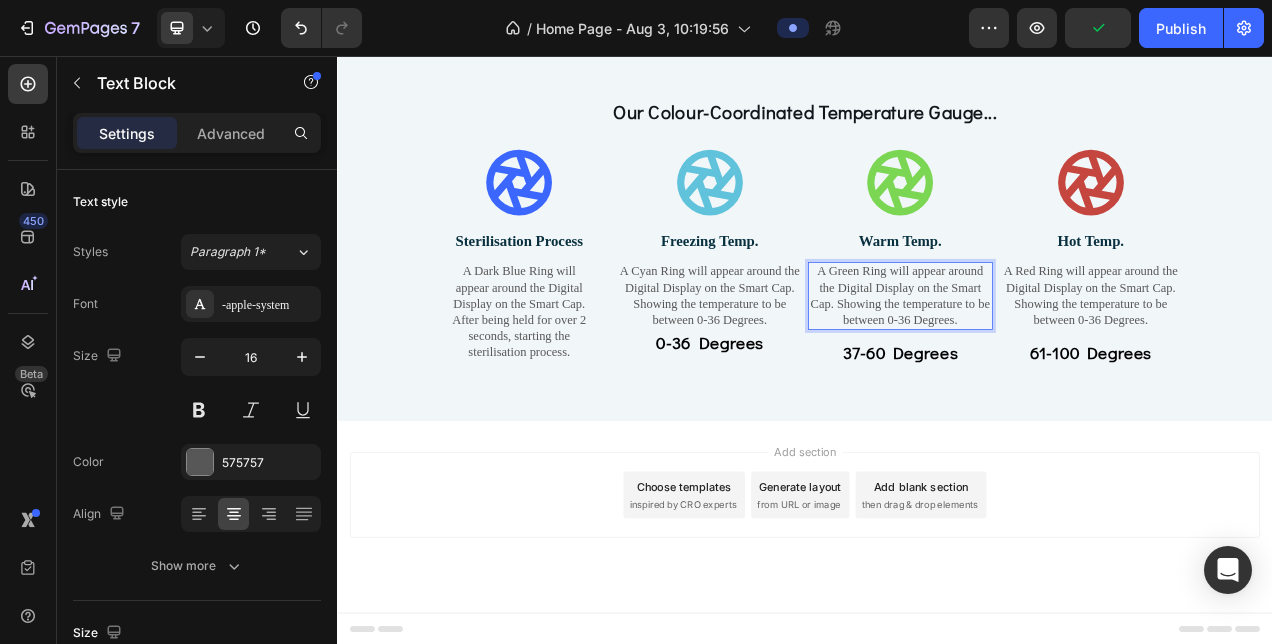 click on "A Green Ring will appear around the Digital Display on the Smart Cap. Showing the temperature to be between 0-36 Degrees." at bounding box center [1059, 363] 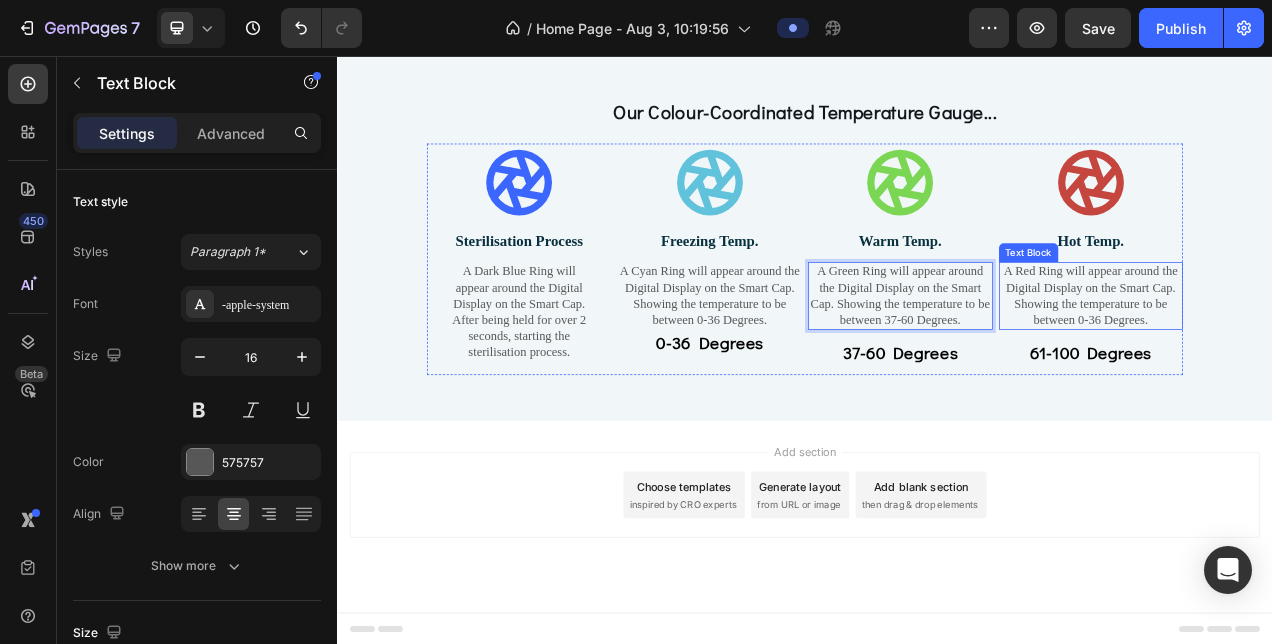 click on "A Red Ring will appear around the Digital Display on the Smart Cap. Showing the temperature to be between 0-36 Degrees." at bounding box center (1304, 363) 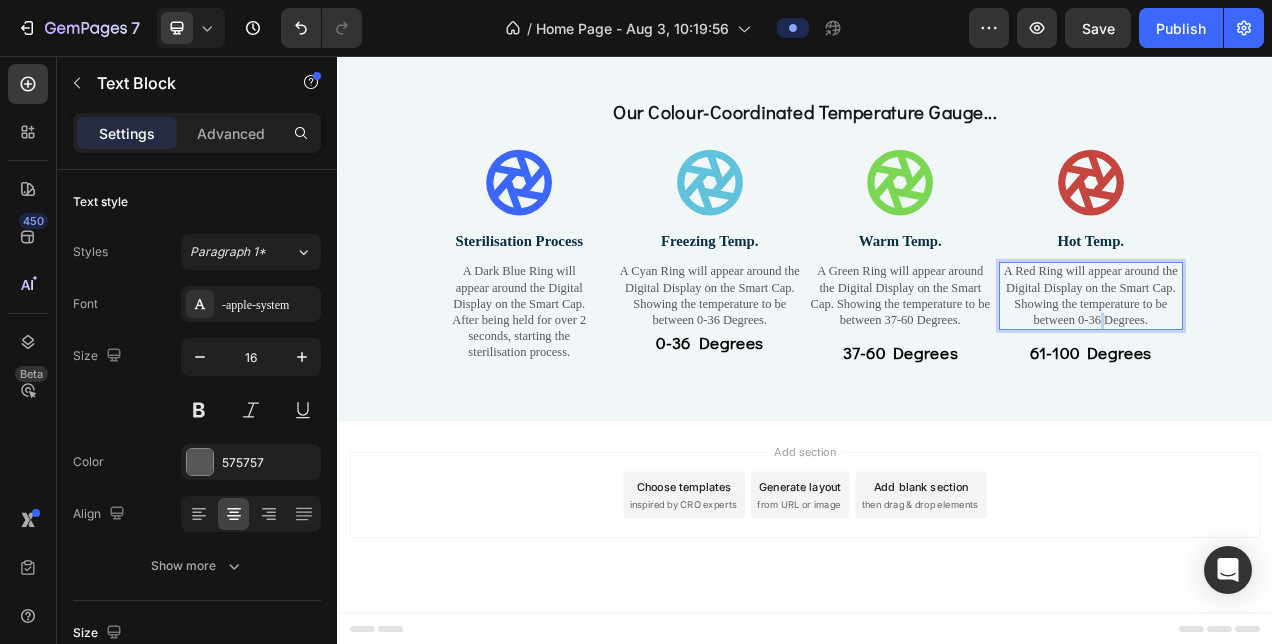 click on "A Red Ring will appear around the Digital Display on the Smart Cap. Showing the temperature to be between 0-36 Degrees." at bounding box center (1304, 363) 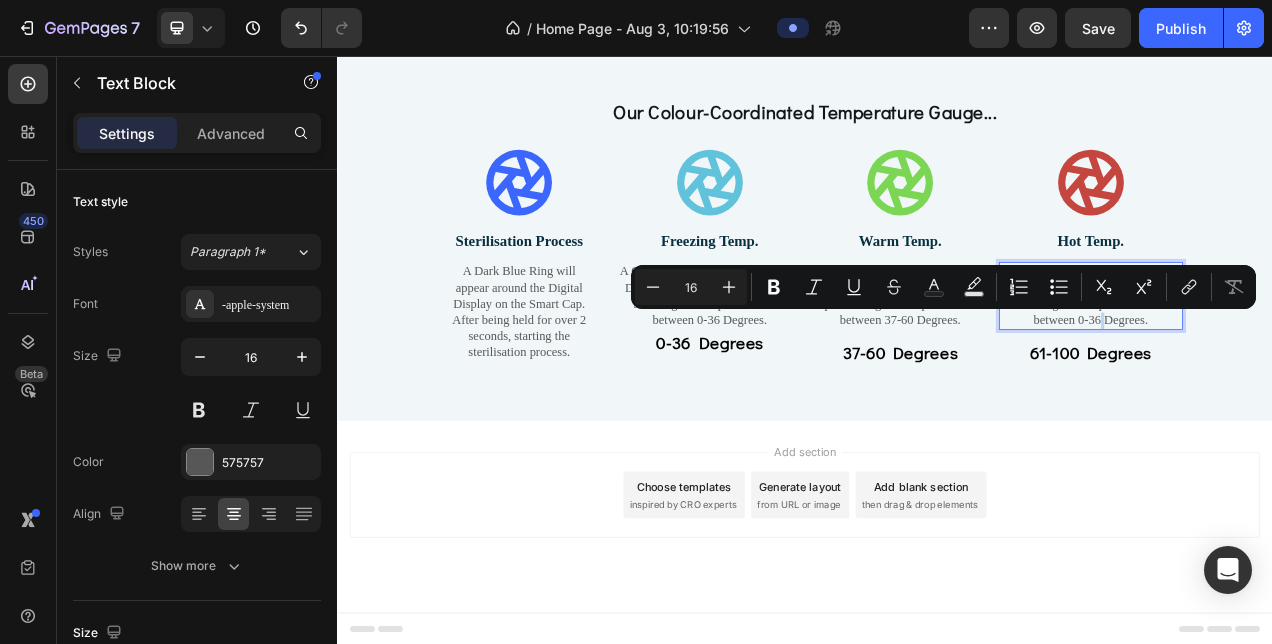 click on "A Red Ring will appear around the Digital Display on the Smart Cap. Showing the temperature to be between 0-36 Degrees." at bounding box center [1304, 363] 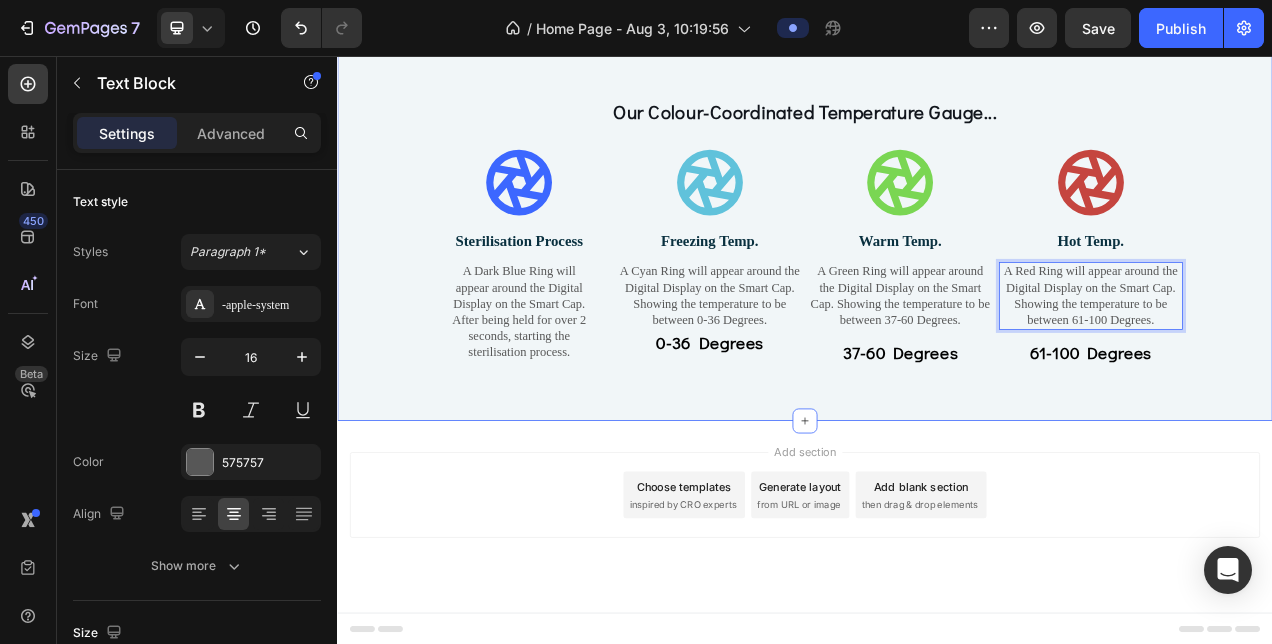 click on "Our Colour-Coordinated Temperature Gauge... Heading
Icon Sterilisation Process Text Block A Dark Blue Ring will appear around the Digital Display on the Smart Cap. After being held for over 2 seconds, starting the sterilisation process. Text Block Row
Icon Freezing Temp. Text Block A Cyan Ring will appear around the Digital Display on the Smart Cap. Showing the temperature to be between 0-36 Degrees. Text Block 0-36 Degrees Text Block
Icon Warm Temp. Text Block A Green Ring will appear around the Digital Display on the Smart Cap. Showing the temperature to be between 37-60 Degrees. Text Block 37-60 Degrees Text Block
Icon Hot Temp. Text Block A Red Ring will appear around the Digital Display on the Smart Cap. Showing the temperature to be between 61-100 Degrees. Text Block   12 61-100 Degrees Text Block Row" at bounding box center (937, 292) 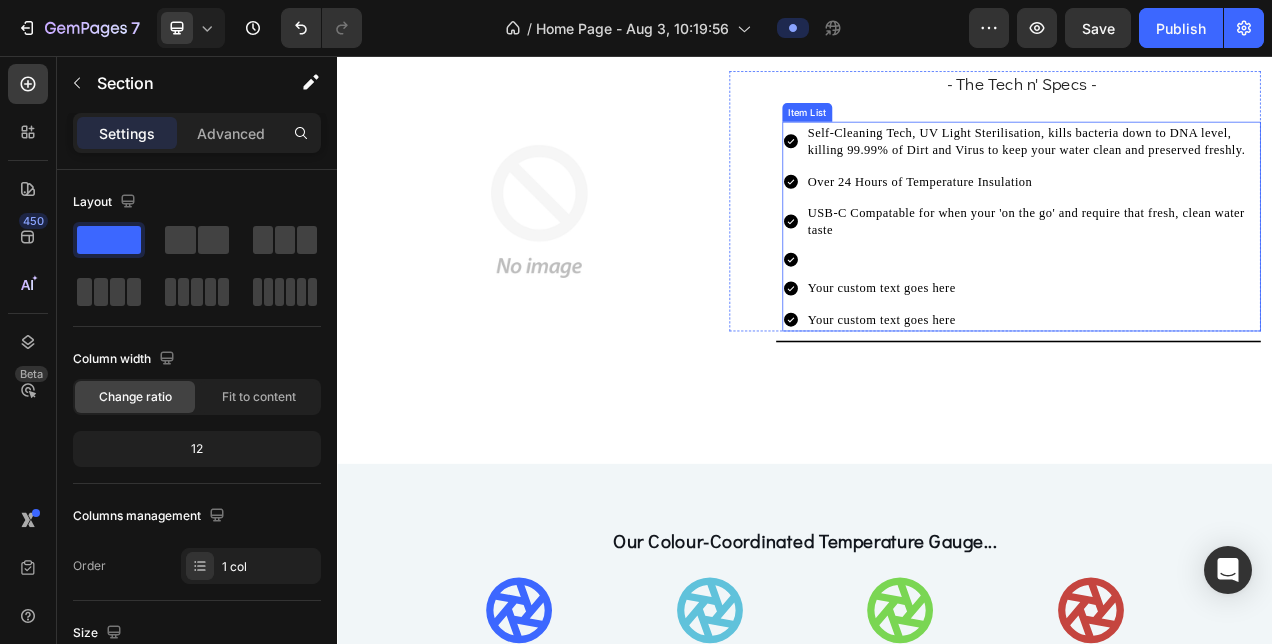 scroll, scrollTop: 1992, scrollLeft: 0, axis: vertical 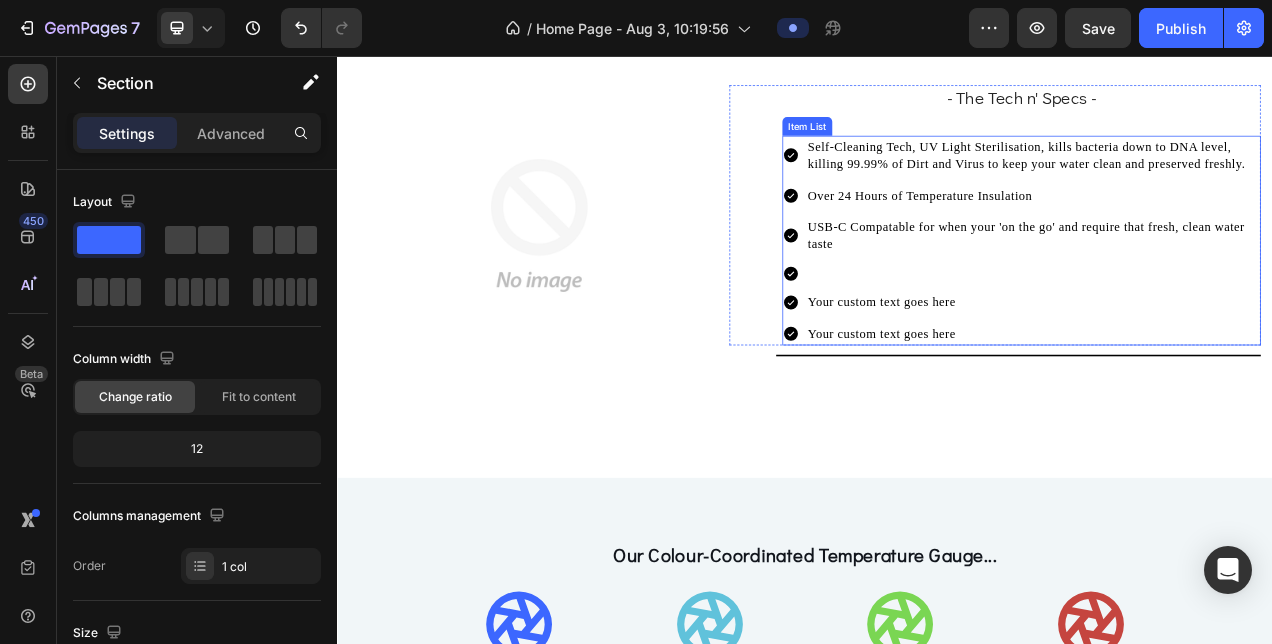 click at bounding box center [1215, 335] 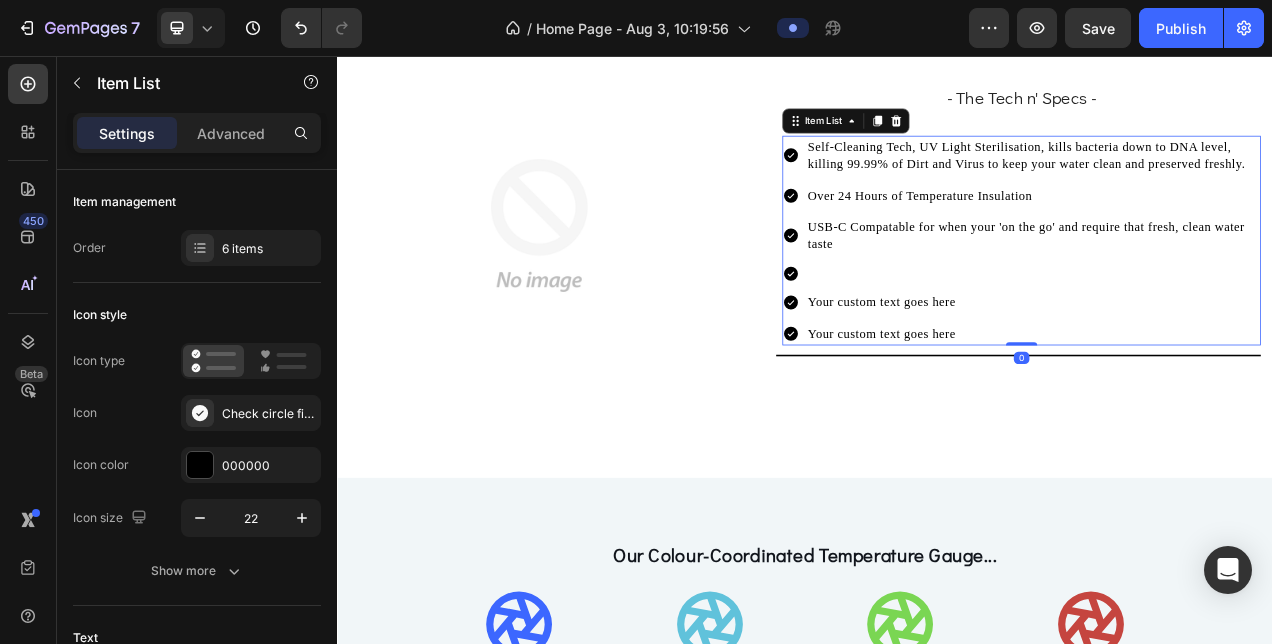 click at bounding box center [1230, 335] 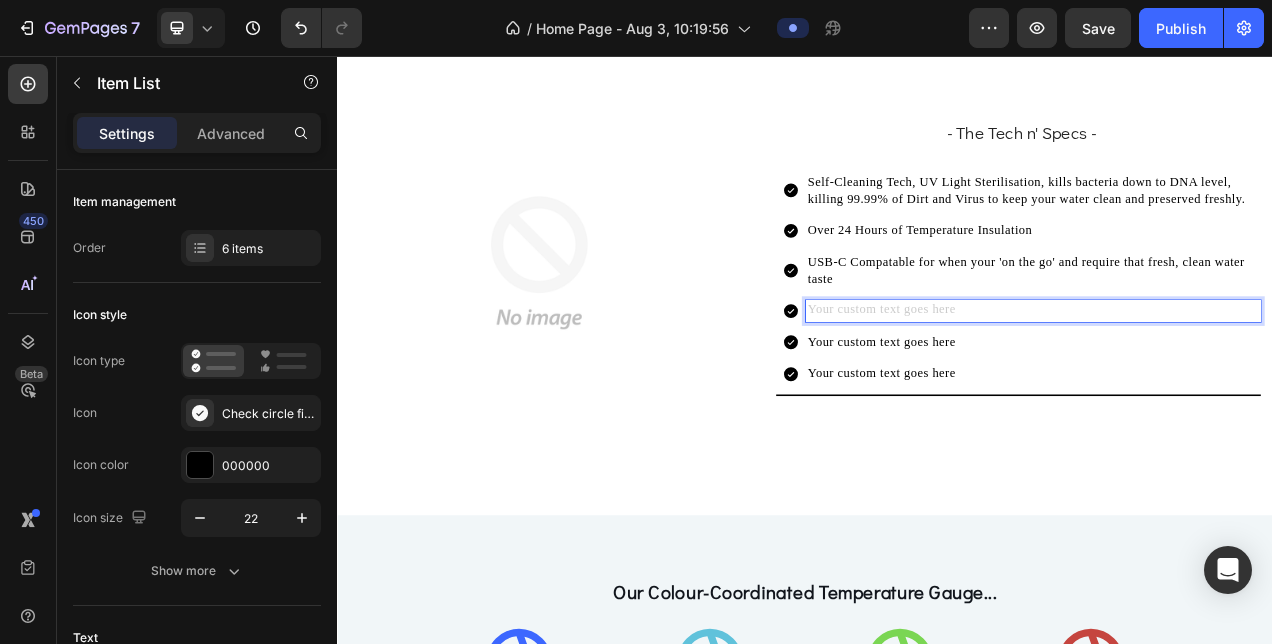 scroll, scrollTop: 1934, scrollLeft: 0, axis: vertical 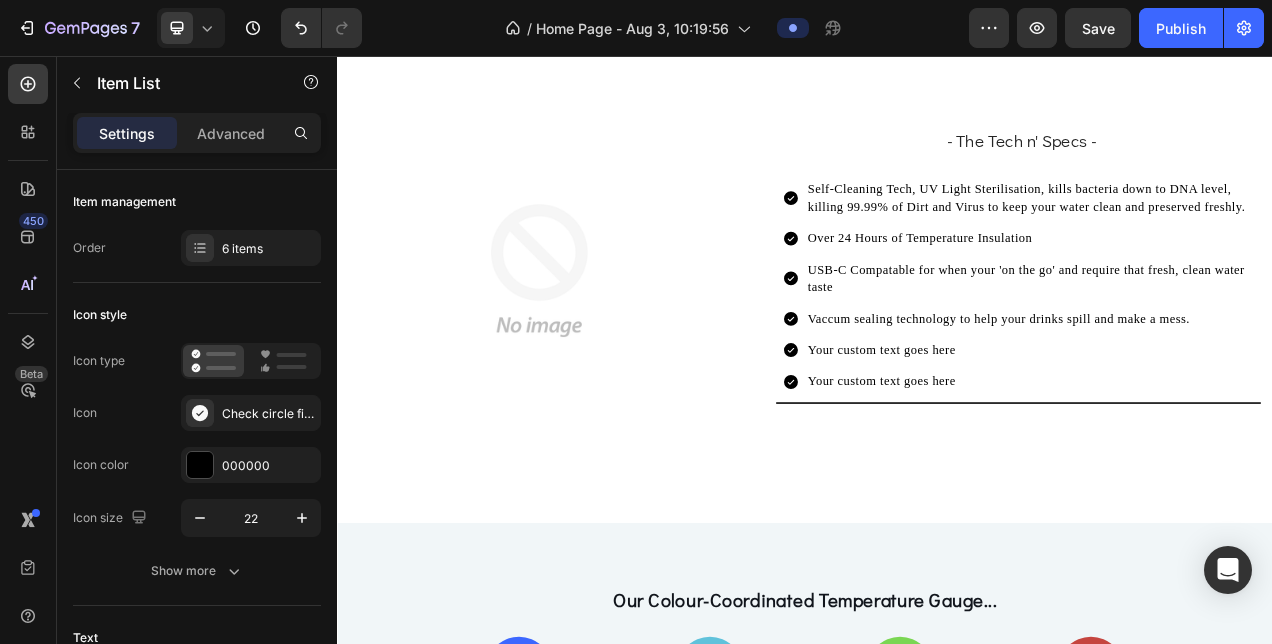 click on "Vaccum sealing technology to help your drinks spill and make a mess." at bounding box center (1230, 393) 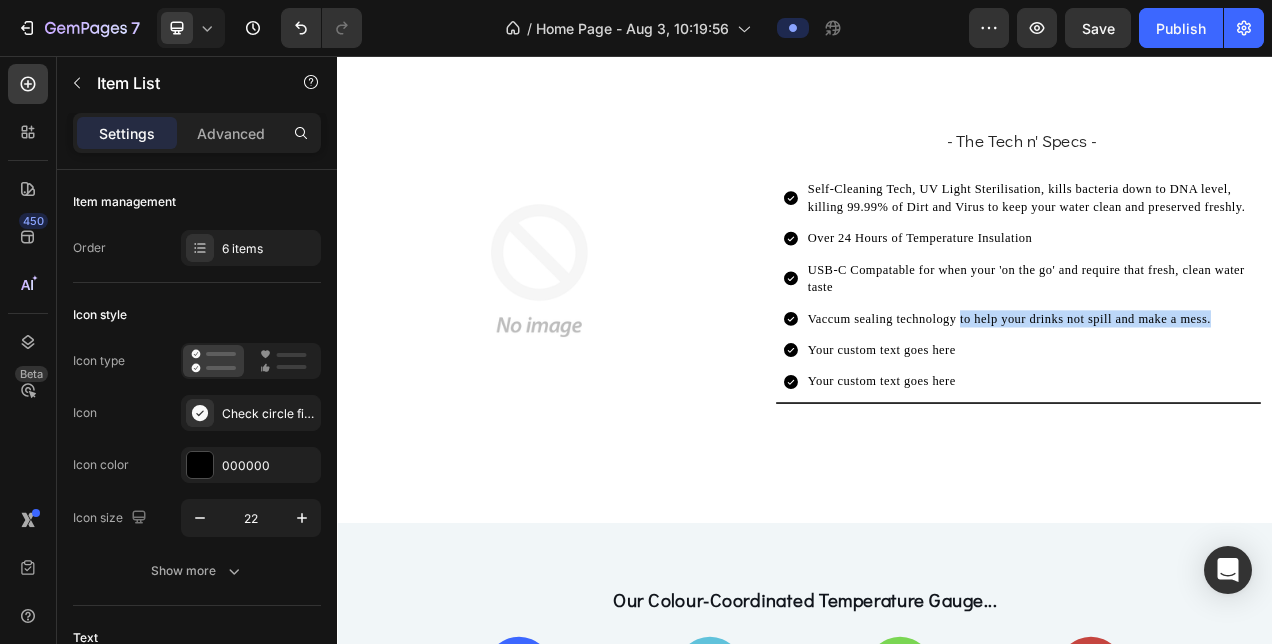 drag, startPoint x: 1495, startPoint y: 393, endPoint x: 1144, endPoint y: 392, distance: 351.00143 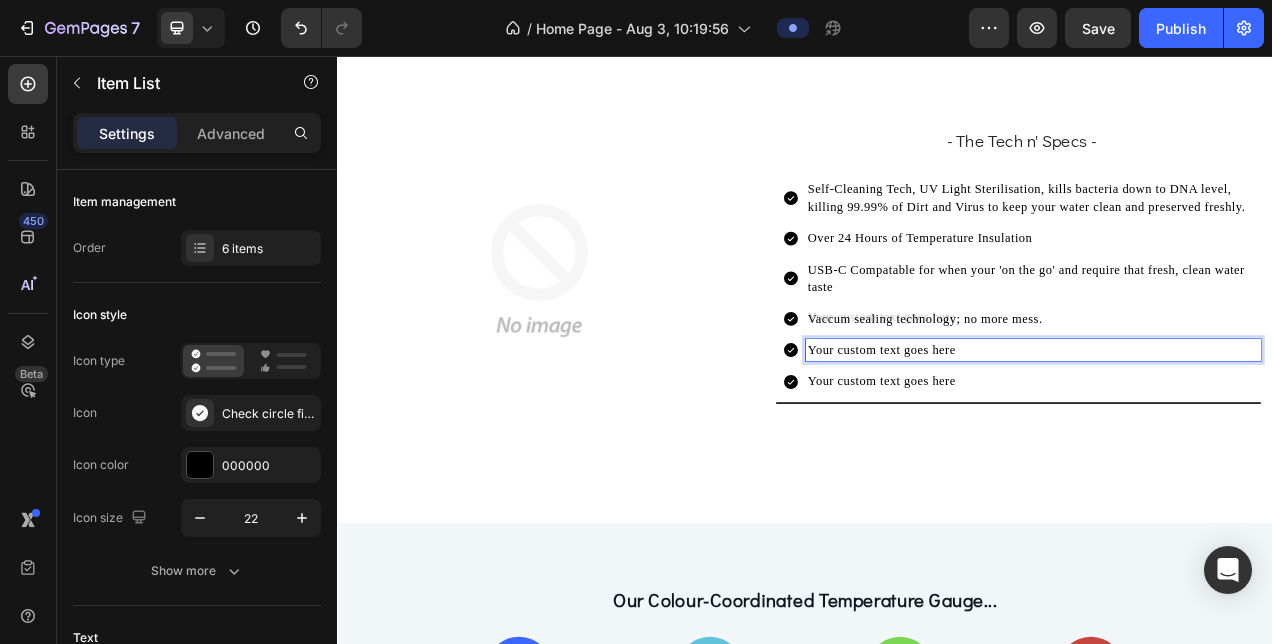 click on "Your custom text goes here" at bounding box center [1230, 433] 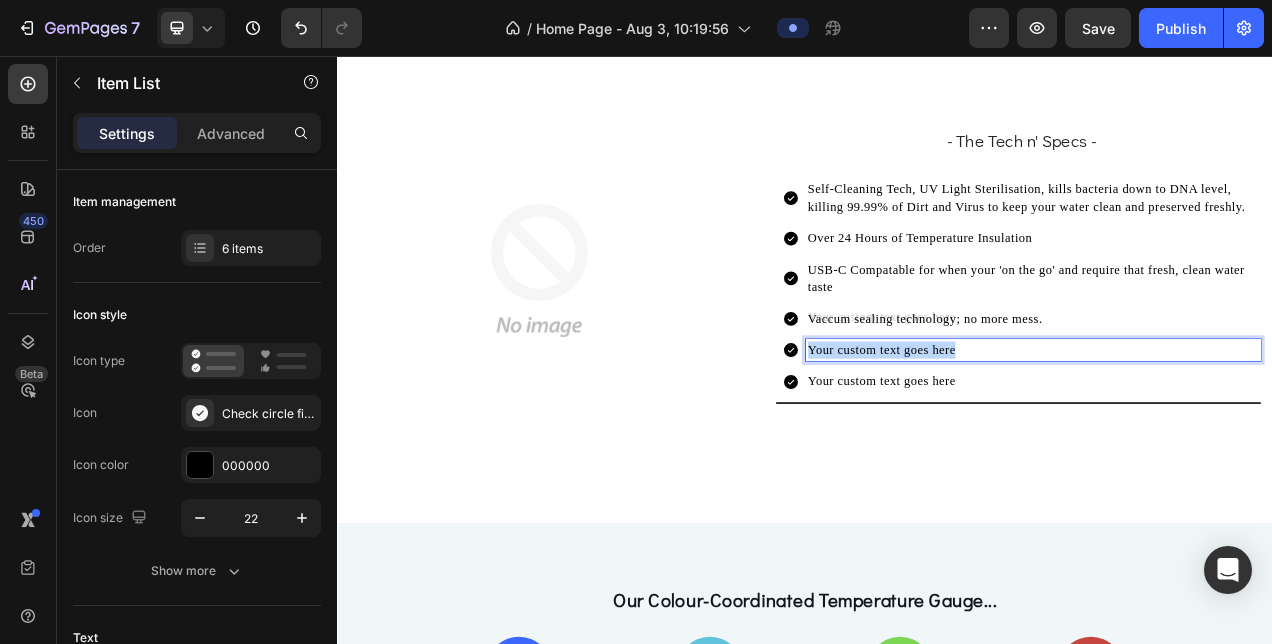 drag, startPoint x: 1173, startPoint y: 436, endPoint x: 936, endPoint y: 435, distance: 237.0021 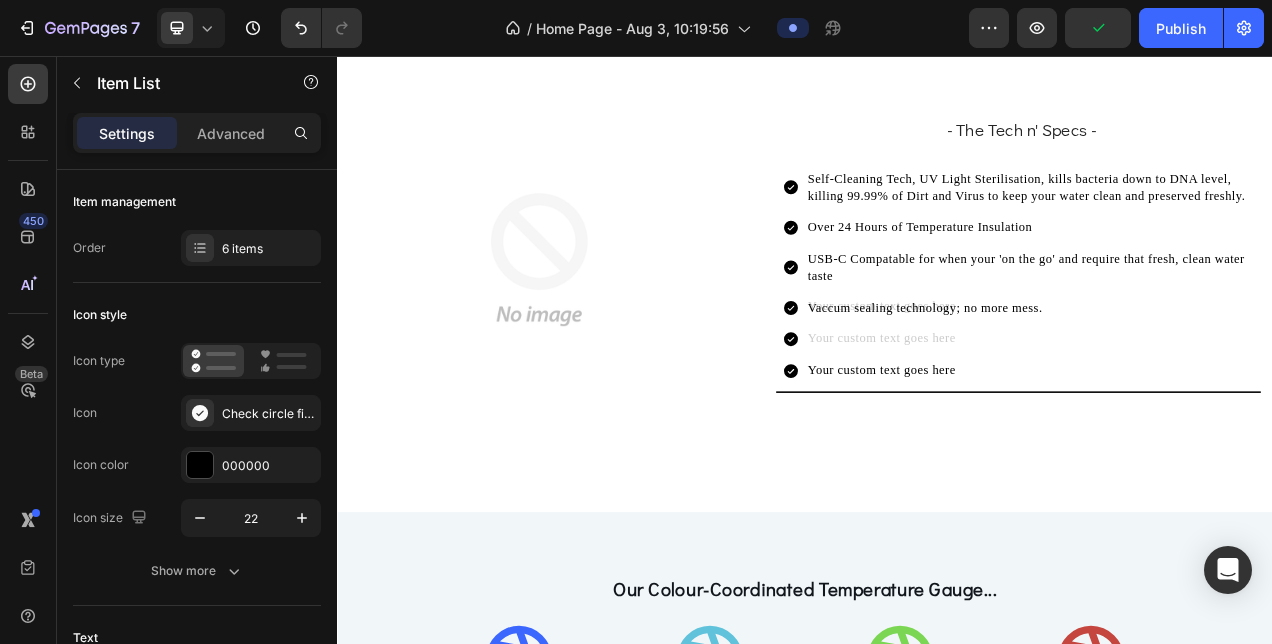 scroll, scrollTop: 1943, scrollLeft: 0, axis: vertical 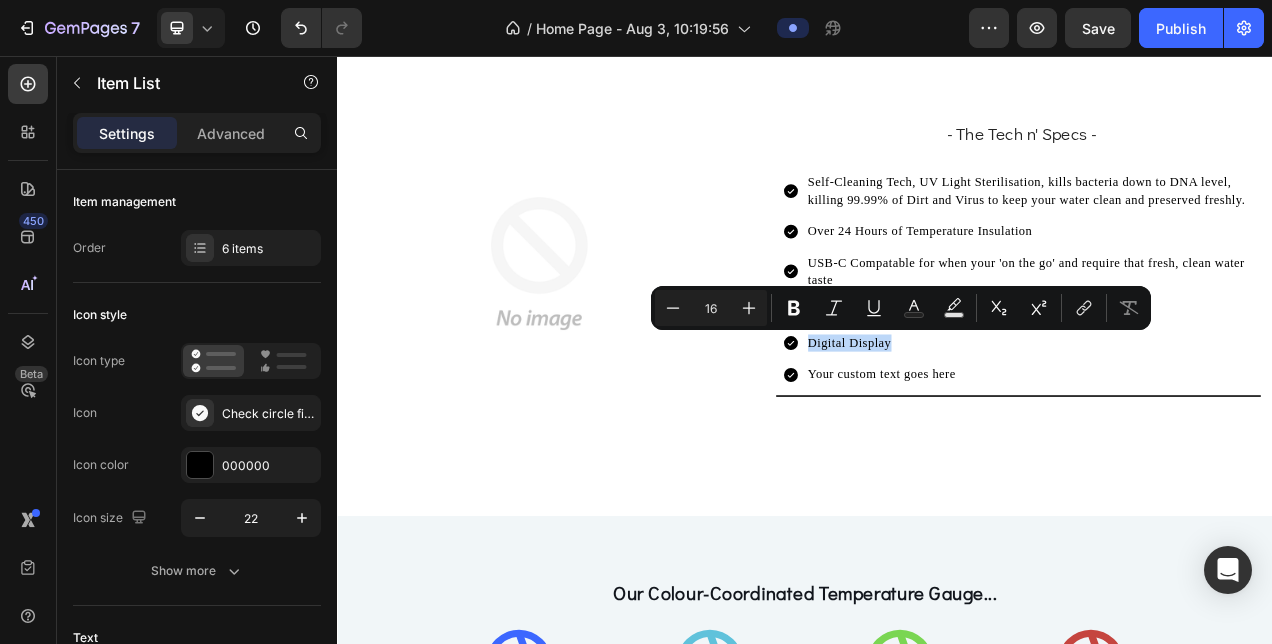 drag, startPoint x: 1052, startPoint y: 427, endPoint x: 933, endPoint y: 424, distance: 119.03781 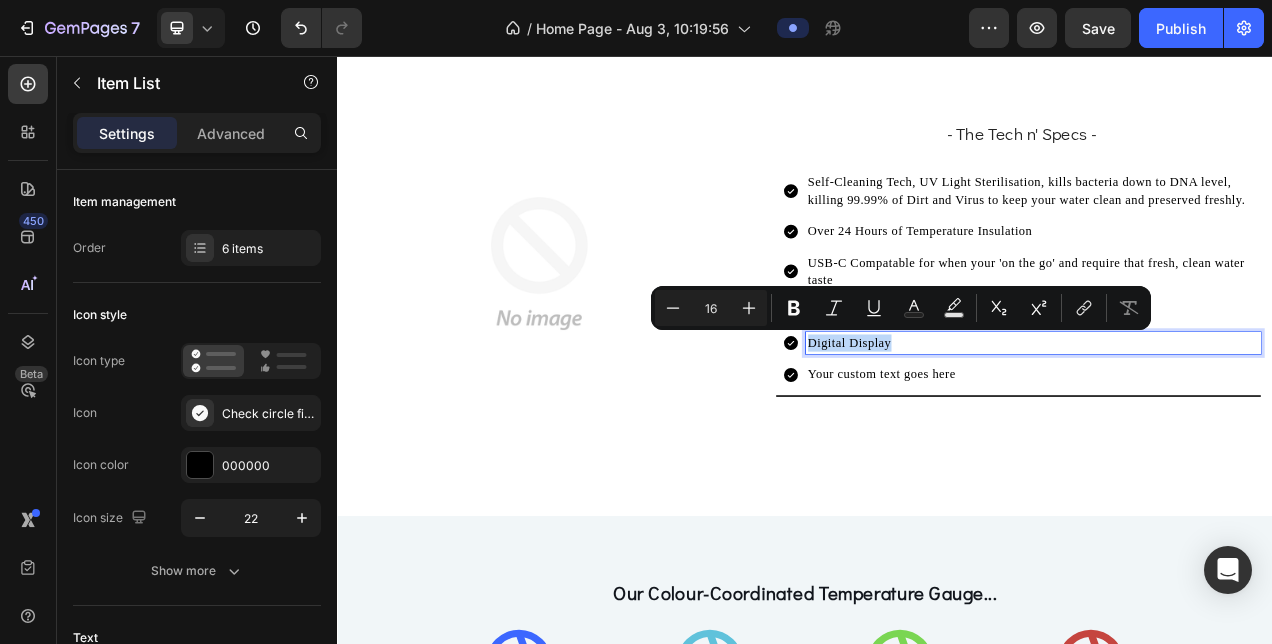 click on "Digital Display" at bounding box center (1230, 424) 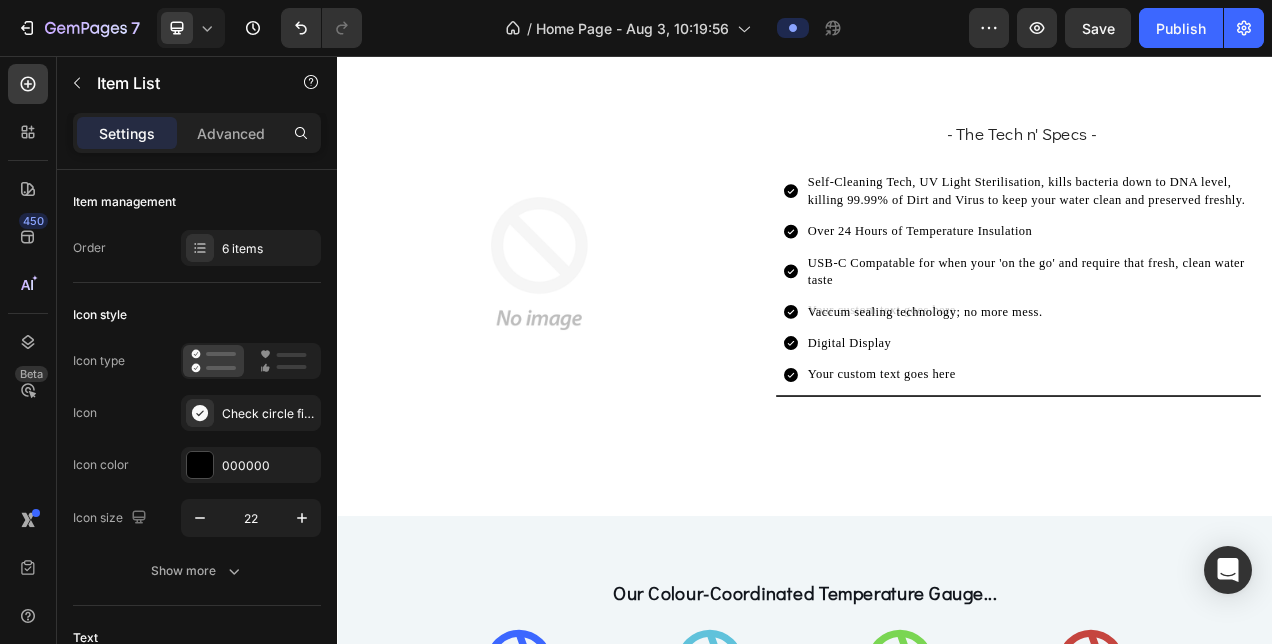 click 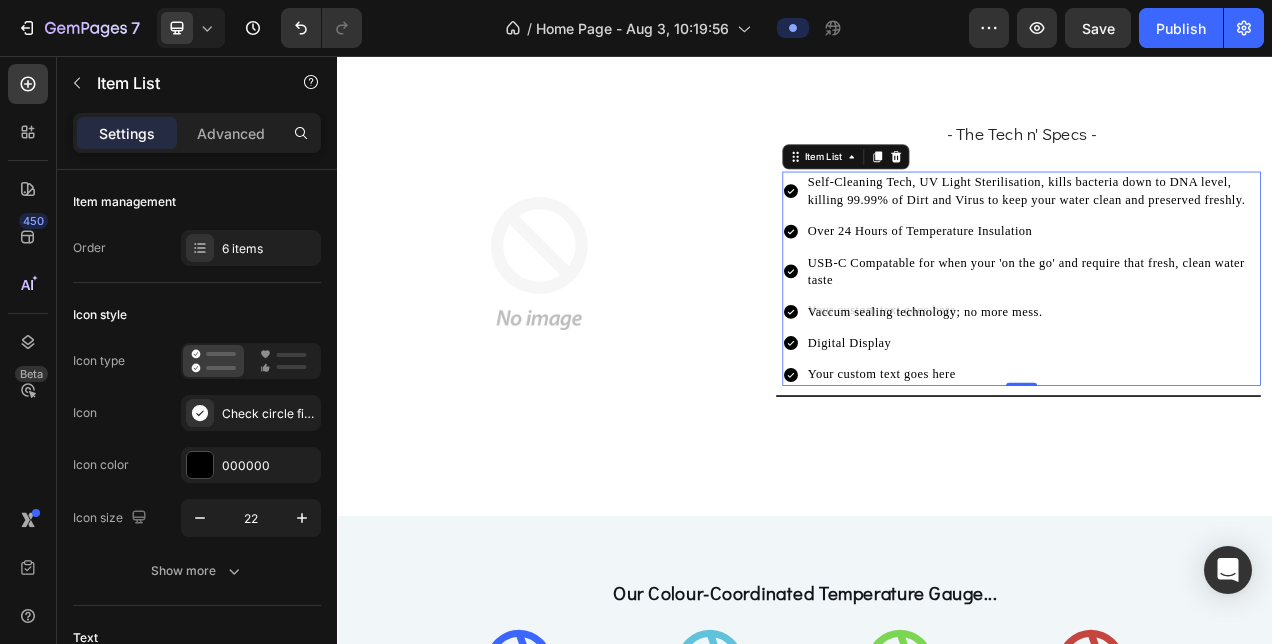 click on "Digital Display" at bounding box center (1230, 424) 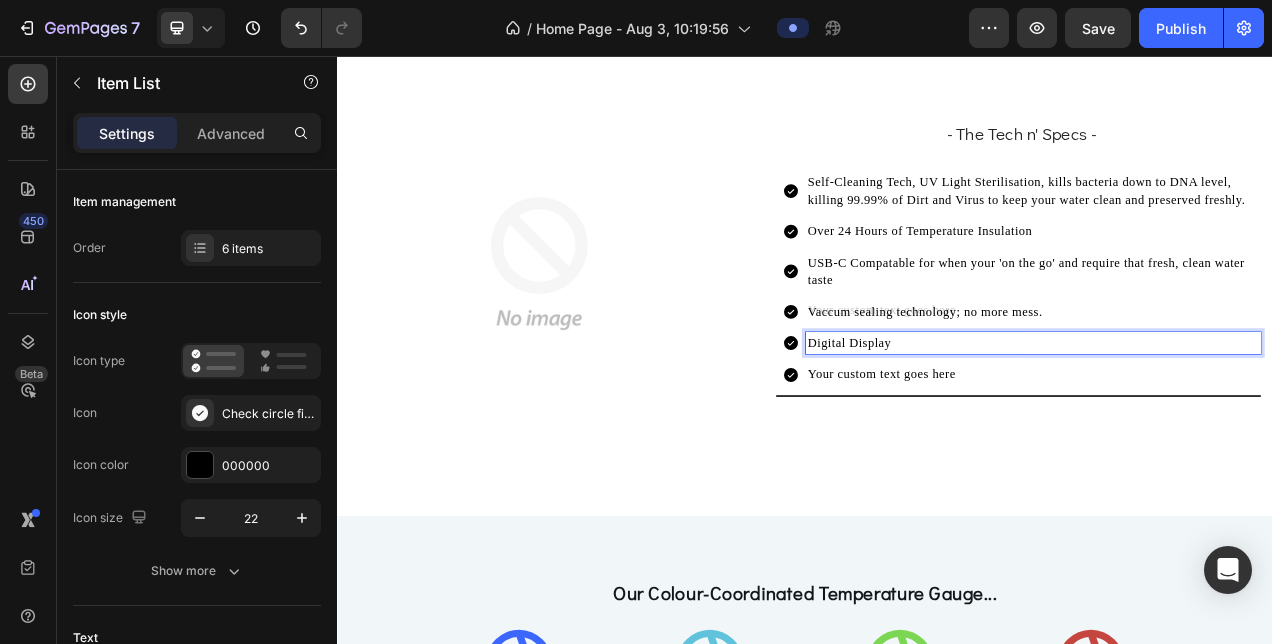 click on "Digital Display" at bounding box center [1230, 424] 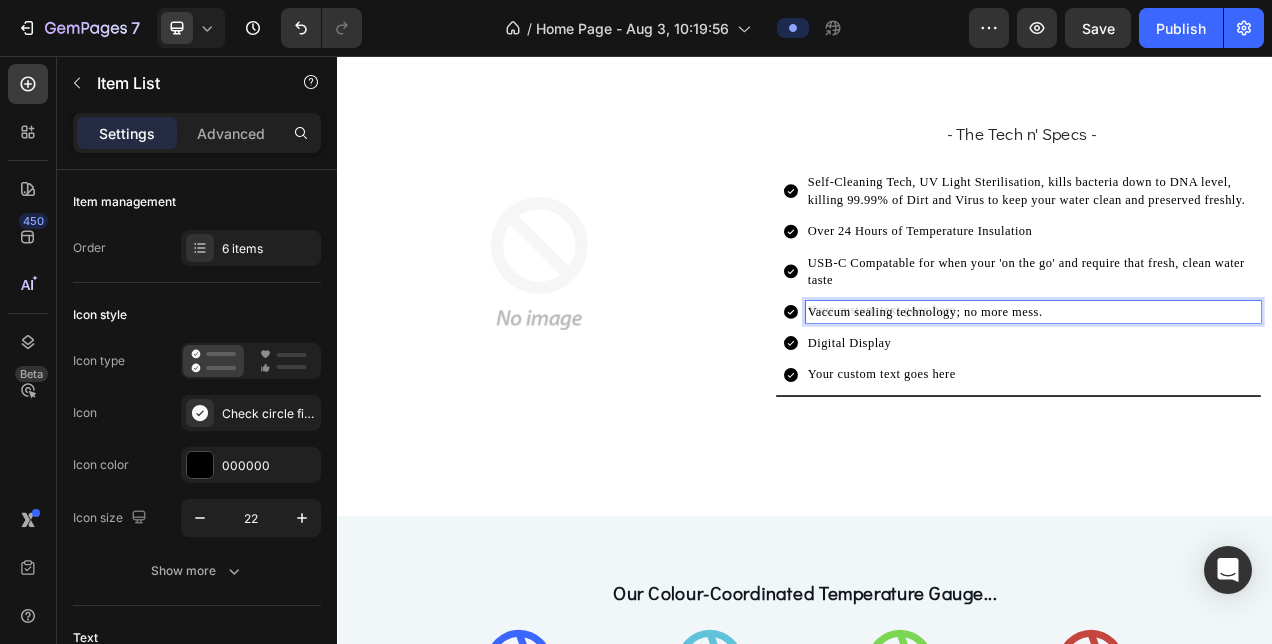 click on "Digital Display" at bounding box center [1230, 424] 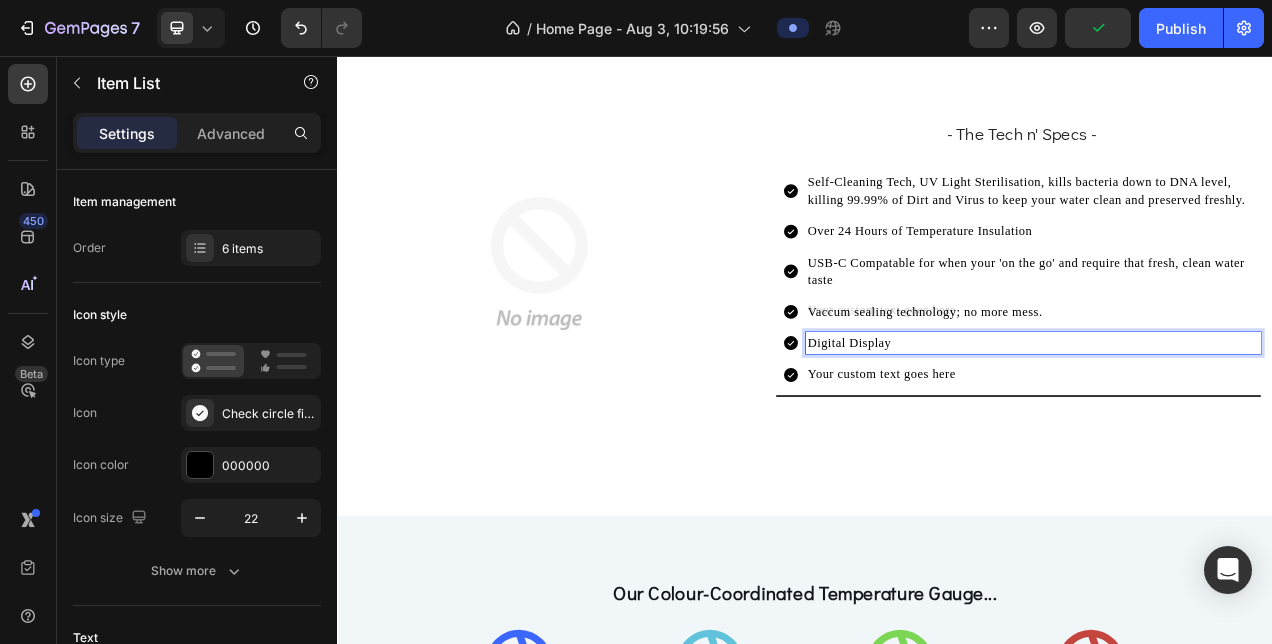 drag, startPoint x: 1075, startPoint y: 422, endPoint x: 1087, endPoint y: 362, distance: 61.188232 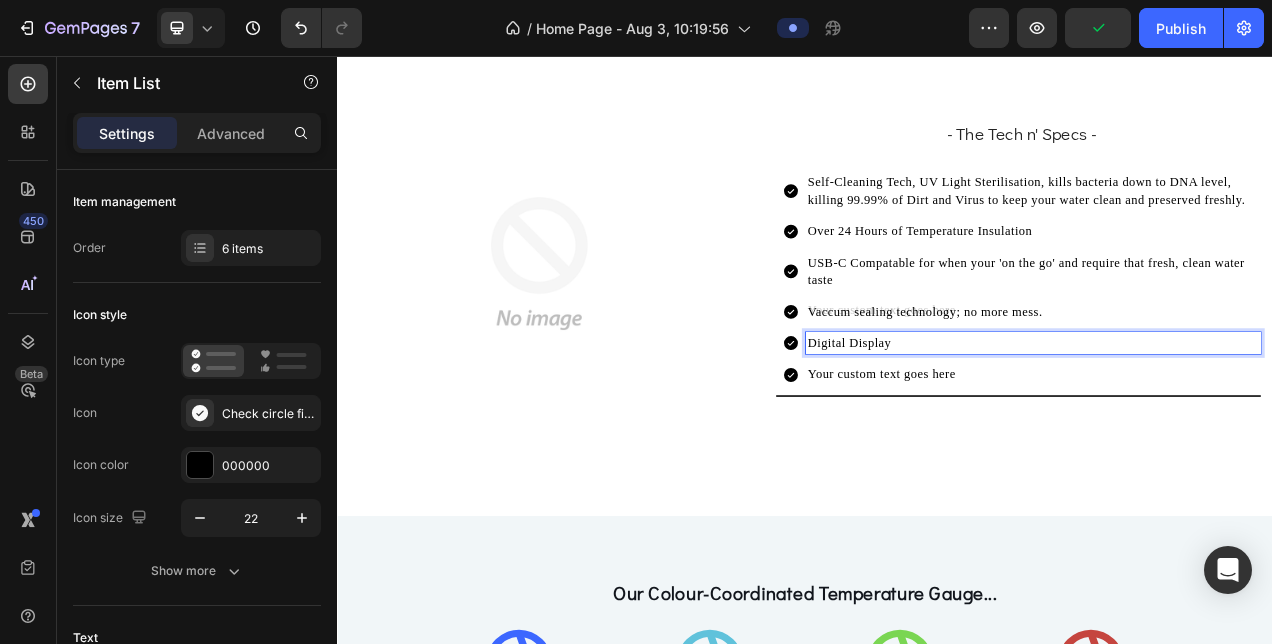 click on "Self-Cleaning Tech, UV Light Sterilisation, kills bacteria down to DNA level, killing 99.99% of Dirt and Virus to keep your water clean and preserved freshly. Over 24 Hours of Temperature Insulation USB-C Compatable for when your 'on the go' and require that fresh, clean water taste Vaccum sealing technology; no more mess. Digital Display Your custom text goes here" at bounding box center [1215, 341] 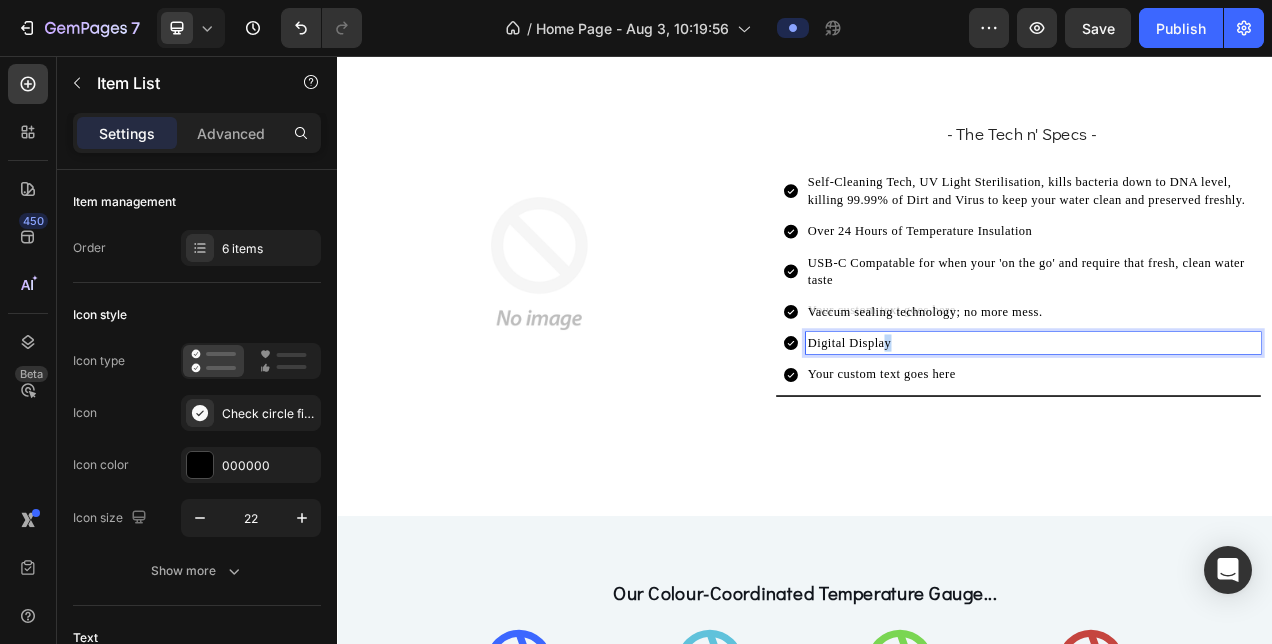 drag, startPoint x: 1101, startPoint y: 417, endPoint x: 1039, endPoint y: 234, distance: 193.2175 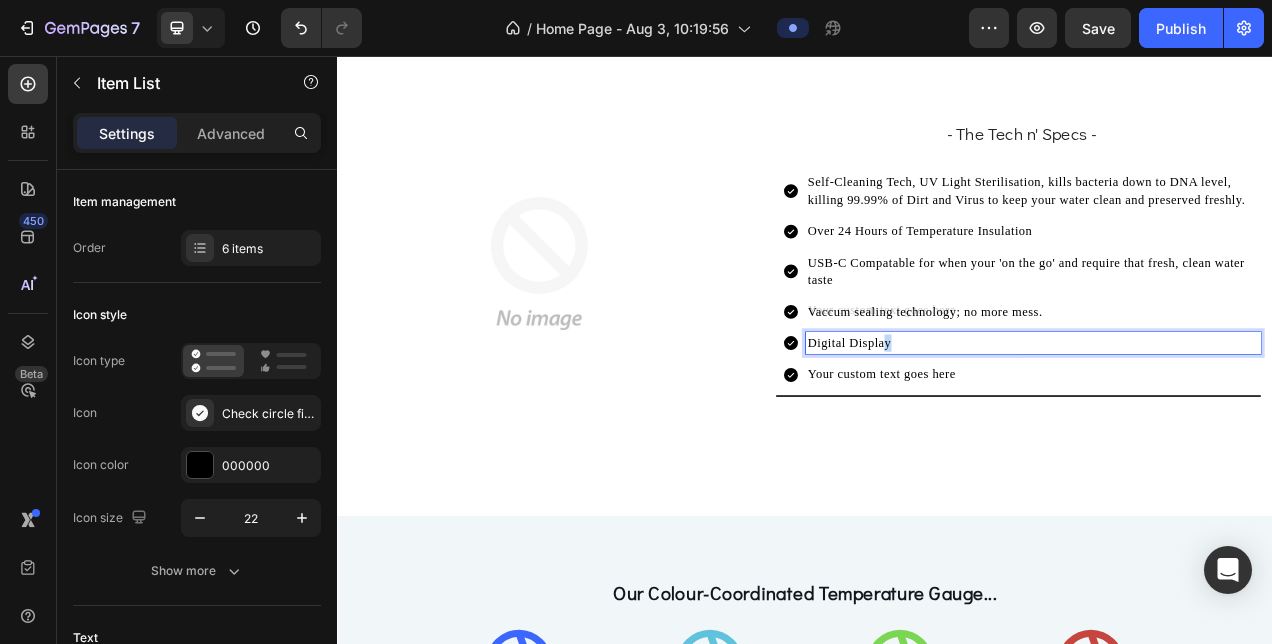click on "Self-Cleaning Tech, UV Light Sterilisation, kills bacteria down to DNA level, killing 99.99% of Dirt and Virus to keep your water clean and preserved freshly. Over 24 Hours of Temperature Insulation USB-C Compatable for when your 'on the go' and require that fresh, clean water taste Vaccum sealing technology; no more mess. Digital Display Your custom text goes here" at bounding box center [1215, 341] 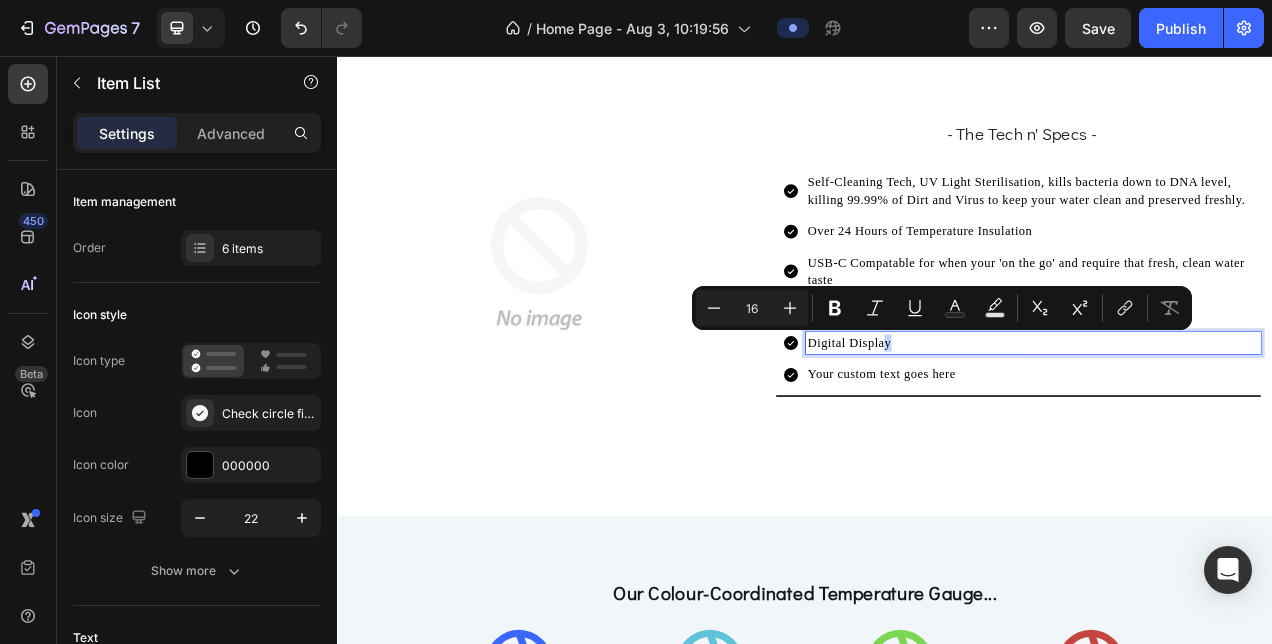 click on "Digital Display" at bounding box center [1230, 424] 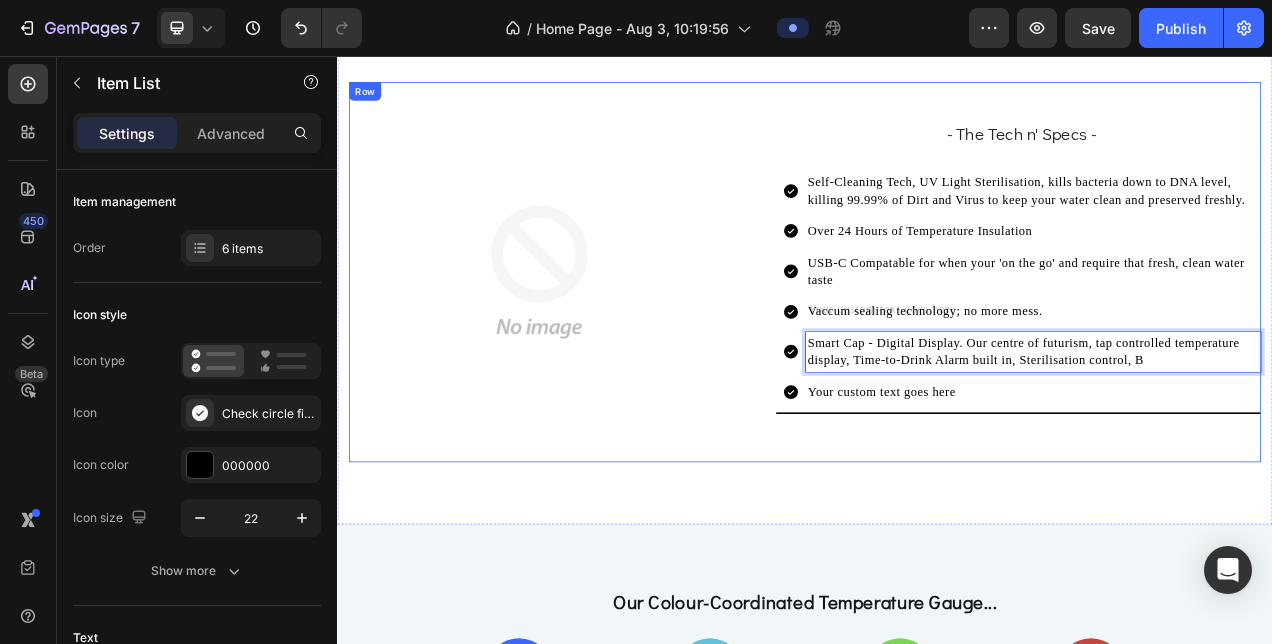 scroll, scrollTop: 1920, scrollLeft: 0, axis: vertical 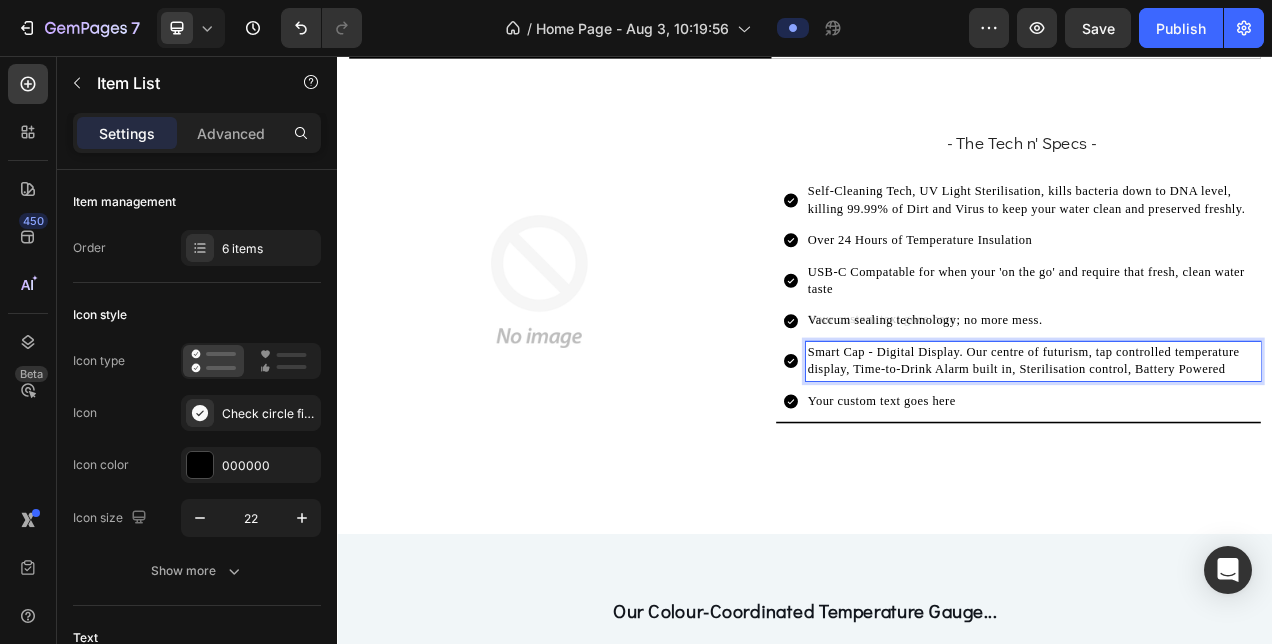 click on "Smart Cap - Digital Display. Our centre of futurism, tap controlled temperature display, Time-to-Drink Alarm built in, Sterilisation control, Battery Powered" at bounding box center [1230, 447] 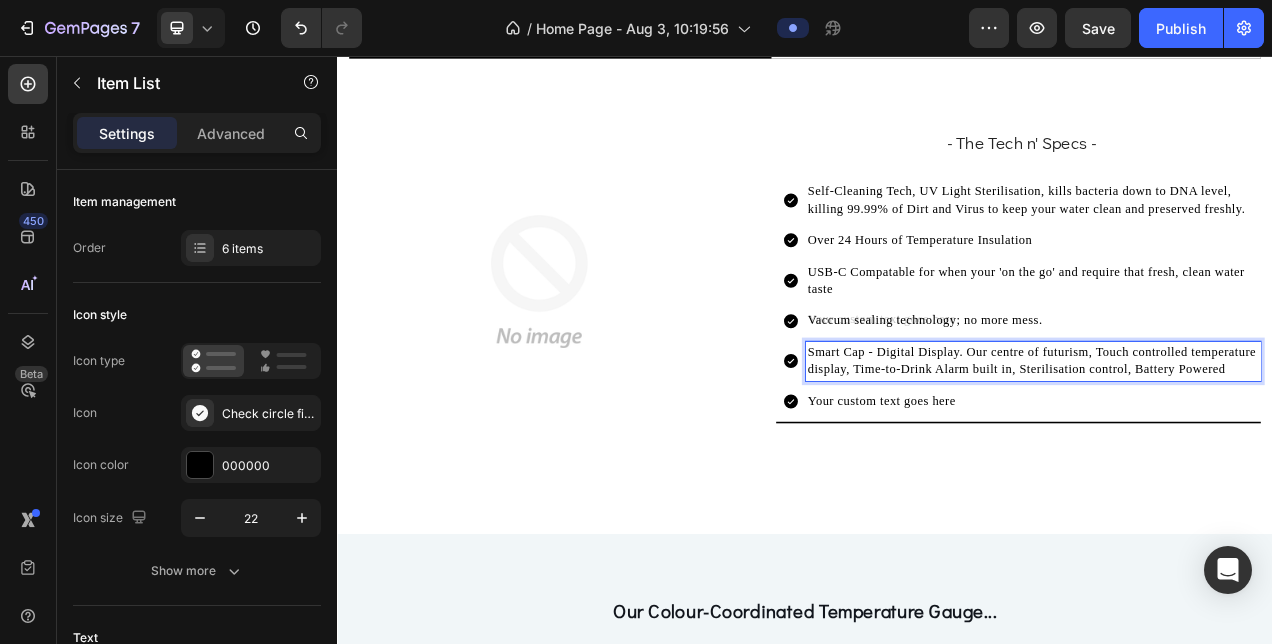 click on "Smart Cap - Digital Display. Our centre of futurism, Touch controlled temperature display, Time-to-Drink Alarm built in, Sterilisation control, Battery Powered" at bounding box center [1230, 447] 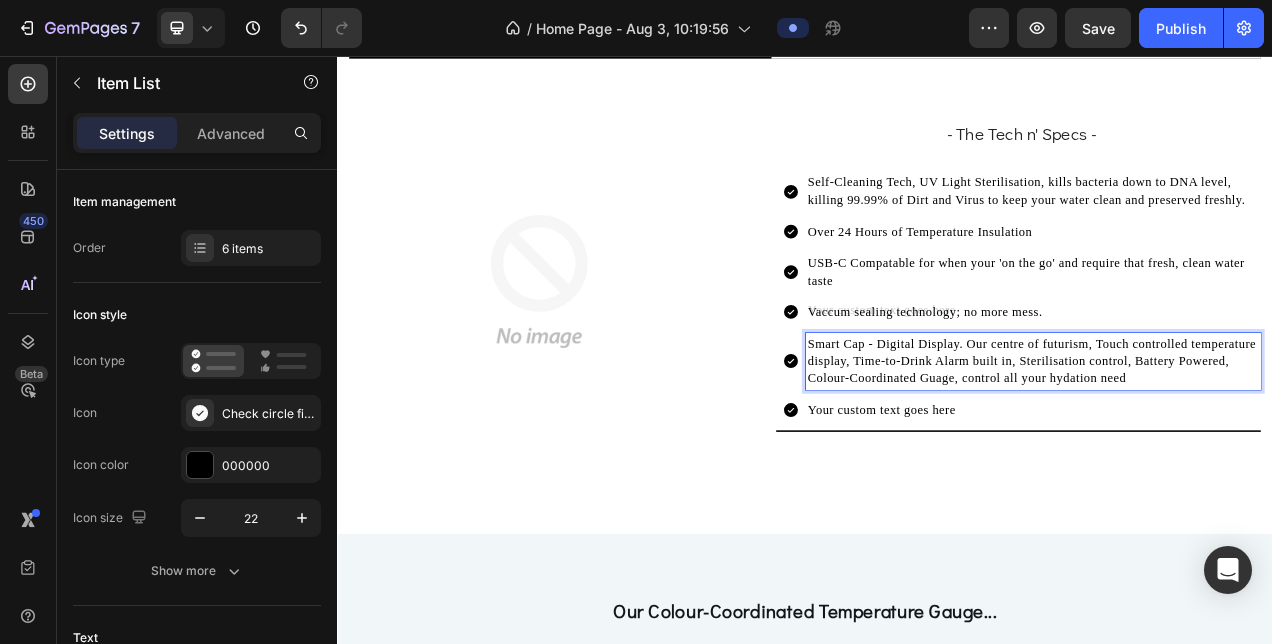 scroll, scrollTop: 1909, scrollLeft: 0, axis: vertical 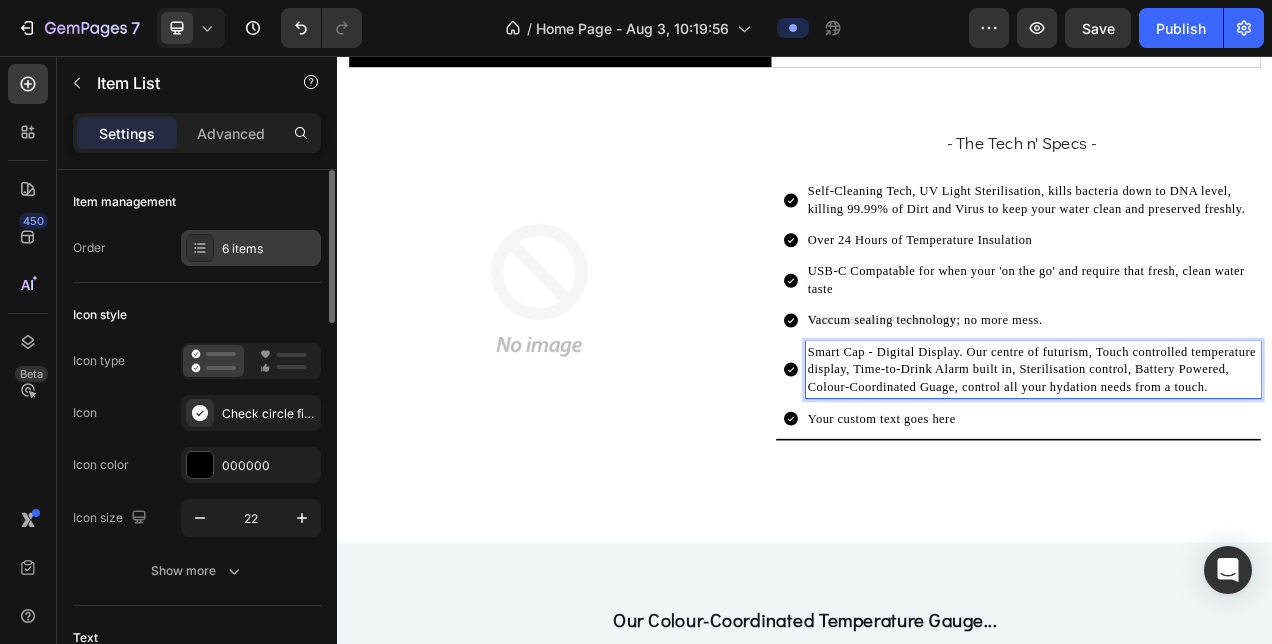 click at bounding box center [200, 248] 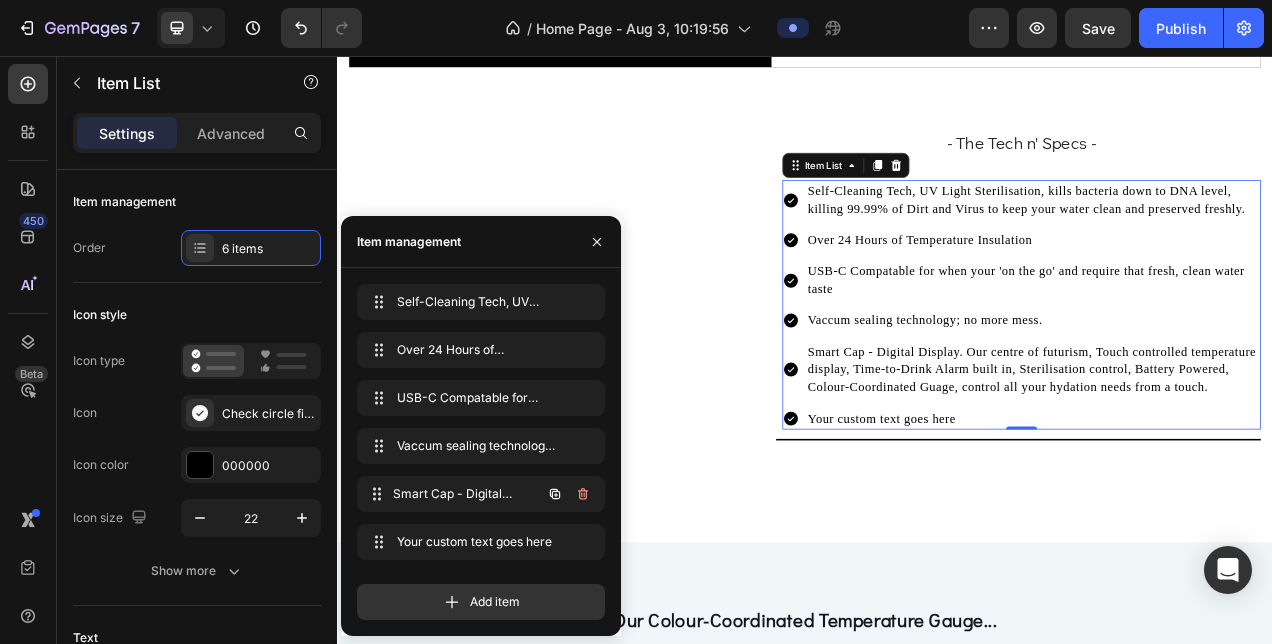 type 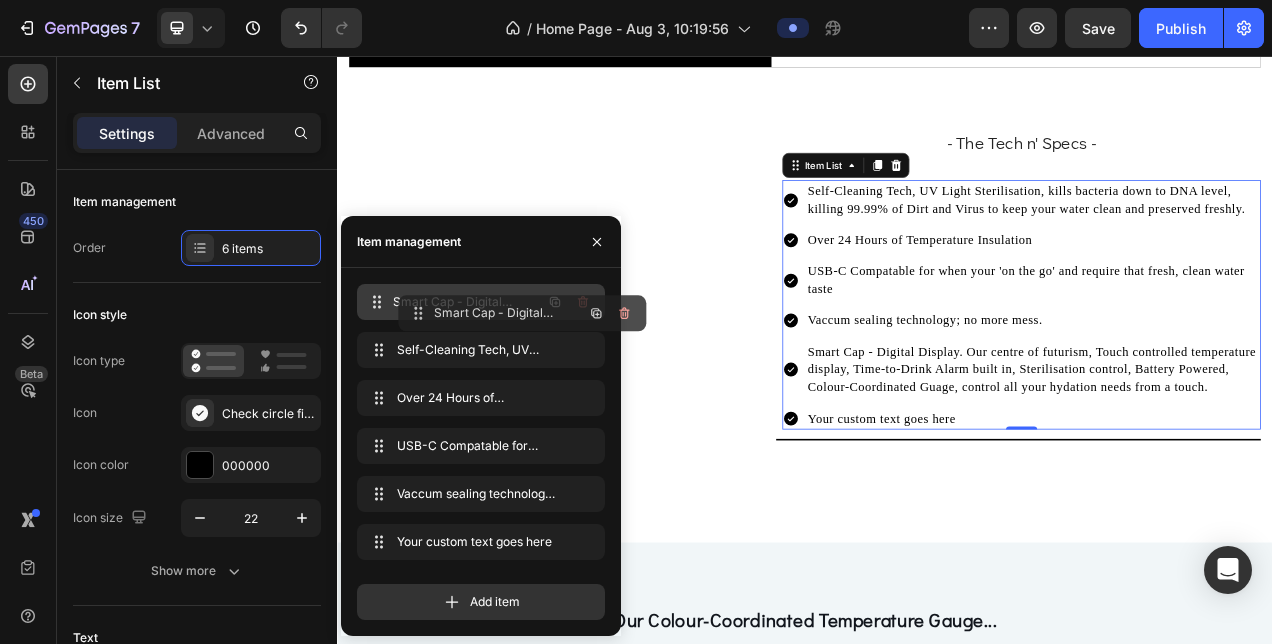 drag, startPoint x: 395, startPoint y: 488, endPoint x: 436, endPoint y: 302, distance: 190.46523 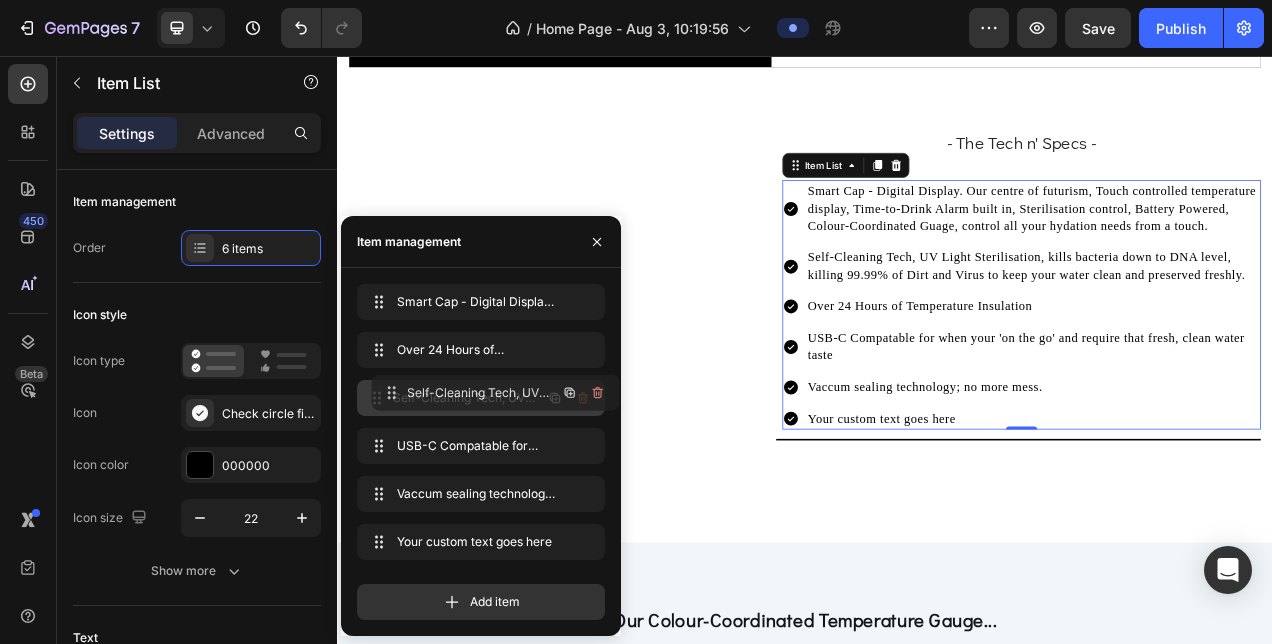 drag, startPoint x: 452, startPoint y: 363, endPoint x: 466, endPoint y: 406, distance: 45.221676 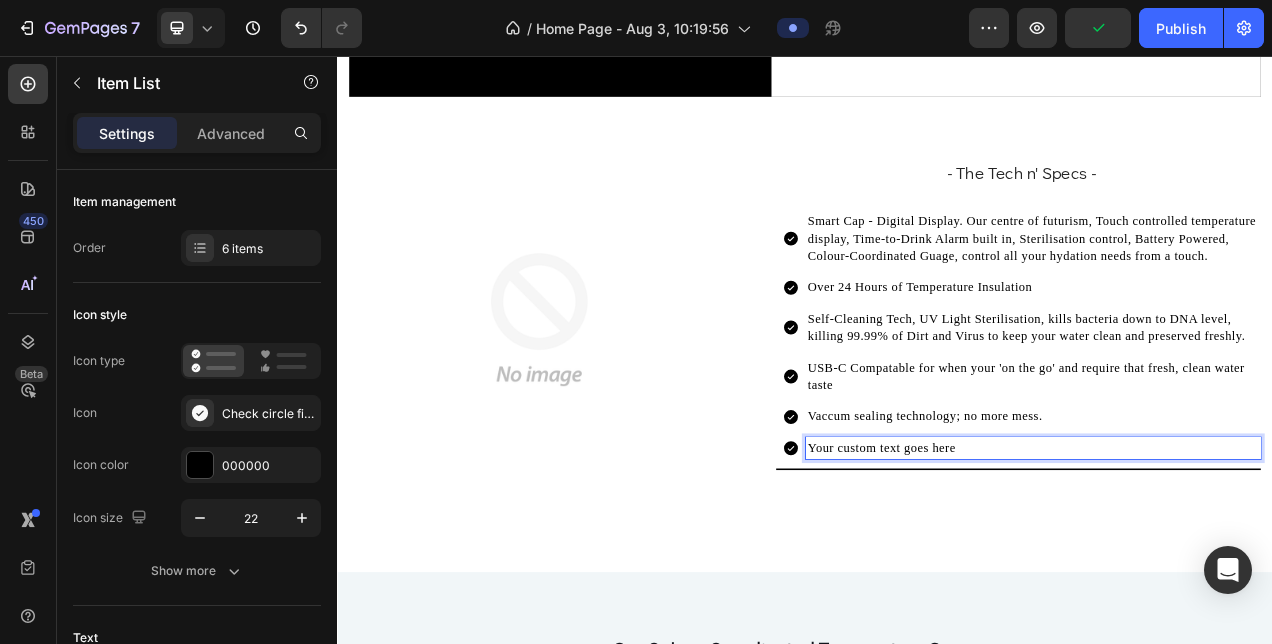 scroll, scrollTop: 1863, scrollLeft: 0, axis: vertical 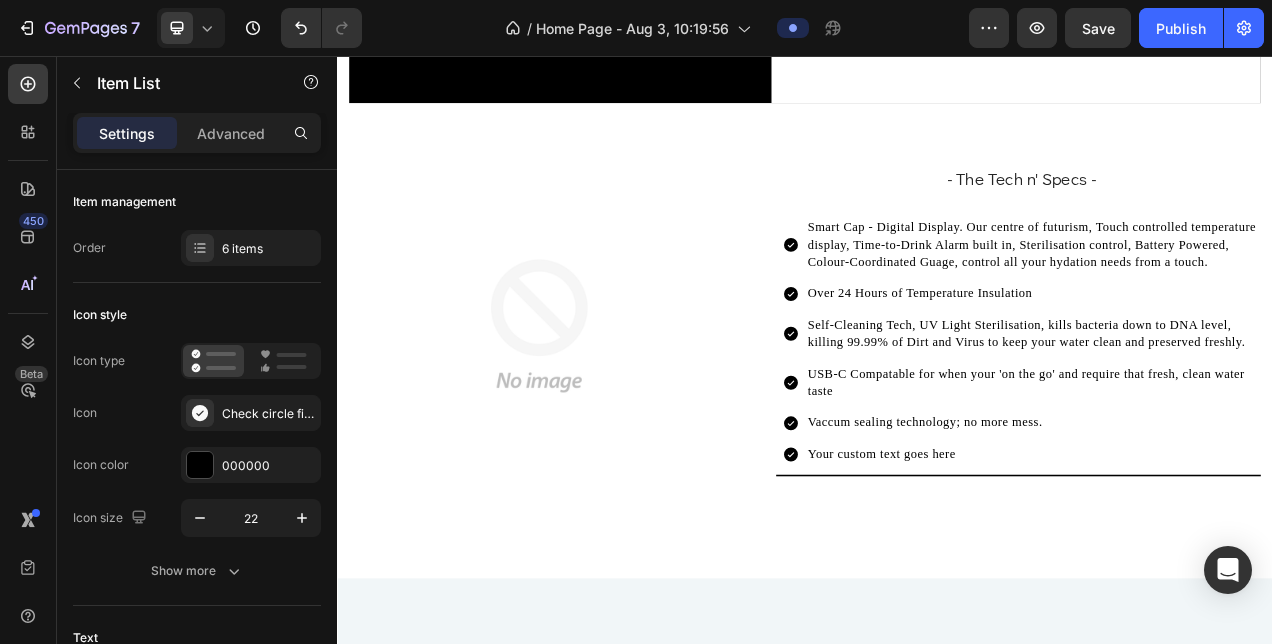 click 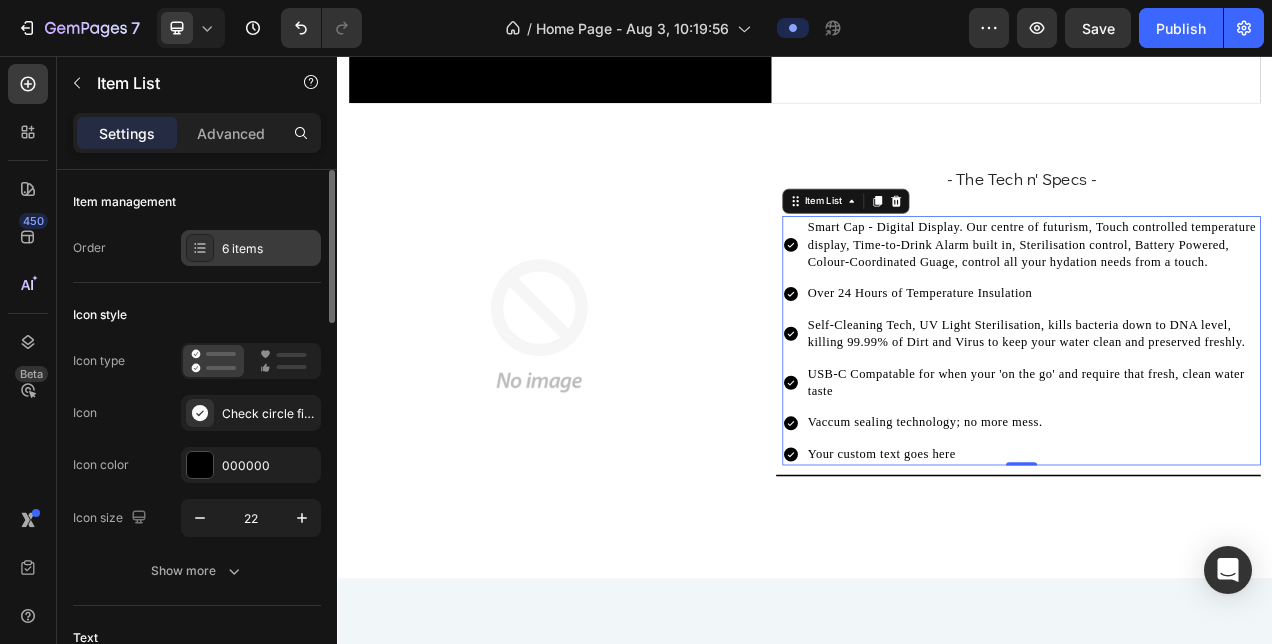 click on "6 items" at bounding box center (251, 248) 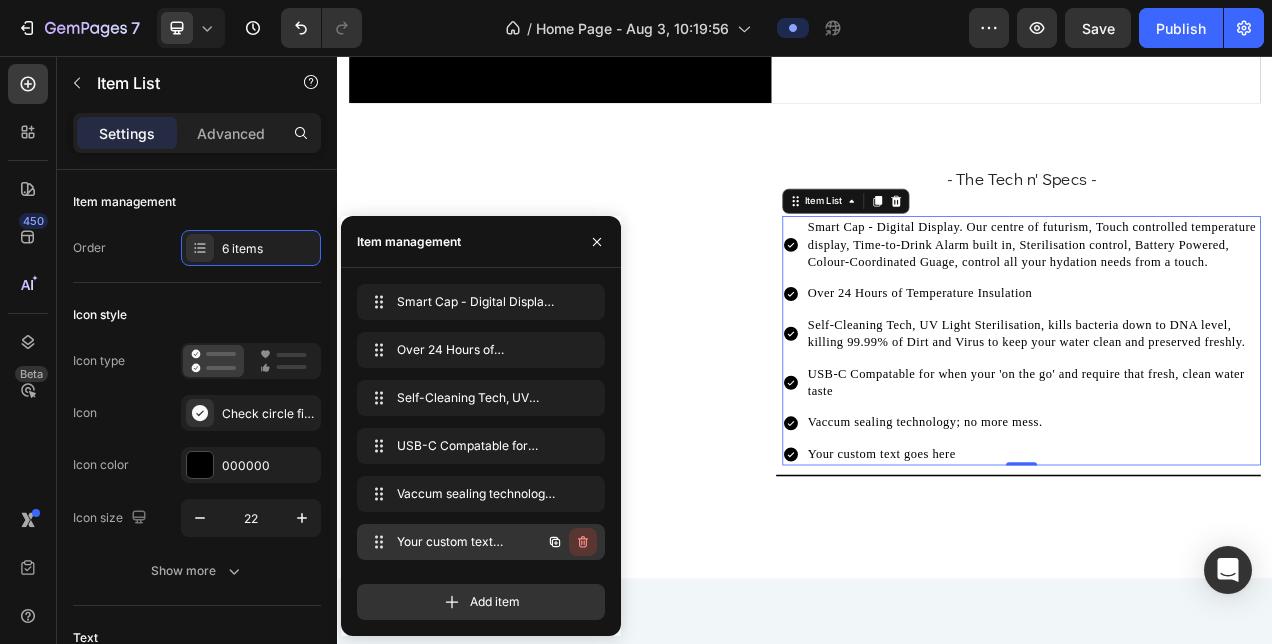 click 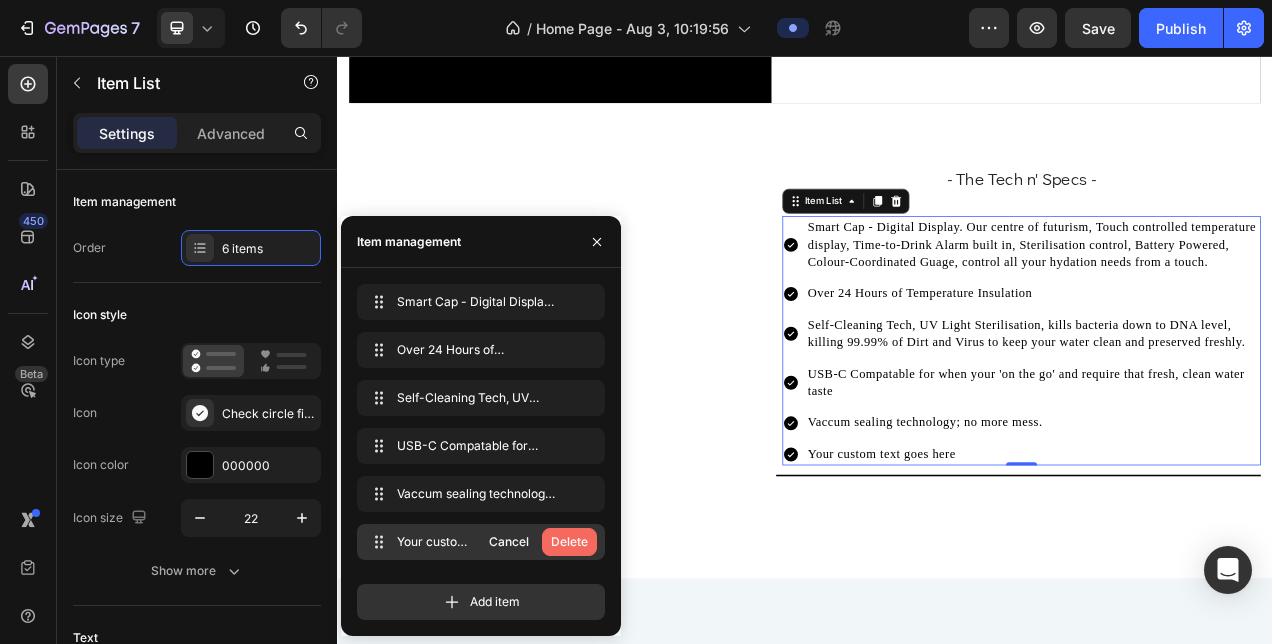 click on "Delete" at bounding box center [569, 542] 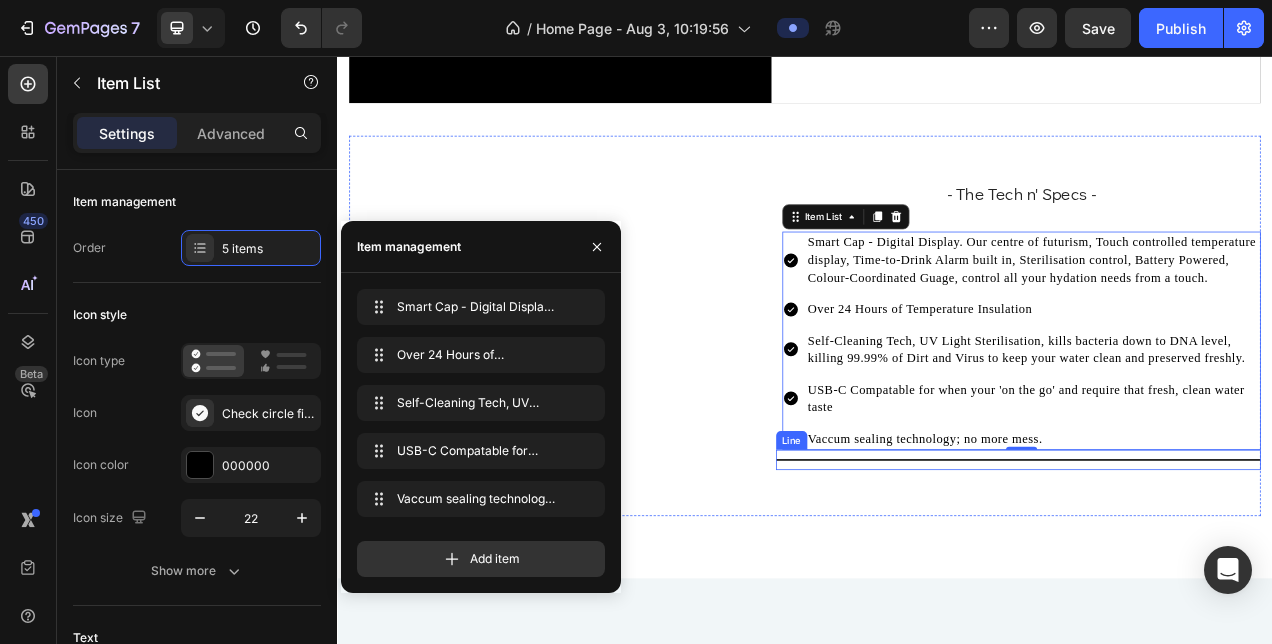 click on "Title Line" at bounding box center (1211, 574) 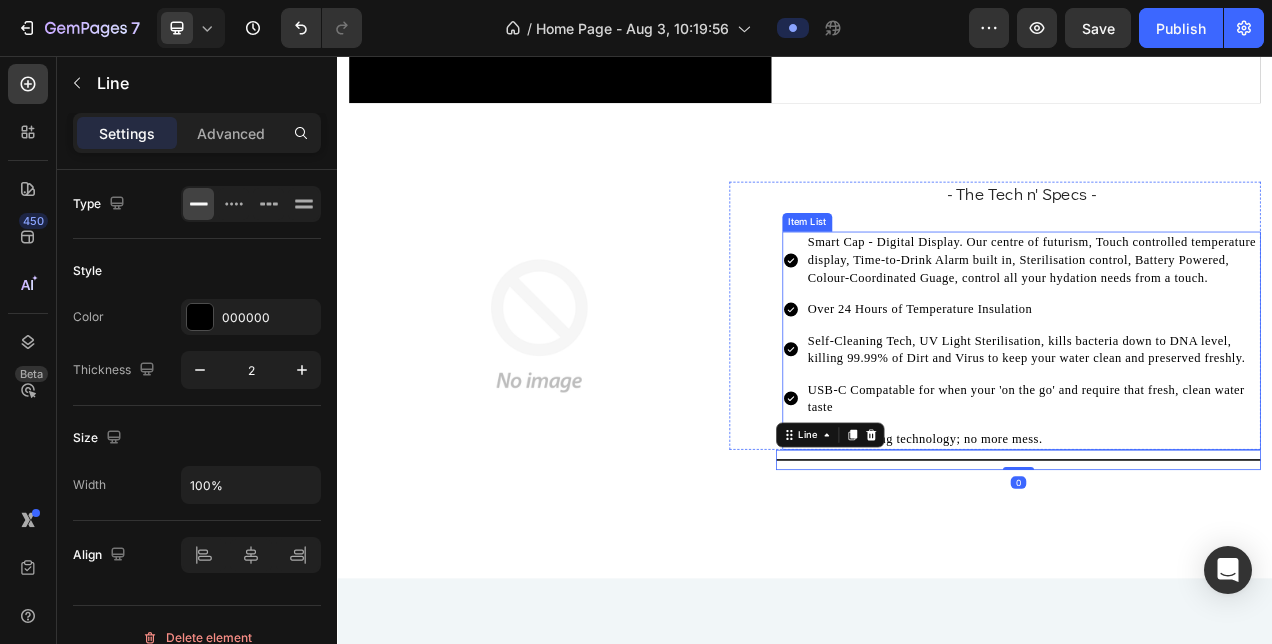 click on "Vaccum sealing technology; no more mess." at bounding box center [1230, 547] 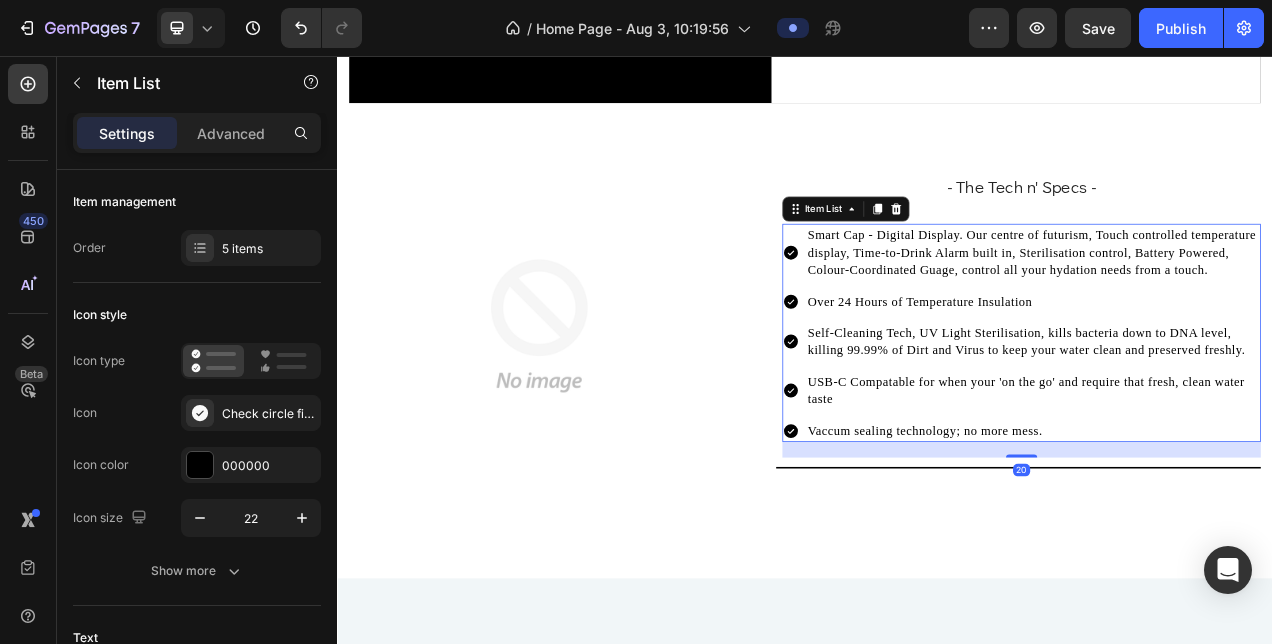 drag, startPoint x: 1208, startPoint y: 565, endPoint x: 1219, endPoint y: 585, distance: 22.825424 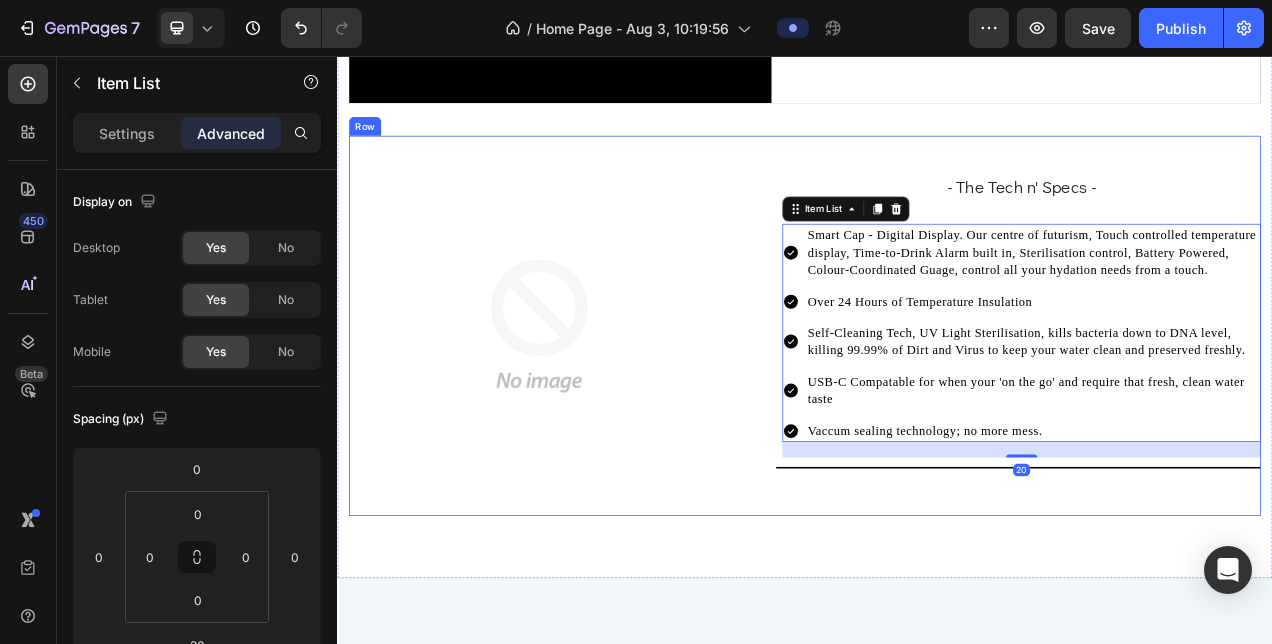 click on "- The Tech n' Specs - Heading Smart Cap - Digital Display. Our centre of futurism, Touch controlled temperature display, Time-to-Drink Alarm built in, Sterilisation control, Battery Powered, Colour-Coordinated Guage, control all your hydation needs from a touch. Over 24 Hours of Temperature Insulation Self-Cleaning Tech, UV Light Sterilisation, kills bacteria down to DNA level, killing 99.99% of Dirt and Virus to keep your water clean and preserved freshly. USB-C Compatable for when your 'on the go' and require that fresh, clean water taste Vaccum sealing technology; no more mess. Item List   20 Row                Title Line" at bounding box center [1181, 402] 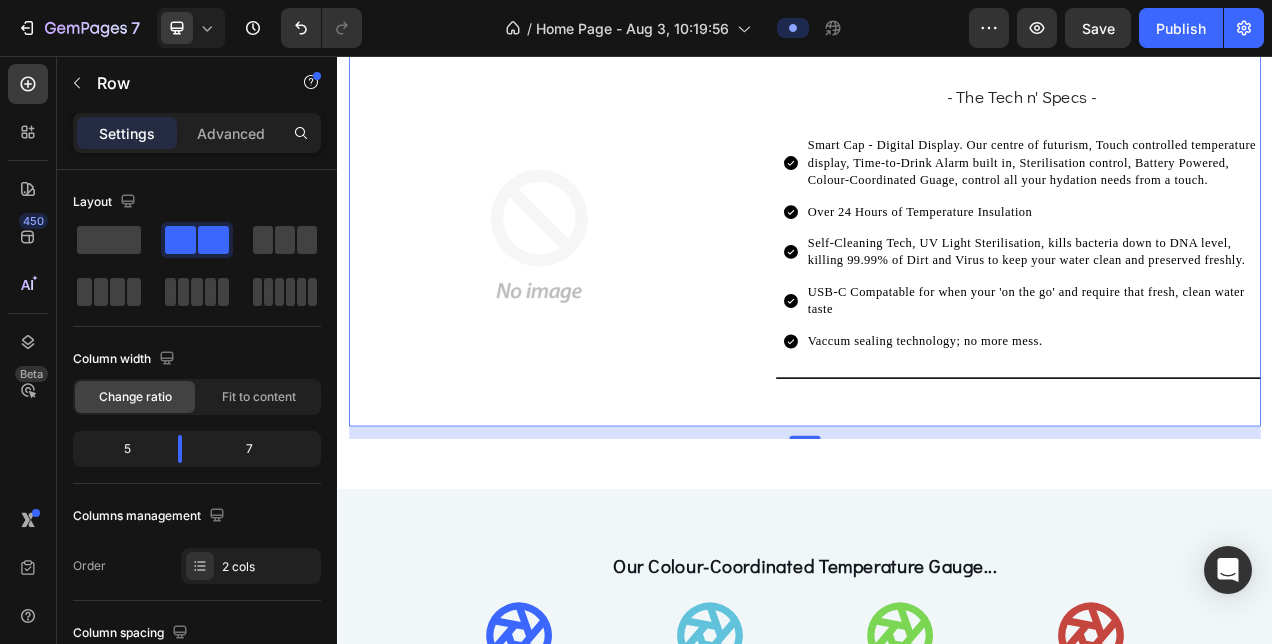 scroll, scrollTop: 1993, scrollLeft: 0, axis: vertical 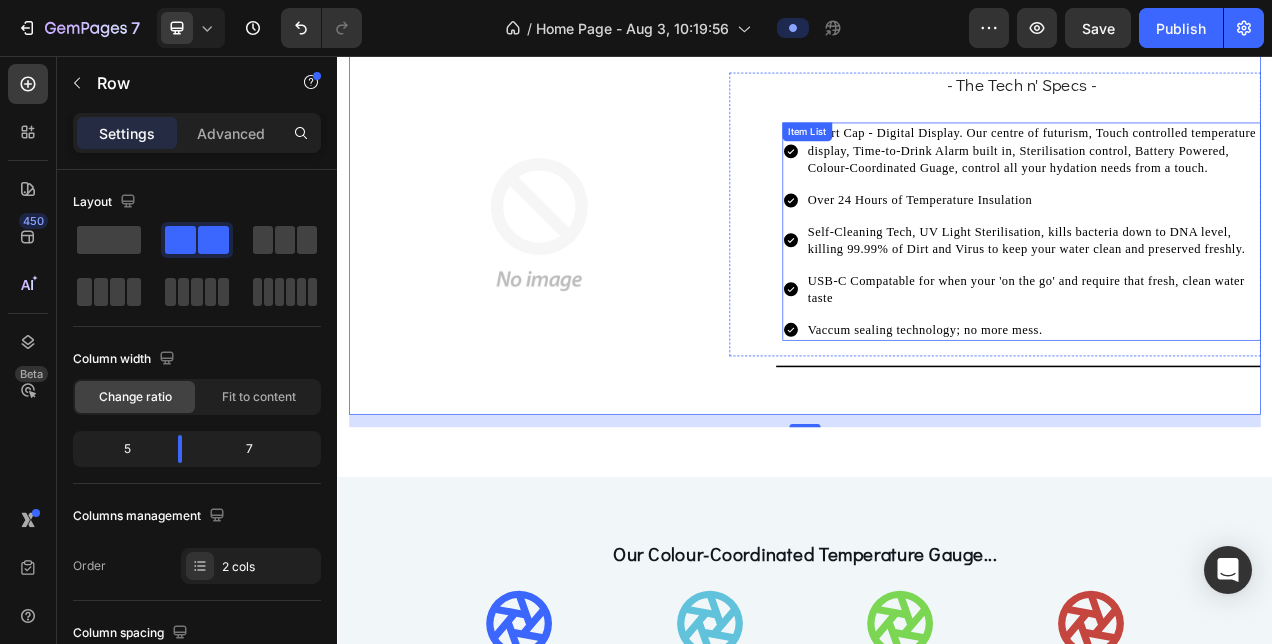 click on "Smart Cap - Digital Display. Our centre of futurism, Touch controlled temperature display, Time-to-Drink Alarm built in, Sterilisation control, Battery Powered, Colour-Coordinated Guage, control all your hydation needs from a touch. Over 24 Hours of Temperature Insulation Self-Cleaning Tech, UV Light Sterilisation, kills bacteria down to DNA level, killing 99.99% of Dirt and Virus to keep your water clean and preserved freshly. USB-C Compatable for when your 'on the go' and require that fresh, clean water taste Vaccum sealing technology; no more mess." at bounding box center (1215, 281) 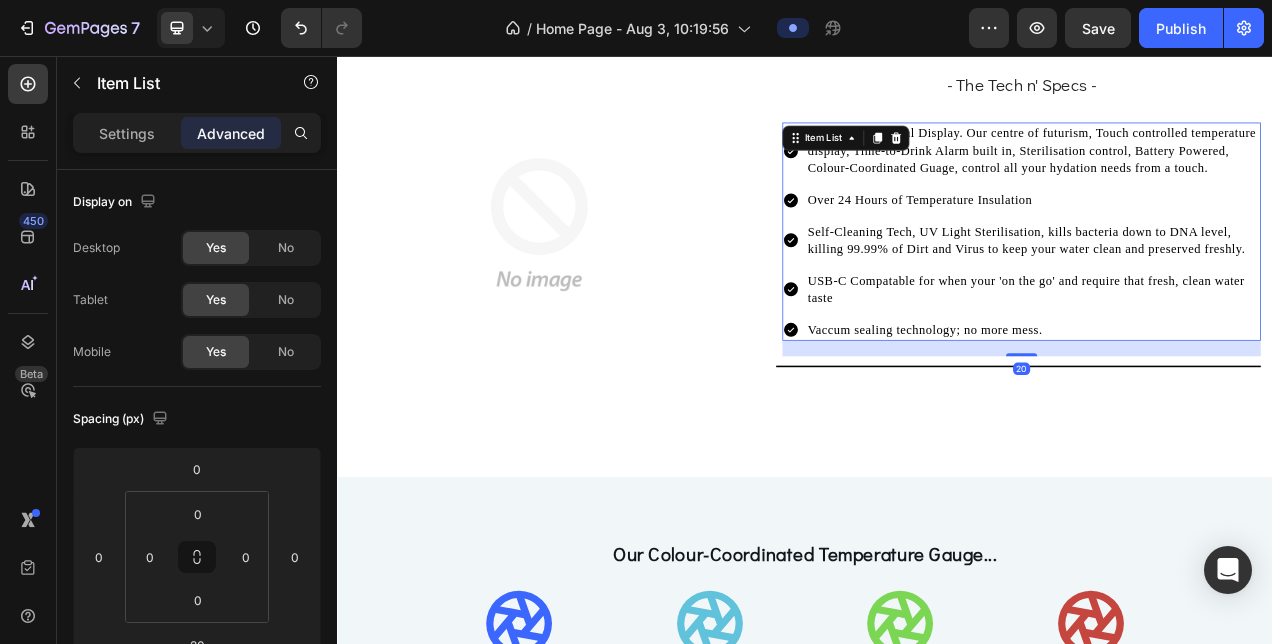 click on "Settings Advanced" at bounding box center [197, 133] 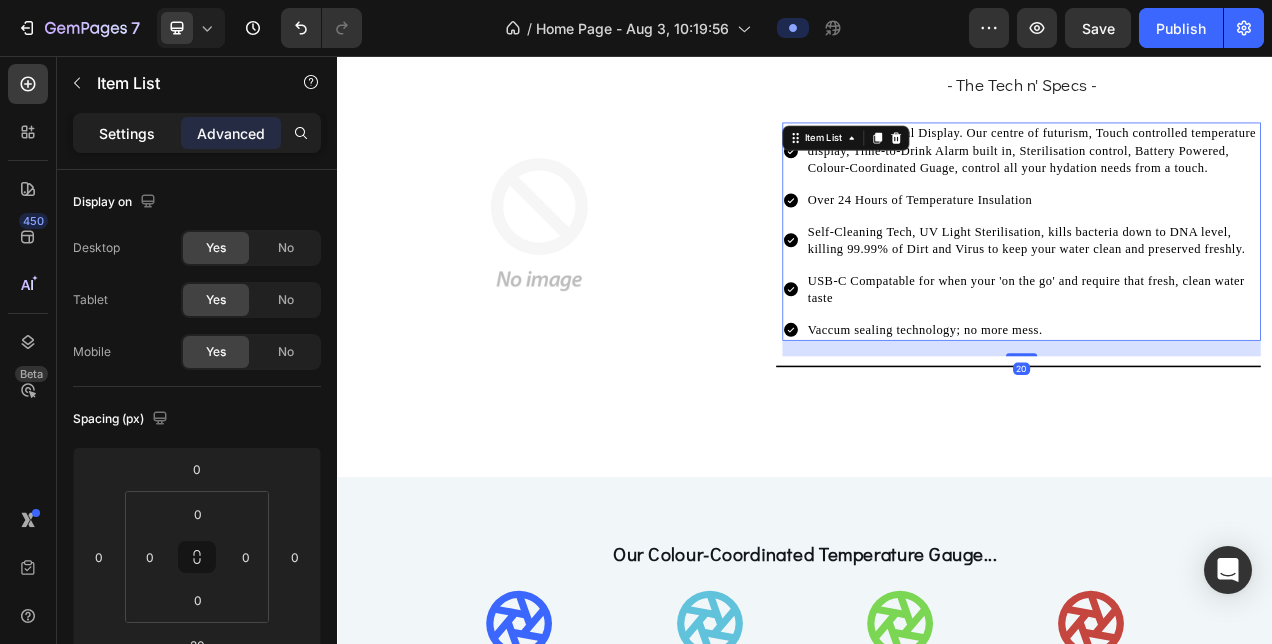 click on "Settings" at bounding box center [127, 133] 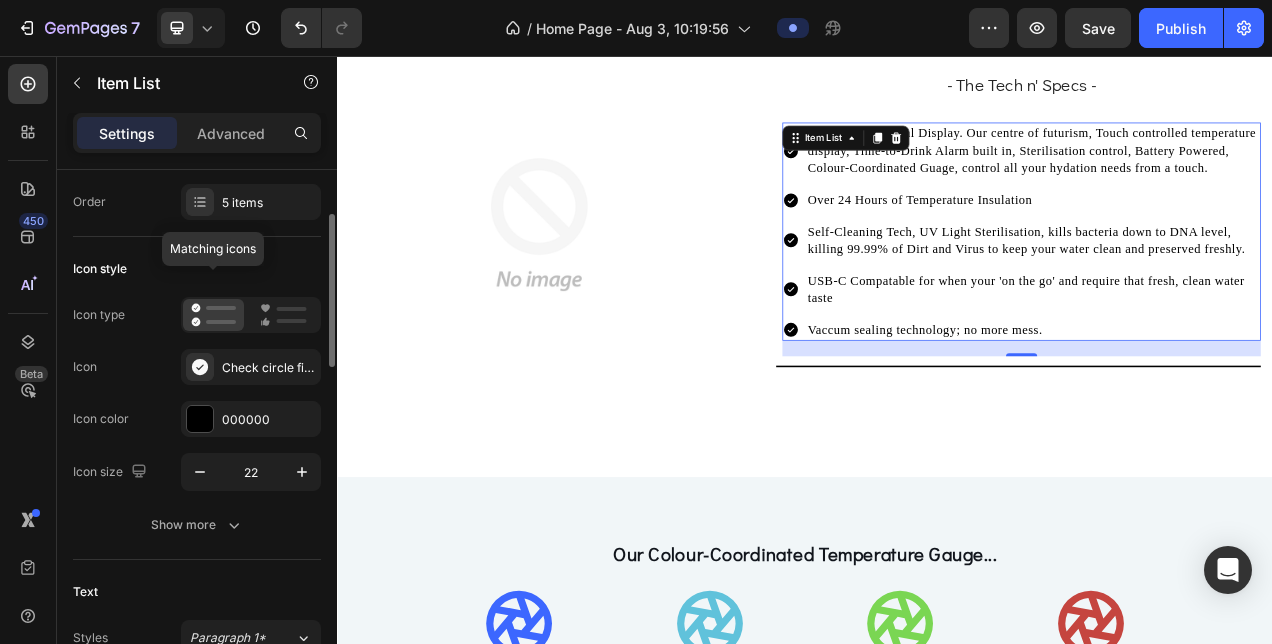 scroll, scrollTop: 98, scrollLeft: 0, axis: vertical 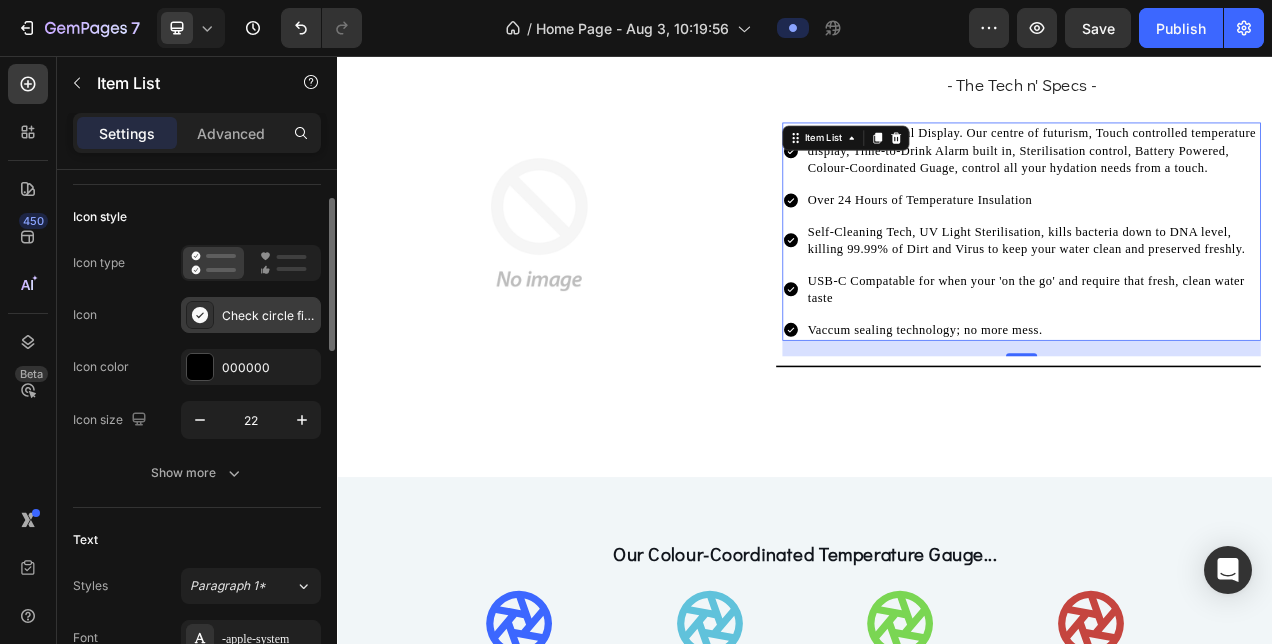 click on "Check circle filled" at bounding box center [269, 316] 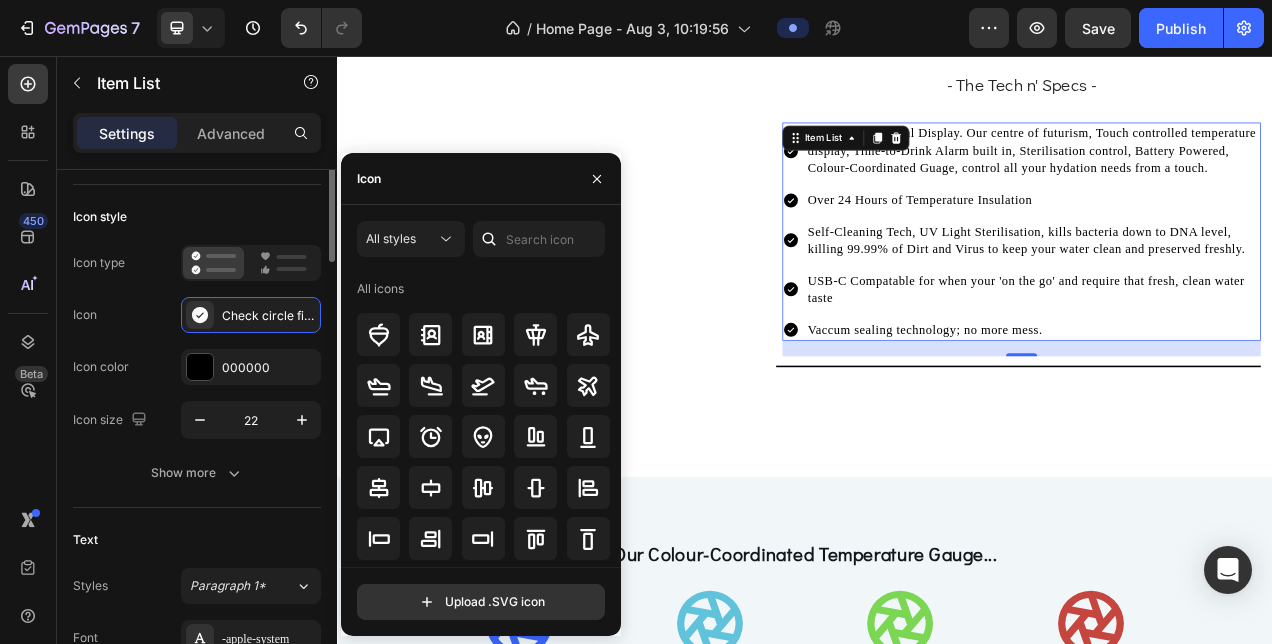 scroll, scrollTop: 0, scrollLeft: 0, axis: both 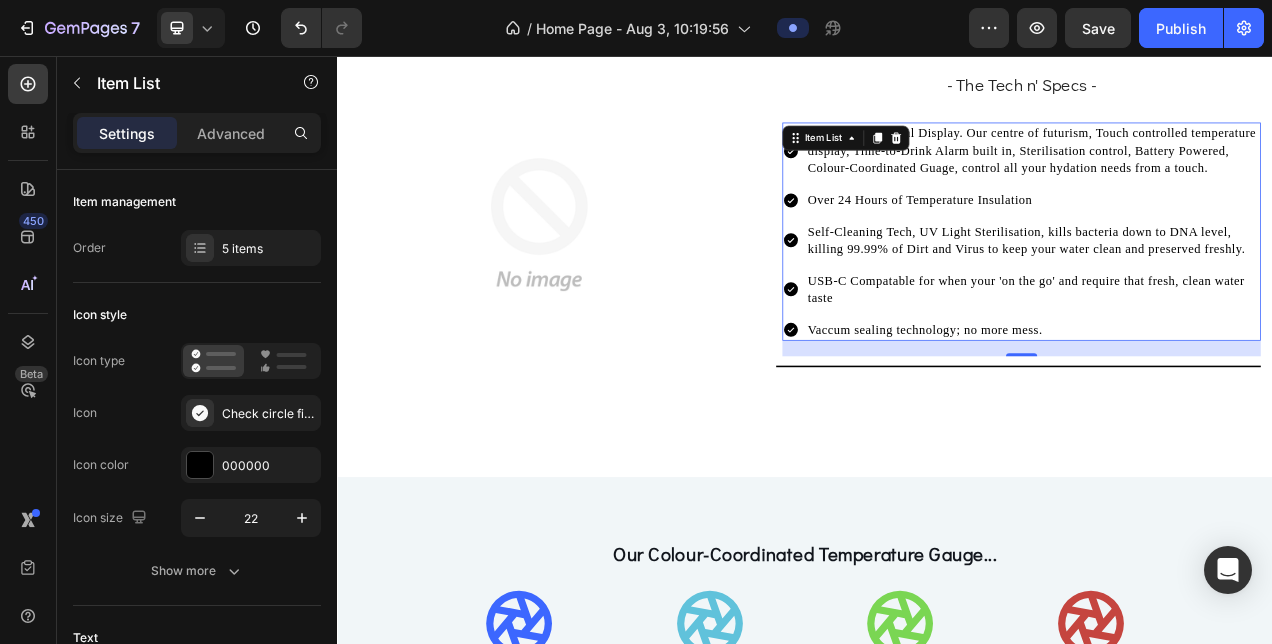 click on "Smart Cap - Digital Display. Our centre of futurism, Touch controlled temperature display, Time-to-Drink Alarm built in, Sterilisation control, Battery Powered, Colour-Coordinated Guage, control all your hydation needs from a touch." at bounding box center (1215, 177) 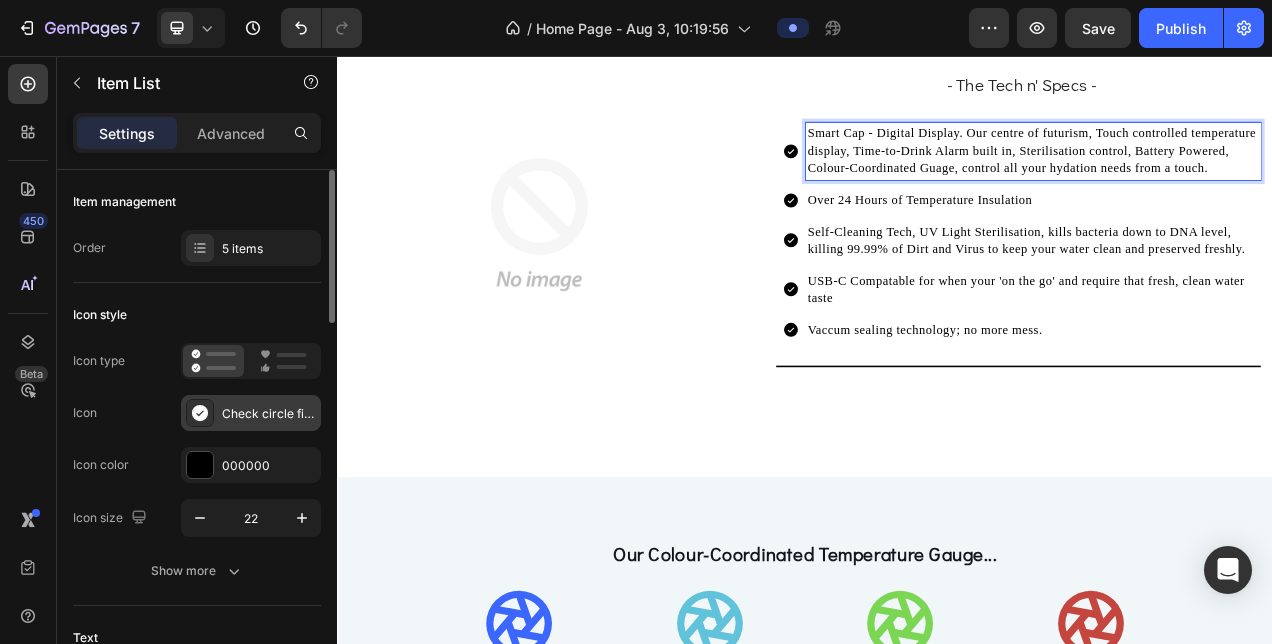 click on "Check circle filled" at bounding box center [269, 414] 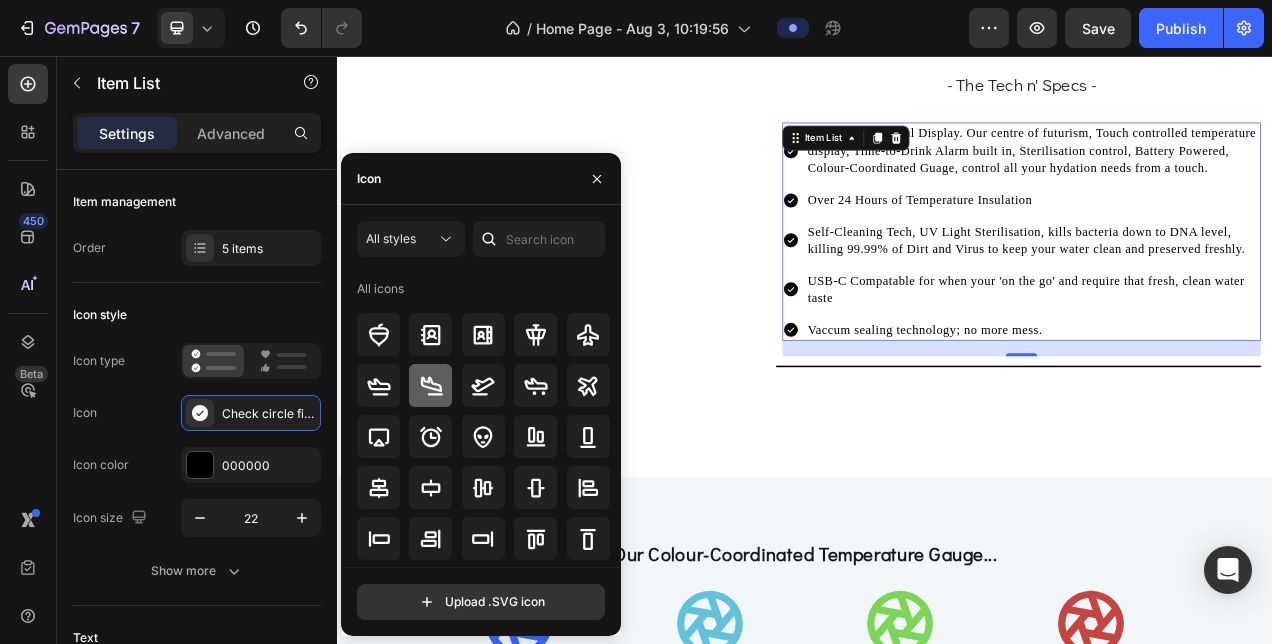 click 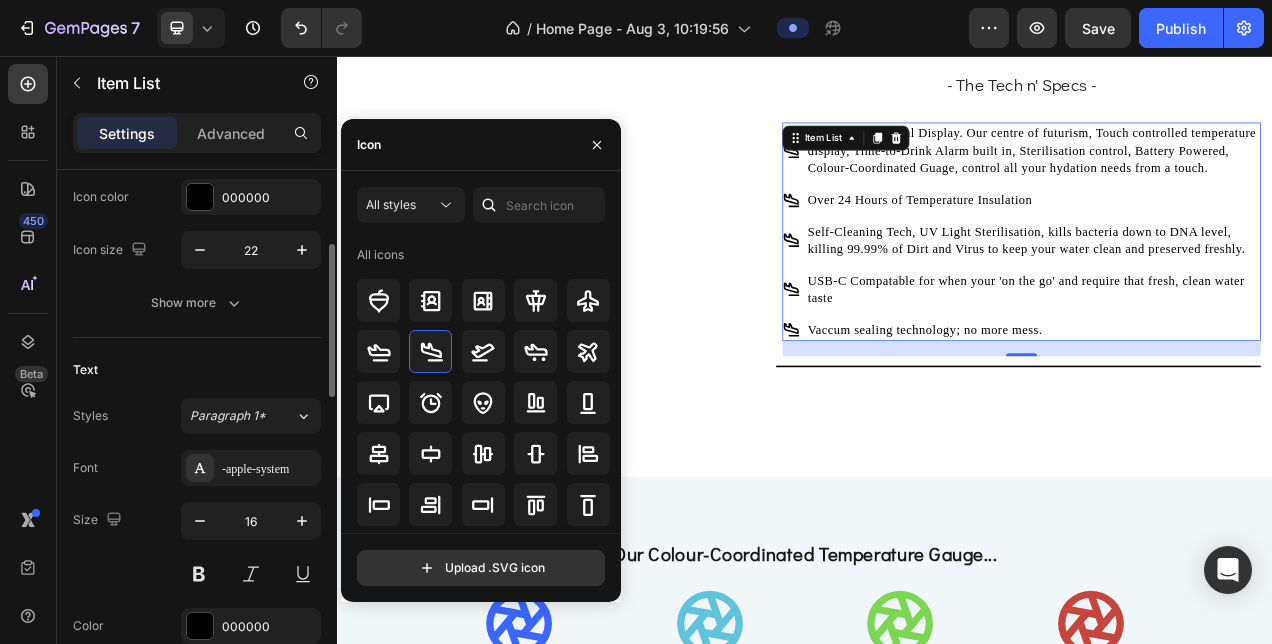 scroll, scrollTop: 270, scrollLeft: 0, axis: vertical 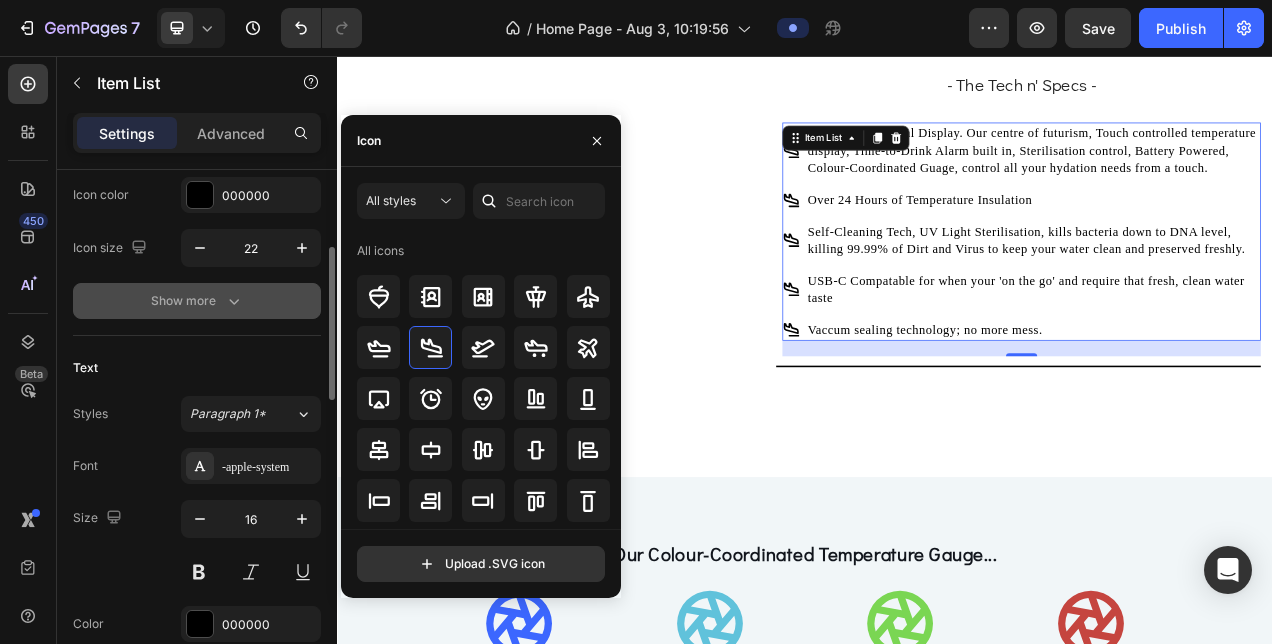click on "Show more" at bounding box center (197, 301) 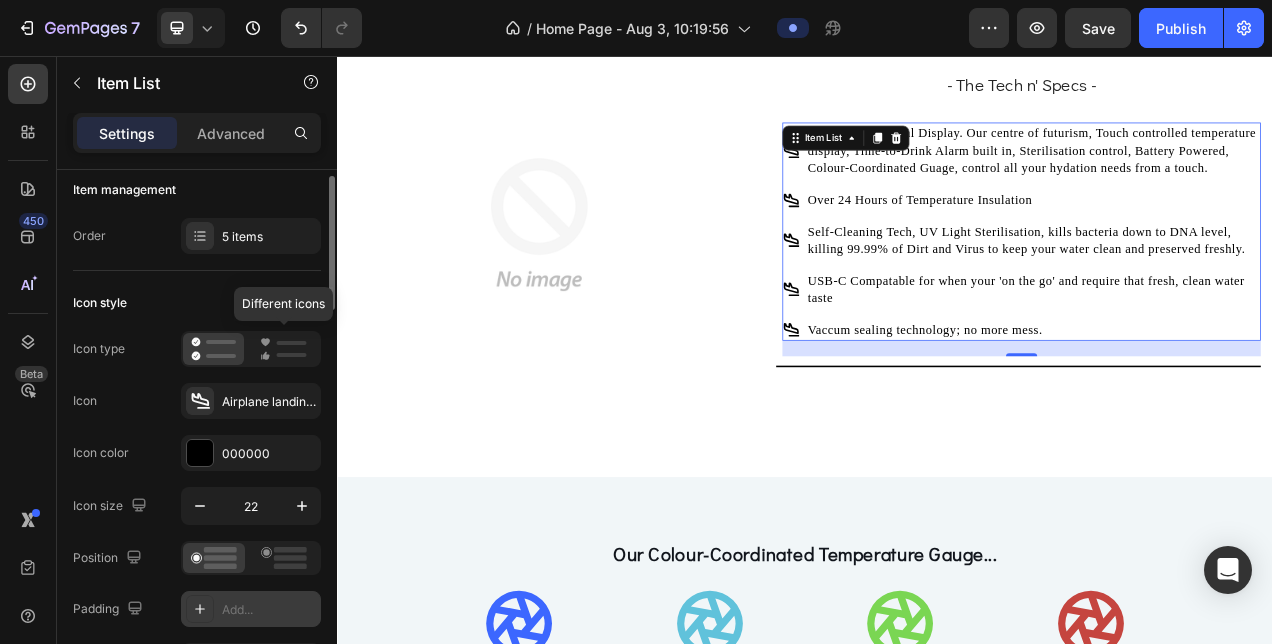 scroll, scrollTop: 12, scrollLeft: 0, axis: vertical 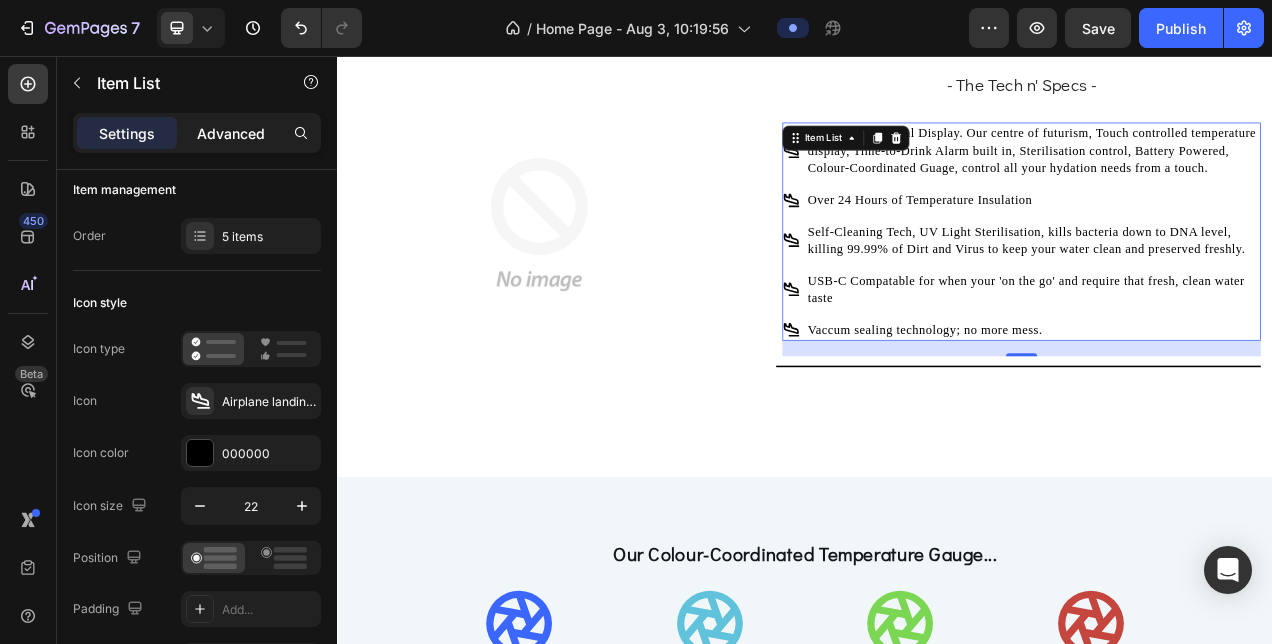 click on "Advanced" 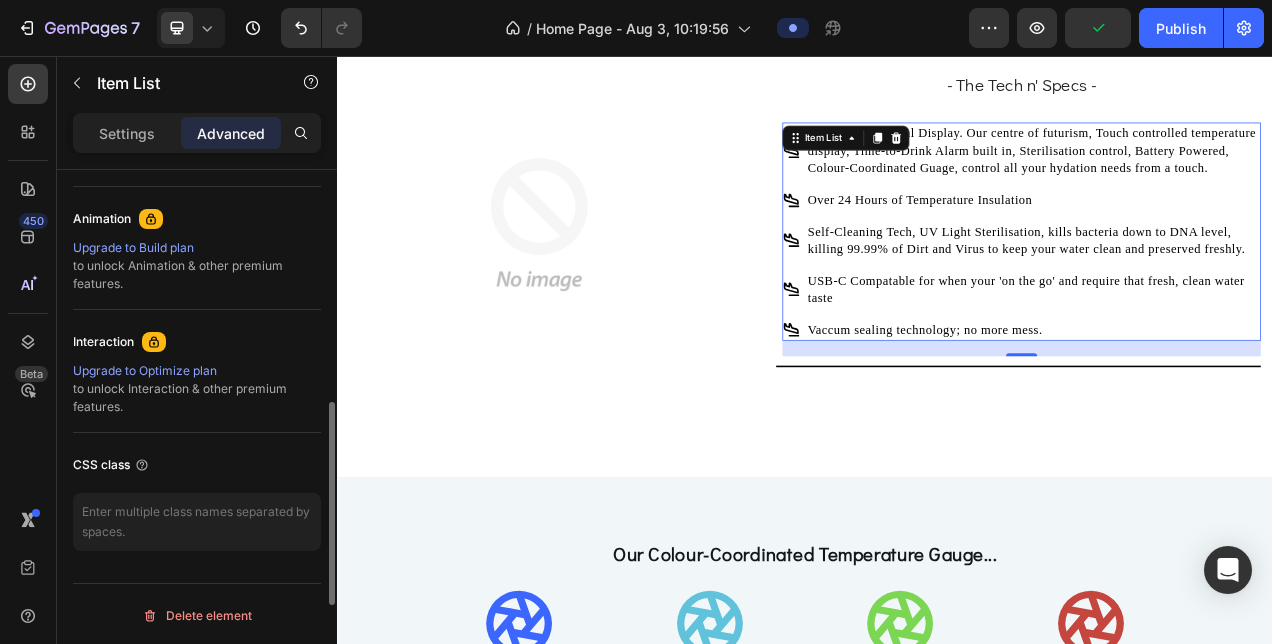 scroll, scrollTop: 0, scrollLeft: 0, axis: both 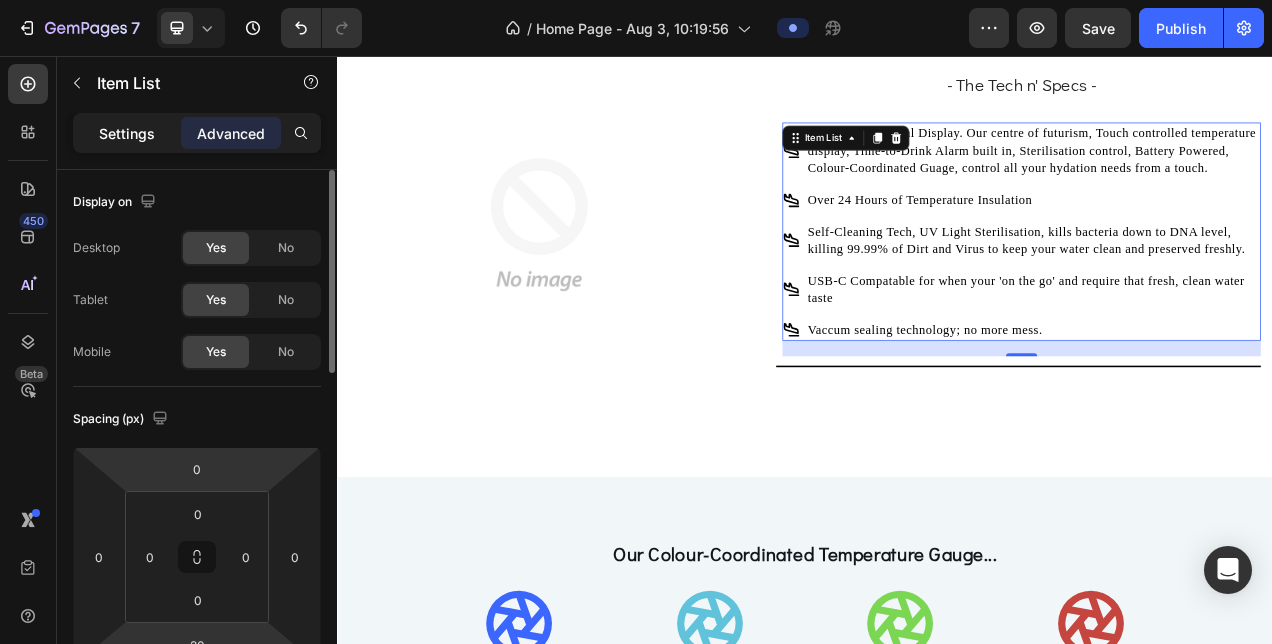 click on "Settings" at bounding box center [127, 133] 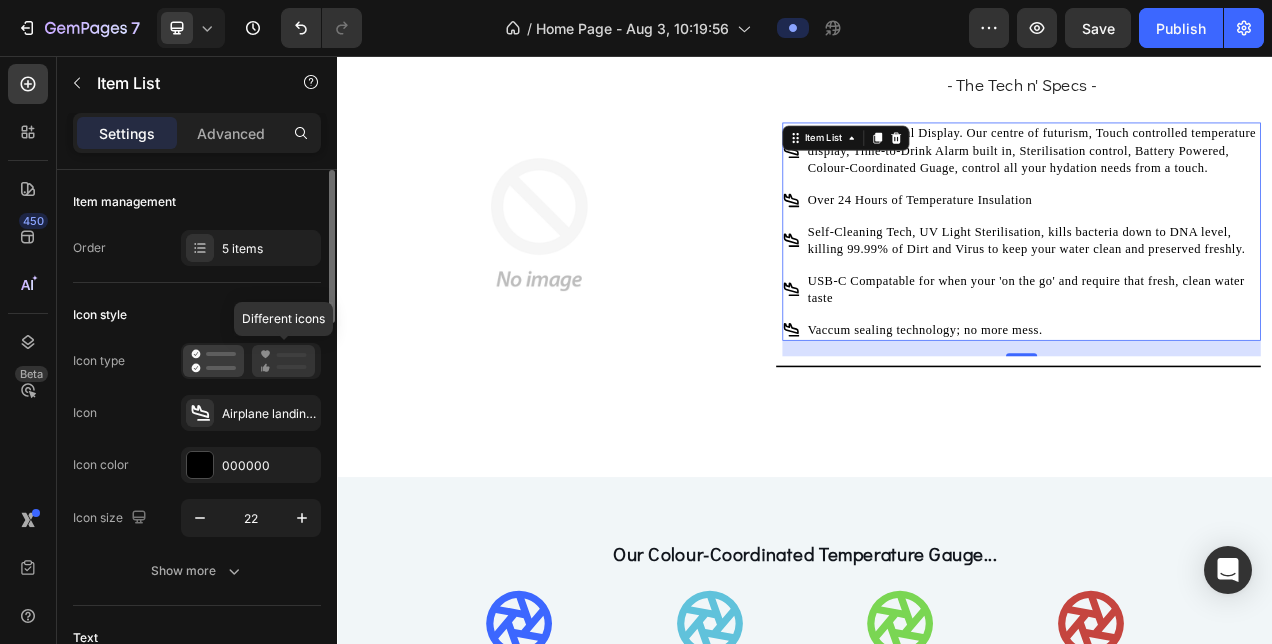 click 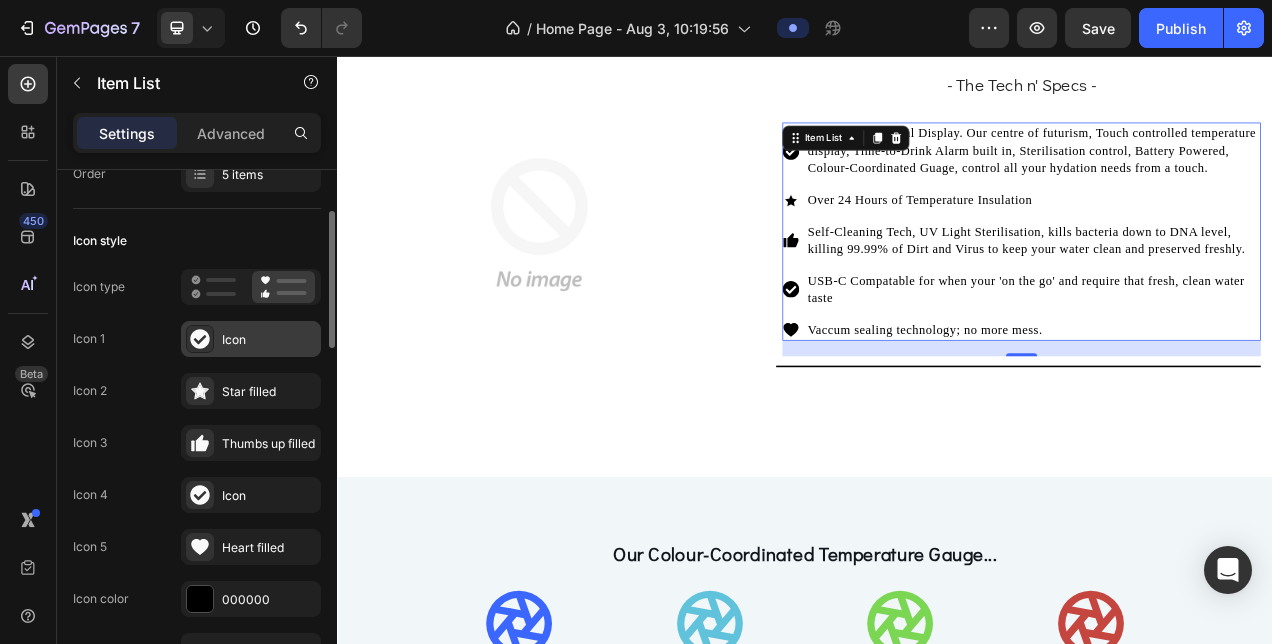 scroll, scrollTop: 103, scrollLeft: 0, axis: vertical 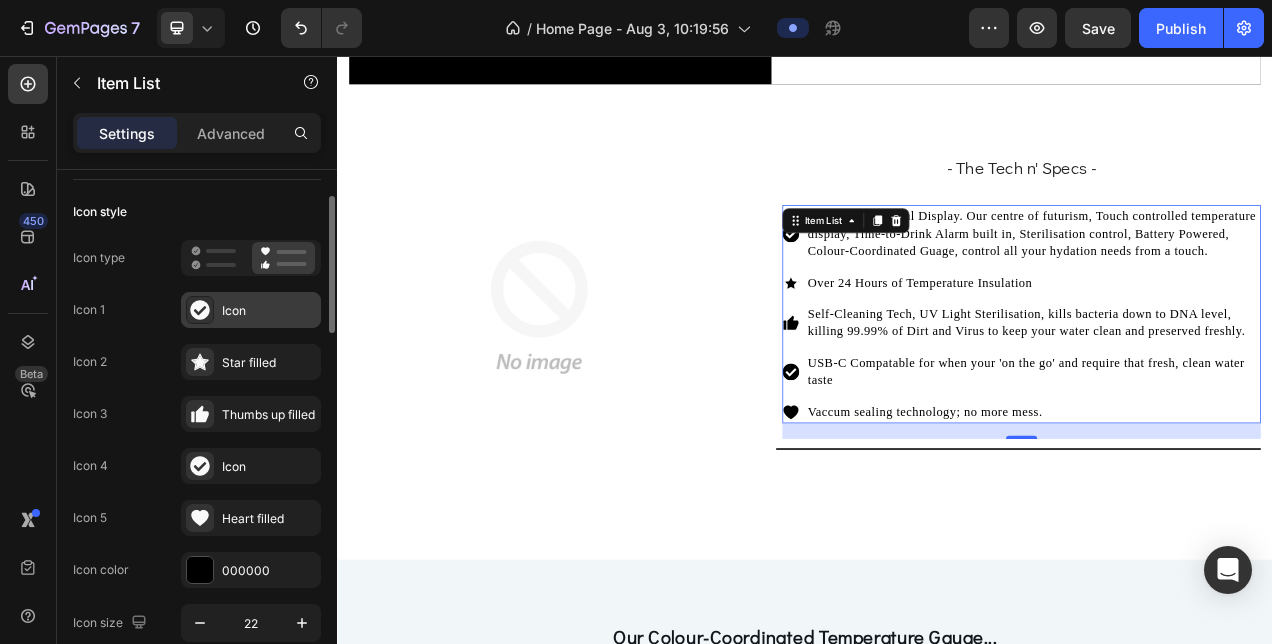click on "Icon" at bounding box center [269, 311] 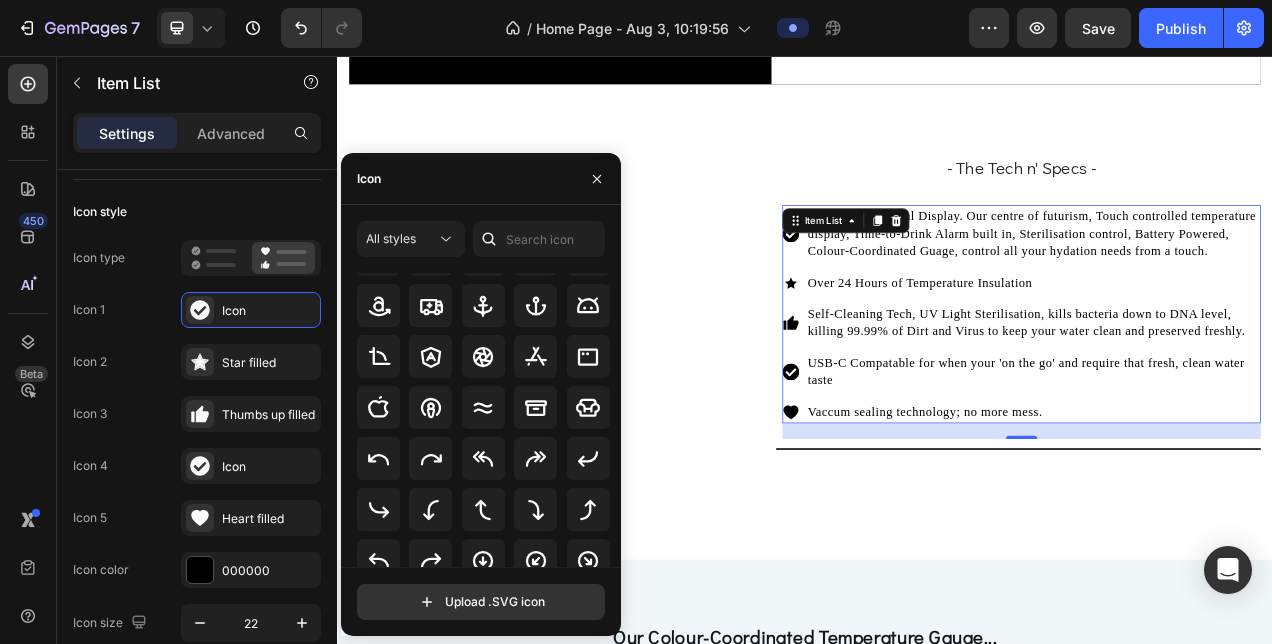 scroll, scrollTop: 269, scrollLeft: 0, axis: vertical 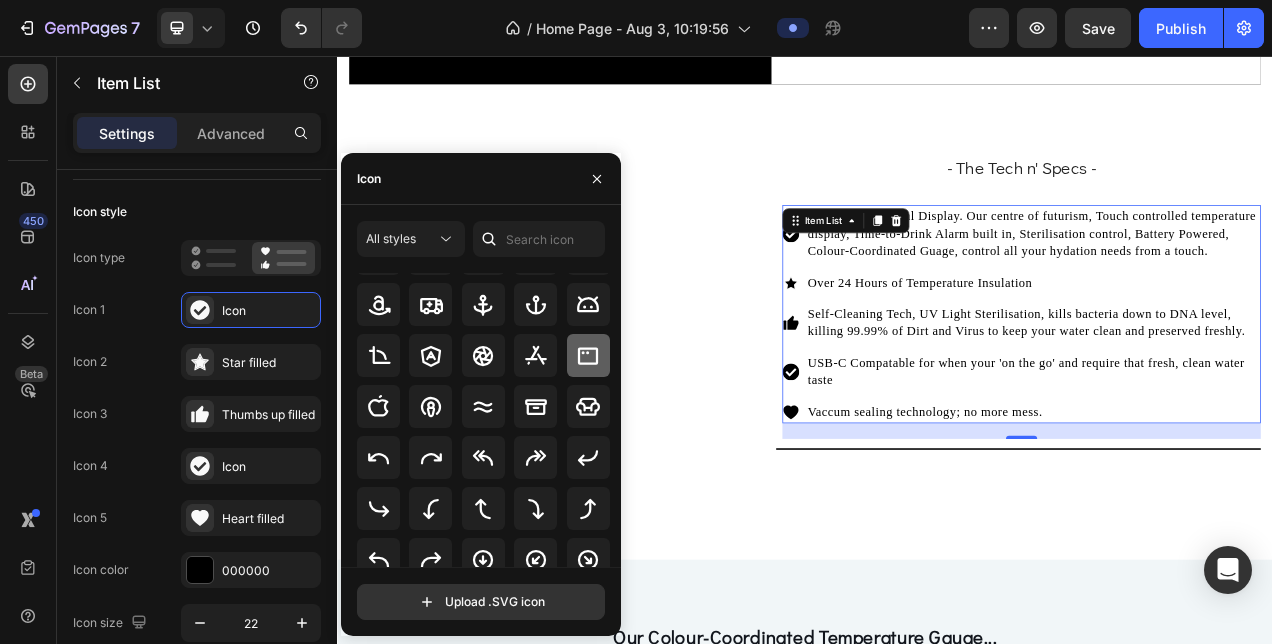 click 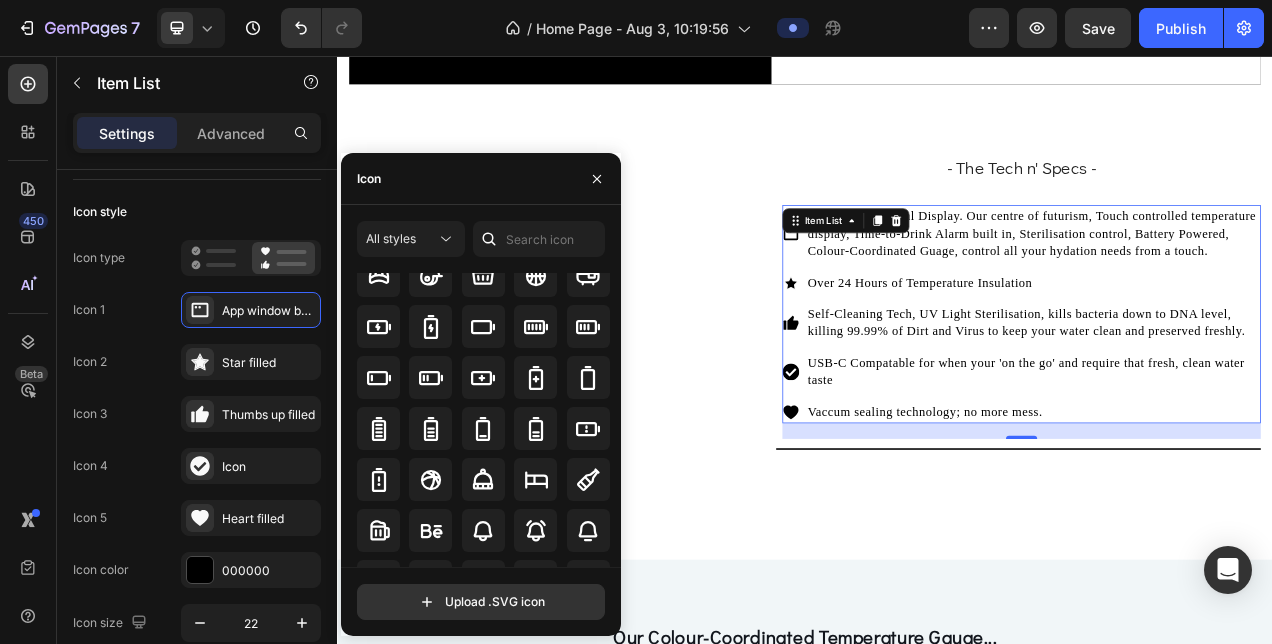 scroll, scrollTop: 1458, scrollLeft: 0, axis: vertical 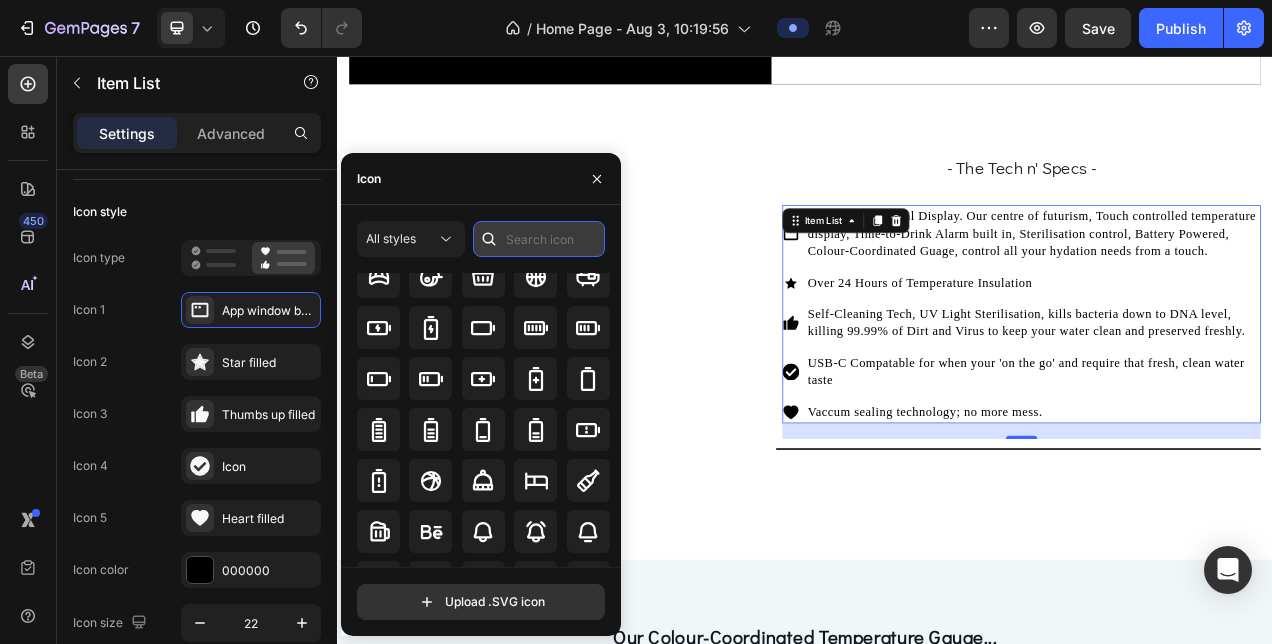 click at bounding box center [539, 239] 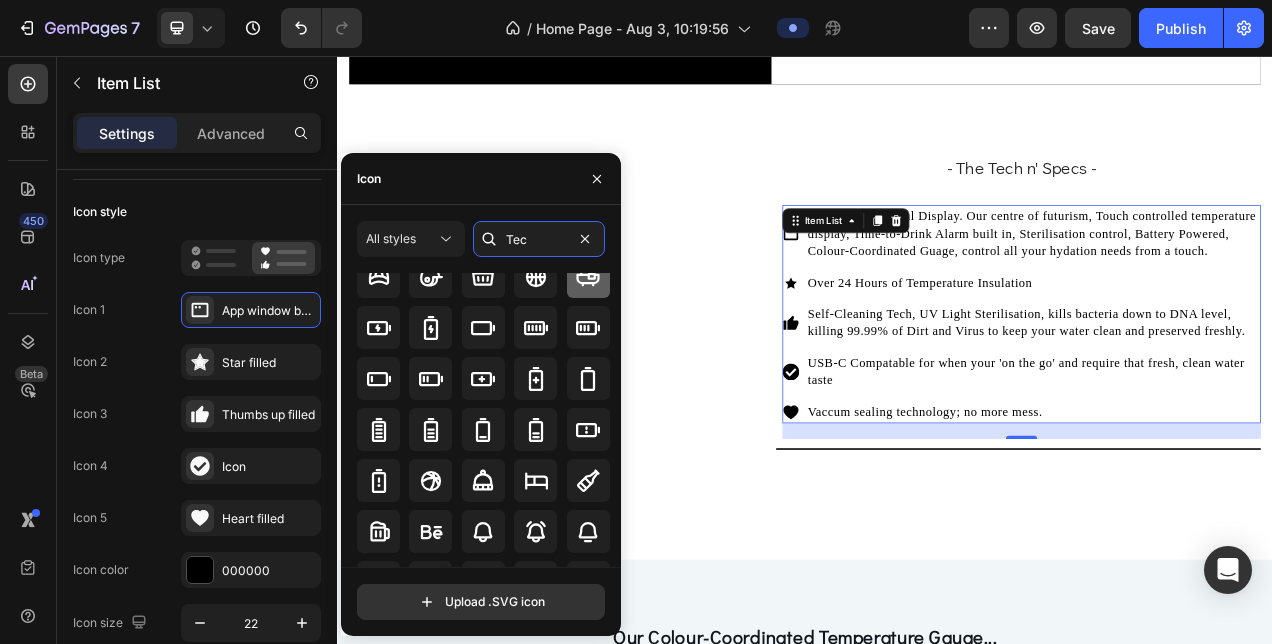 type on "Tech" 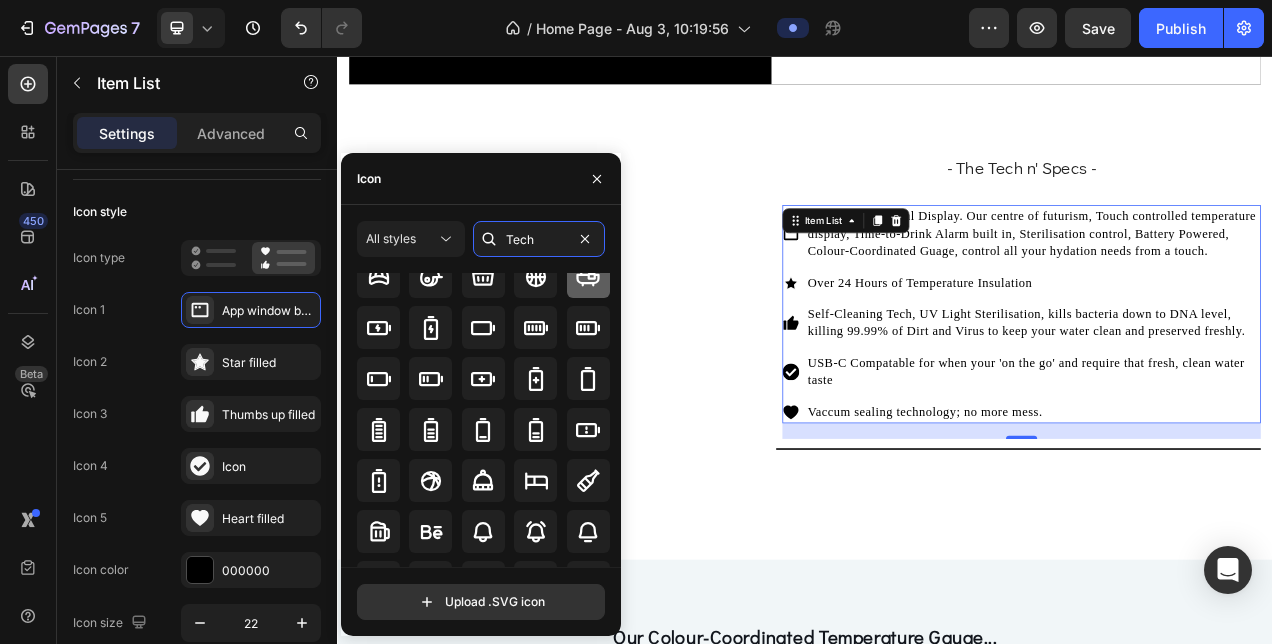 scroll, scrollTop: 0, scrollLeft: 0, axis: both 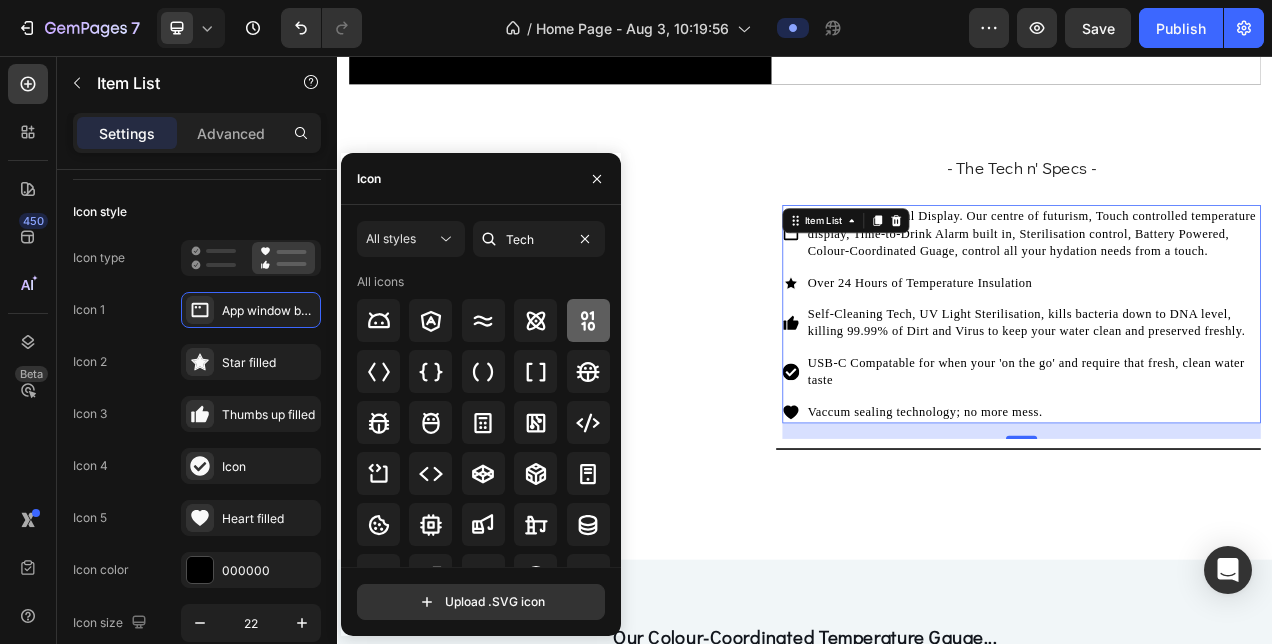 type on "Tech" 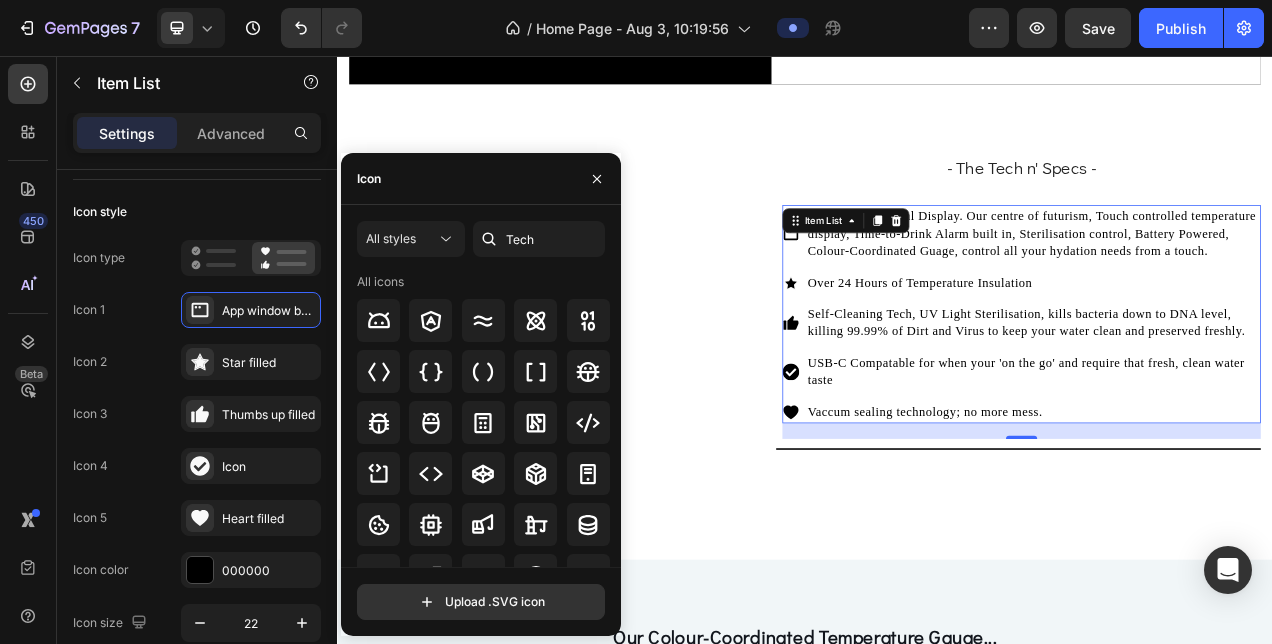drag, startPoint x: 588, startPoint y: 332, endPoint x: 558, endPoint y: 311, distance: 36.619667 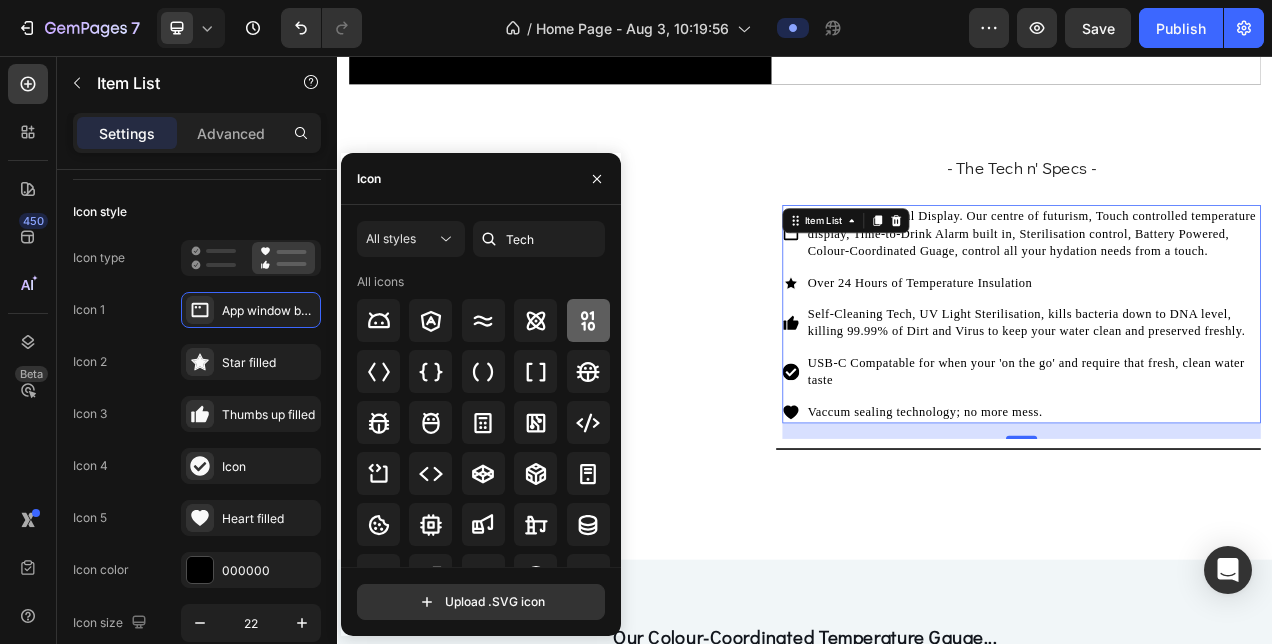 click 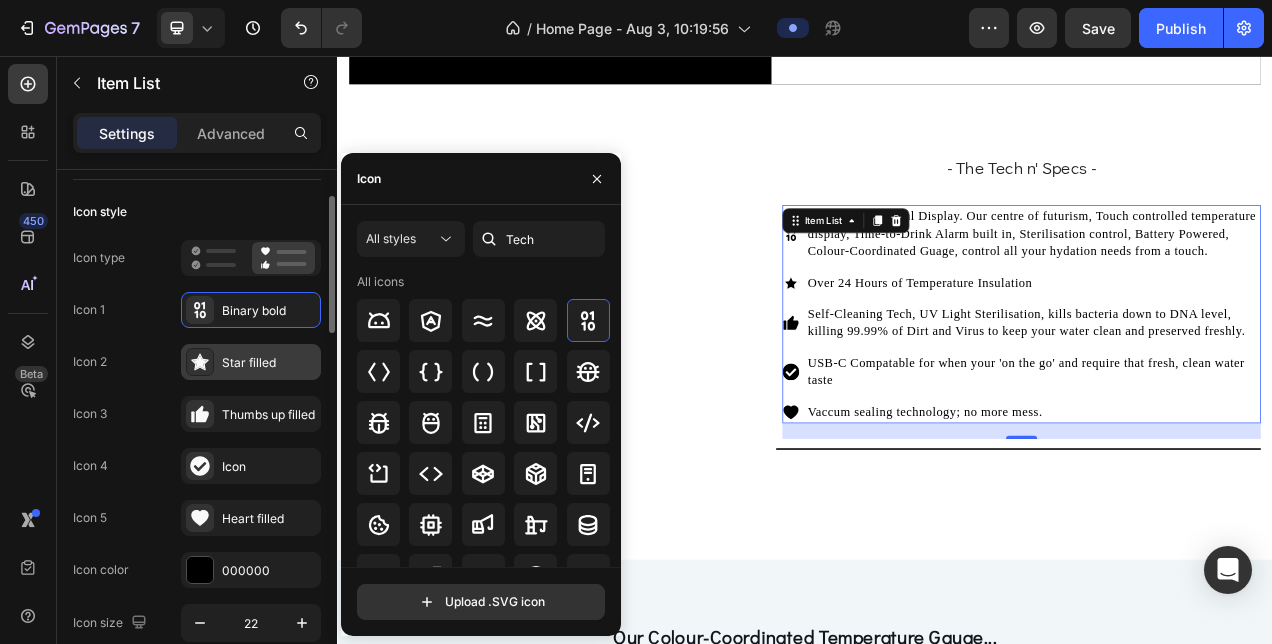 click on "Star filled" at bounding box center [251, 362] 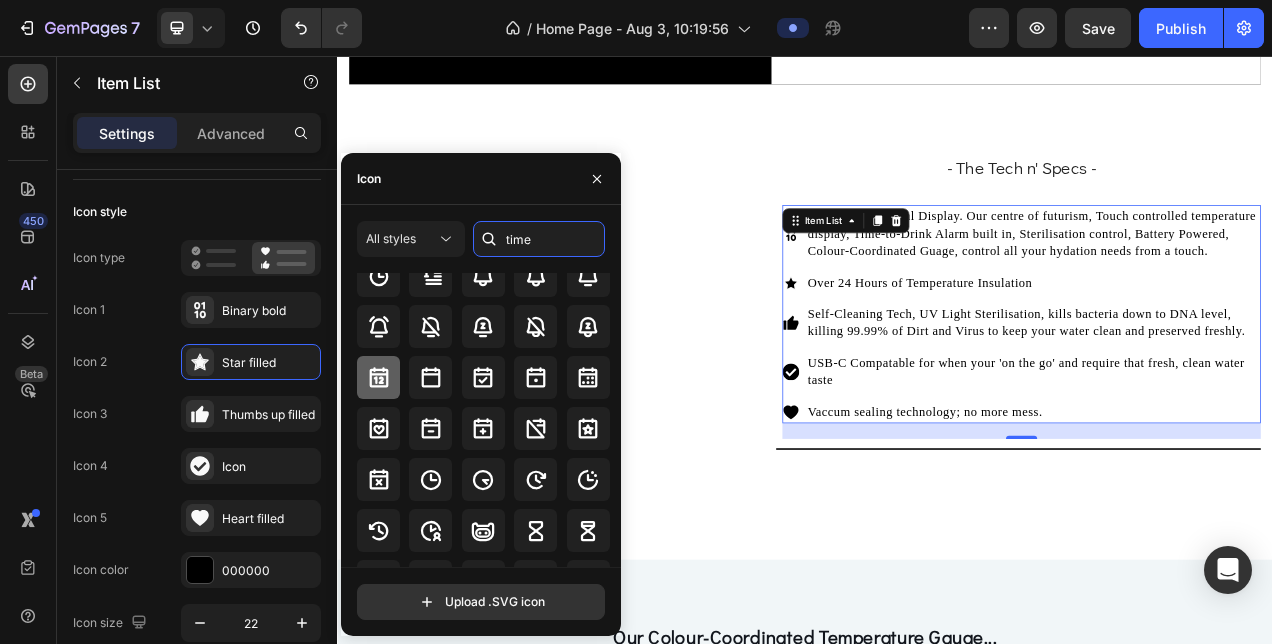 scroll, scrollTop: 50, scrollLeft: 0, axis: vertical 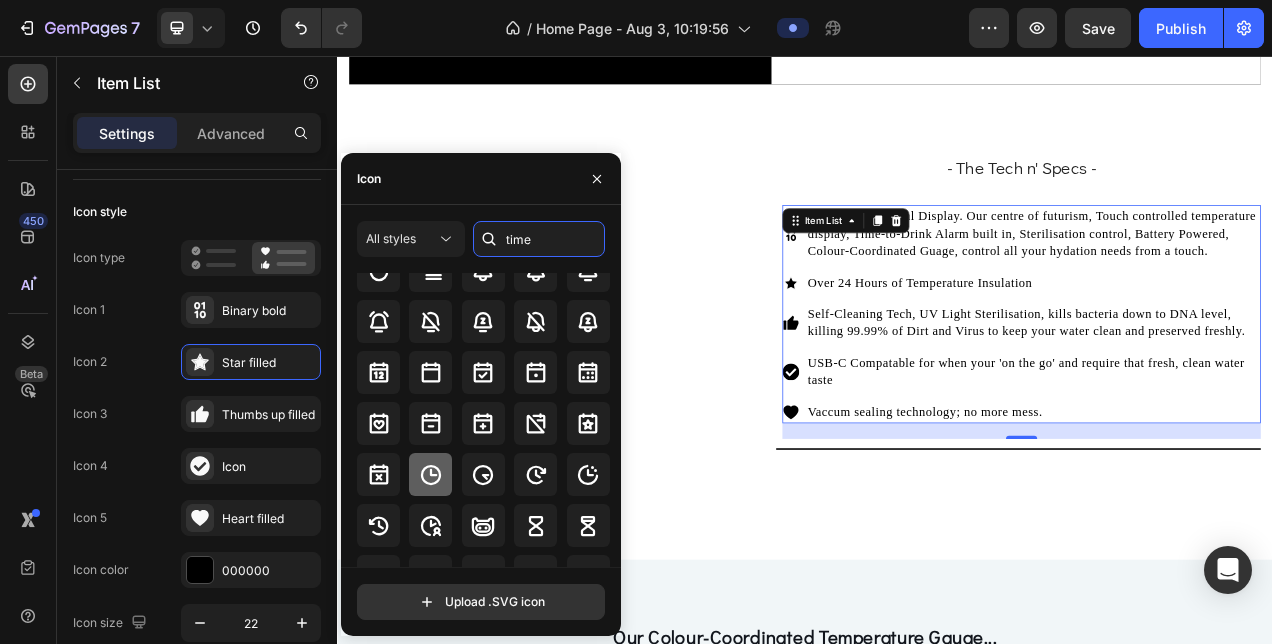 type on "time" 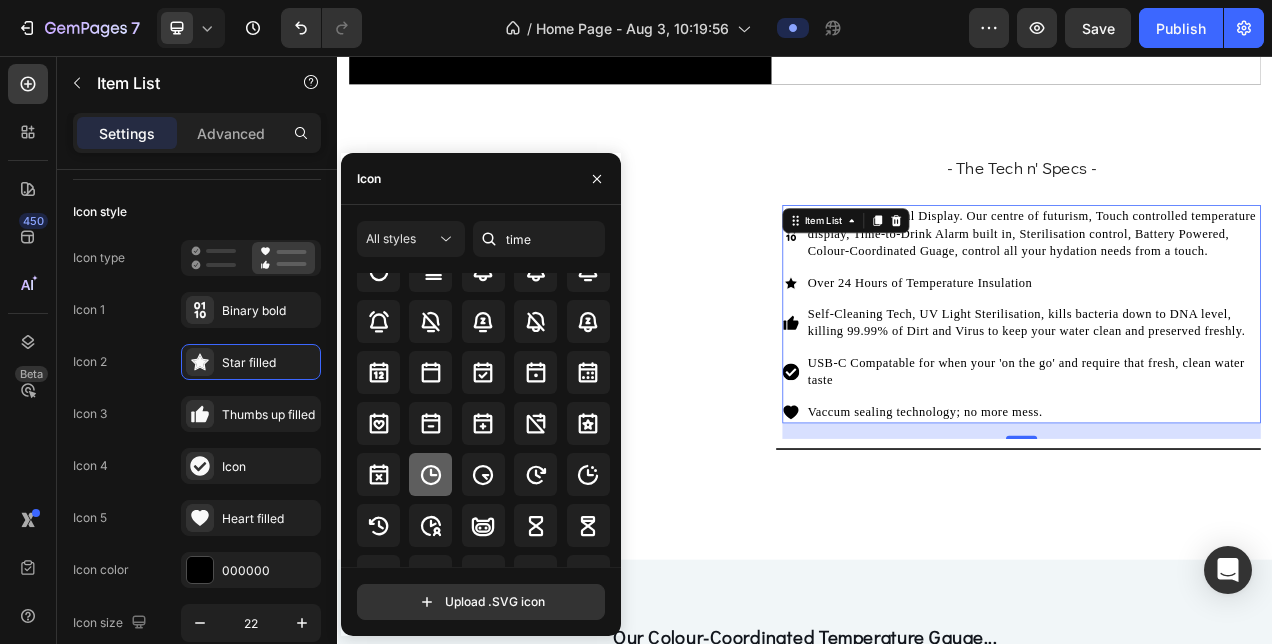click 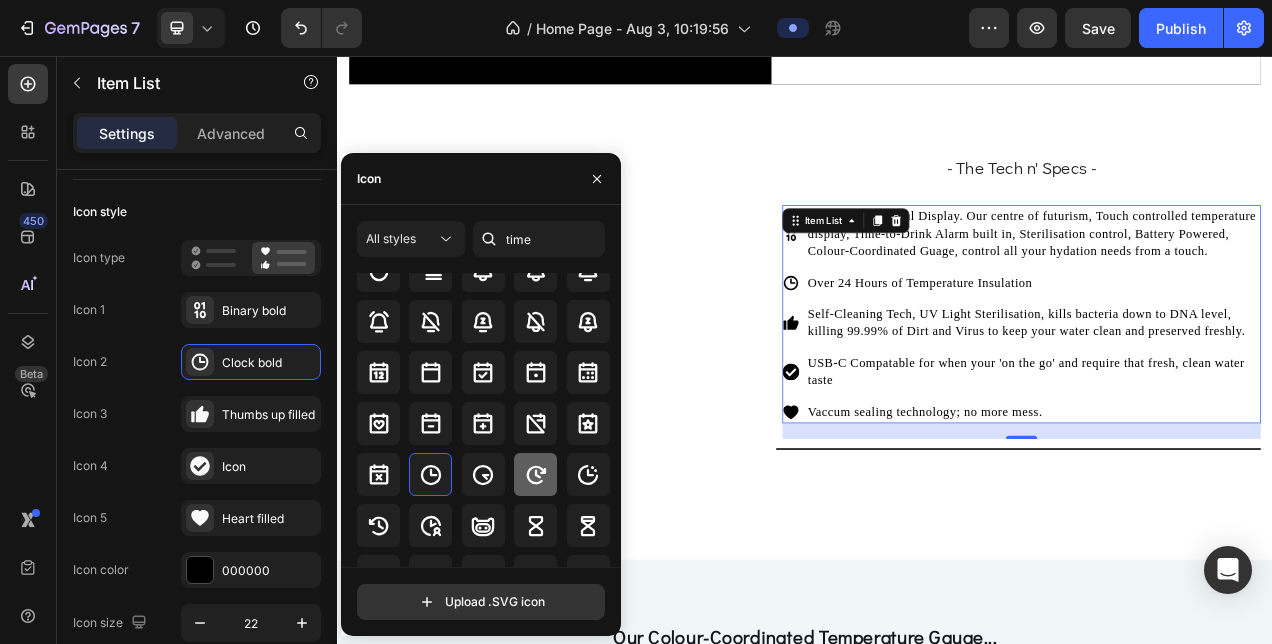 click 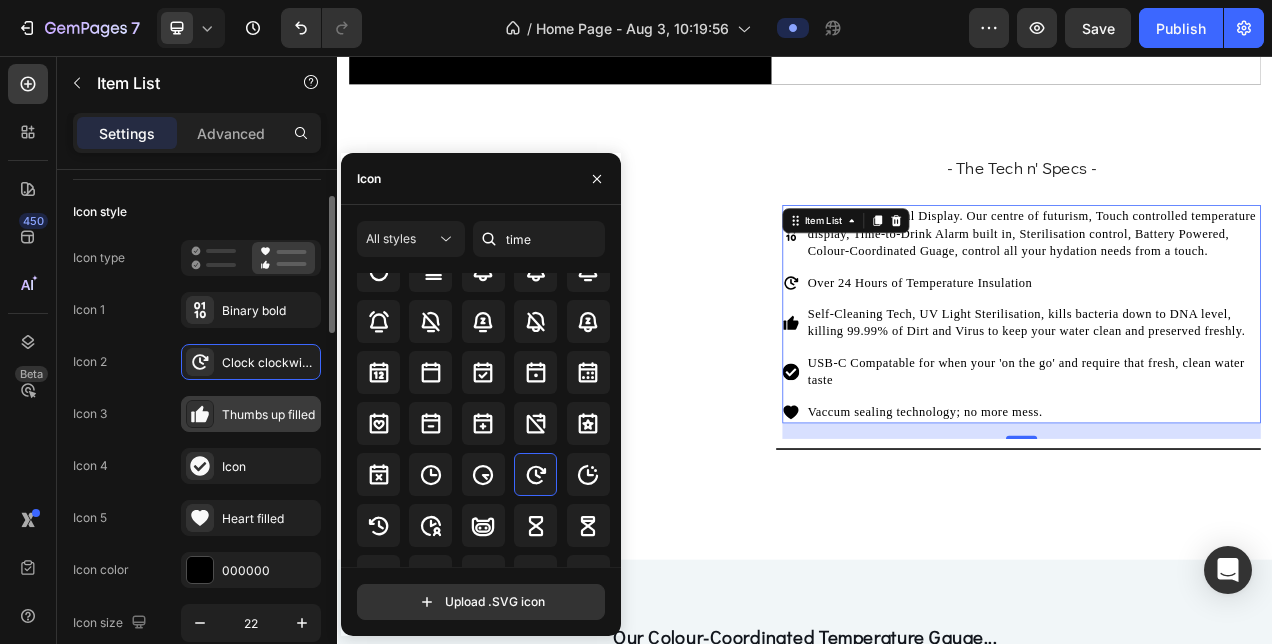 click on "Thumbs up filled" at bounding box center [251, 414] 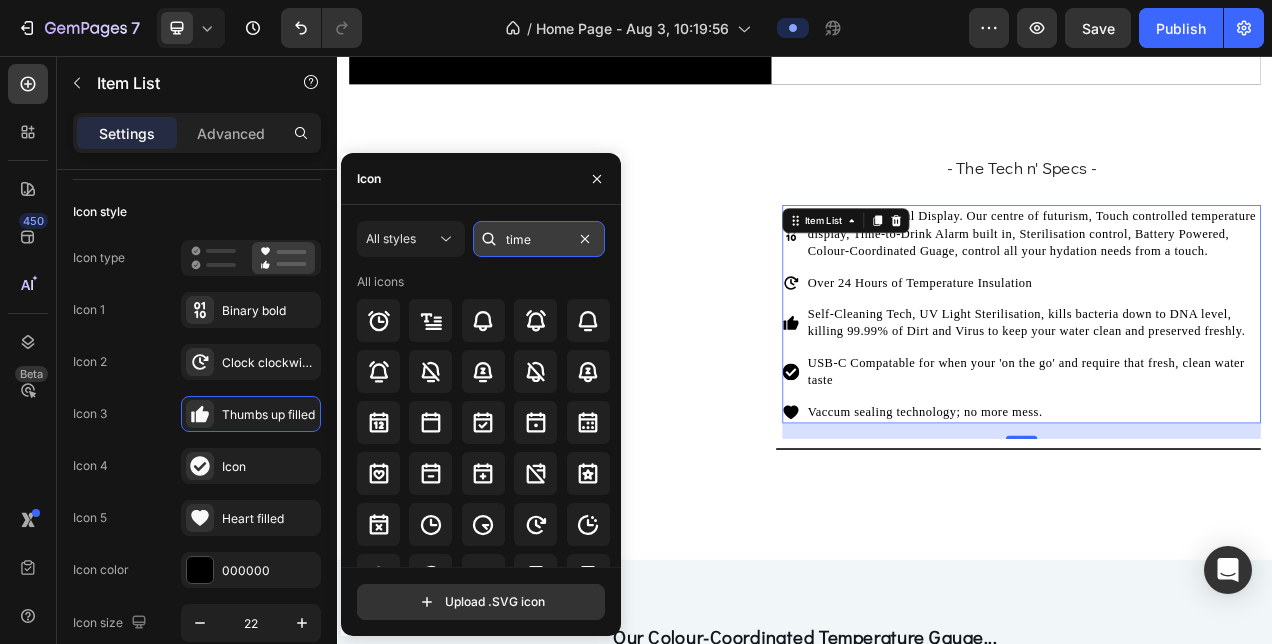 click on "time" at bounding box center (539, 239) 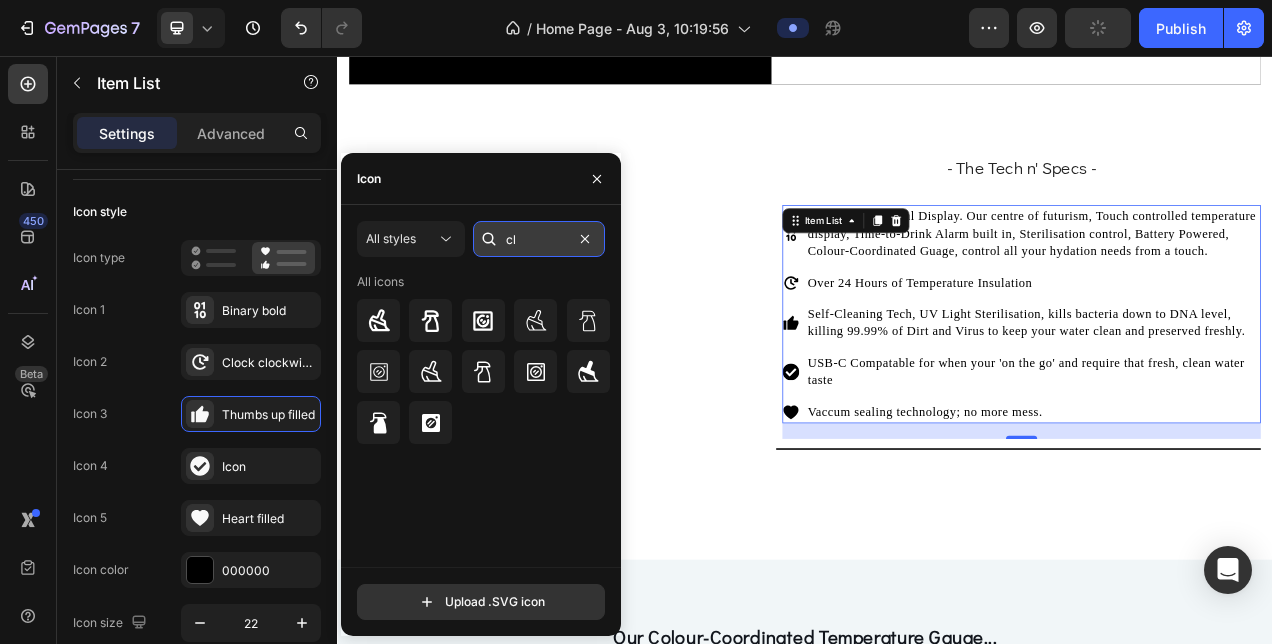 type on "c" 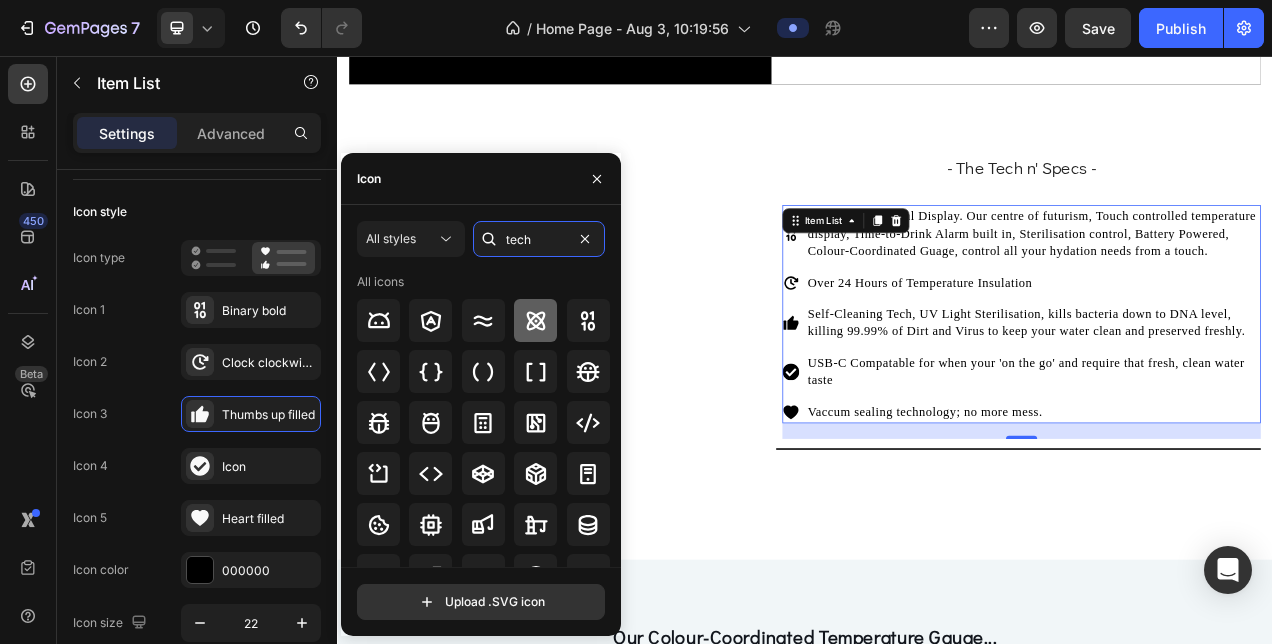 type on "tech" 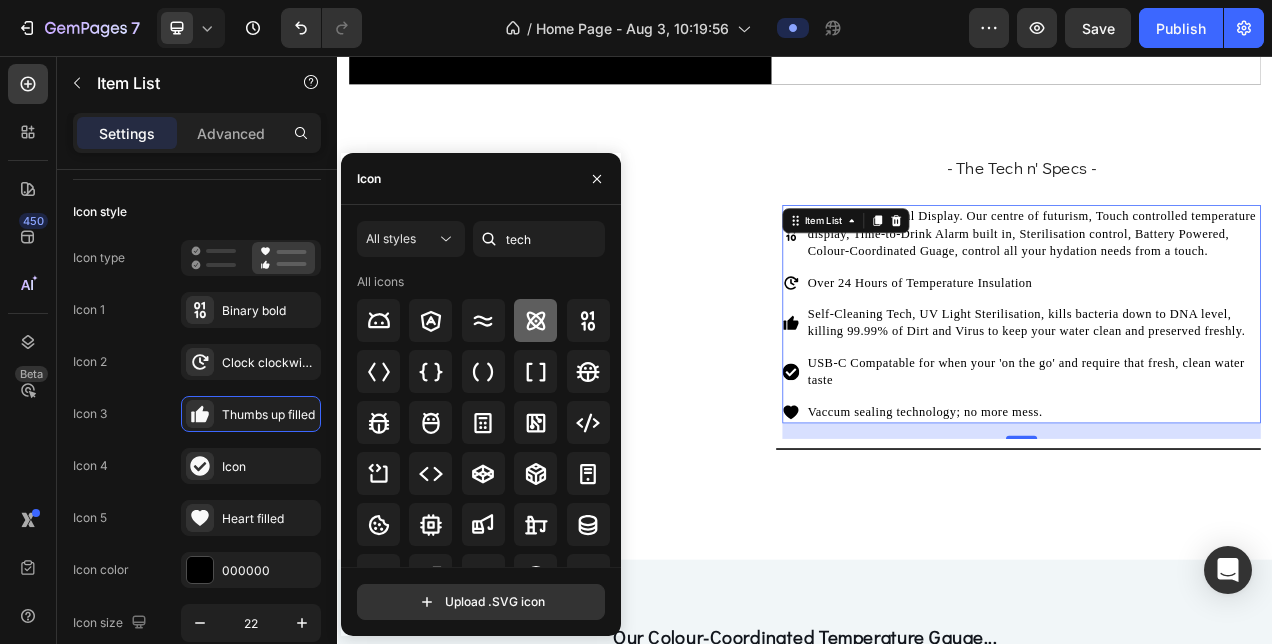 click 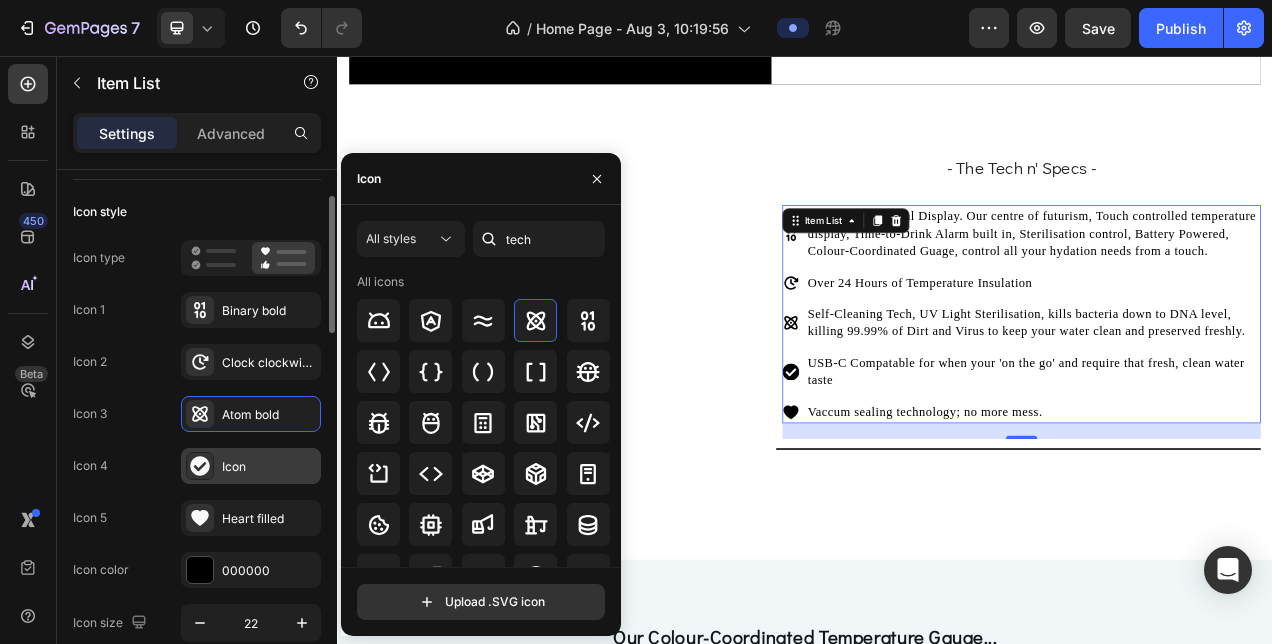 click on "Icon" at bounding box center [269, 467] 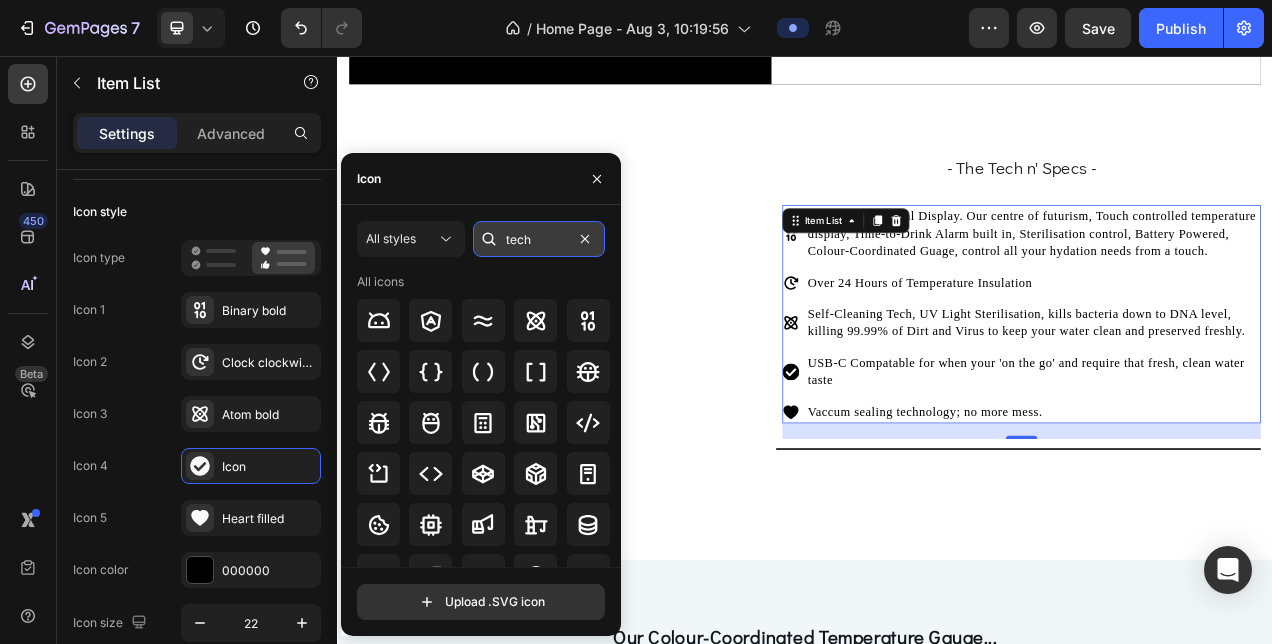 click on "tech" at bounding box center [539, 239] 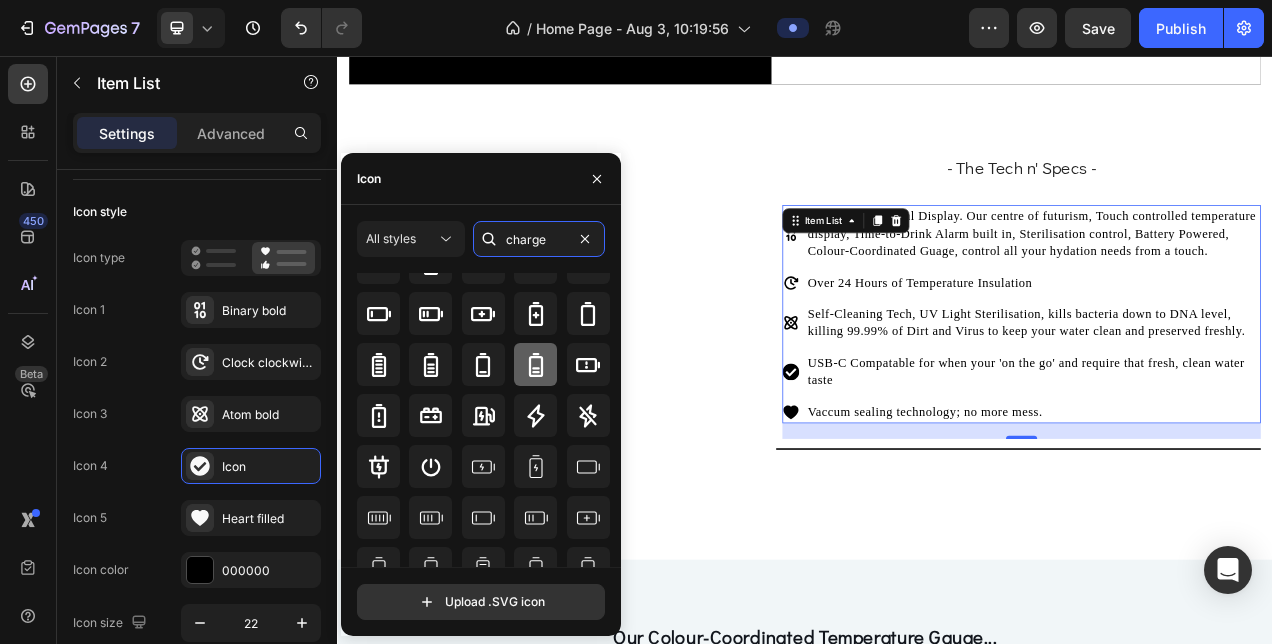 scroll, scrollTop: 59, scrollLeft: 0, axis: vertical 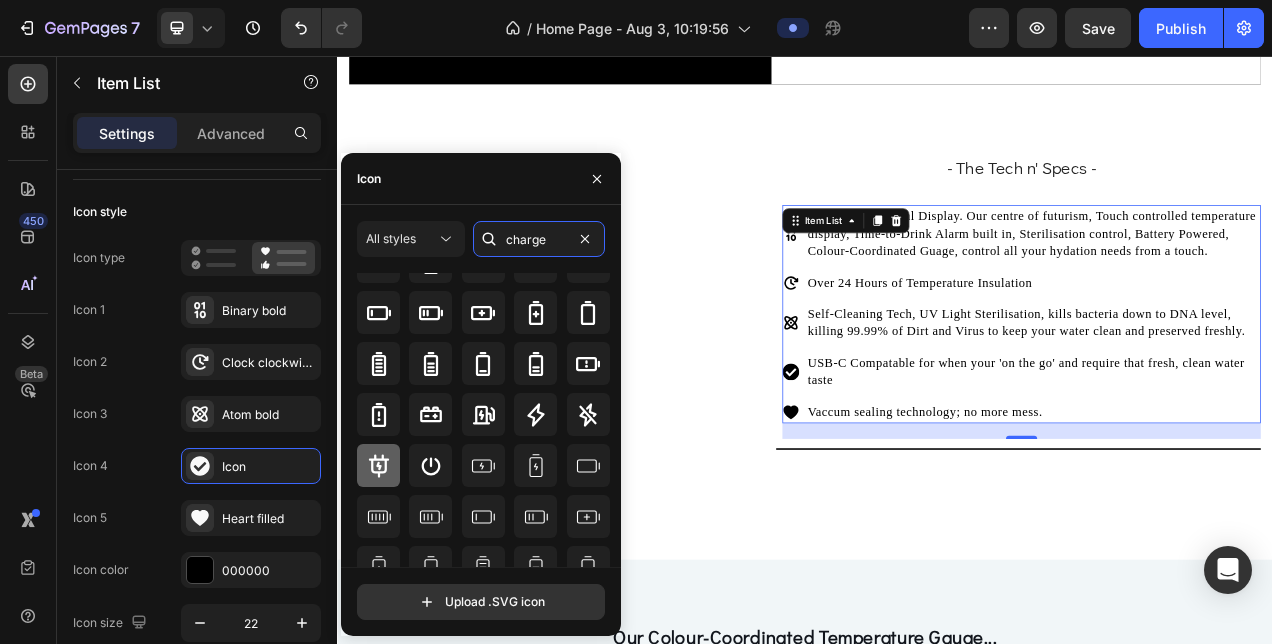 type on "charge" 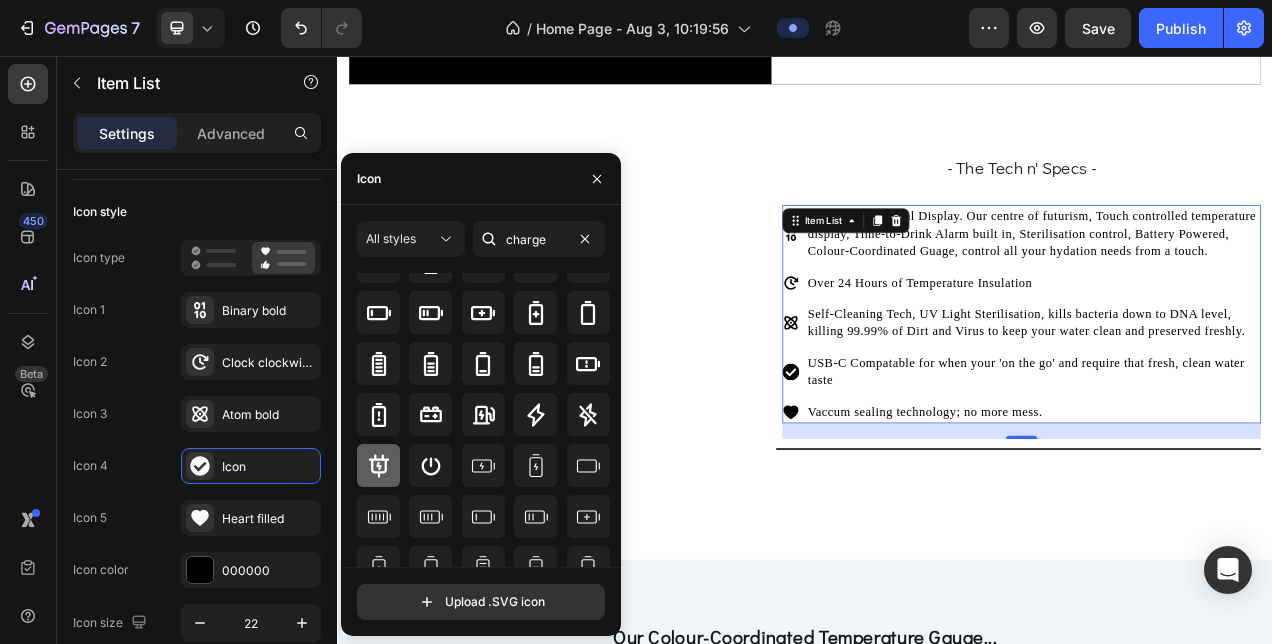 click 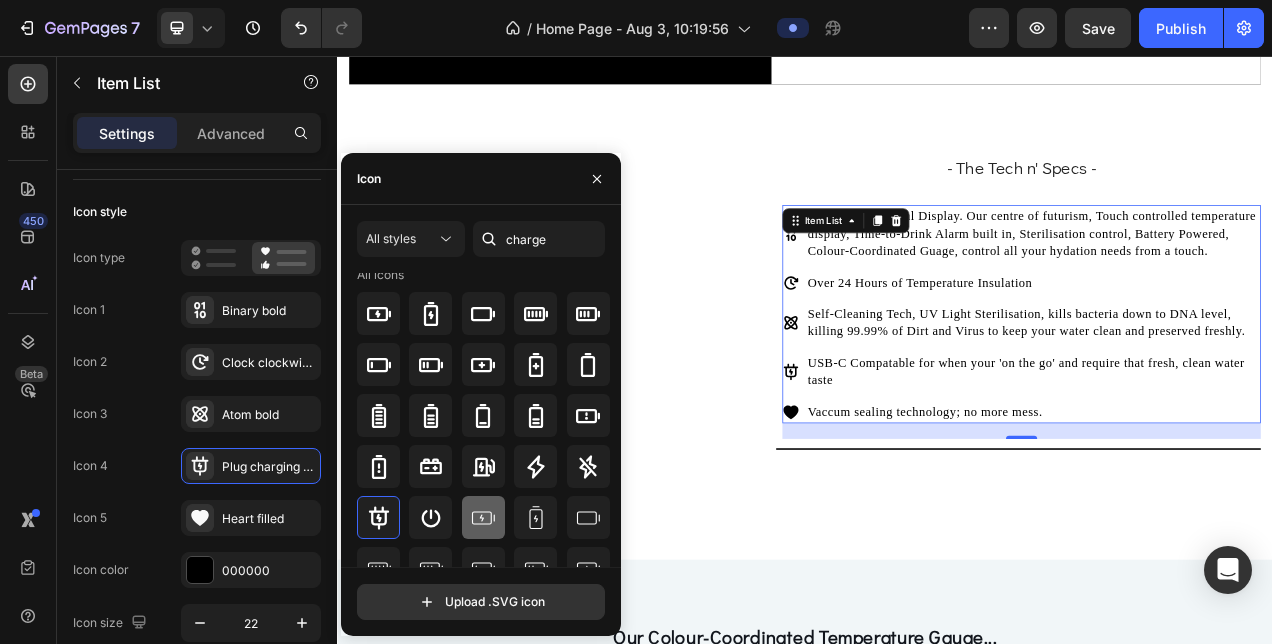 scroll, scrollTop: 0, scrollLeft: 0, axis: both 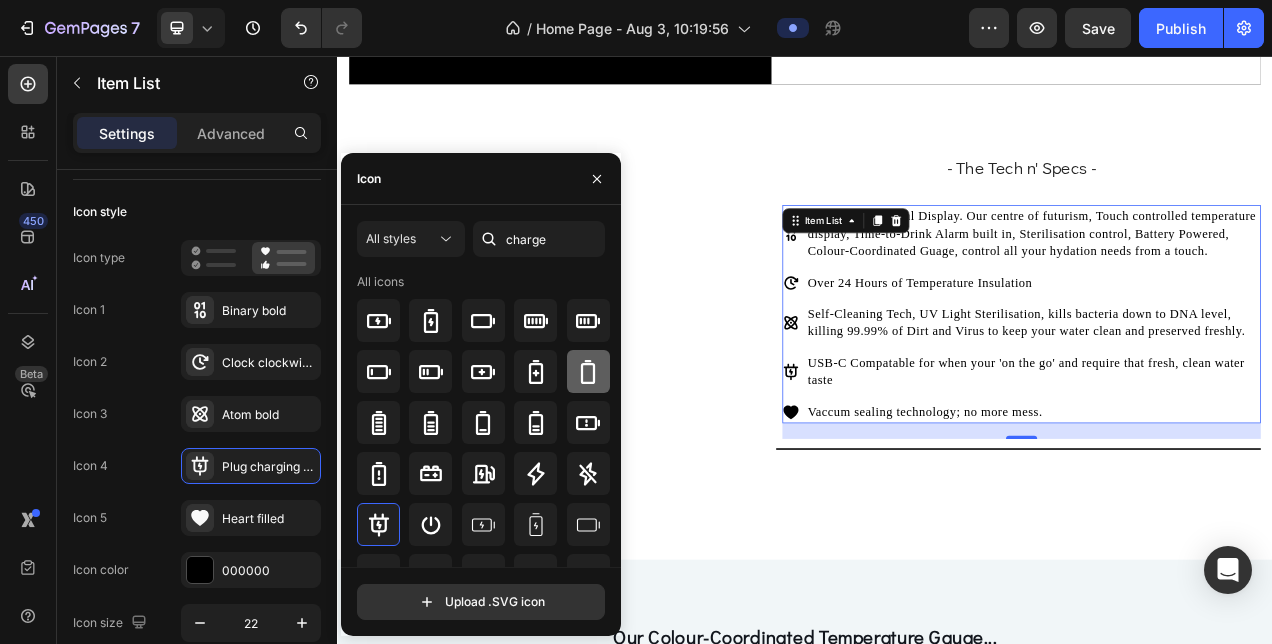 click 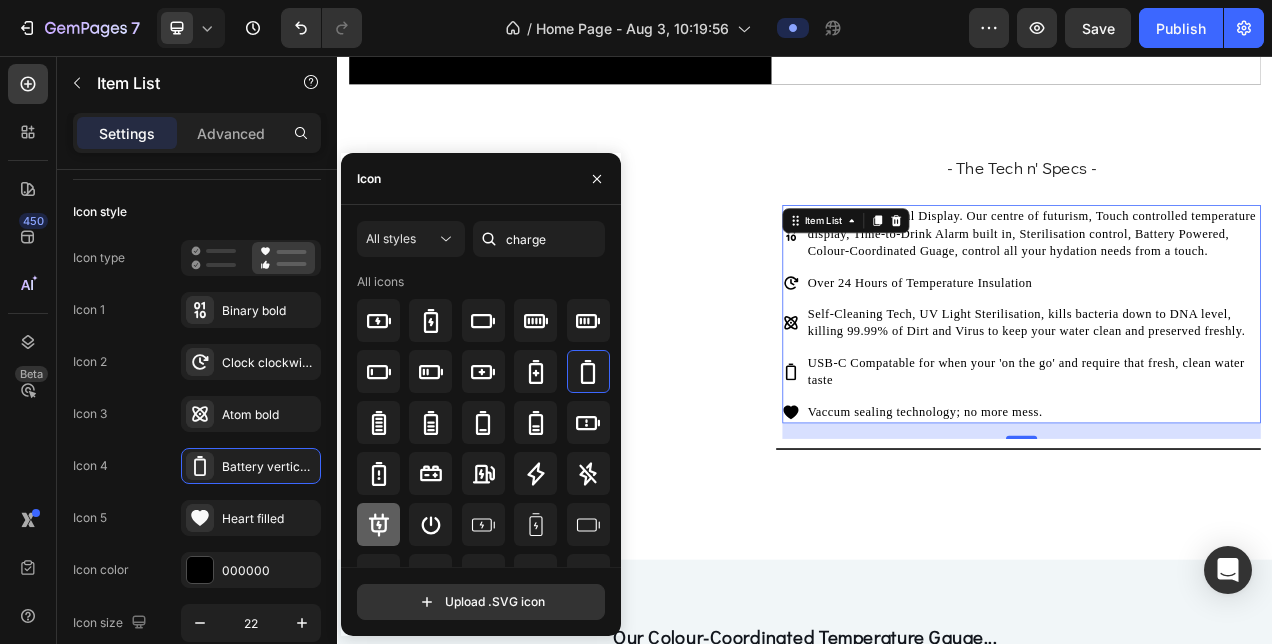 click 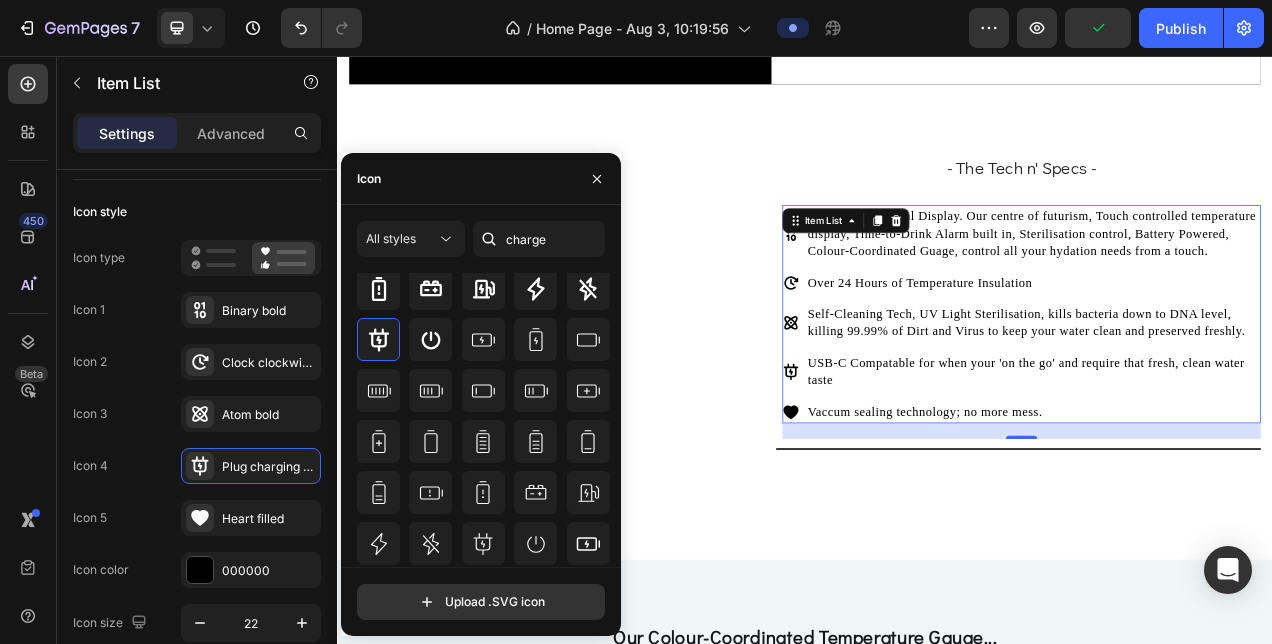 scroll, scrollTop: 184, scrollLeft: 0, axis: vertical 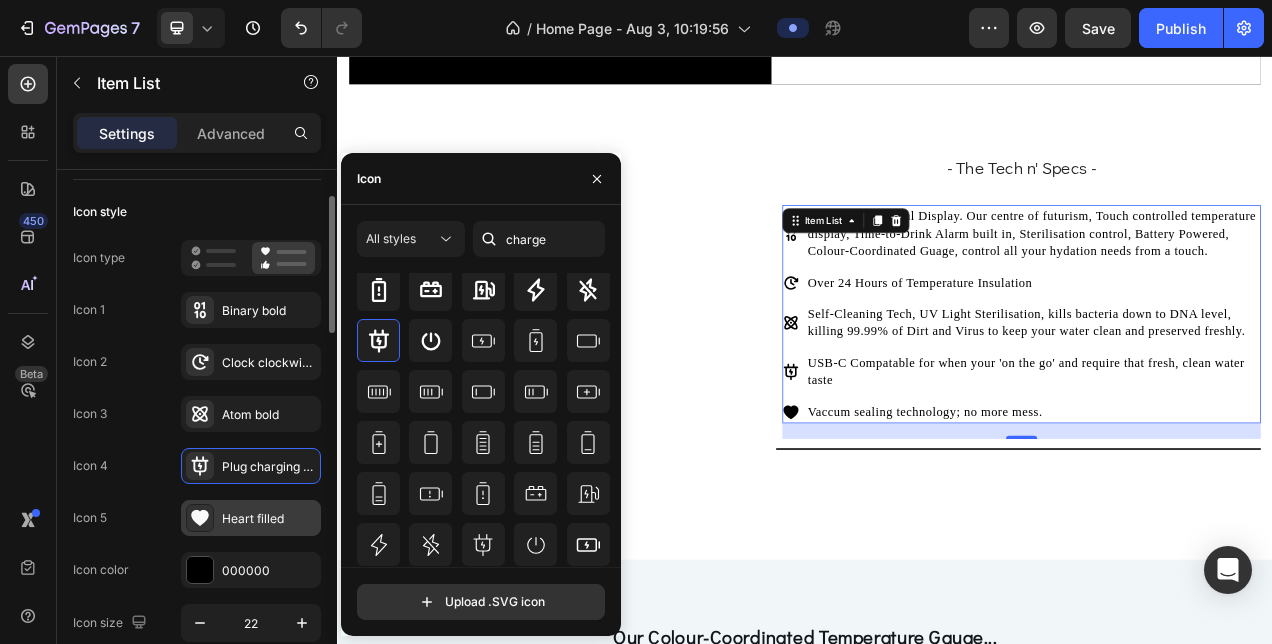 click on "Heart filled" at bounding box center (269, 519) 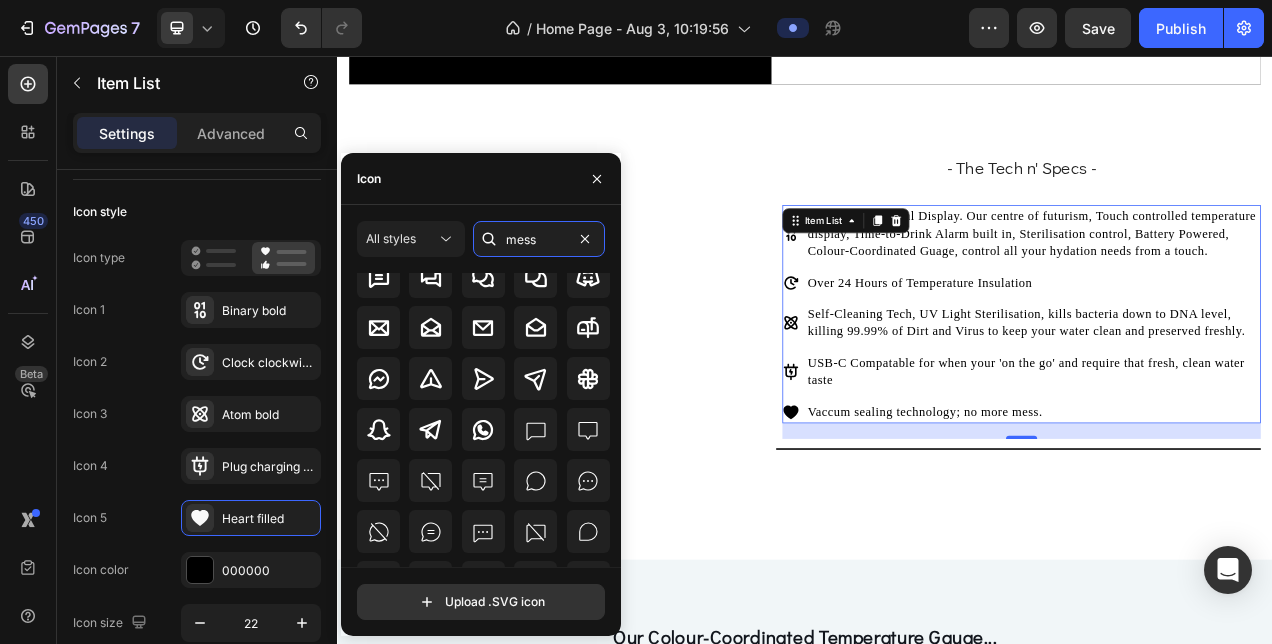 scroll, scrollTop: 204, scrollLeft: 0, axis: vertical 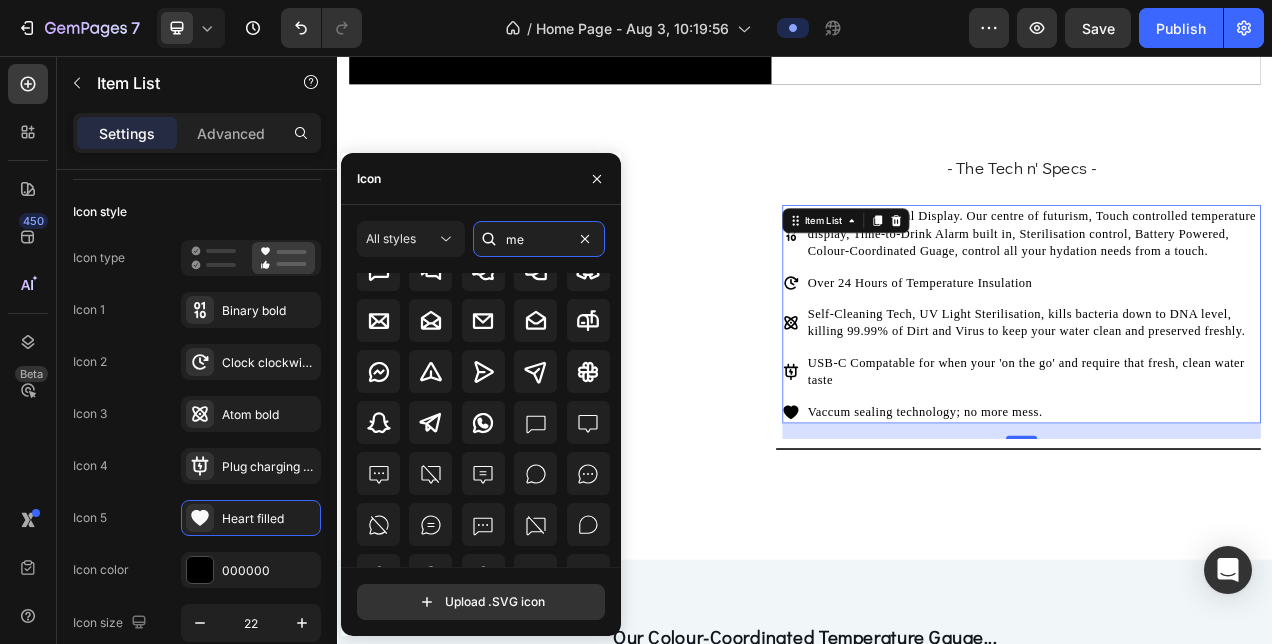 type on "m" 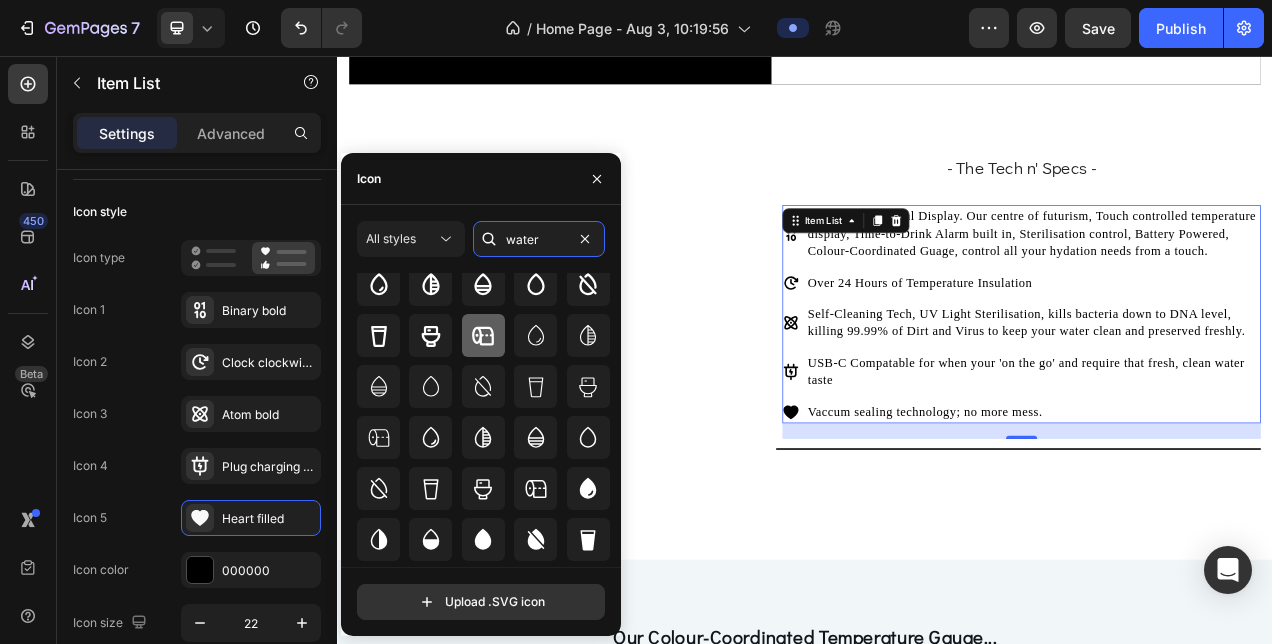 scroll, scrollTop: 47, scrollLeft: 0, axis: vertical 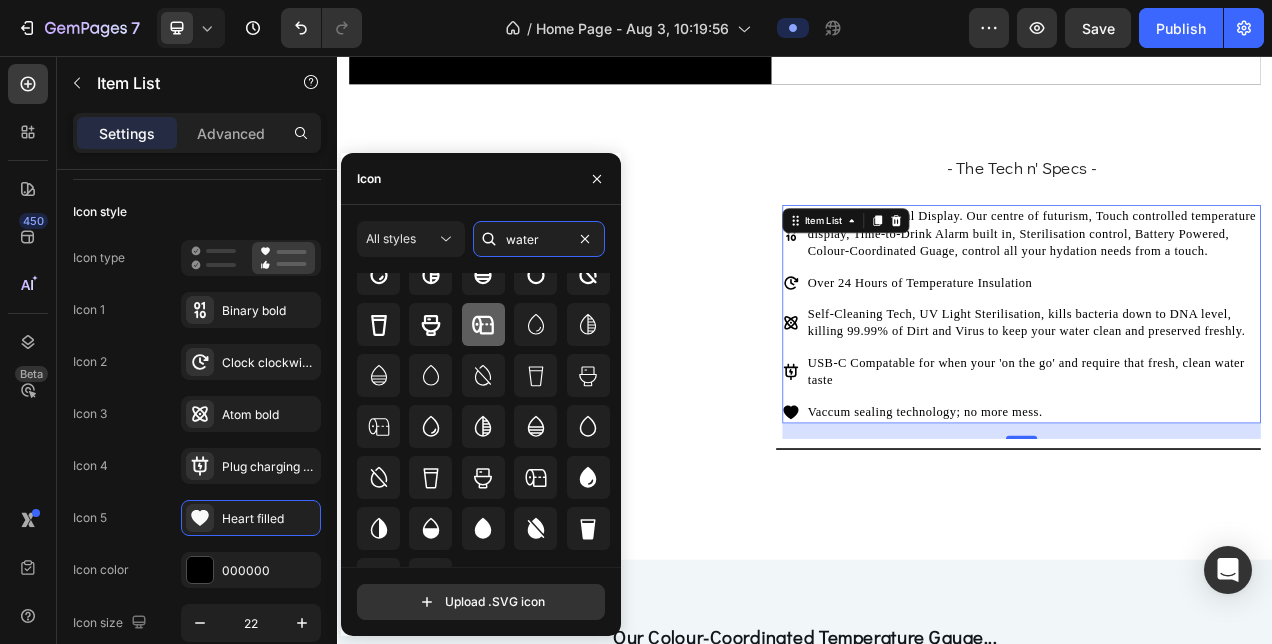 type on "water" 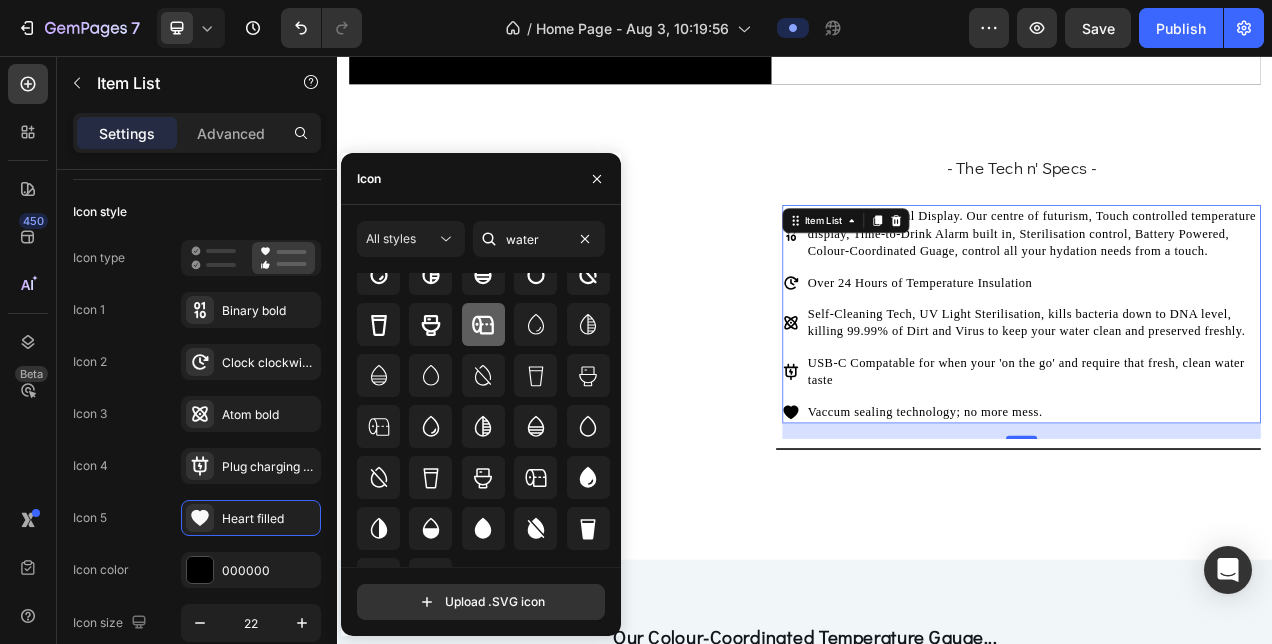 click 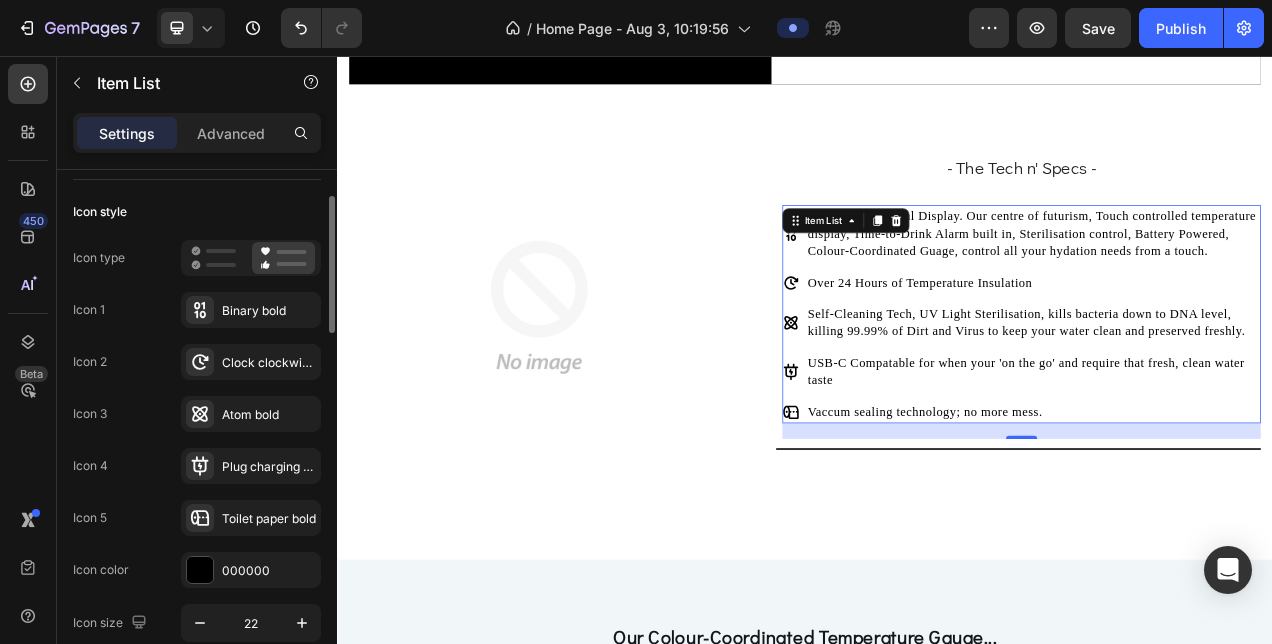 click on "Icon type  Icon 1
Binary bold Icon 2
Clock clockwise bold Icon 3
Atom bold Icon 4
Plug charging bold Icon 5
Toilet paper bold Icon color 000000 Icon size 22" at bounding box center (197, 441) 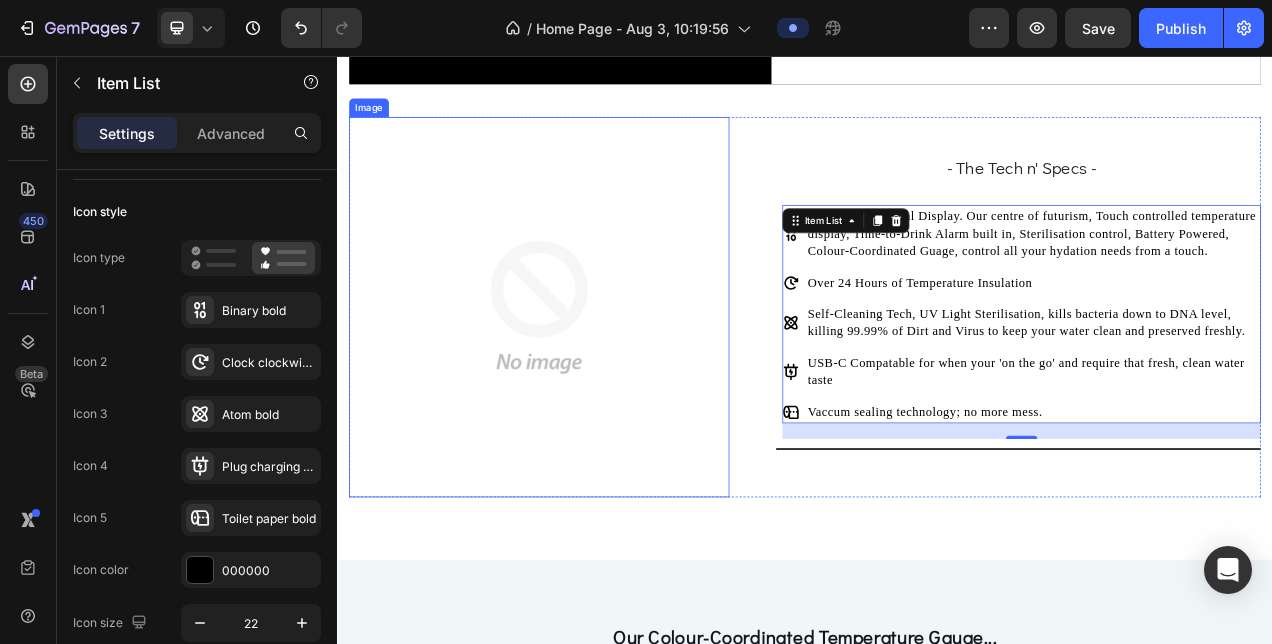 click at bounding box center [596, 378] 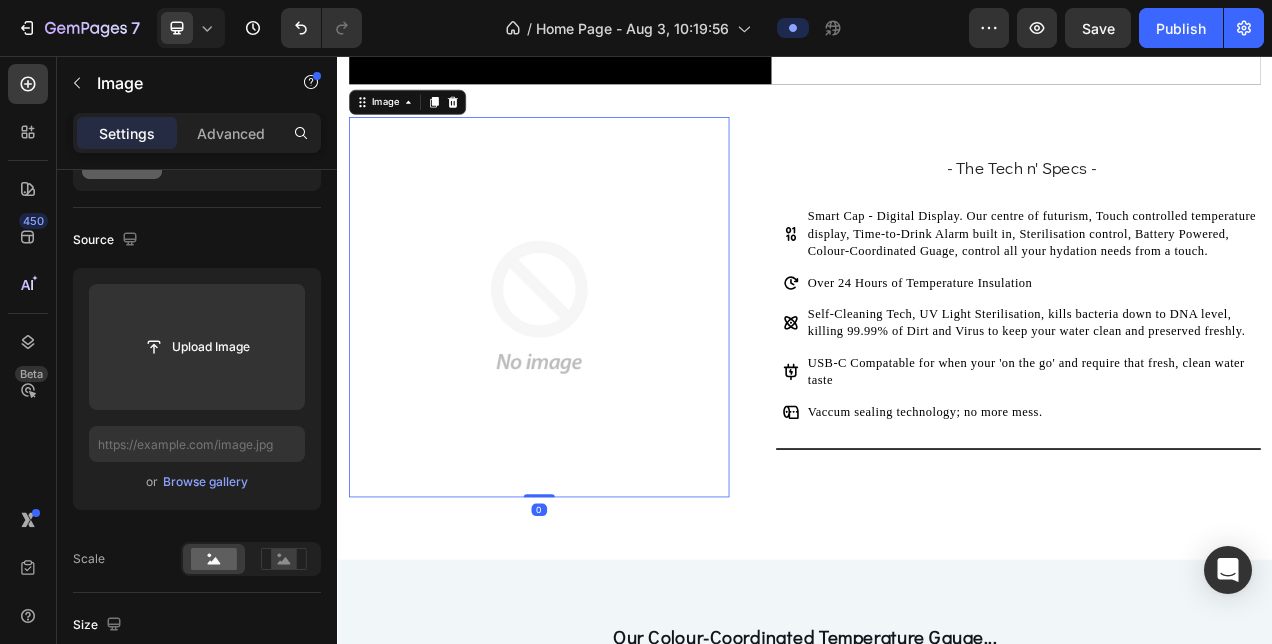 scroll, scrollTop: 0, scrollLeft: 0, axis: both 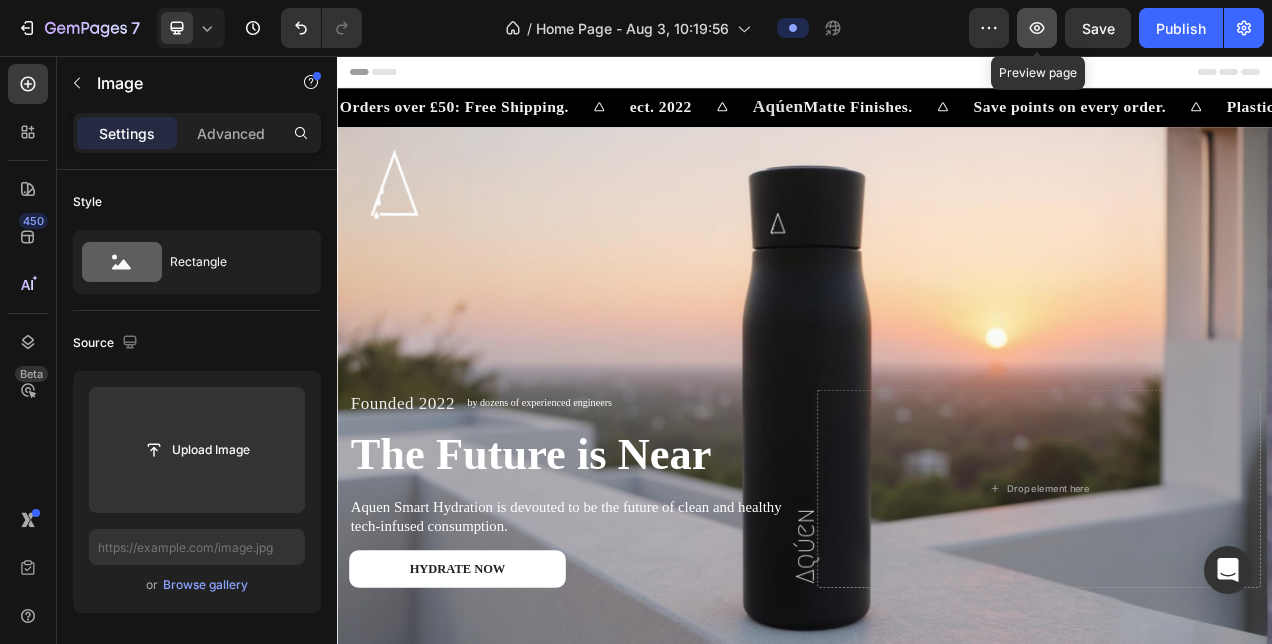 click 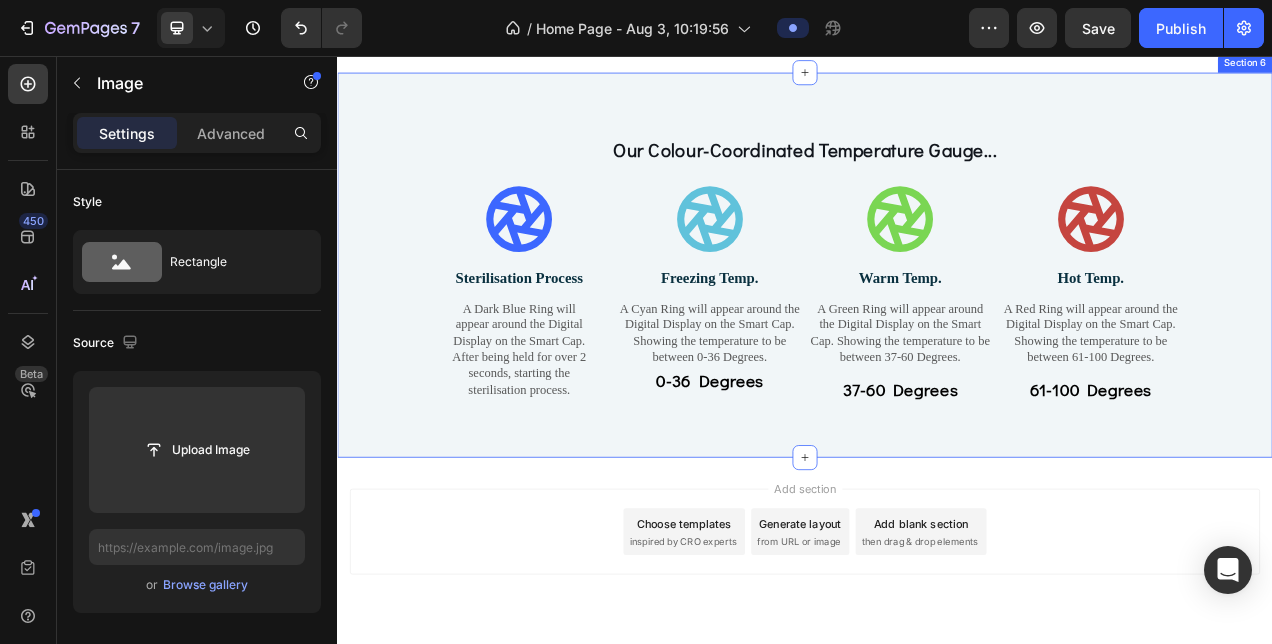 scroll, scrollTop: 2515, scrollLeft: 0, axis: vertical 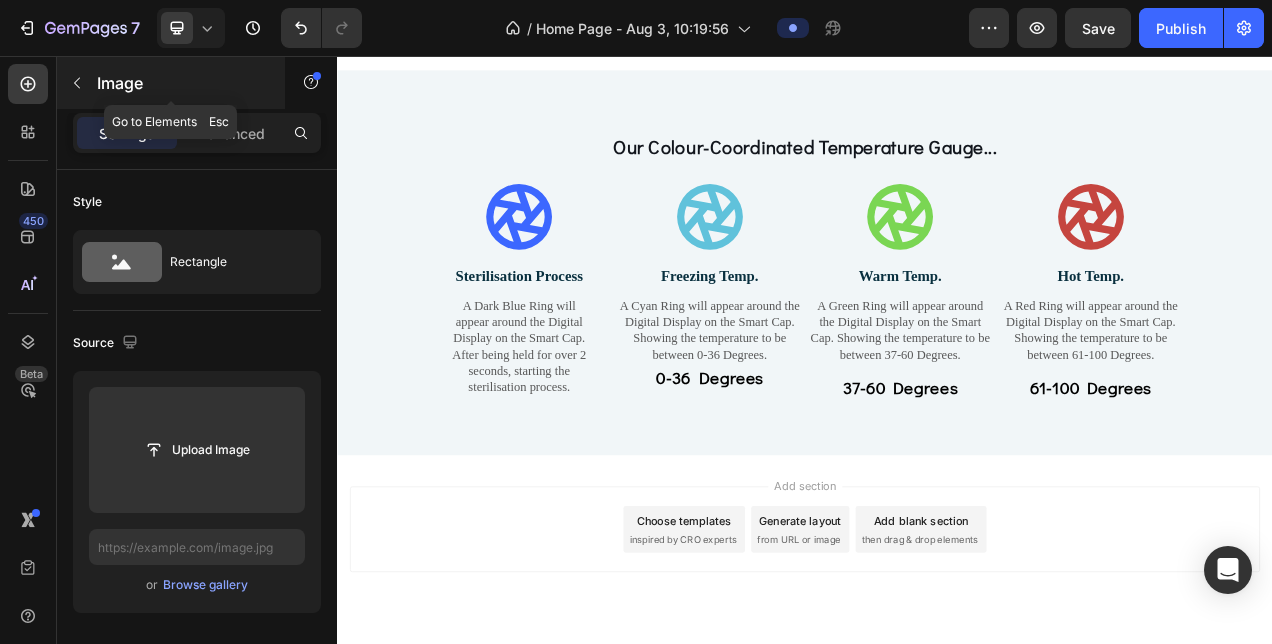 click at bounding box center (77, 83) 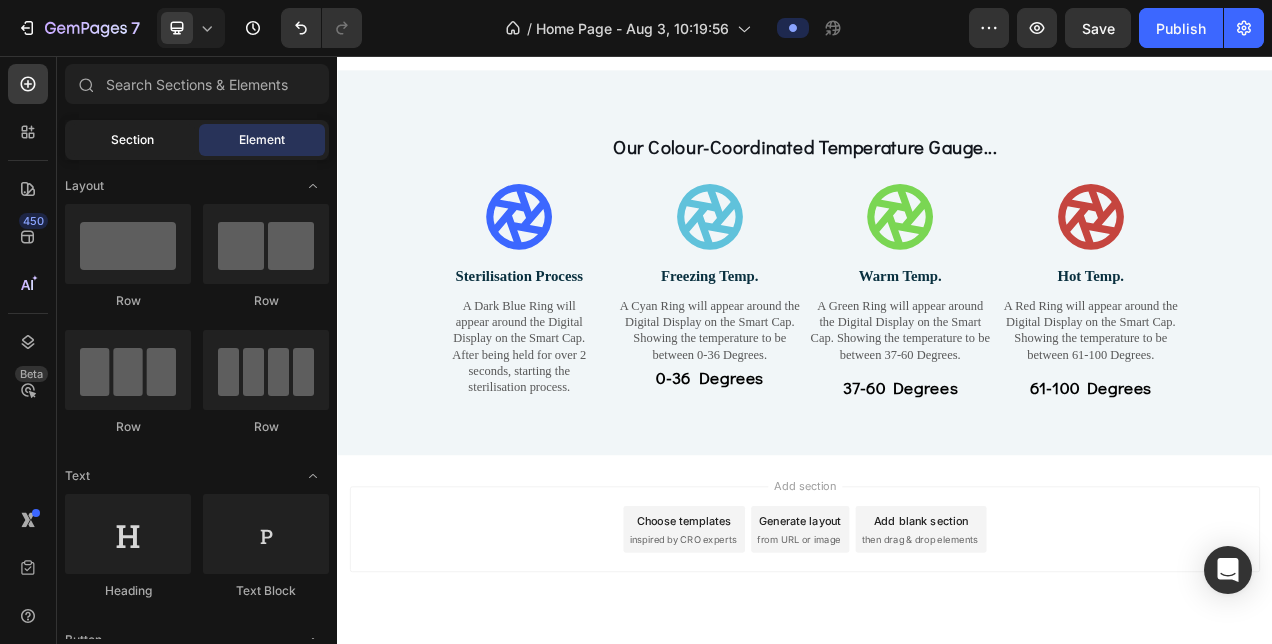 click on "Section" 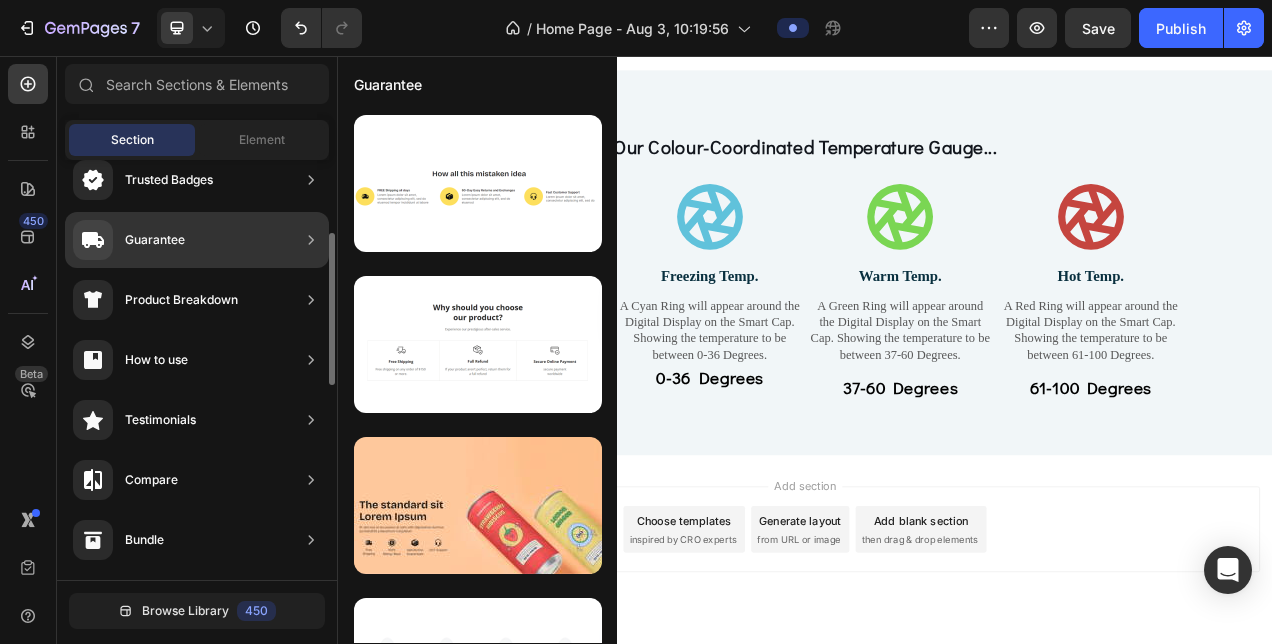 scroll, scrollTop: 206, scrollLeft: 0, axis: vertical 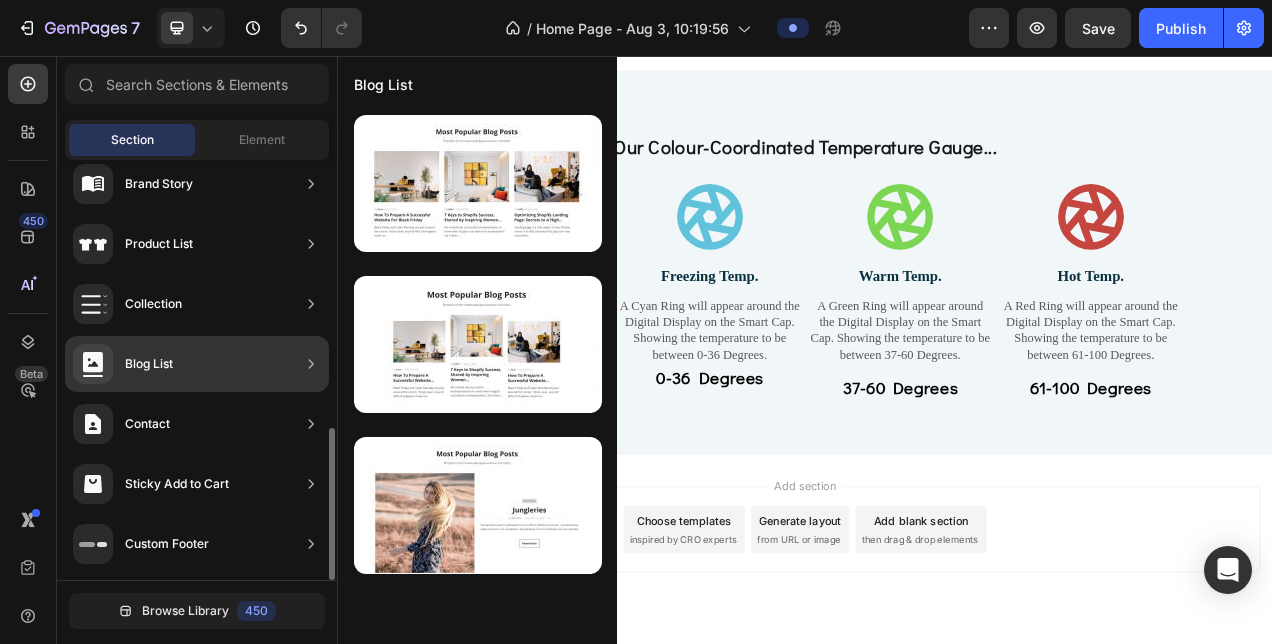 click on "Sticky Add to Cart" at bounding box center (177, 484) 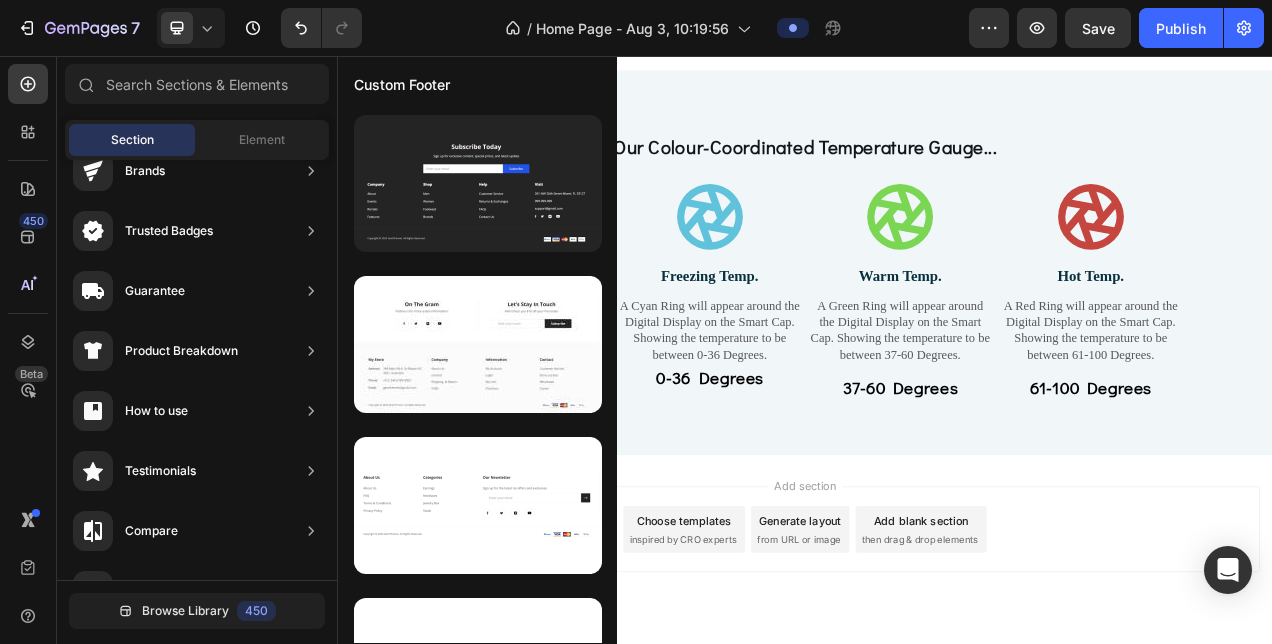 scroll, scrollTop: 0, scrollLeft: 0, axis: both 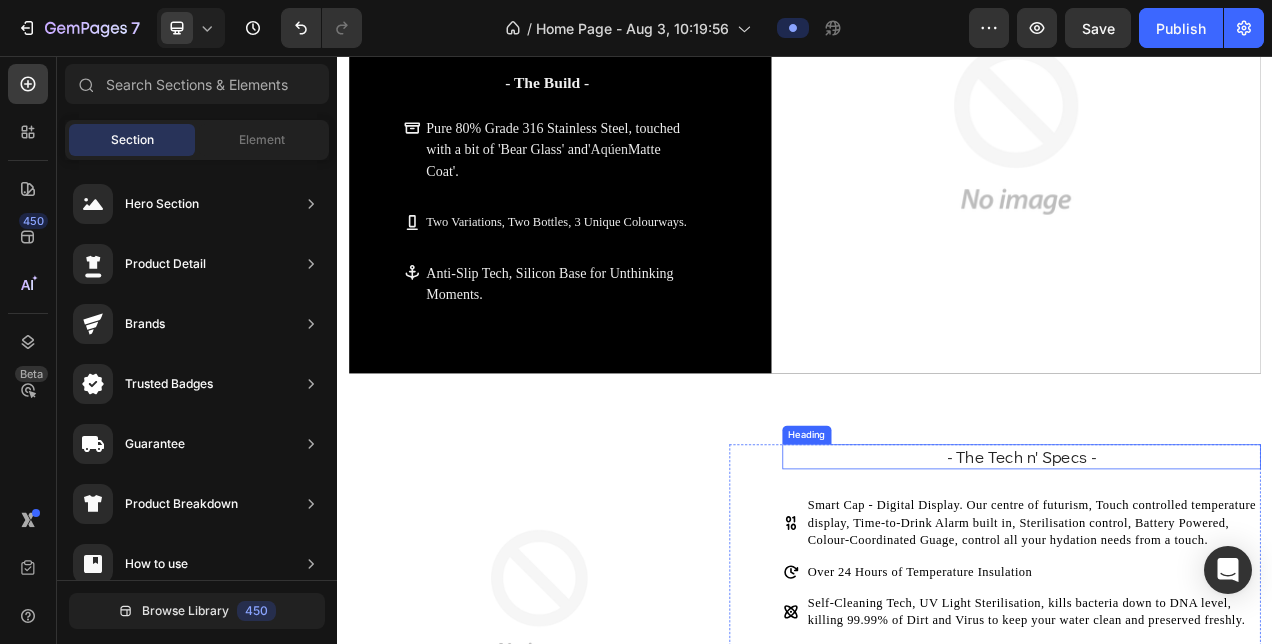 click on "- The Tech n' Specs -" at bounding box center (1215, 570) 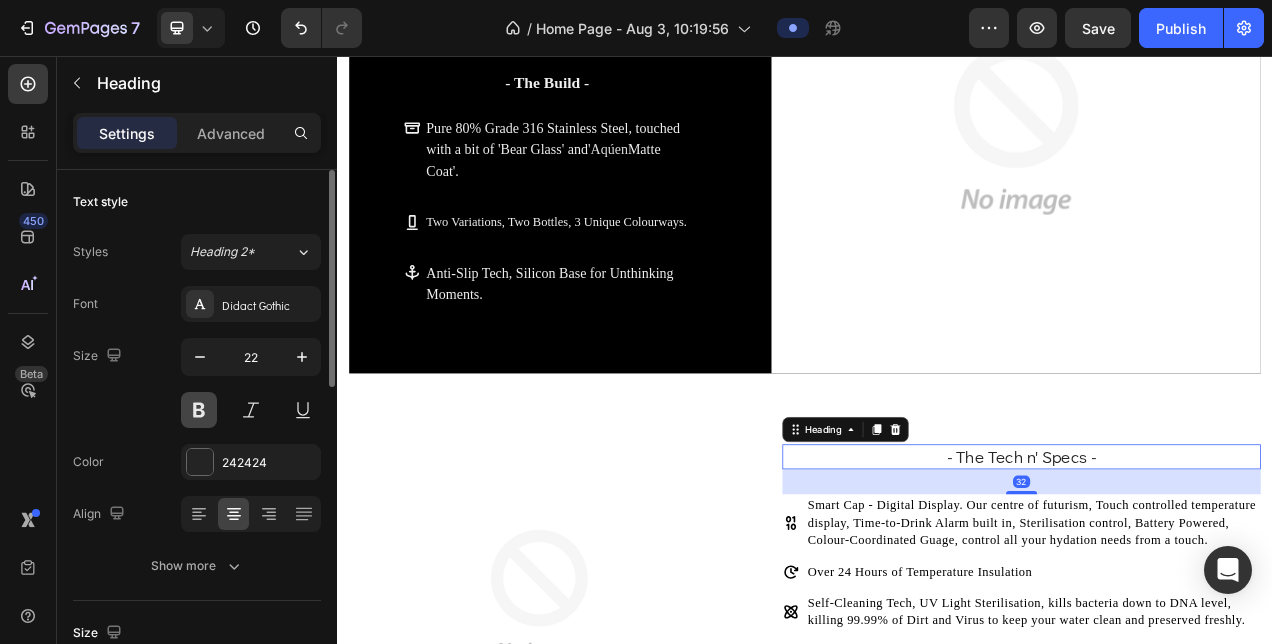 click at bounding box center [199, 410] 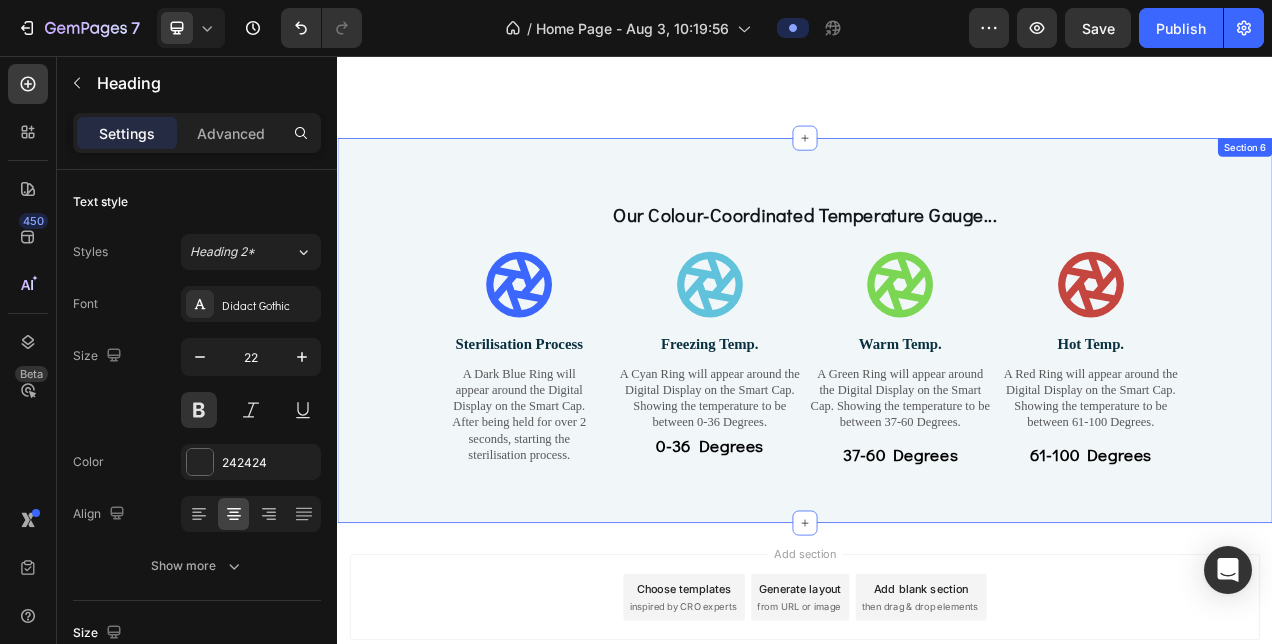scroll, scrollTop: 2418, scrollLeft: 0, axis: vertical 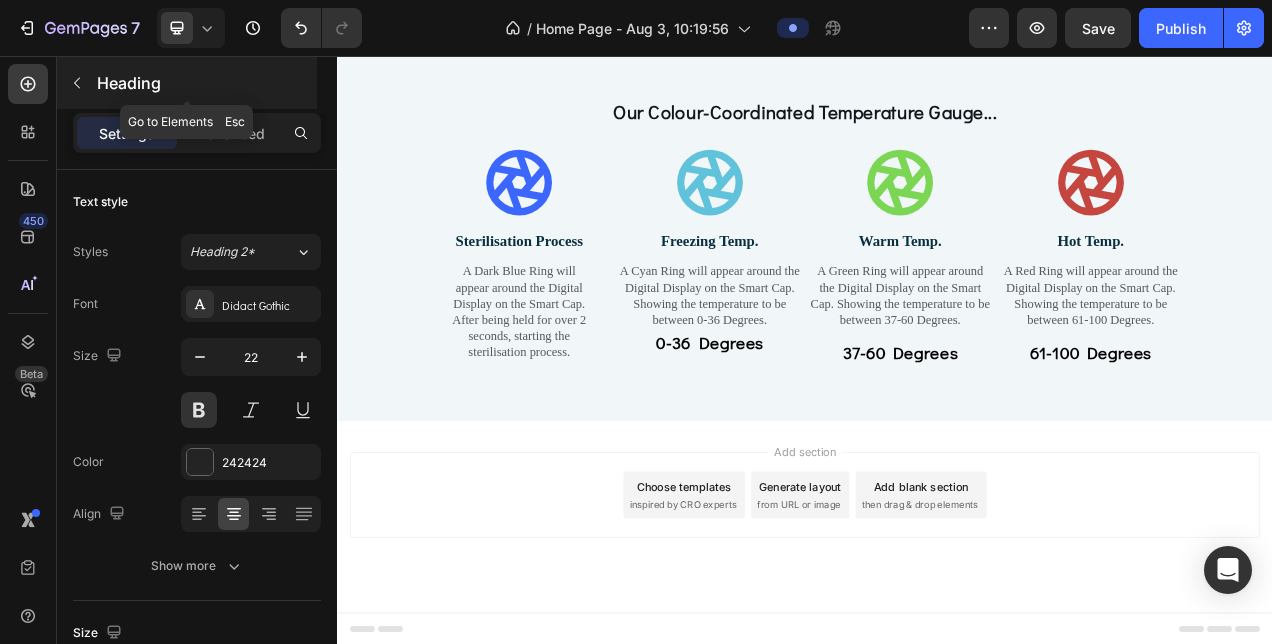 click on "Heading" at bounding box center (187, 83) 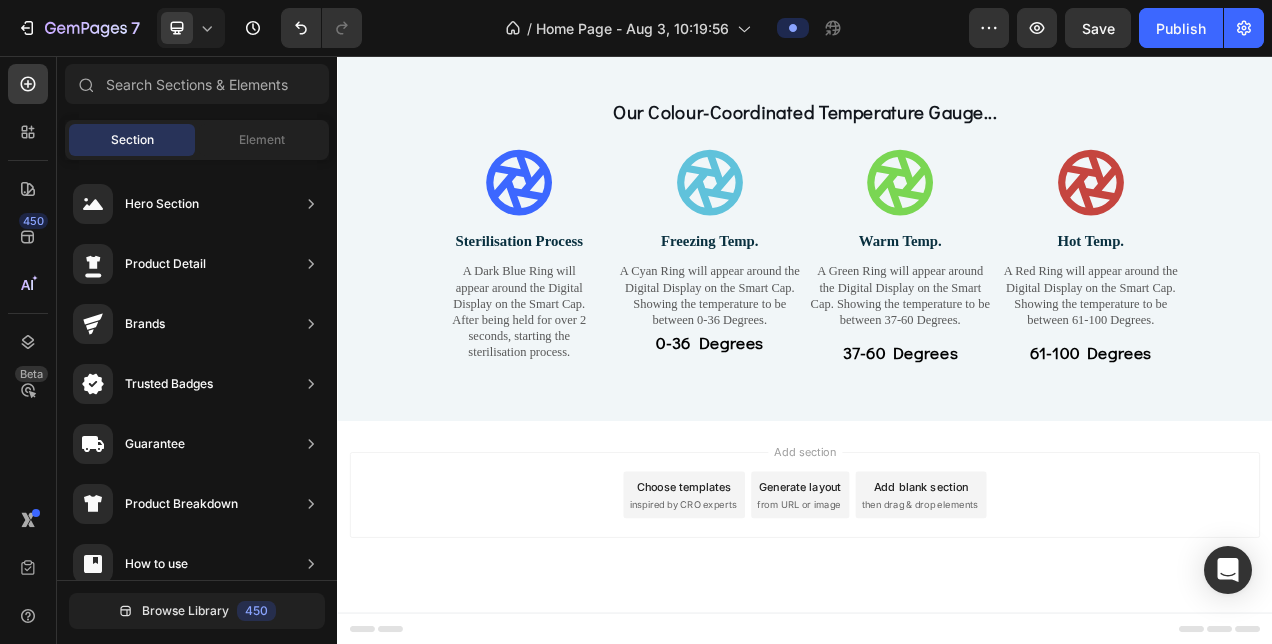 click on "Section" at bounding box center (132, 140) 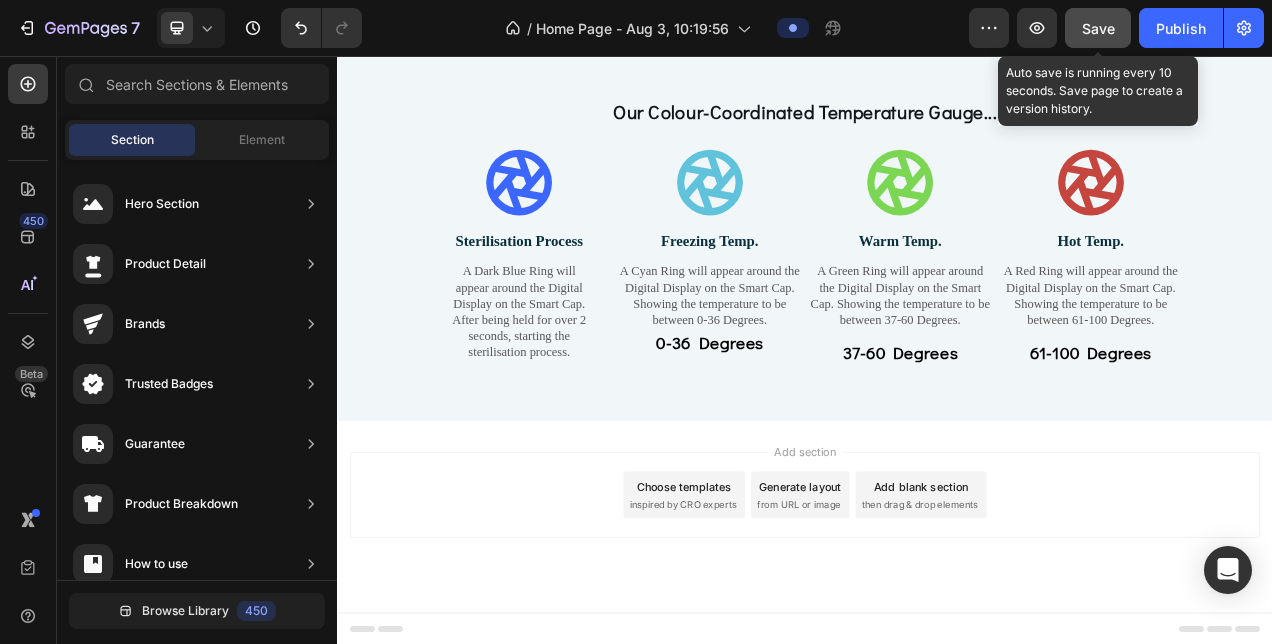 click on "Save" 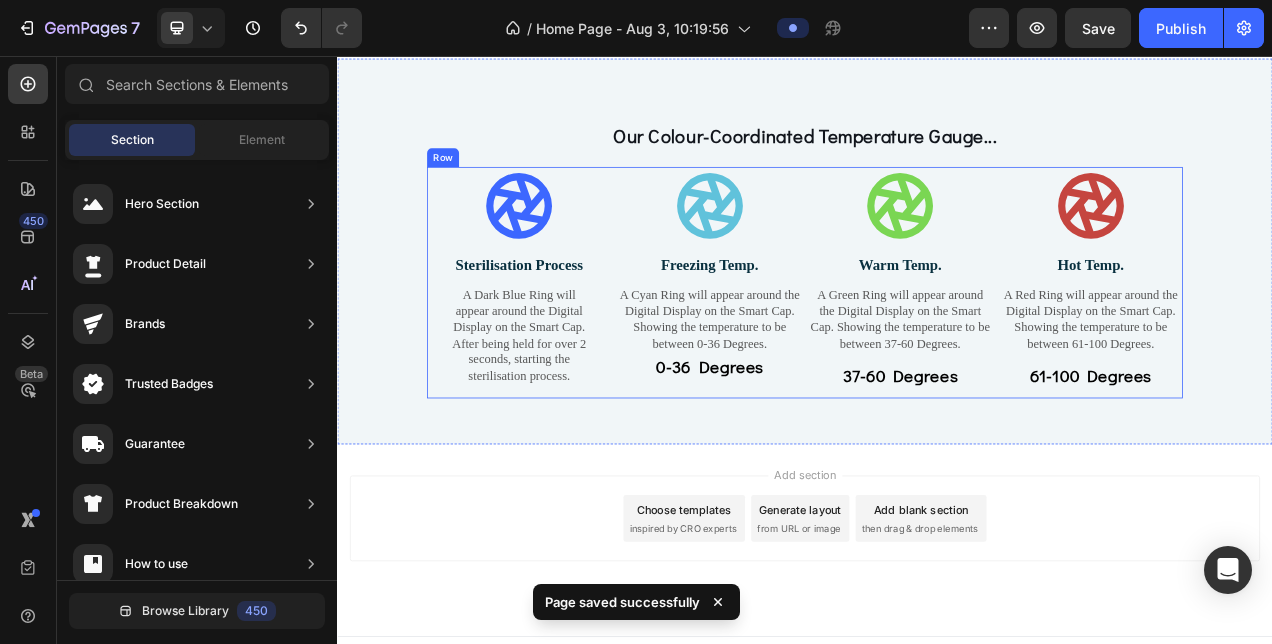 scroll, scrollTop: 2530, scrollLeft: 0, axis: vertical 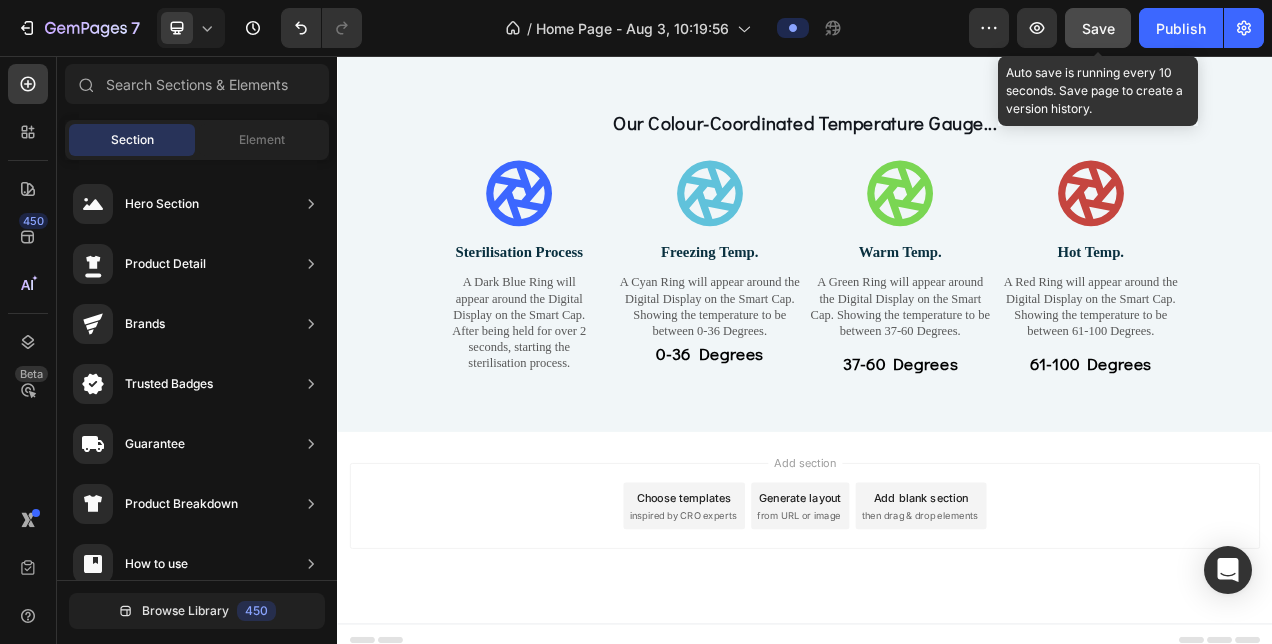 click on "Save" at bounding box center [1098, 28] 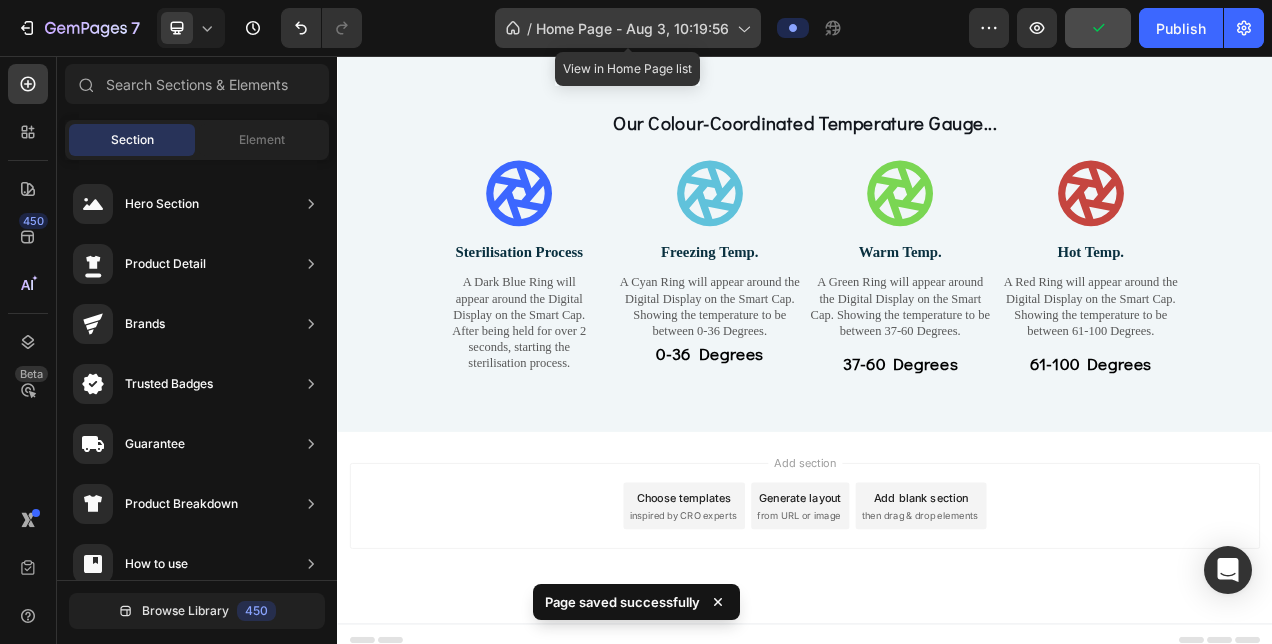 click 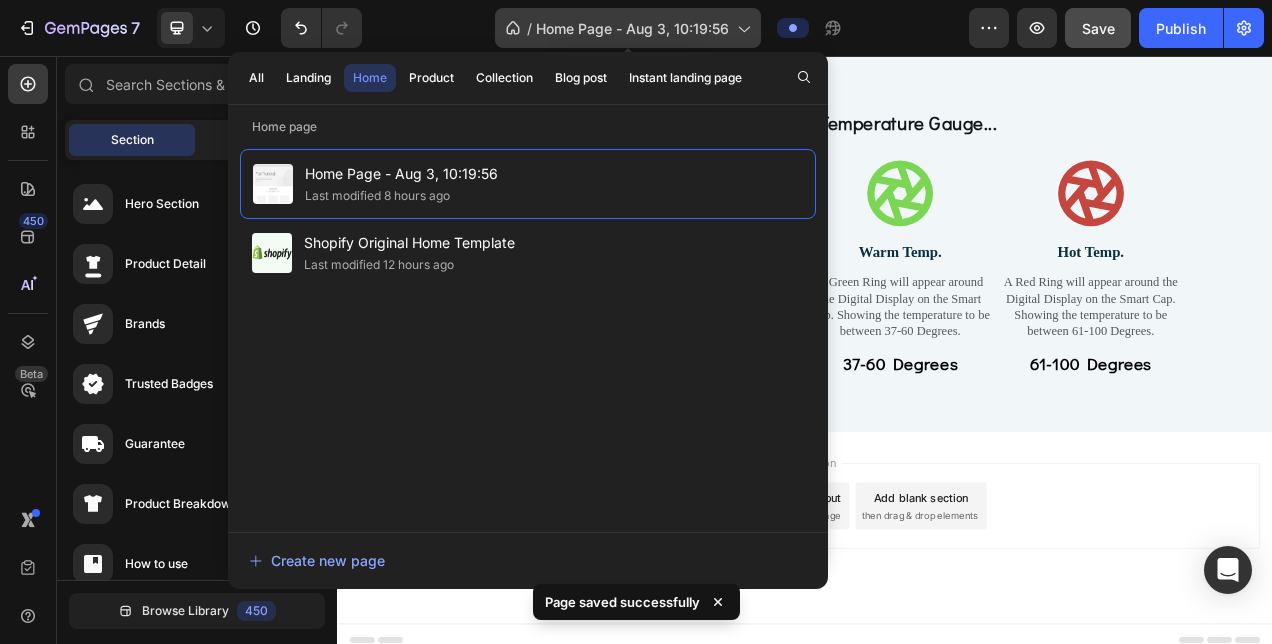 click on "/  Home Page - Aug 3, 10:19:56" 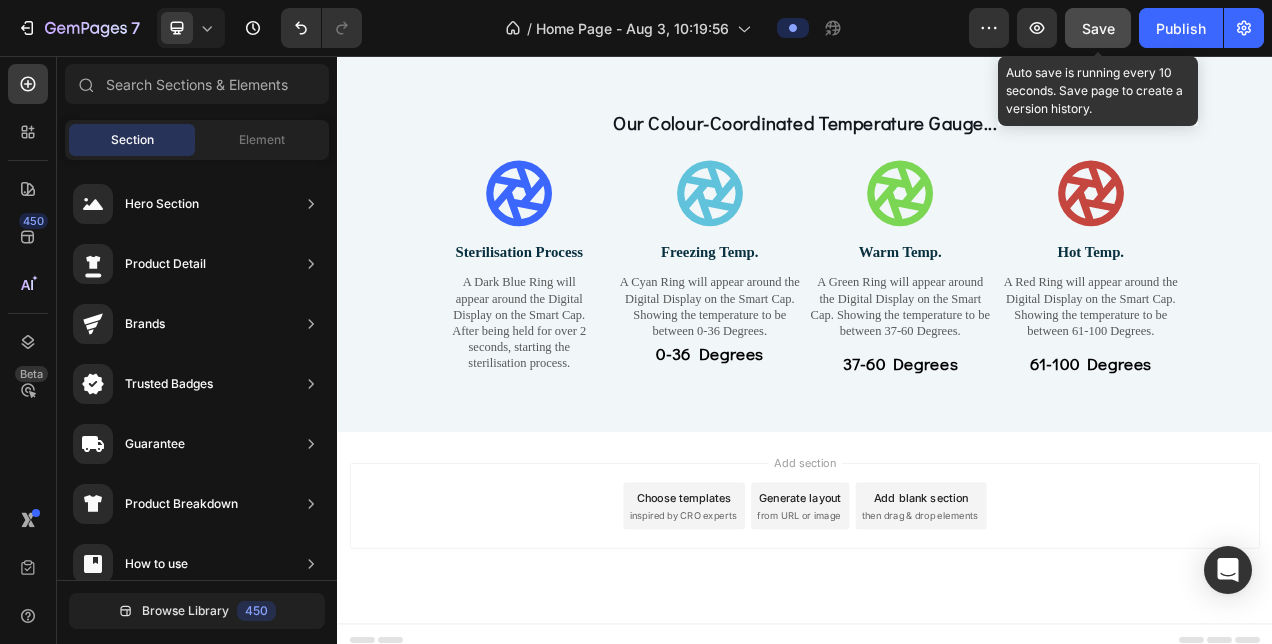 click on "Save" at bounding box center (1098, 28) 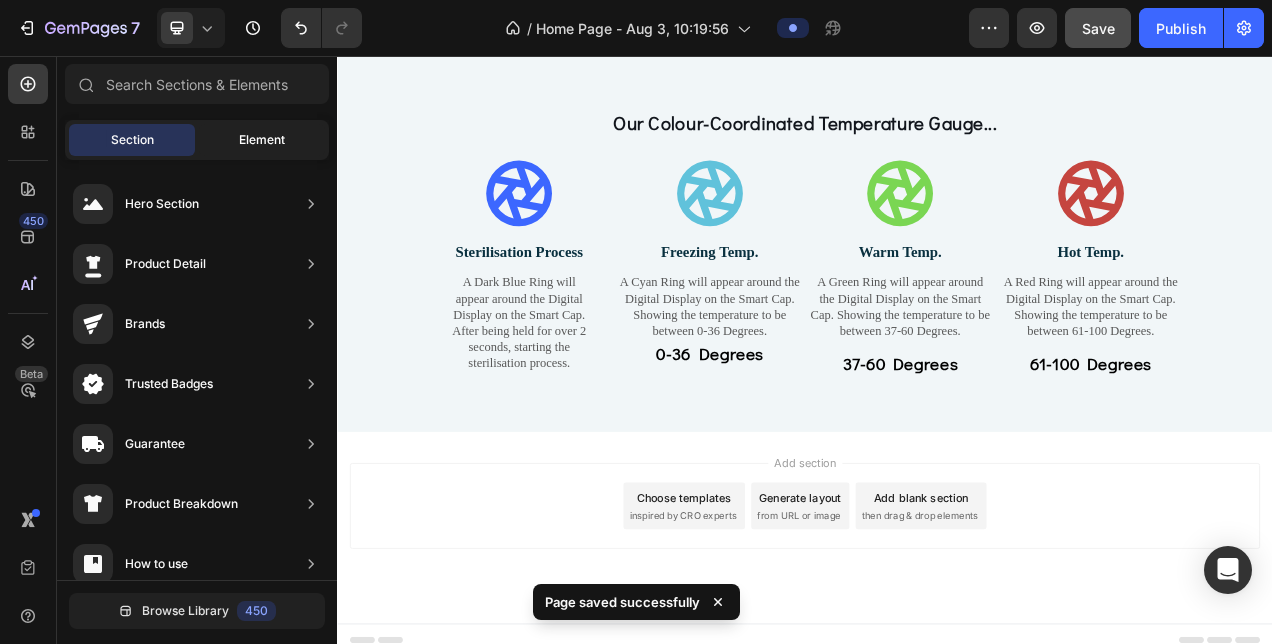 click on "Element" 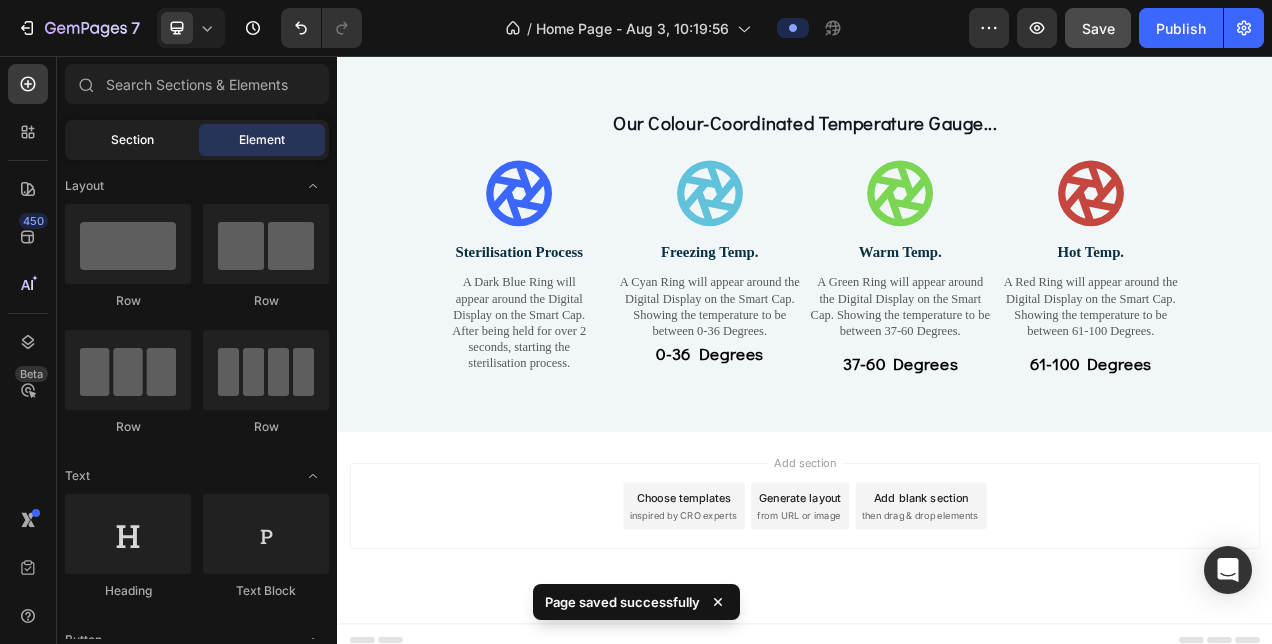 click on "Section" at bounding box center (132, 140) 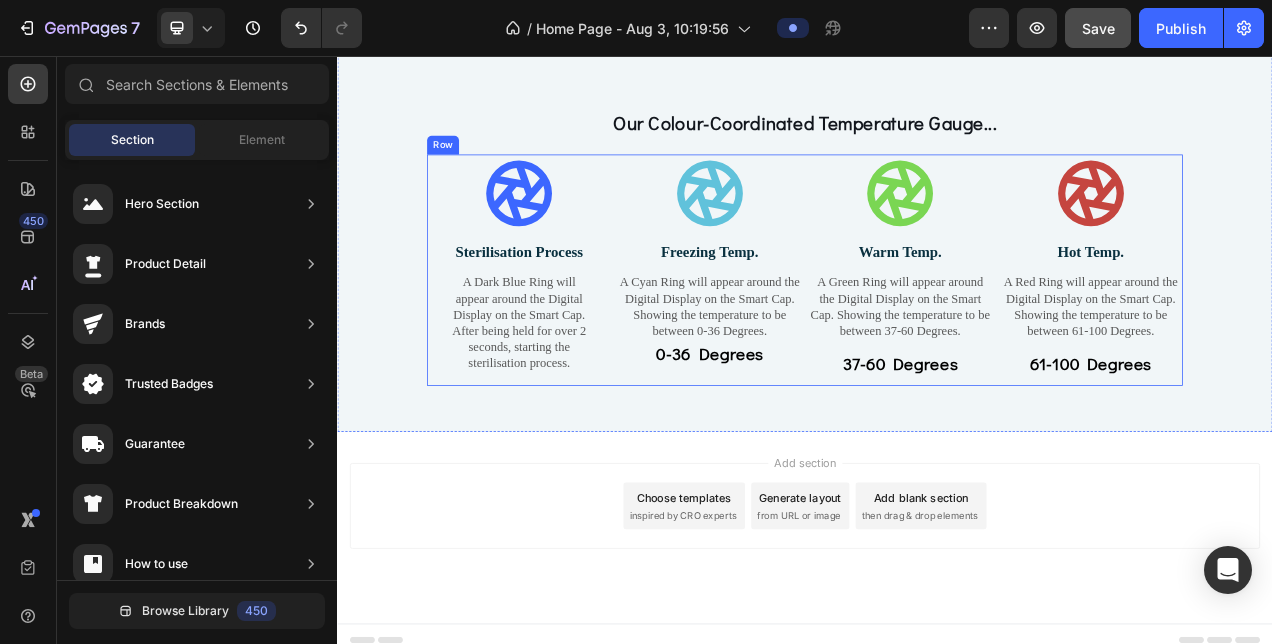 click on "Freezing Temp." at bounding box center (815, 308) 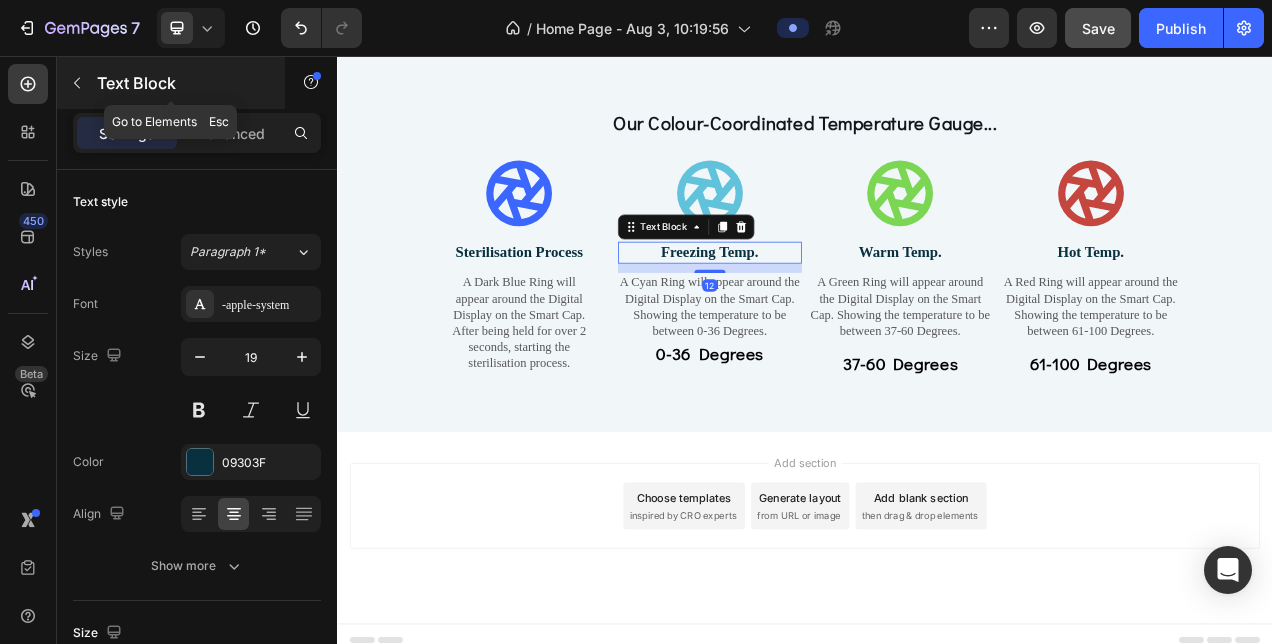 click on "Text Block" at bounding box center (182, 83) 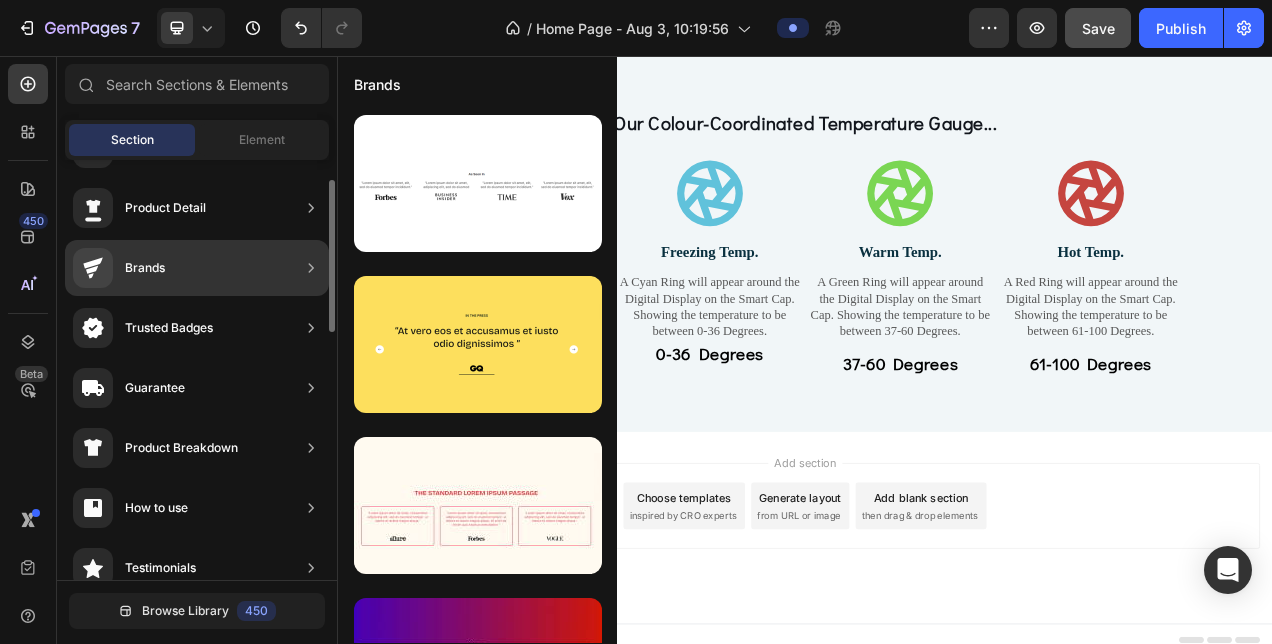 scroll, scrollTop: 0, scrollLeft: 0, axis: both 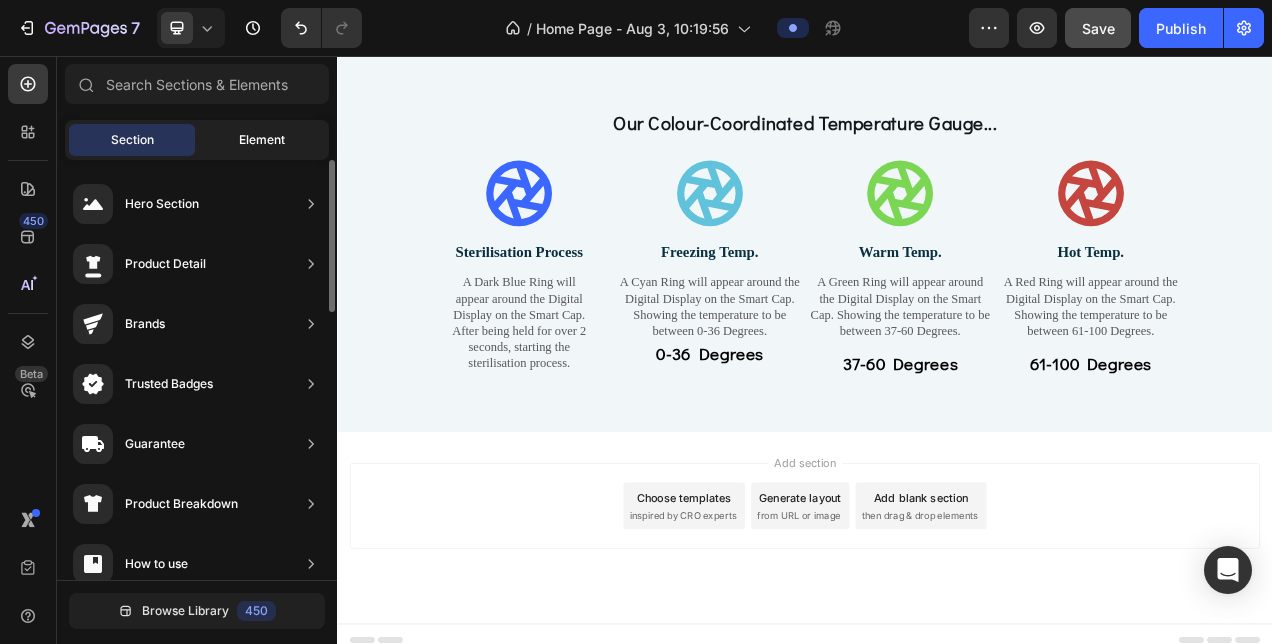 click on "Element" at bounding box center (262, 140) 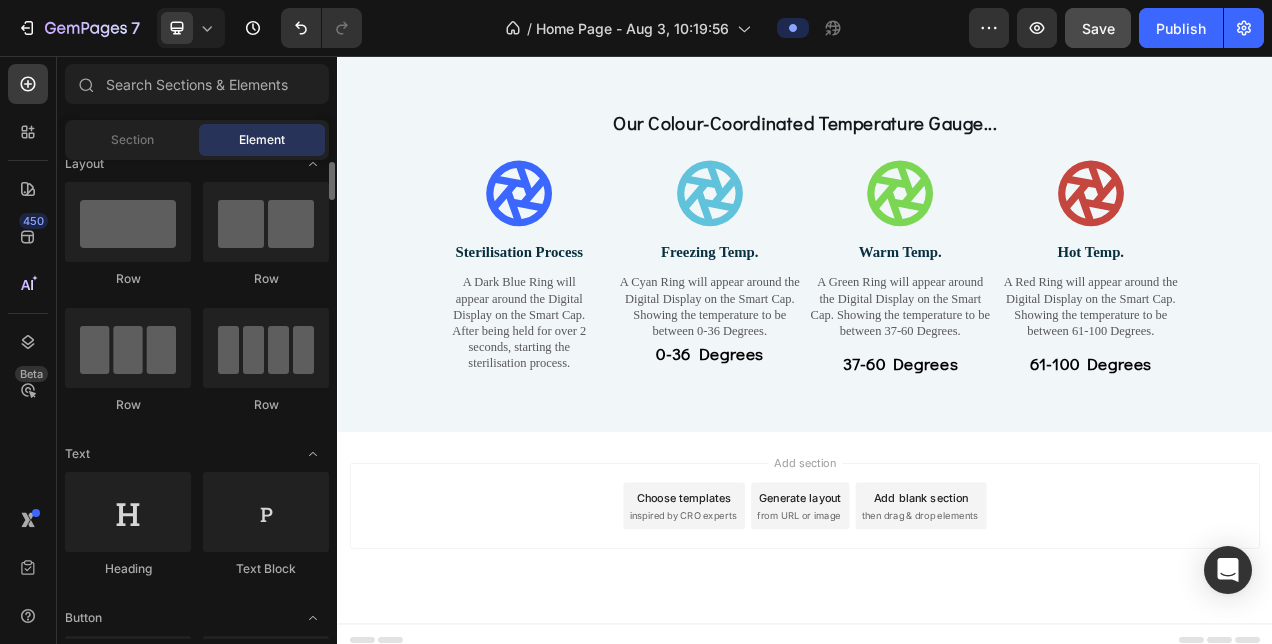 scroll, scrollTop: 0, scrollLeft: 0, axis: both 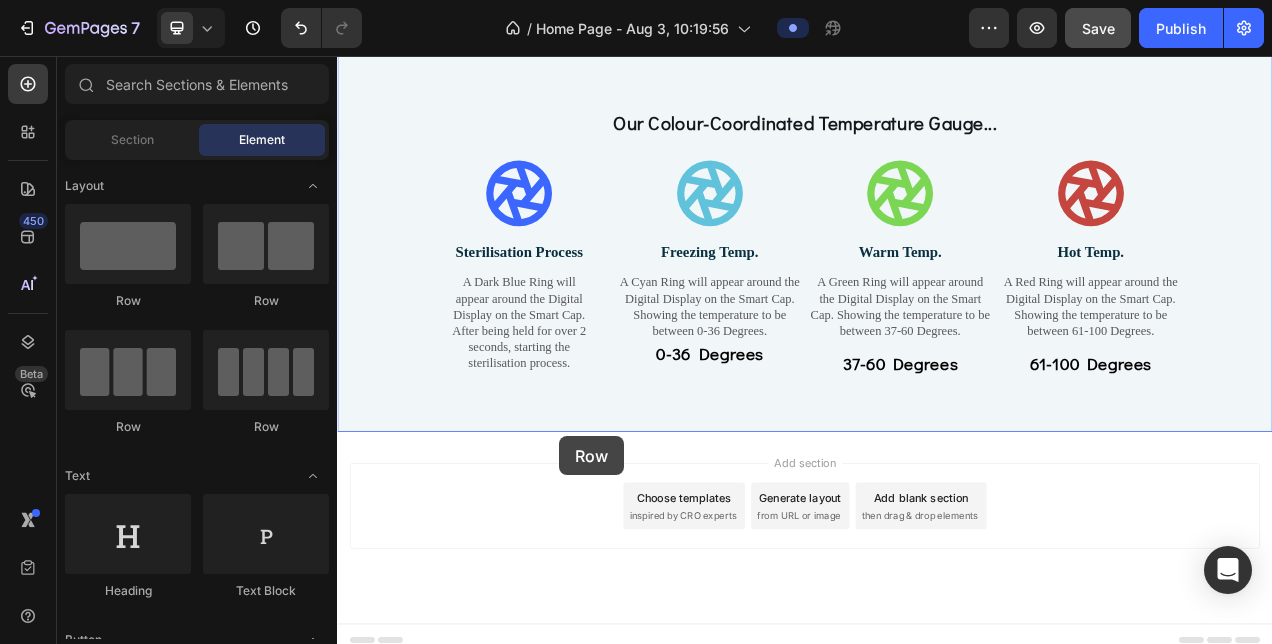 drag, startPoint x: 472, startPoint y: 322, endPoint x: 622, endPoint y: 544, distance: 267.92535 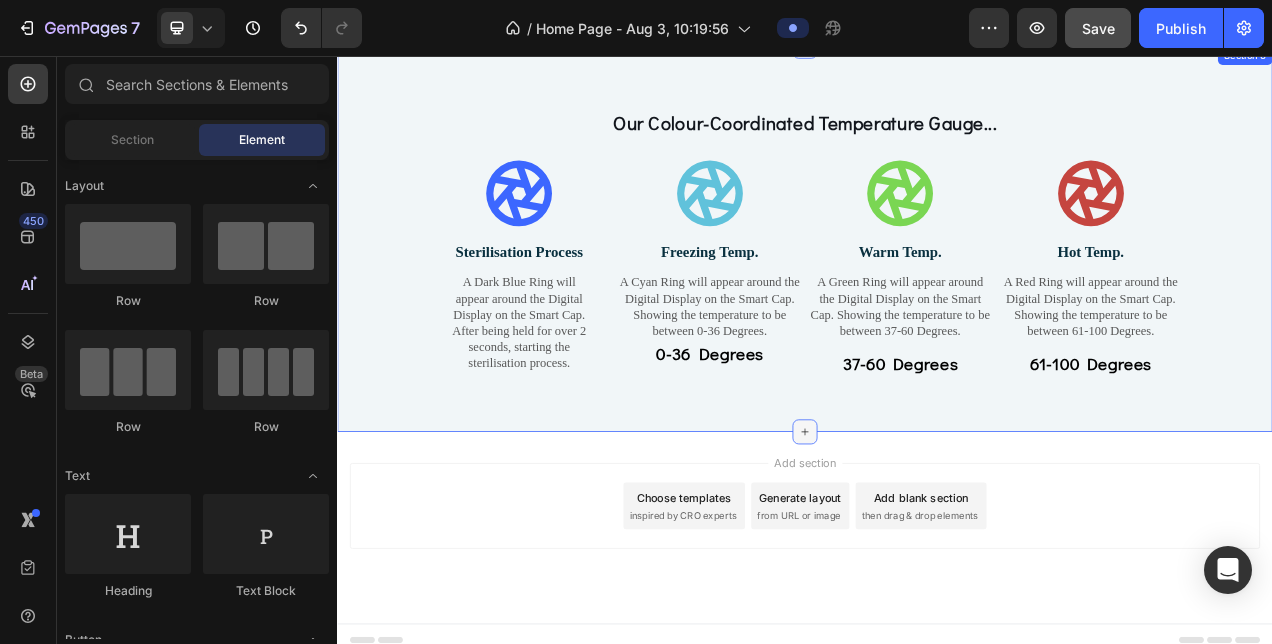 click at bounding box center [937, 538] 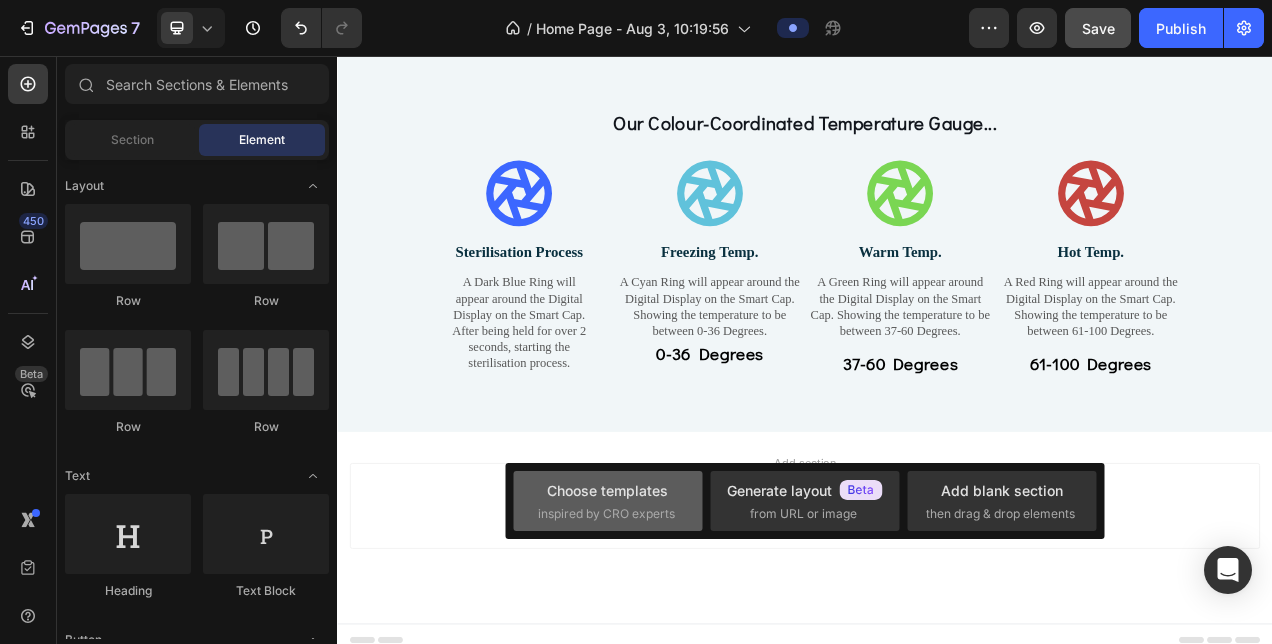 click on "Choose templates" at bounding box center (607, 490) 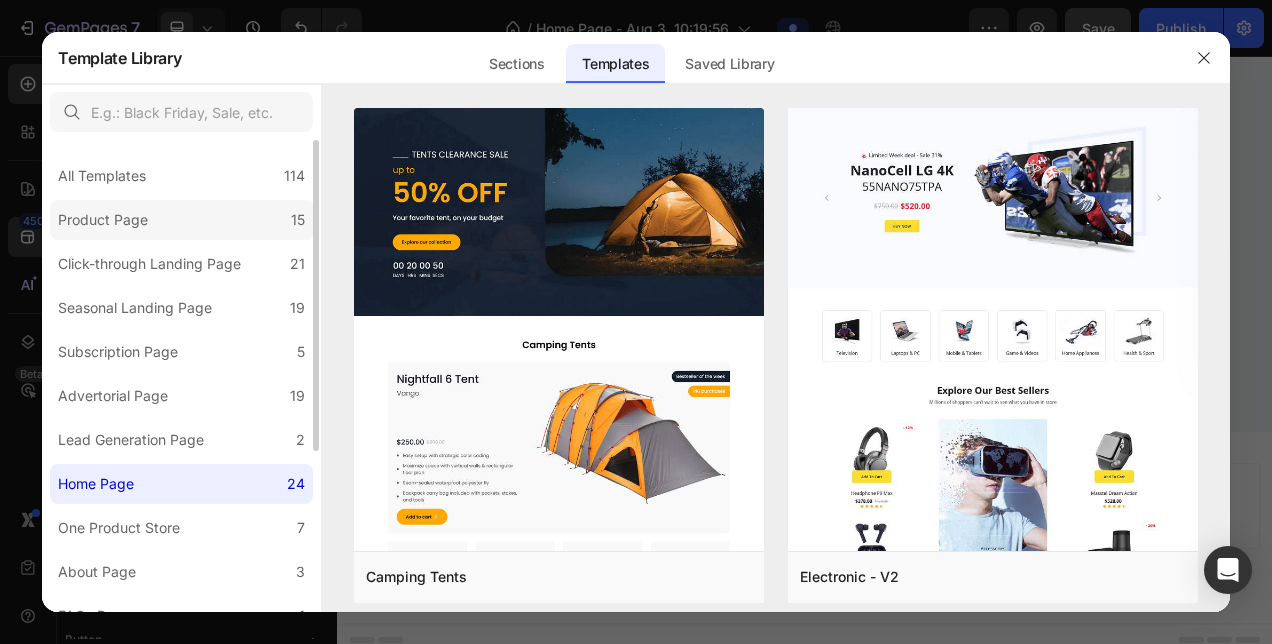 click on "Product Page 15" 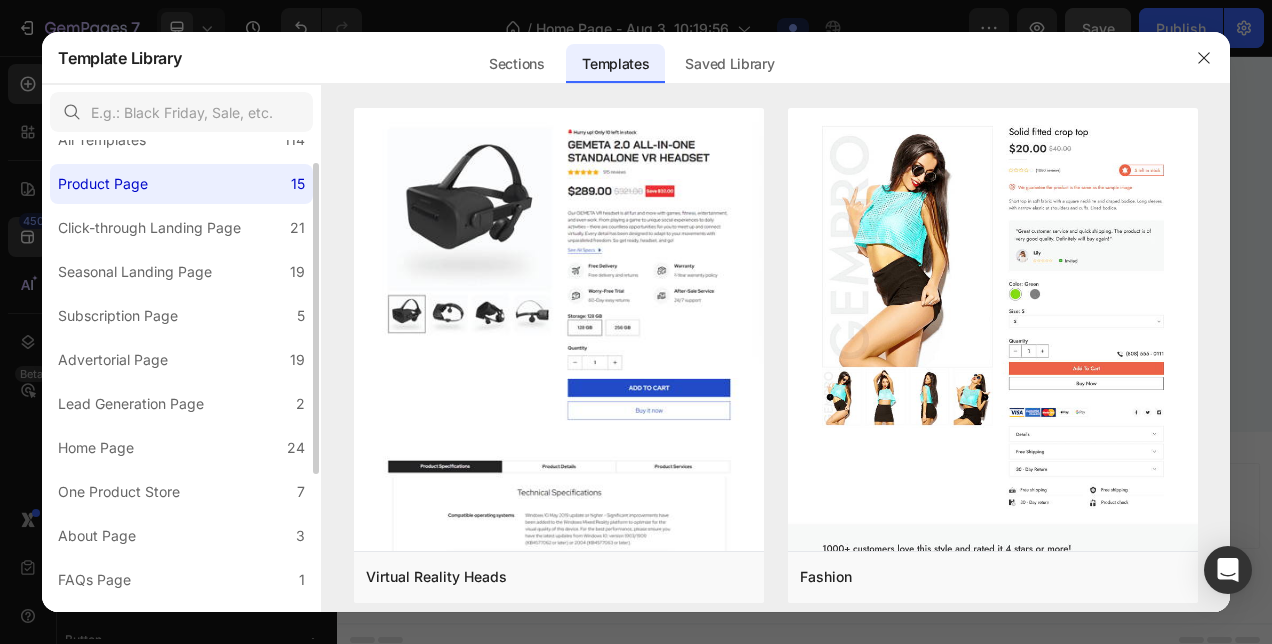 scroll, scrollTop: 37, scrollLeft: 0, axis: vertical 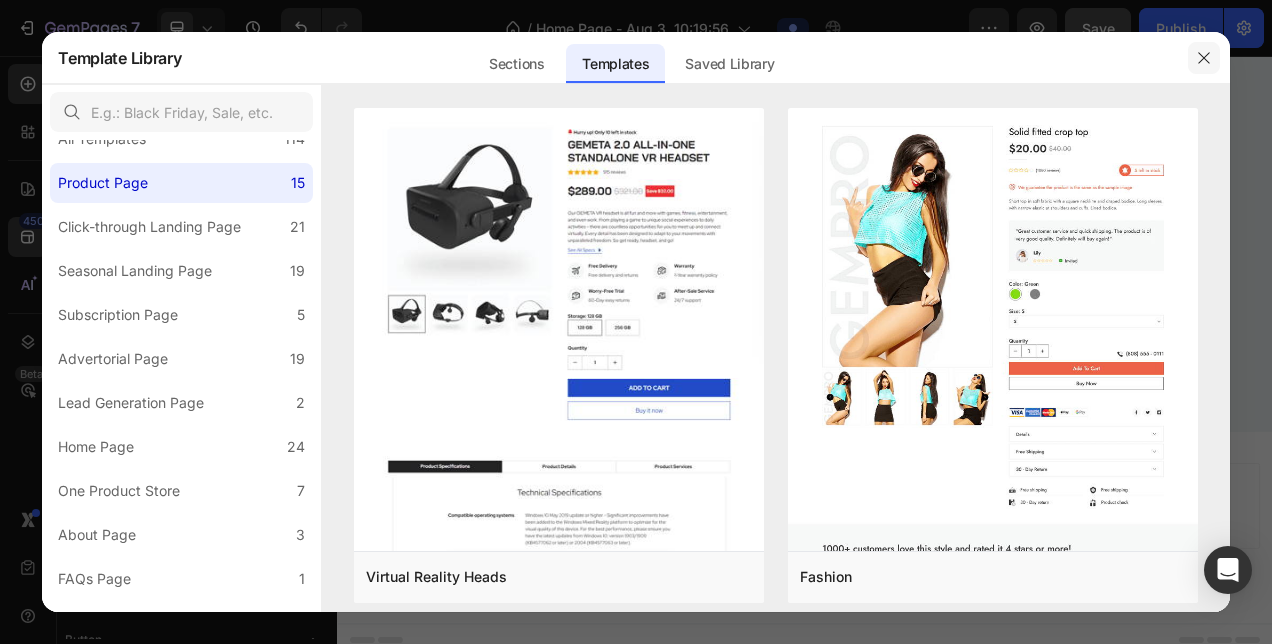 drag, startPoint x: 1196, startPoint y: 64, endPoint x: 1057, endPoint y: 26, distance: 144.10066 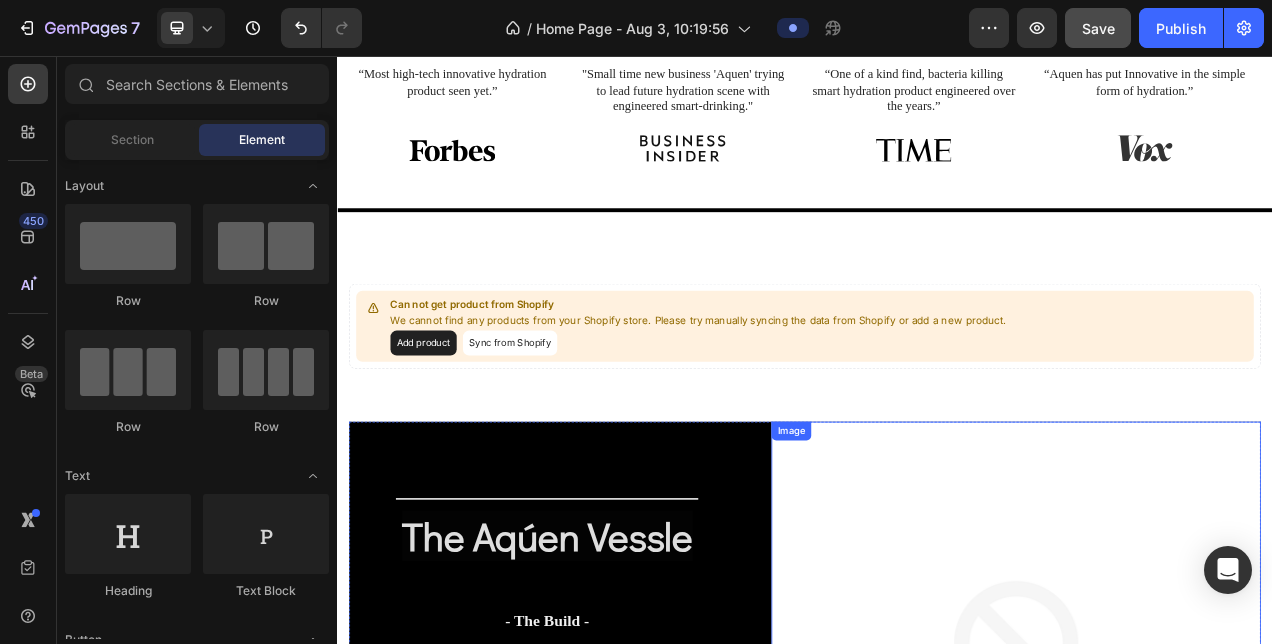 scroll, scrollTop: 156, scrollLeft: 0, axis: vertical 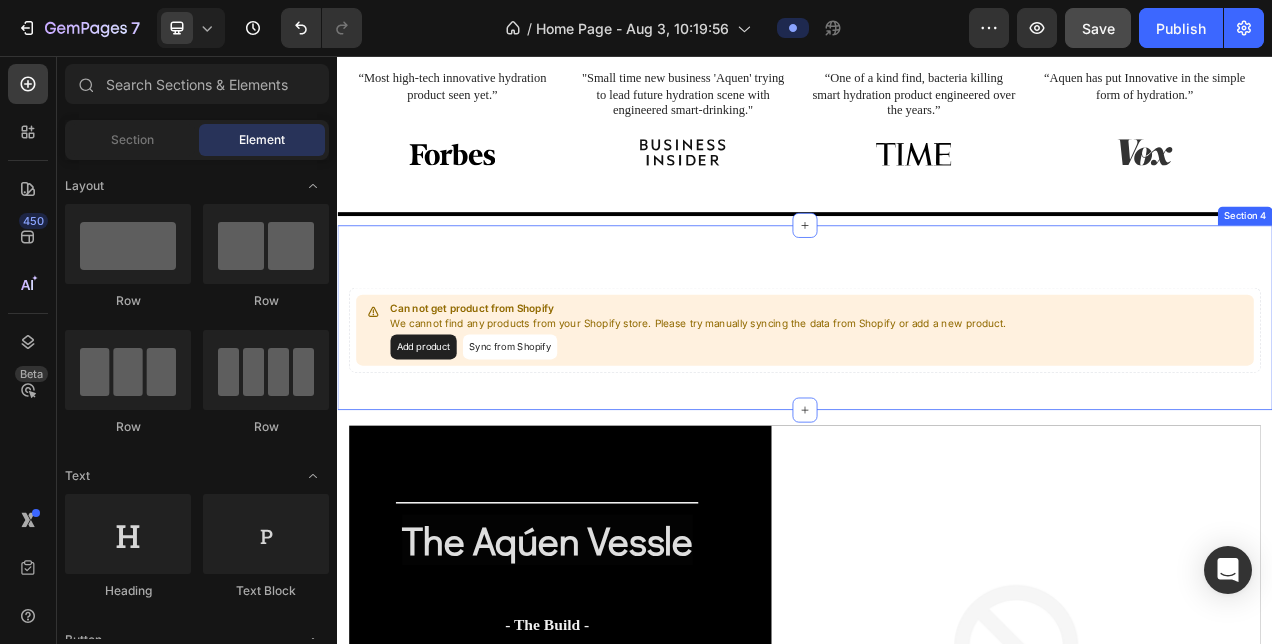 click on "Can not get product from Shopify We cannot find any products from your Shopify store. Please try manually syncing the data from Shopify or add a new product.   Add product Sync from Shopify Product Section 4" at bounding box center (937, 391) 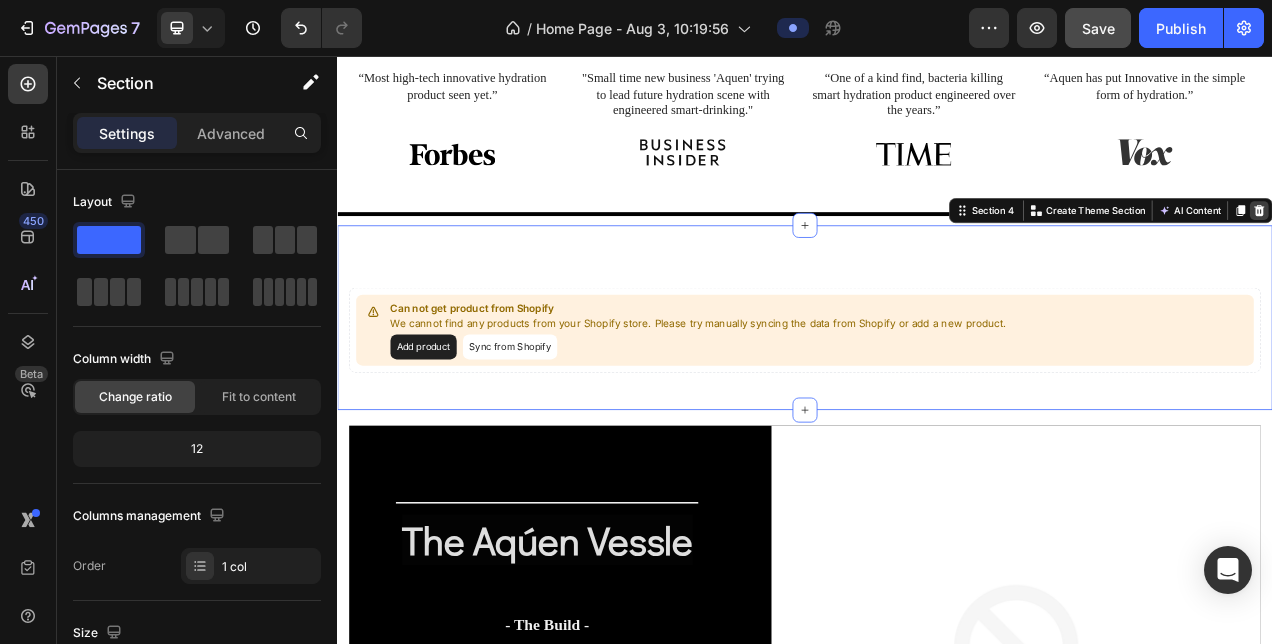 click 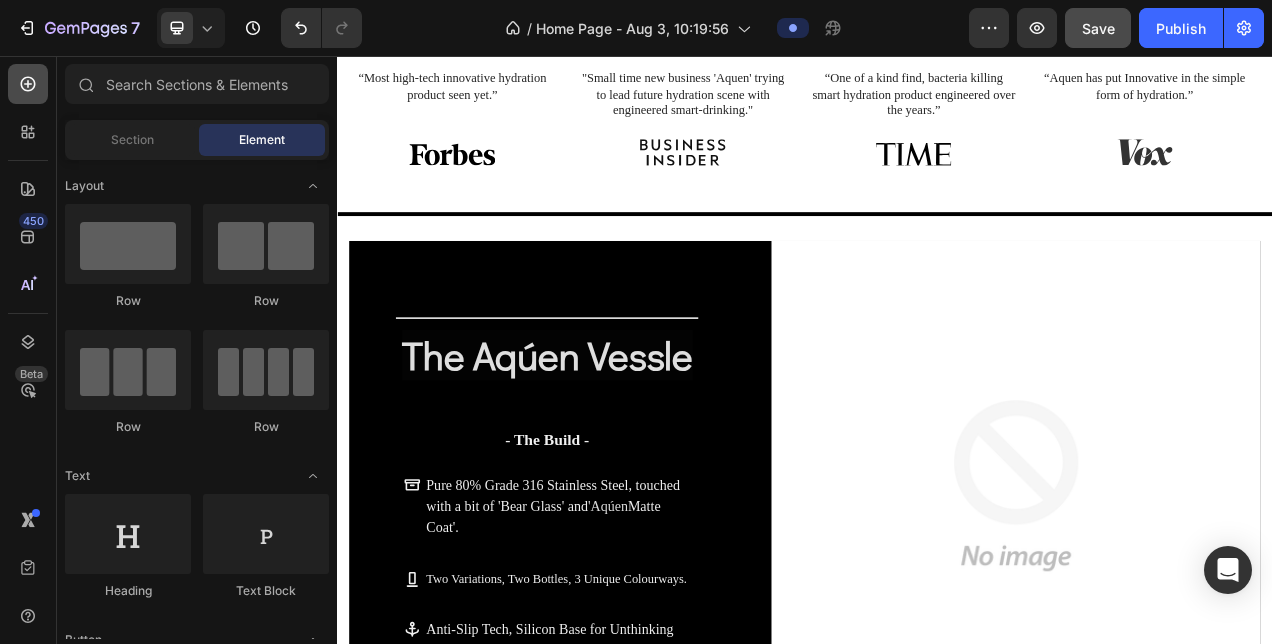 click 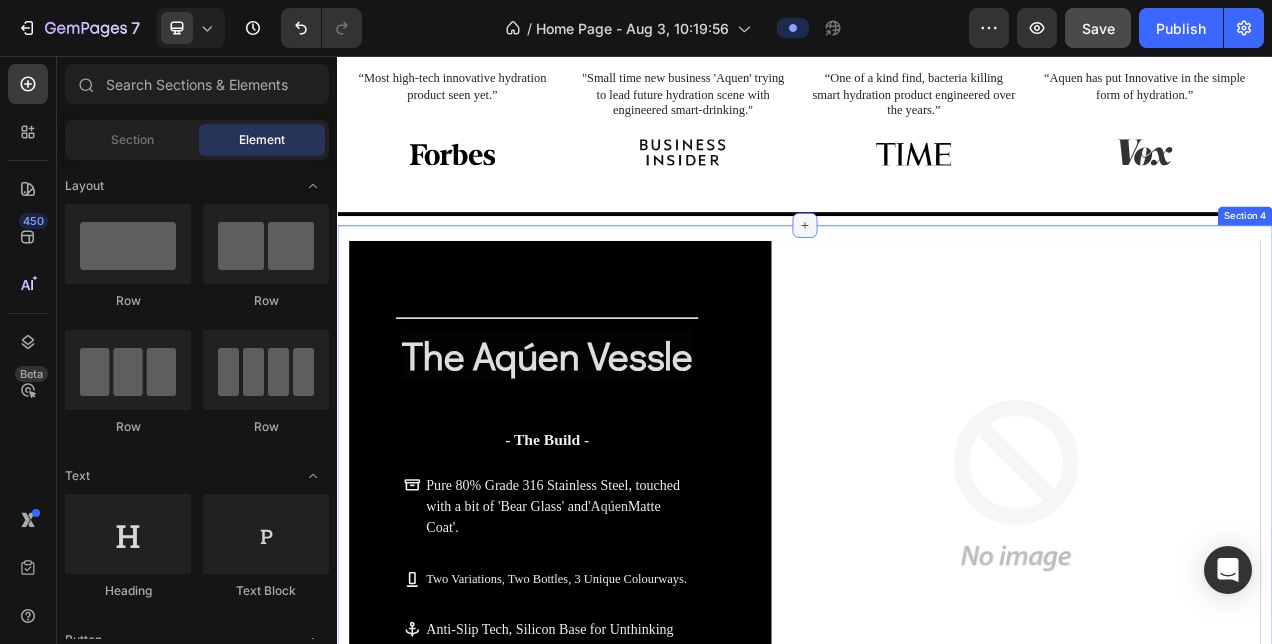 click 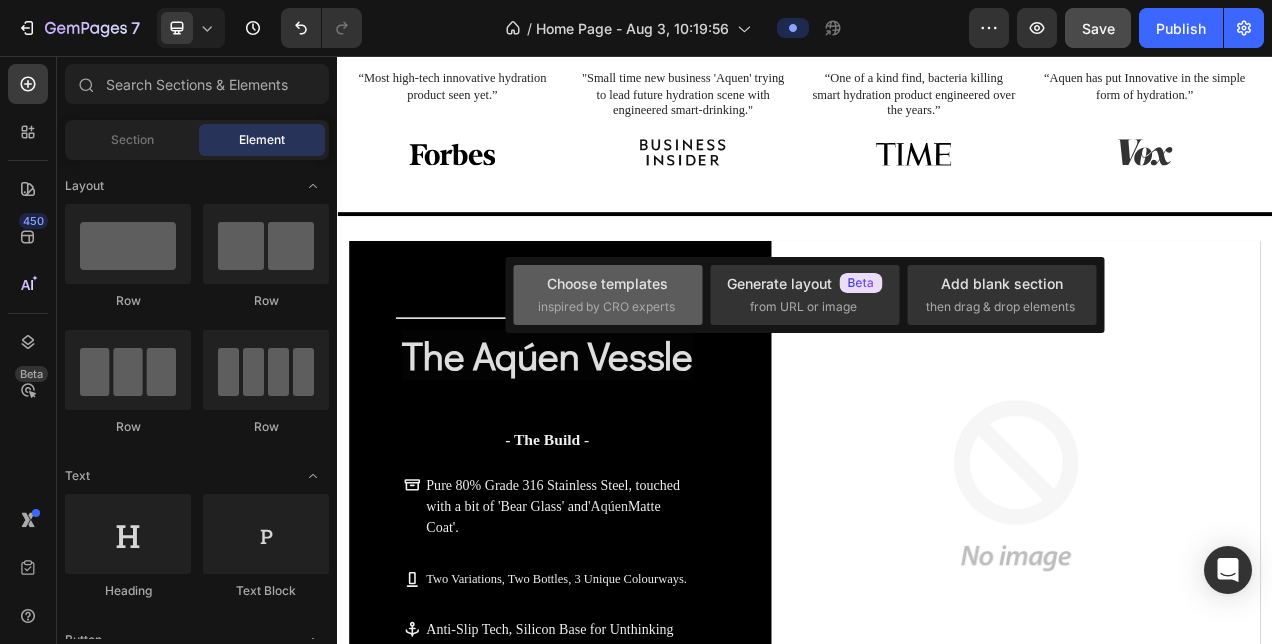 click on "Choose templates" at bounding box center [607, 283] 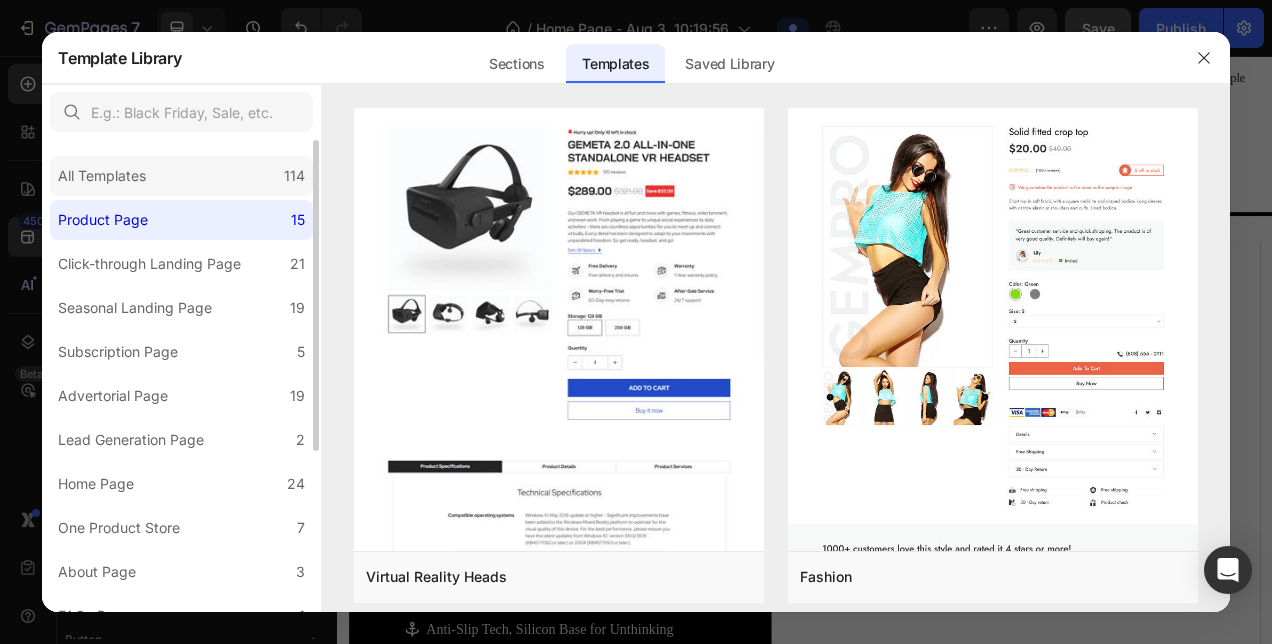 click on "All Templates 114" 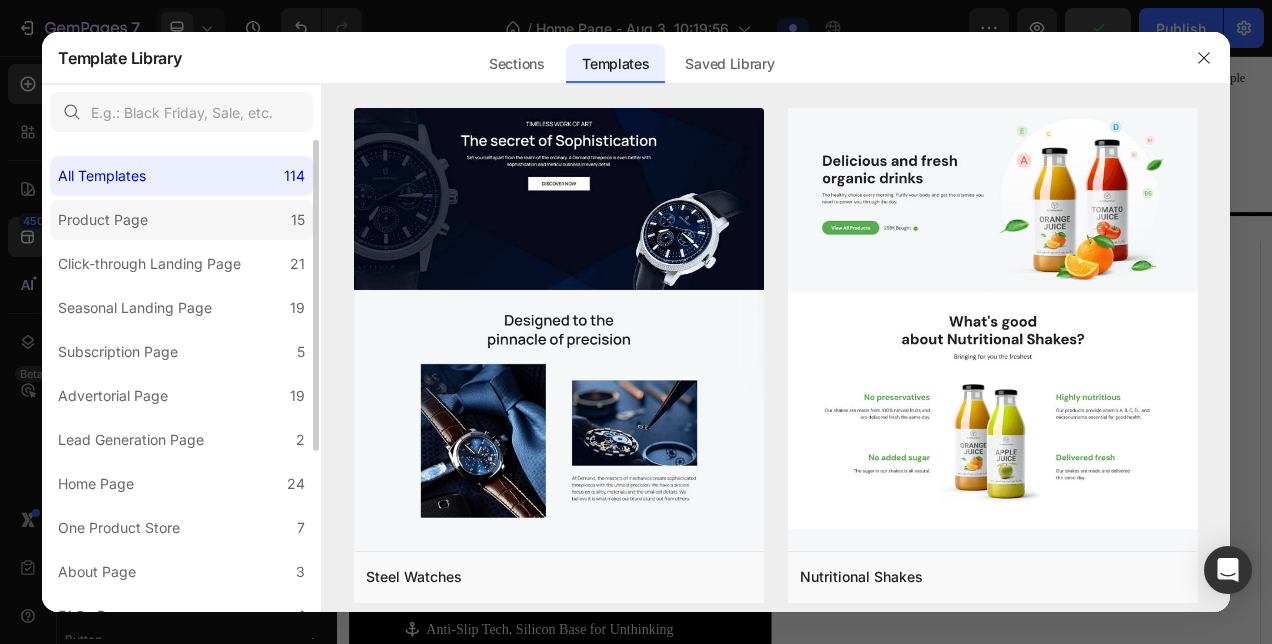 click on "Product Page 15" 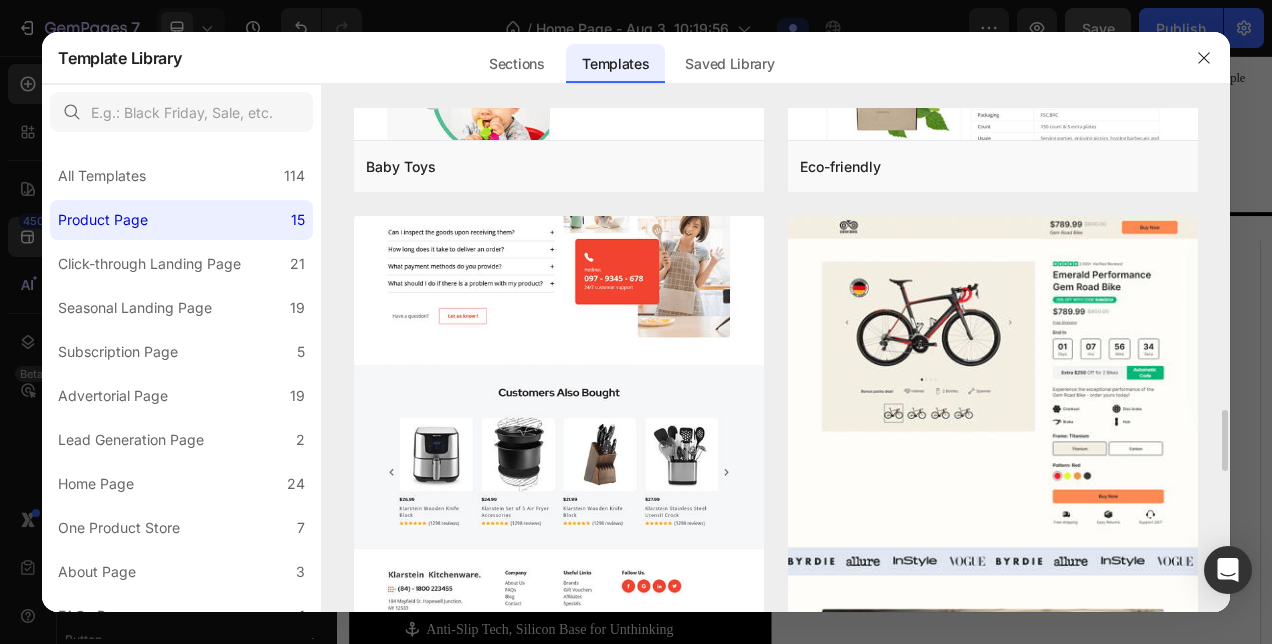 scroll, scrollTop: 2484, scrollLeft: 0, axis: vertical 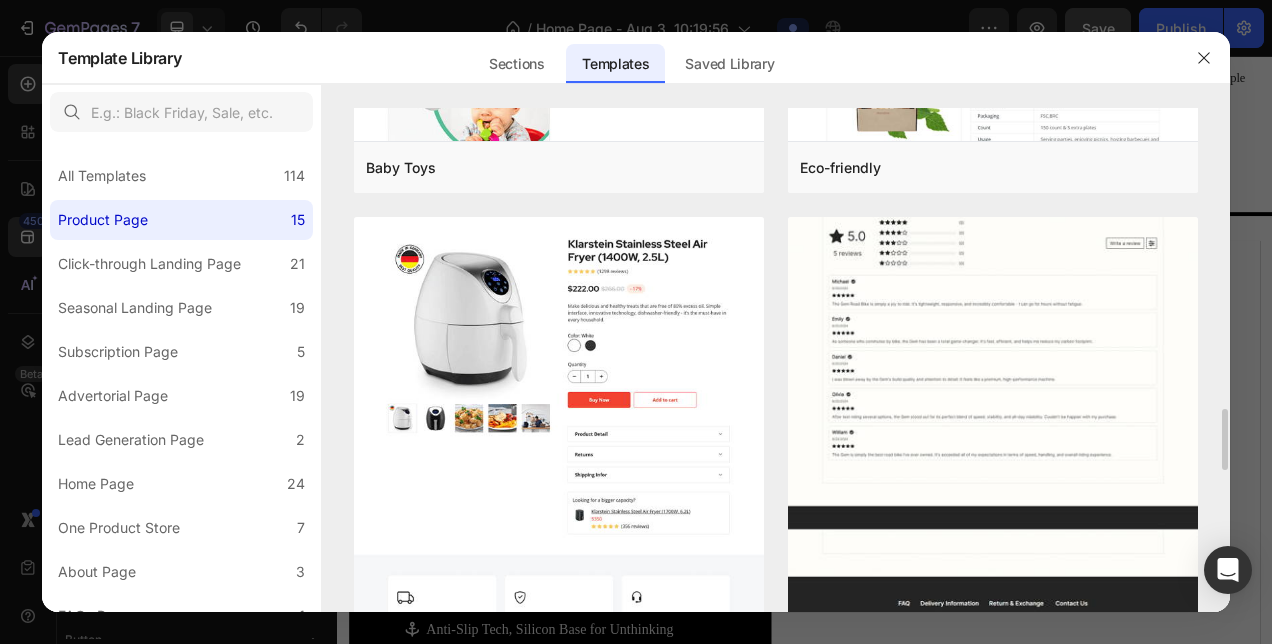 click at bounding box center [993, -782] 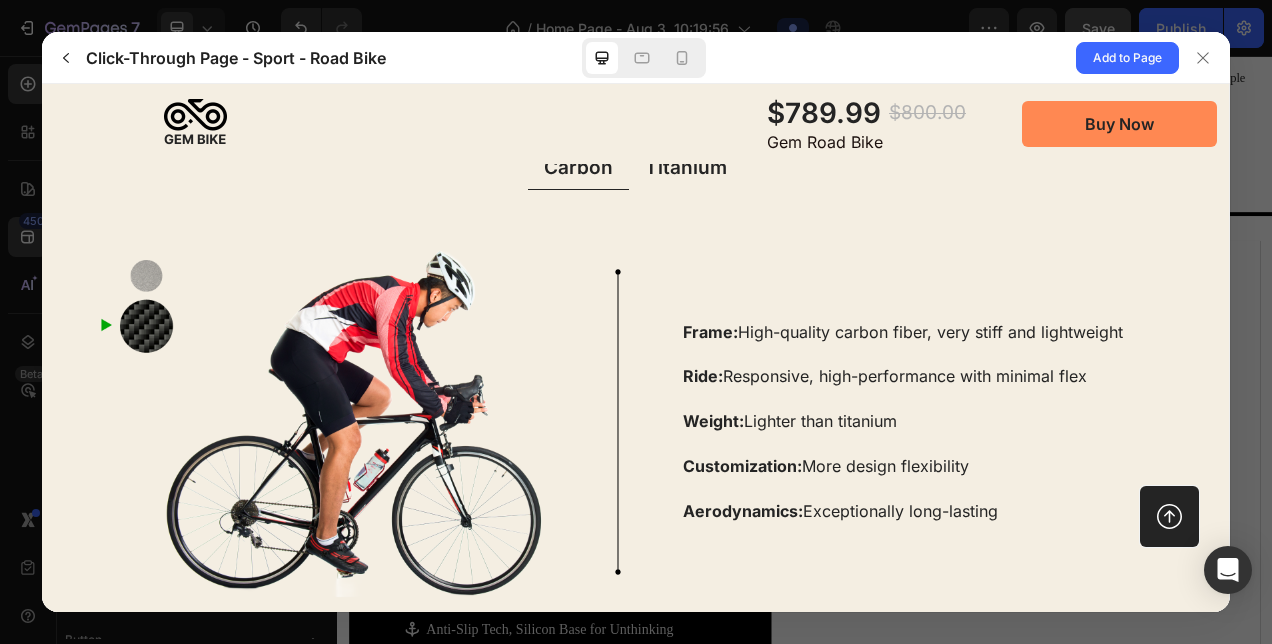 scroll, scrollTop: 2836, scrollLeft: 0, axis: vertical 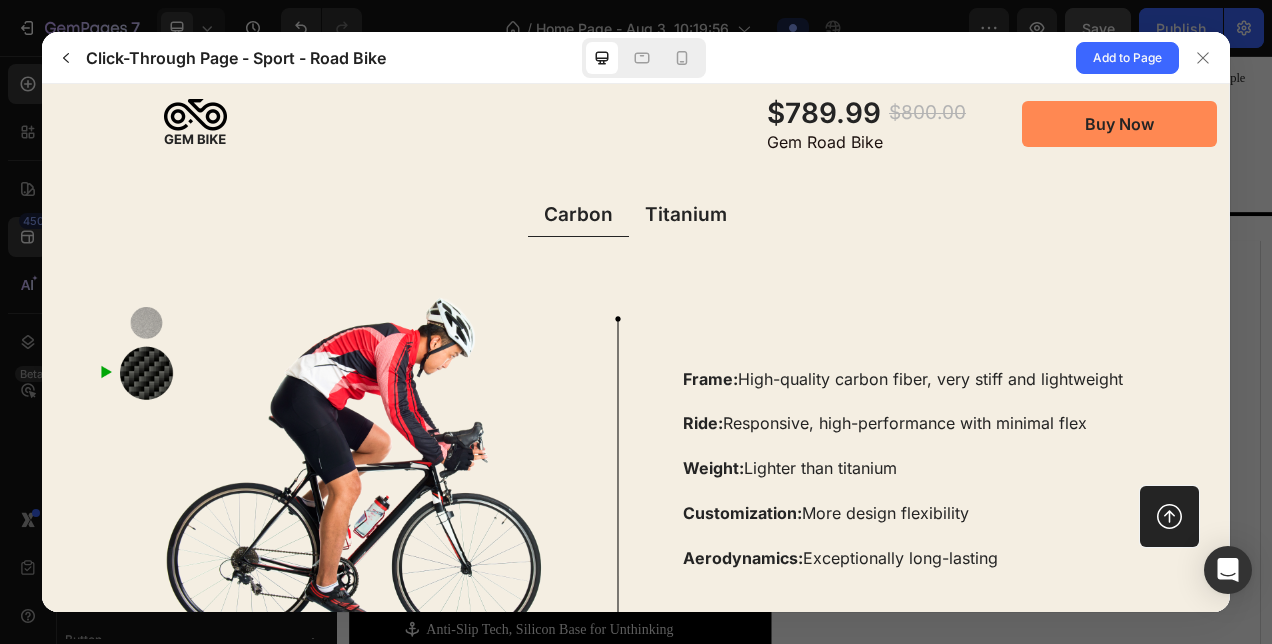 click at bounding box center (346, 469) 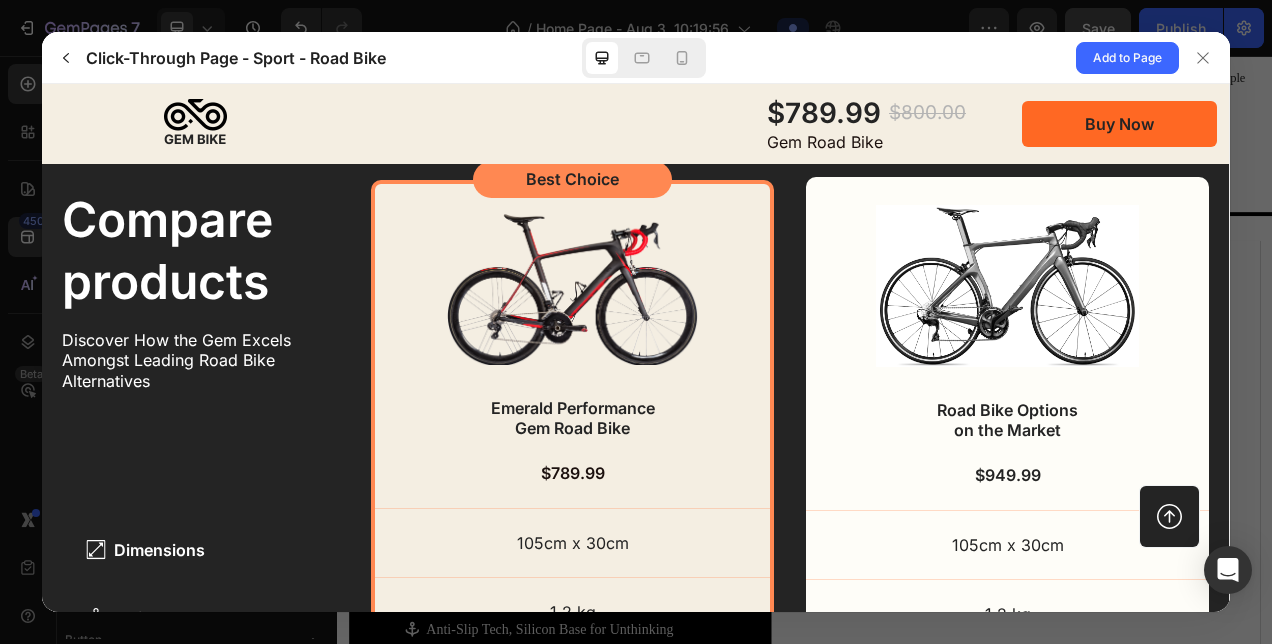 scroll, scrollTop: 5549, scrollLeft: 0, axis: vertical 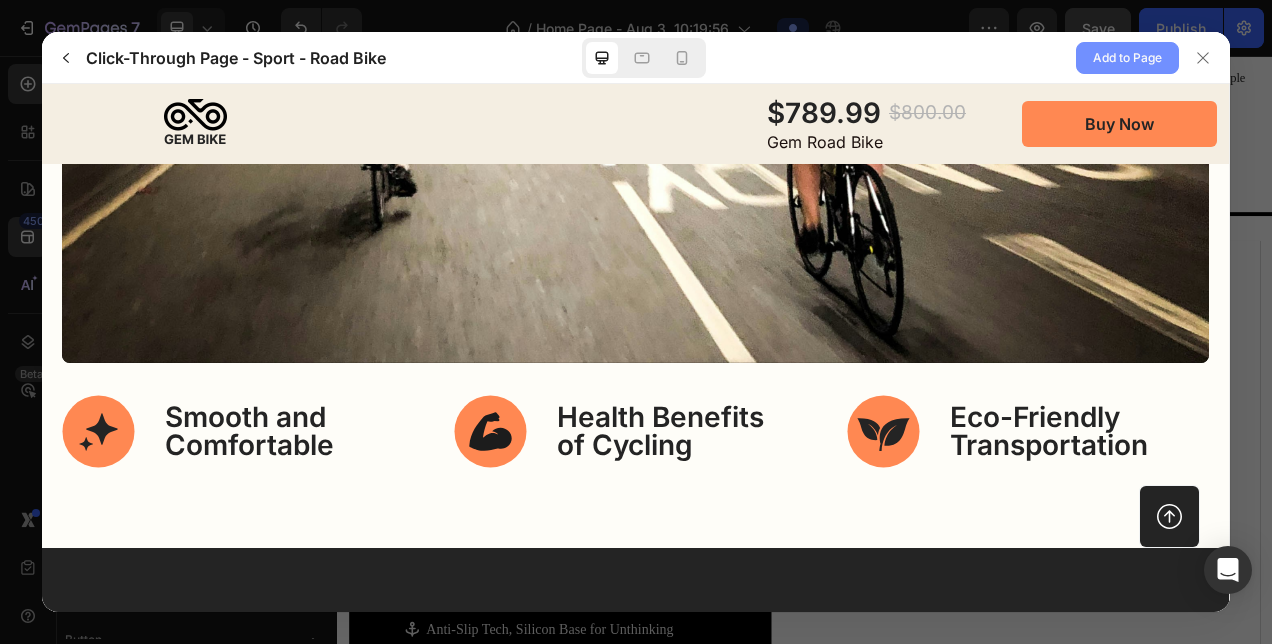 click on "Add to Page" 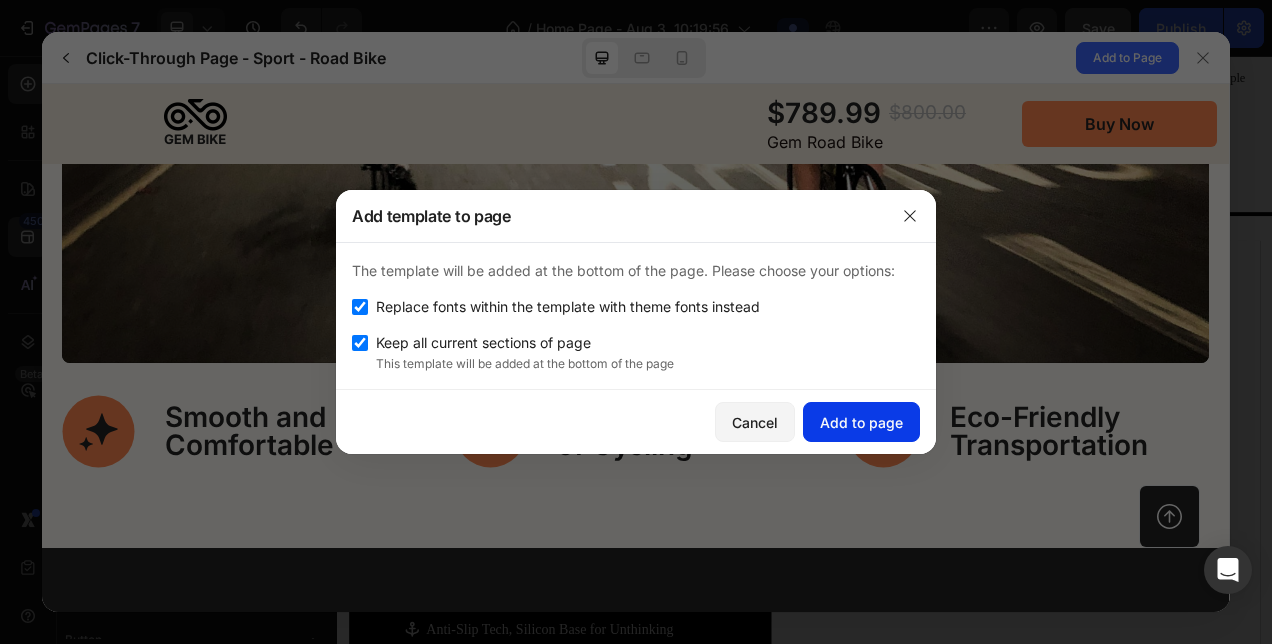 click on "Add to page" at bounding box center (861, 422) 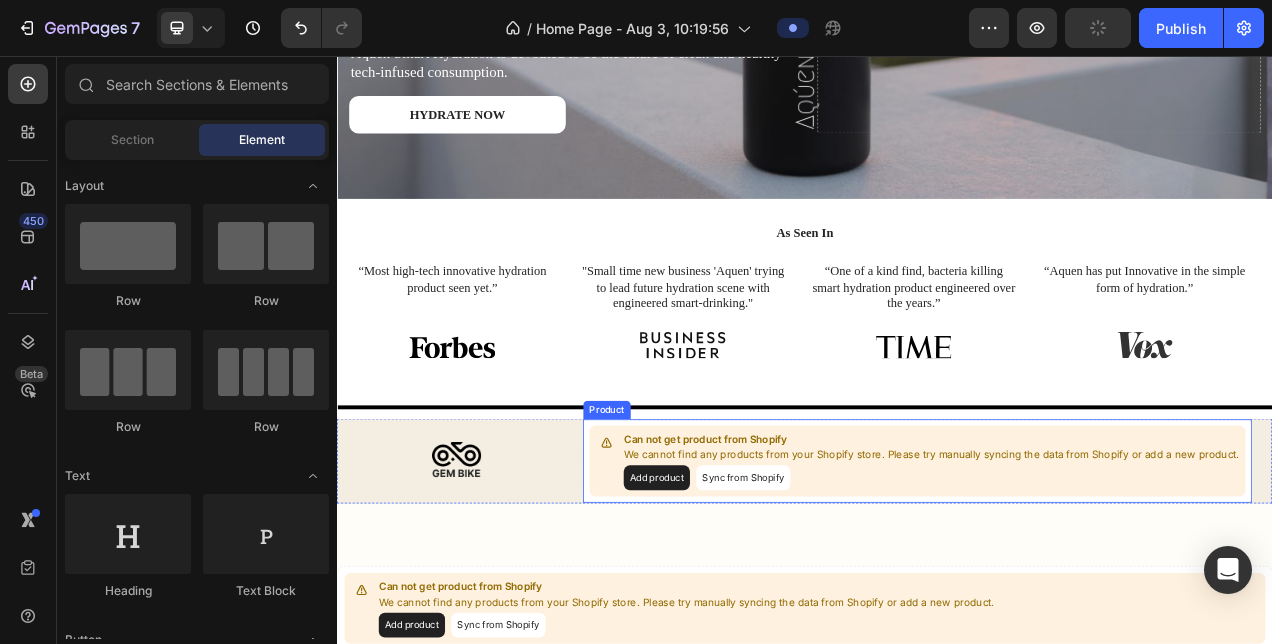 scroll, scrollTop: 706, scrollLeft: 0, axis: vertical 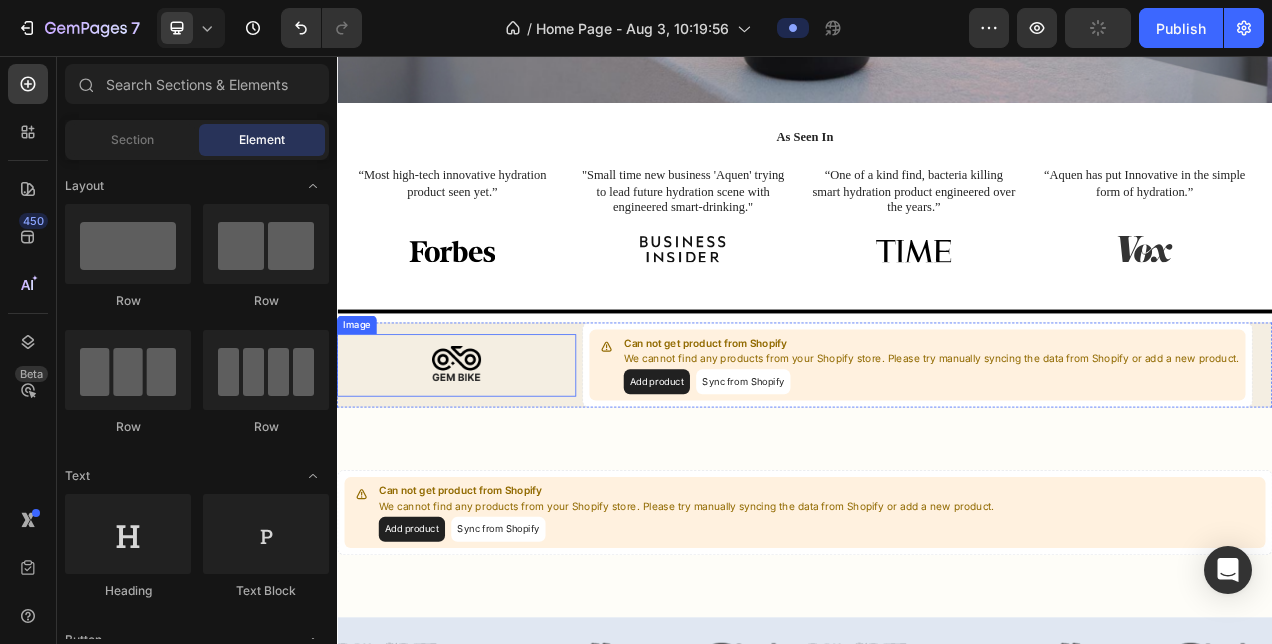click at bounding box center (490, 453) 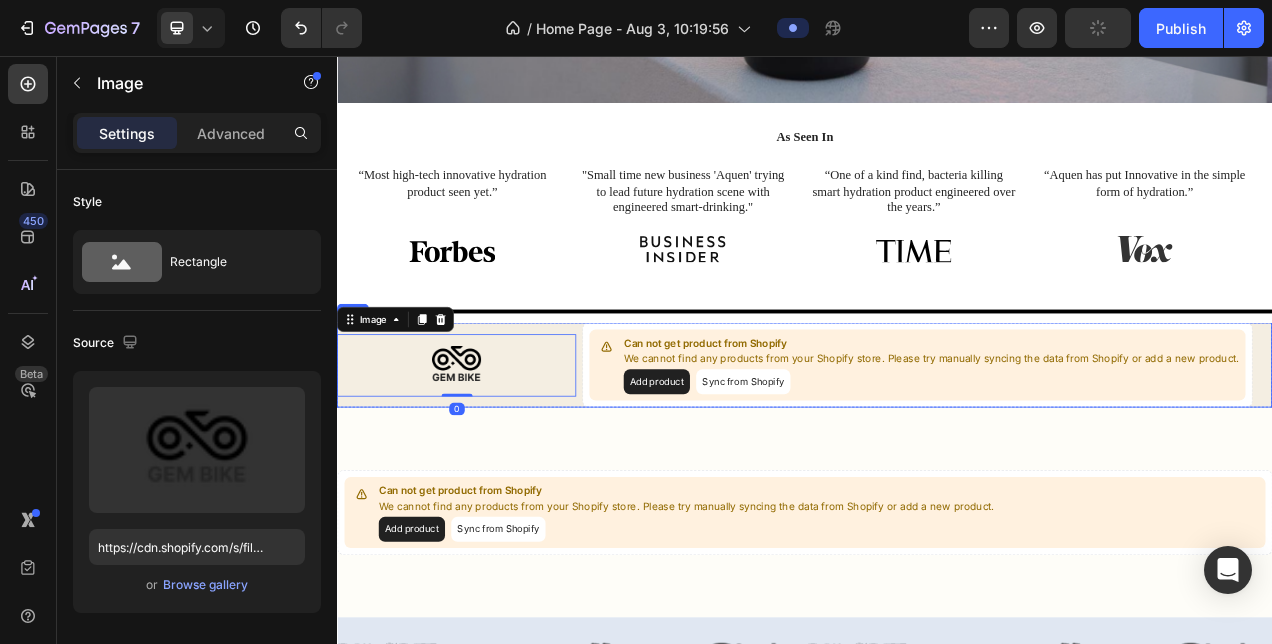 click on "Image   0" at bounding box center (490, 452) 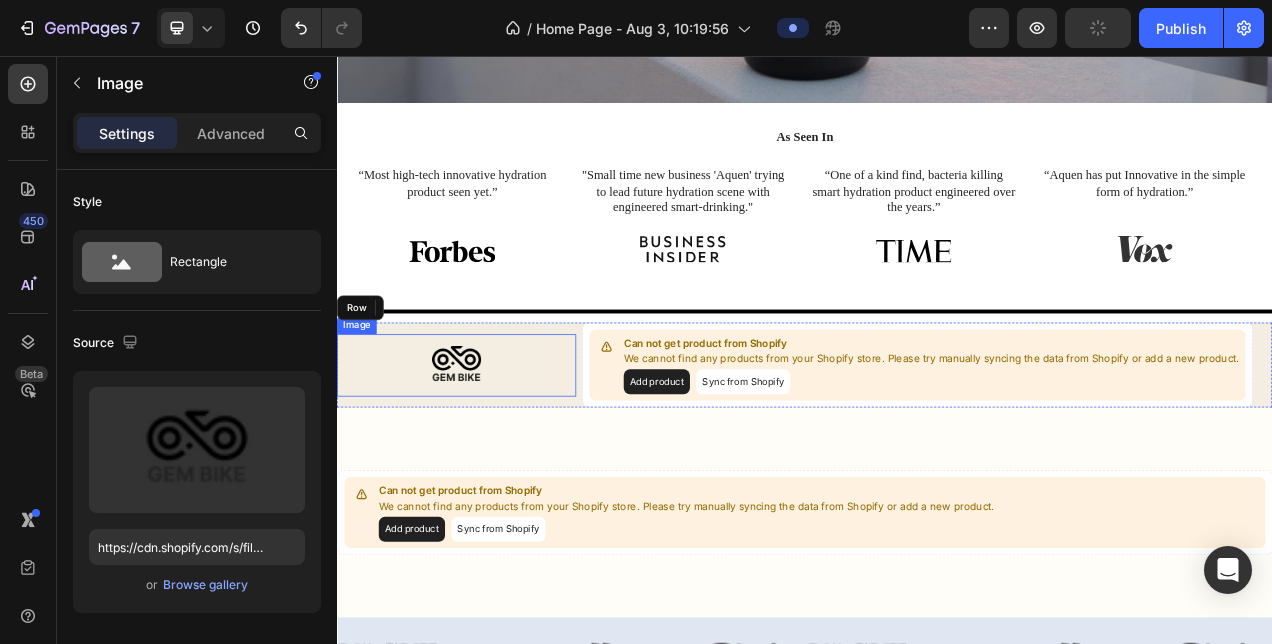 click at bounding box center [490, 453] 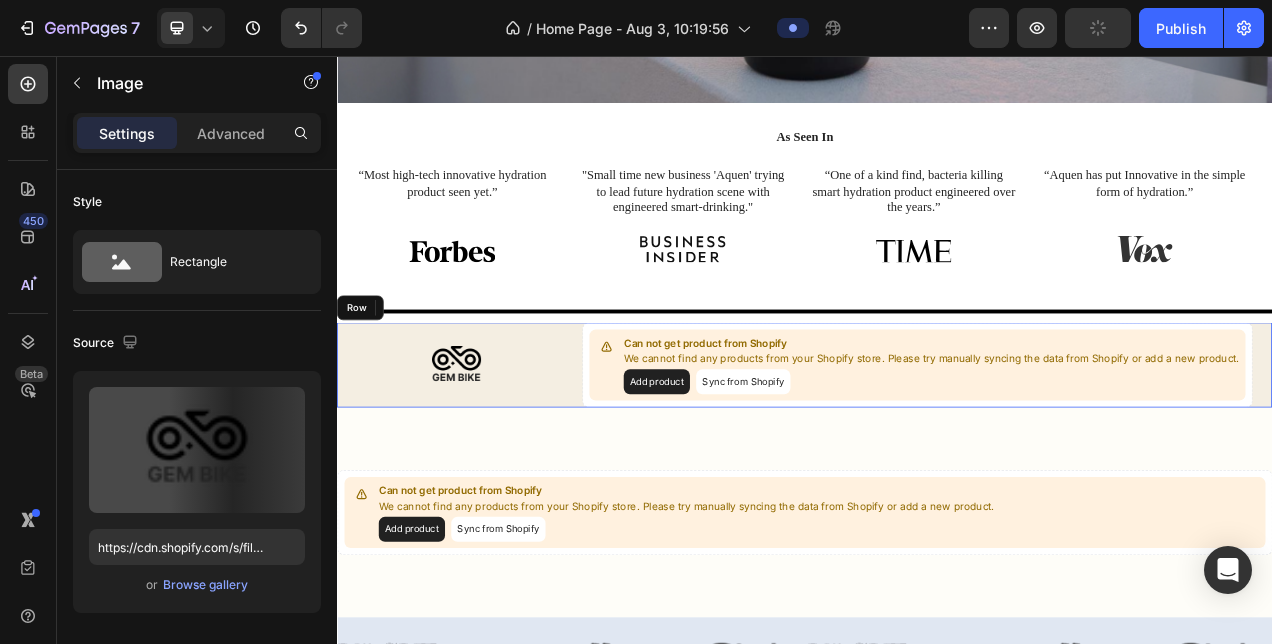 click on "Image   0" at bounding box center (490, 452) 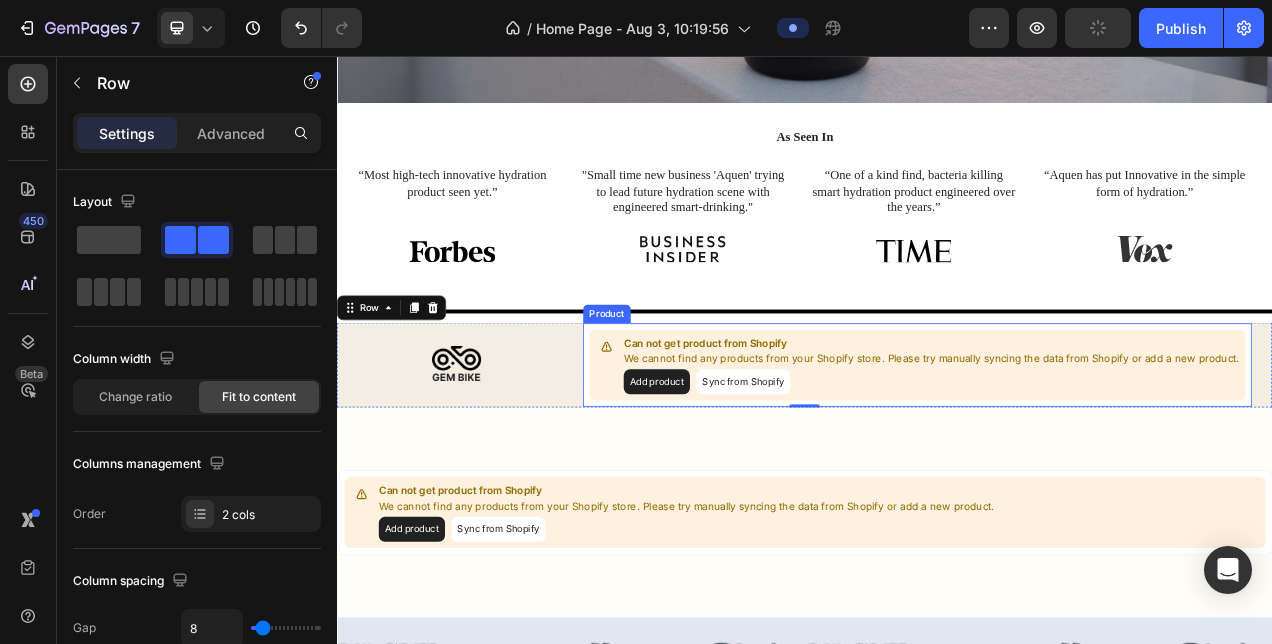 scroll, scrollTop: 730, scrollLeft: 0, axis: vertical 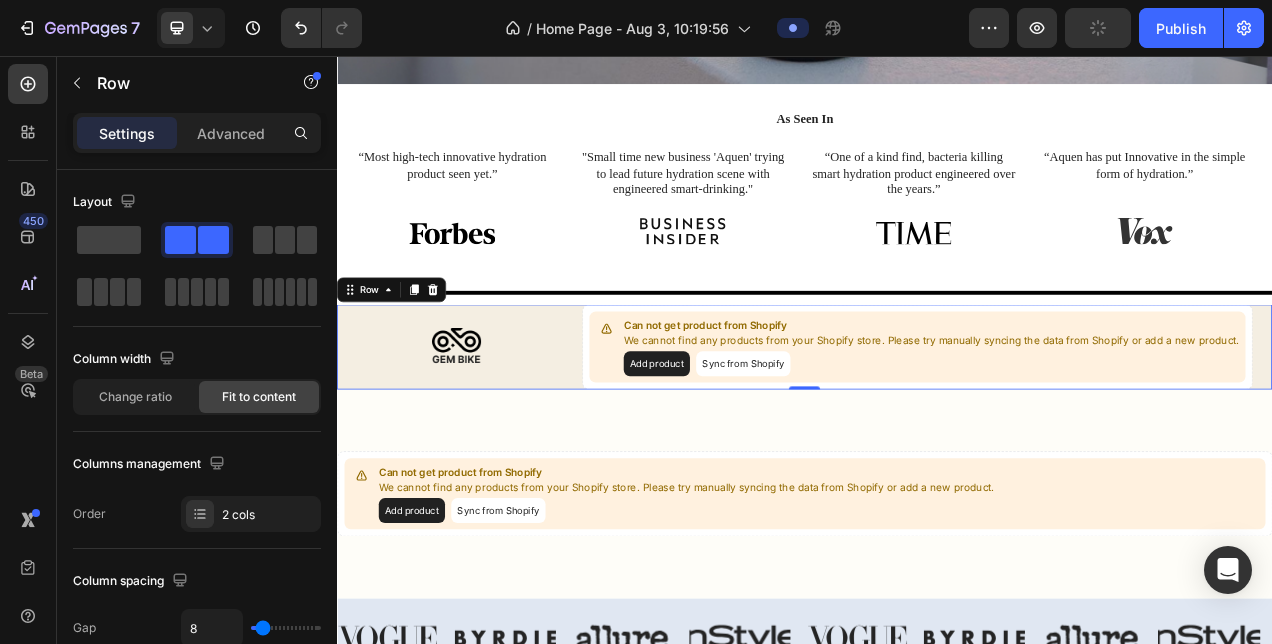 click on "Image" at bounding box center [490, 428] 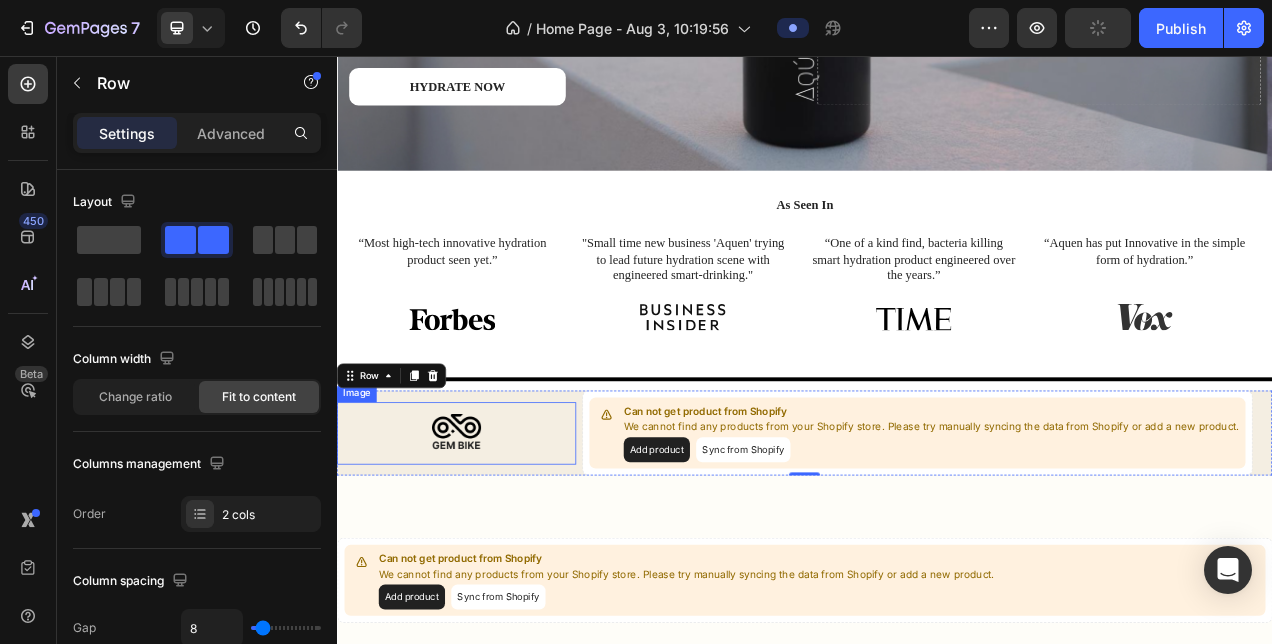 scroll, scrollTop: 752, scrollLeft: 0, axis: vertical 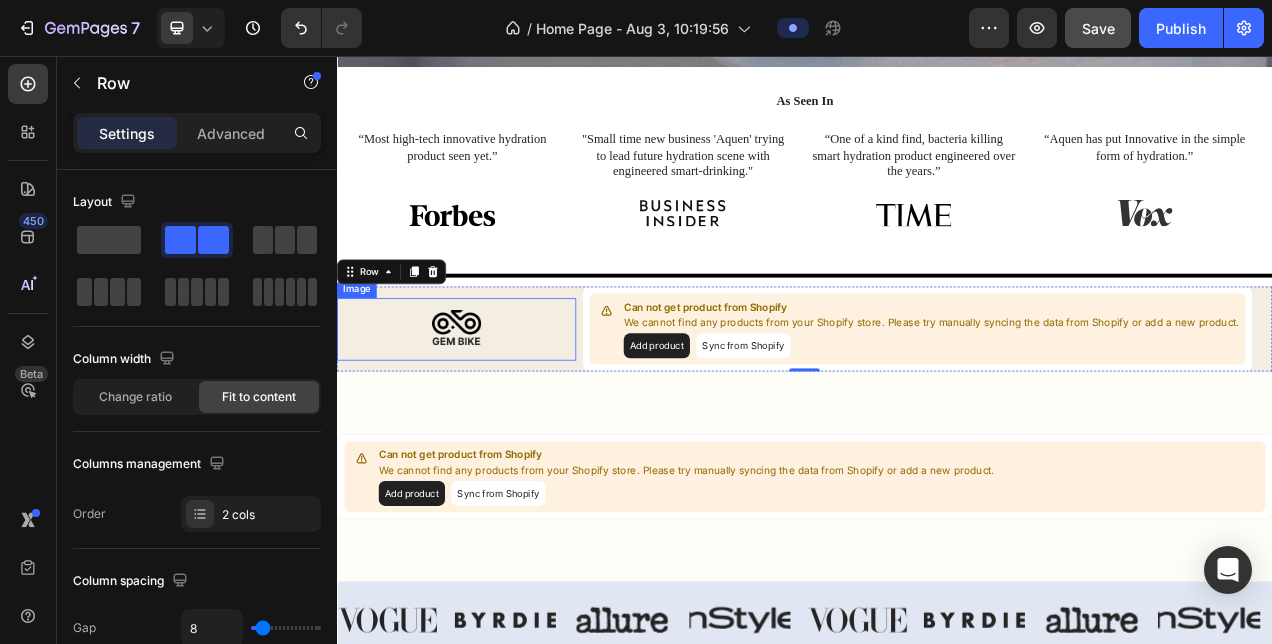 click at bounding box center [490, 407] 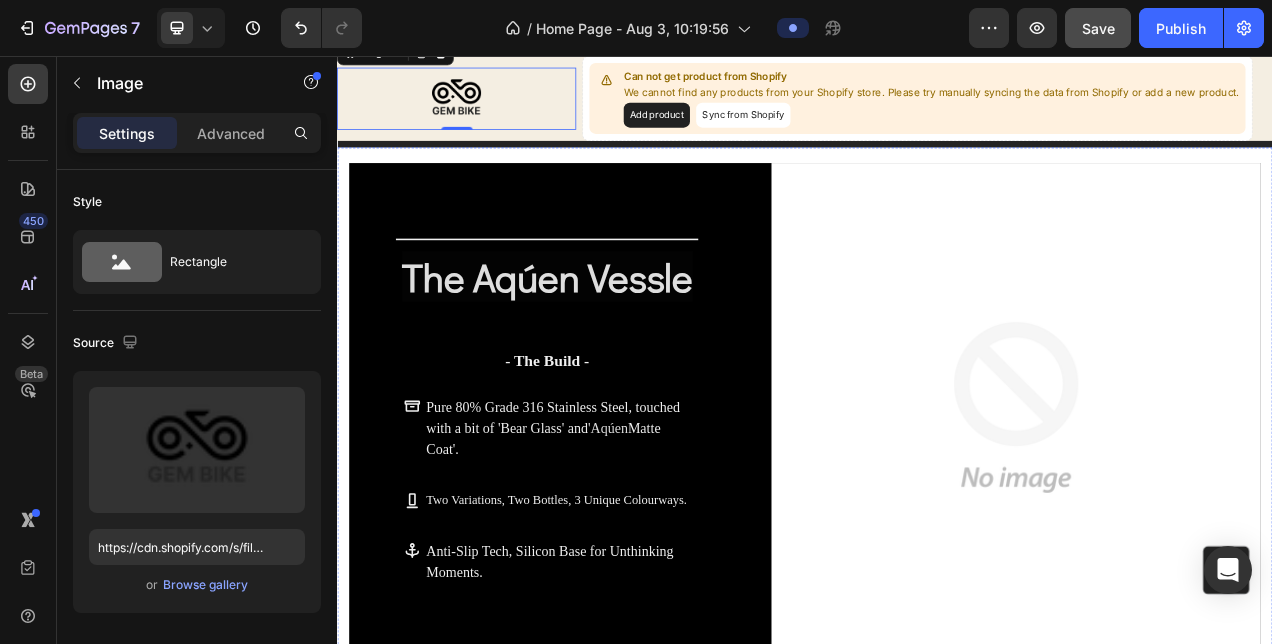 scroll, scrollTop: 9258, scrollLeft: 0, axis: vertical 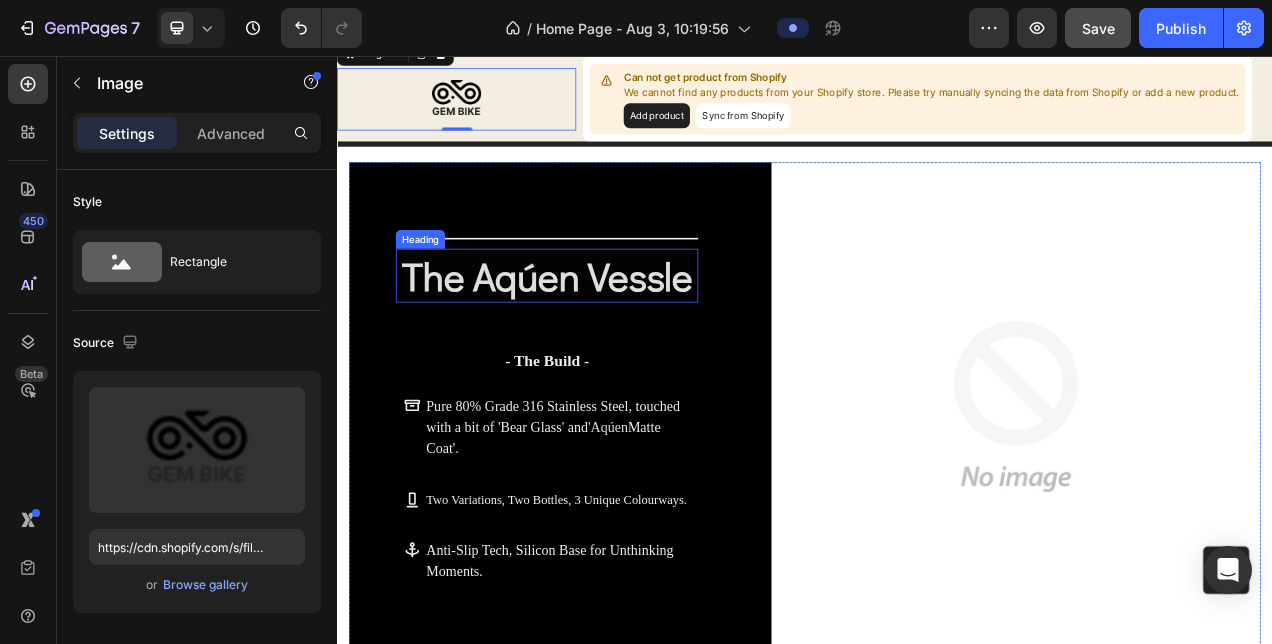click on "The Aqúen Vessle" at bounding box center (606, 337) 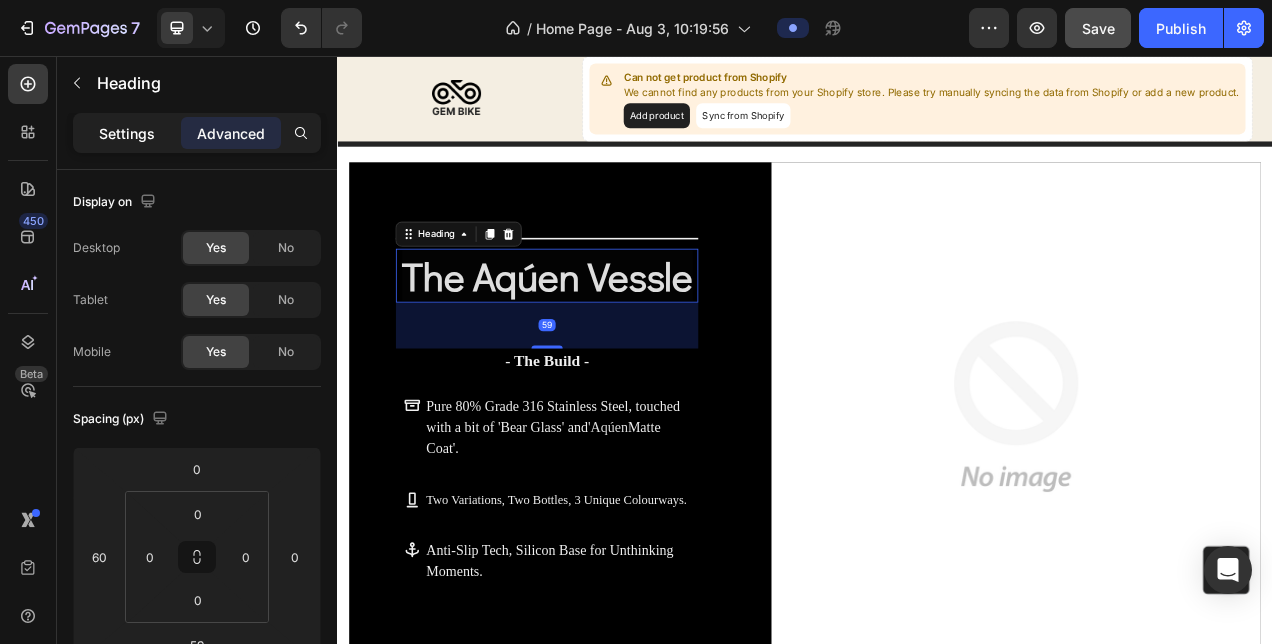 click on "Settings" 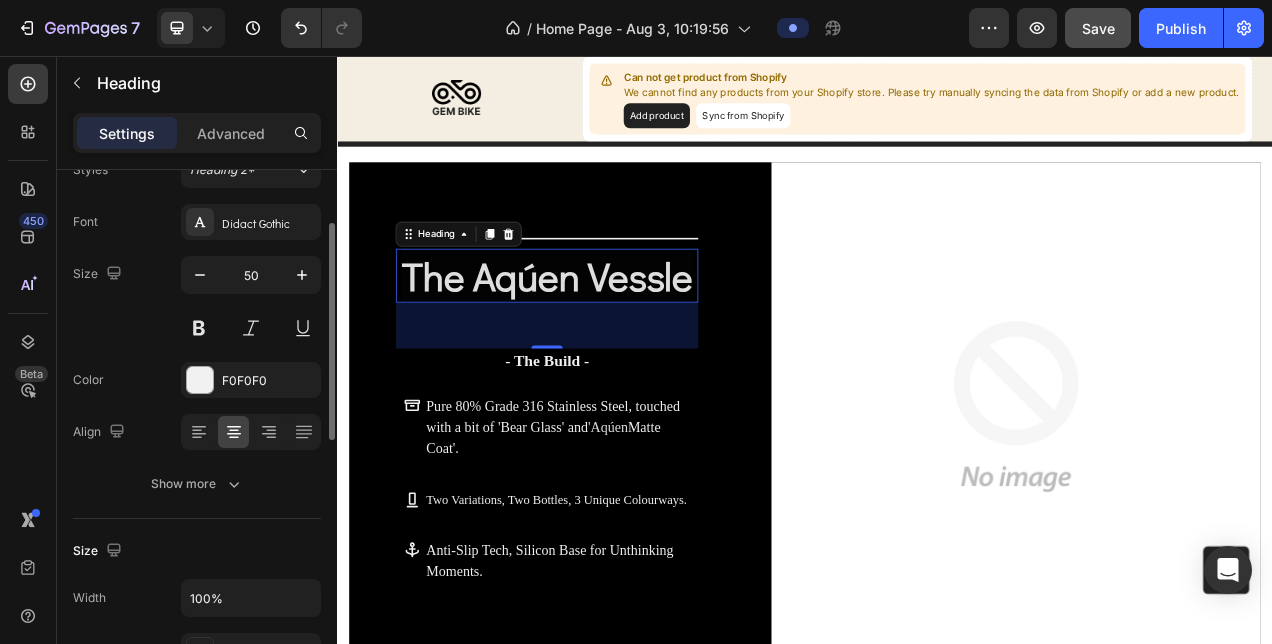scroll, scrollTop: 75, scrollLeft: 0, axis: vertical 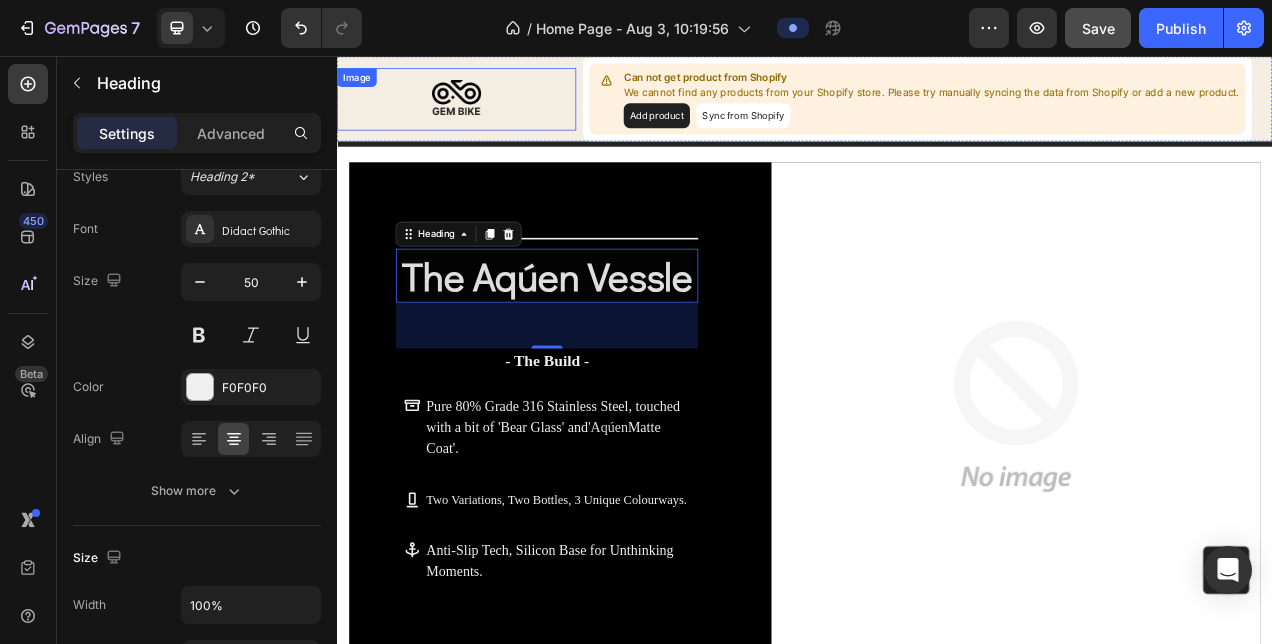 click at bounding box center [490, 111] 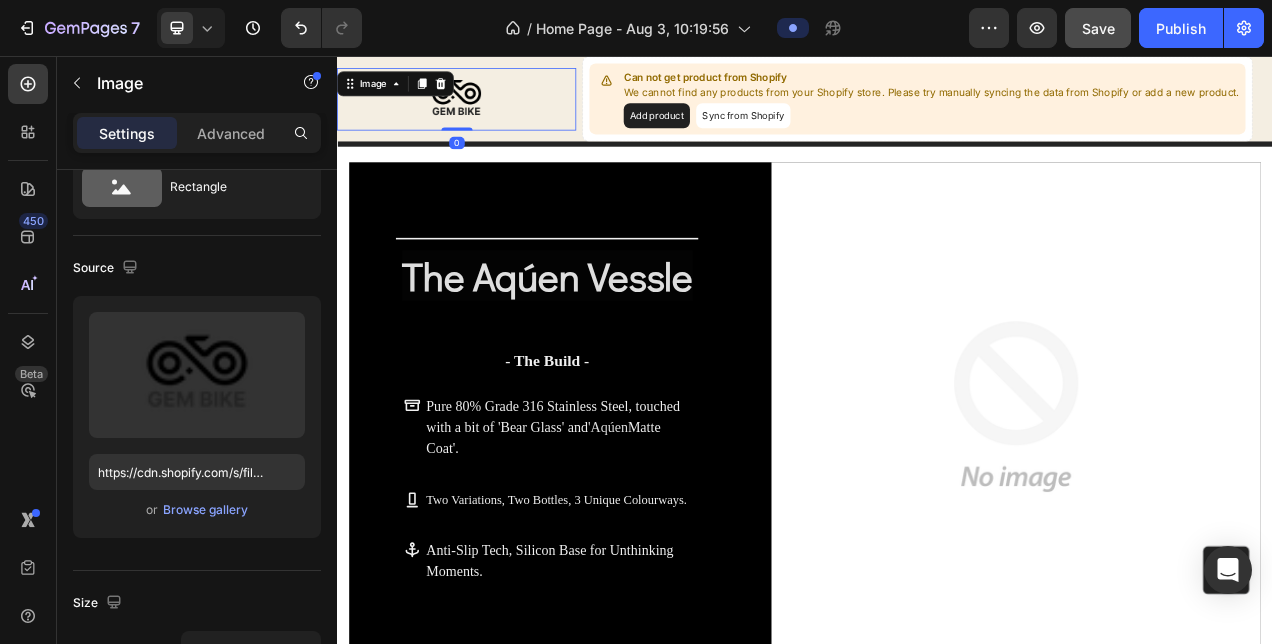 scroll, scrollTop: 0, scrollLeft: 0, axis: both 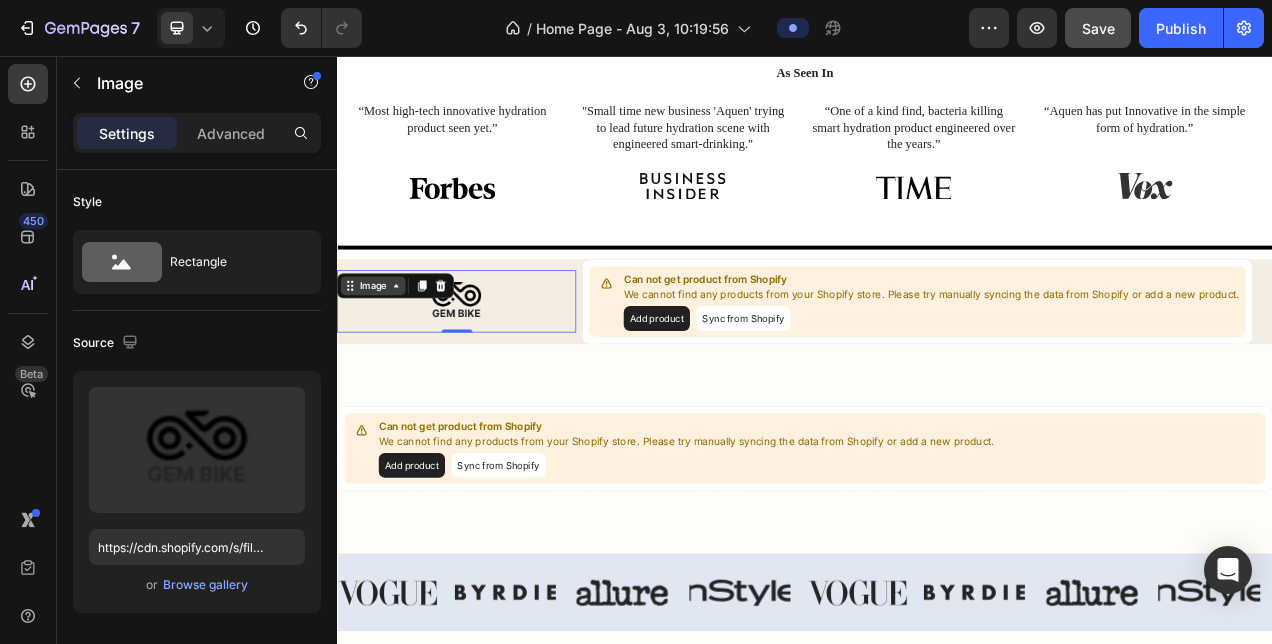 click on "Image" at bounding box center (383, 350) 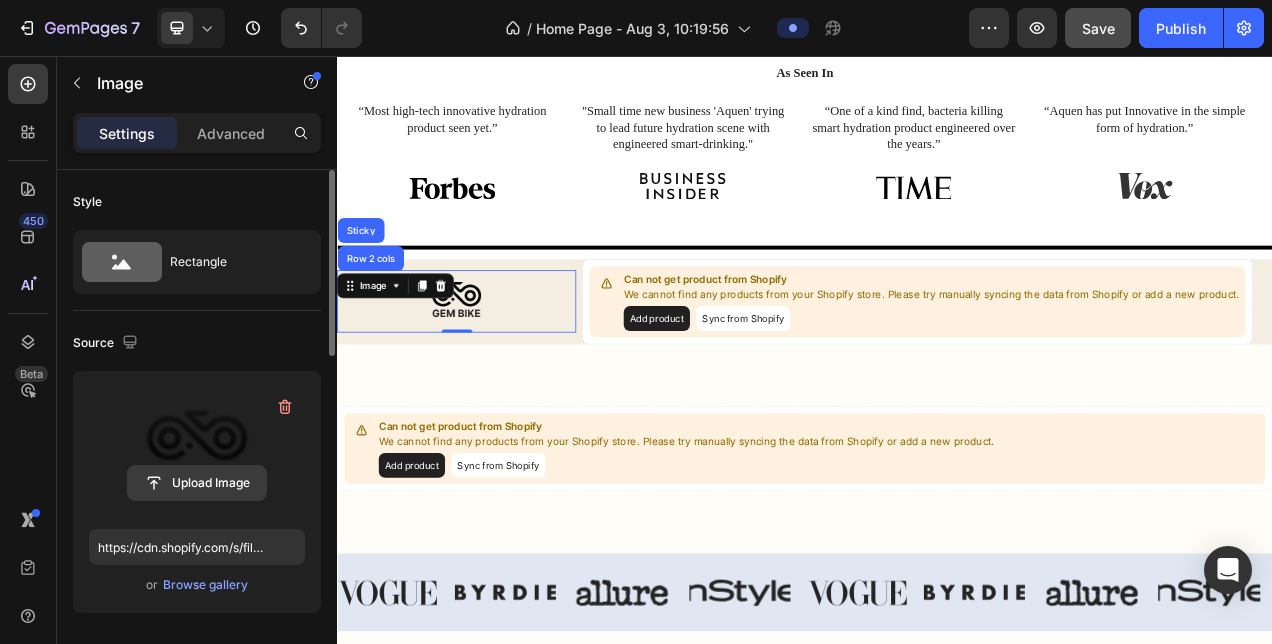 click 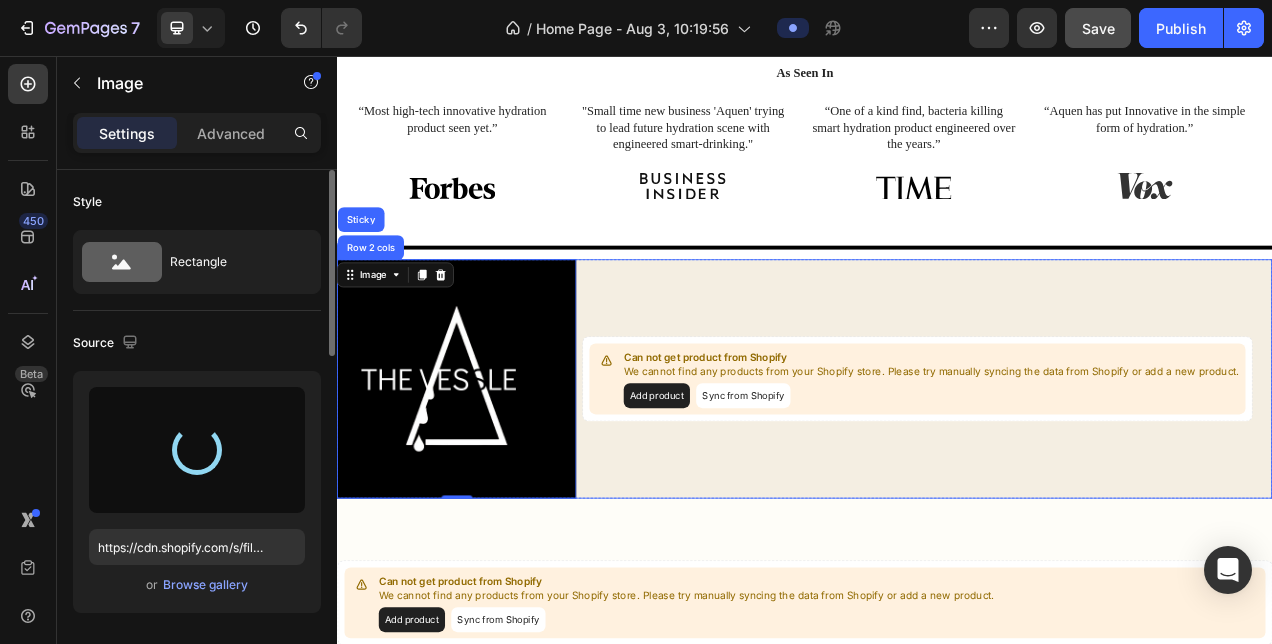 type on "https://cdn.shopify.com/s/files/1/0965/4327/7388/files/gempages_578274024027587088-ee301678-8621-44c6-b651-b976985f8936.png" 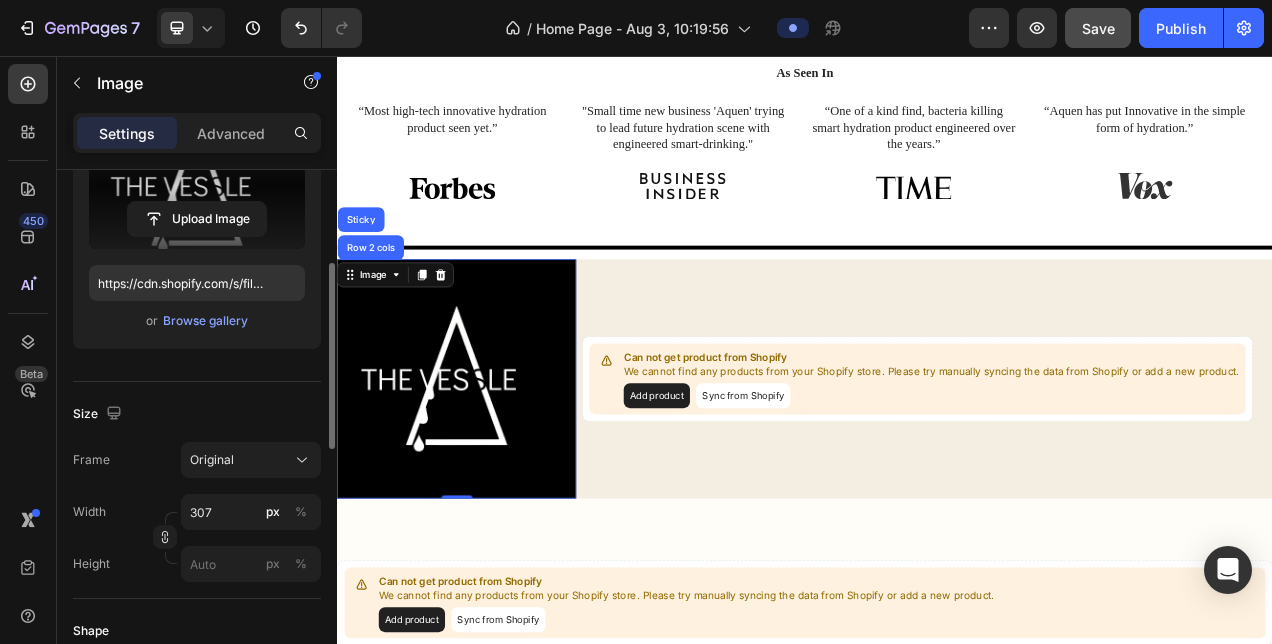 scroll, scrollTop: 268, scrollLeft: 0, axis: vertical 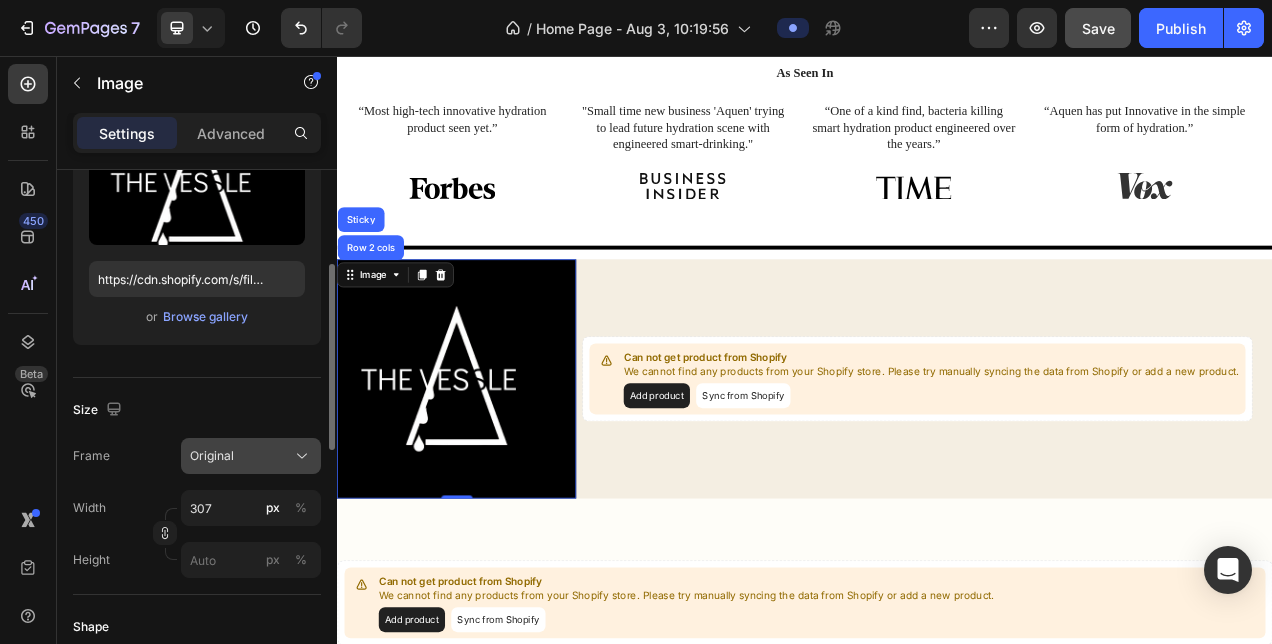 click on "Original" at bounding box center [251, 456] 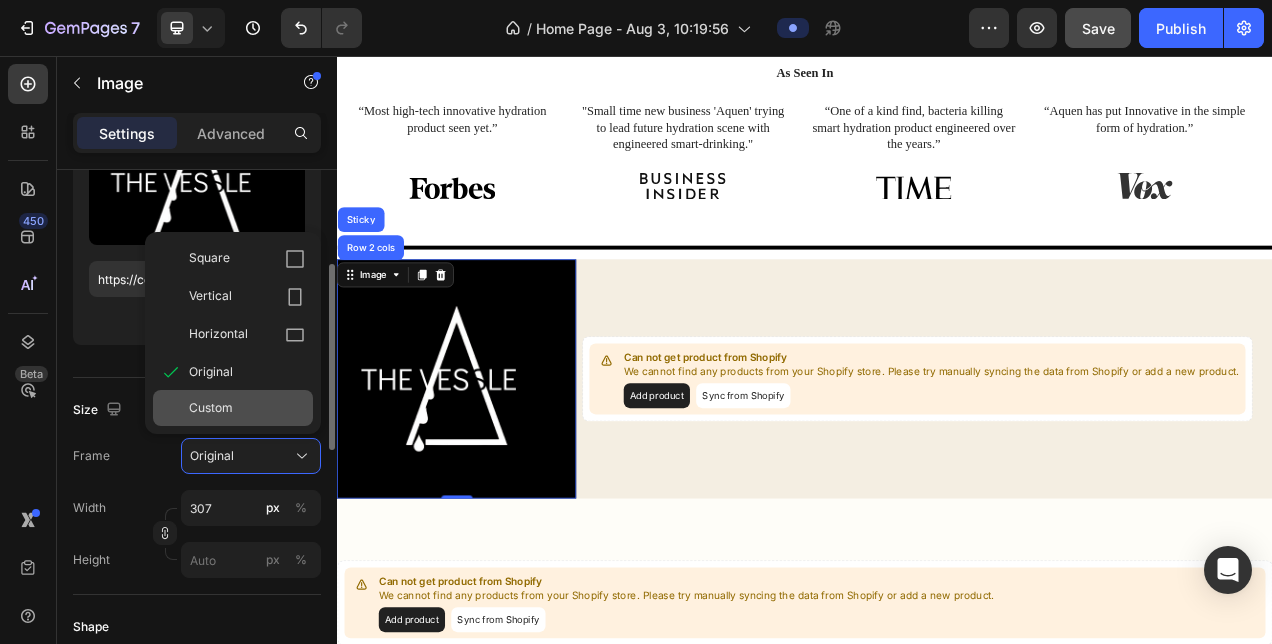 click on "Custom" at bounding box center (247, 408) 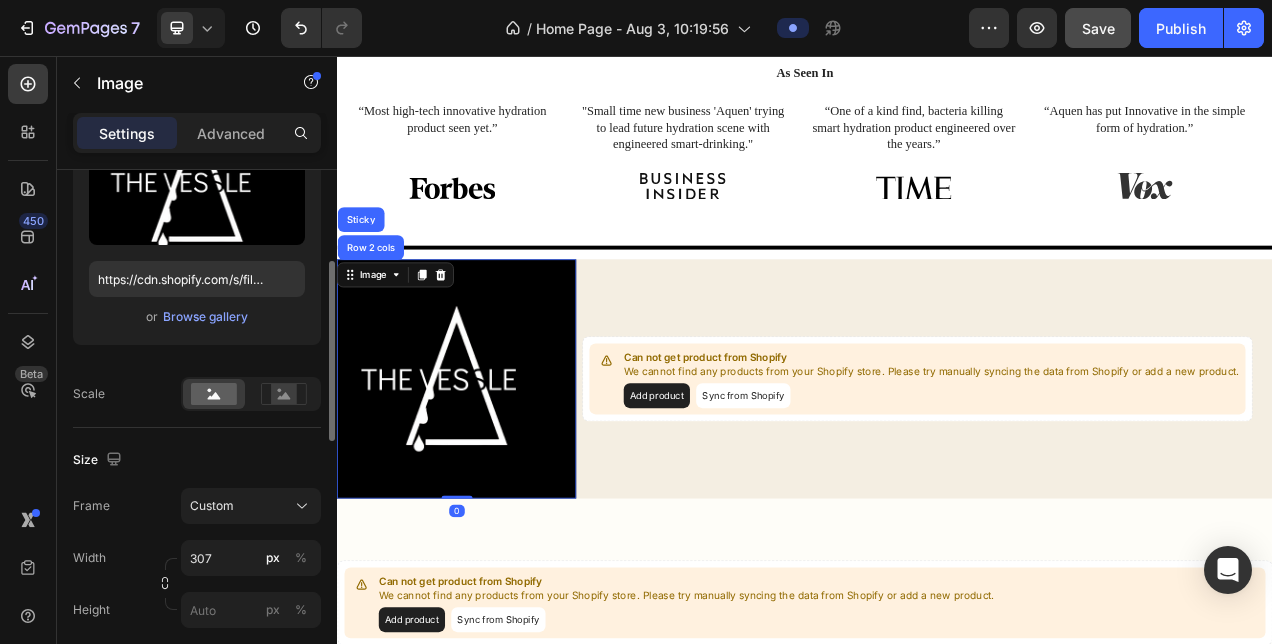 drag, startPoint x: 494, startPoint y: 618, endPoint x: 507, endPoint y: 531, distance: 87.965904 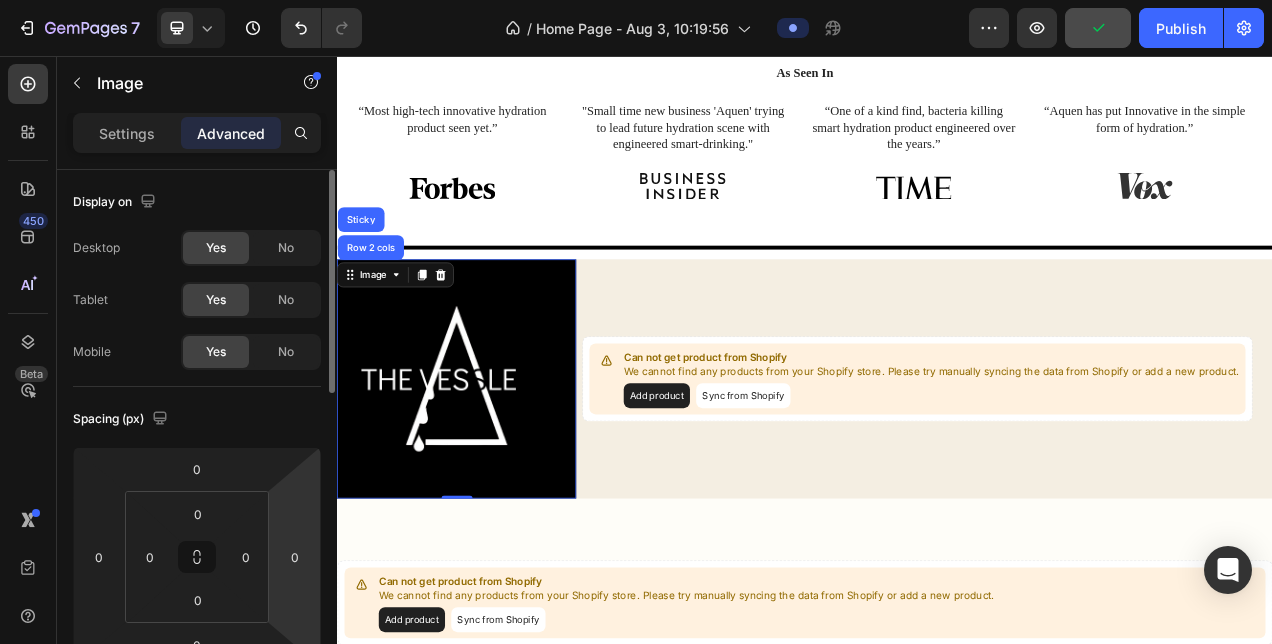 scroll, scrollTop: 50, scrollLeft: 0, axis: vertical 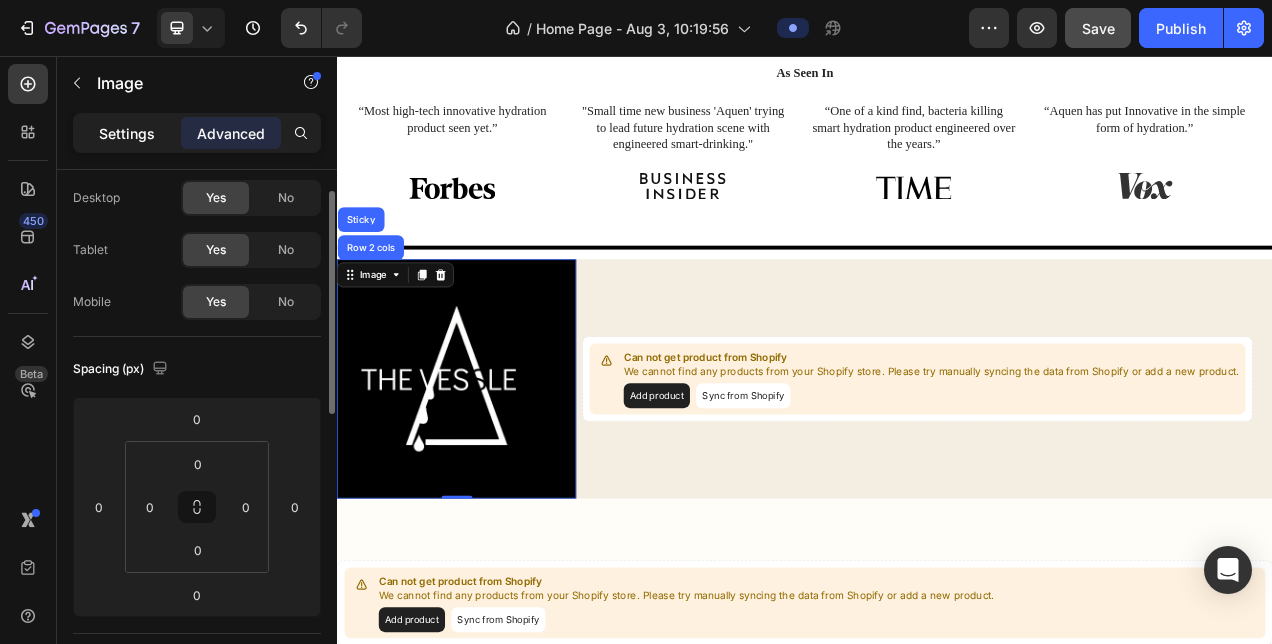 click on "Settings" 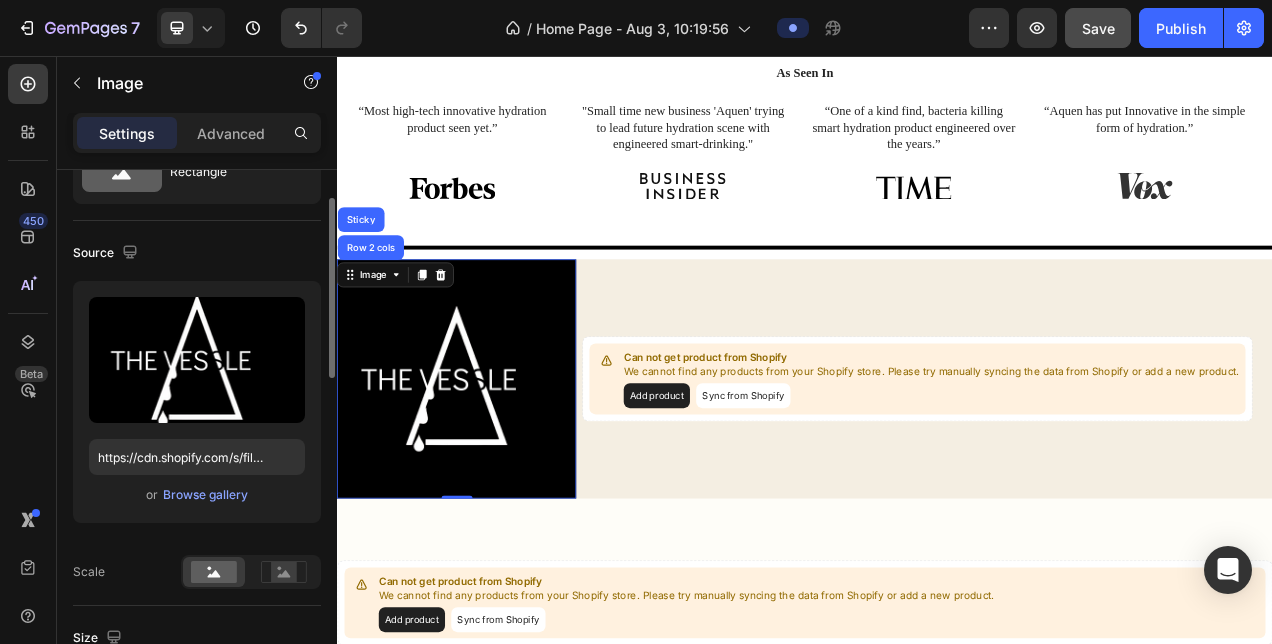 scroll, scrollTop: 78, scrollLeft: 0, axis: vertical 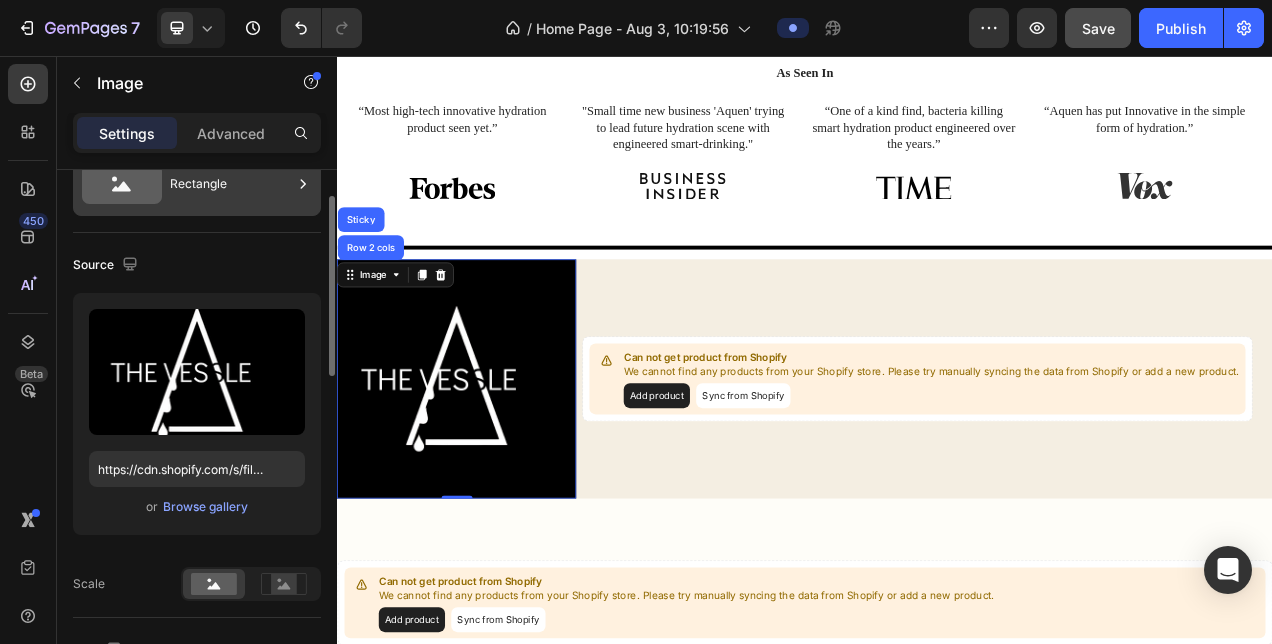 click on "Rectangle" at bounding box center (197, 184) 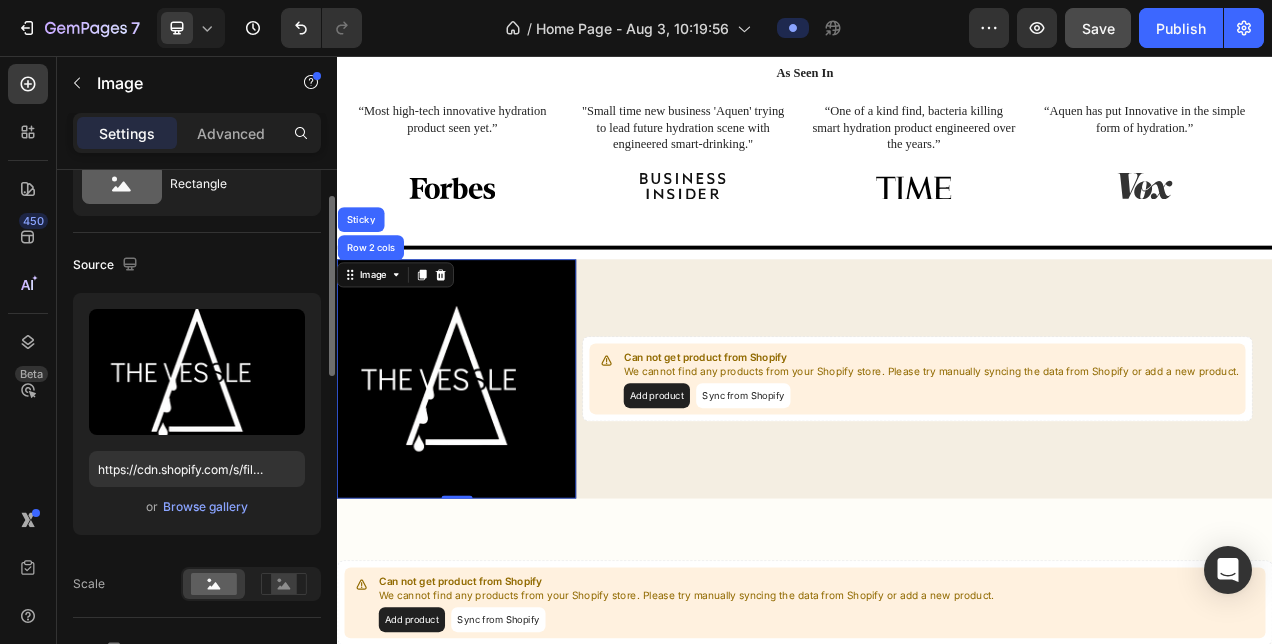 click on "Style Rectangle" 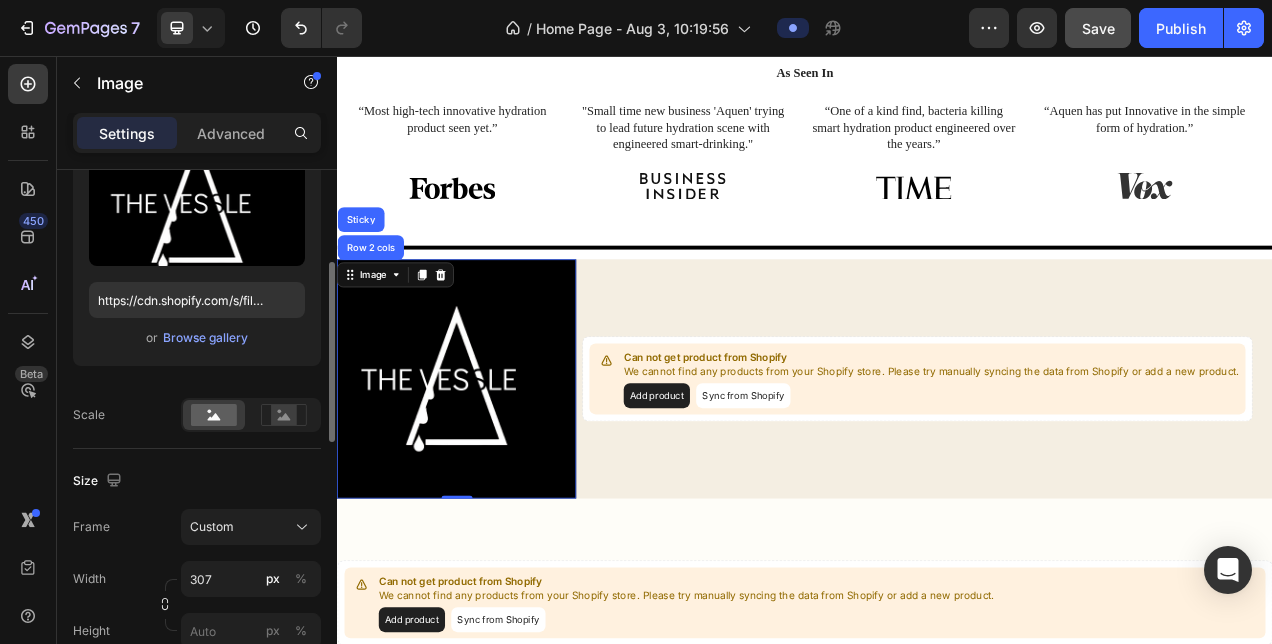 scroll, scrollTop: 253, scrollLeft: 0, axis: vertical 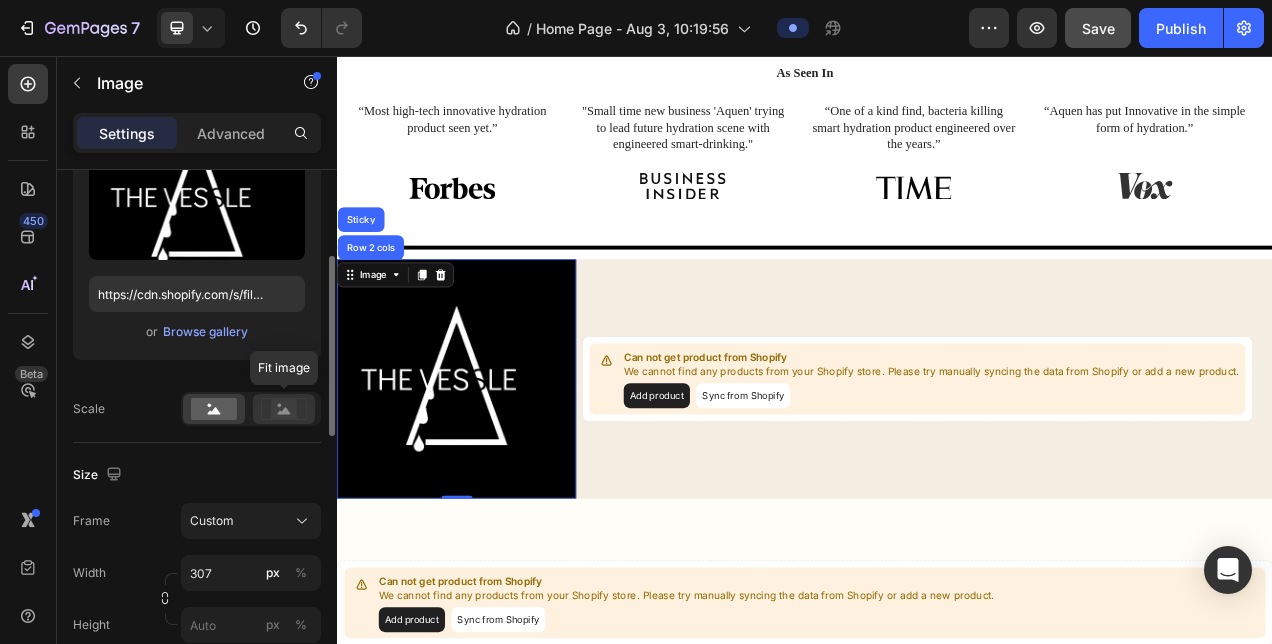 click 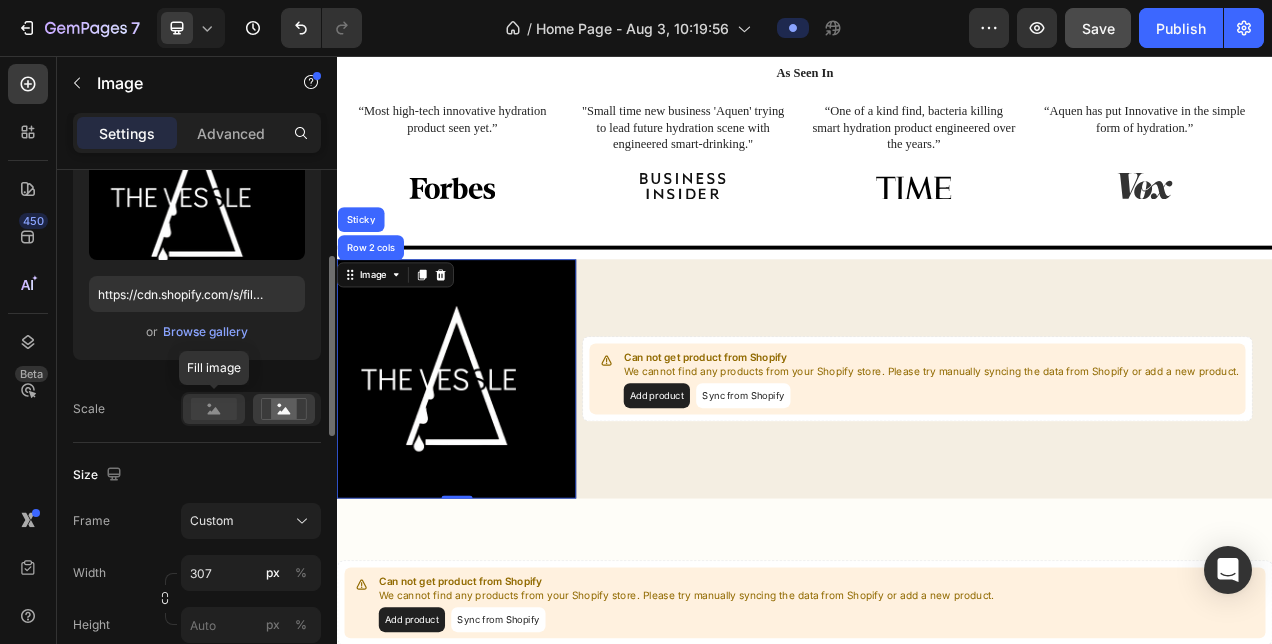 click 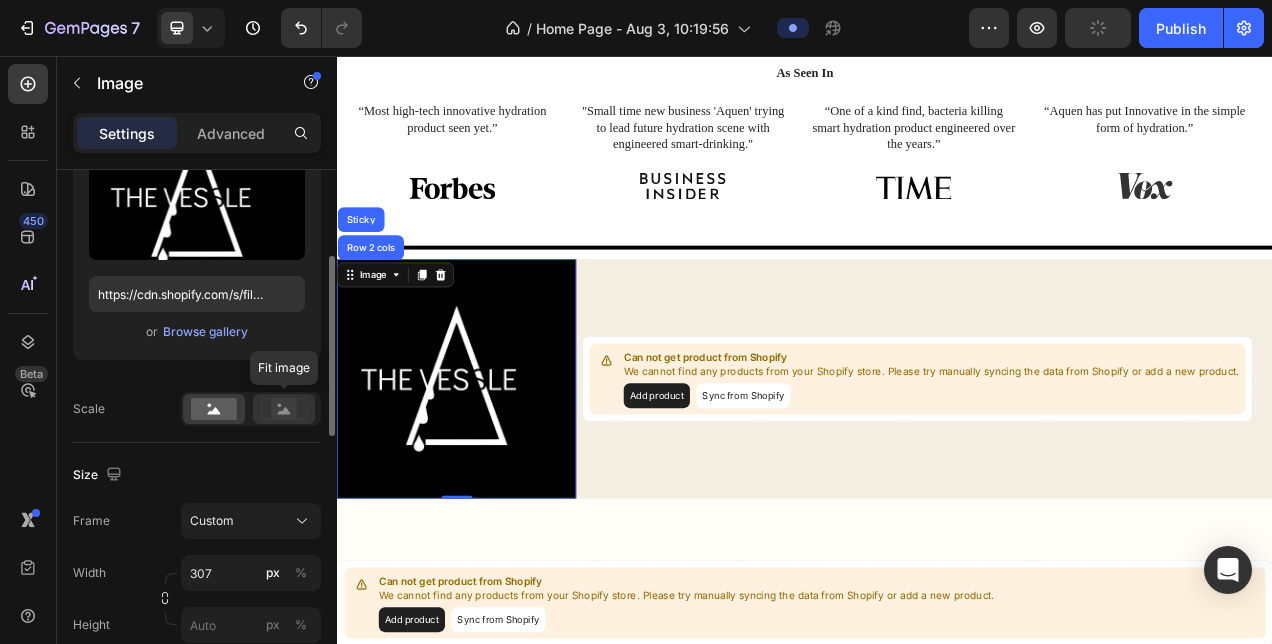 click 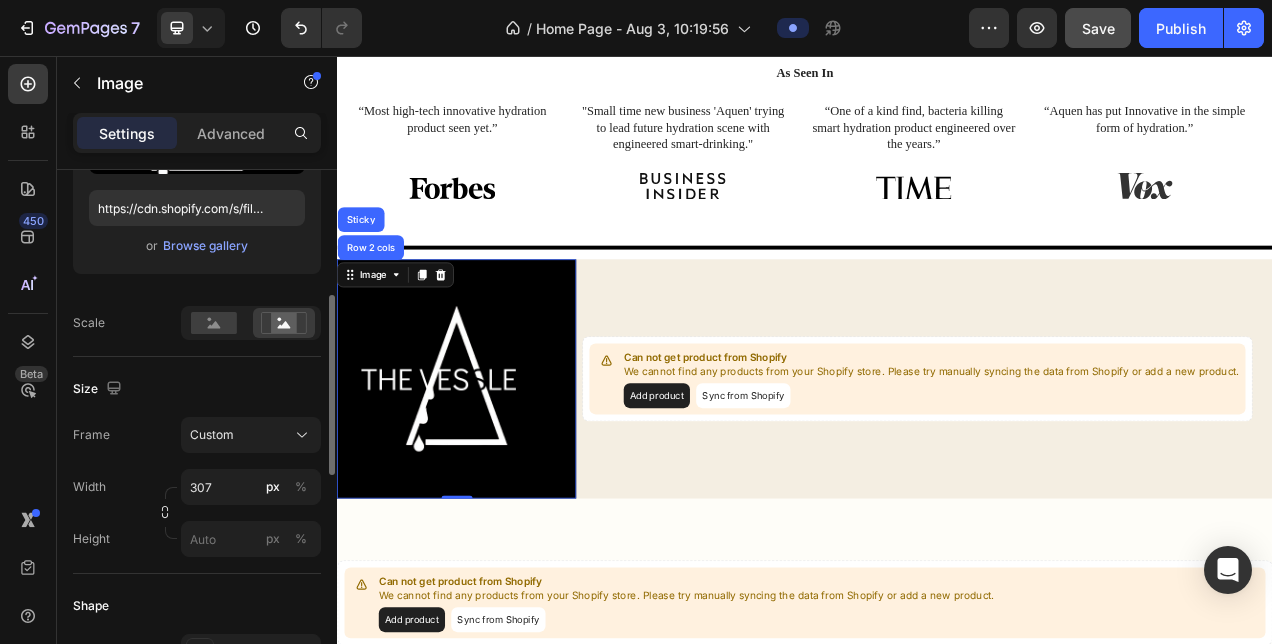 scroll, scrollTop: 352, scrollLeft: 0, axis: vertical 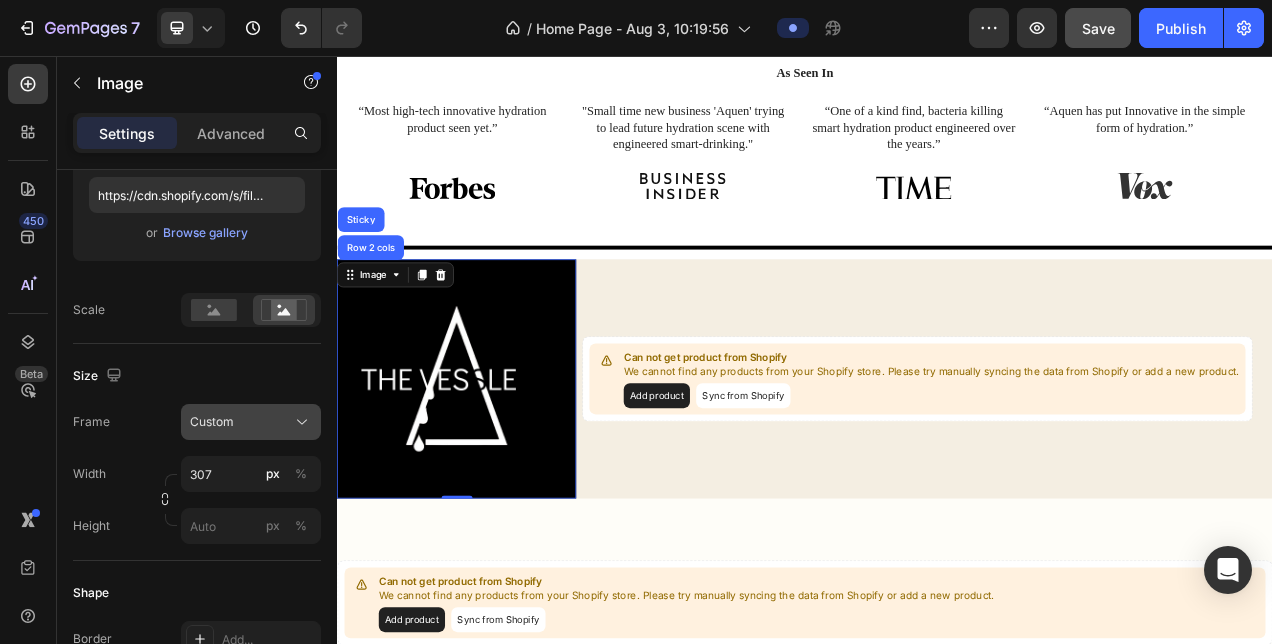 click 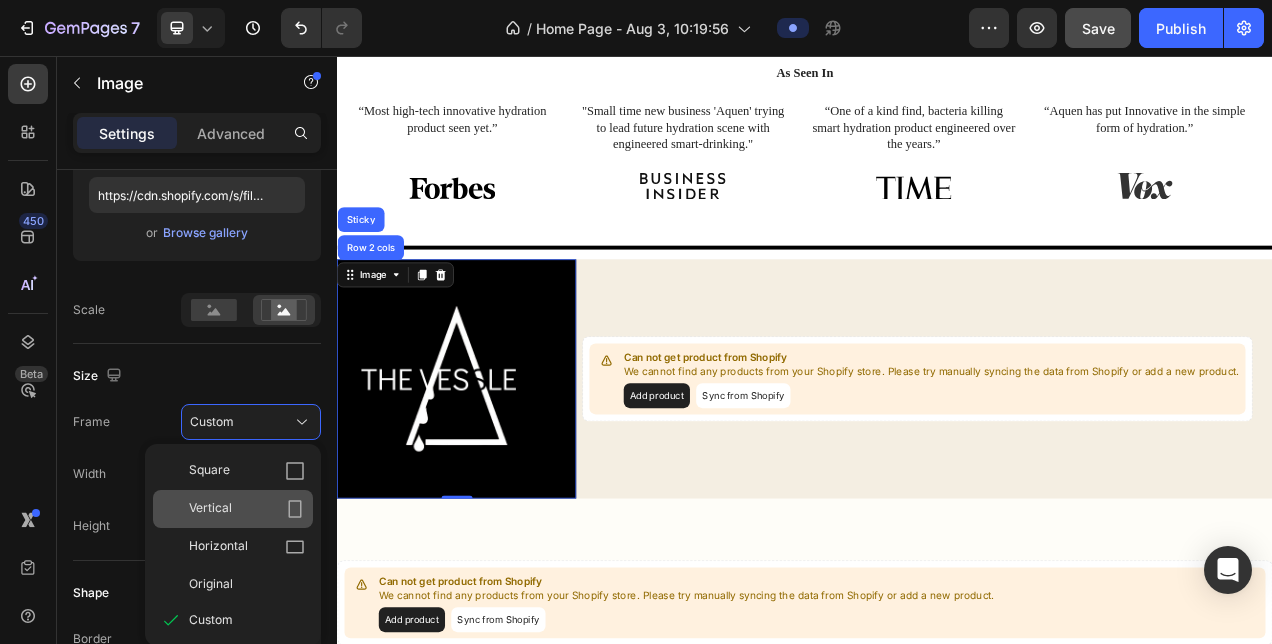 click on "Vertical" 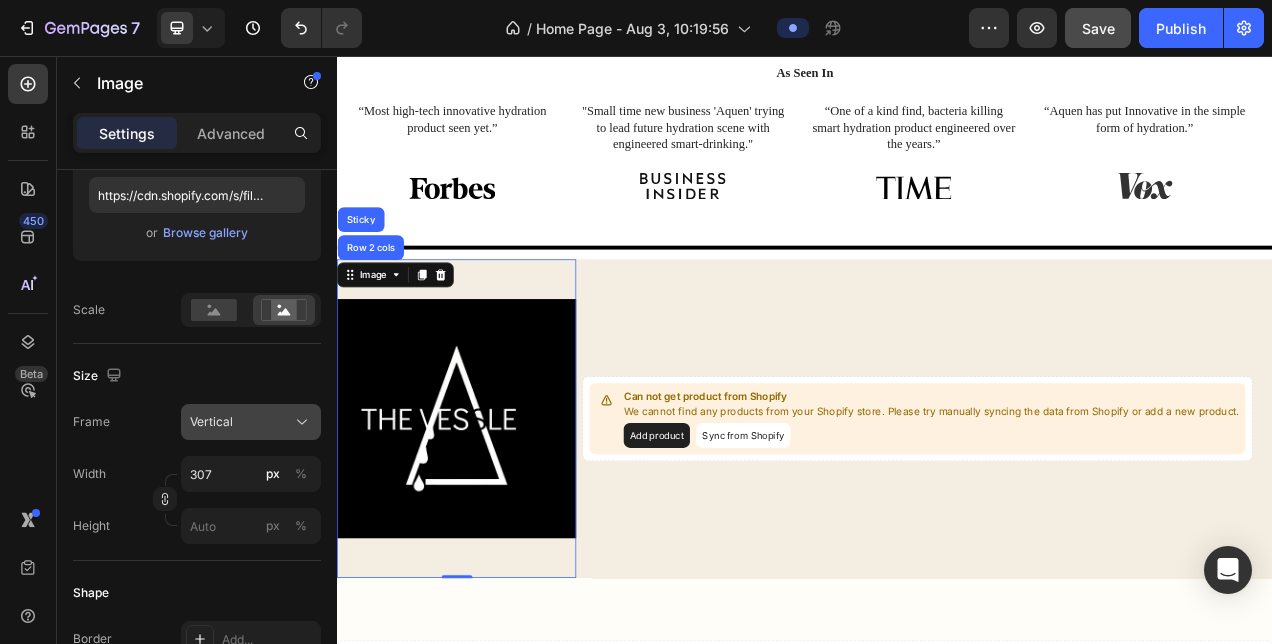 click 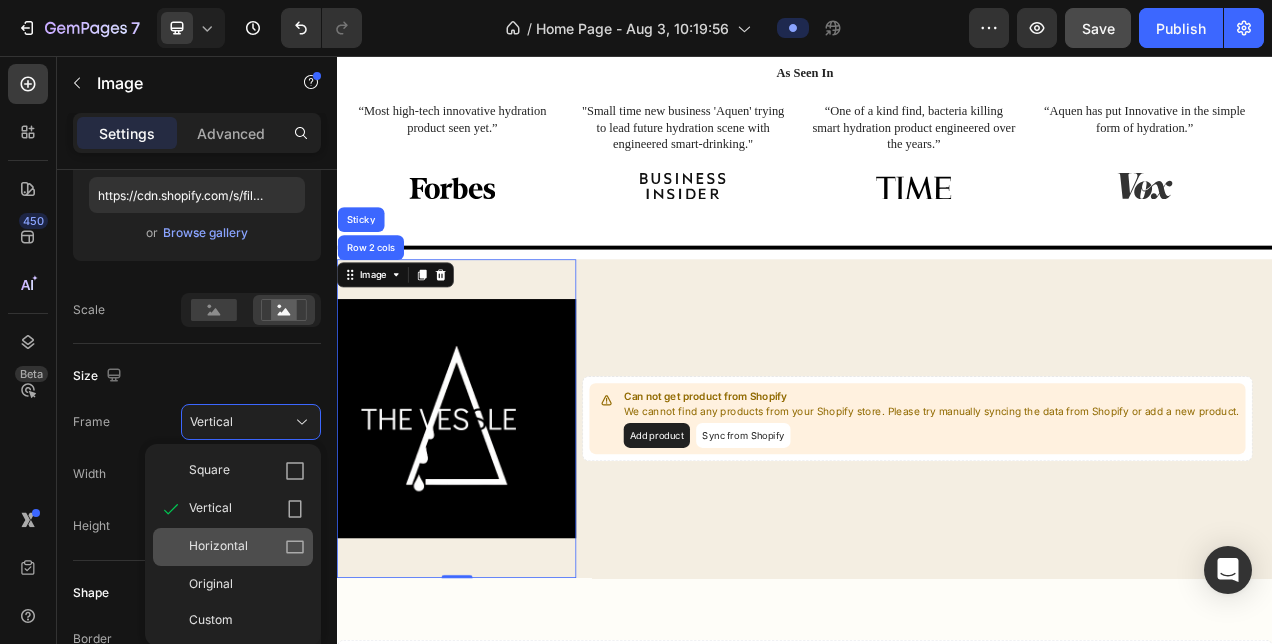 click on "Horizontal" at bounding box center (247, 547) 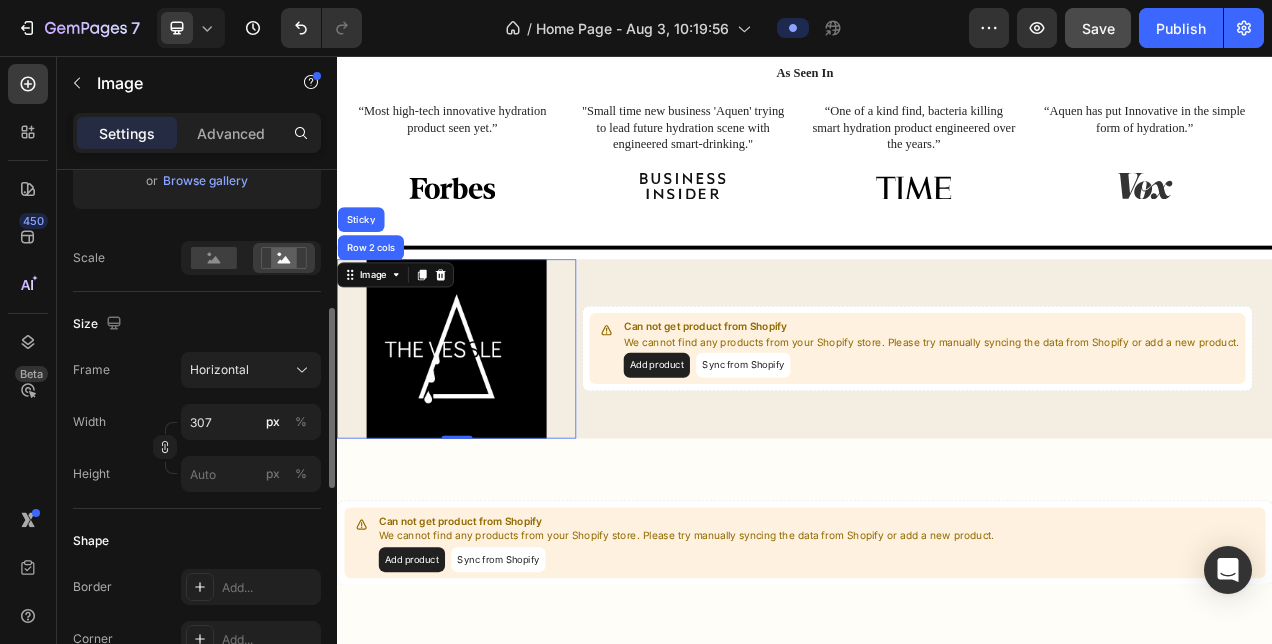 scroll, scrollTop: 420, scrollLeft: 0, axis: vertical 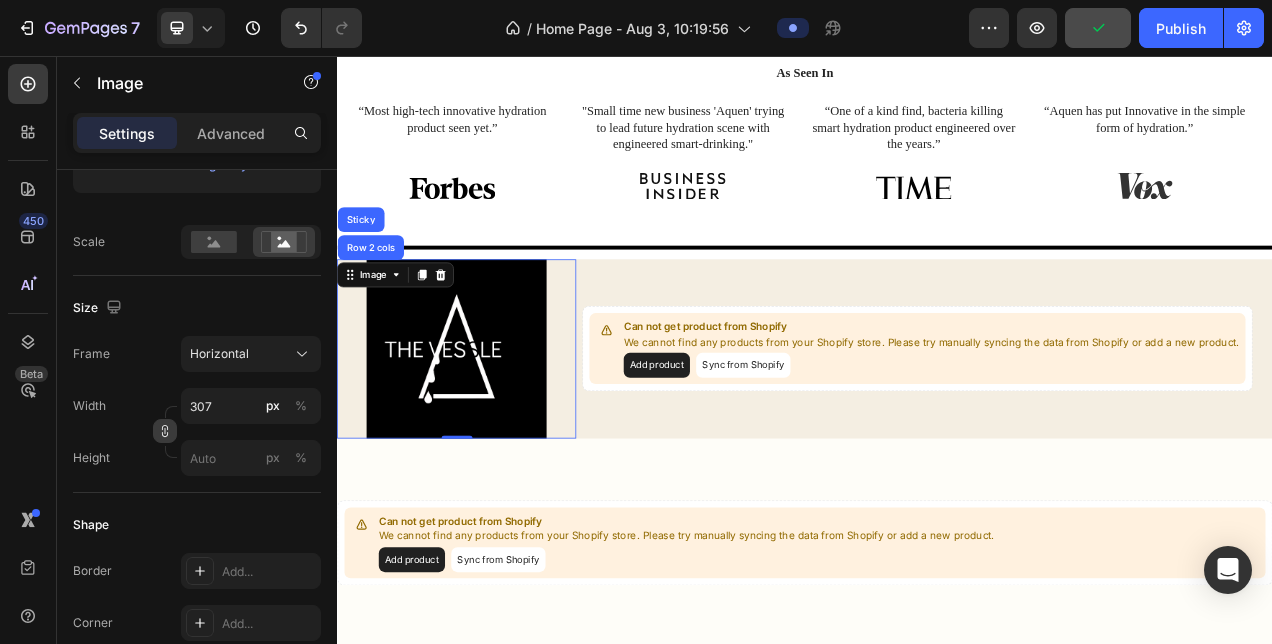 click 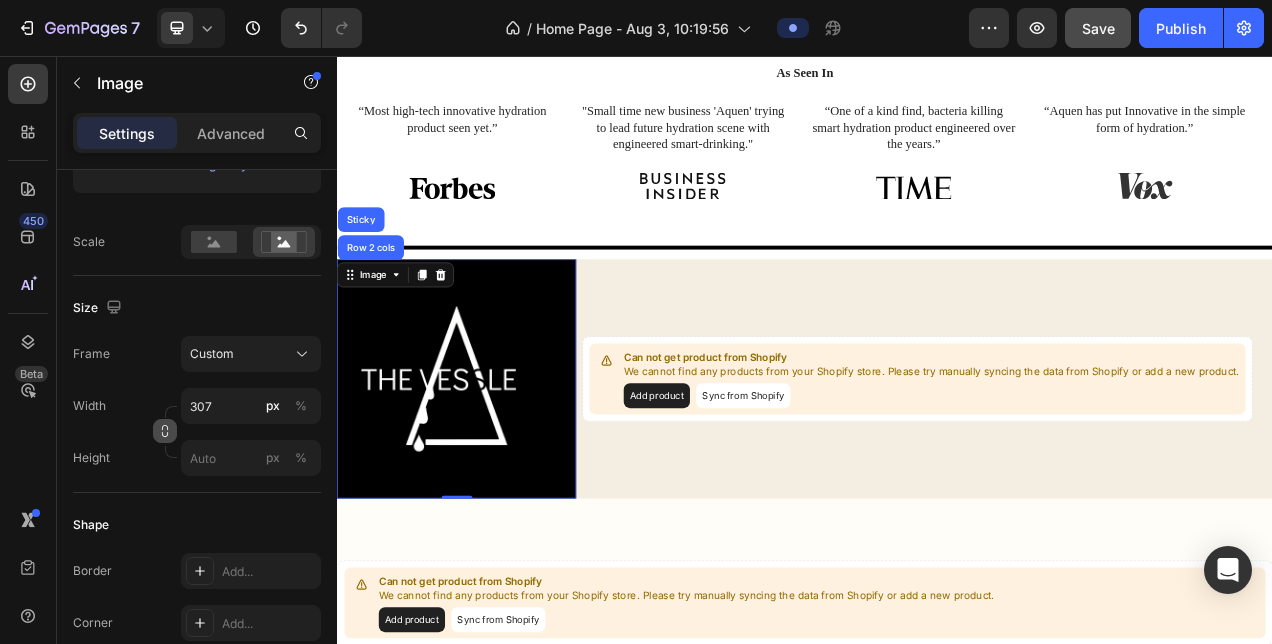 click 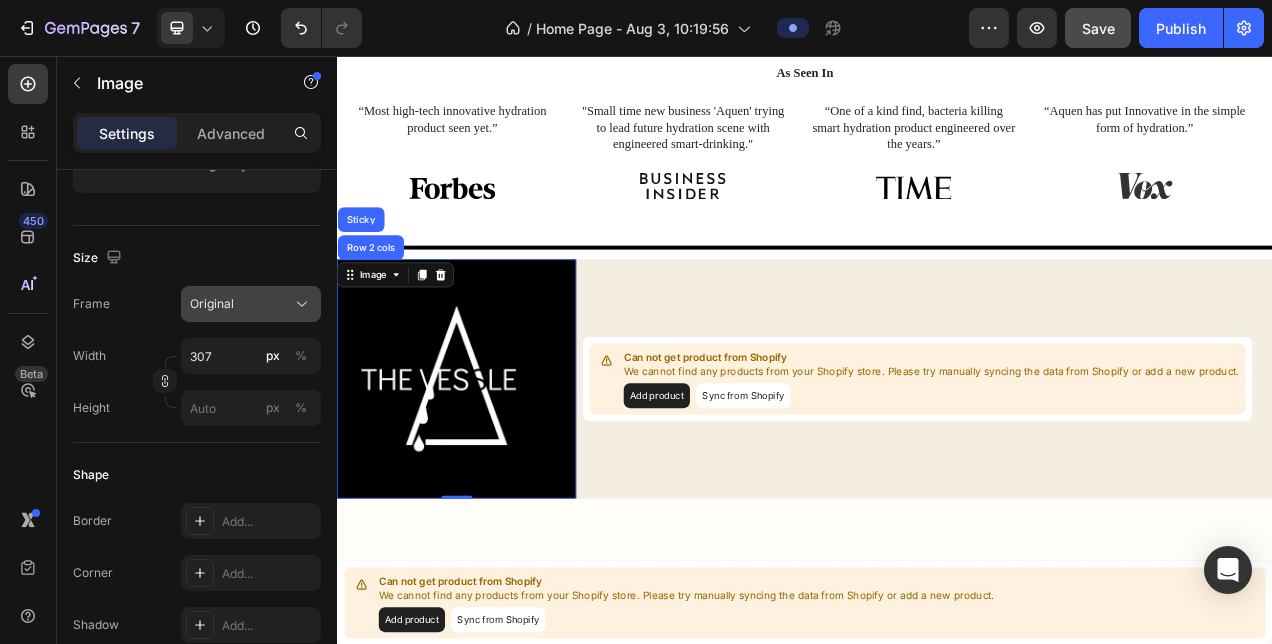 click on "Original" 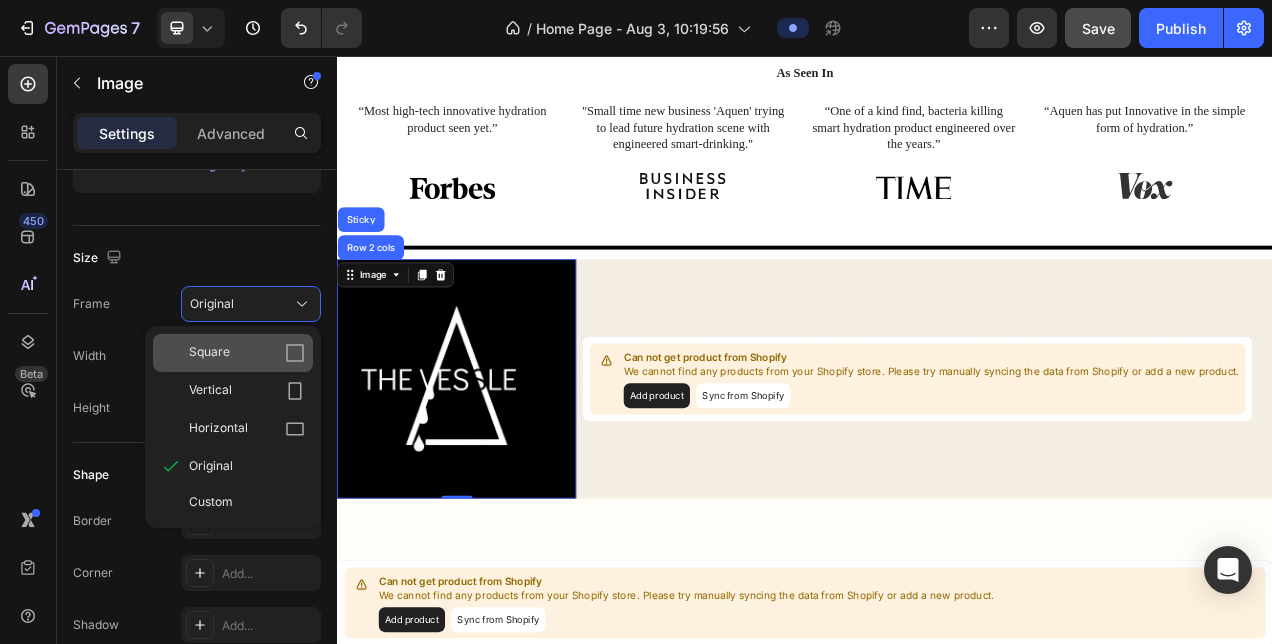 click on "Square" at bounding box center [247, 353] 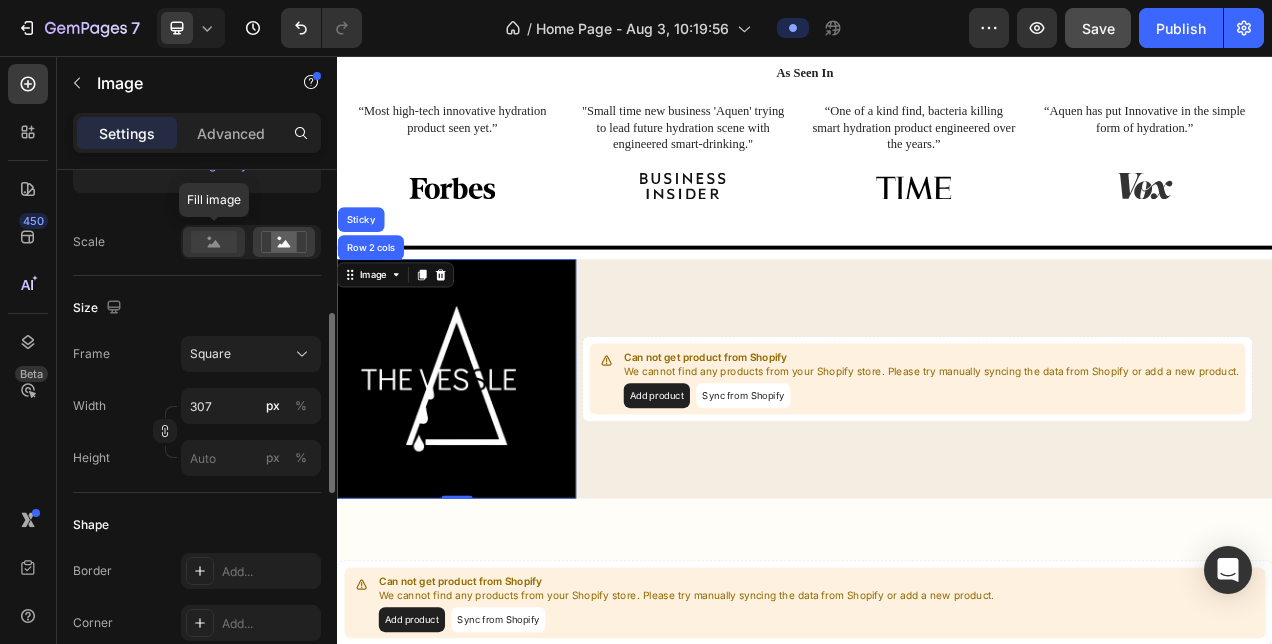 click 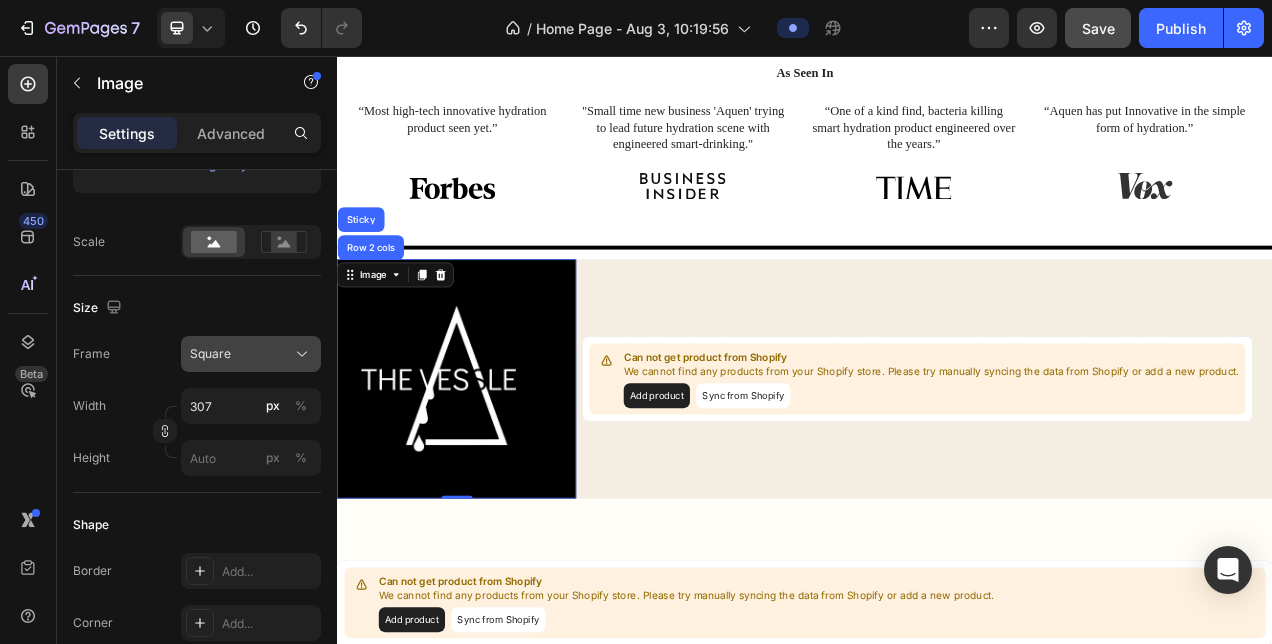 click on "Square" 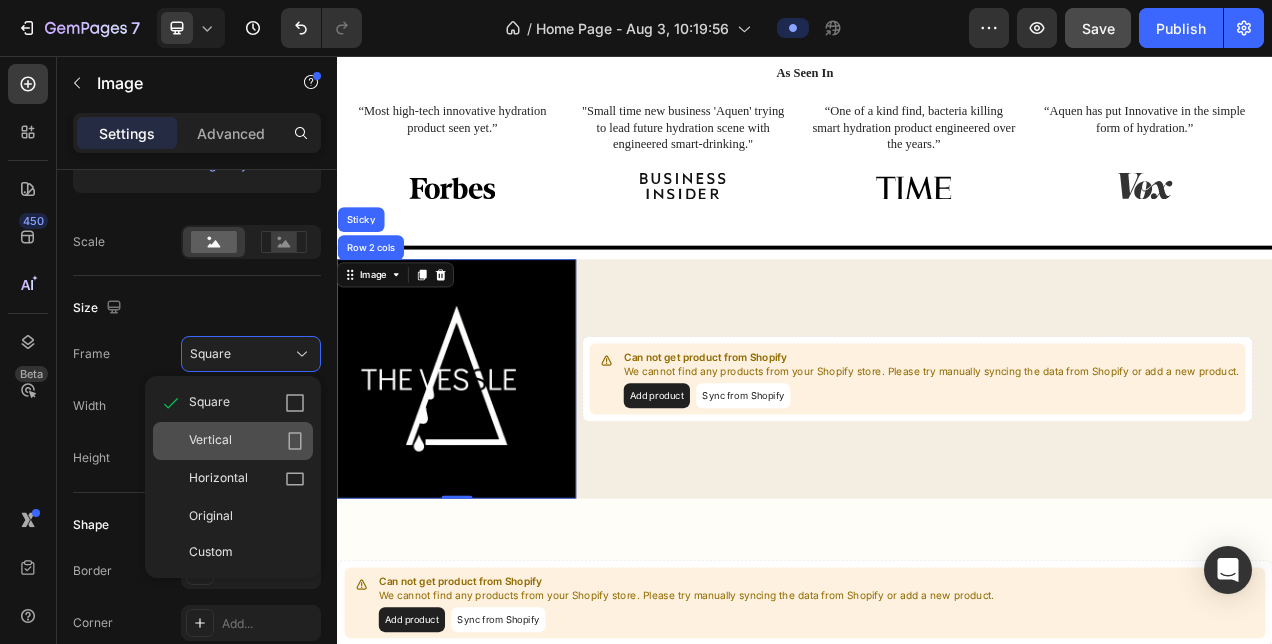 click on "Vertical" at bounding box center [247, 441] 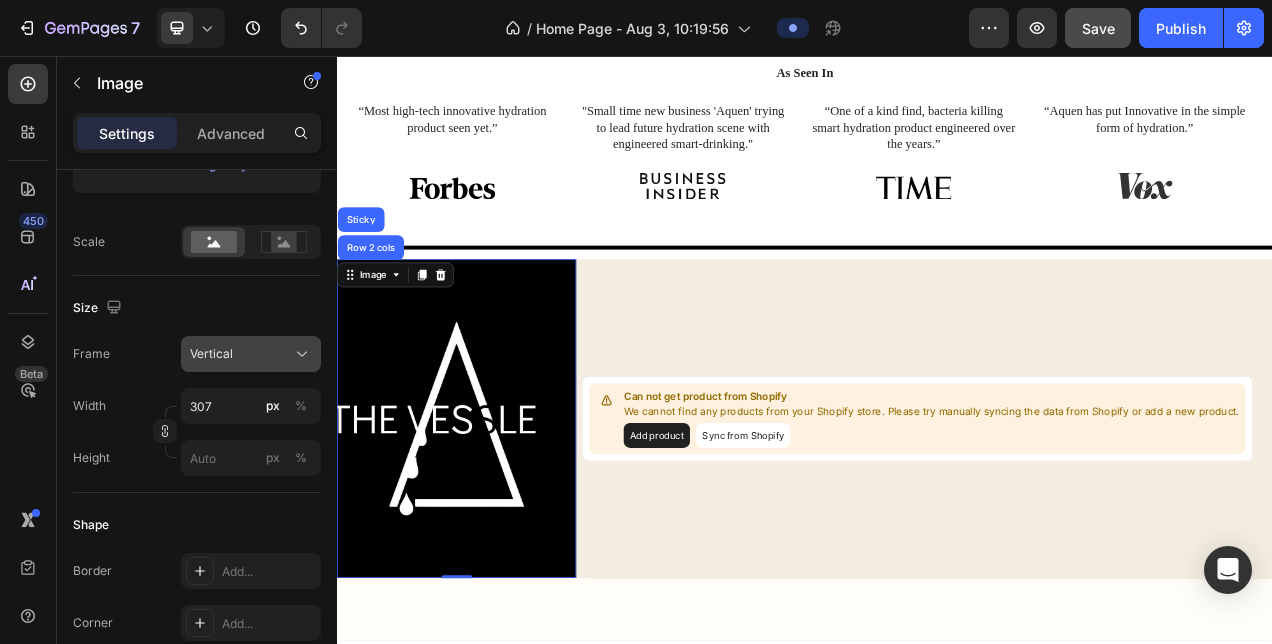 click on "Vertical" 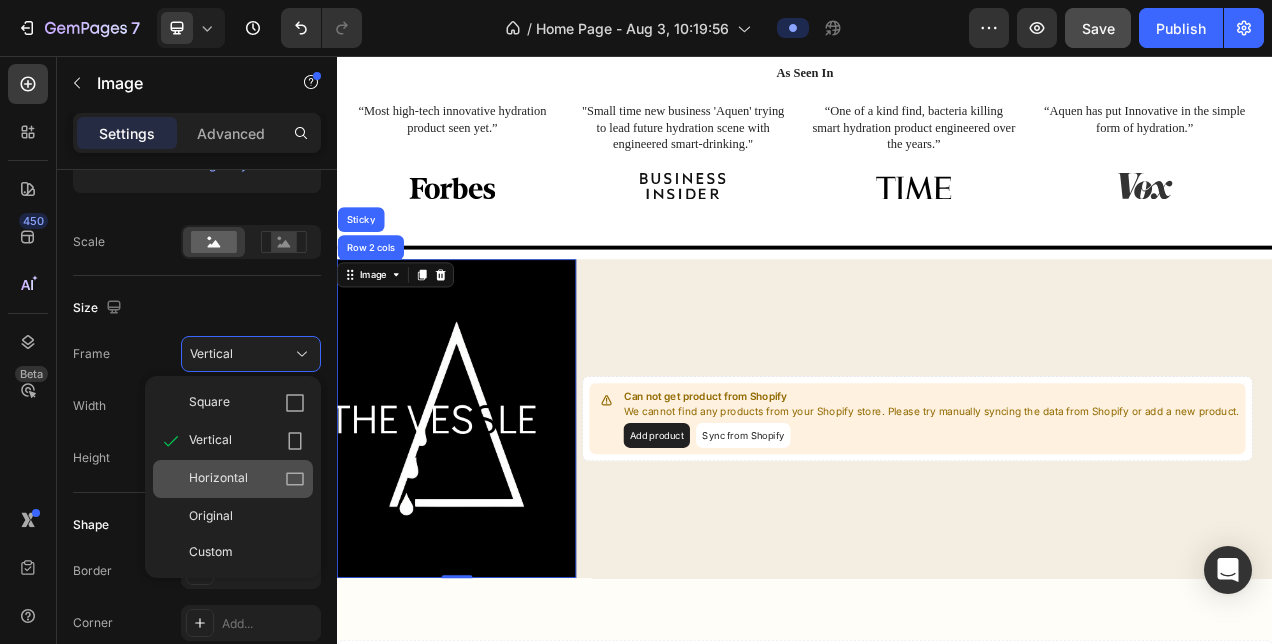 click on "Horizontal" at bounding box center [218, 479] 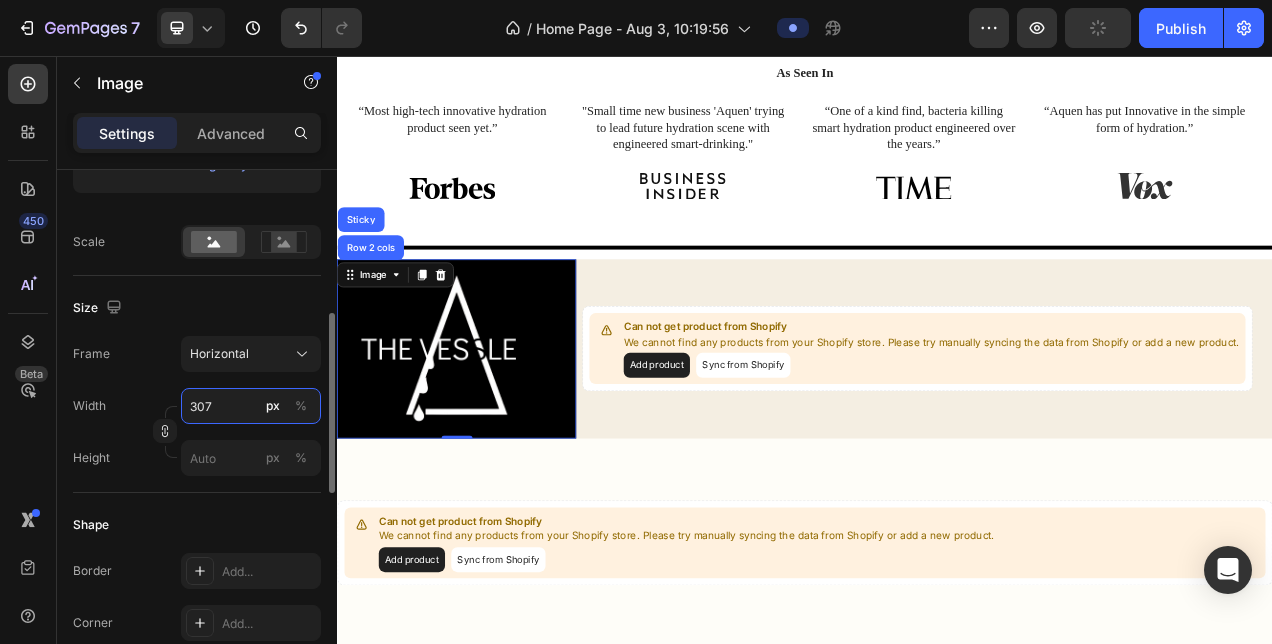 click on "307" at bounding box center [251, 406] 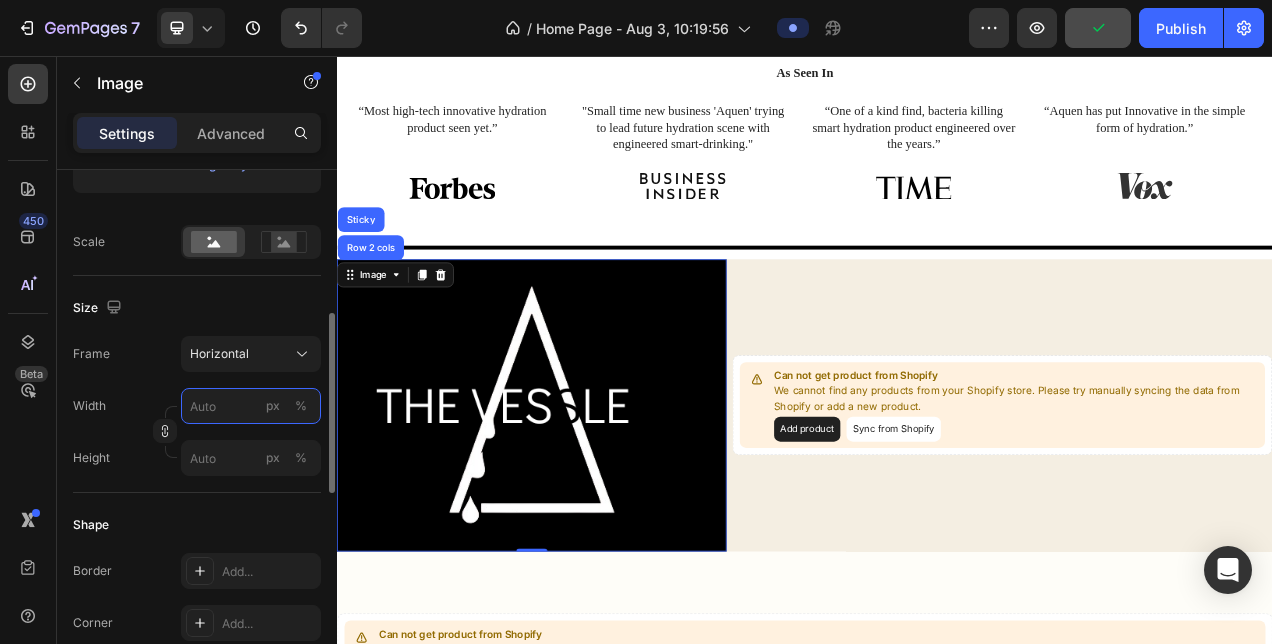 type on "2" 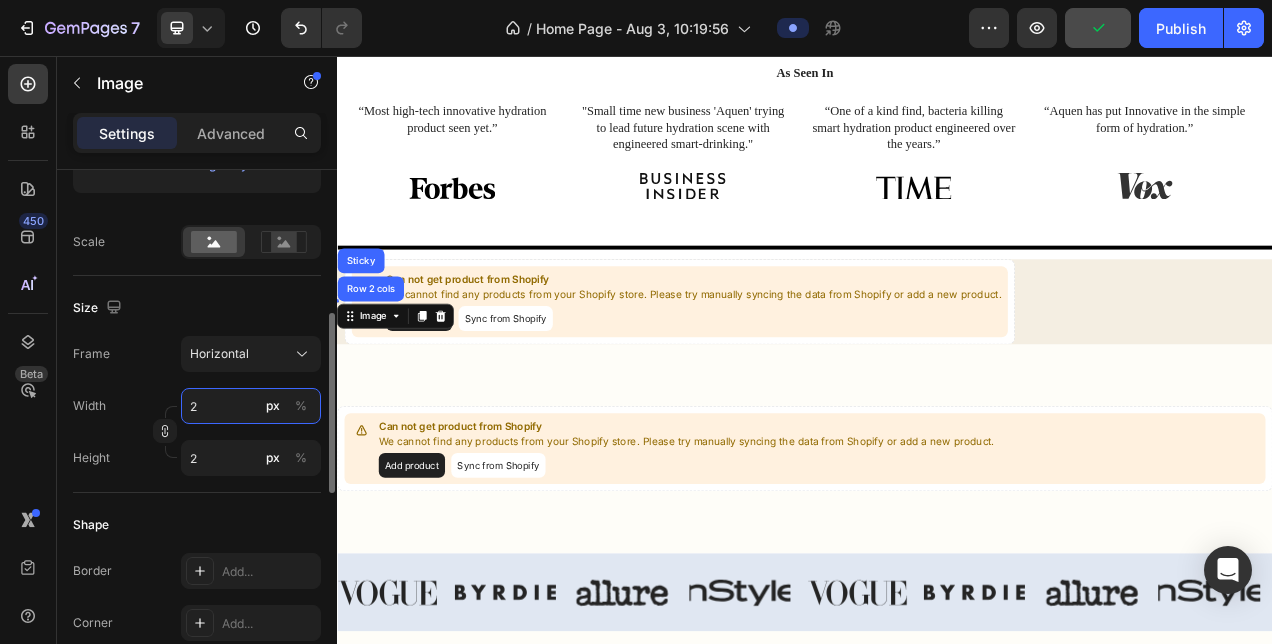 type on "20" 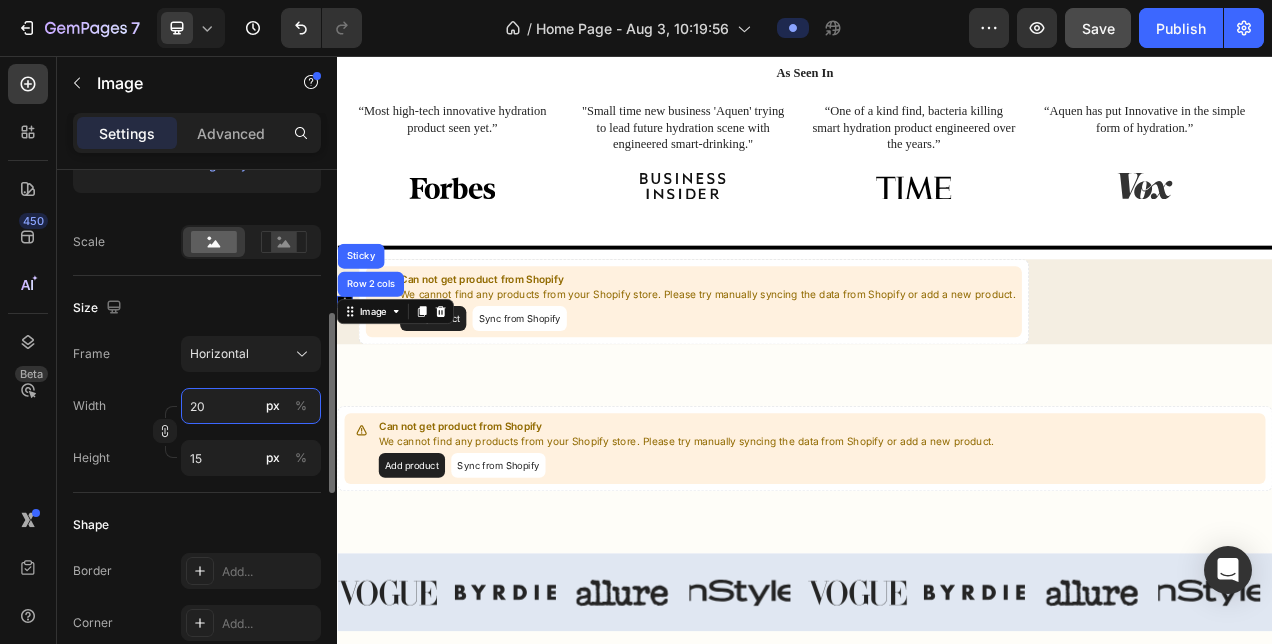 type on "2" 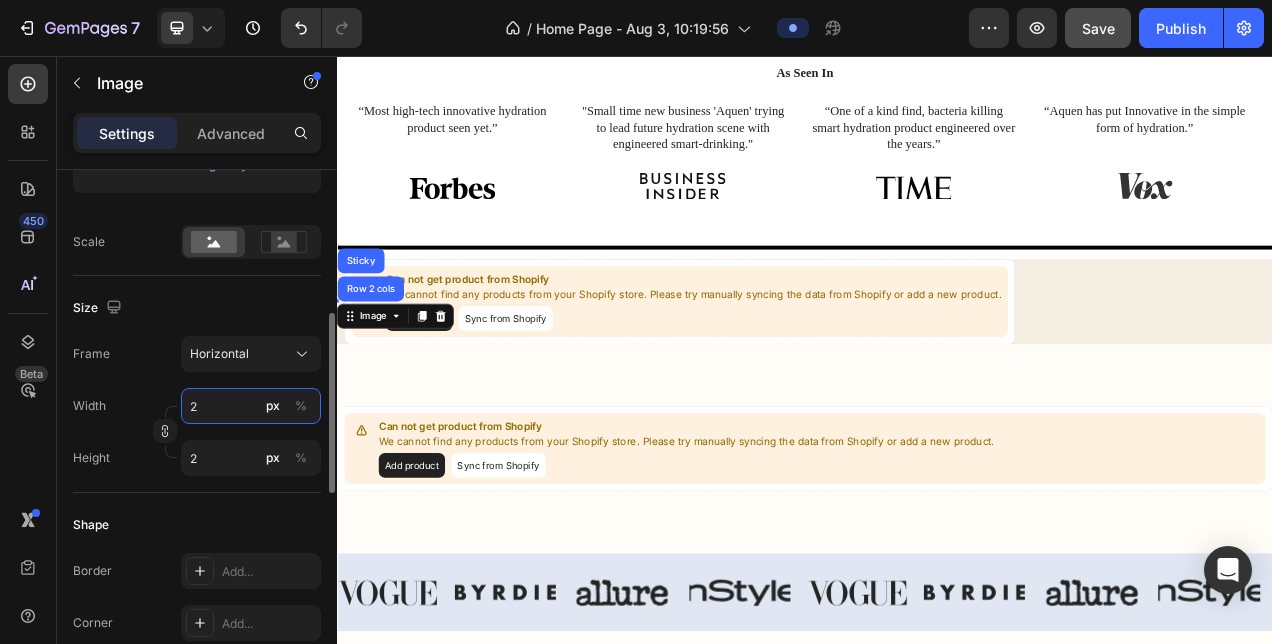 type 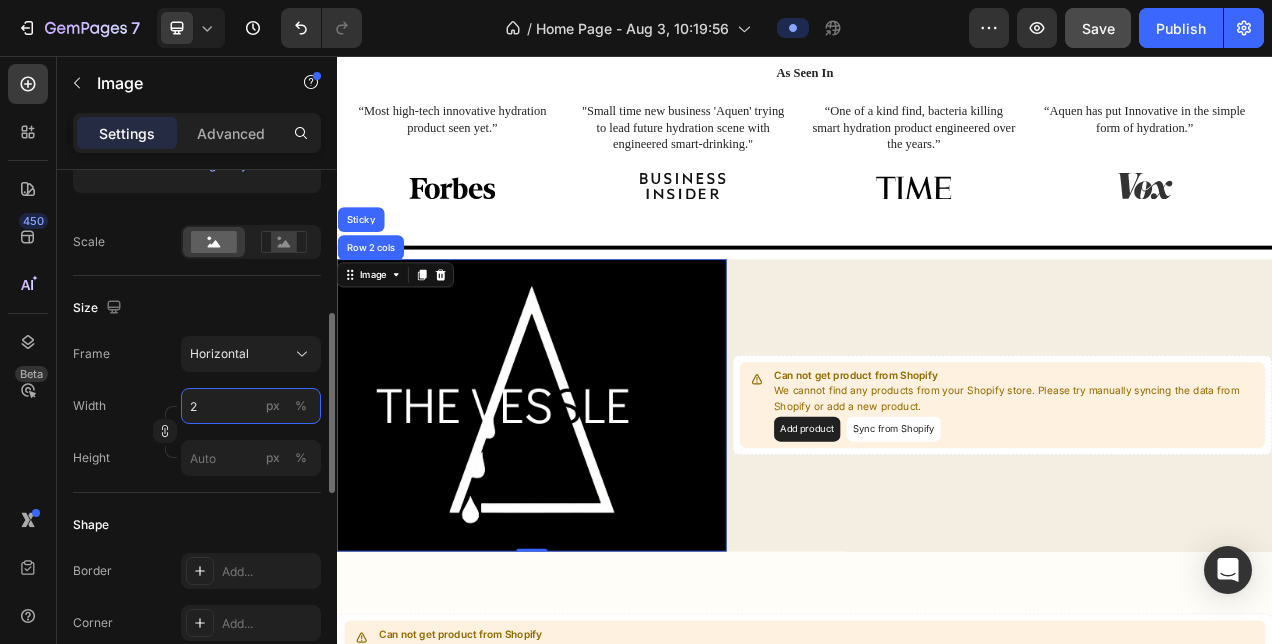 type on "23" 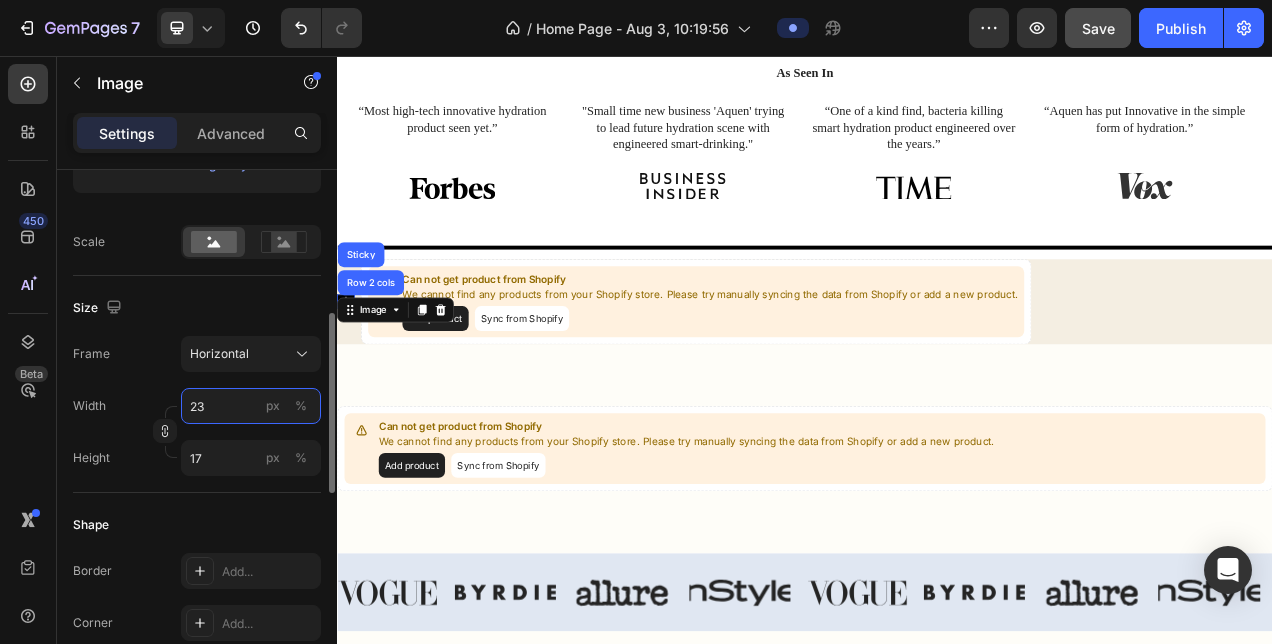 type on "230" 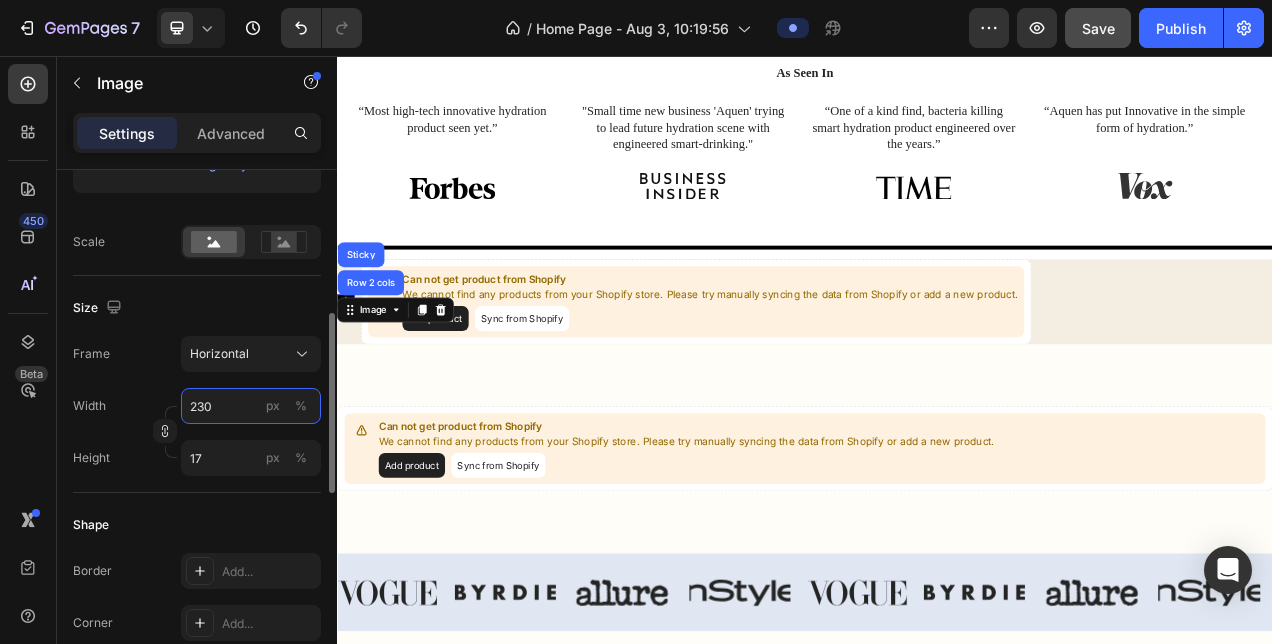 type on "173" 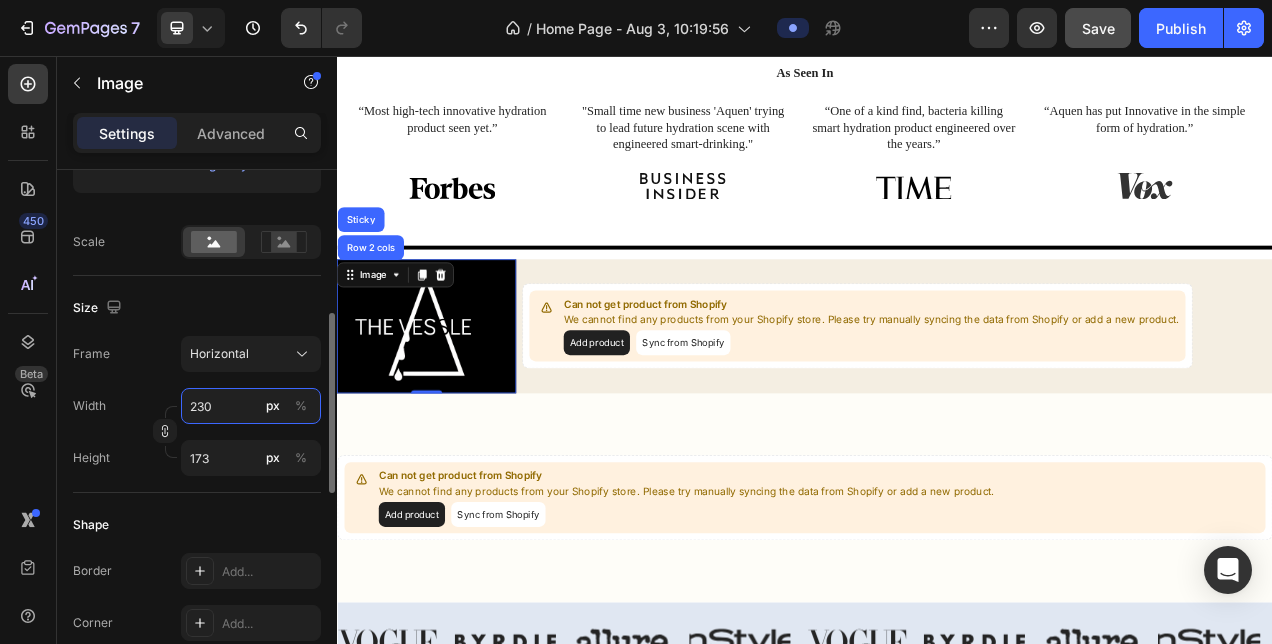 type on "23" 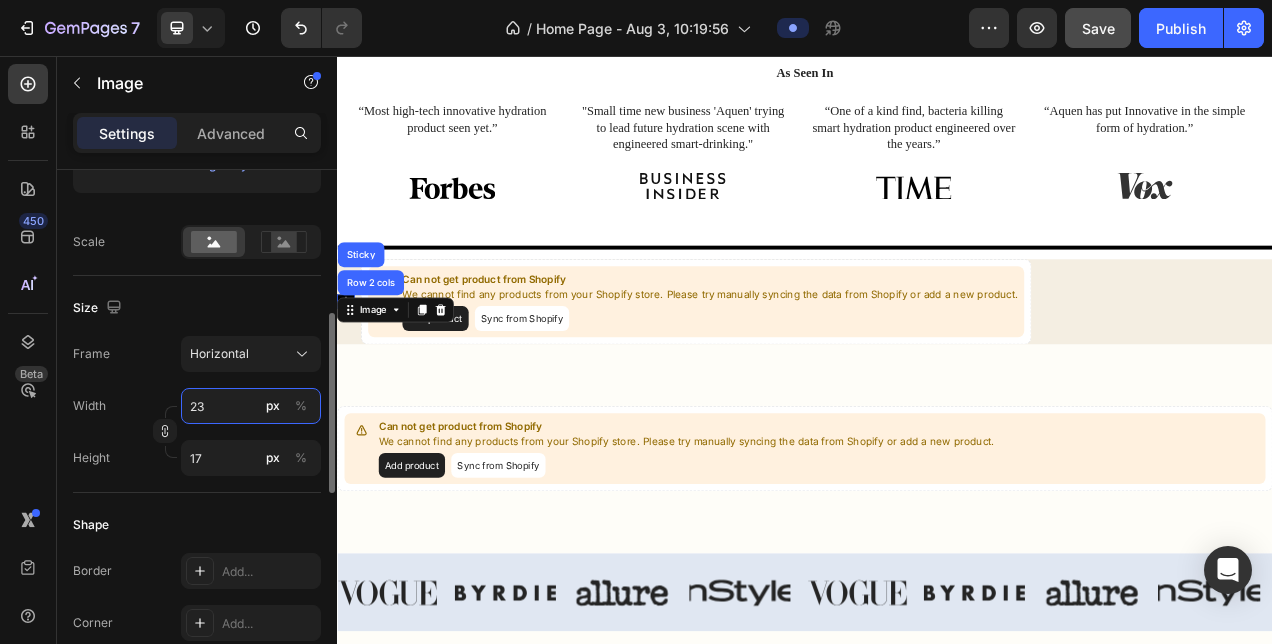 type on "2" 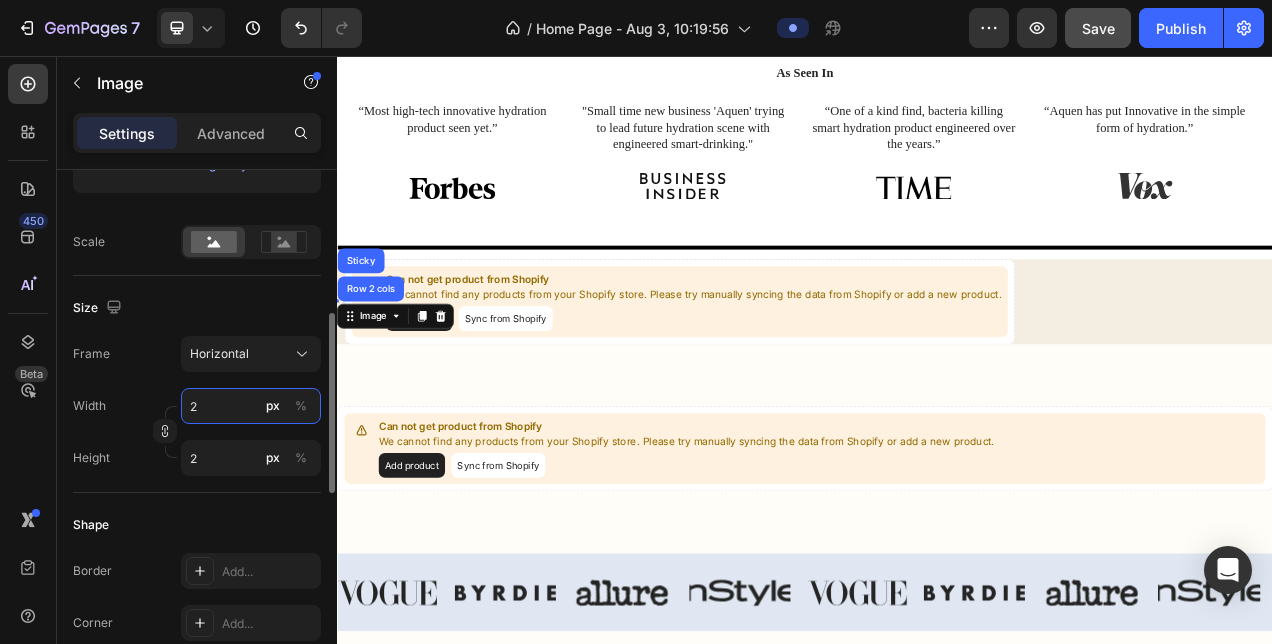 type 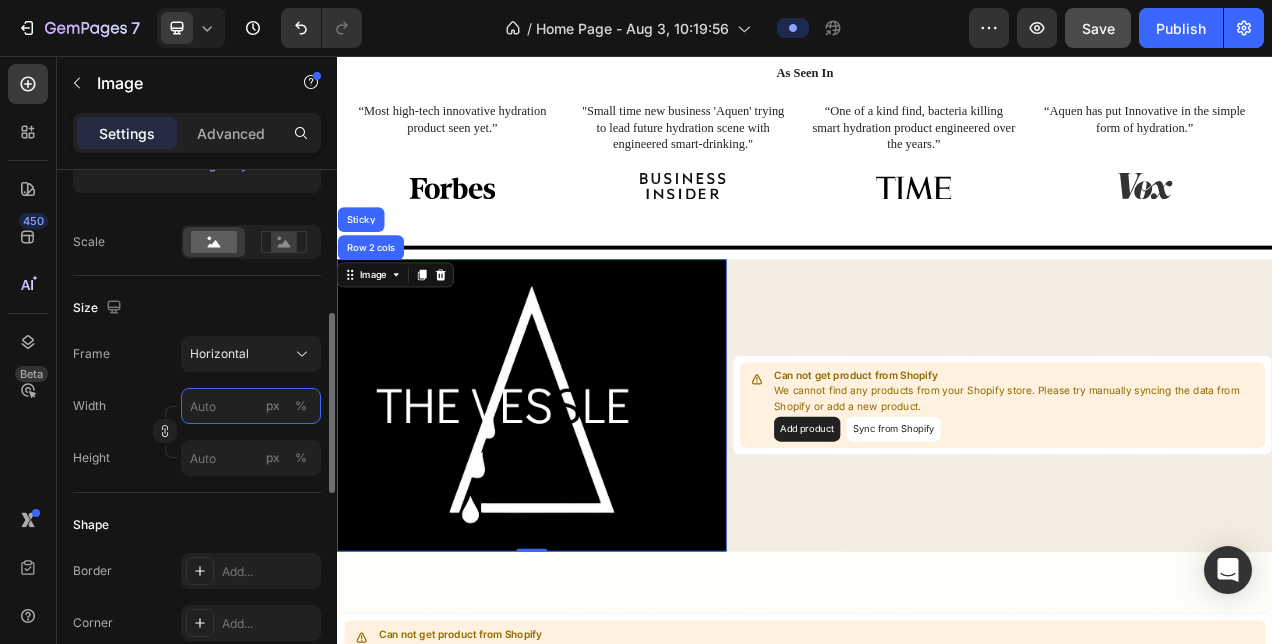 type on "1" 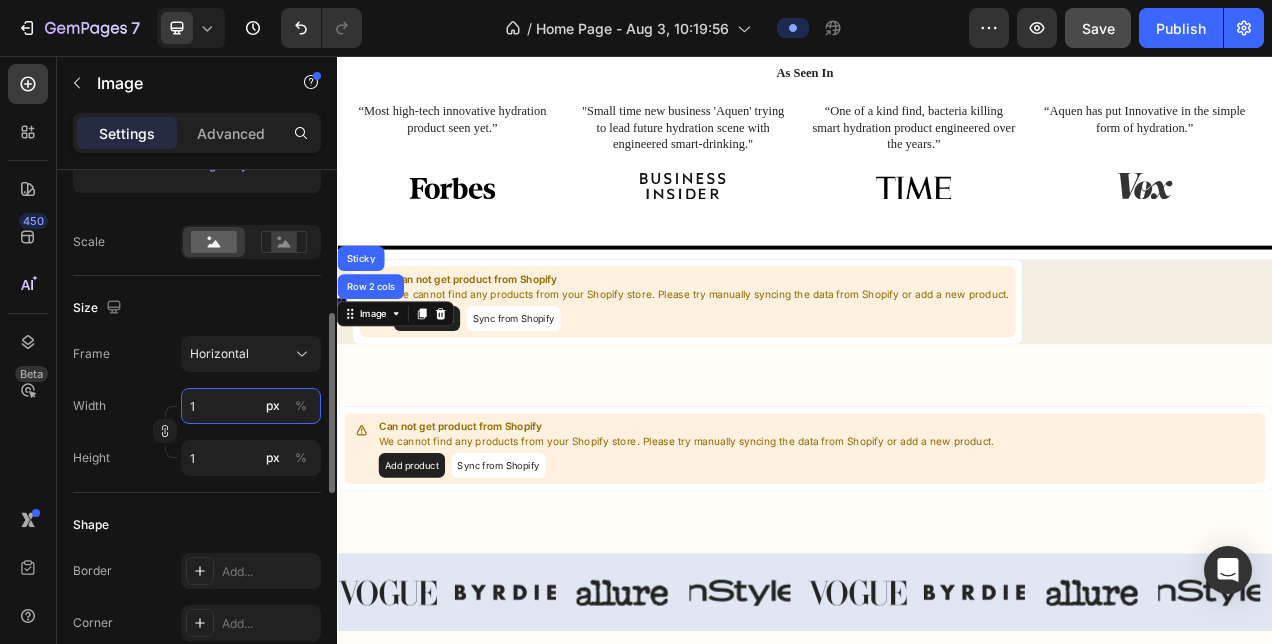 type on "12" 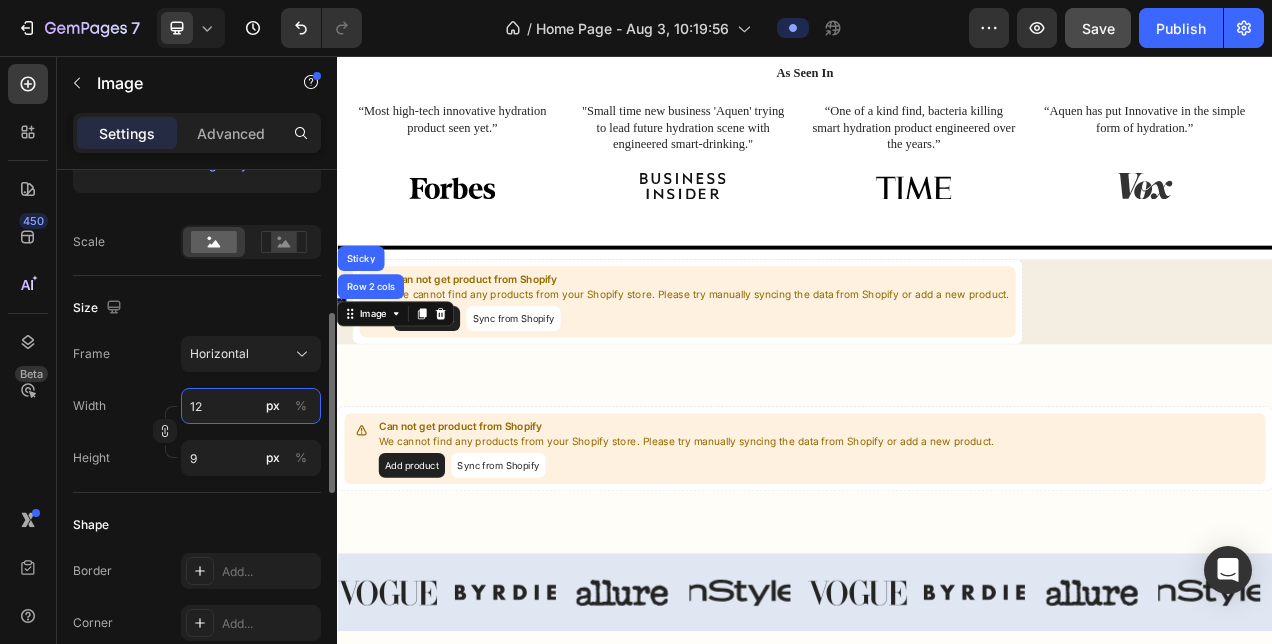 type on "125" 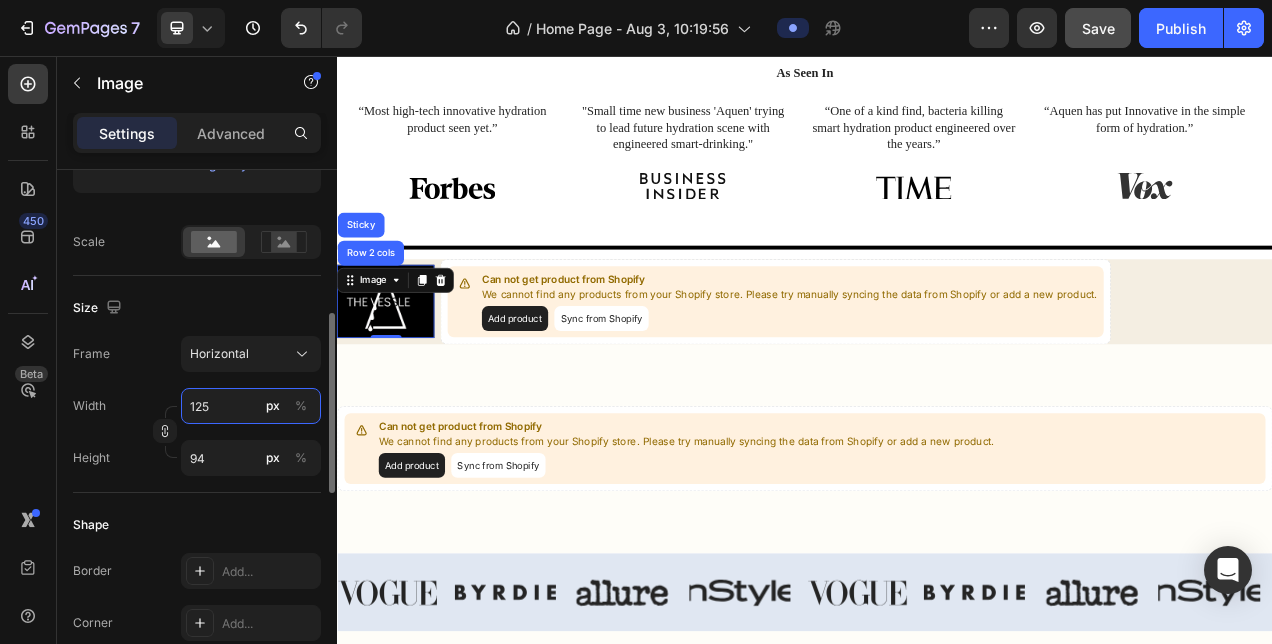 type on "12" 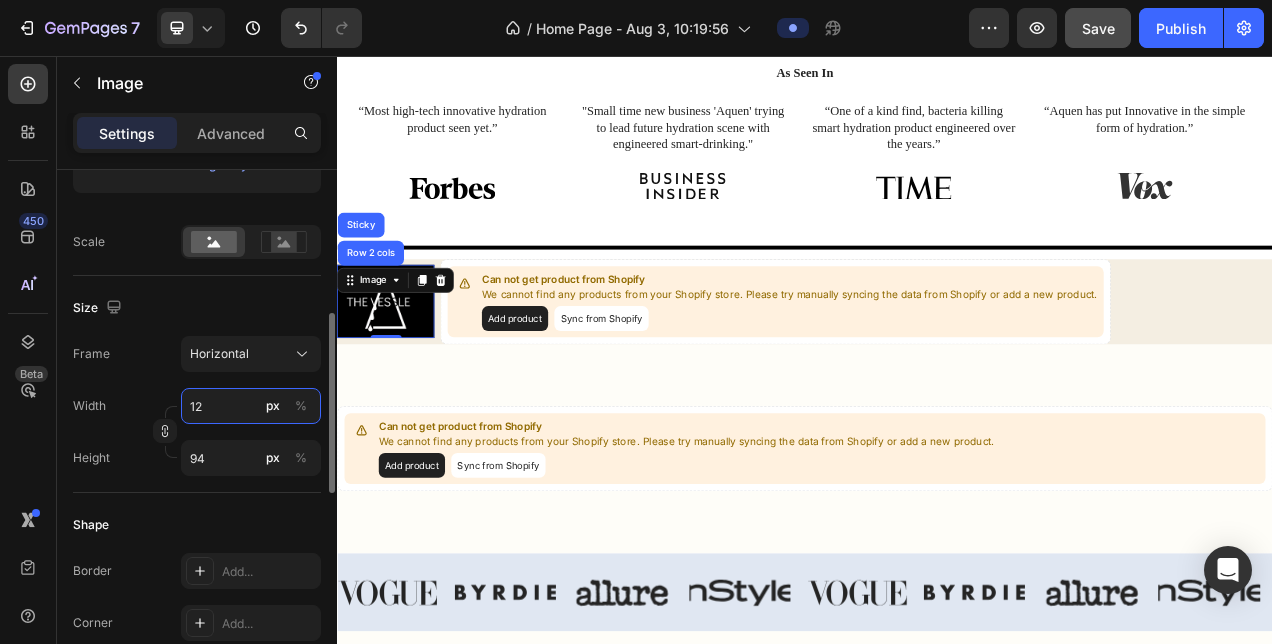 type on "9" 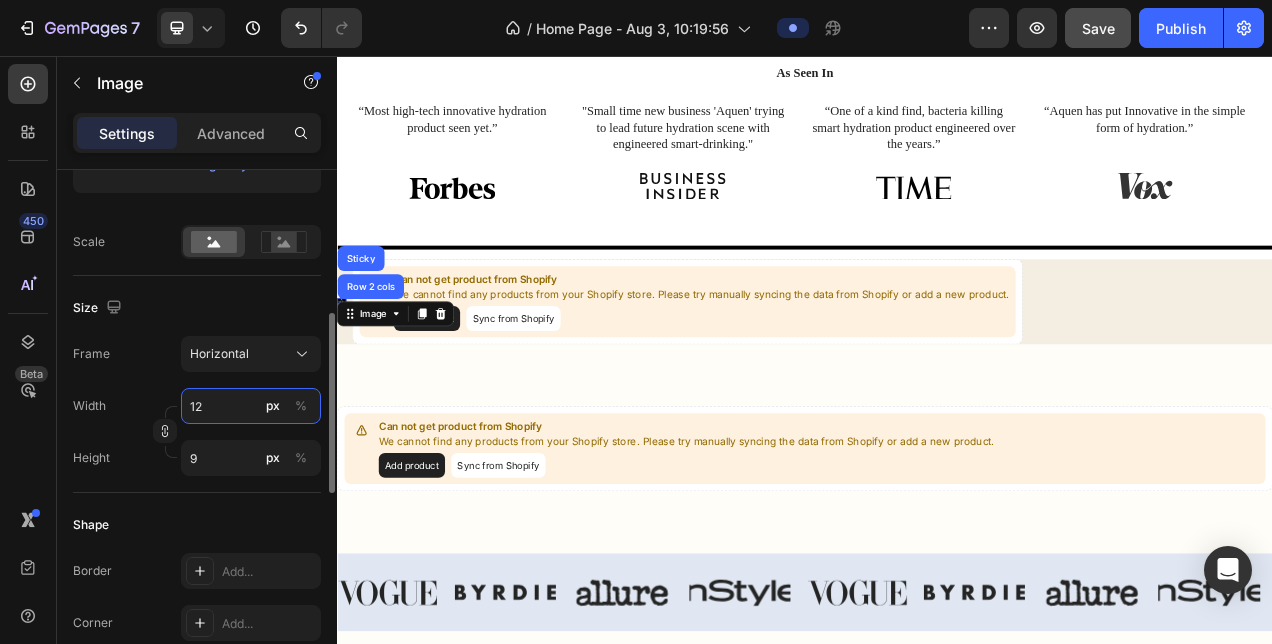 type on "1" 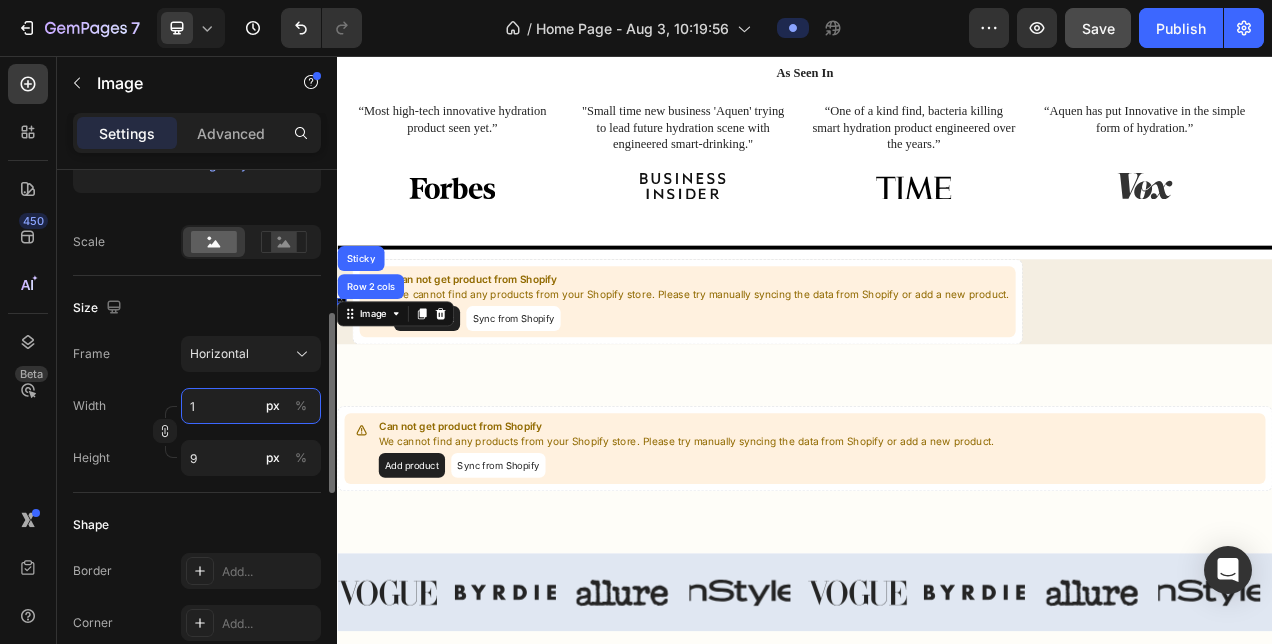 type on "1" 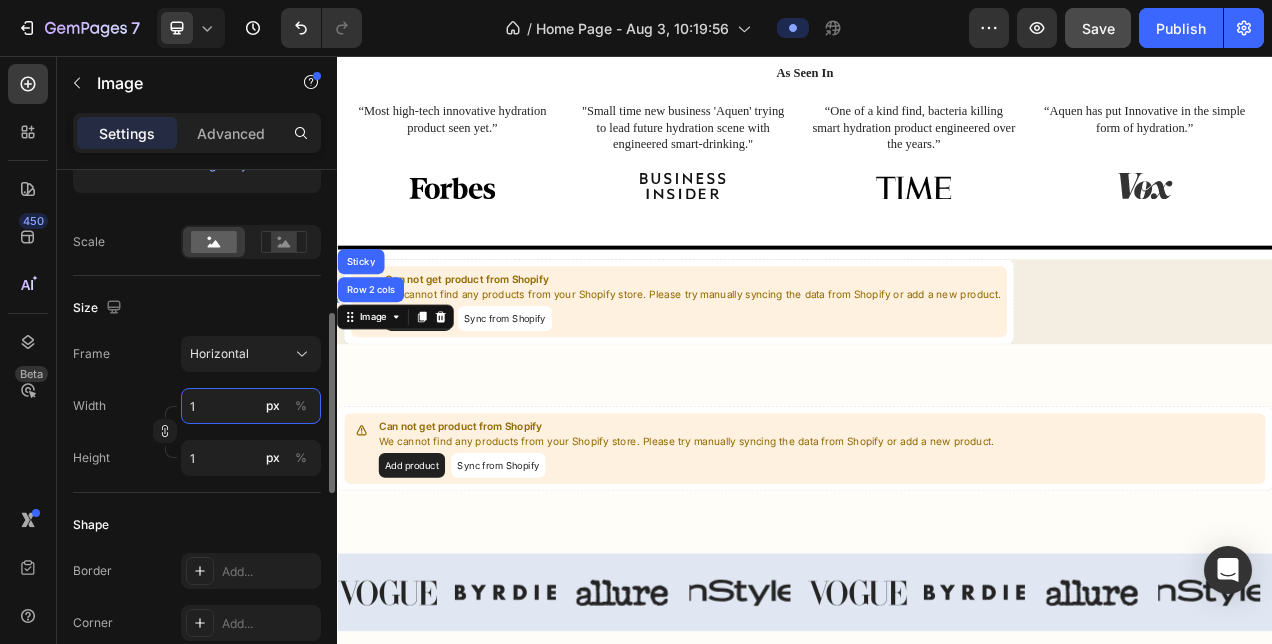 type 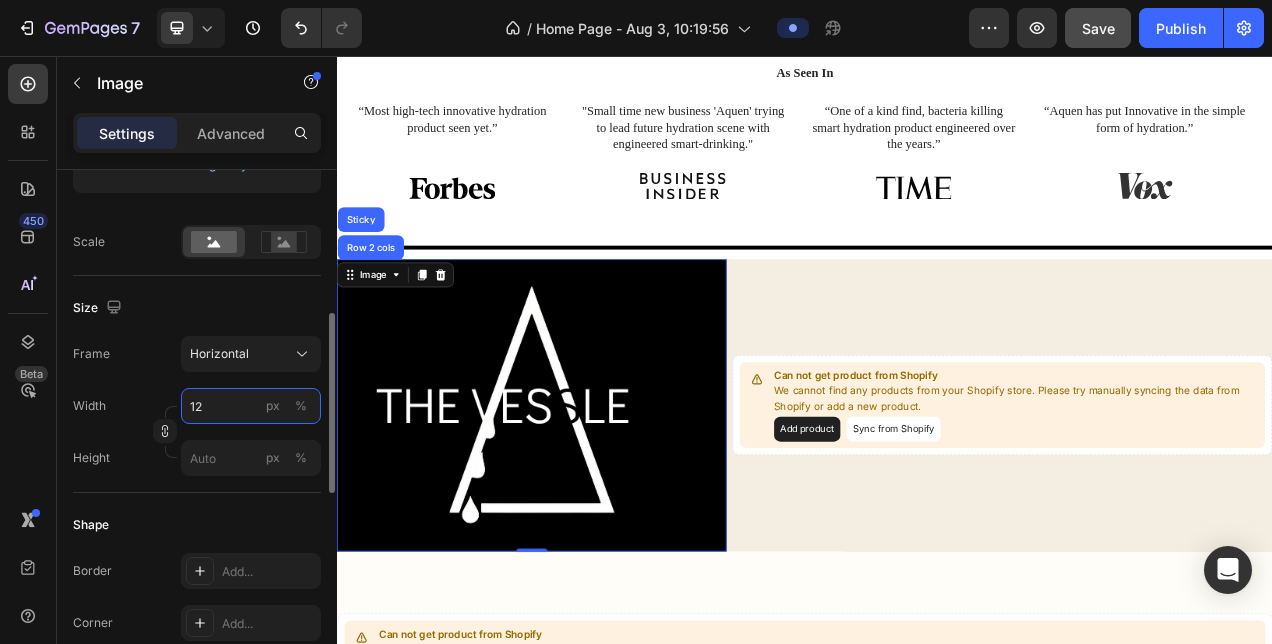 type on "120" 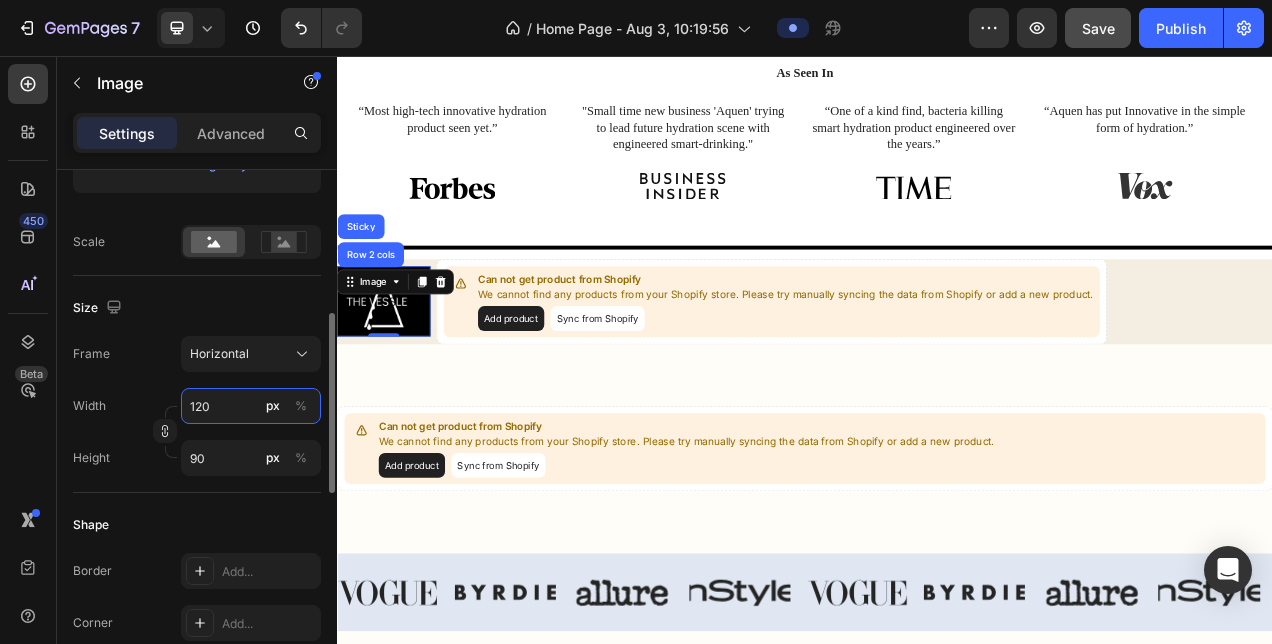 type on "1200" 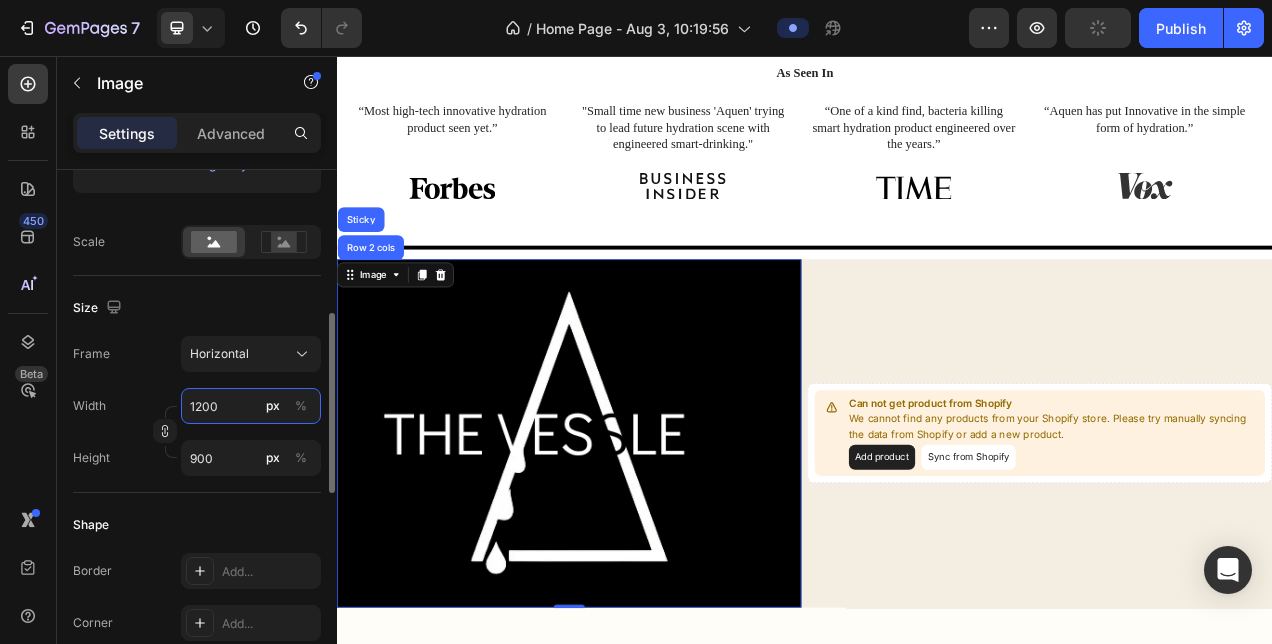type on "120" 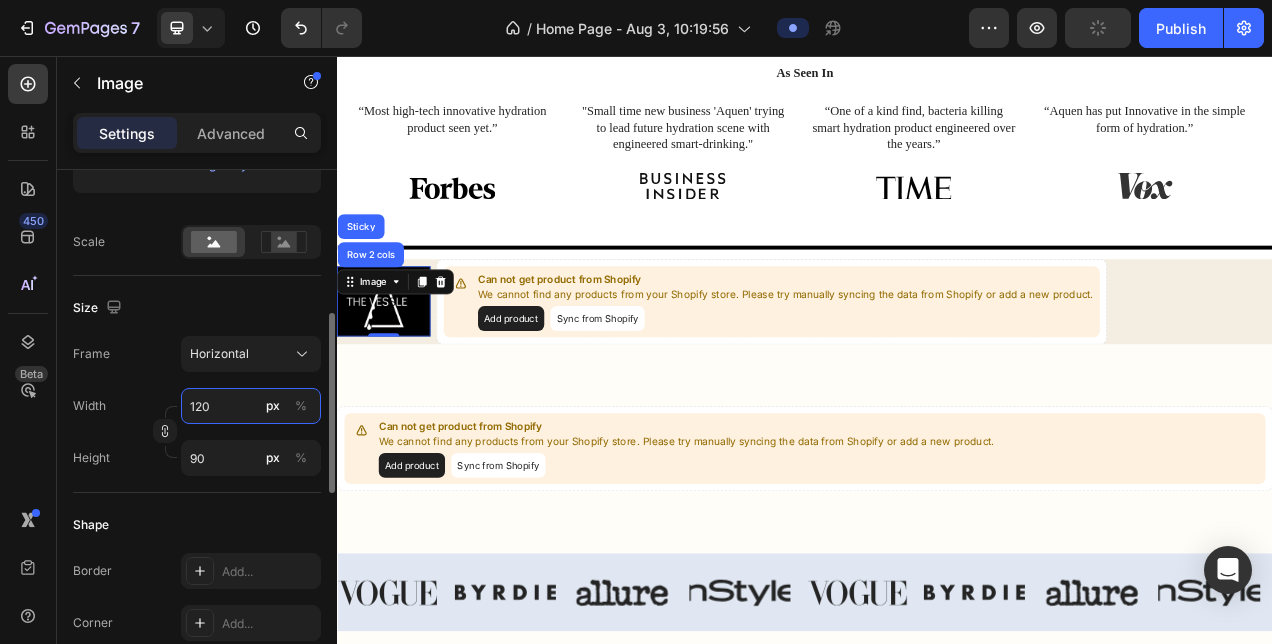 type on "12" 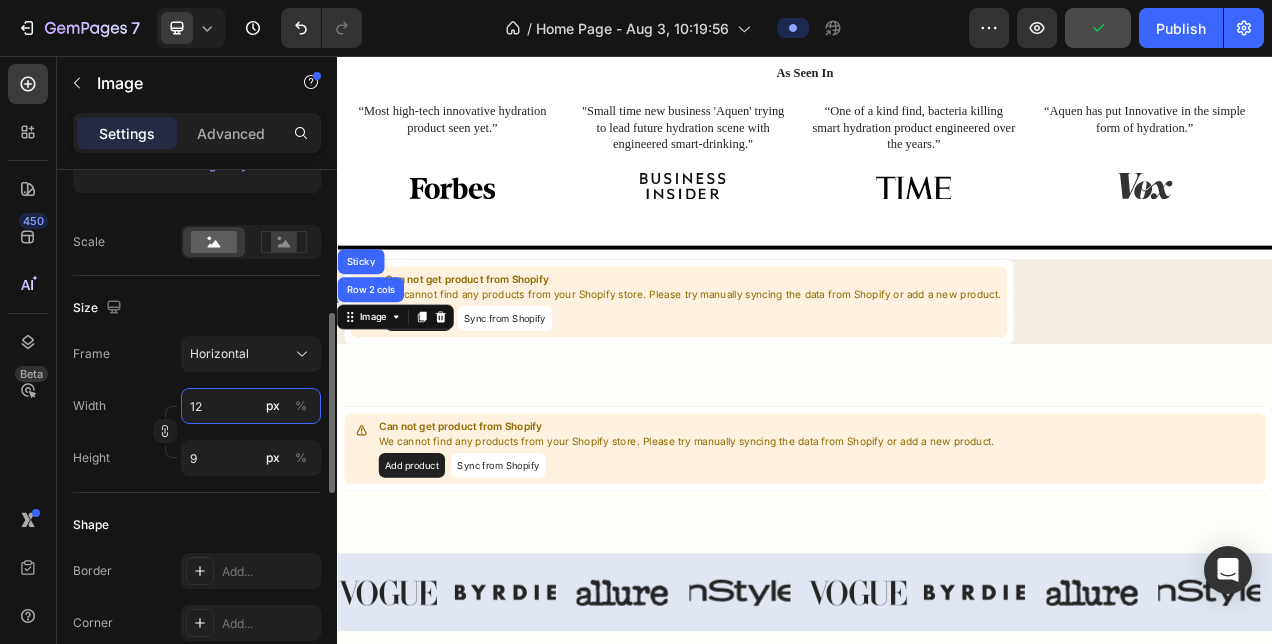 type on "1" 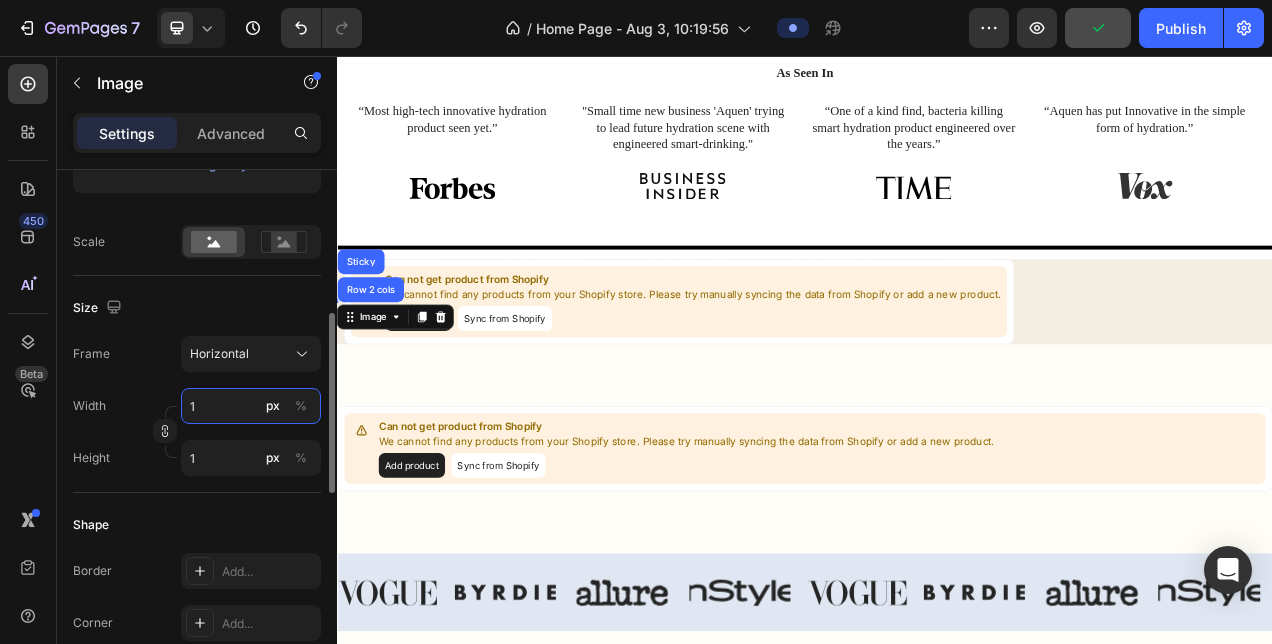 type 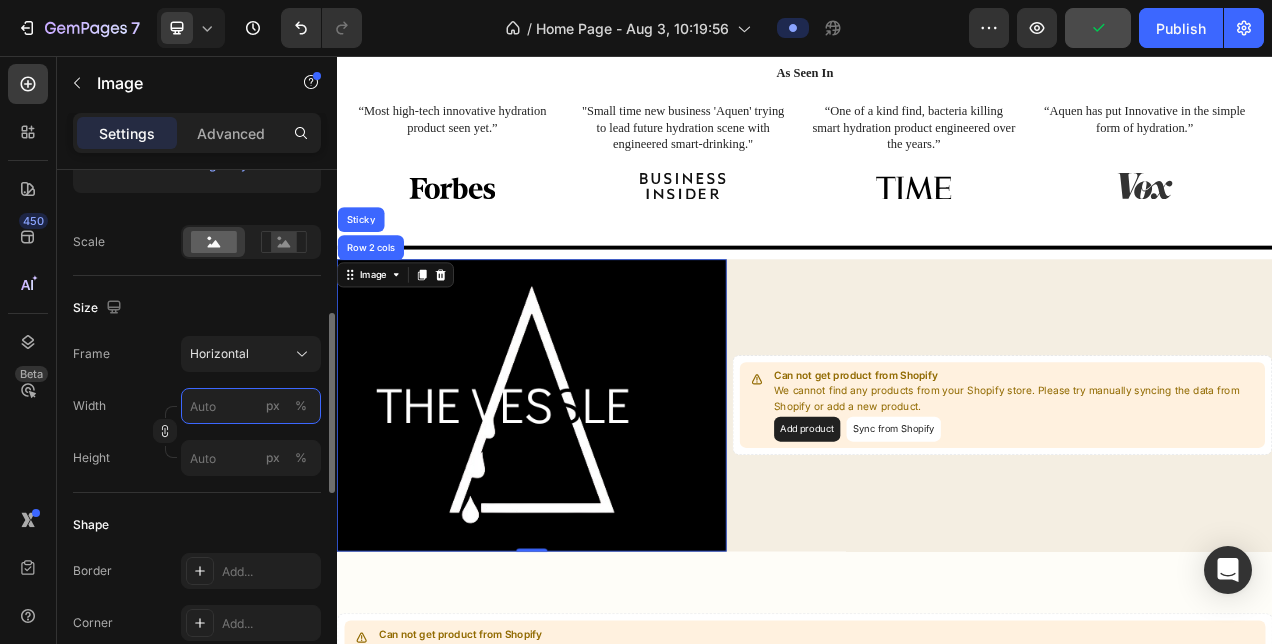 type on "2" 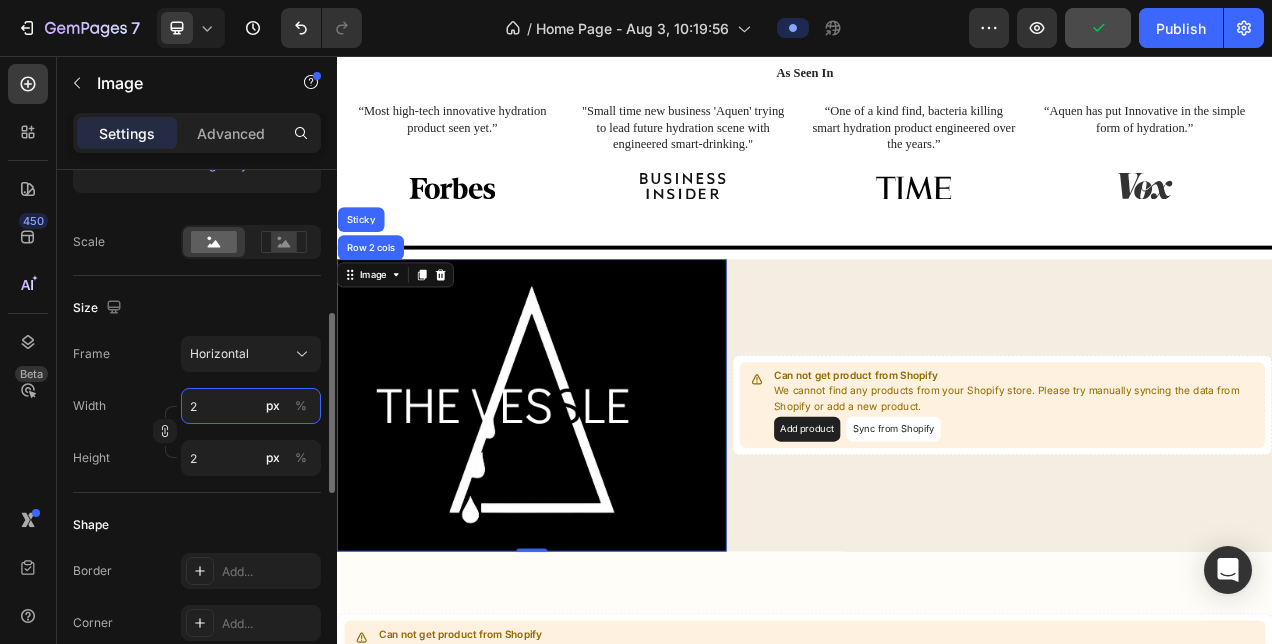 type on "20" 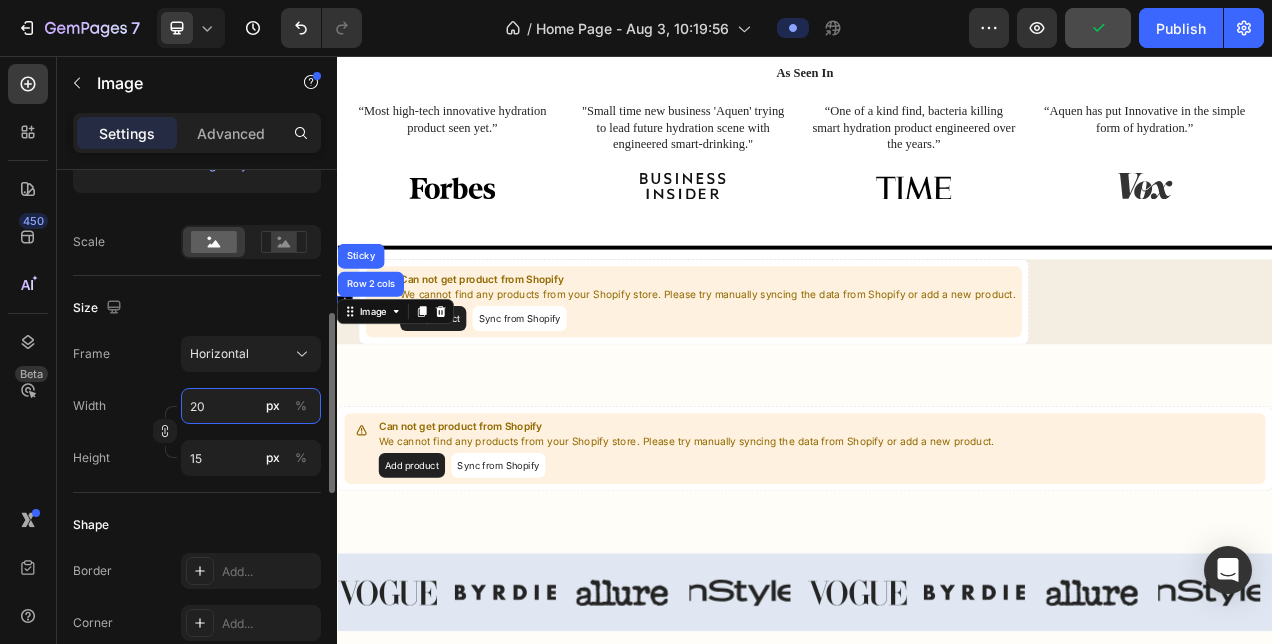 type on "200" 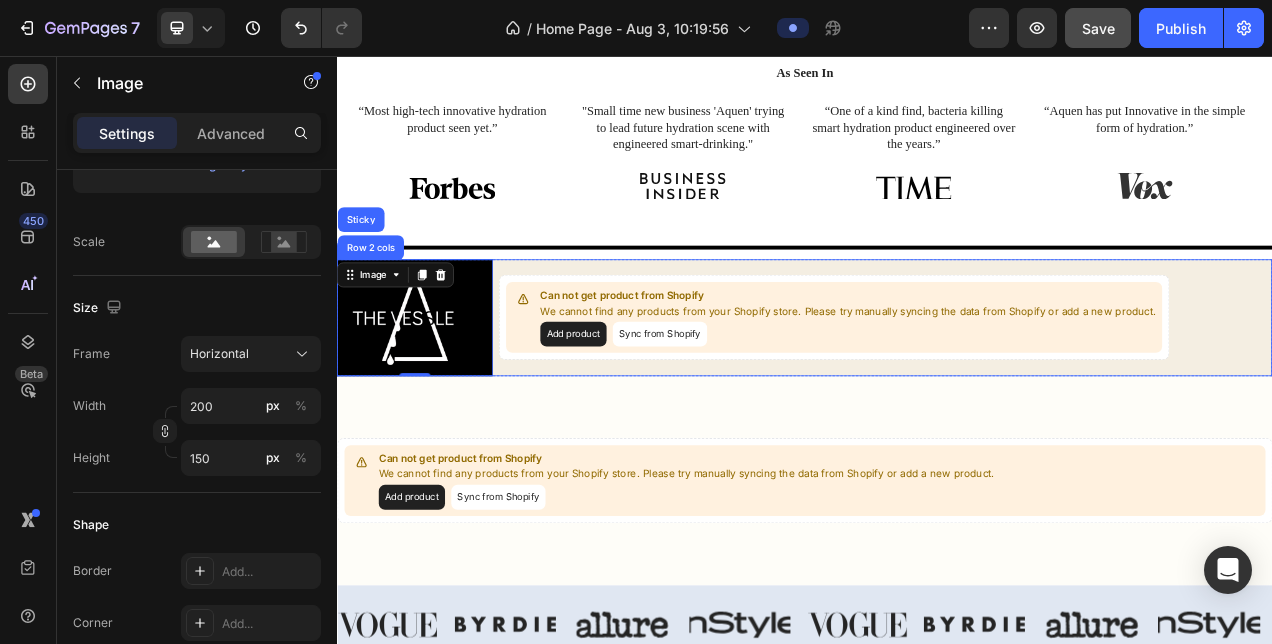 click on "Can not get product from Shopify We cannot find any products from your Shopify store. Please try manually syncing the data from Shopify or add a new product.   Add product Sync from Shopify Product" at bounding box center [975, 391] 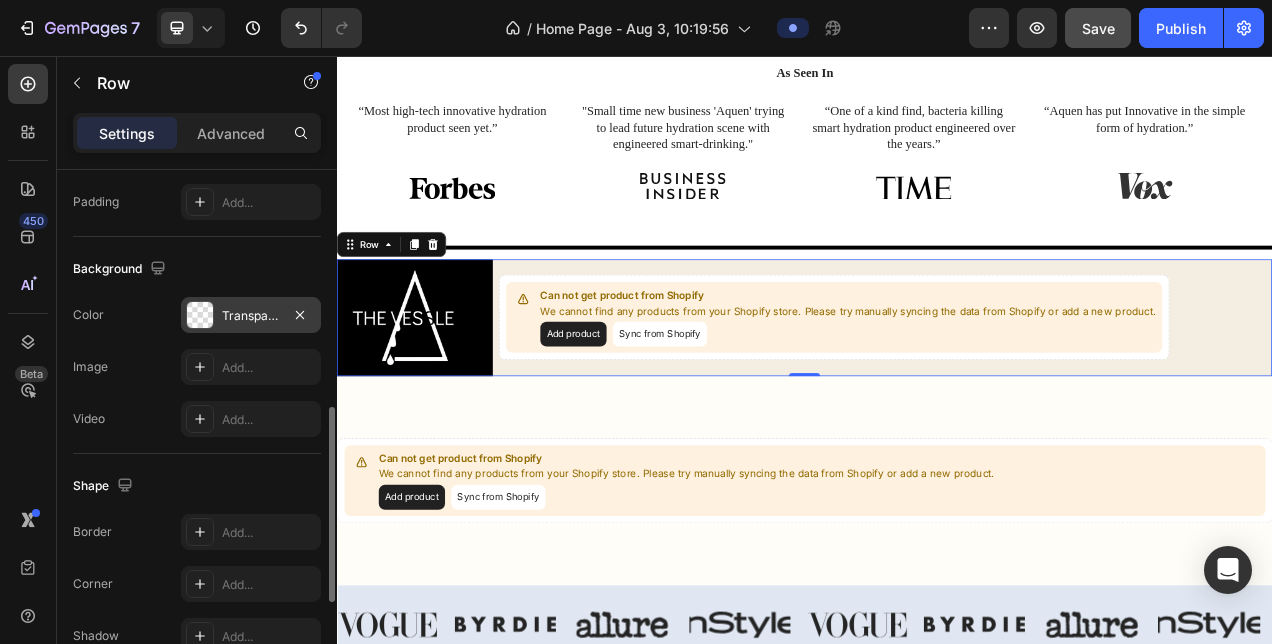 scroll, scrollTop: 542, scrollLeft: 0, axis: vertical 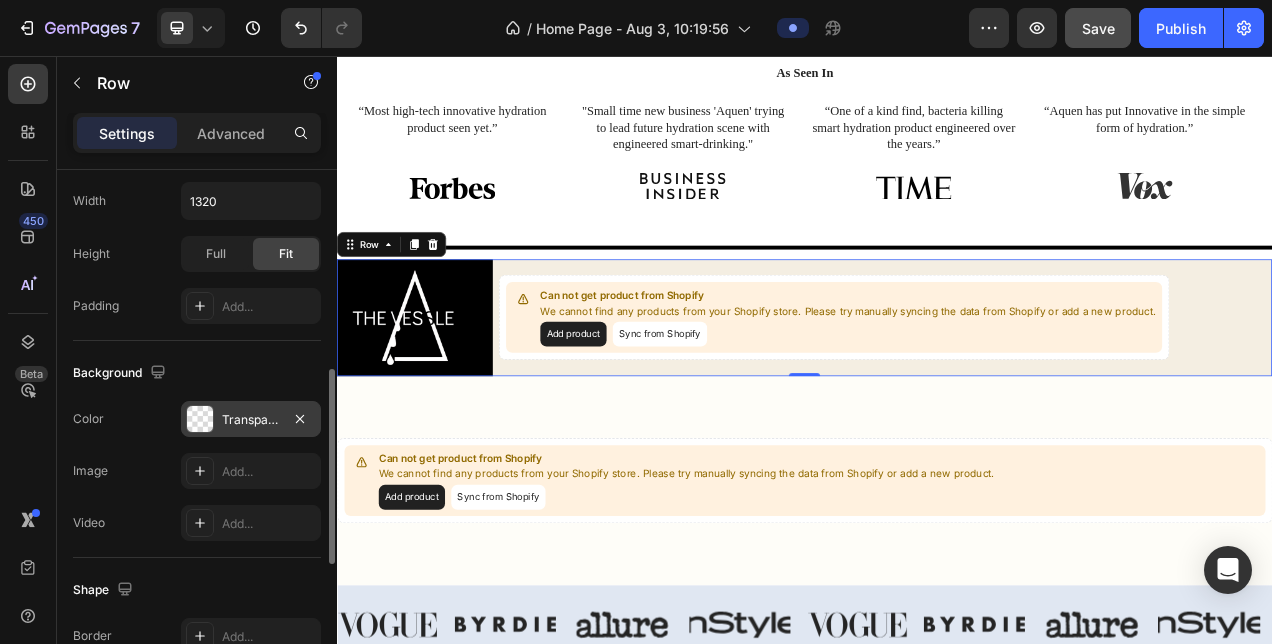 click on "The changes might be hidden by  the video. Color Transparent Image Add... Video Add..." 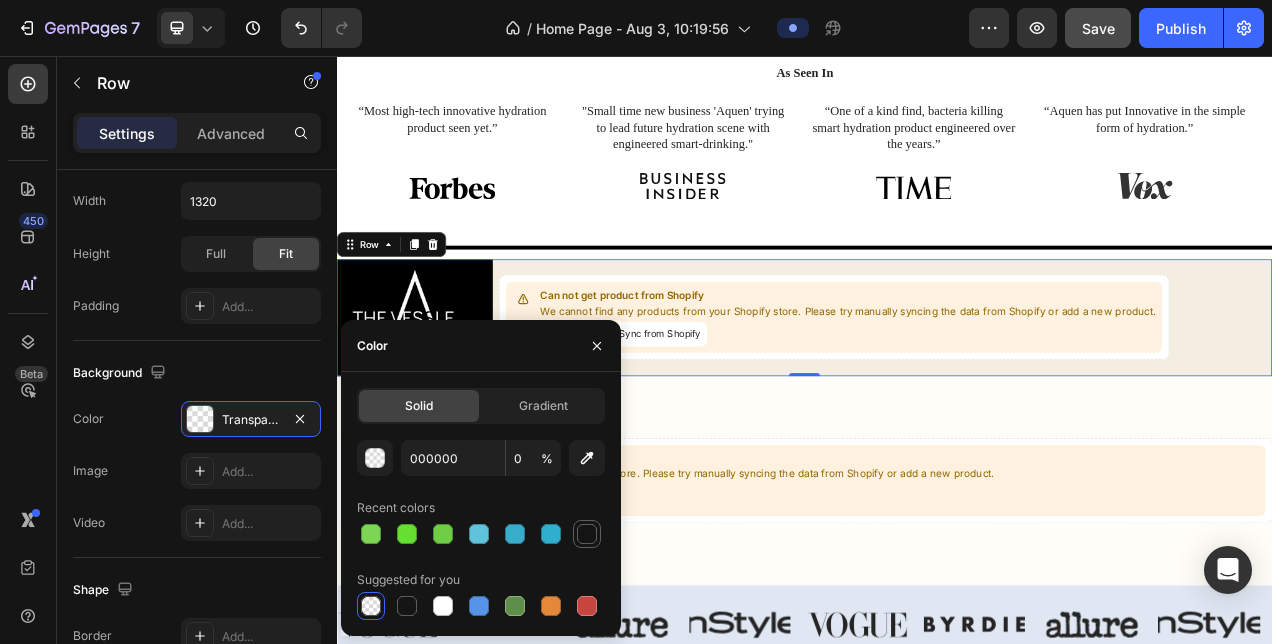 click at bounding box center (587, 534) 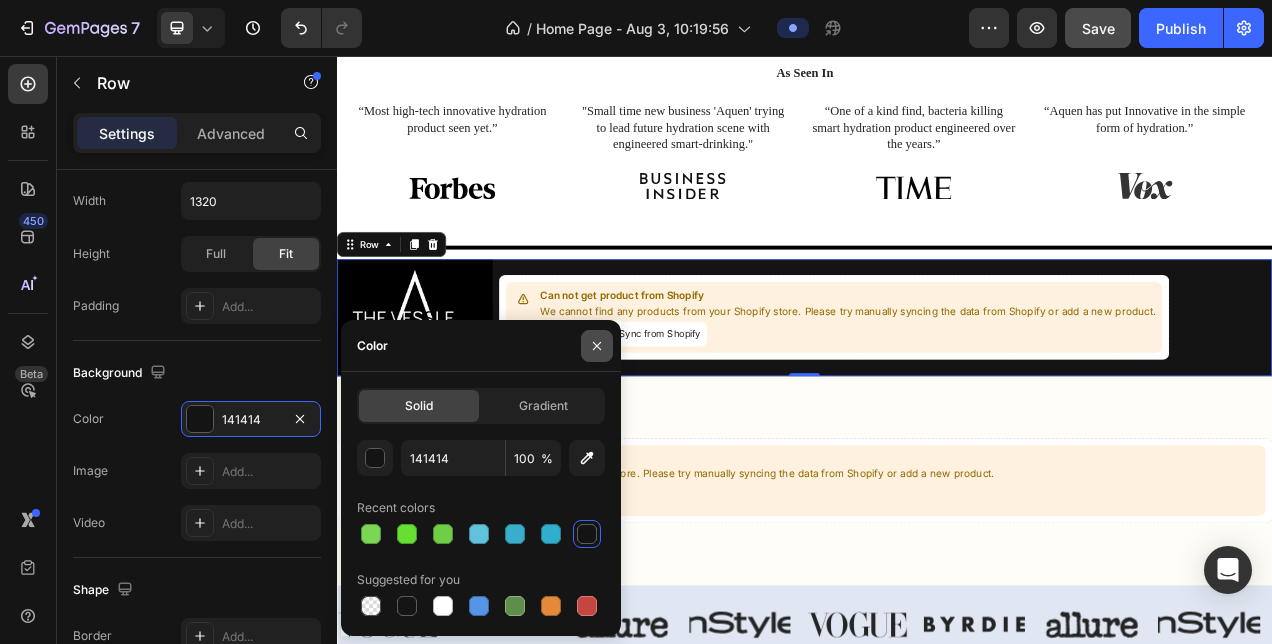 click 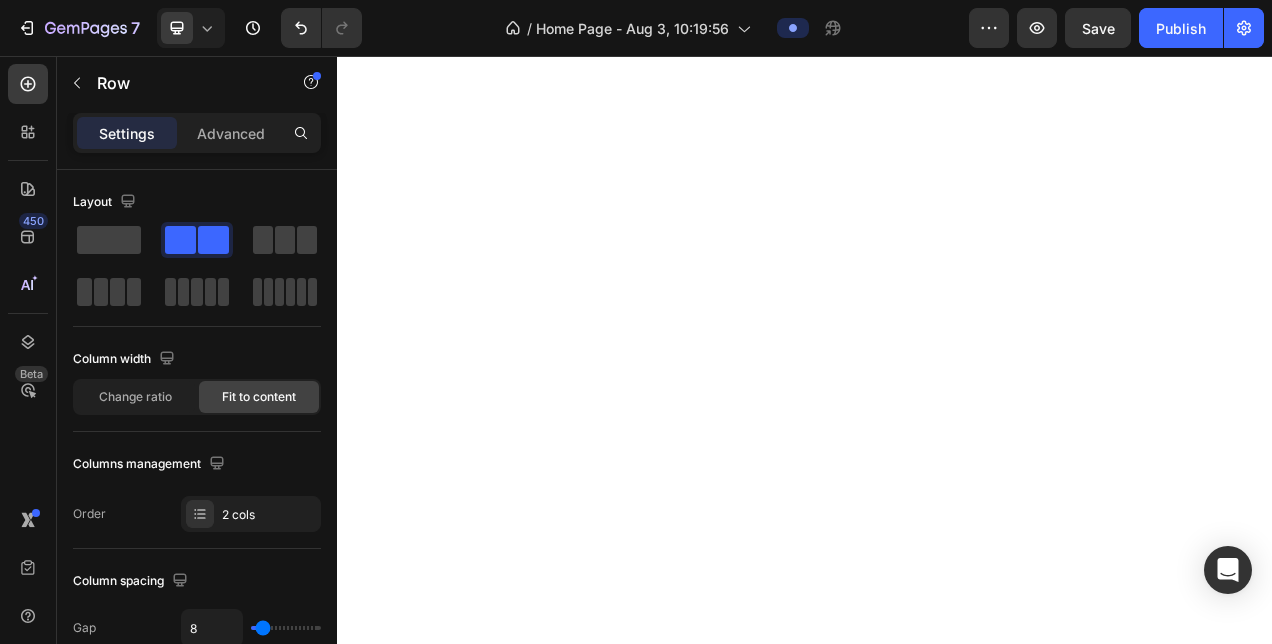 scroll, scrollTop: 0, scrollLeft: 0, axis: both 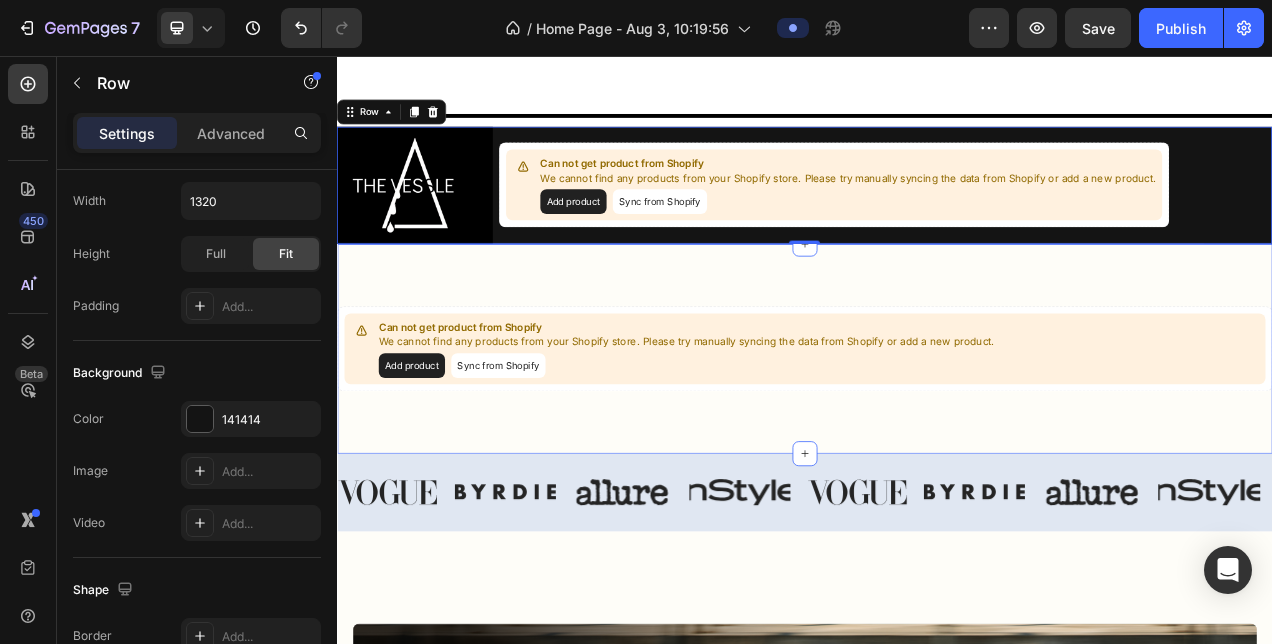 click on "Image Row Can not get product from Shopify We cannot find any products from your Shopify store. Please try manually syncing the data from Shopify or add a new product.   Add product Sync from Shopify Product Row Section 6/25" at bounding box center (937, 431) 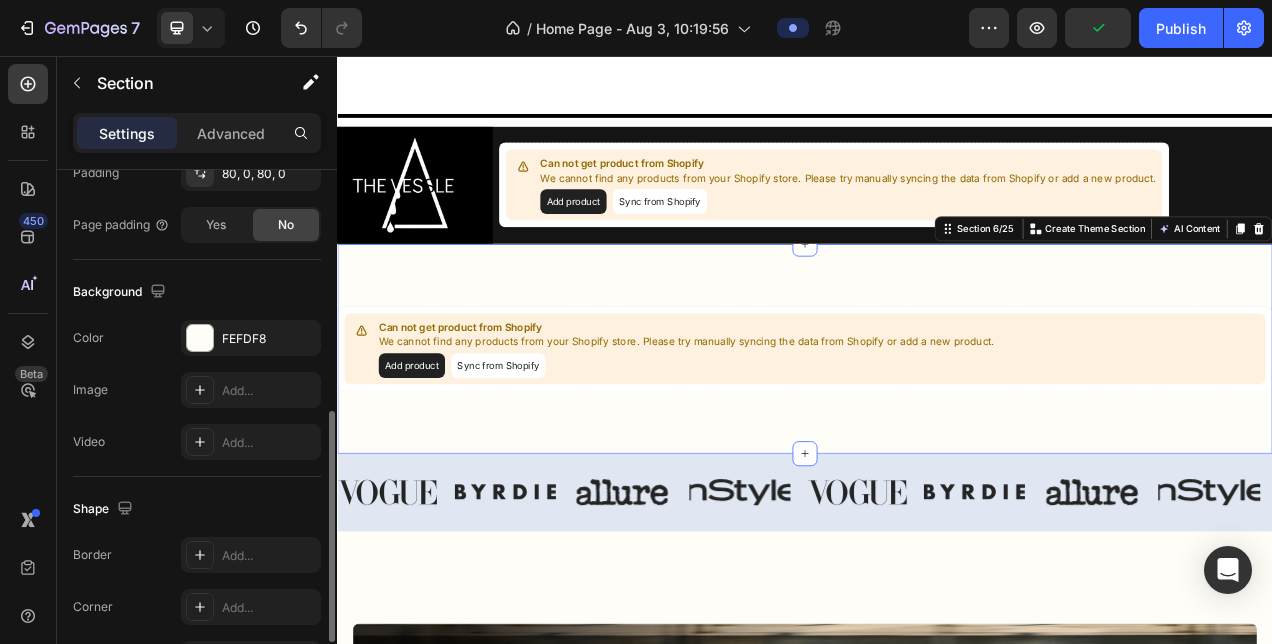 scroll, scrollTop: 562, scrollLeft: 0, axis: vertical 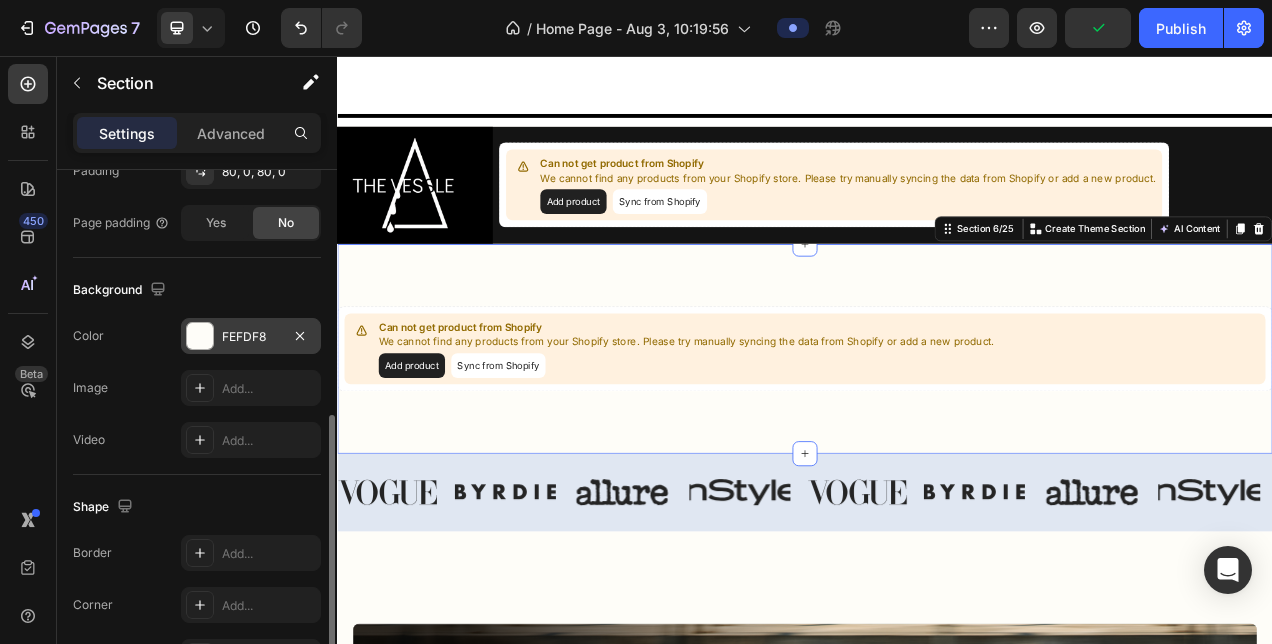 click at bounding box center [200, 336] 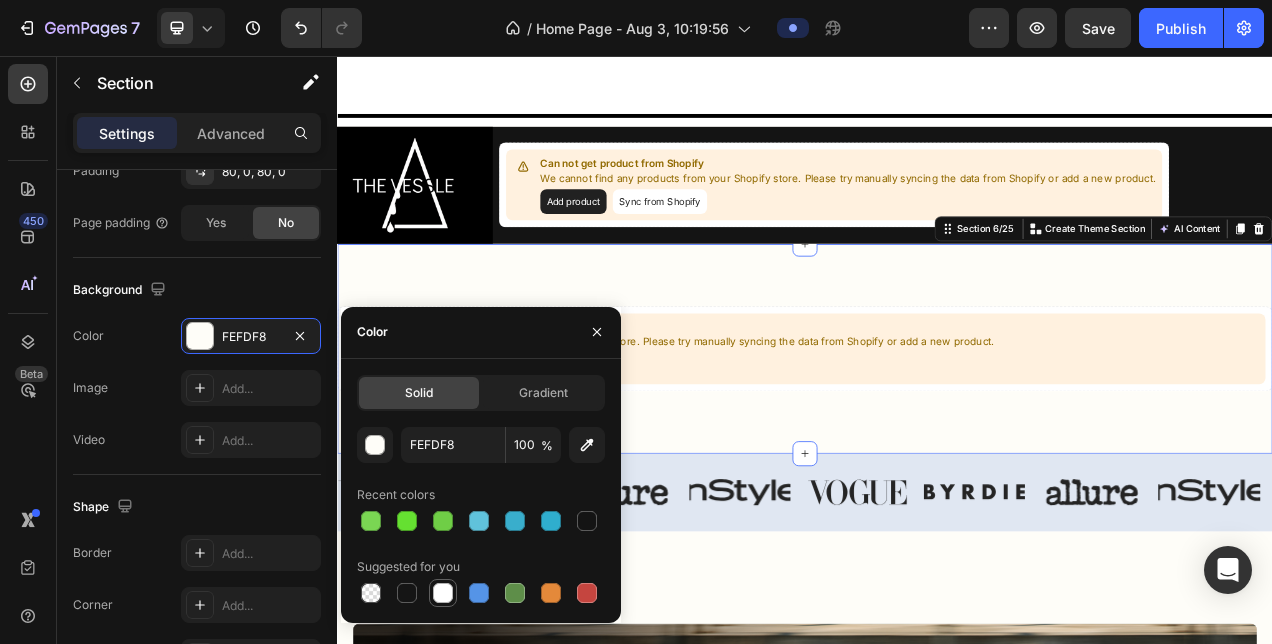 click at bounding box center (443, 593) 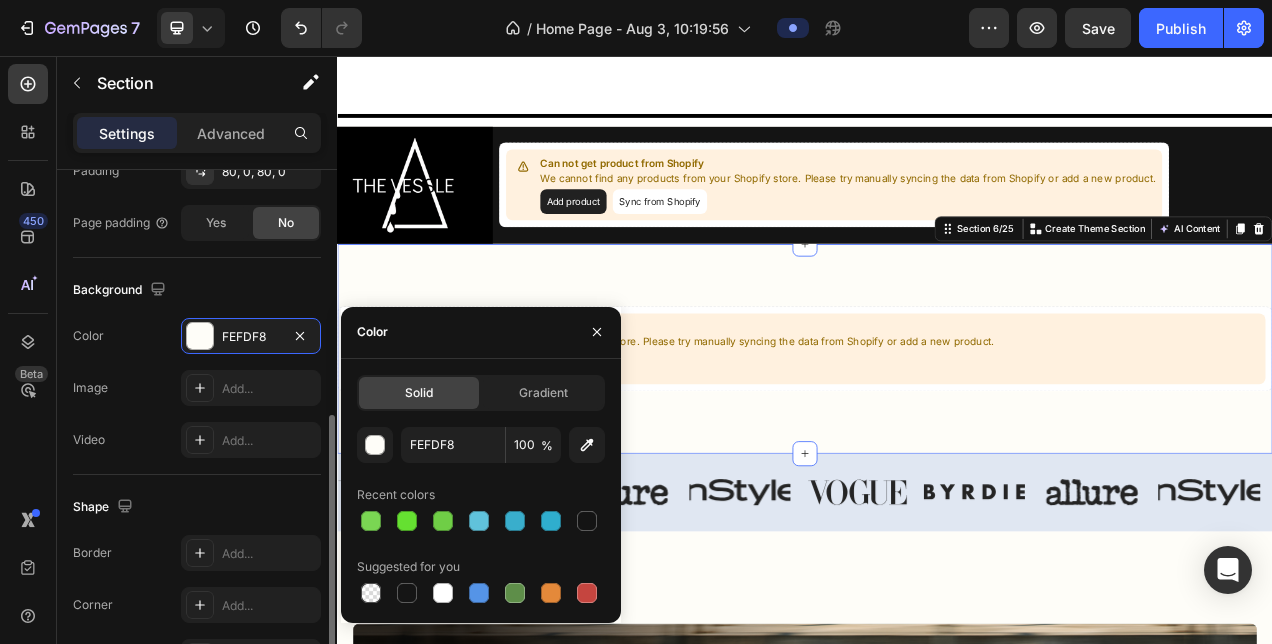 type on "FFFFFF" 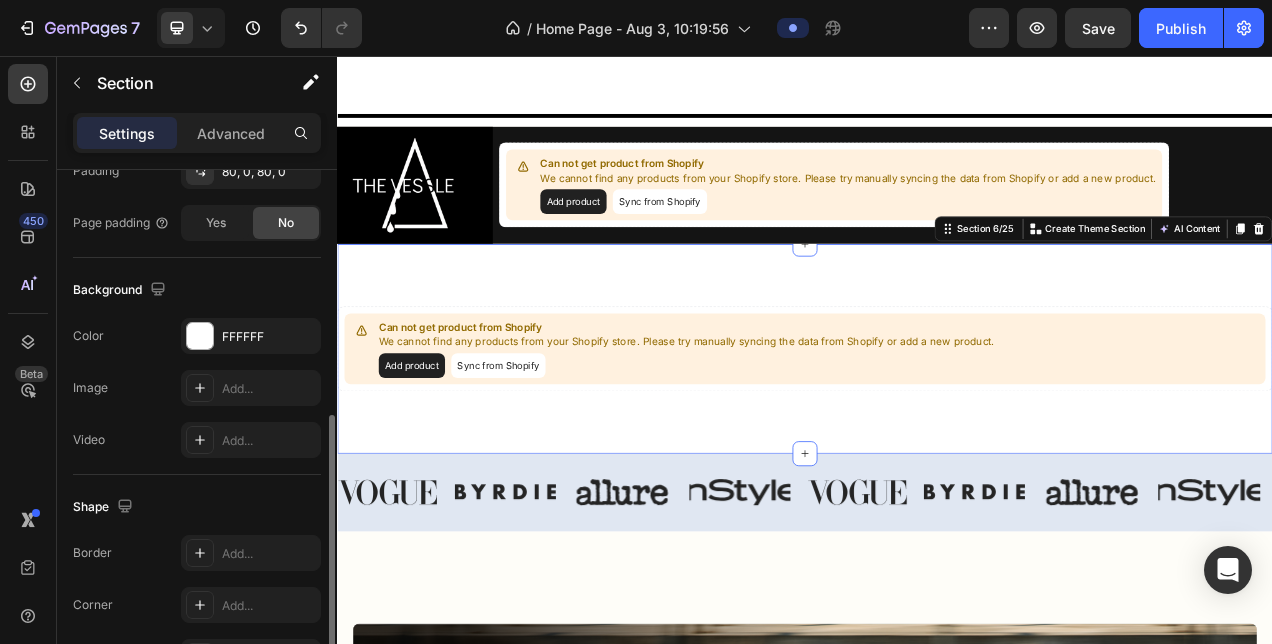 click on "The changes might be hidden by  the video. Color FFFFFF Image Add... Video Add..." 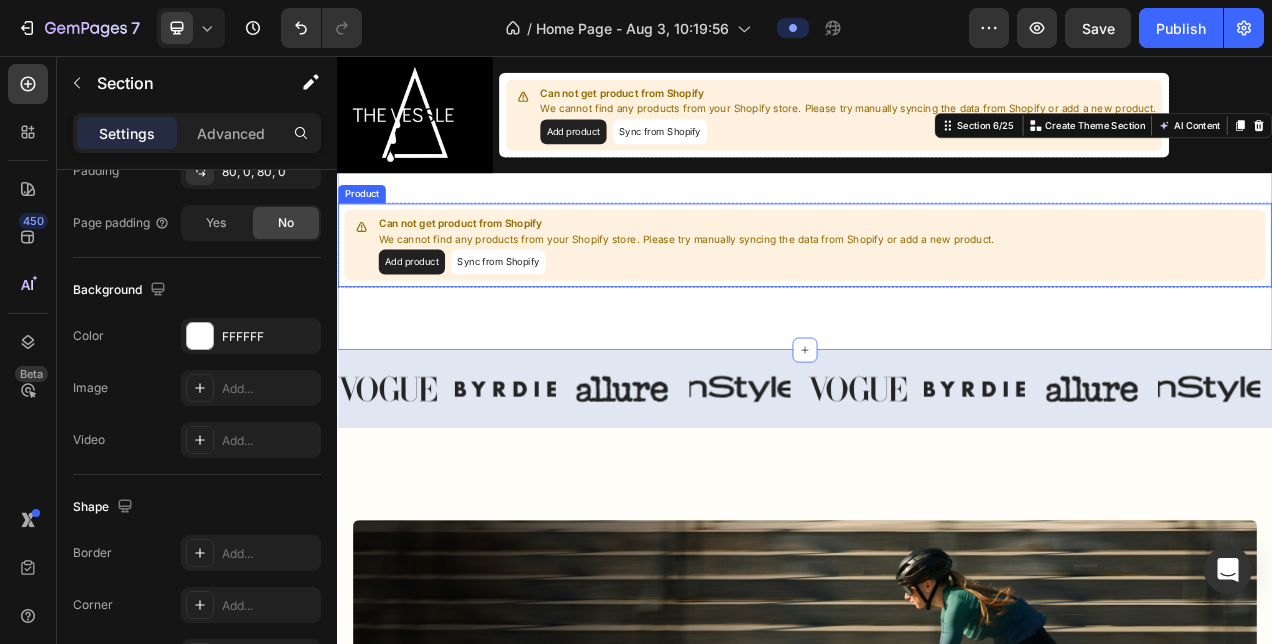 scroll, scrollTop: 1115, scrollLeft: 0, axis: vertical 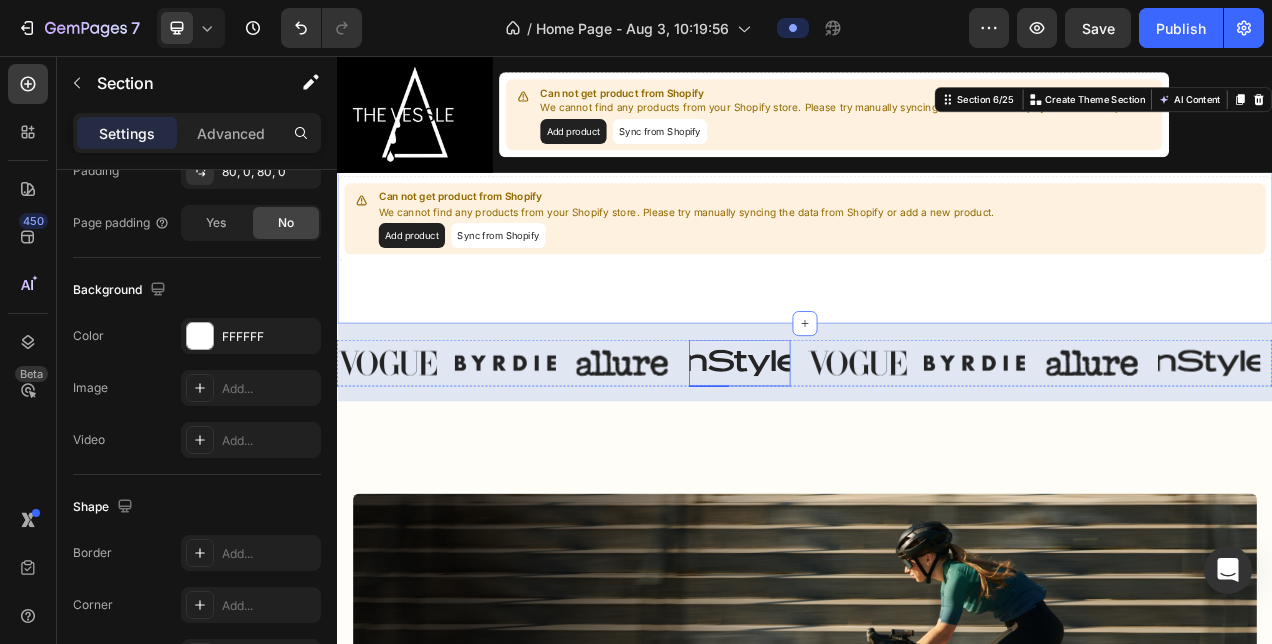 click at bounding box center (854, 449) 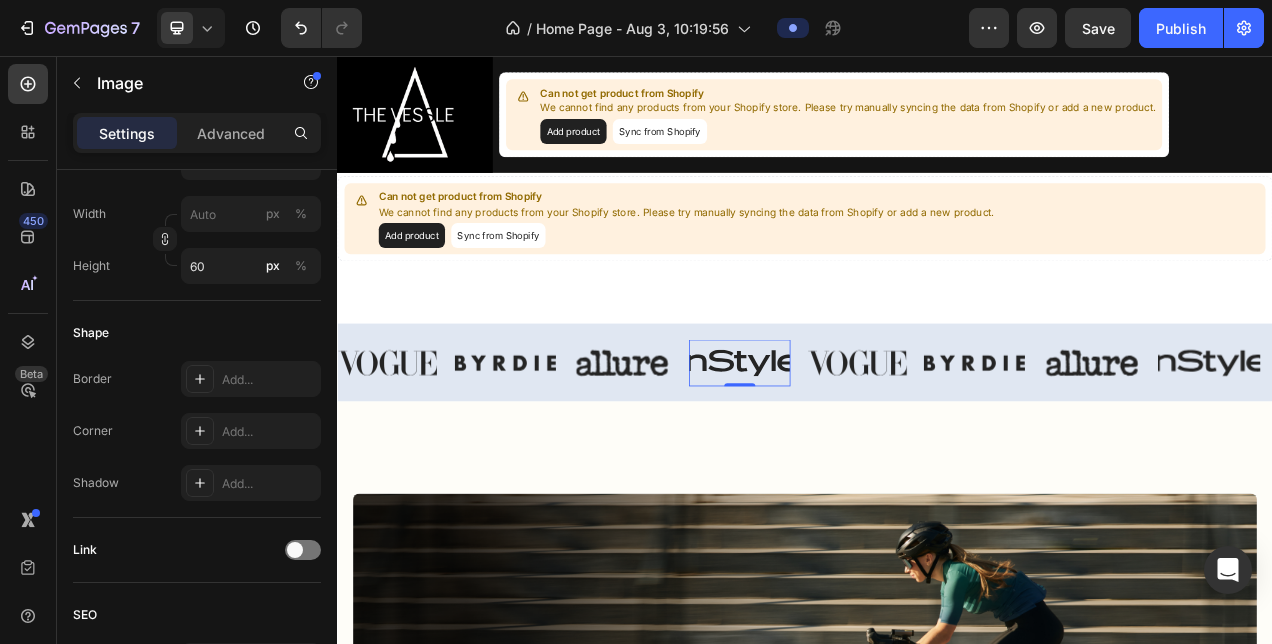 scroll, scrollTop: 0, scrollLeft: 0, axis: both 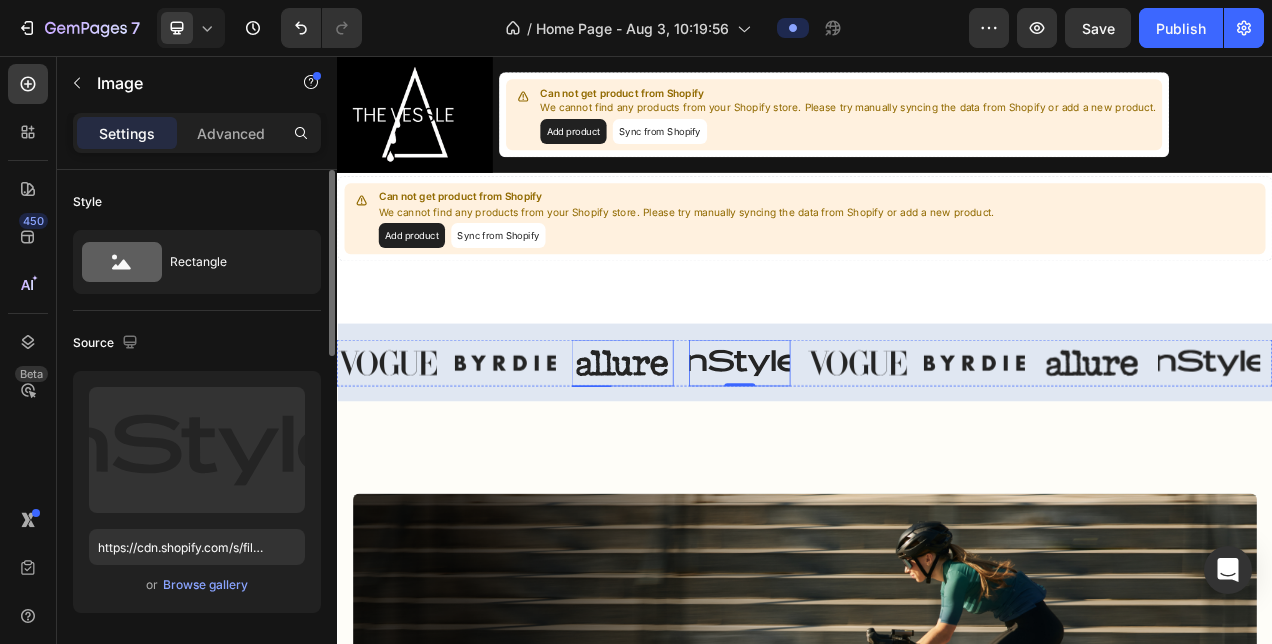 click at bounding box center [703, 449] 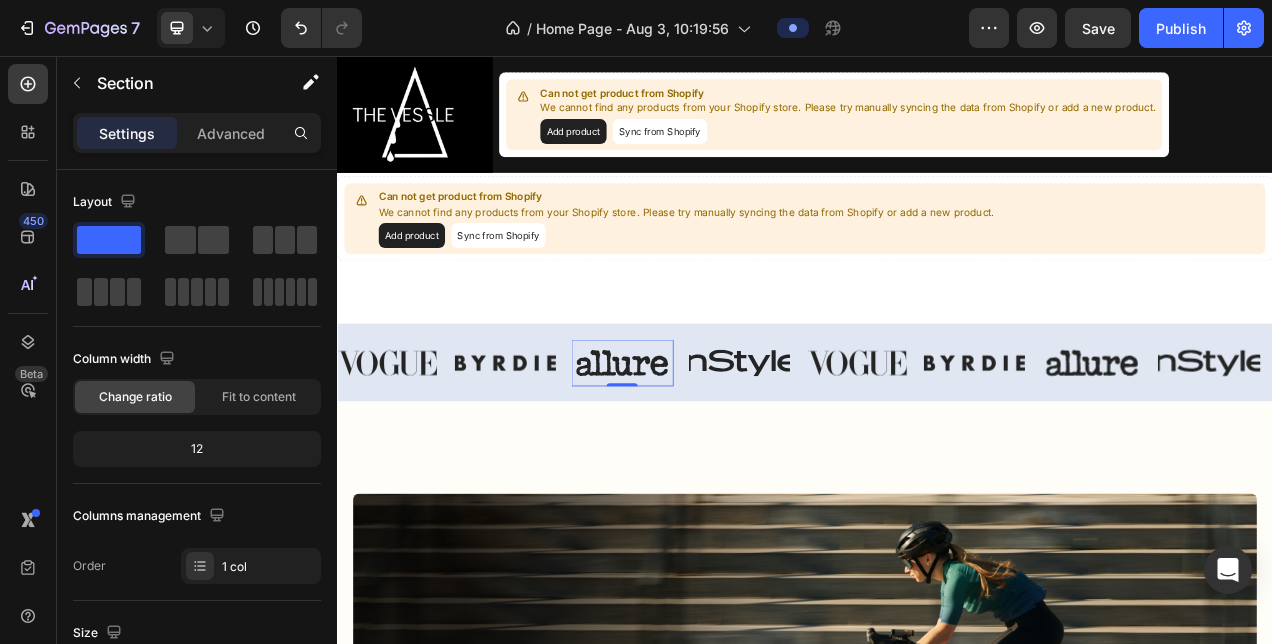 click on "Image Image Image   0 Image Image Image Image Image Carousel Section 7/25" at bounding box center [937, 449] 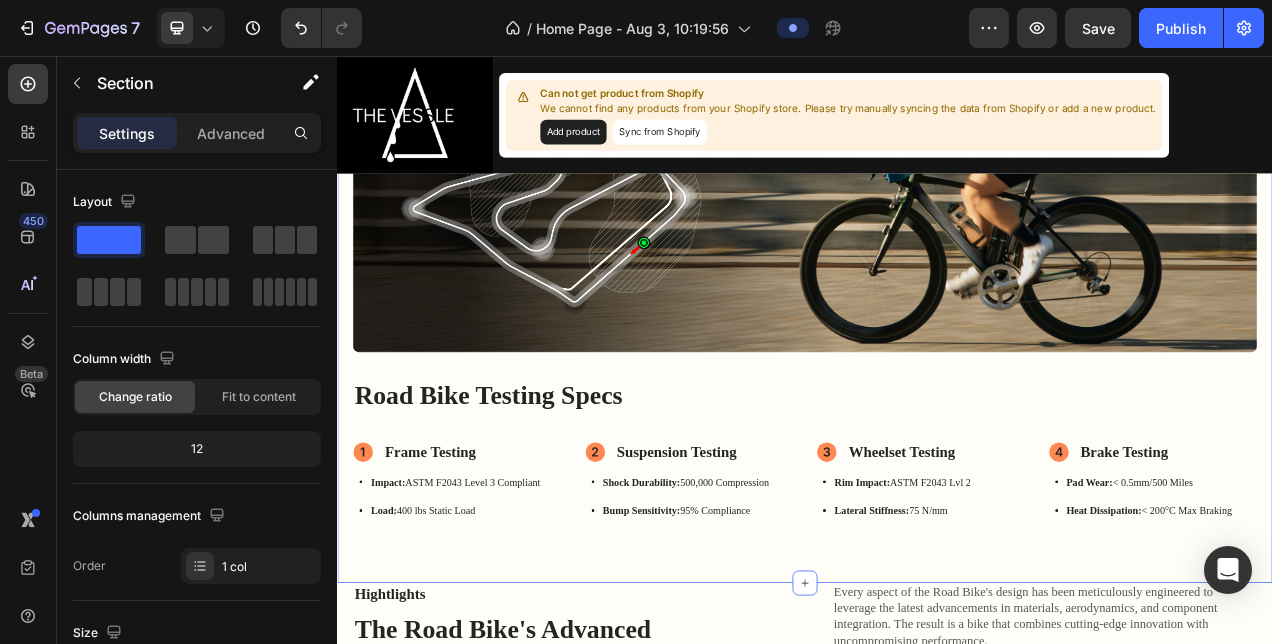 scroll, scrollTop: 1742, scrollLeft: 0, axis: vertical 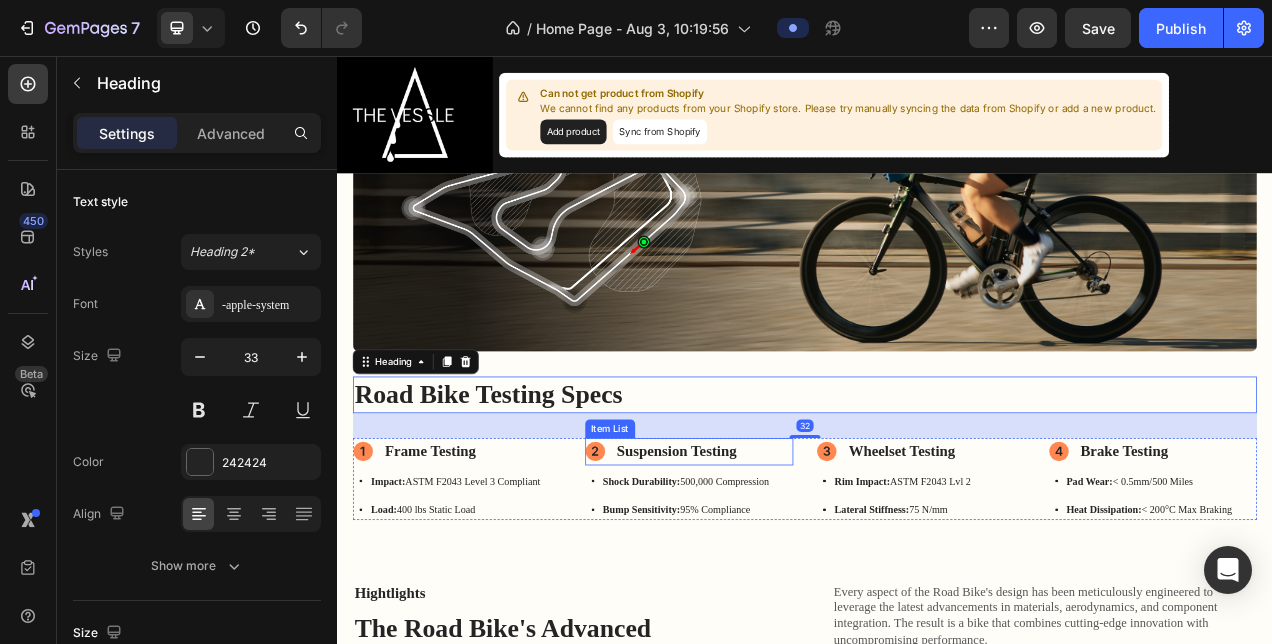 click on "Suspension Testing Item List
Shock Durability:  500,000 Compression
Bump Sensitivity:  95% Compliance Item List" at bounding box center (789, 598) 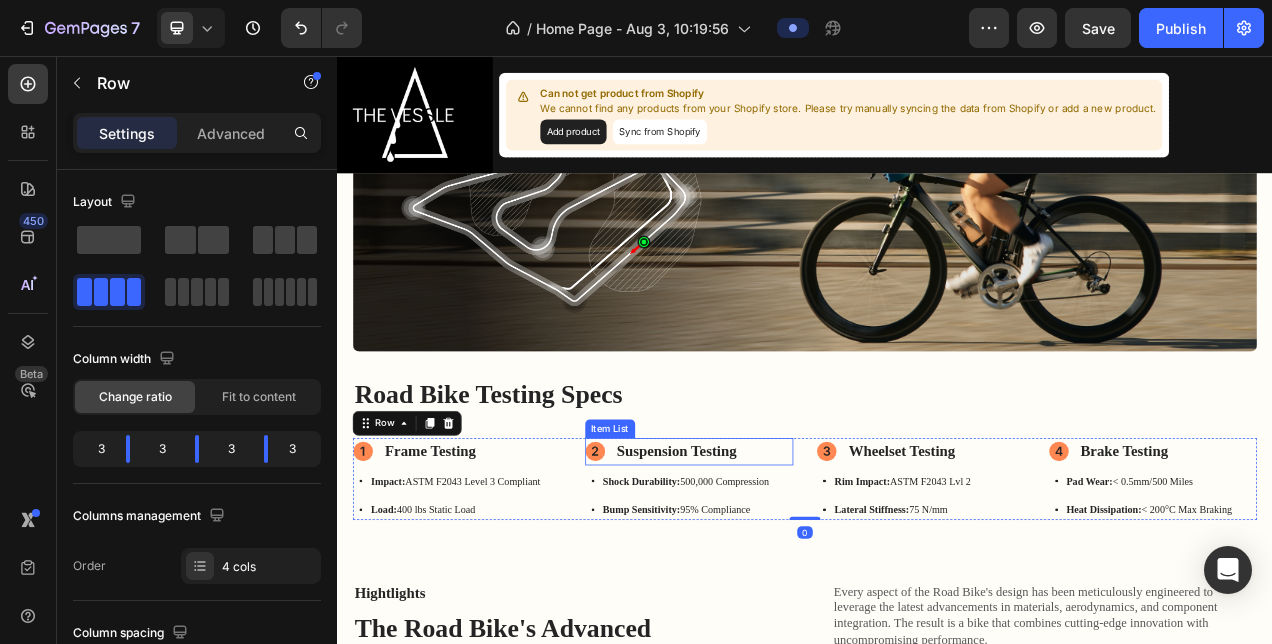 click on "Suspension Testing" at bounding box center (773, 563) 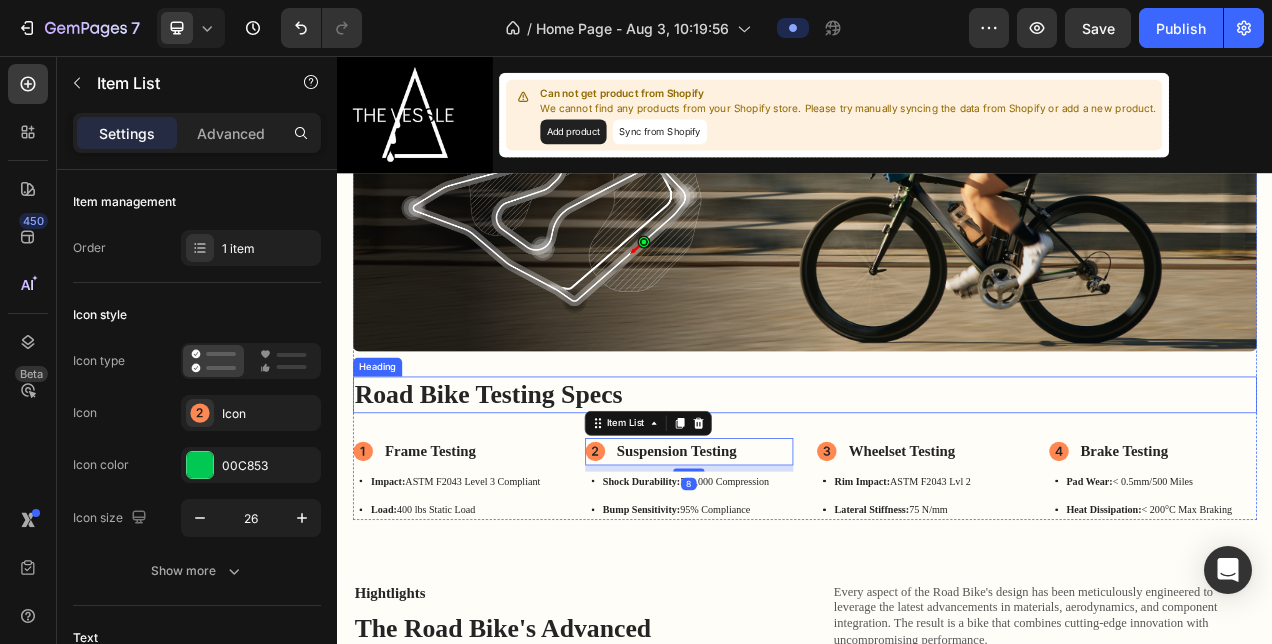click on "Road Bike Testing Specs" at bounding box center [937, 490] 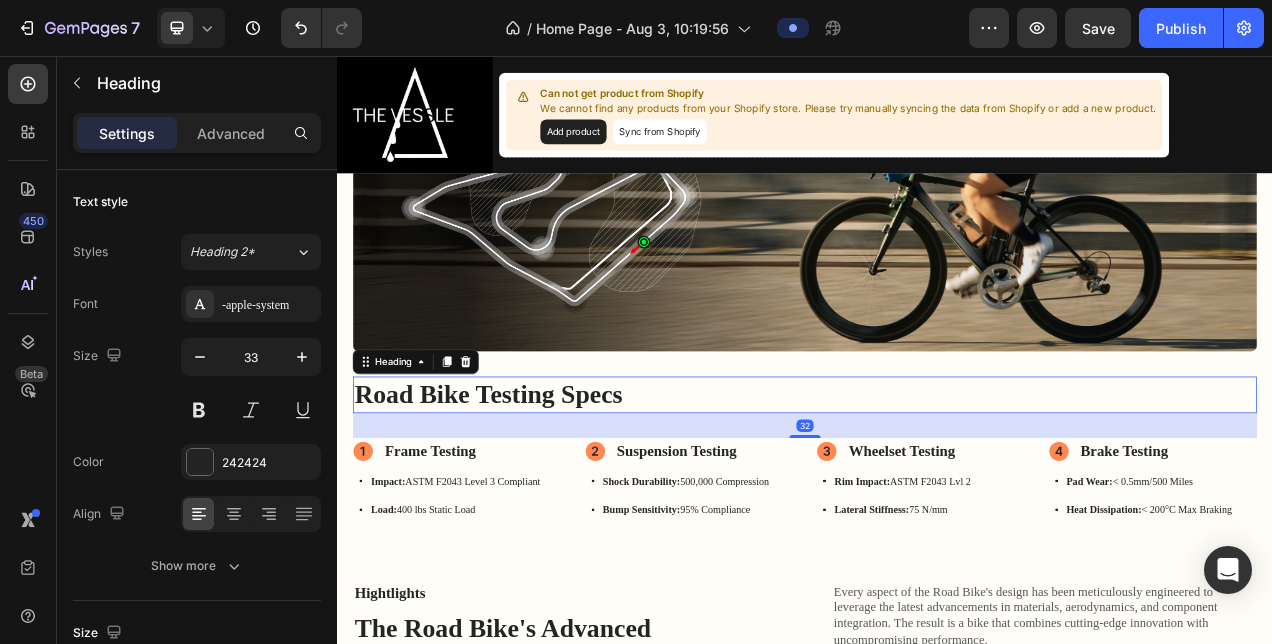 click on "Road Bike Testing Specs" at bounding box center [937, 490] 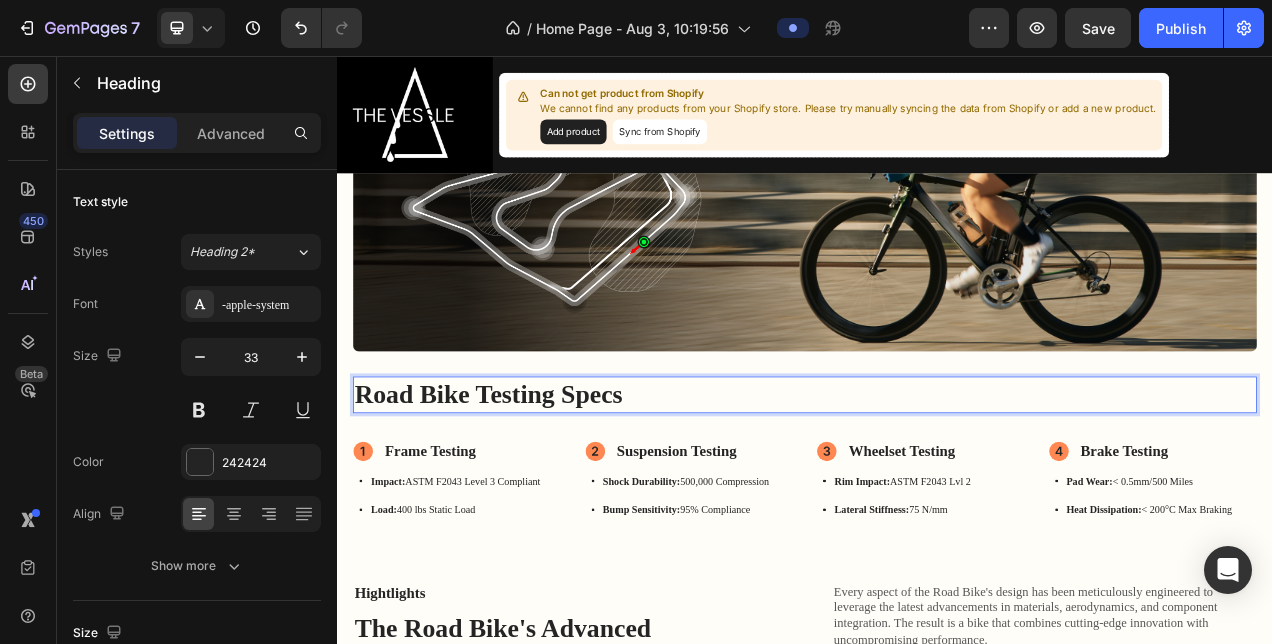 click on "Road Bike Testing Specs" at bounding box center (937, 490) 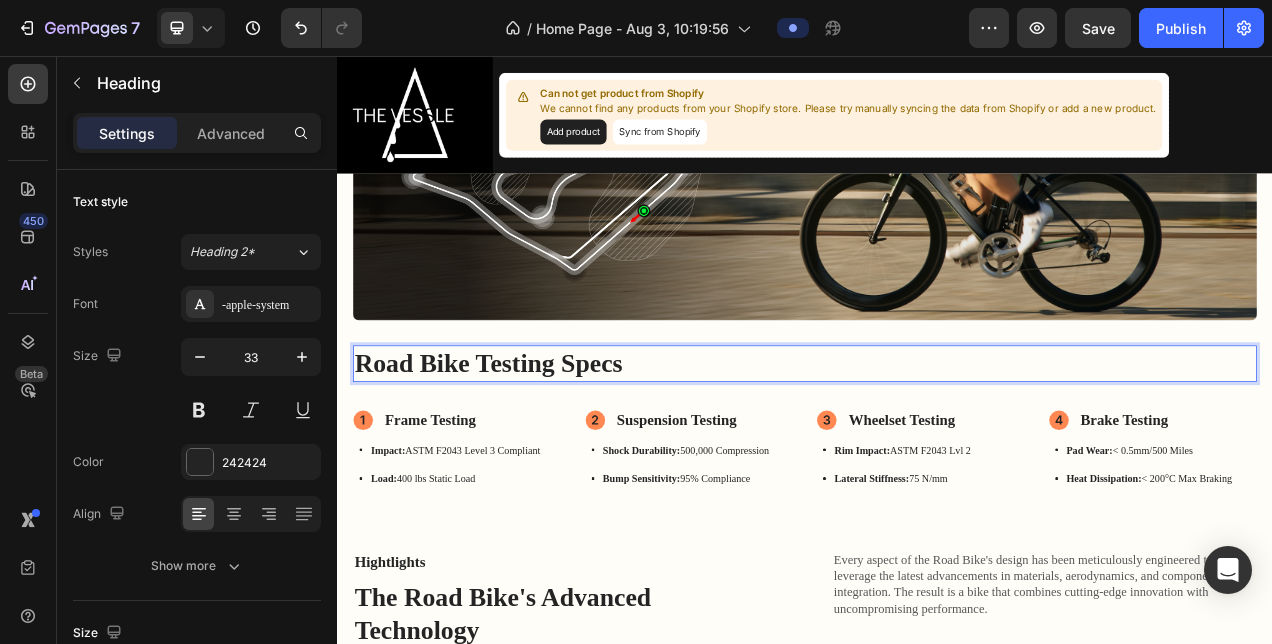 scroll, scrollTop: 1813, scrollLeft: 0, axis: vertical 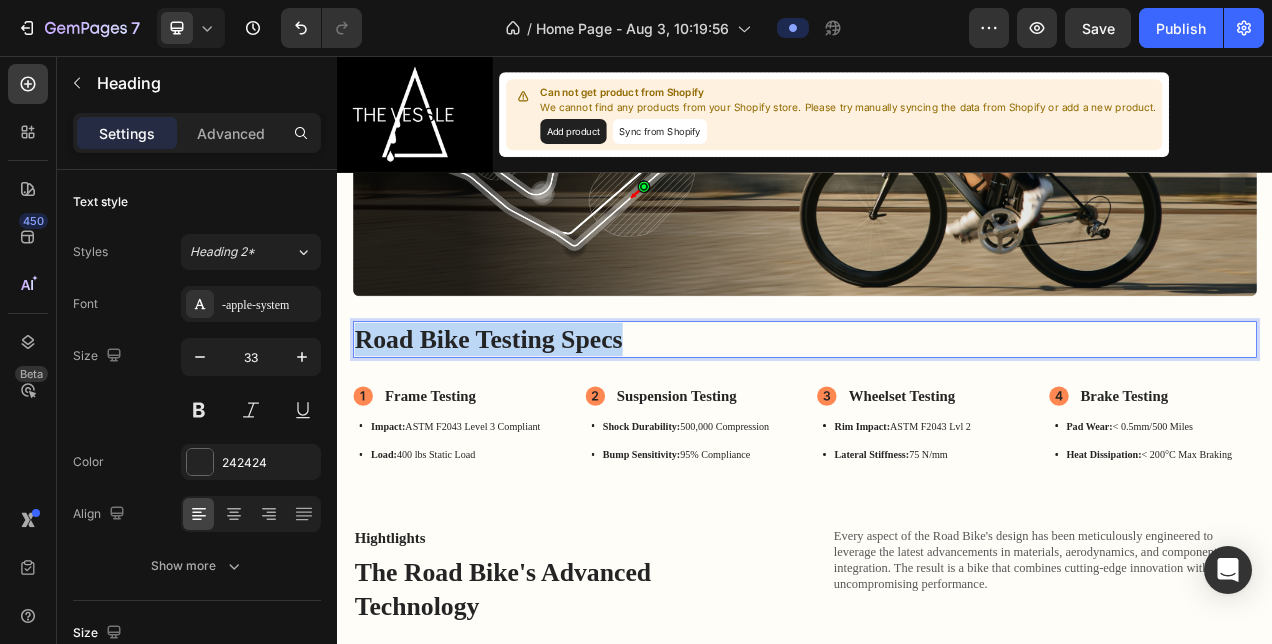 drag, startPoint x: 726, startPoint y: 412, endPoint x: 351, endPoint y: 406, distance: 375.048 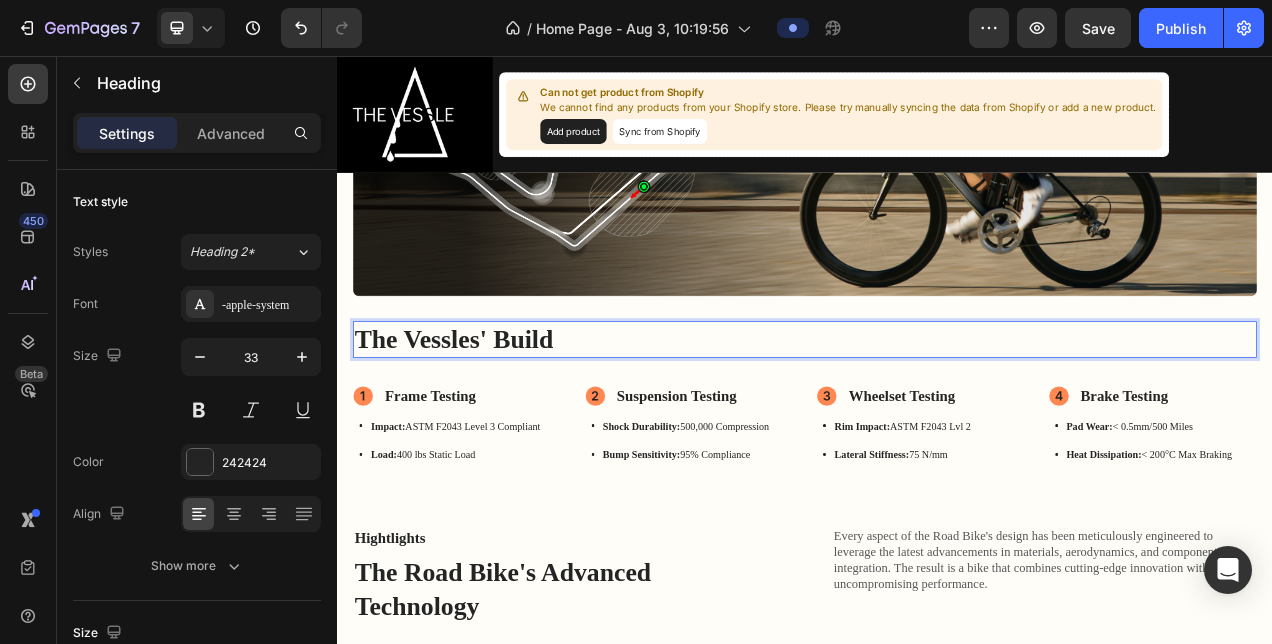 click on "The Vessles' Build" at bounding box center (937, 419) 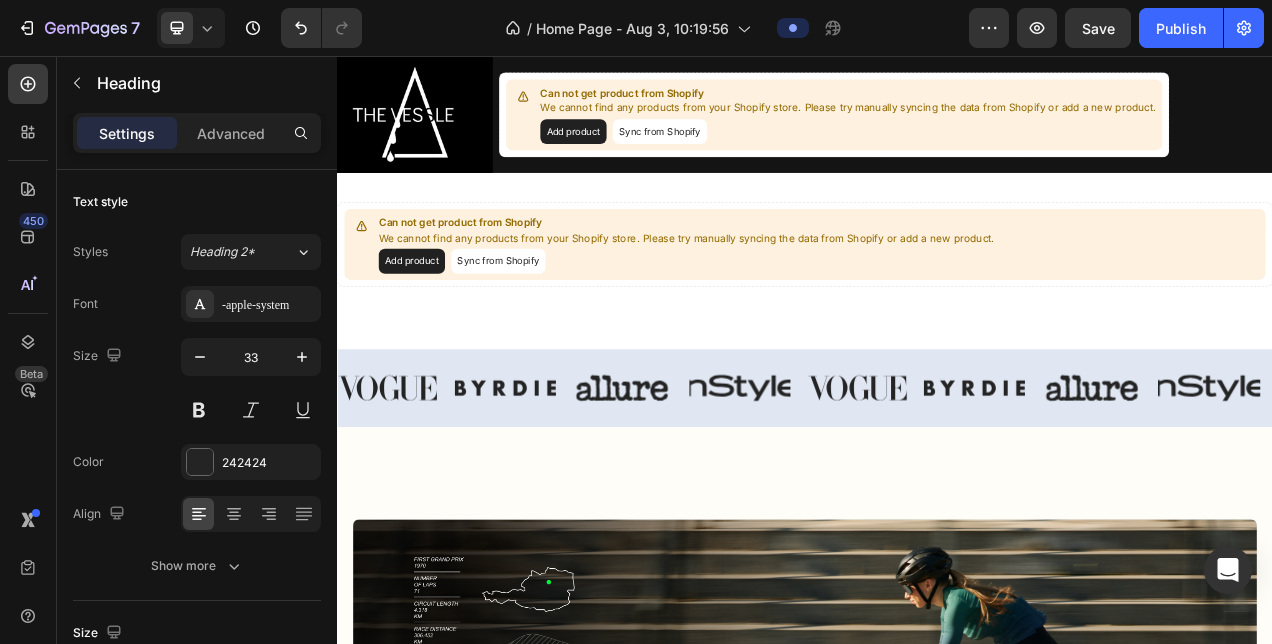 scroll, scrollTop: 1091, scrollLeft: 0, axis: vertical 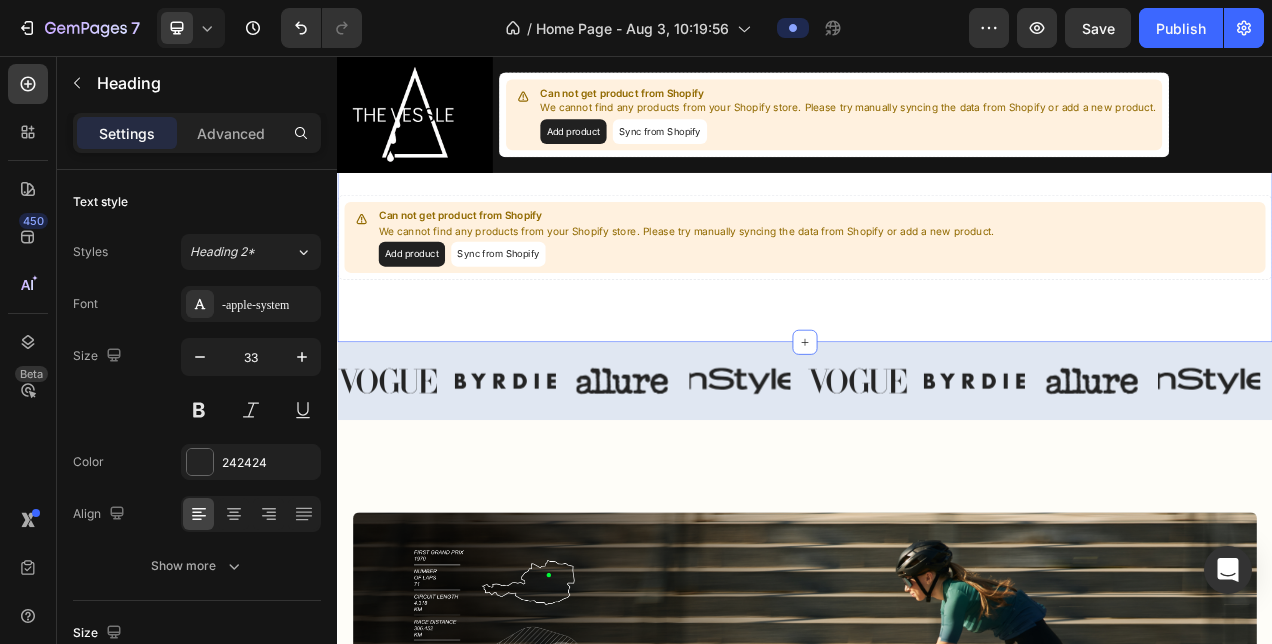 click on "Image Image Image Image Image Image Image Image Carousel Section 7/25" at bounding box center (937, 473) 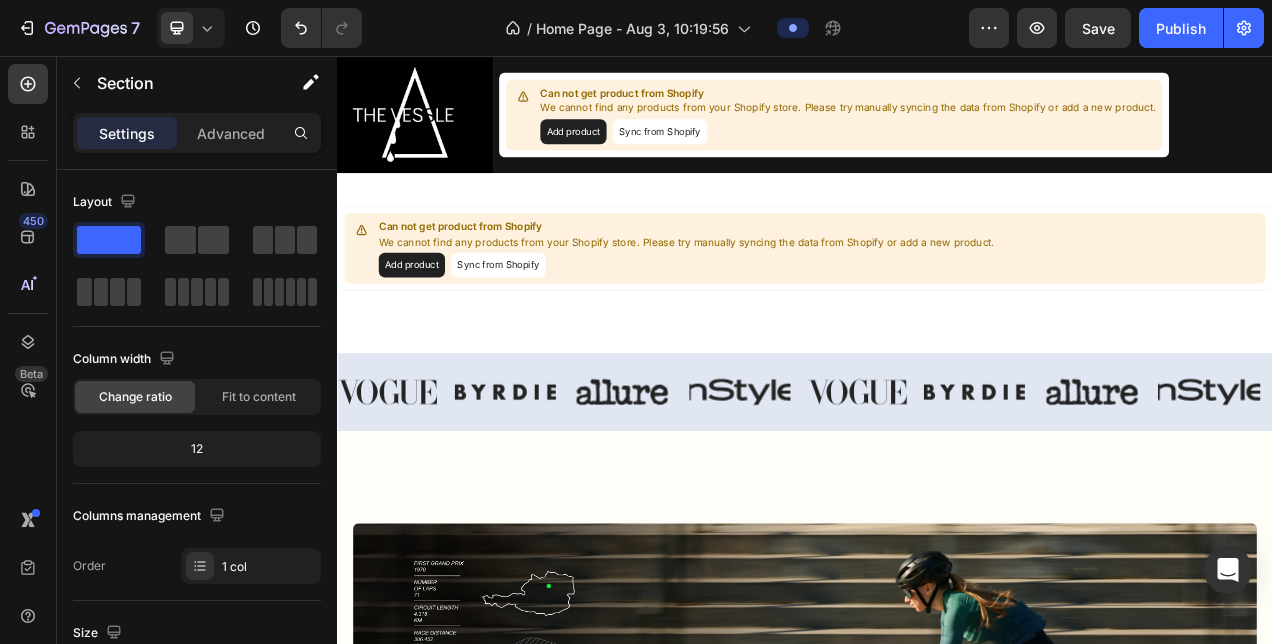 scroll, scrollTop: 1121, scrollLeft: 0, axis: vertical 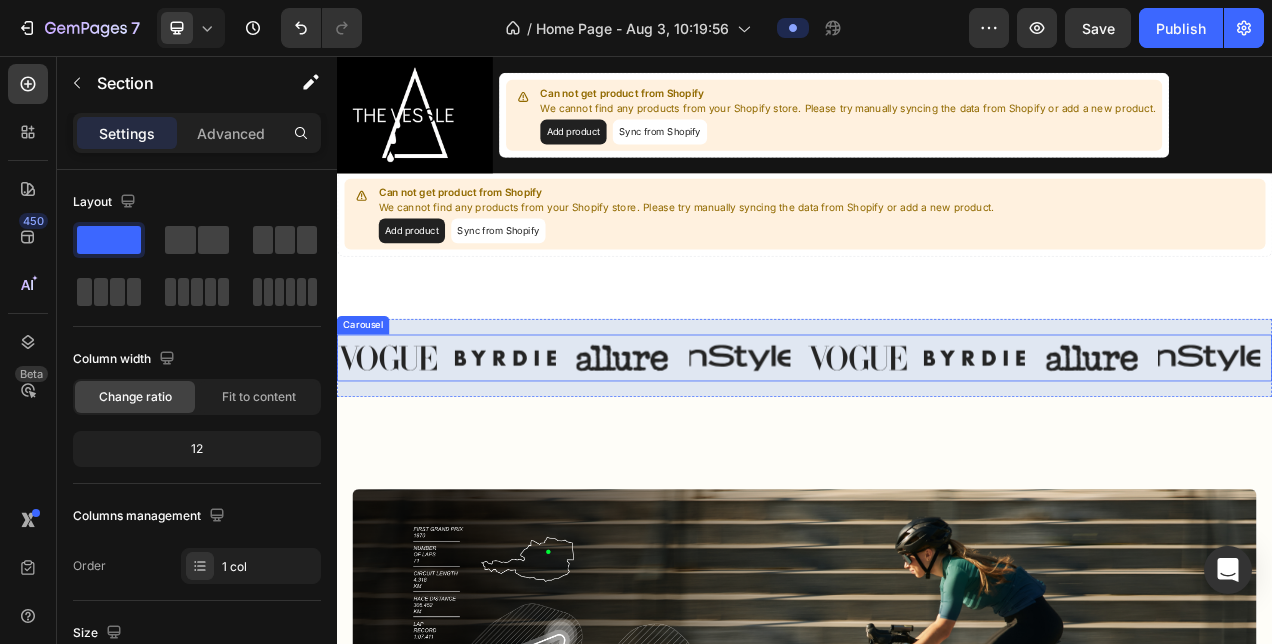 click on "Image Image Image Image Image Image Image Image" at bounding box center (937, 443) 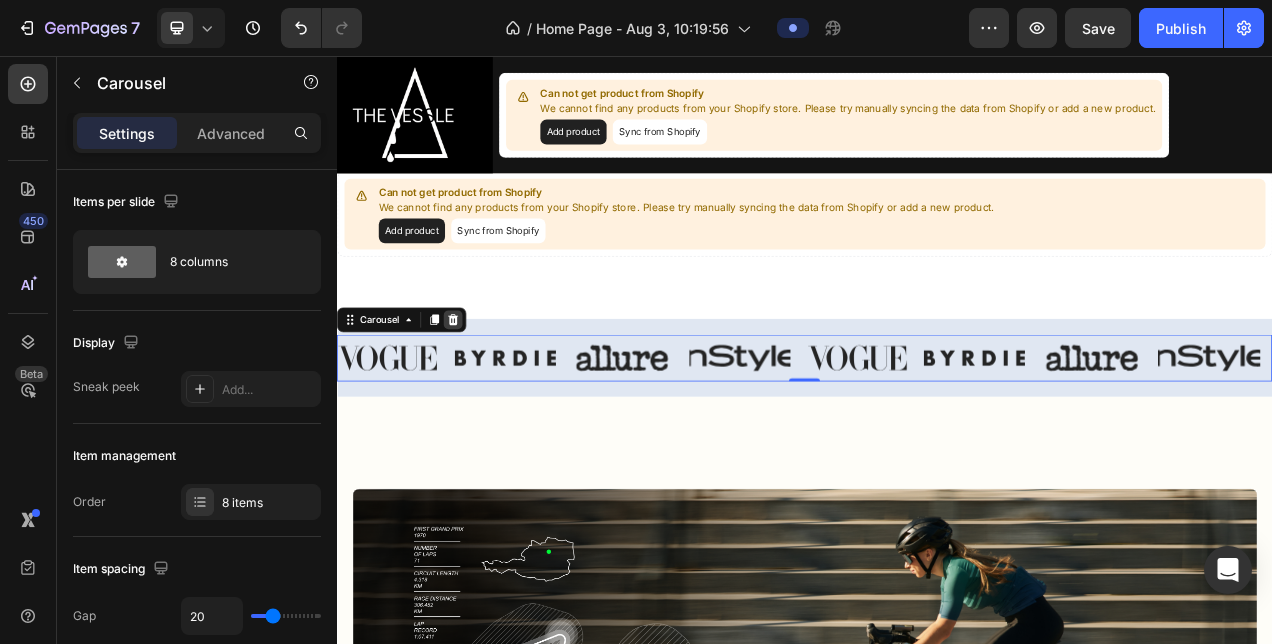 click at bounding box center (486, 394) 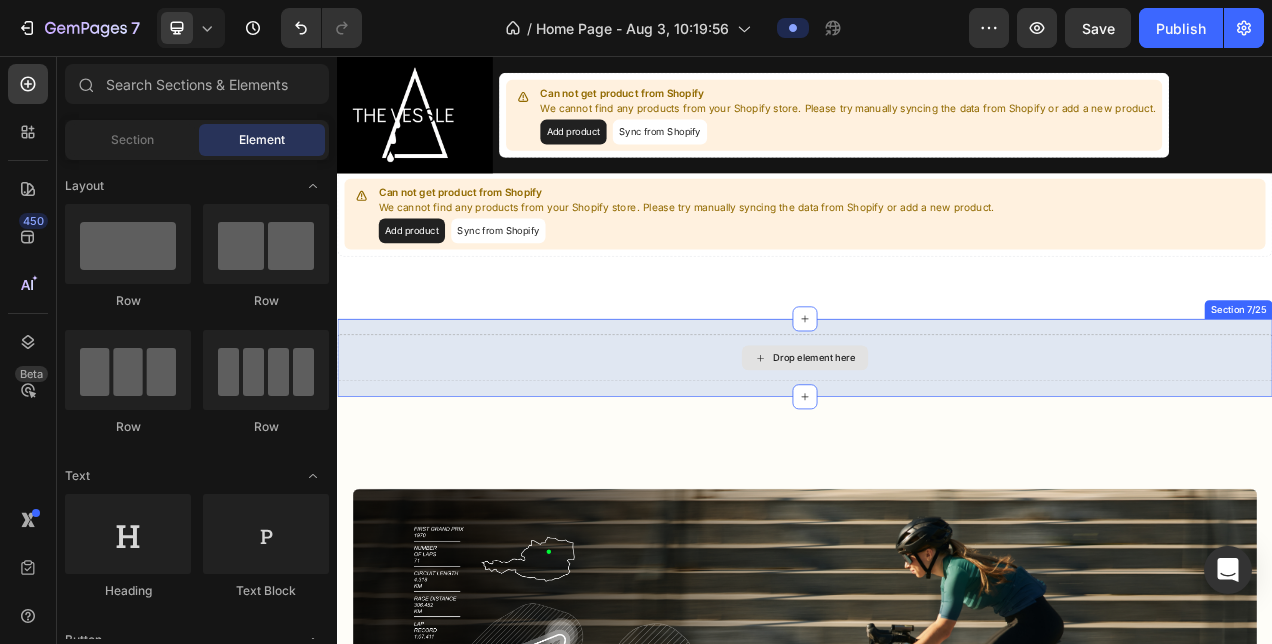 click on "Drop element here" at bounding box center [937, 443] 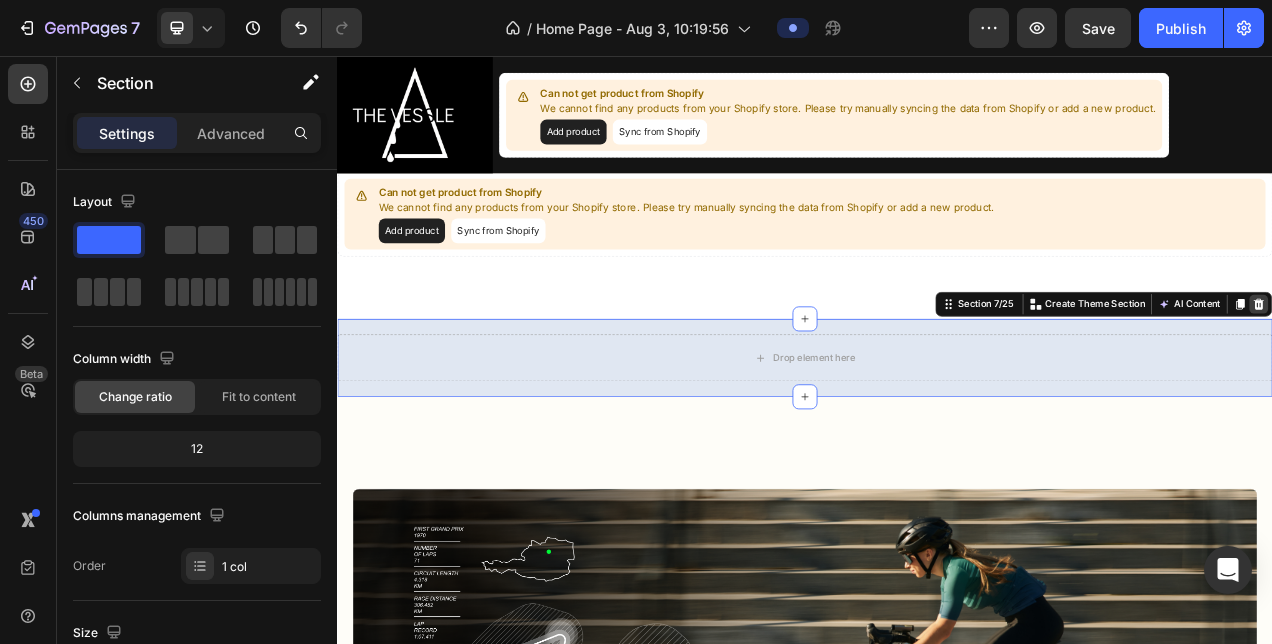 click 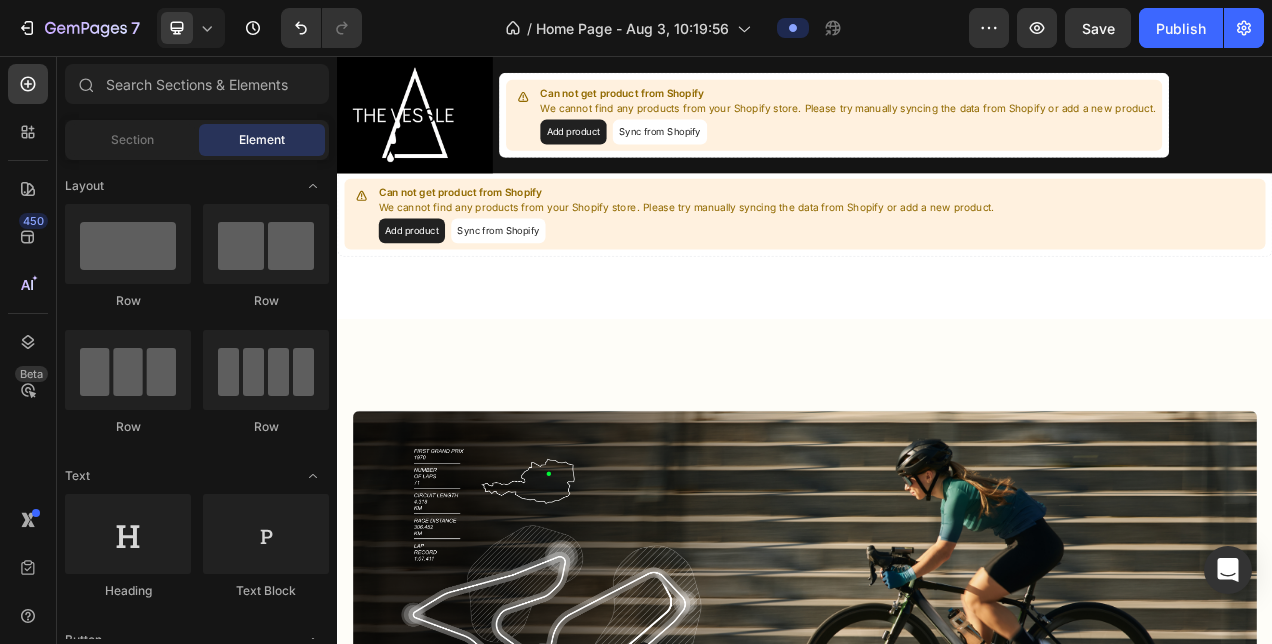 click on "Layout
Row
Row
Row
Row Text
Heading
Text Block Button
Button
Button Media
Image
Image
Video
Video Banner
Hero Banner" at bounding box center (197, 3123) 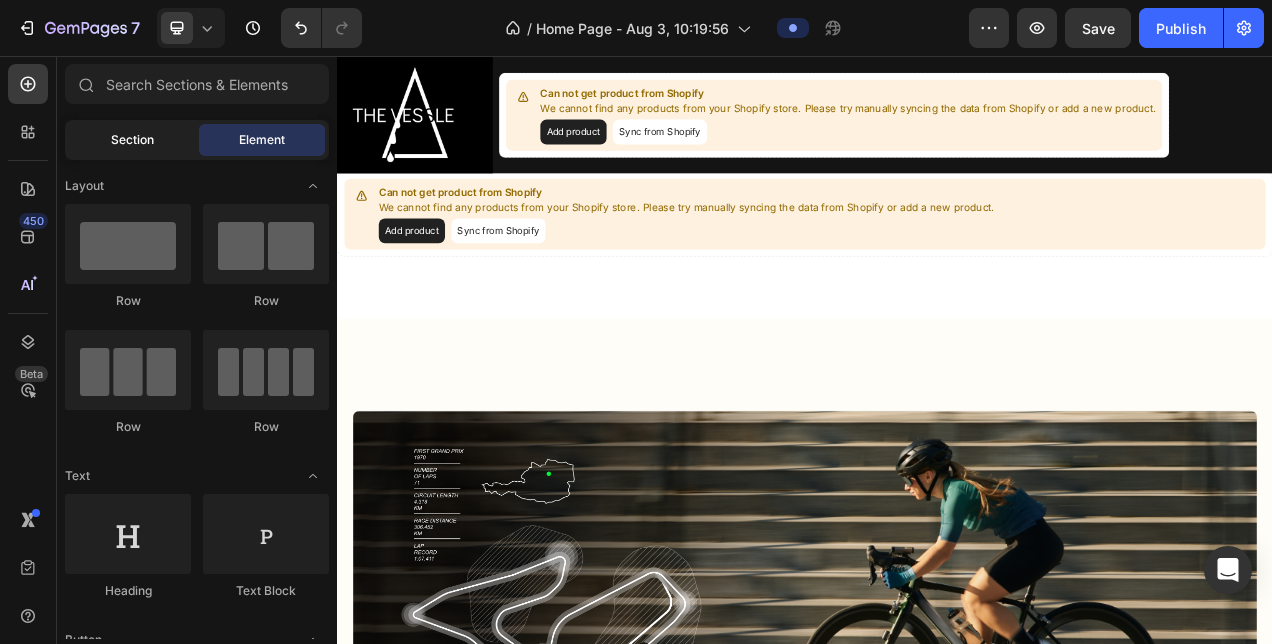 click on "Section" 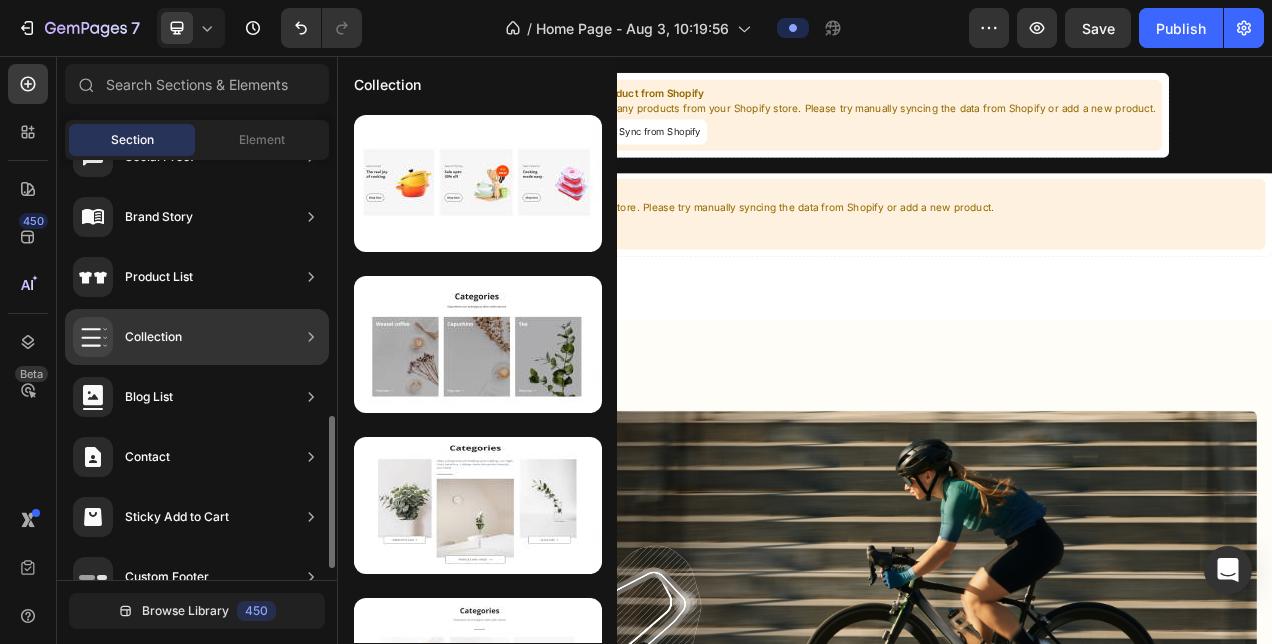 scroll, scrollTop: 740, scrollLeft: 0, axis: vertical 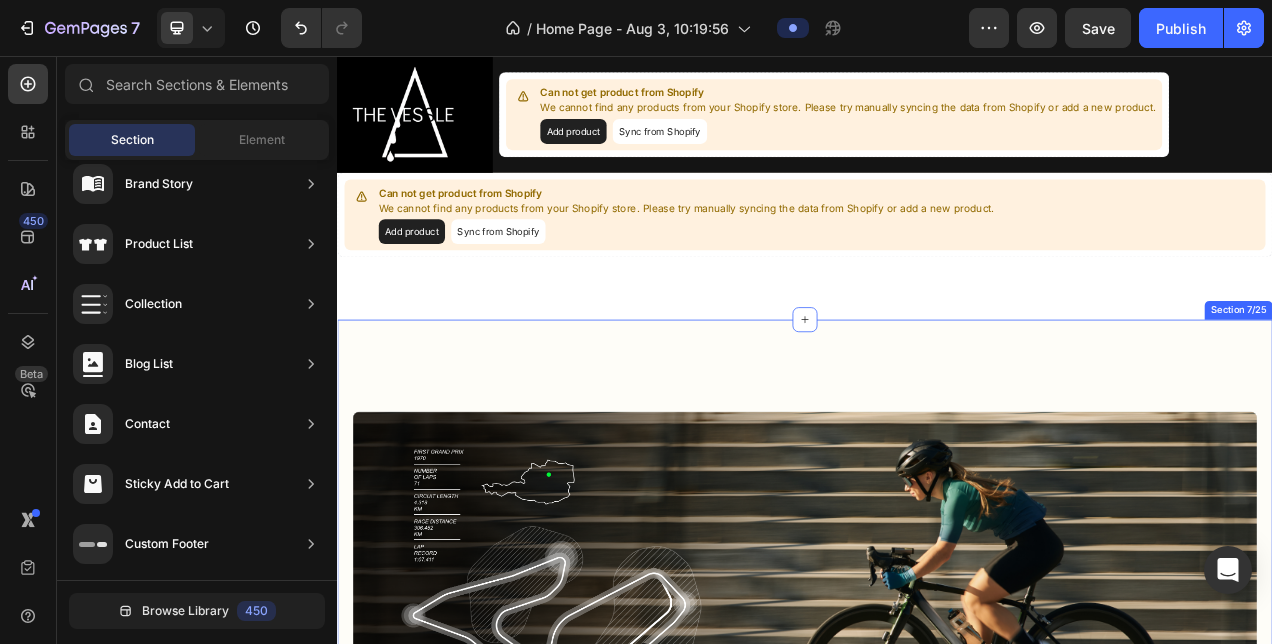 click on "Image Image Hero Banner The Vessles' Build Heading
Frame Testing Item List
Impact:  ASTM F2043 Level 3 Compliant
Load:  400 lbs Static Load Item List
Suspension Testing Item List
Shock Durability:  500,000 Compression
Bump Sensitivity:  95% Compliance Item List
Wheelset Testing Item List
Rim Impact:  ASTM F2043 Lvl 2
Lateral Stiffness:  75 N/mm Item List
Brake Testing Item List
Pad Wear:  < 0.5mm/500 Miles
Heat Dissipation:  < 200°C Max Braking Item List Row Row                Title Line Section 7/25" at bounding box center (937, 823) 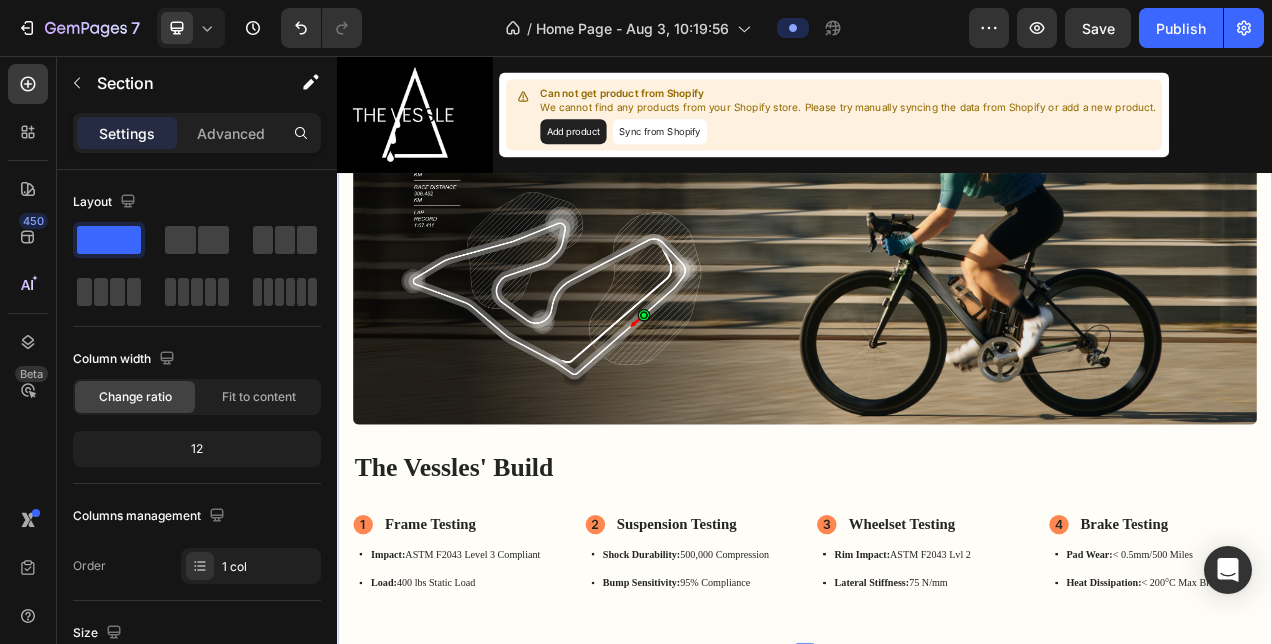 scroll, scrollTop: 1528, scrollLeft: 0, axis: vertical 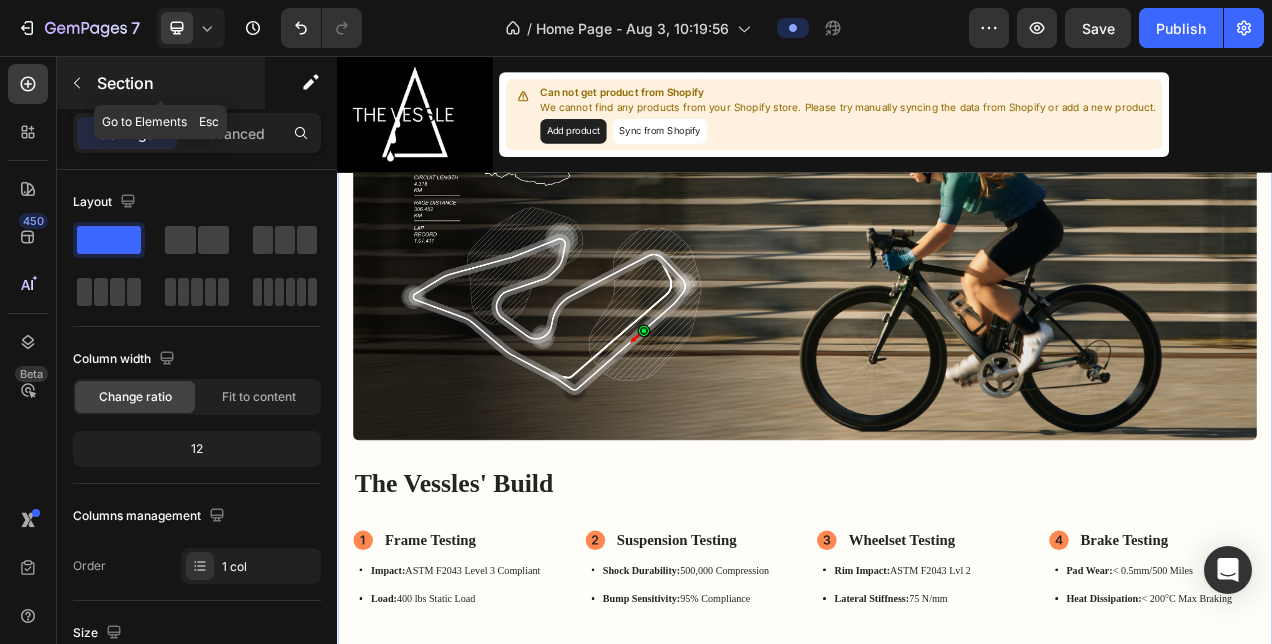 click on "Section" at bounding box center [179, 83] 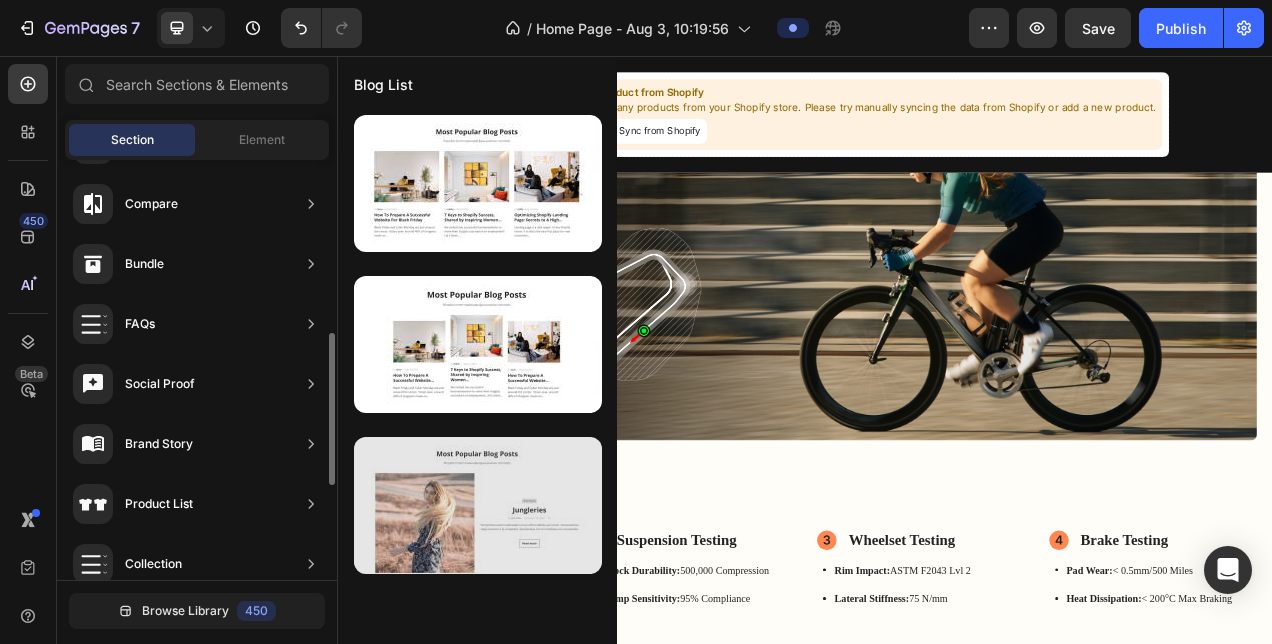 scroll, scrollTop: 480, scrollLeft: 0, axis: vertical 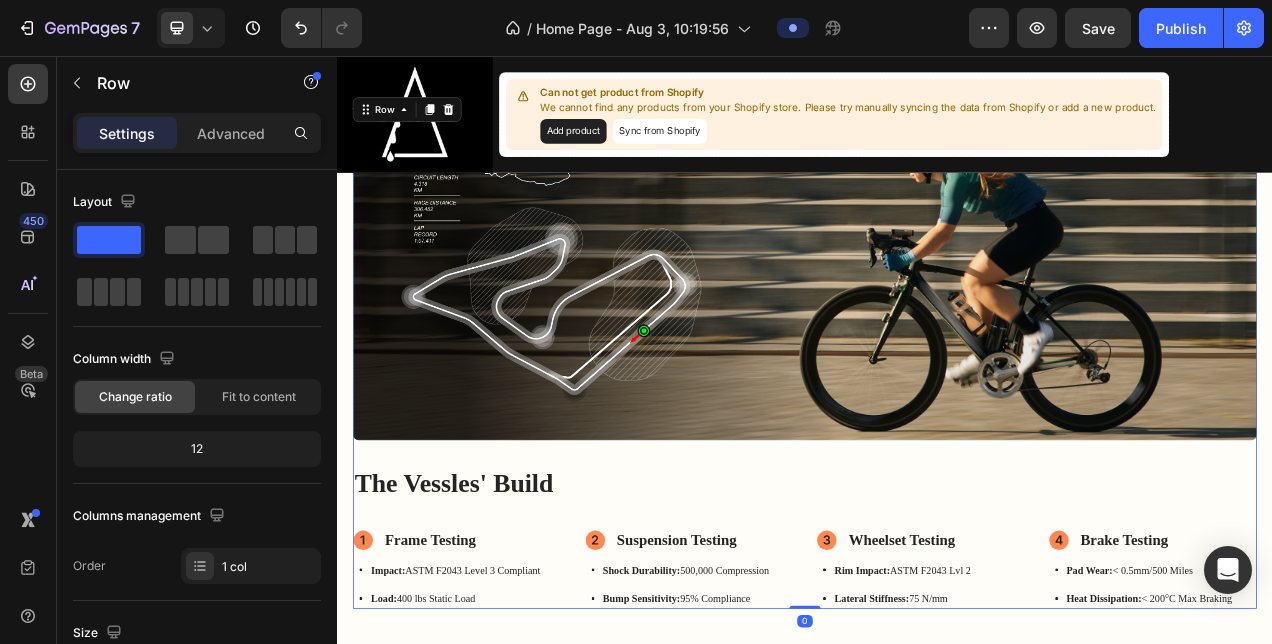 click on "Image Image Hero Banner The Vessles' Build Heading
Frame Testing Item List
Impact:  ASTM F2043 Level 3 Compliant
Load:  400 lbs Static Load Item List
Suspension Testing Item List
Shock Durability:  500,000 Compression
Bump Sensitivity:  95% Compliance Item List
Wheelset Testing Item List
Rim Impact:  ASTM F2043 Lvl 2
Lateral Stiffness:  75 N/mm Item List
Brake Testing Item List
Pad Wear:  < 0.5mm/500 Miles
Heat Dissipation:  < 200°C Max Braking Item List Row" at bounding box center (937, 434) 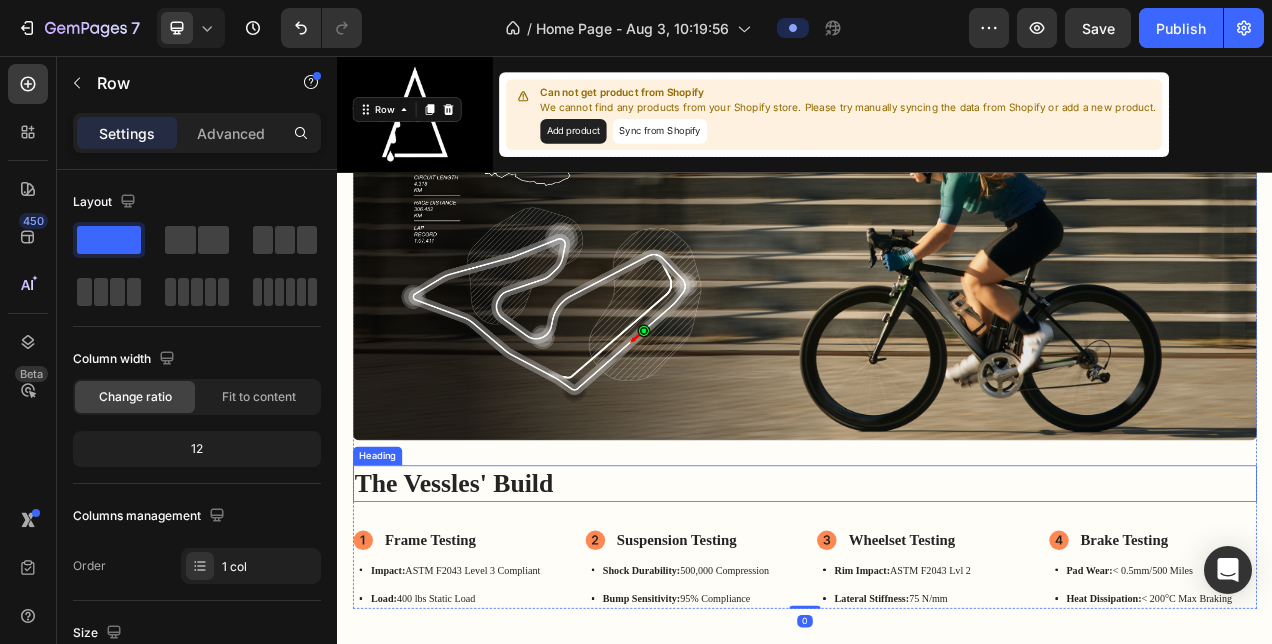 scroll, scrollTop: 1668, scrollLeft: 0, axis: vertical 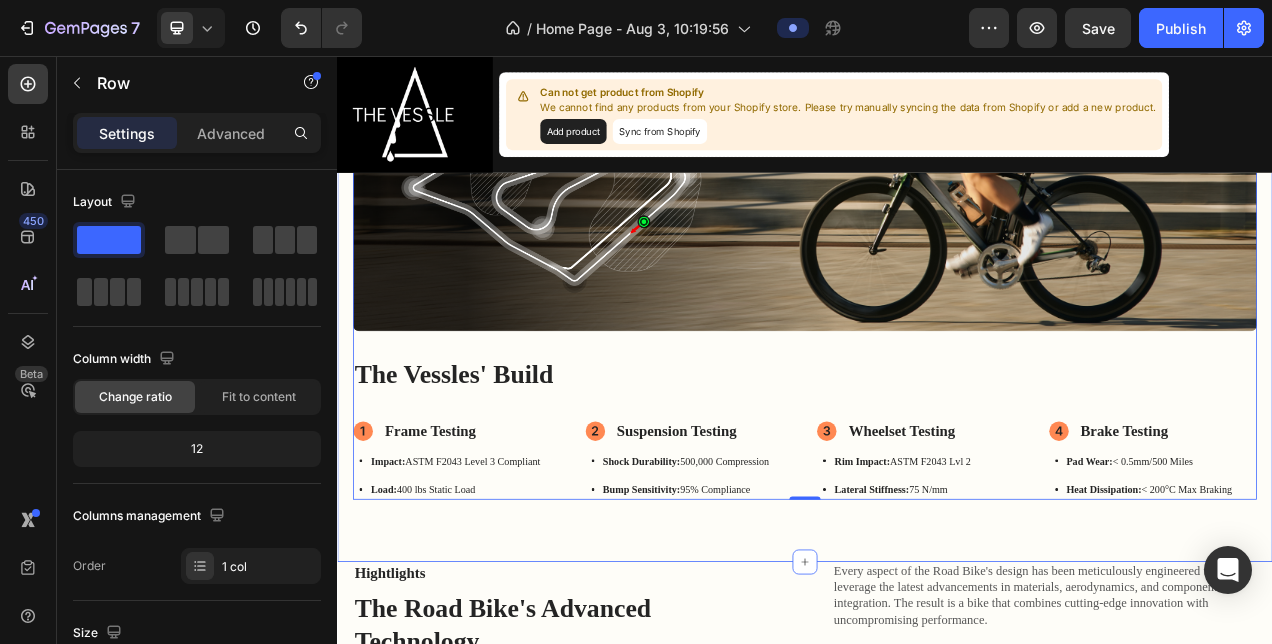 click on "Image Image Hero Banner The Vessles' Build Heading
Frame Testing Item List
Impact:  ASTM F2043 Level 3 Compliant
Load:  400 lbs Static Load Item List
Suspension Testing Item List
Shock Durability:  500,000 Compression
Bump Sensitivity:  95% Compliance Item List
Wheelset Testing Item List
Rim Impact:  ASTM F2043 Lvl 2
Lateral Stiffness:  75 N/mm Item List
Brake Testing Item List
Pad Wear:  < 0.5mm/500 Miles
Heat Dissipation:  < 200°C Max Braking Item List Row Row   0                Title Line Section 7/25" at bounding box center [937, 275] 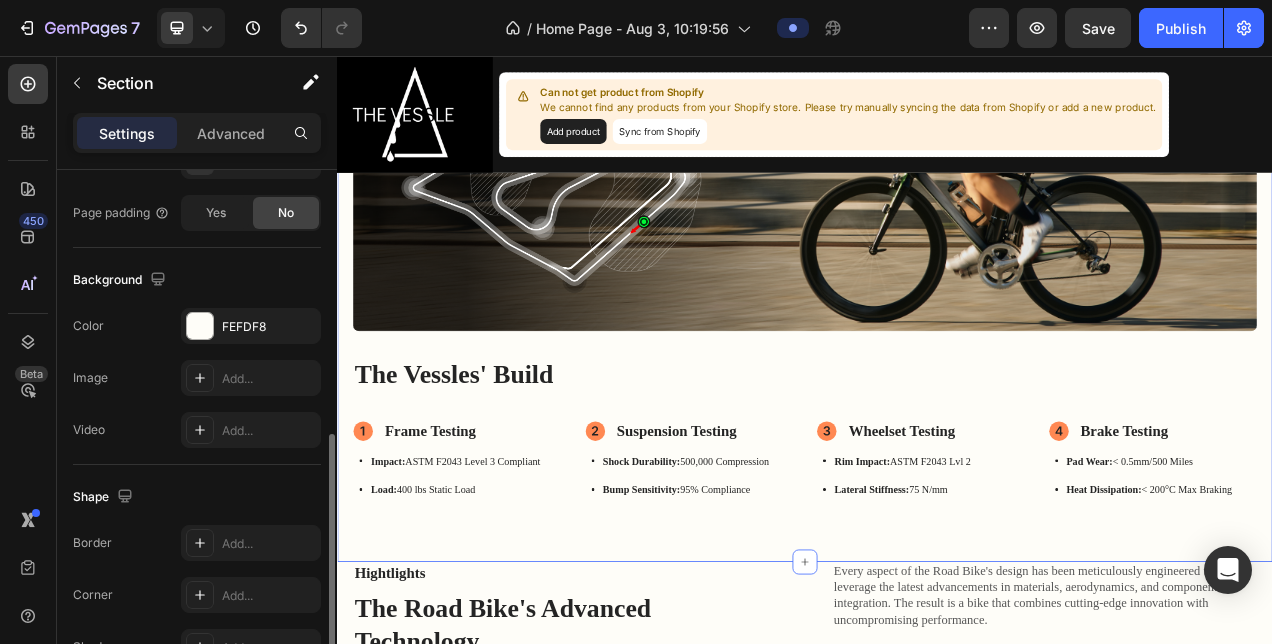scroll, scrollTop: 586, scrollLeft: 0, axis: vertical 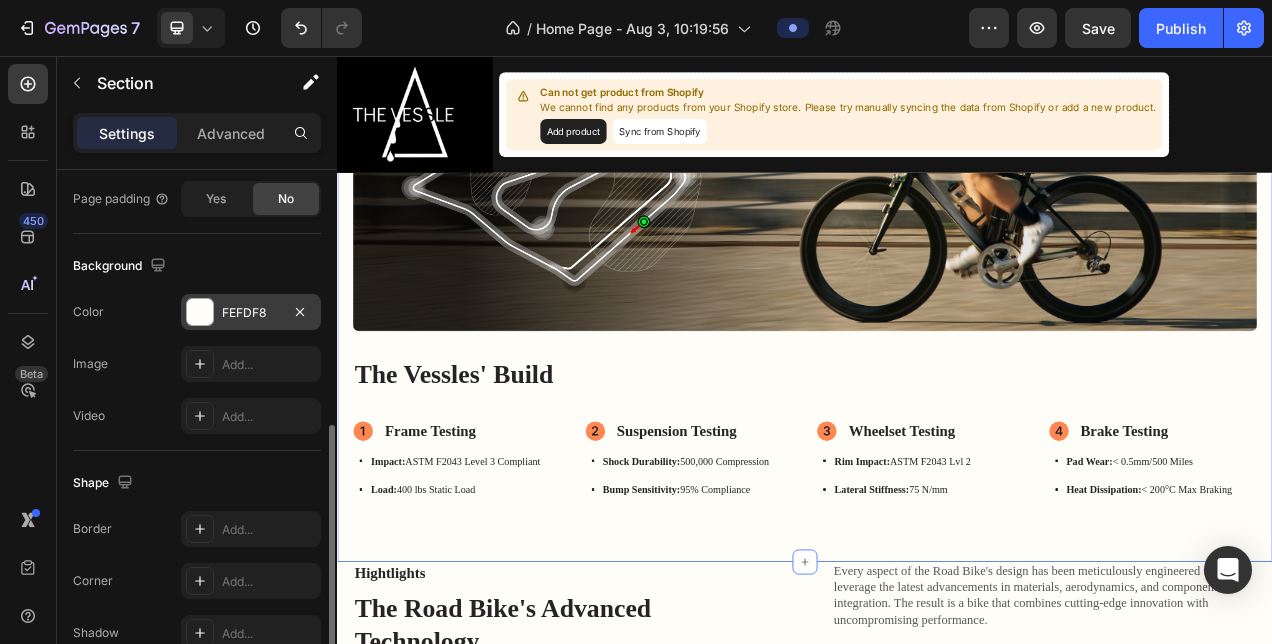 click on "FEFDF8" at bounding box center [251, 313] 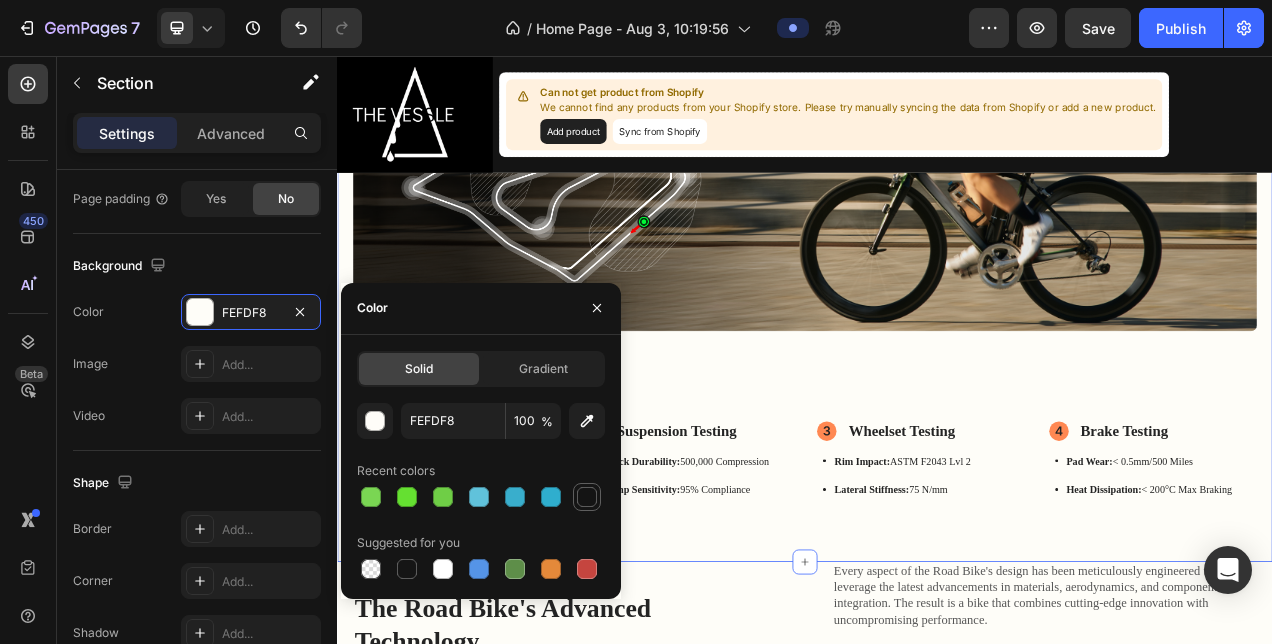 click at bounding box center (587, 497) 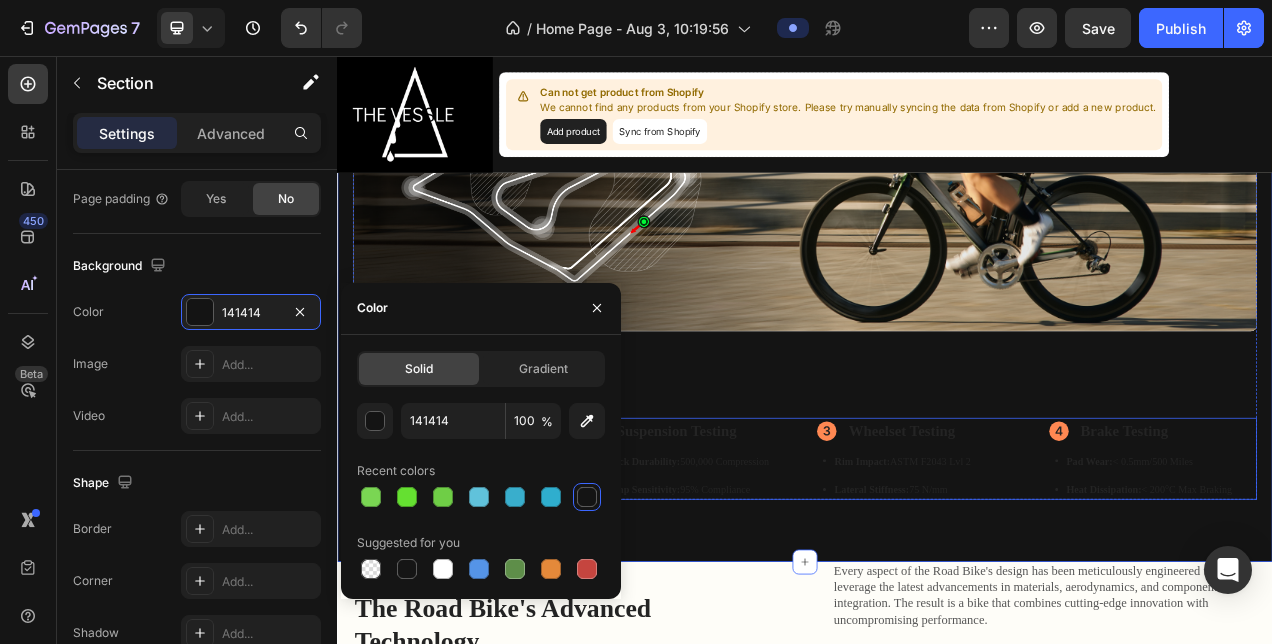 scroll, scrollTop: 1622, scrollLeft: 0, axis: vertical 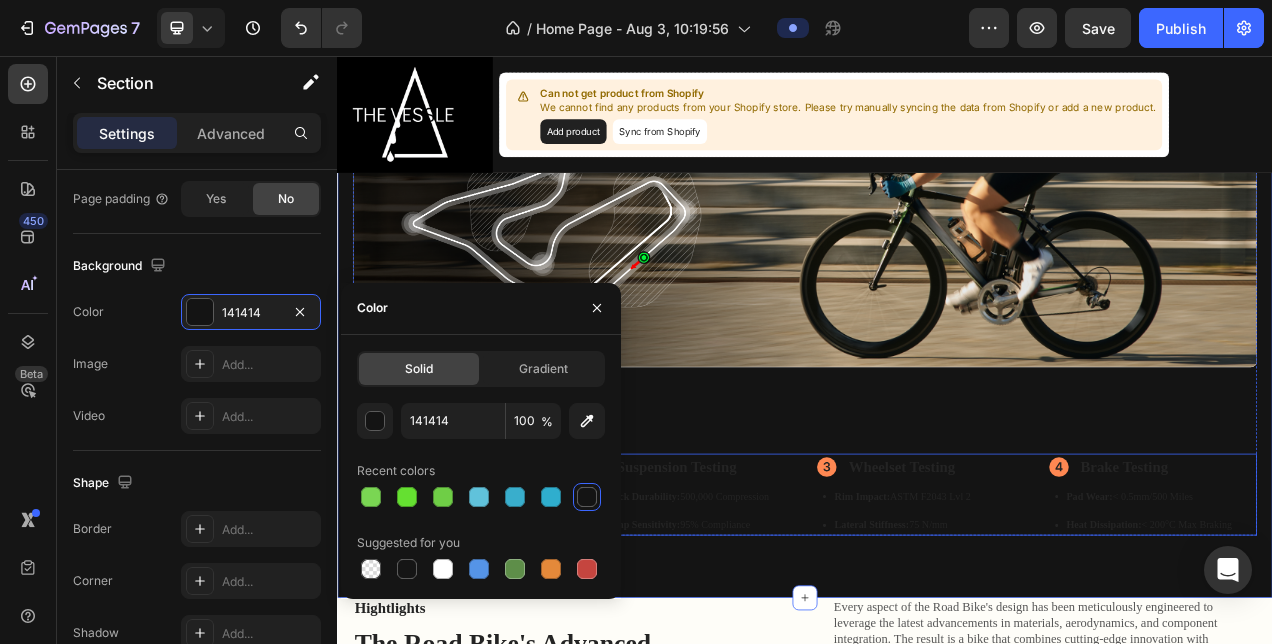 click on "Frame Testing Item List
Impact:  ASTM F2043 Level 3 Compliant
Load:  400 lbs Static Load Item List
Suspension Testing Item List
Shock Durability:  500,000 Compression
Bump Sensitivity:  95% Compliance Item List
Wheelset Testing Item List
Rim Impact:  ASTM F2043 Lvl 2
Lateral Stiffness:  75 N/mm Item List
Brake Testing Item List
Pad Wear:  < 0.5mm/500 Miles
Heat Dissipation:  < 200°C Max Braking Item List Row" at bounding box center (937, 618) 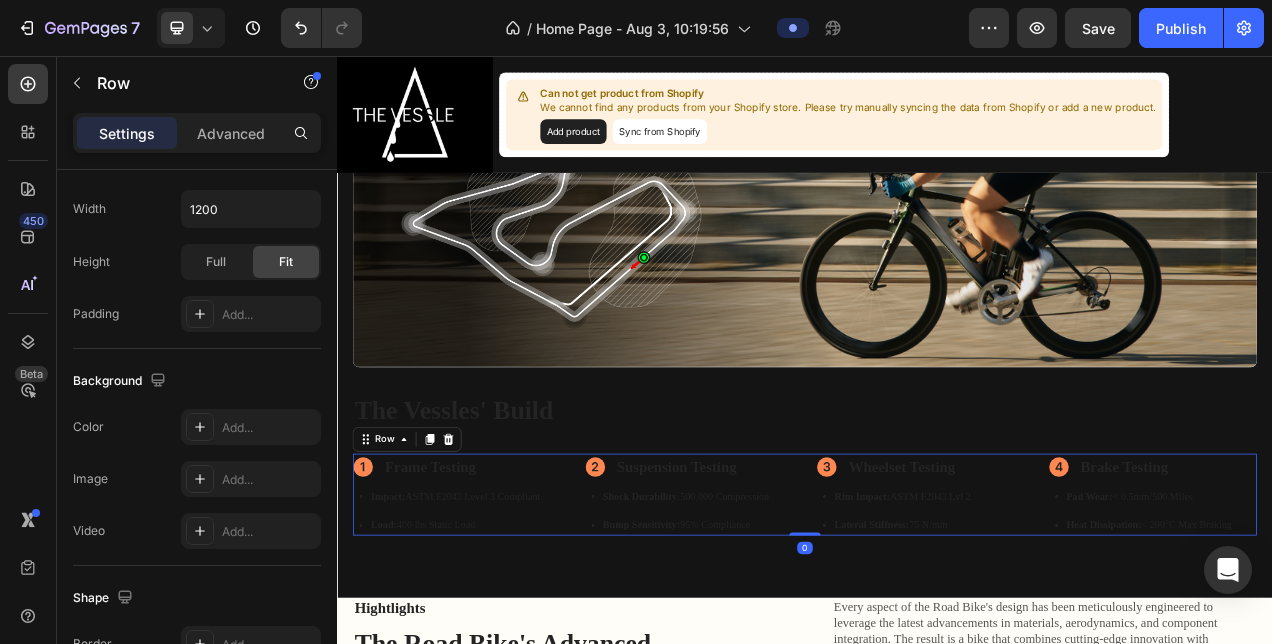 scroll, scrollTop: 0, scrollLeft: 0, axis: both 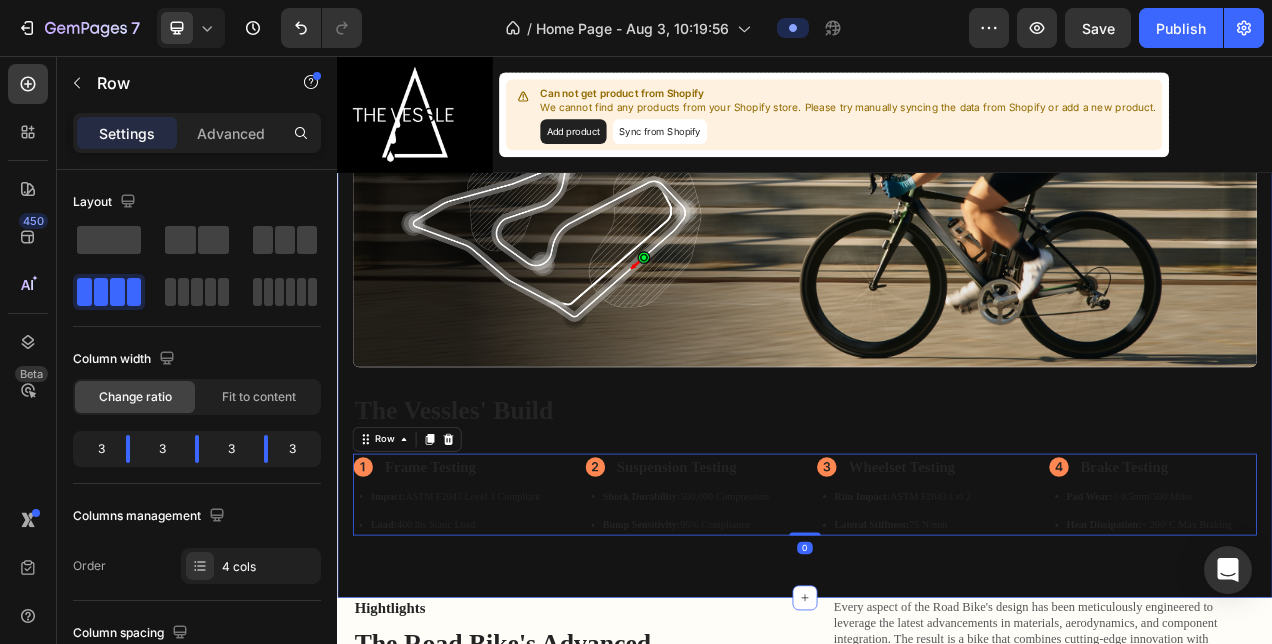 click 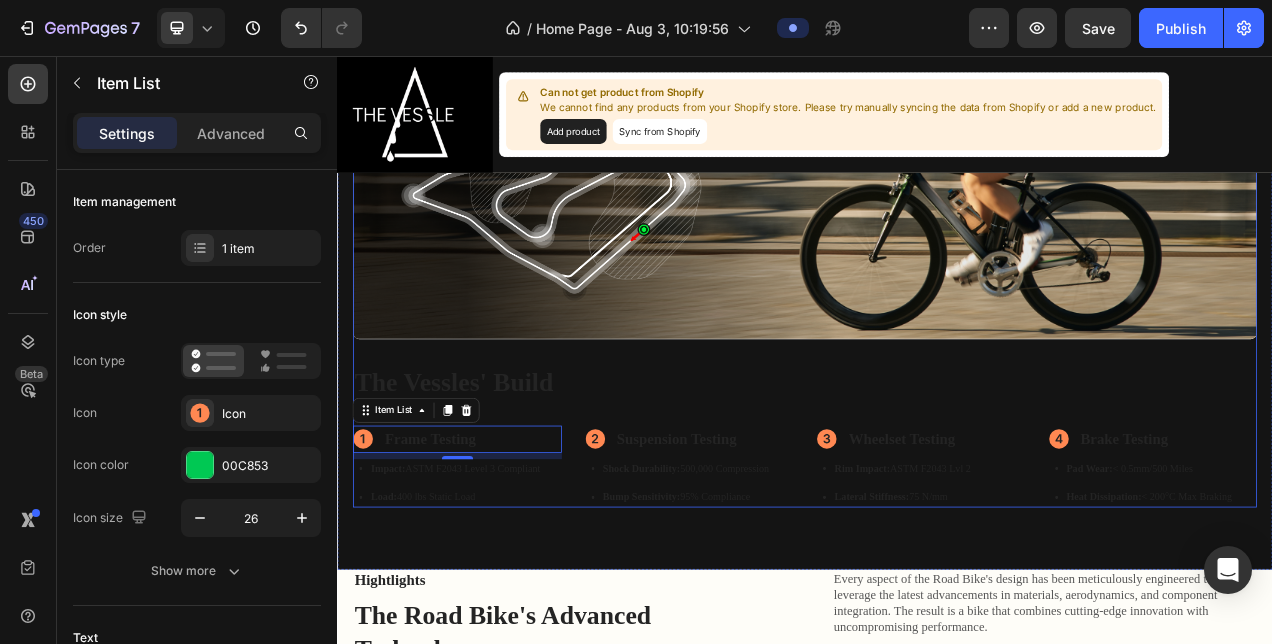 scroll, scrollTop: 1661, scrollLeft: 0, axis: vertical 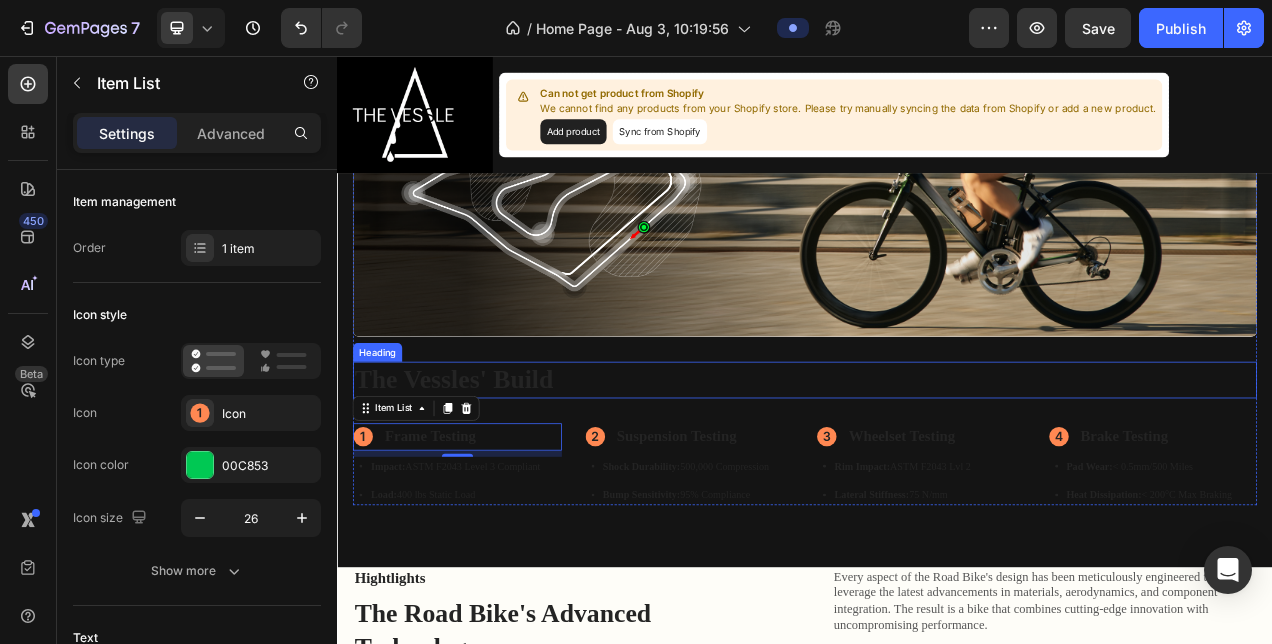 click on "The Vessles' Build" at bounding box center [937, 471] 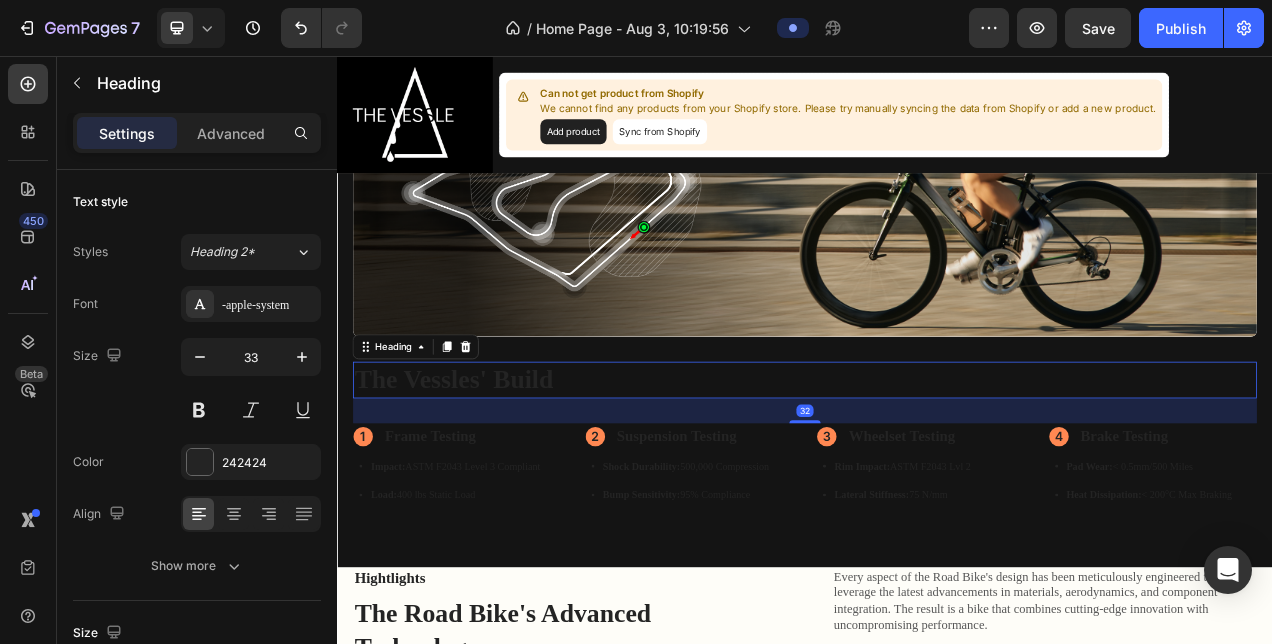 click on "The Vessles' Build" at bounding box center [937, 471] 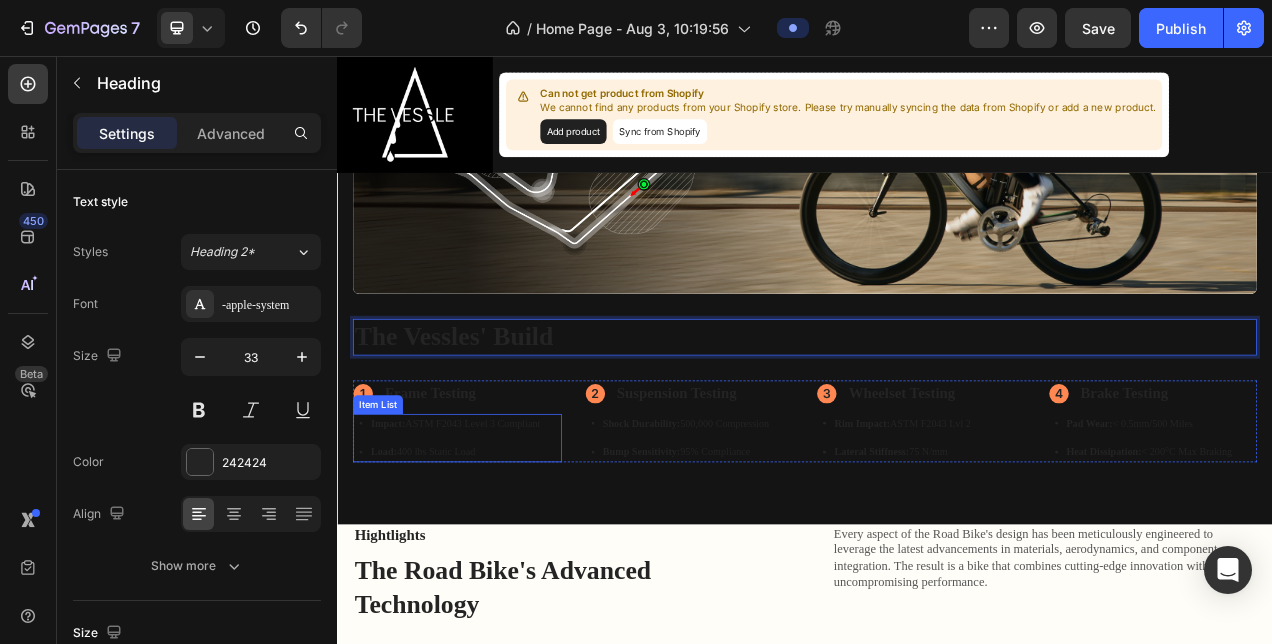 scroll, scrollTop: 1664, scrollLeft: 0, axis: vertical 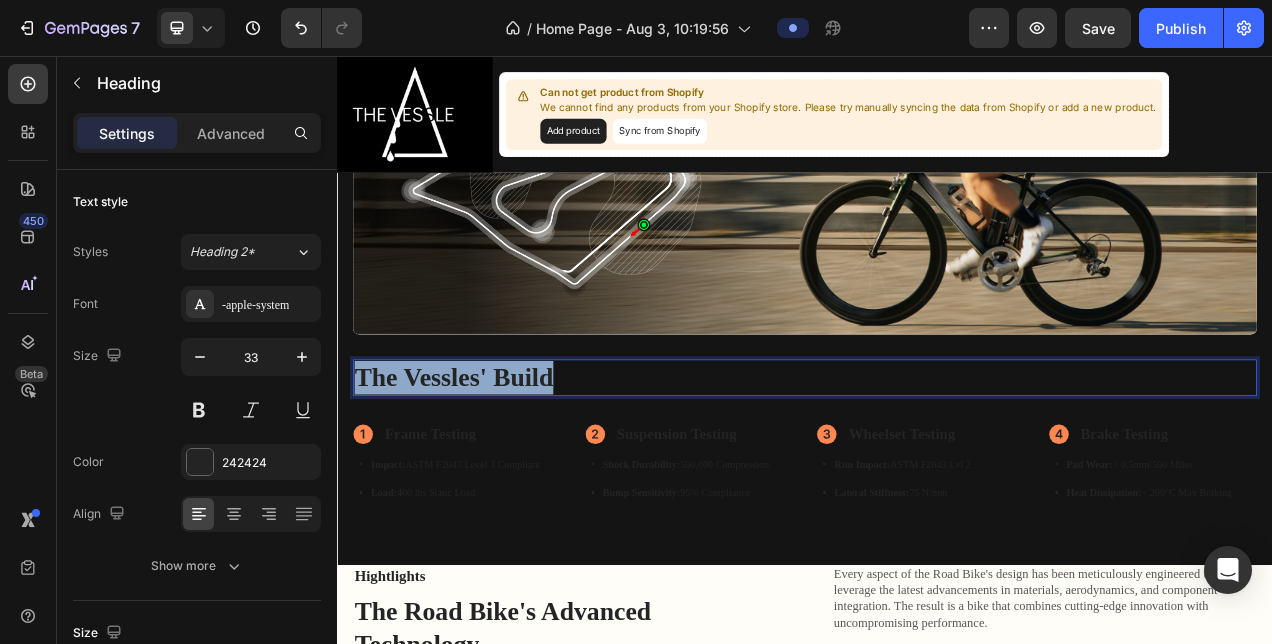 drag, startPoint x: 641, startPoint y: 466, endPoint x: 351, endPoint y: 470, distance: 290.0276 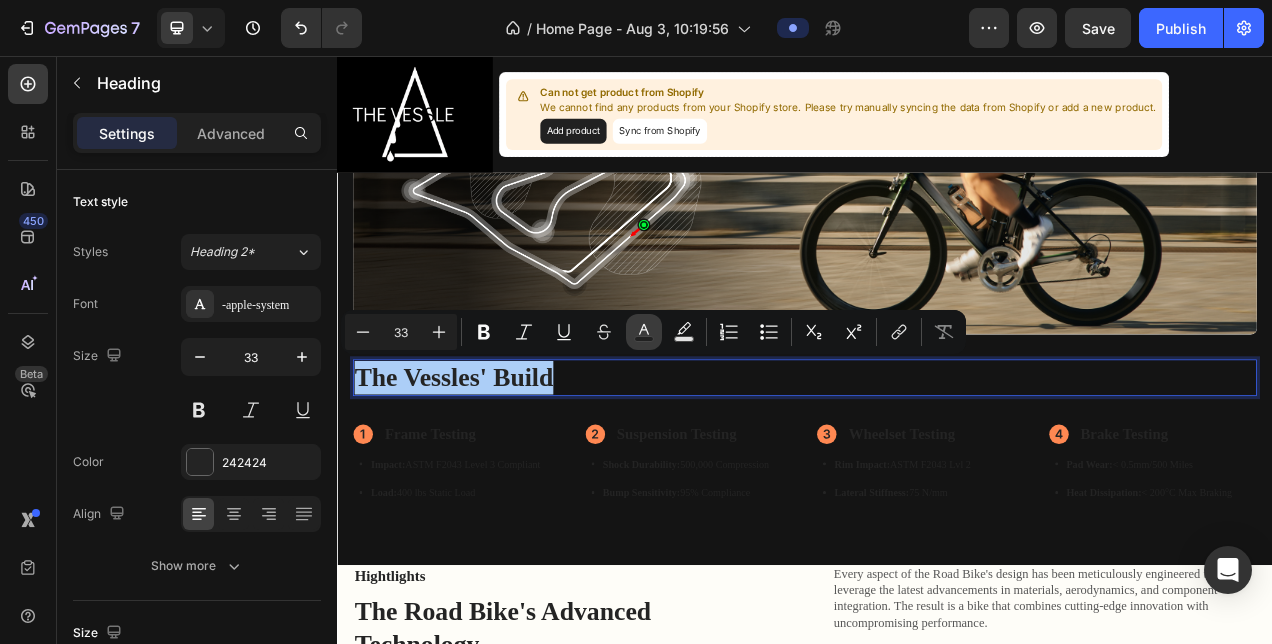 click 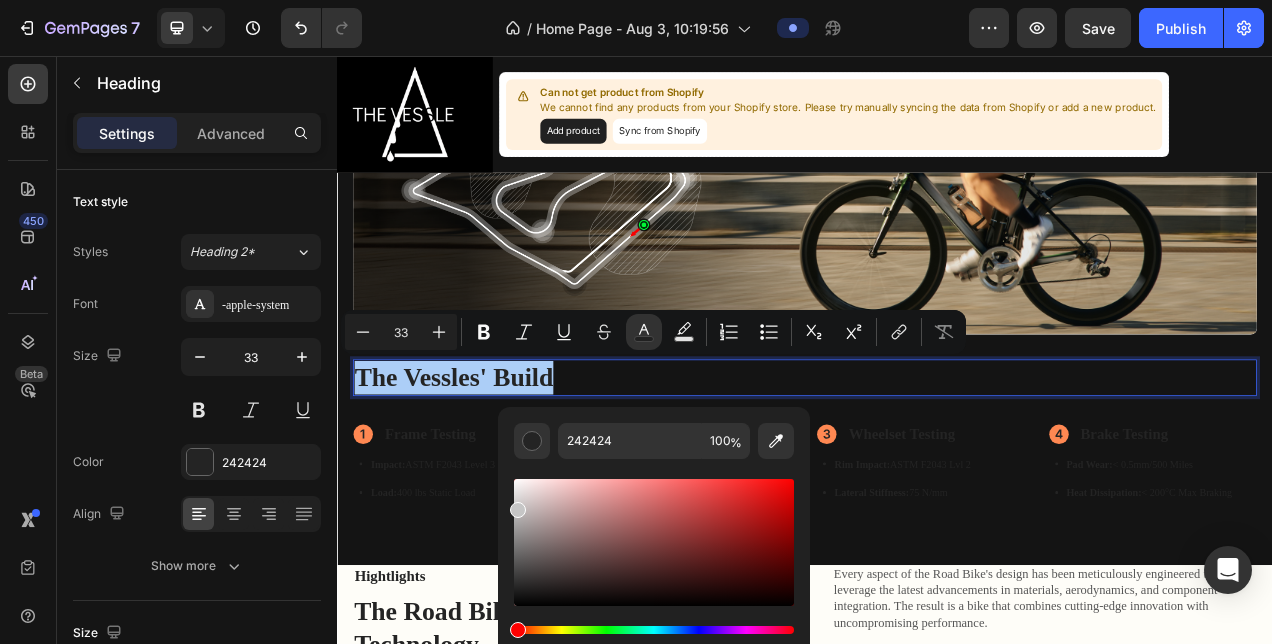 drag, startPoint x: 531, startPoint y: 566, endPoint x: 502, endPoint y: 466, distance: 104.120125 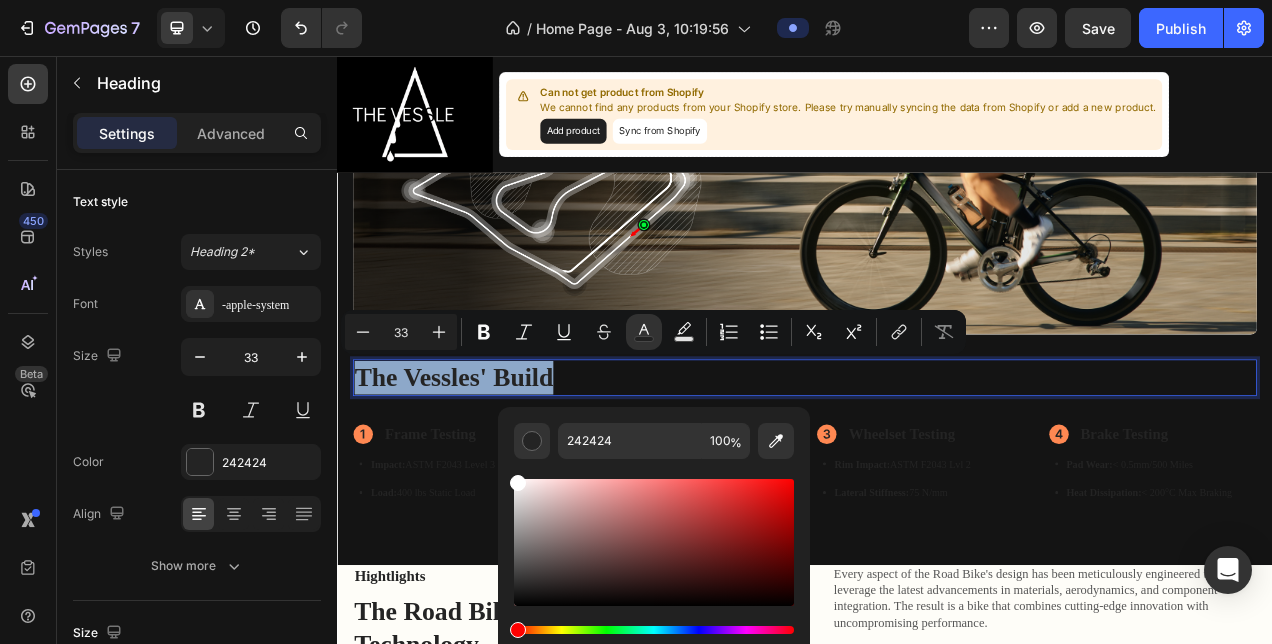type on "FFFFFF" 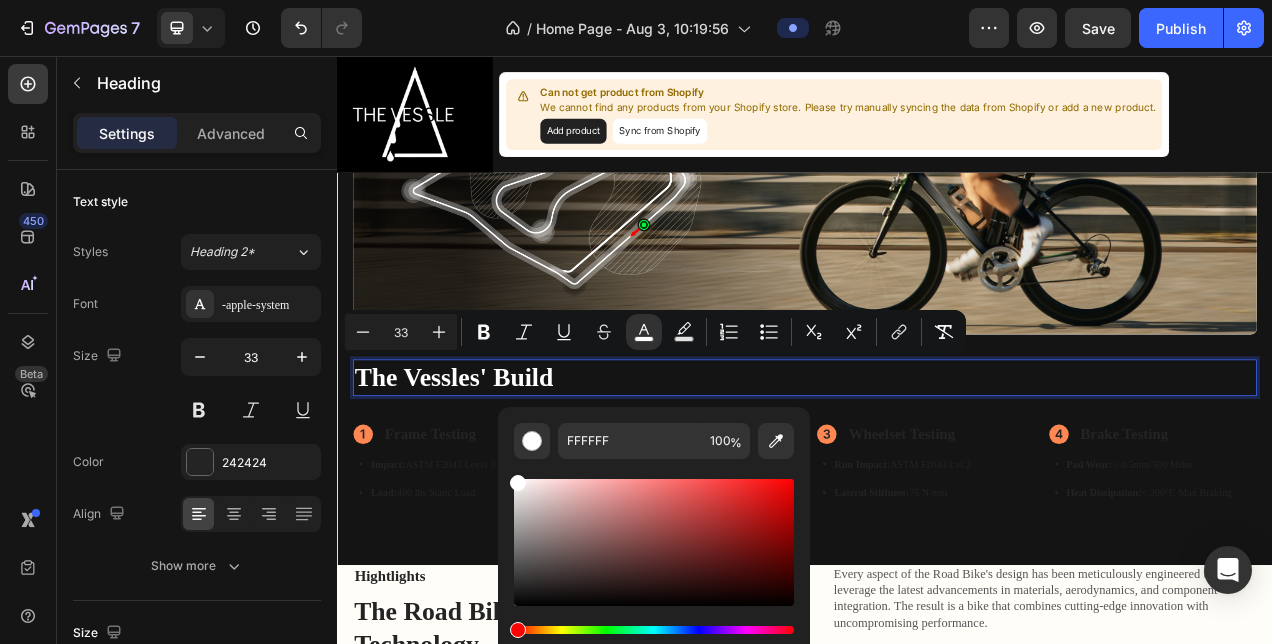 click on "The Vessles' Build" at bounding box center [937, 468] 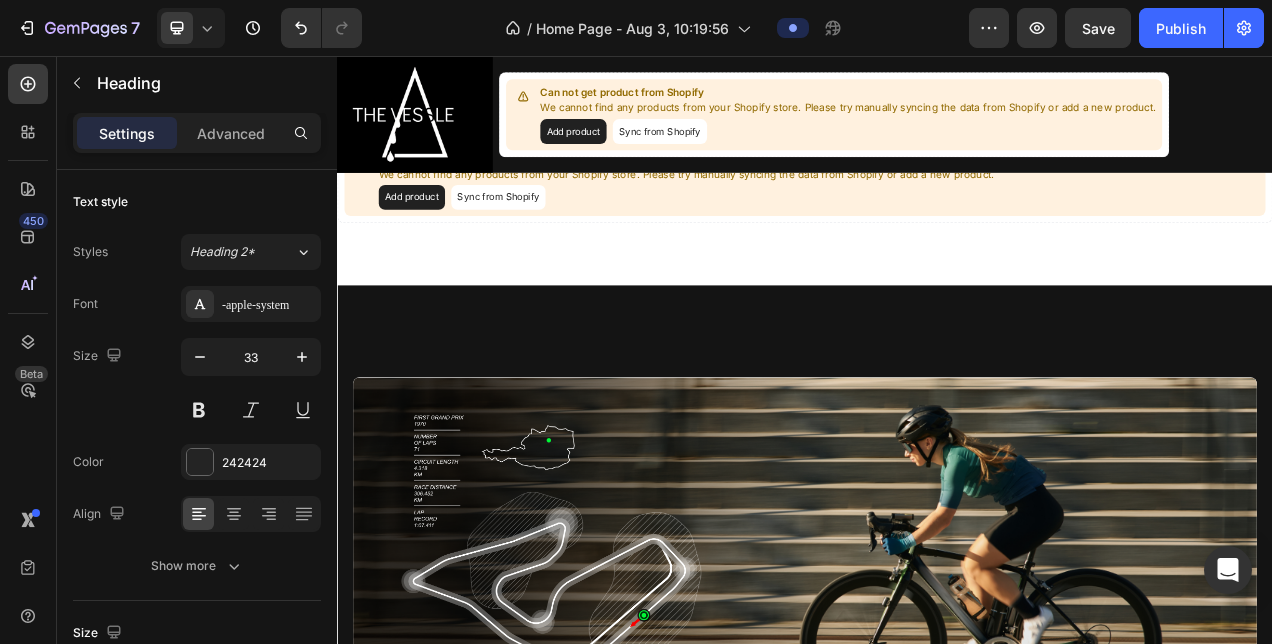 scroll, scrollTop: 1150, scrollLeft: 0, axis: vertical 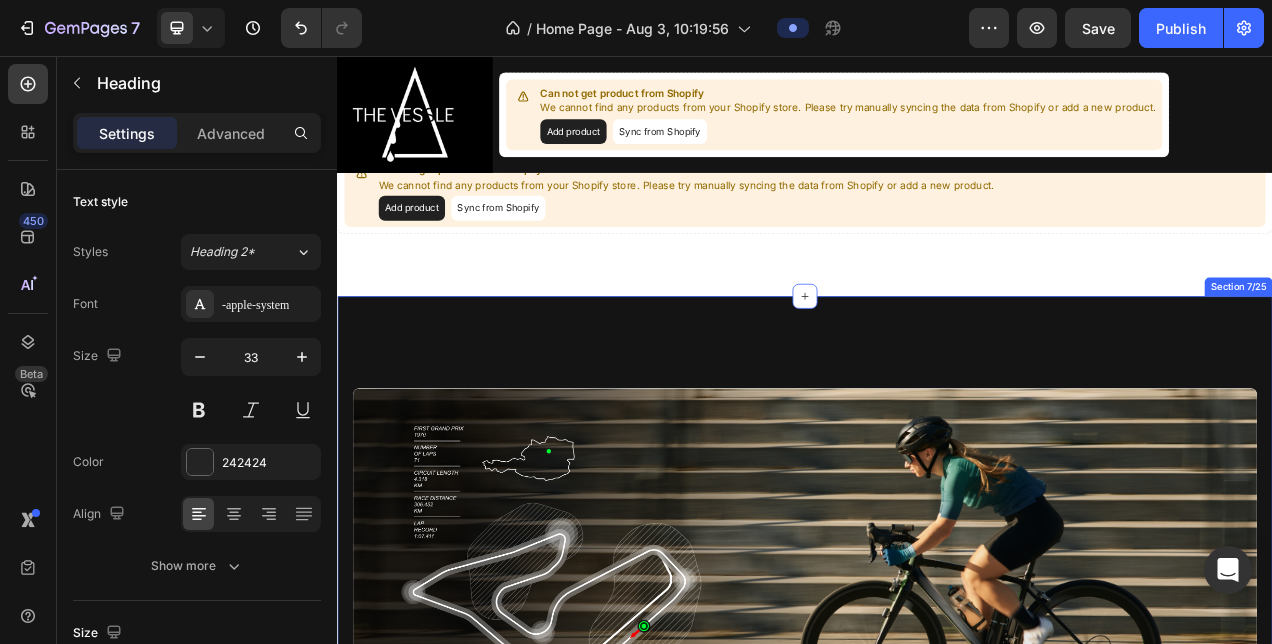 click on "Image Image Hero Banner The Vessles' Build Heading   32
Frame Testing Item List
Impact:  ASTM F2043 Level 3 Compliant
Load:  400 lbs Static Load Item List
Suspension Testing Item List
Shock Durability:  500,000 Compression
Bump Sensitivity:  95% Compliance Item List
Wheelset Testing Item List
Rim Impact:  ASTM F2043 Lvl 2
Lateral Stiffness:  75 N/mm Item List
Brake Testing Item List
Pad Wear:  < 0.5mm/500 Miles
Heat Dissipation:  < 200°C Max Braking Item List Row Row                Title Line Section 7/25" at bounding box center (937, 793) 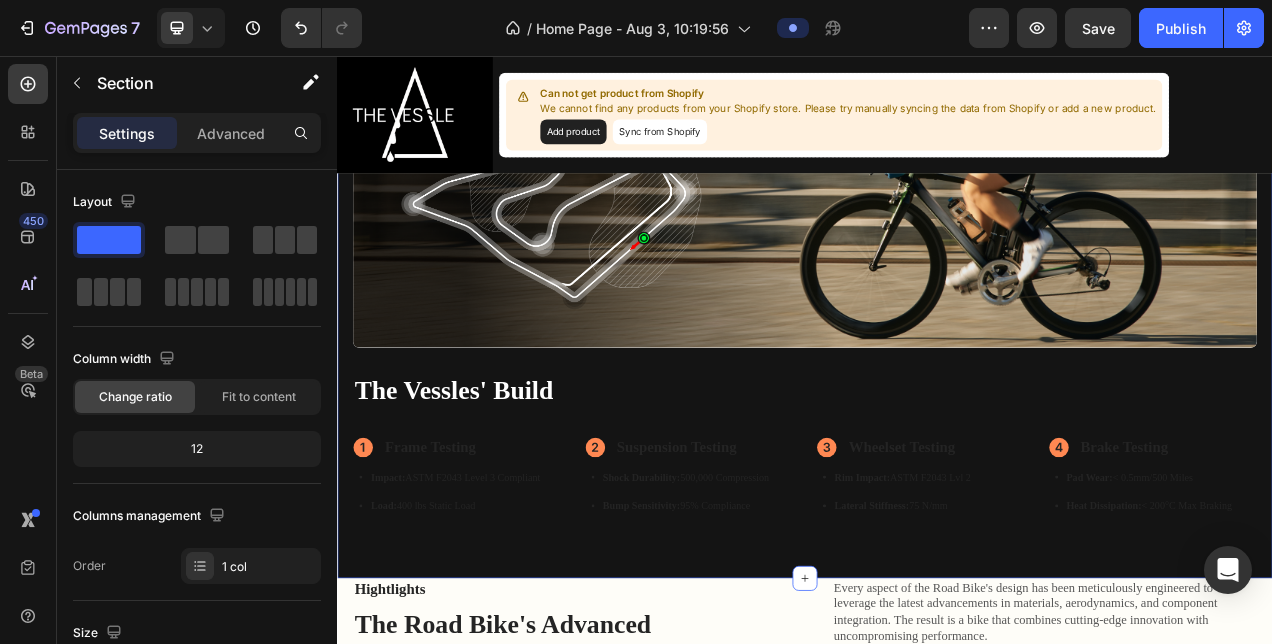 scroll, scrollTop: 1653, scrollLeft: 0, axis: vertical 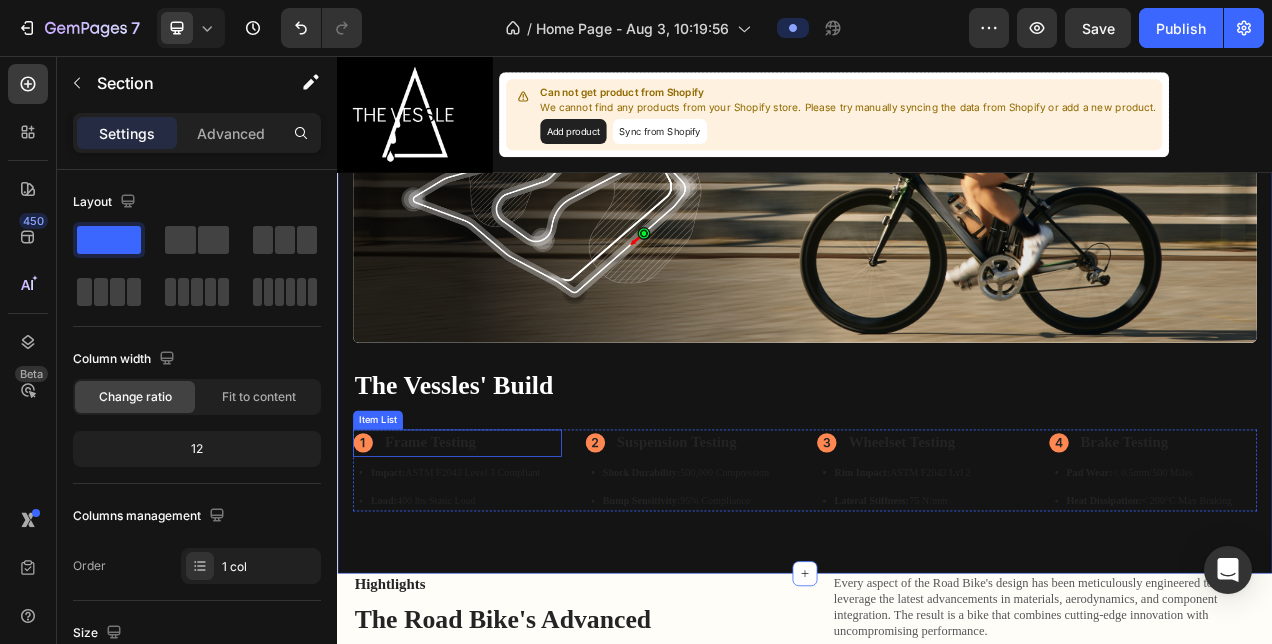 click on "Frame Testing" at bounding box center (456, 552) 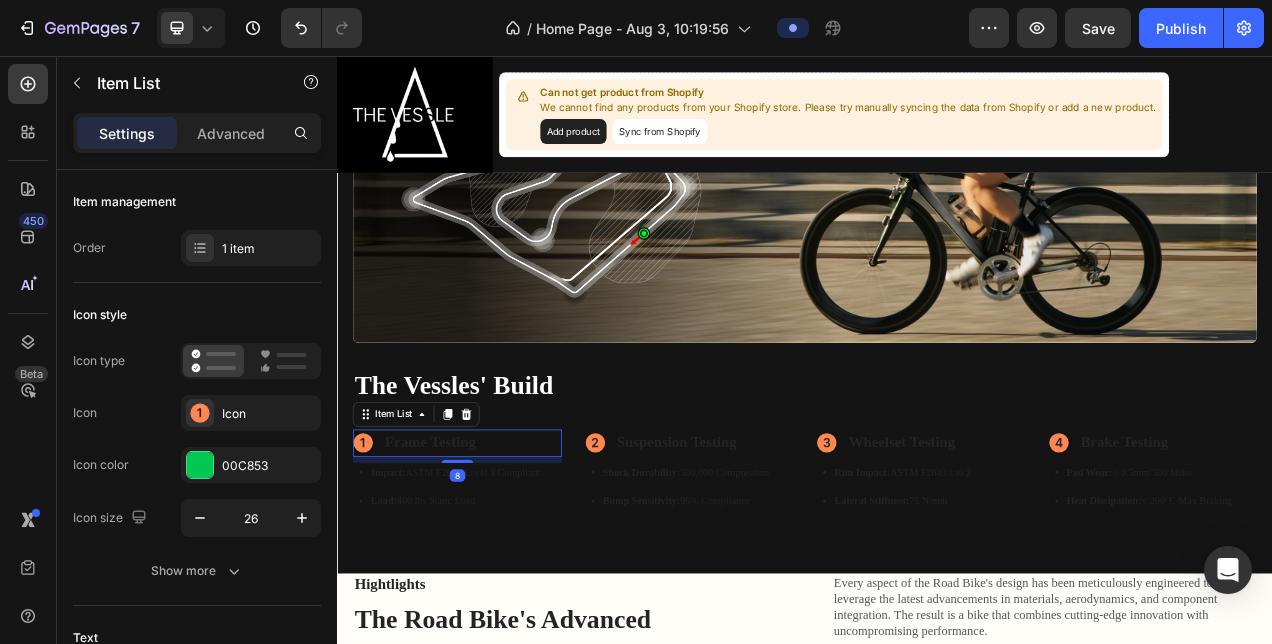 click on "Frame Testing" at bounding box center (456, 552) 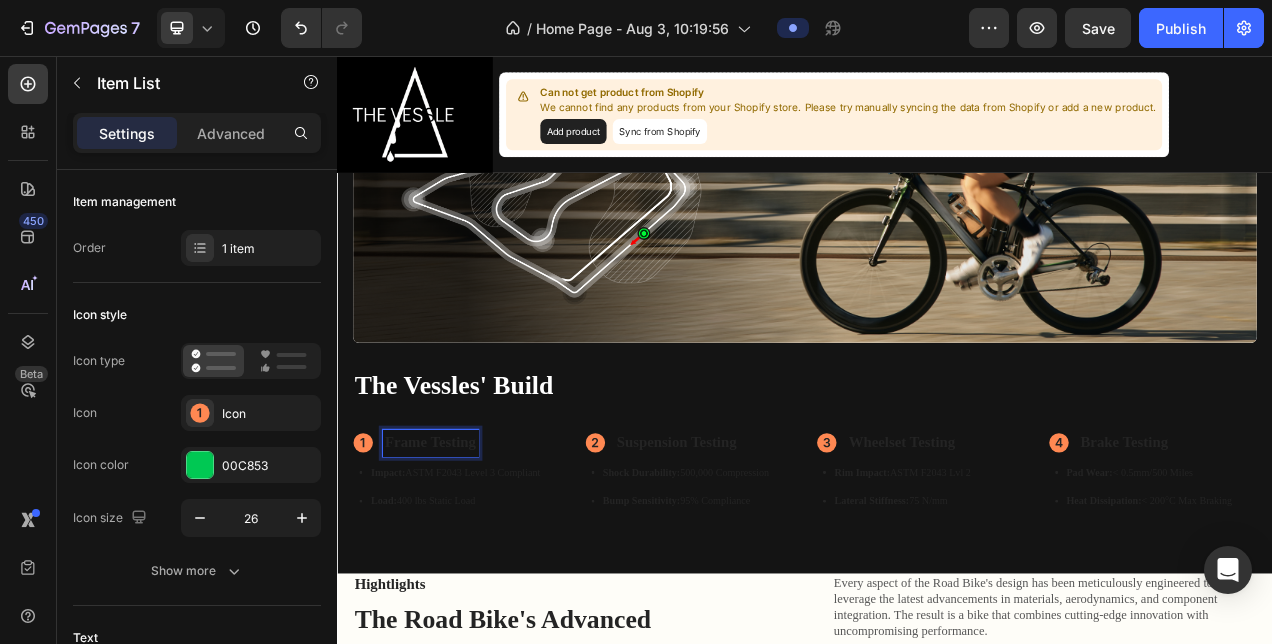 click on "Frame Testing" at bounding box center (456, 552) 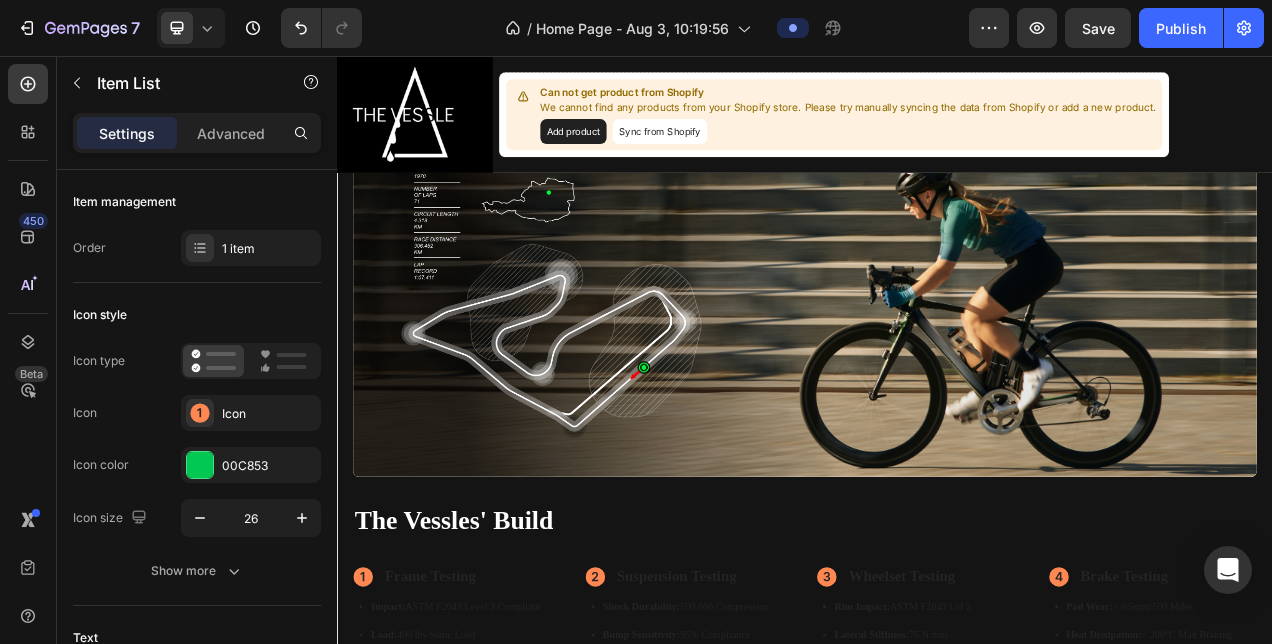 scroll, scrollTop: 1677, scrollLeft: 0, axis: vertical 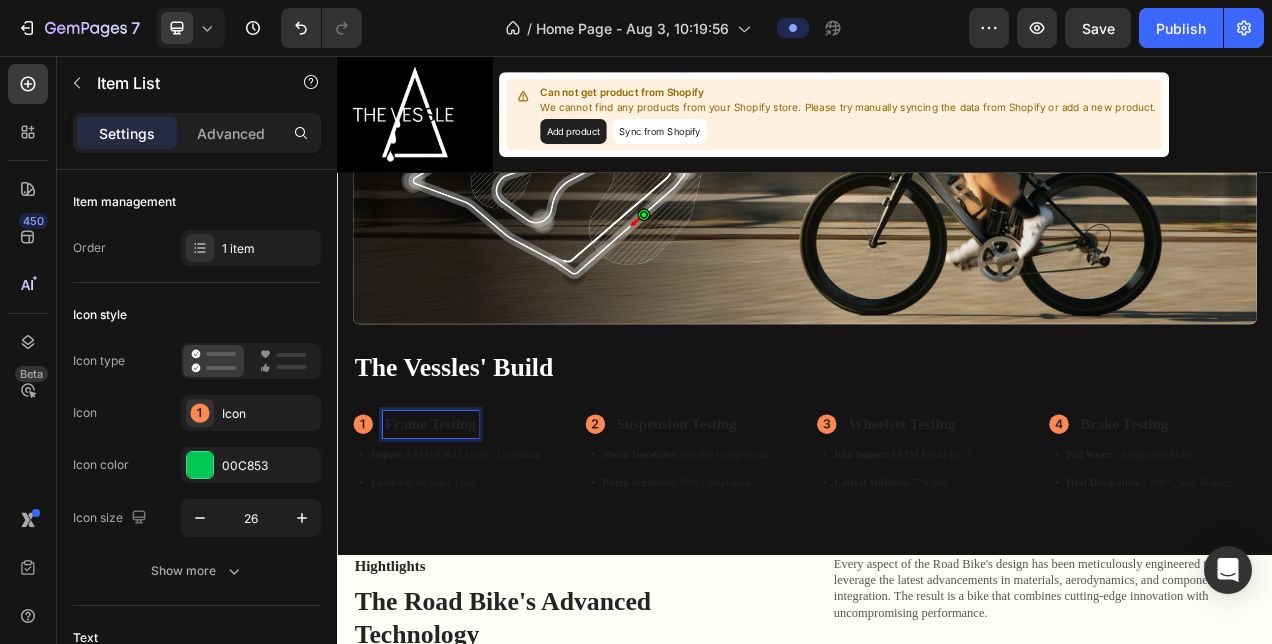 click on "Frame Testing" at bounding box center [456, 528] 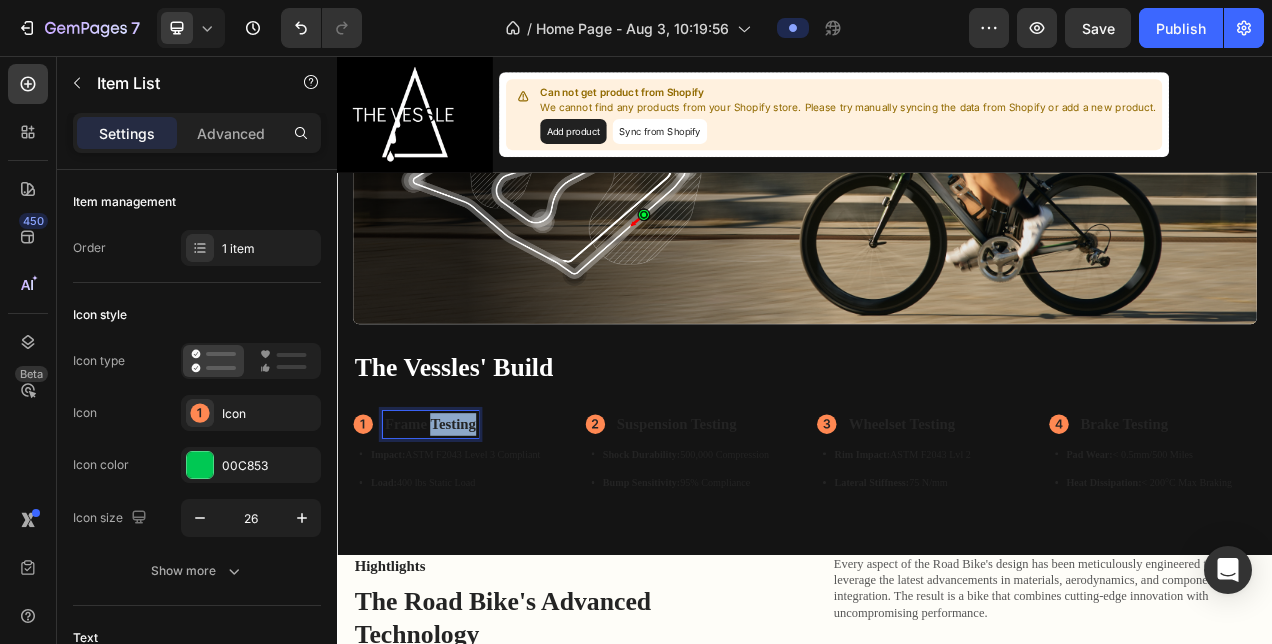 click on "Frame Testing" at bounding box center [456, 528] 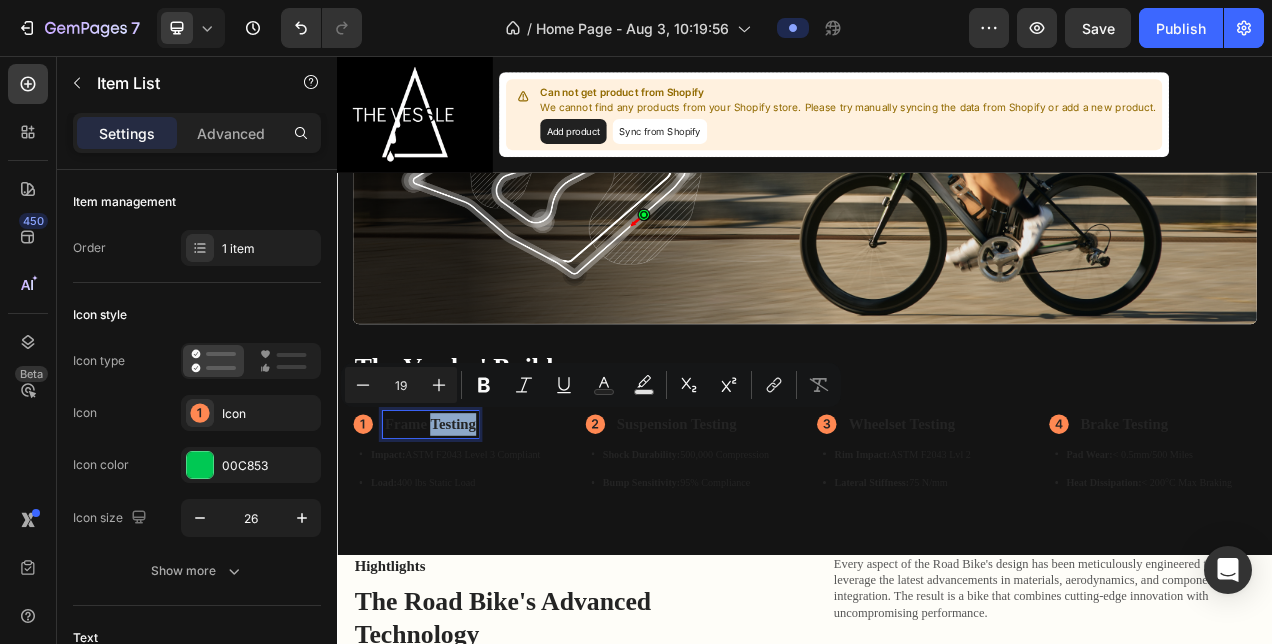 click on "Frame Testing" at bounding box center [456, 528] 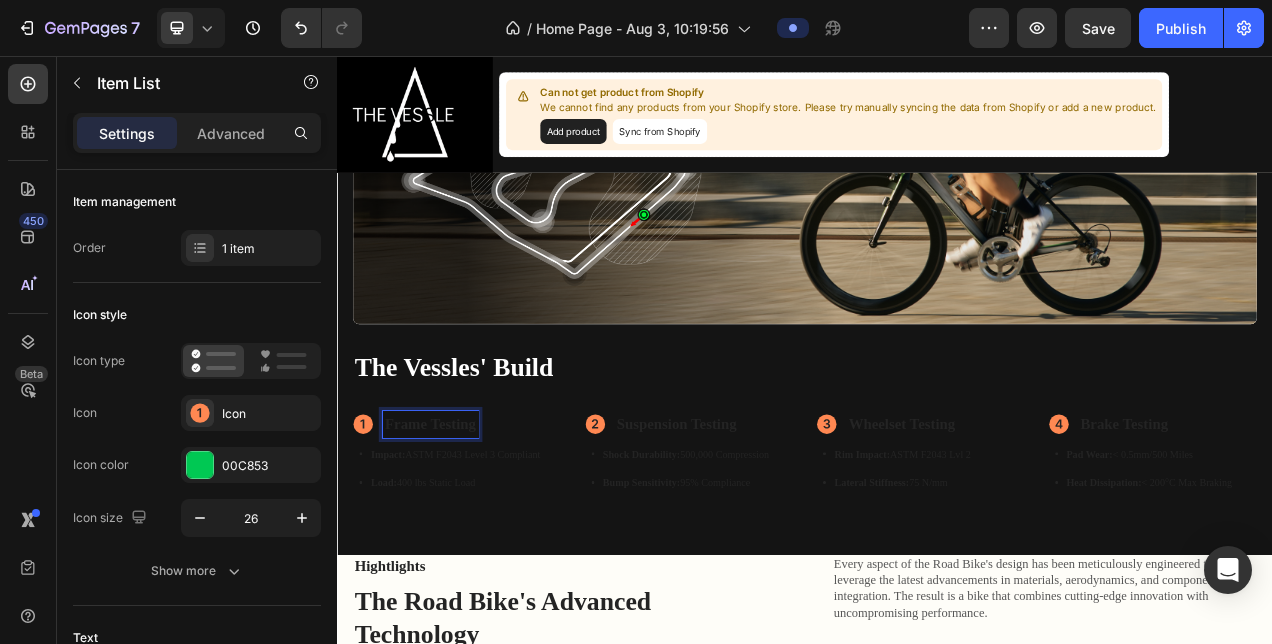 click on "Frame Testing" at bounding box center [456, 528] 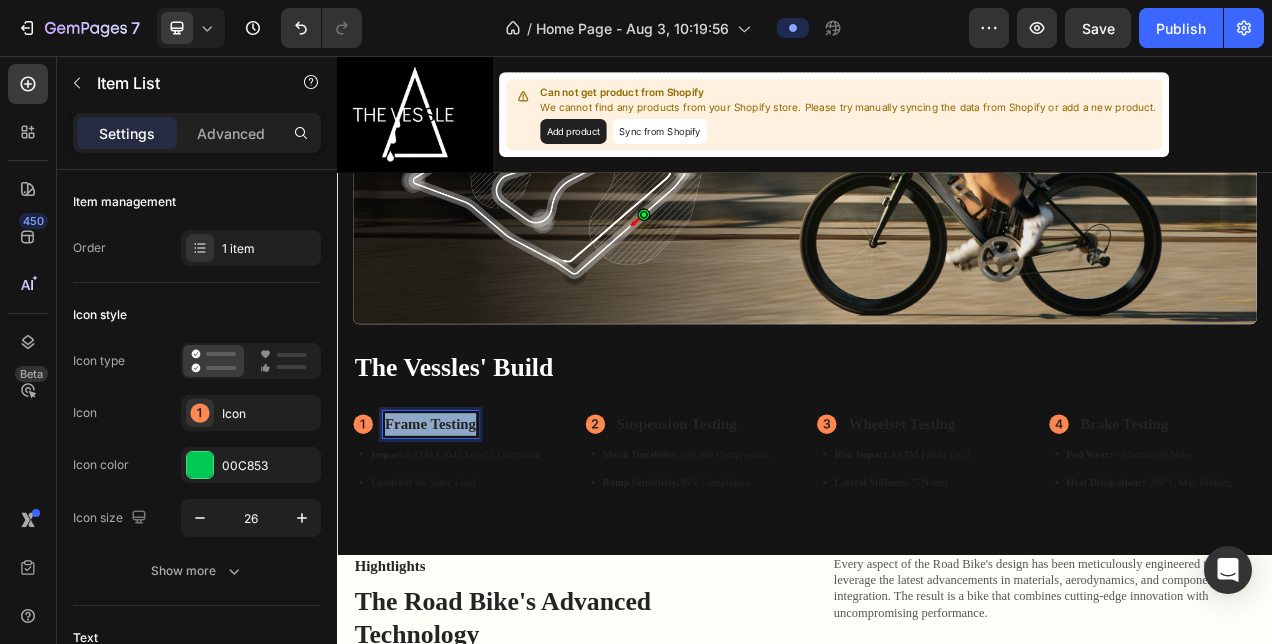click on "Frame Testing" at bounding box center [456, 528] 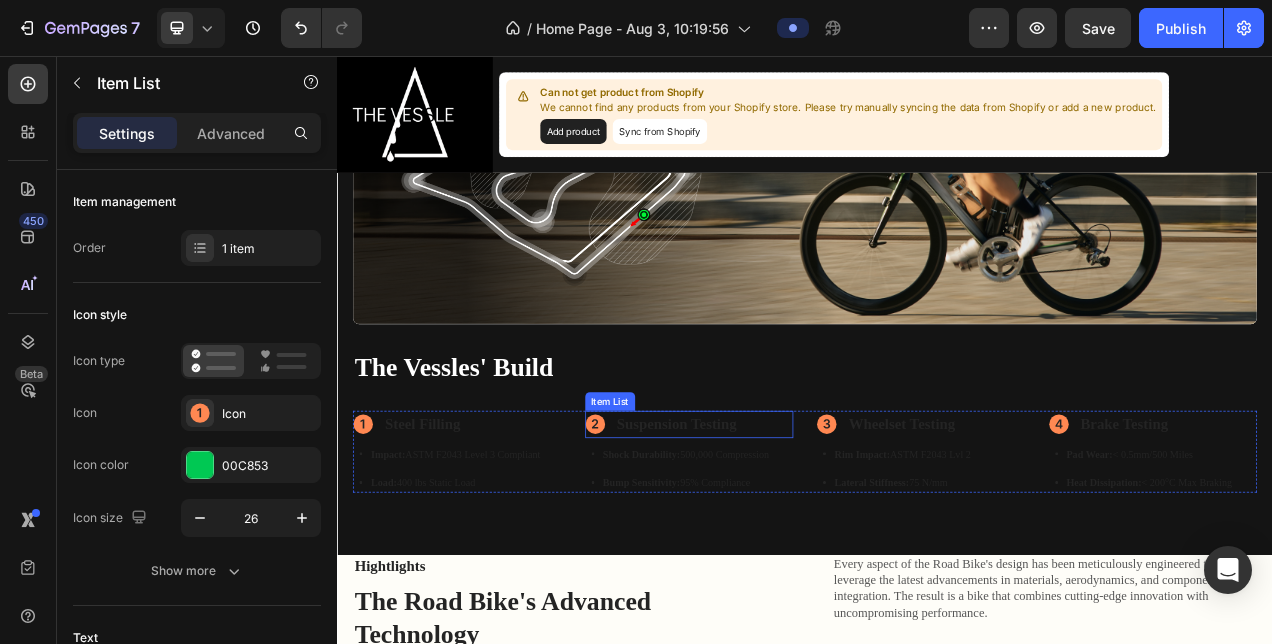 click on "Suspension Testing" at bounding box center (773, 528) 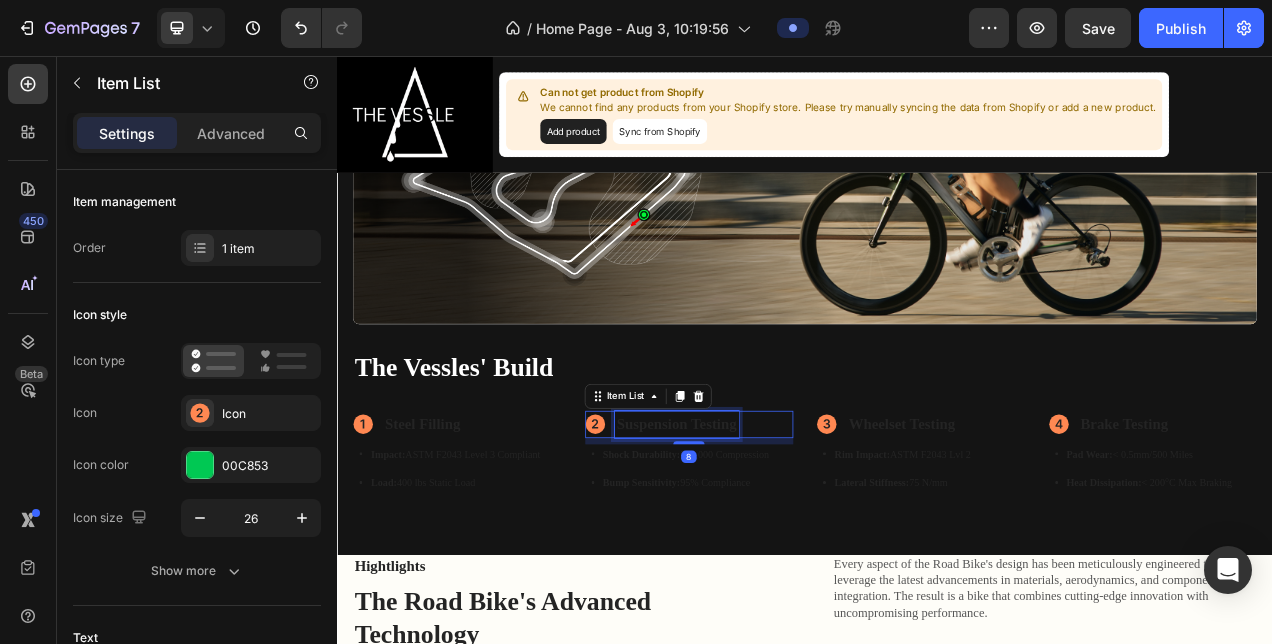 click on "Suspension Testing" at bounding box center [773, 528] 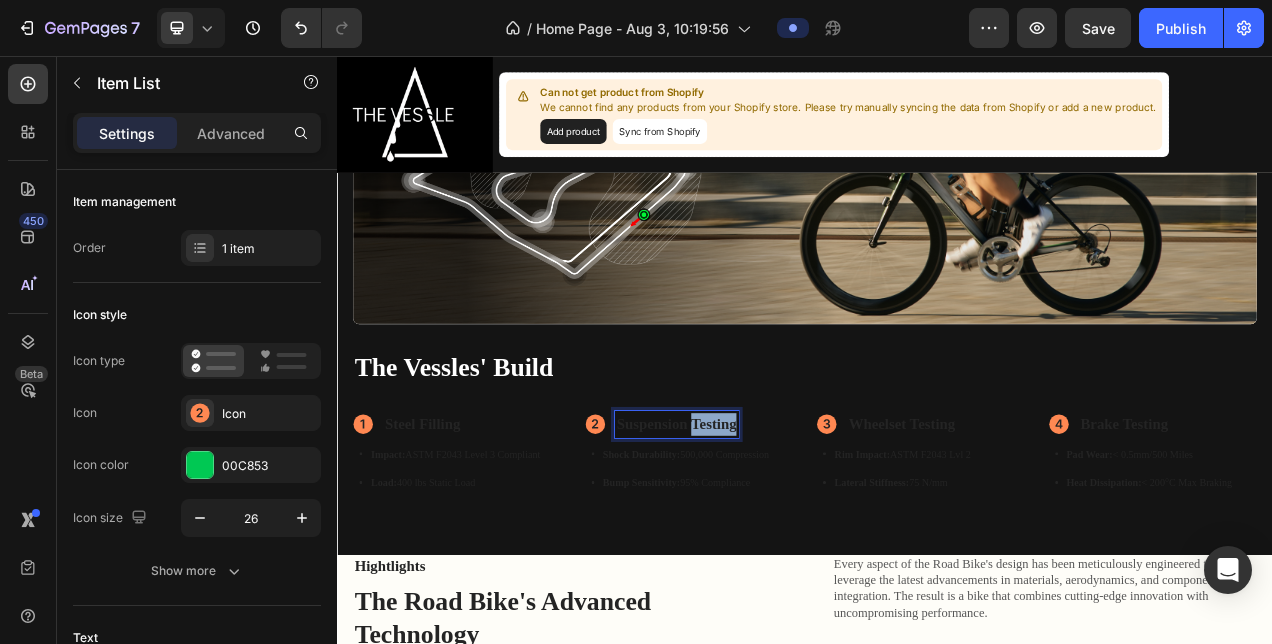 click on "Suspension Testing" at bounding box center (773, 528) 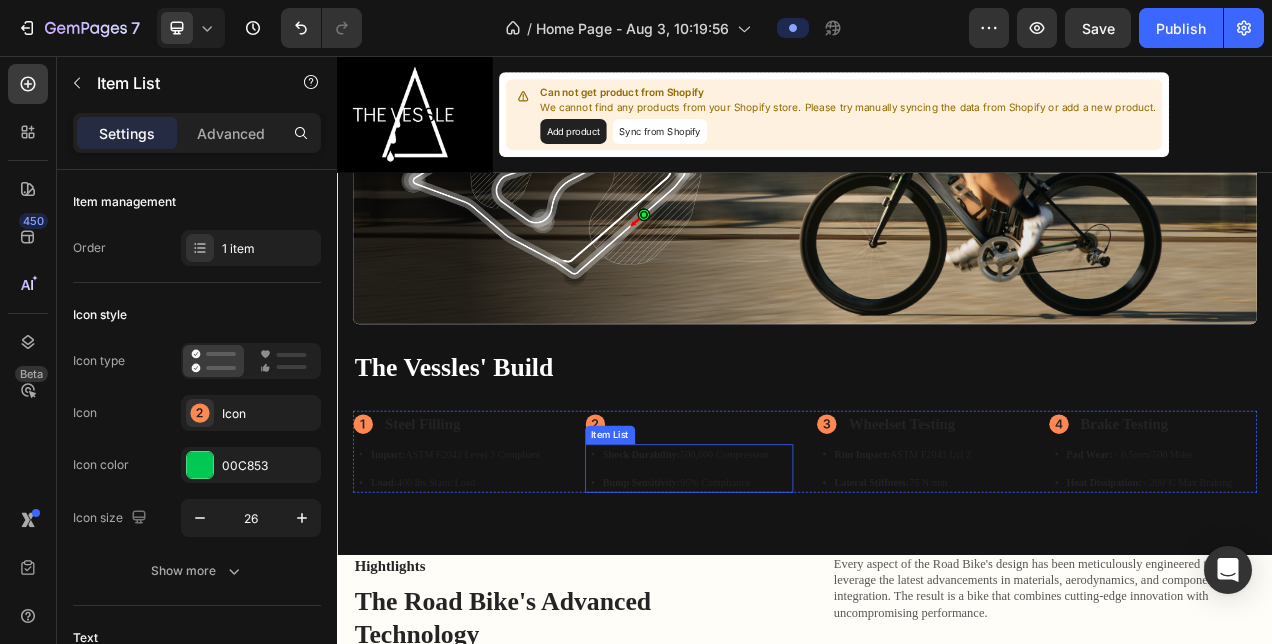 scroll, scrollTop: 1667, scrollLeft: 0, axis: vertical 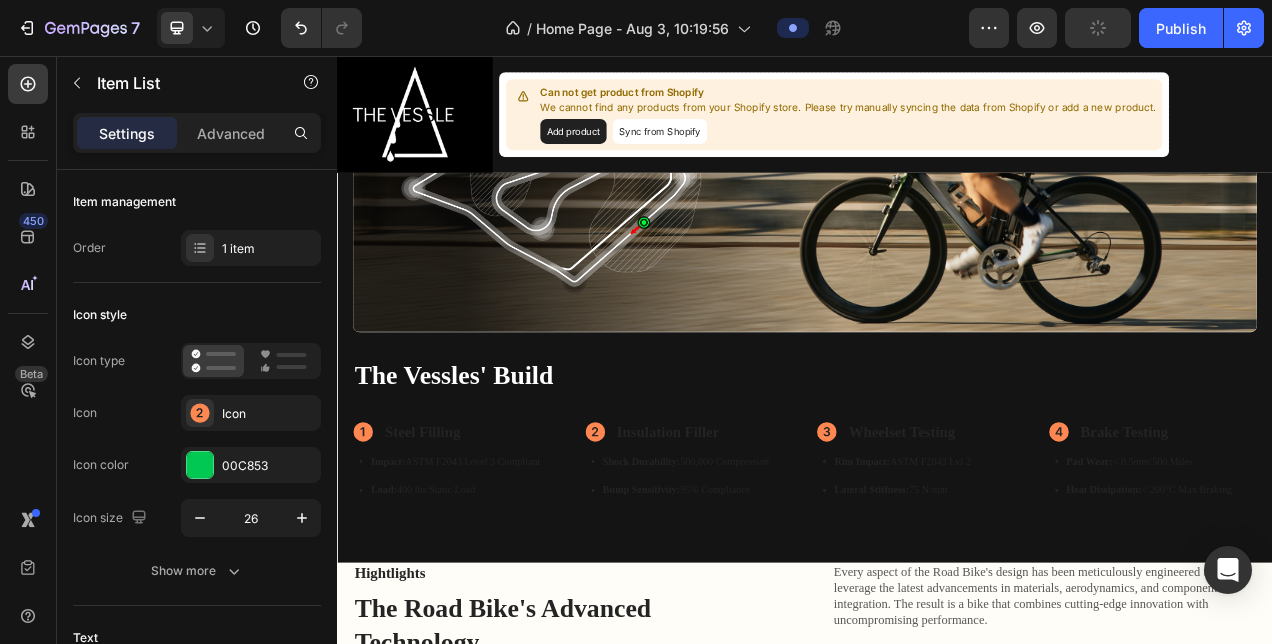 click on "Insulation Filler" at bounding box center [761, 538] 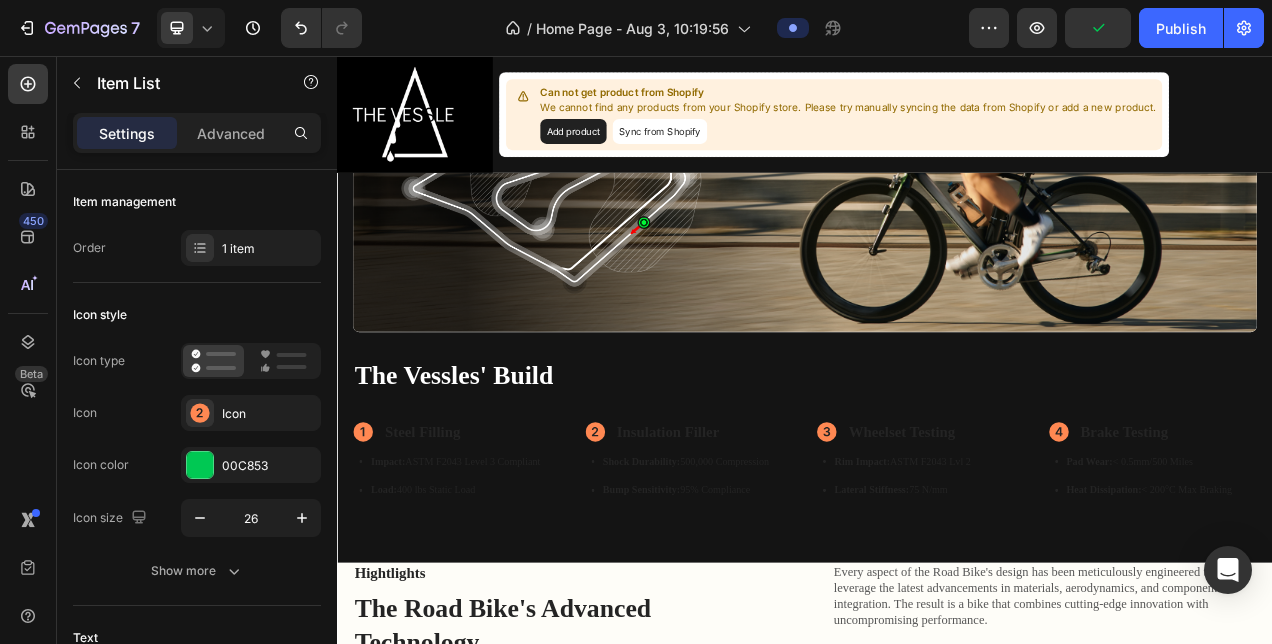 click on "Insulation Filler" at bounding box center [761, 538] 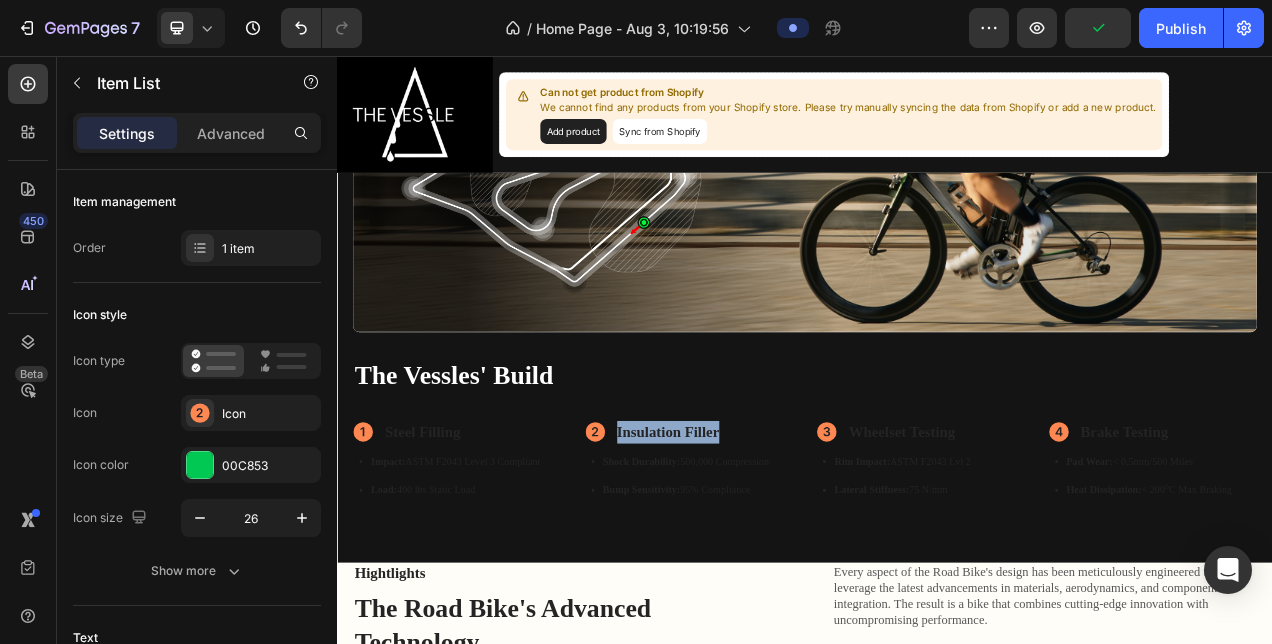 click on "Insulation Filler" at bounding box center [761, 538] 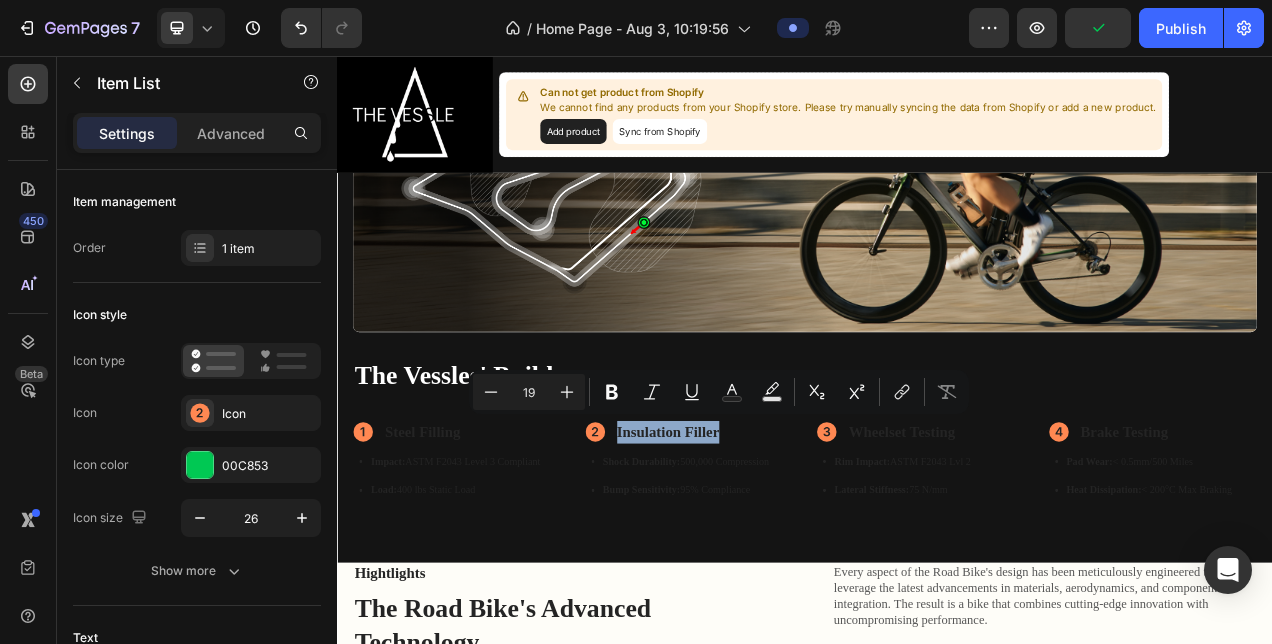 click on "Insulation Filler" at bounding box center [761, 538] 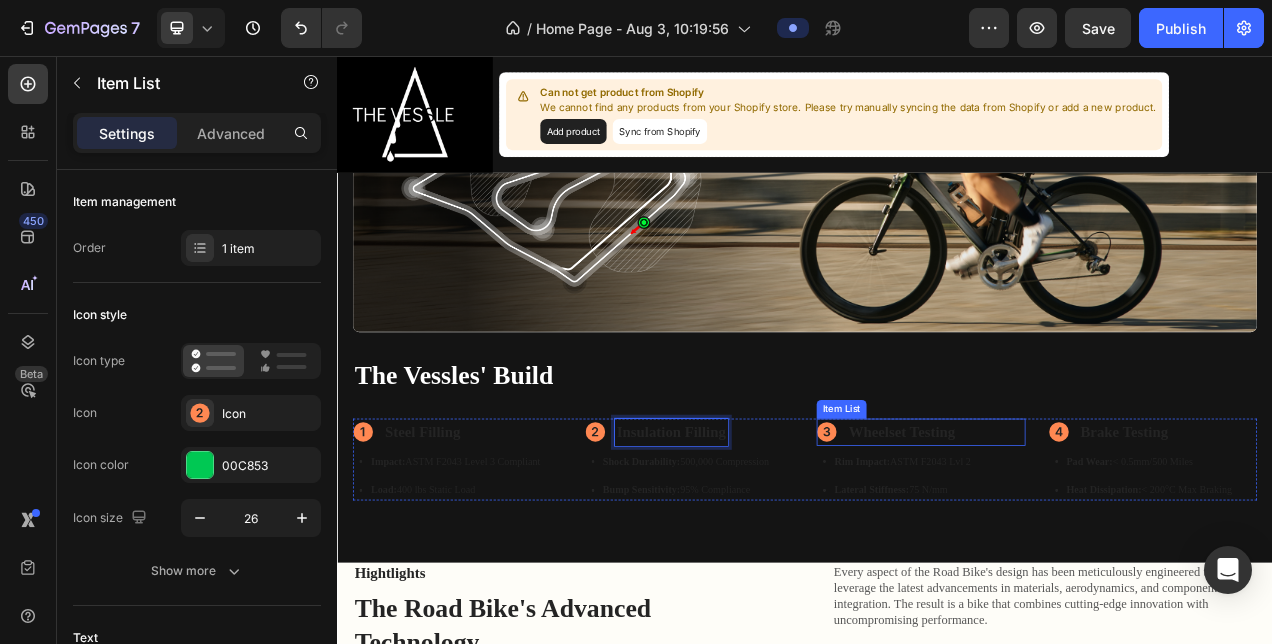 click on "Wheelset Testing" at bounding box center [1061, 538] 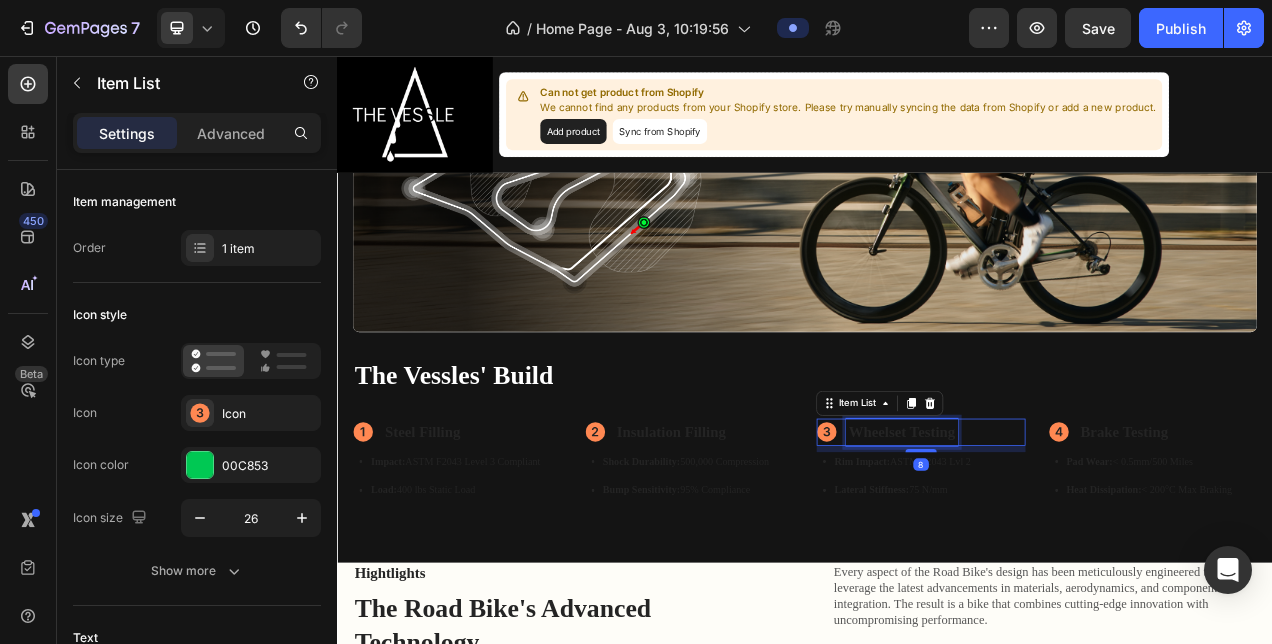 click on "Wheelset Testing" at bounding box center (1061, 538) 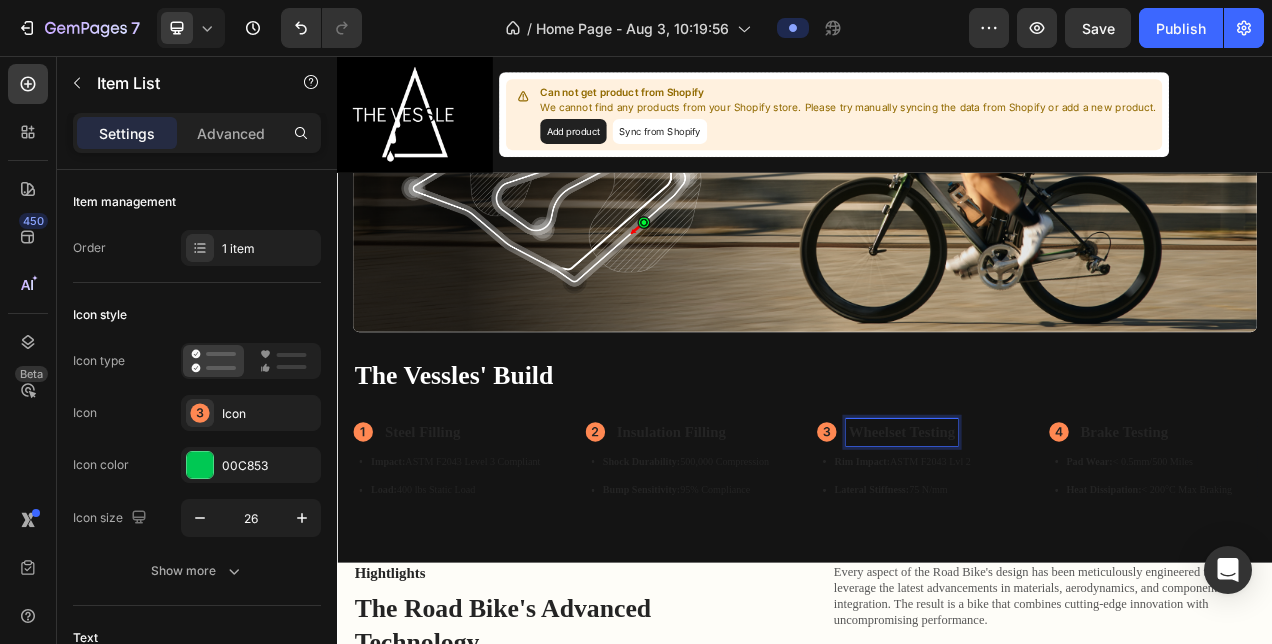 click on "Wheelset Testing" at bounding box center [1061, 538] 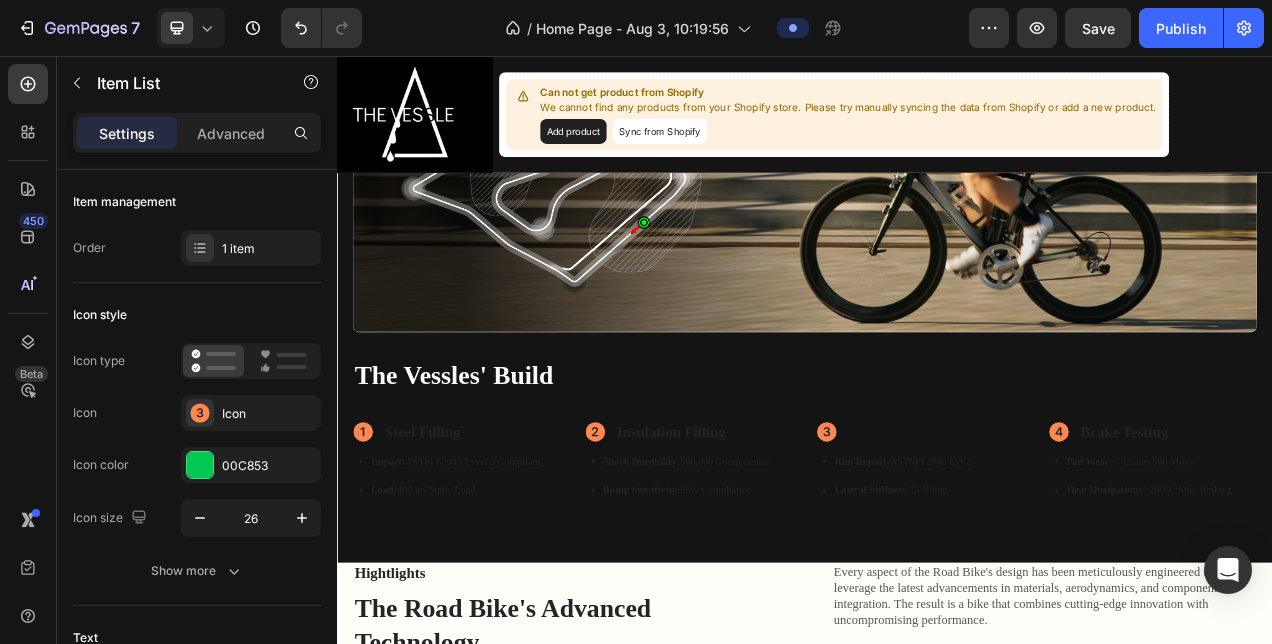 scroll, scrollTop: 1657, scrollLeft: 0, axis: vertical 